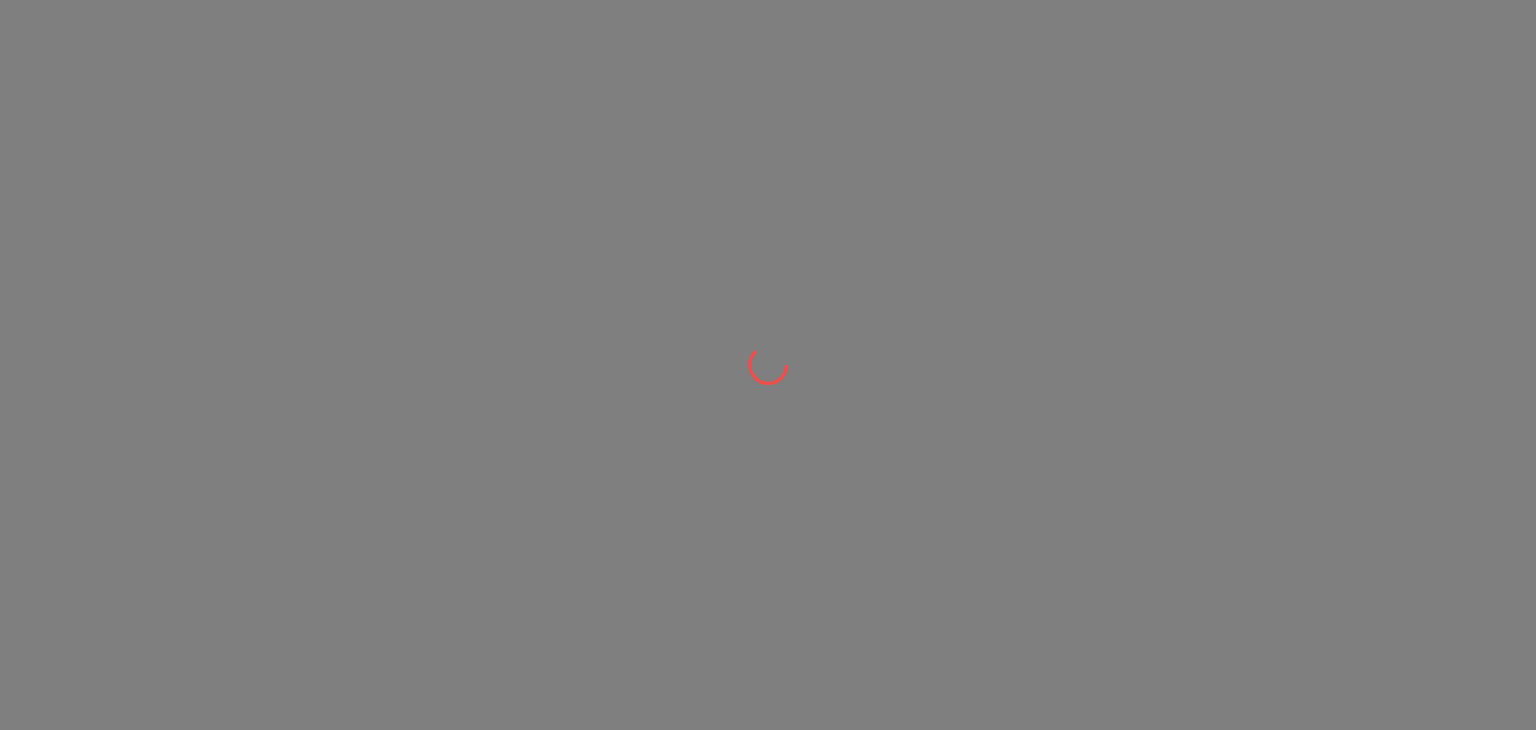 scroll, scrollTop: 0, scrollLeft: 0, axis: both 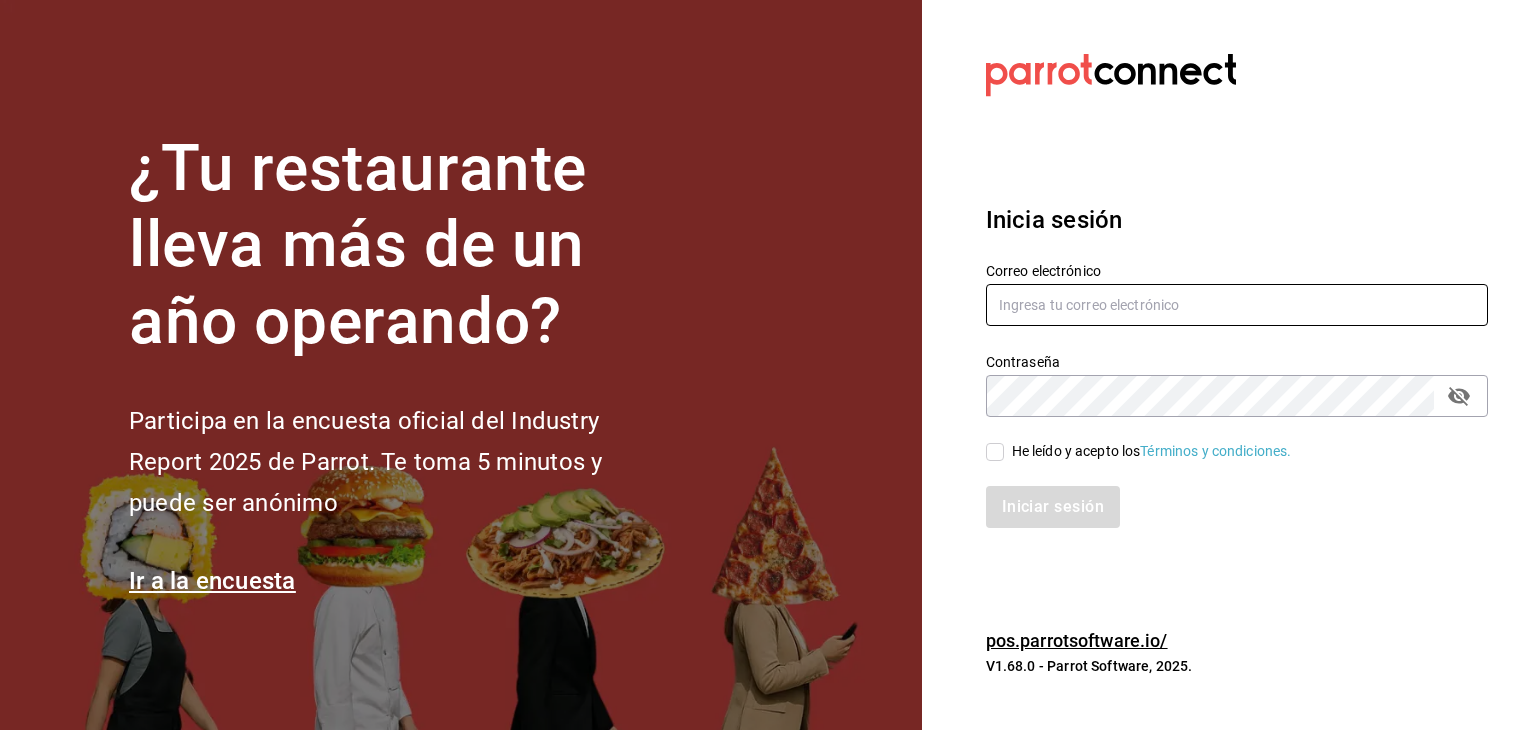 click at bounding box center (1237, 305) 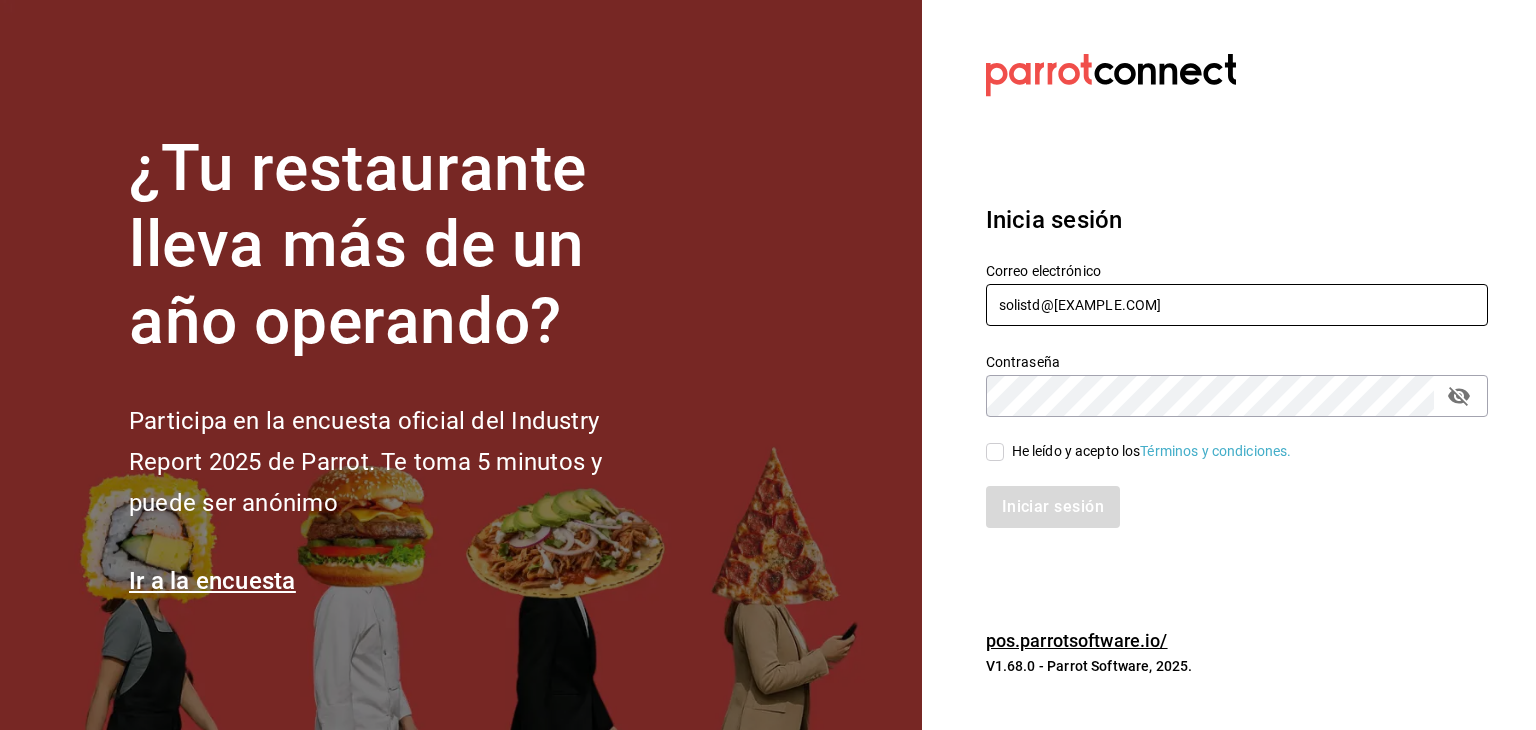 type on "solistd@[EXAMPLE.COM]" 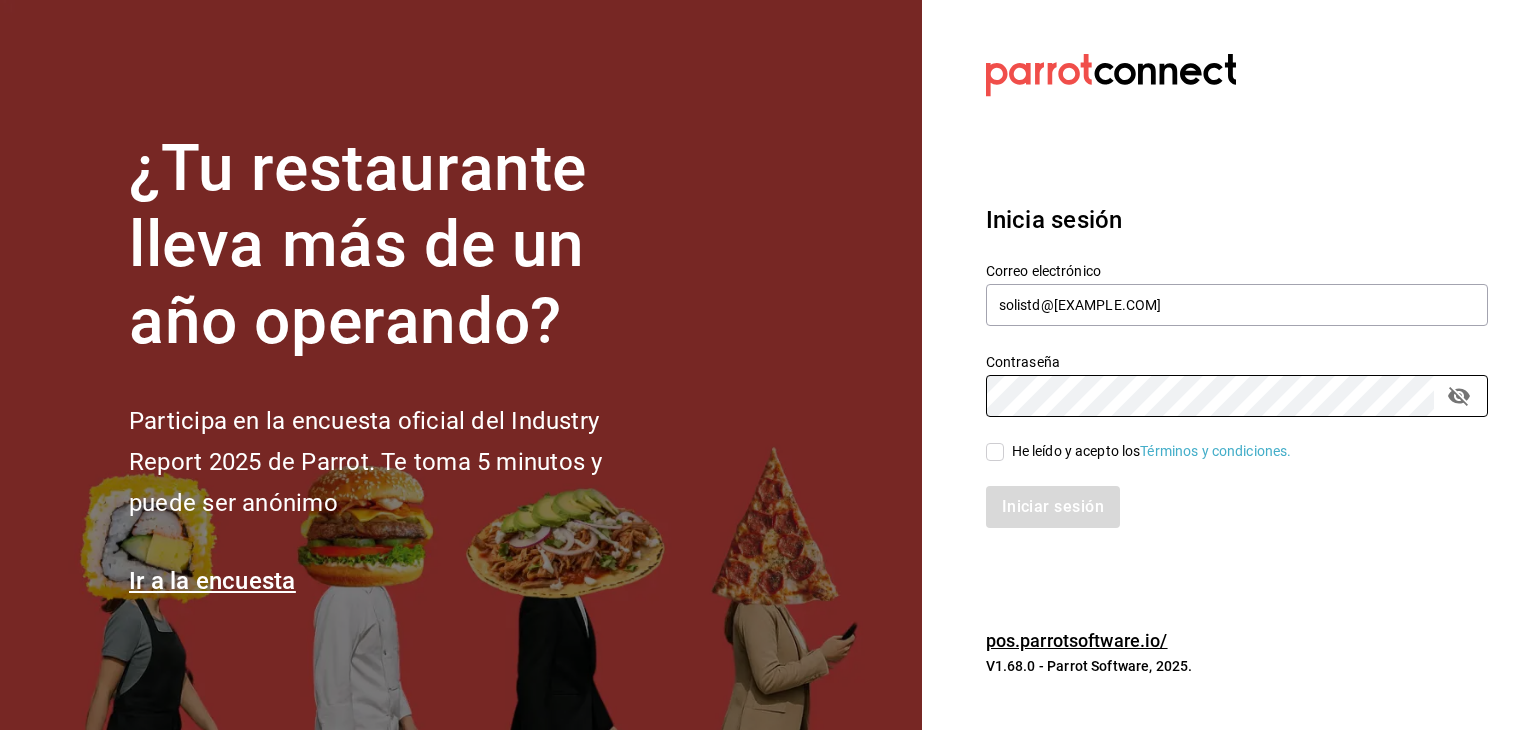 click on "He leído y acepto los  Términos y condiciones." at bounding box center [995, 452] 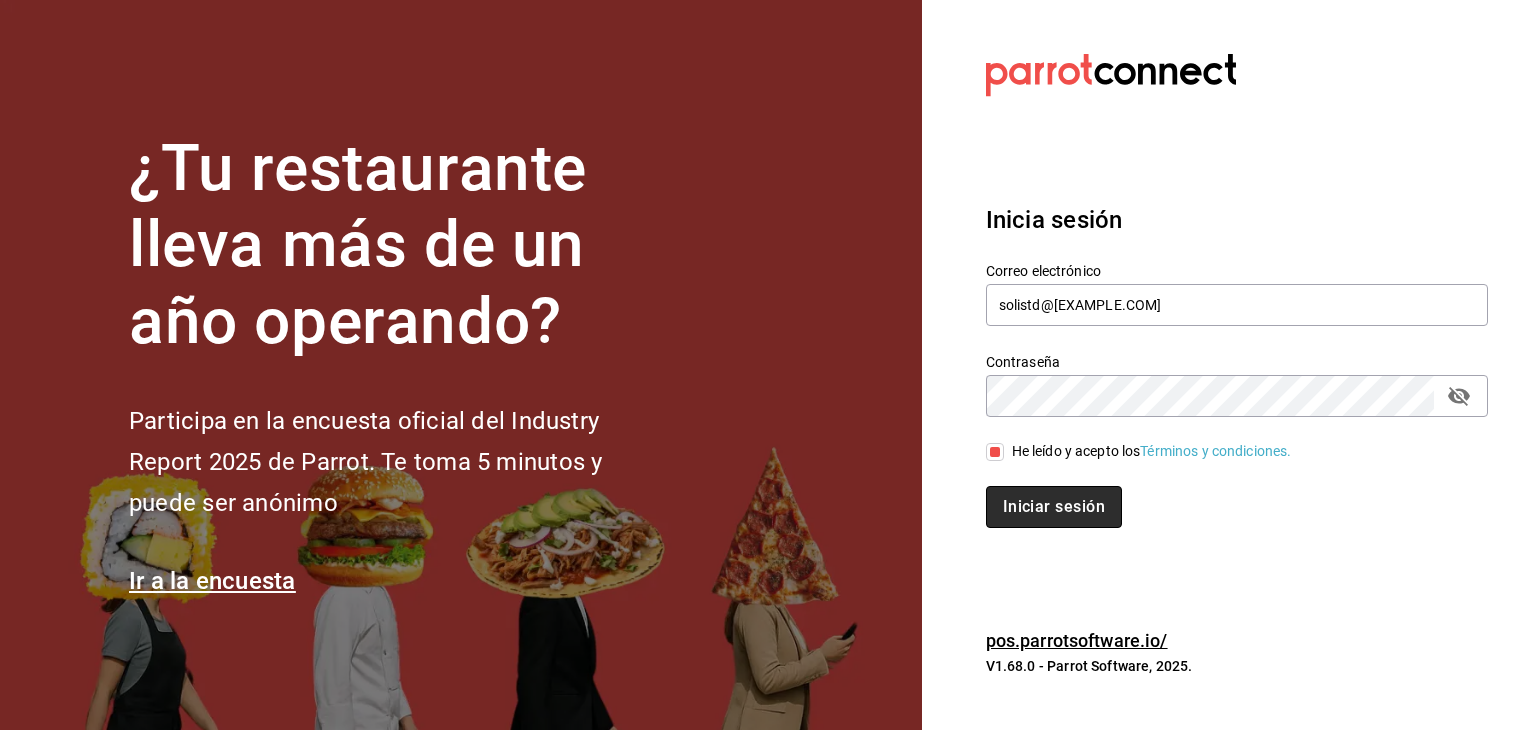 click on "Iniciar sesión" at bounding box center (1054, 507) 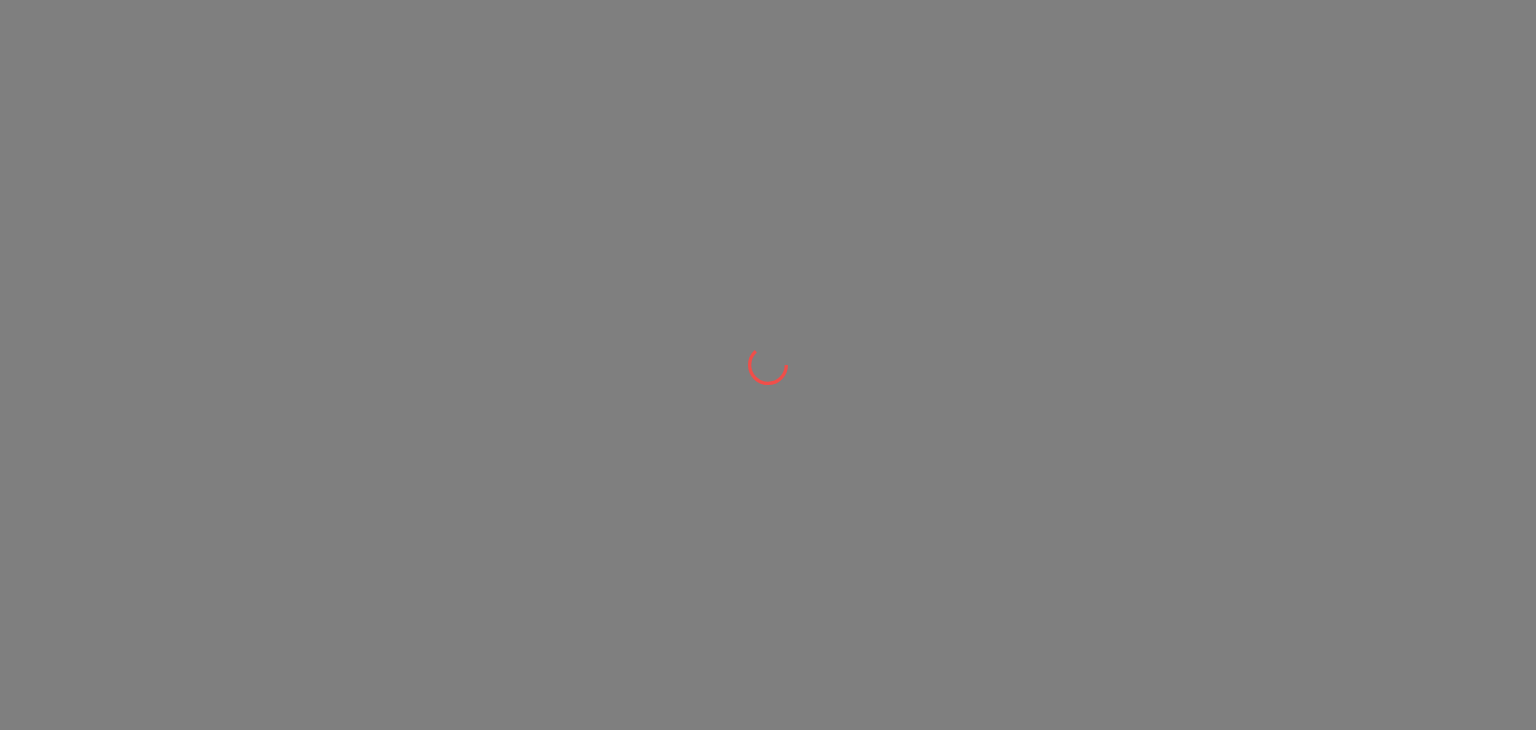 scroll, scrollTop: 0, scrollLeft: 0, axis: both 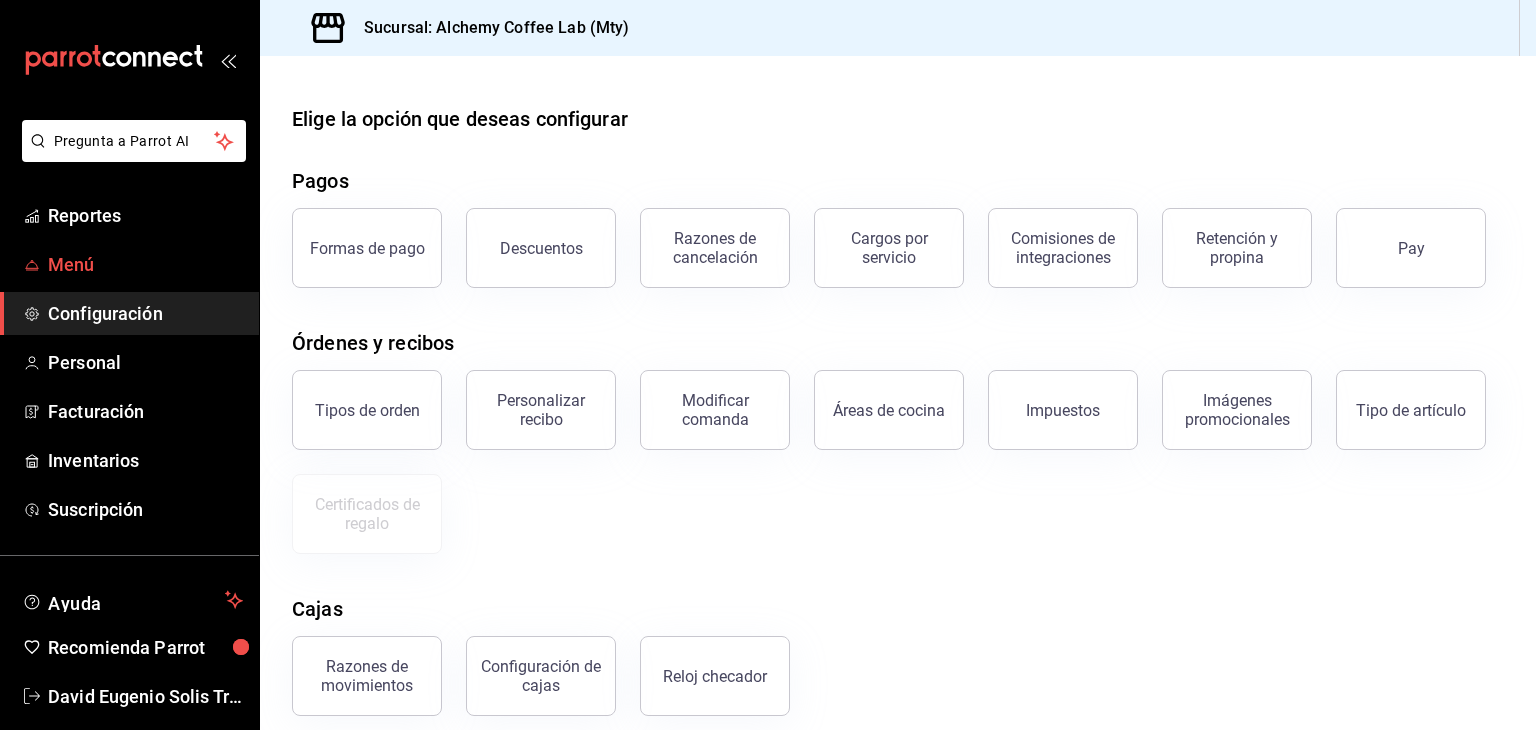 click on "Menú" at bounding box center (145, 264) 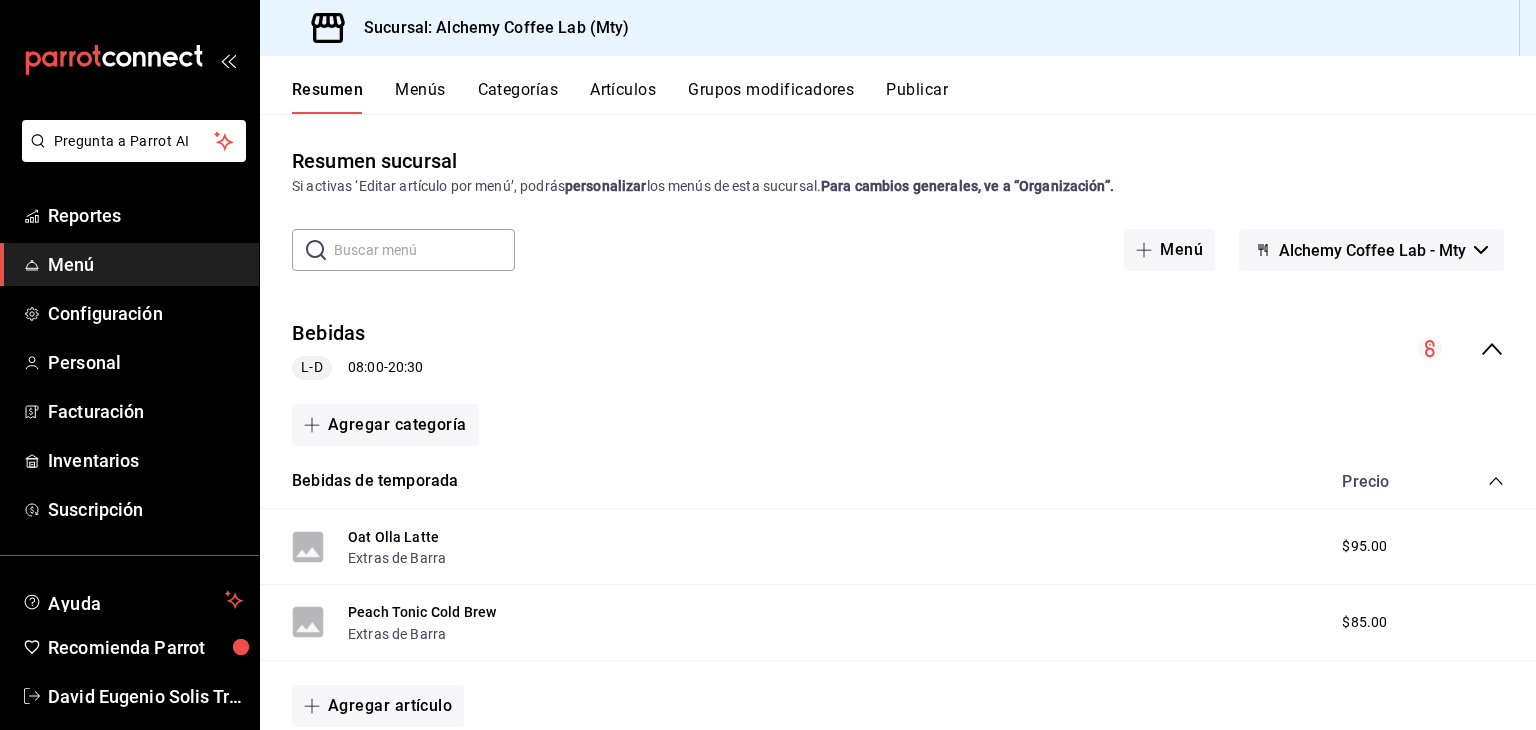 scroll, scrollTop: 0, scrollLeft: 0, axis: both 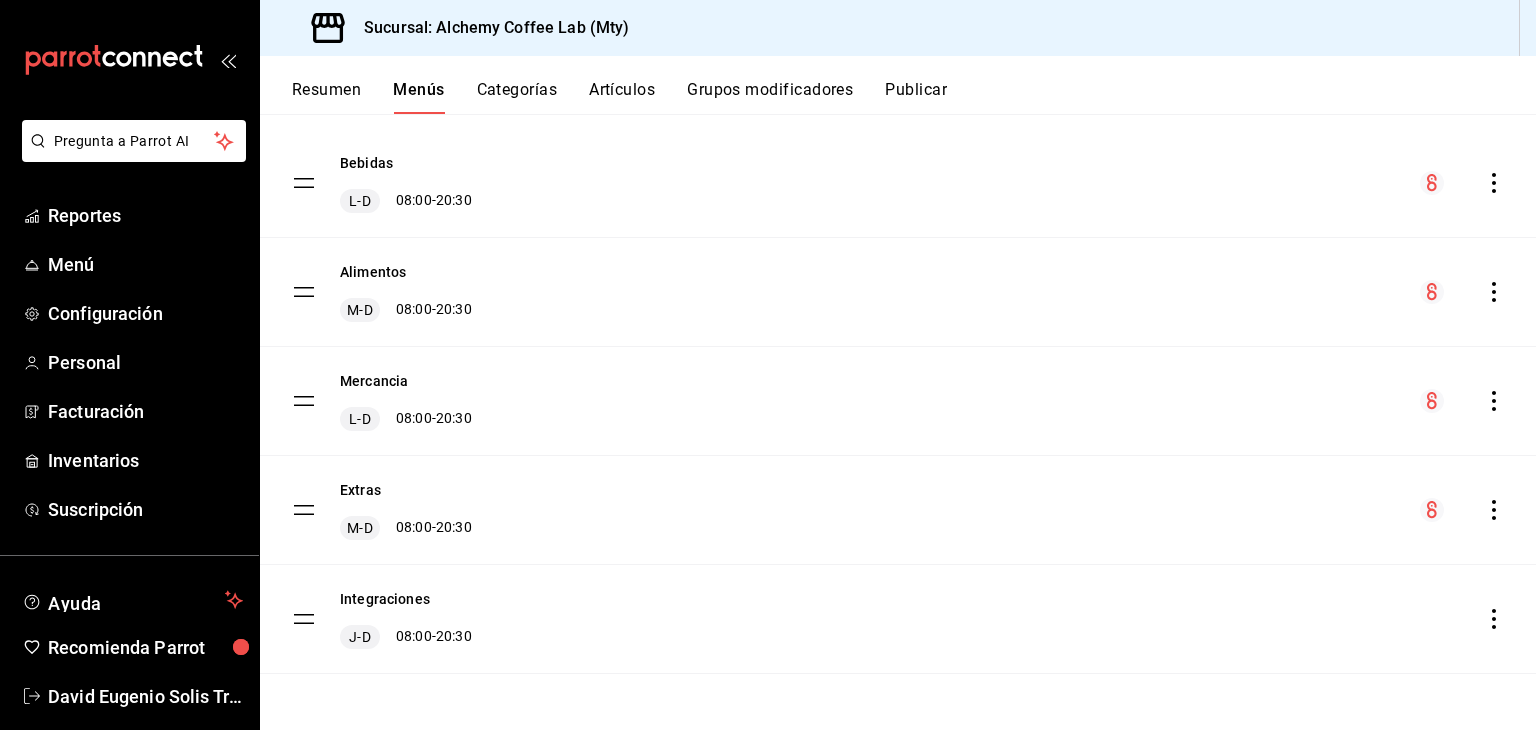 click on "Categorías" at bounding box center (517, 97) 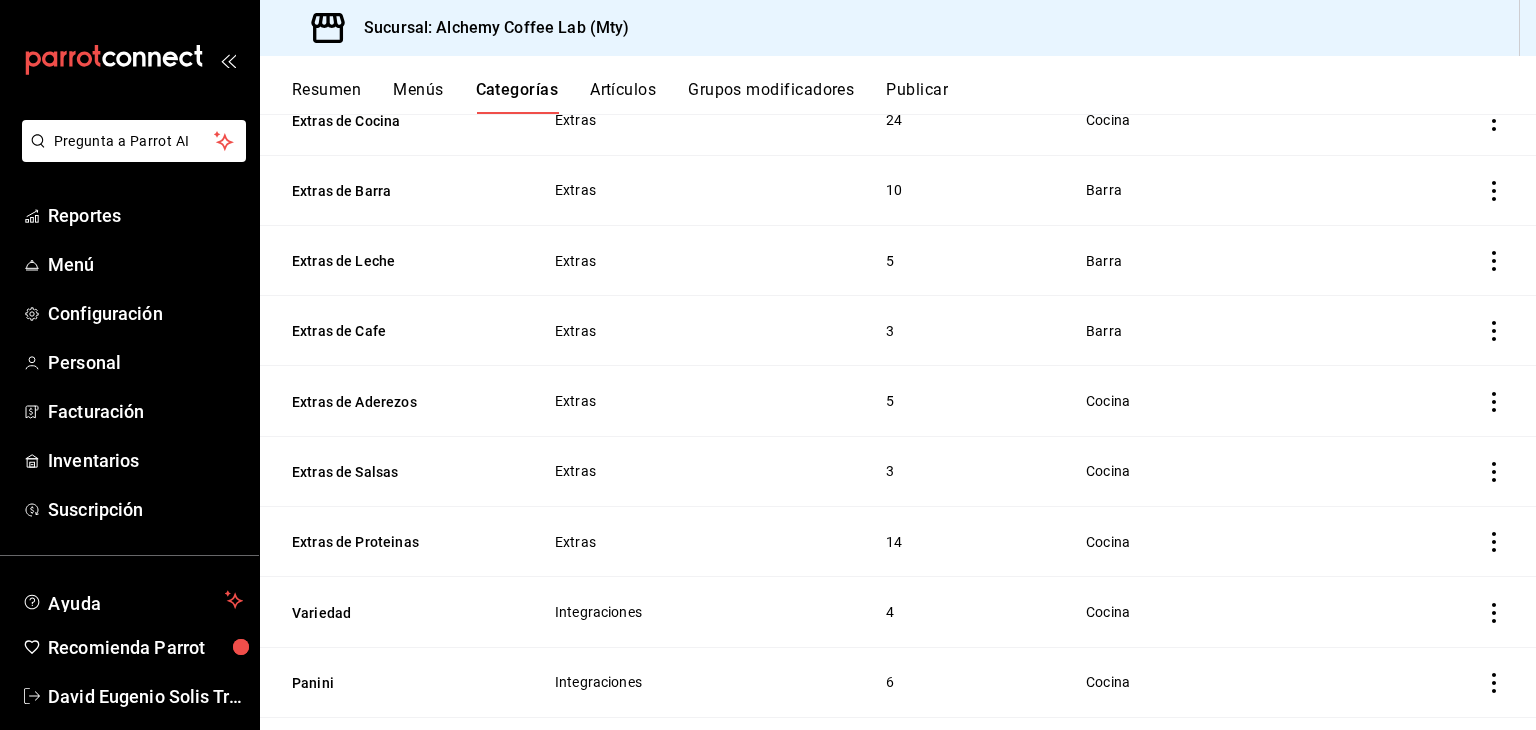 scroll, scrollTop: 400, scrollLeft: 0, axis: vertical 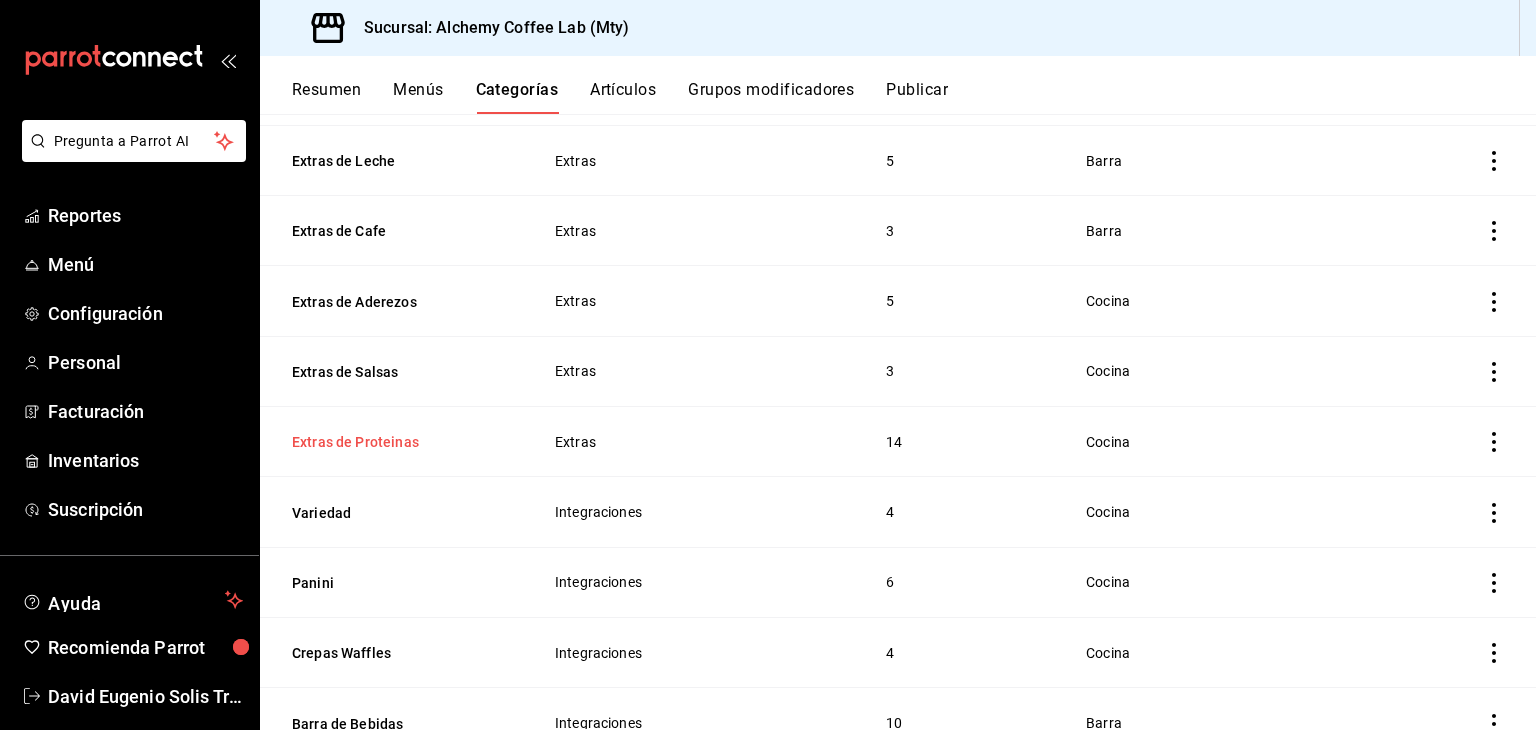 click on "Extras de Proteinas" at bounding box center (392, 442) 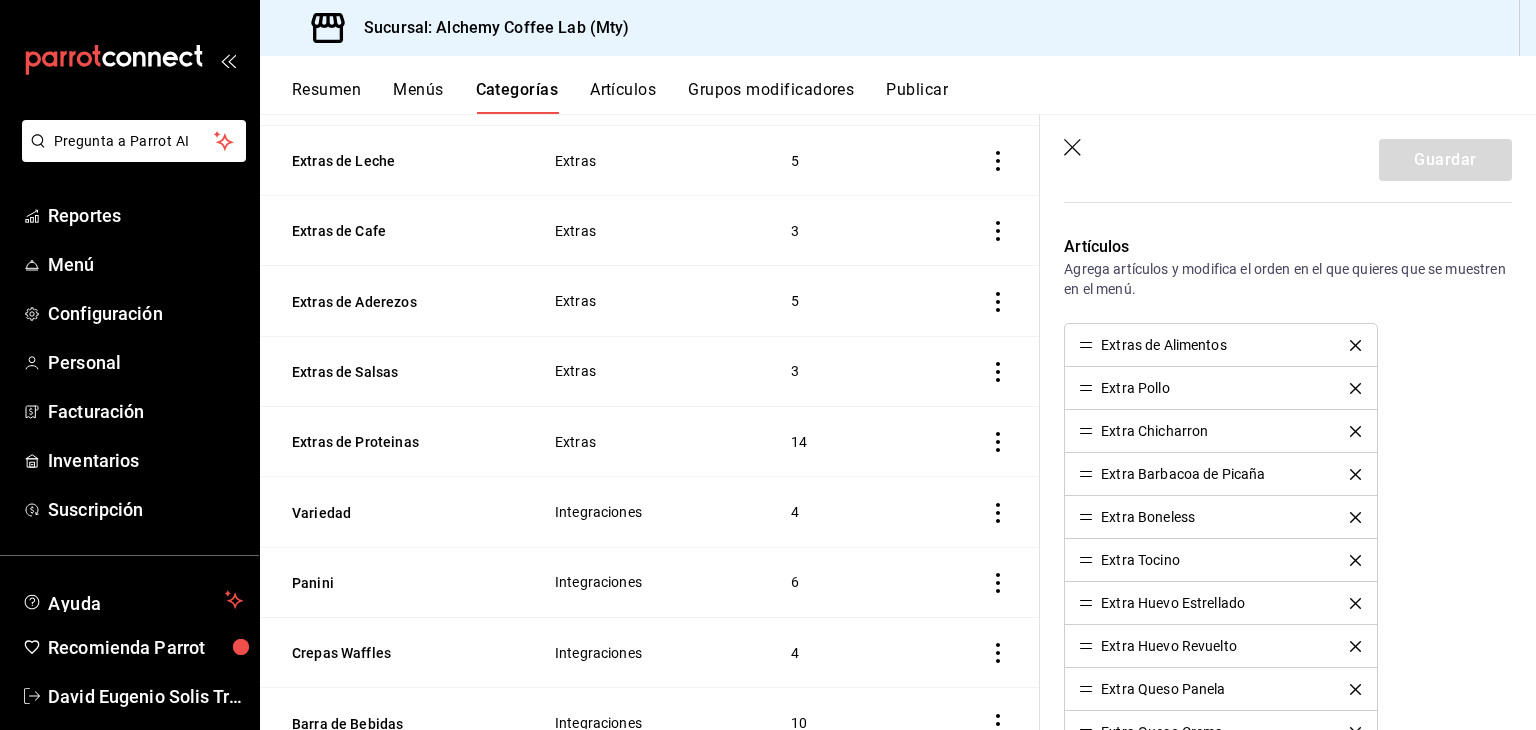 scroll, scrollTop: 600, scrollLeft: 0, axis: vertical 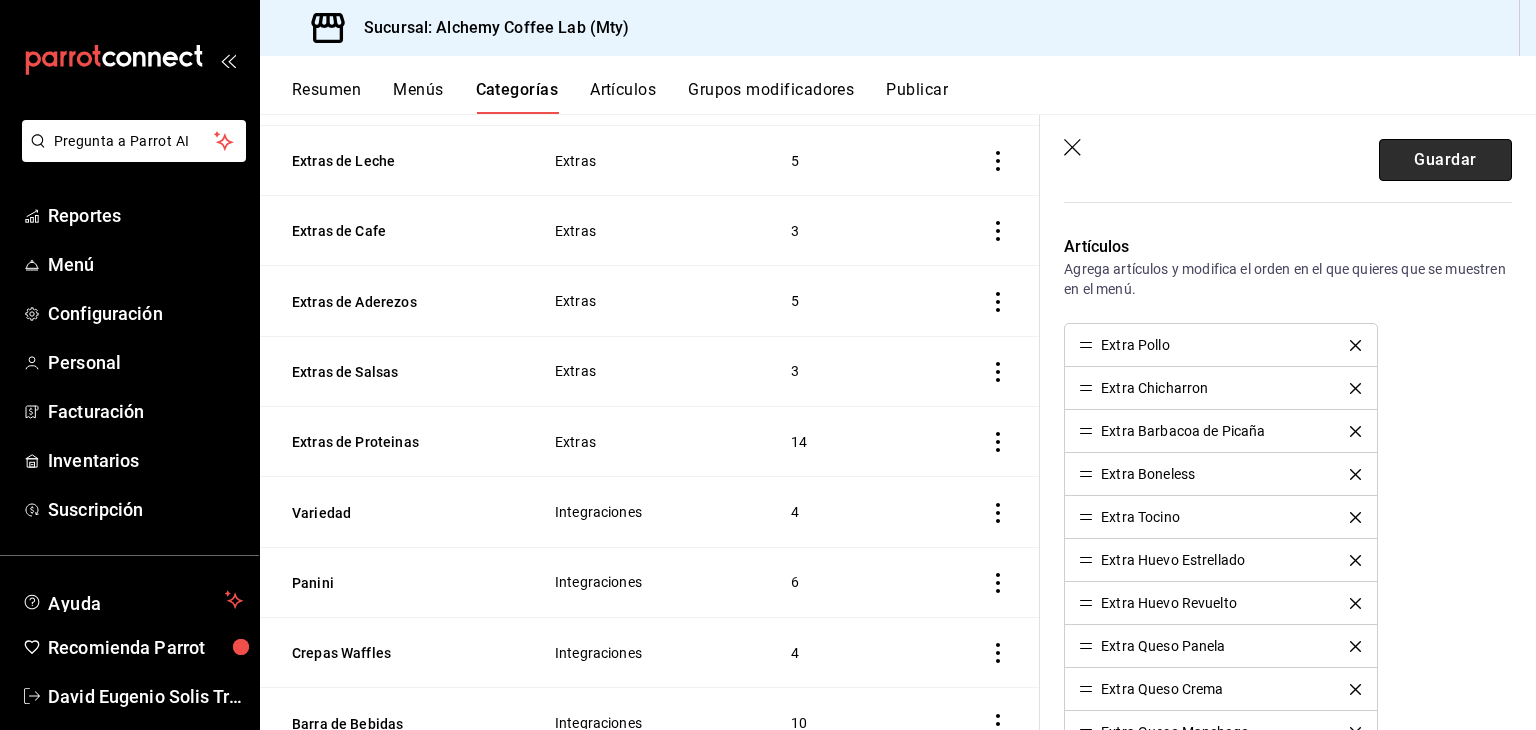 click on "Guardar" at bounding box center [1445, 160] 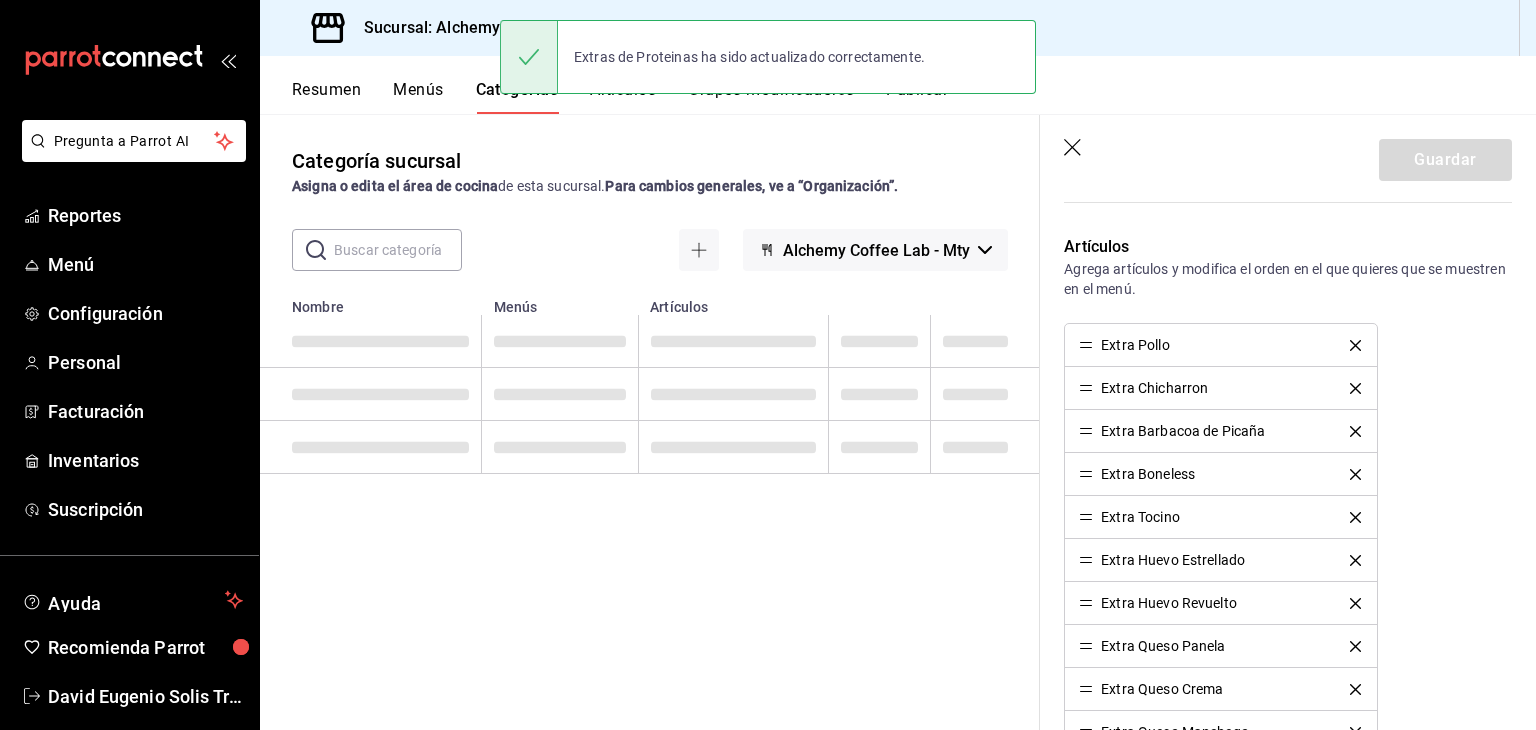 scroll, scrollTop: 0, scrollLeft: 0, axis: both 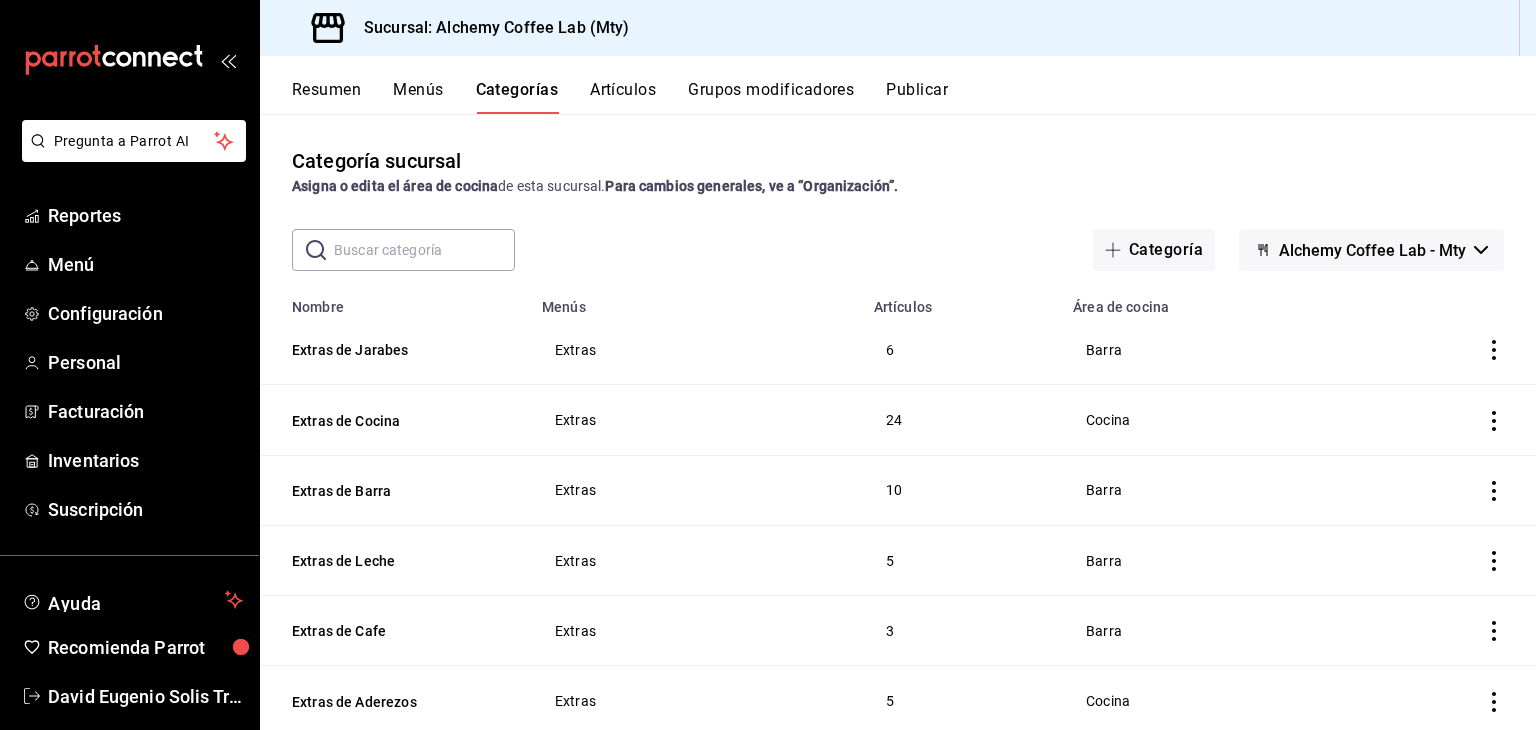 click on "Artículos" at bounding box center [623, 97] 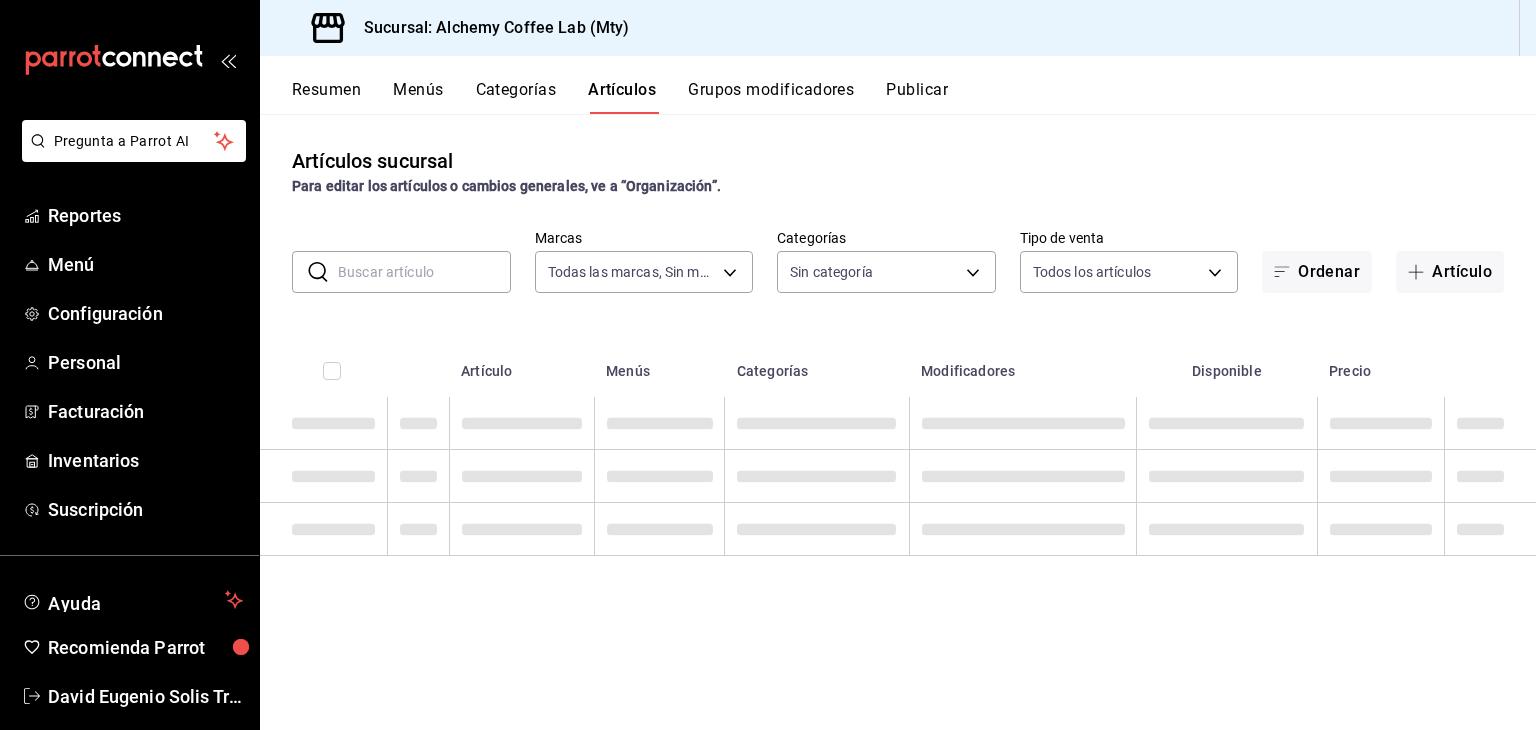 type on "147fd5db-d129-484d-8765-362391796a66" 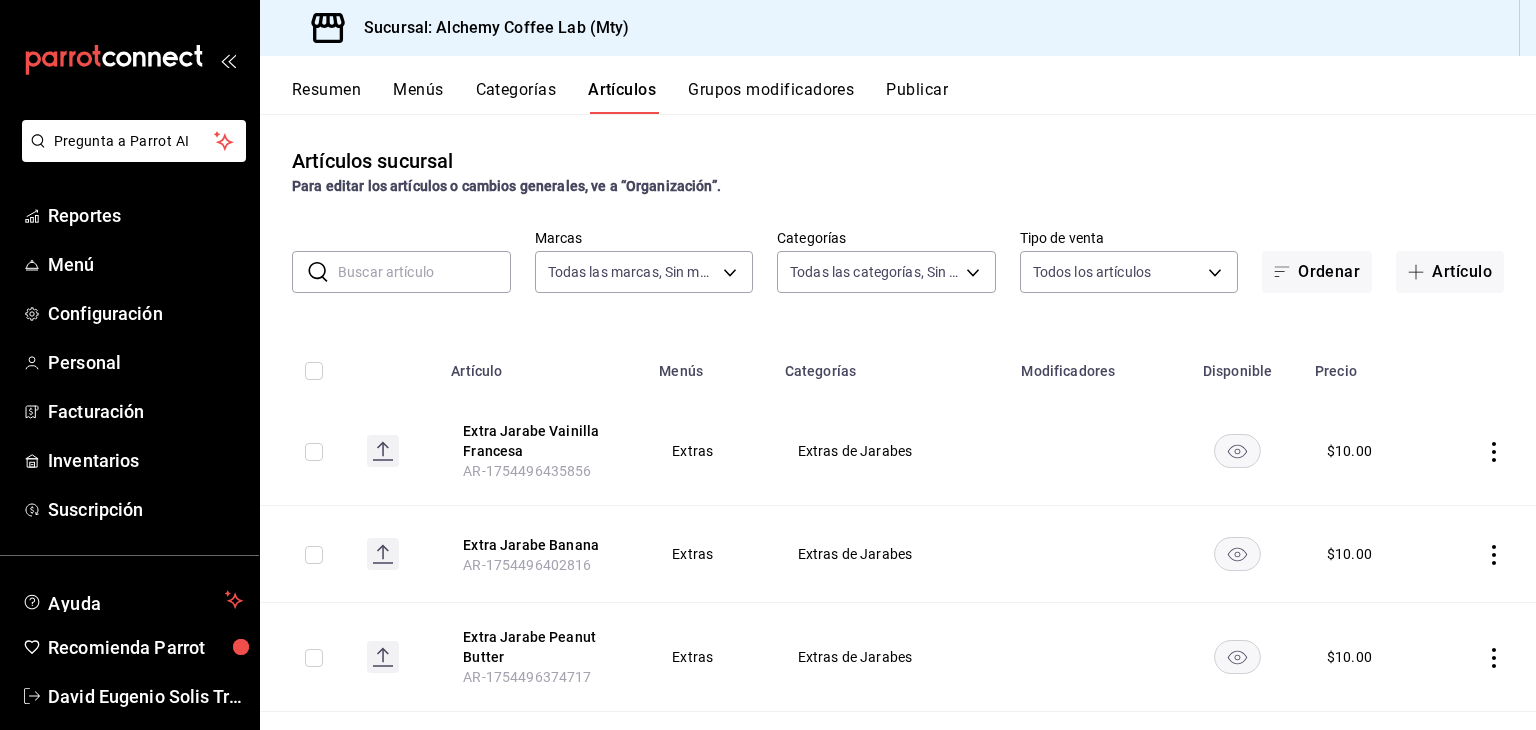 type on "22b06866-db8b-4db9-b95b-35e3e4a85507,fbaa8fe5-68e7-491d-b03f-ce844aa474e7,f0176ca4-5dc3-42f0-a21f-54796b2d6ce4,c4f1b2b2-4cec-4db9-a310-abf4beb25226,6e561742-6cfe-4428-bdd7-98f947b897f7,ed96c675-c7ed-4458-b82b-32ea0ae9920c,2e3e028b-89e5-4003-abc7-67012b64c3c6,f9ecfb5f-2d86-470a-83ef-3d4616404b79,4dbf6704-01f8-4ae7-b143-5fb9fa4fa204,475d1d53-3dd2-4a4e-b59e-75da982537cc,9128c269-13cc-49c0-a61c-98ae135d2966,1489ea8f-3c5b-4bed-8712-fb1efc8e1484,237dd9fd-525f-4126-935d-1d618c95d359,1759a289-da96-444c-a3da-589932e8f911,32a25308-5a1a-4b27-9101-20aae4ecbe3b,5720fba0-4b3c-4af1-99c2-310b9d32b626,6f391e13-d369-4fd1-9e07-81fa35695065,6cee18f7-63d6-4ae0-a5fa-7f66450c5234,8f56fa9d-b5f7-423d-8f11-eda24a9be7dc,0959238c-b2f0-4e50-a72b-9acd913a0e6d,87d7d329-ef4d-4ea2-b0cc-7aa43f232e86,0d94947a-2237-44fd-9659-405017dccbcb,4f878af2-bd33-4ff2-b57a-7be79110d9e1,7dbad2d2-8702-4494-bd85-95c08bbe0766,19e81b95-3a6a-45a7-b76c-705b7ea18356,ab0ce2b7-02f2-4a6d-b2a0-8d884bdd482f,f61d6689-96be-4dbf-b04d-1c056a84d092,bbe26e67-8ee3-44bb-aa4..." 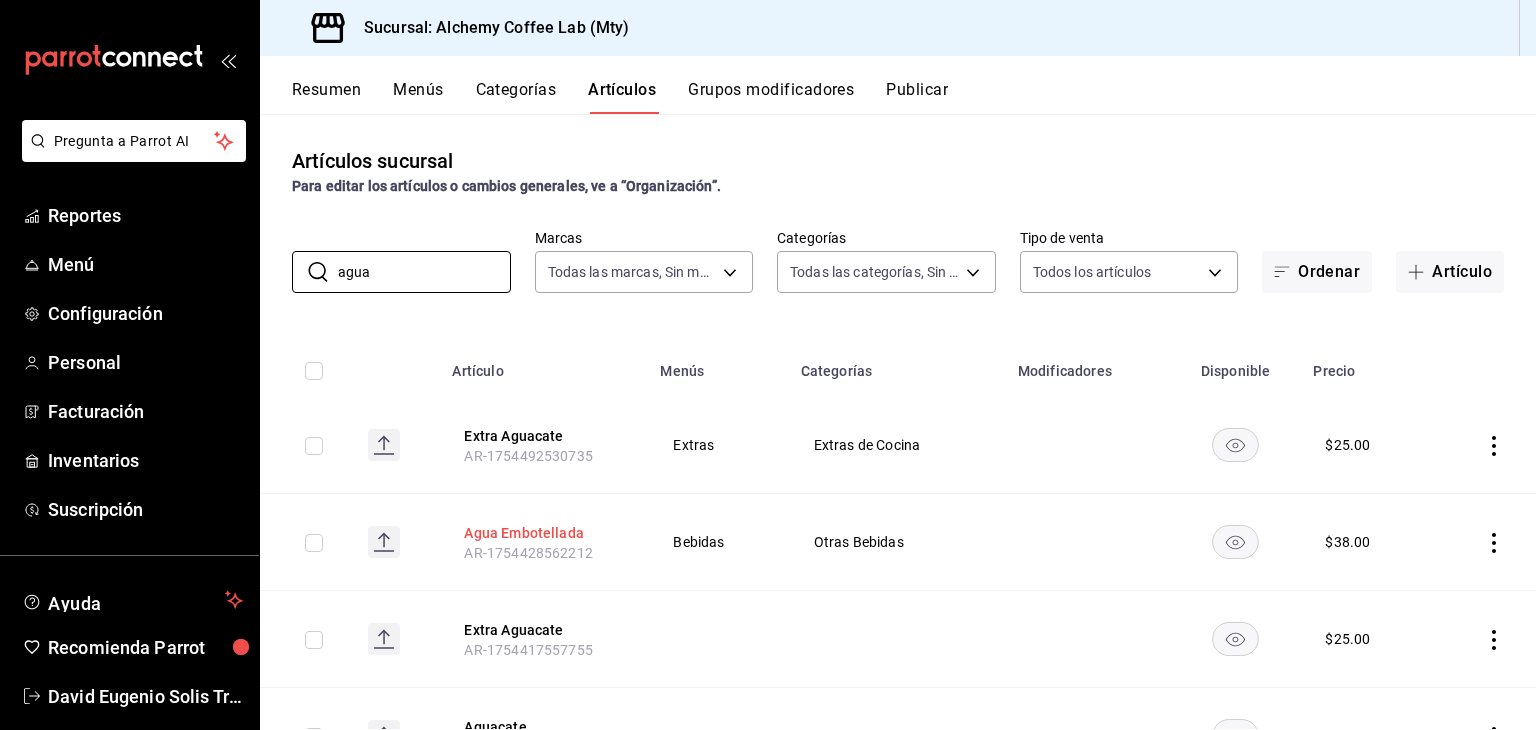 type on "agua" 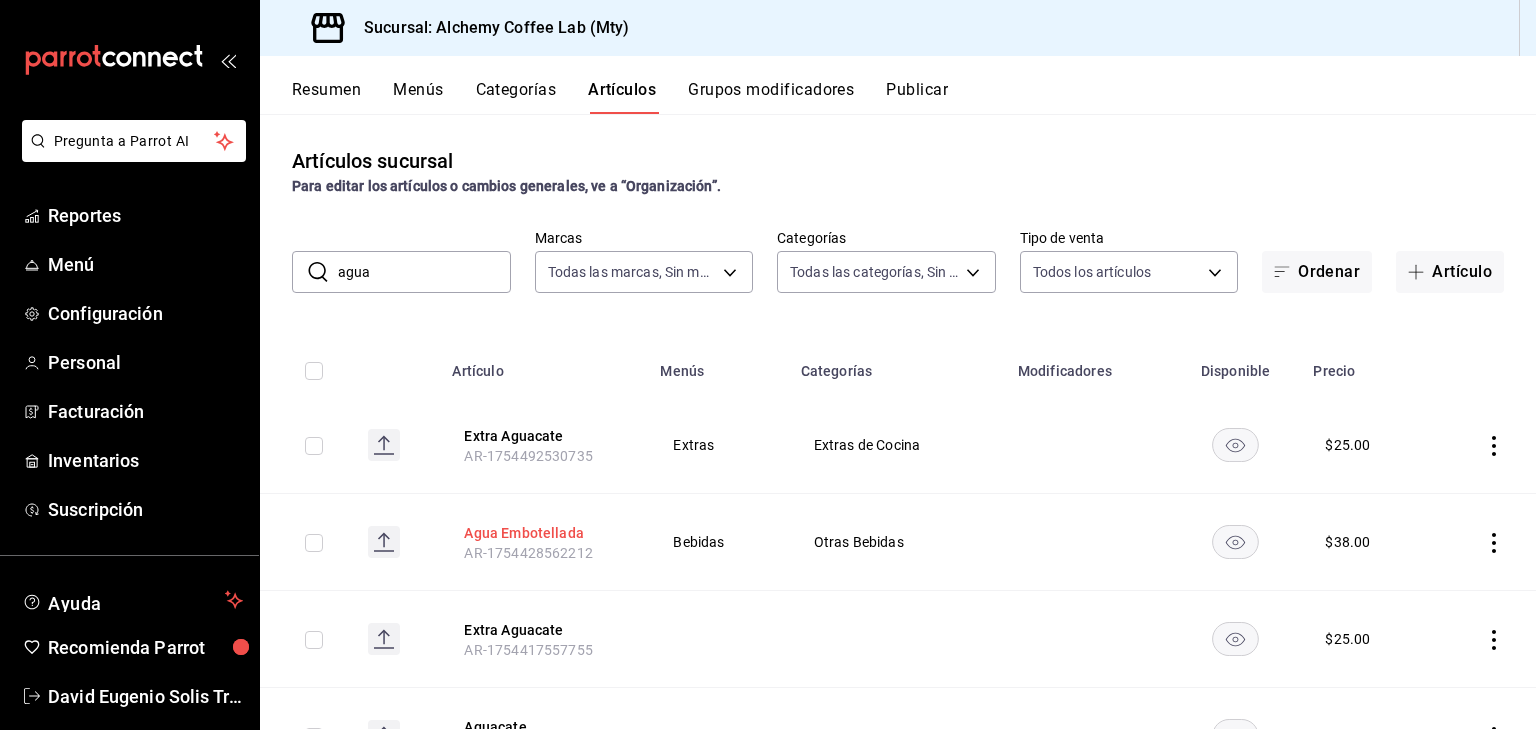click on "Agua Embotellada" at bounding box center [544, 533] 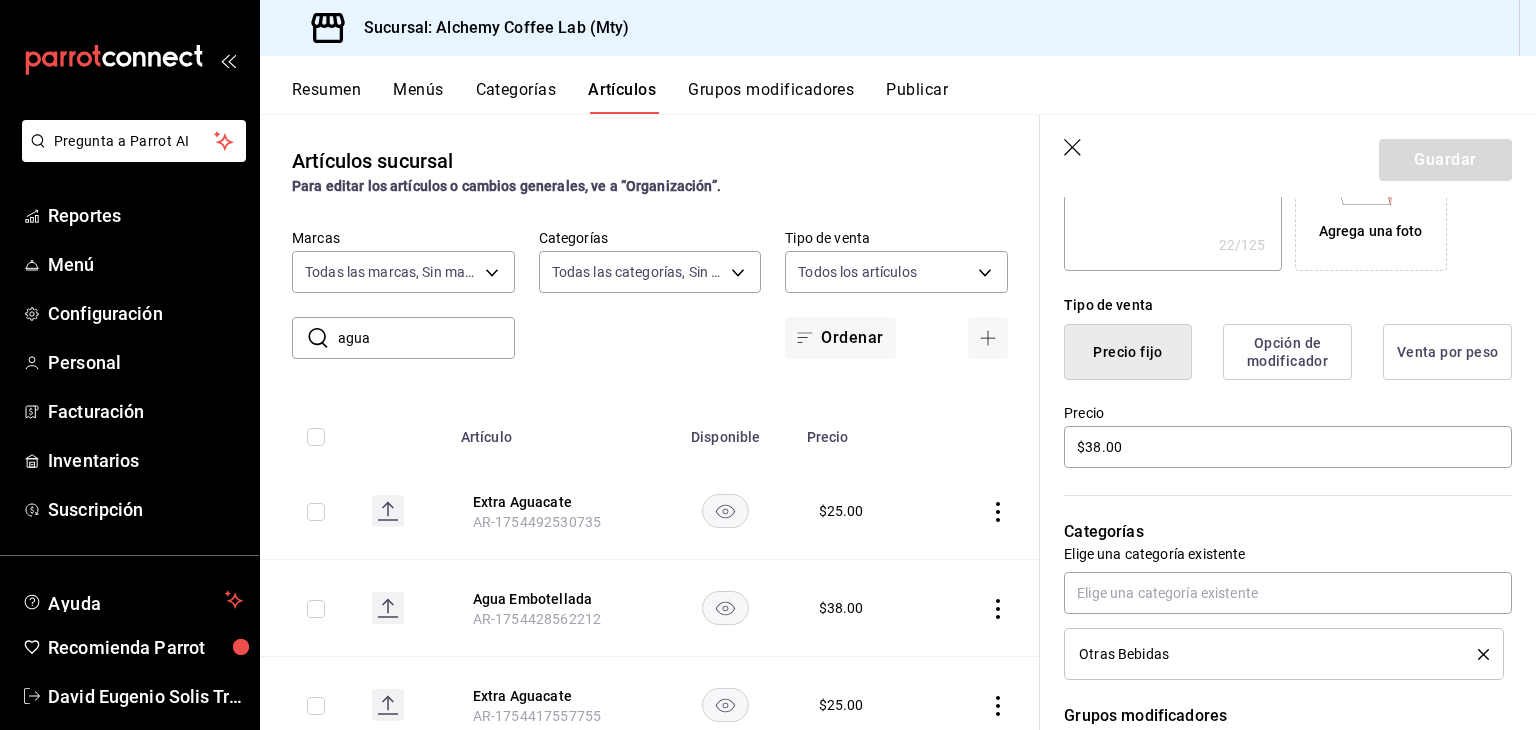 scroll, scrollTop: 400, scrollLeft: 0, axis: vertical 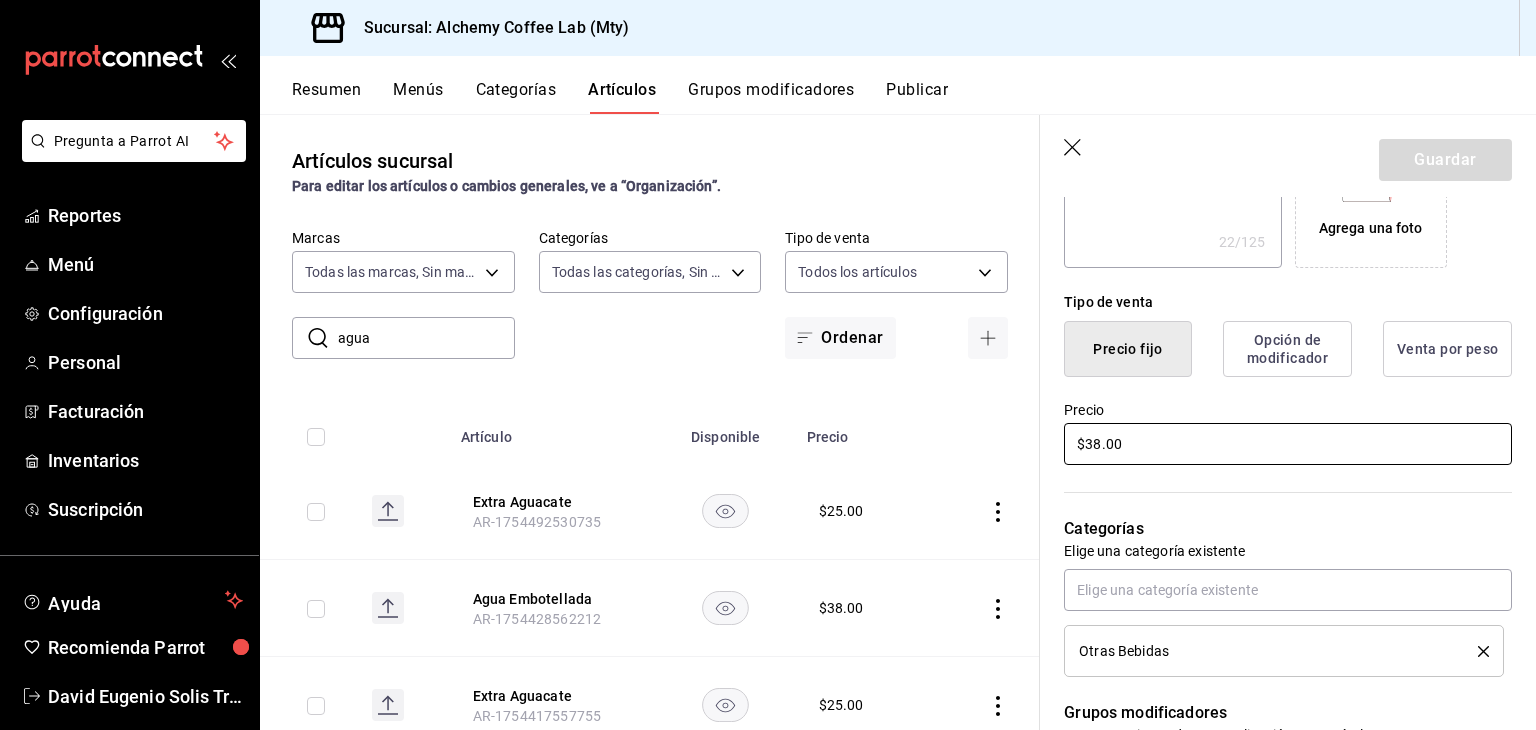 click on "$38.00" at bounding box center [1288, 444] 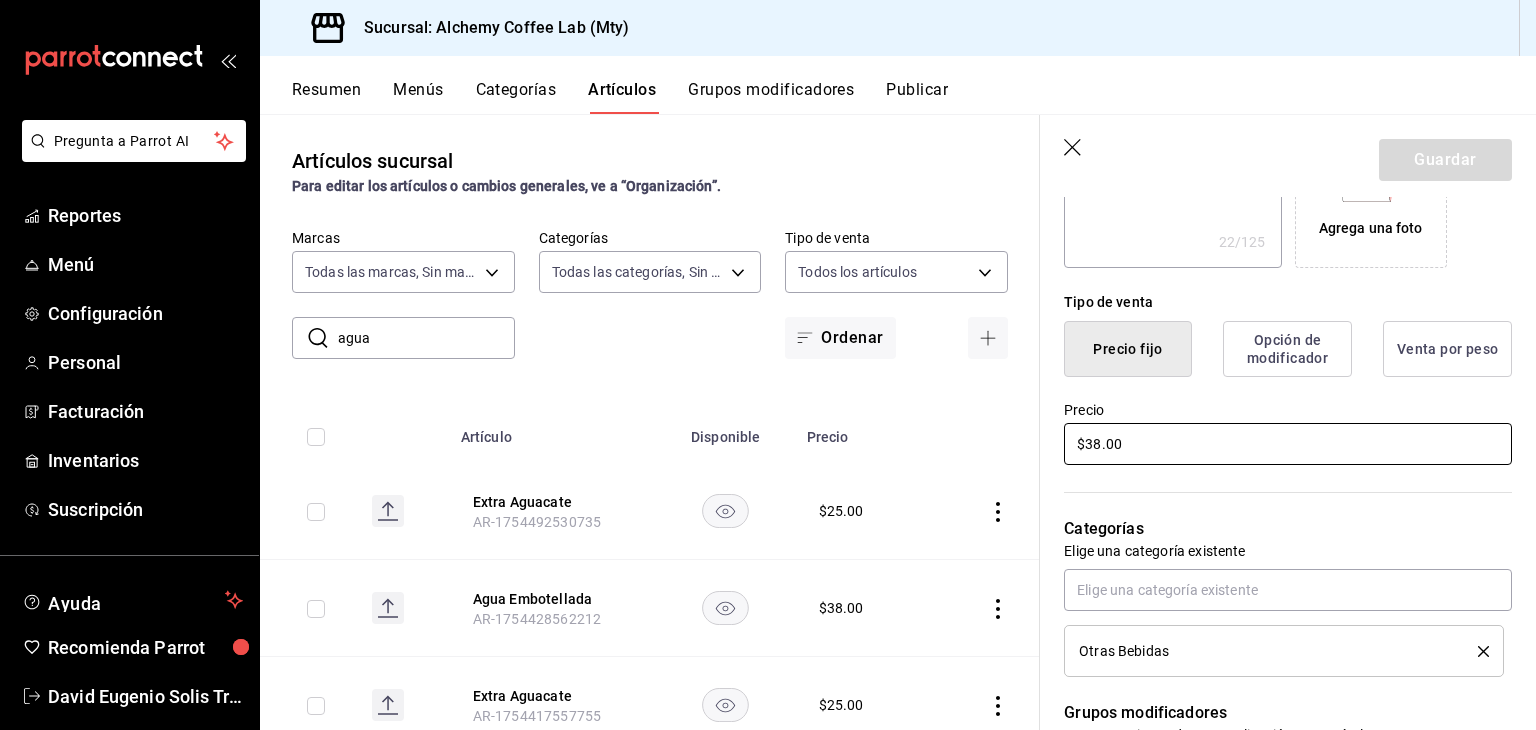 type on "x" 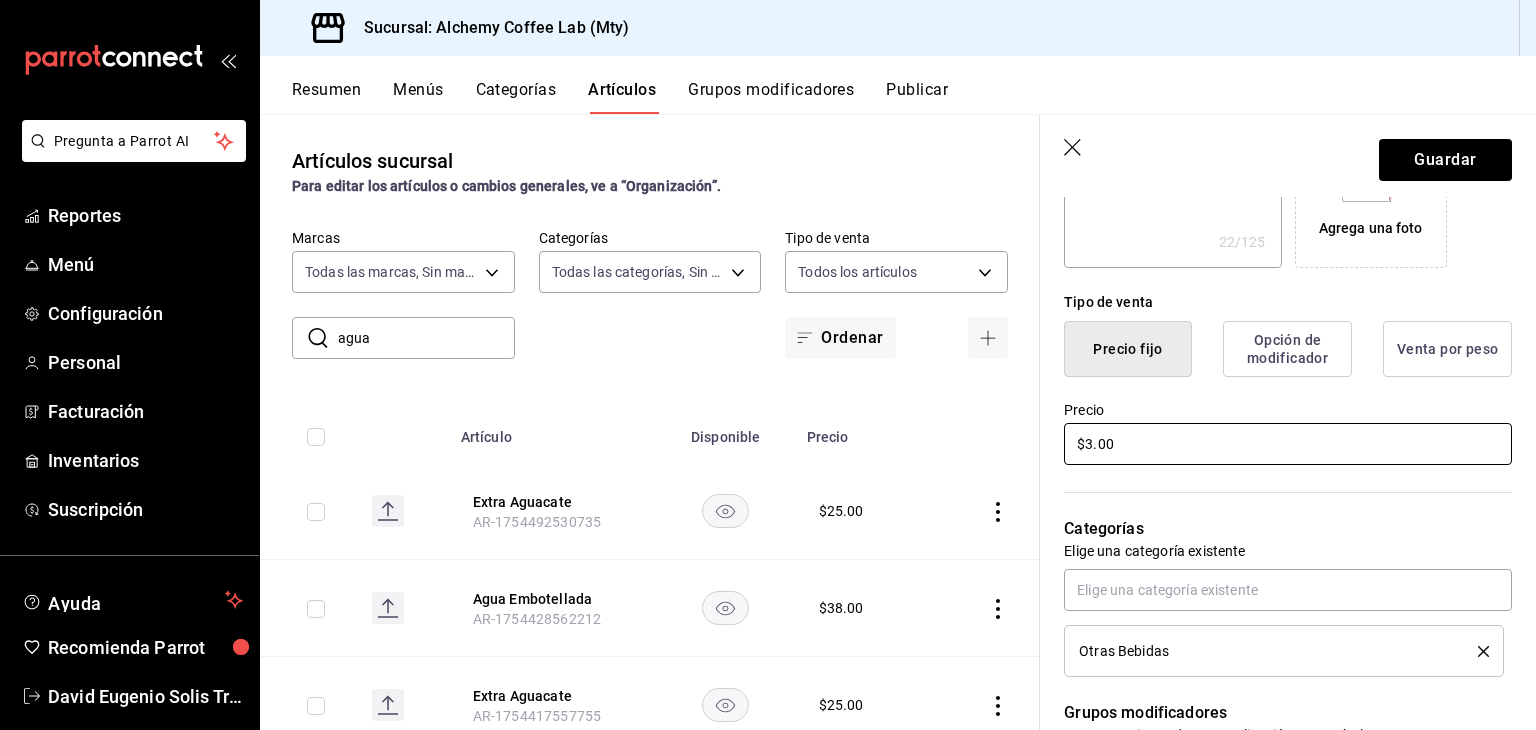 type on "x" 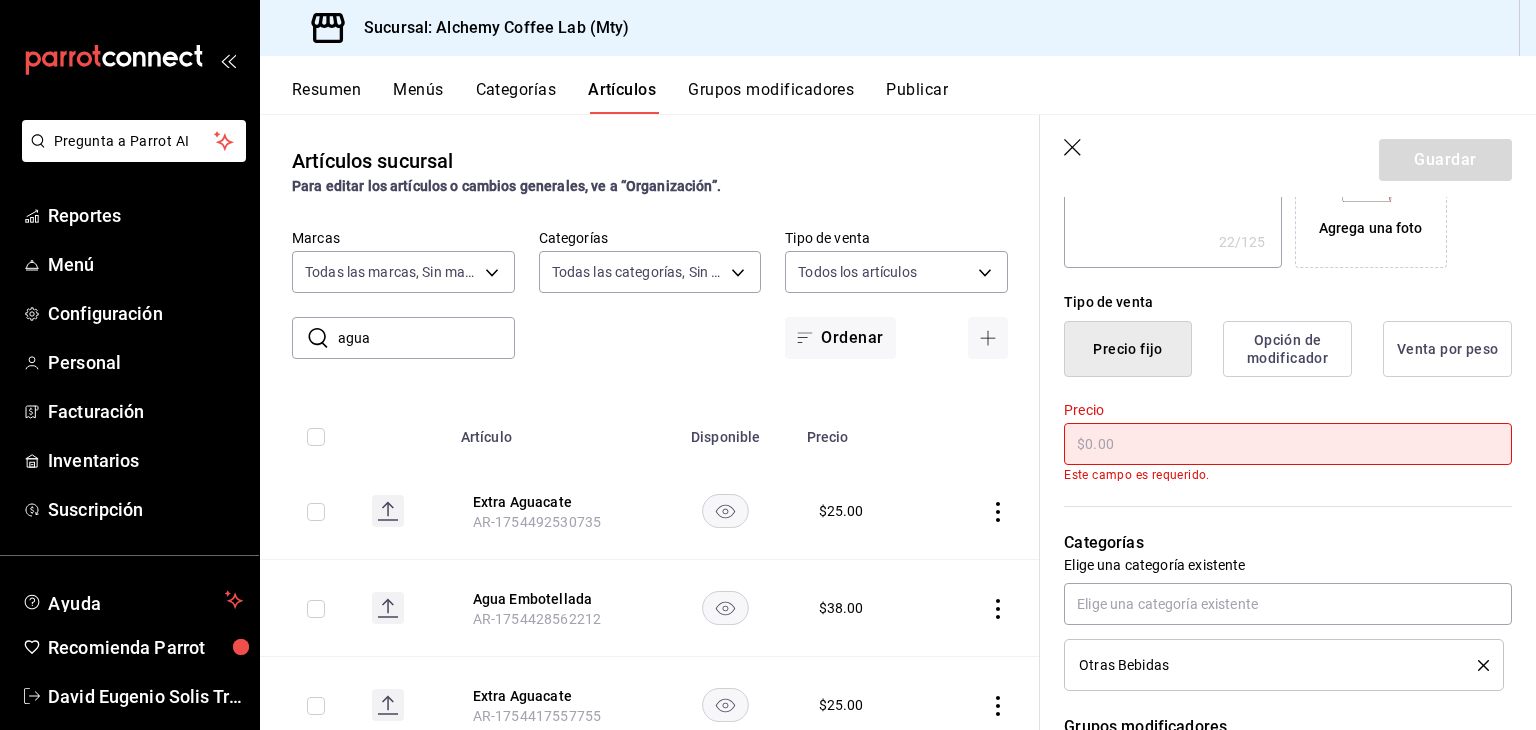 type on "x" 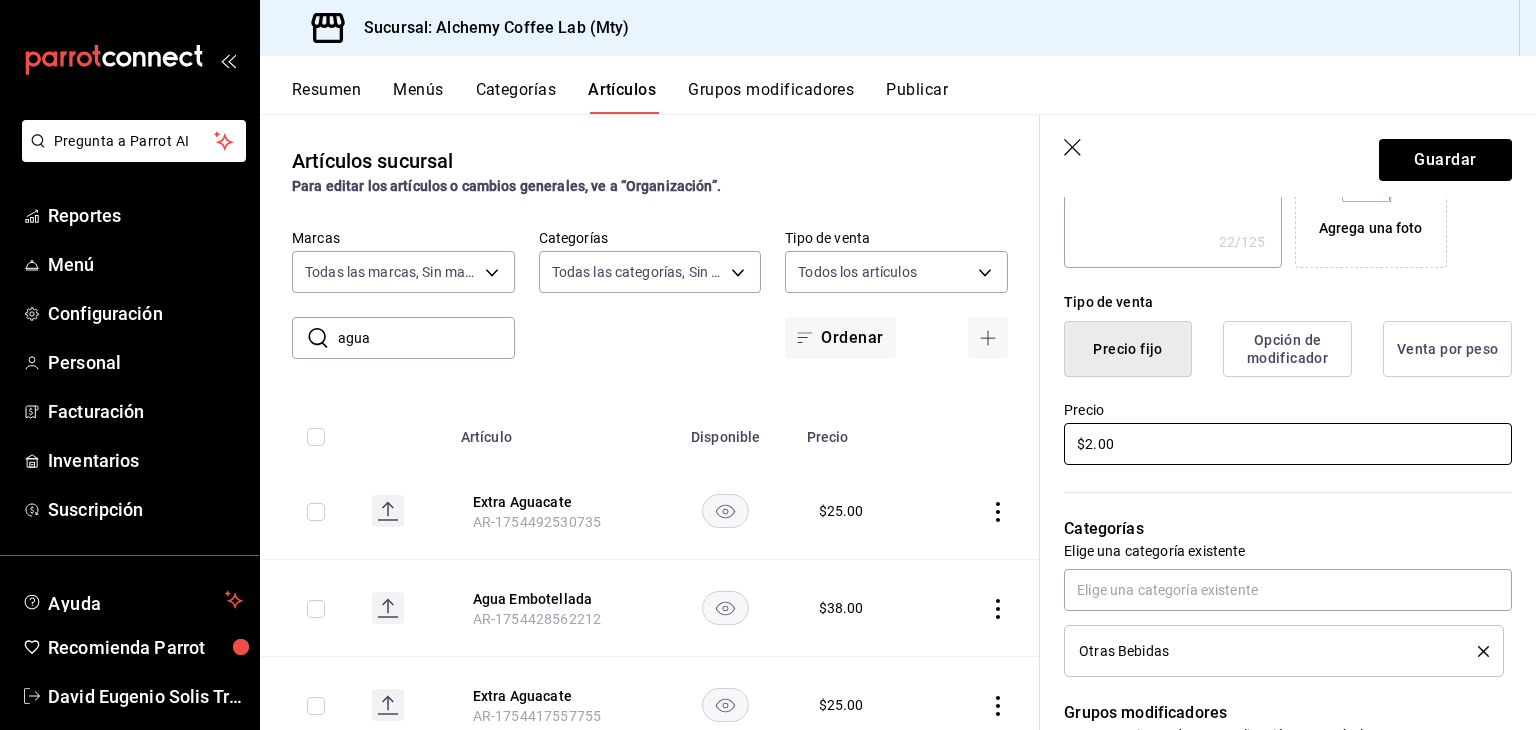 type on "x" 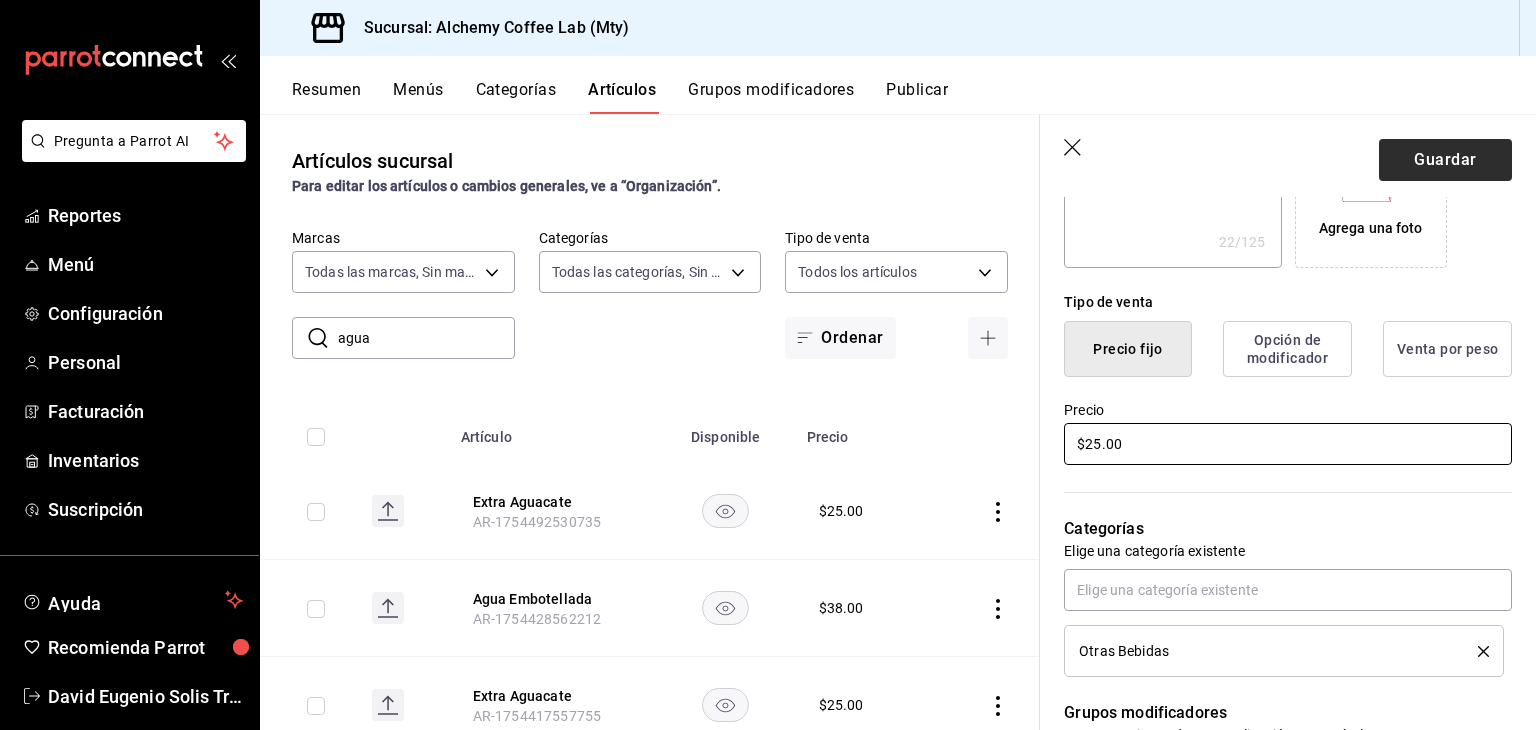type on "$25.00" 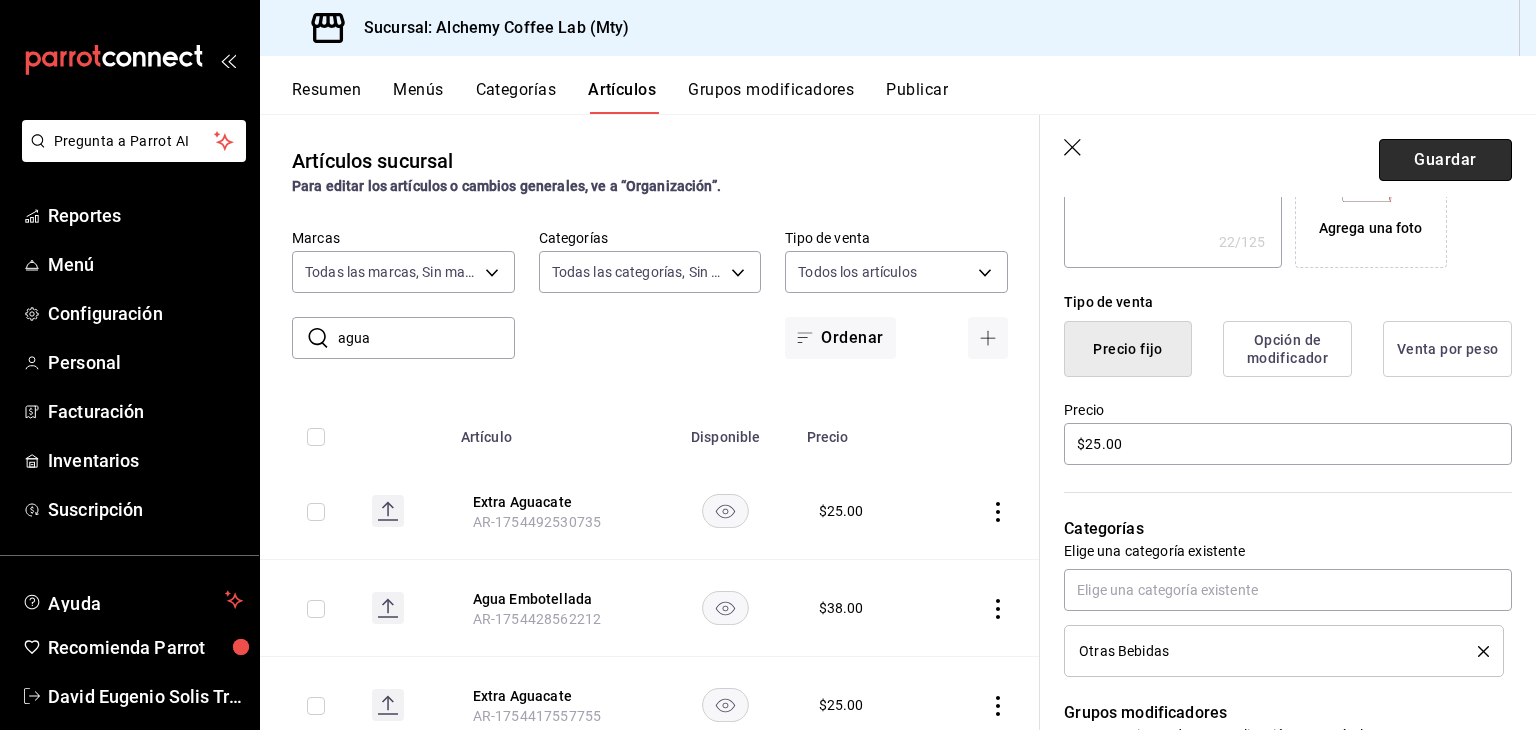 click on "Guardar" at bounding box center [1445, 160] 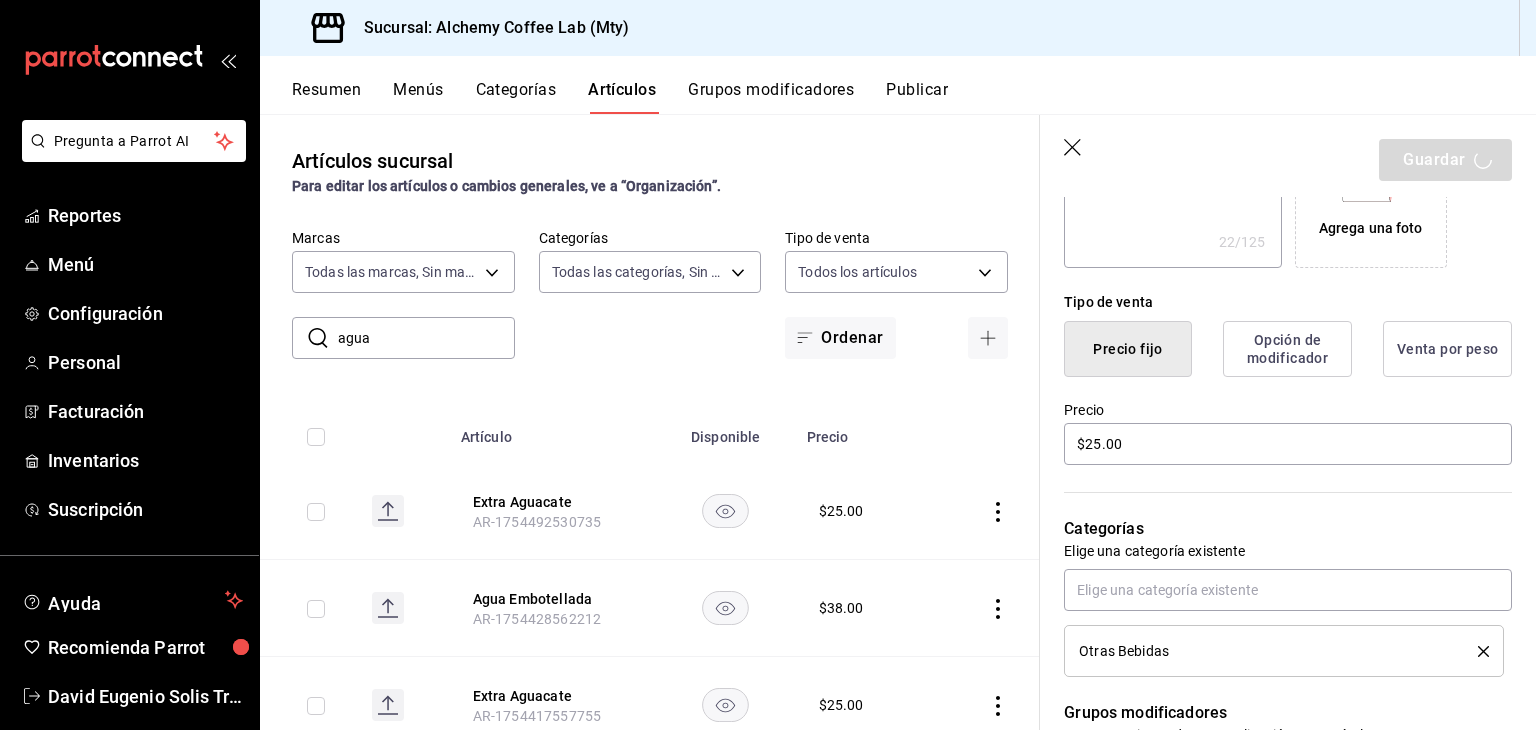 type on "x" 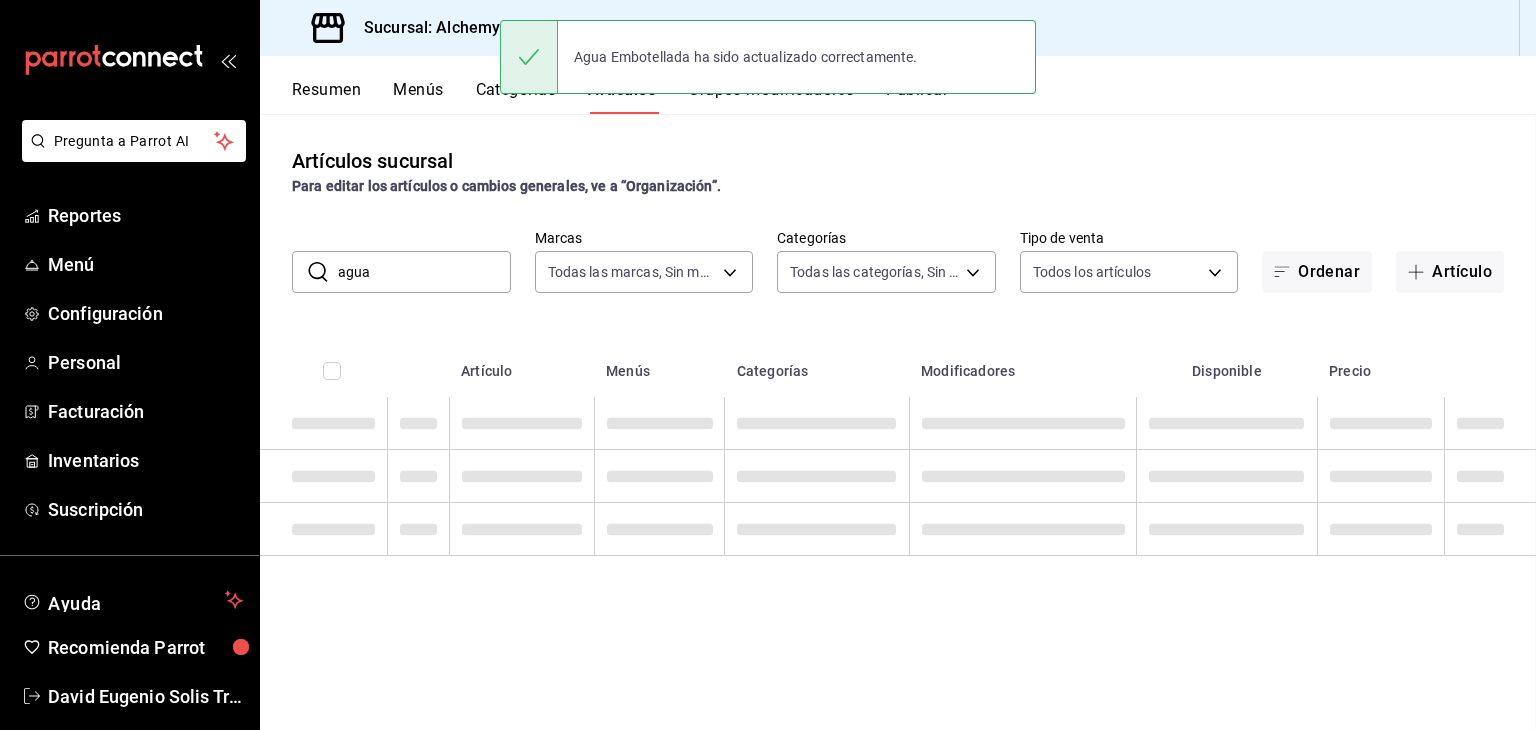 scroll, scrollTop: 0, scrollLeft: 0, axis: both 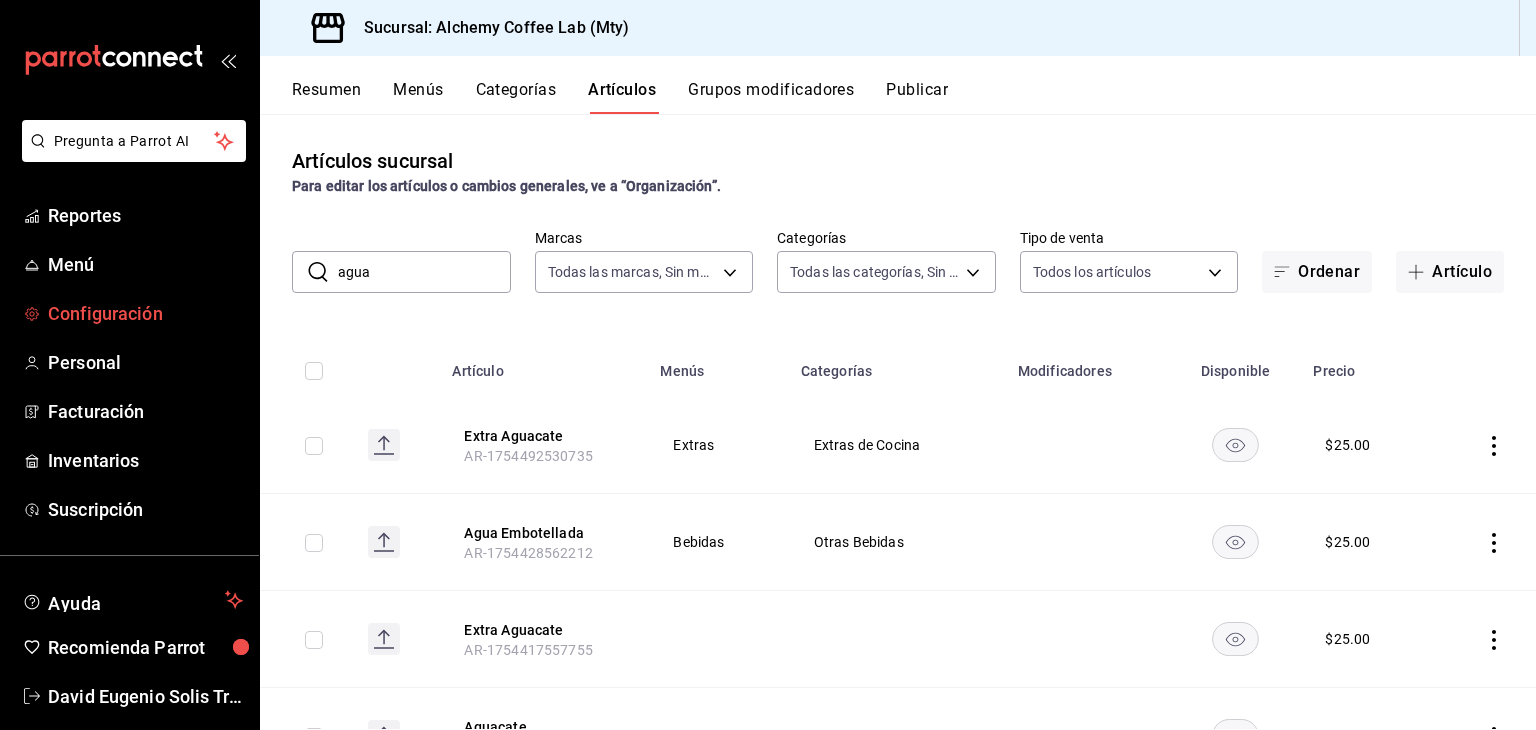 click on "Configuración" at bounding box center [145, 313] 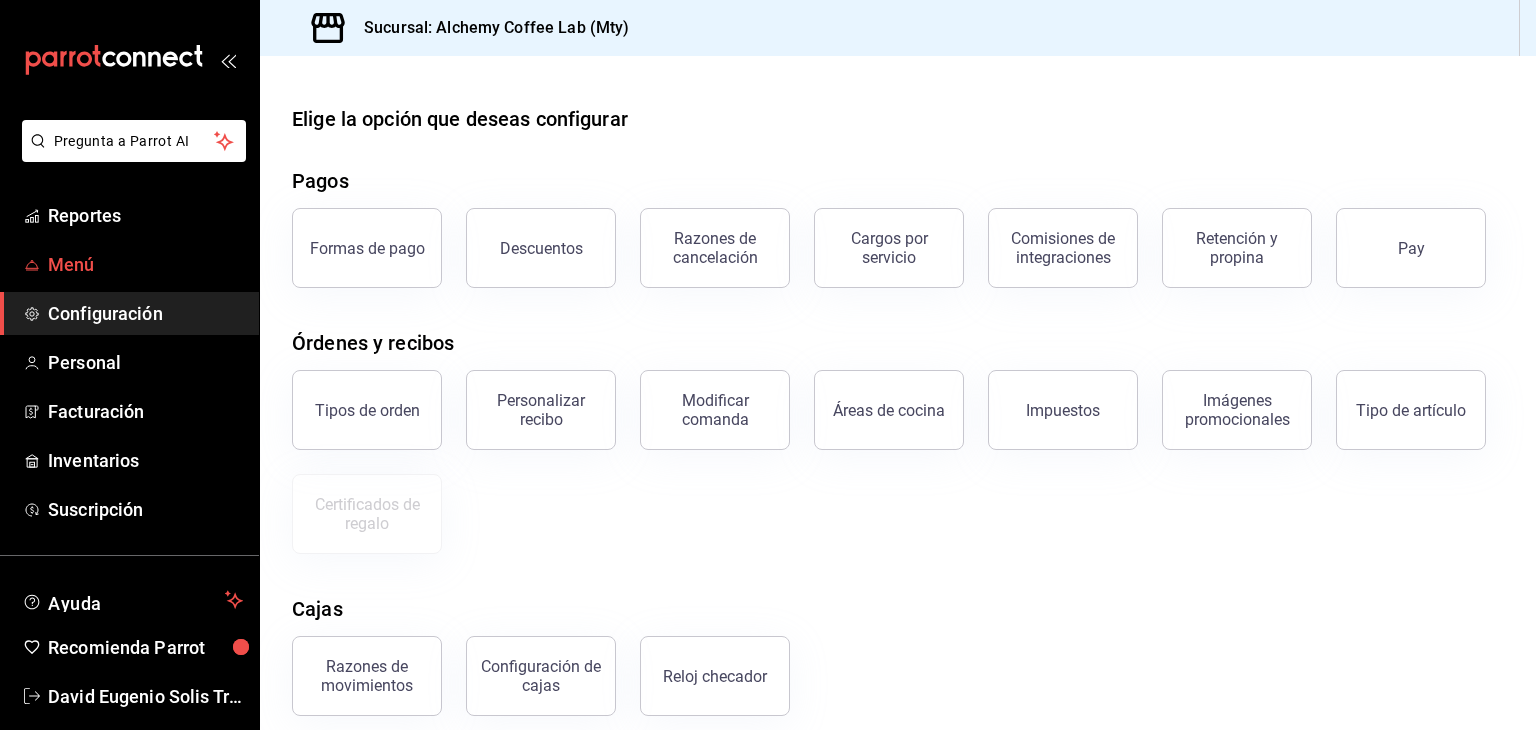 click on "Menú" at bounding box center [145, 264] 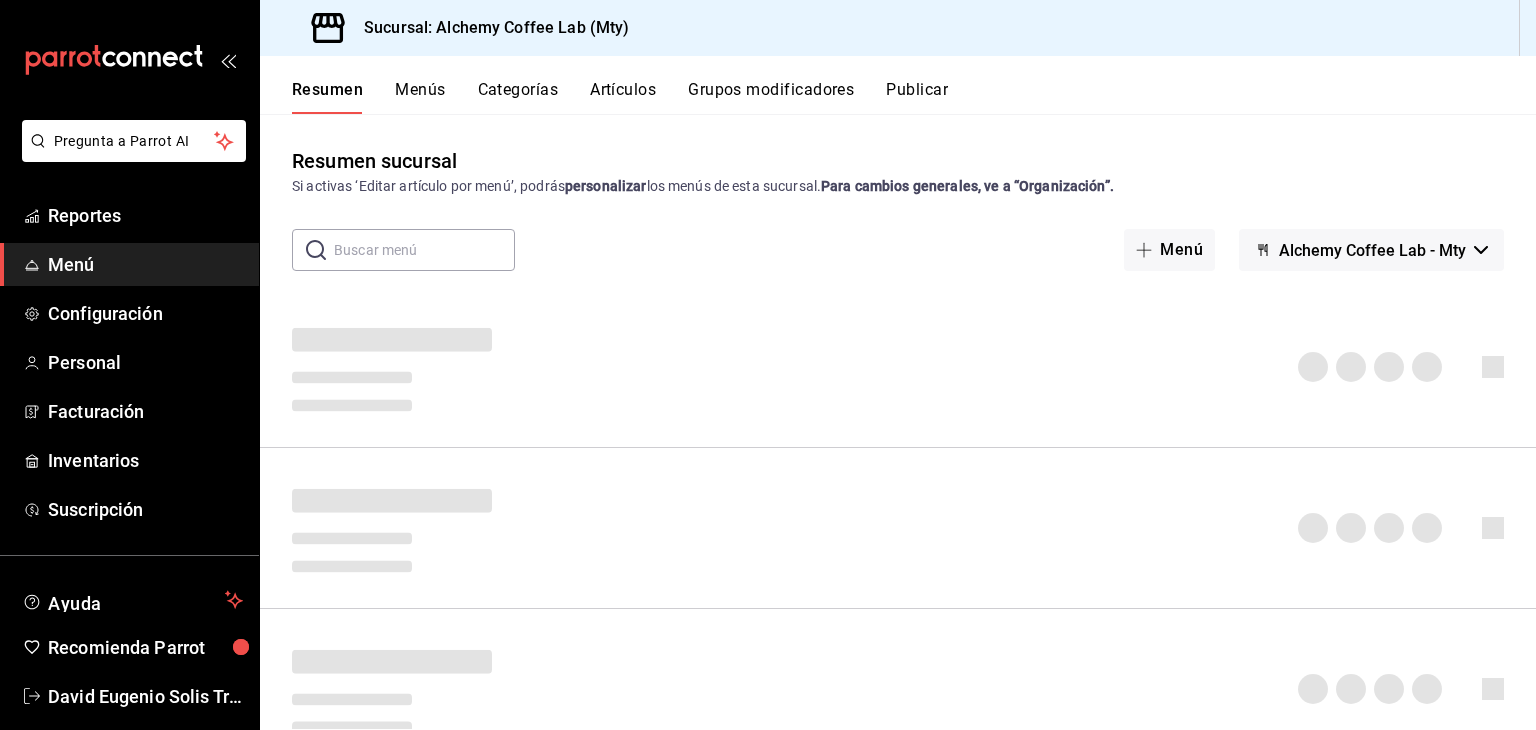 click on "Resumen Menús Categorías Artículos Grupos modificadores Publicar" at bounding box center (914, 97) 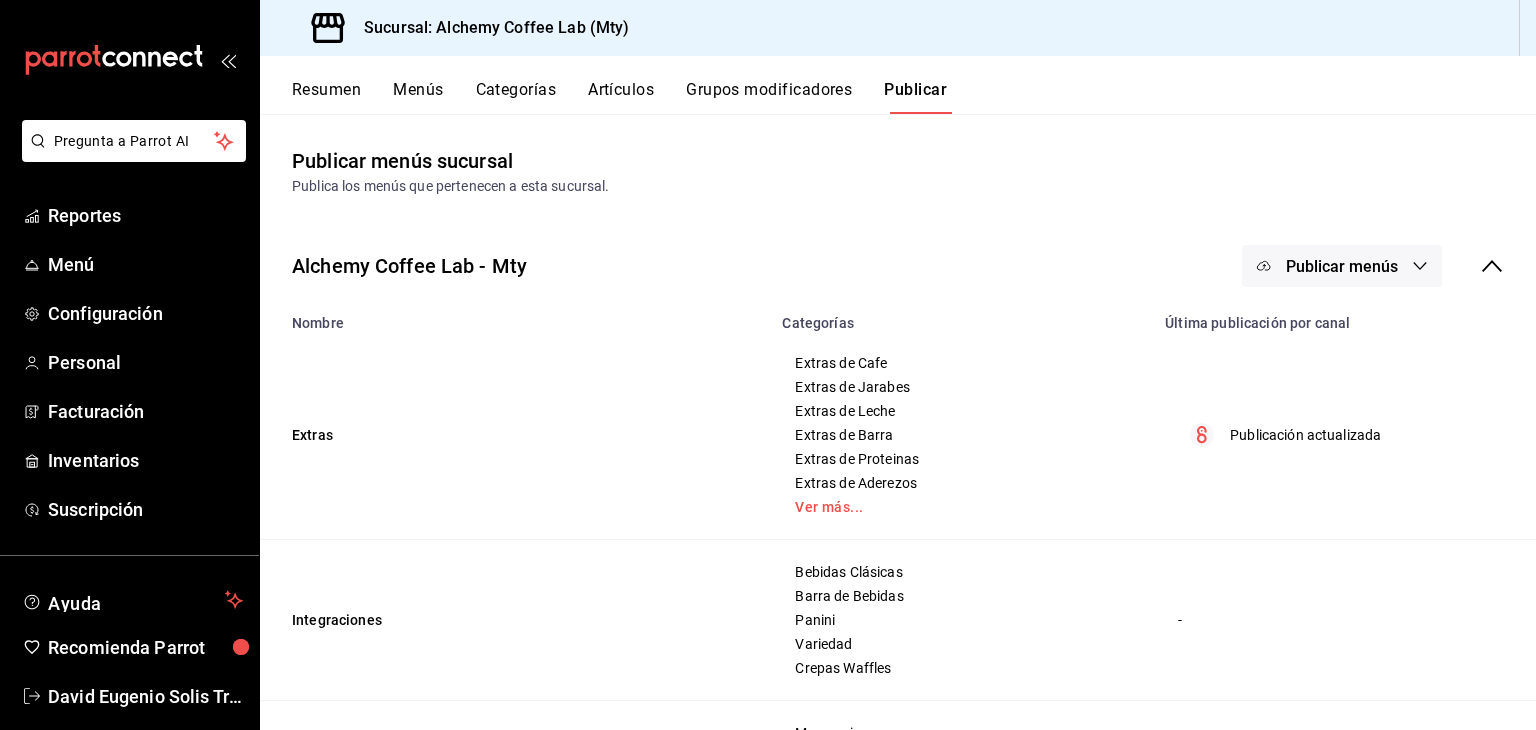 click on "Publicar menús" at bounding box center [1342, 266] 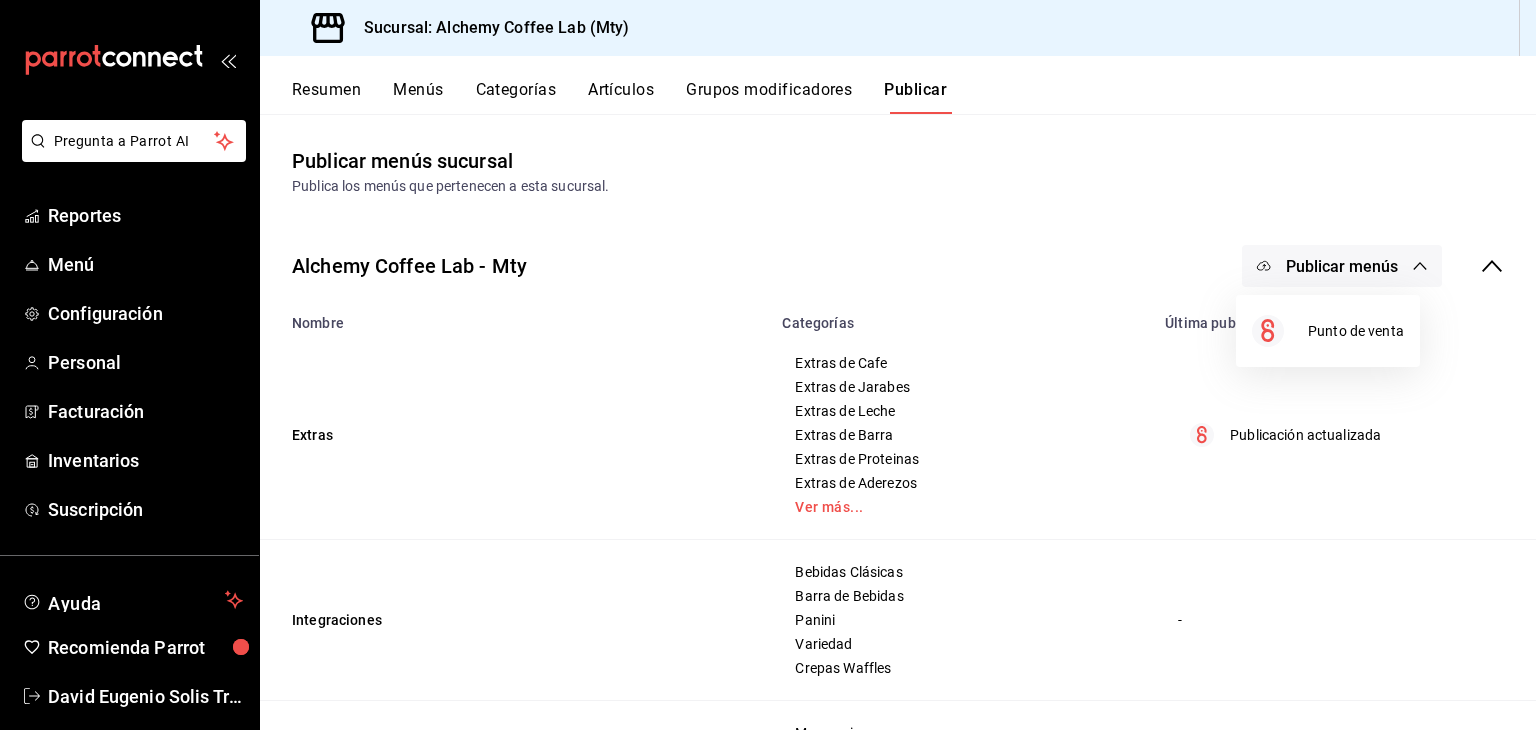 click at bounding box center [768, 365] 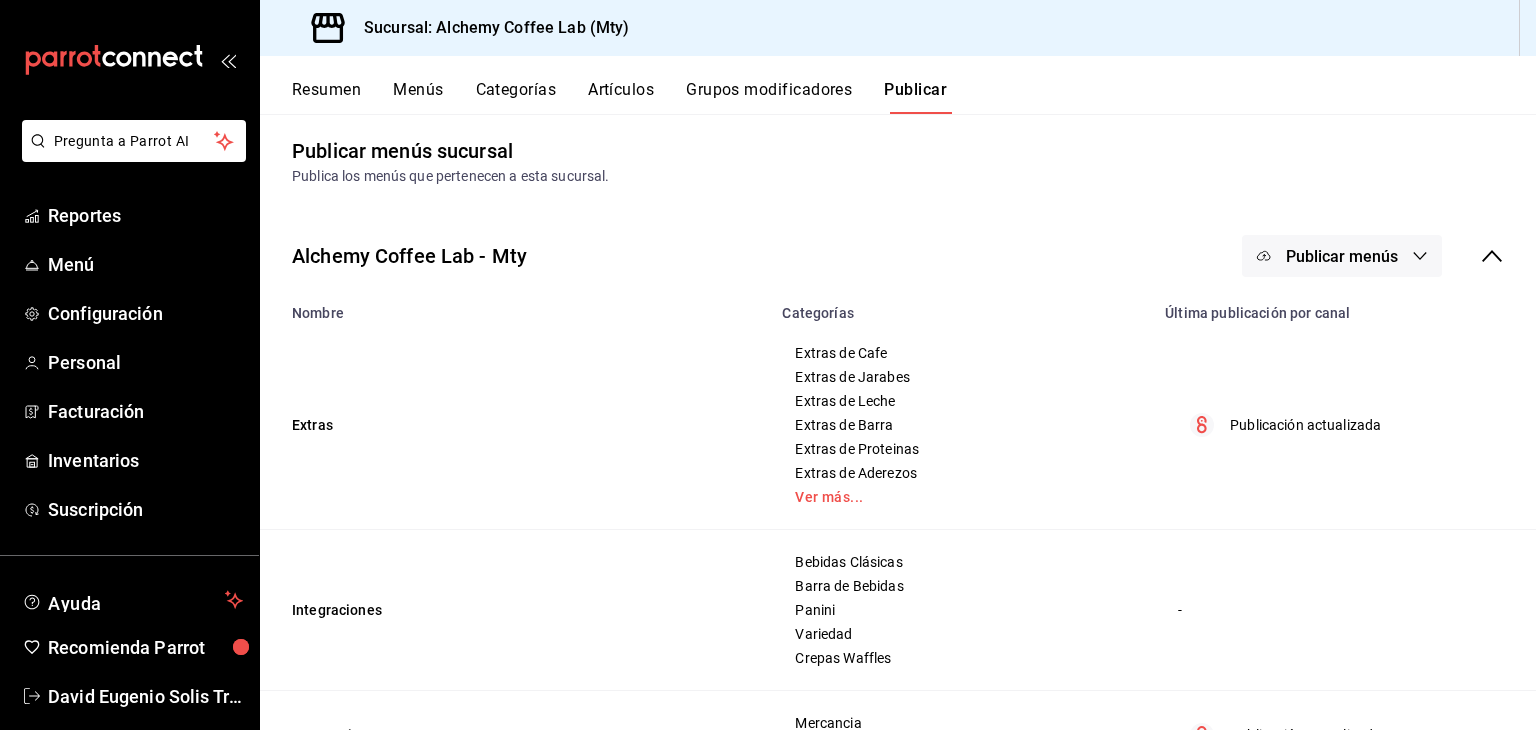 scroll, scrollTop: 0, scrollLeft: 0, axis: both 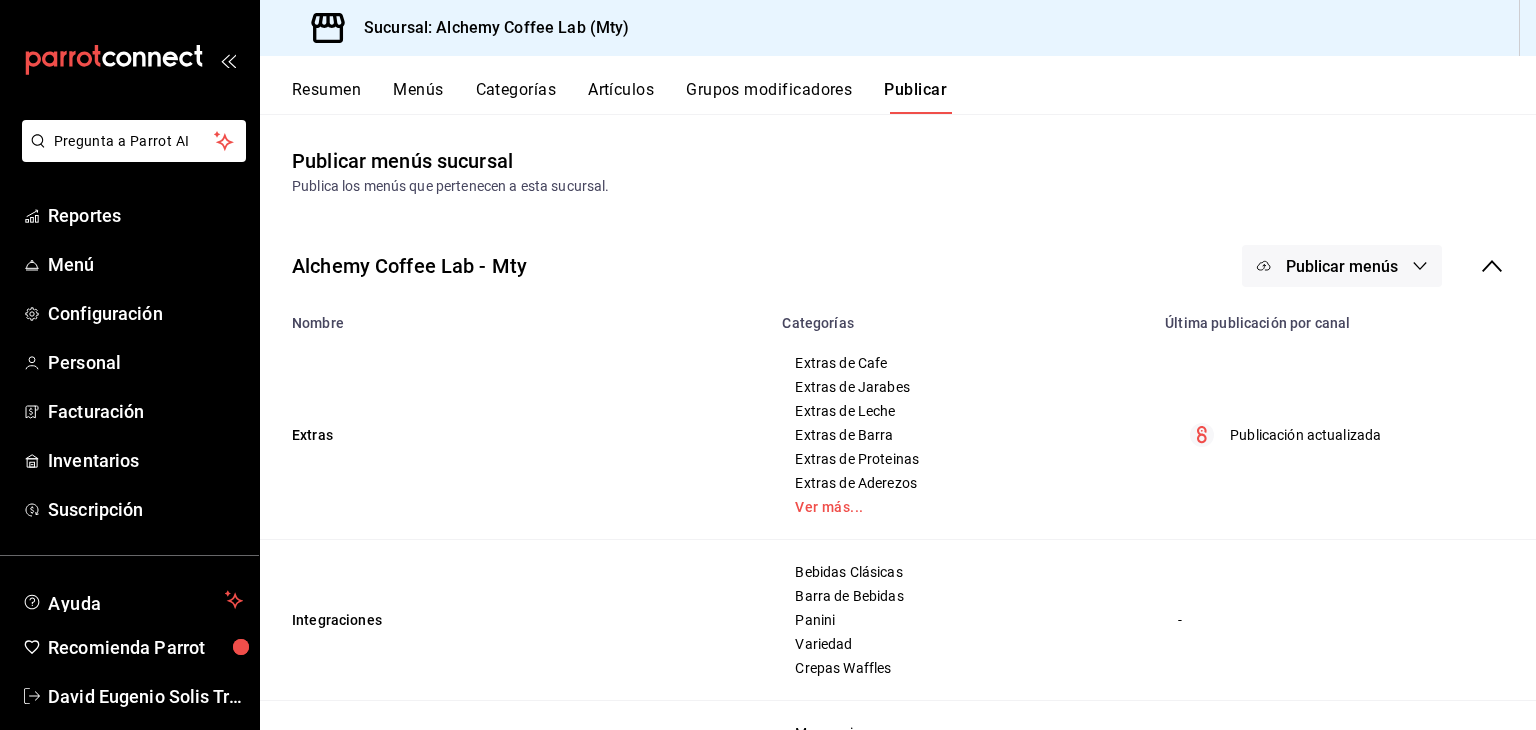 click on "Publicar menús" at bounding box center (1342, 266) 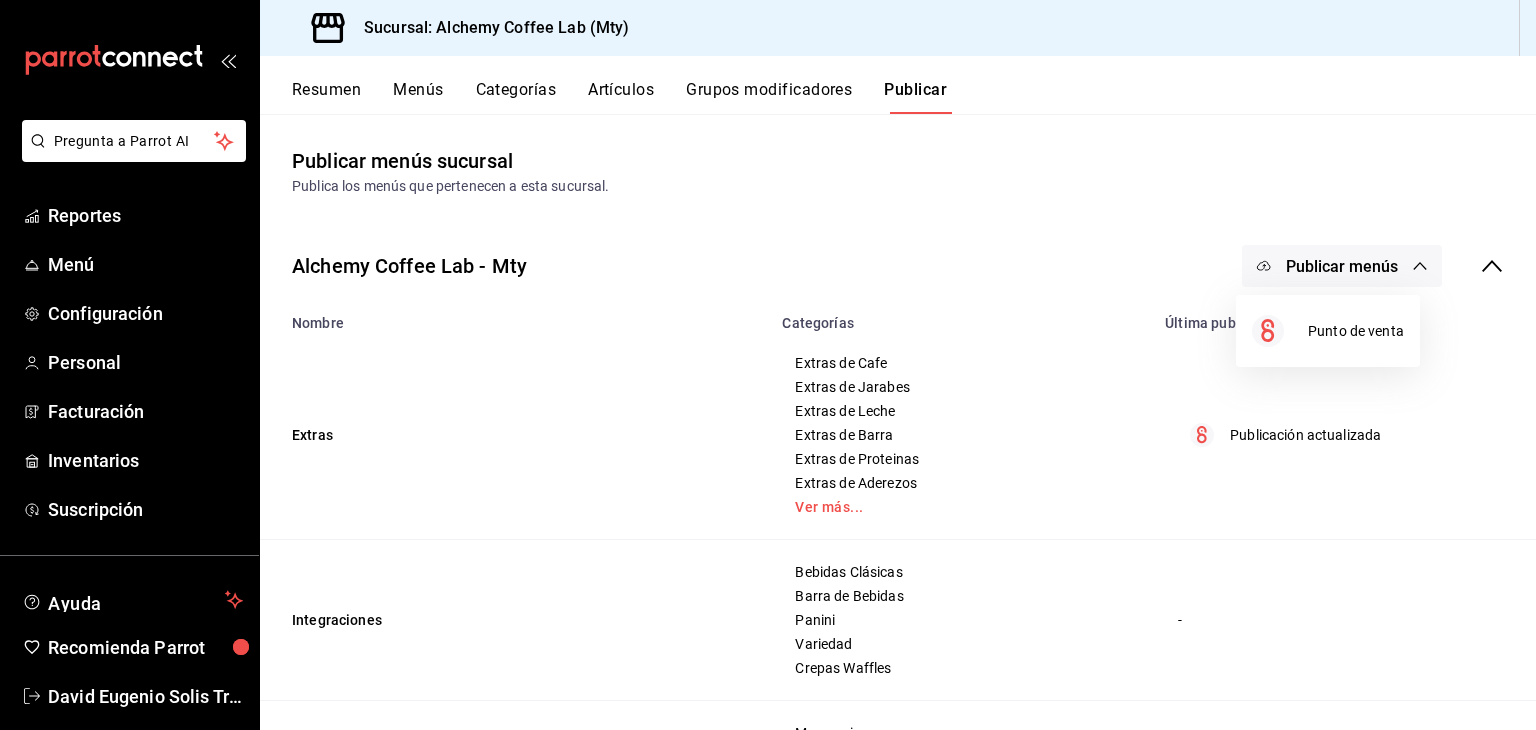 click at bounding box center [768, 365] 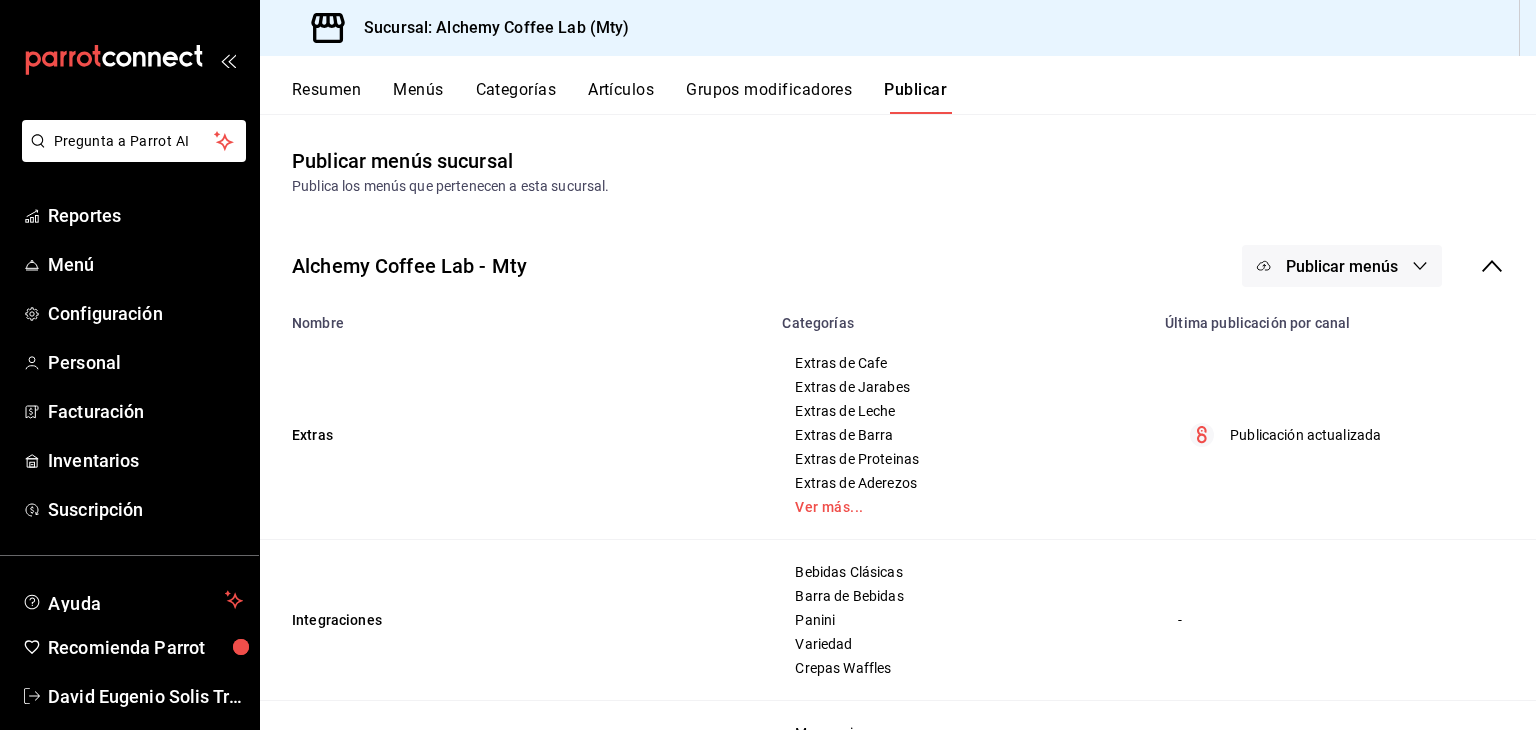 click on "Grupos modificadores" at bounding box center (769, 97) 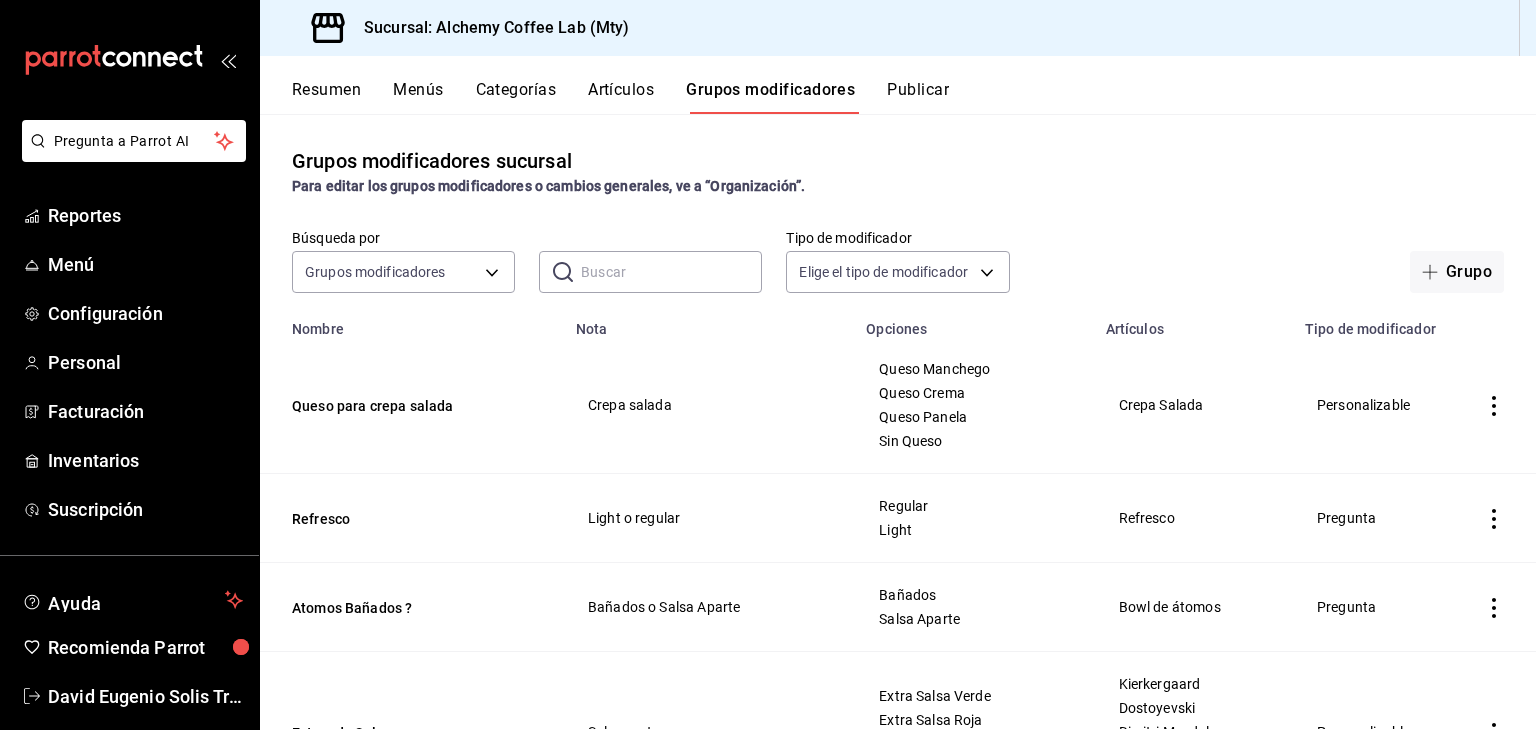 click on "Artículos" at bounding box center [621, 97] 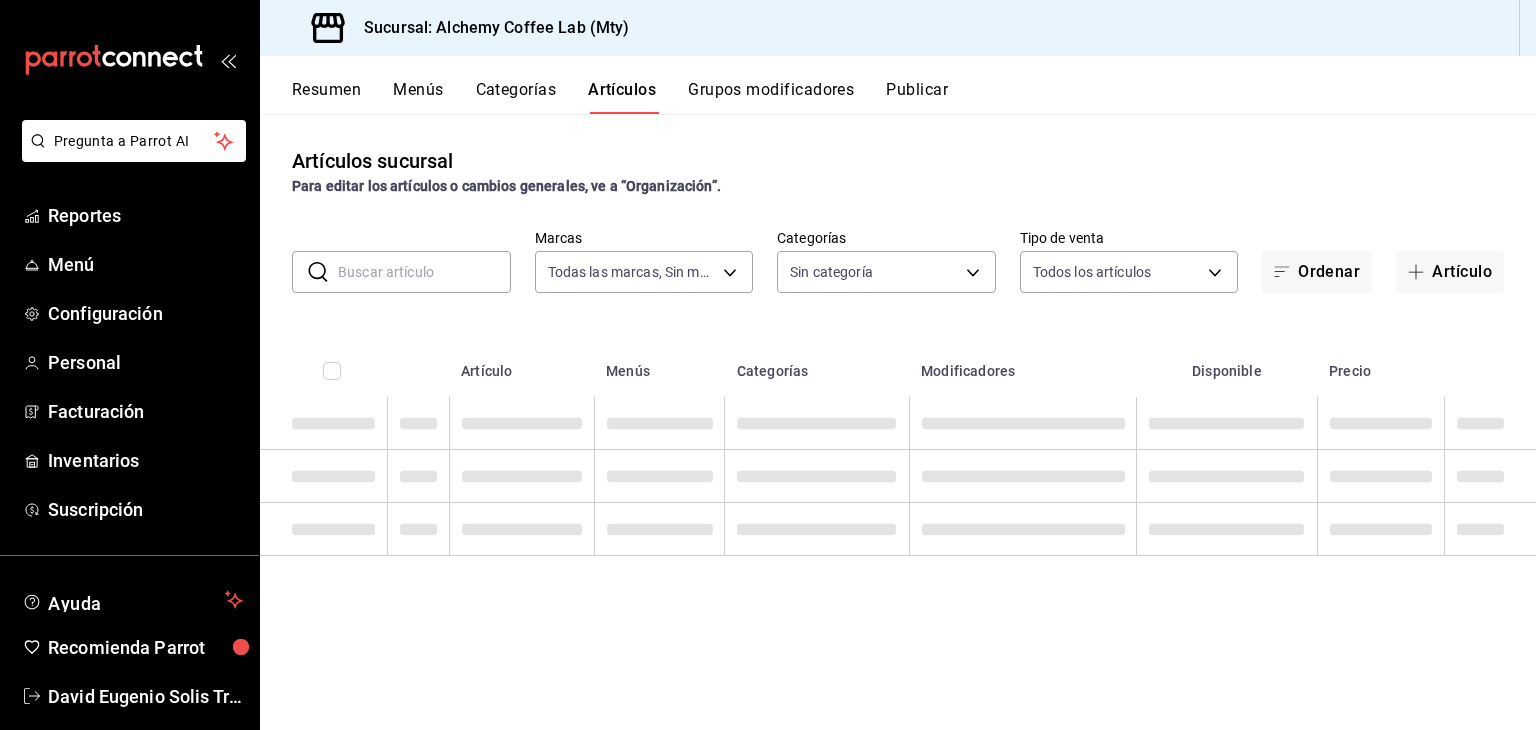 type on "147fd5db-d129-484d-8765-362391796a66" 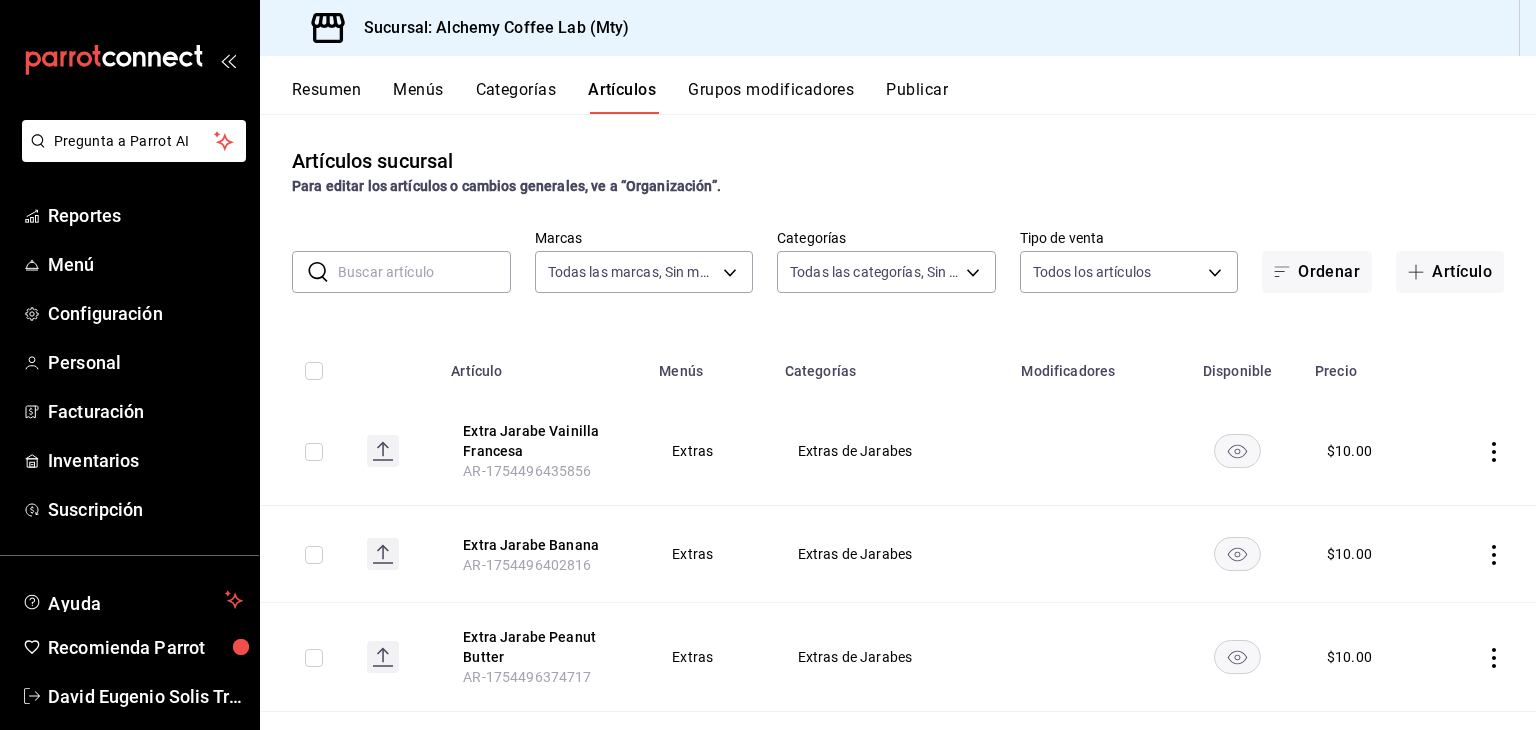 click on "Grupos modificadores" at bounding box center (771, 97) 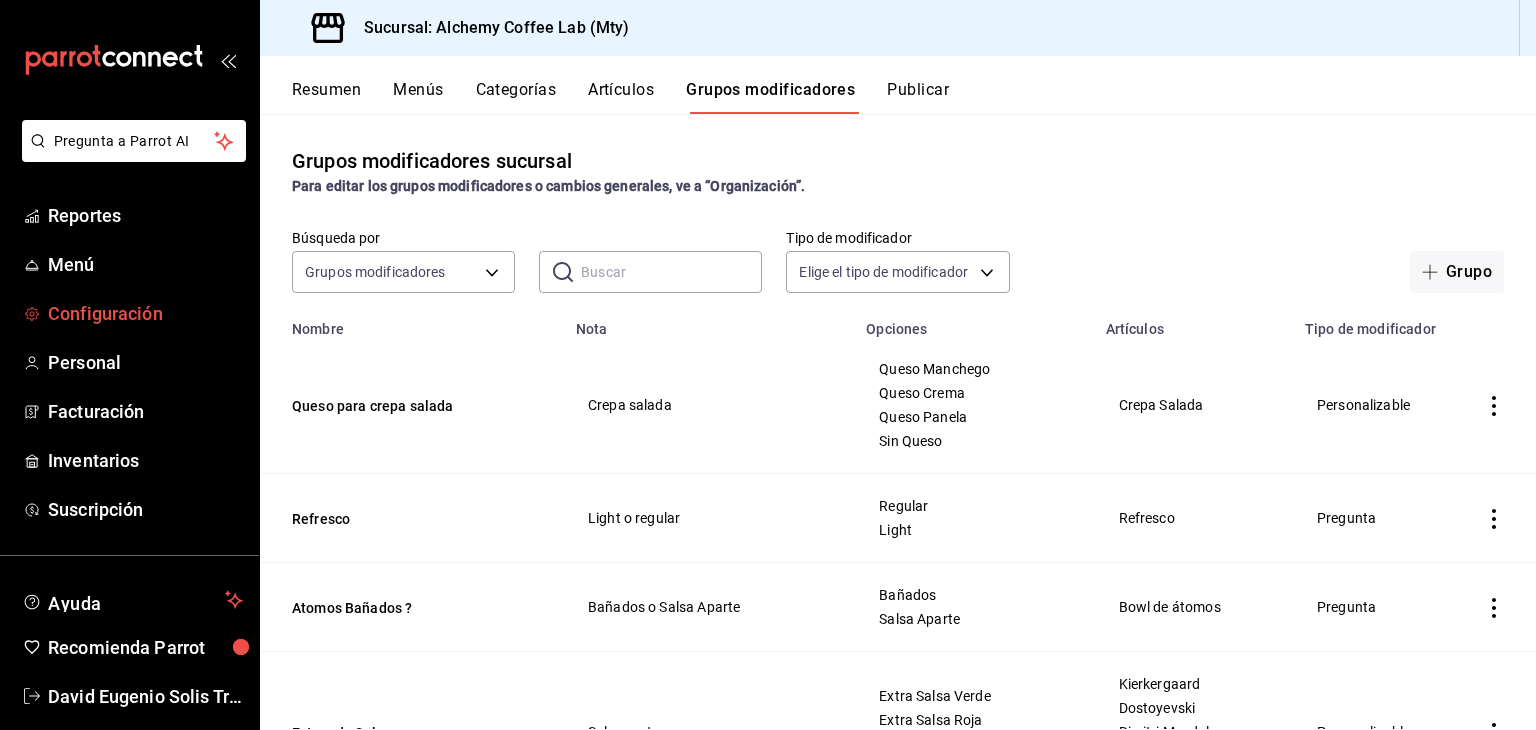 click on "Configuración" at bounding box center (145, 313) 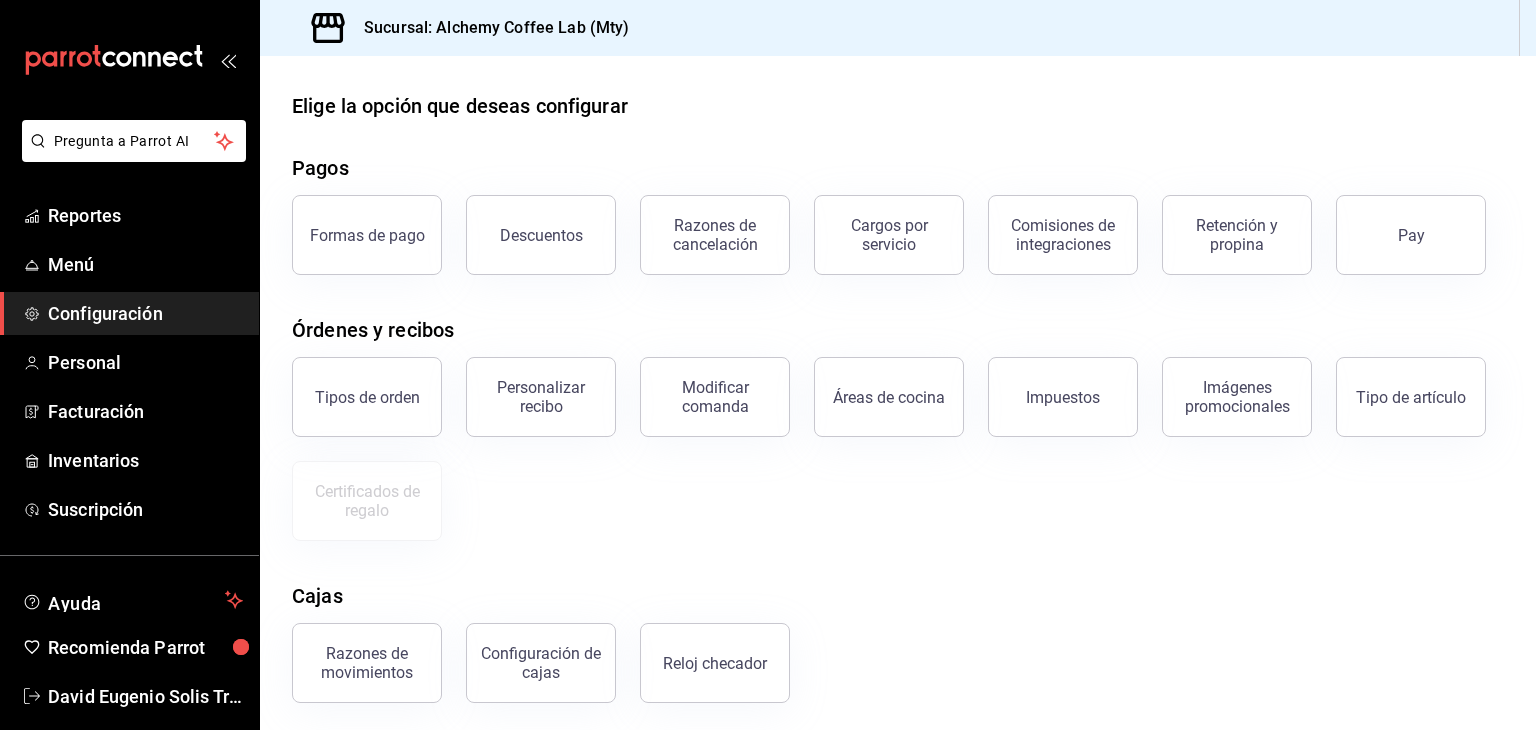 scroll, scrollTop: 0, scrollLeft: 0, axis: both 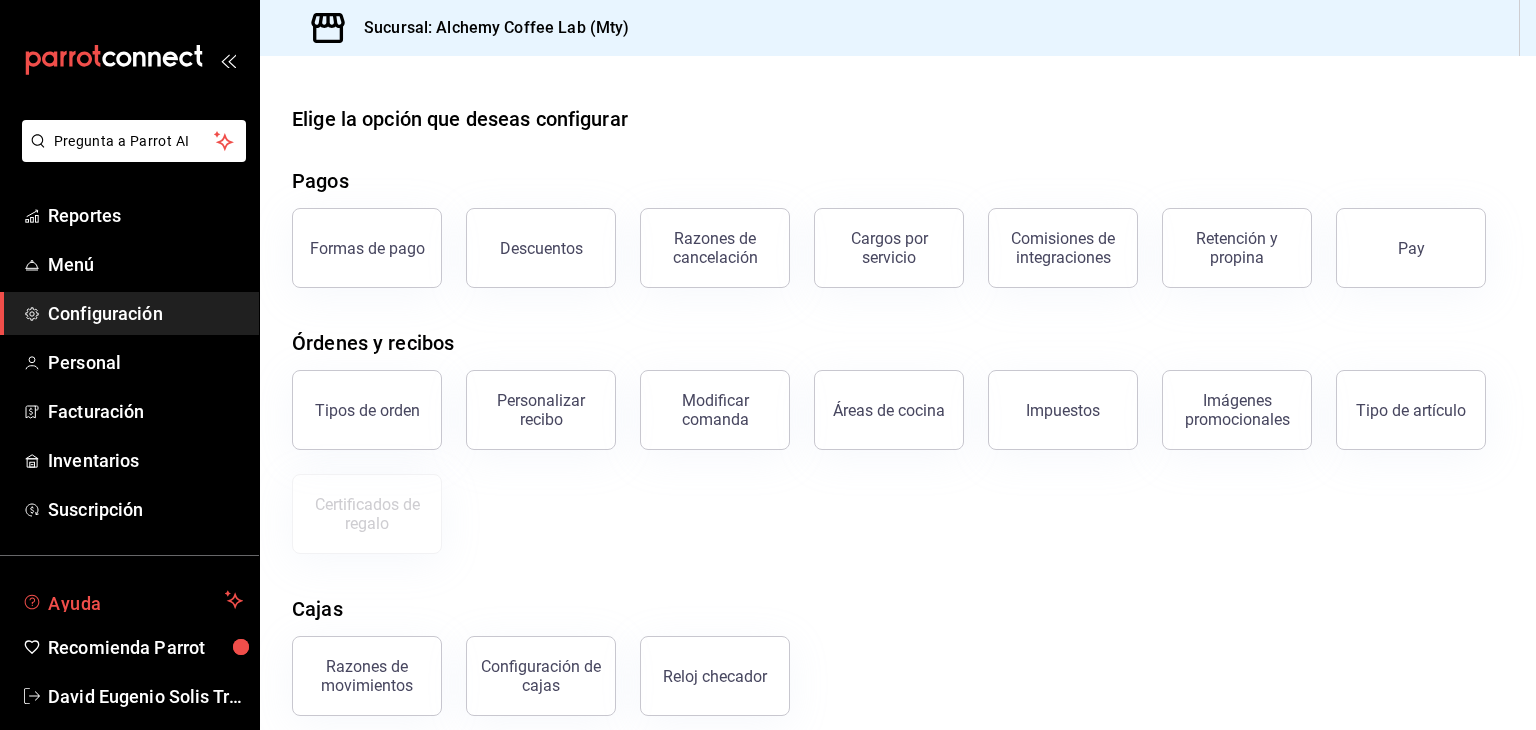 click on "Ayuda" at bounding box center (129, 600) 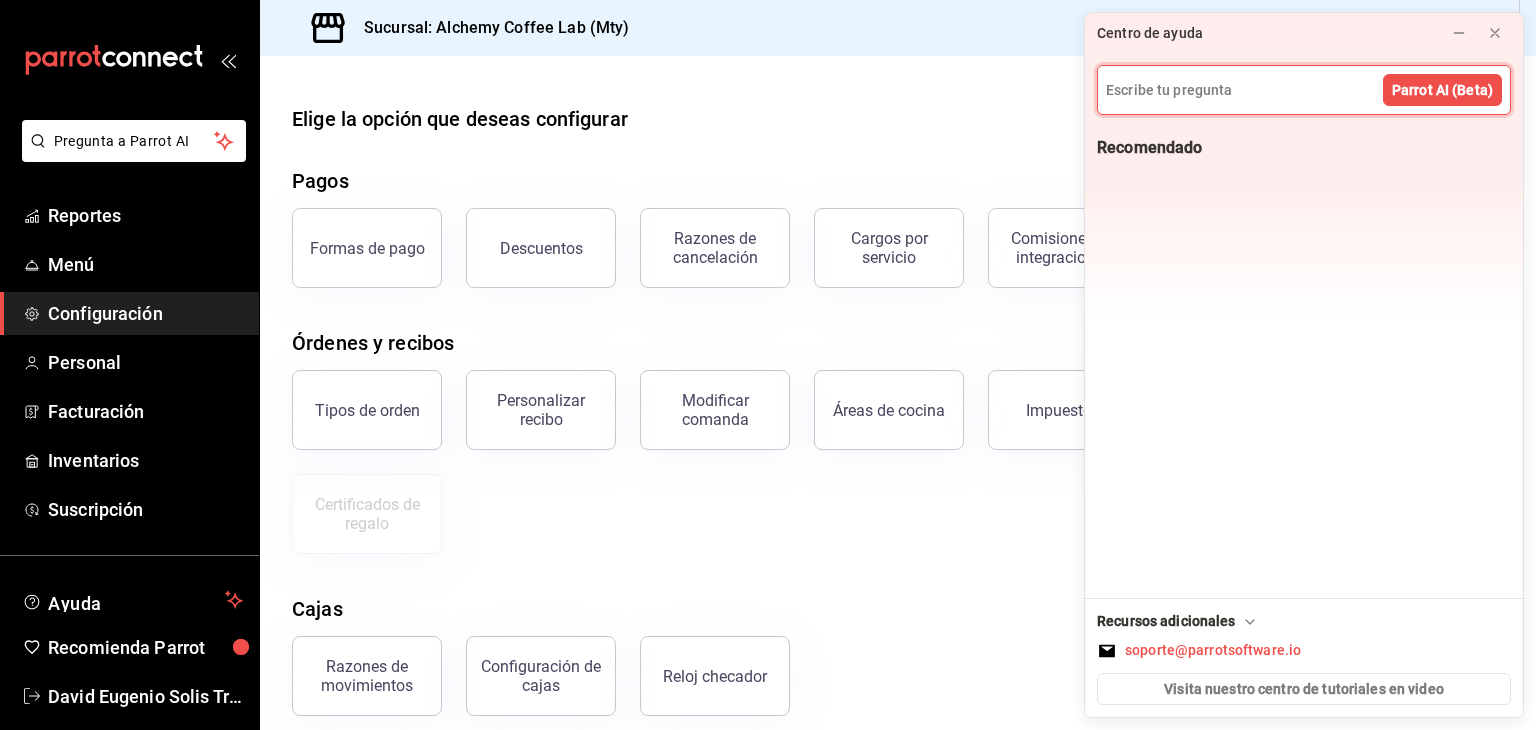 click 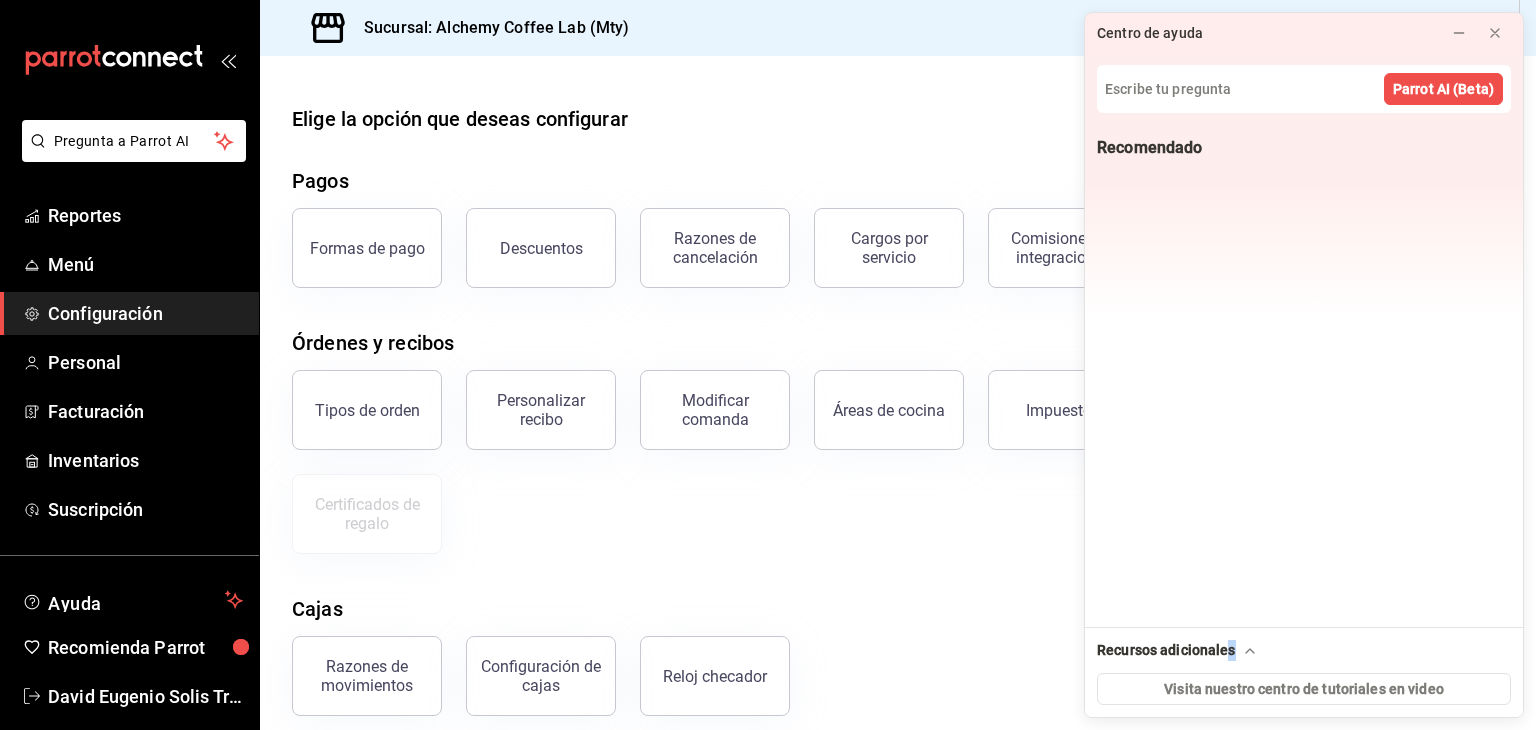 click on "Recursos adicionales" at bounding box center (1178, 650) 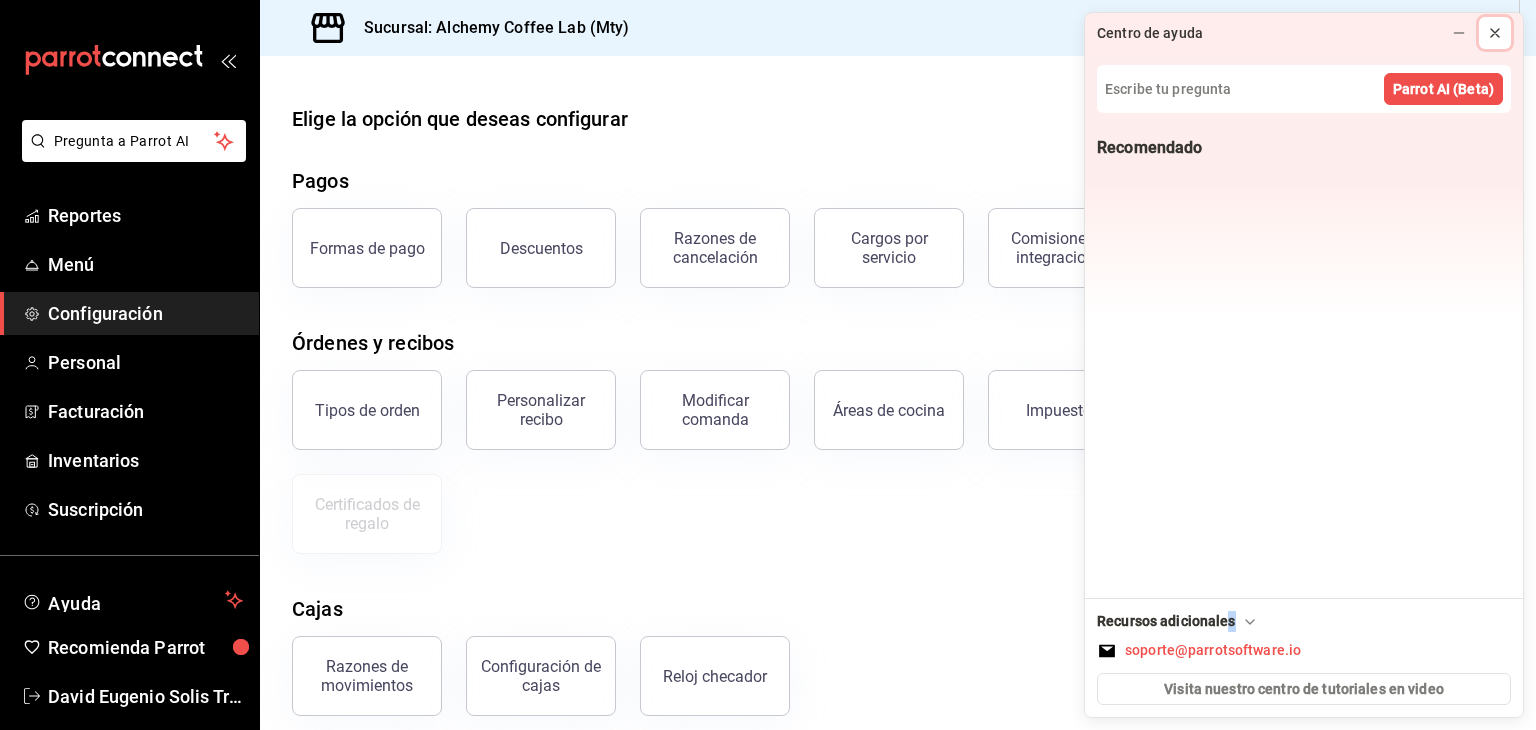 click 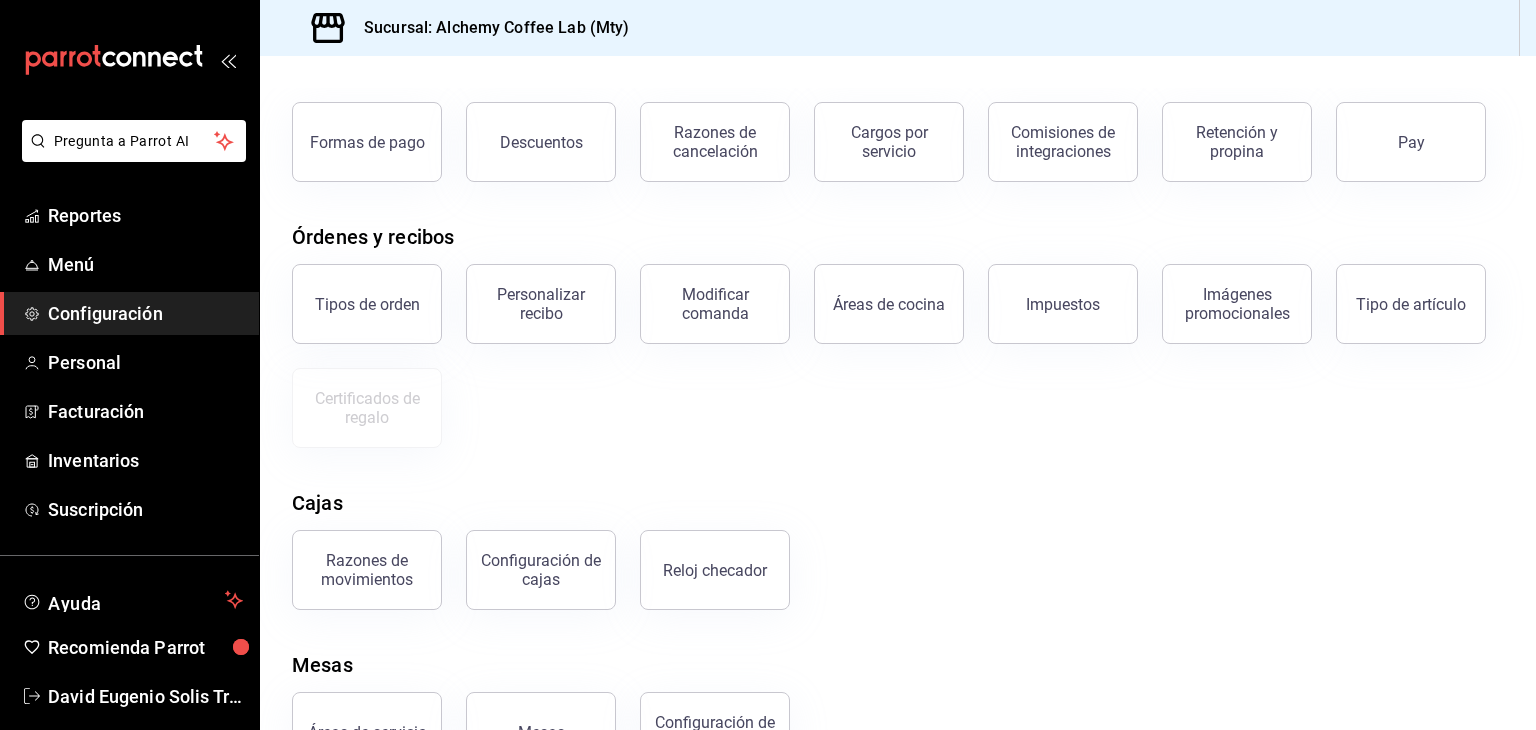 scroll, scrollTop: 0, scrollLeft: 0, axis: both 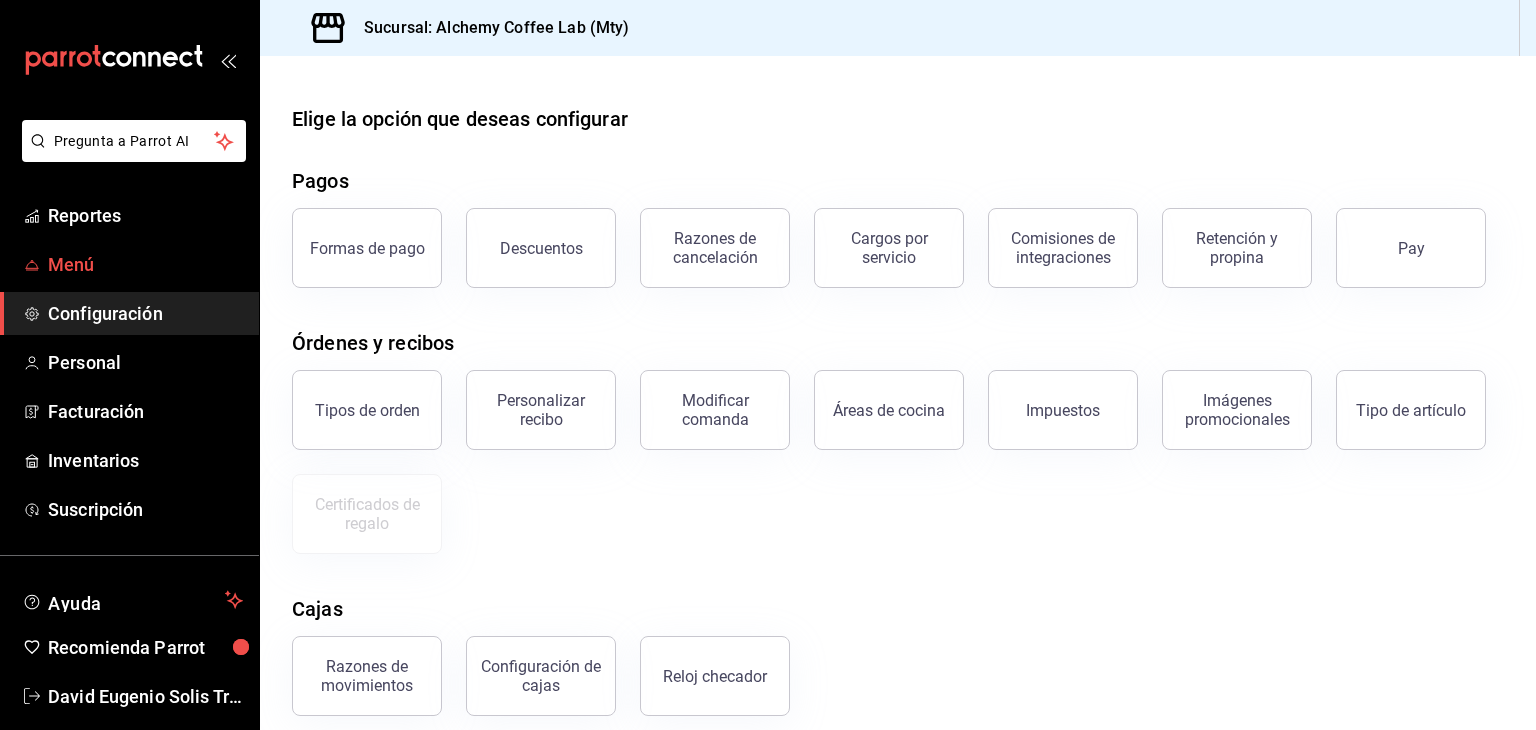 click on "Menú" at bounding box center [145, 264] 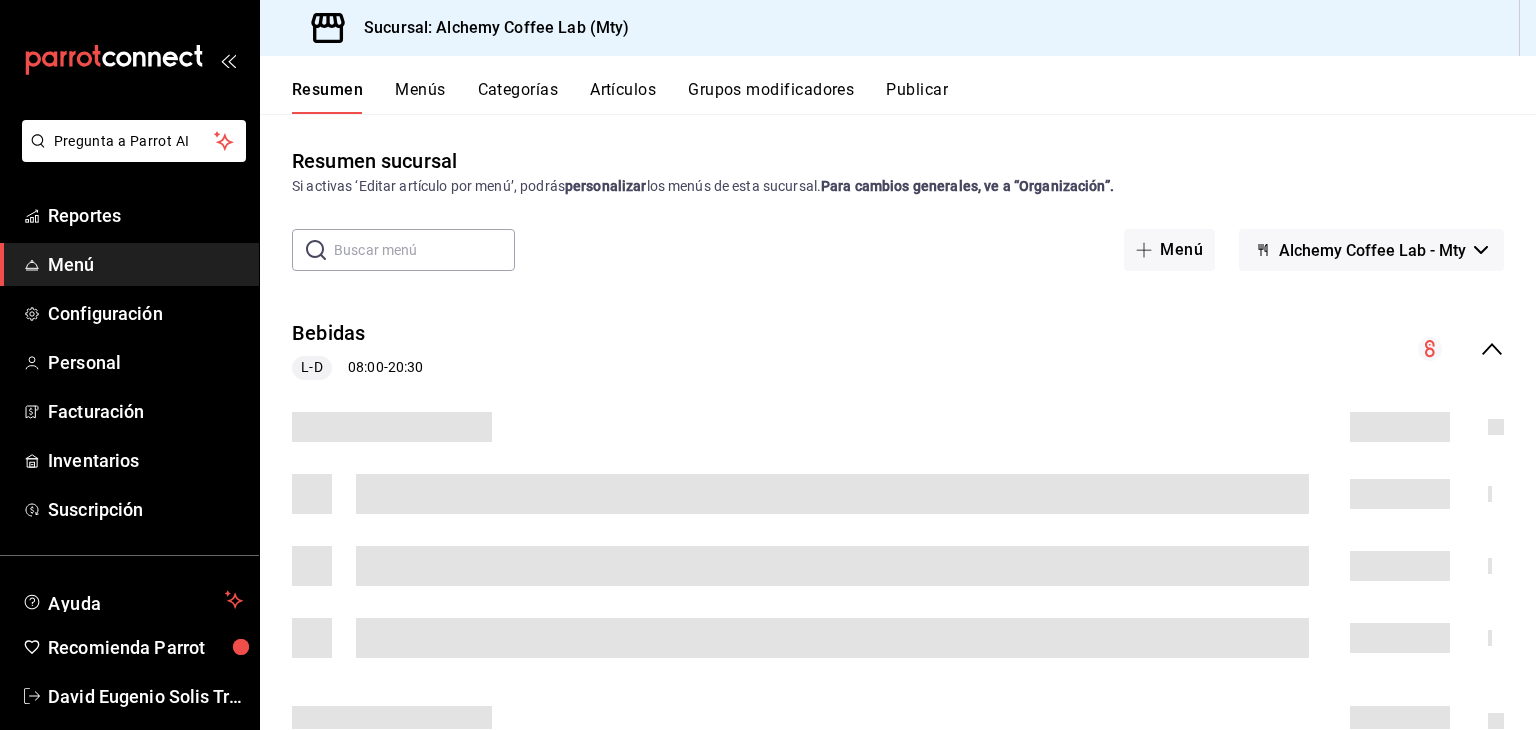 click on "Menús" at bounding box center (420, 97) 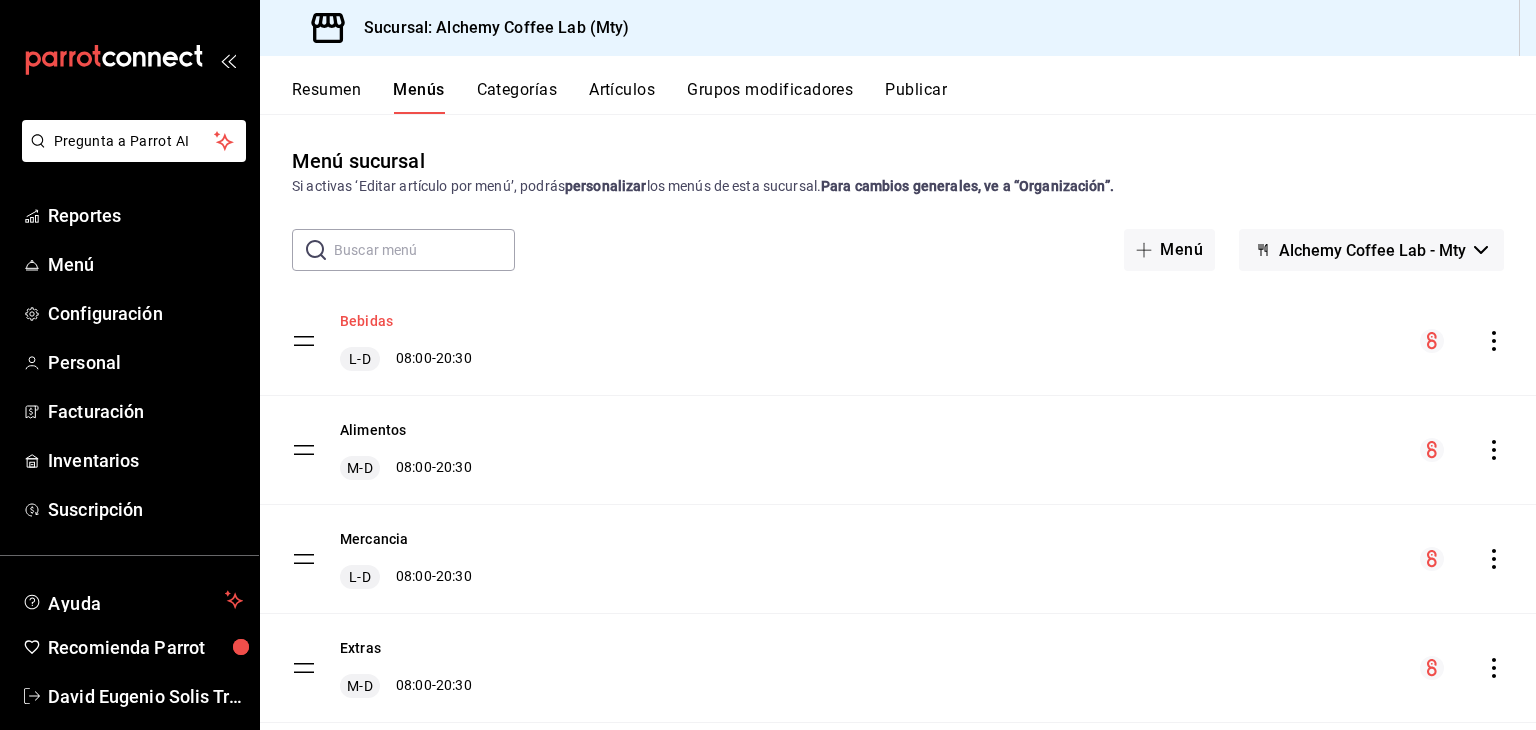 click on "Bebidas" at bounding box center (366, 321) 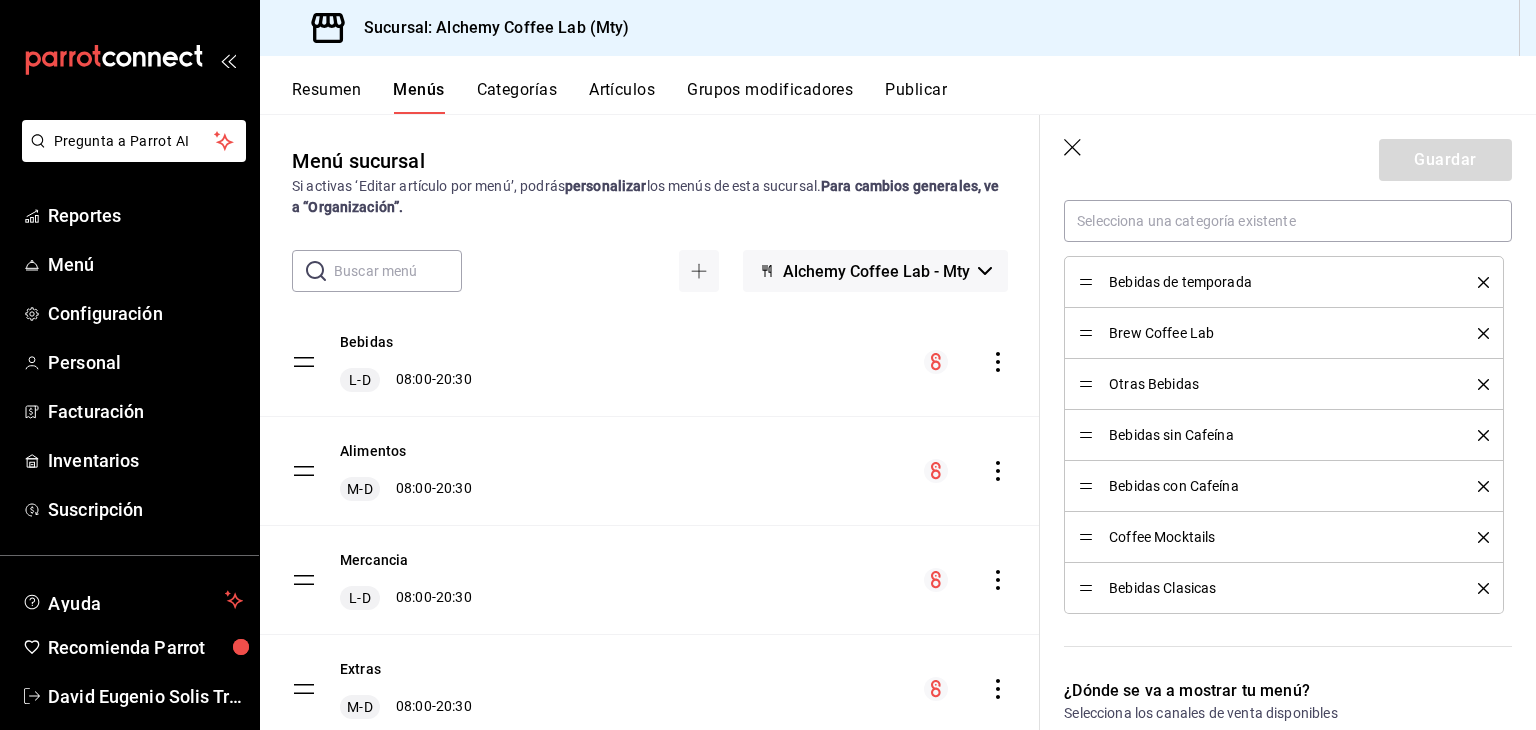 scroll, scrollTop: 700, scrollLeft: 0, axis: vertical 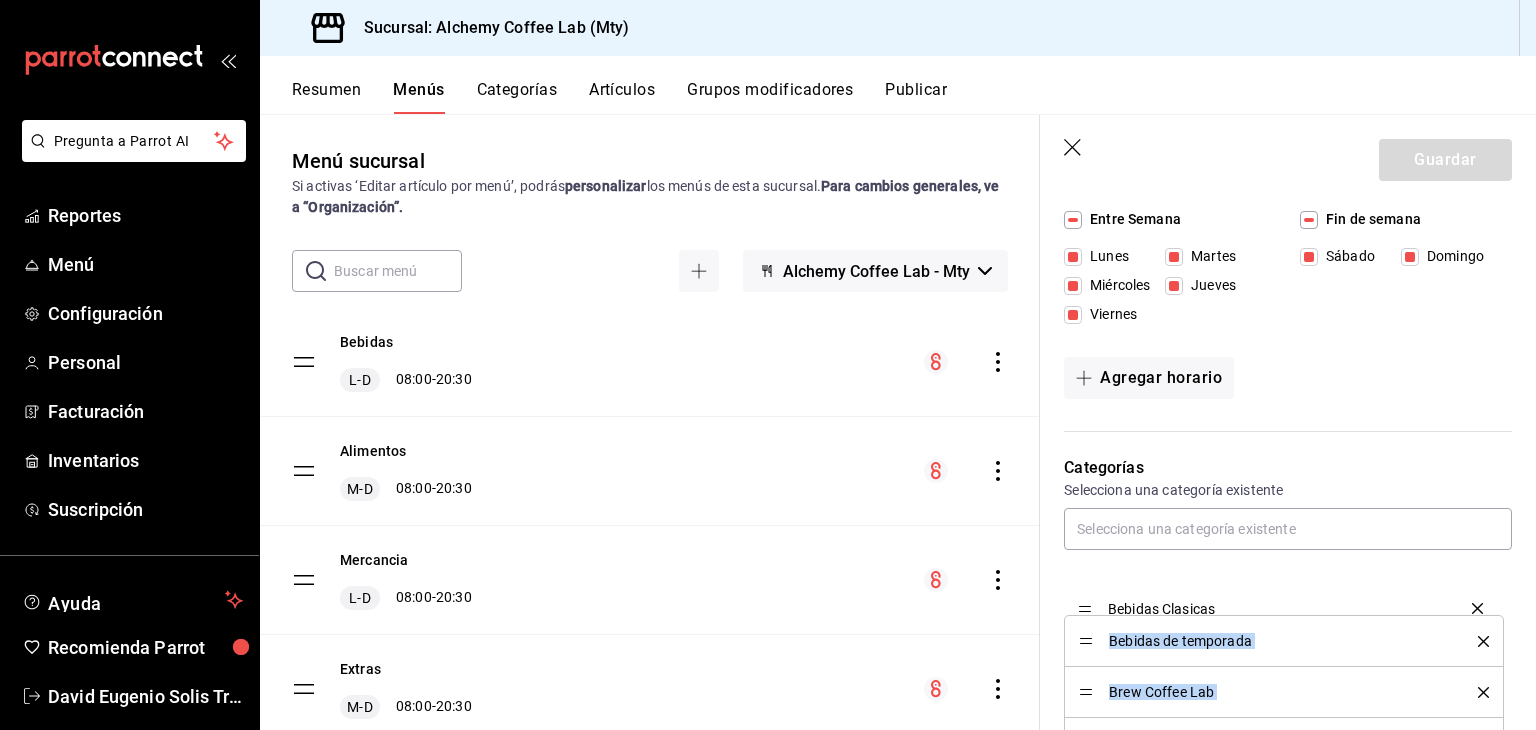 drag, startPoint x: 1084, startPoint y: 496, endPoint x: 1076, endPoint y: 610, distance: 114.28036 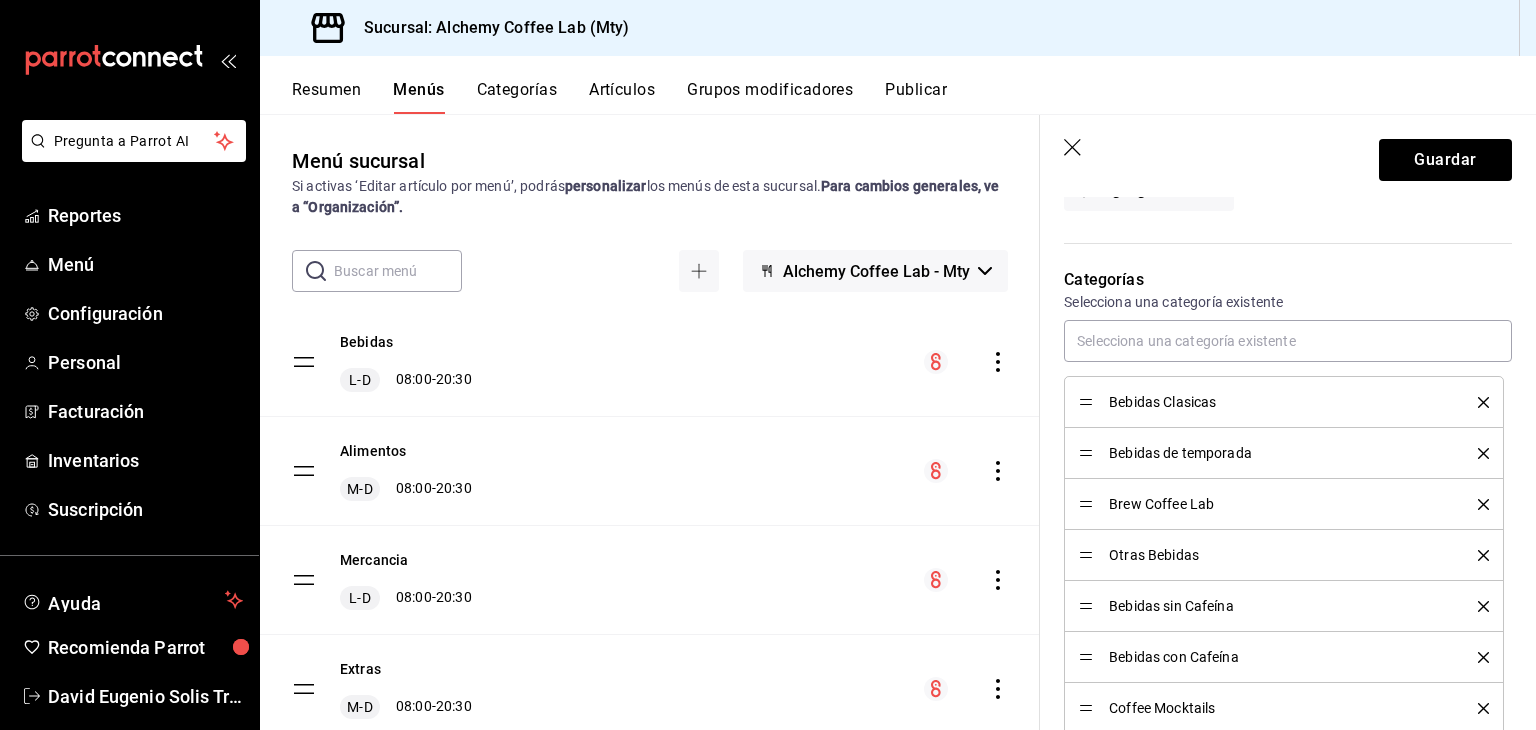 scroll, scrollTop: 600, scrollLeft: 0, axis: vertical 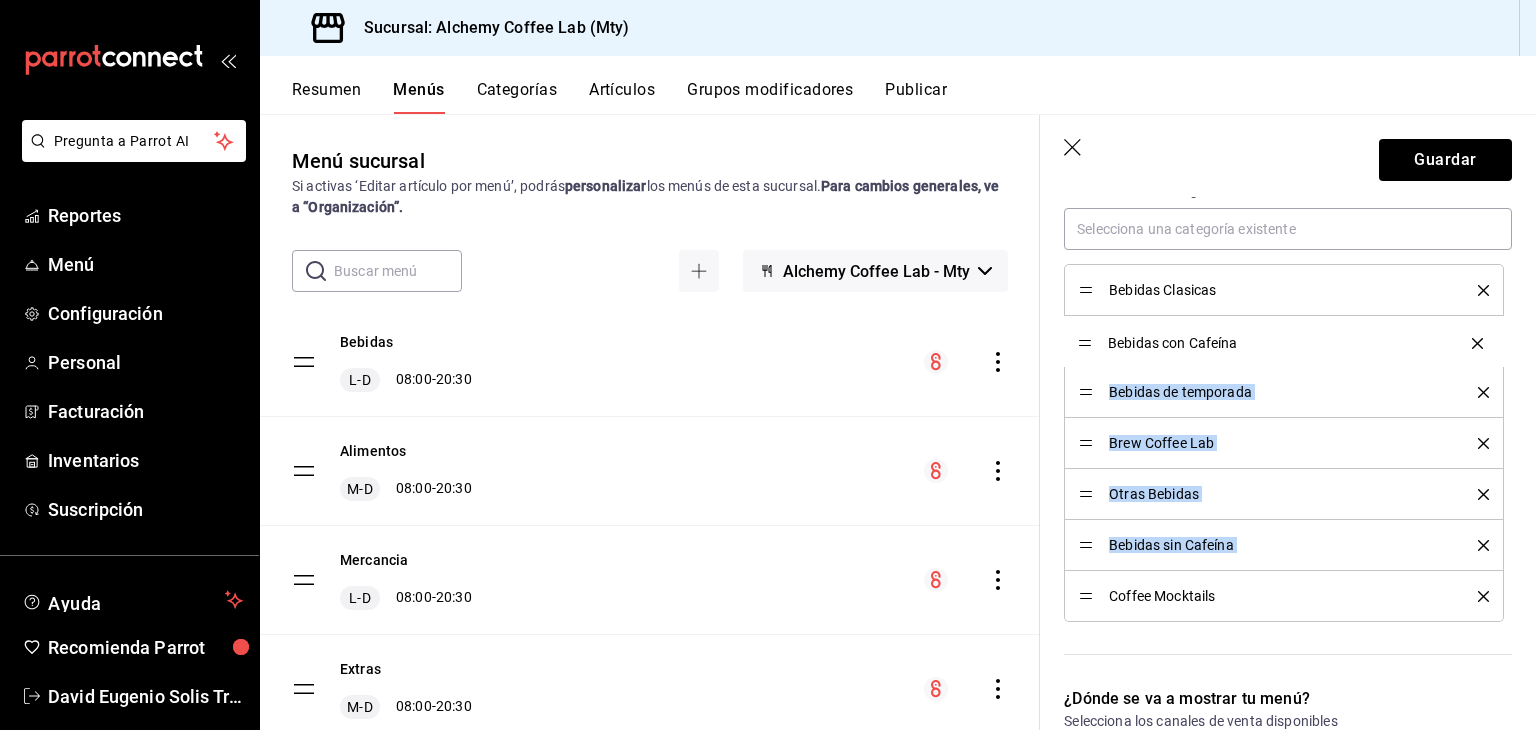 drag, startPoint x: 1087, startPoint y: 548, endPoint x: 1099, endPoint y: 347, distance: 201.3579 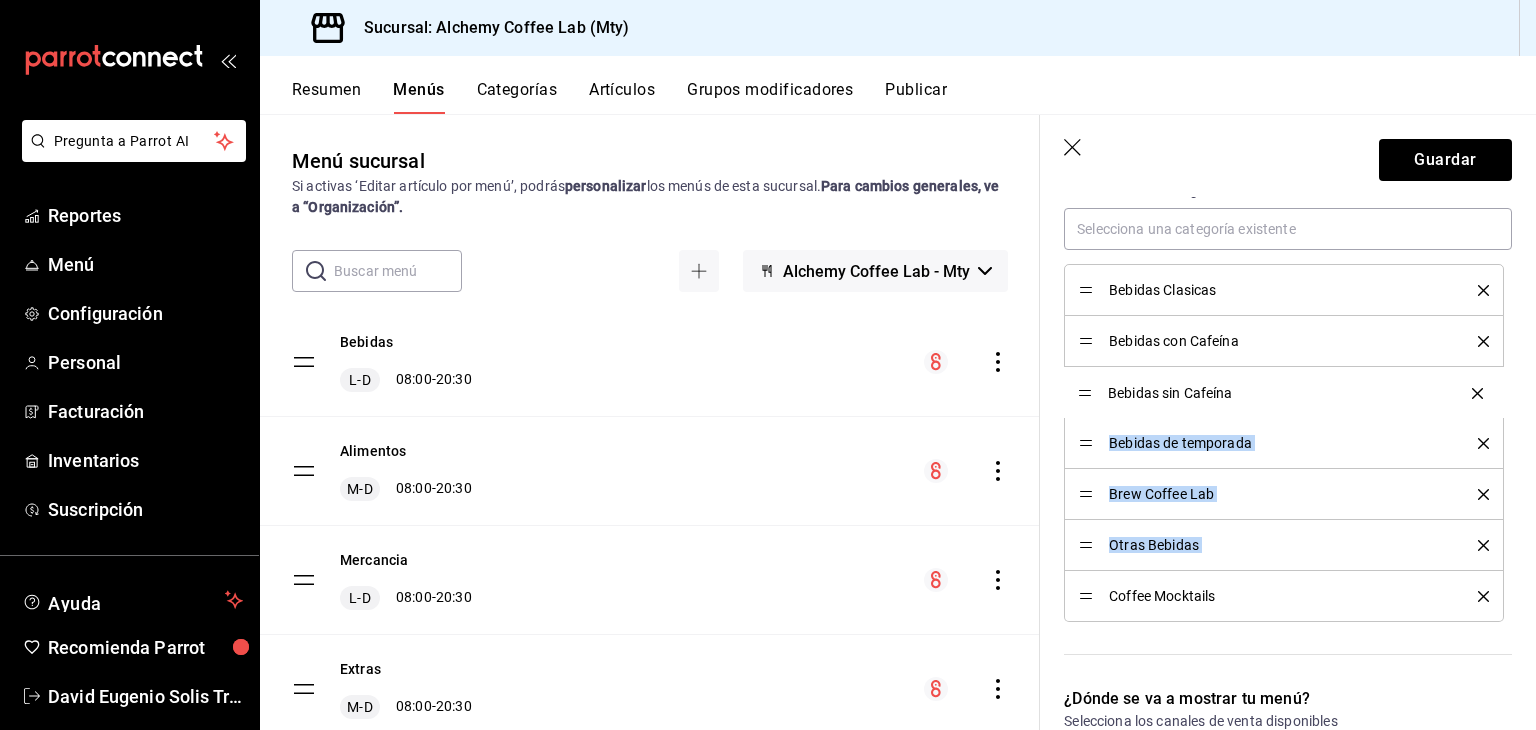 drag, startPoint x: 1086, startPoint y: 544, endPoint x: 1104, endPoint y: 393, distance: 152.06906 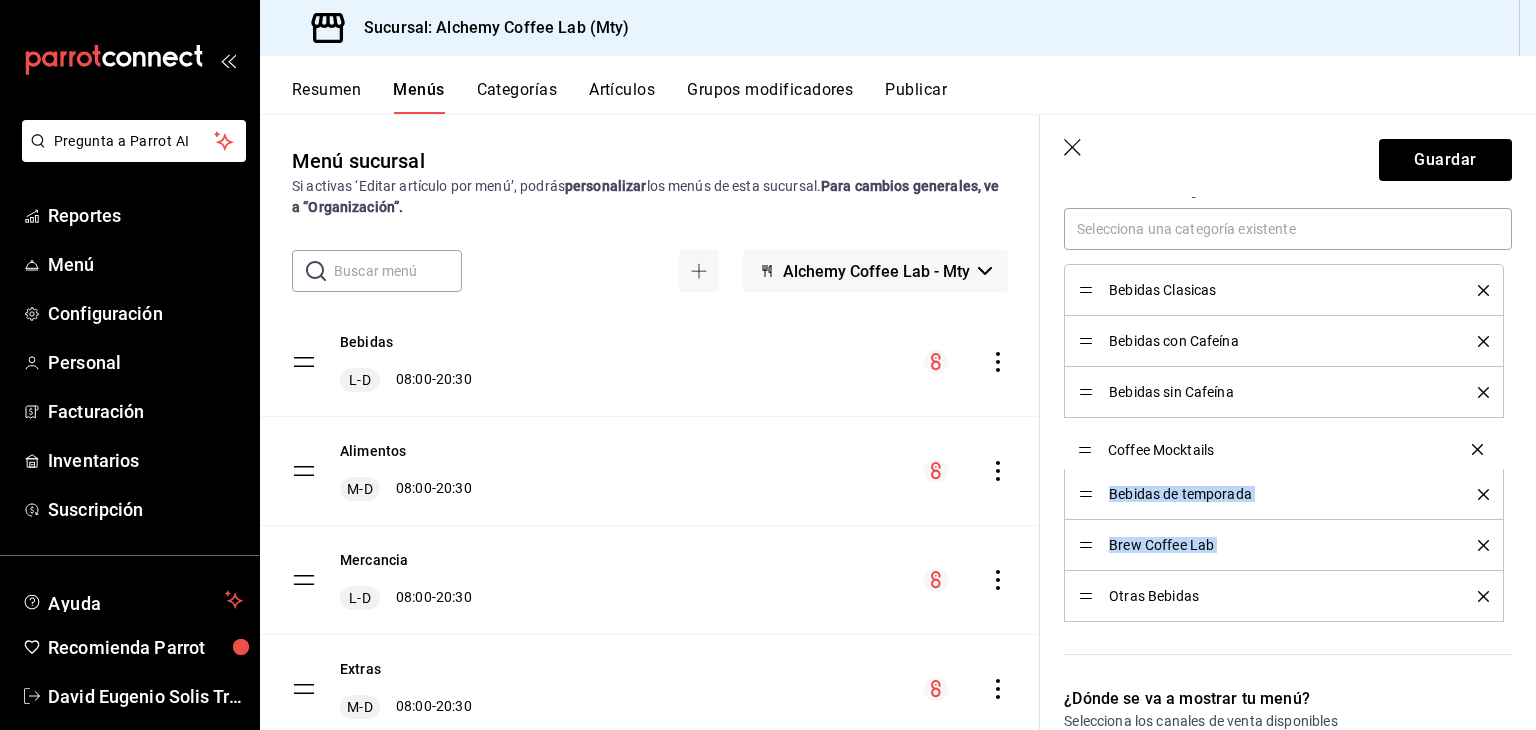 drag, startPoint x: 1086, startPoint y: 598, endPoint x: 1089, endPoint y: 453, distance: 145.03104 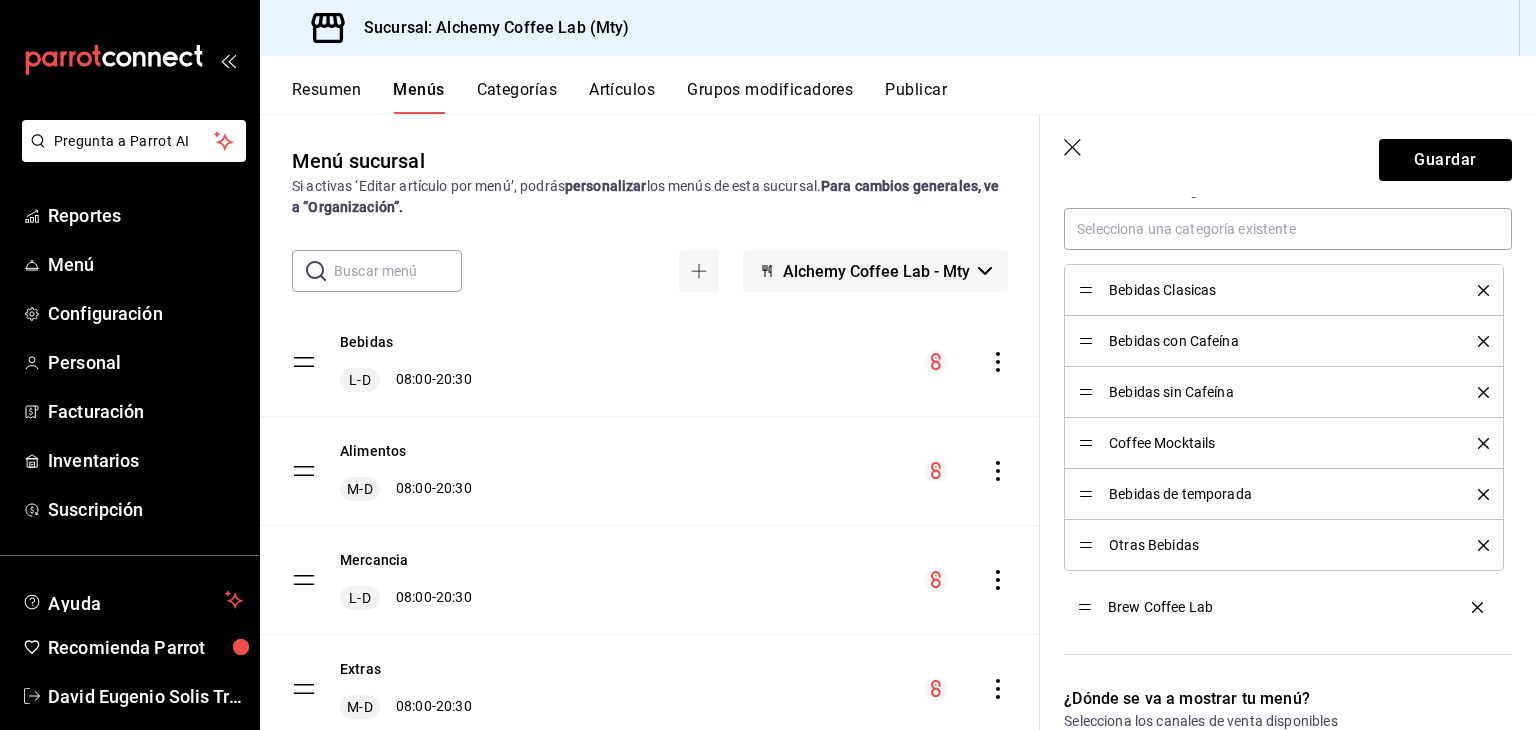 drag, startPoint x: 1084, startPoint y: 547, endPoint x: 1096, endPoint y: 610, distance: 64.132675 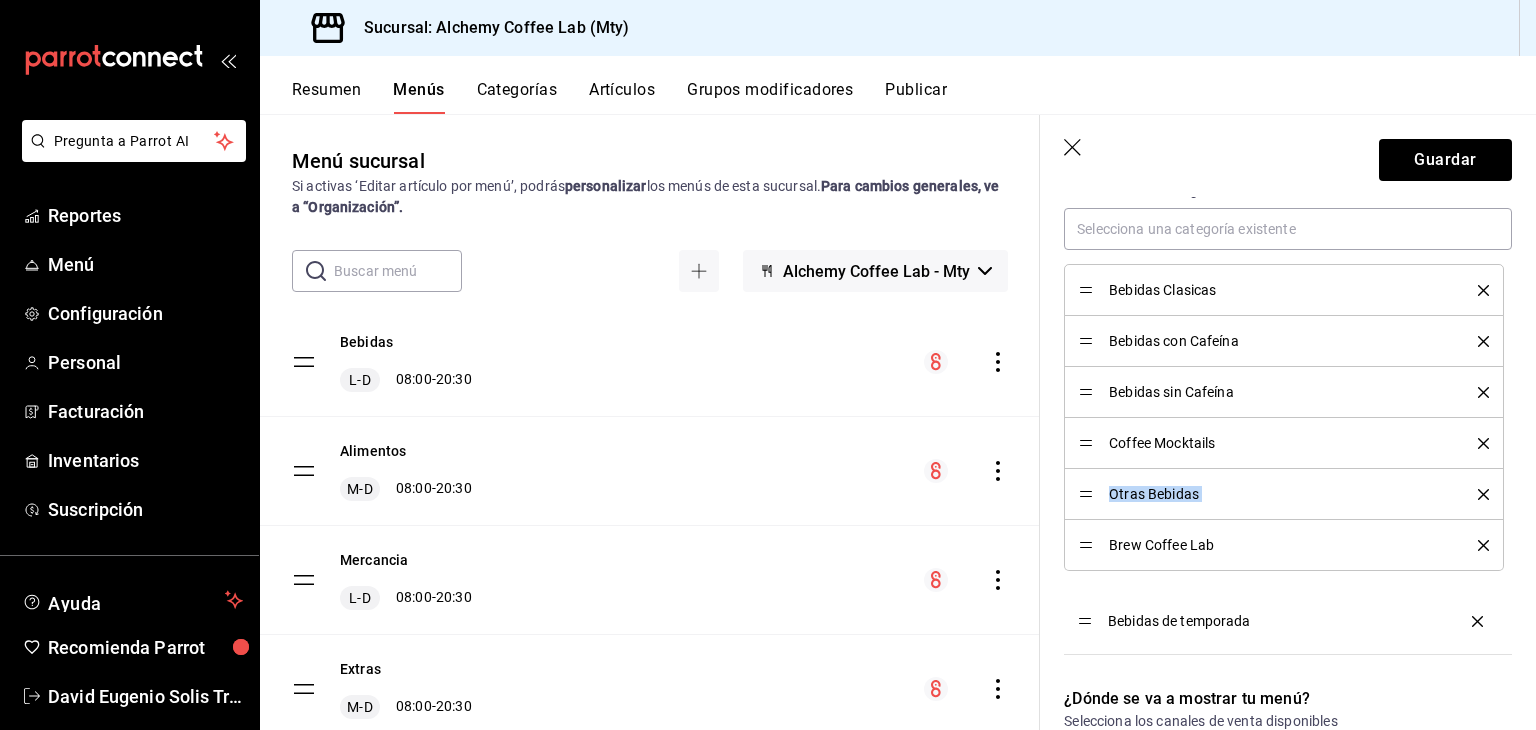 drag, startPoint x: 1090, startPoint y: 491, endPoint x: 1092, endPoint y: 619, distance: 128.01562 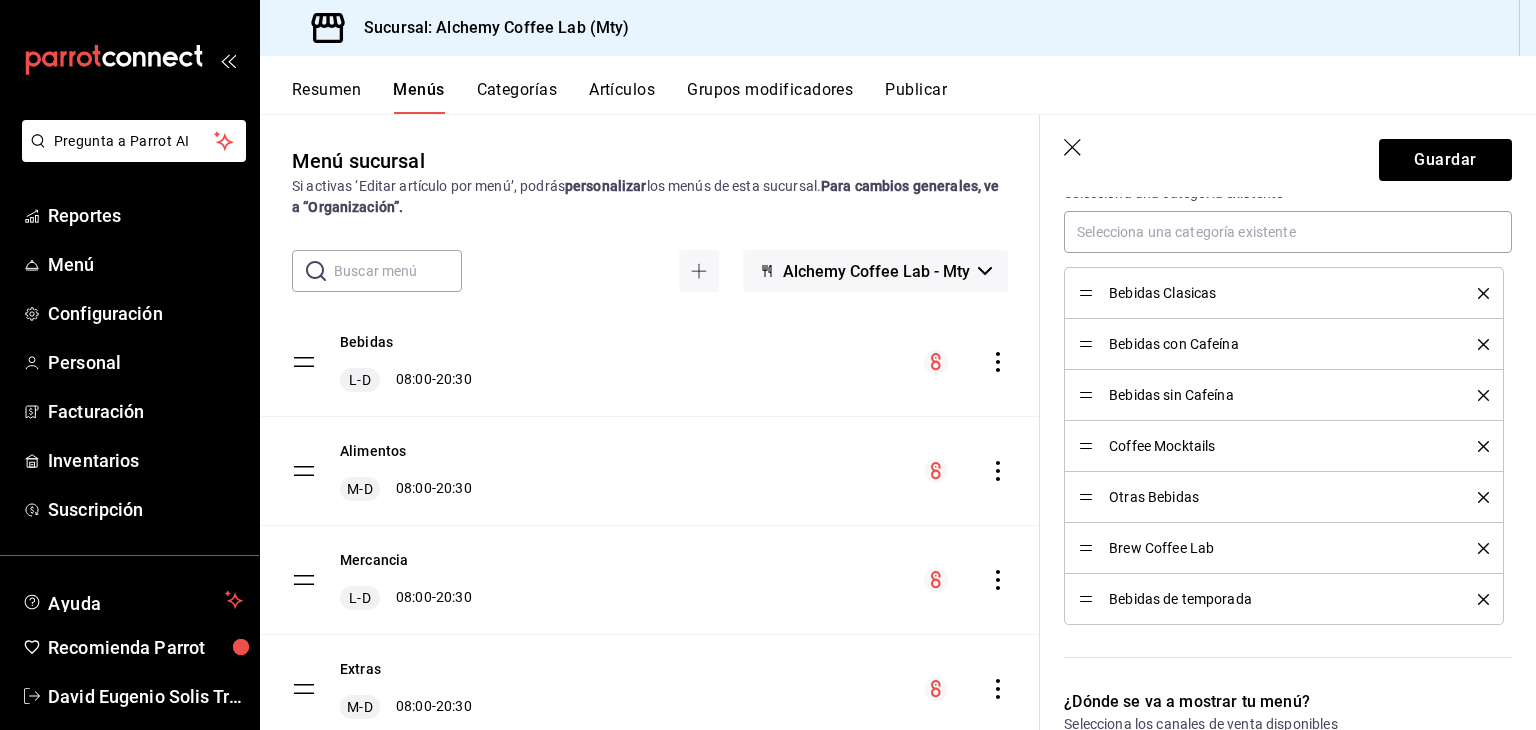 scroll, scrollTop: 600, scrollLeft: 0, axis: vertical 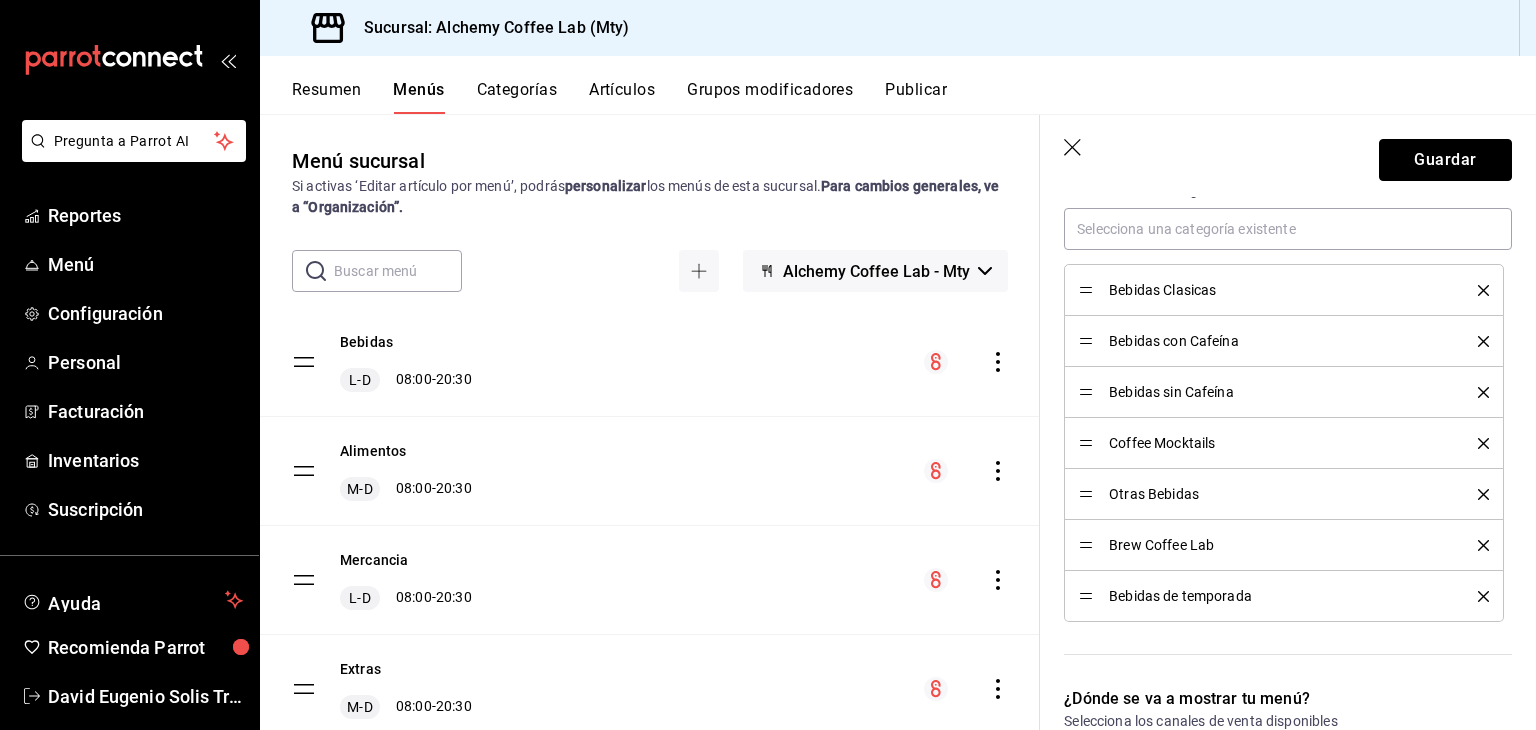 drag, startPoint x: 1426, startPoint y: 165, endPoint x: 1426, endPoint y: 179, distance: 14 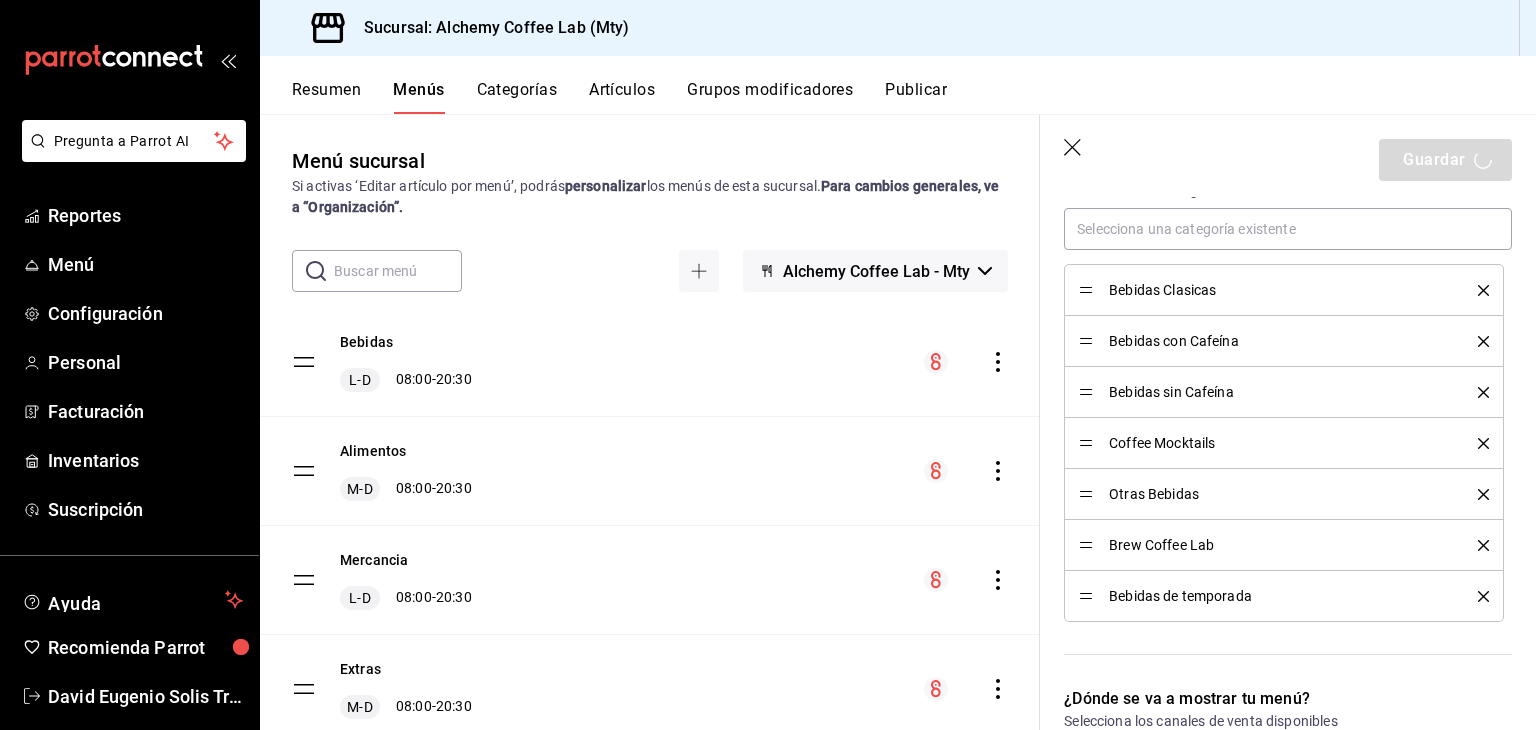 type 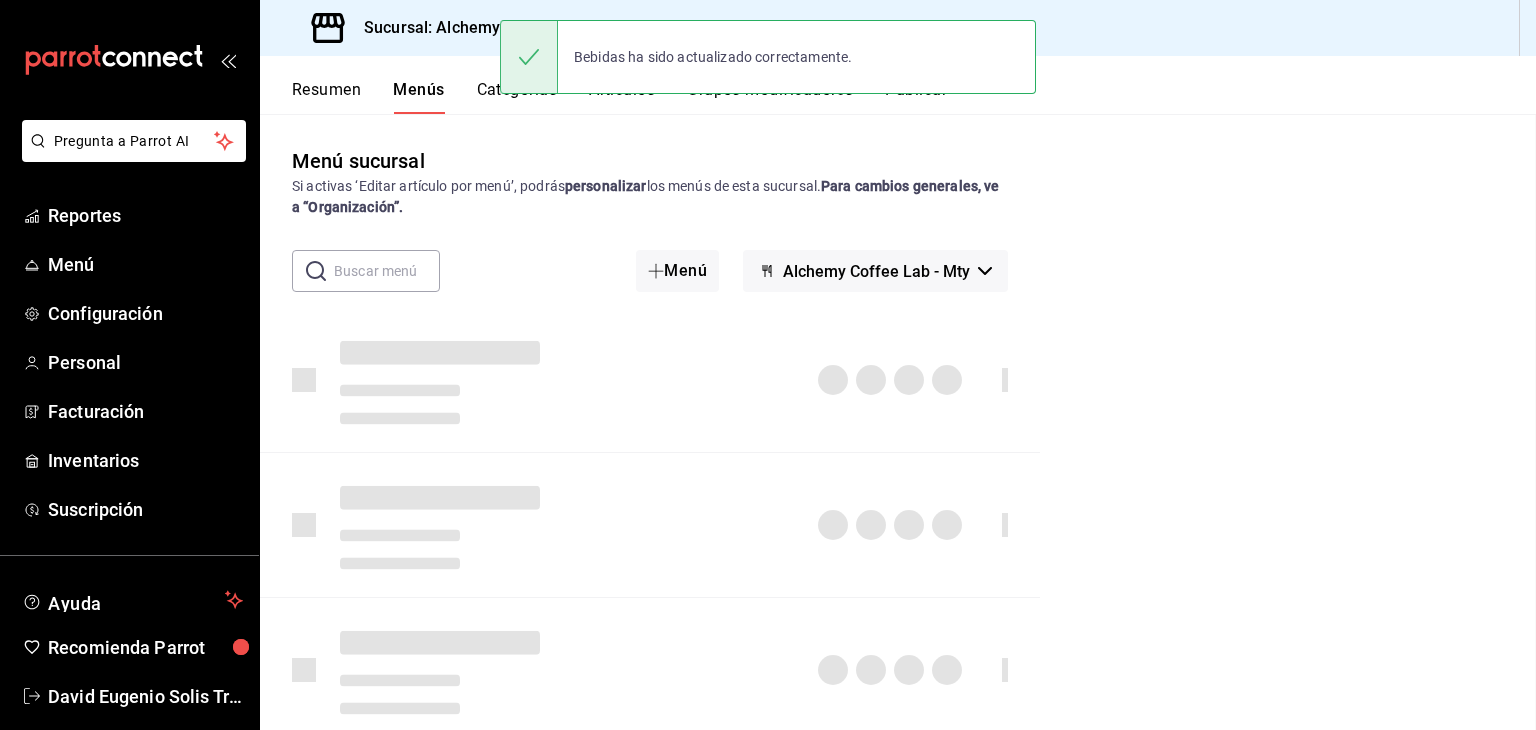 checkbox on "false" 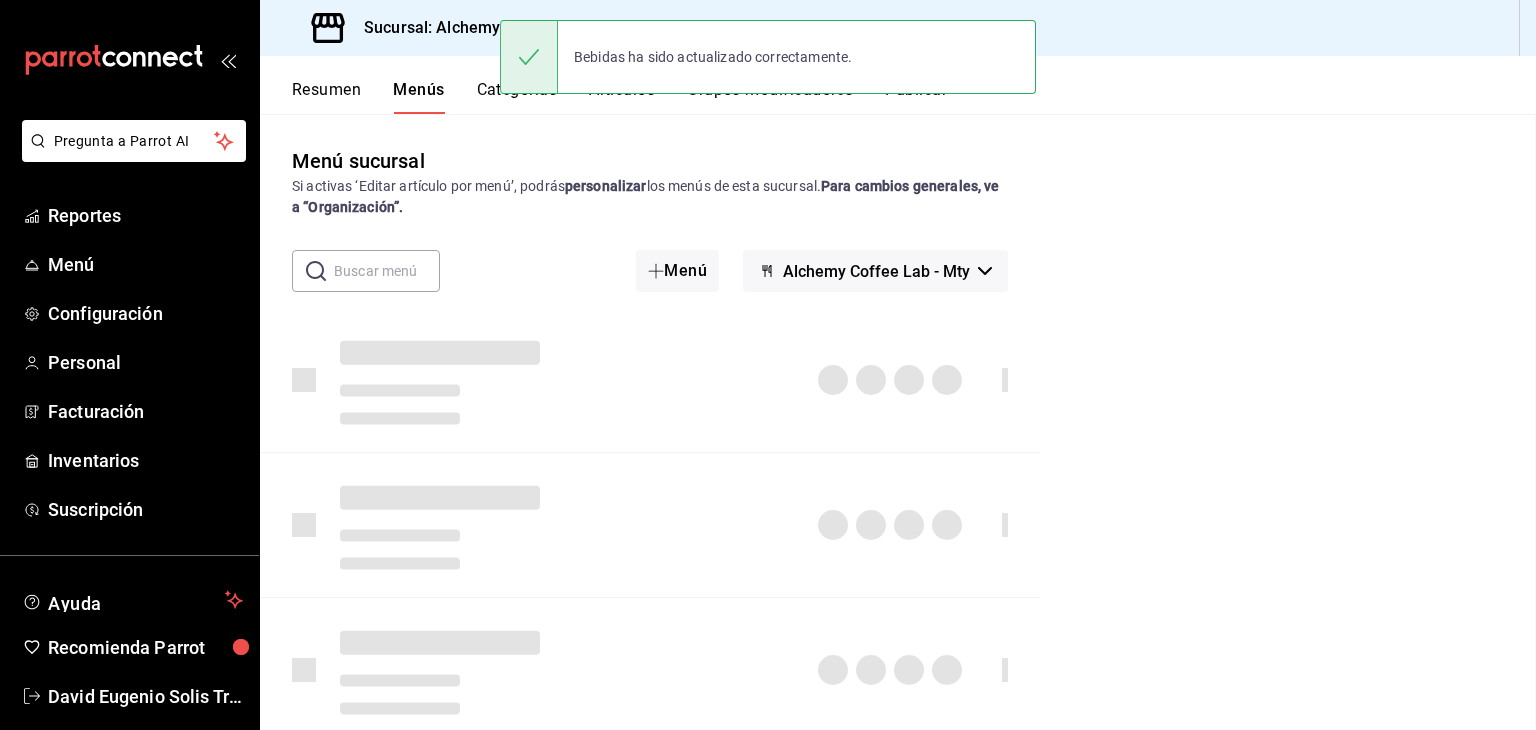 checkbox on "false" 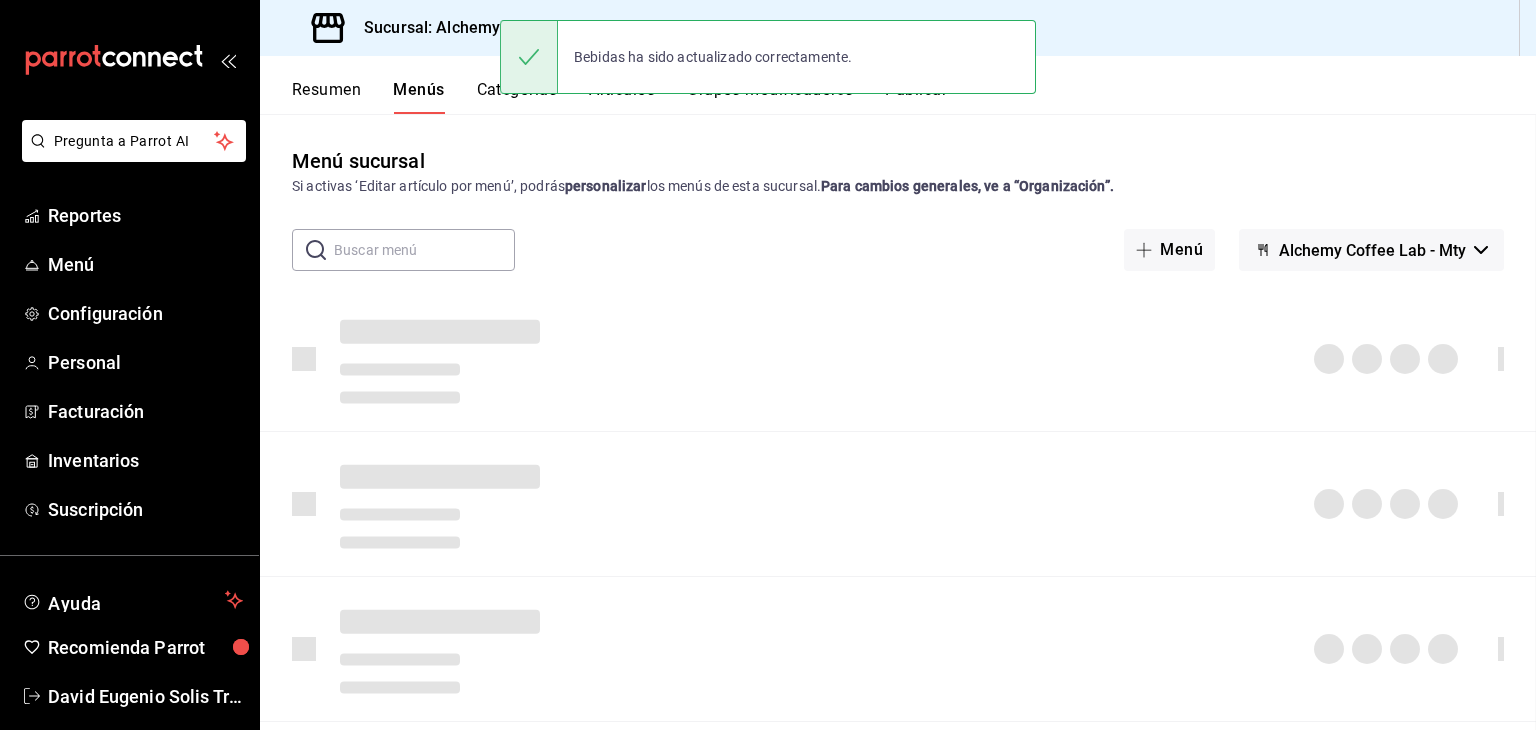 scroll, scrollTop: 0, scrollLeft: 0, axis: both 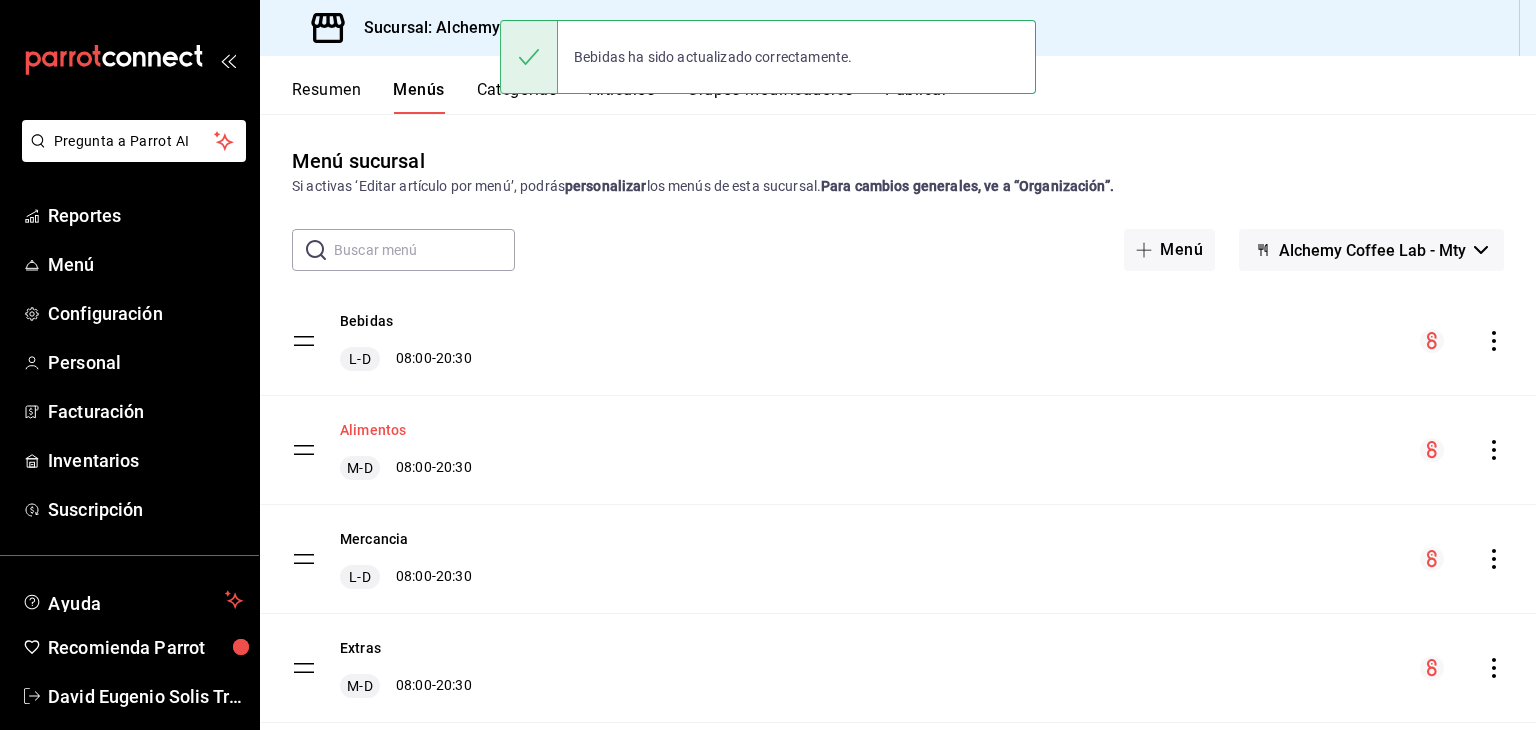 click on "Alimentos" at bounding box center [373, 430] 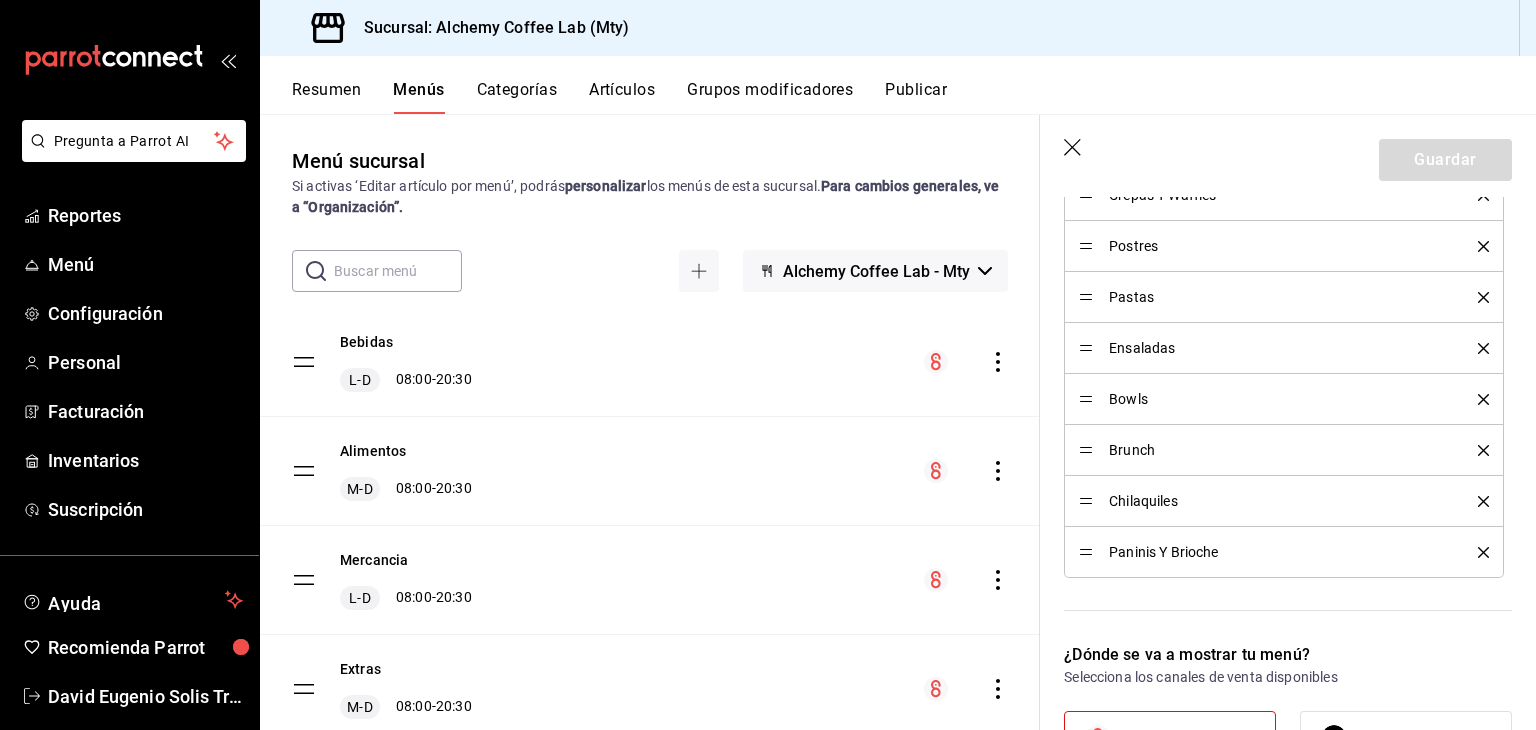 scroll, scrollTop: 700, scrollLeft: 0, axis: vertical 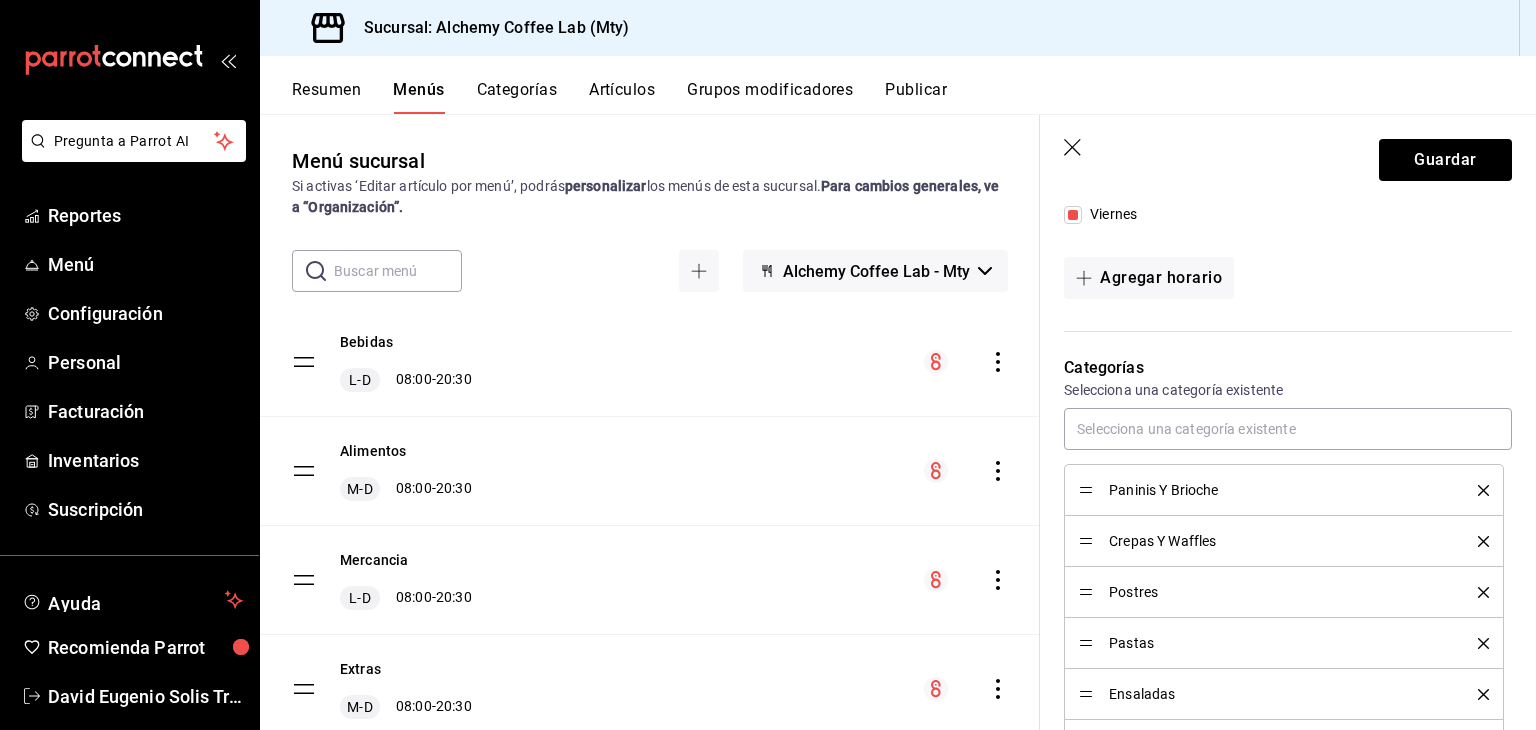 drag, startPoint x: 1151, startPoint y: 608, endPoint x: 1518, endPoint y: 394, distance: 424.83527 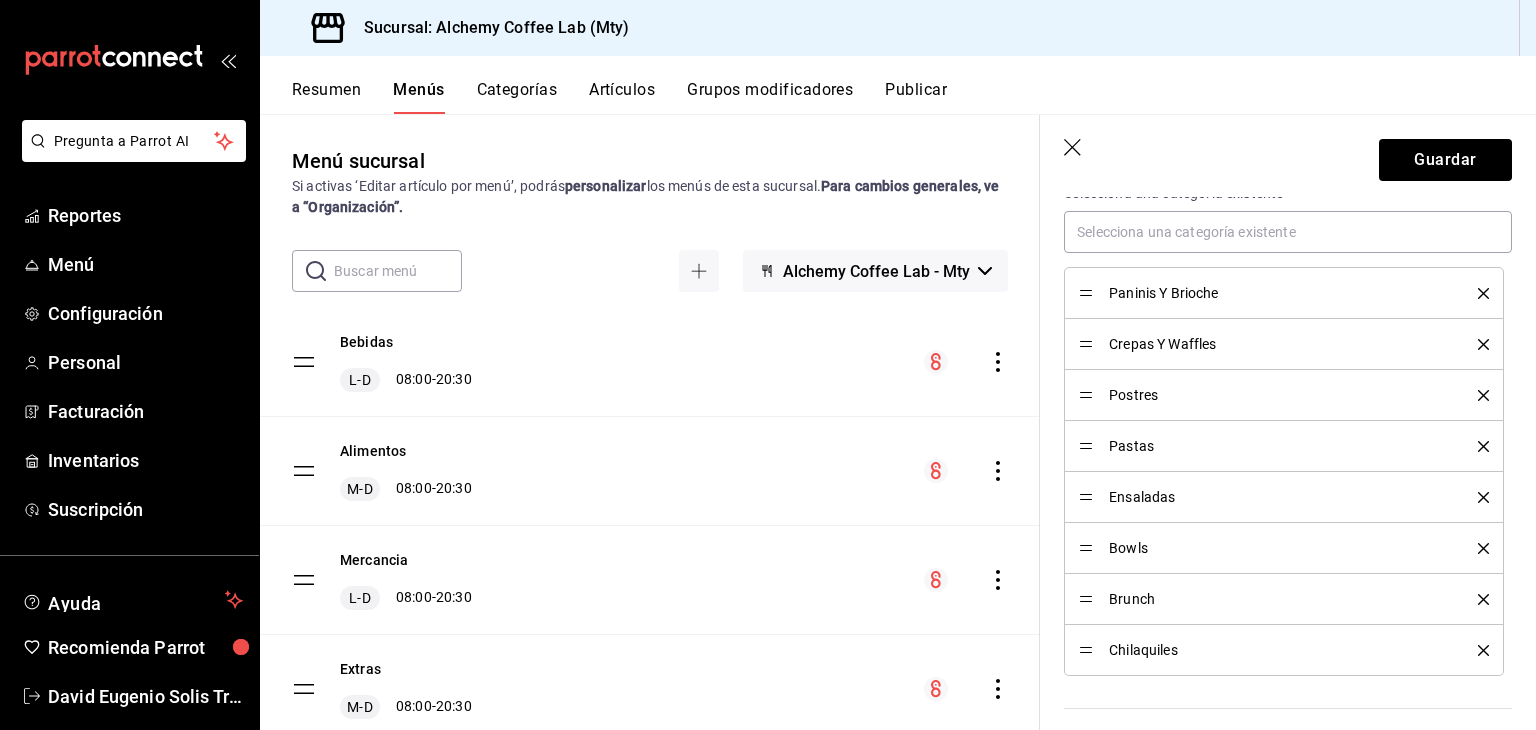 scroll, scrollTop: 600, scrollLeft: 0, axis: vertical 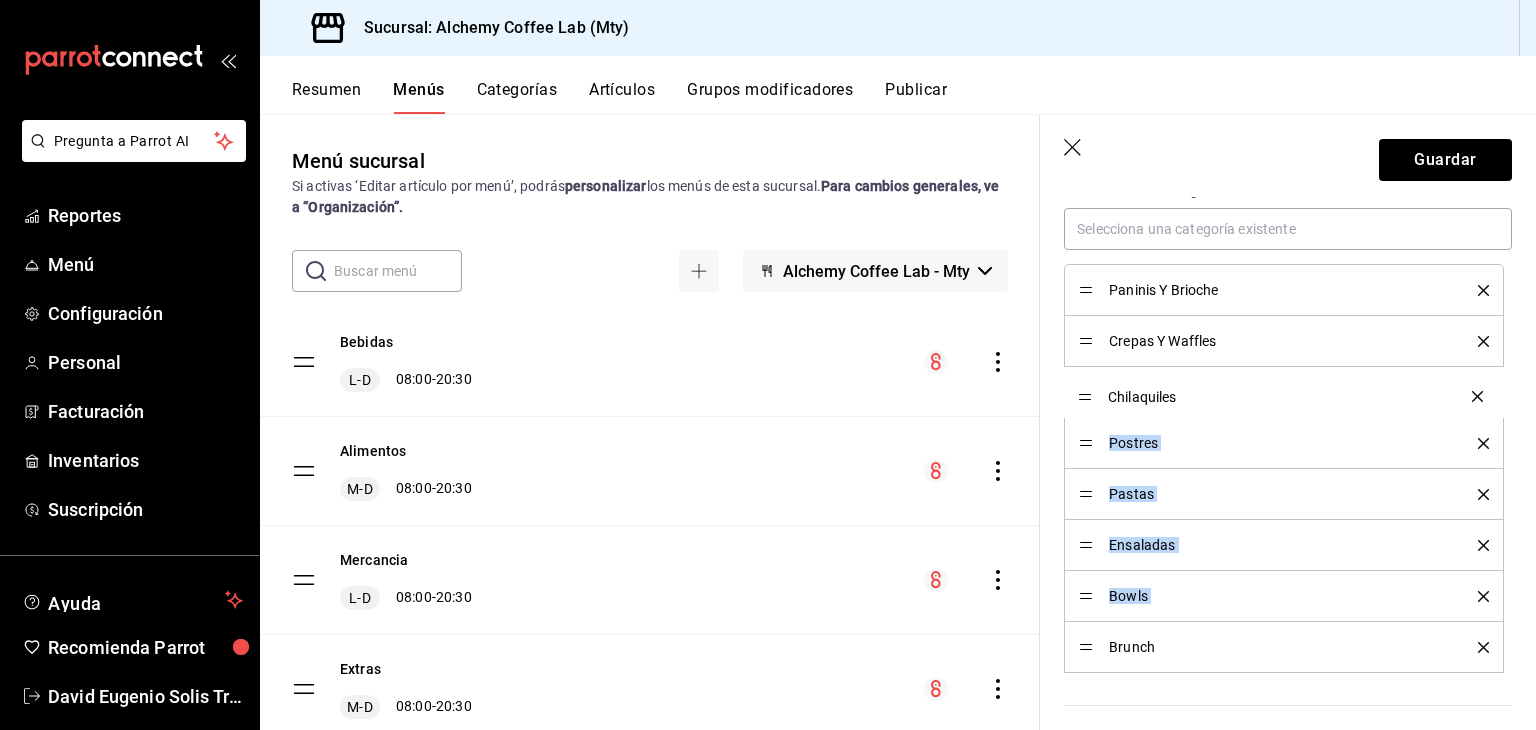 drag, startPoint x: 1087, startPoint y: 647, endPoint x: 1108, endPoint y: 397, distance: 250.88045 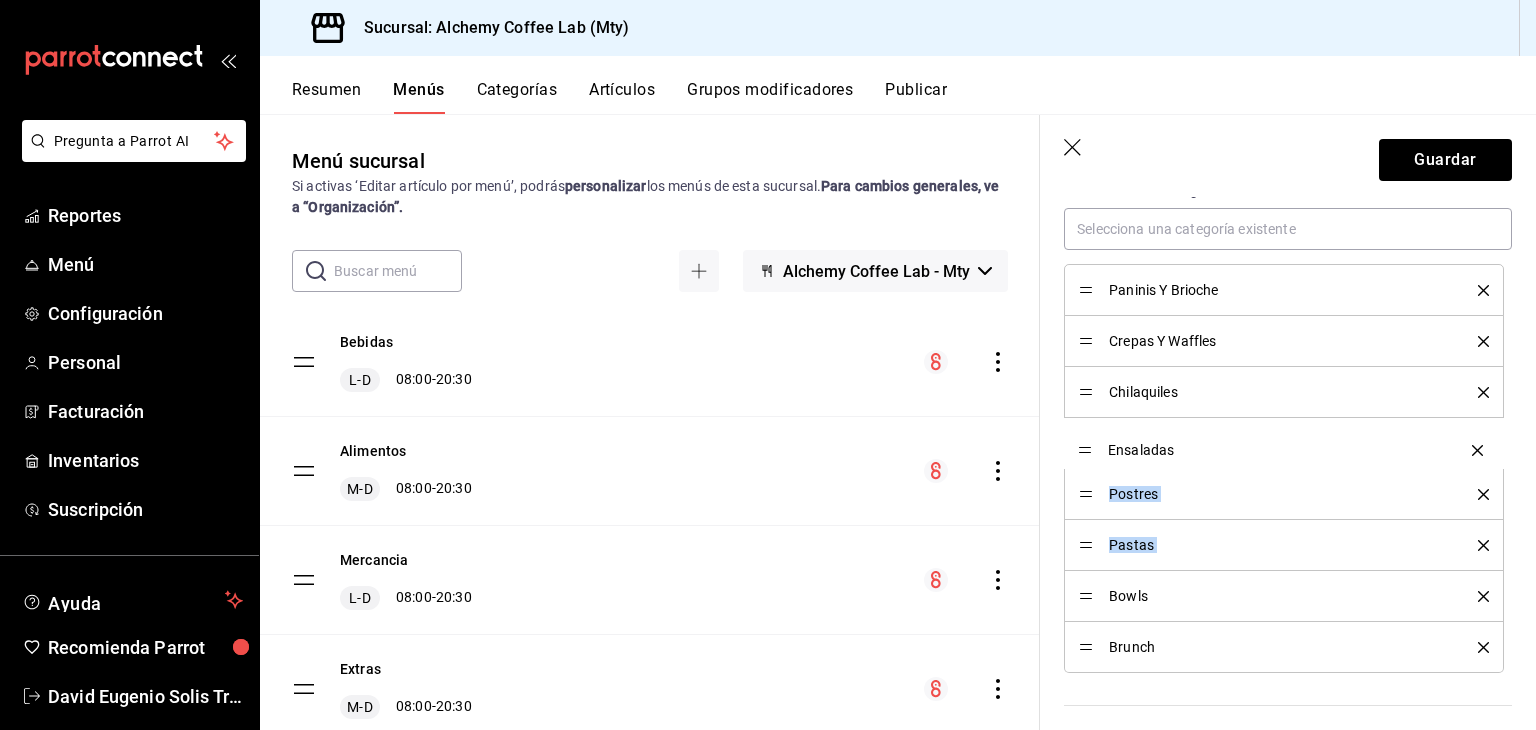 drag, startPoint x: 1085, startPoint y: 543, endPoint x: 1089, endPoint y: 449, distance: 94.08507 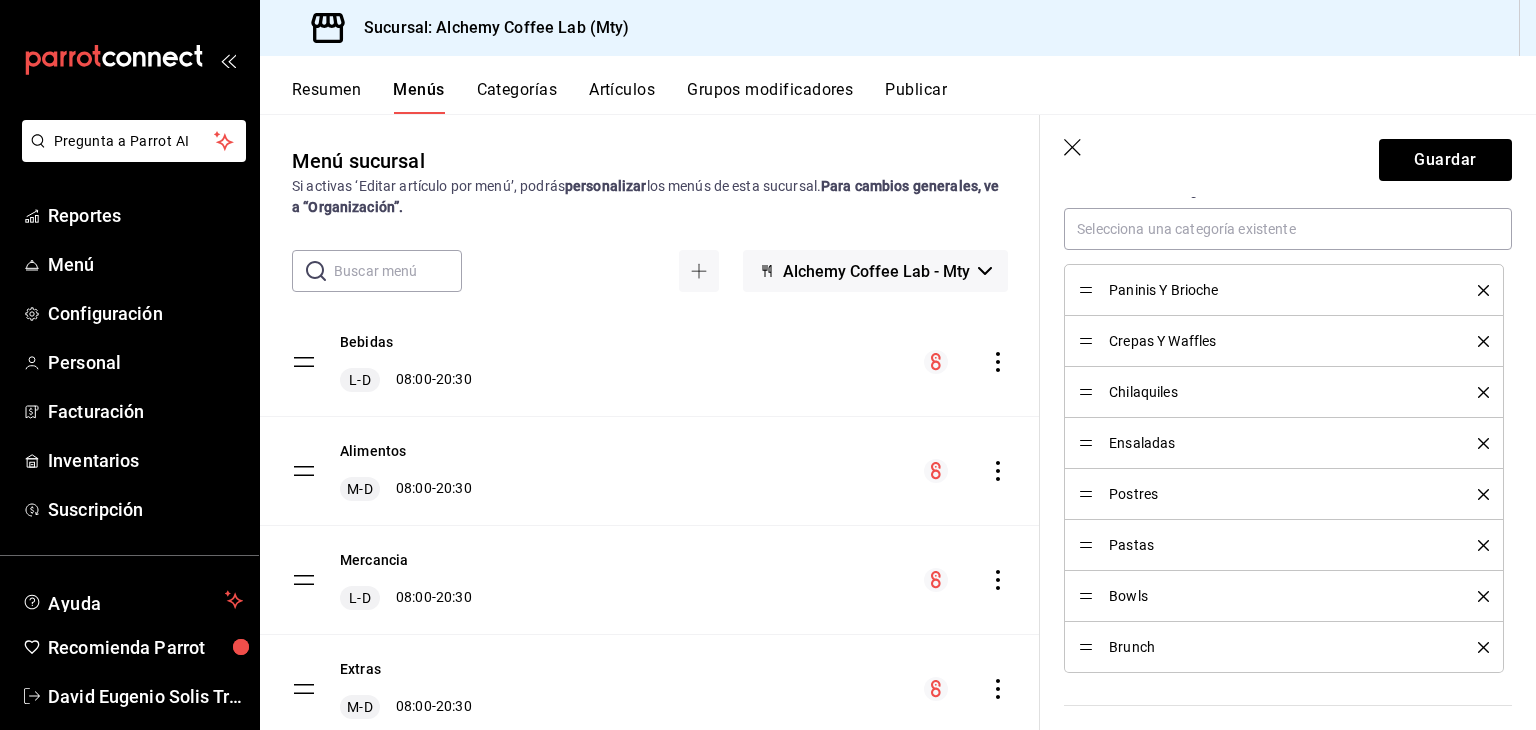 click on "Artículos" at bounding box center (622, 97) 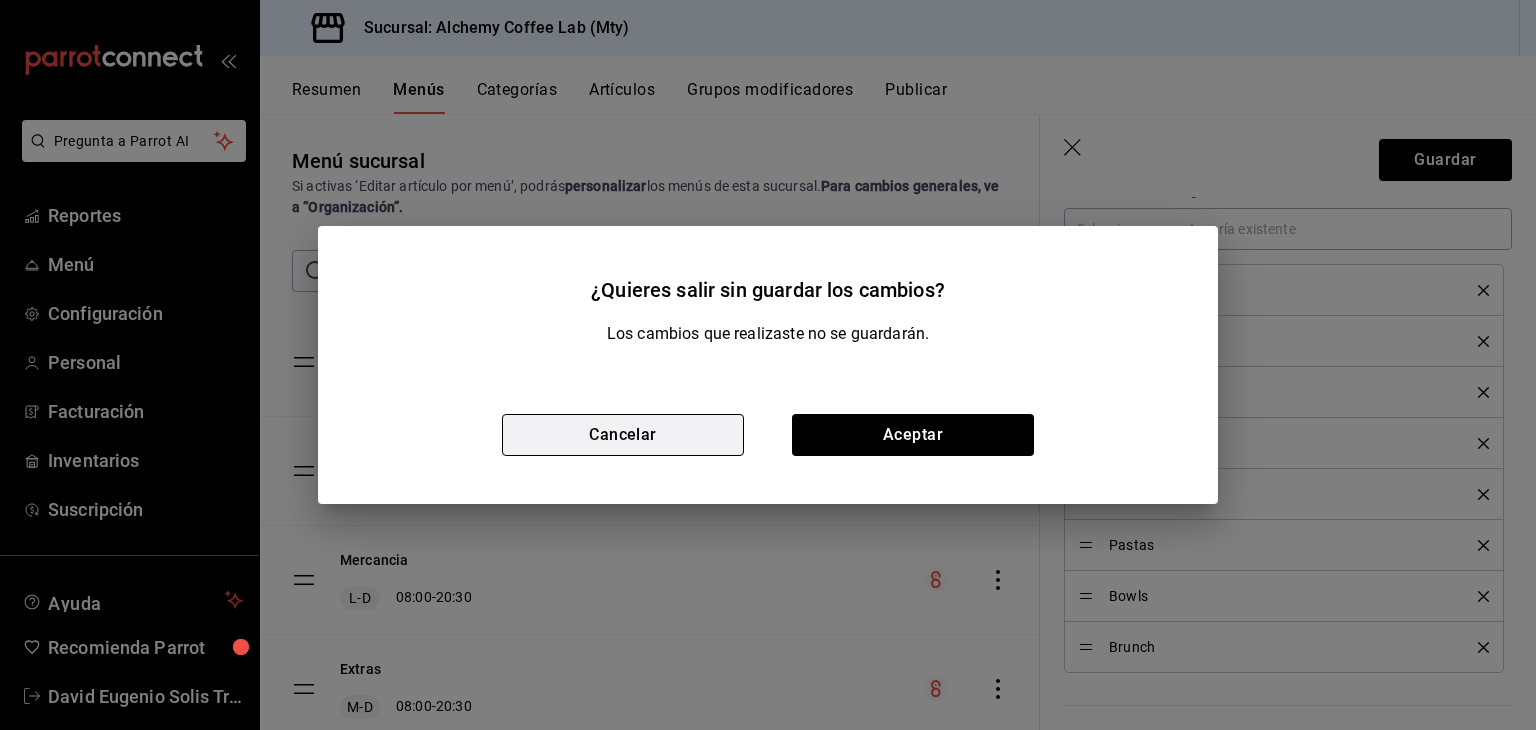 drag, startPoint x: 686, startPoint y: 425, endPoint x: 832, endPoint y: 423, distance: 146.0137 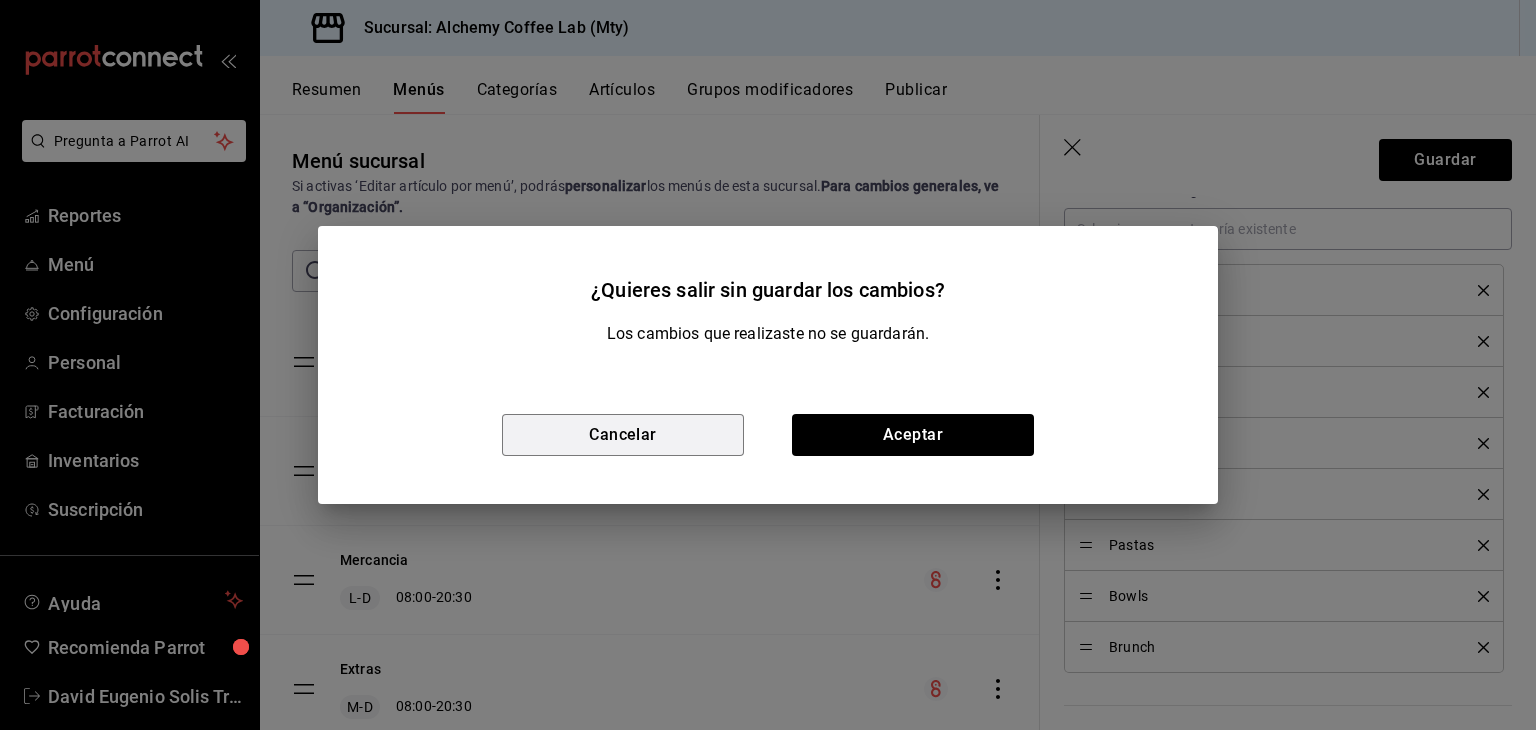 click on "Cancelar" at bounding box center (623, 435) 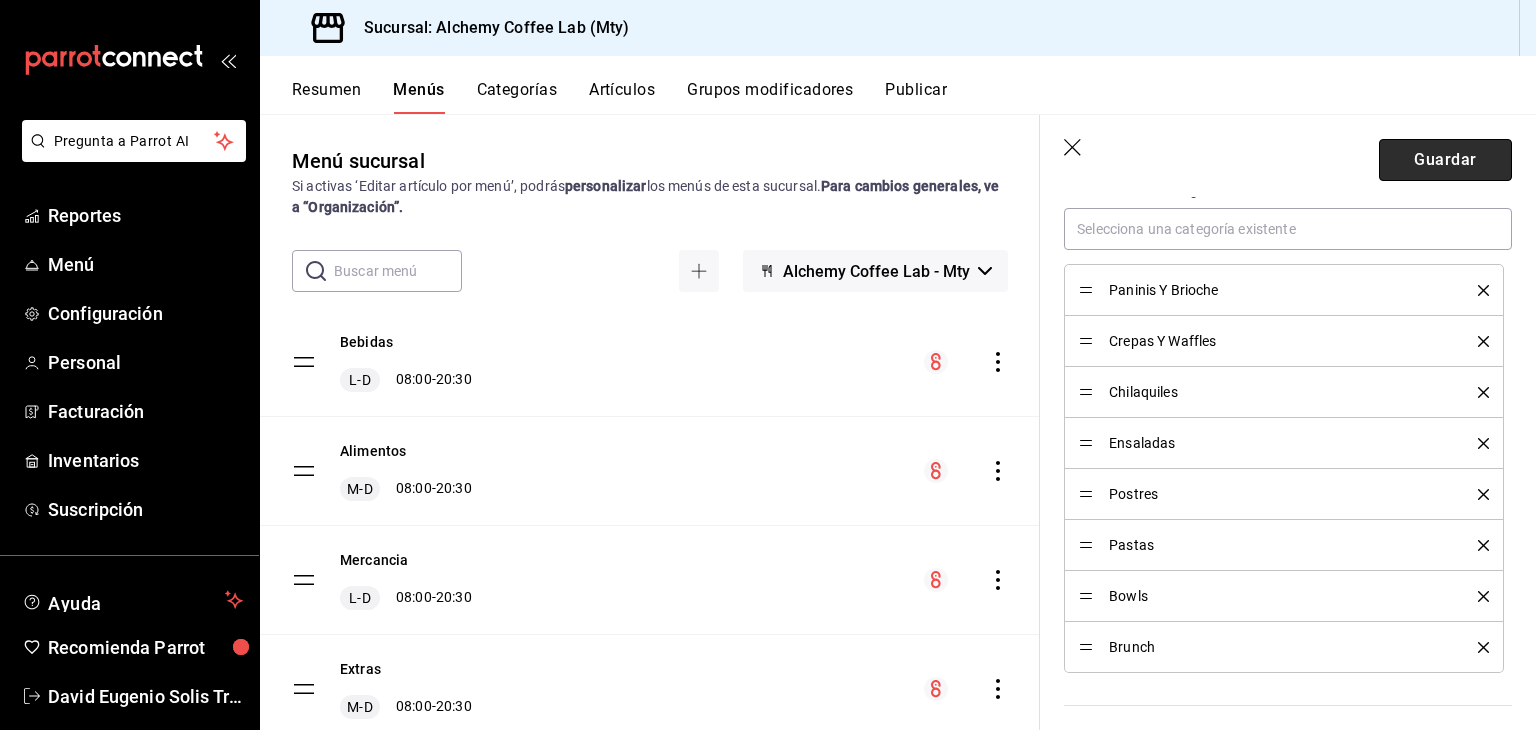 click on "Guardar" at bounding box center [1445, 160] 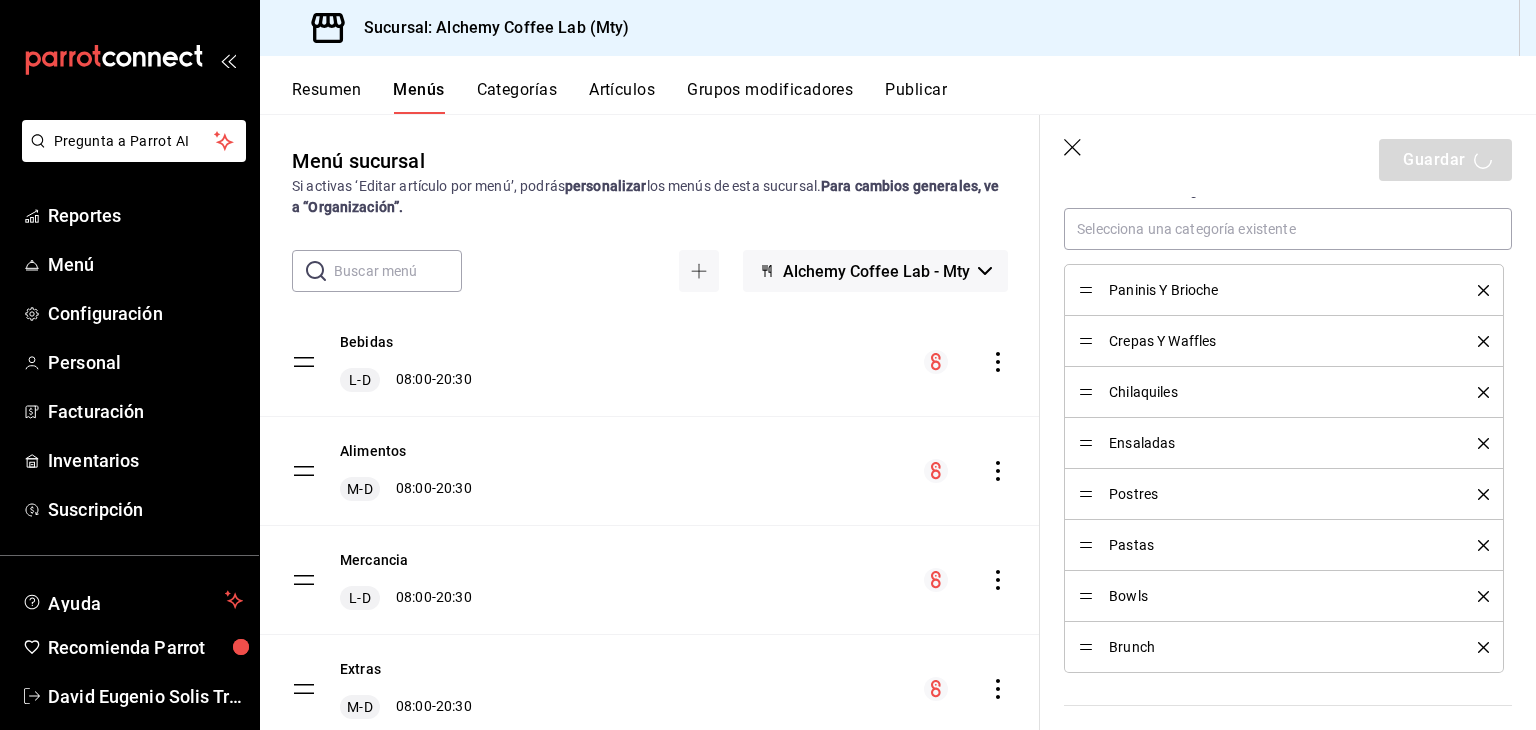 click on "Pregunta a Parrot AI Reportes   Menú   Configuración   Personal   Facturación   Inventarios   Suscripción   Ayuda Recomienda Parrot   David Eugenio Solis Treviño   Sugerir nueva función   Sucursal: Alchemy Coffee Lab (Mty) Resumen Menús Categorías Artículos Grupos modificadores Publicar Menú sucursal Si activas ‘Editar artículo por menú’, podrás  personalizar  los menús de esta sucursal.  Para cambios generales, ve a “Organización”. ​ ​ Alchemy Coffee Lab - Mty Bebidas L-D 08:00  -  20:30 Alimentos M-D 08:00  -  20:30 Mercancia L-D 08:00  -  20:30 Extras M-D 08:00  -  20:30 Integraciones J-D 08:00  -  20:30 Guardar Editar menú ¿Cómo se va a llamar? Alimentos 9 /30 ¿Cómo se va a llamar? Horarios Elige el horario y disponibilidad de este menú Inicio 08:00 AM 08:00 Fin 20:30 PM 20:30 Entre Semana Lunes Martes Miércoles Jueves Viernes Fin de semana Sábado Domingo Agregar horario Categorías Selecciona una categoría existente Paninis Y Brioche Crepas Y Waffles Chilaquiles Pastas" at bounding box center [768, 365] 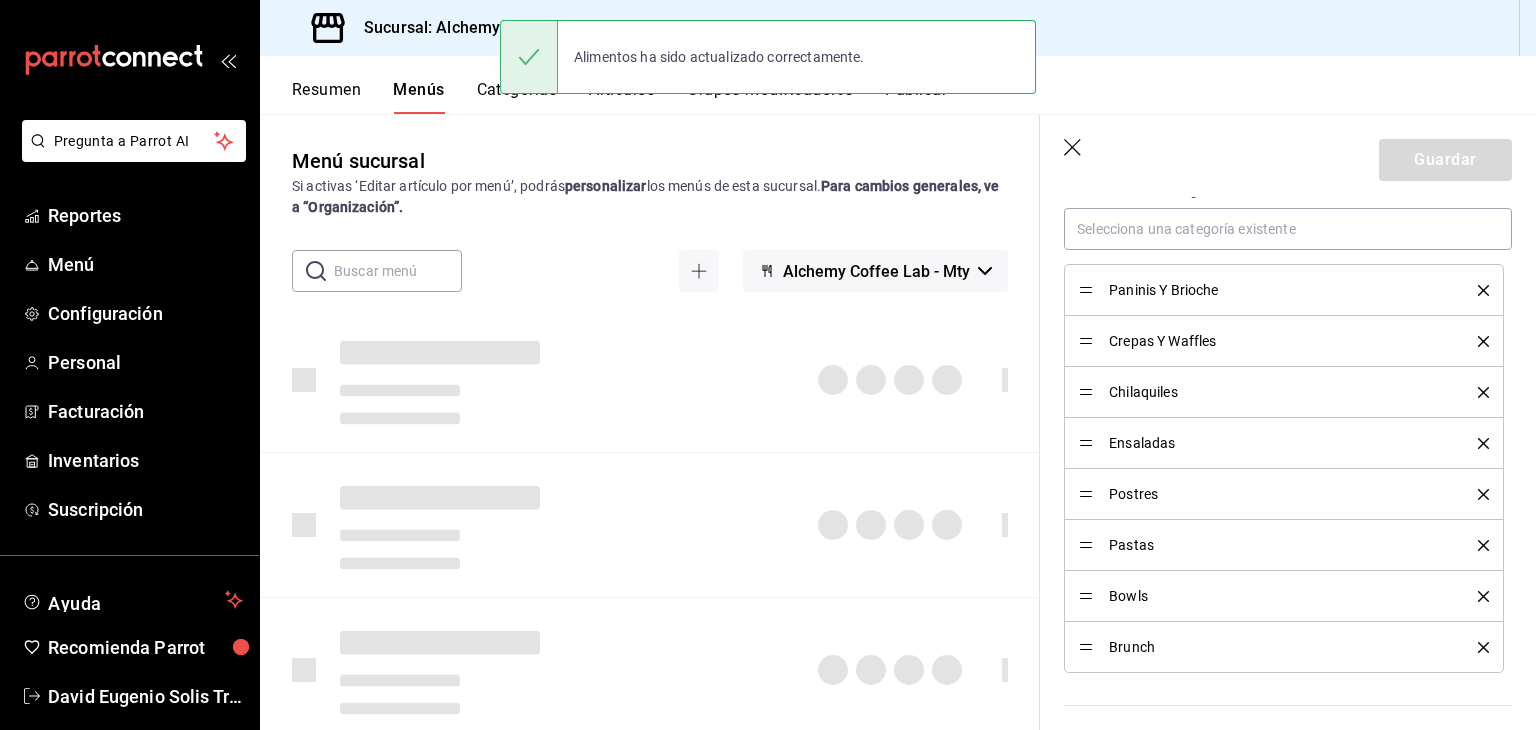 type 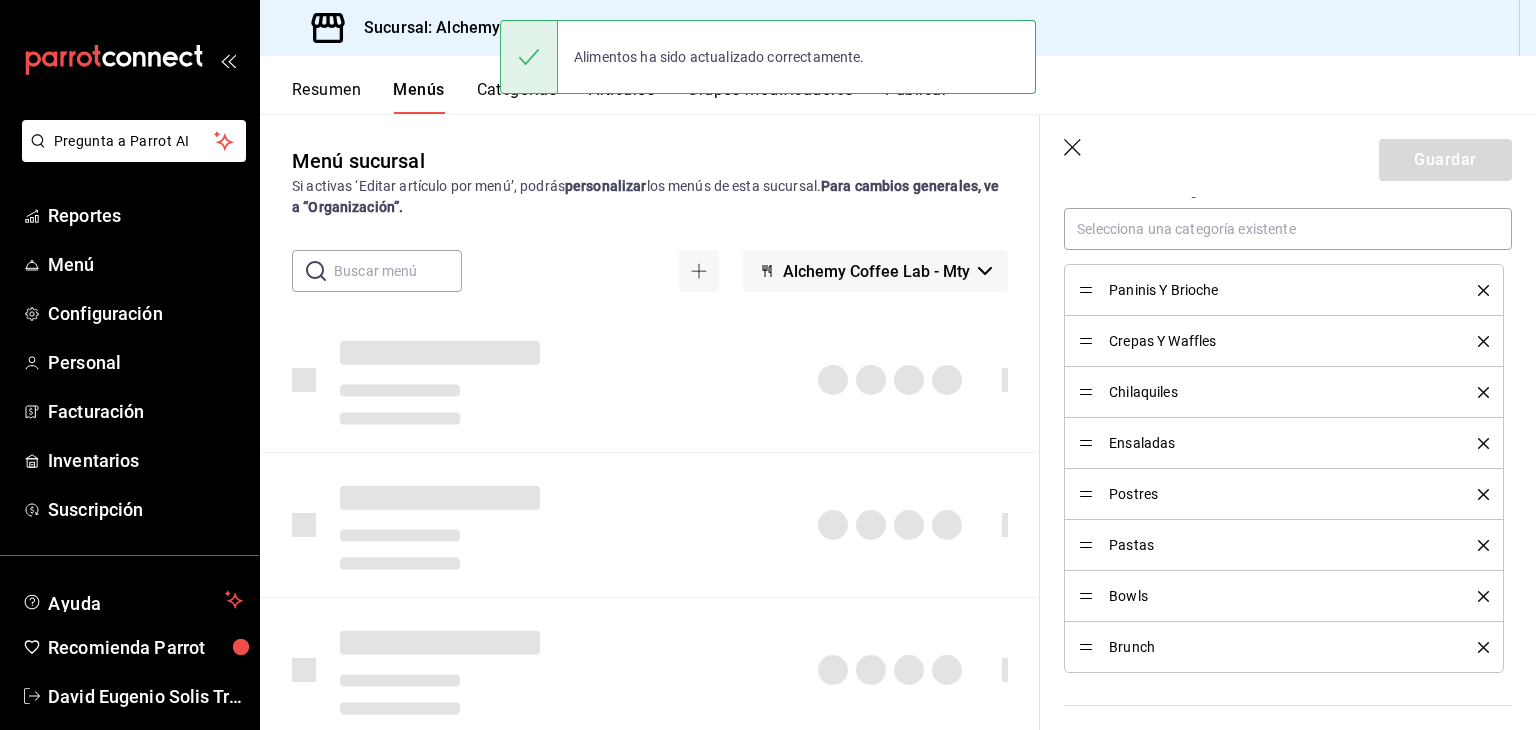 checkbox on "false" 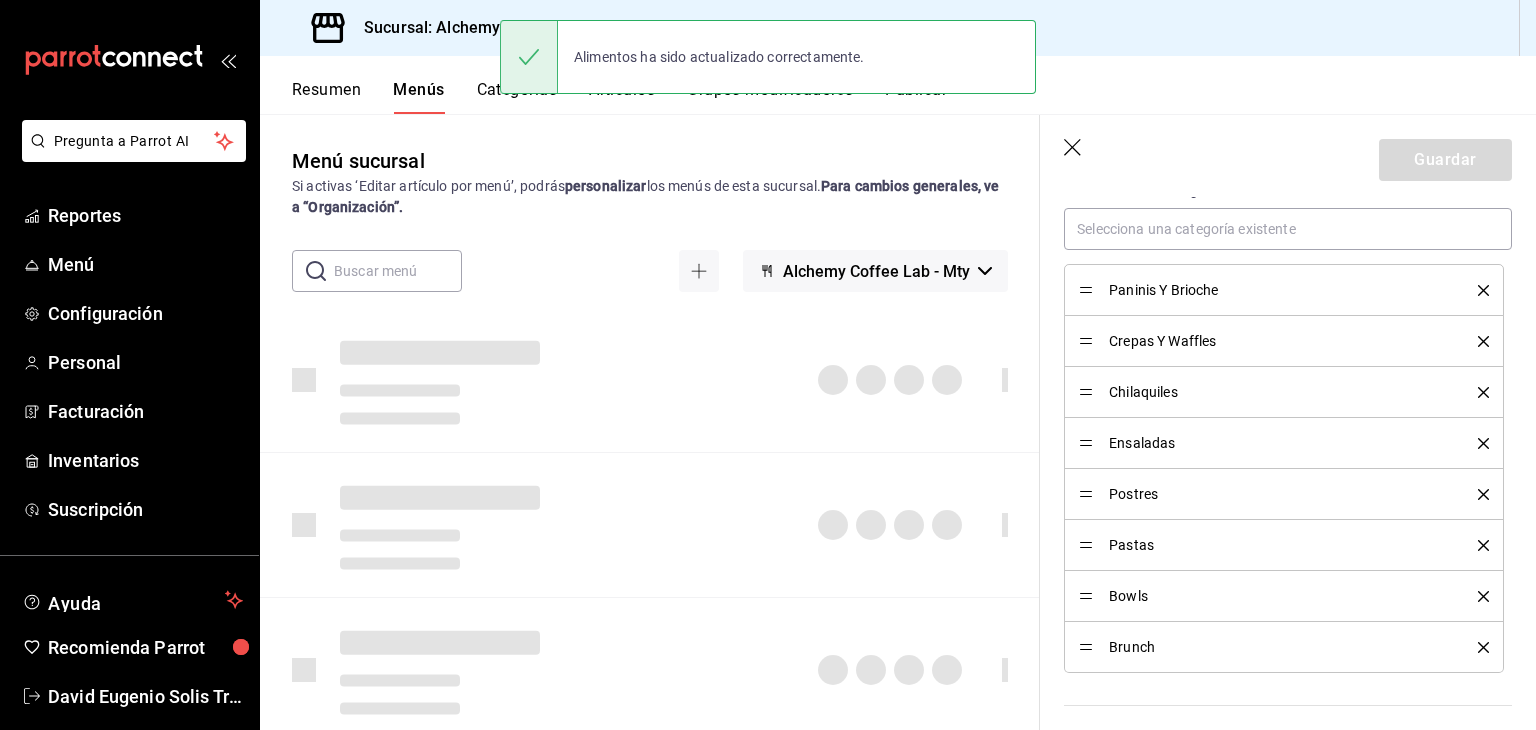 type on "1754499605158" 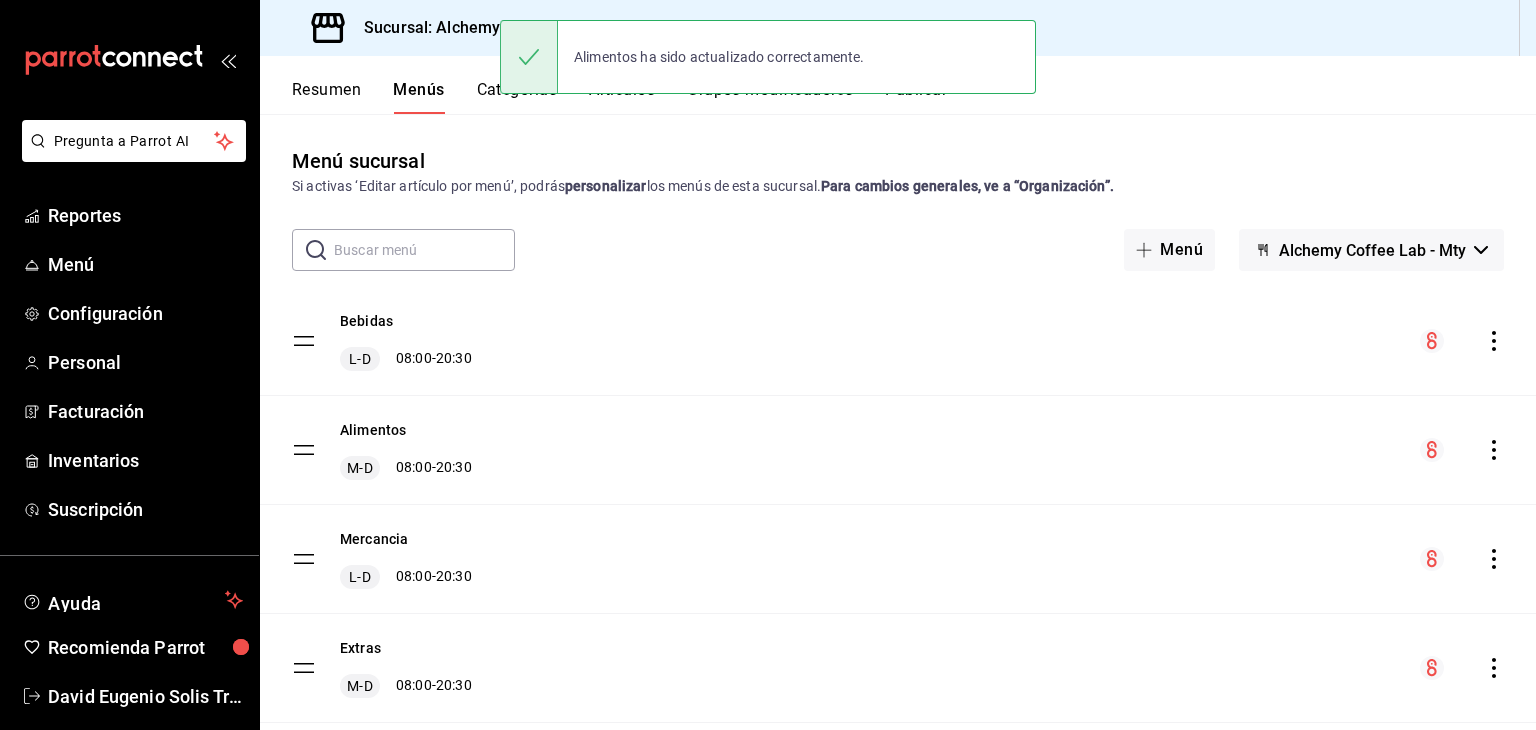 scroll, scrollTop: 0, scrollLeft: 0, axis: both 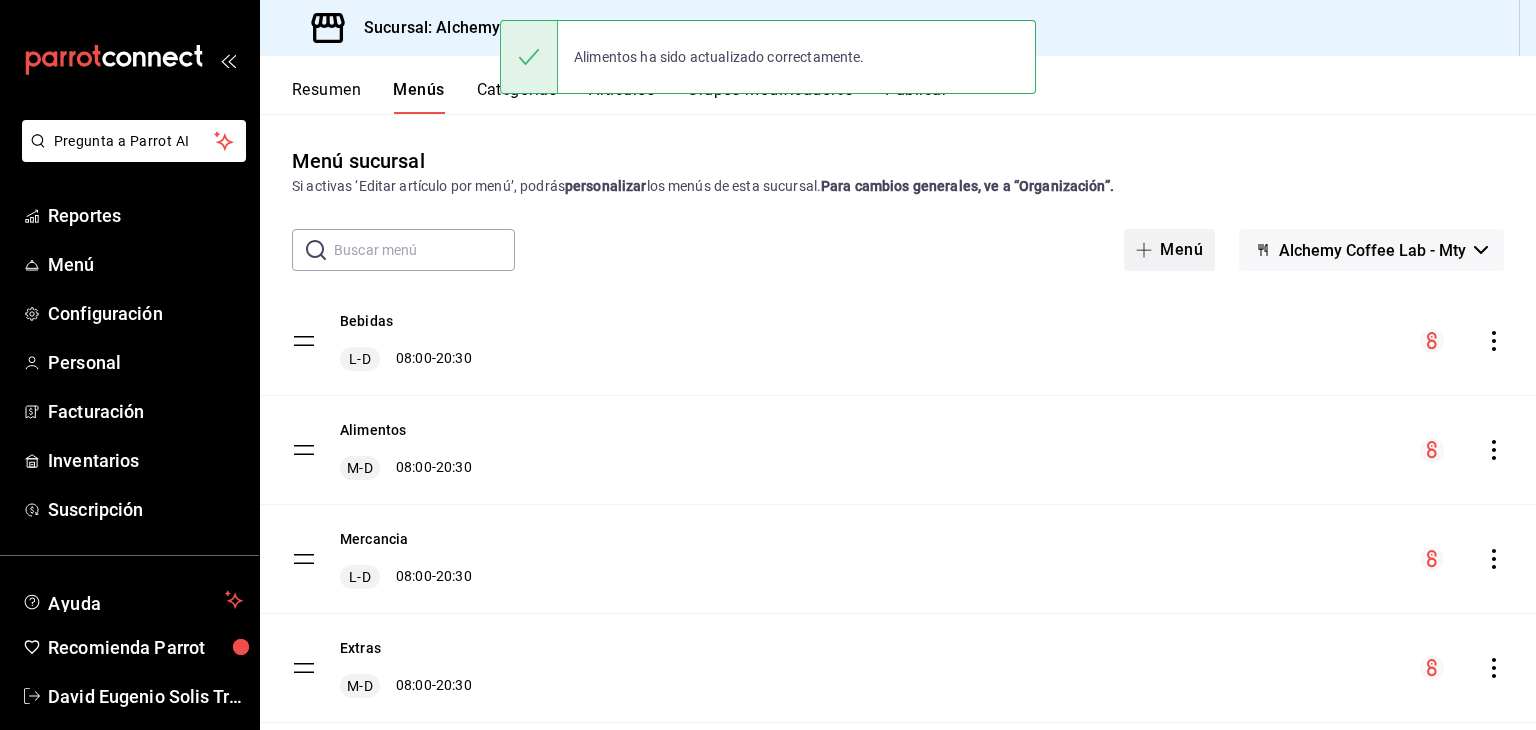 click on "Menú" at bounding box center (1169, 250) 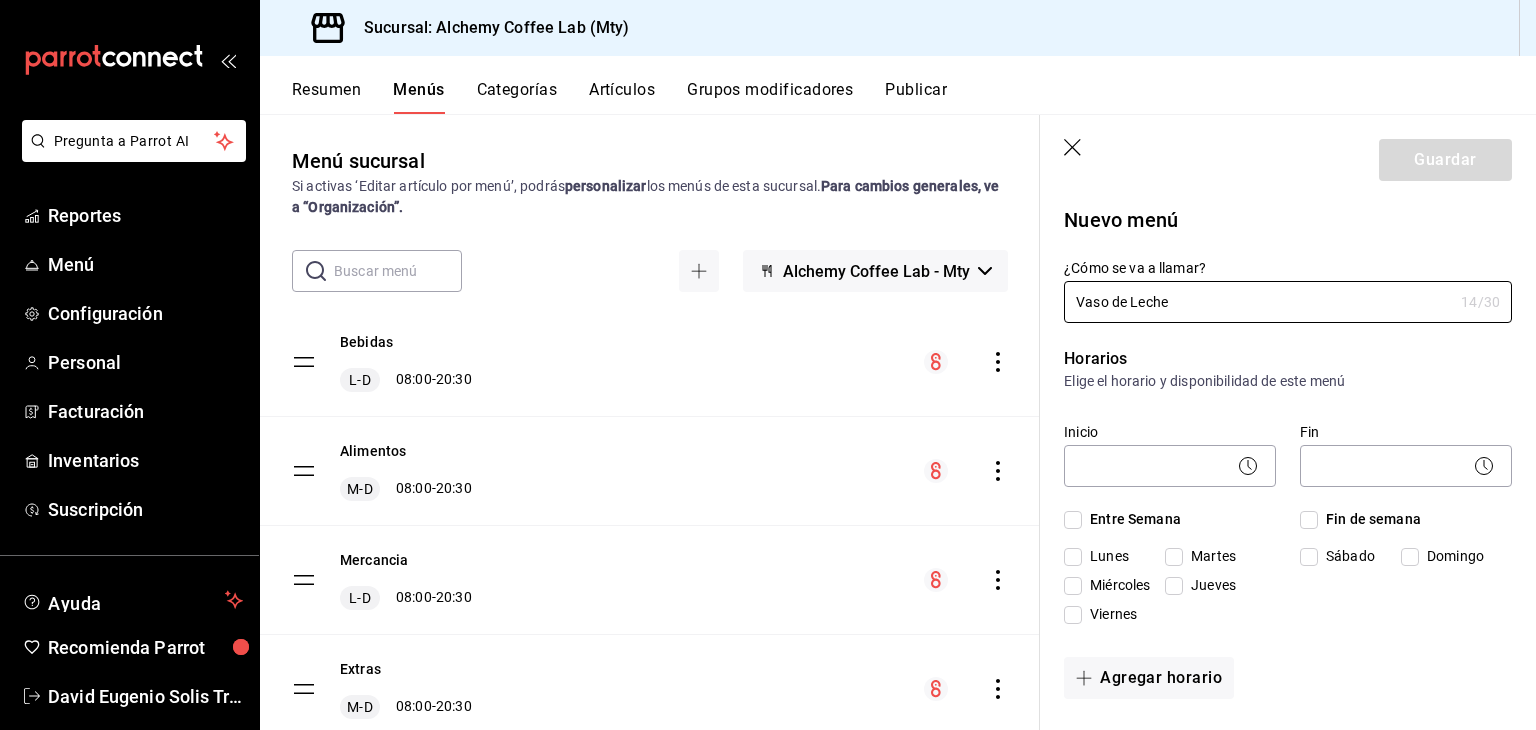 type on "Vaso de Leche" 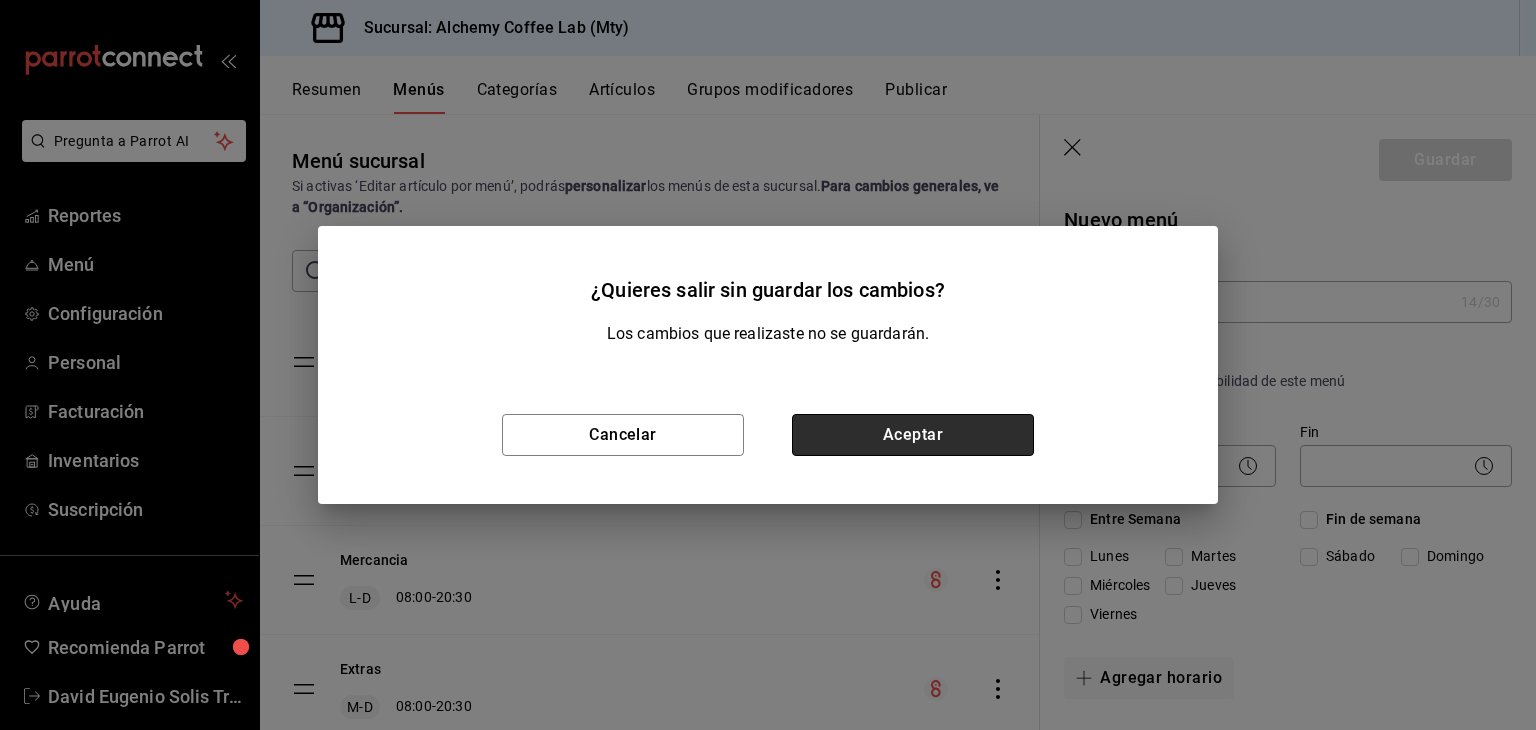 click on "Aceptar" at bounding box center [913, 435] 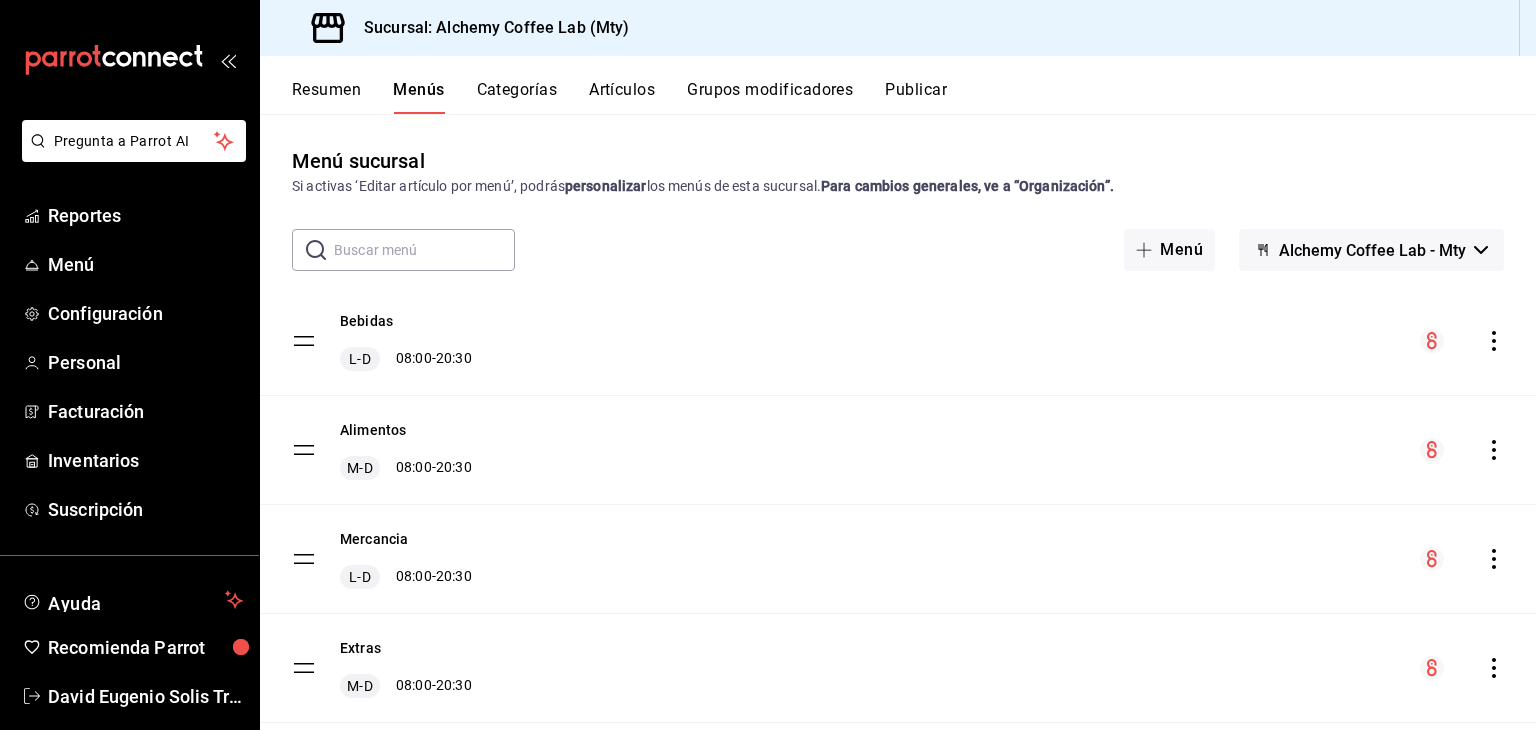 click on "Artículos" at bounding box center (622, 97) 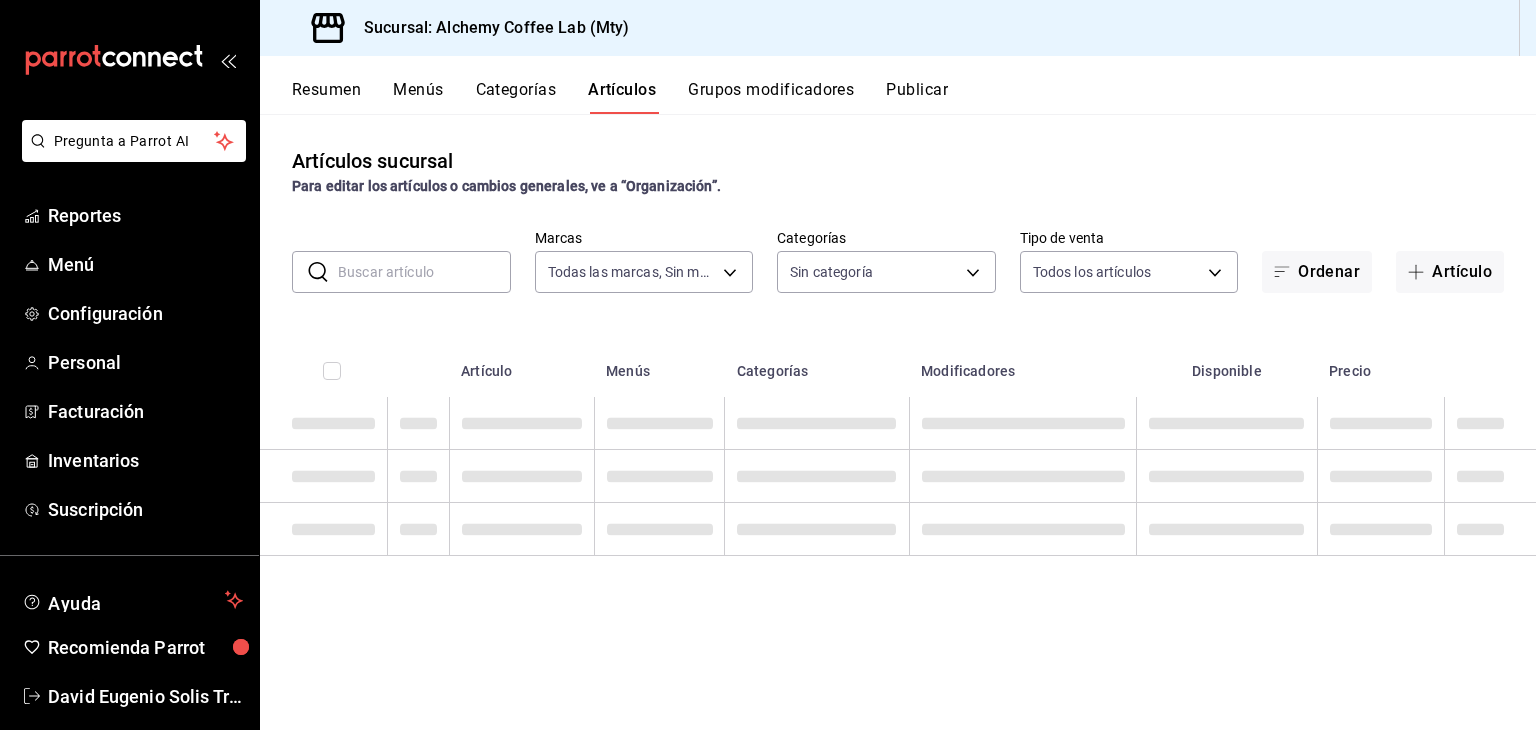 type on "147fd5db-d129-484d-8765-362391796a66" 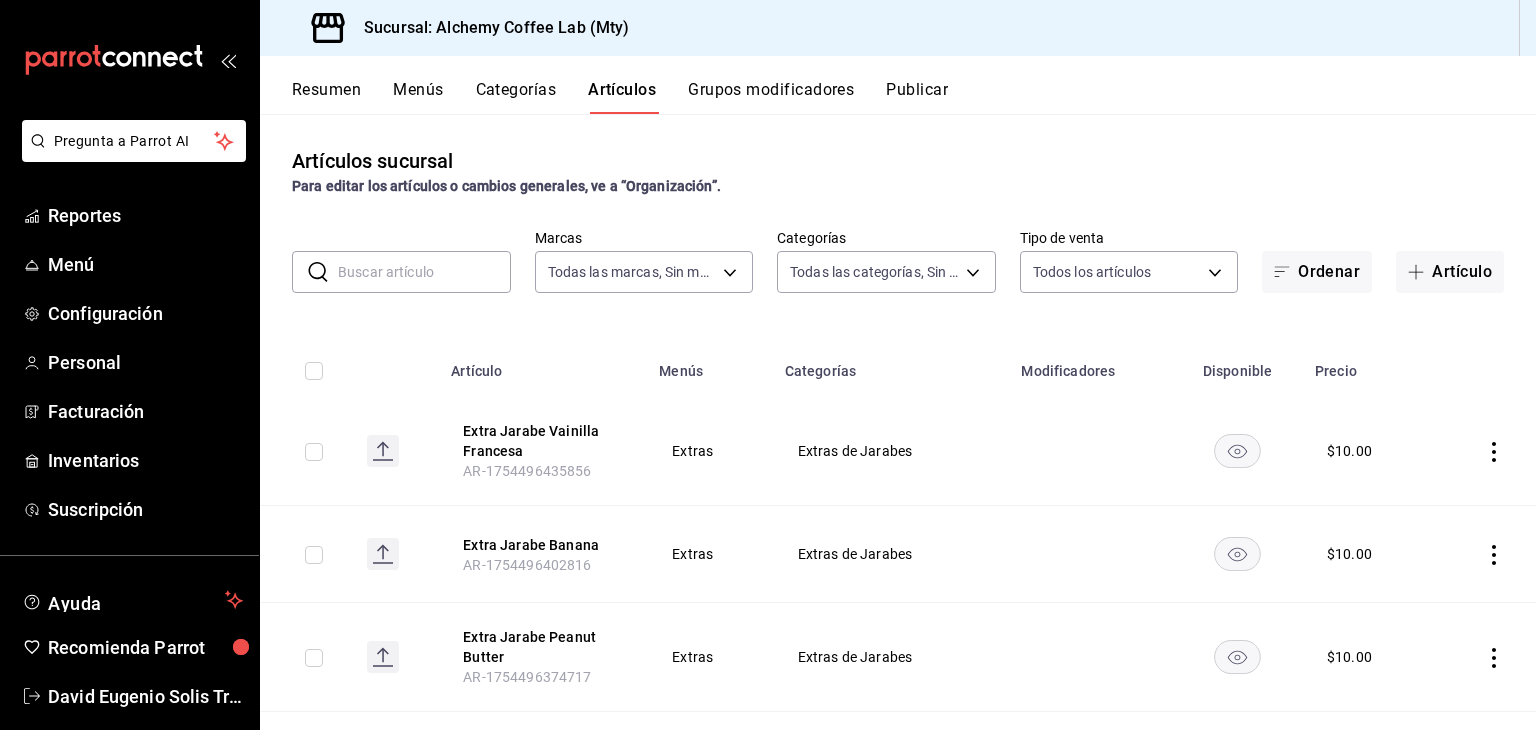 type on "22b06866-db8b-4db9-b95b-35e3e4a85507,fbaa8fe5-68e7-491d-b03f-ce844aa474e7,f0176ca4-5dc3-42f0-a21f-54796b2d6ce4,c4f1b2b2-4cec-4db9-a310-abf4beb25226,6e561742-6cfe-4428-bdd7-98f947b897f7,ed96c675-c7ed-4458-b82b-32ea0ae9920c,2e3e028b-89e5-4003-abc7-67012b64c3c6,f9ecfb5f-2d86-470a-83ef-3d4616404b79,4dbf6704-01f8-4ae7-b143-5fb9fa4fa204,475d1d53-3dd2-4a4e-b59e-75da982537cc,9128c269-13cc-49c0-a61c-98ae135d2966,1489ea8f-3c5b-4bed-8712-fb1efc8e1484,237dd9fd-525f-4126-935d-1d618c95d359,1759a289-da96-444c-a3da-589932e8f911,32a25308-5a1a-4b27-9101-20aae4ecbe3b,5720fba0-4b3c-4af1-99c2-310b9d32b626,6f391e13-d369-4fd1-9e07-81fa35695065,6cee18f7-63d6-4ae0-a5fa-7f66450c5234,8f56fa9d-b5f7-423d-8f11-eda24a9be7dc,0959238c-b2f0-4e50-a72b-9acd913a0e6d,87d7d329-ef4d-4ea2-b0cc-7aa43f232e86,0d94947a-2237-44fd-9659-405017dccbcb,4f878af2-bd33-4ff2-b57a-7be79110d9e1,7dbad2d2-8702-4494-bd85-95c08bbe0766,19e81b95-3a6a-45a7-b76c-705b7ea18356,ab0ce2b7-02f2-4a6d-b2a0-8d884bdd482f,f61d6689-96be-4dbf-b04d-1c056a84d092,bbe26e67-8ee3-44bb-aa4..." 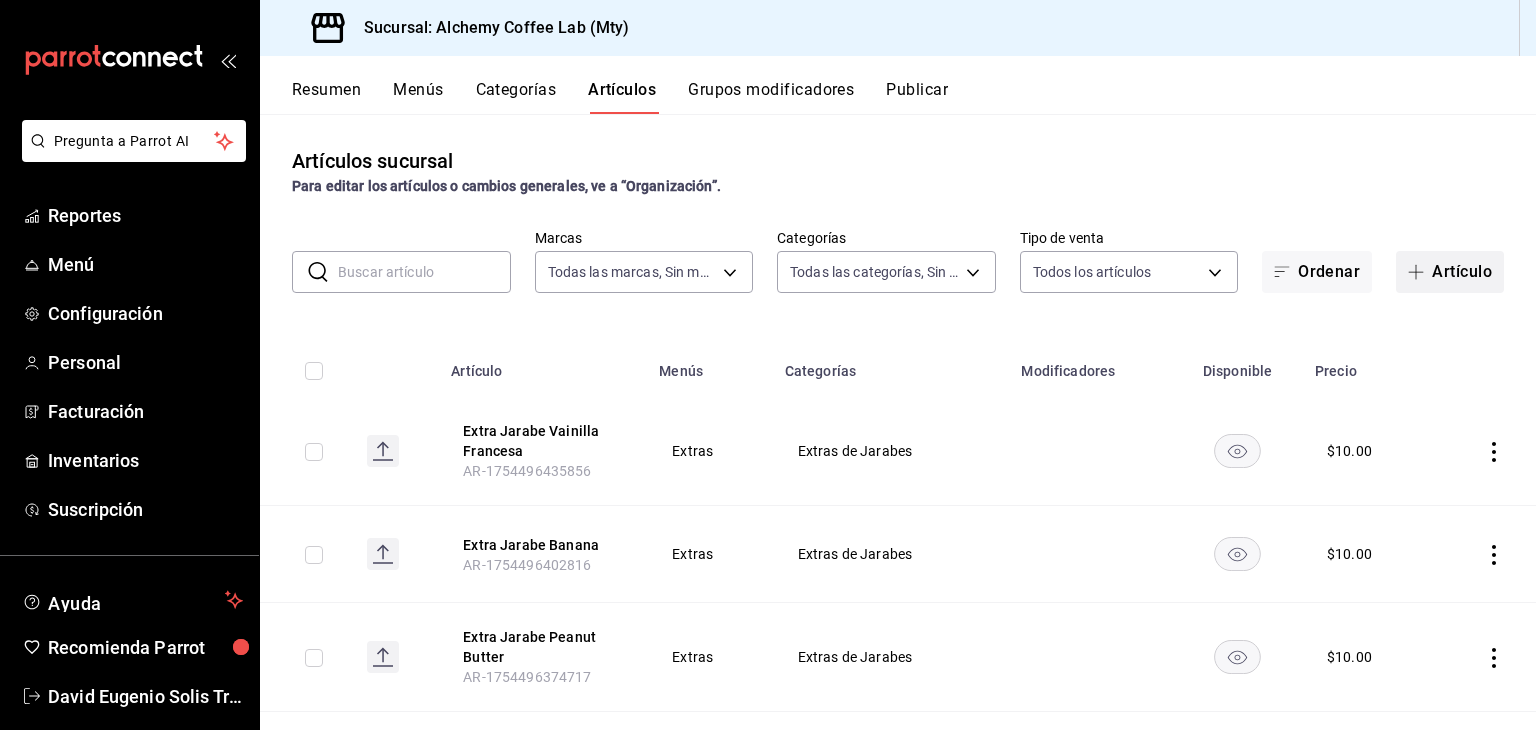 click on "Artículo" at bounding box center [1450, 272] 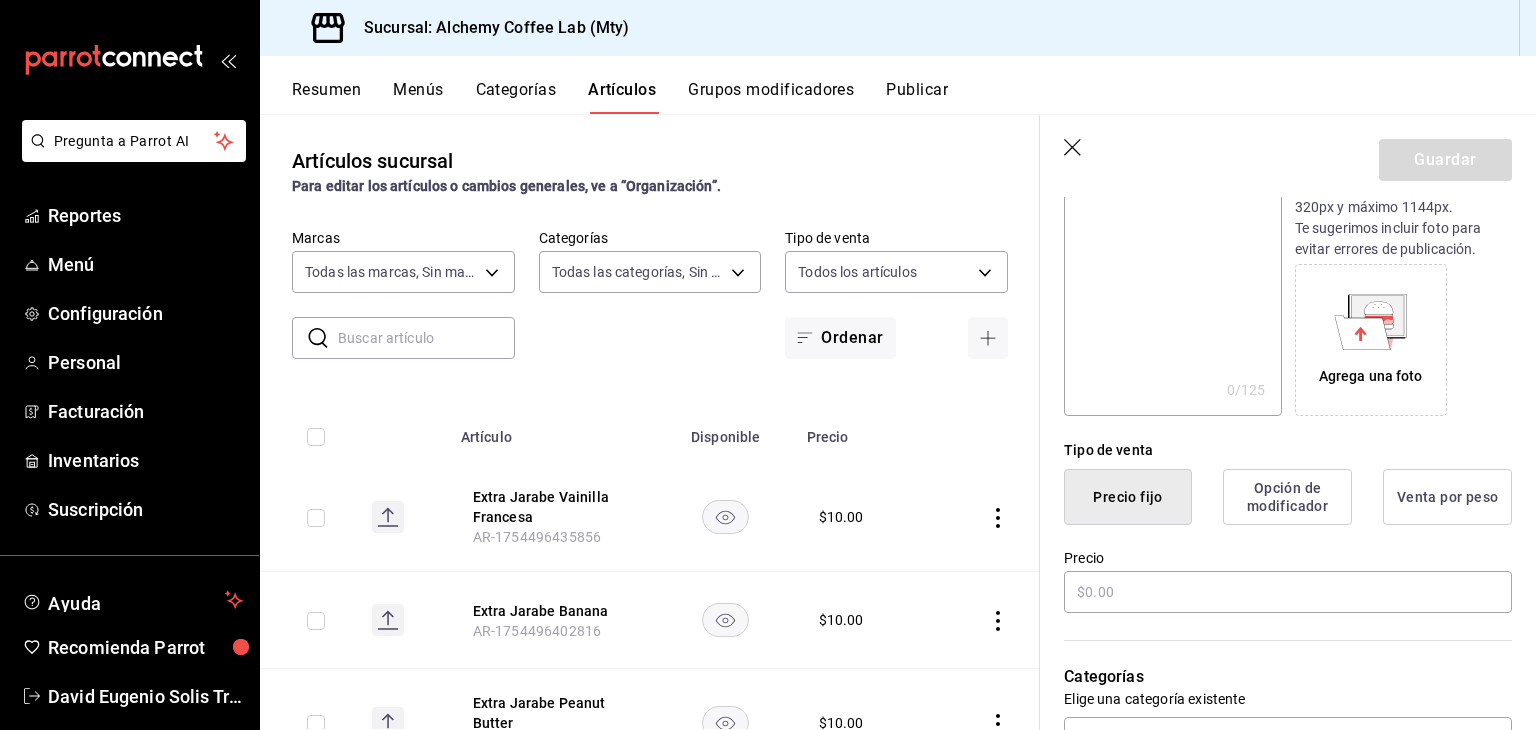scroll, scrollTop: 400, scrollLeft: 0, axis: vertical 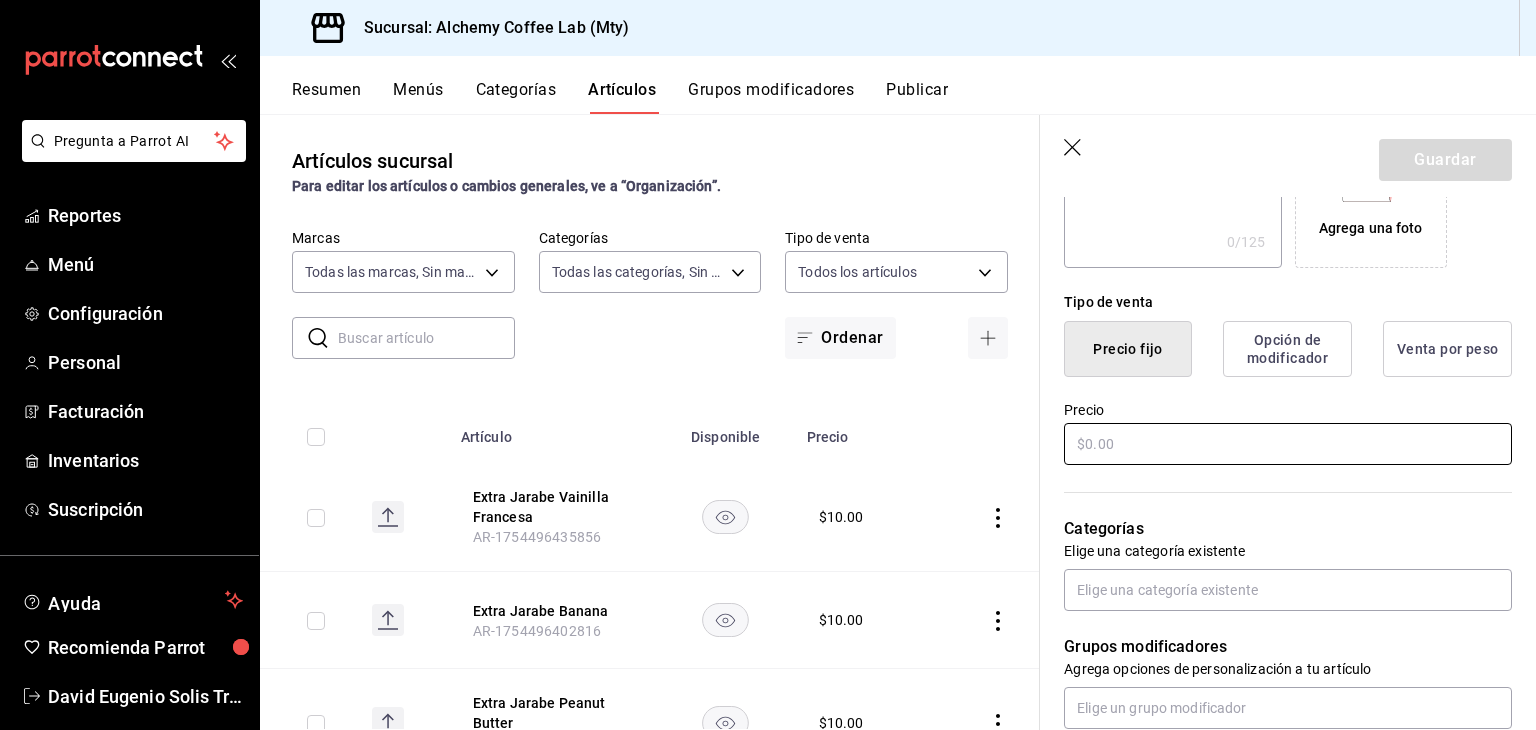 type on "Vaso de Leche" 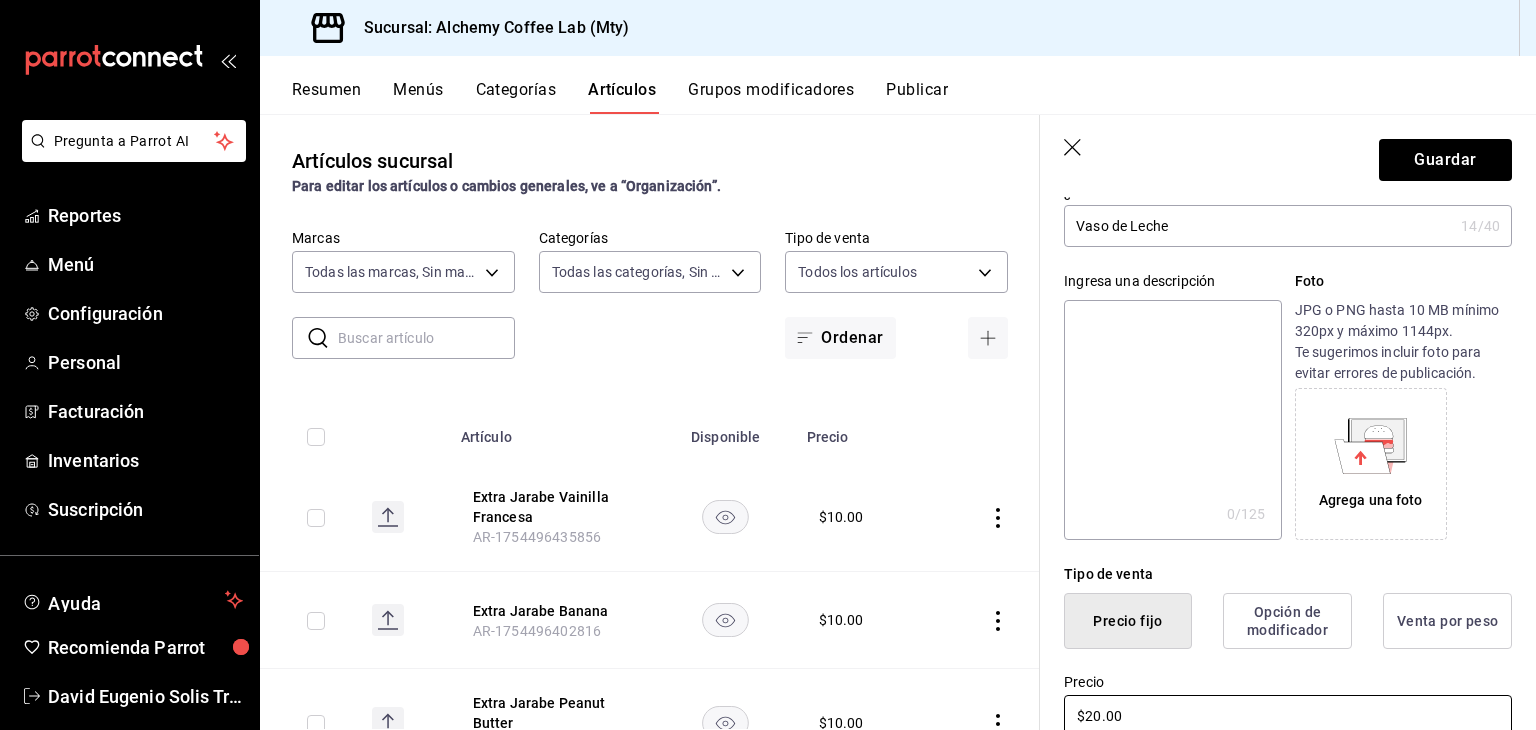 scroll, scrollTop: 100, scrollLeft: 0, axis: vertical 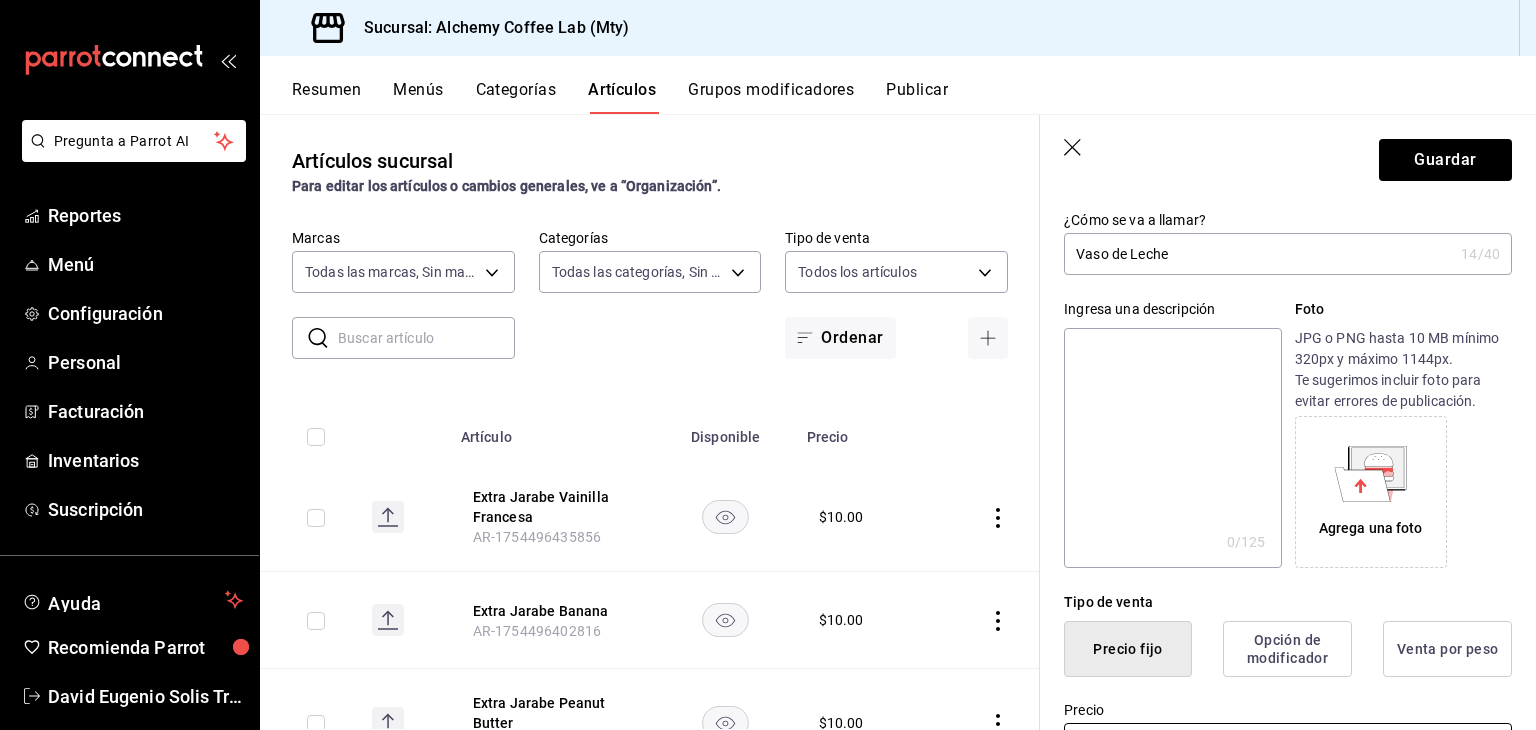 type on "$20.00" 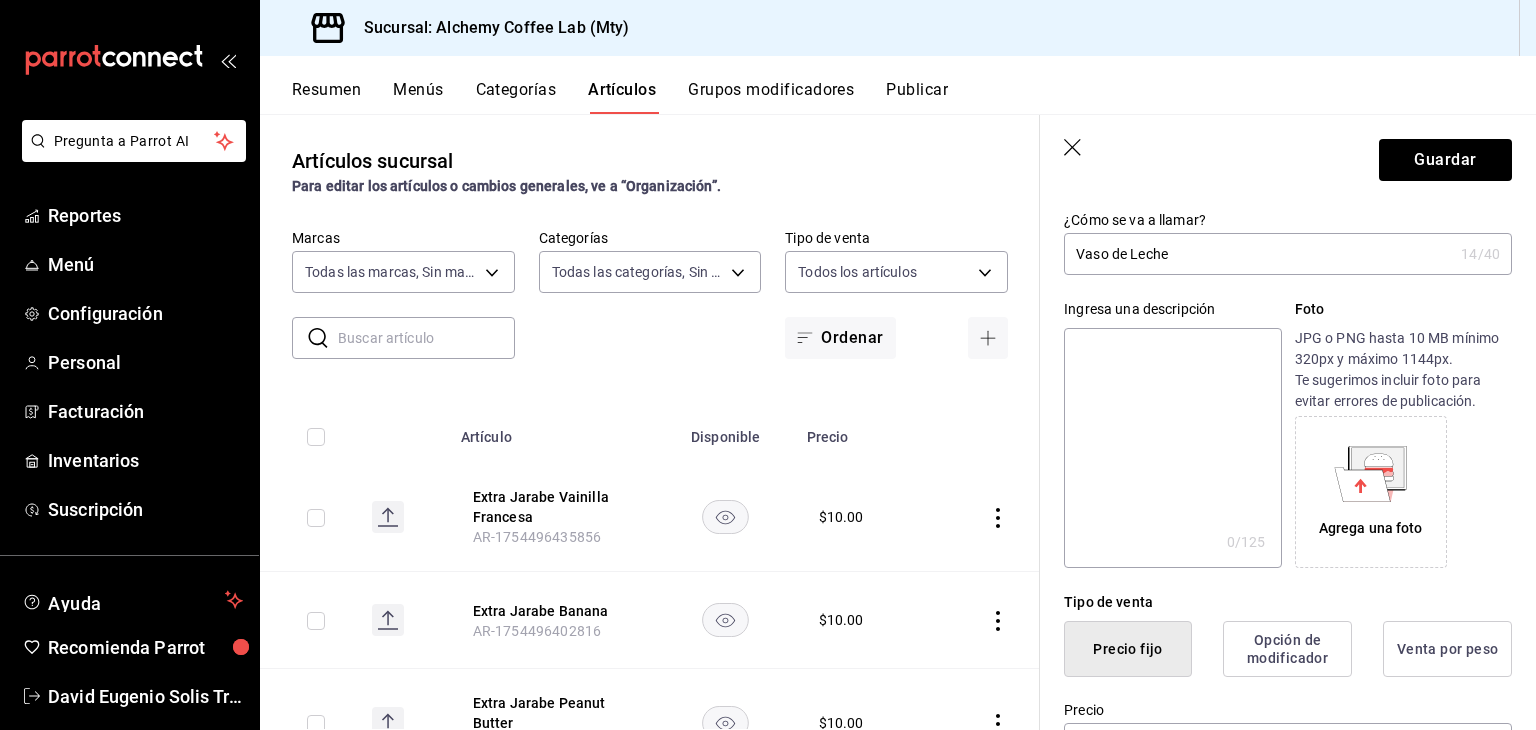 click at bounding box center (1172, 448) 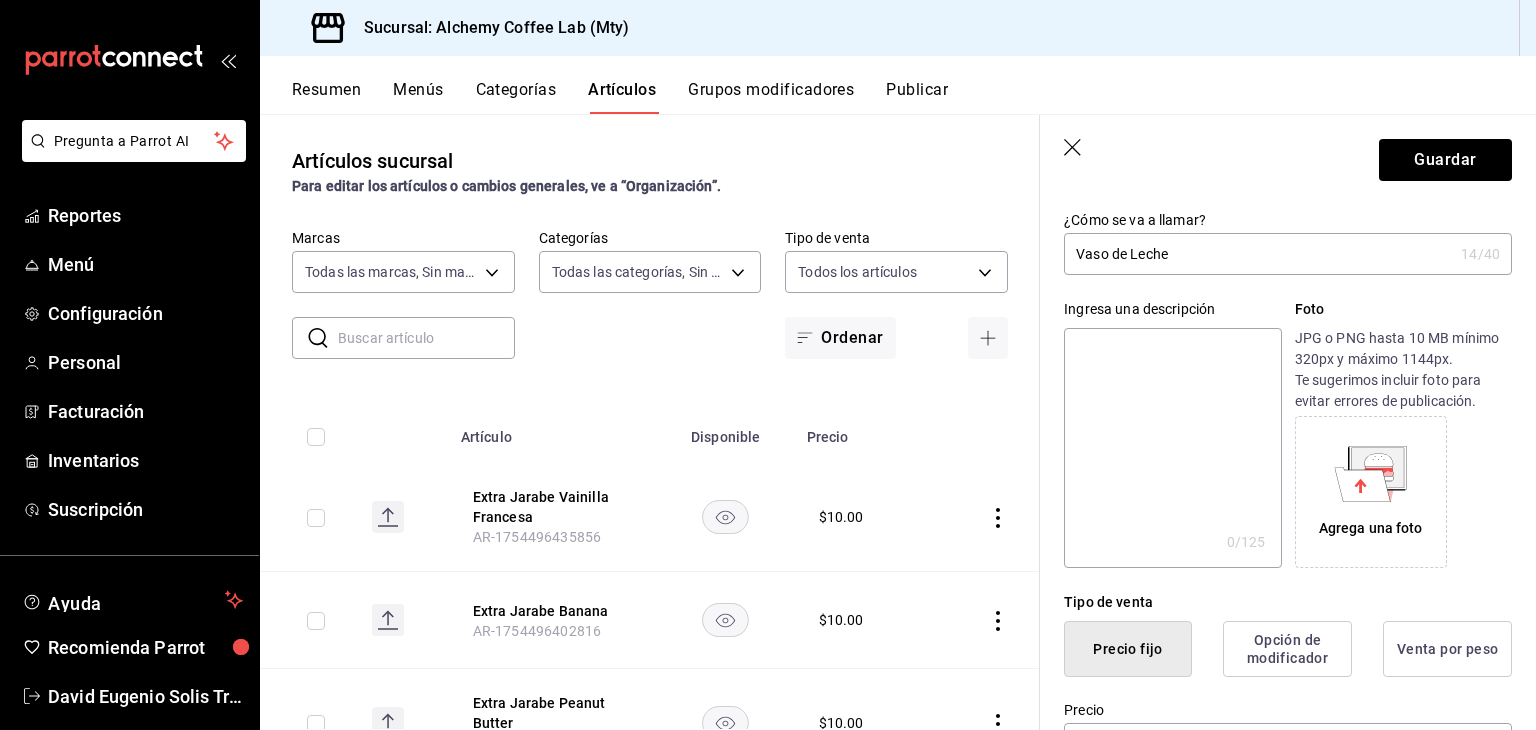 type on "3" 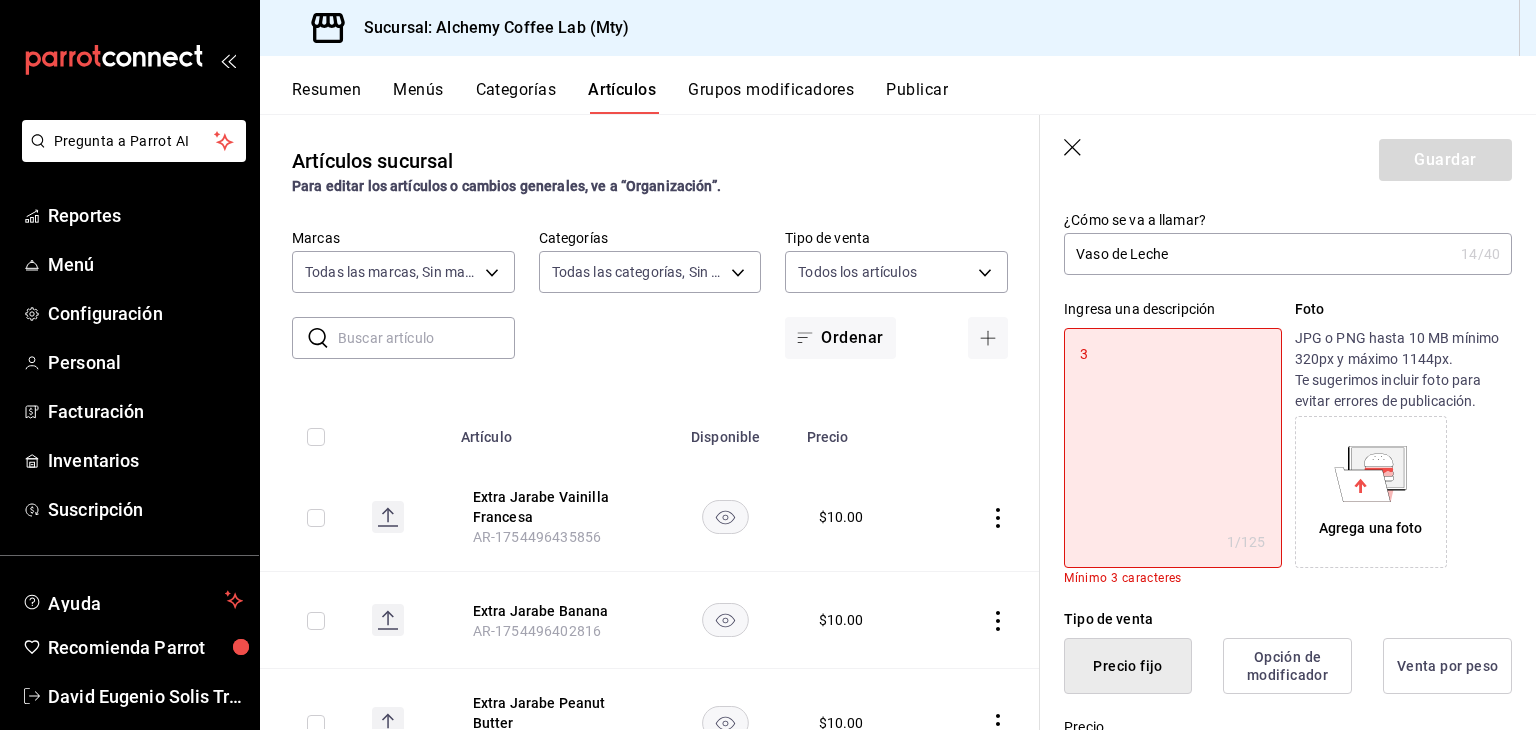 type on "30" 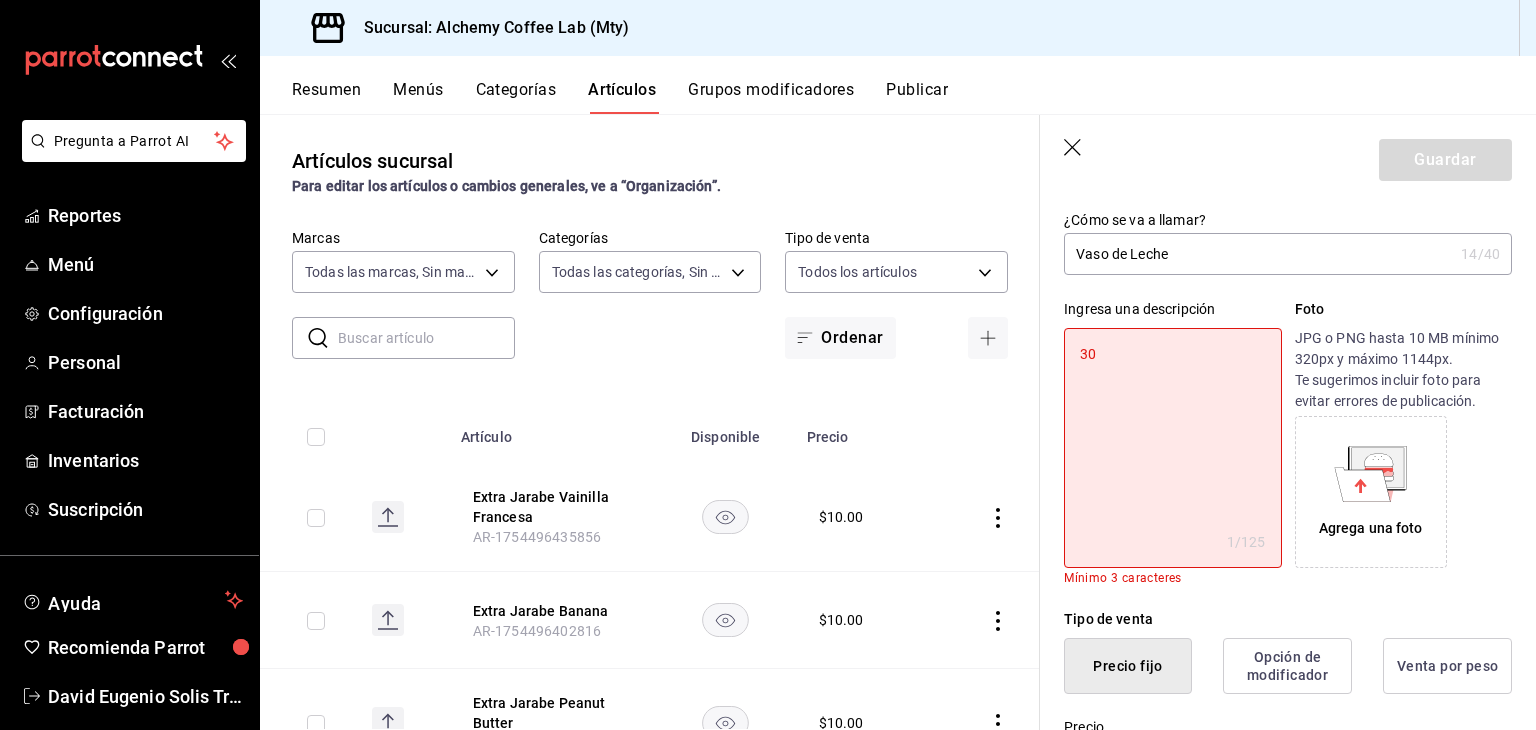 type on "x" 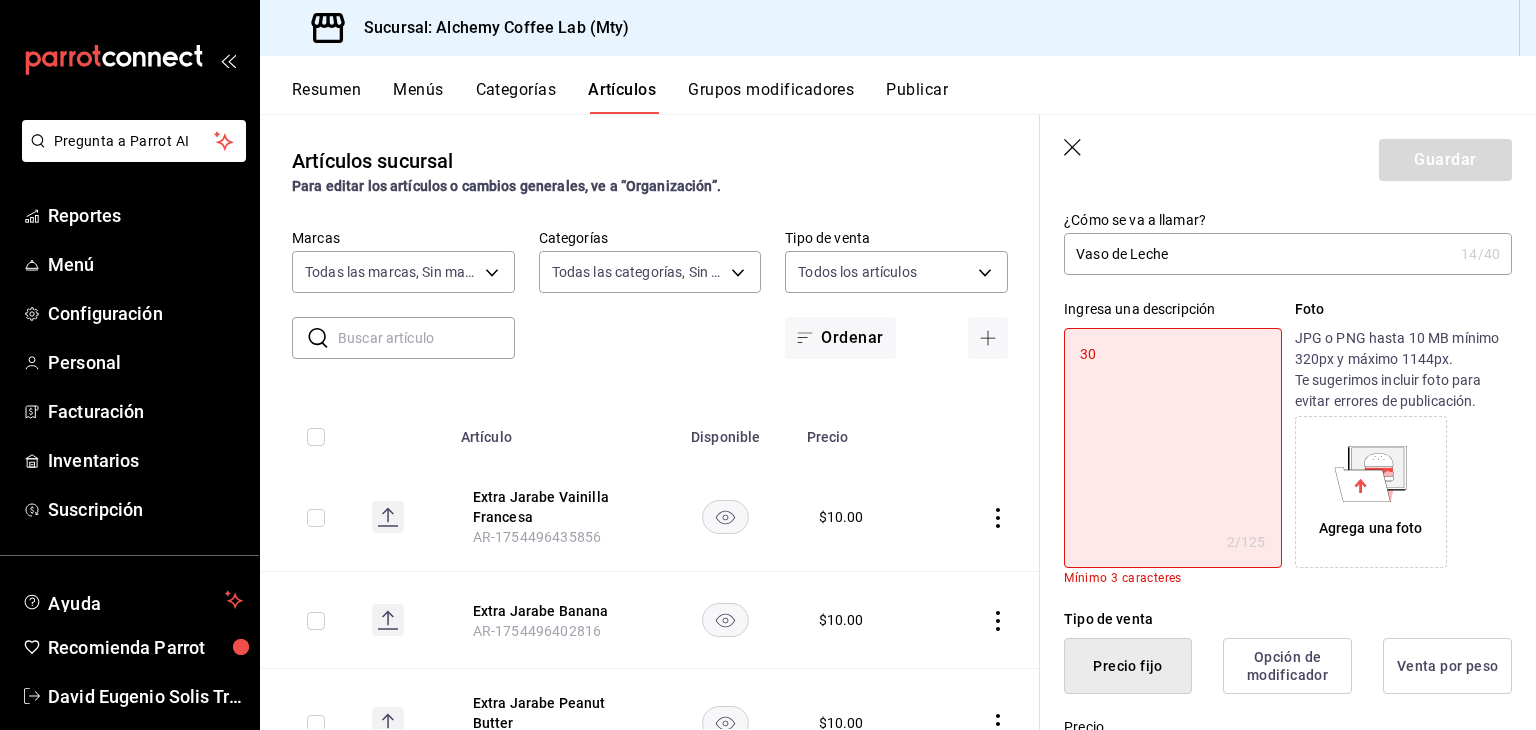 type on "300" 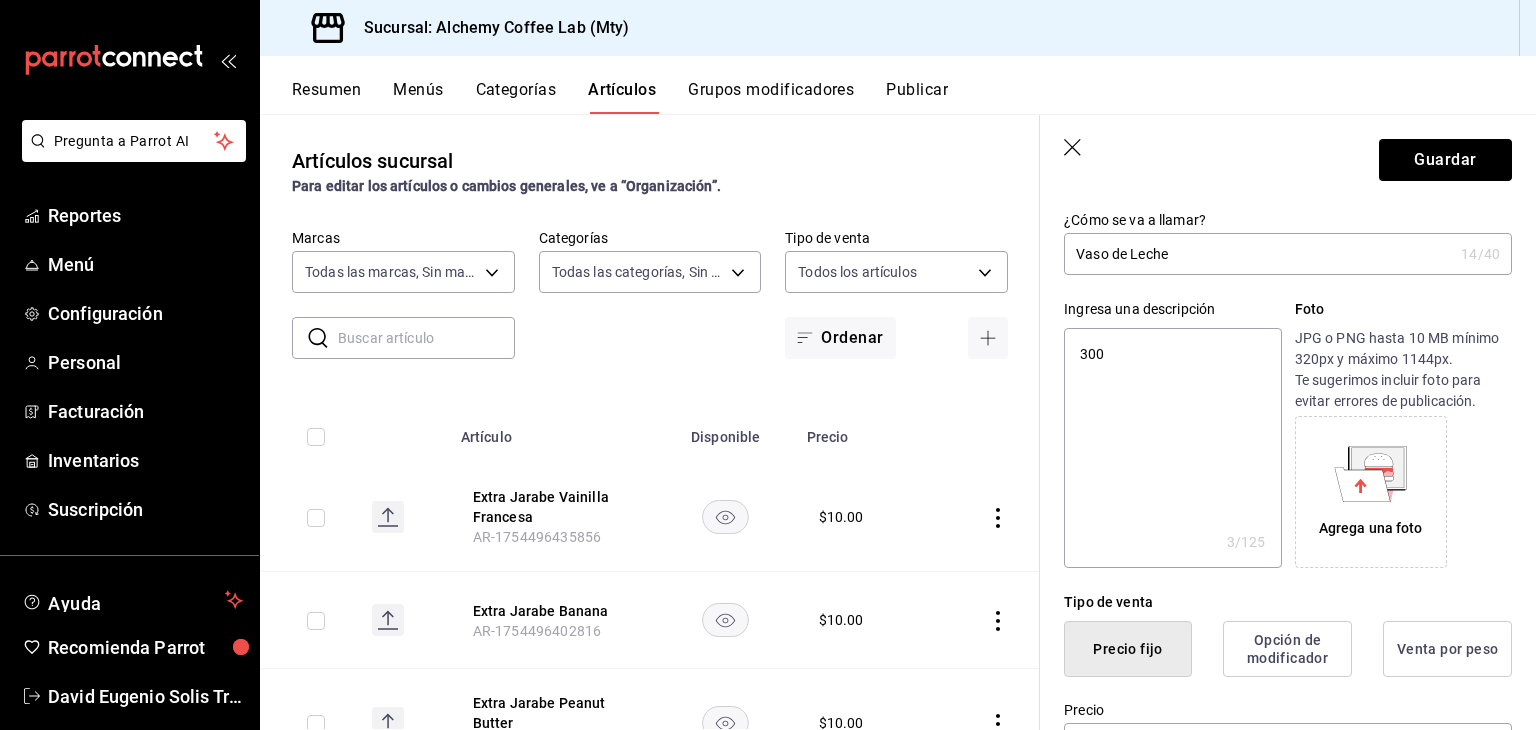 type on "300m" 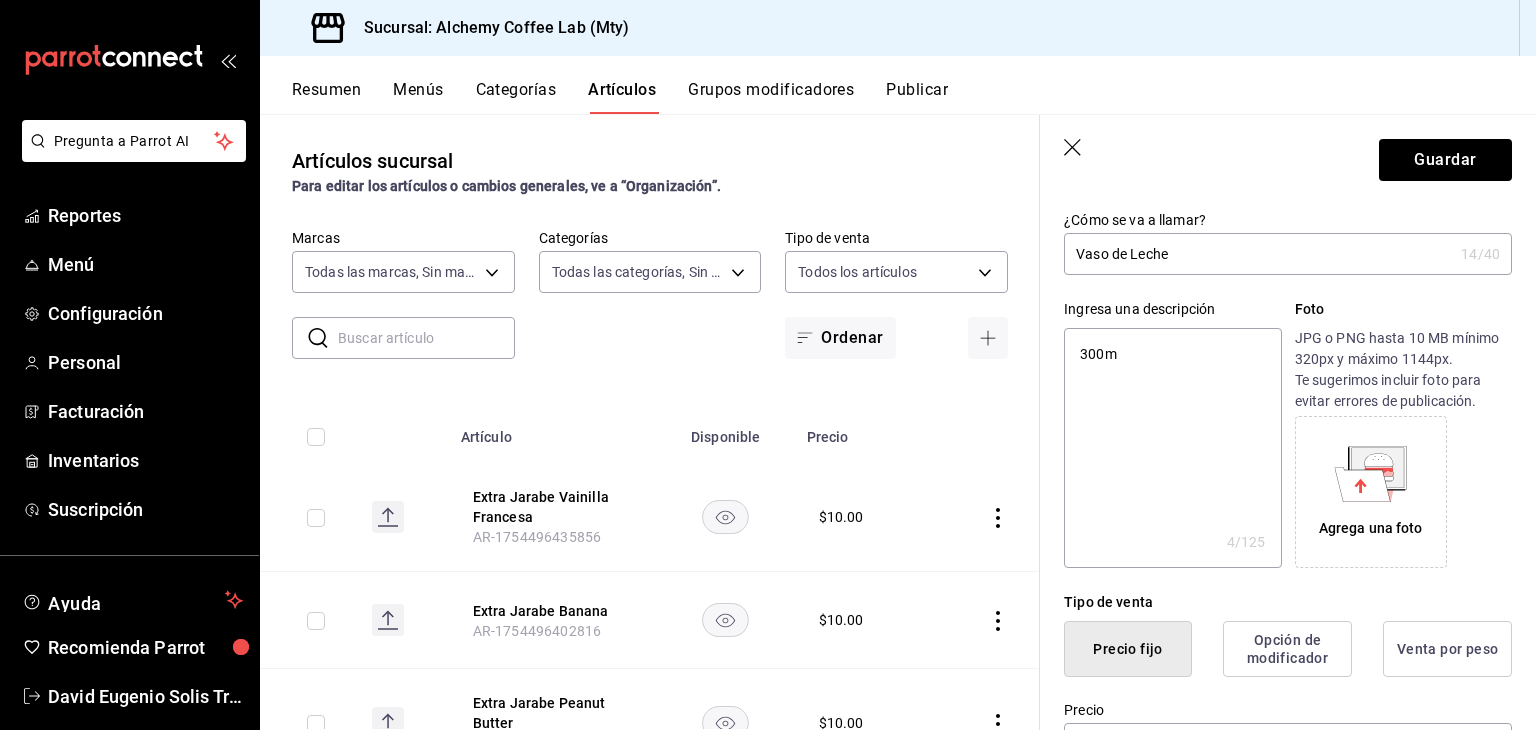 type on "300ml" 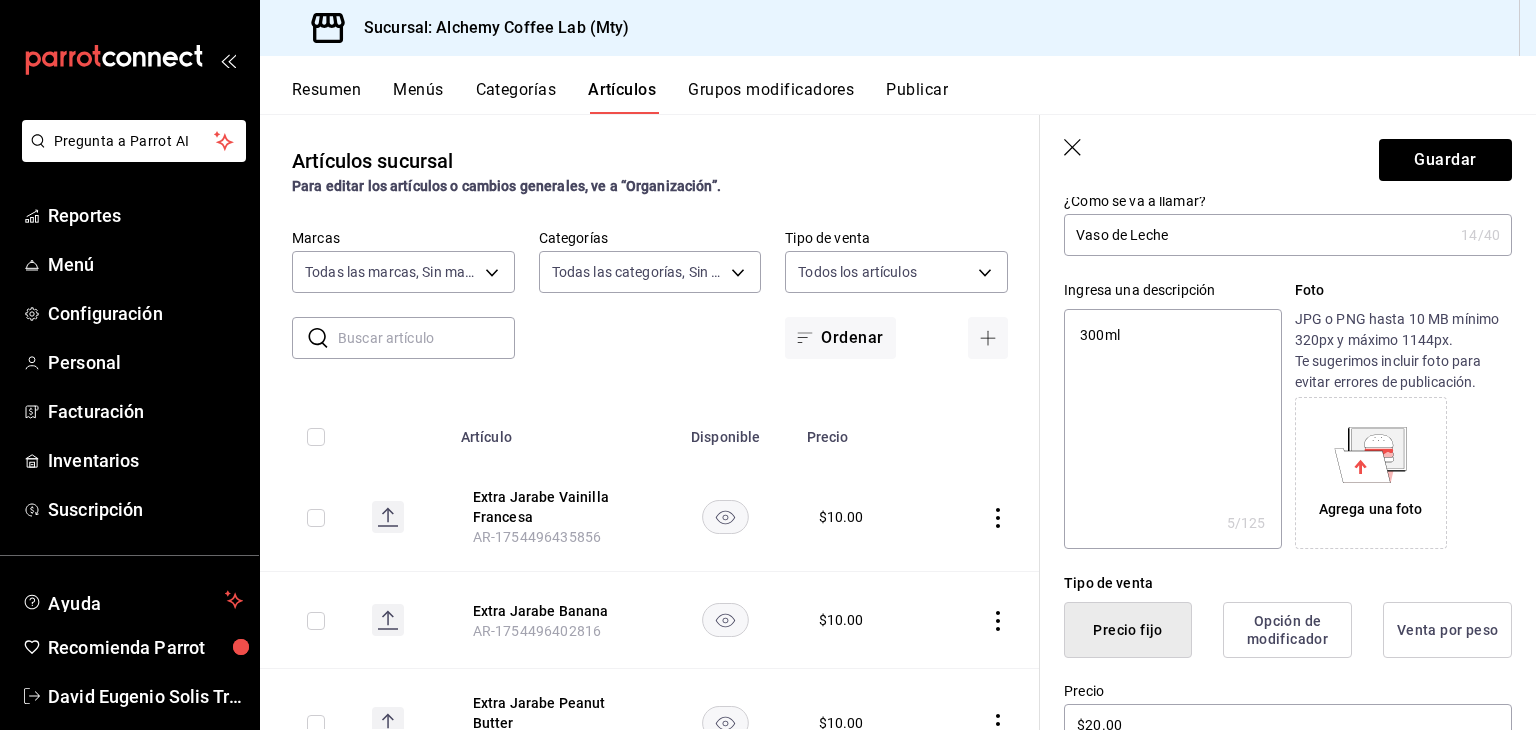 scroll, scrollTop: 100, scrollLeft: 0, axis: vertical 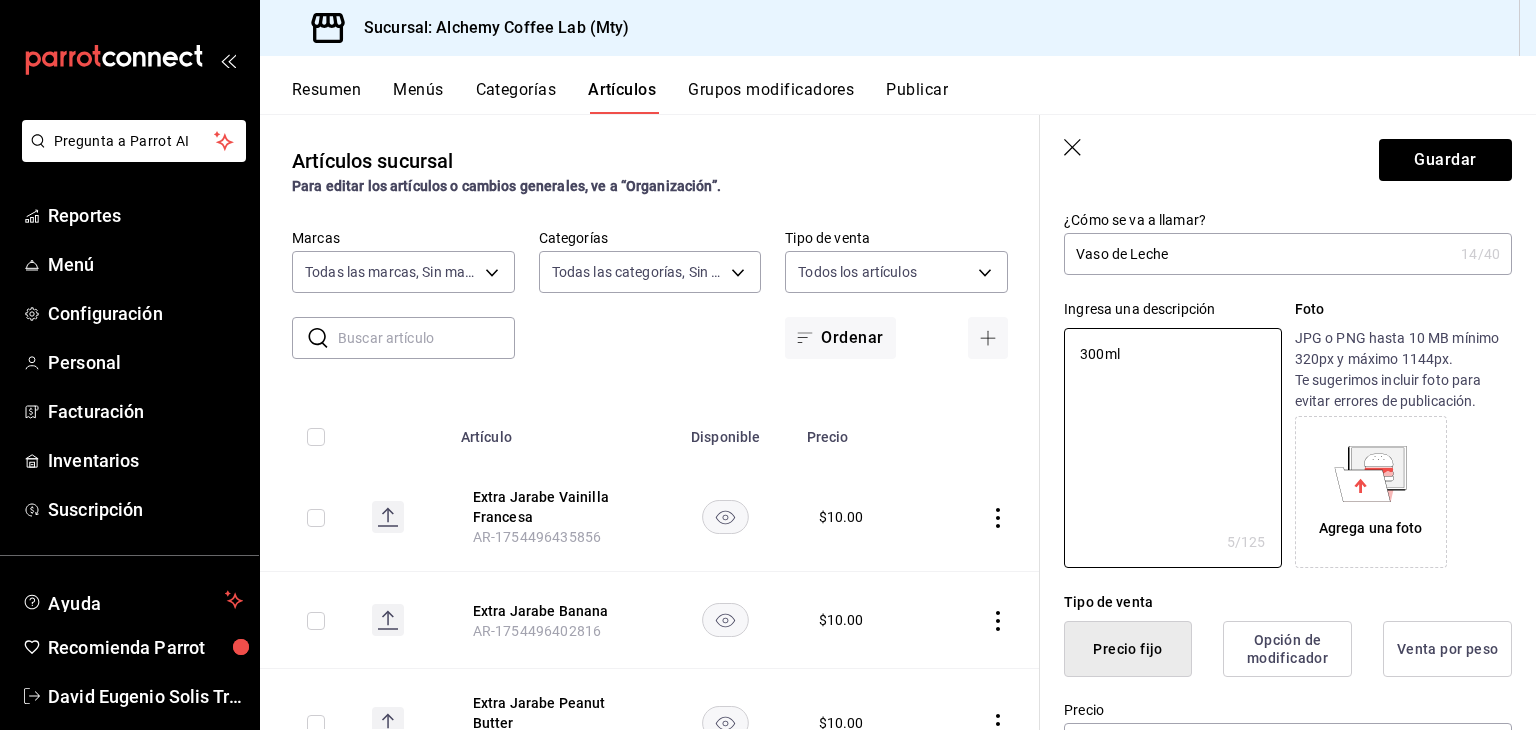 type on "300ml" 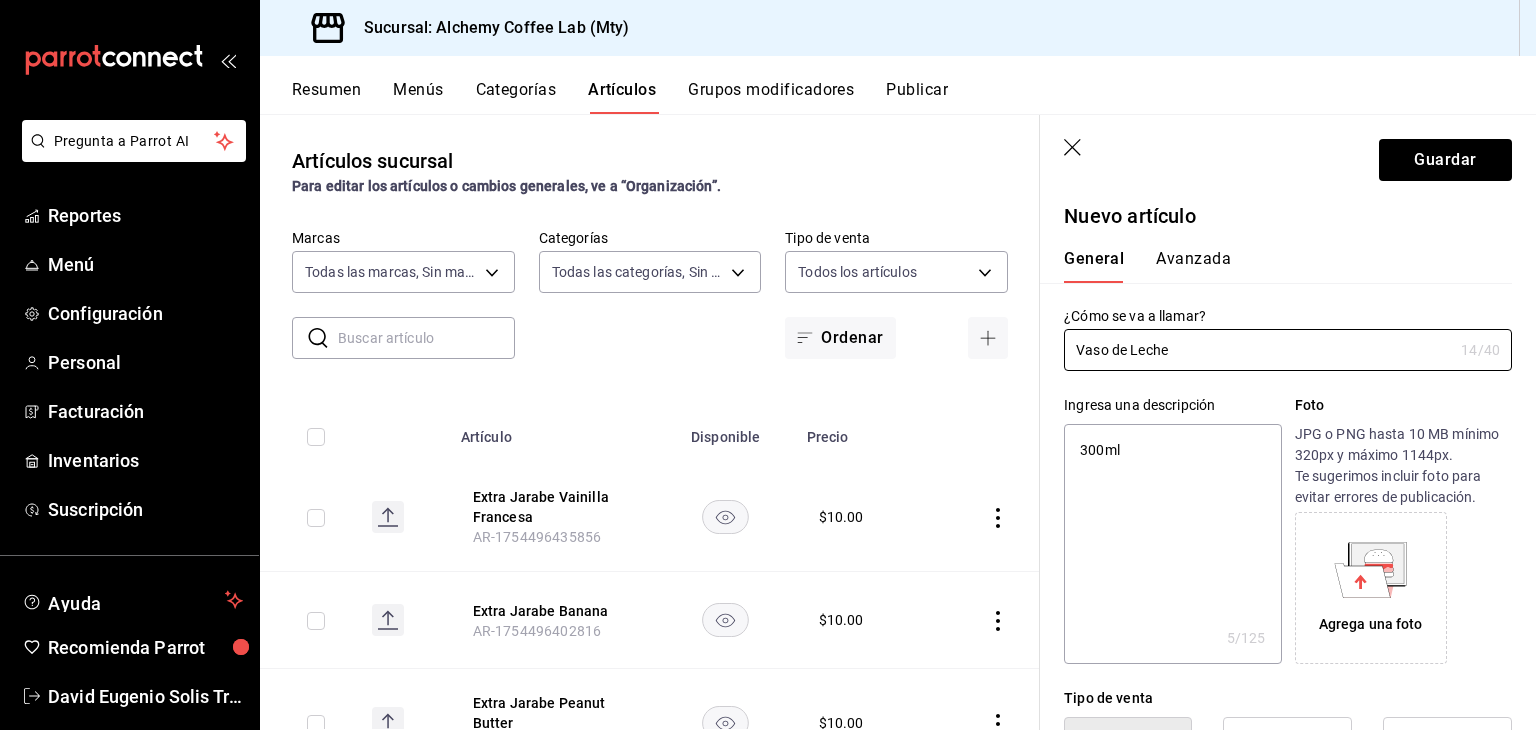 scroll, scrollTop: 0, scrollLeft: 0, axis: both 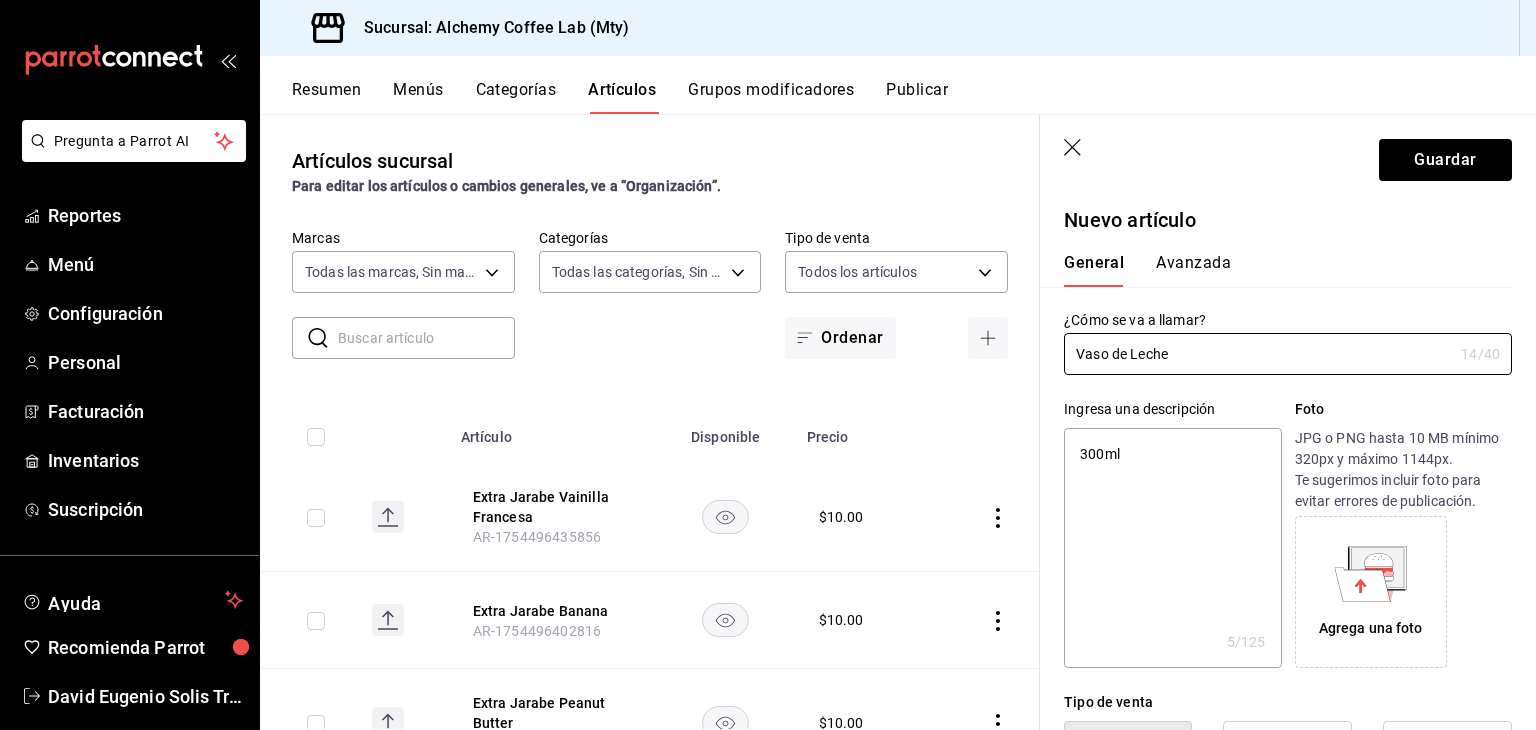 type on "x" 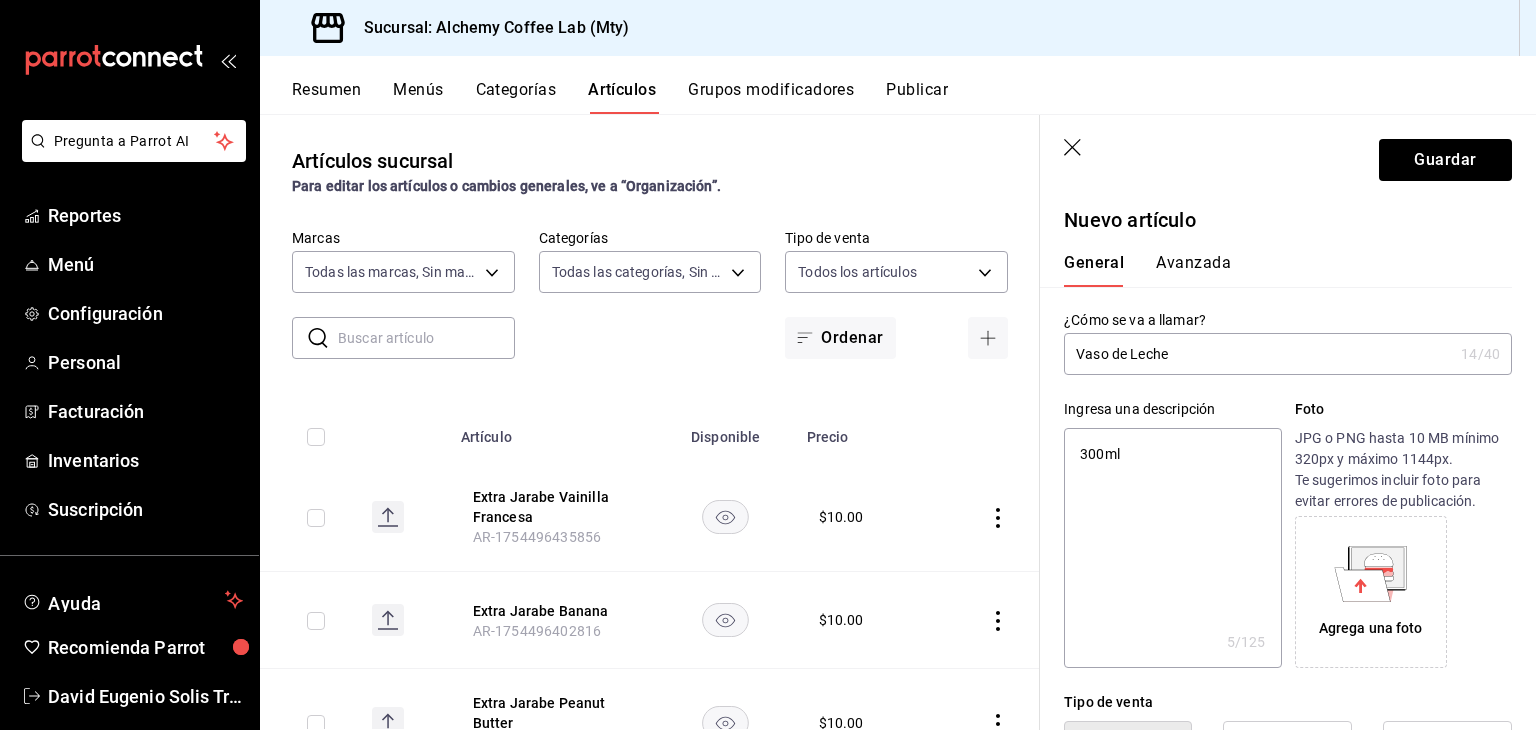 click on "300ml" at bounding box center (1172, 548) 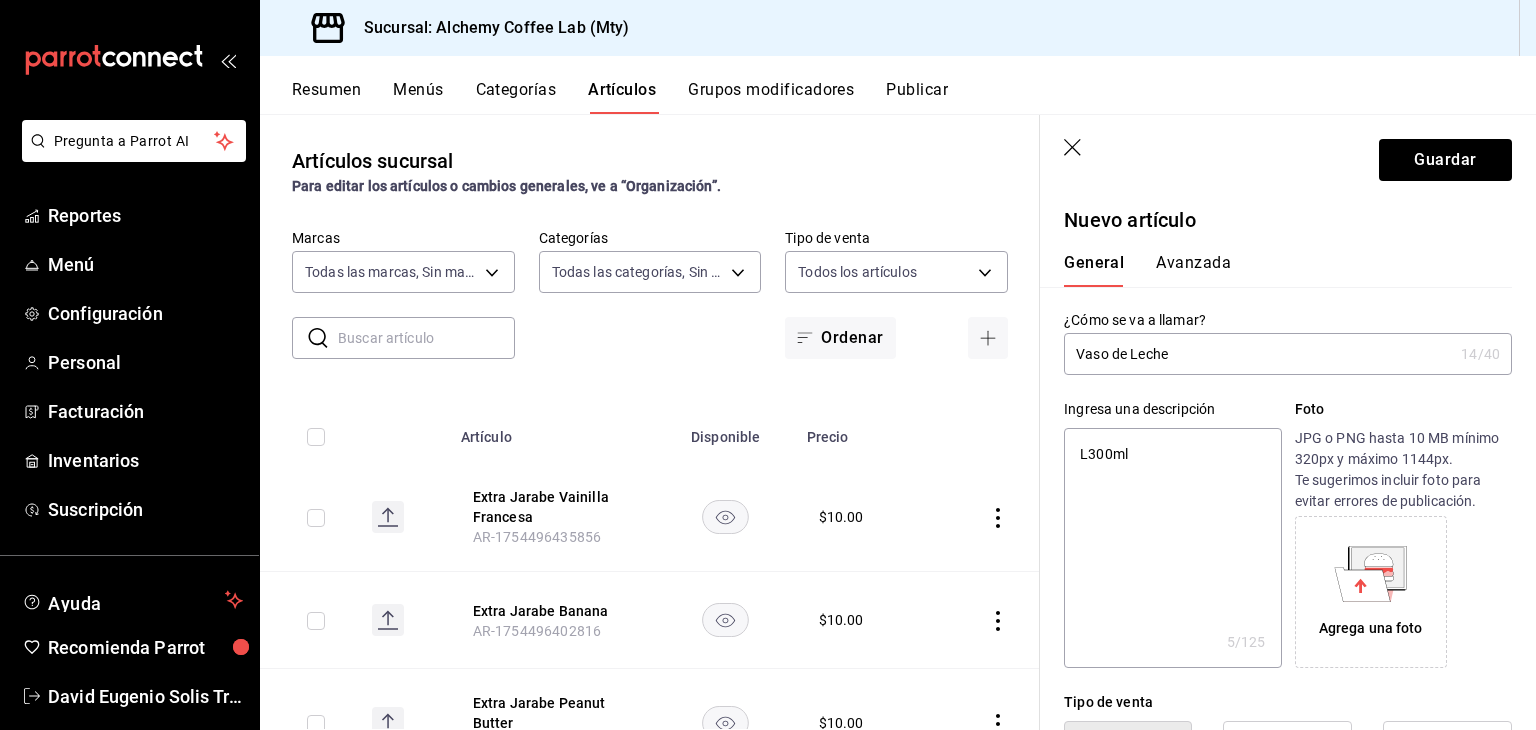 type on "Le300ml" 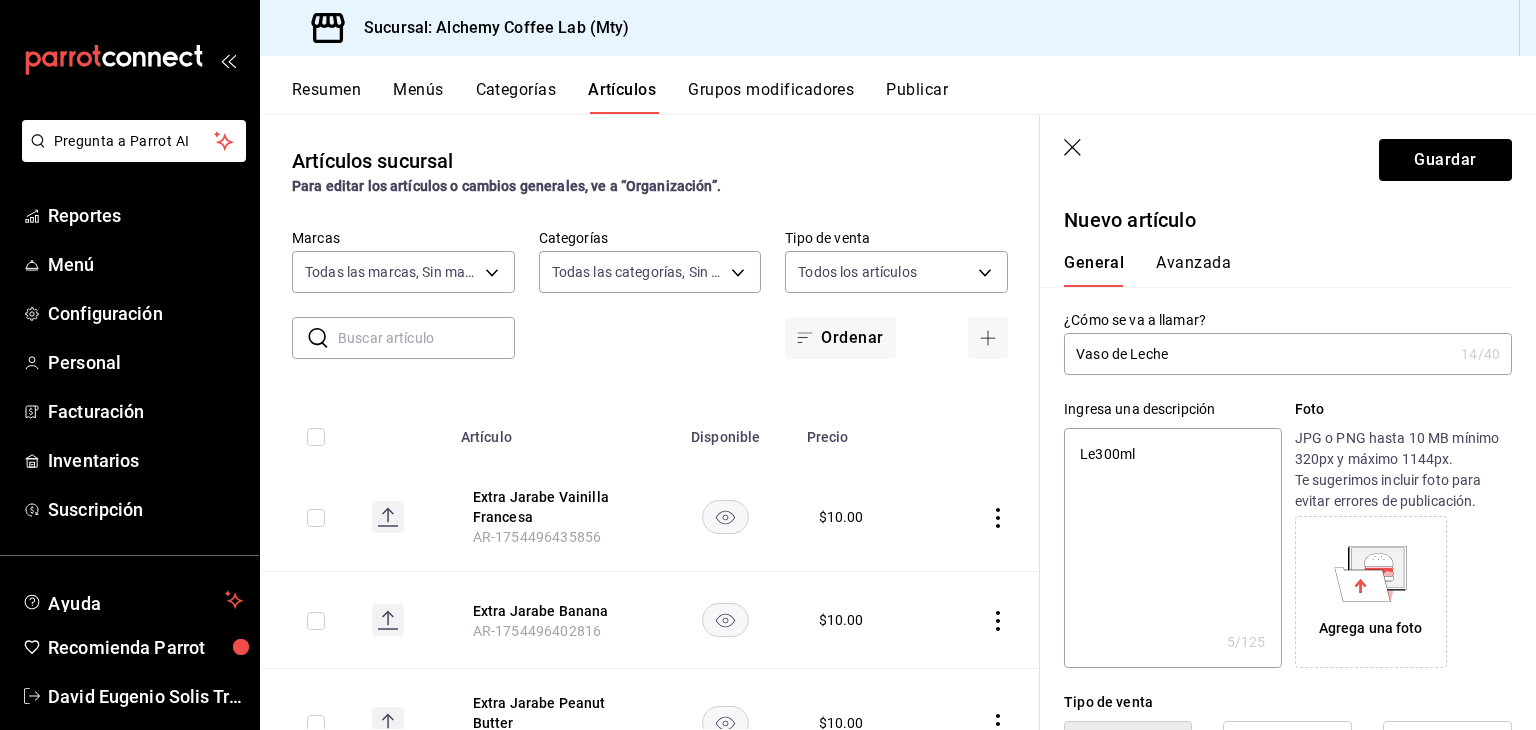 type on "x" 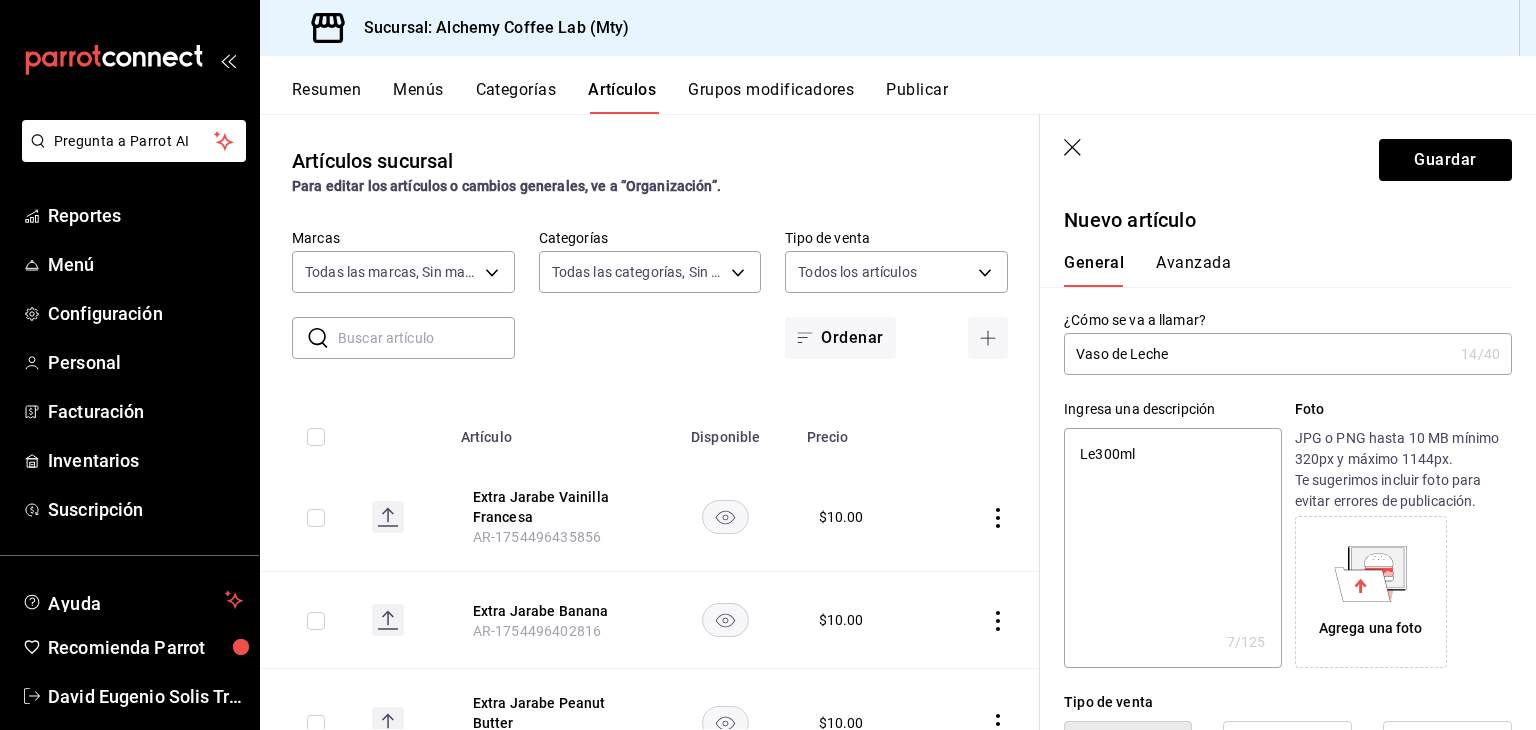 type on "Lec300ml" 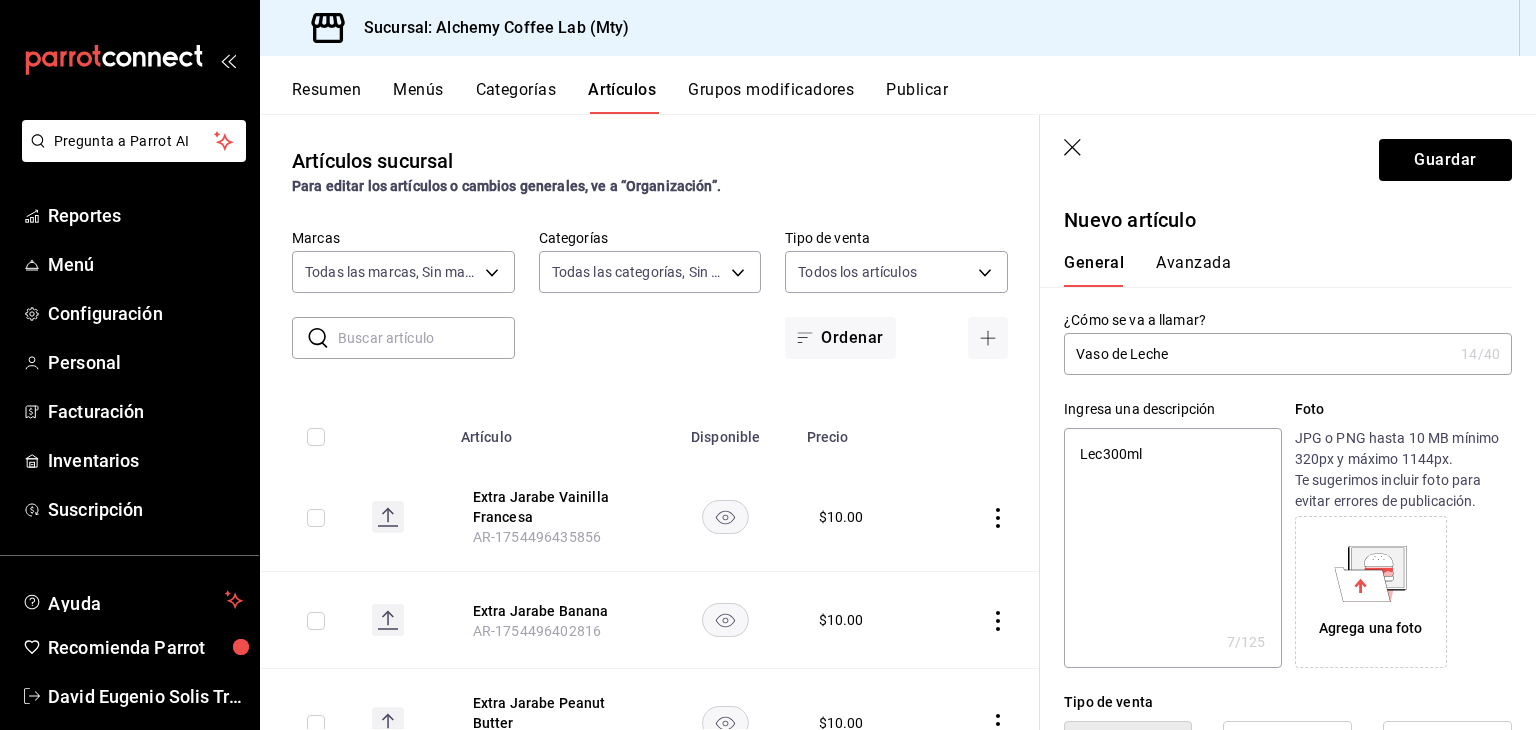 type on "x" 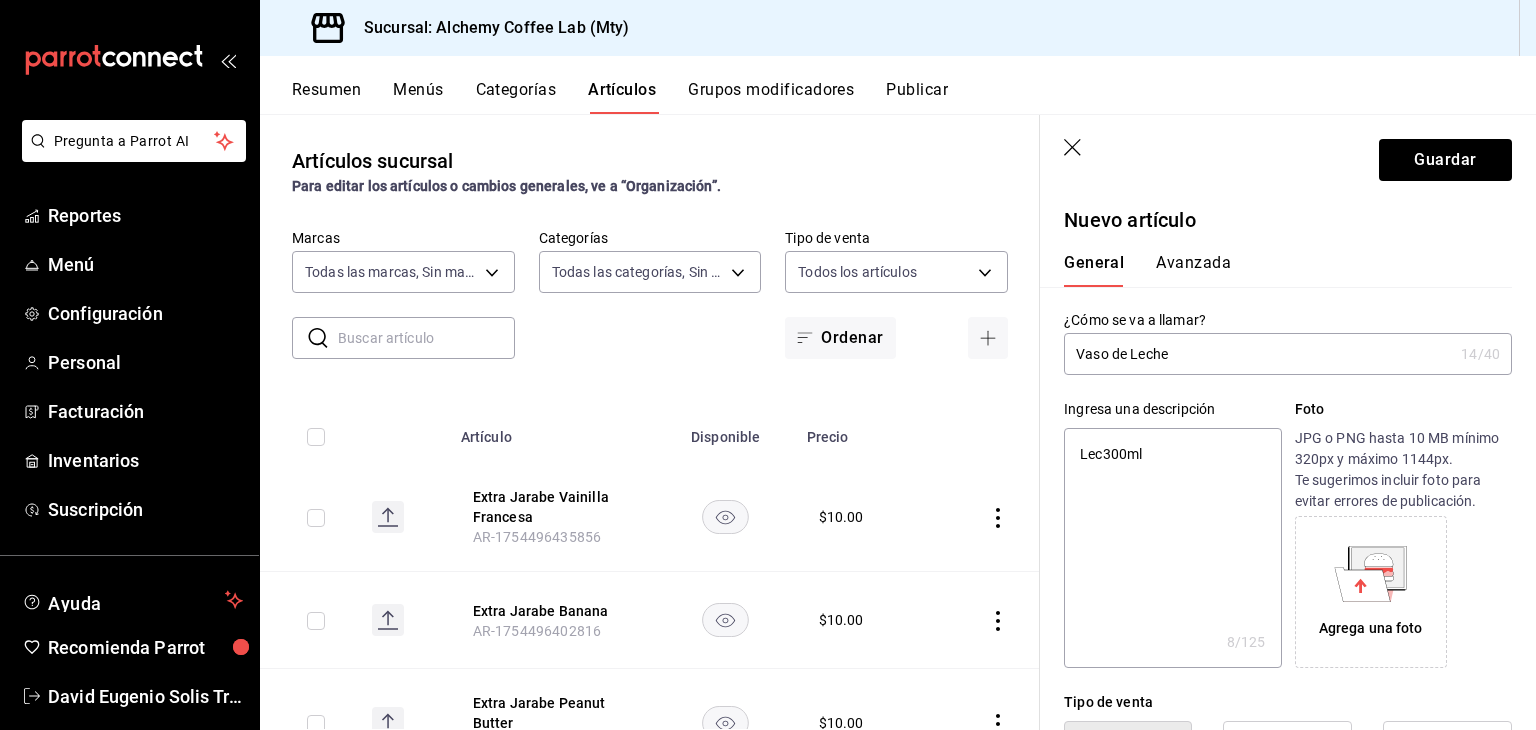 type on "Lech300ml" 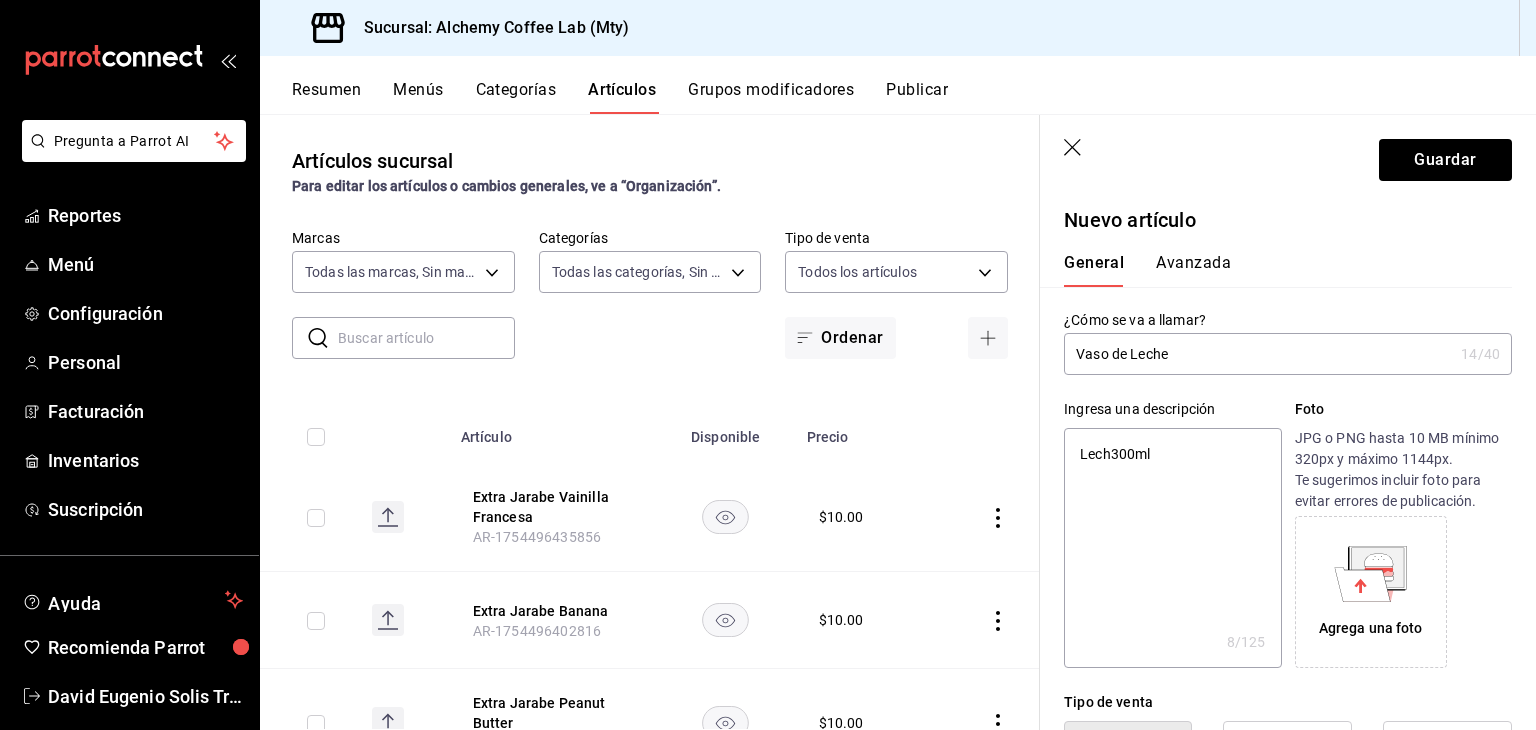 type on "Leche300ml" 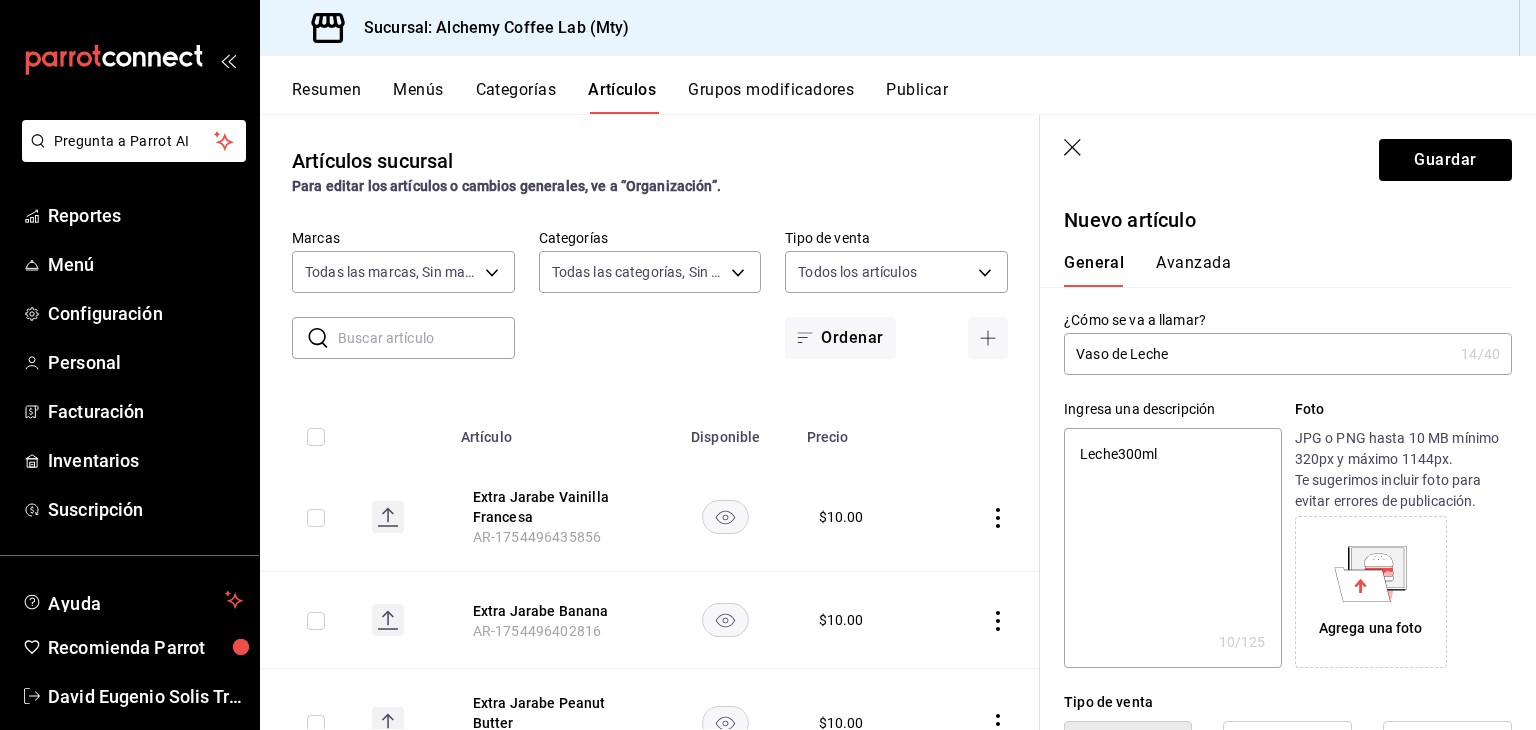 type on "Leche 300ml" 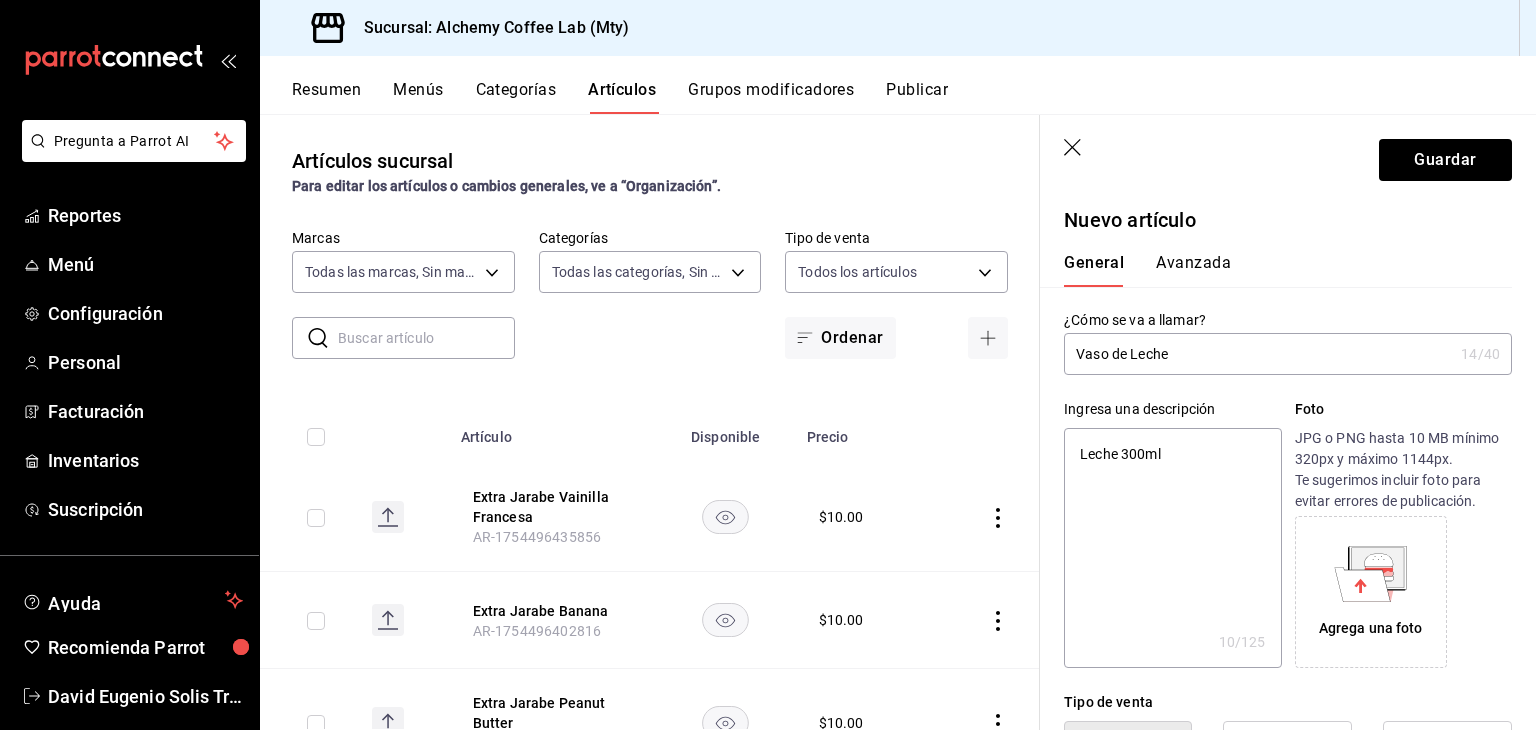 type on "x" 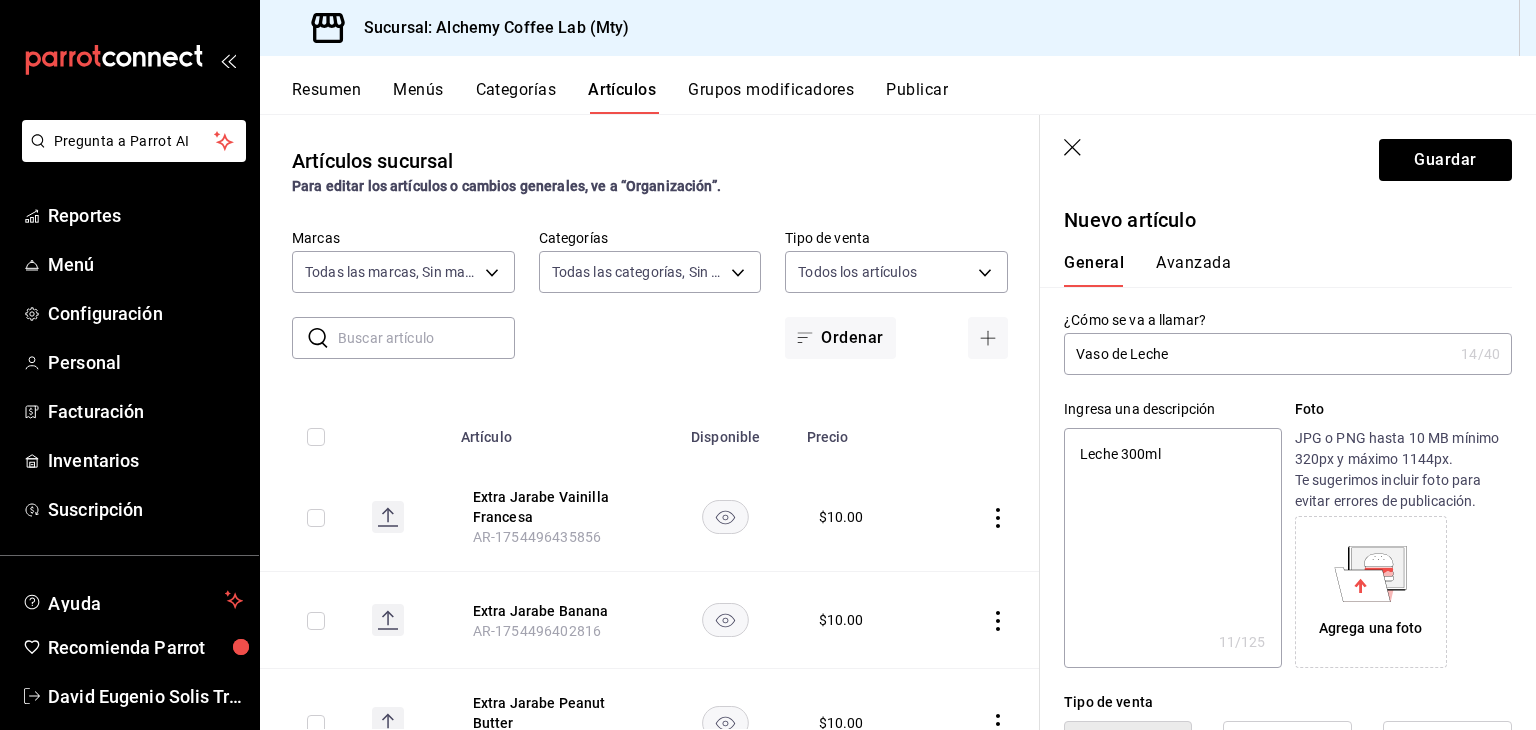 type on "Leche E300ml" 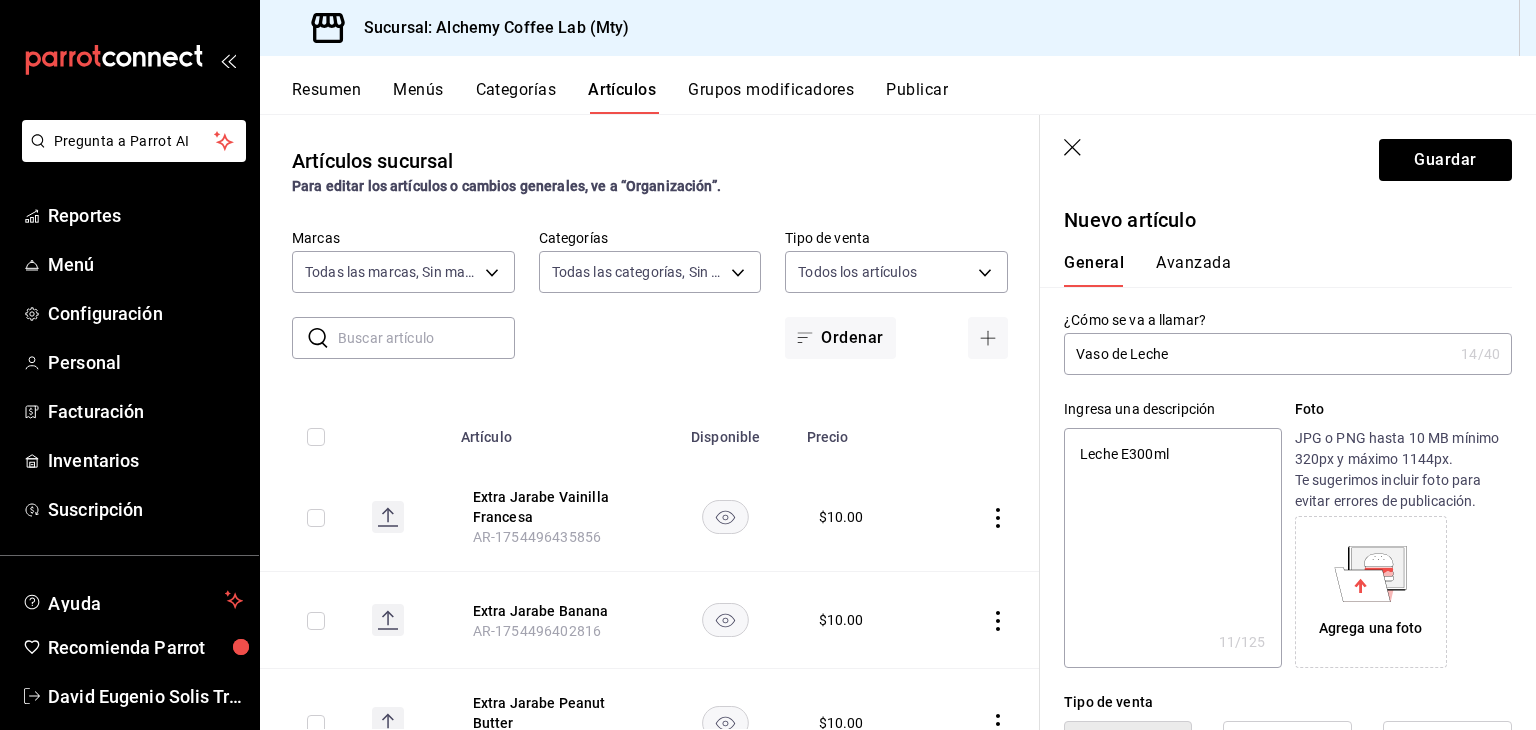 type on "x" 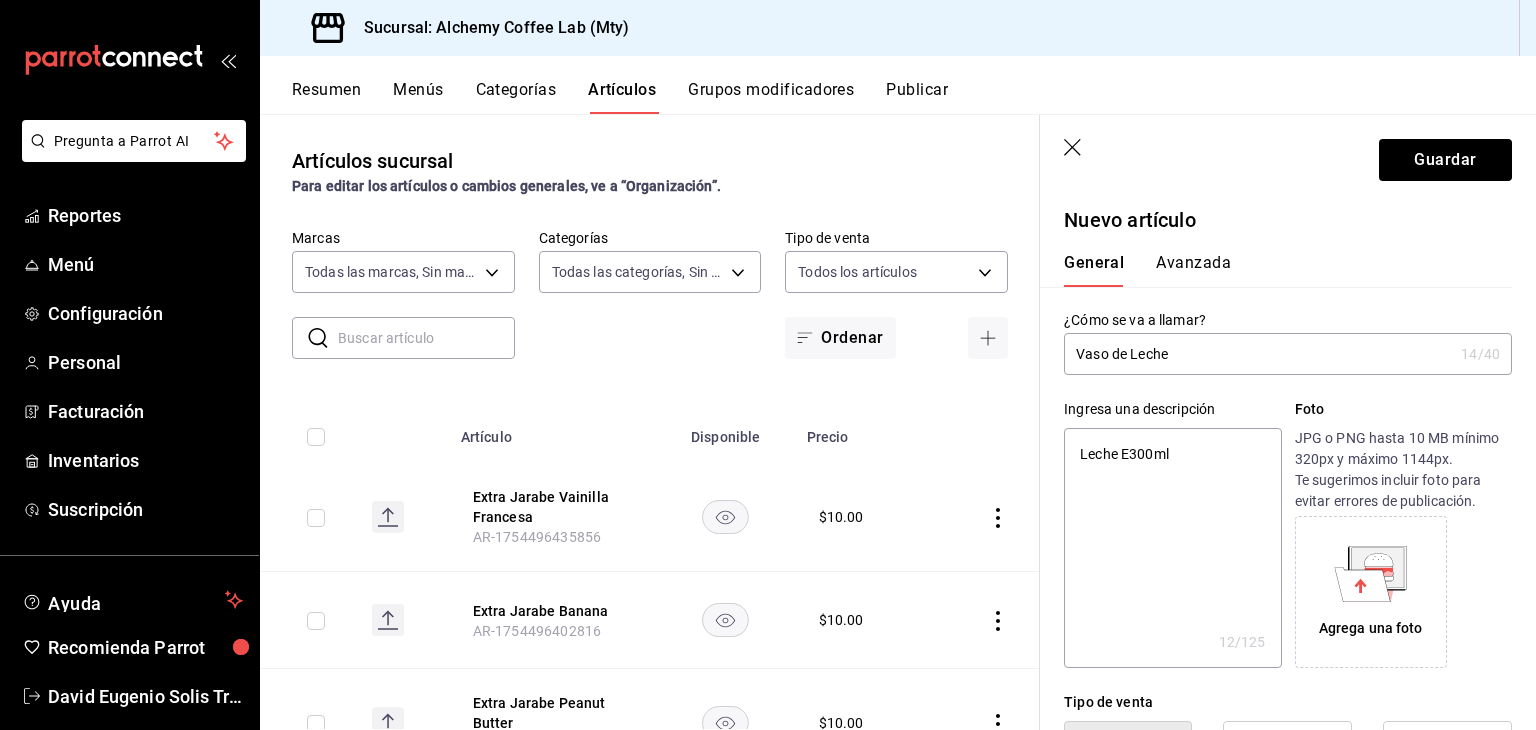 type on "Leche En300ml" 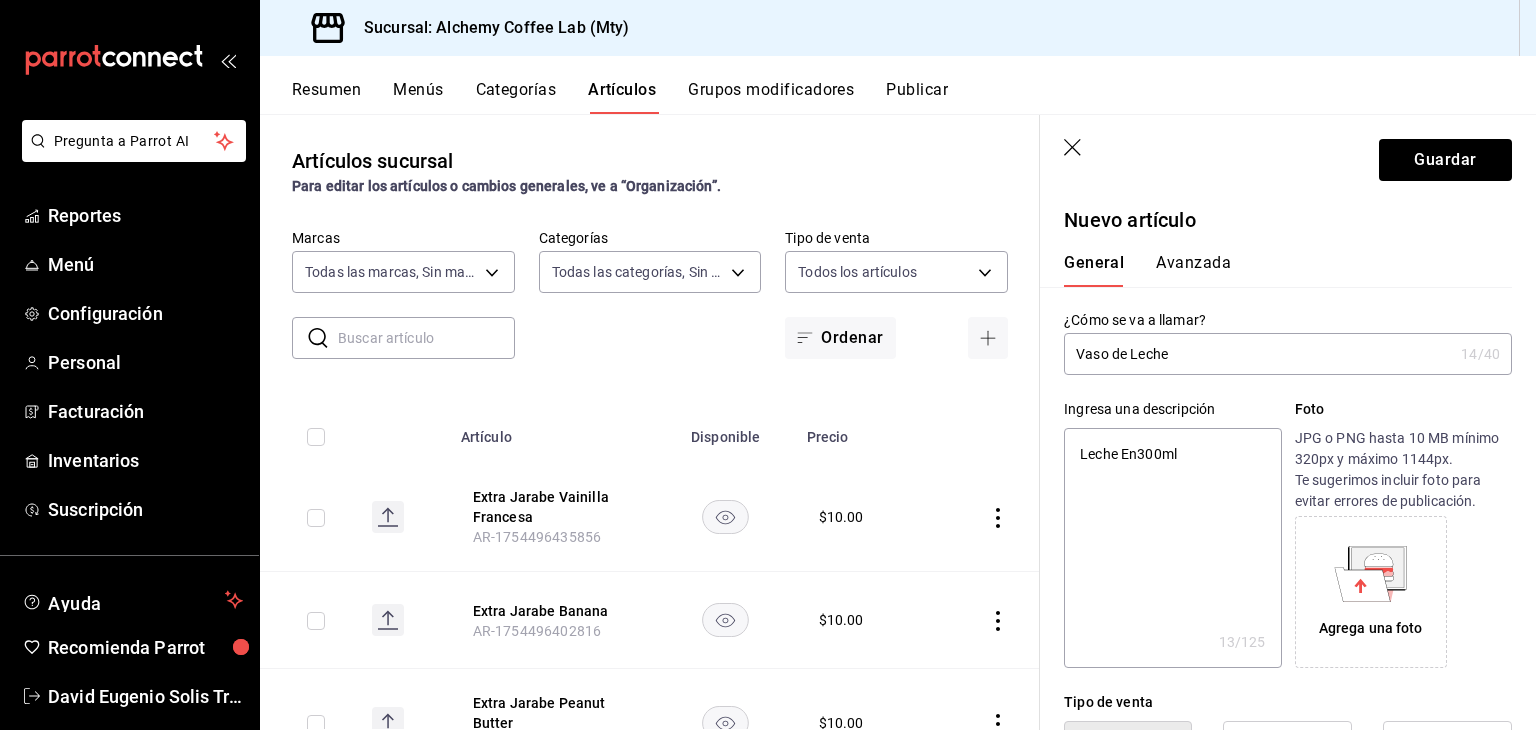 type on "Leche Ent300ml" 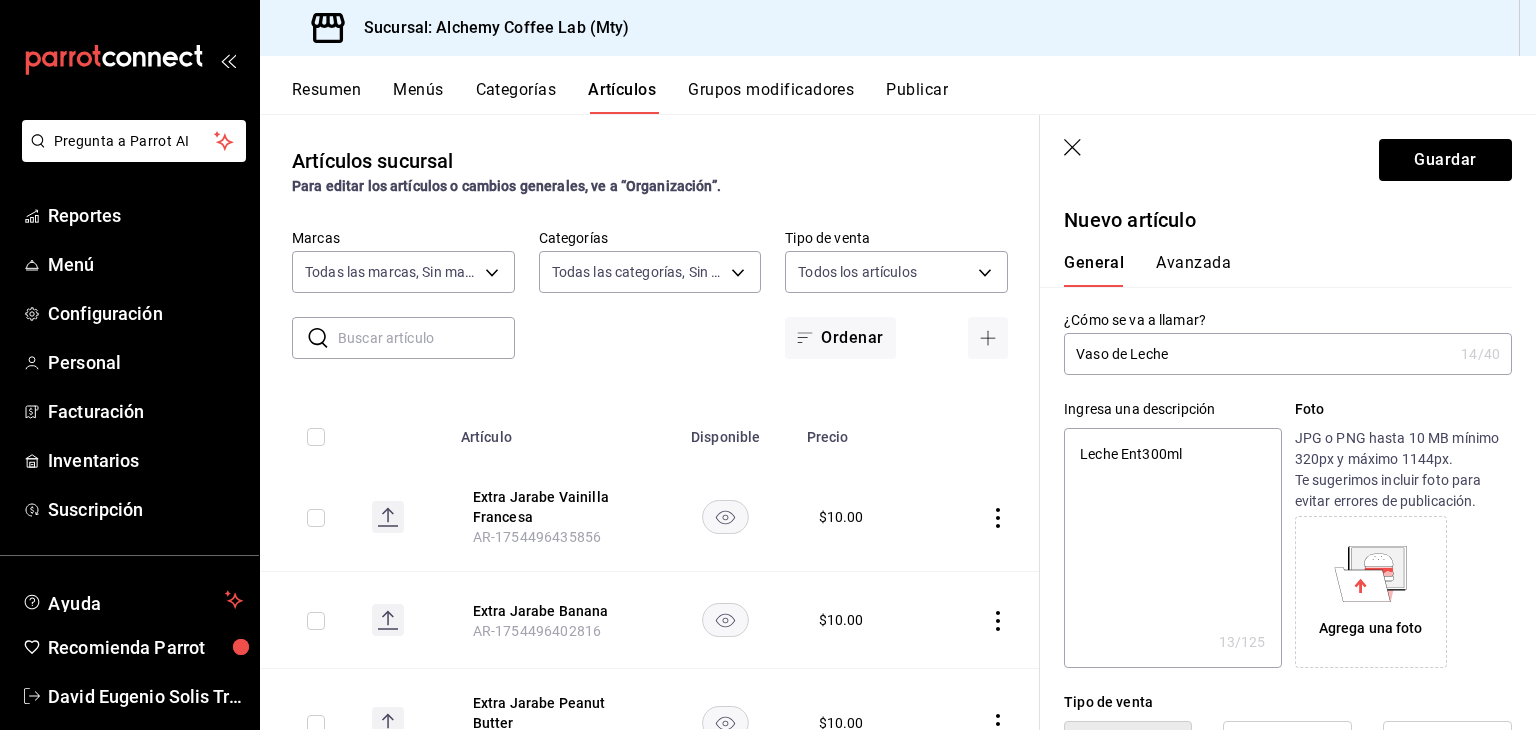 type on "Leche Ente300ml" 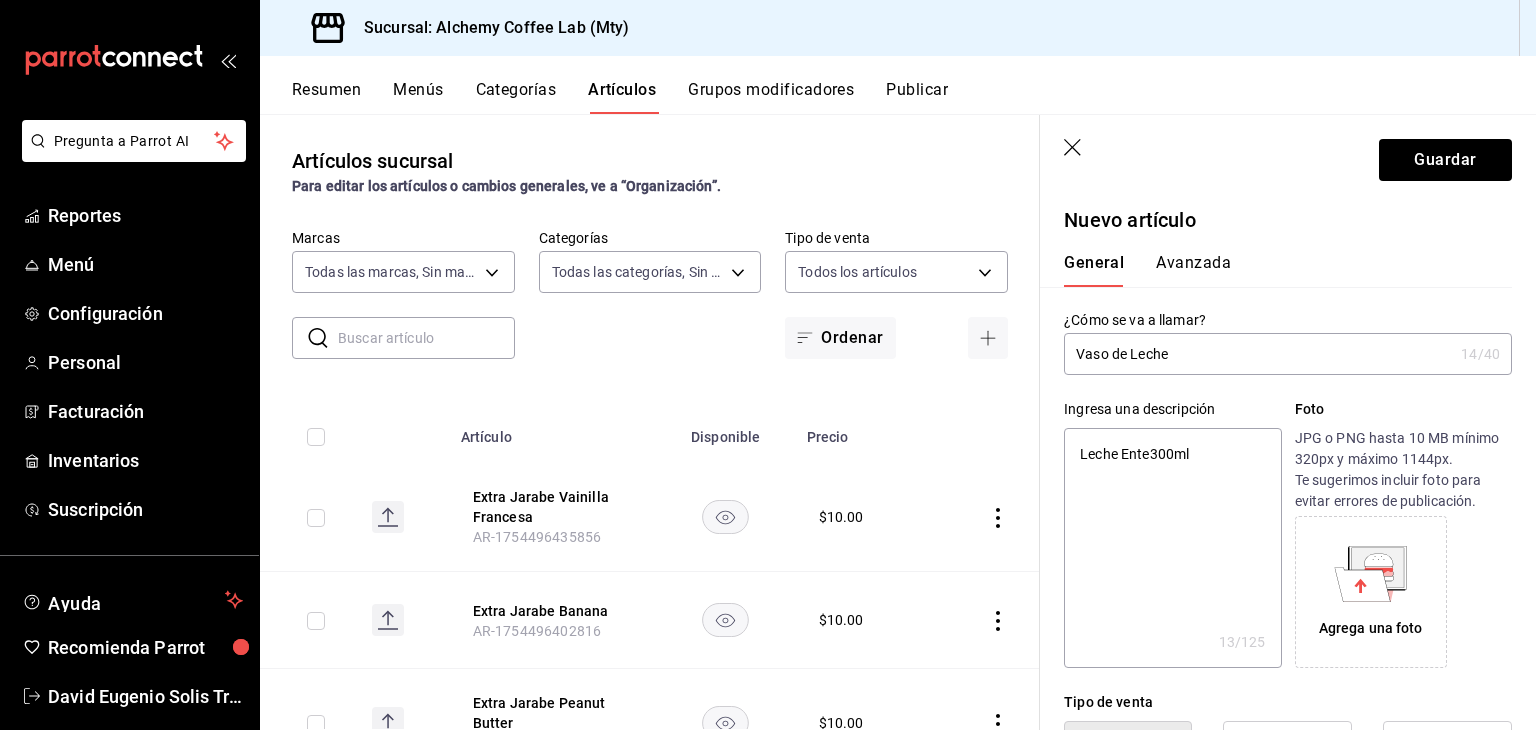 type on "x" 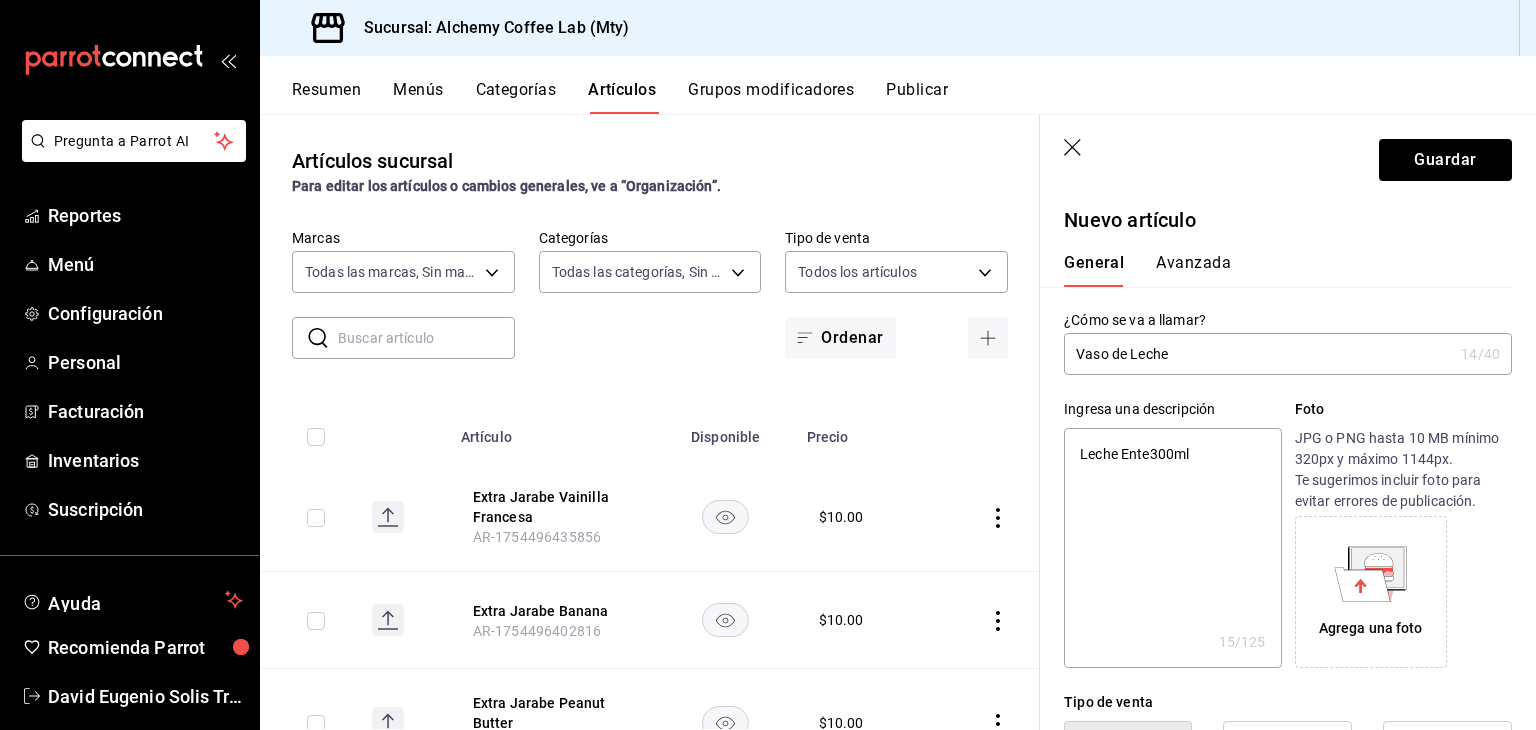 type on "Leche Enter300ml" 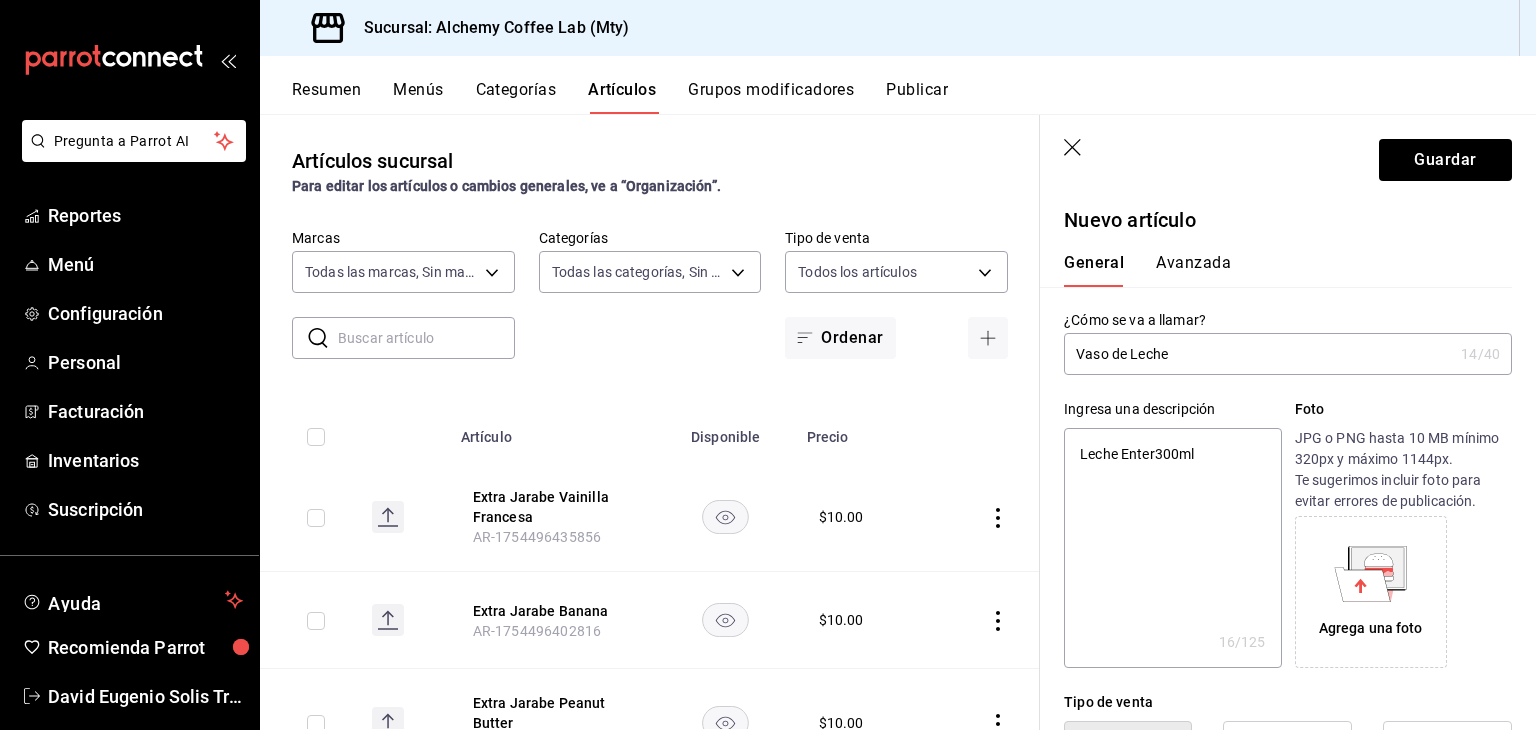 type on "Leche Entera300ml" 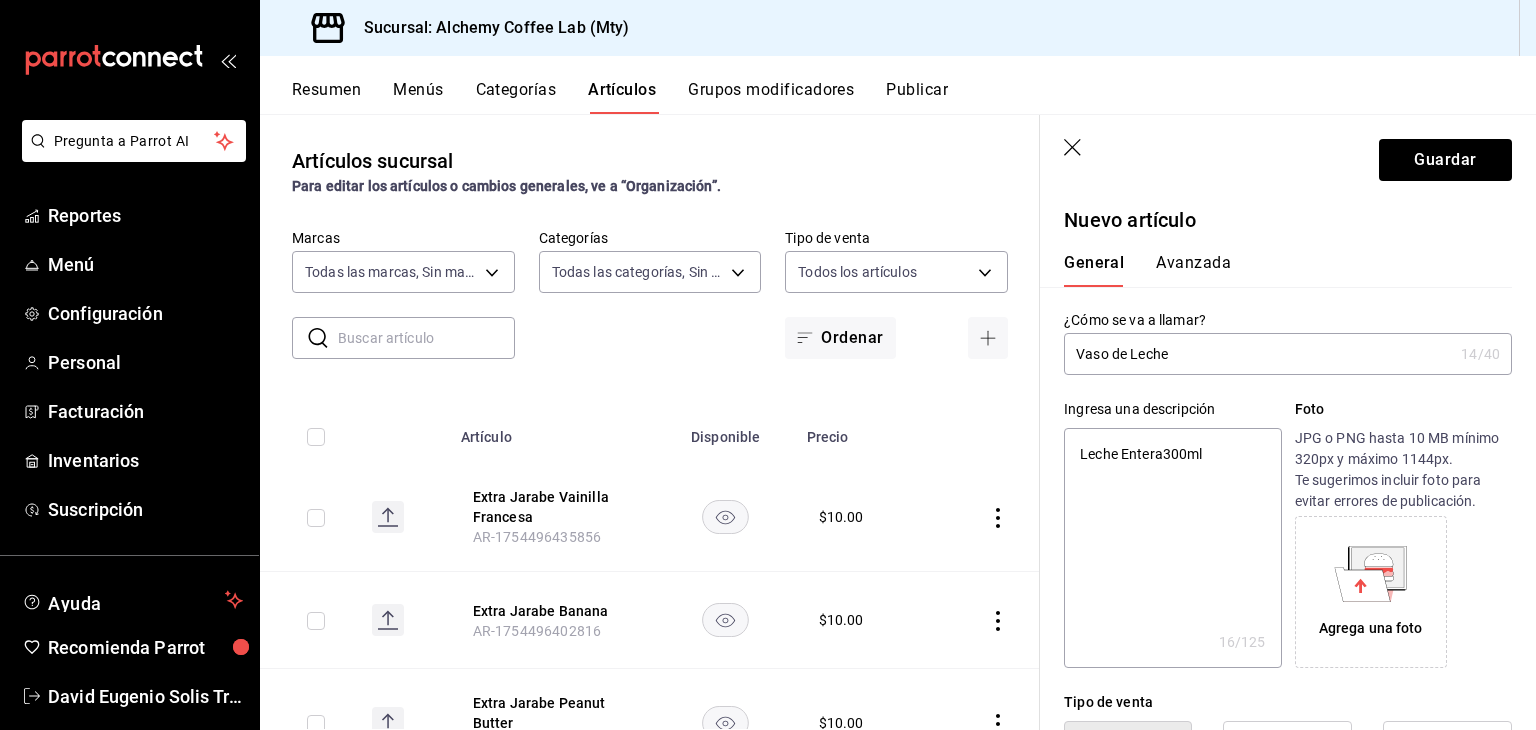 type on "x" 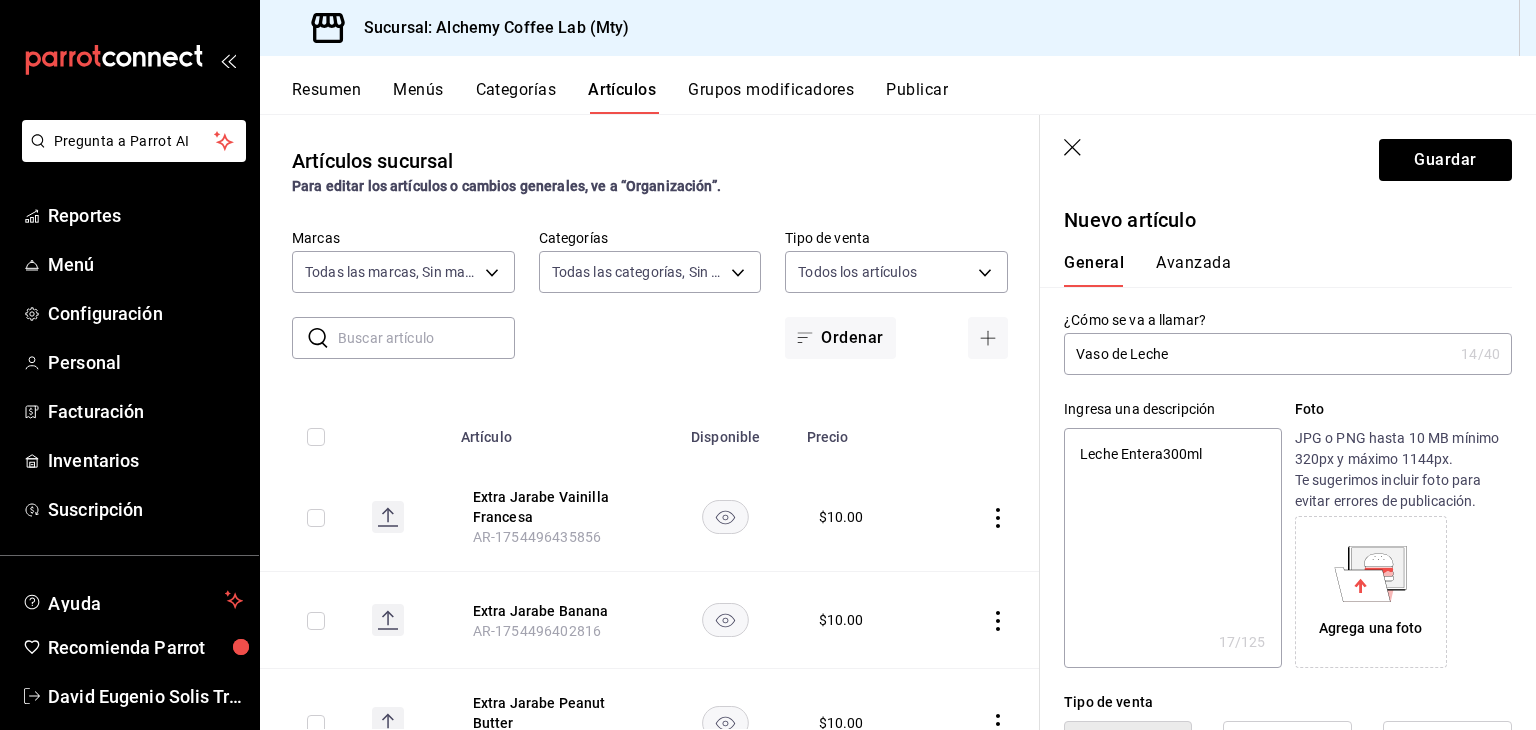 type on "Leche Entera 300ml" 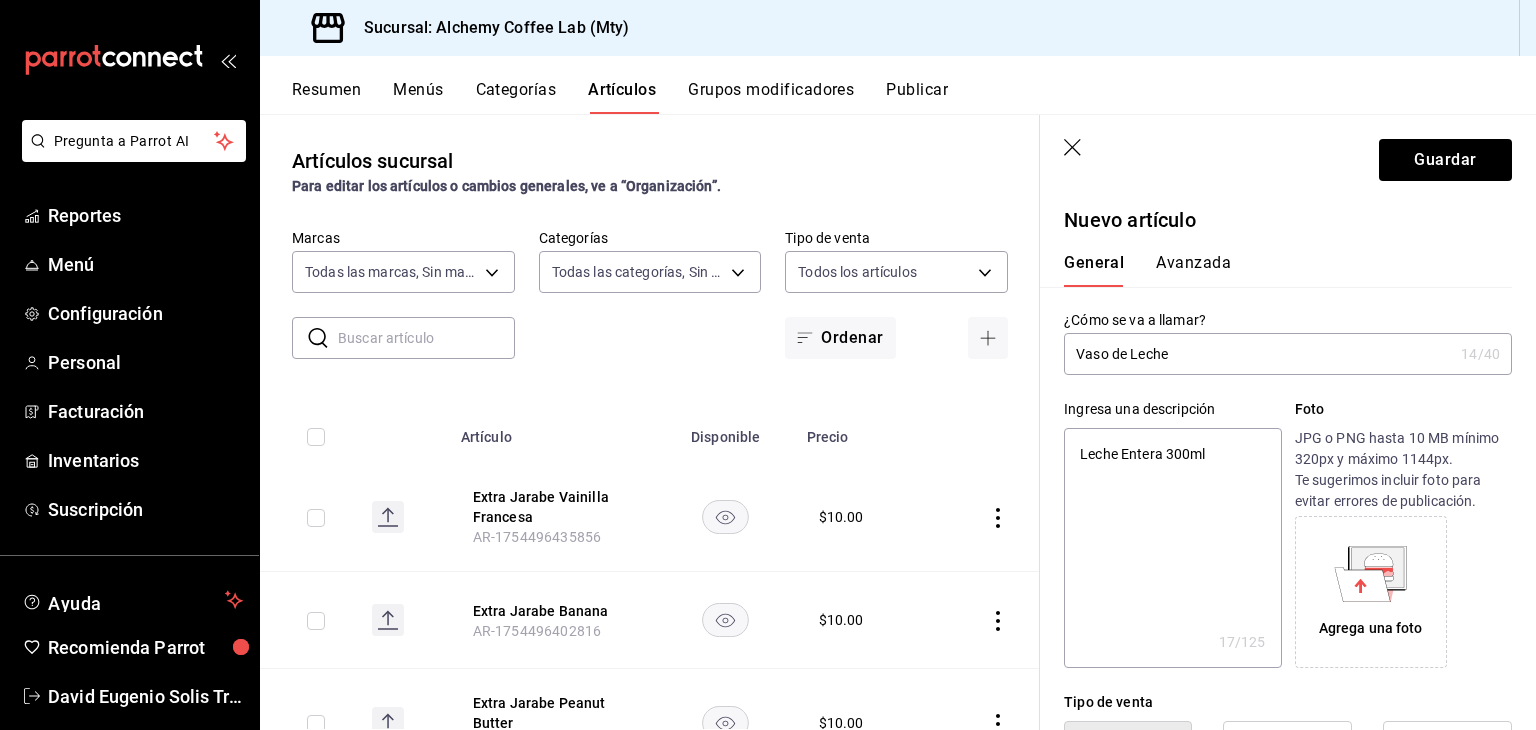 type on "x" 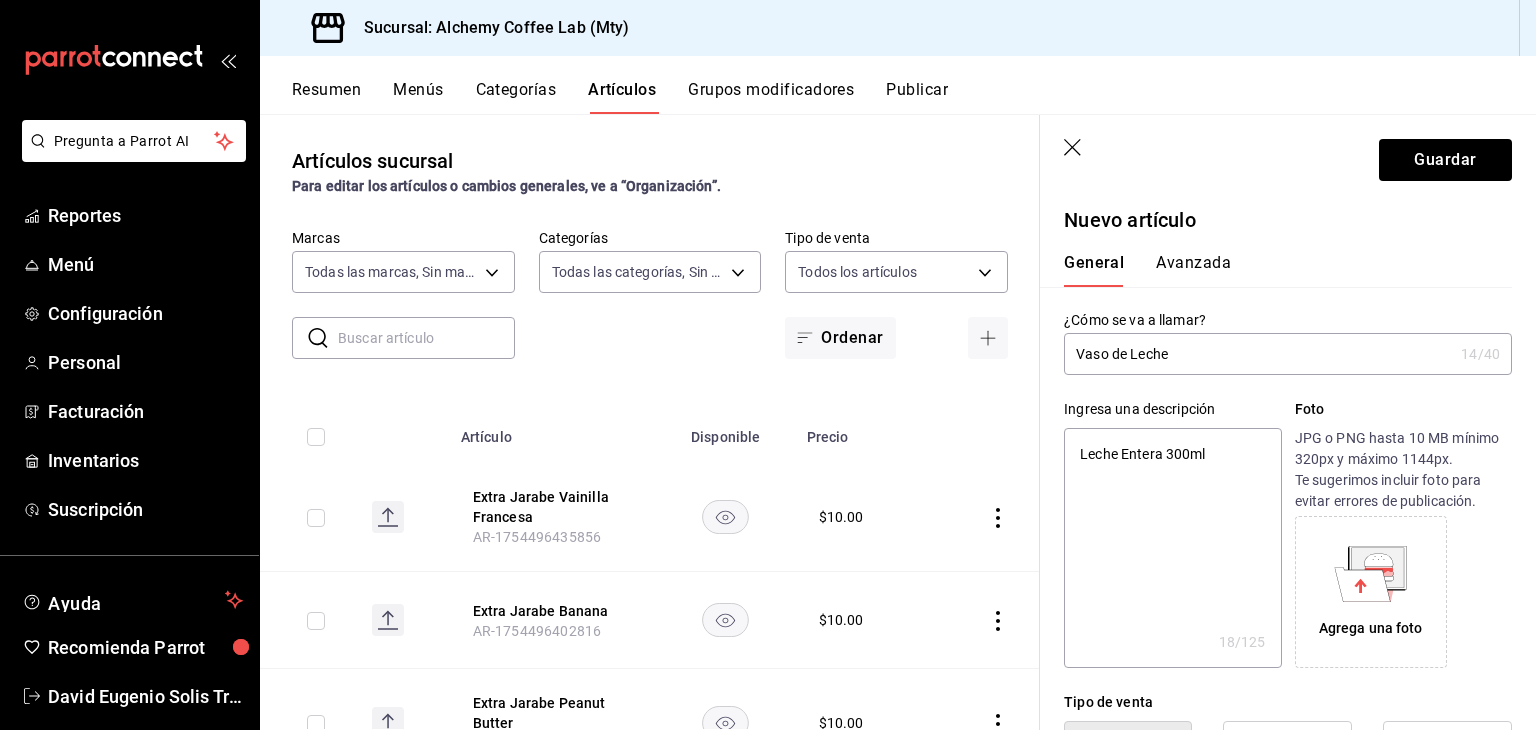 type on "Leche Entera o300ml" 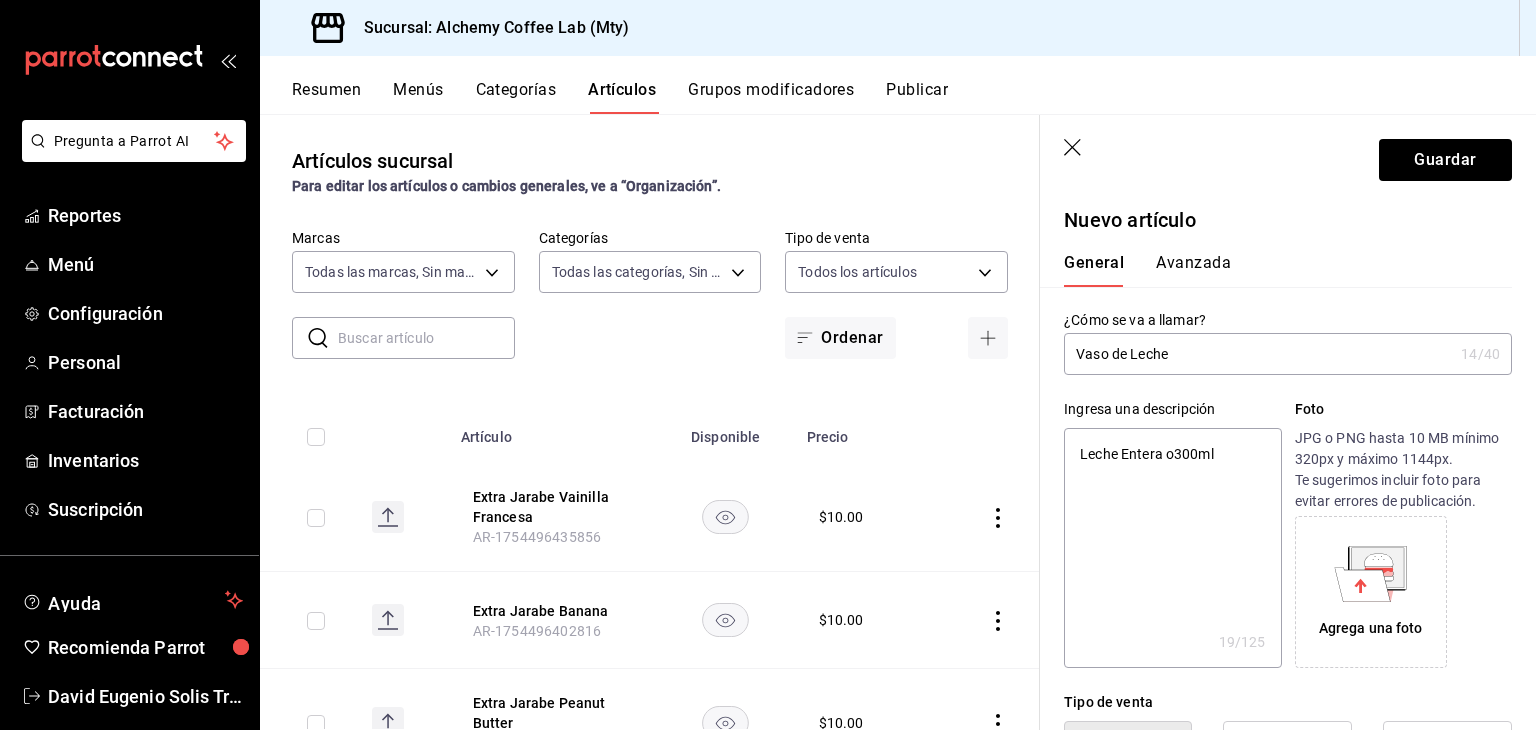 type on "Leche Entera o 300ml" 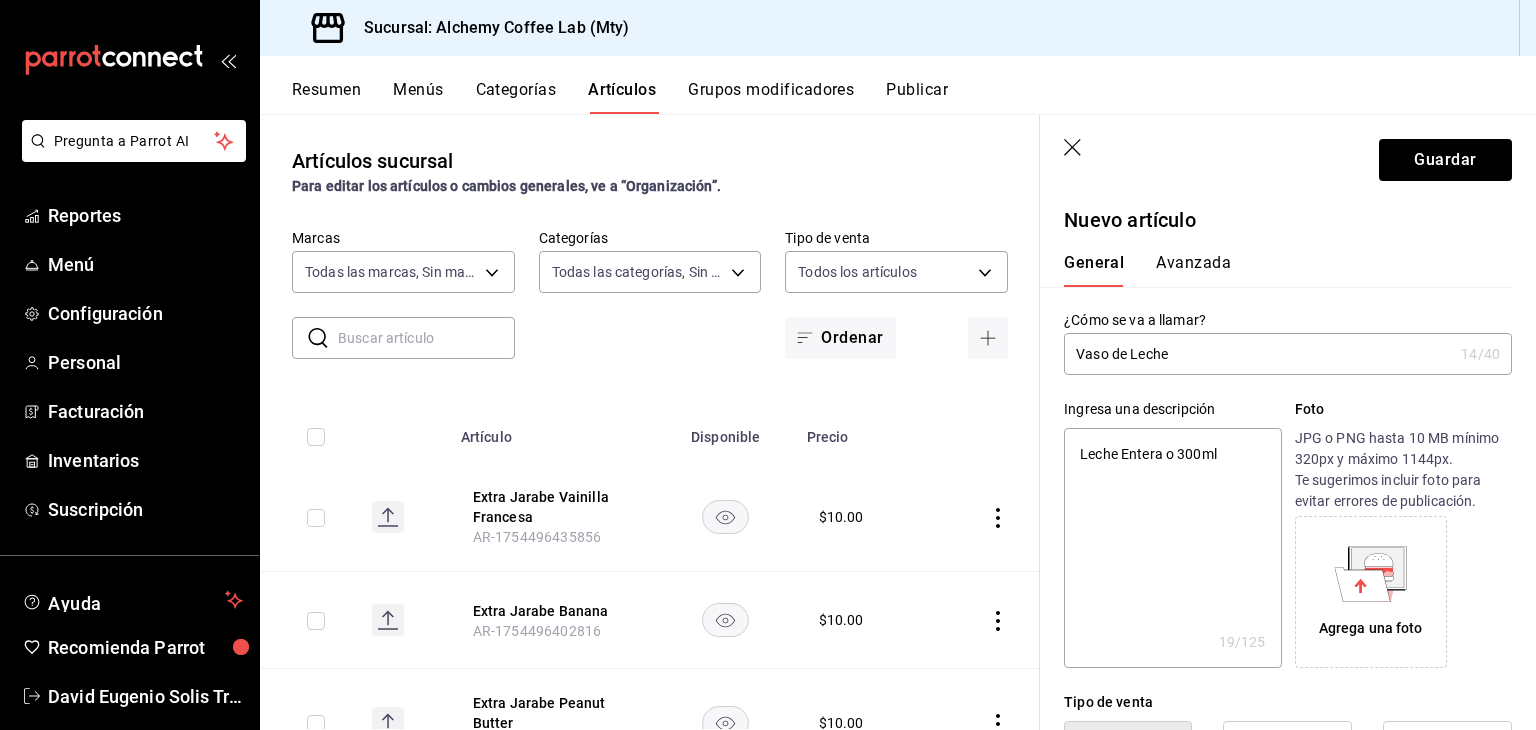 type on "x" 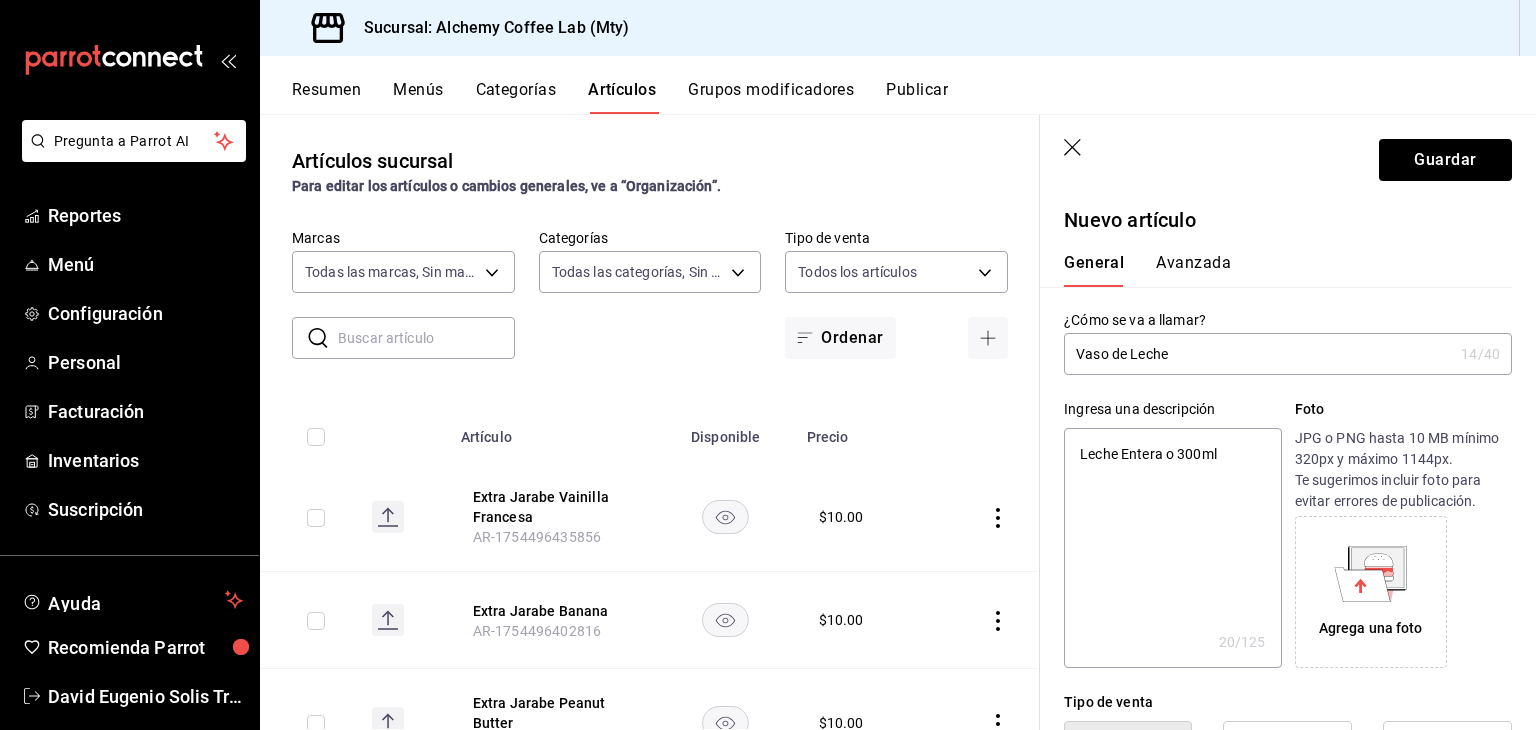 type on "Leche Entera o D300ml" 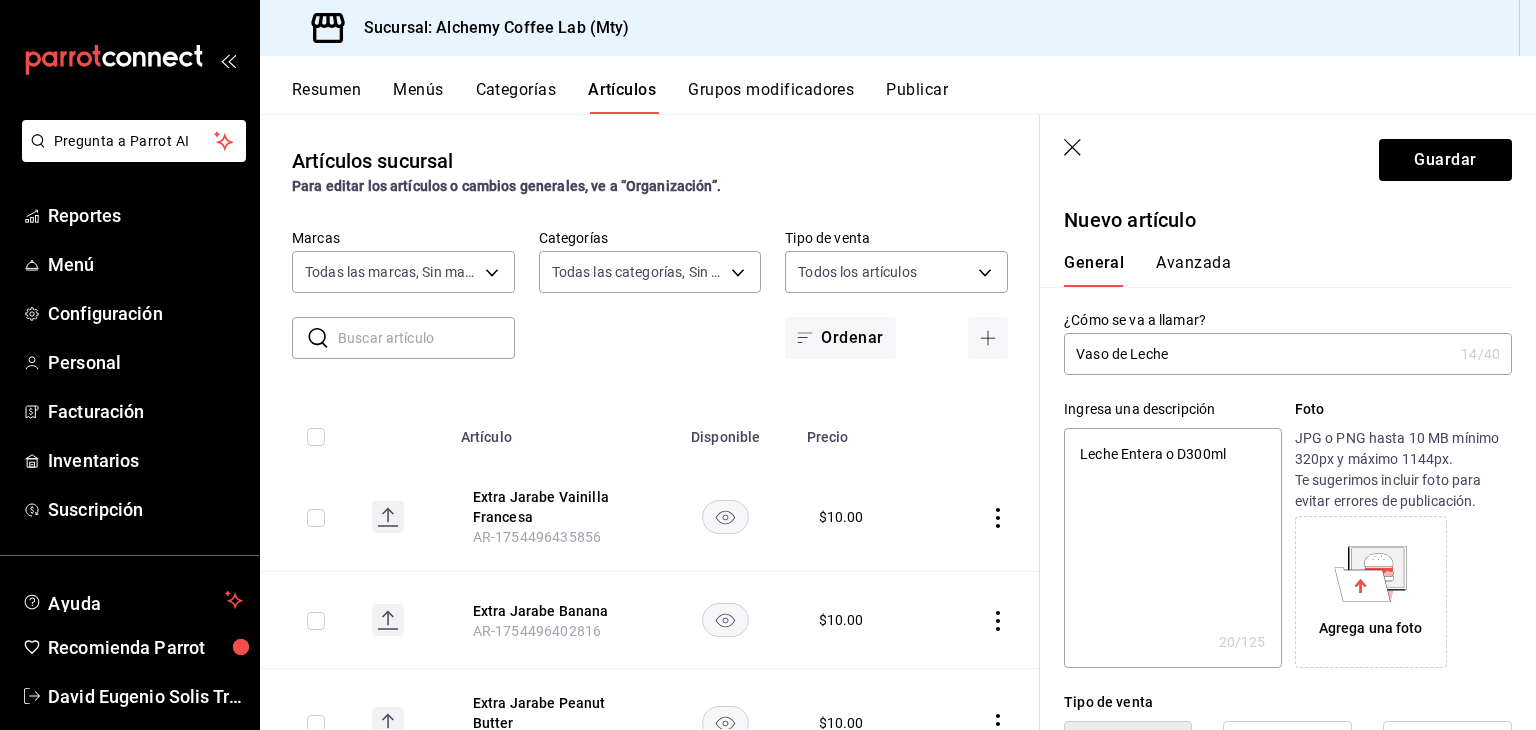 type on "Leche Entera o De300ml" 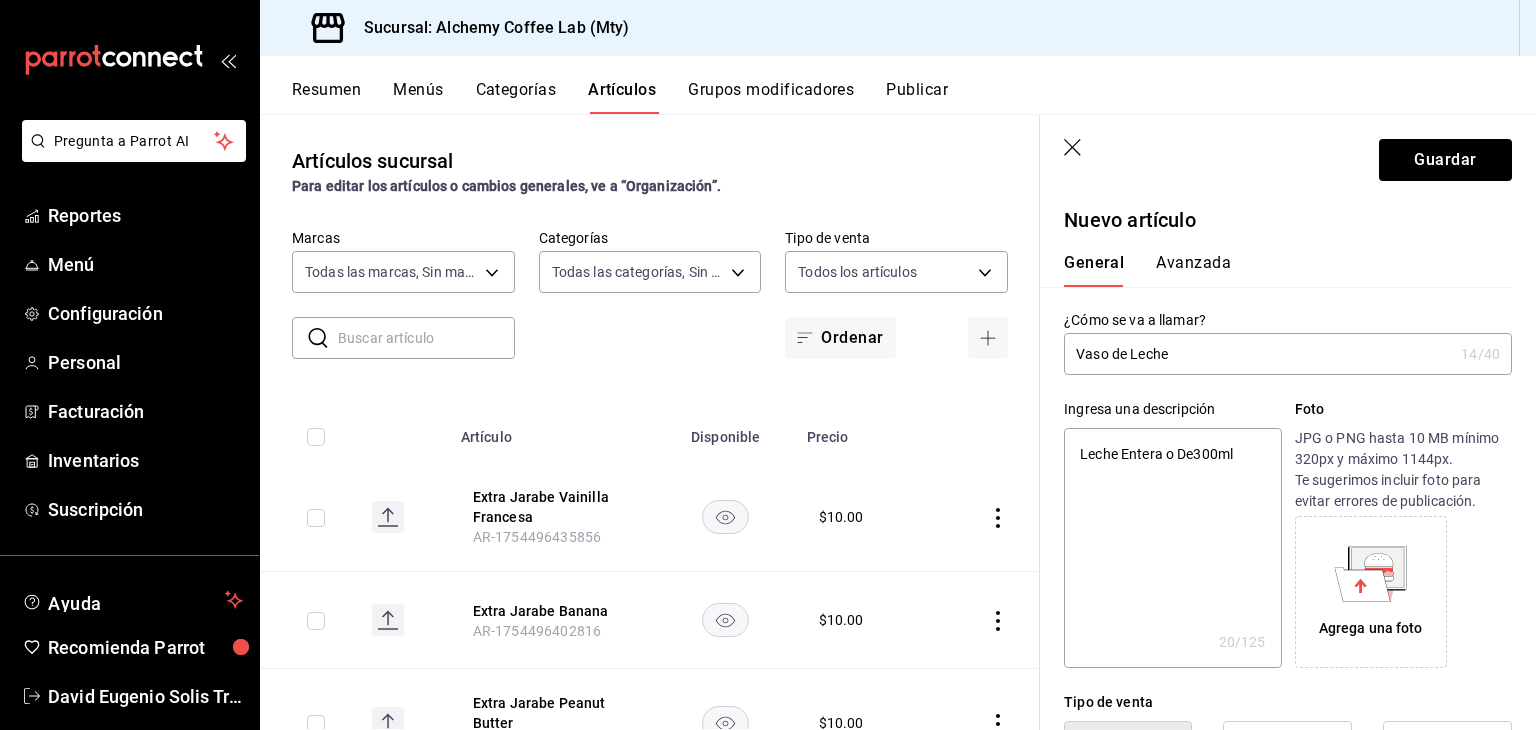 type on "x" 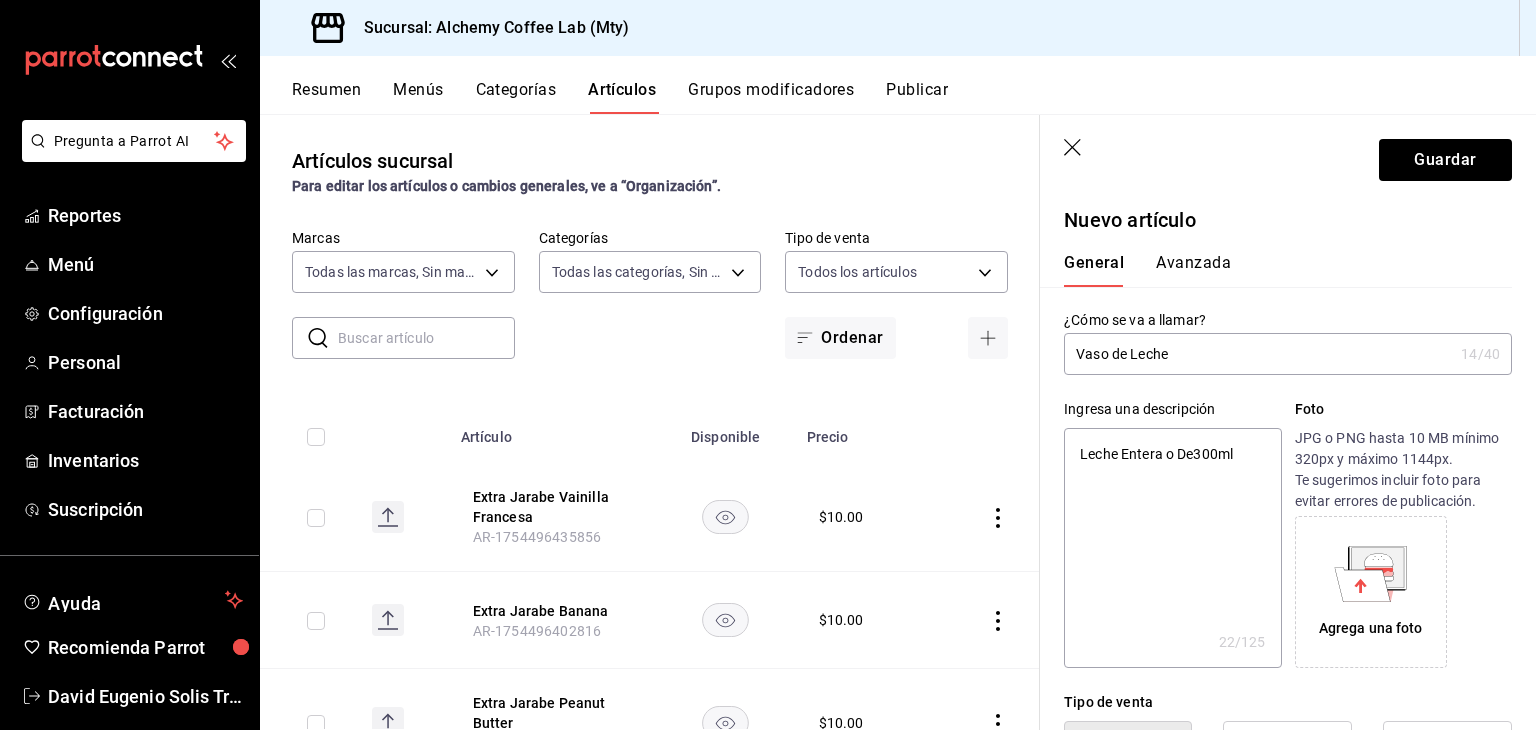 type on "Leche Entera o Des300ml" 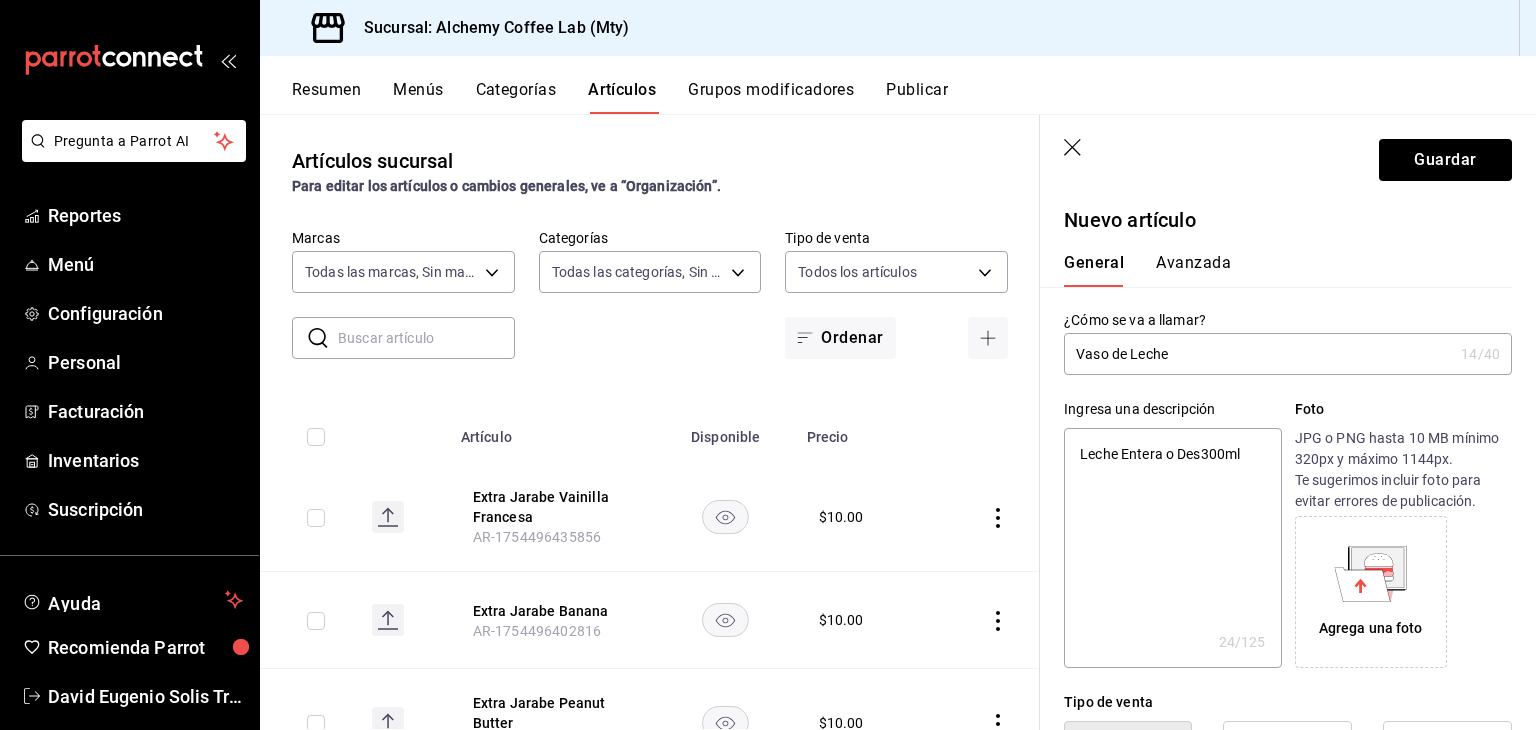 type on "Leche Entera o Desl300ml" 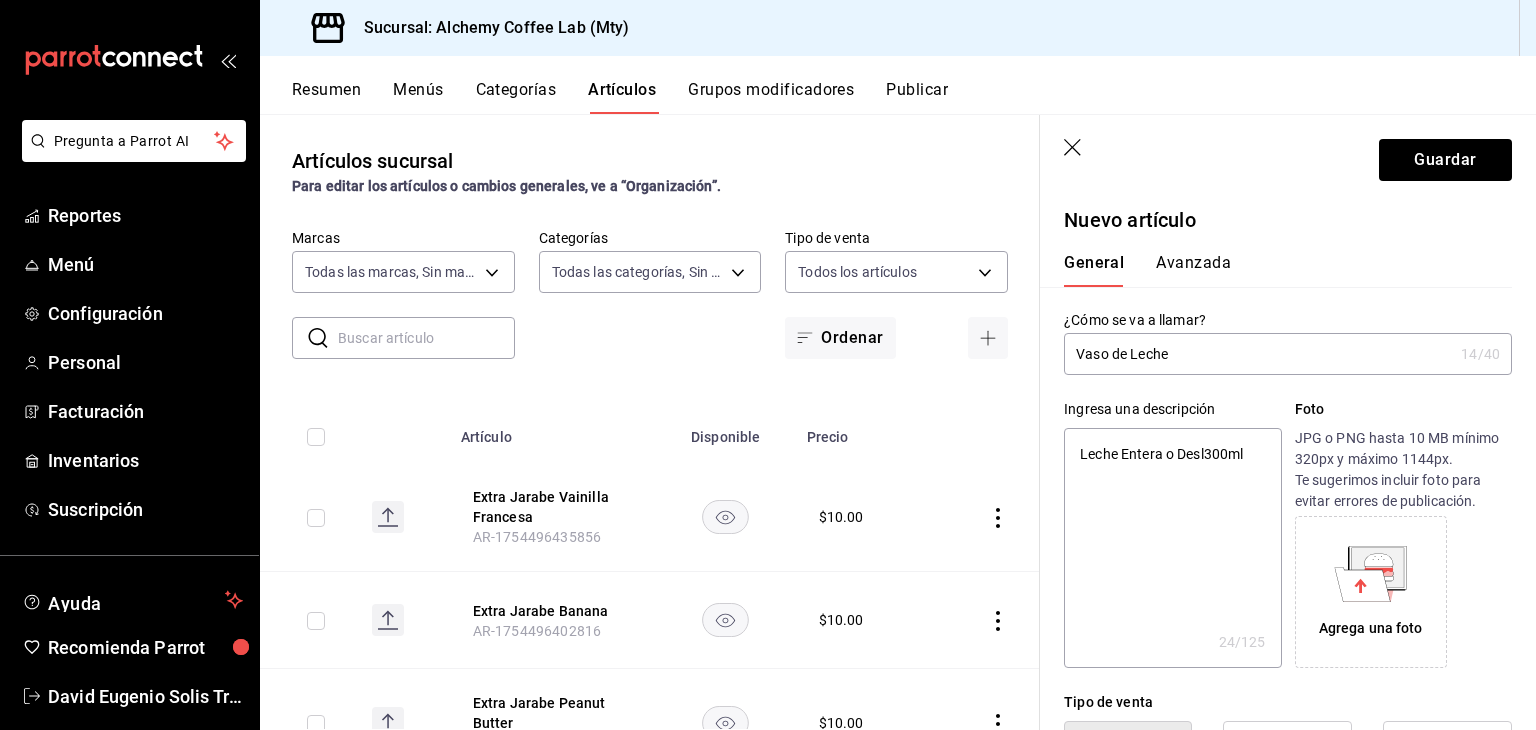 type on "Leche Entera o Desla300ml" 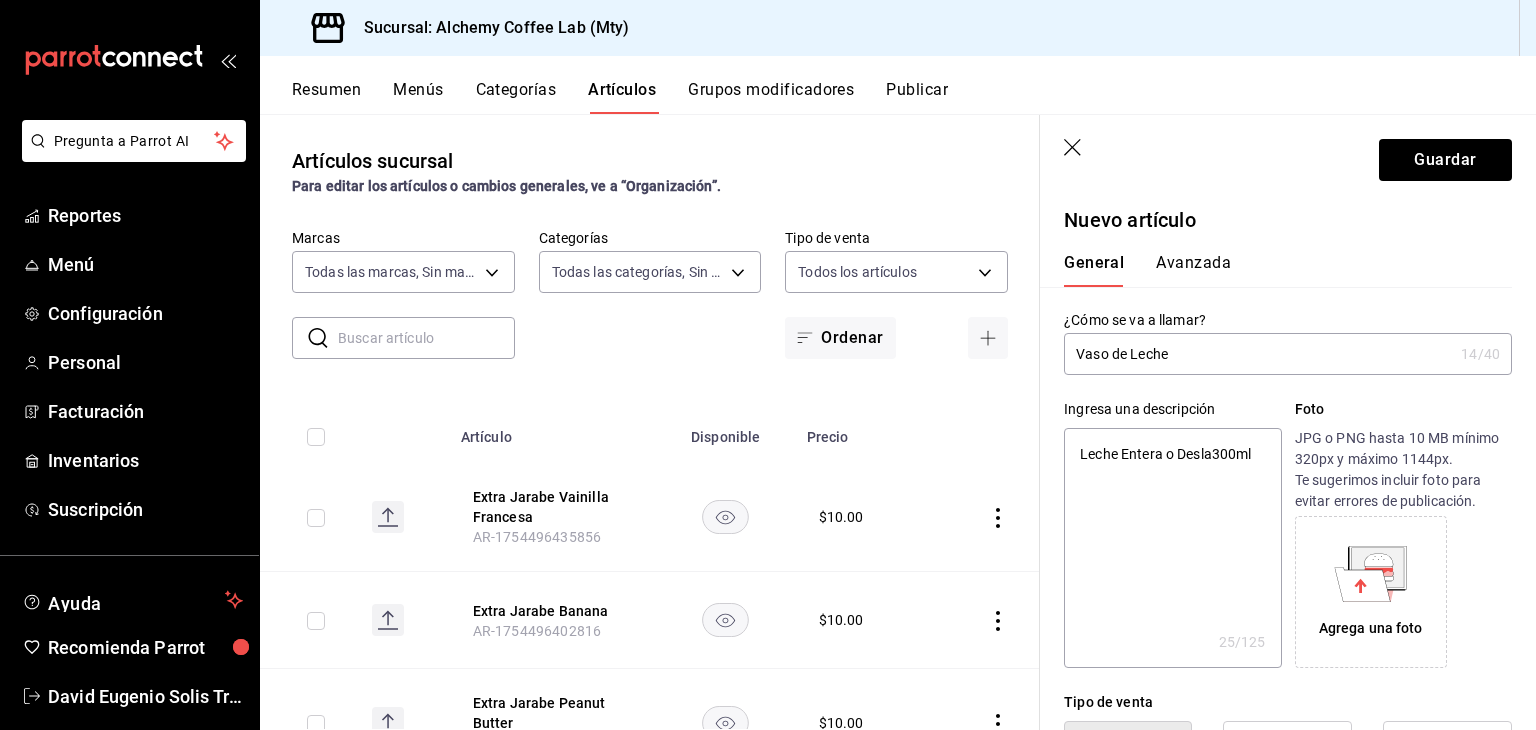 type on "Leche Entera o Deslac300ml" 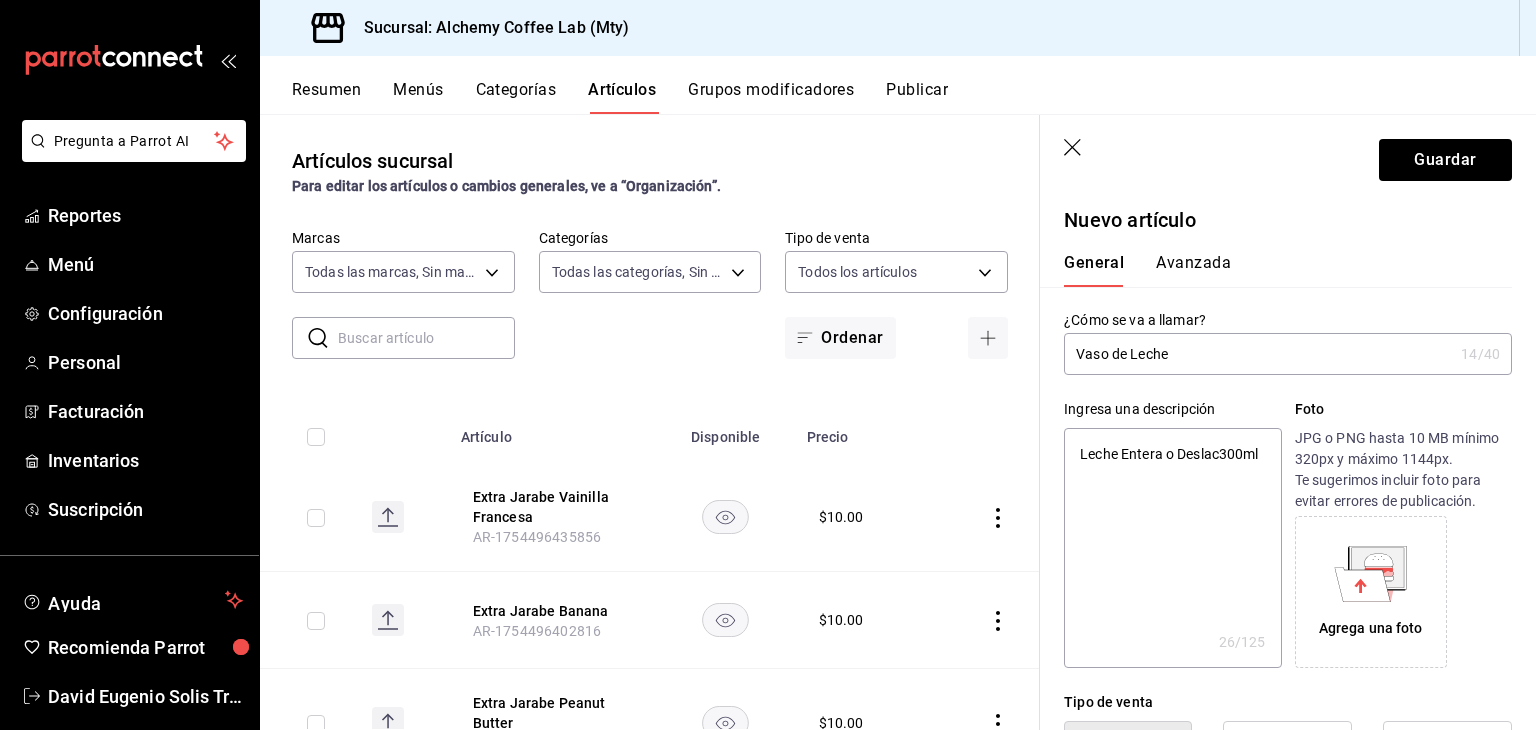 type on "Leche Entera o Deslact300ml" 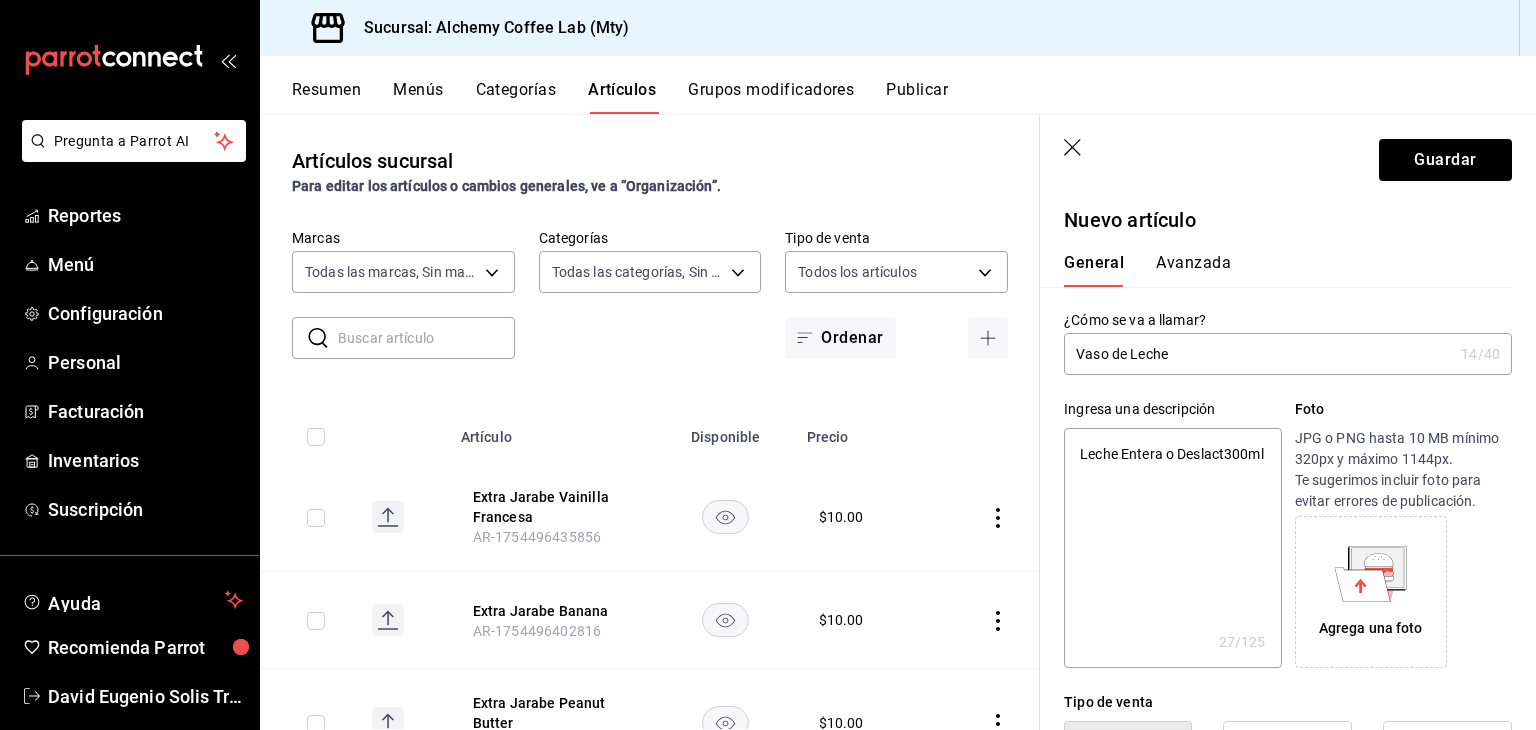 type on "Leche Entera o Deslacto300ml" 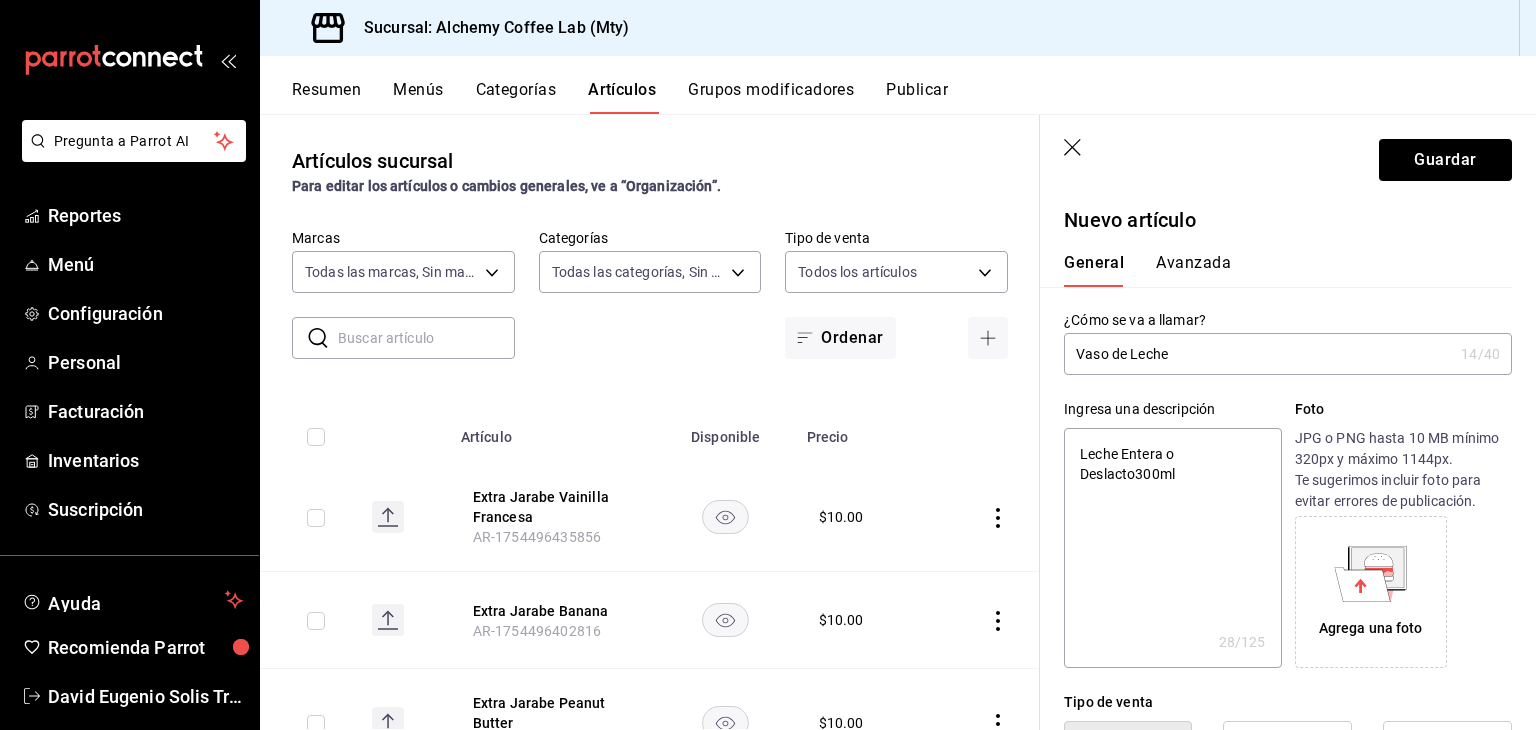 type on "Leche Entera o Deslactos300ml" 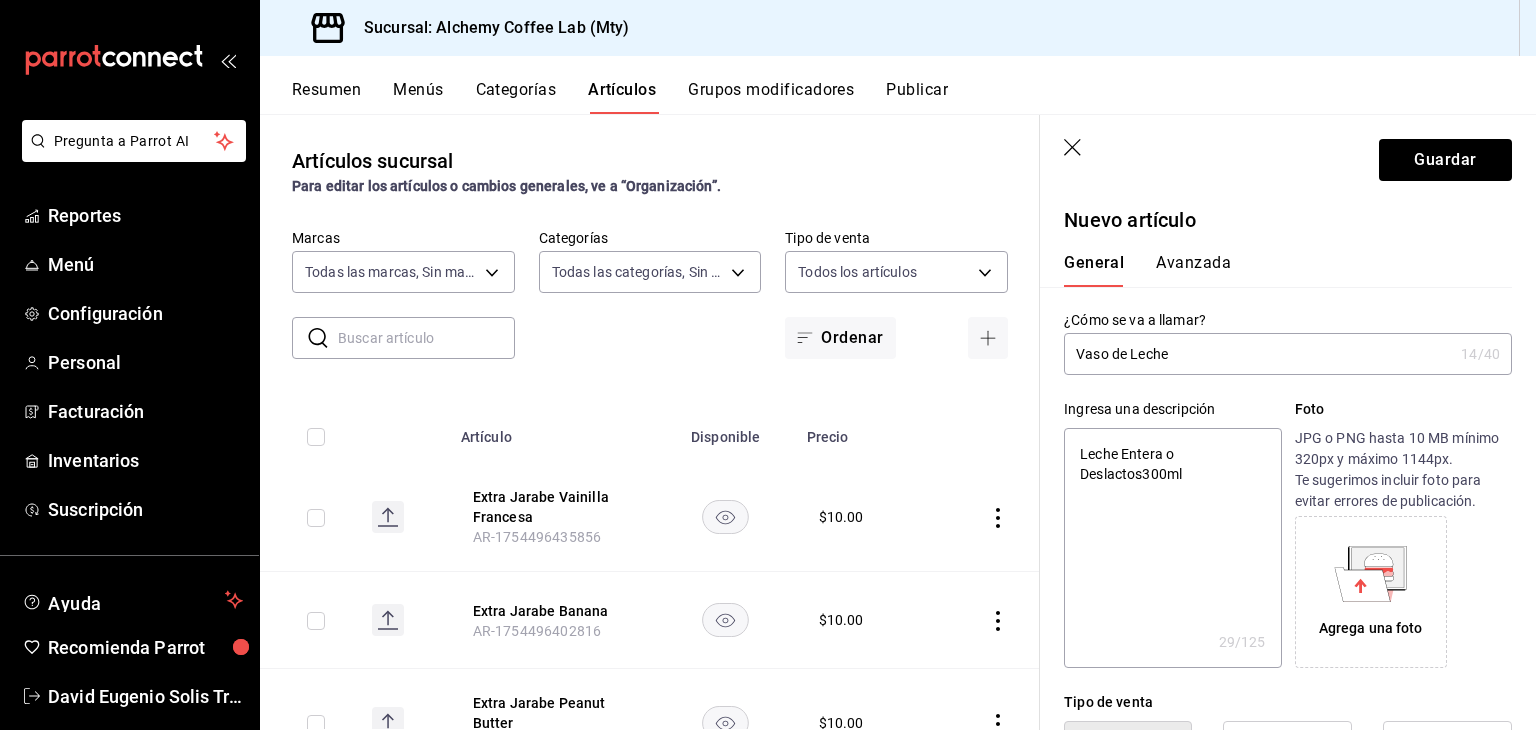 type on "Leche Entera o Deslactosa300ml" 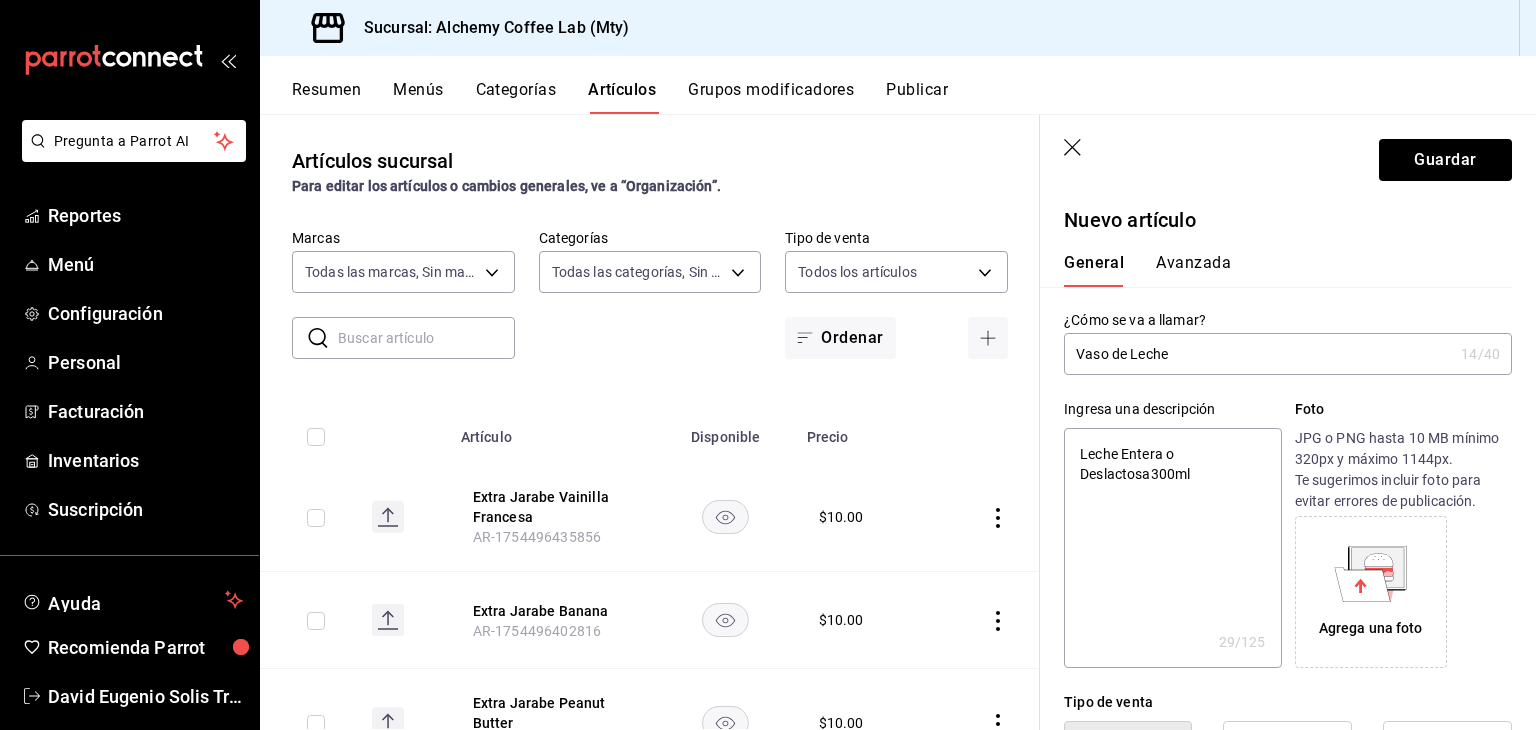 type on "x" 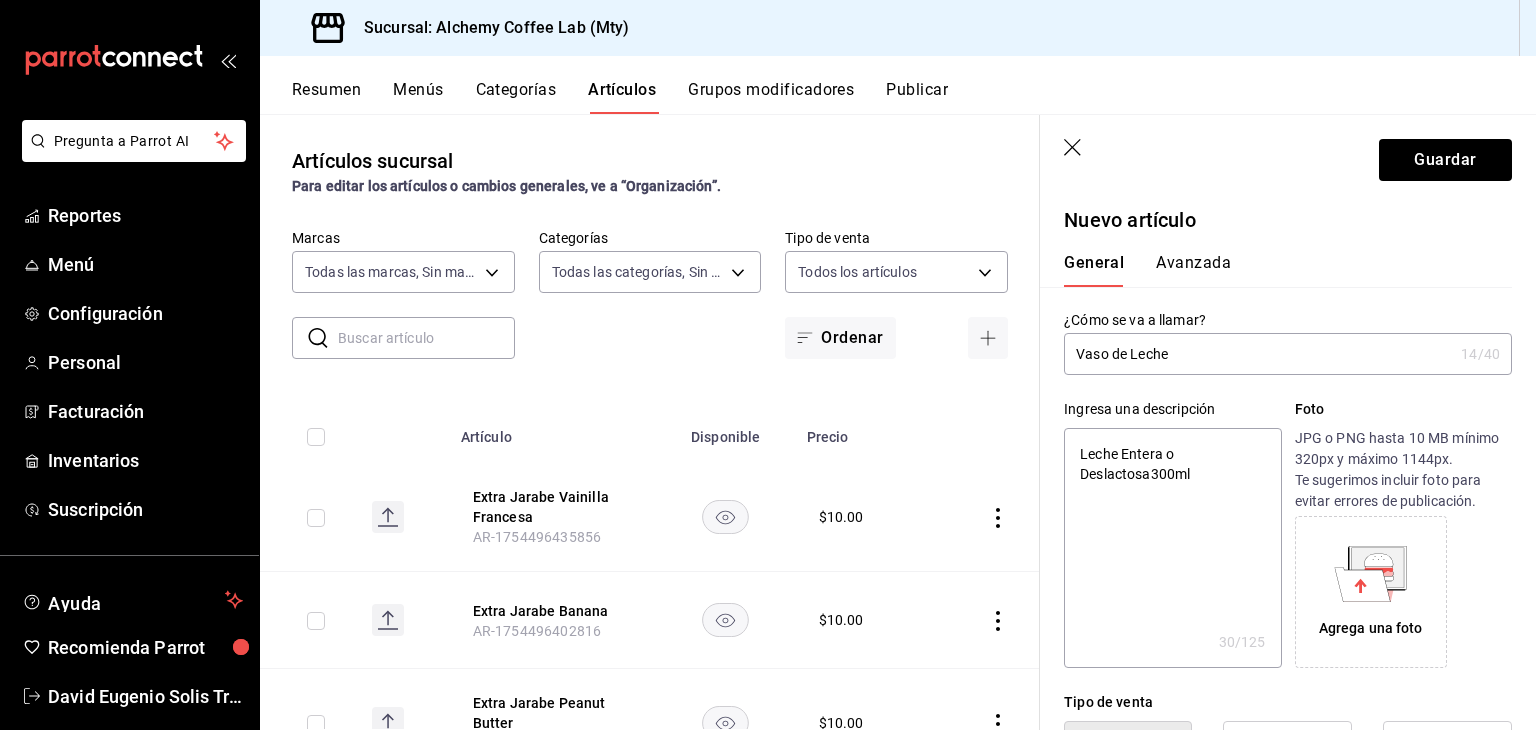 type on "Leche Entera o Deslactosad300ml" 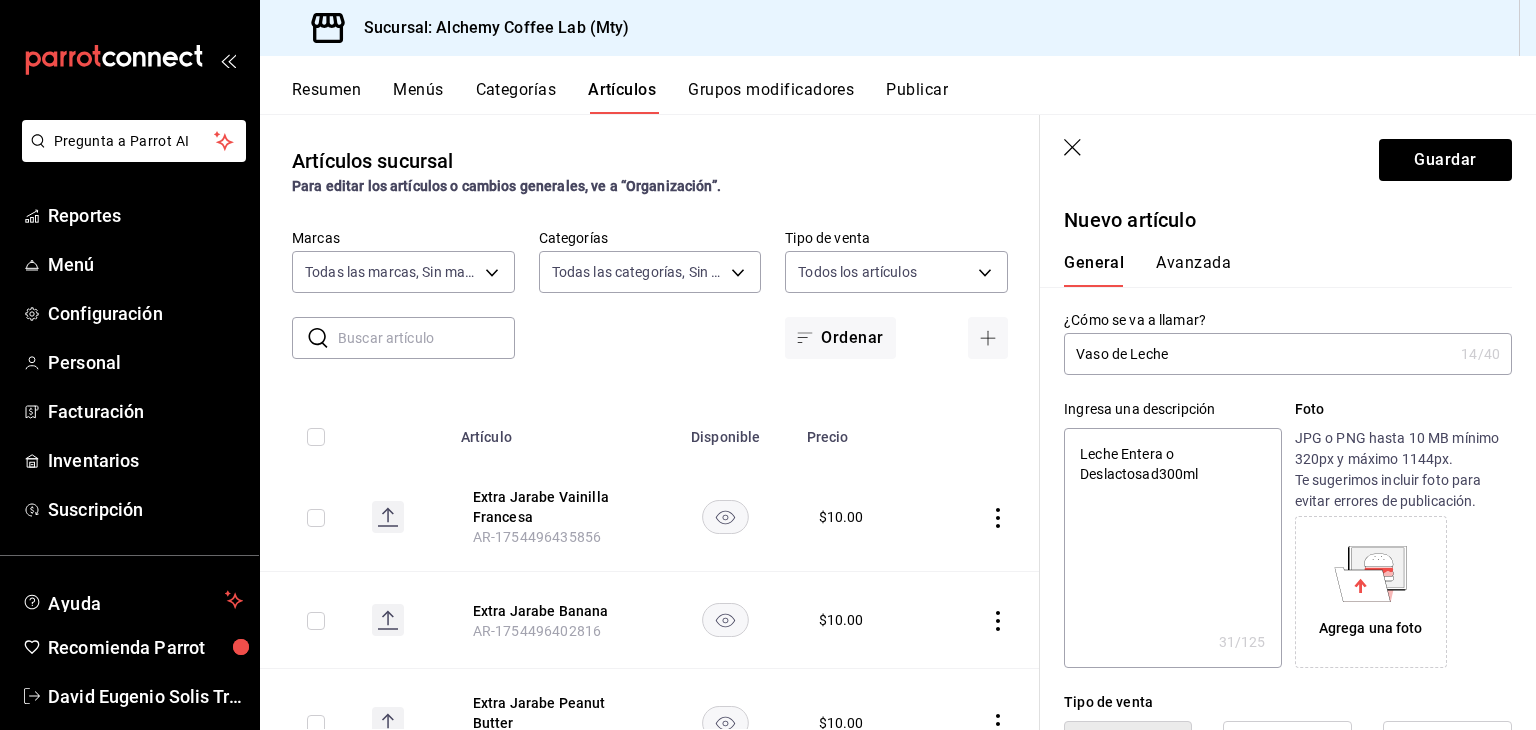 type on "Leche Entera o Deslactosada300ml" 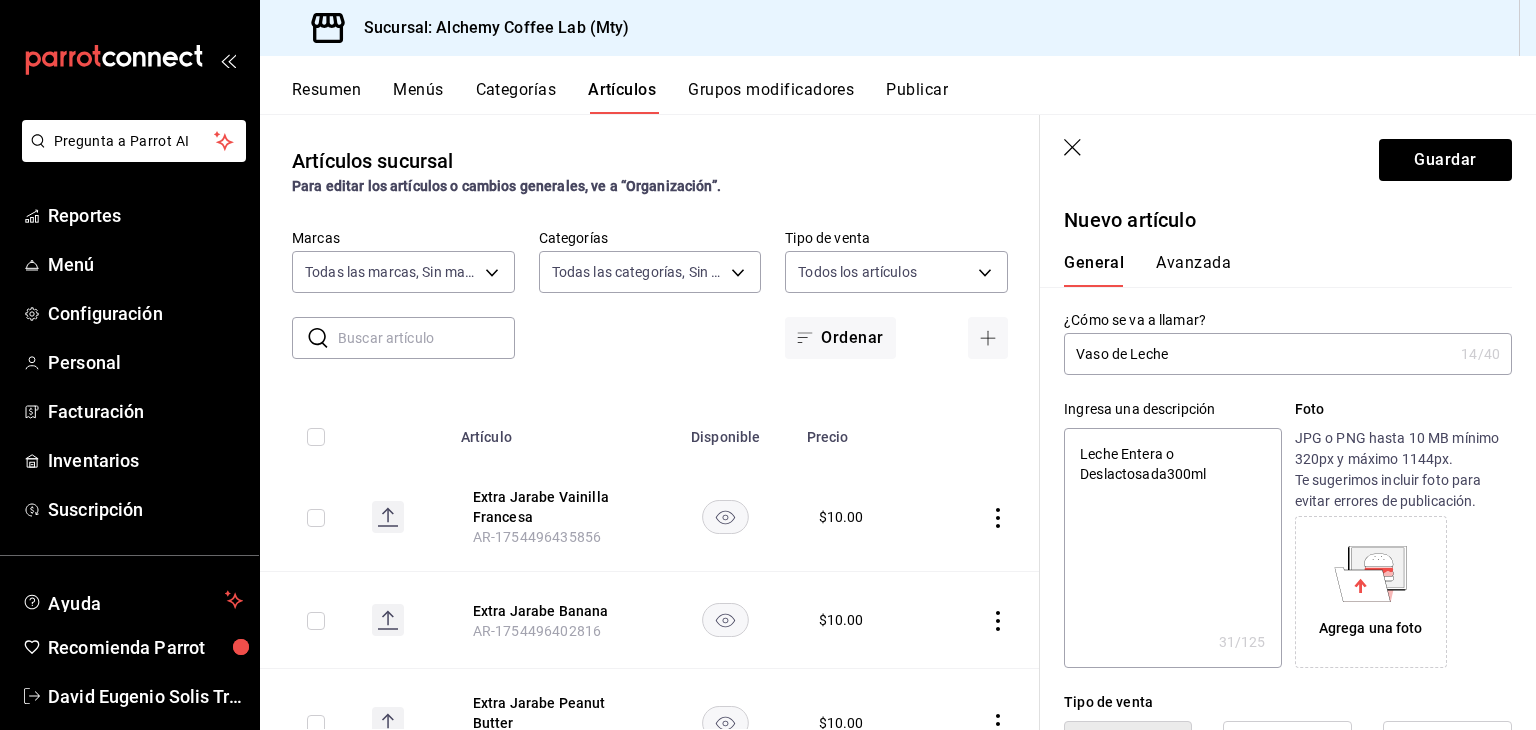 type on "x" 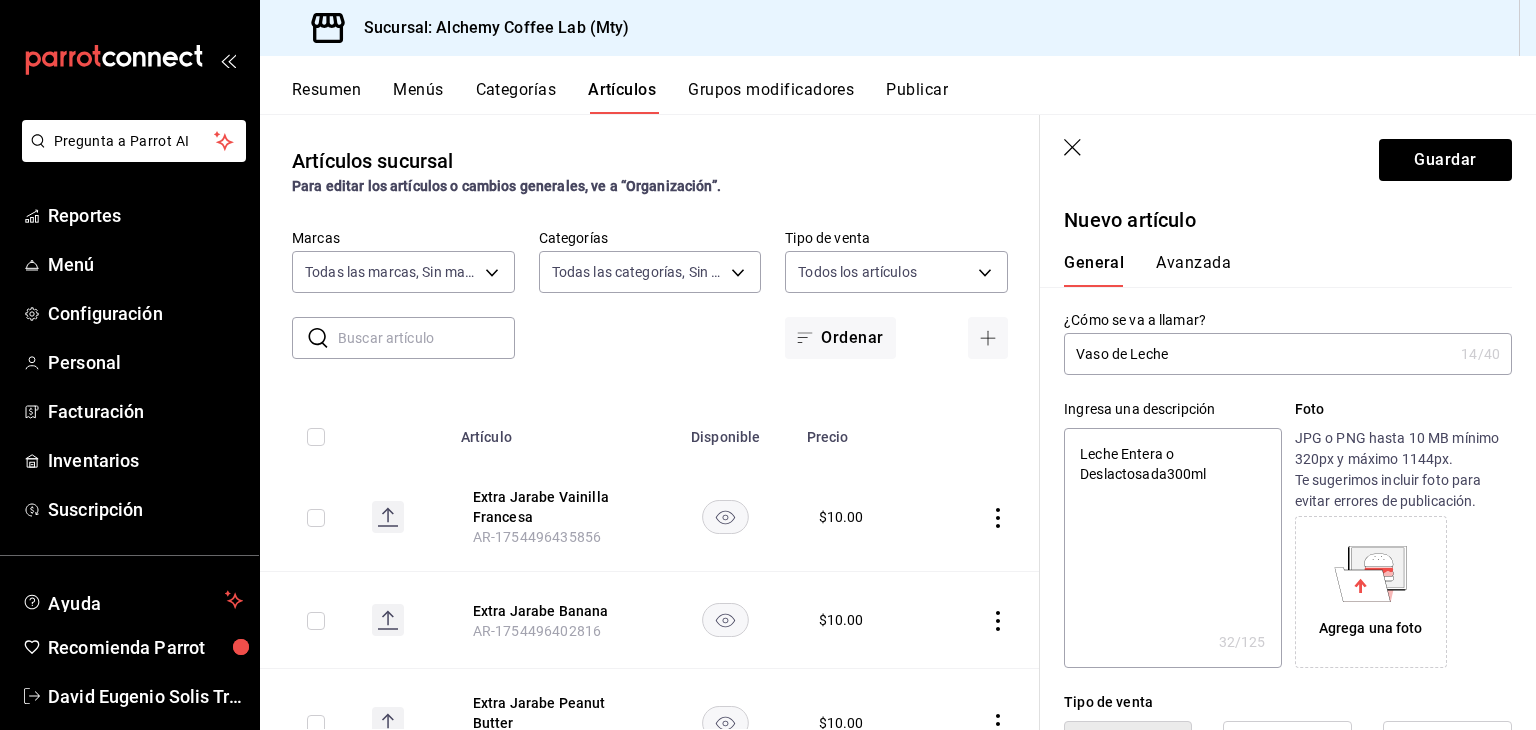 type on "Leche Entera o Deslactosada 300ml" 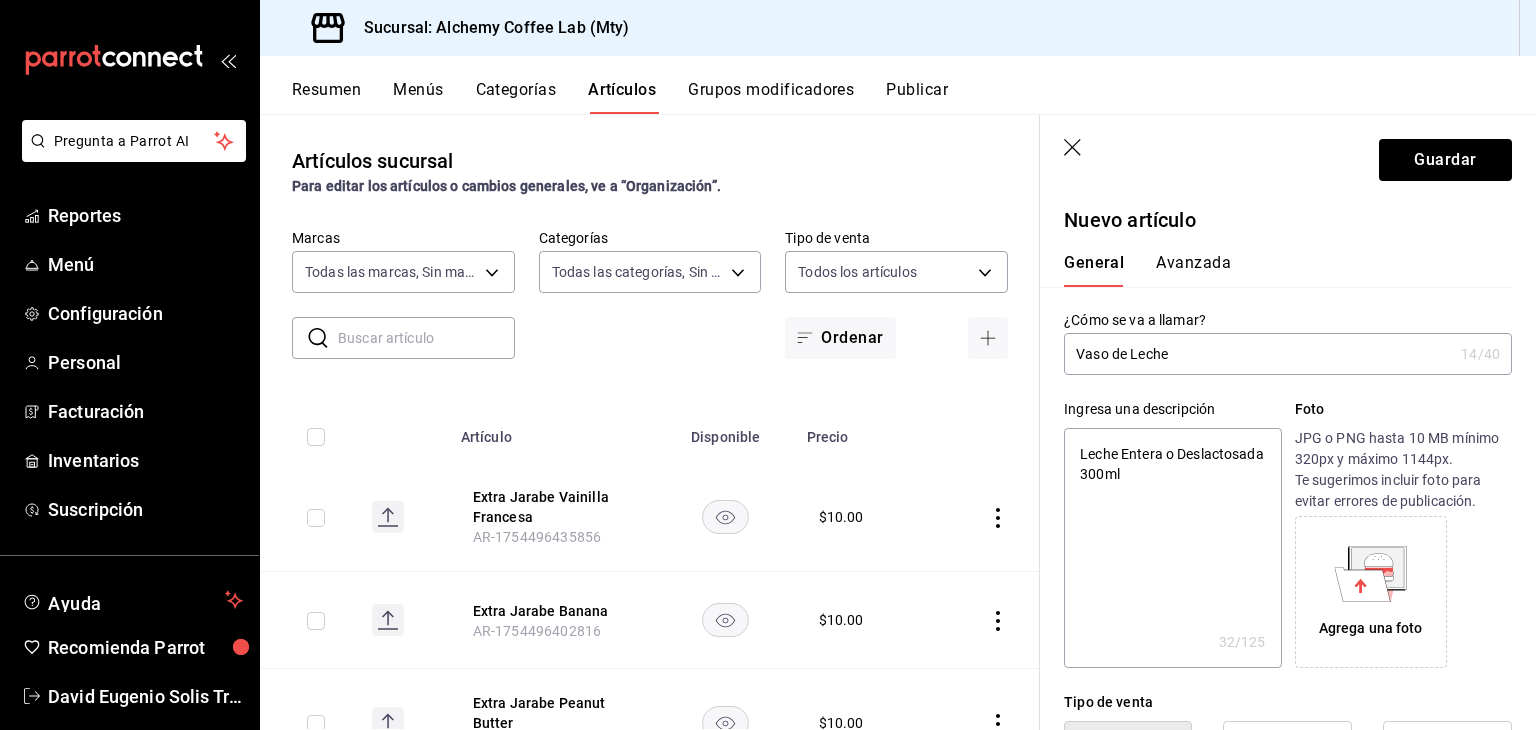 type on "x" 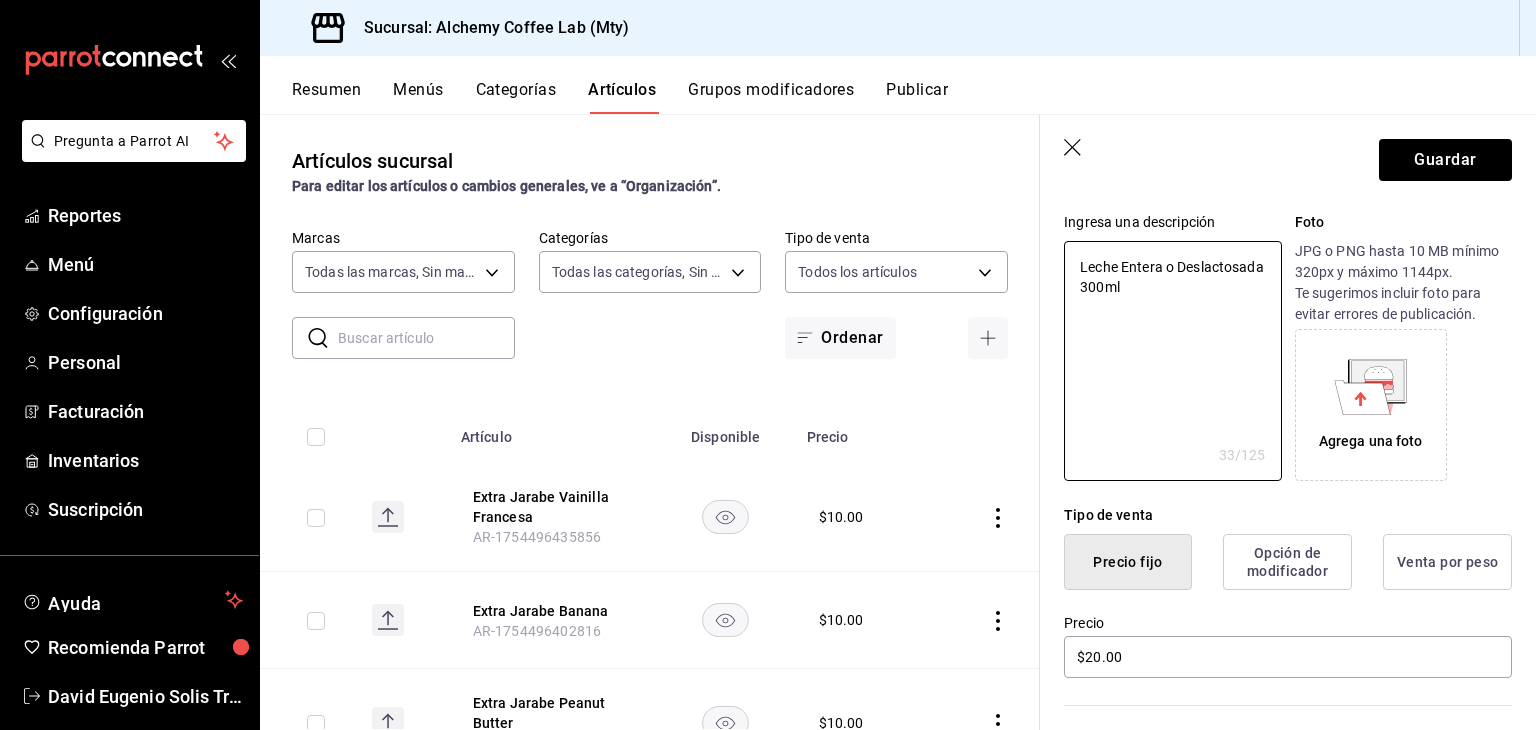 scroll, scrollTop: 200, scrollLeft: 0, axis: vertical 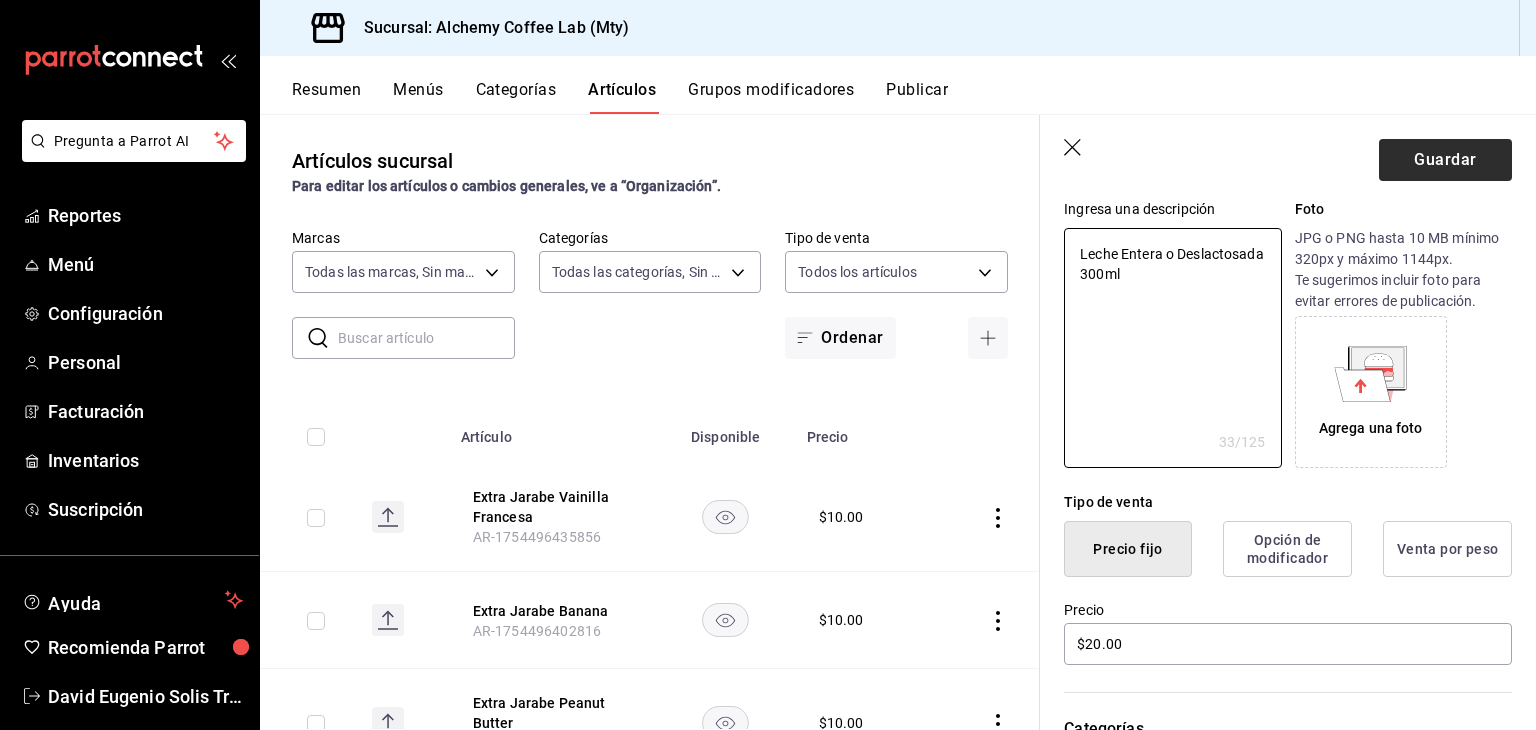 type on "Leche Entera o Deslactosada 300ml" 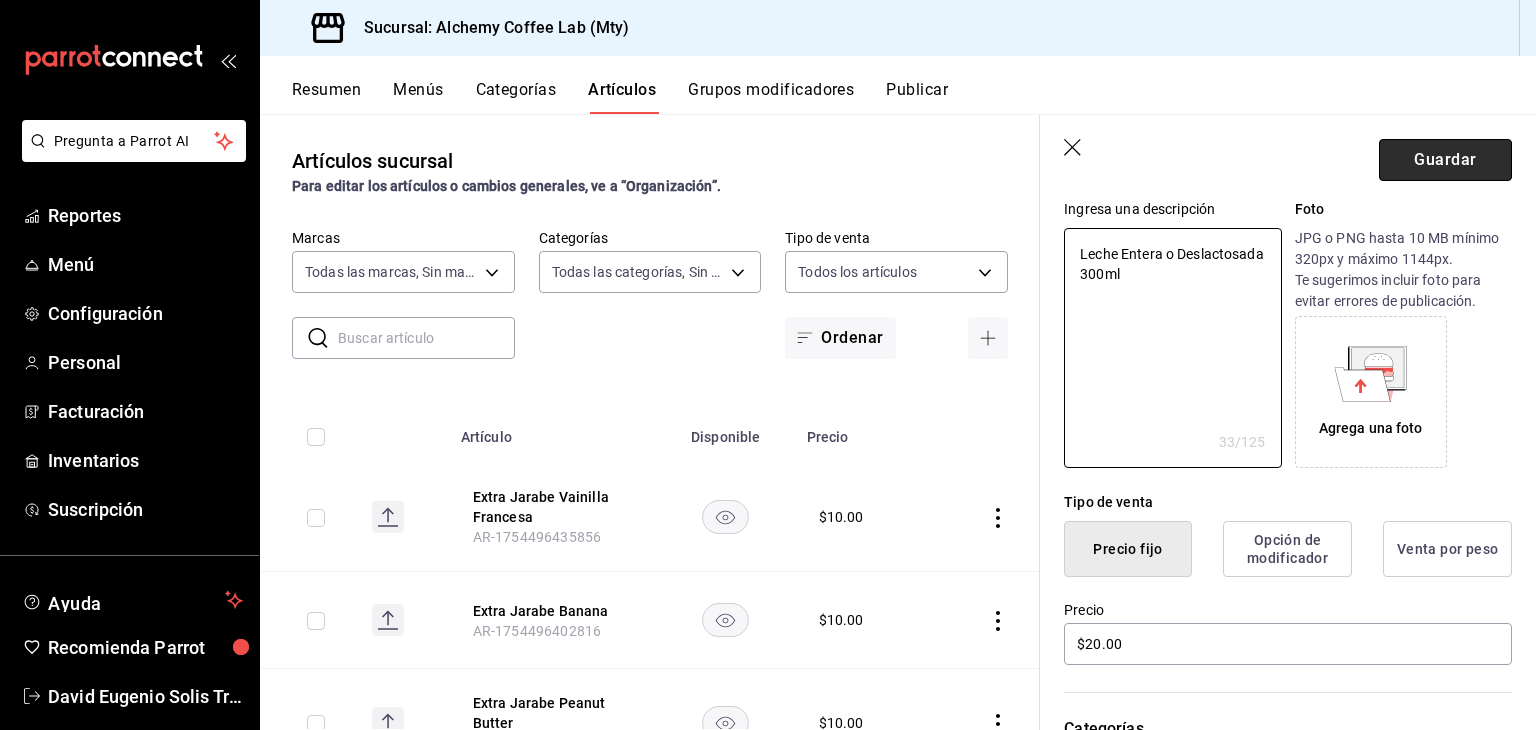 click on "Guardar" at bounding box center (1445, 160) 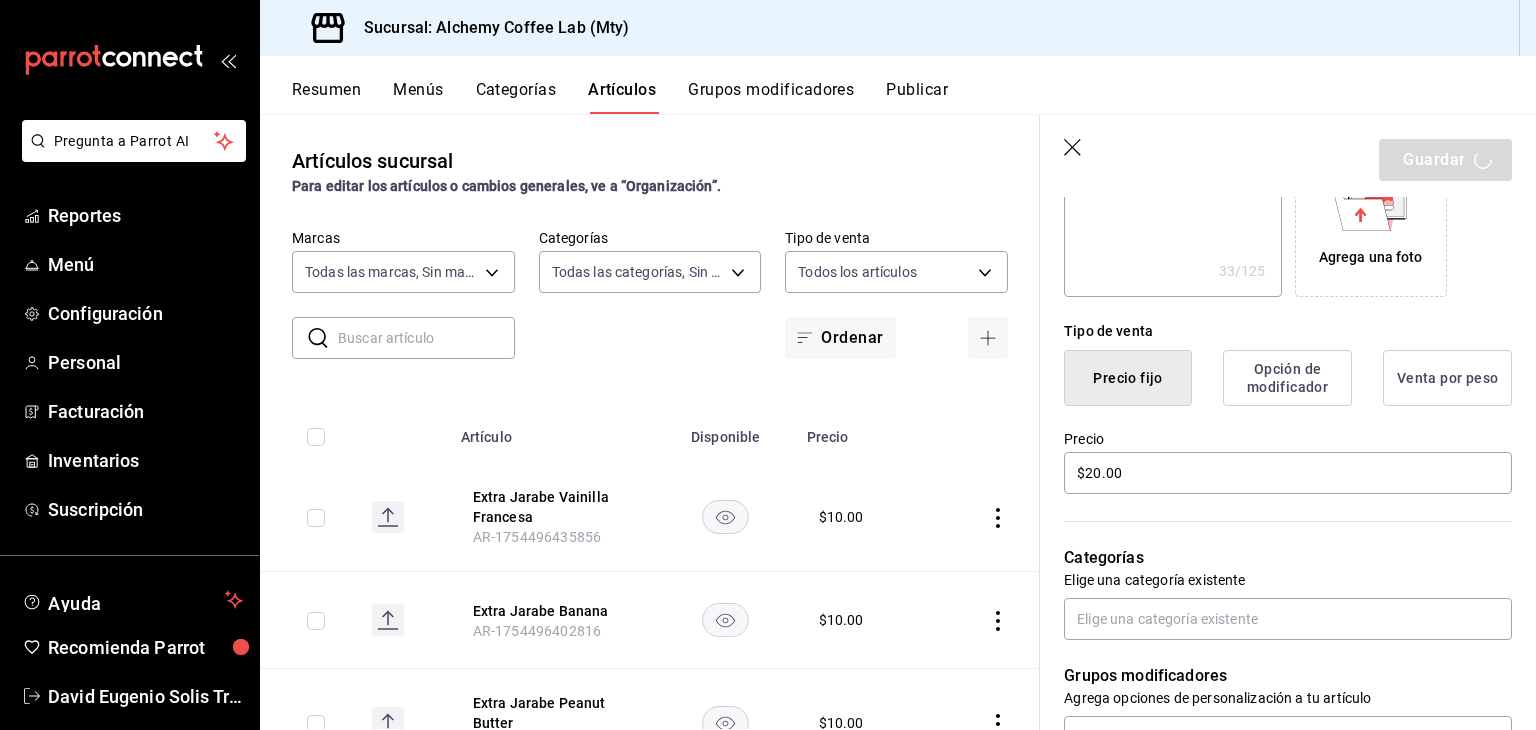 scroll, scrollTop: 400, scrollLeft: 0, axis: vertical 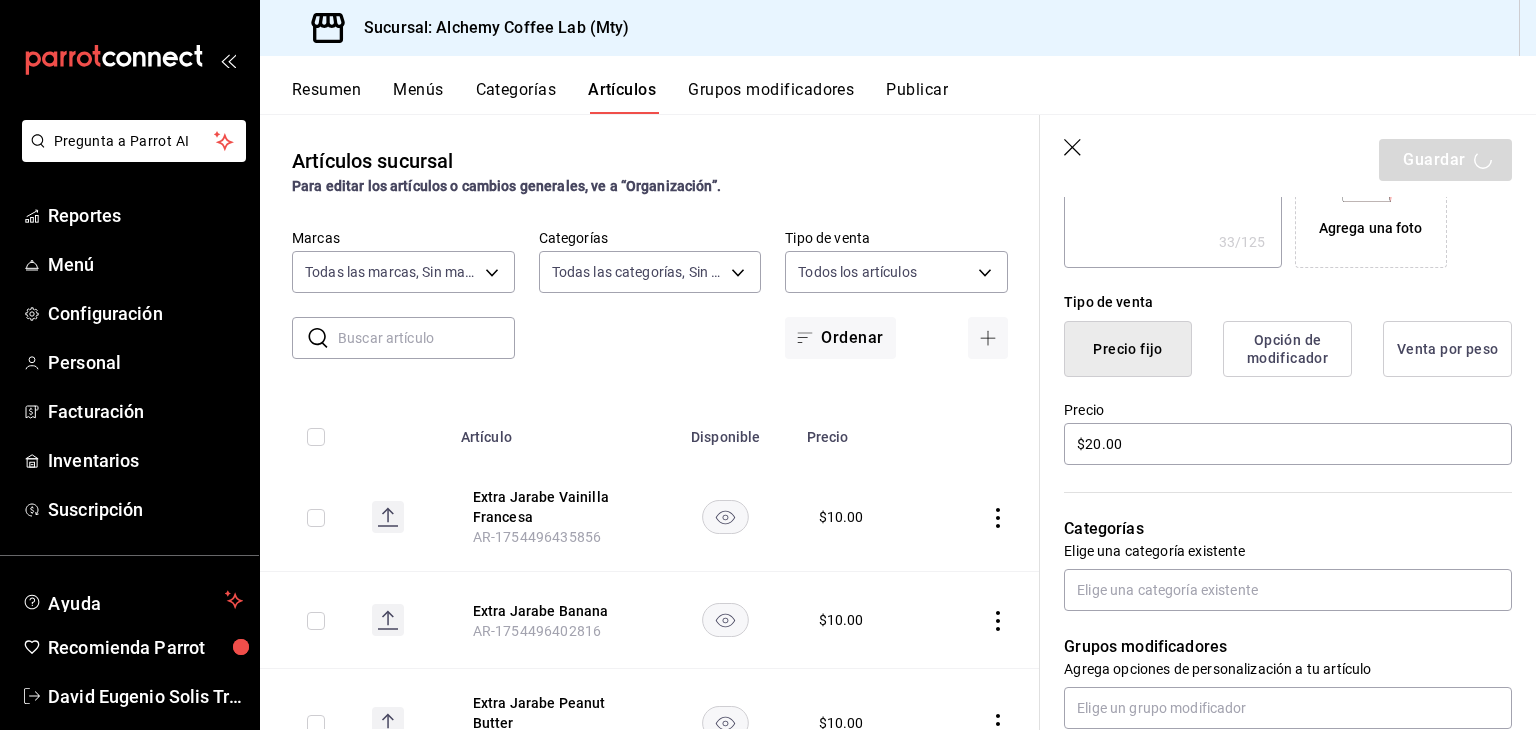 type on "x" 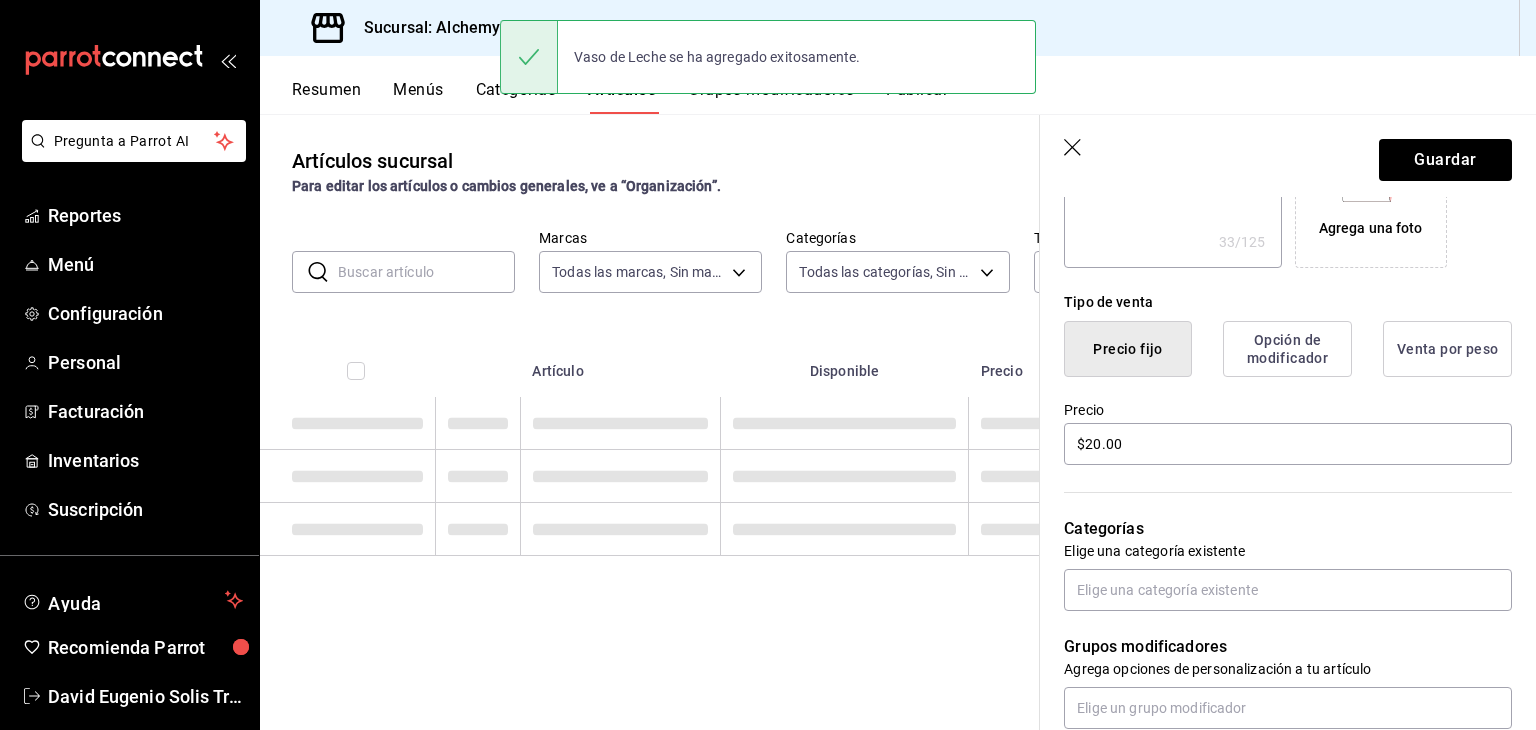 scroll, scrollTop: 0, scrollLeft: 0, axis: both 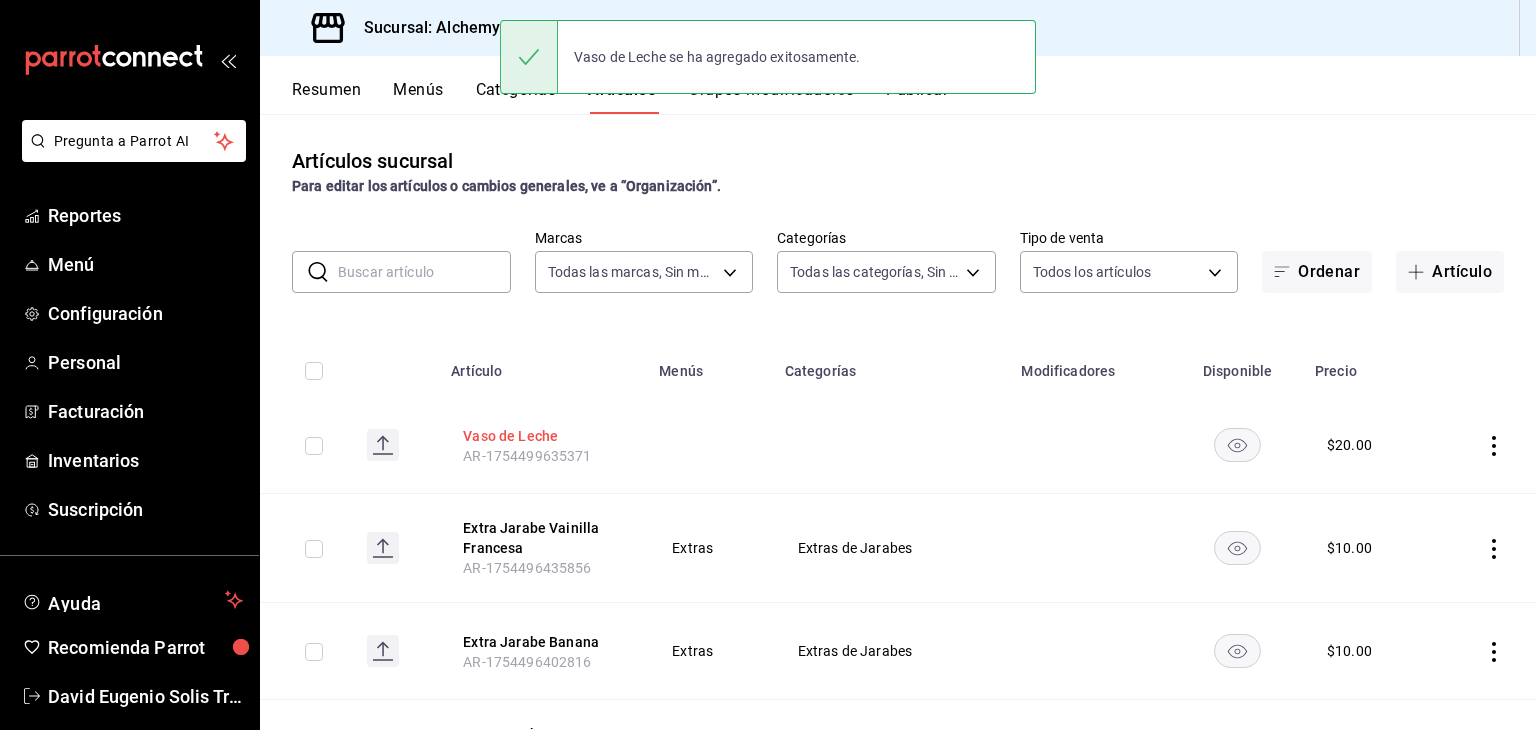 drag, startPoint x: 490, startPoint y: 441, endPoint x: 812, endPoint y: 366, distance: 330.6191 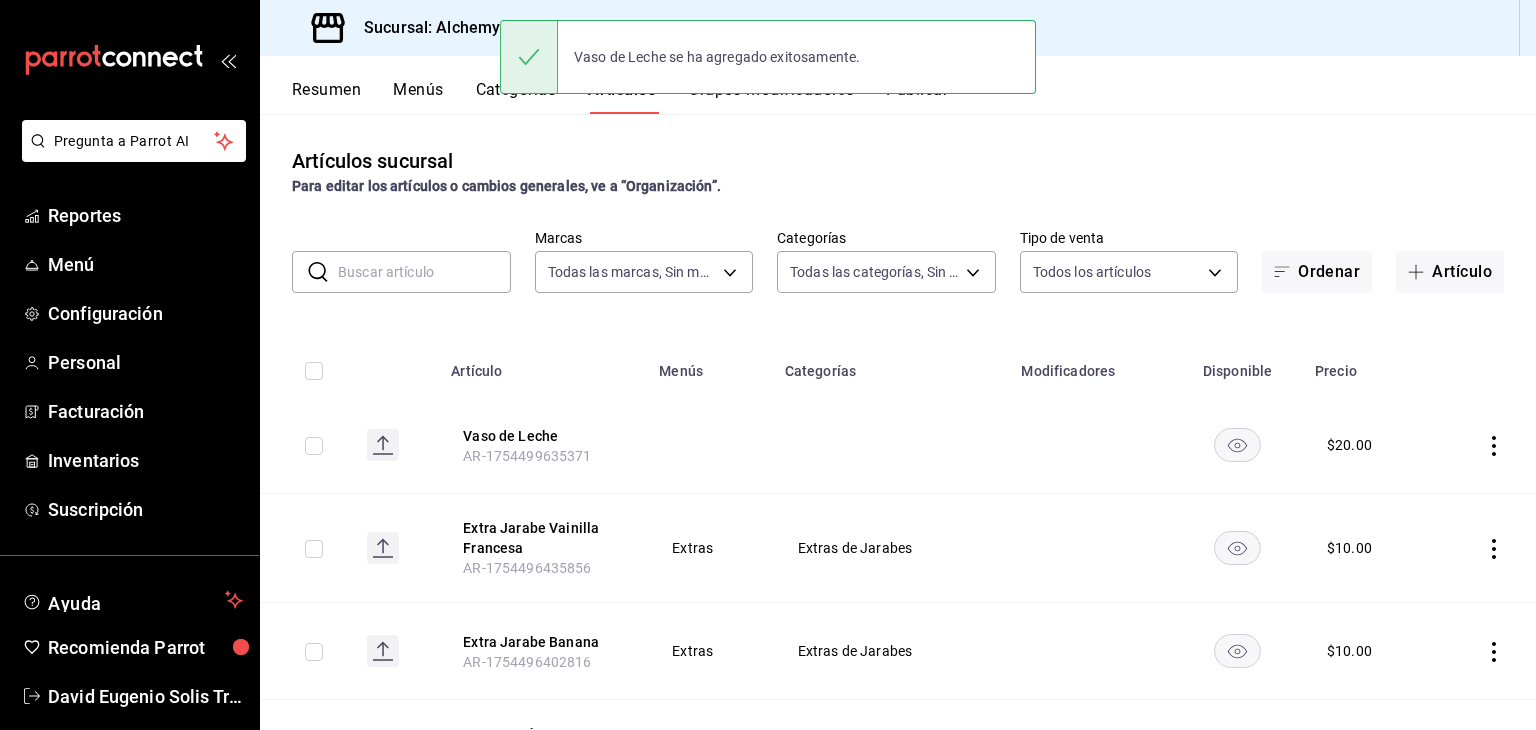 click on "Vaso de Leche" at bounding box center [543, 436] 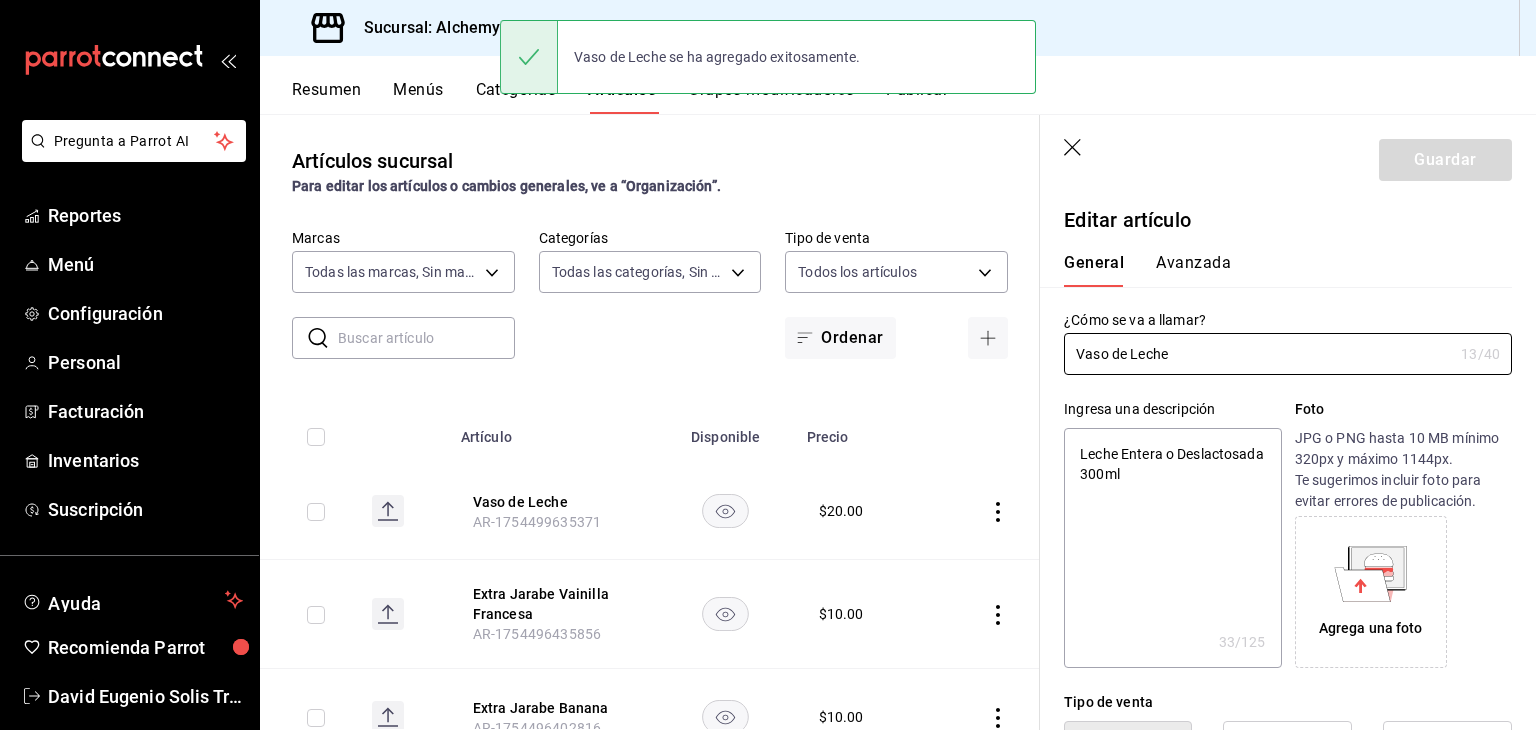 type on "x" 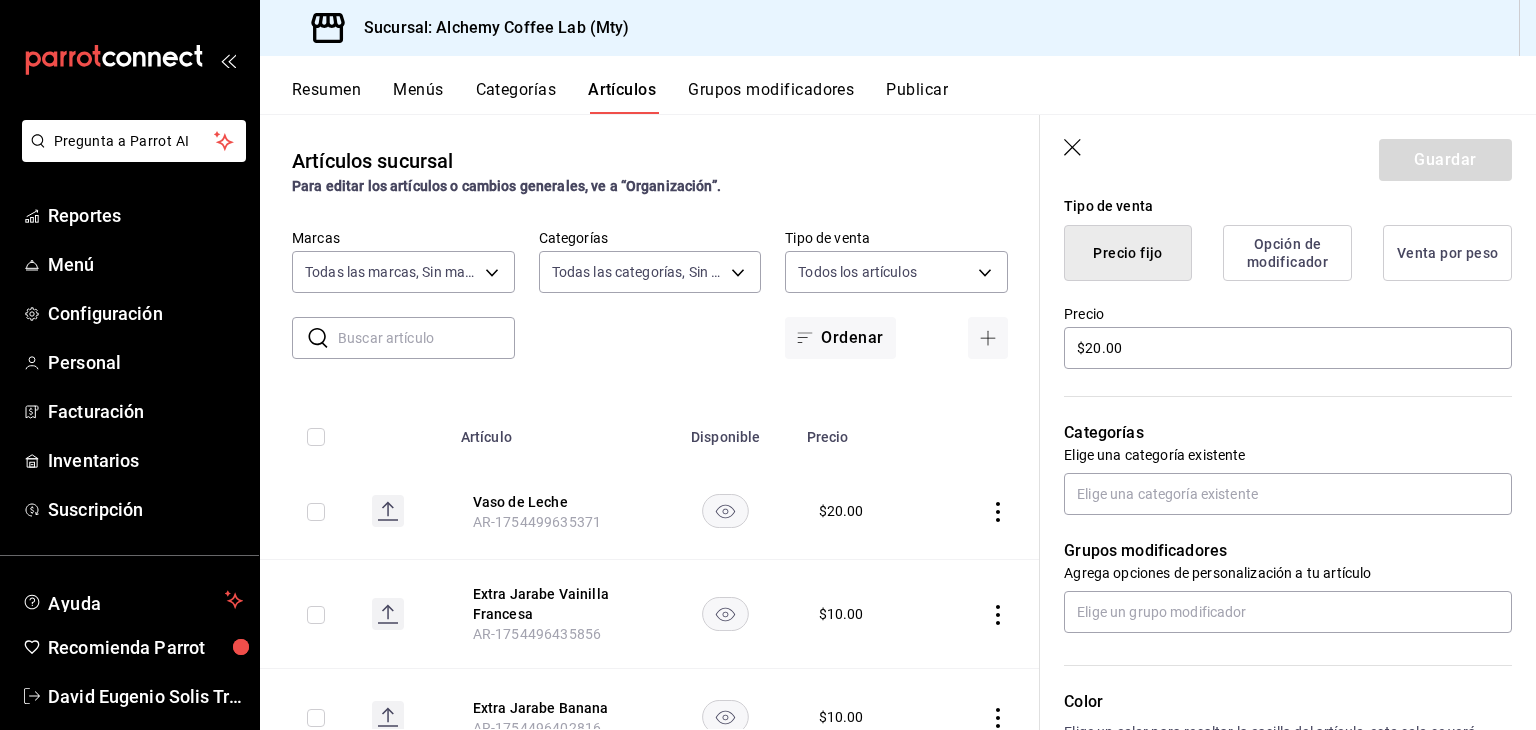 scroll, scrollTop: 500, scrollLeft: 0, axis: vertical 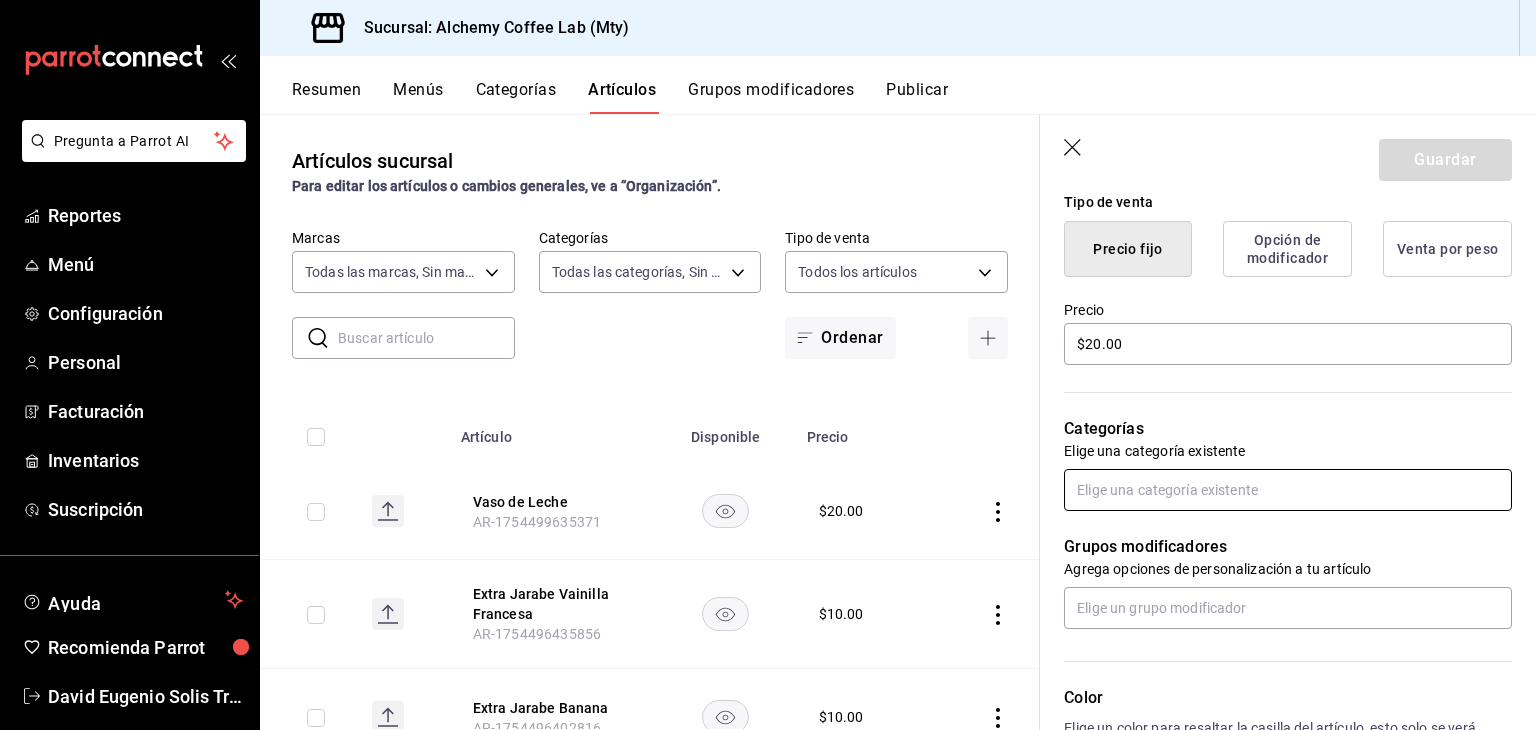 click at bounding box center [1288, 490] 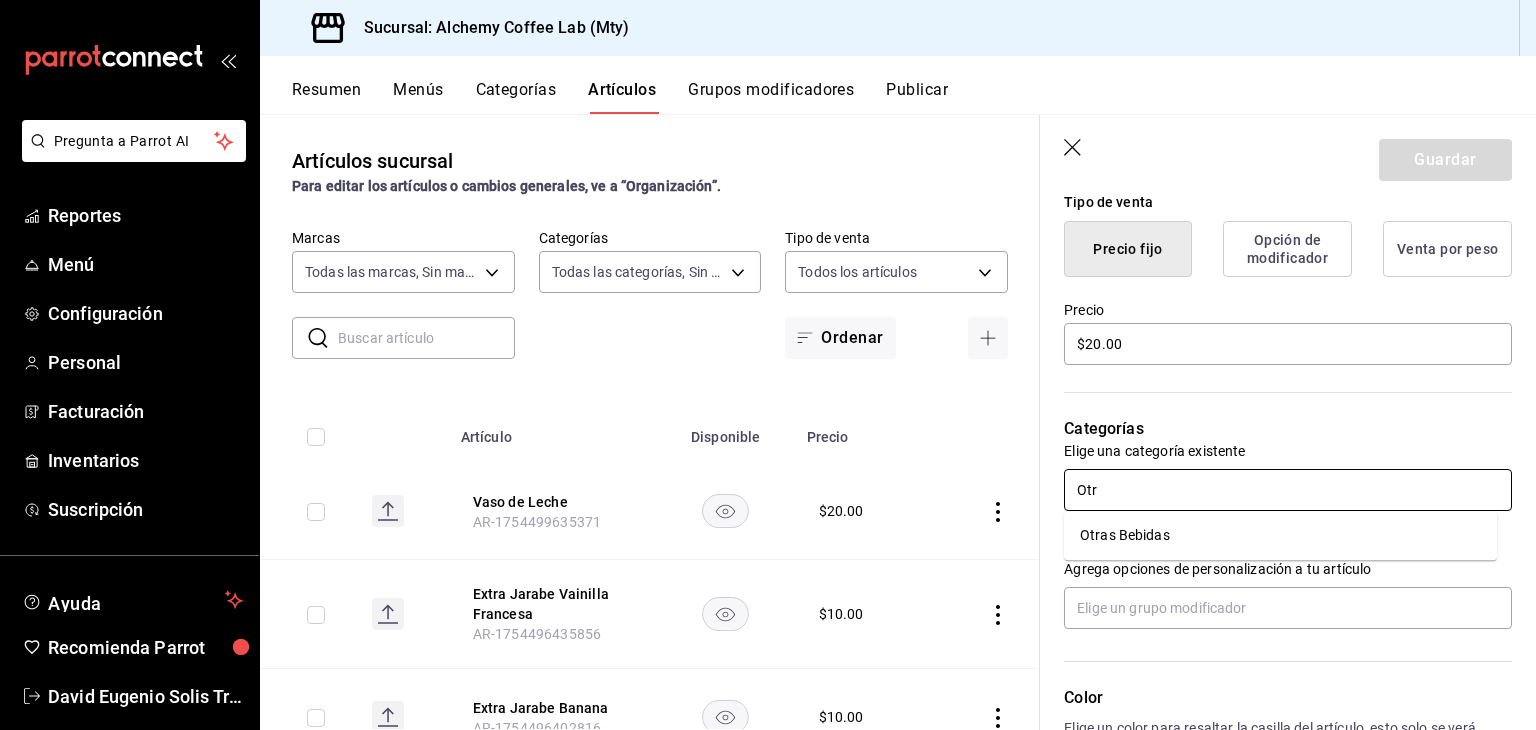 type on "Otra" 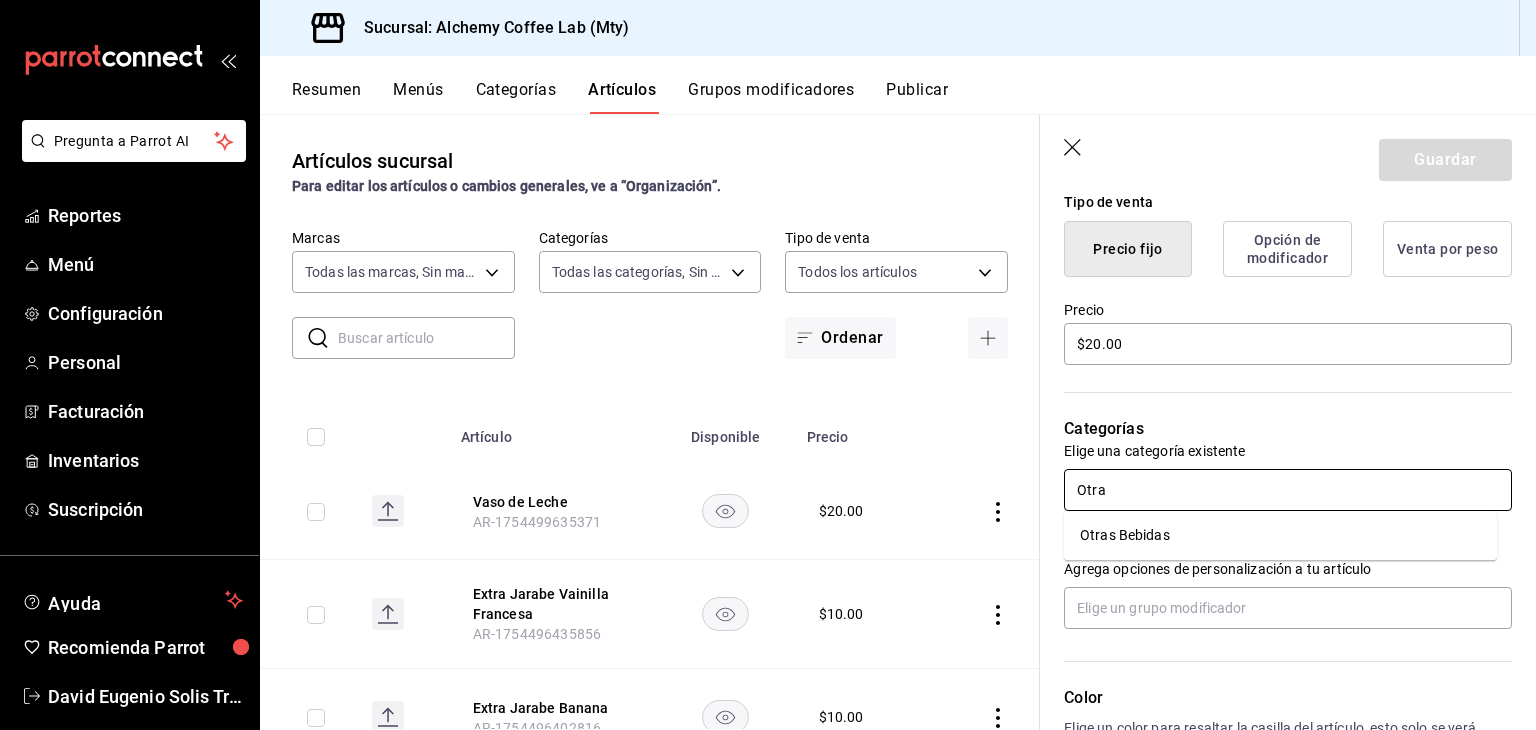 click on "Otras Bebidas" at bounding box center (1280, 535) 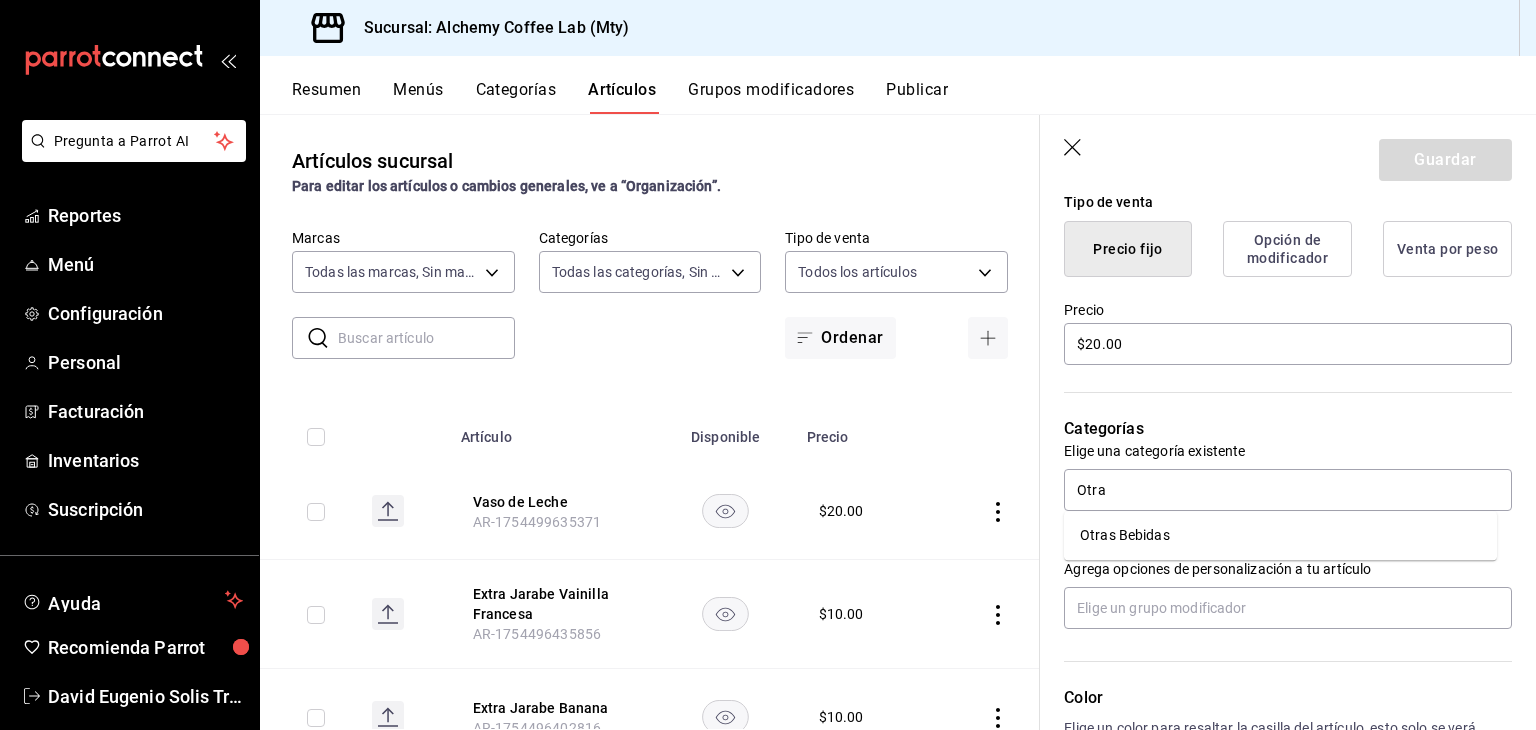 type on "x" 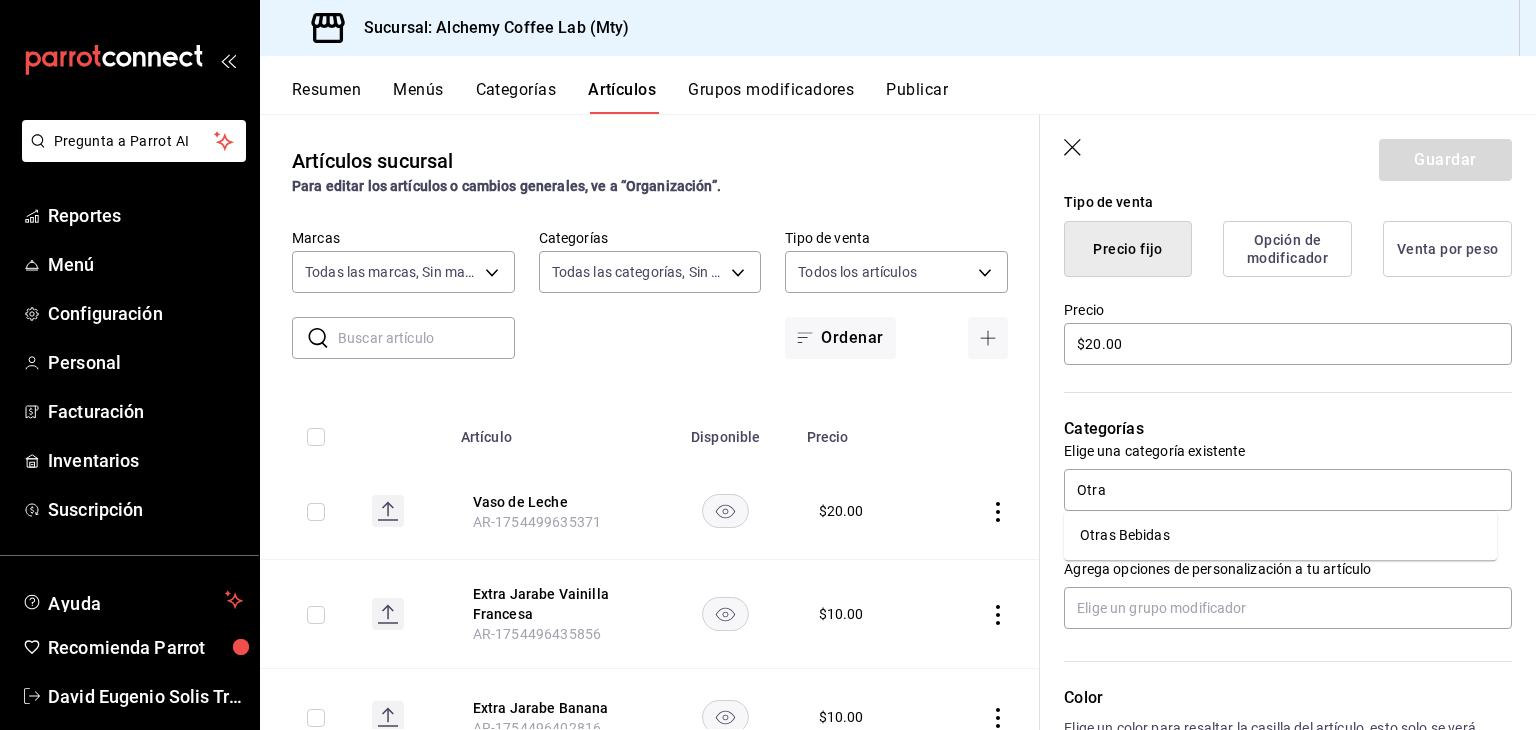 type 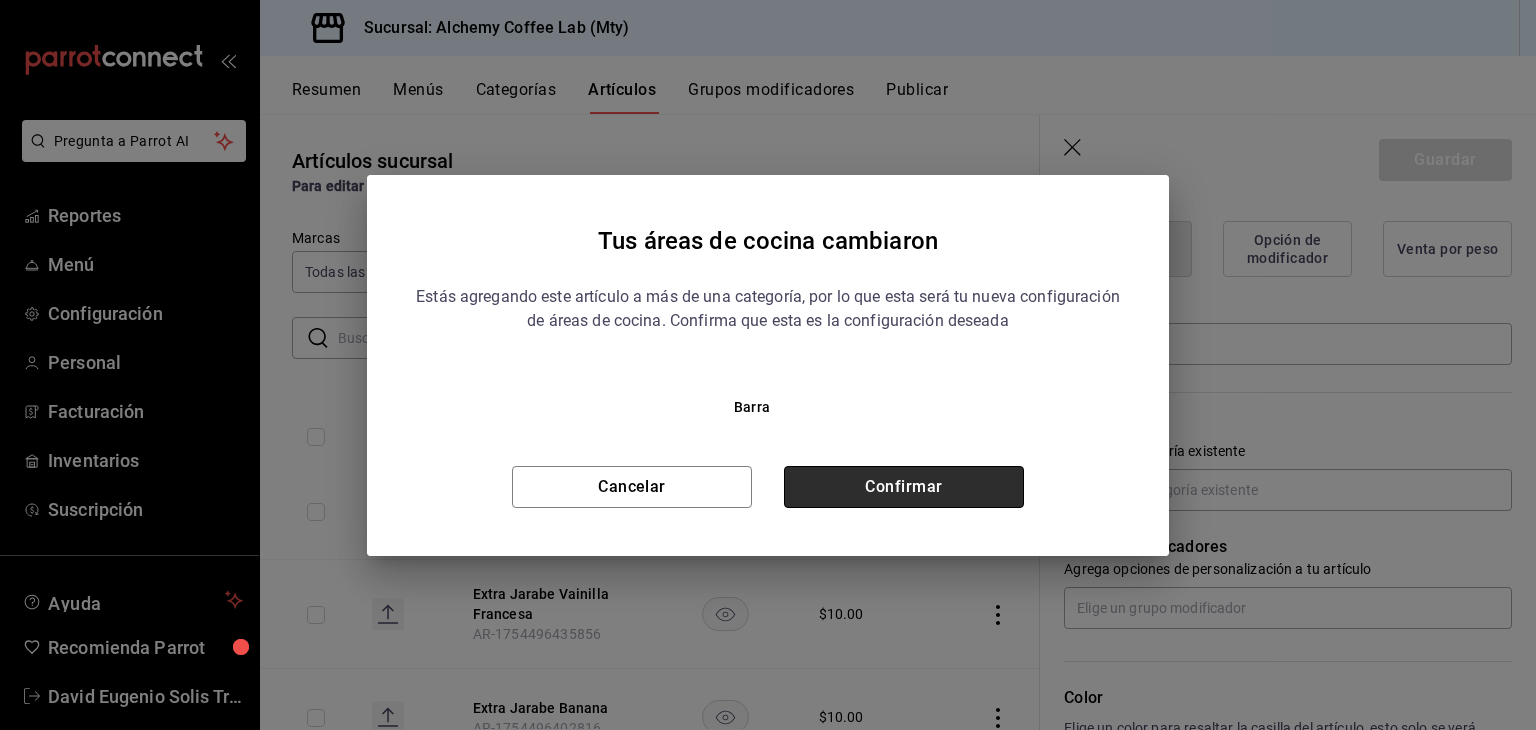 click on "Confirmar" at bounding box center [904, 487] 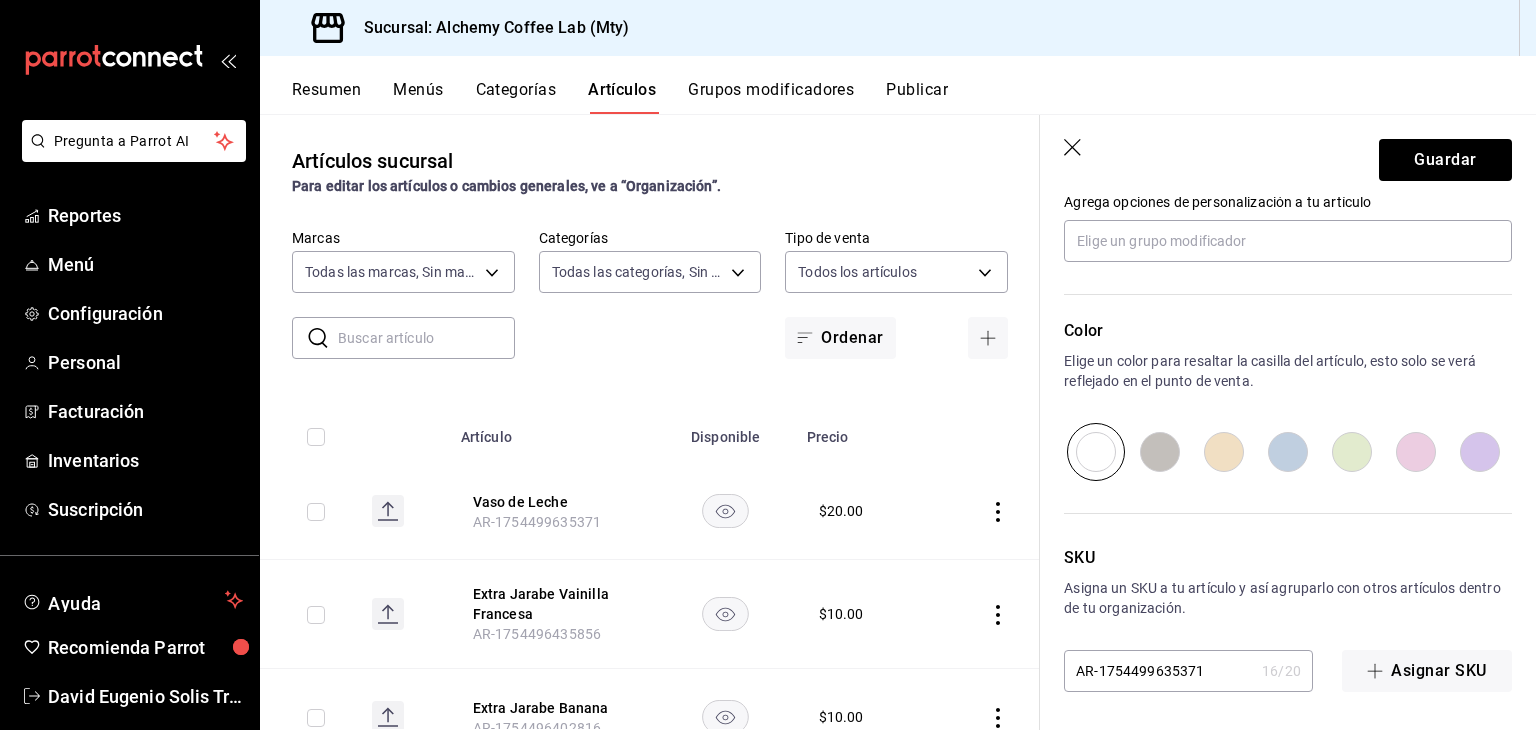 scroll, scrollTop: 934, scrollLeft: 0, axis: vertical 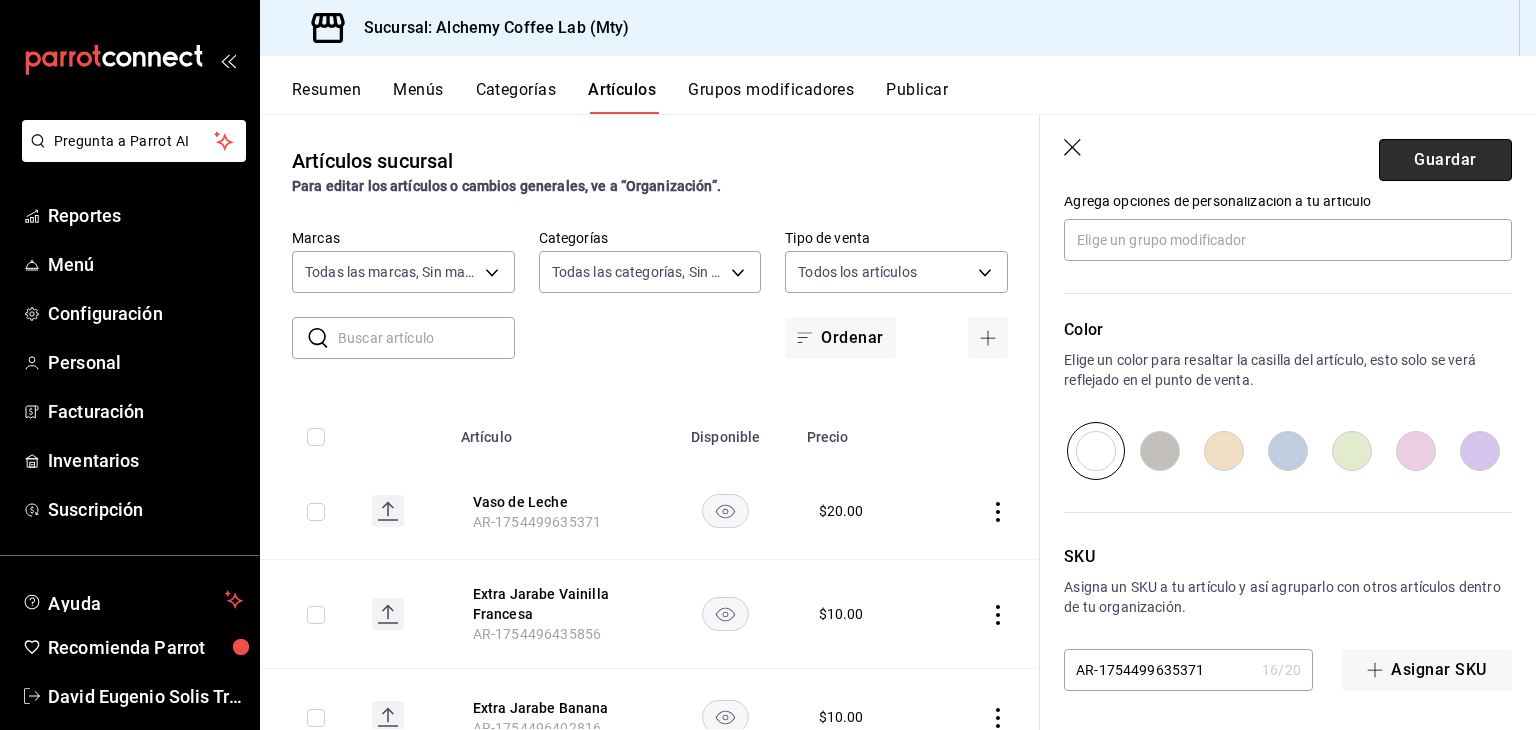 click on "Guardar" at bounding box center (1445, 160) 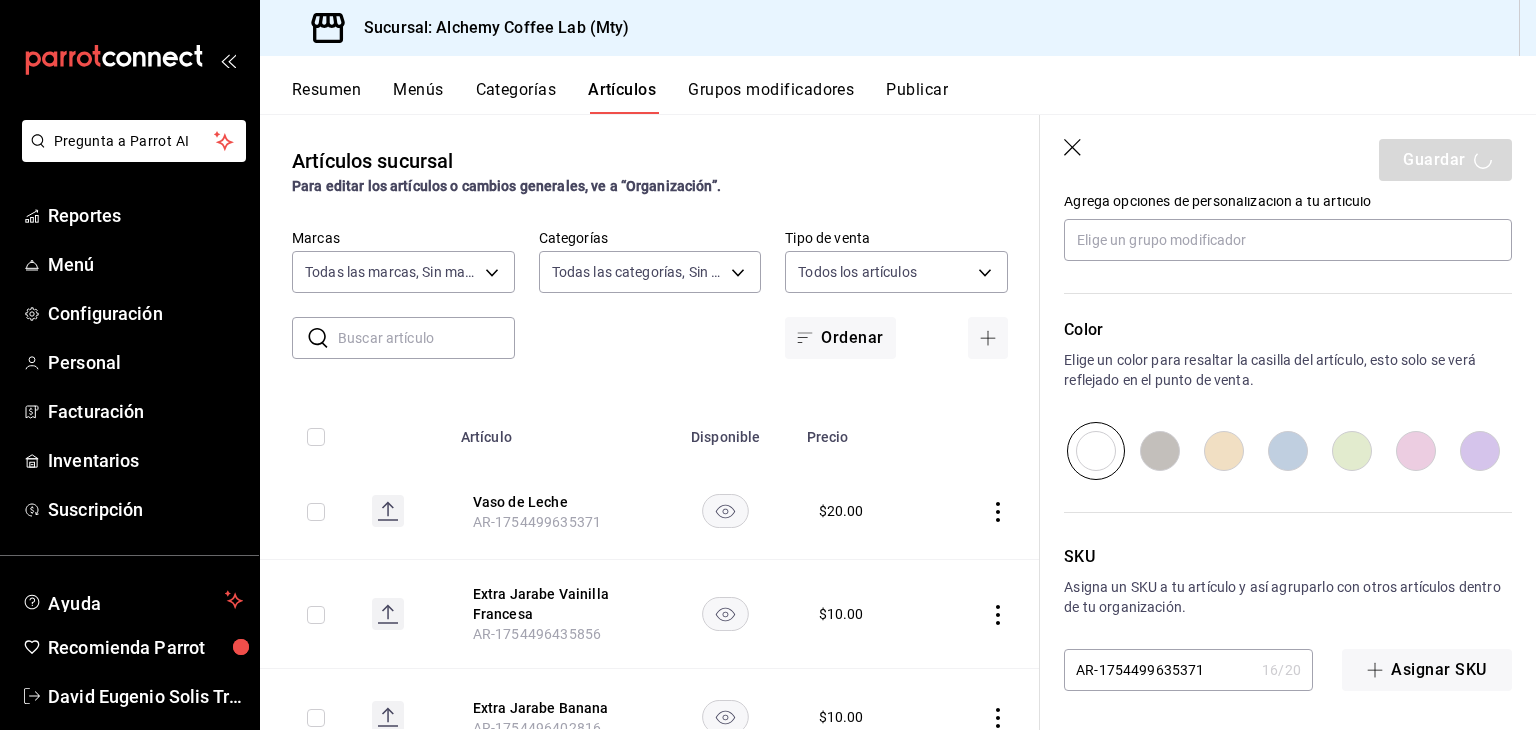type on "x" 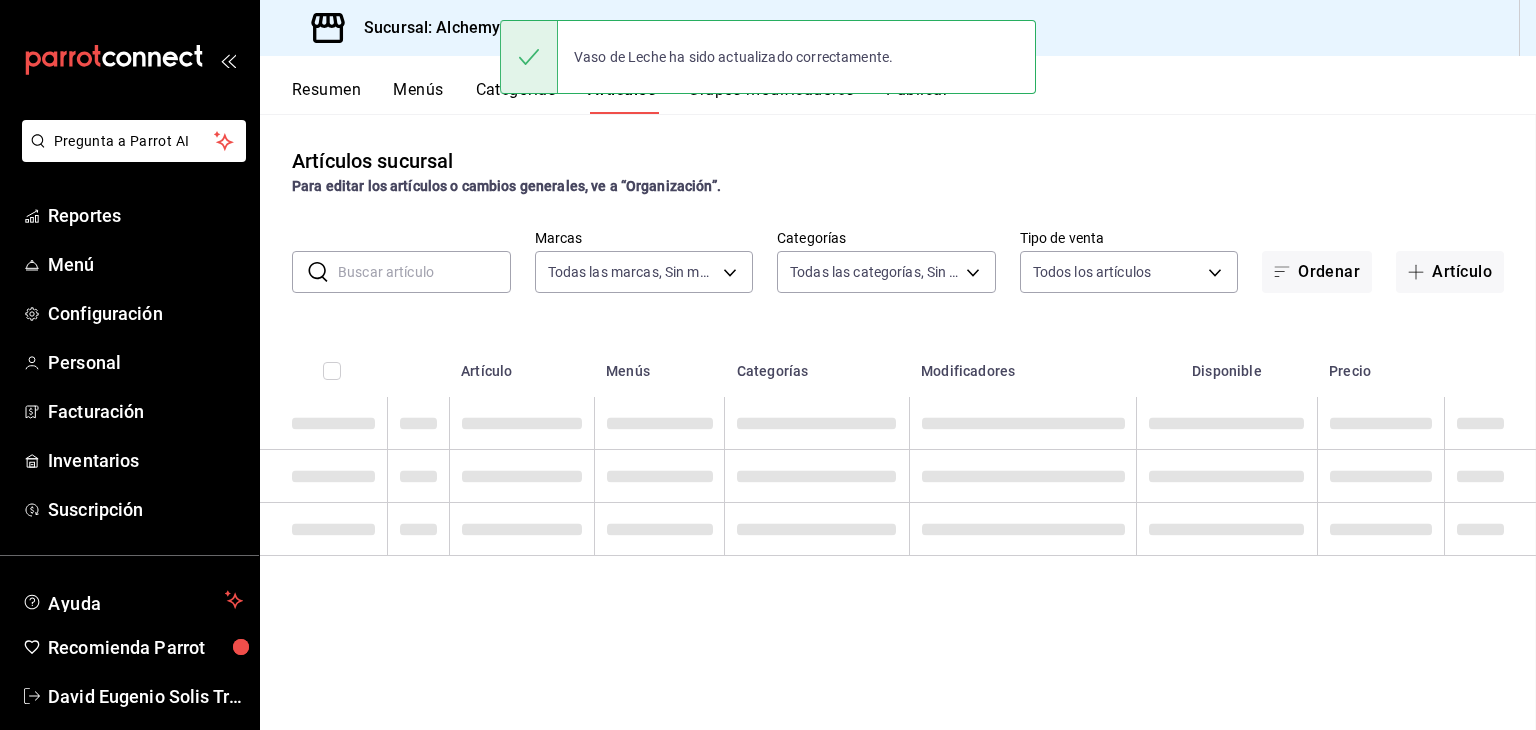 scroll, scrollTop: 0, scrollLeft: 0, axis: both 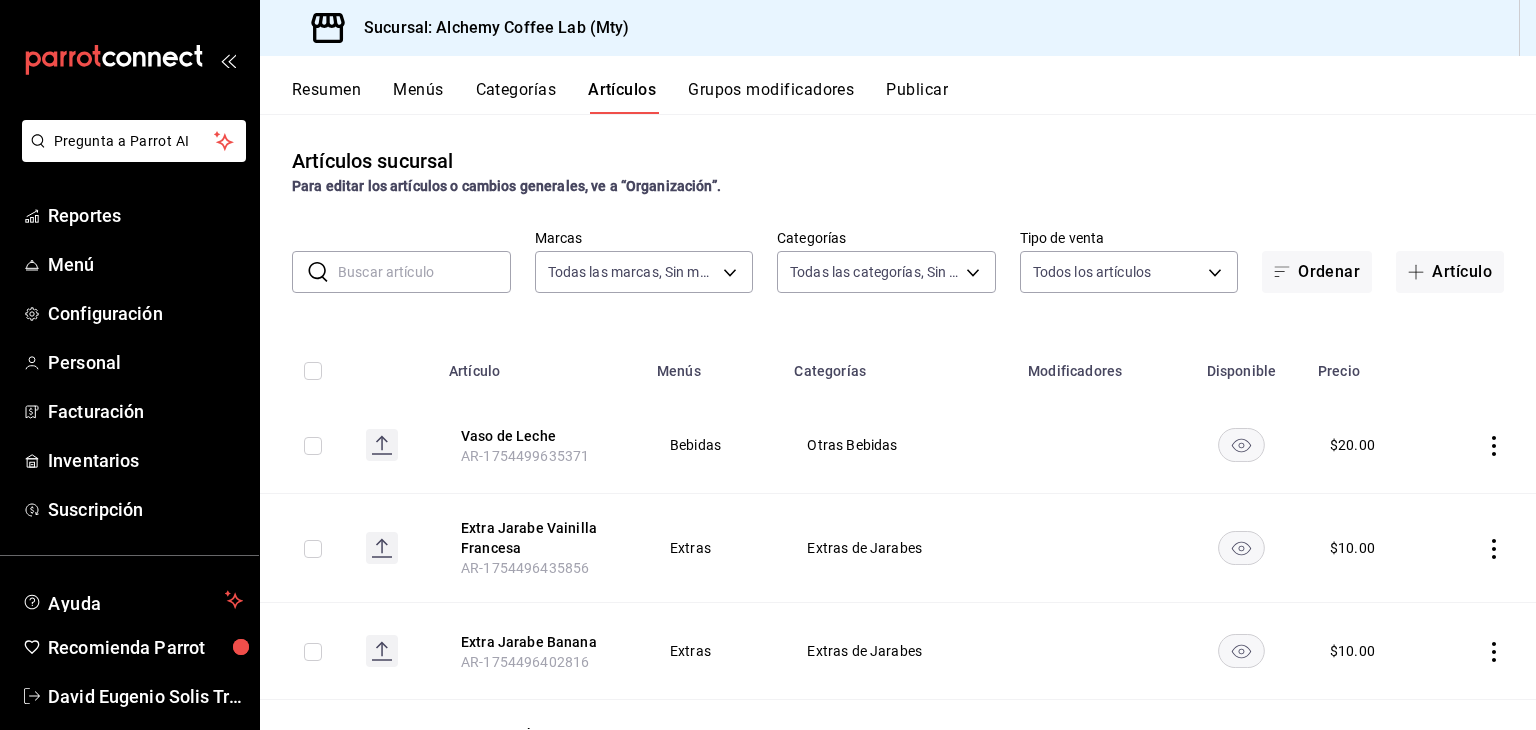 click on "Categorías" at bounding box center (516, 97) 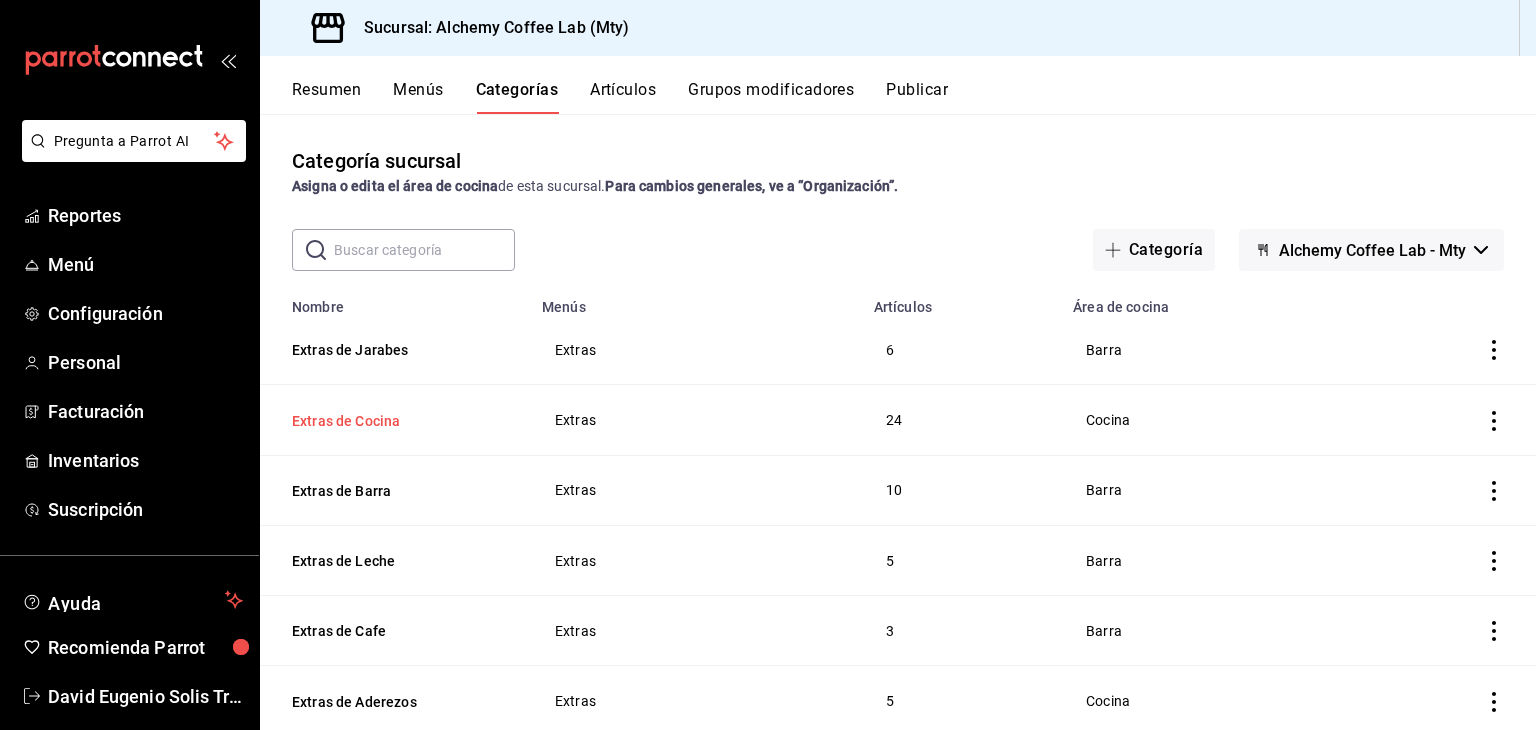 click on "Extras de Cocina" at bounding box center (392, 421) 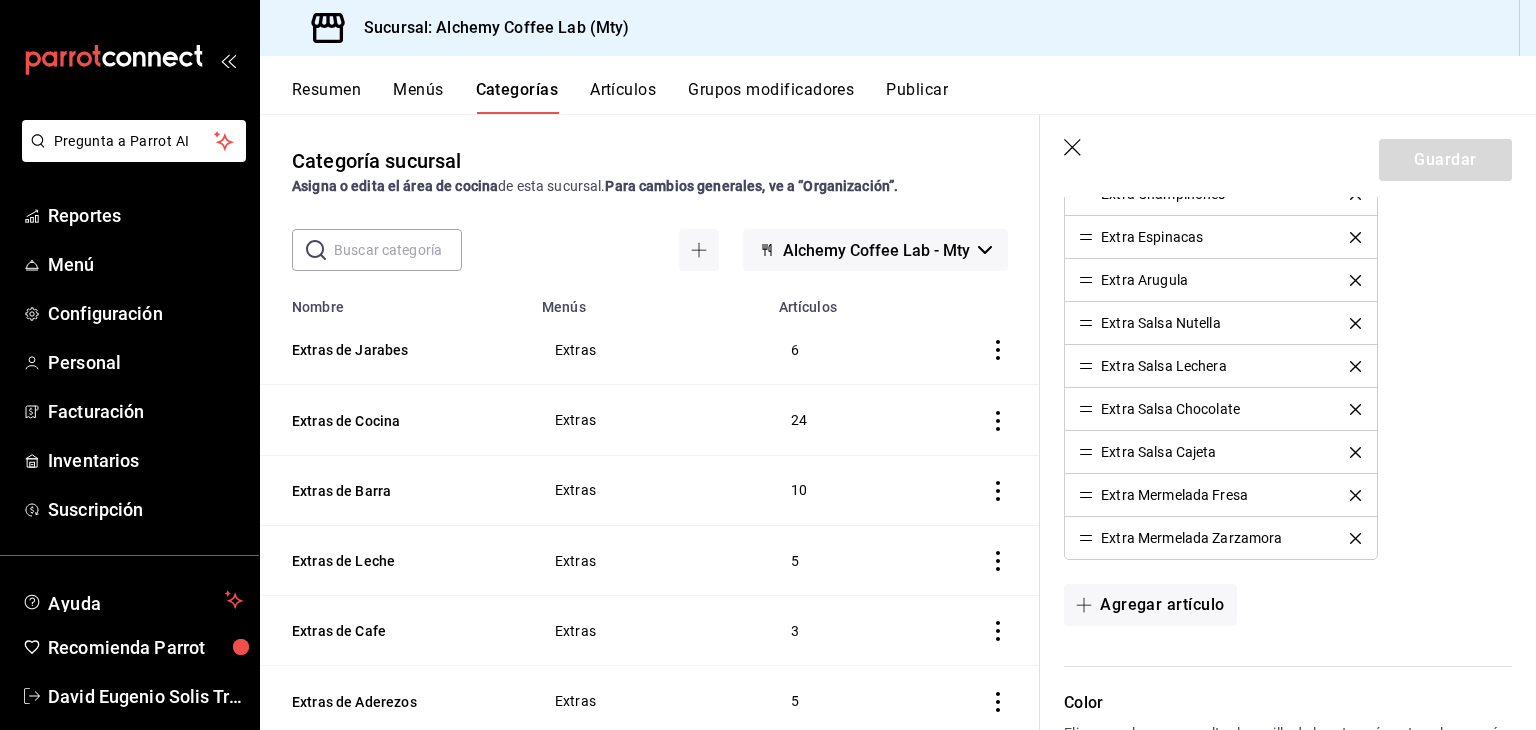 scroll, scrollTop: 1400, scrollLeft: 0, axis: vertical 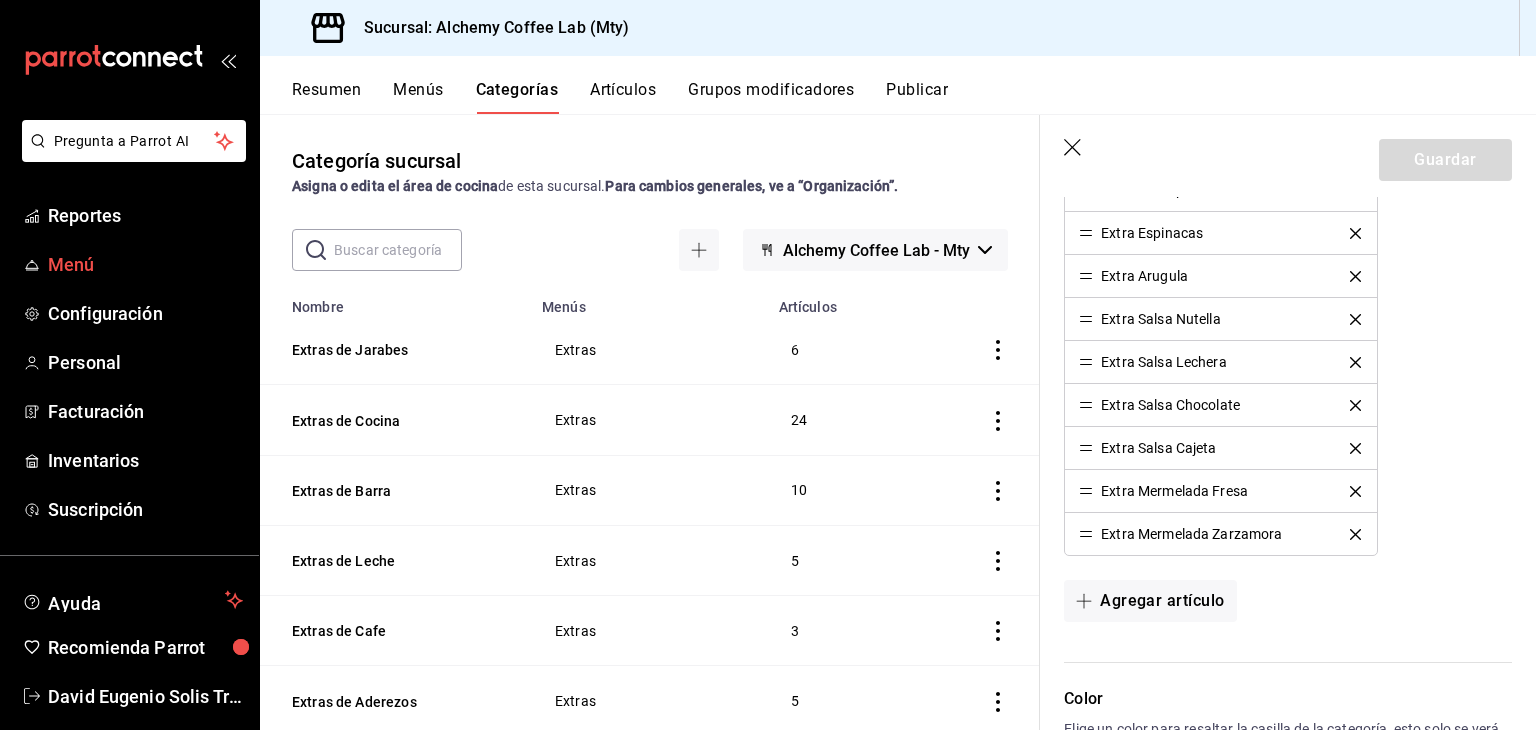 click on "Menú" at bounding box center [145, 264] 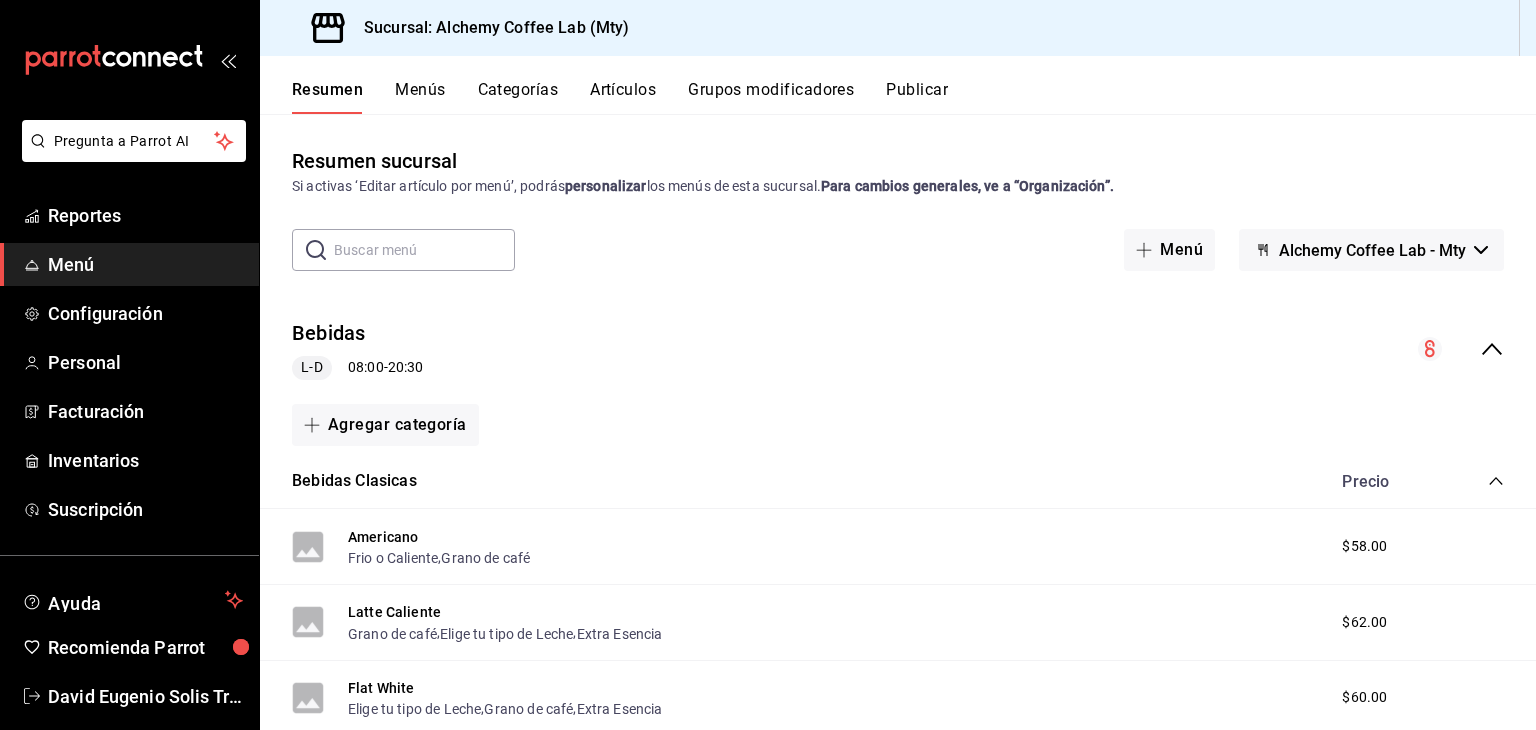 click on "L-D 08:00  -  20:30" at bounding box center [357, 368] 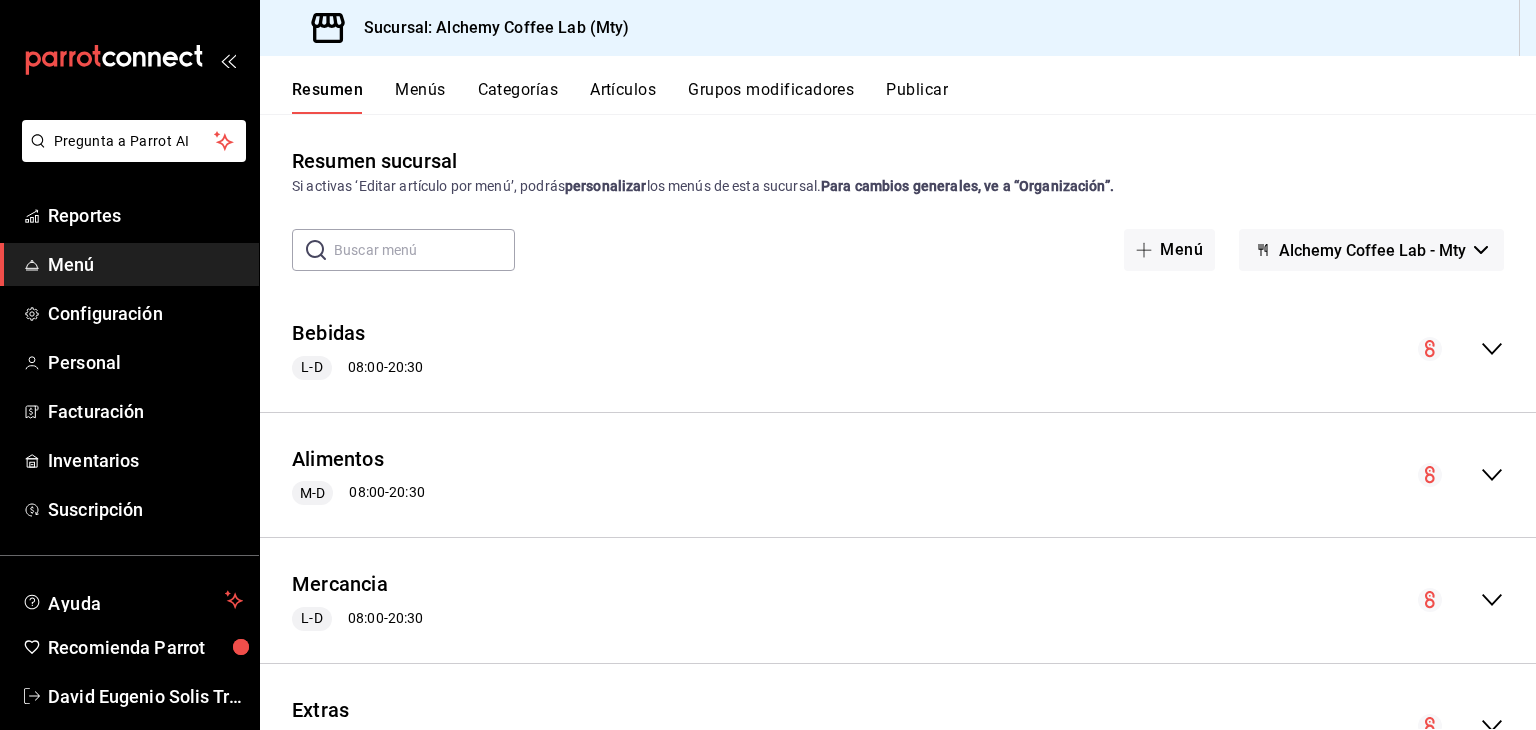 click on "Menús" at bounding box center (420, 97) 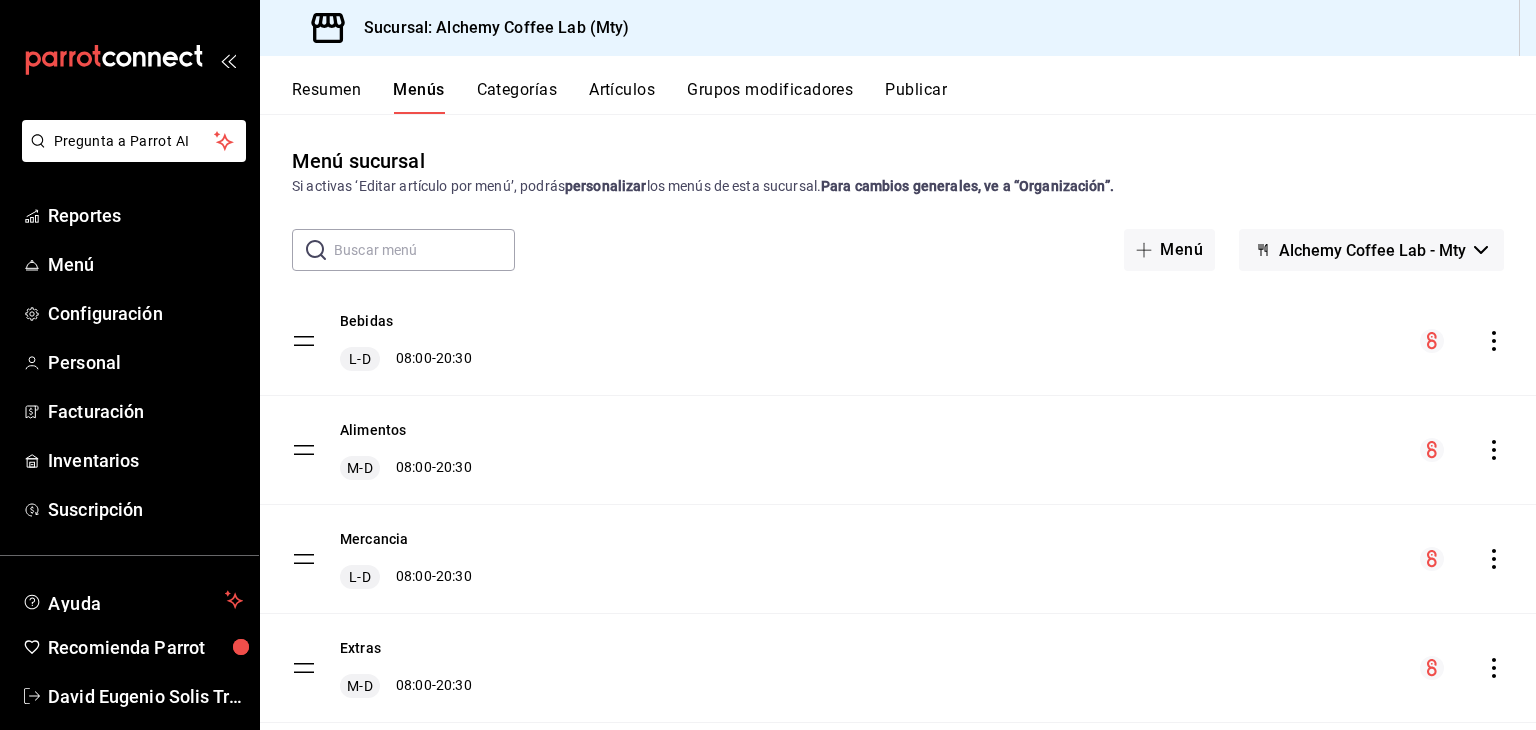 click 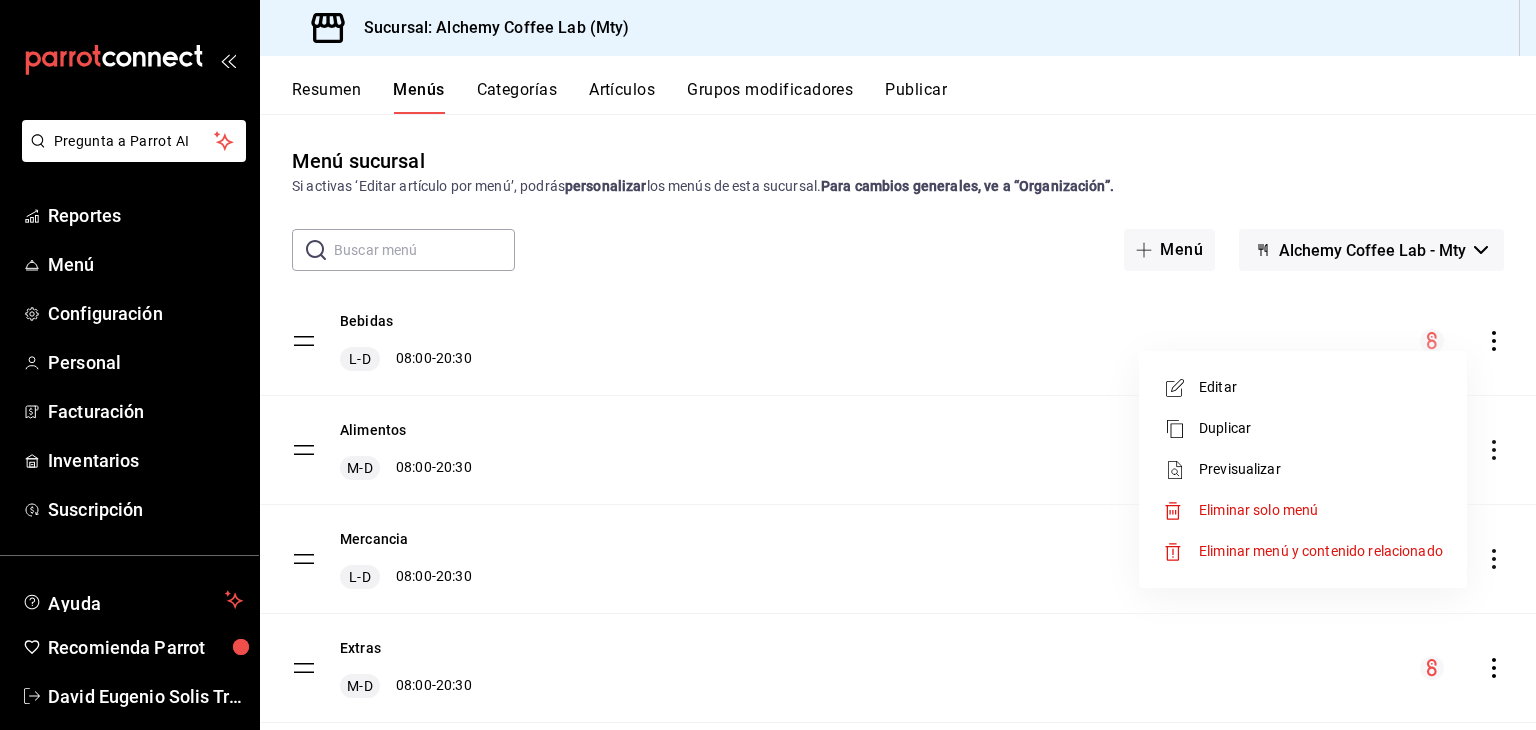 click on "Editar" at bounding box center (1321, 387) 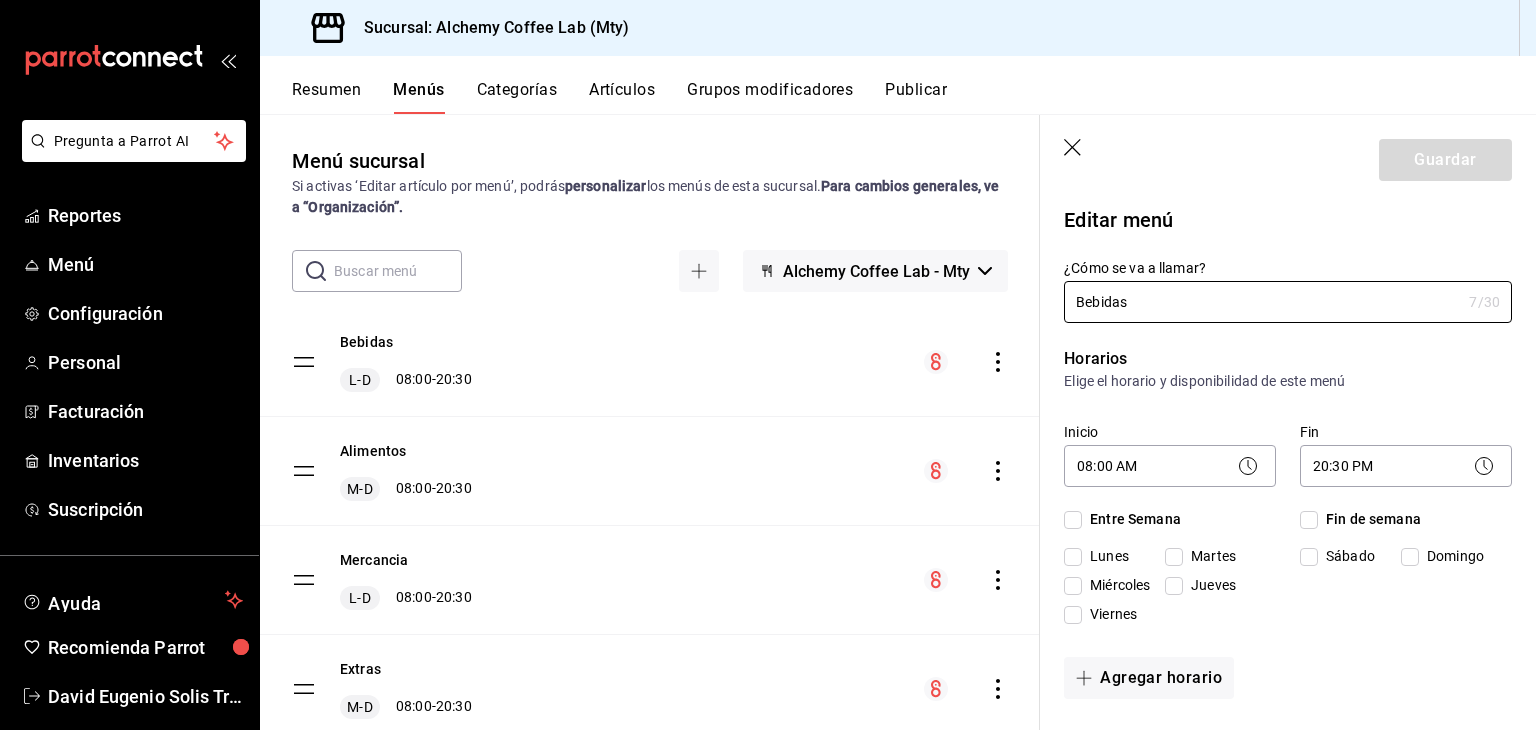 checkbox on "true" 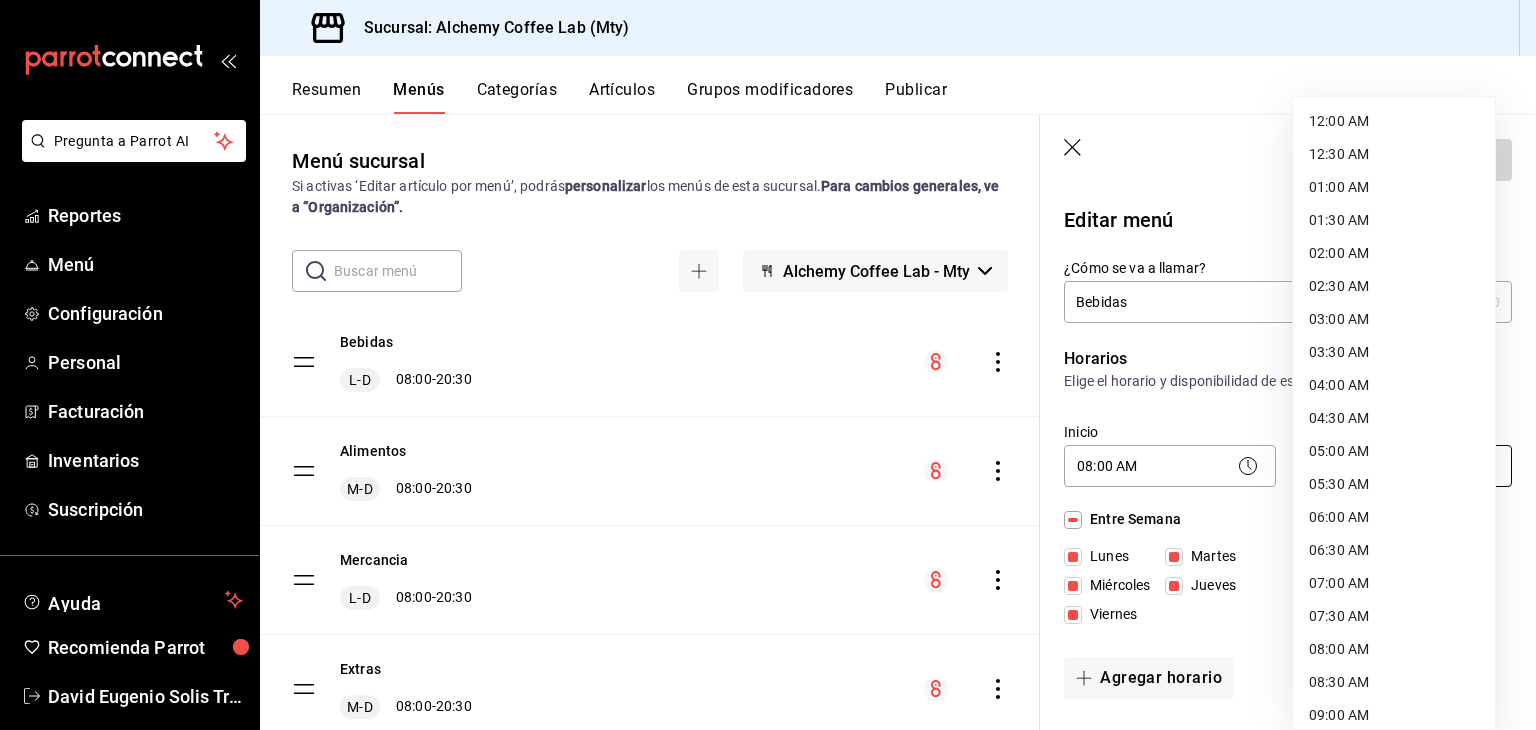 click on "Pregunta a Parrot AI Reportes   Menú   Configuración   Personal   Facturación   Inventarios   Suscripción   Ayuda Recomienda Parrot   David Eugenio Solis Treviño   Sugerir nueva función   Sucursal: Alchemy Coffee Lab (Mty) Resumen Menús Categorías Artículos Grupos modificadores Publicar Menú sucursal Si activas ‘Editar artículo por menú’, podrás  personalizar  los menús de esta sucursal.  Para cambios generales, ve a “Organización”. ​ ​ Alchemy Coffee Lab - Mty Bebidas L-D 08:00  -  20:30 Alimentos M-D 08:00  -  20:30 Mercancia L-D 08:00  -  20:30 Extras M-D 08:00  -  20:30 Integraciones J-D 08:00  -  20:30 Guardar Editar menú ¿Cómo se va a llamar? Bebidas 7 /30 ¿Cómo se va a llamar? Horarios Elige el horario y disponibilidad de este menú Inicio 08:00 AM 08:00 Fin 20:30 PM 20:30 Entre Semana Lunes Martes Miércoles Jueves Viernes Fin de semana Sábado Domingo Agregar horario Categorías Selecciona una categoría existente Bebidas Clasicas Bebidas con Cafeína Coffee Mocktails" at bounding box center (768, 365) 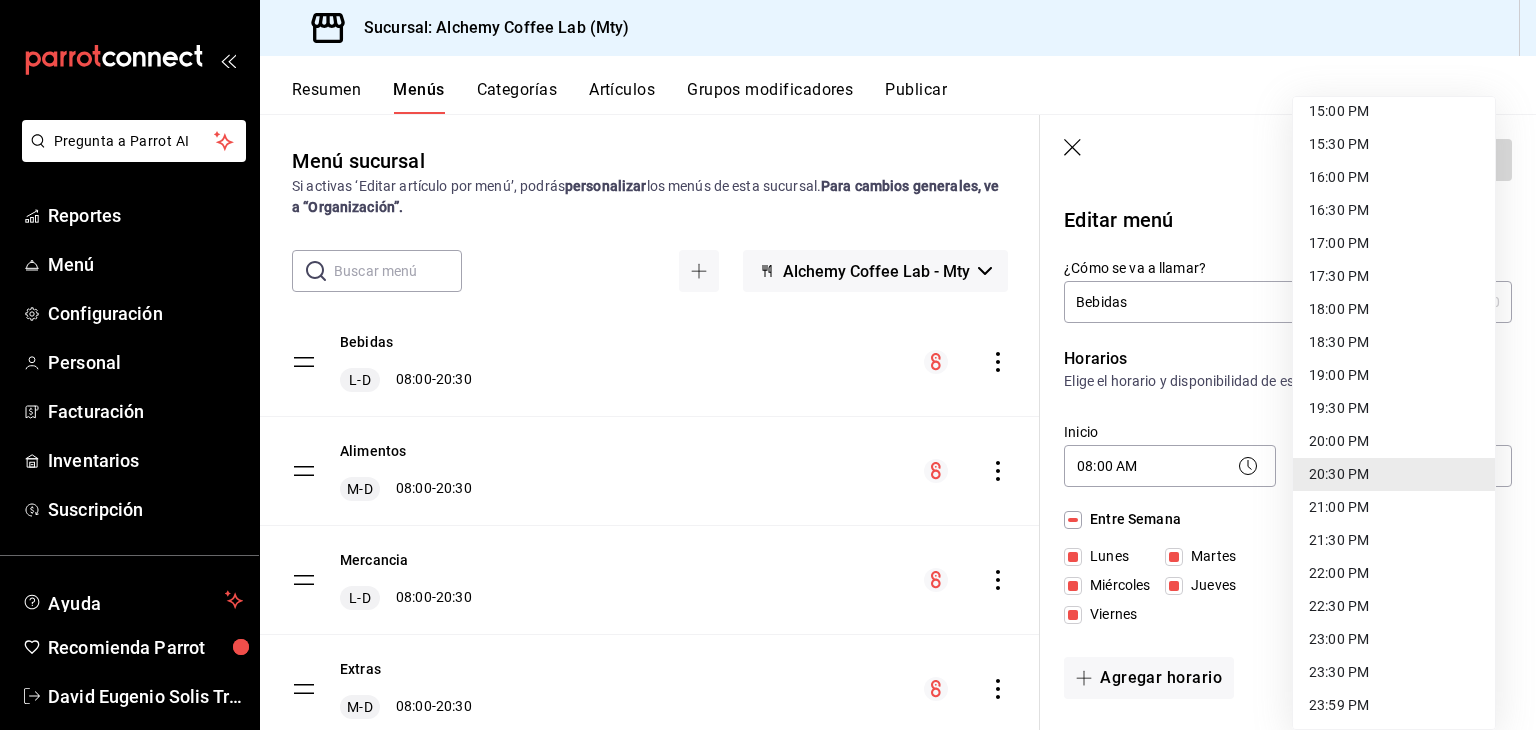 click on "21:00 PM" at bounding box center [1394, 507] 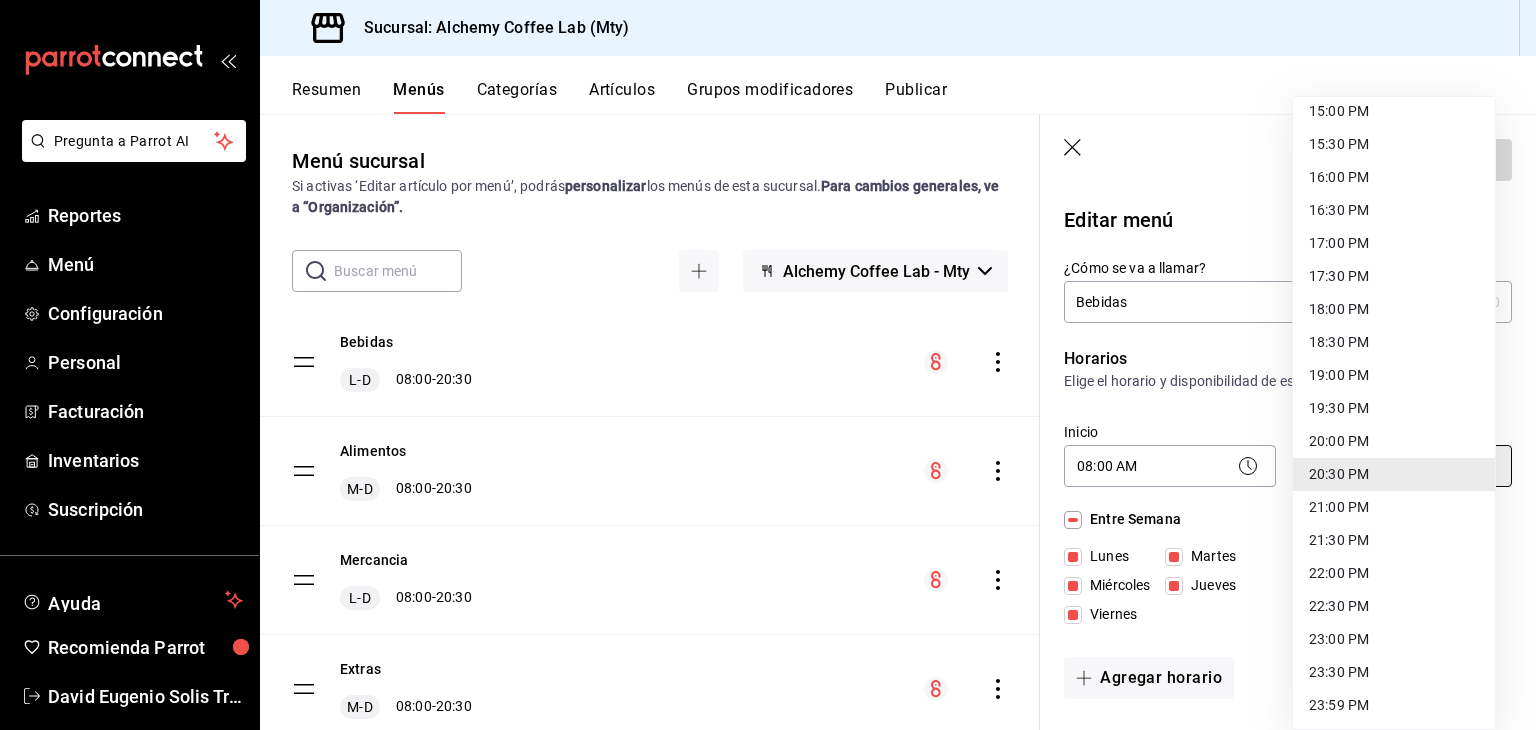 type on "21:00" 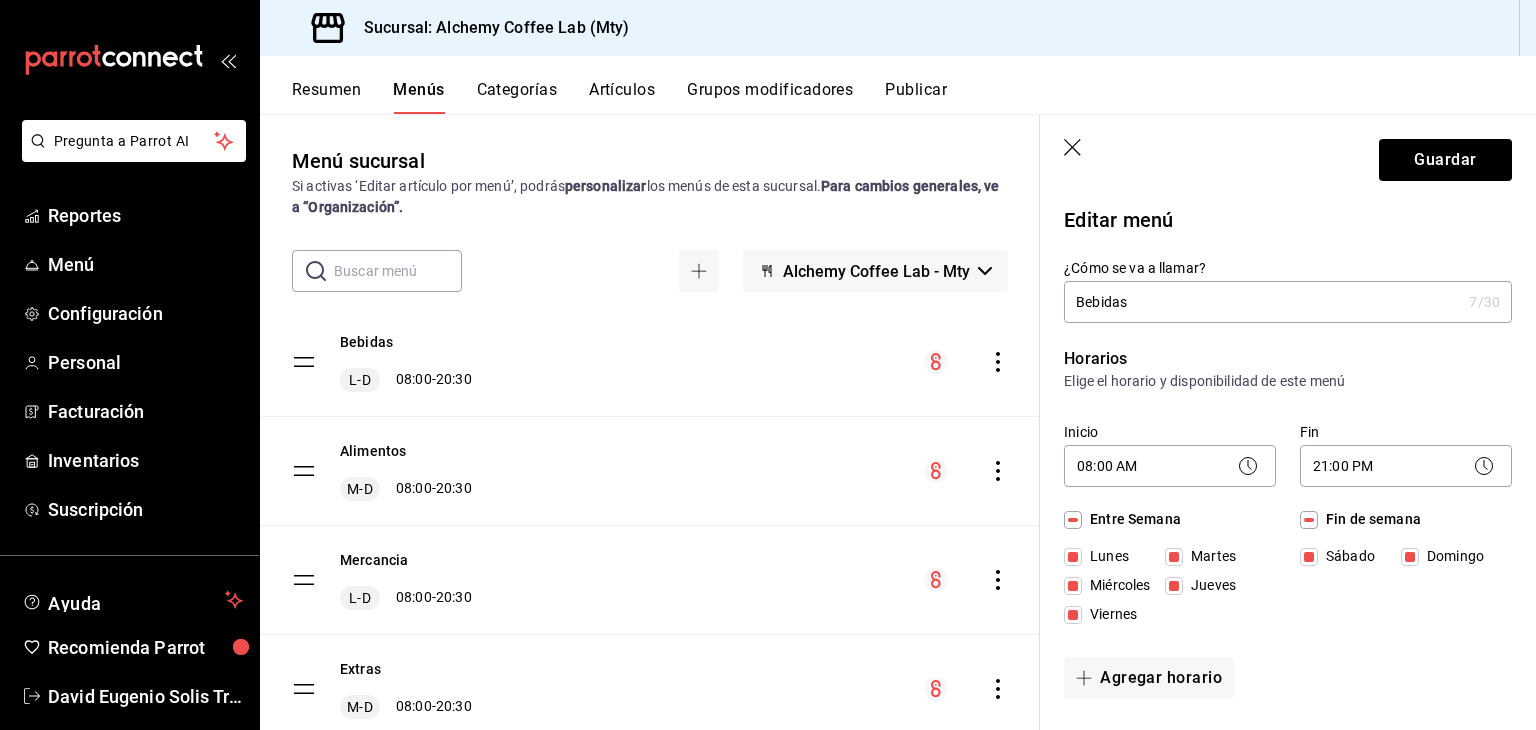 click on "Lunes" at bounding box center (1073, 557) 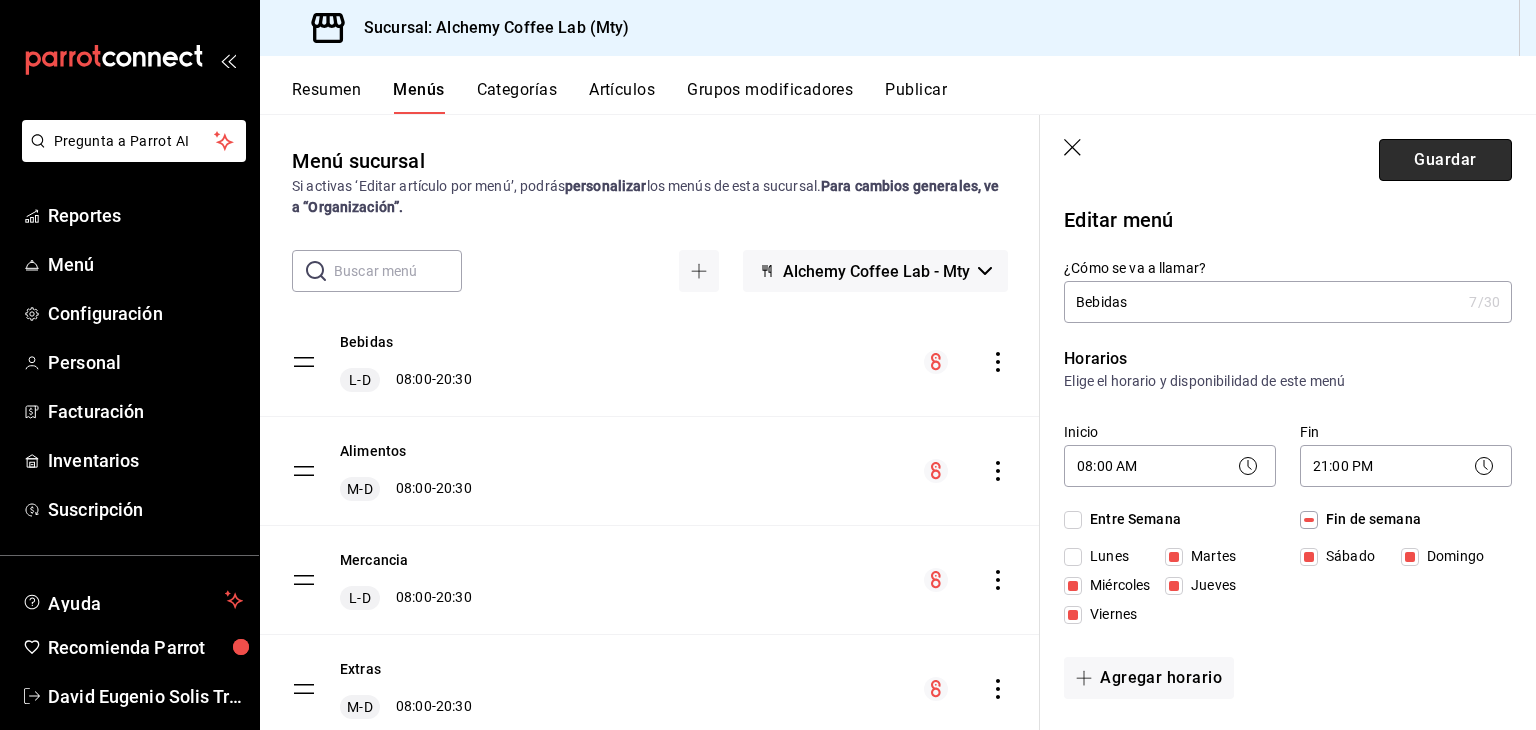 click on "Guardar" at bounding box center [1445, 160] 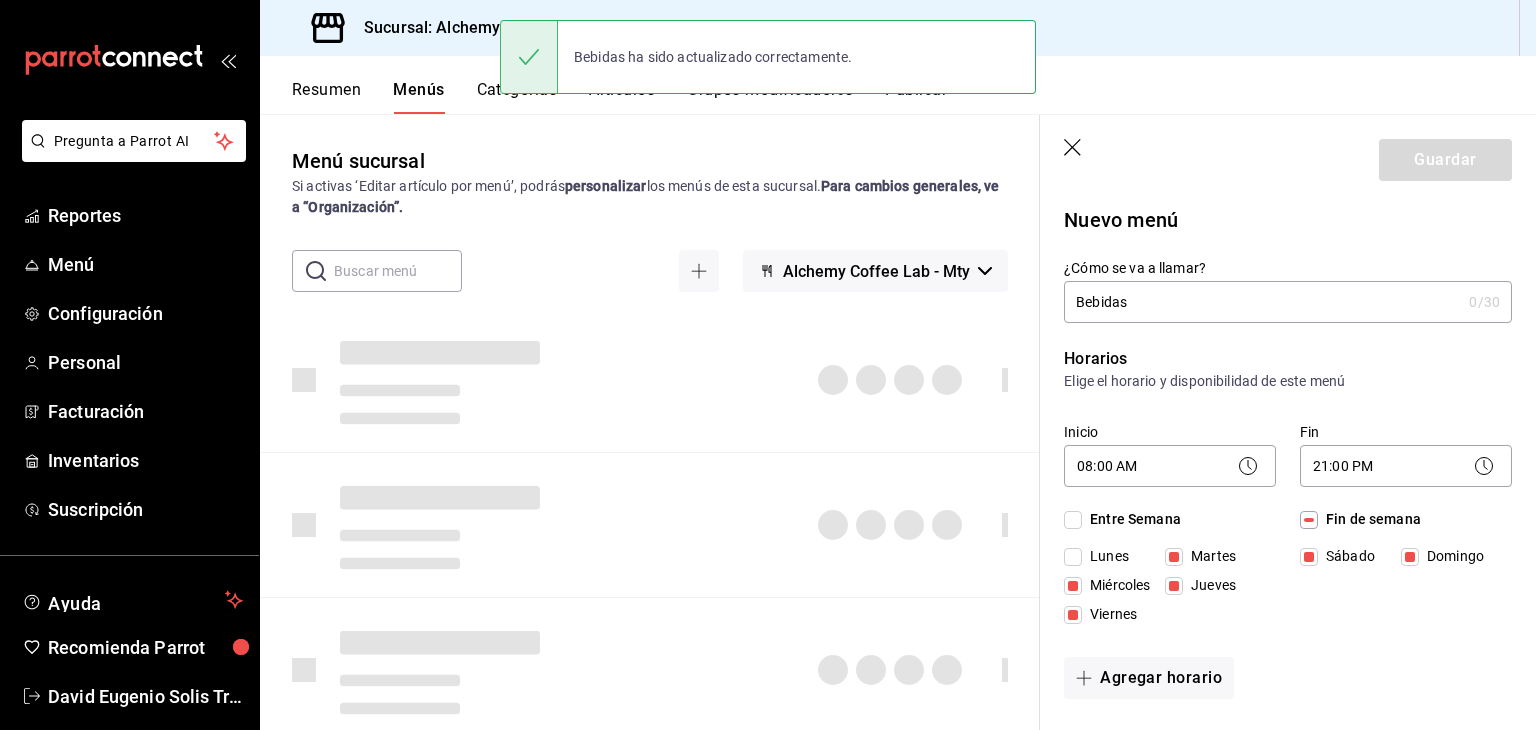 type 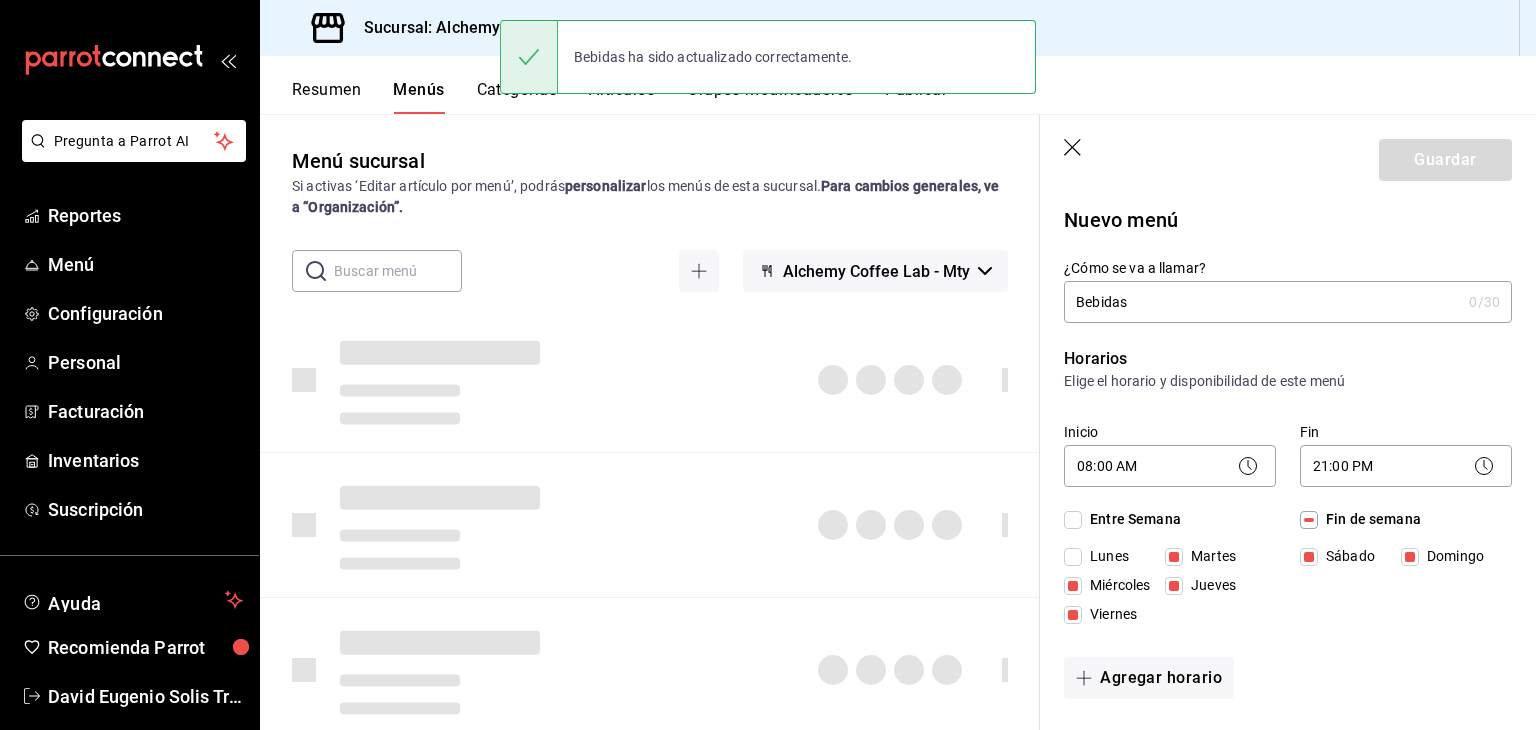type on "1754500263179" 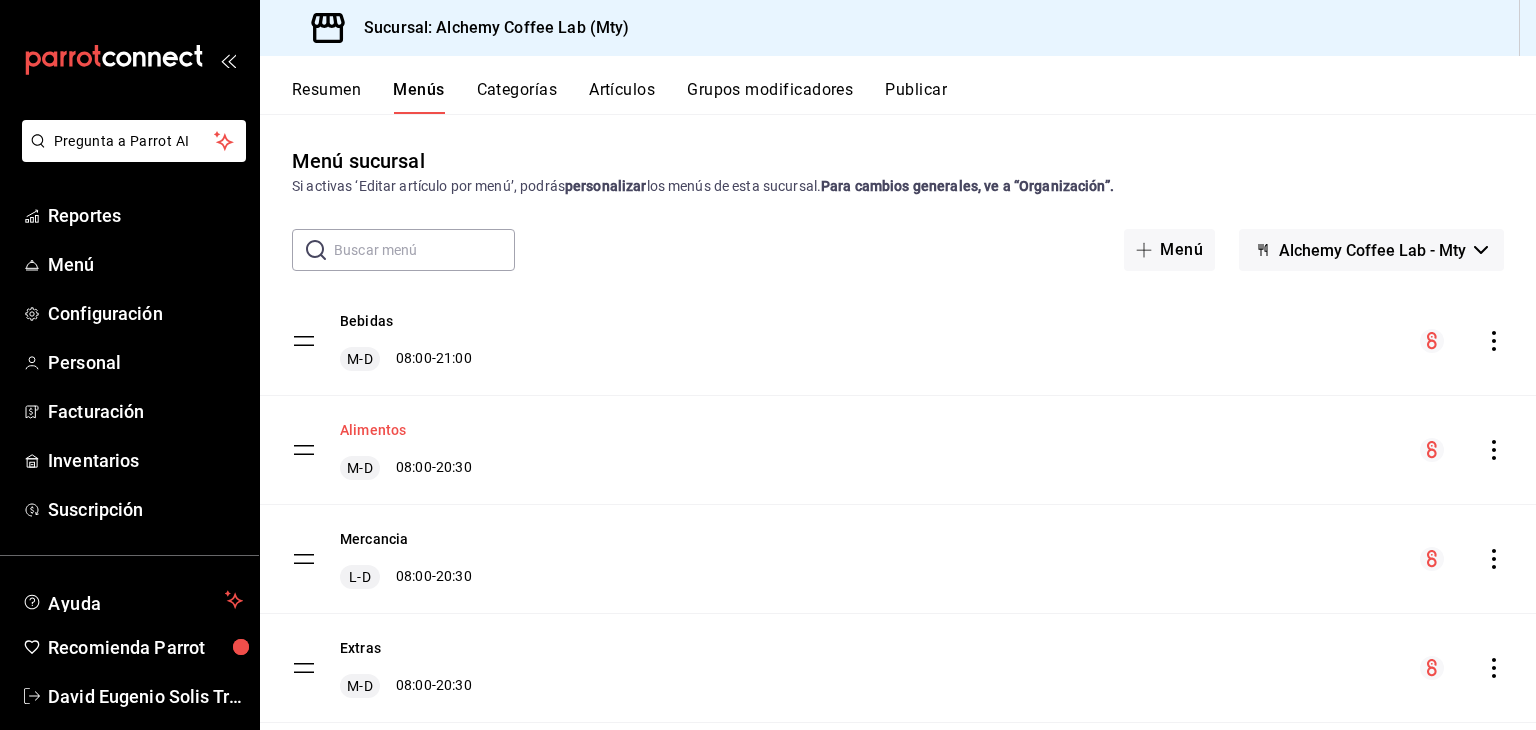 click on "Alimentos" at bounding box center [373, 430] 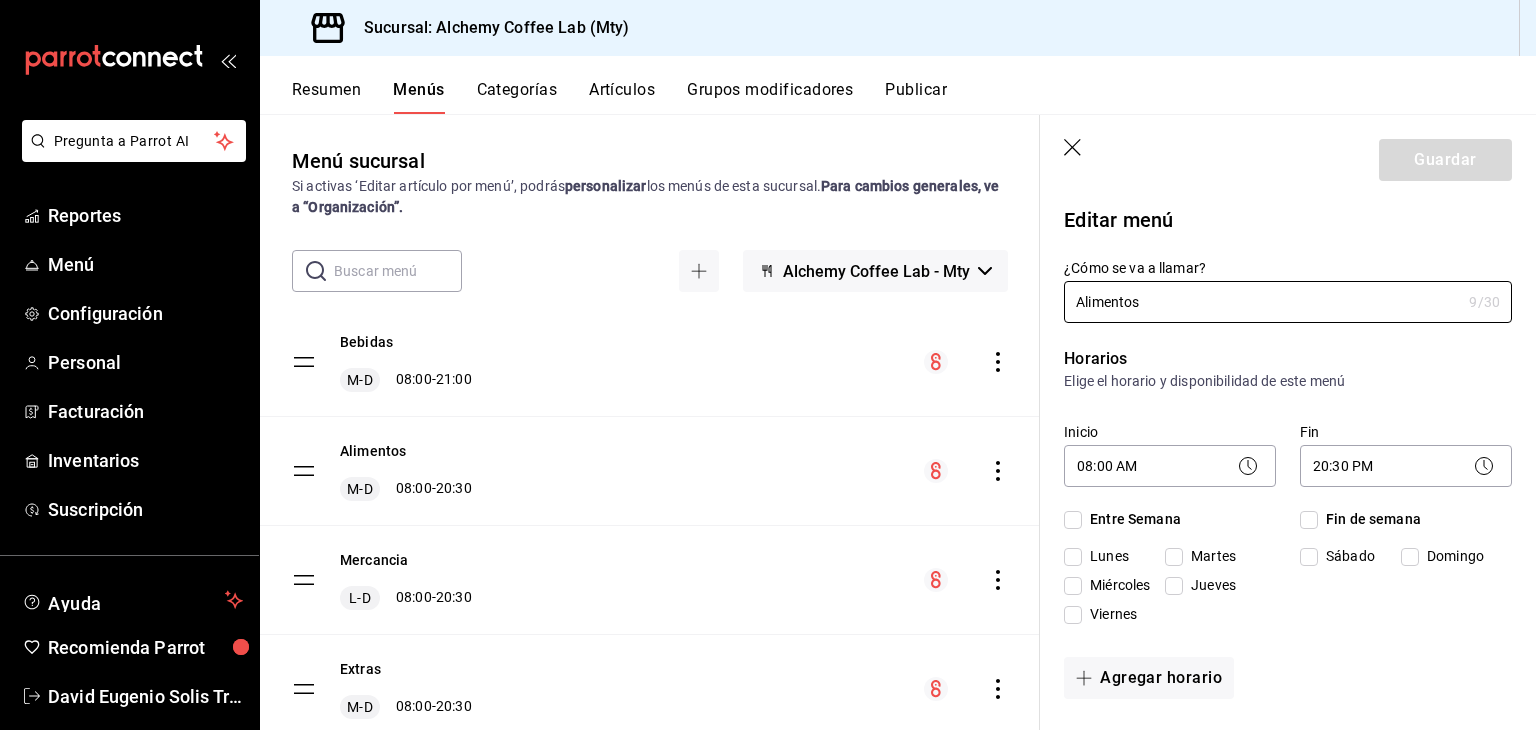 checkbox on "true" 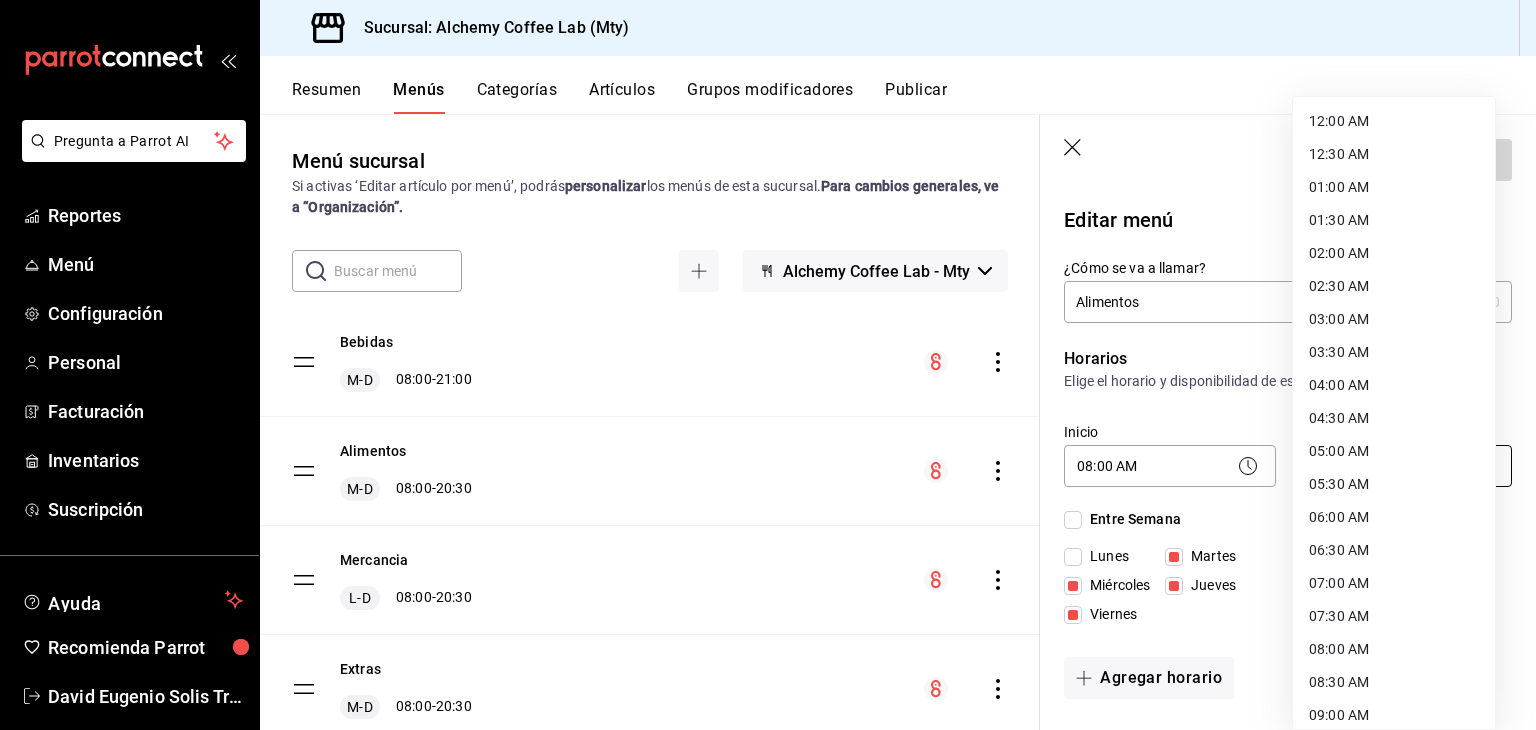 click on "Pregunta a Parrot AI Reportes   Menú   Configuración   Personal   Facturación   Inventarios   Suscripción   Ayuda Recomienda Parrot   David Eugenio Solis Treviño   Sugerir nueva función   Sucursal: Alchemy Coffee Lab (Mty) Resumen Menús Categorías Artículos Grupos modificadores Publicar Menú sucursal Si activas ‘Editar artículo por menú’, podrás  personalizar  los menús de esta sucursal.  Para cambios generales, ve a “Organización”. ​ ​ Alchemy Coffee Lab - Mty Bebidas M-D 08:00  -  21:00 Alimentos M-D 08:00  -  20:30 Mercancia L-D 08:00  -  20:30 Extras M-D 08:00  -  20:30 Integraciones J-D 08:00  -  20:30 Guardar Editar menú ¿Cómo se va a llamar? Alimentos 9 /30 ¿Cómo se va a llamar? Horarios Elige el horario y disponibilidad de este menú Inicio 08:00 AM 08:00 Fin 20:30 PM 20:30 Entre Semana Lunes Martes Miércoles Jueves Viernes Fin de semana Sábado Domingo Agregar horario Categorías Selecciona una categoría existente Paninis Y Brioche Crepas Y Waffles Chilaquiles Pastas" at bounding box center (768, 365) 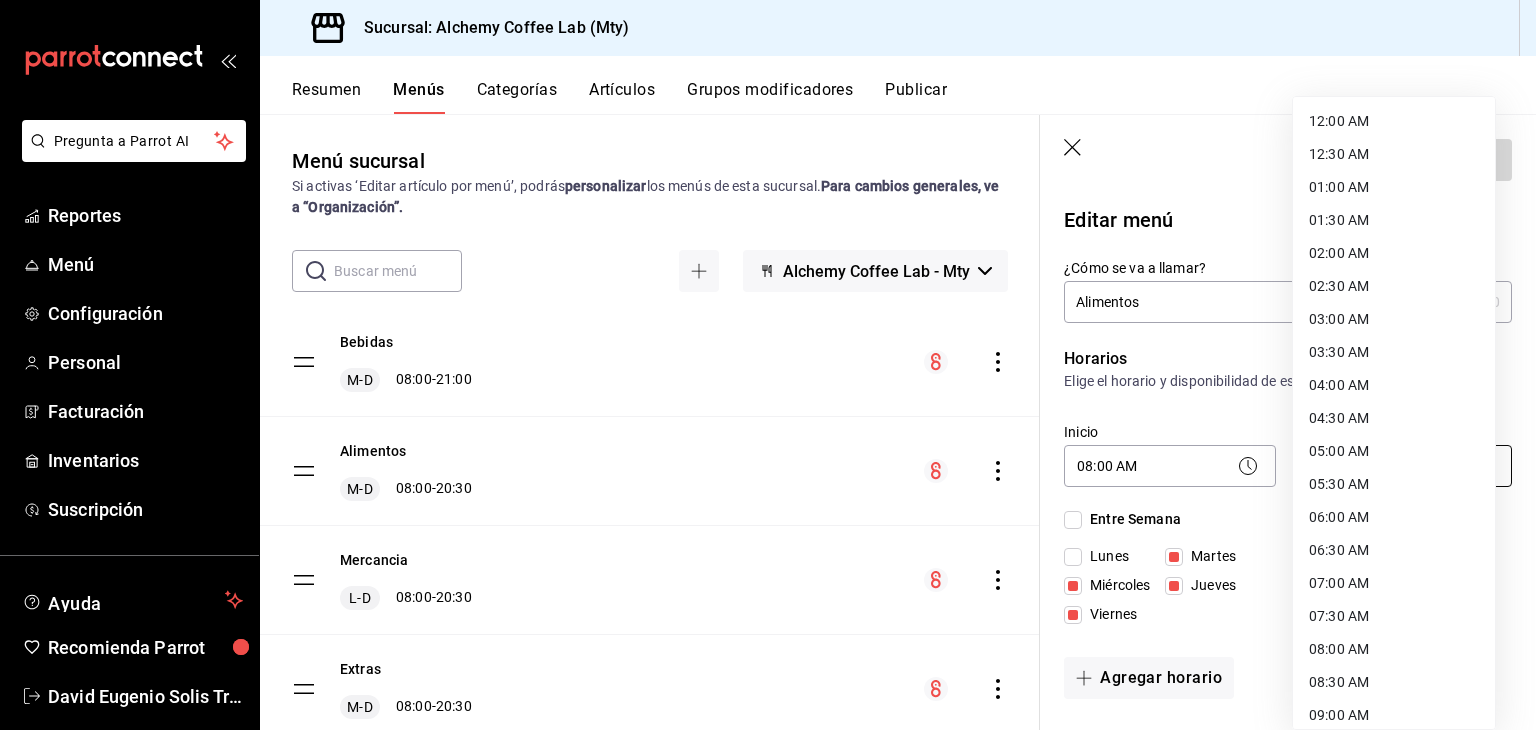 scroll, scrollTop: 1000, scrollLeft: 0, axis: vertical 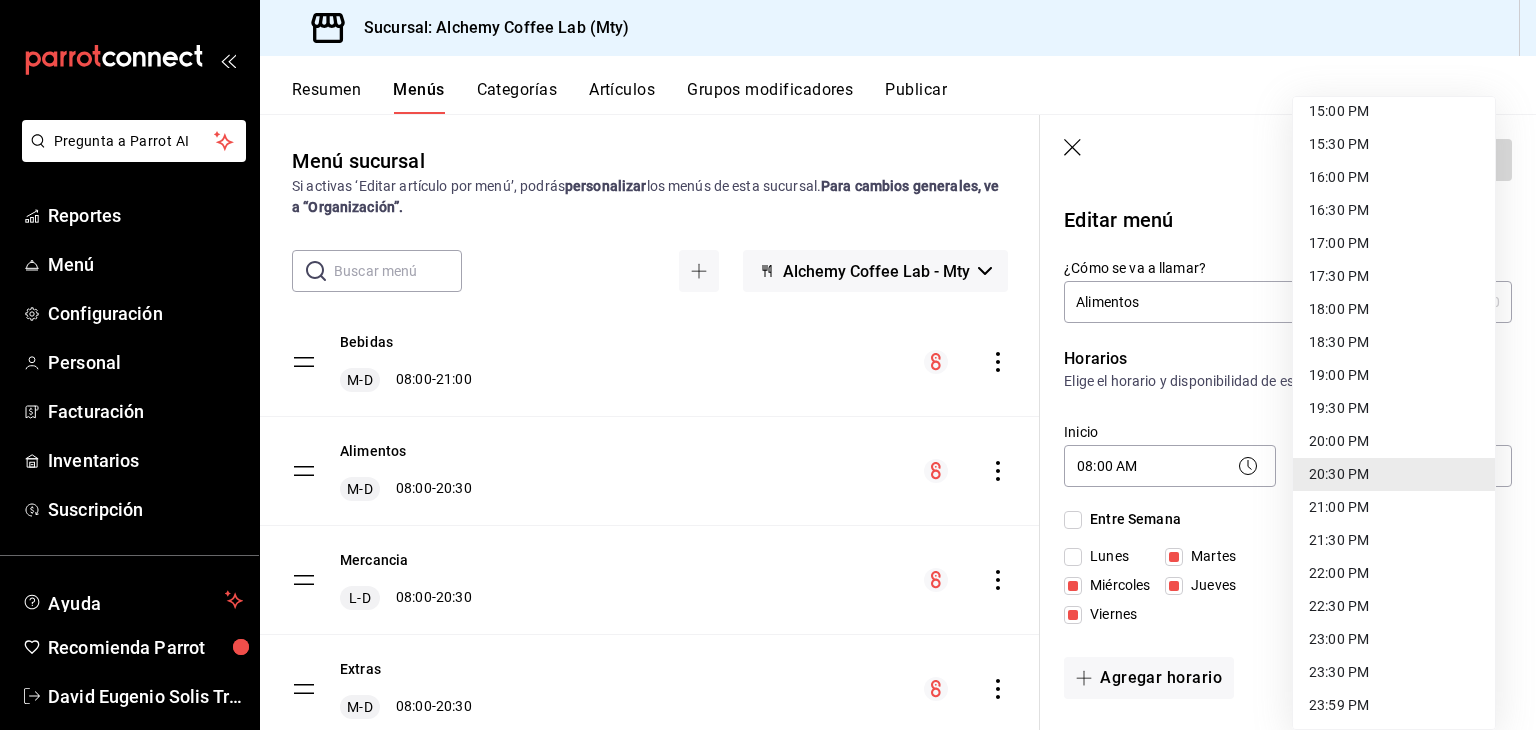 click on "21:00 PM" at bounding box center (1394, 507) 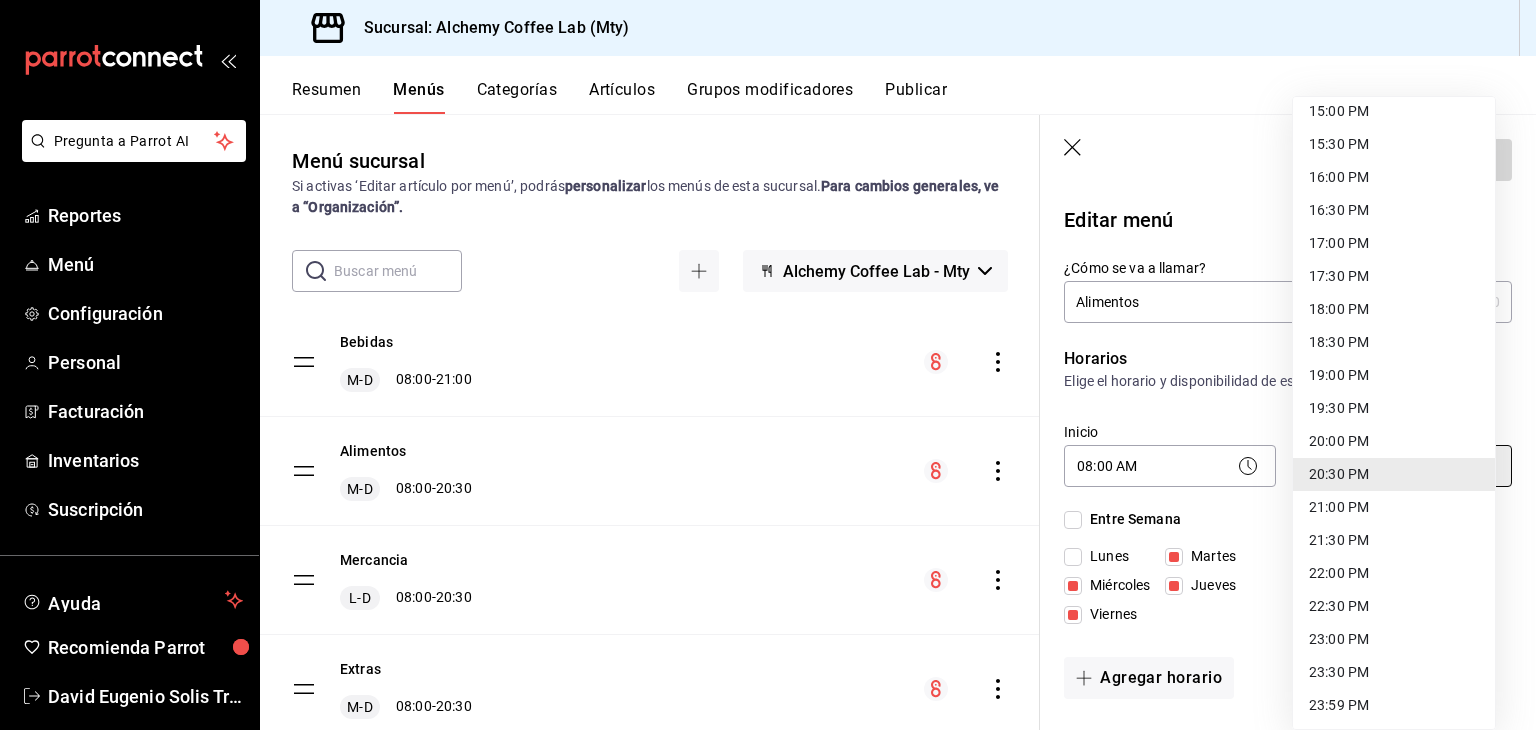 type on "21:00" 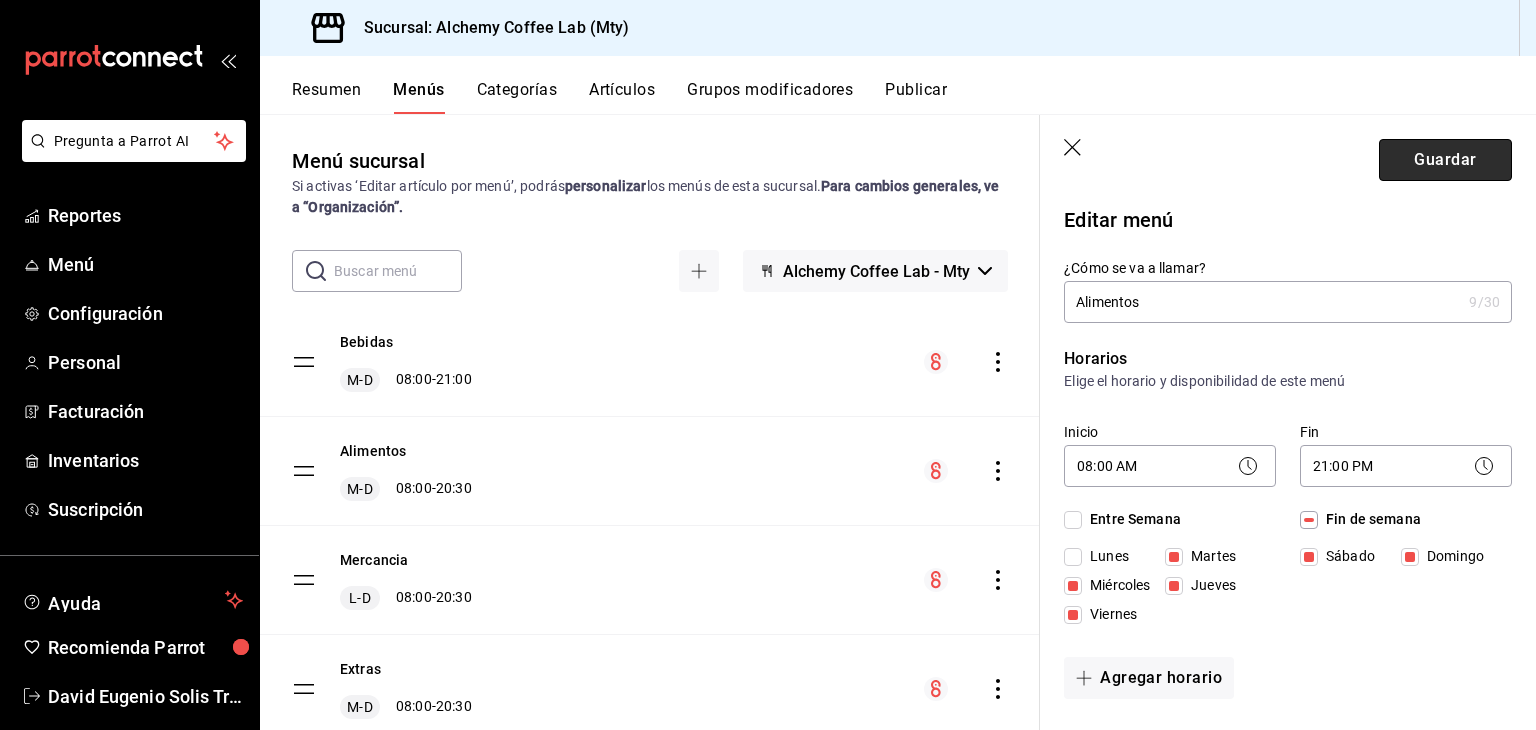 click on "Guardar" at bounding box center [1445, 160] 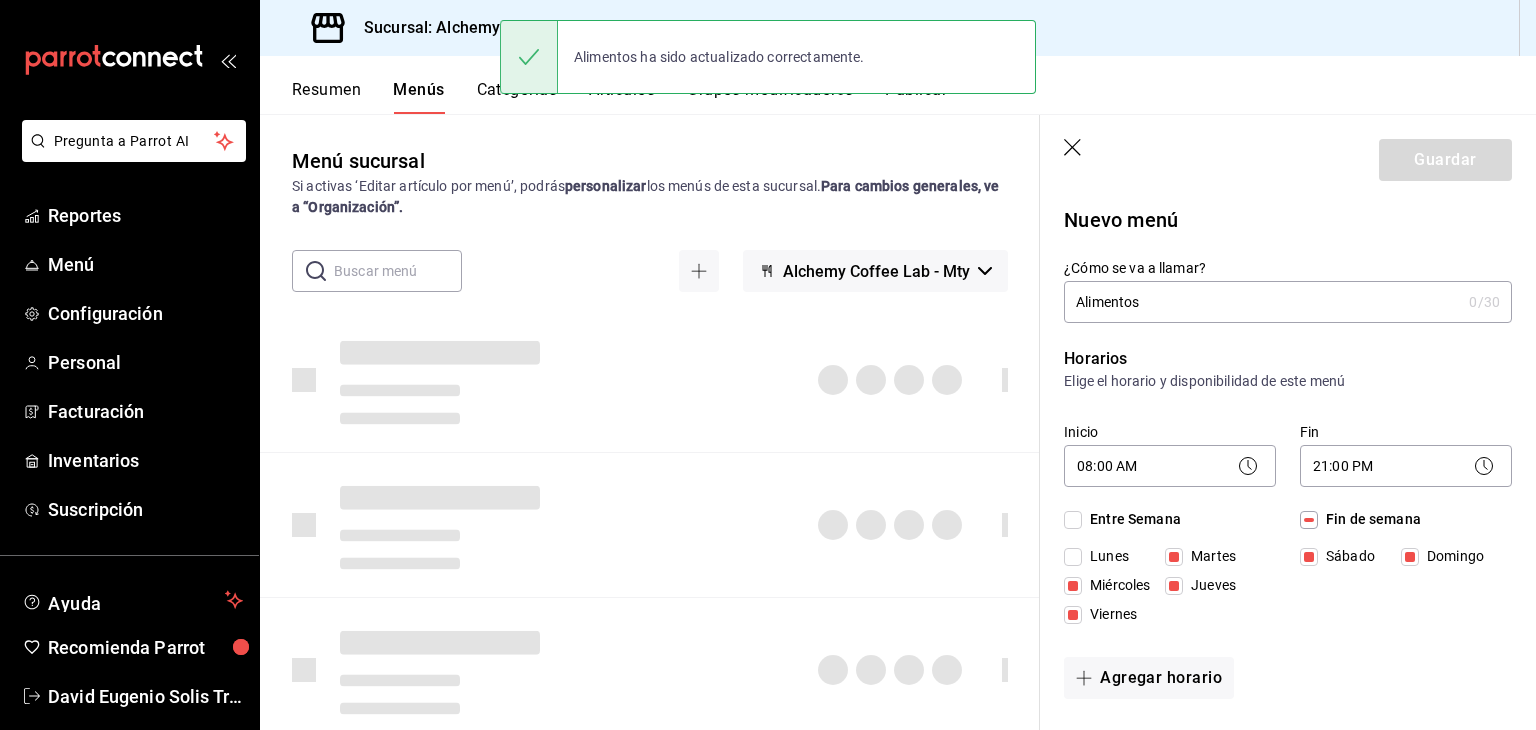type 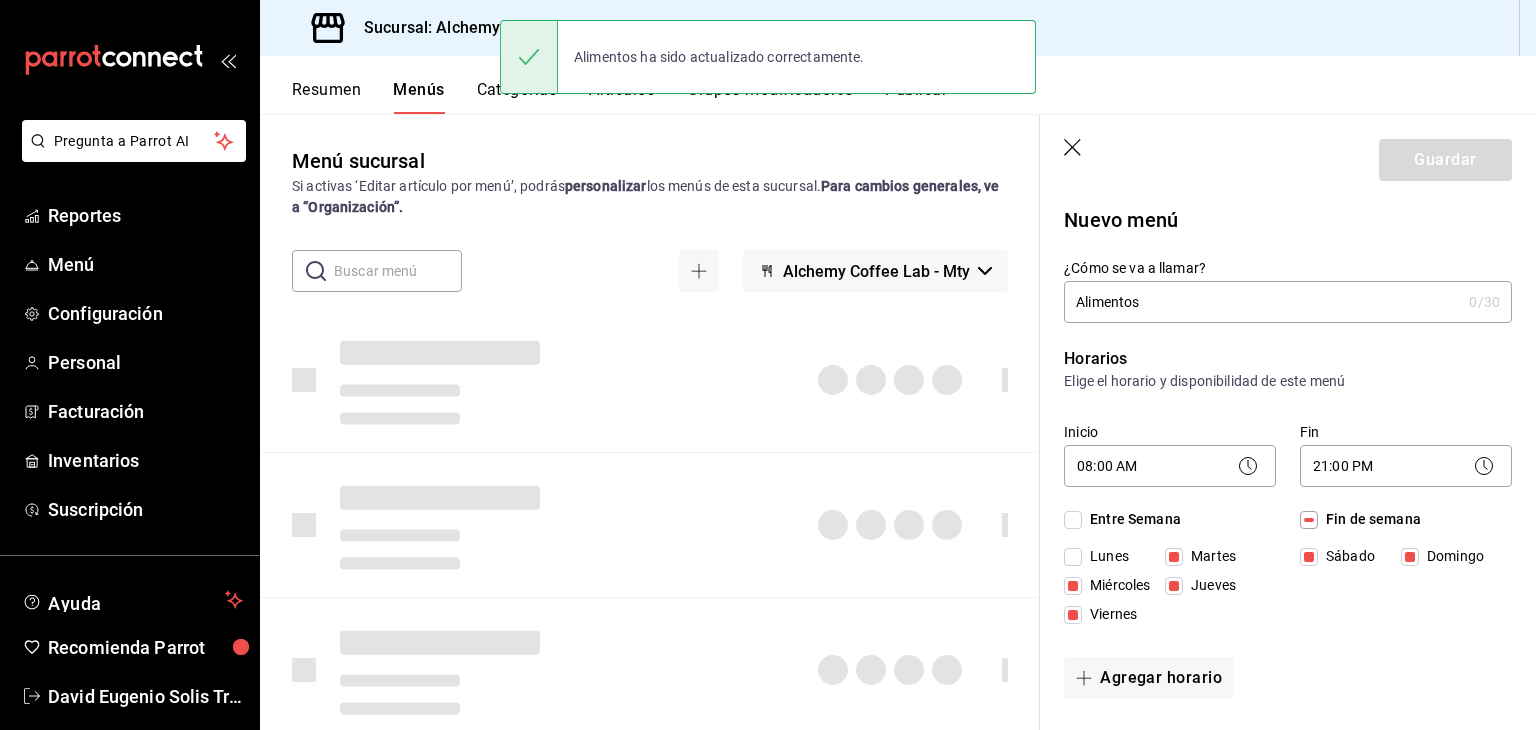 type on "1754500273848" 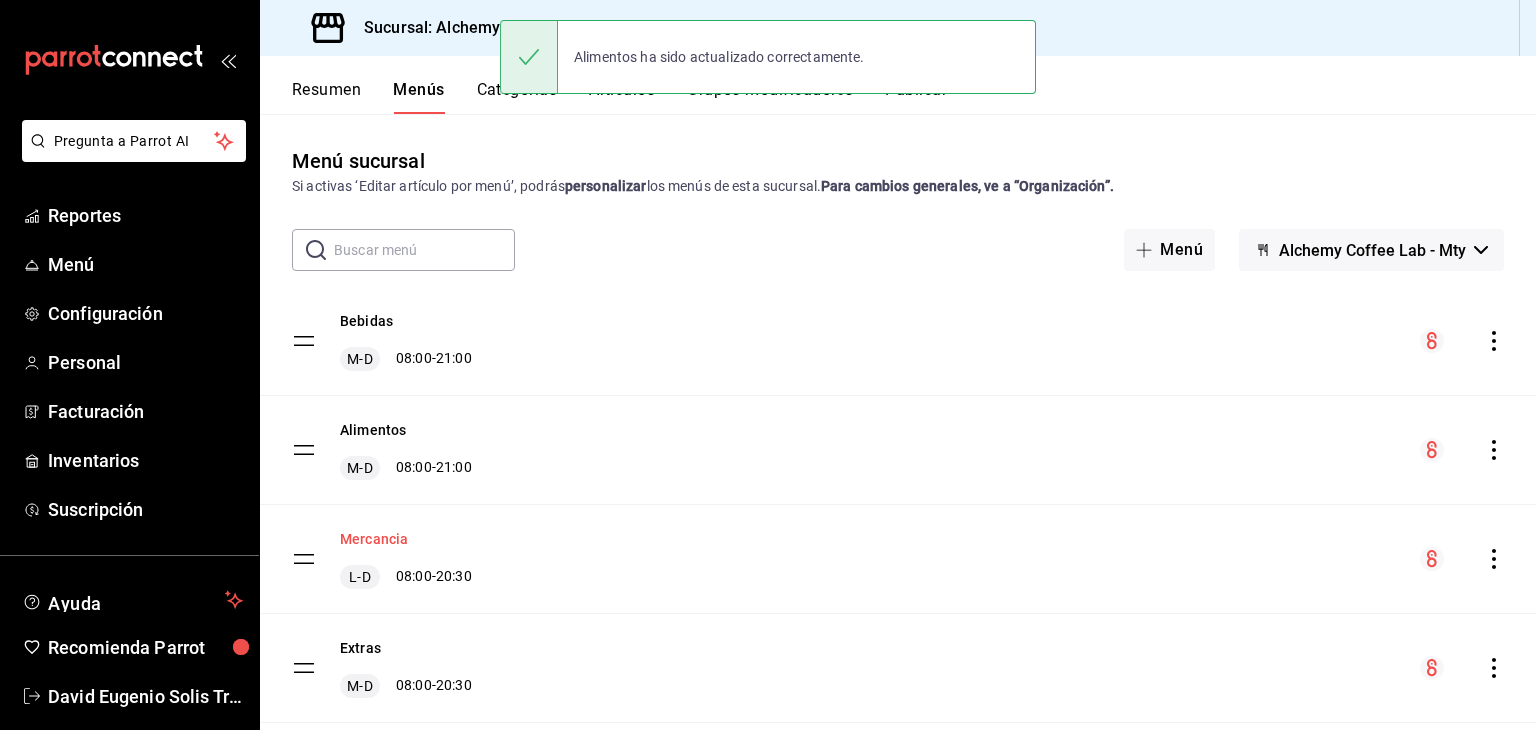click on "Mercancia" at bounding box center (374, 539) 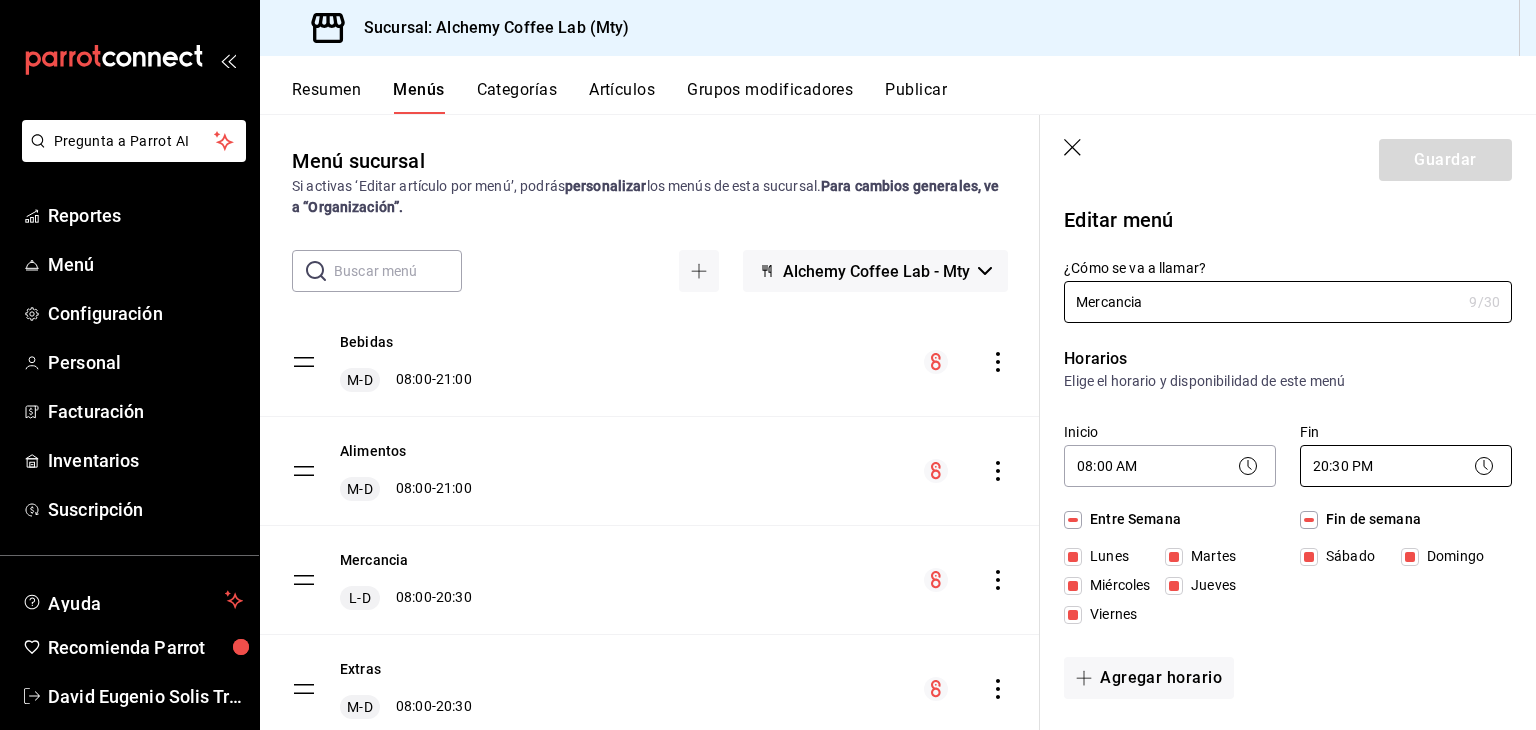 click on "Pregunta a Parrot AI Reportes   Menú   Configuración   Personal   Facturación   Inventarios   Suscripción   Ayuda Recomienda Parrot   David Eugenio Solis Treviño   Sugerir nueva función   Sucursal: Alchemy Coffee Lab (Mty) Resumen Menús Categorías Artículos Grupos modificadores Publicar Menú sucursal Si activas ‘Editar artículo por menú’, podrás  personalizar  los menús de esta sucursal.  Para cambios generales, ve a “Organización”. ​ ​ Alchemy Coffee Lab - Mty Bebidas M-D 08:00  -  21:00 Alimentos M-D 08:00  -  21:00 Mercancia L-D 08:00  -  20:30 Extras M-D 08:00  -  20:30 Integraciones J-D 08:00  -  20:30 Guardar Editar menú ¿Cómo se va a llamar? Mercancia 9 /30 ¿Cómo se va a llamar? Horarios Elige el horario y disponibilidad de este menú Inicio 08:00 AM 08:00 Fin 20:30 PM 20:30 Entre Semana Lunes Martes Miércoles Jueves Viernes Fin de semana Sábado Domingo Agregar horario Categorías Selecciona una categoría existente Mercancia Bolsa de café Punto de venta Uber Eats Si" at bounding box center (768, 365) 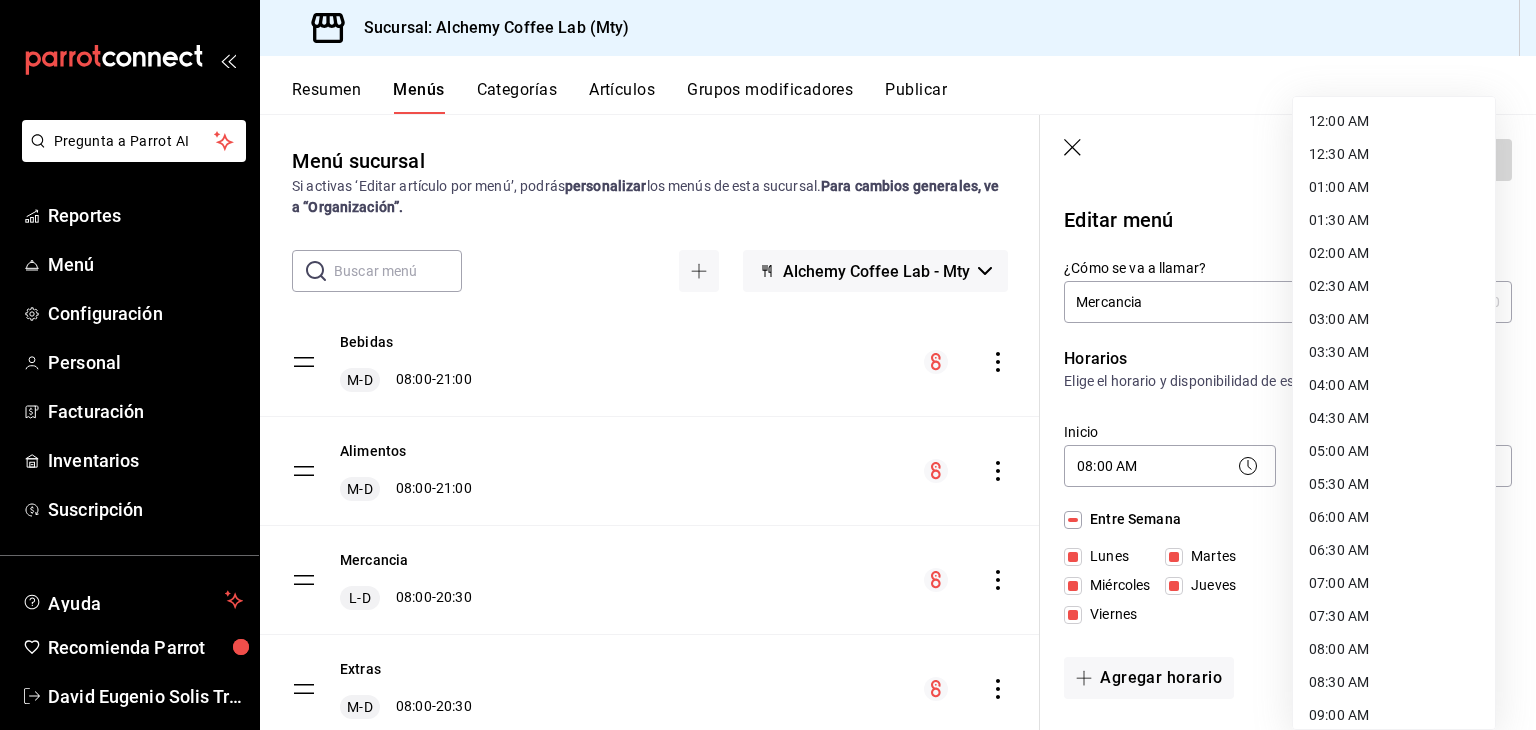 scroll, scrollTop: 1000, scrollLeft: 0, axis: vertical 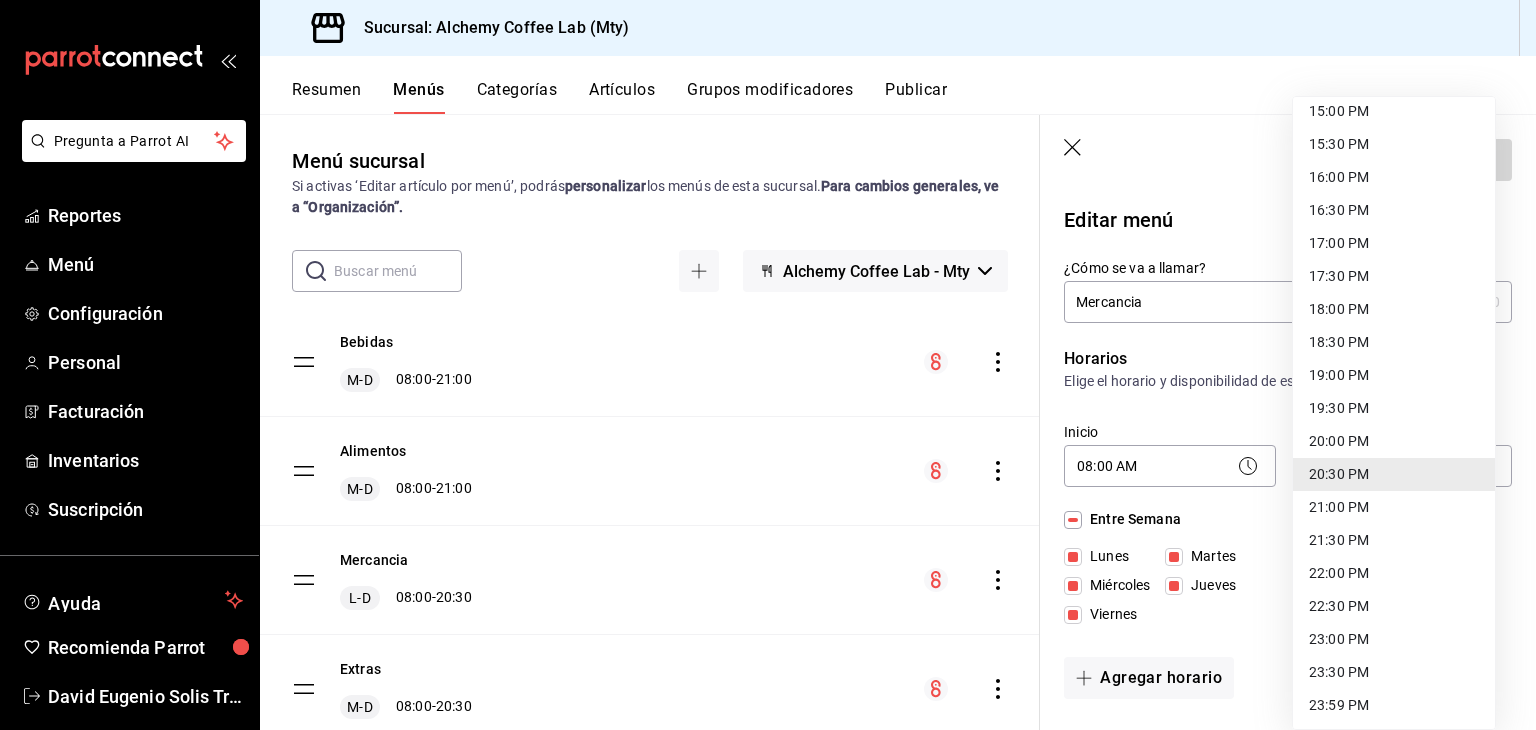 click at bounding box center [768, 365] 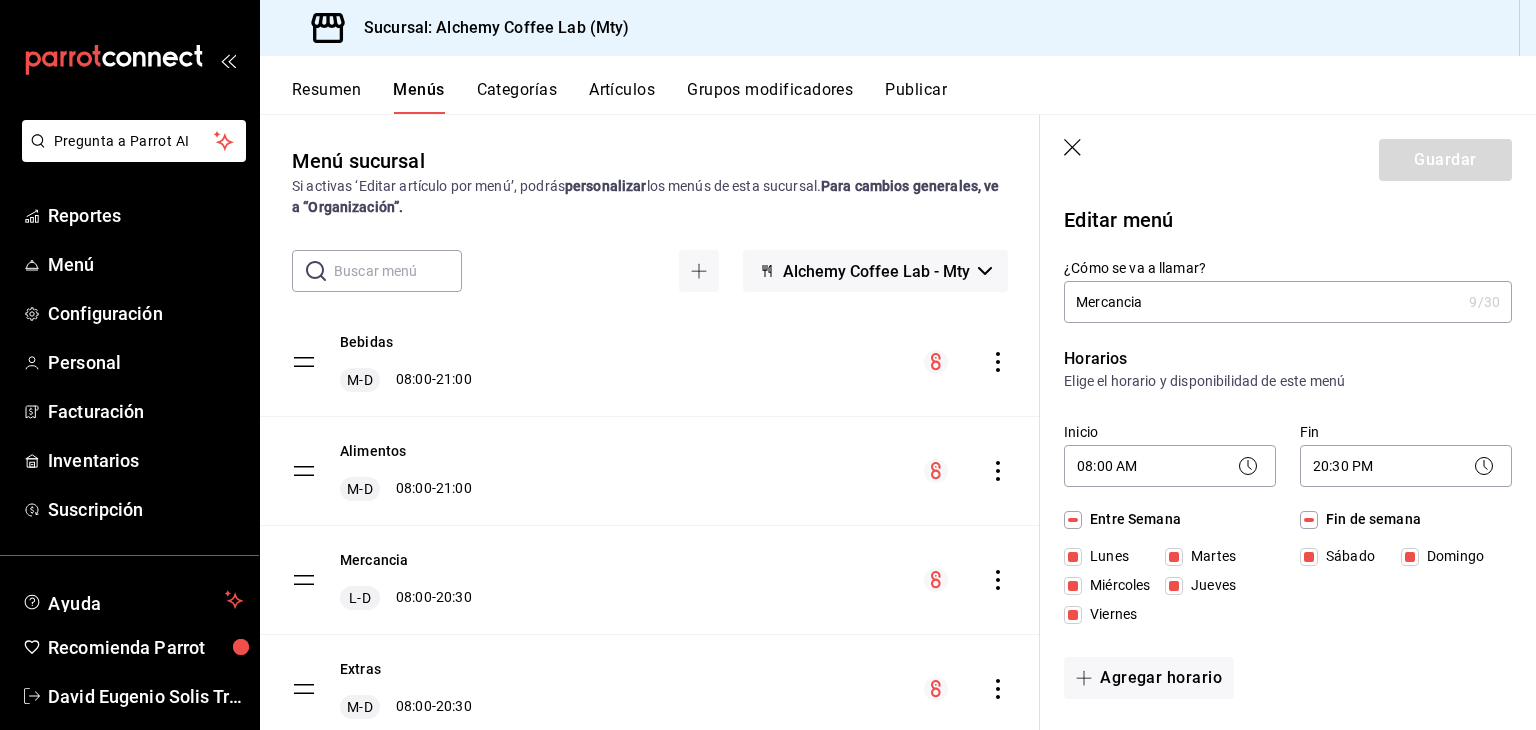 click on "Entre Semana" at bounding box center (1073, 520) 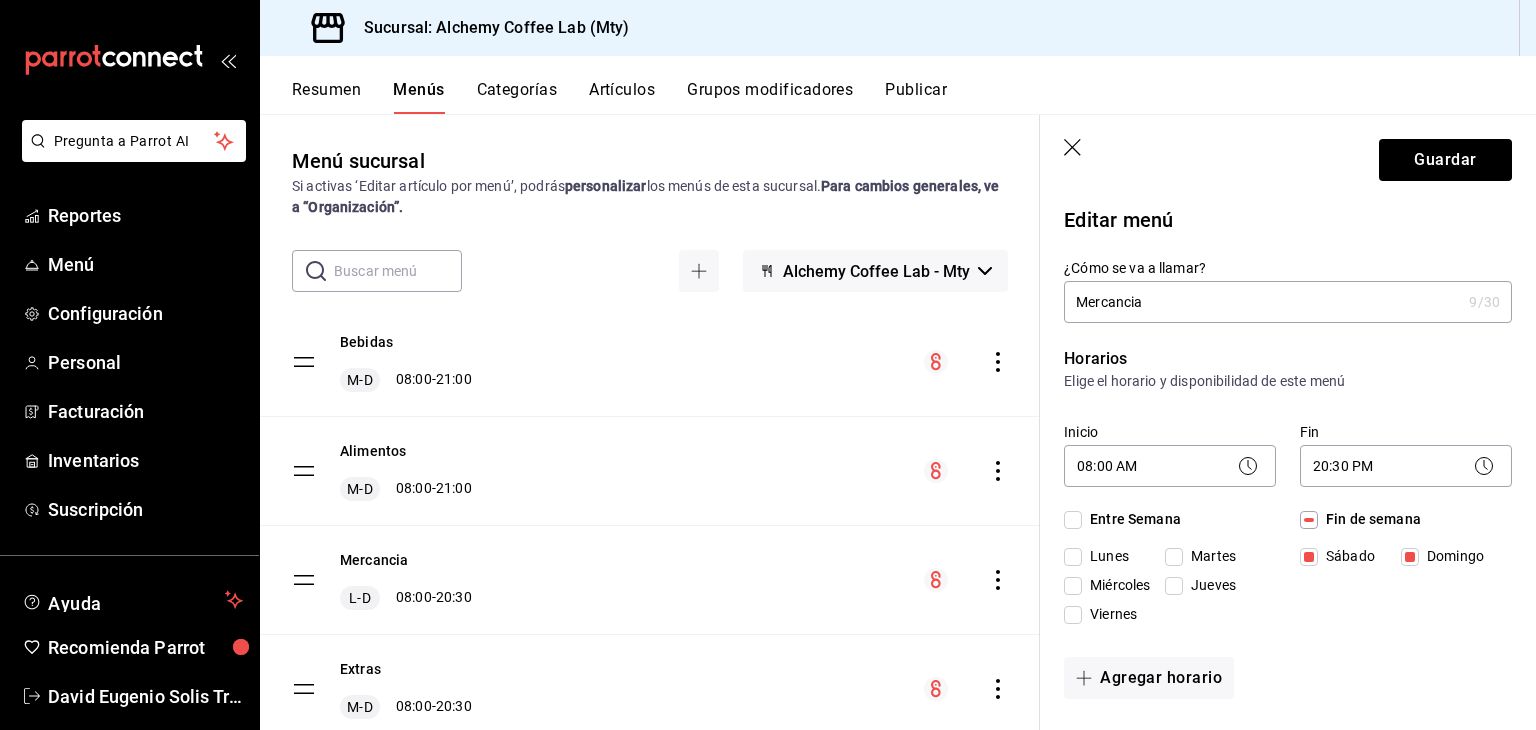 click on "Entre Semana" at bounding box center (1073, 520) 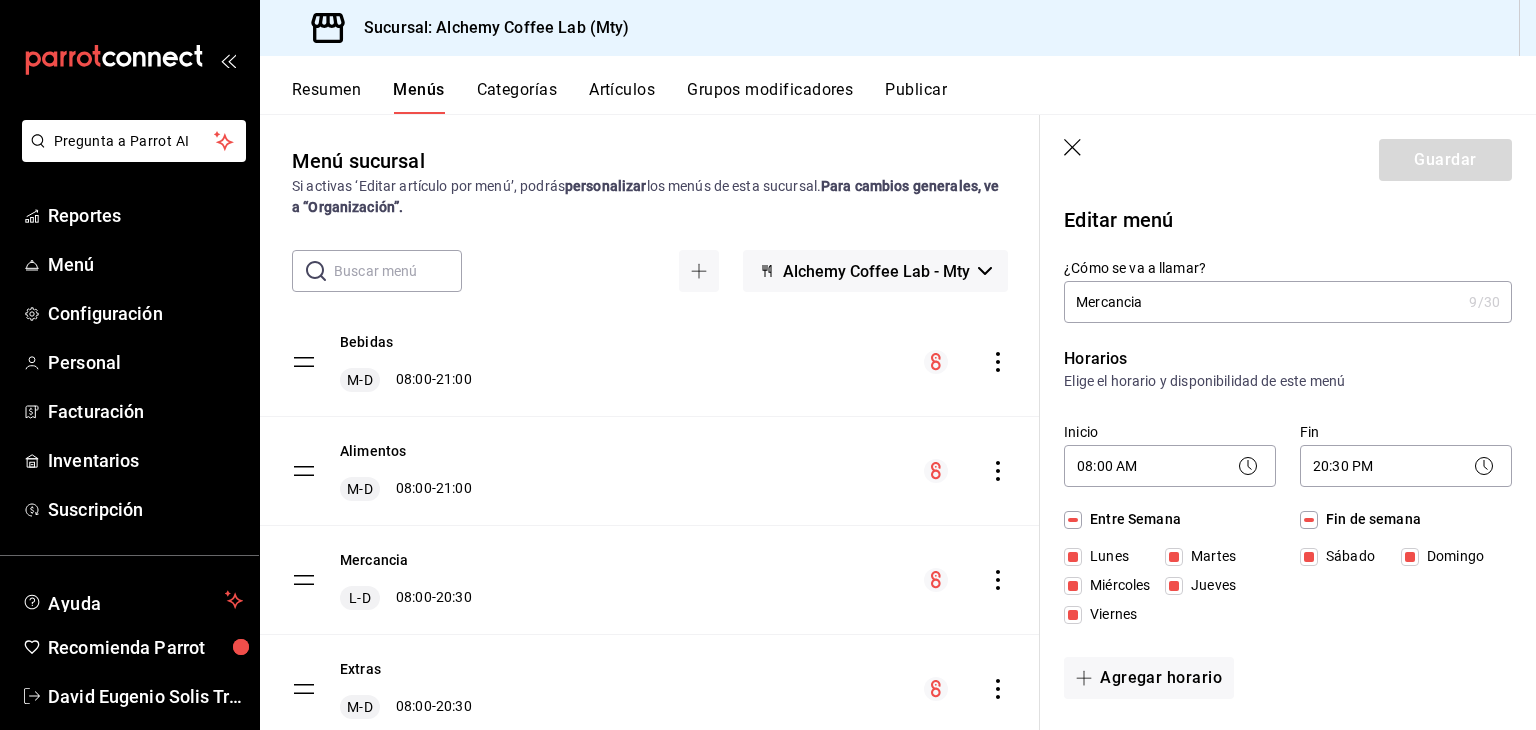 click on "Lunes" at bounding box center (1073, 557) 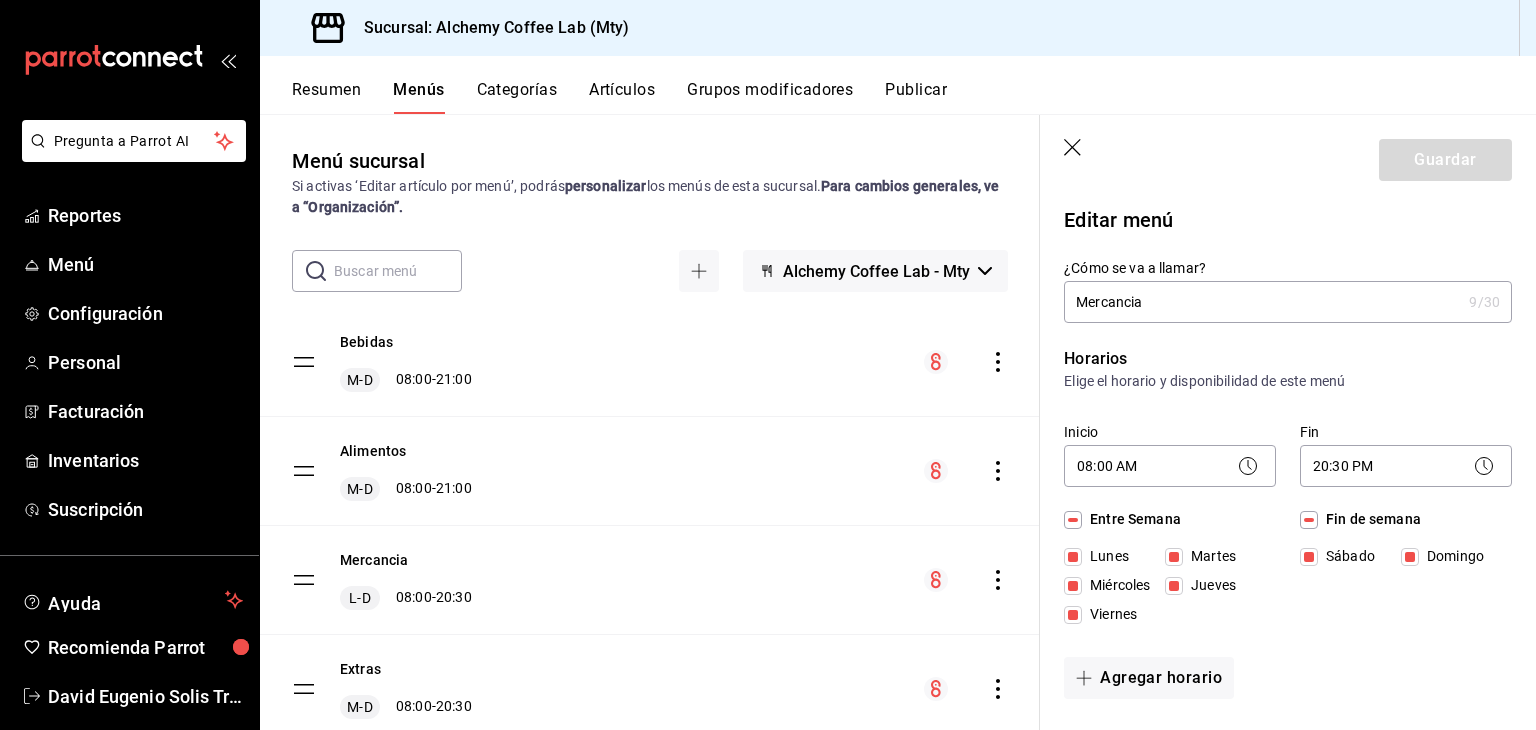checkbox on "false" 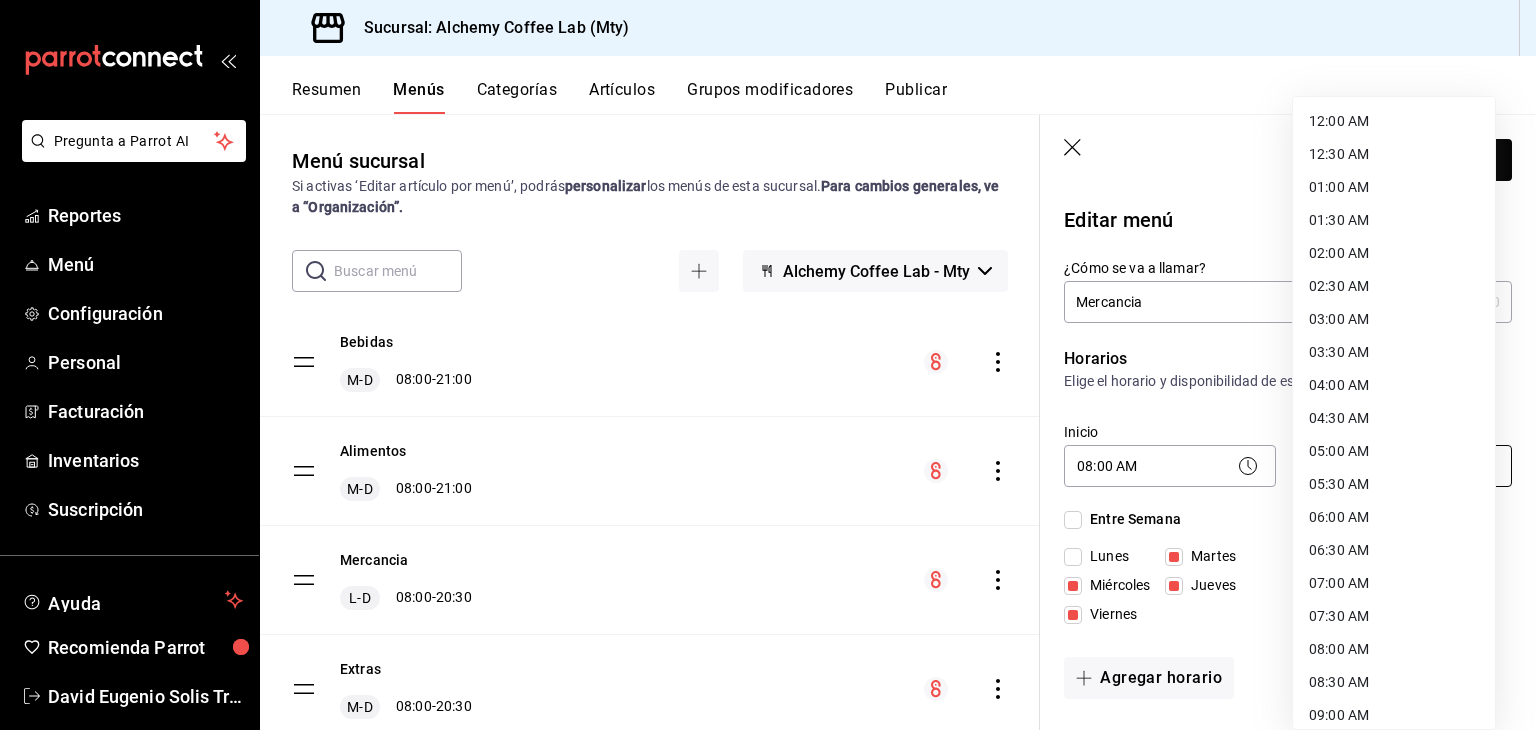 click on "Pregunta a Parrot AI Reportes   Menú   Configuración   Personal   Facturación   Inventarios   Suscripción   Ayuda Recomienda Parrot   David Eugenio Solis Treviño   Sugerir nueva función   Sucursal: Alchemy Coffee Lab (Mty) Resumen Menús Categorías Artículos Grupos modificadores Publicar Menú sucursal Si activas ‘Editar artículo por menú’, podrás  personalizar  los menús de esta sucursal.  Para cambios generales, ve a “Organización”. ​ ​ Alchemy Coffee Lab - Mty Bebidas M-D 08:00  -  21:00 Alimentos M-D 08:00  -  21:00 Mercancia L-D 08:00  -  20:30 Extras M-D 08:00  -  20:30 Integraciones J-D 08:00  -  20:30 Guardar Editar menú ¿Cómo se va a llamar? Mercancia 9 /30 ¿Cómo se va a llamar? Horarios Elige el horario y disponibilidad de este menú Inicio 08:00 AM 08:00 Fin 20:30 PM 20:30 Entre Semana Lunes Martes Miércoles Jueves Viernes Fin de semana Sábado Domingo Agregar horario Categorías Selecciona una categoría existente Mercancia Bolsa de café Punto de venta Uber Eats Si" at bounding box center [768, 365] 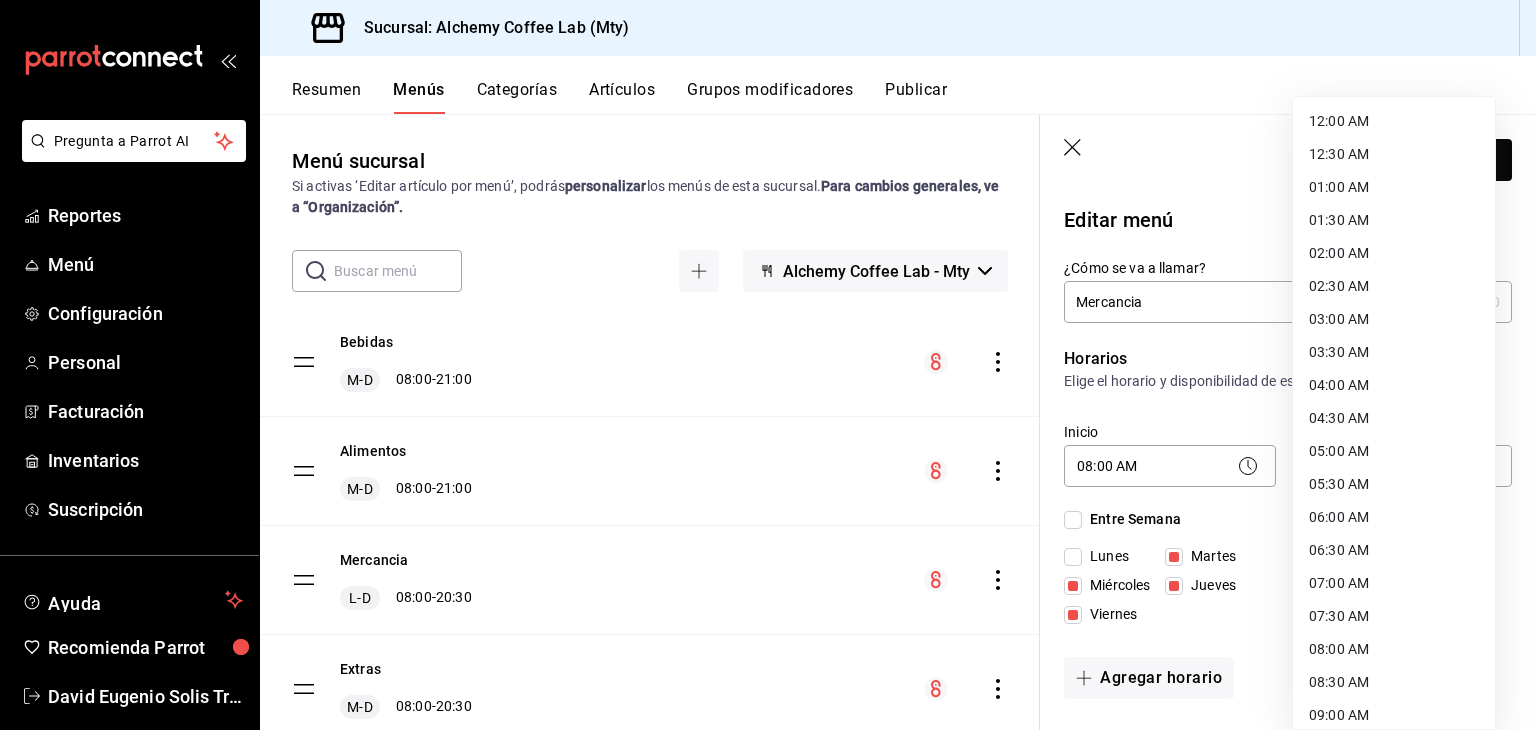 scroll, scrollTop: 1000, scrollLeft: 0, axis: vertical 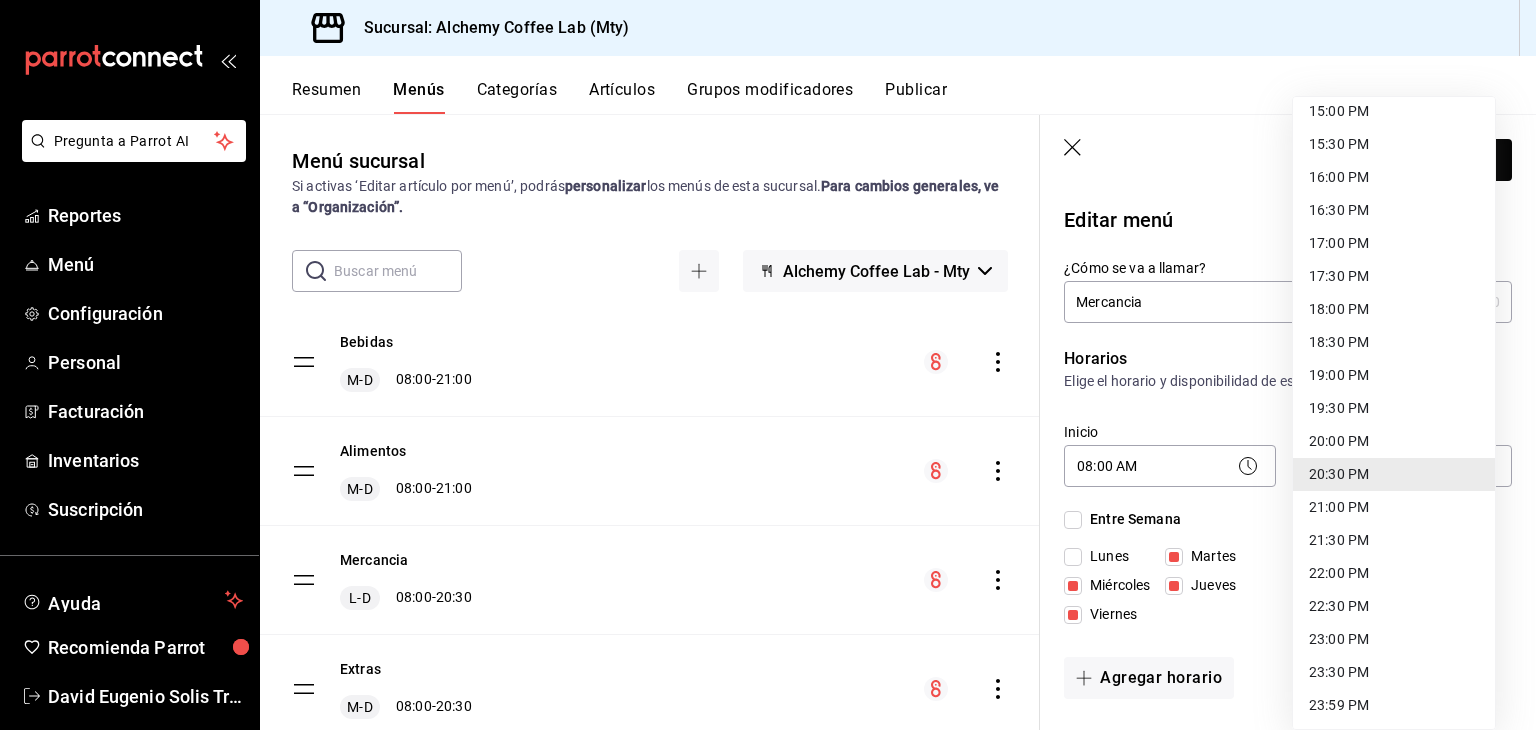 click on "21:00 PM" at bounding box center [1394, 507] 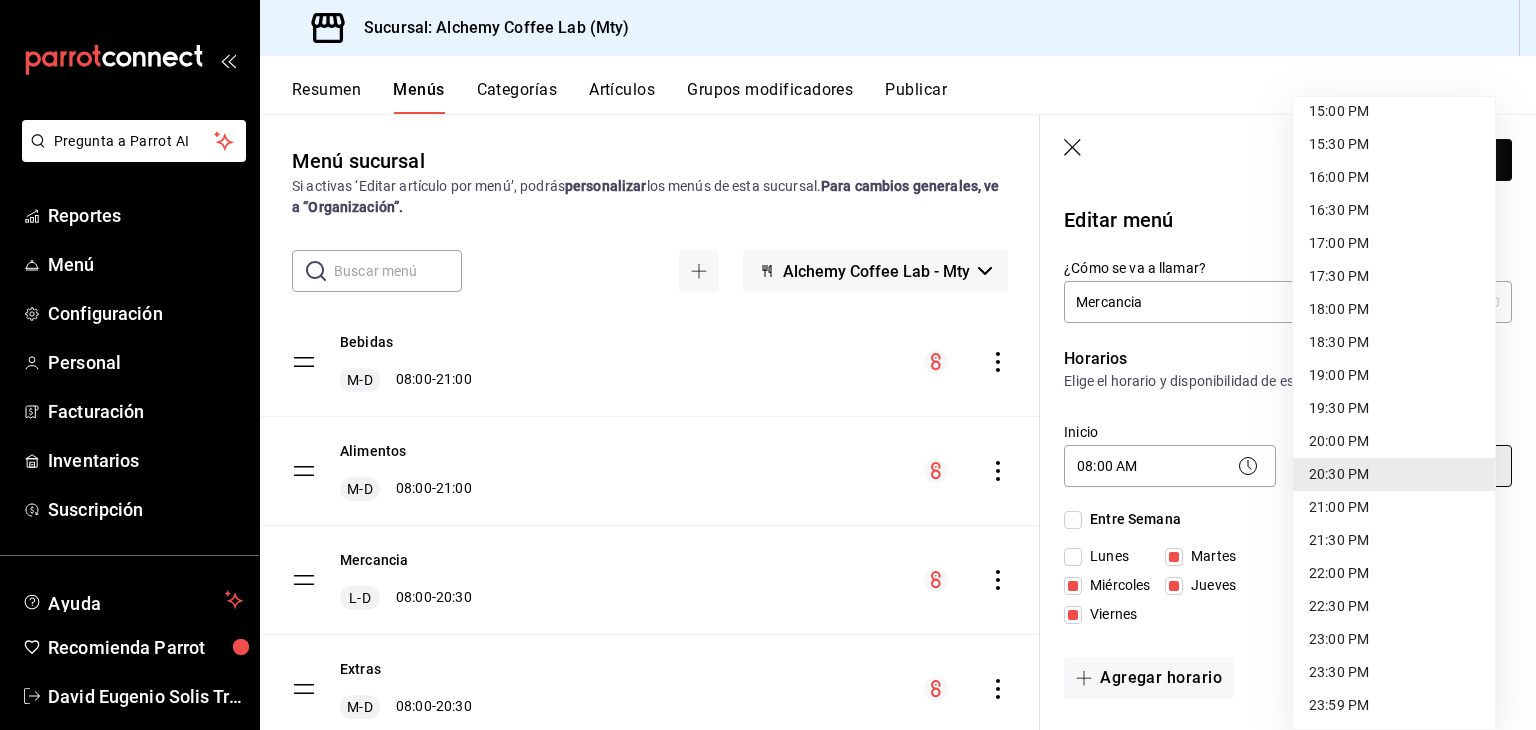 type on "21:00" 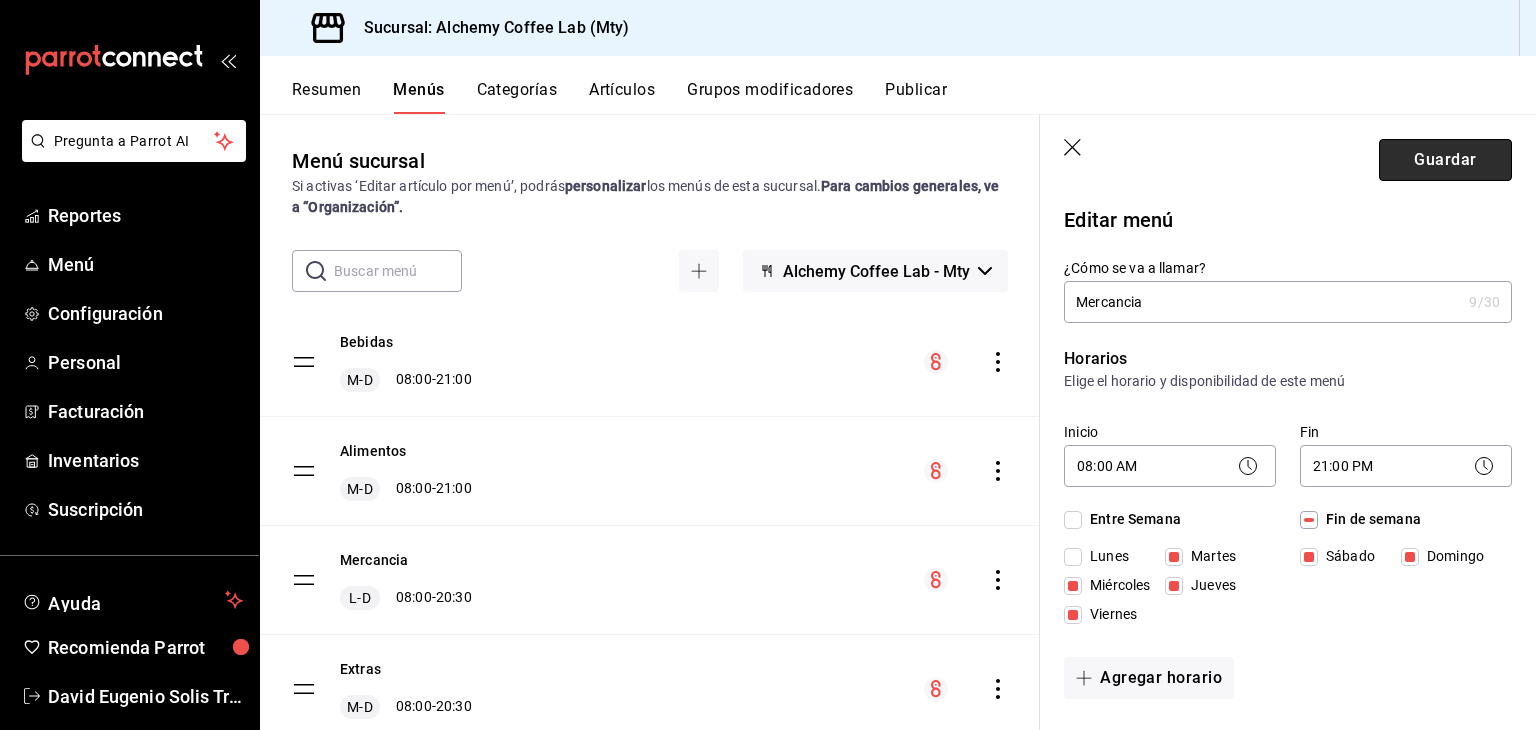 click on "Guardar" at bounding box center [1445, 160] 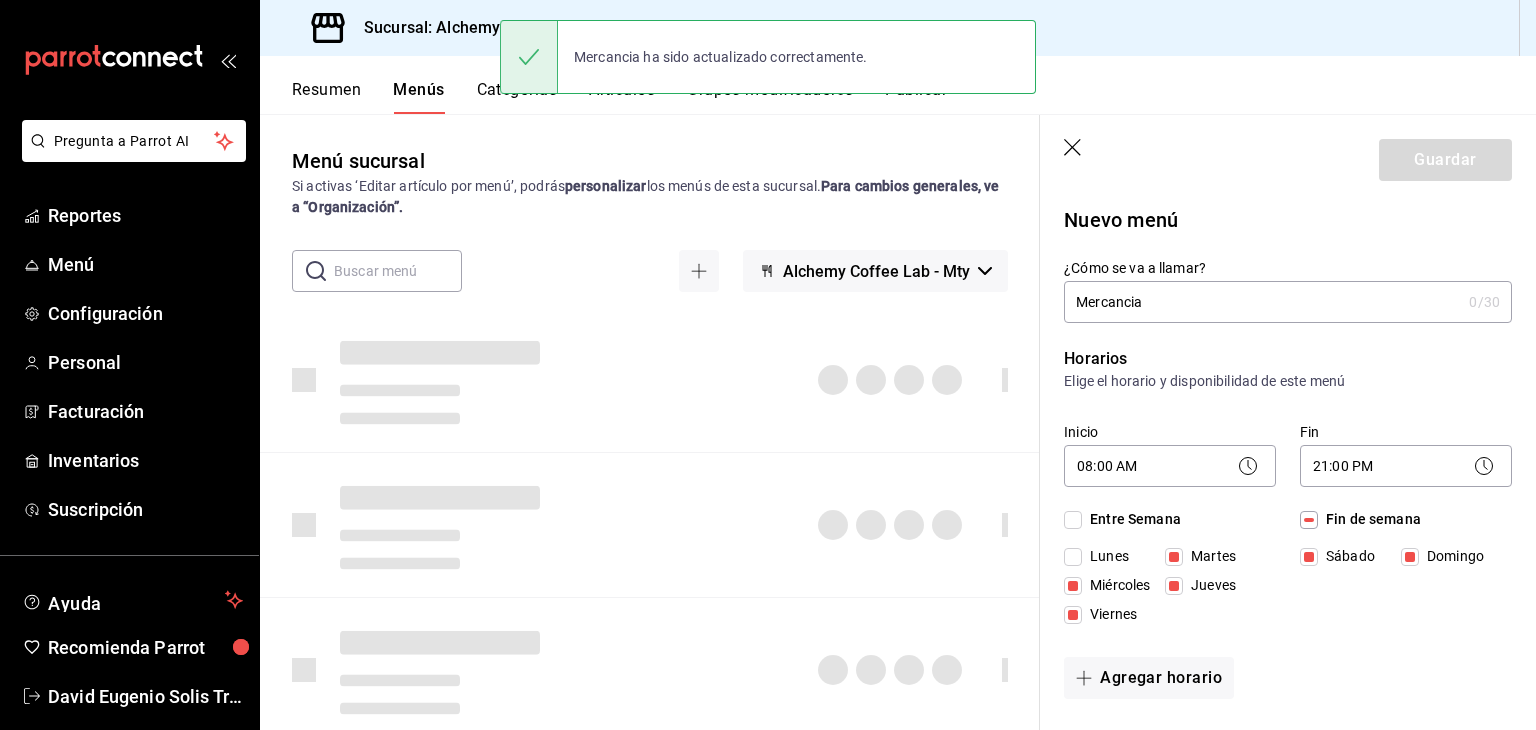 type 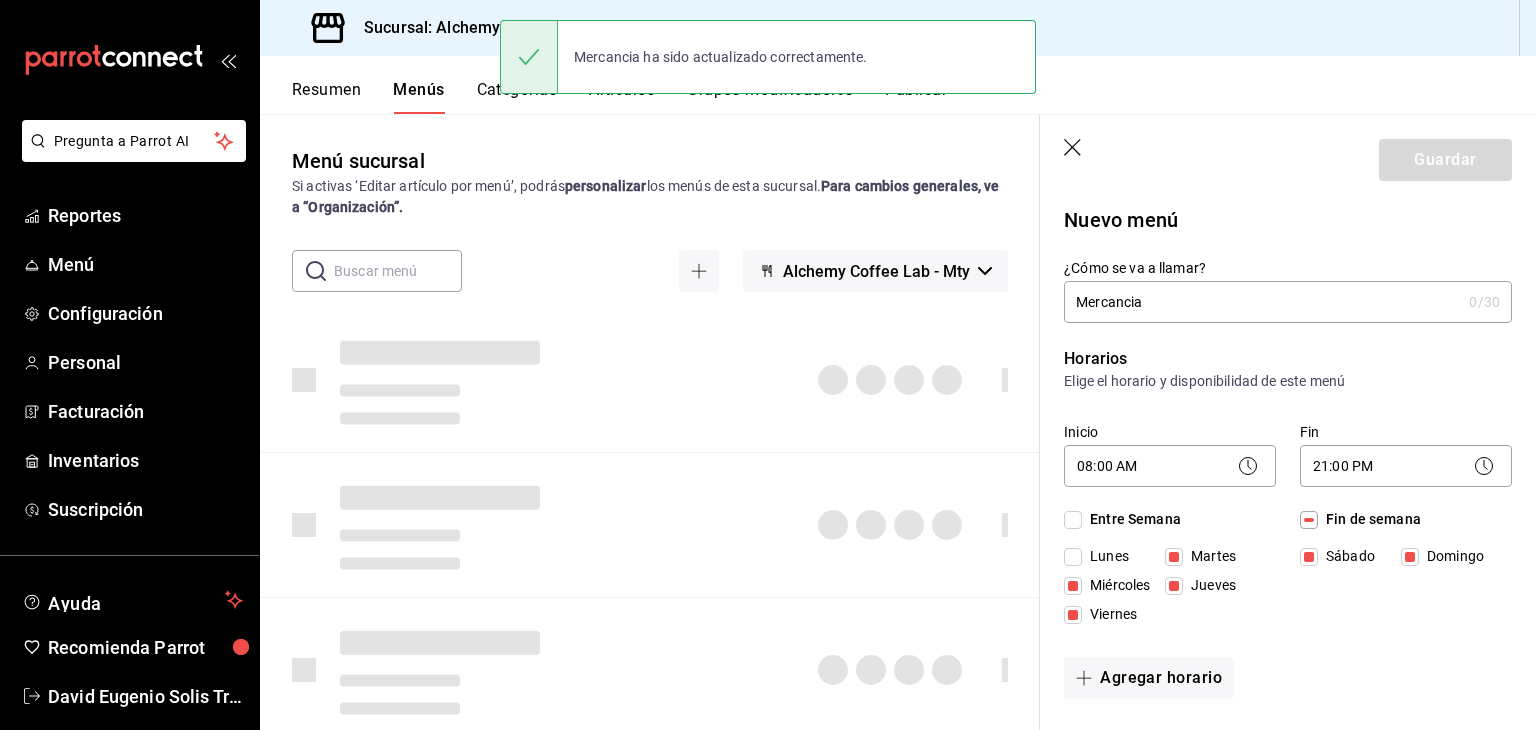 checkbox on "false" 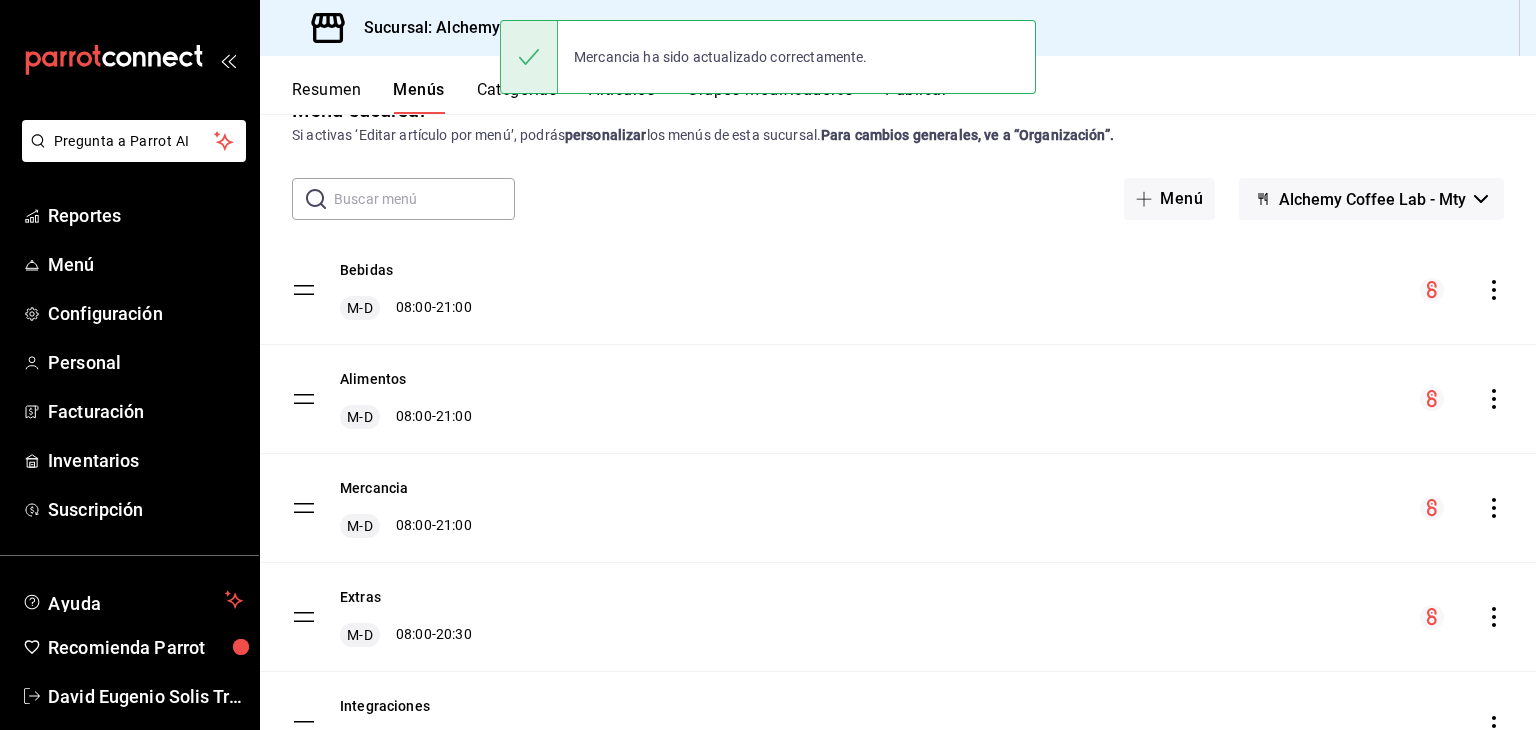 scroll, scrollTop: 100, scrollLeft: 0, axis: vertical 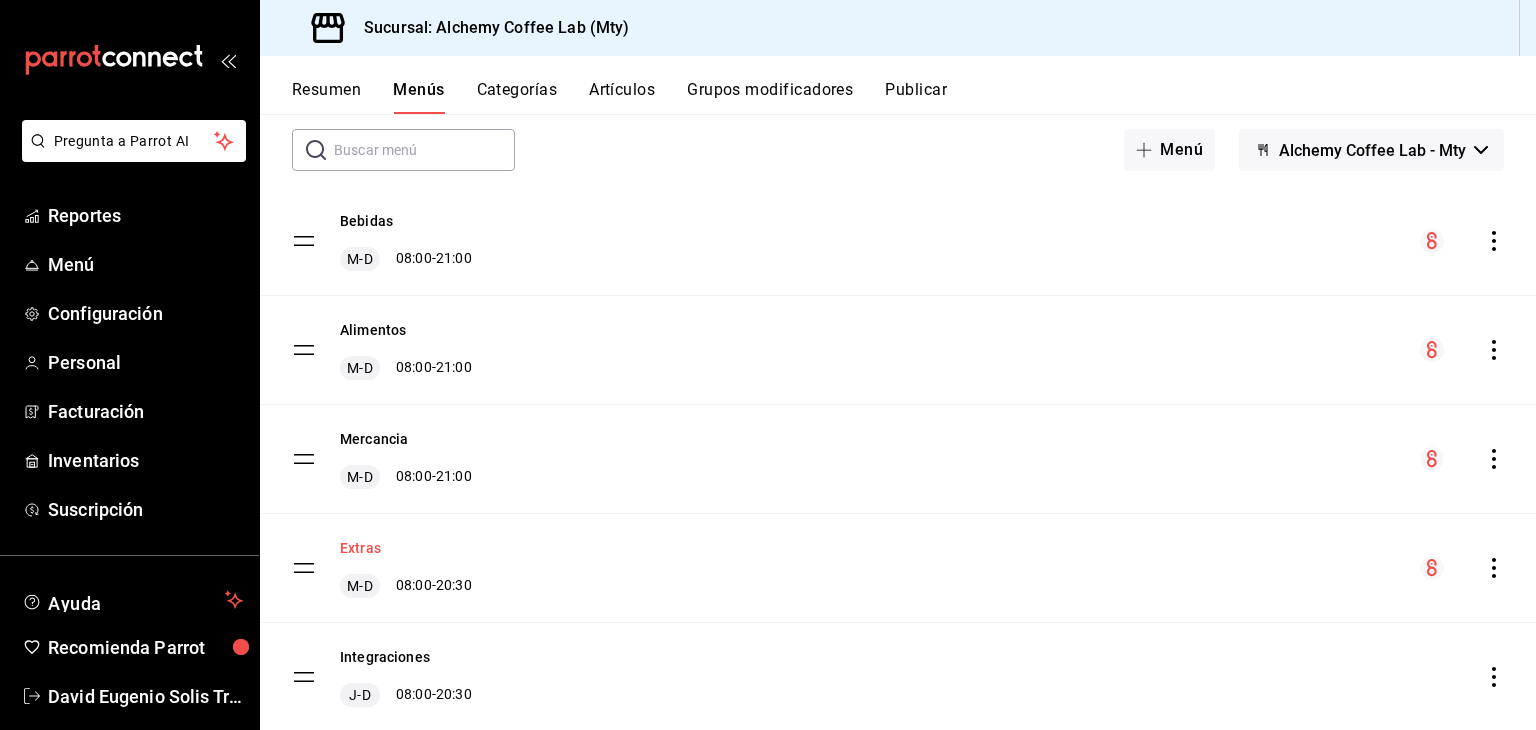 click on "Extras" at bounding box center (360, 548) 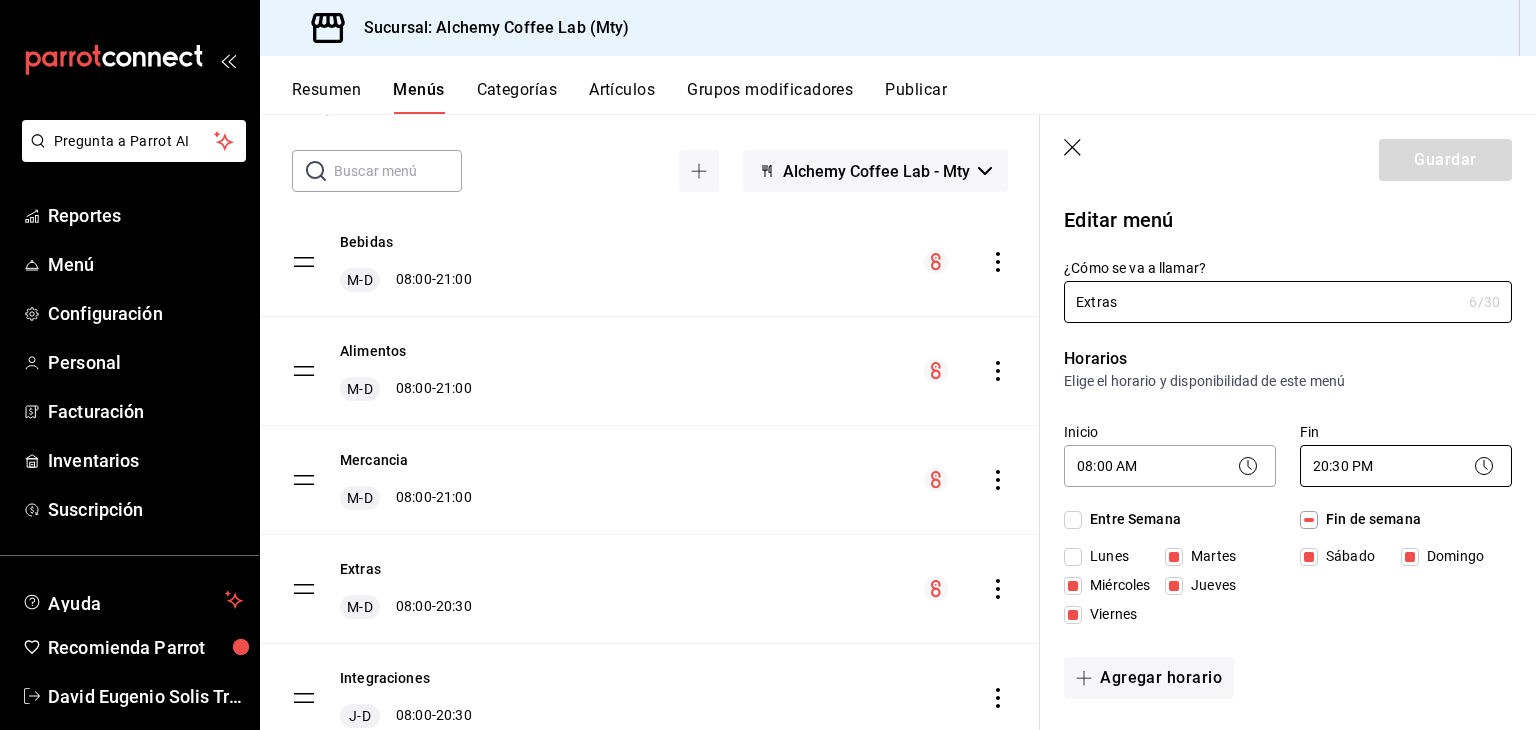 click on "Pregunta a Parrot AI Reportes   Menú   Configuración   Personal   Facturación   Inventarios   Suscripción   Ayuda Recomienda Parrot   David Eugenio Solis Treviño   Sugerir nueva función   Sucursal: Alchemy Coffee Lab (Mty) Resumen Menús Categorías Artículos Grupos modificadores Publicar Menú sucursal Si activas ‘Editar artículo por menú’, podrás  personalizar  los menús de esta sucursal.  Para cambios generales, ve a “Organización”. ​ ​ Alchemy Coffee Lab - Mty Bebidas M-D 08:00  -  21:00 Alimentos M-D 08:00  -  21:00 Mercancia M-D 08:00  -  21:00 Extras M-D 08:00  -  20:30 Integraciones J-D 08:00  -  20:30 Guardar Editar menú ¿Cómo se va a llamar? Extras 6 /30 ¿Cómo se va a llamar? Horarios Elige el horario y disponibilidad de este menú Inicio 08:00 AM 08:00 Fin 20:30 PM 20:30 Entre Semana Lunes Martes Miércoles Jueves Viernes Fin de semana Sábado Domingo Agregar horario Categorías Selecciona una categoría existente Extras de Cafe Extras de Jarabes Extras de Leche Rappi /" at bounding box center [768, 365] 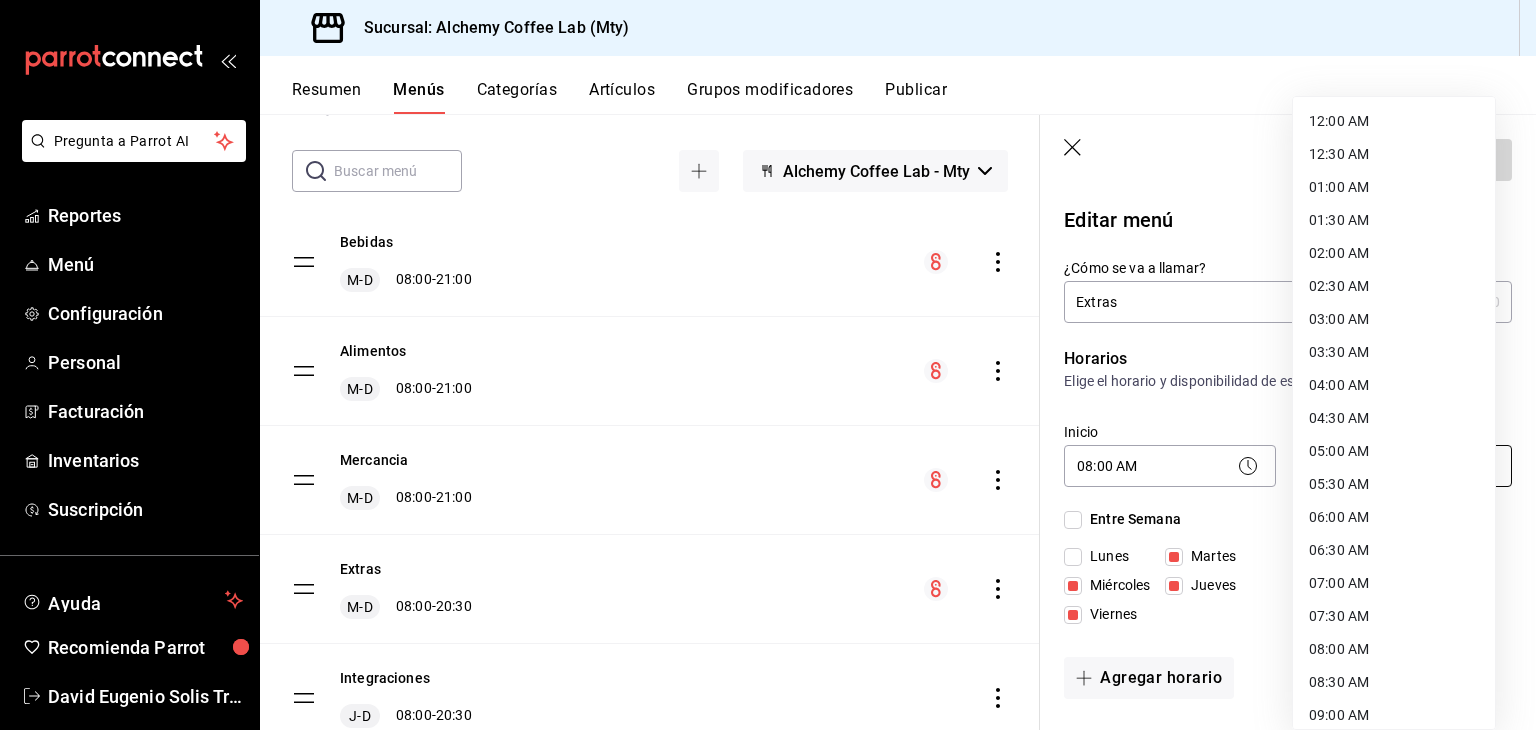scroll, scrollTop: 1000, scrollLeft: 0, axis: vertical 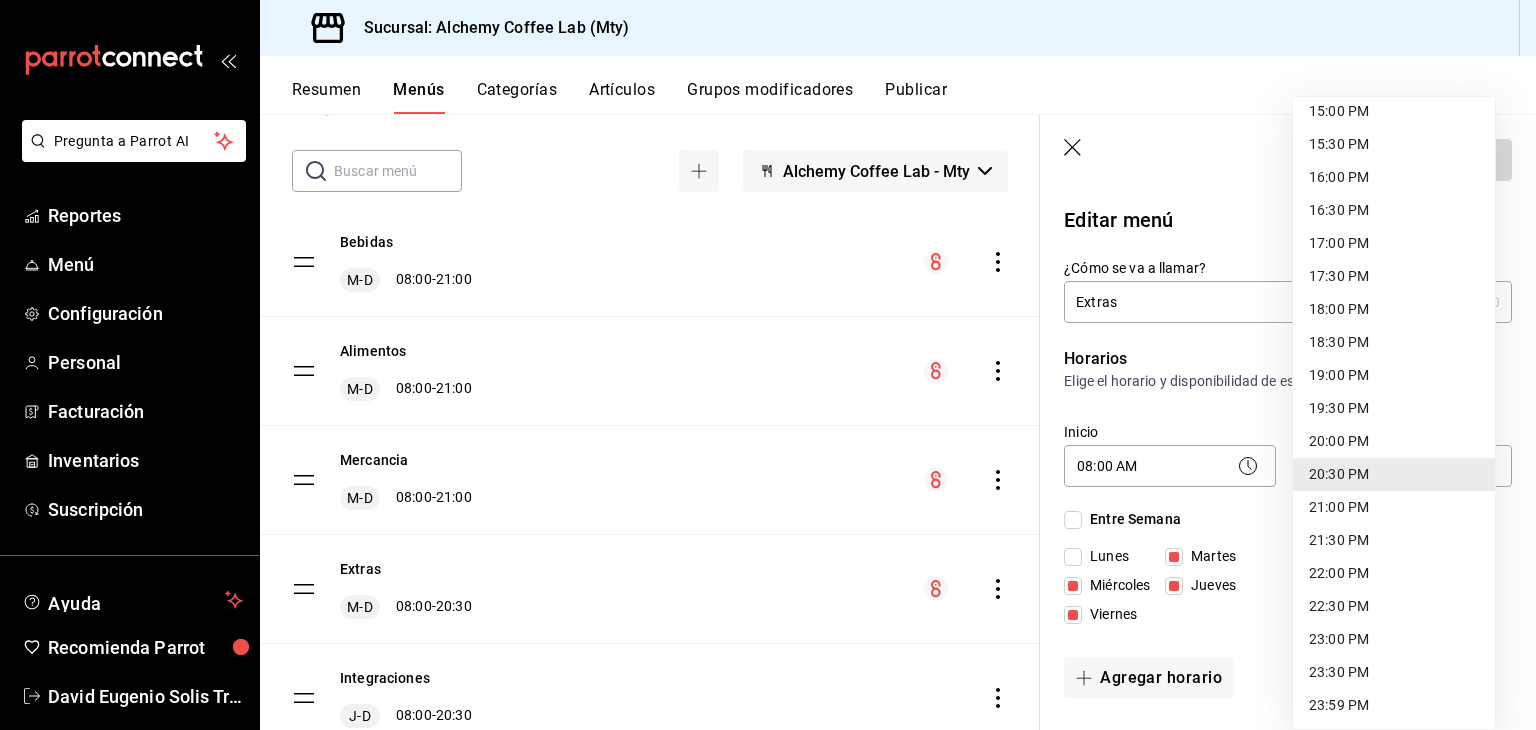 click on "21:00 PM" at bounding box center (1394, 507) 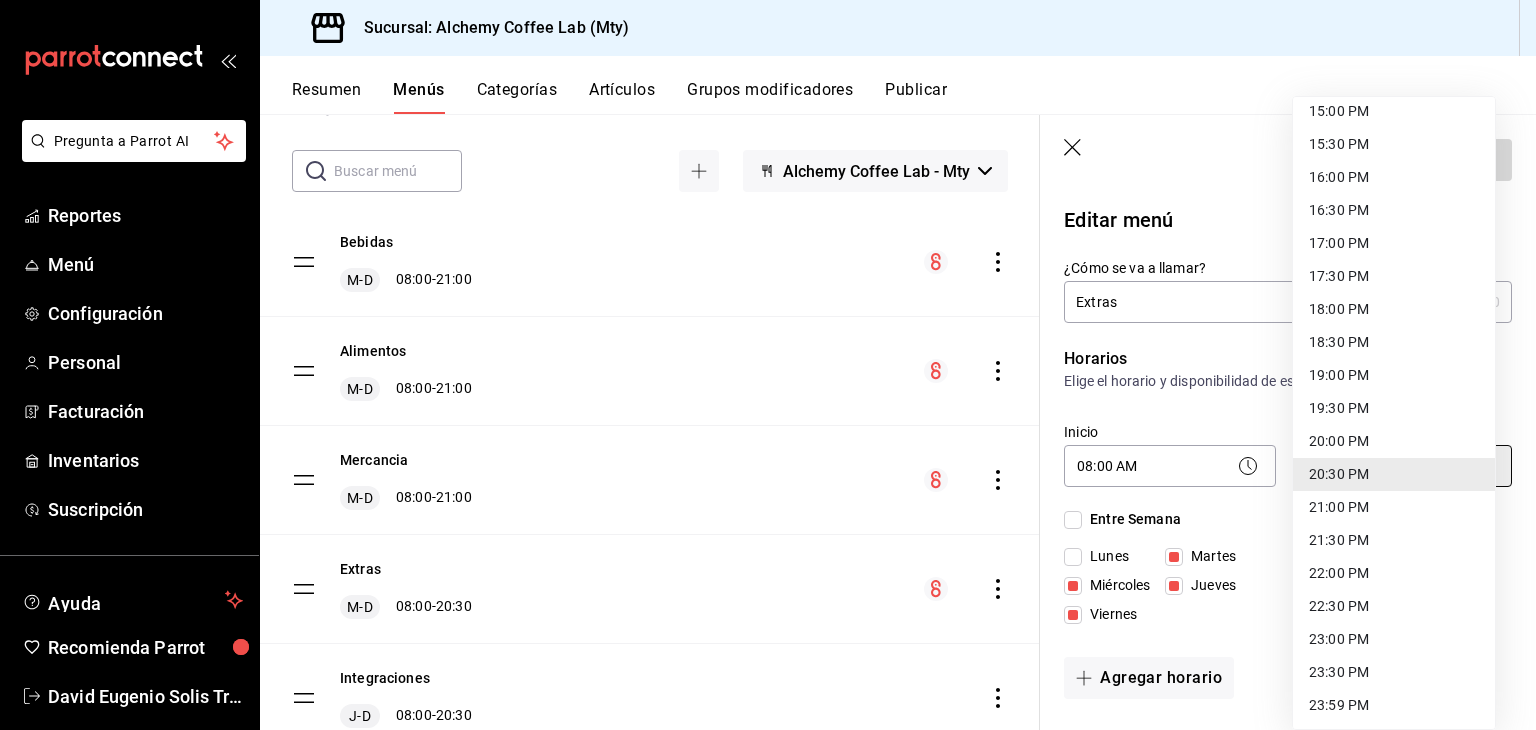 type on "21:00" 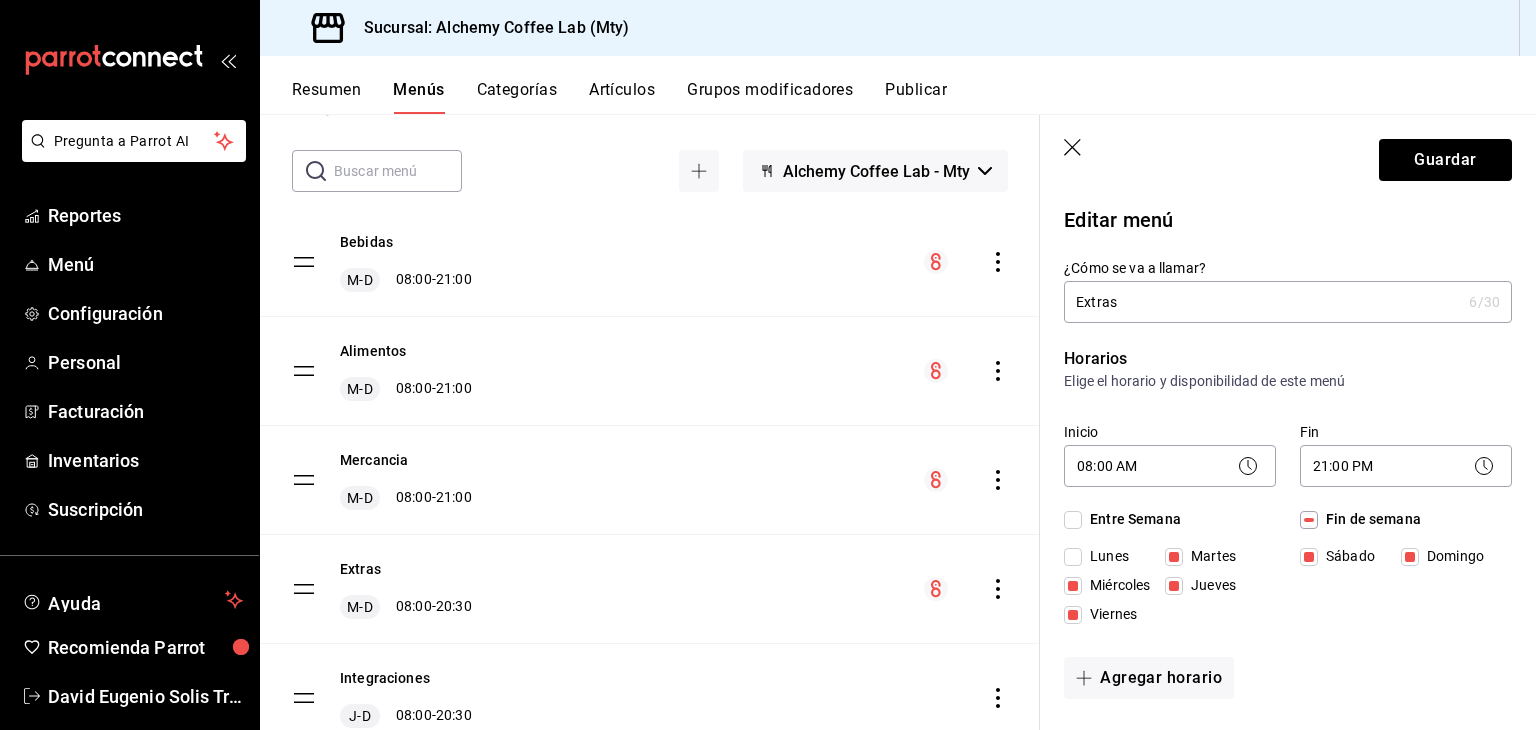 click on "Guardar" at bounding box center [1288, 156] 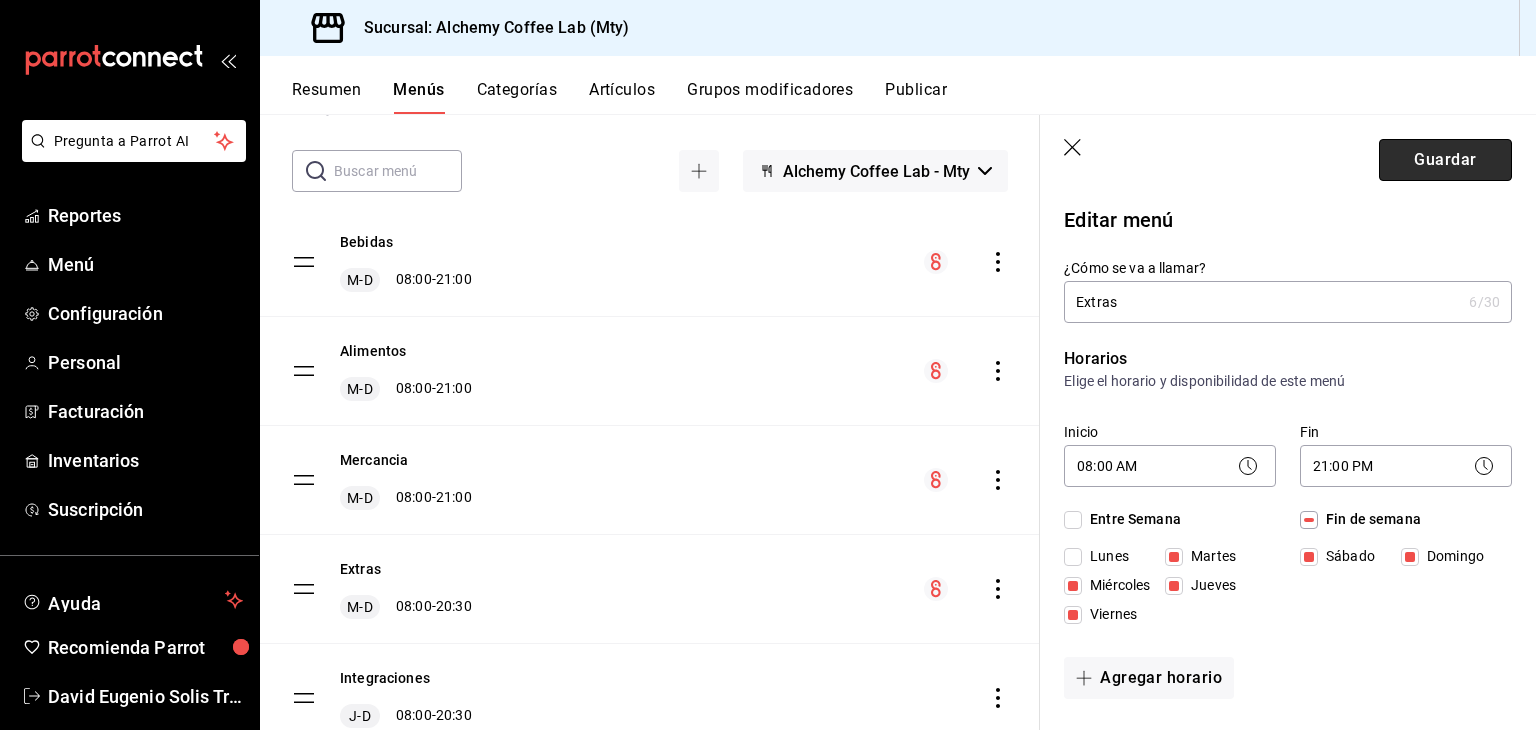 click on "Guardar" at bounding box center [1445, 160] 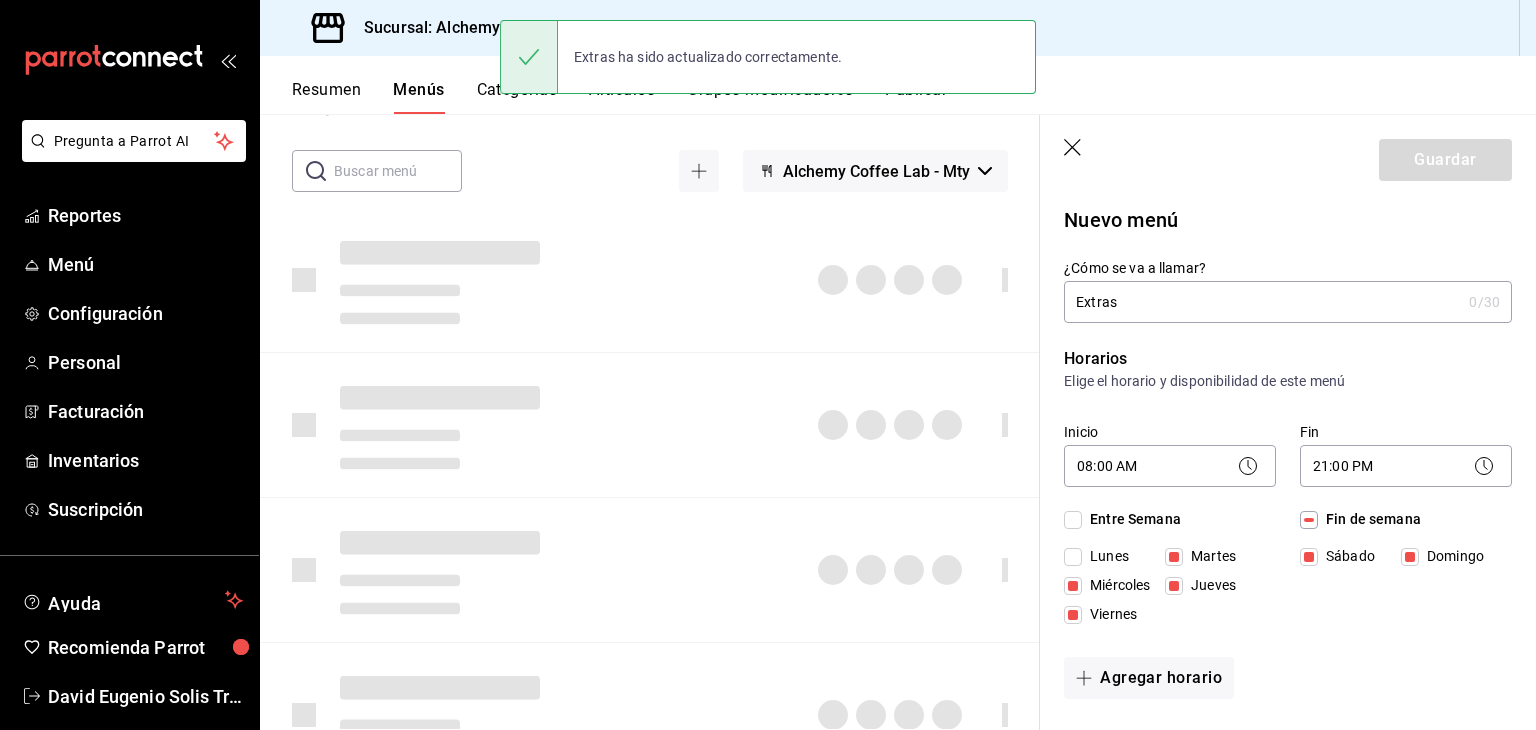 type 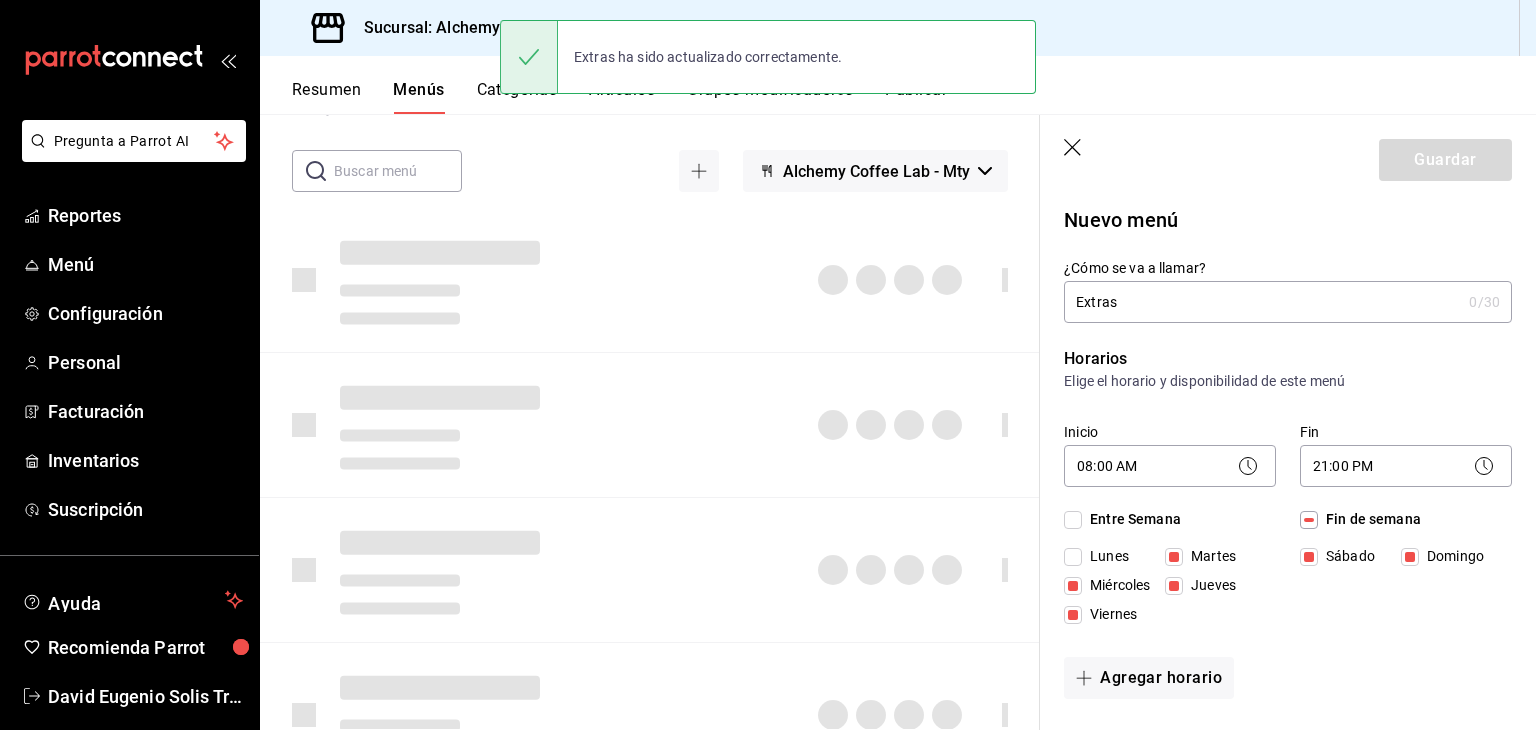 checkbox on "false" 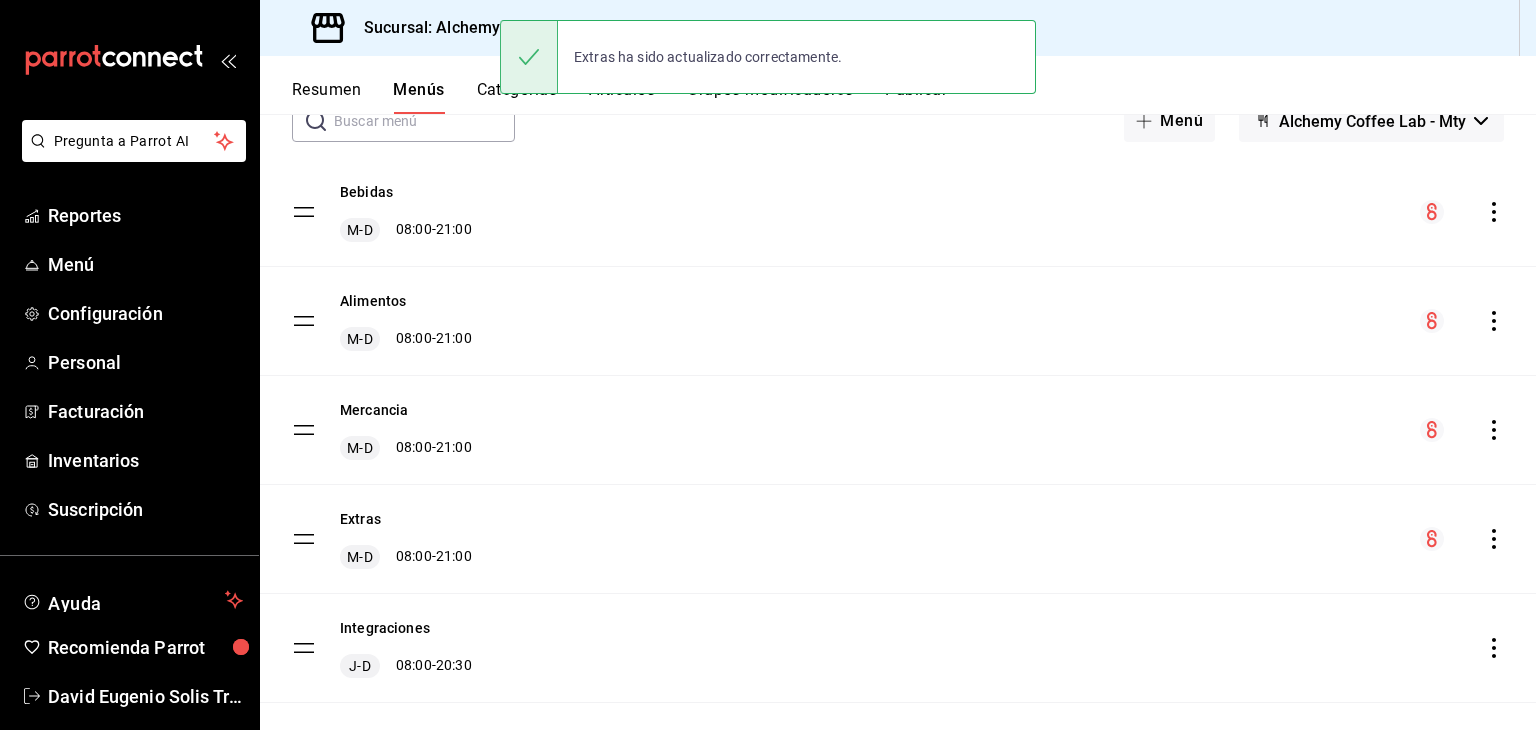 scroll, scrollTop: 158, scrollLeft: 0, axis: vertical 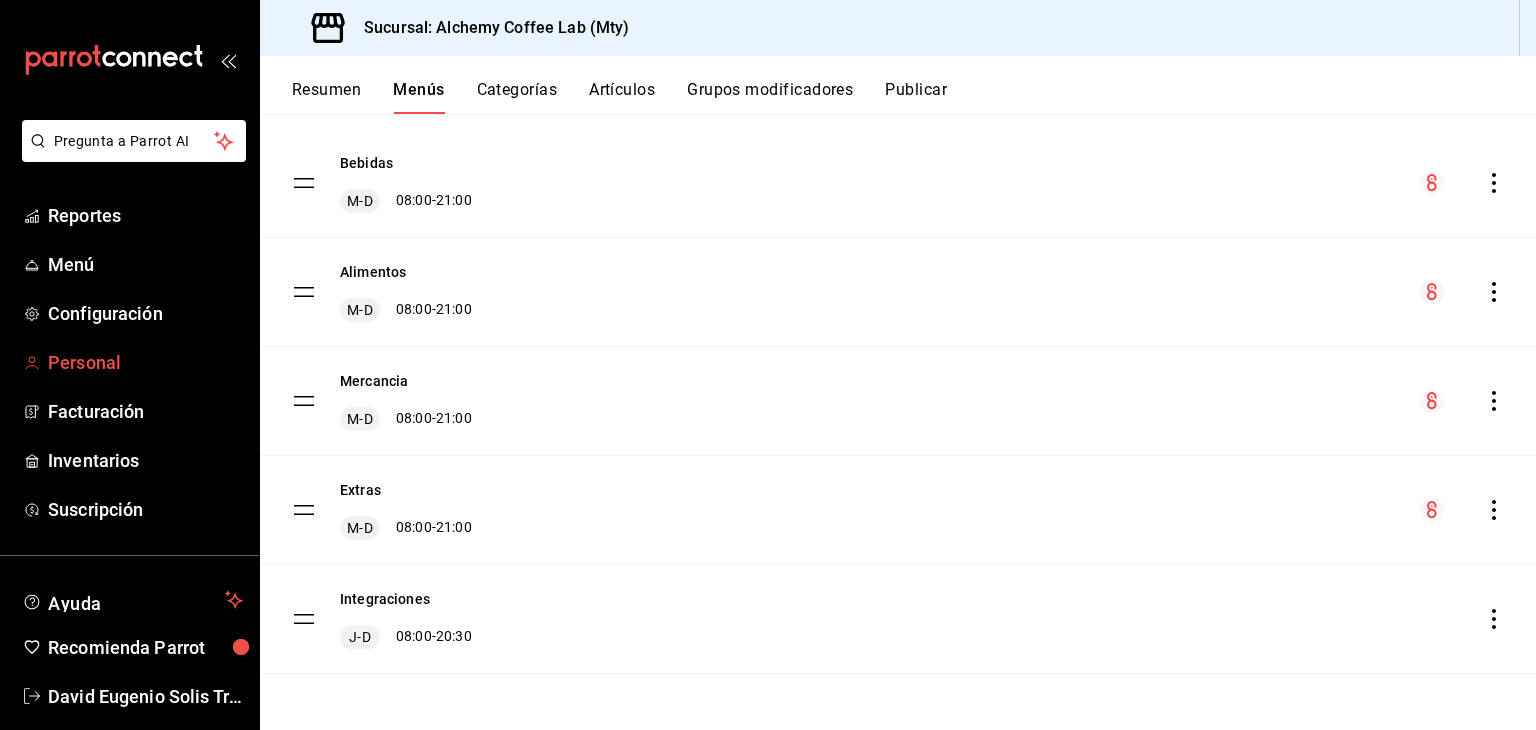 click on "Personal" at bounding box center (145, 362) 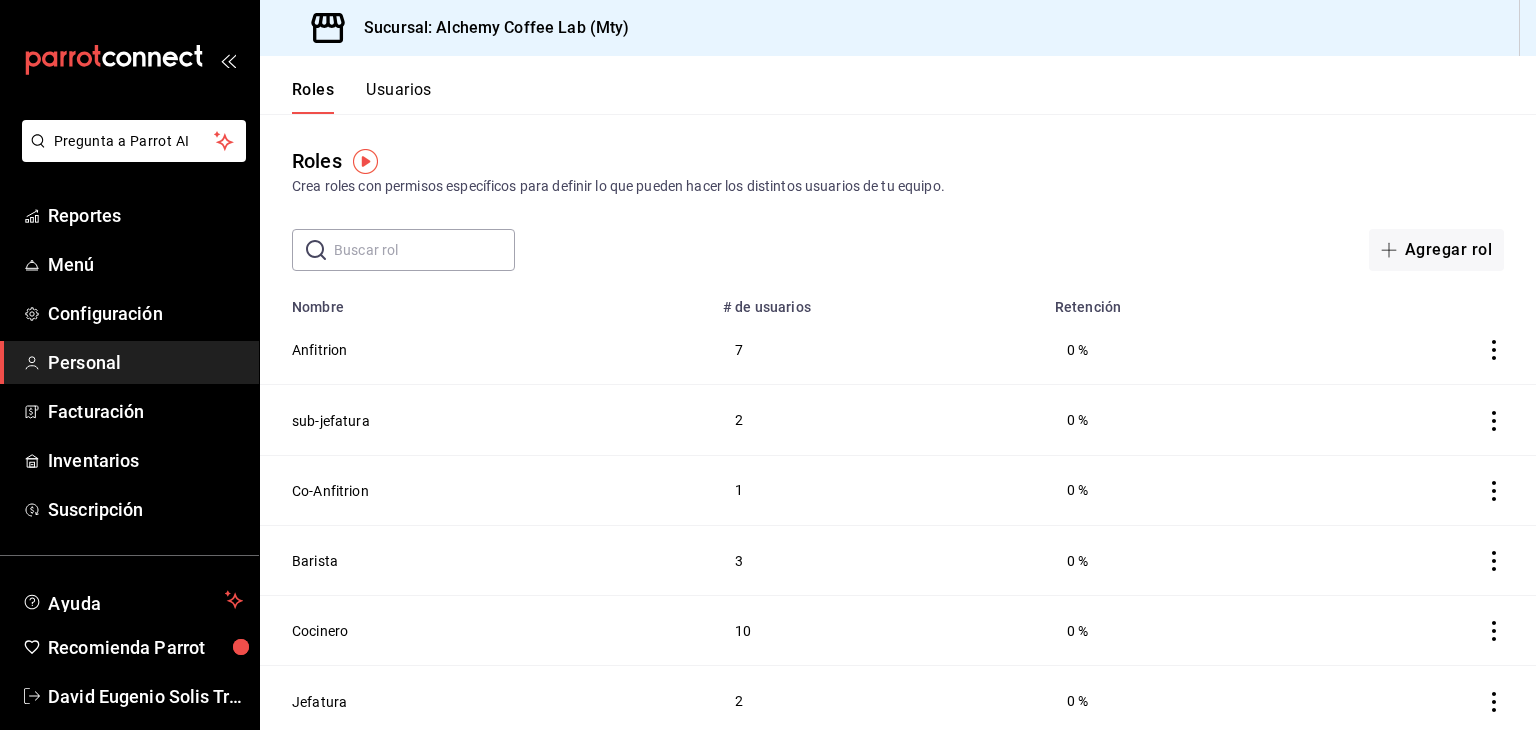 click on "Usuarios" at bounding box center (399, 97) 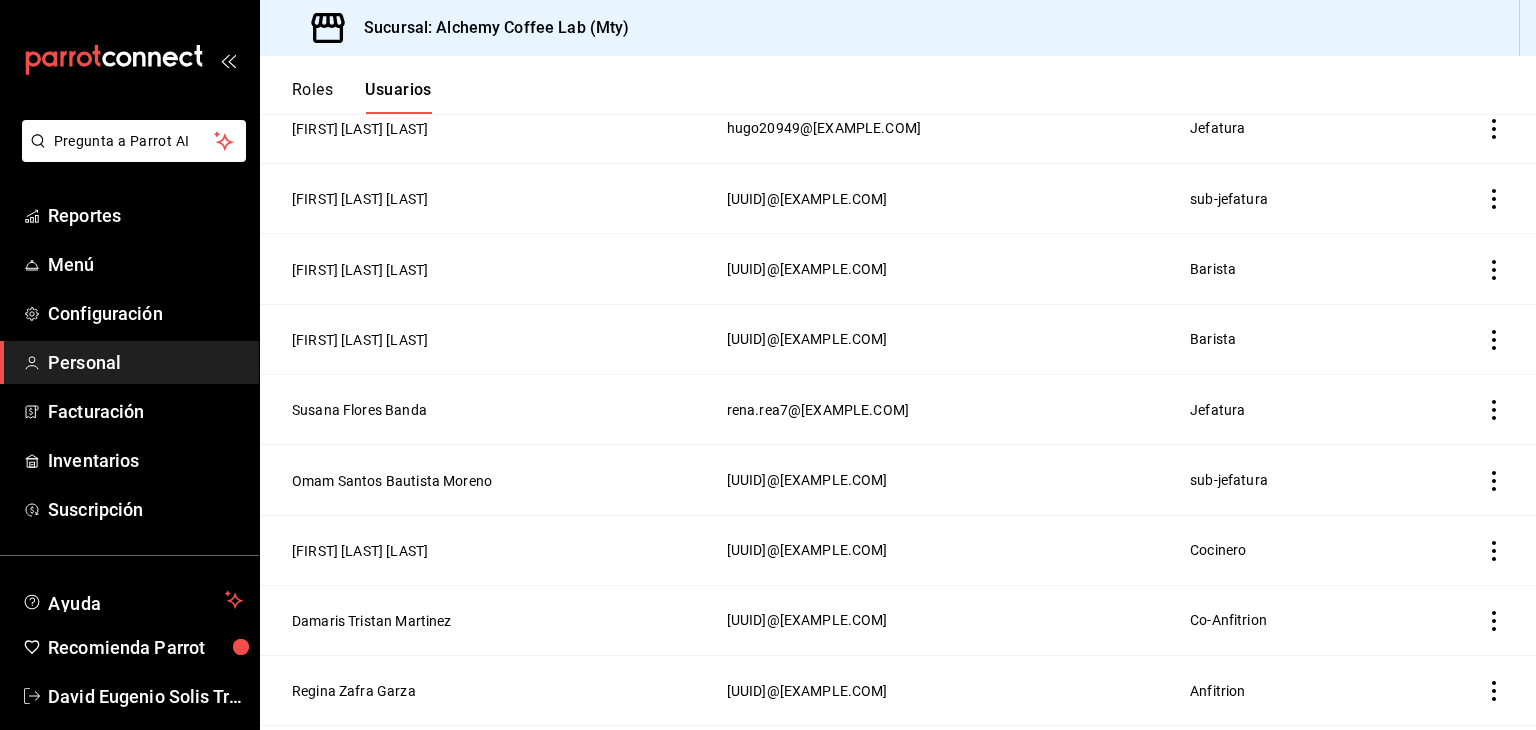 scroll, scrollTop: 1335, scrollLeft: 0, axis: vertical 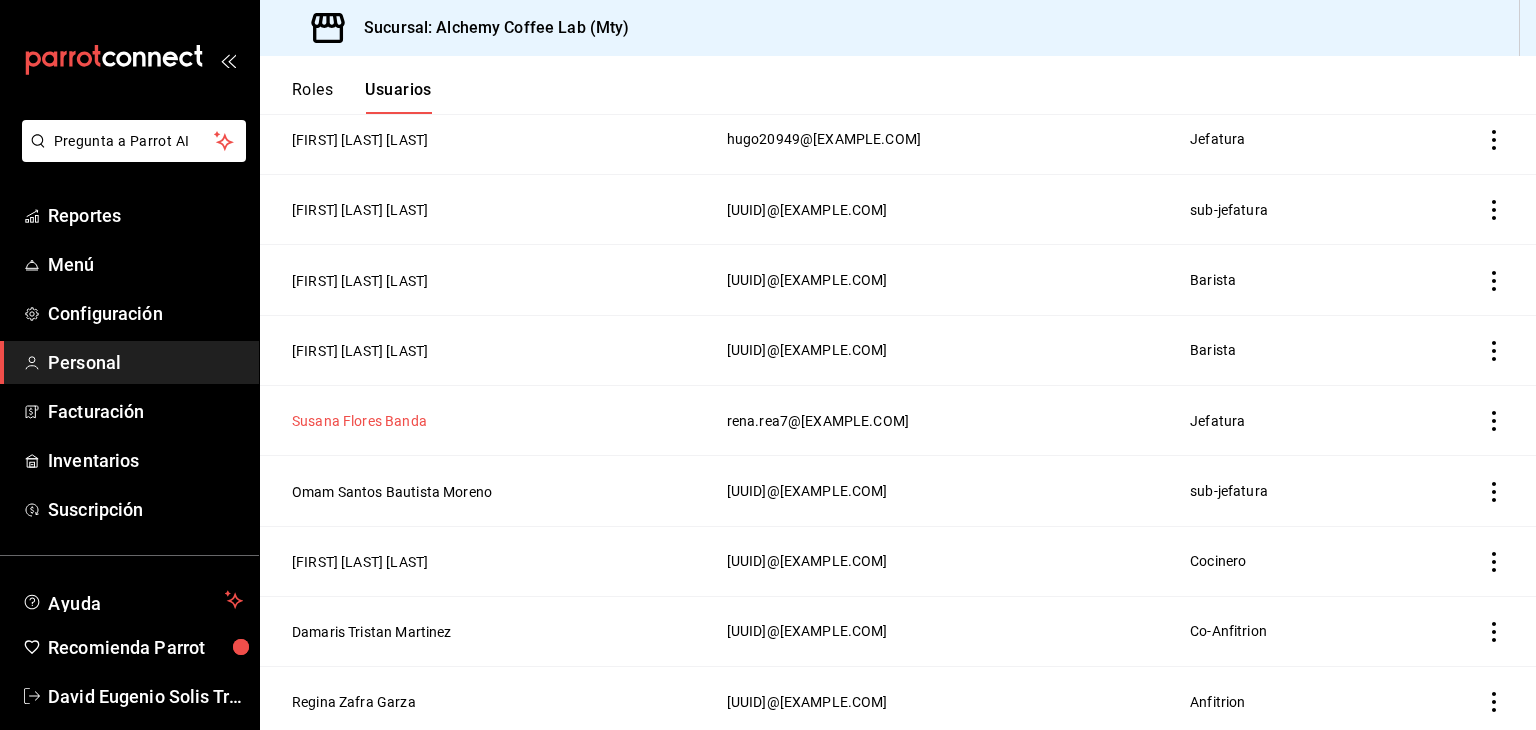 click on "Susana Flores Banda" at bounding box center (359, 421) 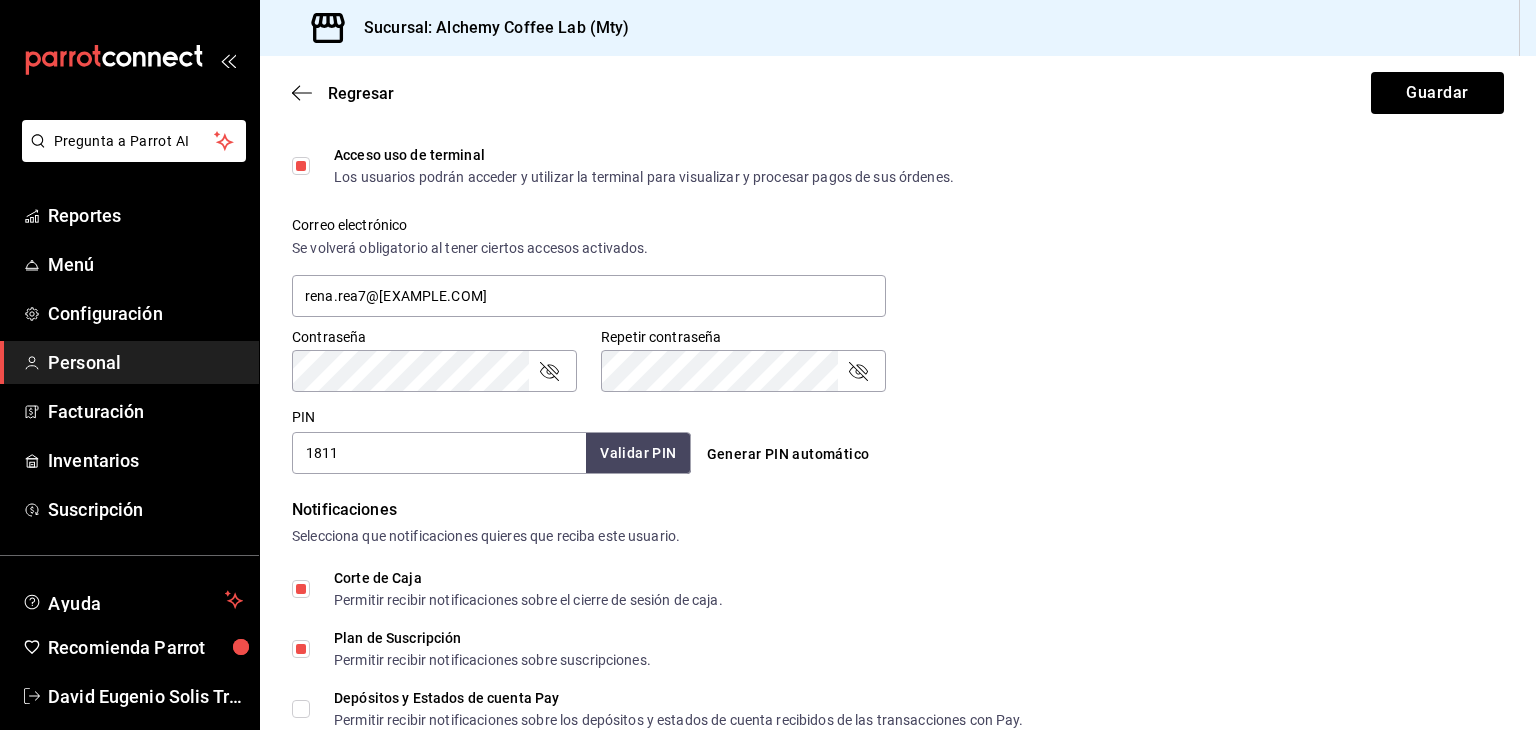 scroll, scrollTop: 700, scrollLeft: 0, axis: vertical 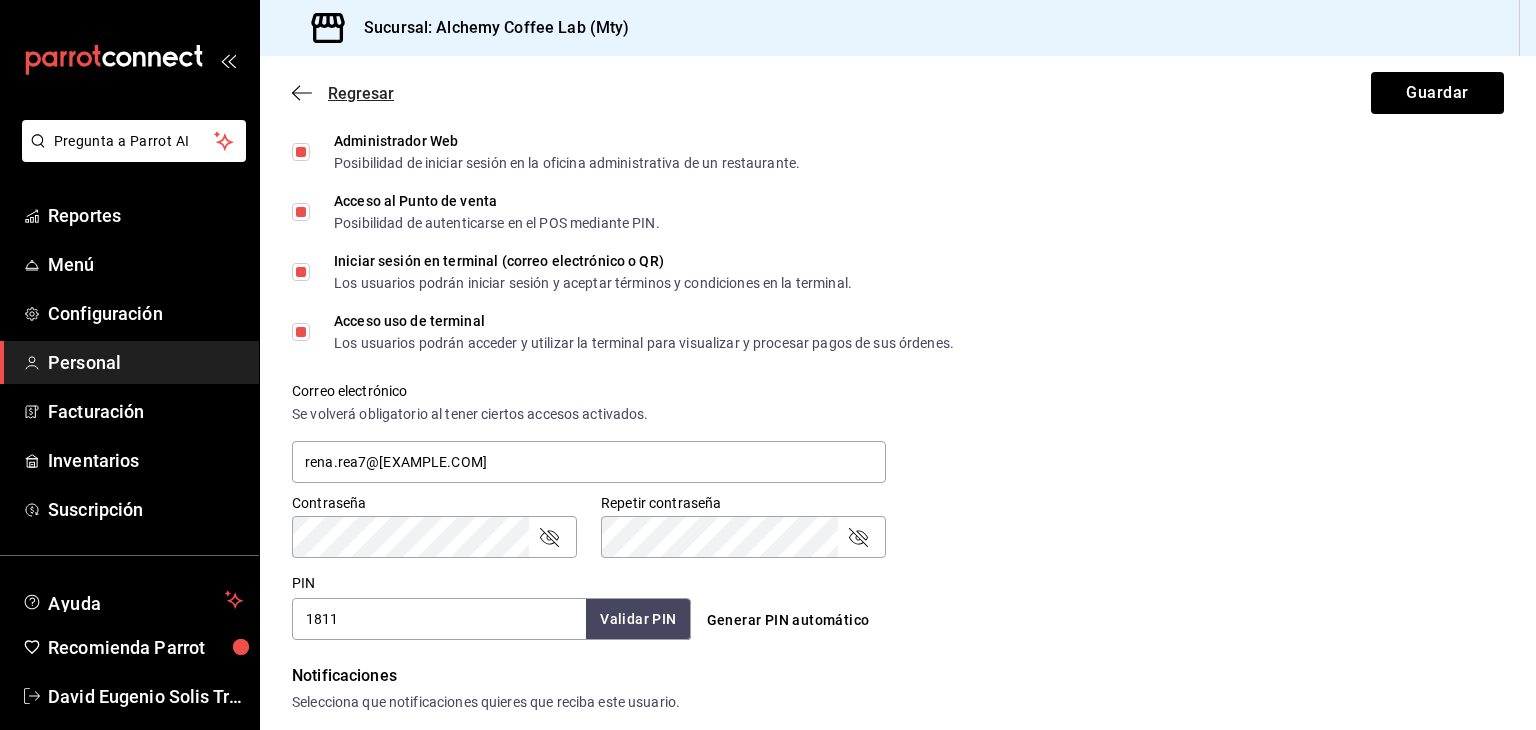 click on "Regresar" at bounding box center [361, 93] 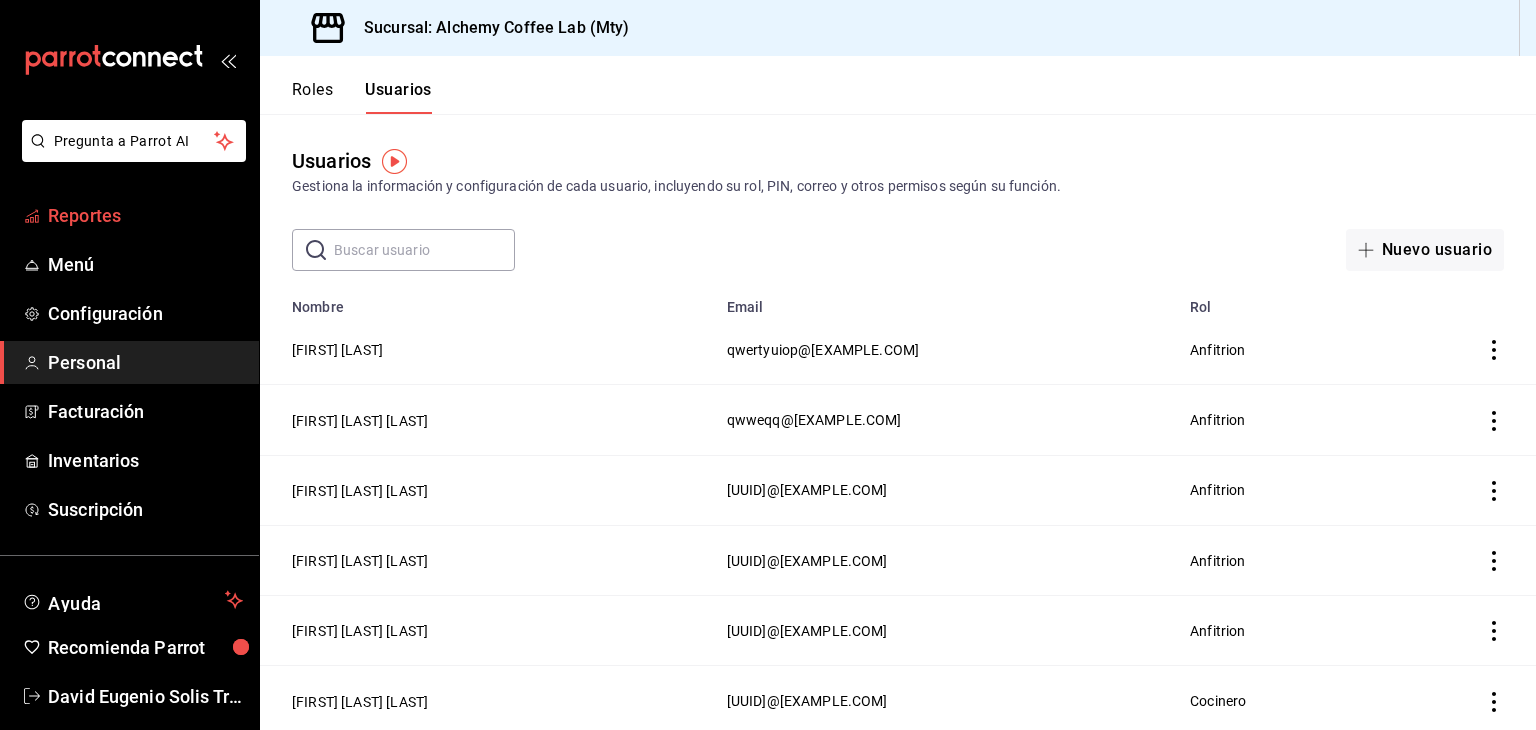 click on "Reportes" at bounding box center (145, 215) 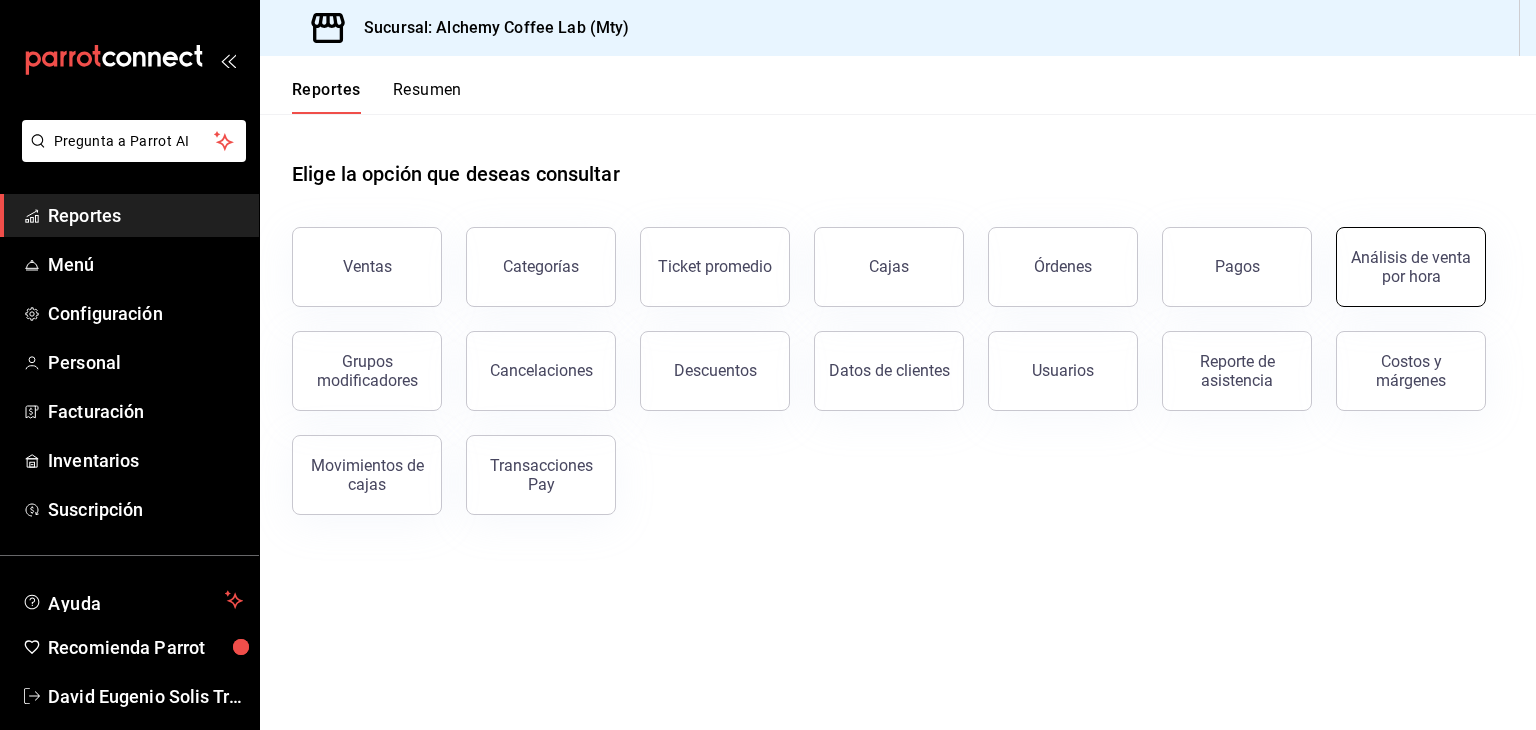 click on "Análisis de venta por hora" at bounding box center (1411, 267) 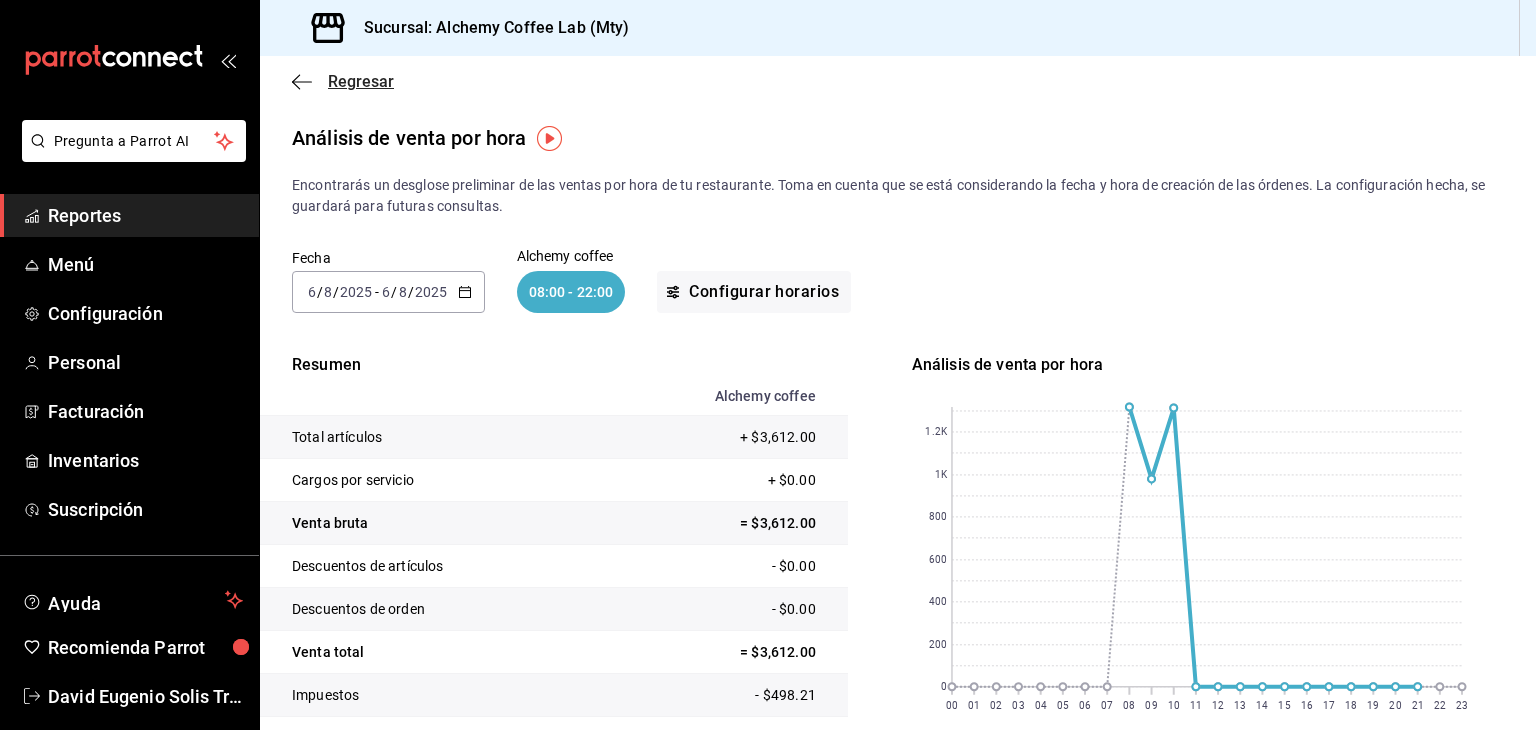 click on "Regresar" at bounding box center [361, 81] 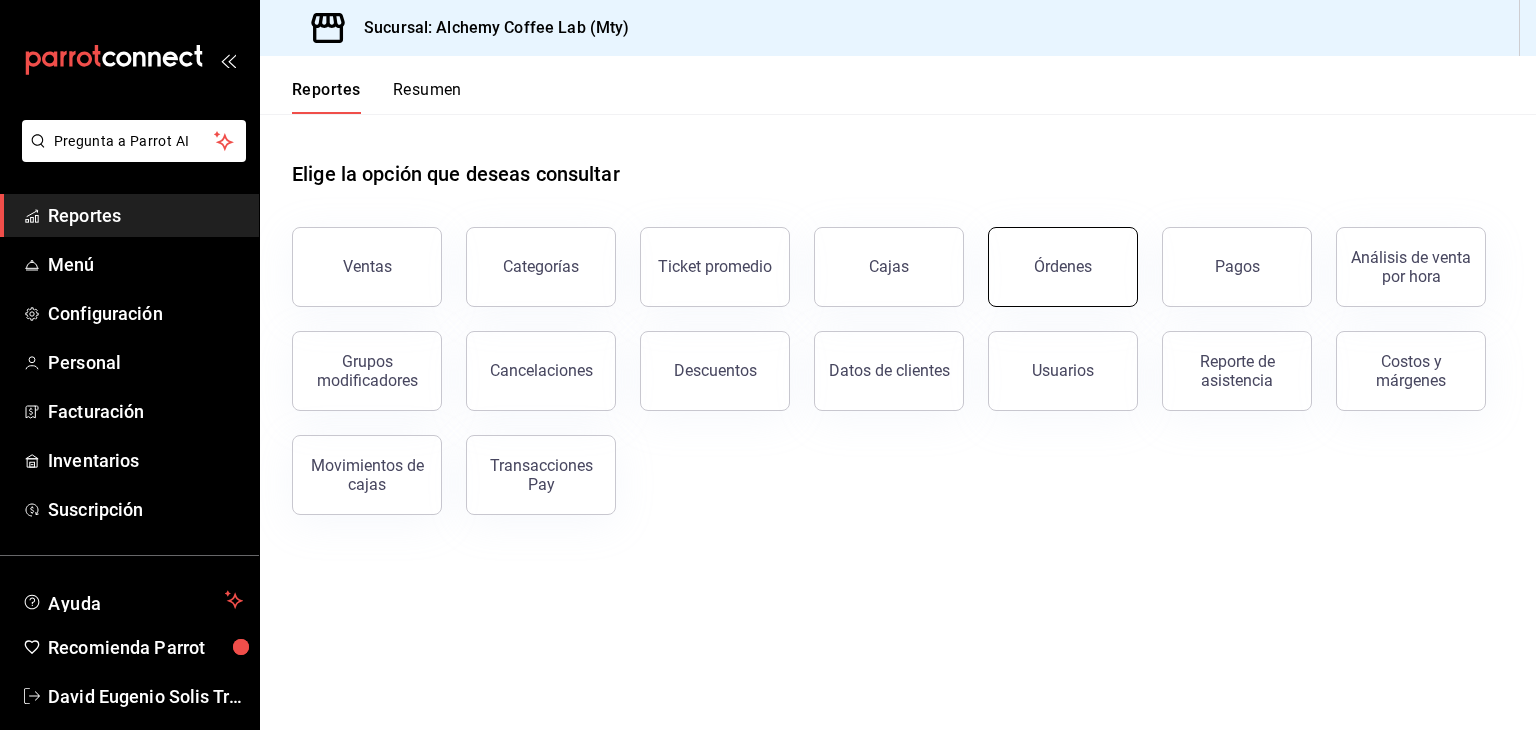 click on "Órdenes" at bounding box center (1063, 267) 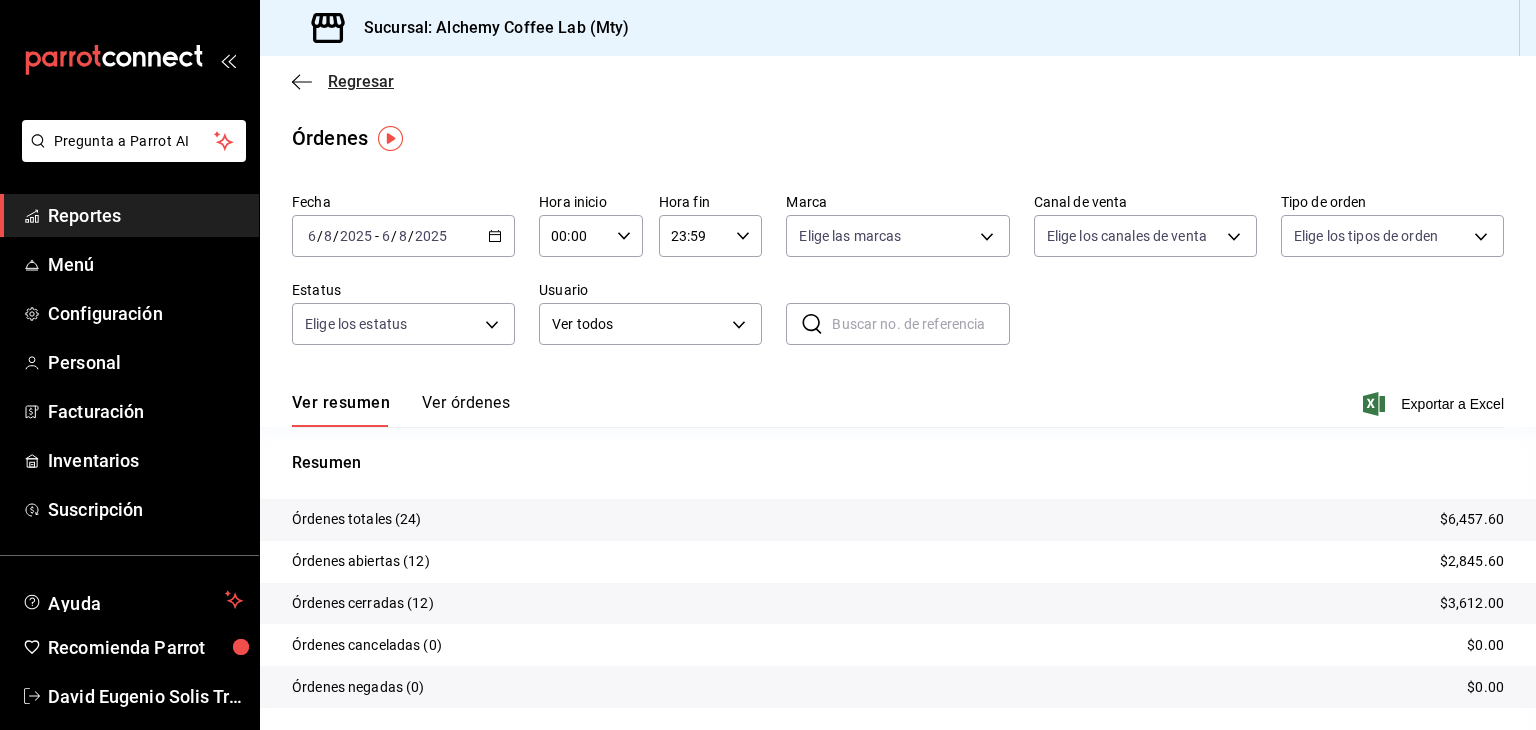 click on "Regresar" at bounding box center (361, 81) 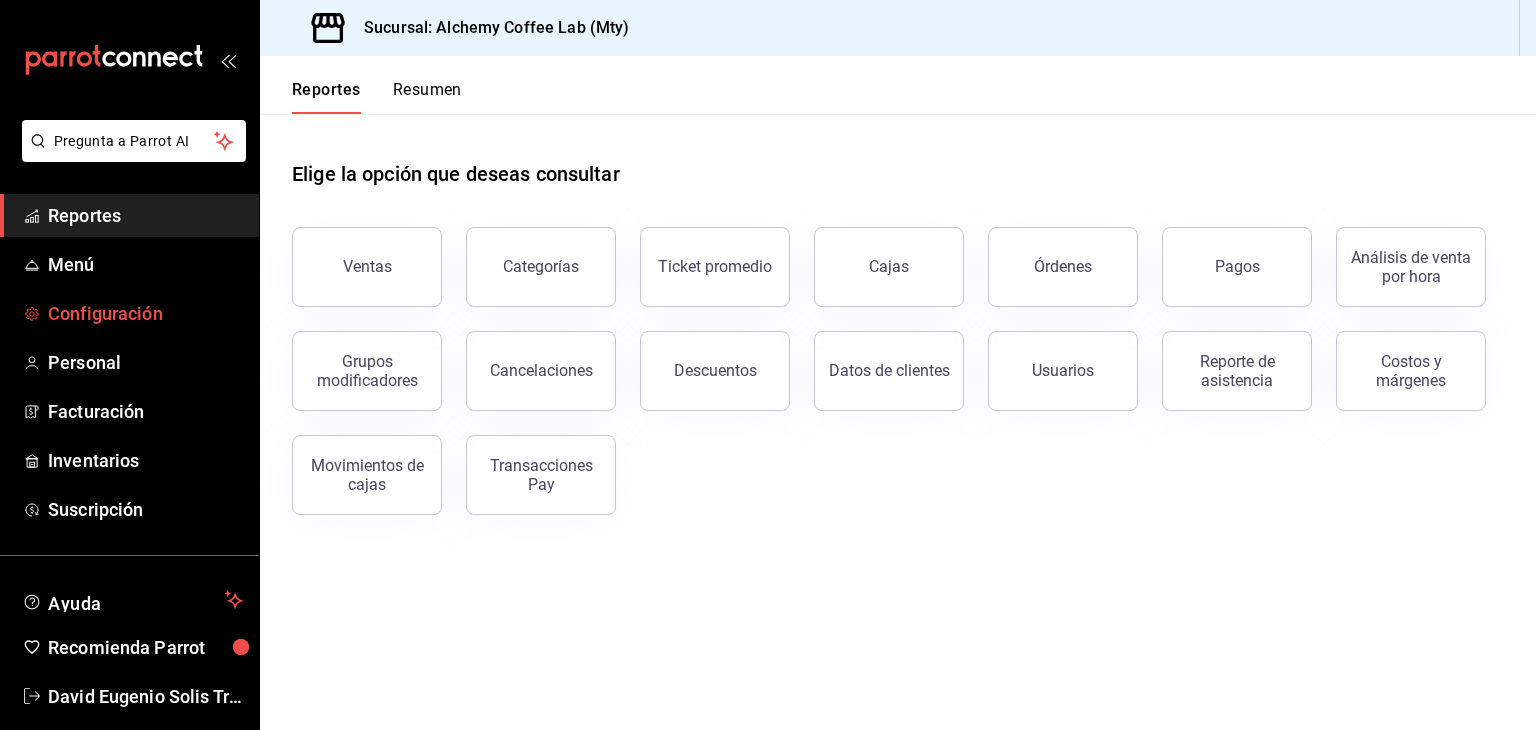 click on "Configuración" at bounding box center (145, 313) 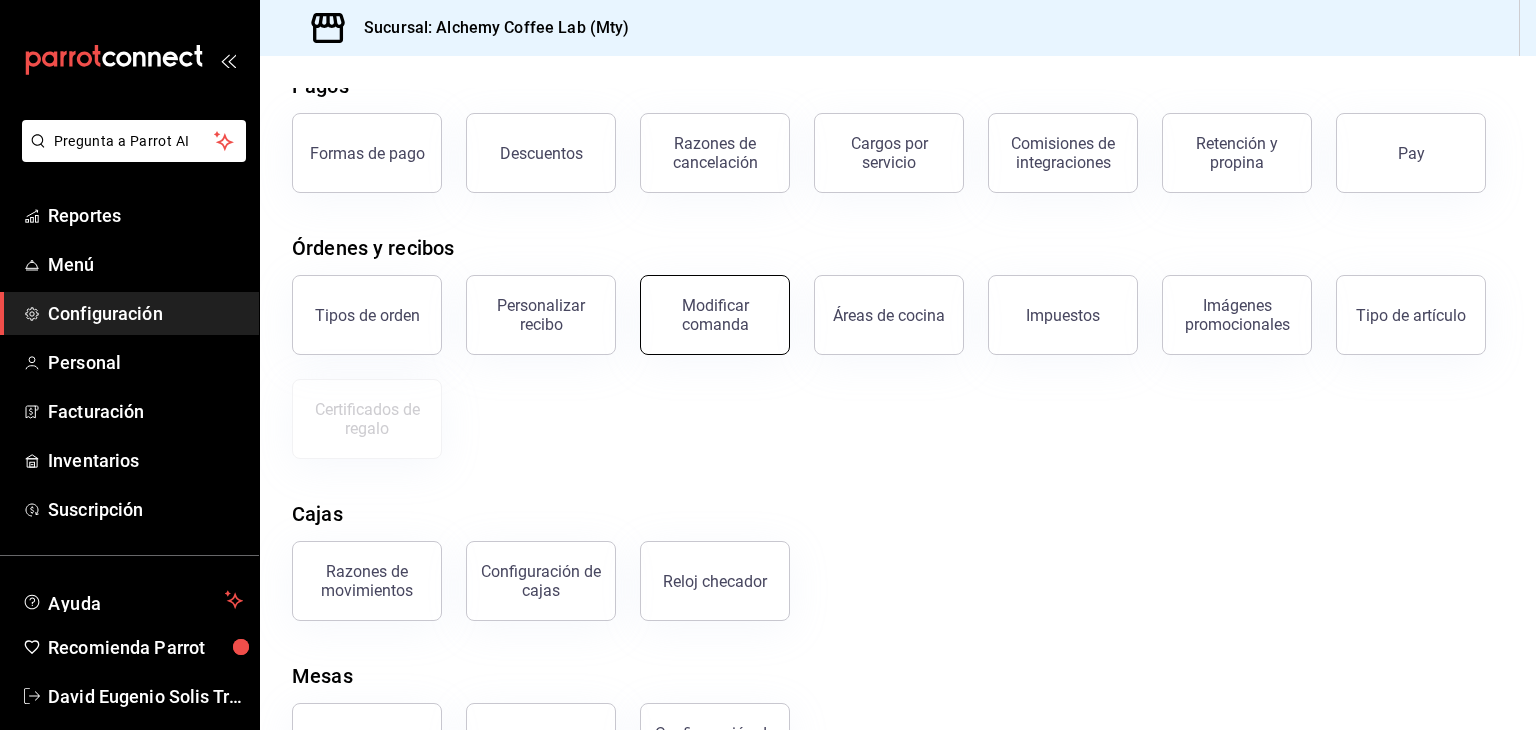scroll, scrollTop: 100, scrollLeft: 0, axis: vertical 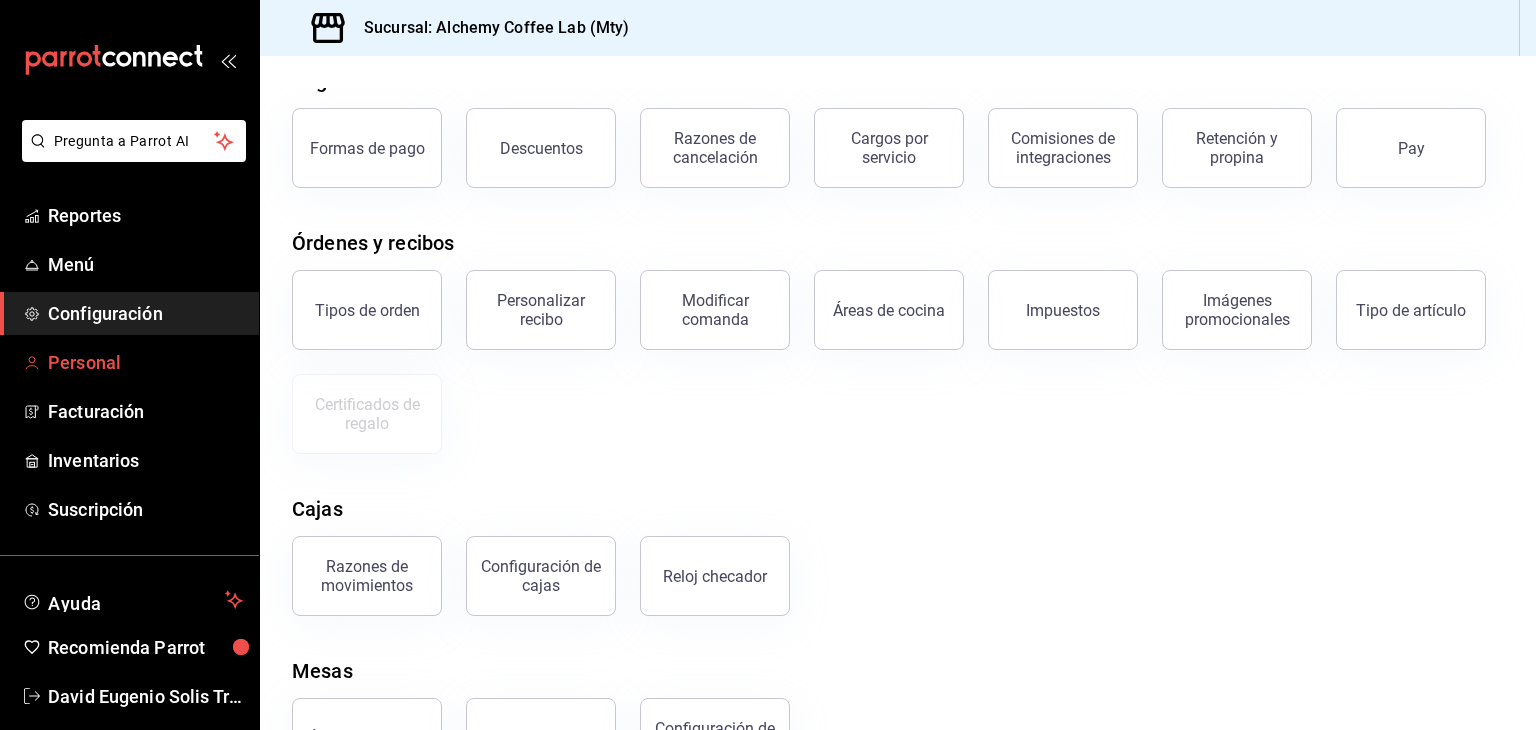 click on "Personal" at bounding box center [145, 362] 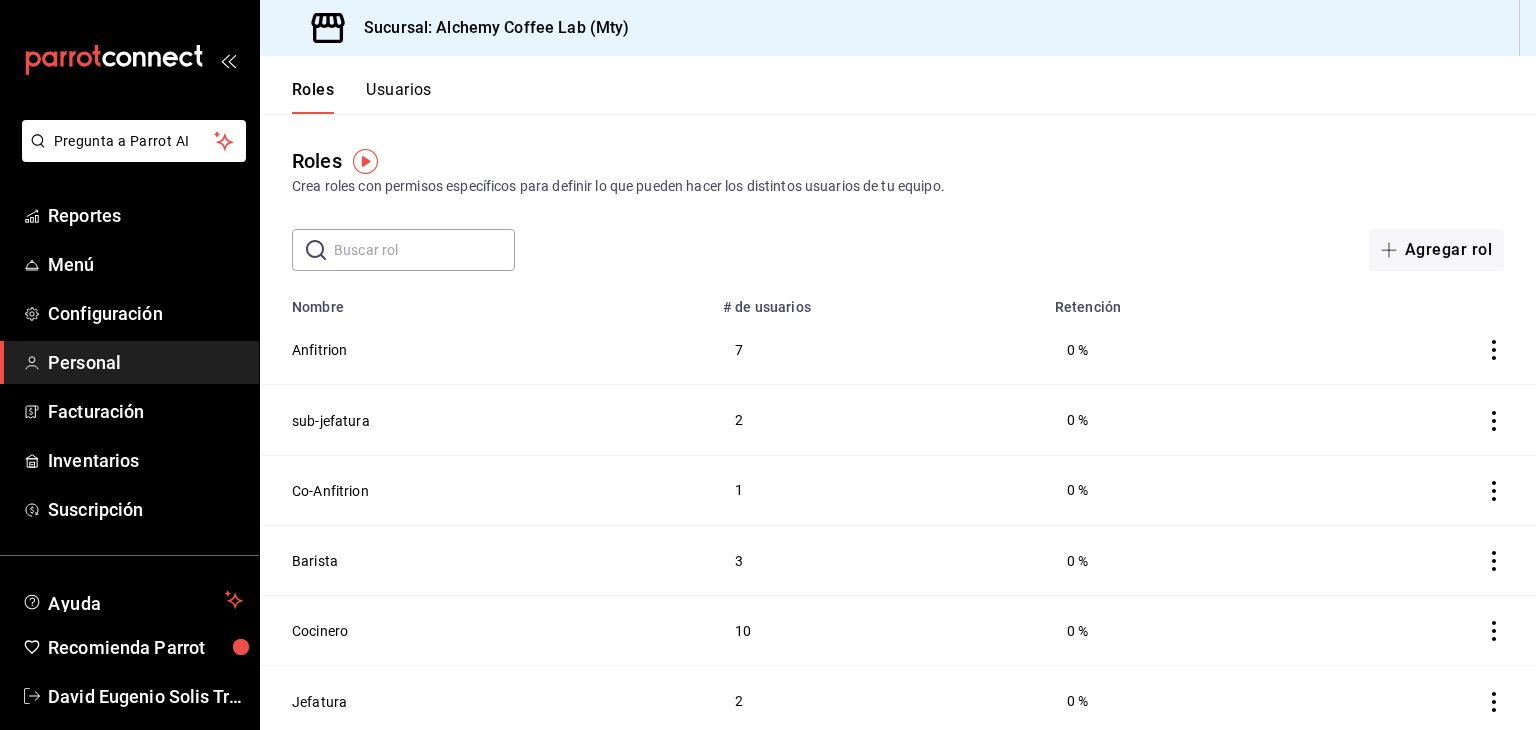 click on "Usuarios" at bounding box center (399, 97) 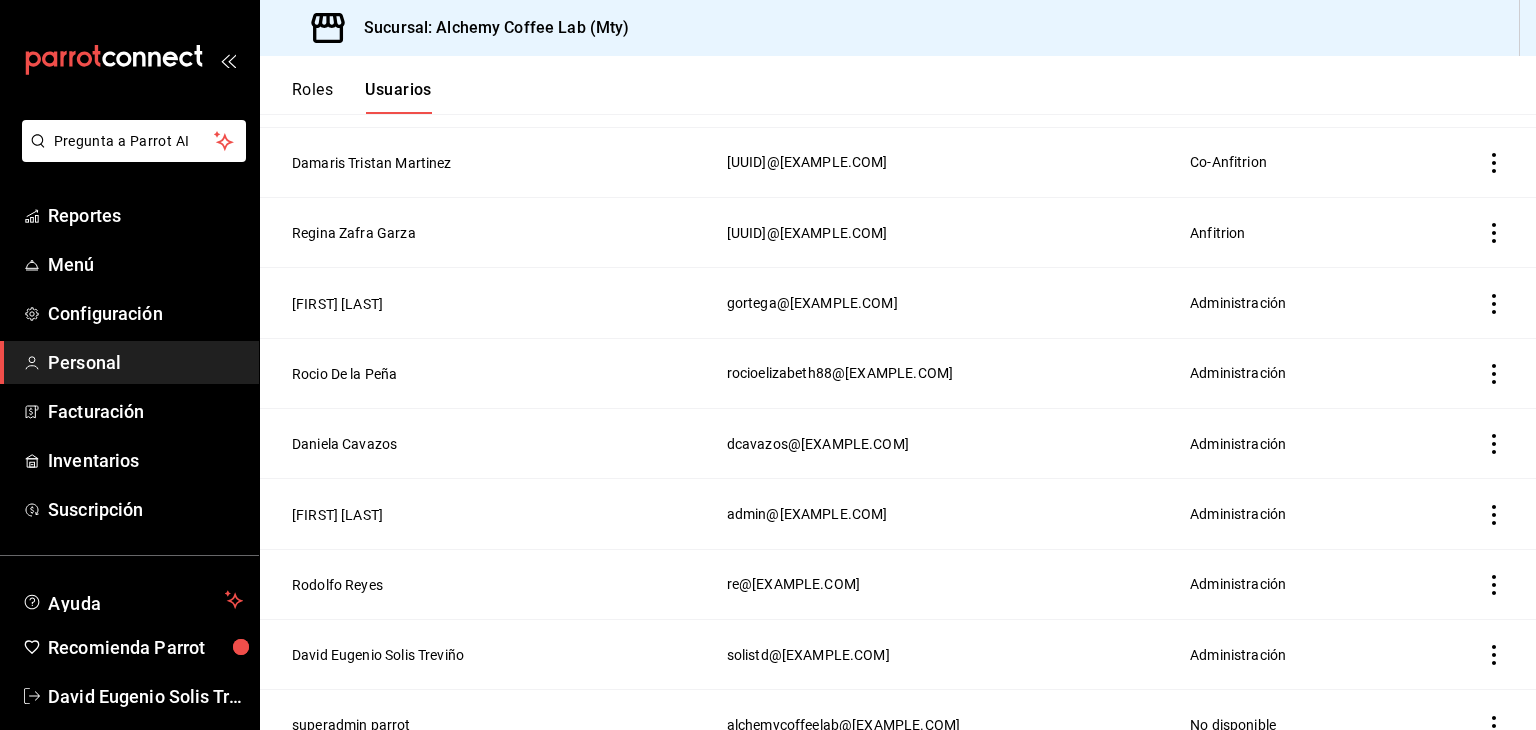 scroll, scrollTop: 1835, scrollLeft: 0, axis: vertical 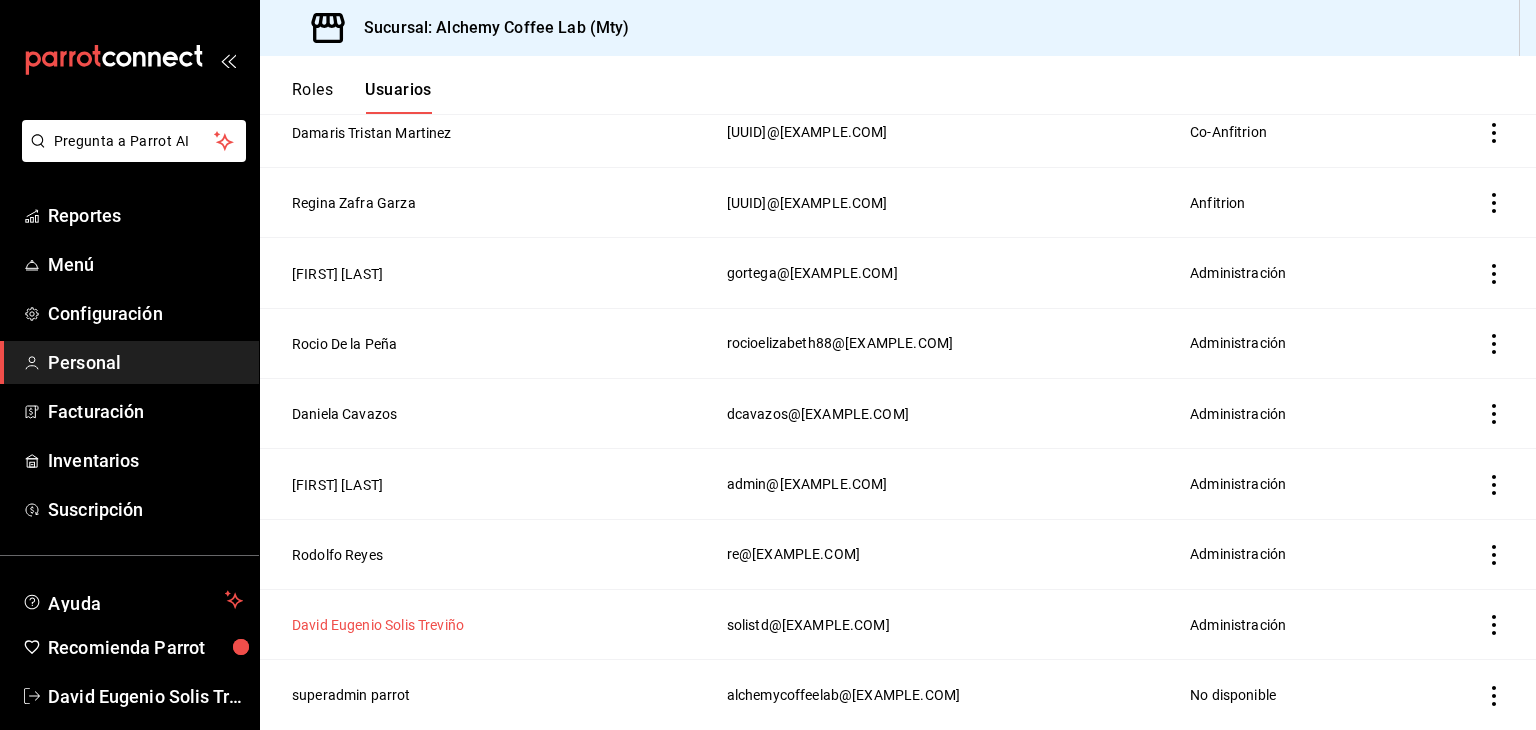 click on "David Eugenio Solis Treviño" at bounding box center [378, 625] 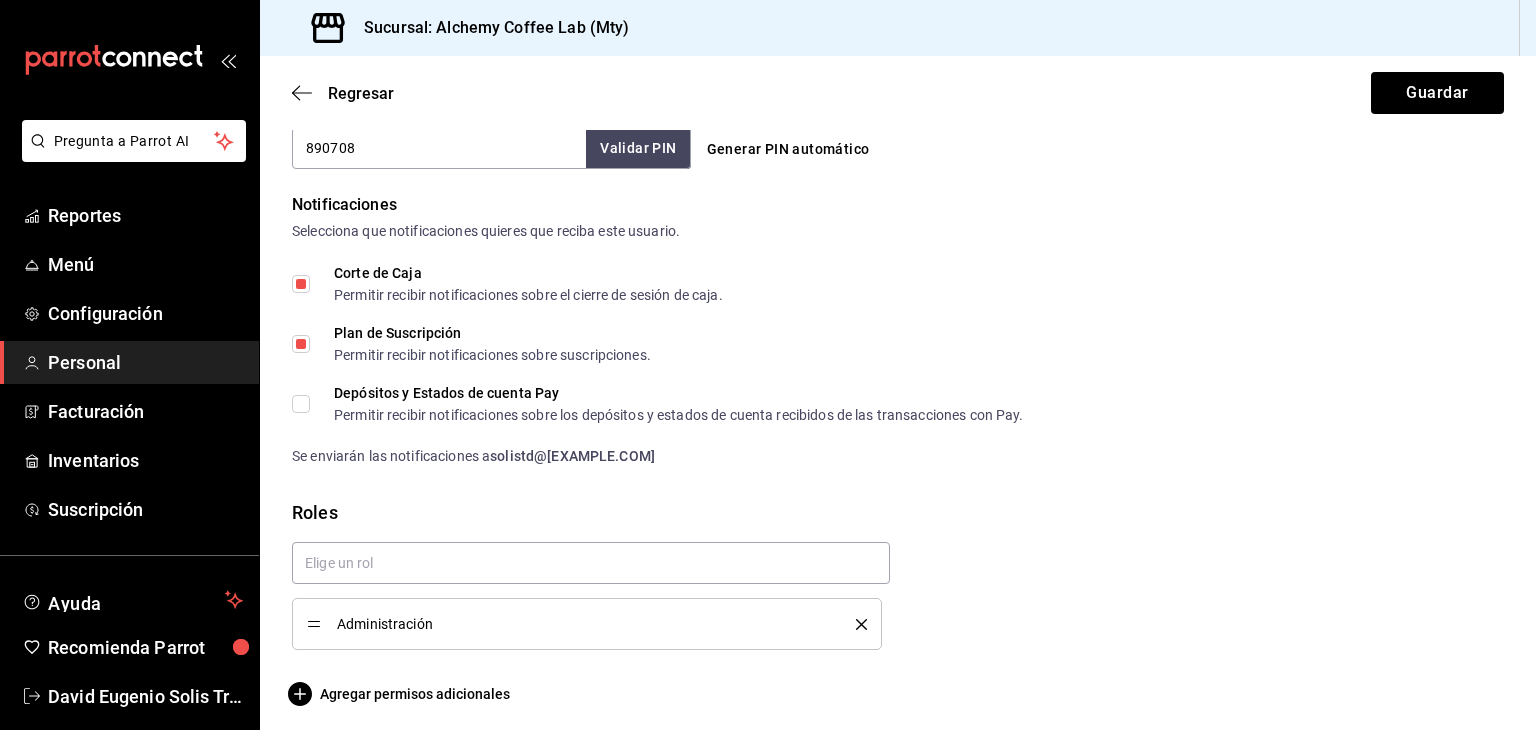 scroll, scrollTop: 979, scrollLeft: 0, axis: vertical 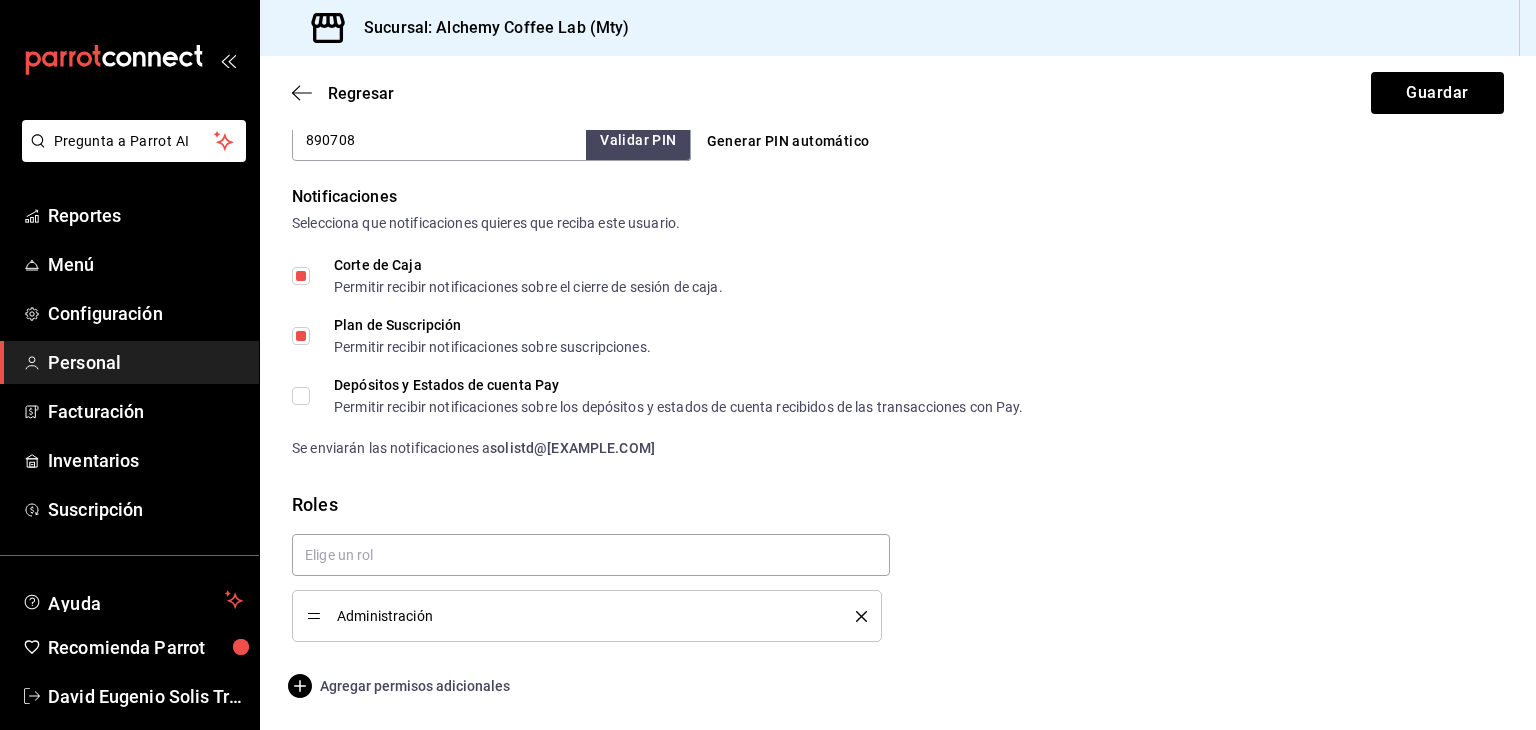 click on "Agregar permisos adicionales" at bounding box center (401, 686) 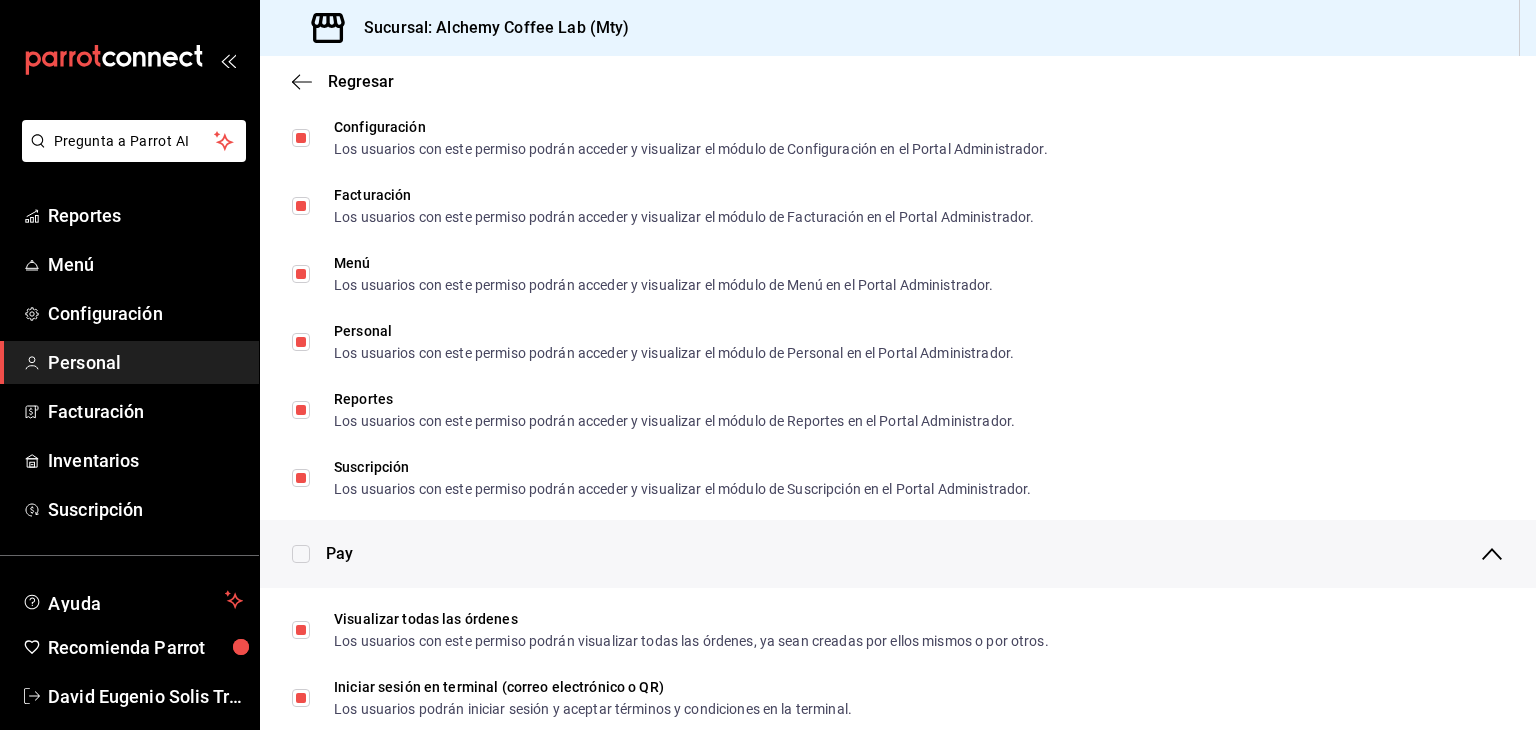 scroll, scrollTop: 1015, scrollLeft: 0, axis: vertical 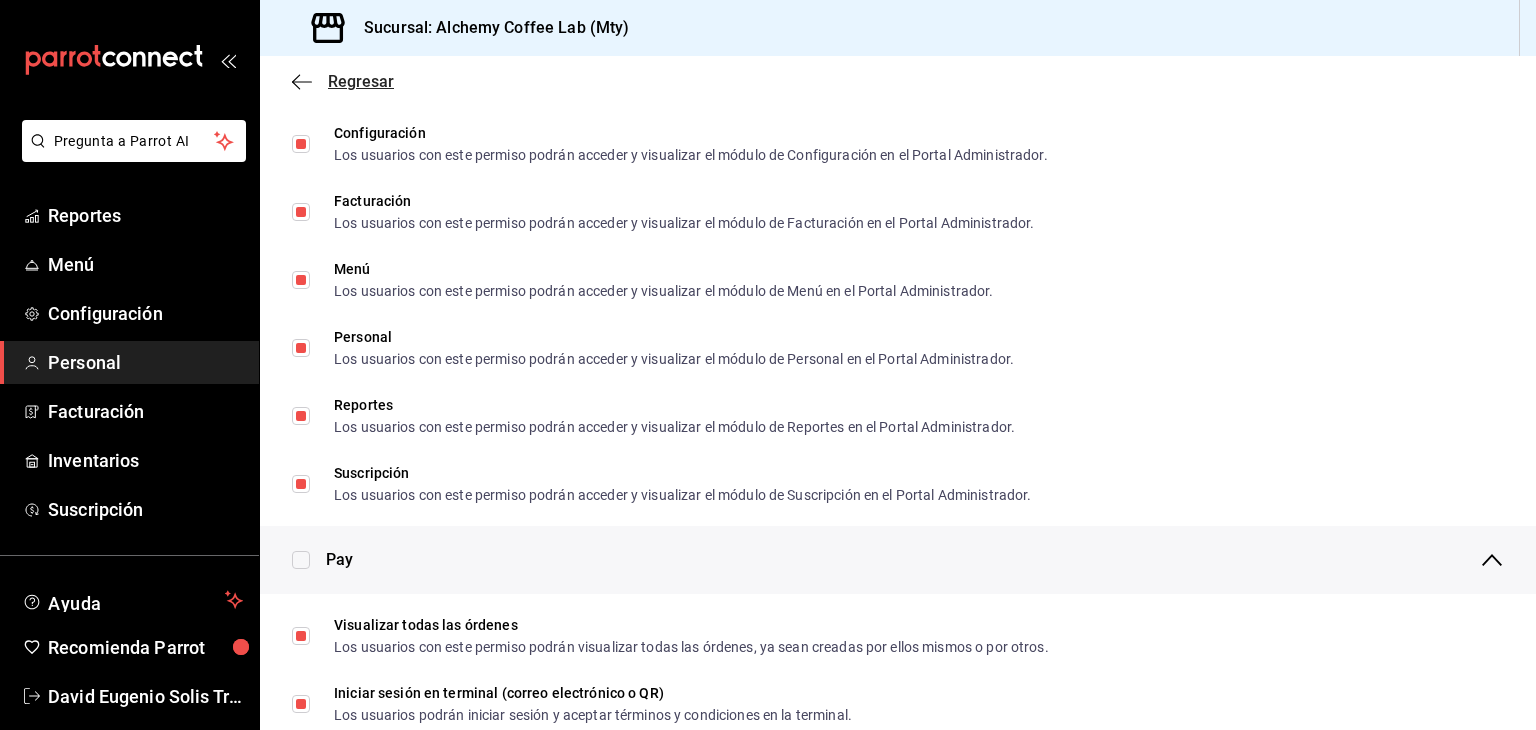 click on "Regresar" at bounding box center [361, 81] 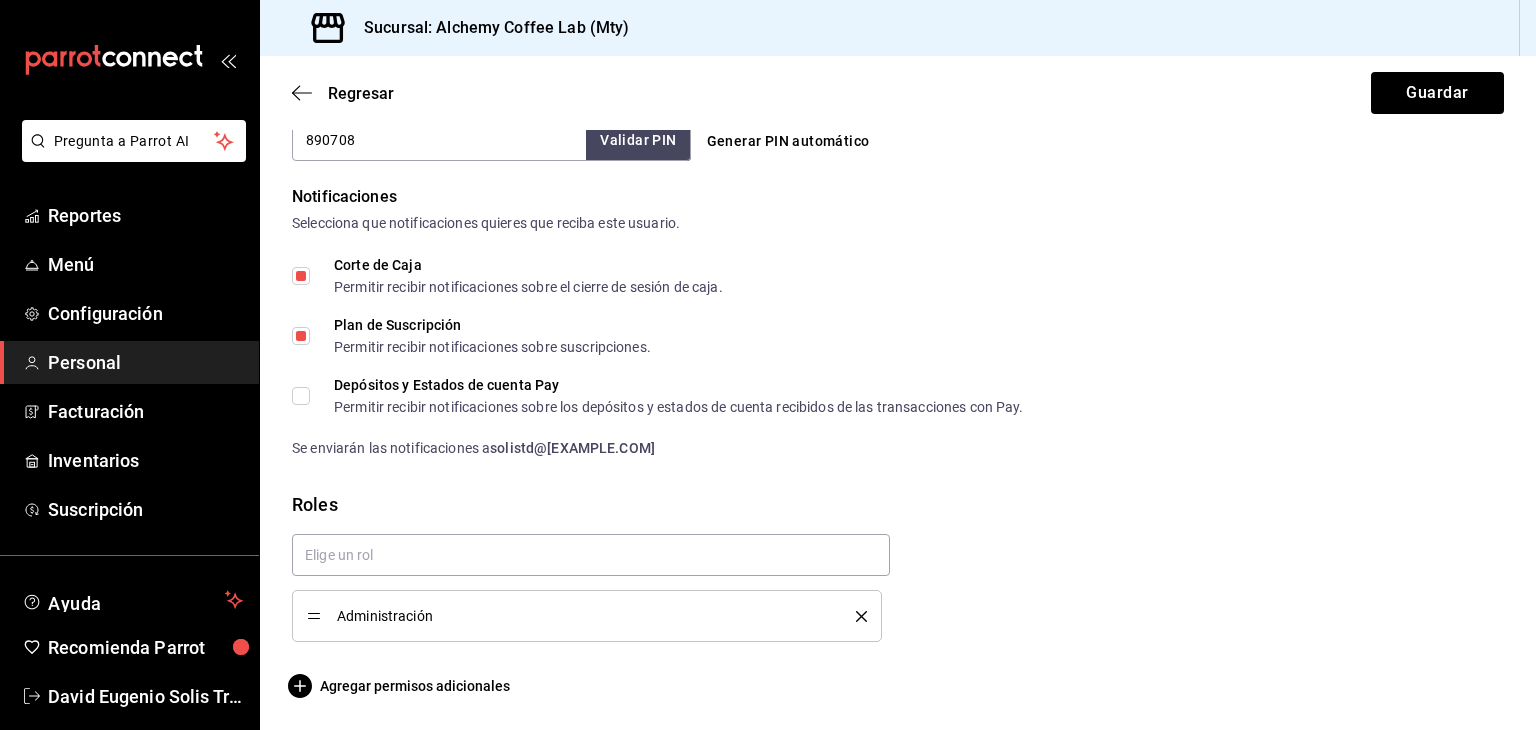 scroll, scrollTop: 979, scrollLeft: 0, axis: vertical 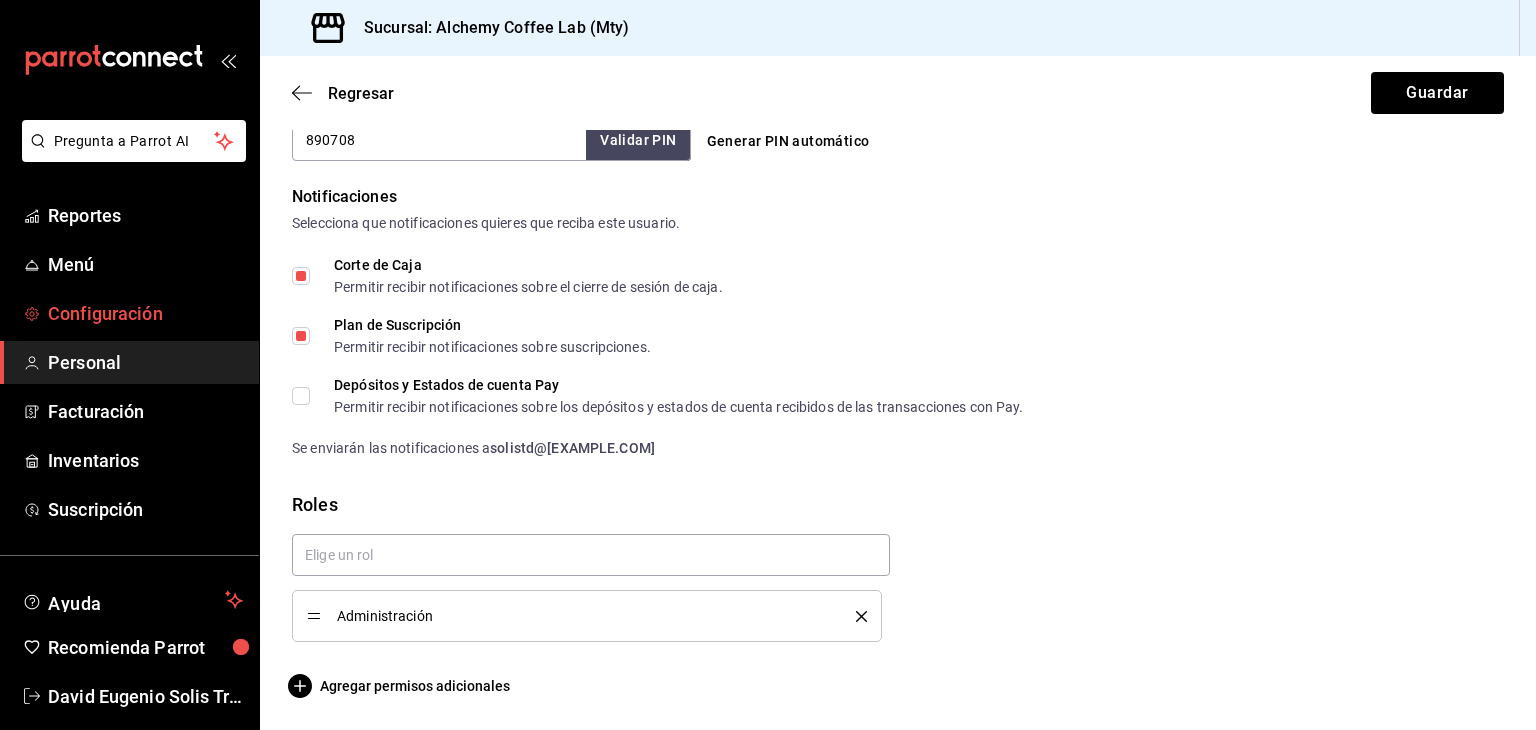 click on "Configuración" at bounding box center (145, 313) 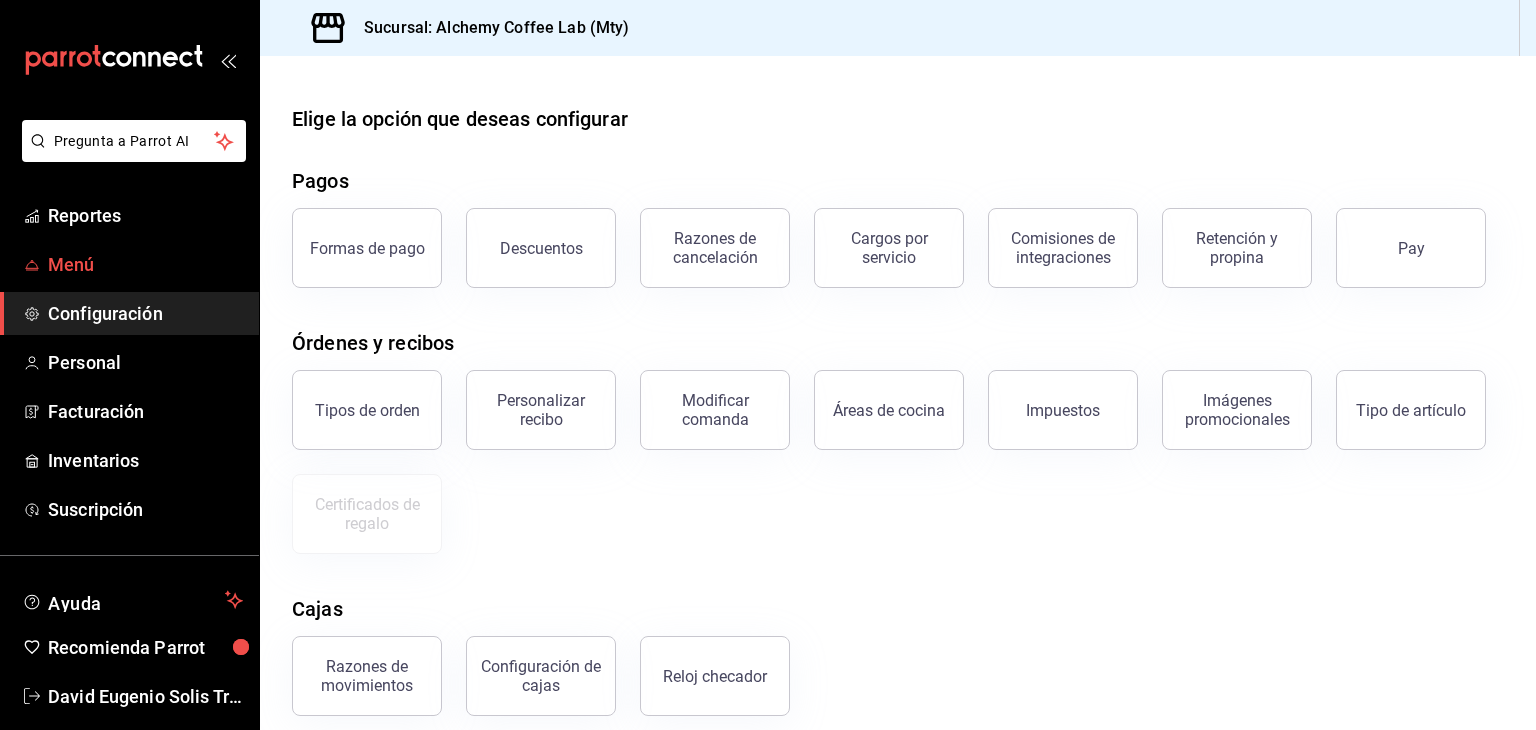 click on "Menú" at bounding box center [145, 264] 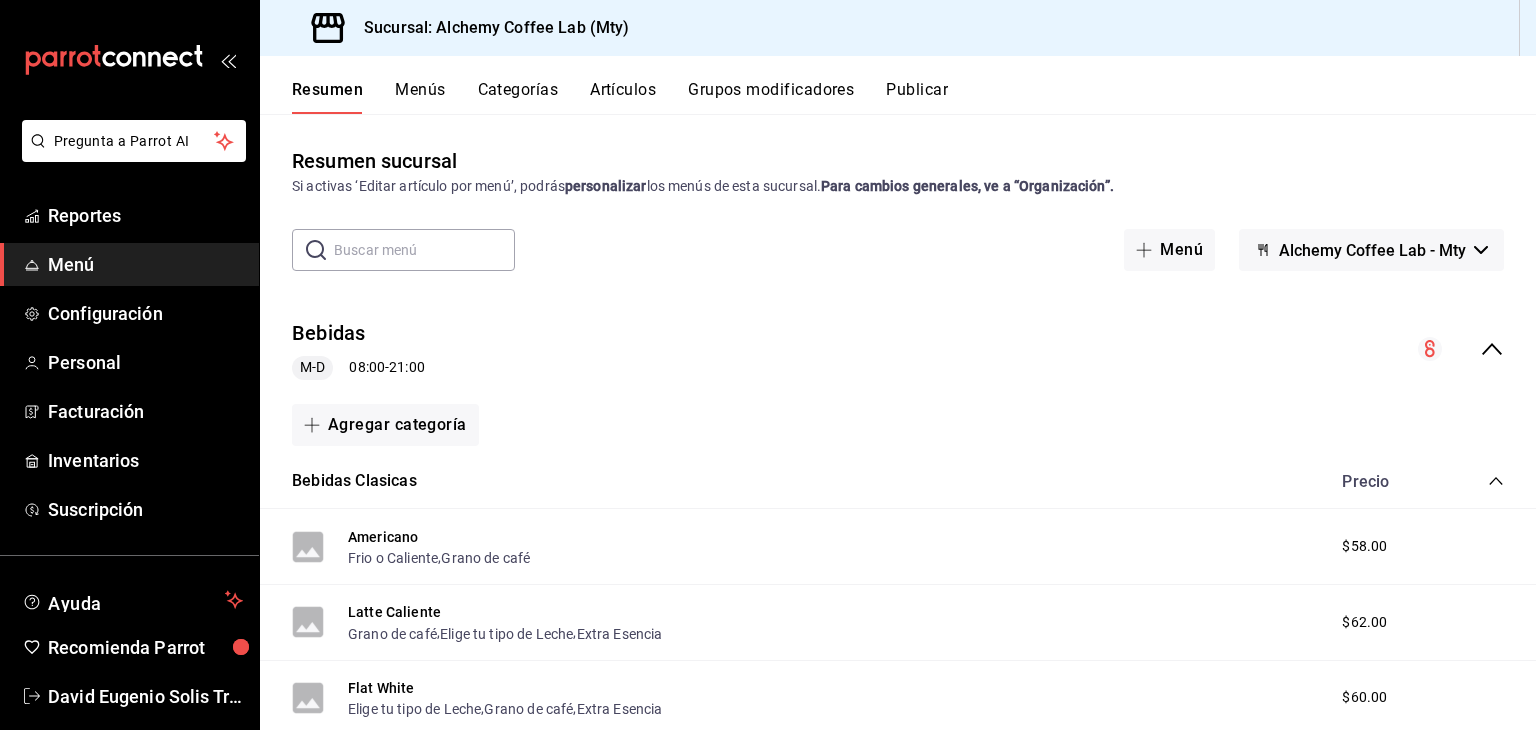 click on "Menús" at bounding box center [420, 97] 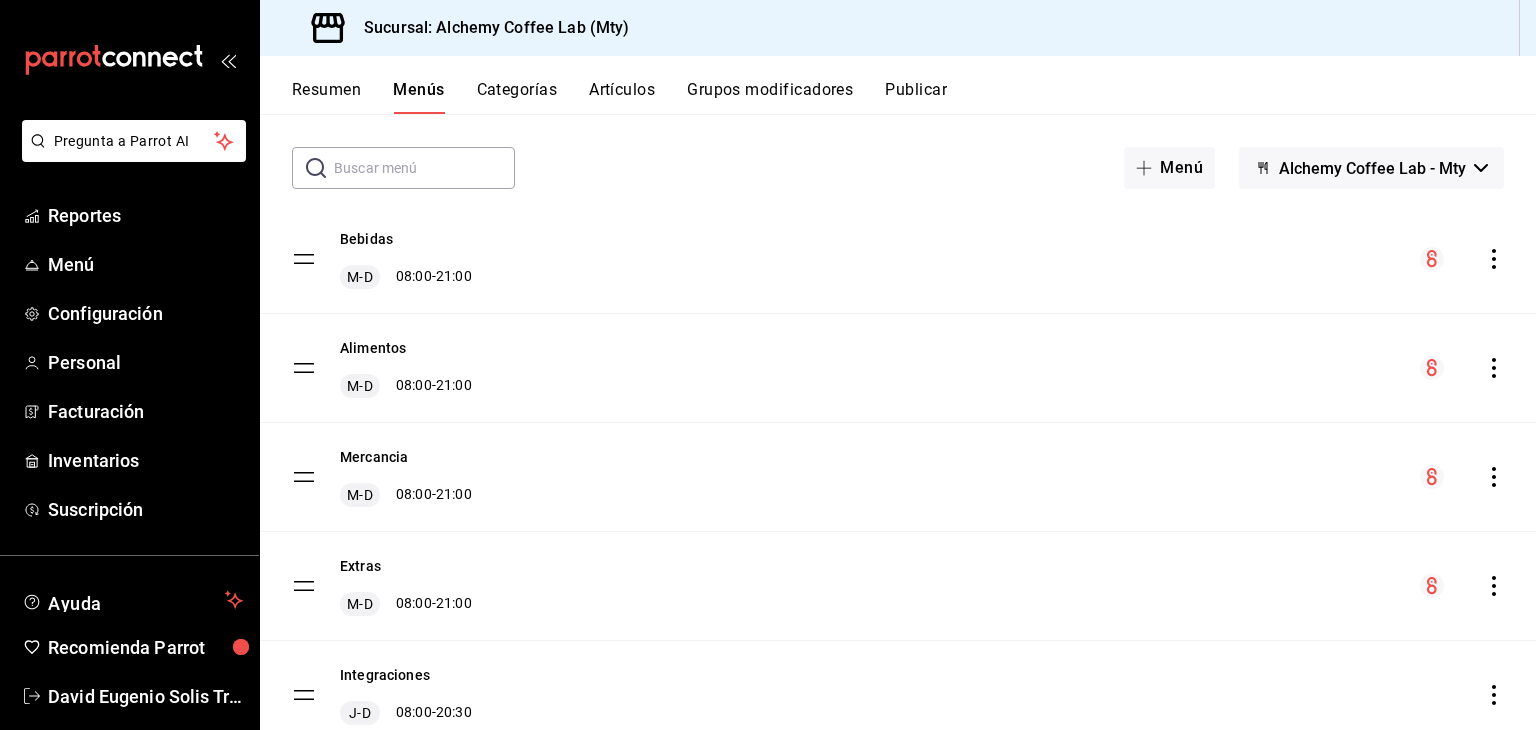 scroll, scrollTop: 158, scrollLeft: 0, axis: vertical 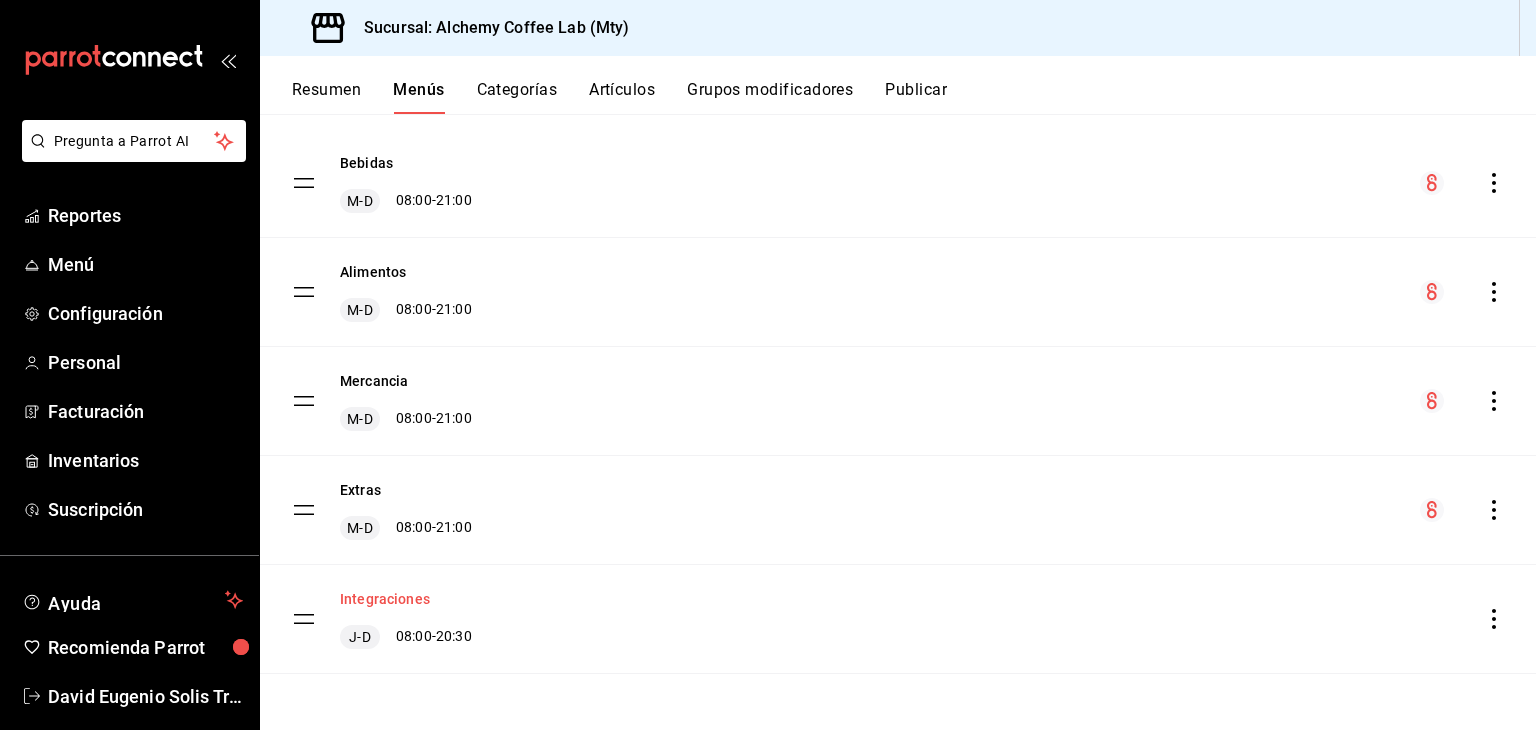 click on "Integraciones" at bounding box center (385, 599) 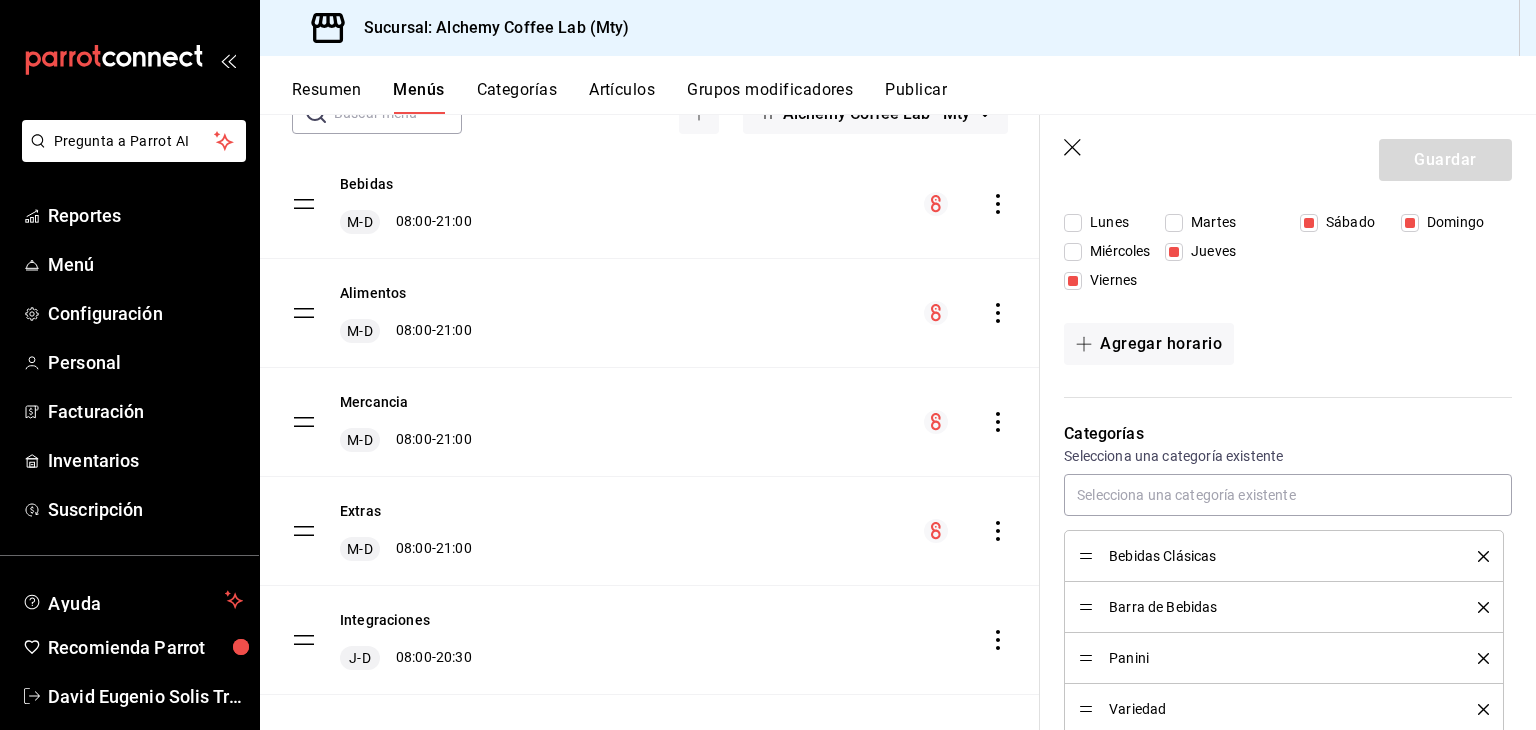 scroll, scrollTop: 400, scrollLeft: 0, axis: vertical 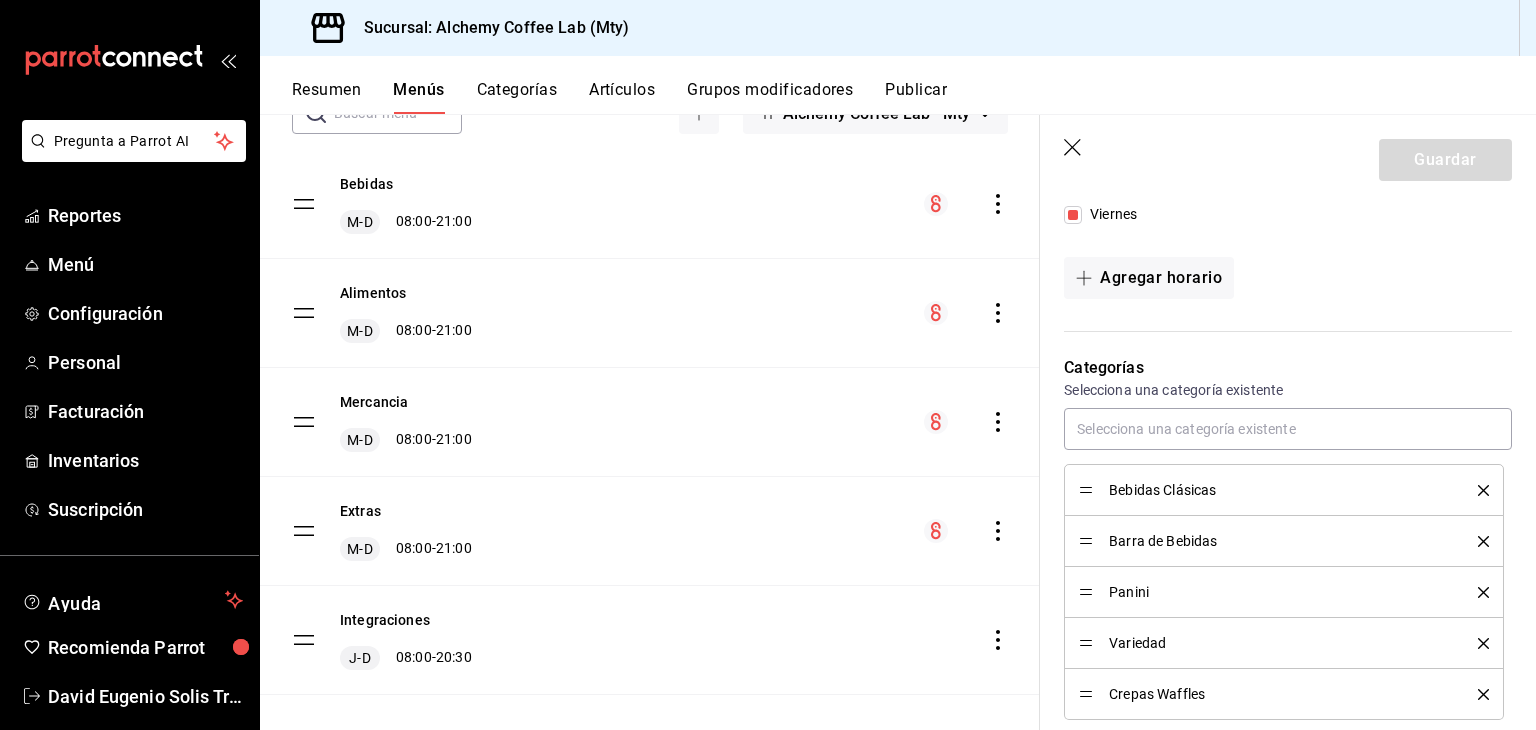 click on "Resumen Menús Categorías Artículos Grupos modificadores Publicar" at bounding box center (898, 85) 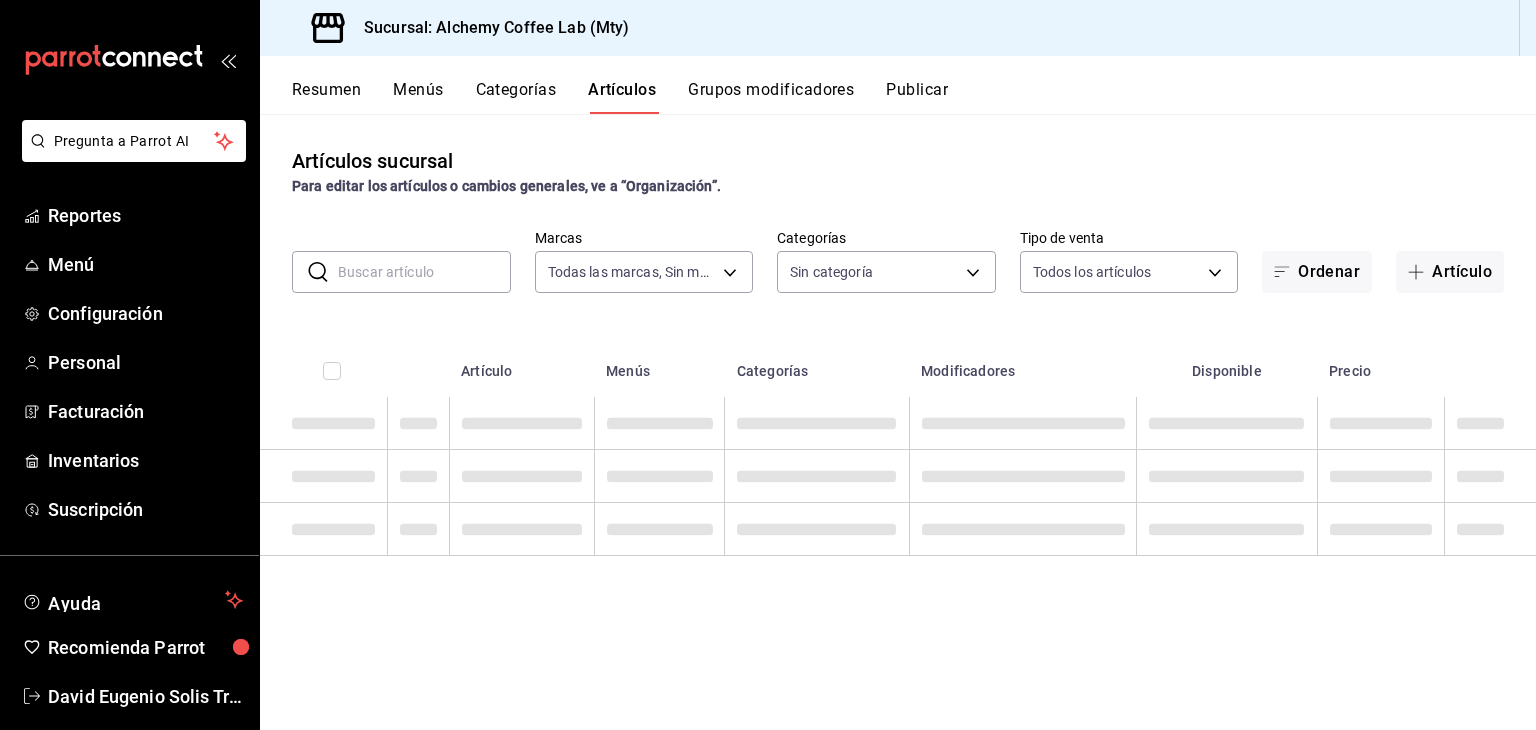 type on "147fd5db-d129-484d-8765-362391796a66" 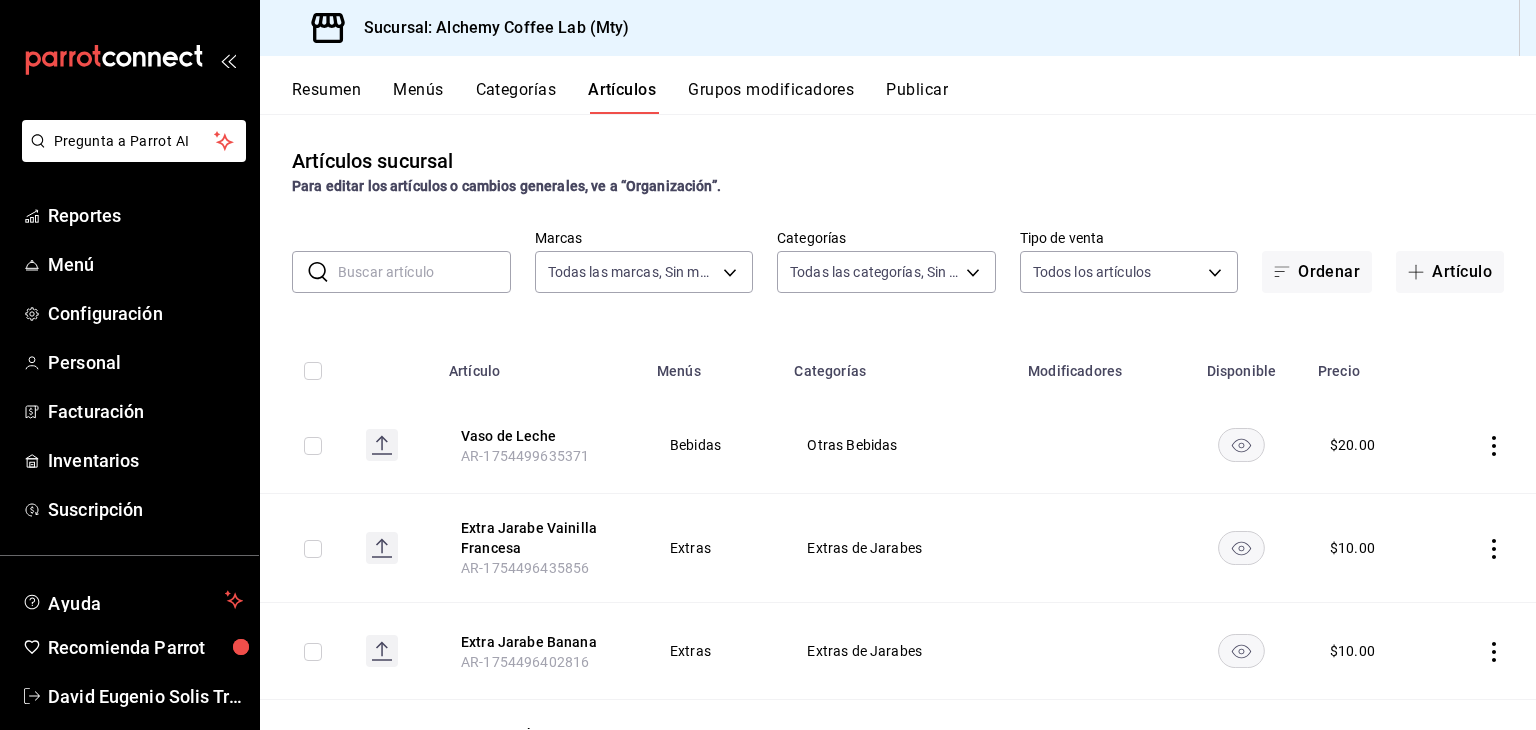 type on "22b06866-db8b-4db9-b95b-35e3e4a85507,fbaa8fe5-68e7-491d-b03f-ce844aa474e7,f0176ca4-5dc3-42f0-a21f-54796b2d6ce4,c4f1b2b2-4cec-4db9-a310-abf4beb25226,6e561742-6cfe-4428-bdd7-98f947b897f7,ed96c675-c7ed-4458-b82b-32ea0ae9920c,2e3e028b-89e5-4003-abc7-67012b64c3c6,f9ecfb5f-2d86-470a-83ef-3d4616404b79,4dbf6704-01f8-4ae7-b143-5fb9fa4fa204,475d1d53-3dd2-4a4e-b59e-75da982537cc,9128c269-13cc-49c0-a61c-98ae135d2966,1489ea8f-3c5b-4bed-8712-fb1efc8e1484,237dd9fd-525f-4126-935d-1d618c95d359,1759a289-da96-444c-a3da-589932e8f911,32a25308-5a1a-4b27-9101-20aae4ecbe3b,5720fba0-4b3c-4af1-99c2-310b9d32b626,6f391e13-d369-4fd1-9e07-81fa35695065,6cee18f7-63d6-4ae0-a5fa-7f66450c5234,8f56fa9d-b5f7-423d-8f11-eda24a9be7dc,0959238c-b2f0-4e50-a72b-9acd913a0e6d,87d7d329-ef4d-4ea2-b0cc-7aa43f232e86,0d94947a-2237-44fd-9659-405017dccbcb,4f878af2-bd33-4ff2-b57a-7be79110d9e1,7dbad2d2-8702-4494-bd85-95c08bbe0766,19e81b95-3a6a-45a7-b76c-705b7ea18356,ab0ce2b7-02f2-4a6d-b2a0-8d884bdd482f,f61d6689-96be-4dbf-b04d-1c056a84d092,bbe26e67-8ee3-44bb-aa4..." 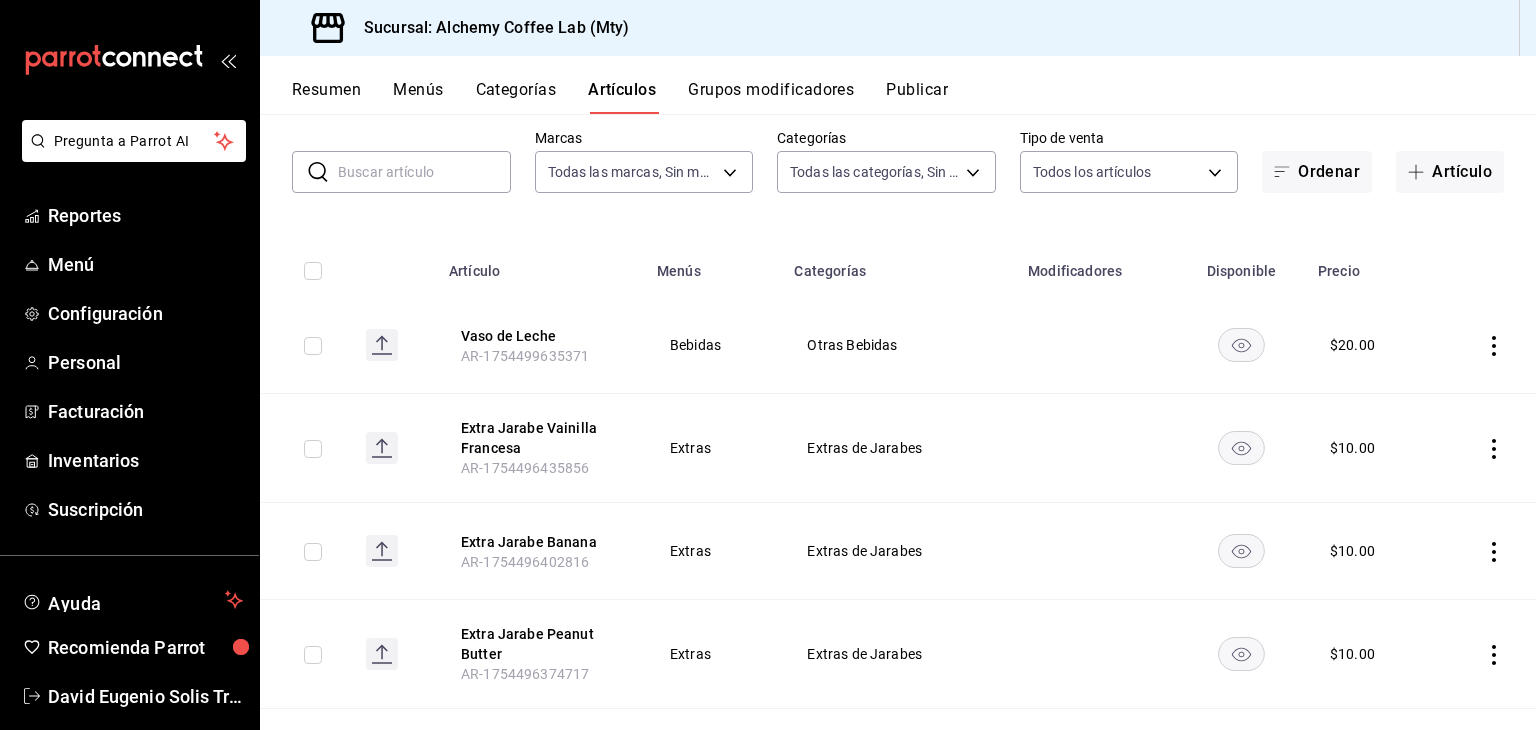 click at bounding box center [424, 172] 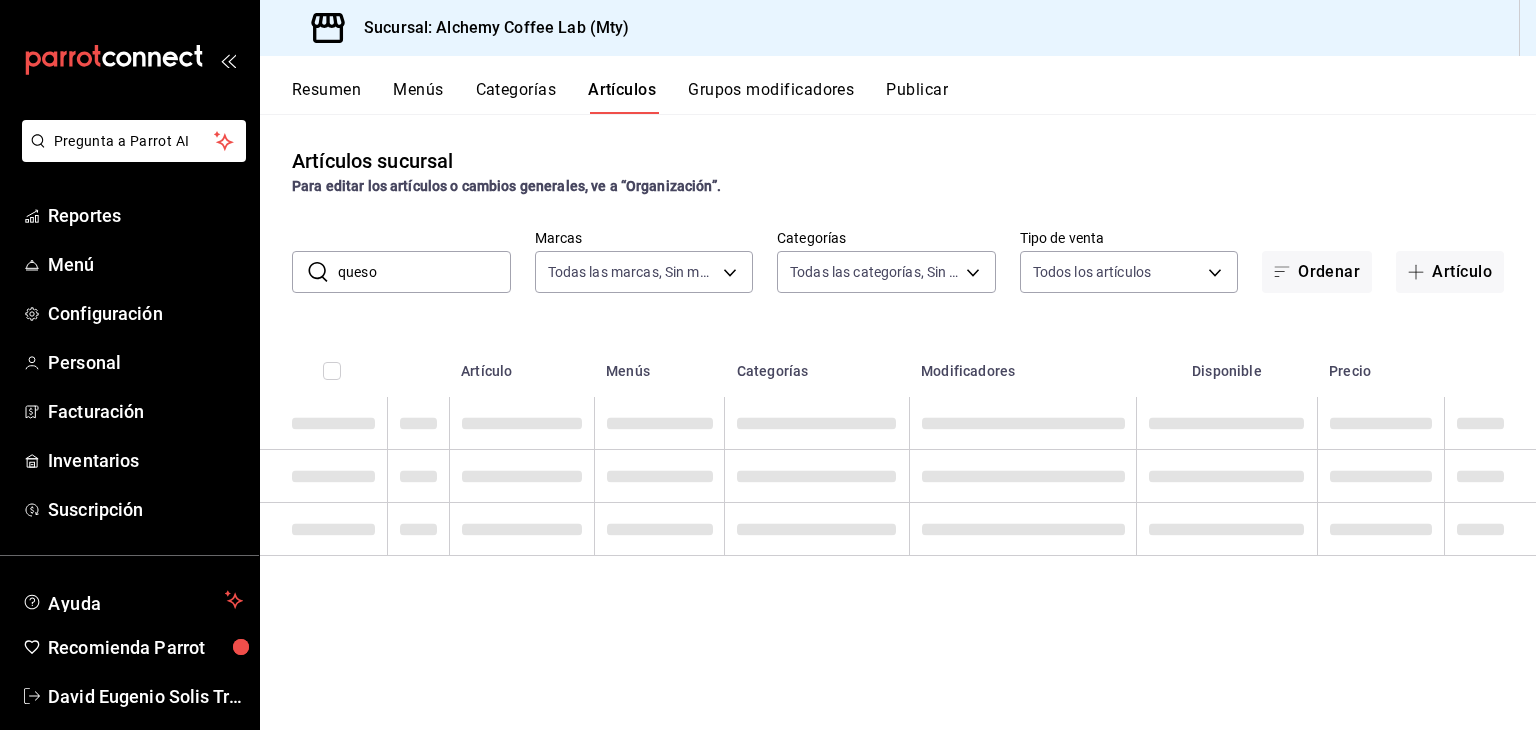 scroll, scrollTop: 0, scrollLeft: 0, axis: both 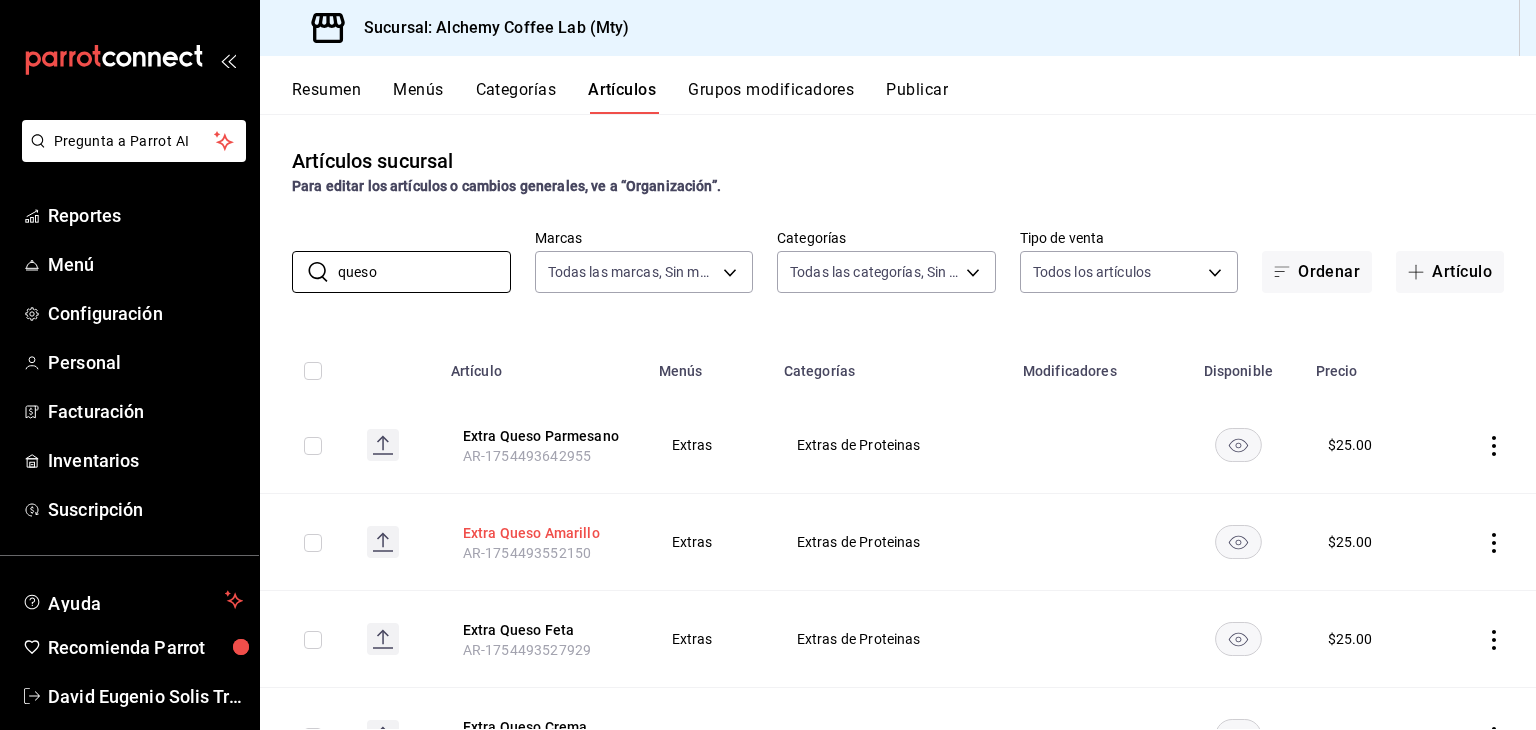 type on "queso" 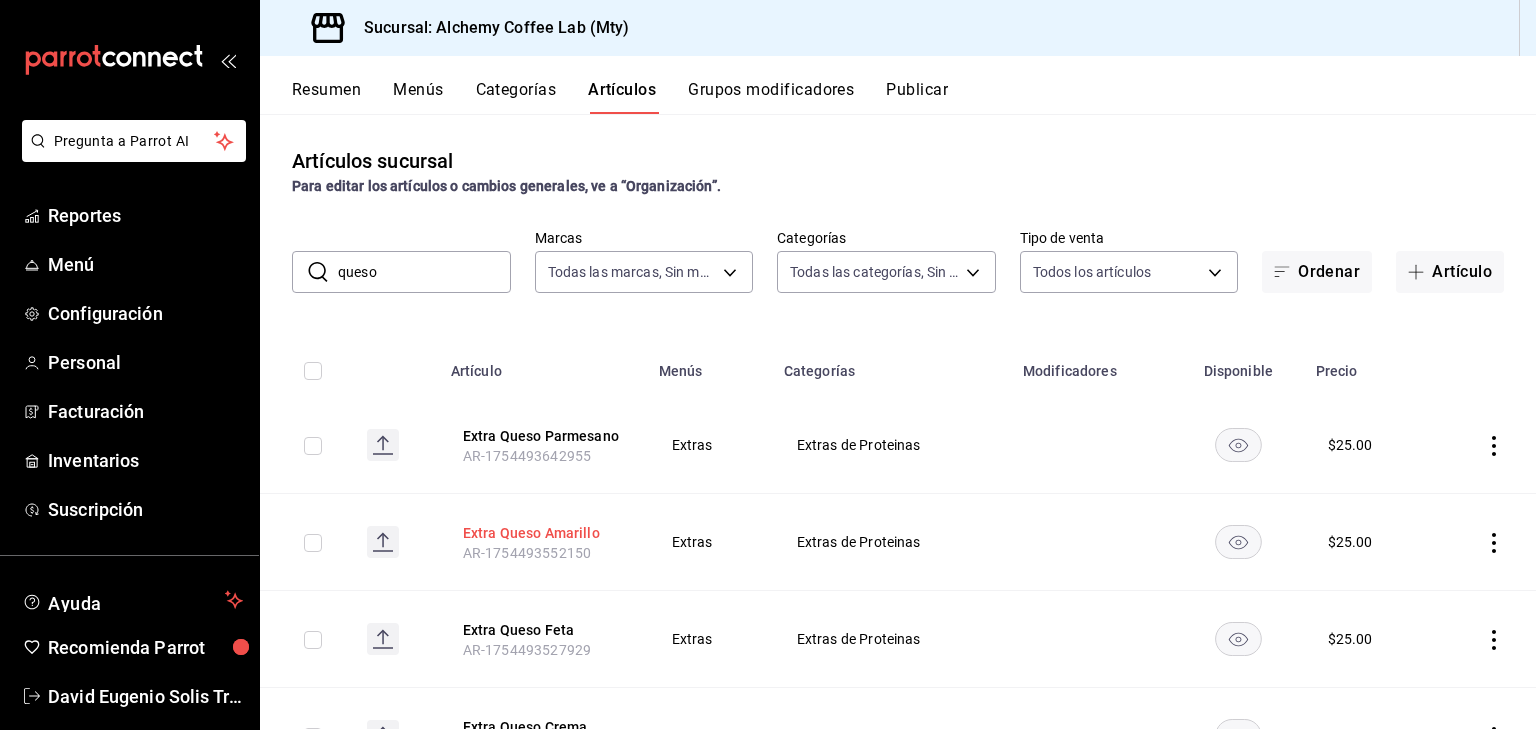 click on "Extra Queso Amarillo" at bounding box center (543, 533) 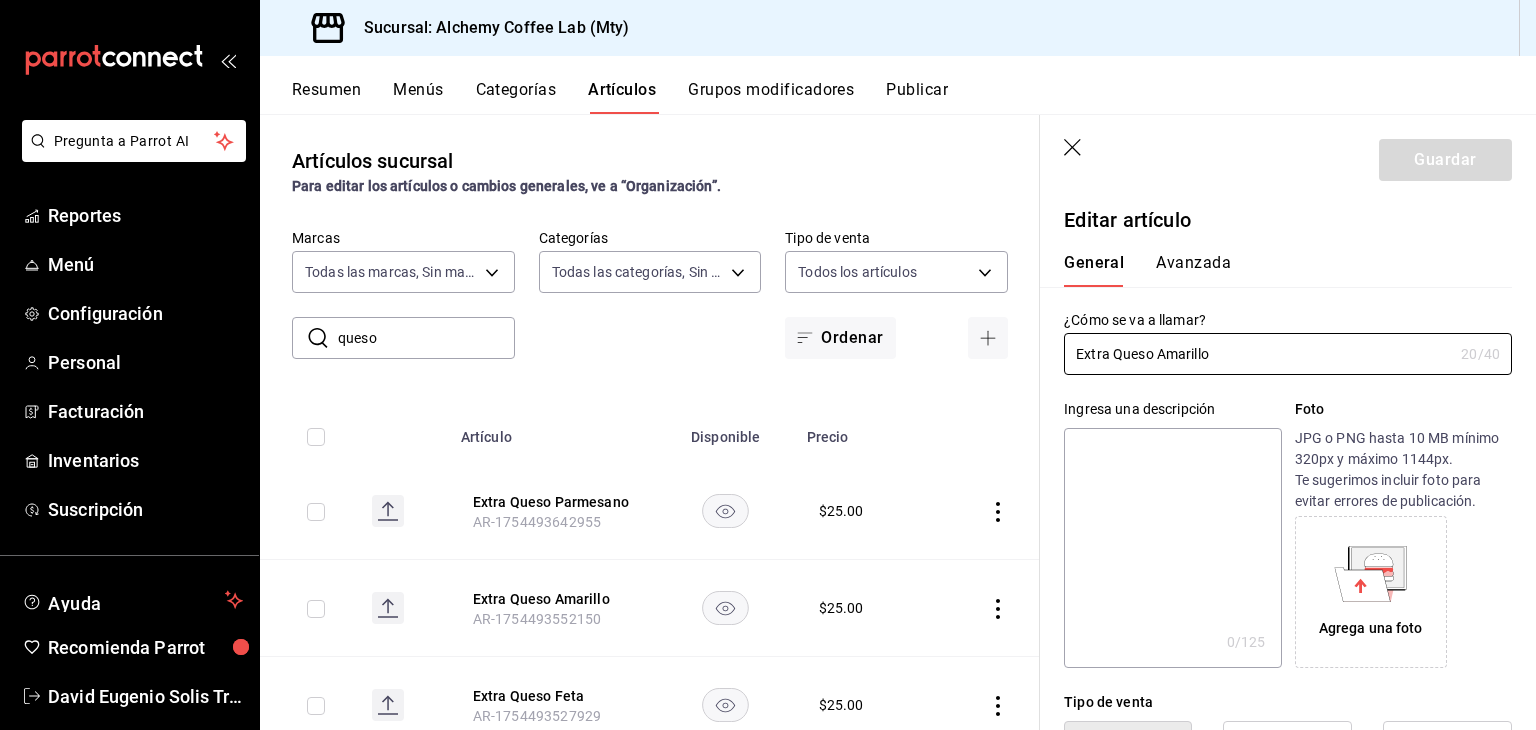 type on "$25.00" 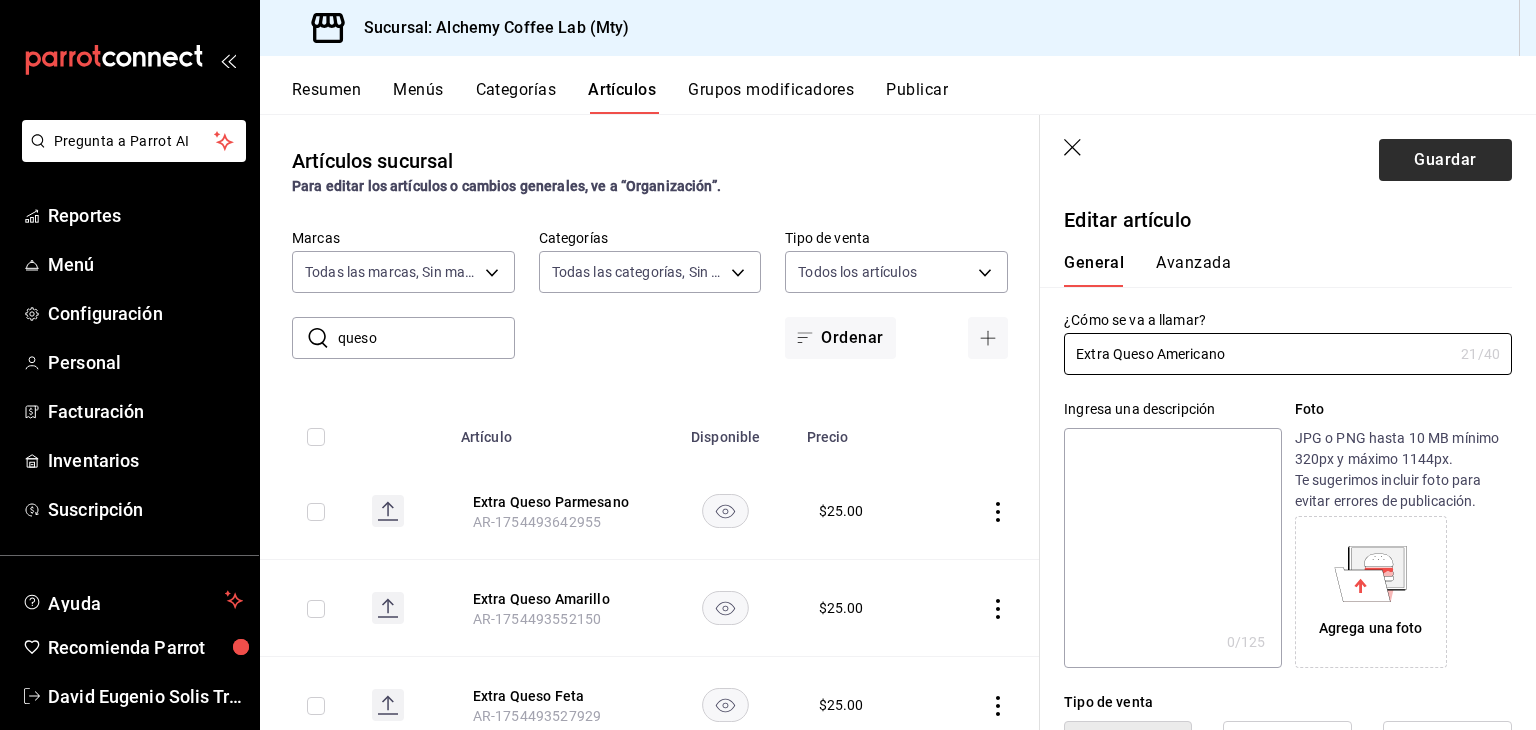 type on "Extra Queso Americano" 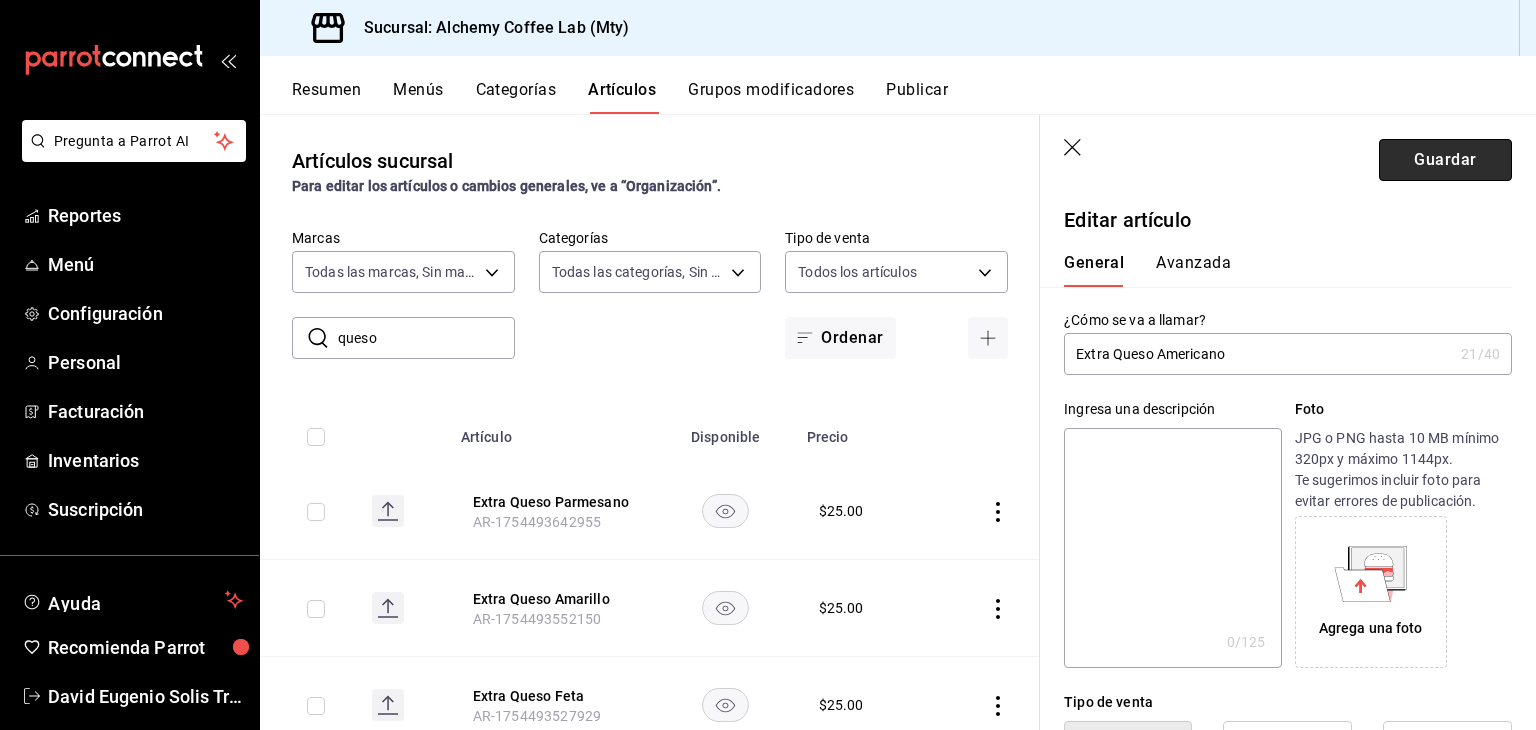 click on "Guardar" at bounding box center [1445, 160] 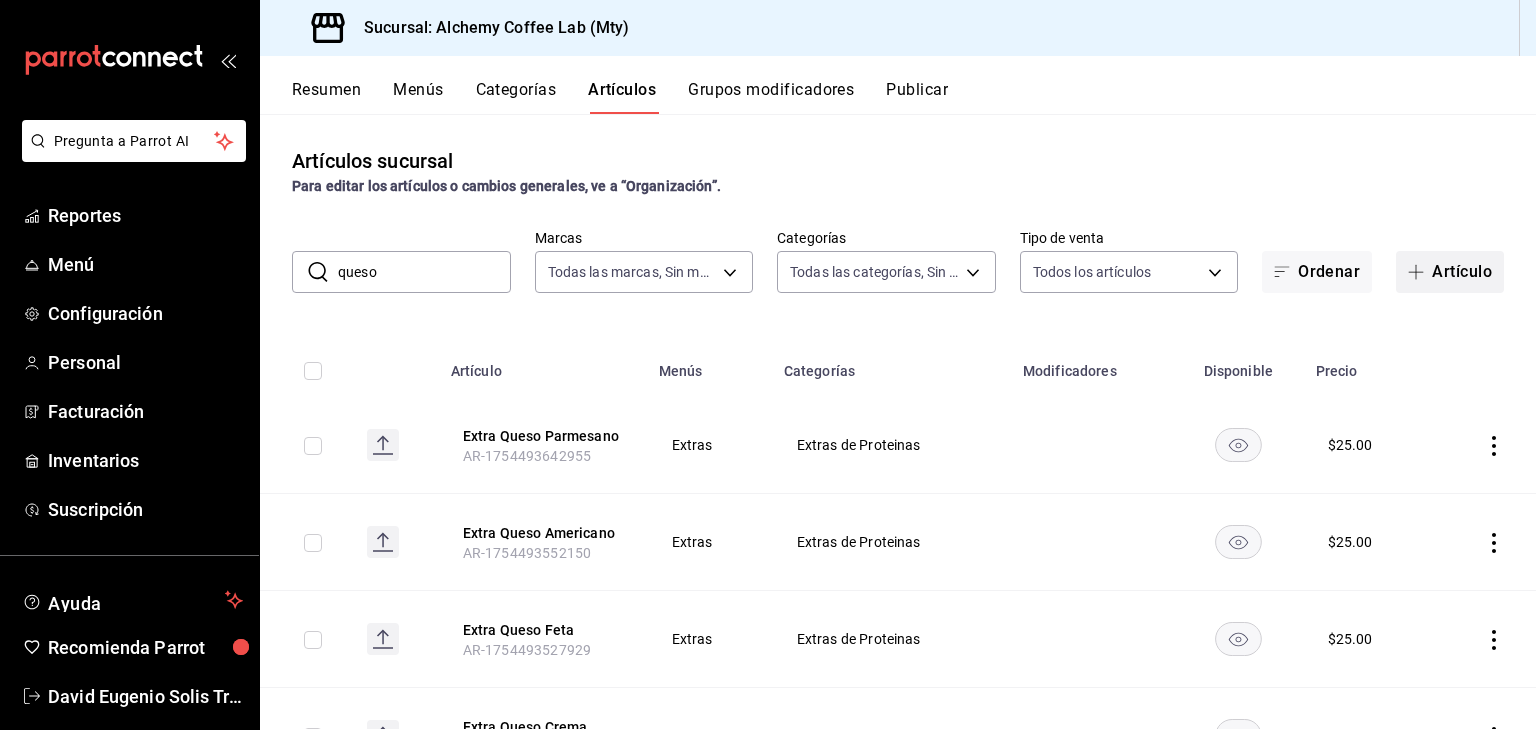 click on "Artículo" at bounding box center [1450, 272] 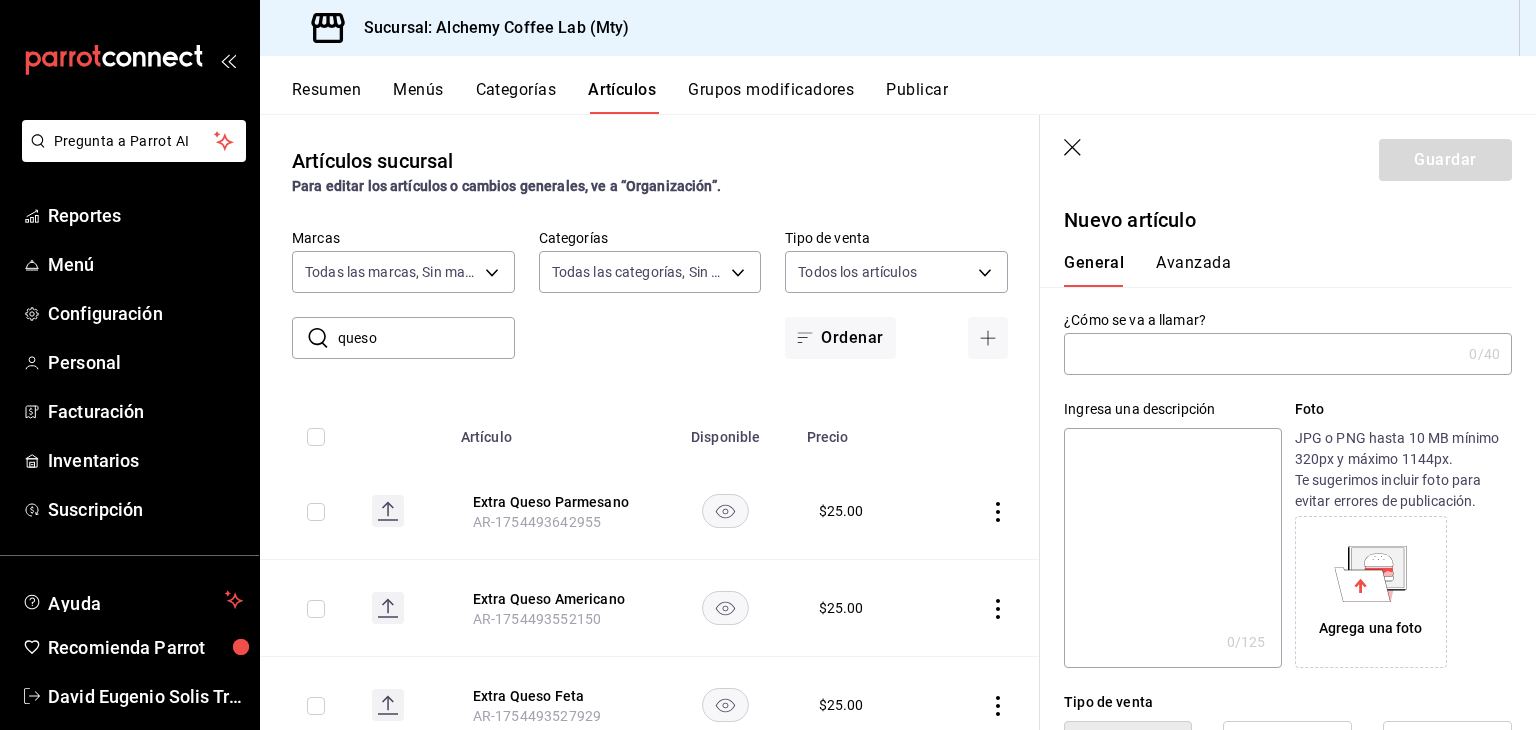 click at bounding box center (1262, 354) 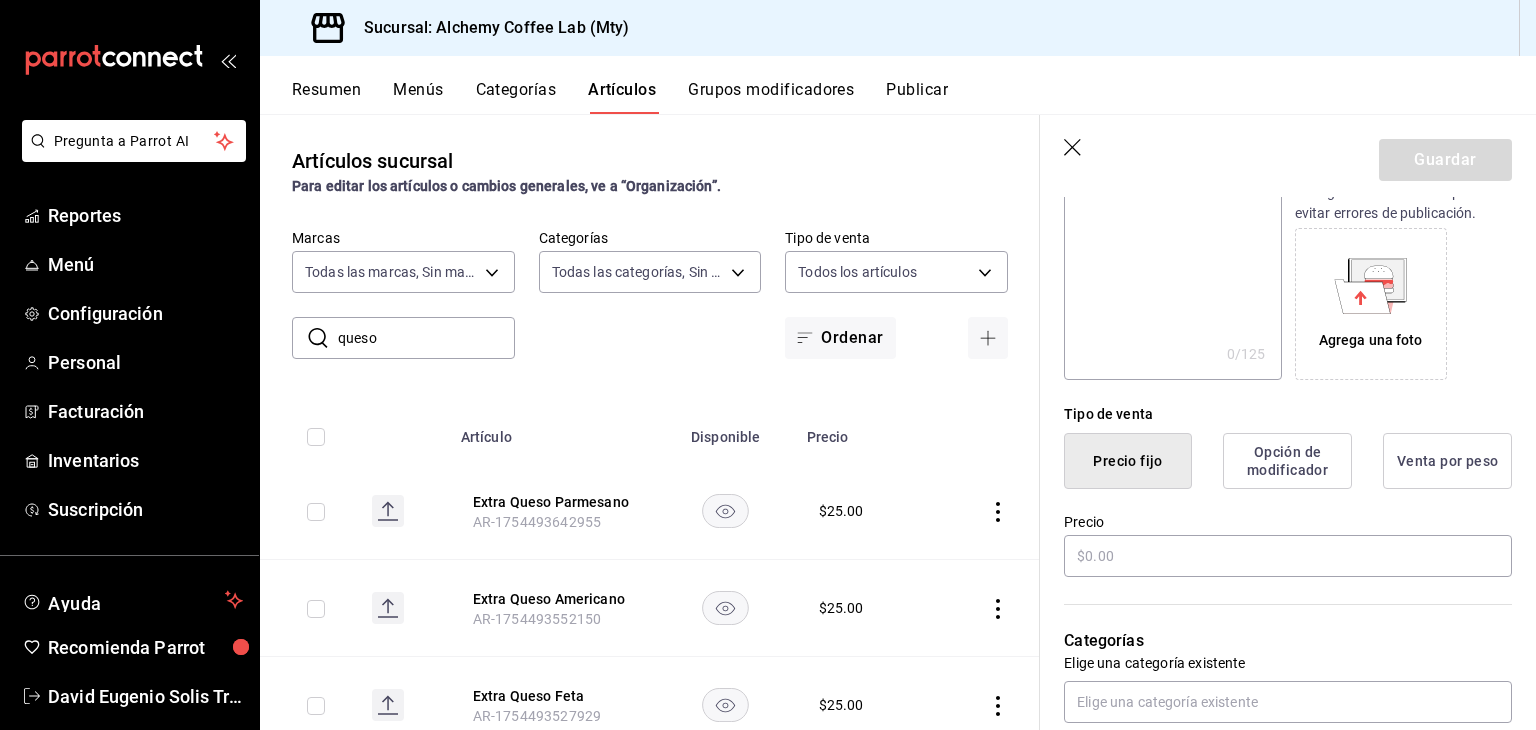 scroll, scrollTop: 300, scrollLeft: 0, axis: vertical 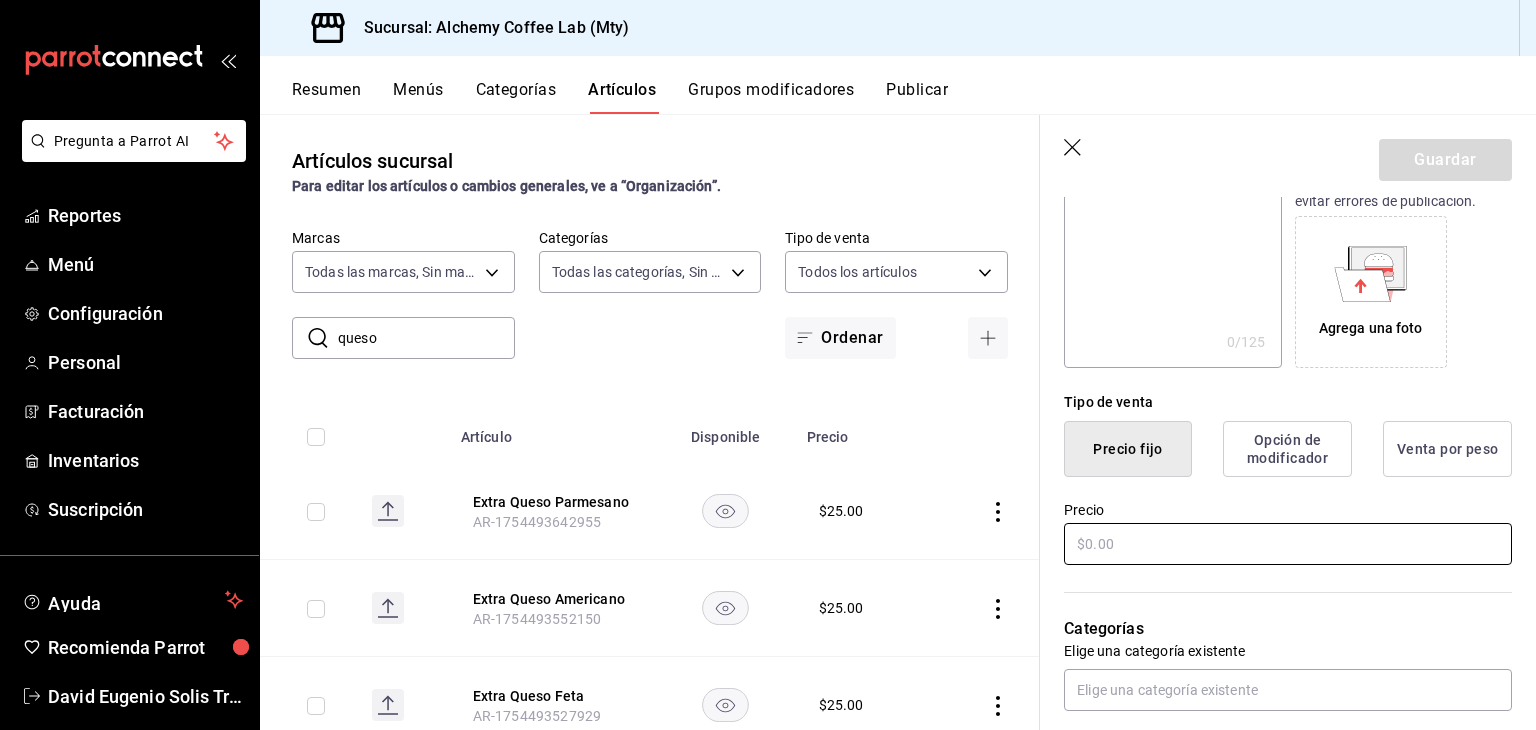 type on "Extra Salsa Suiza" 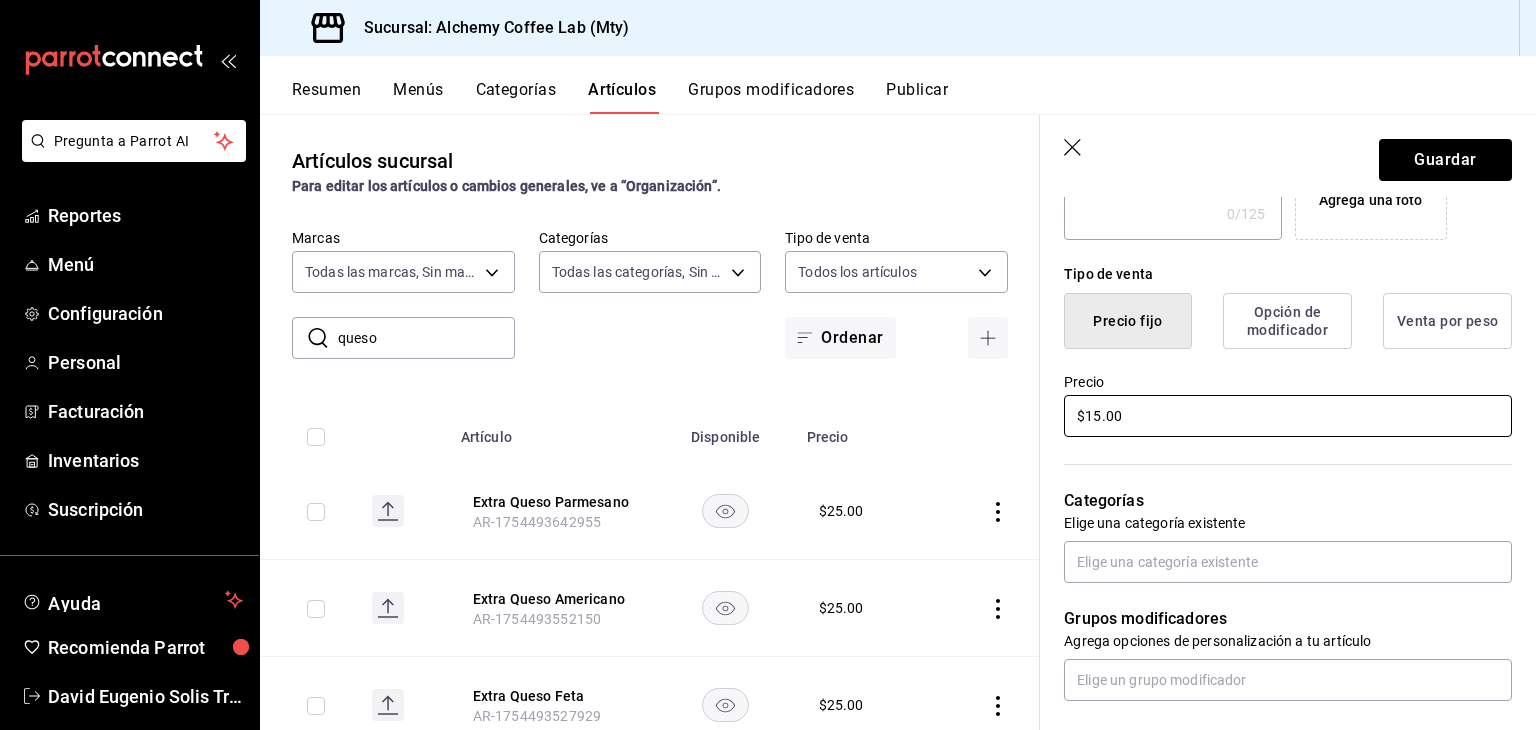 scroll, scrollTop: 700, scrollLeft: 0, axis: vertical 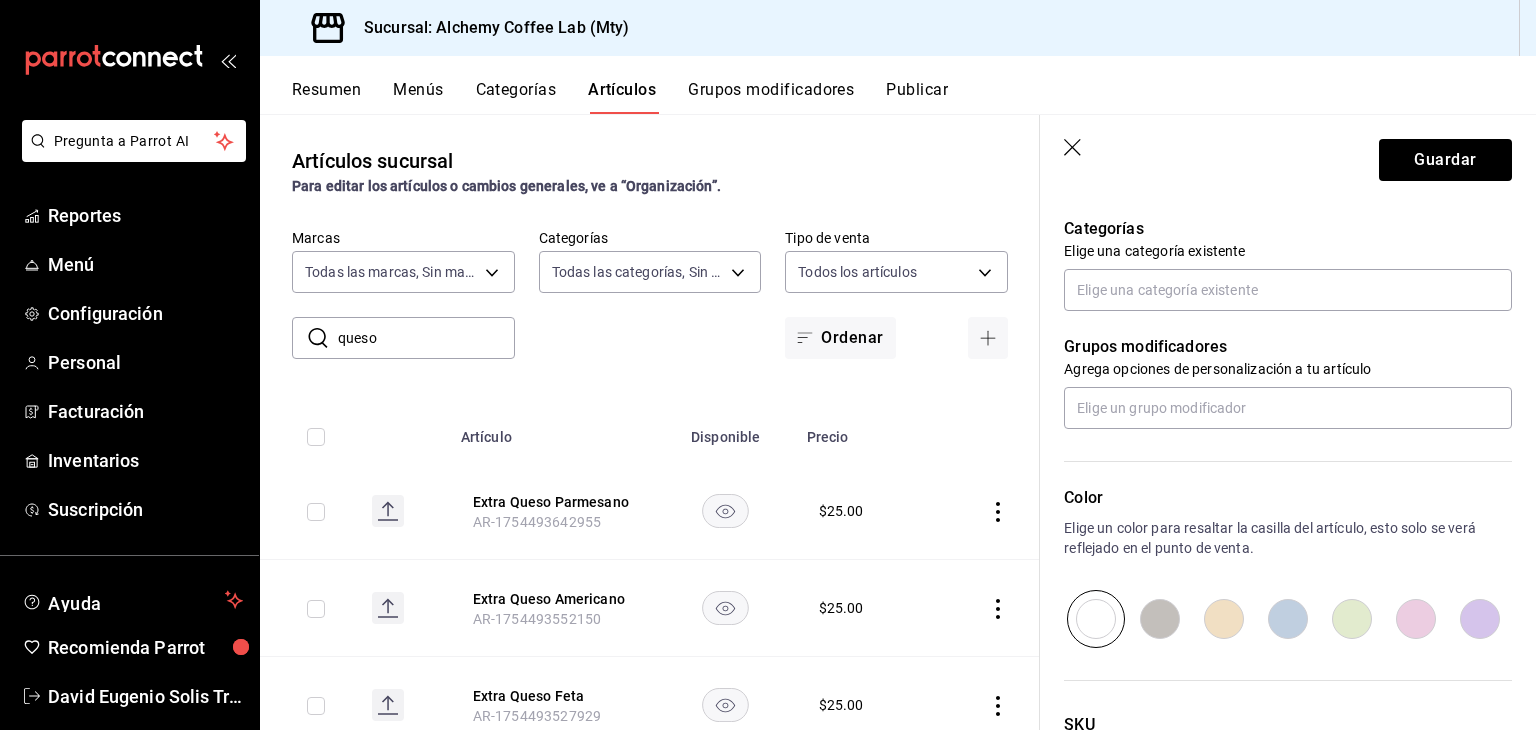 type on "$15.00" 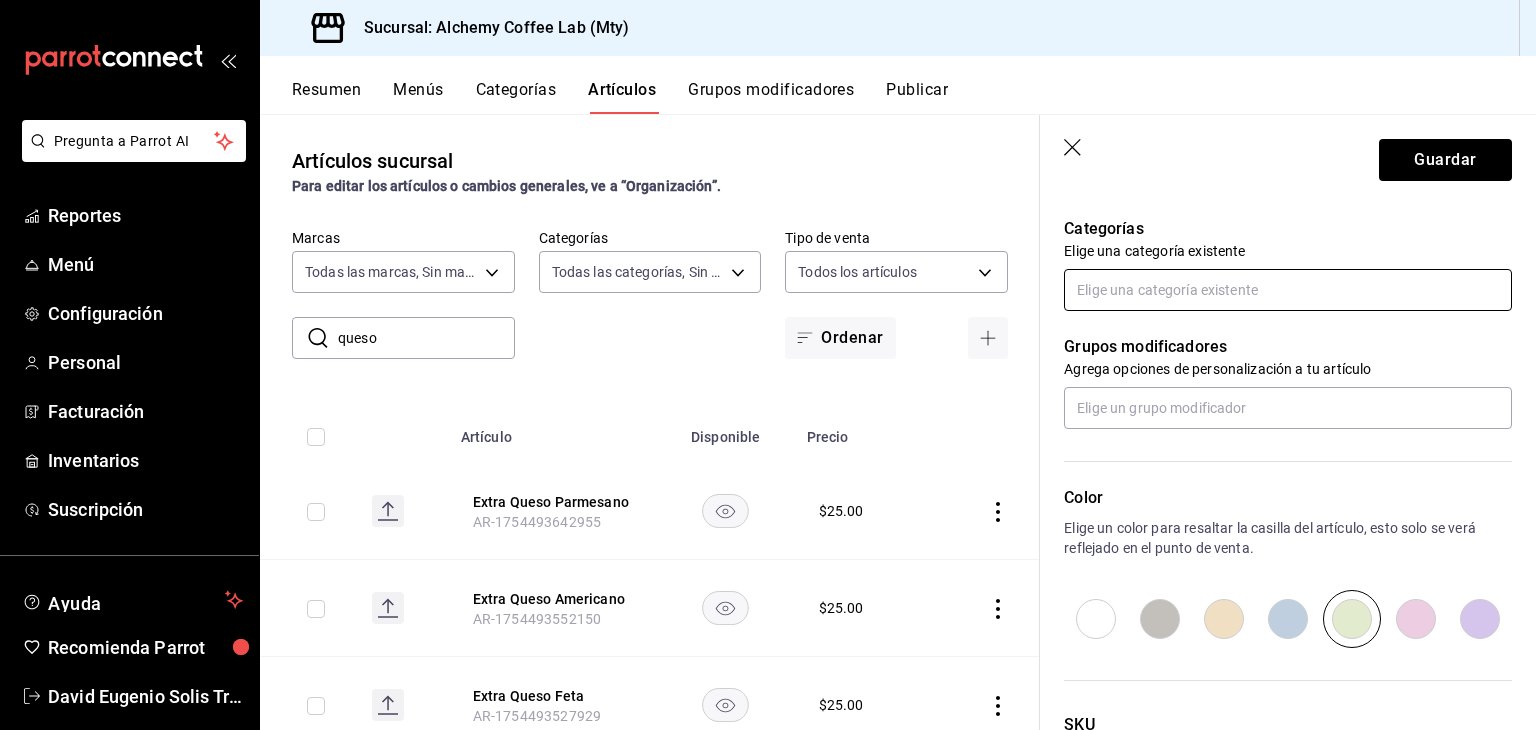 click at bounding box center [1288, 290] 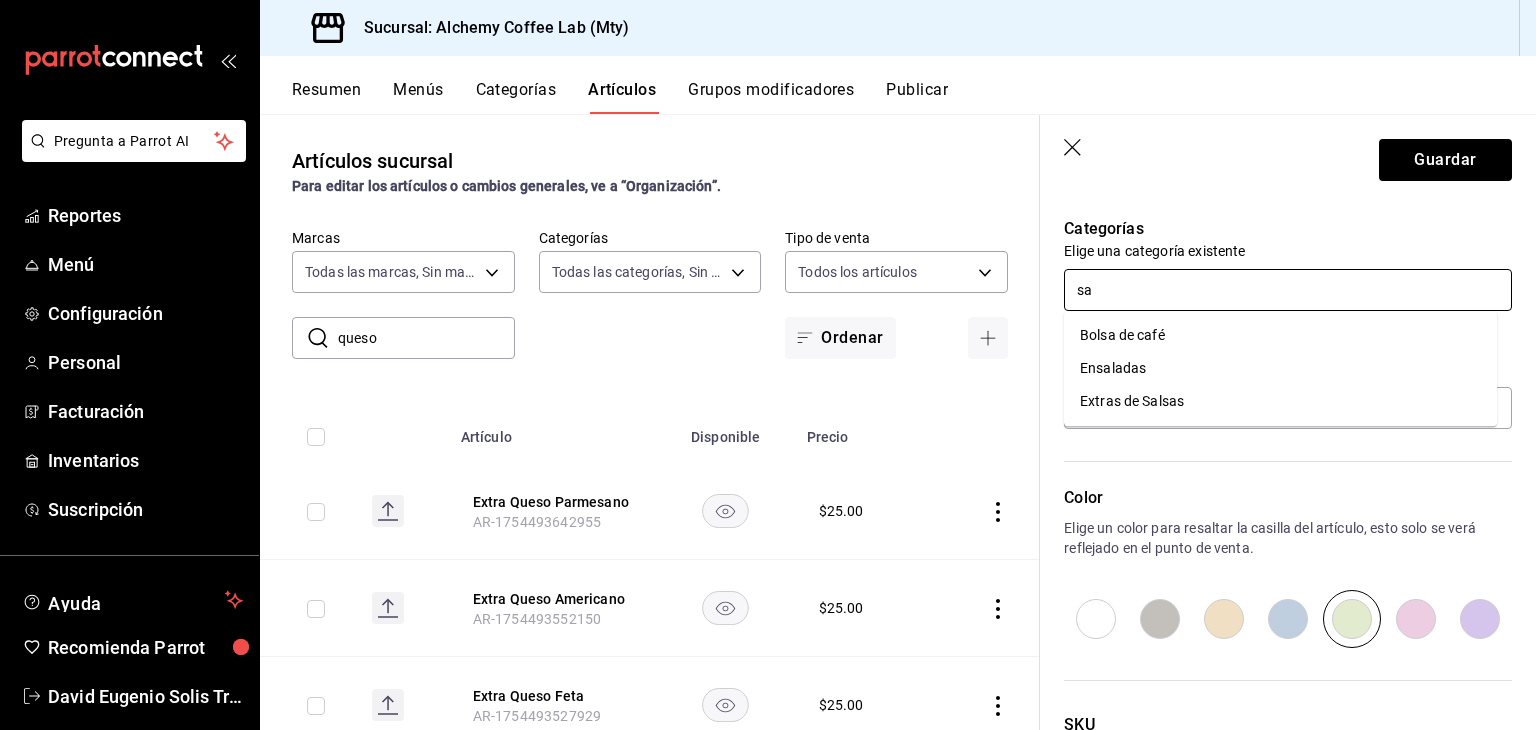 type on "sal" 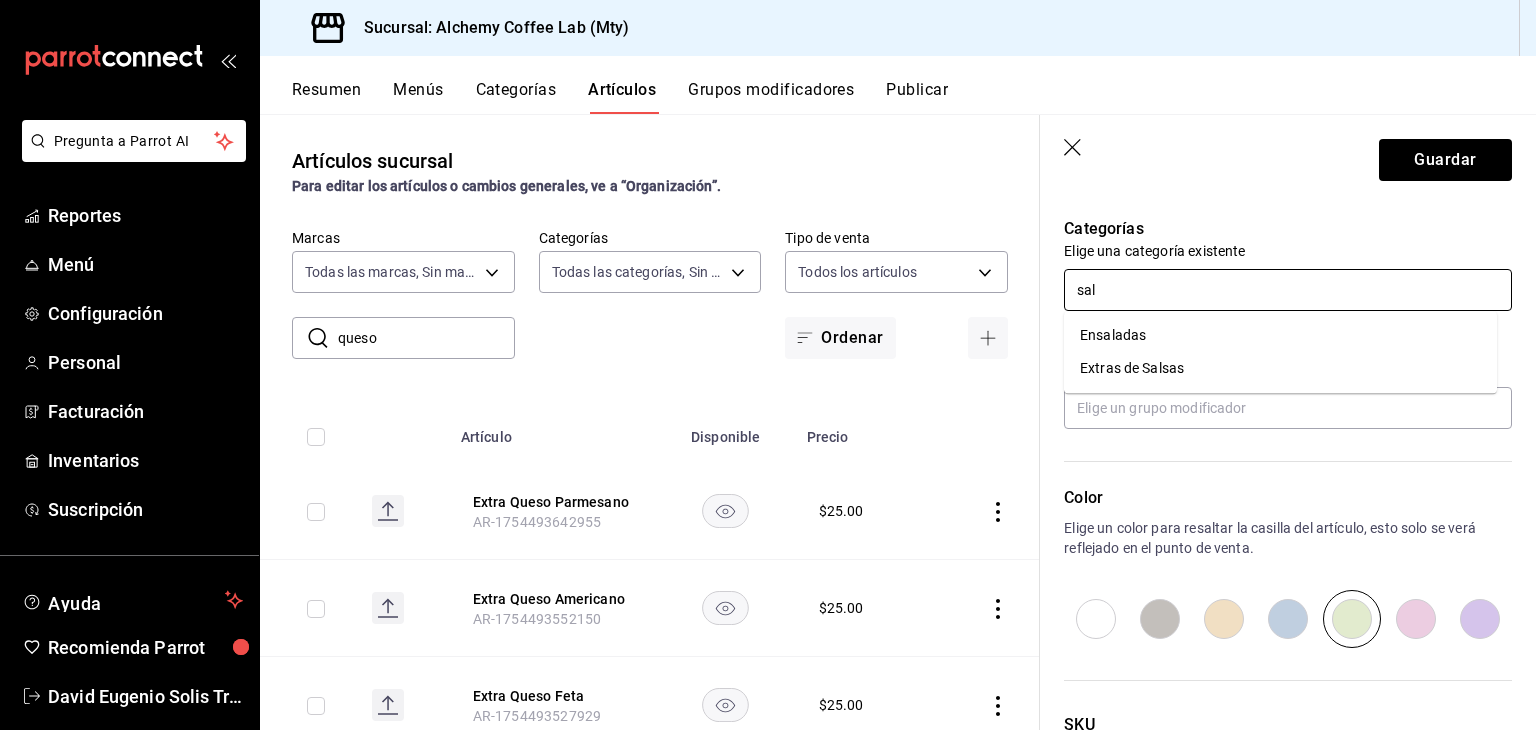 click on "Extras de Salsas" at bounding box center [1280, 368] 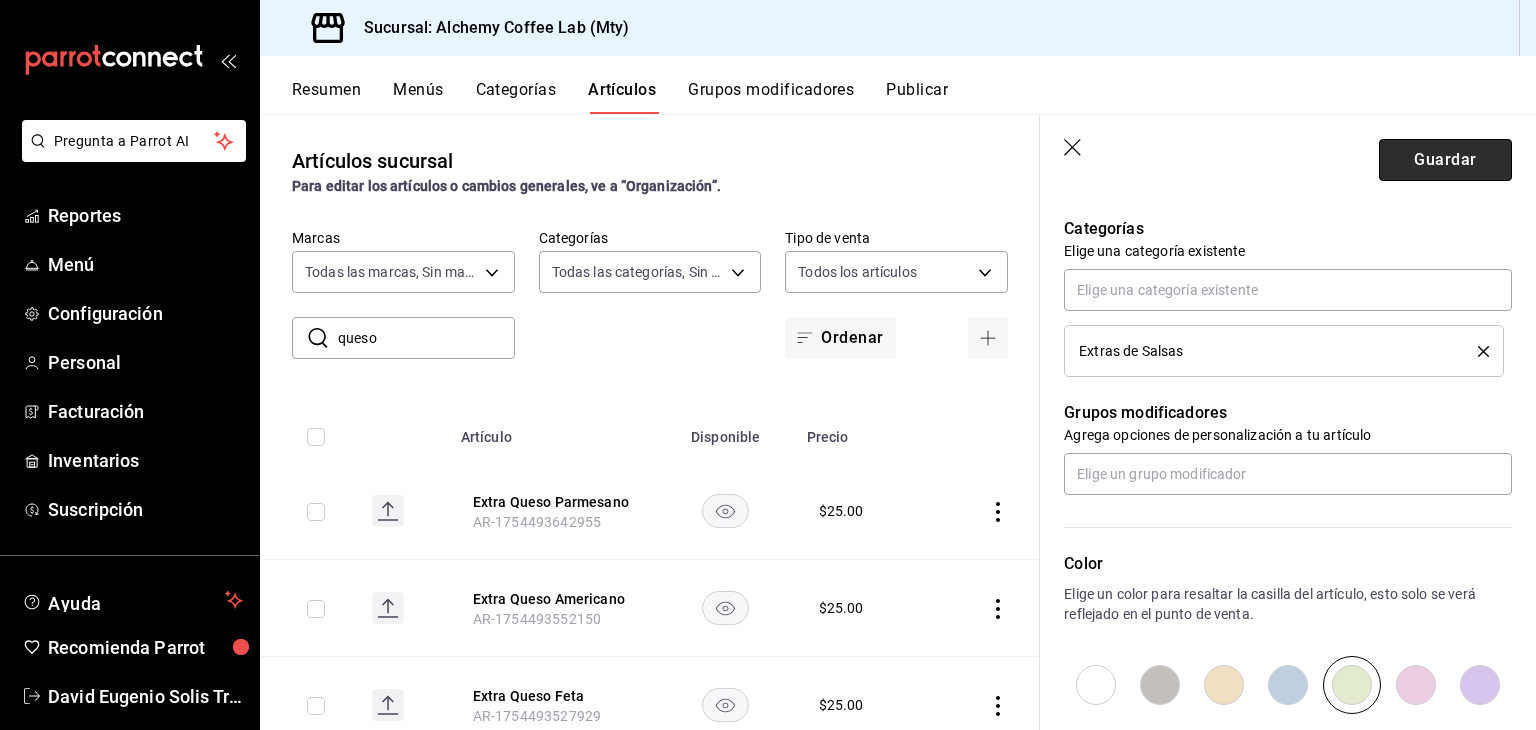 click on "Guardar" at bounding box center (1445, 160) 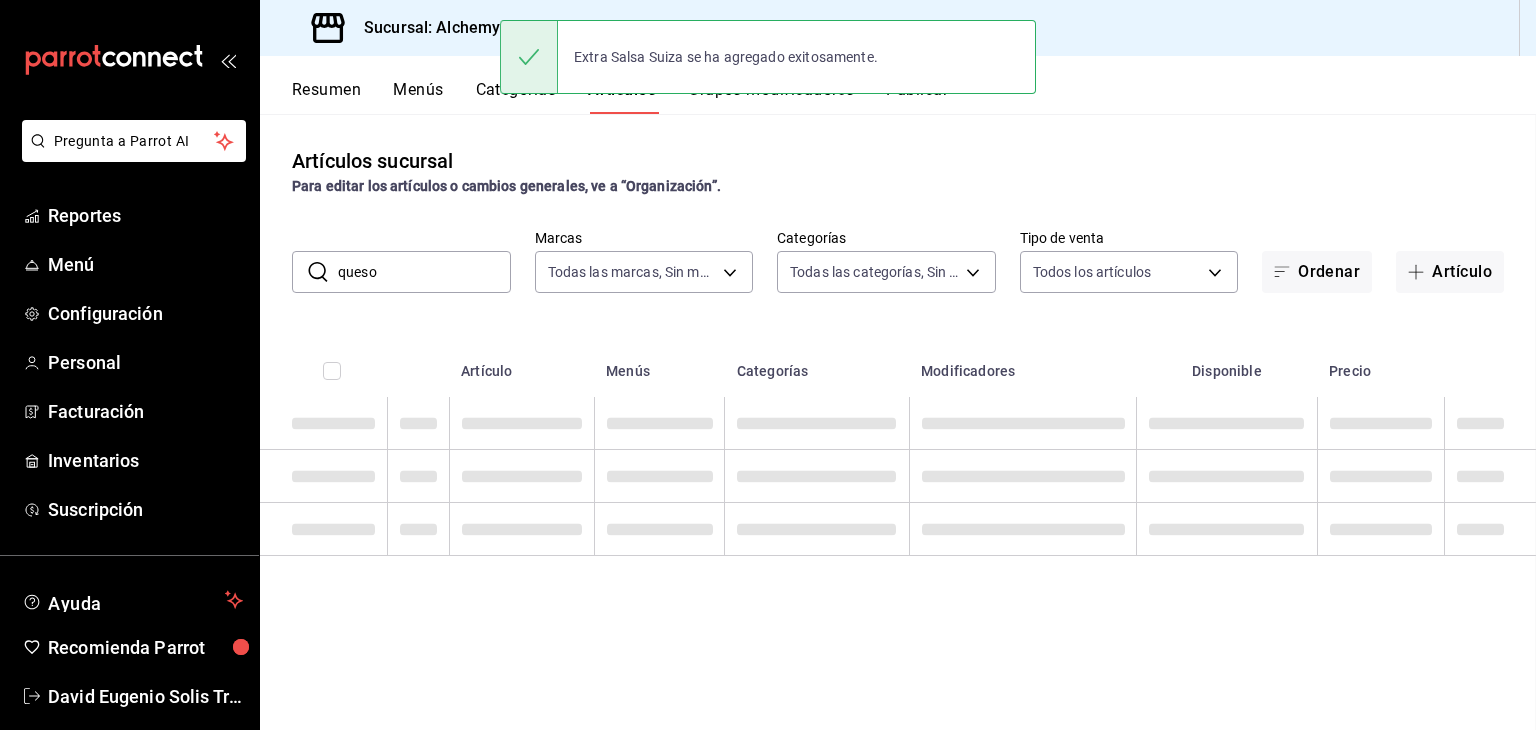 scroll, scrollTop: 0, scrollLeft: 0, axis: both 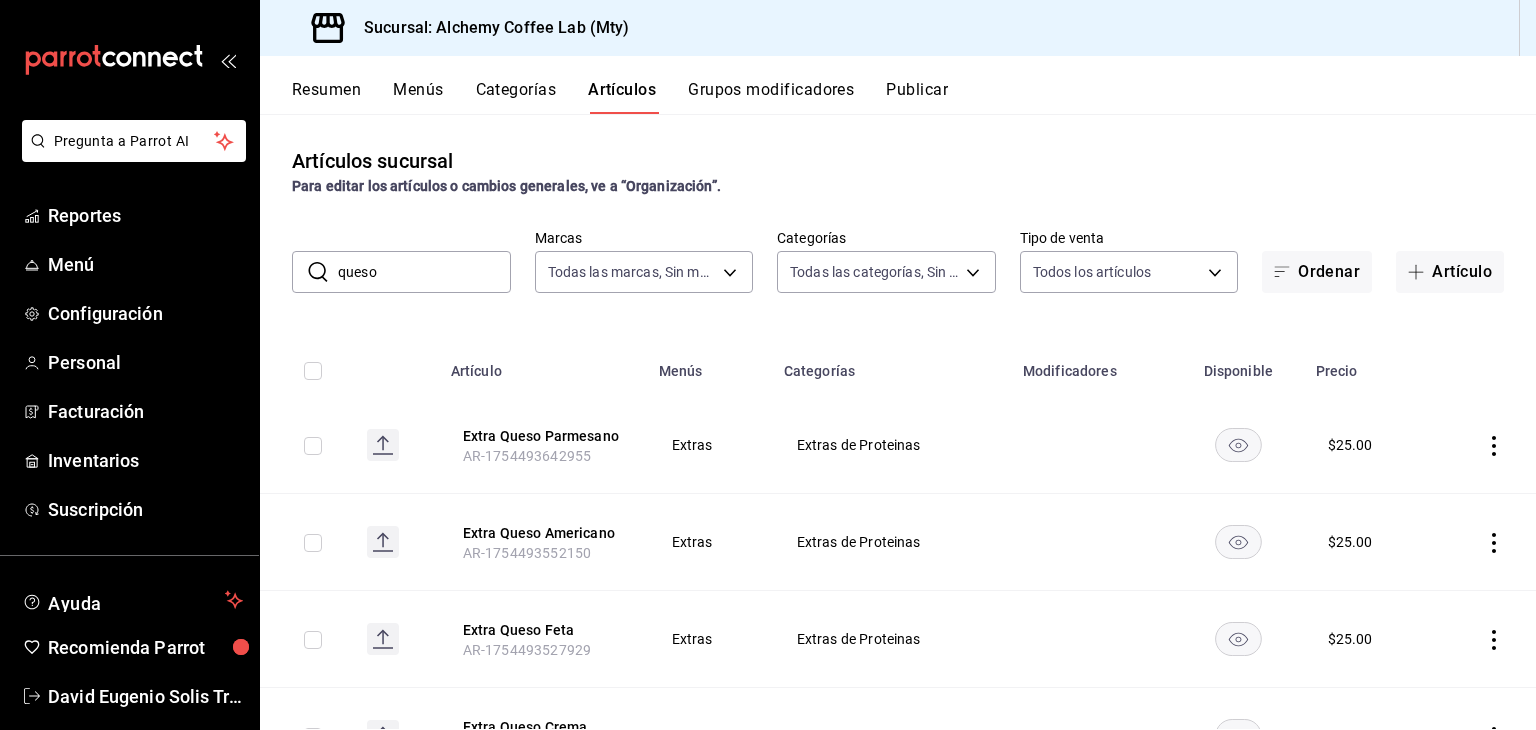 click on "queso" at bounding box center [424, 272] 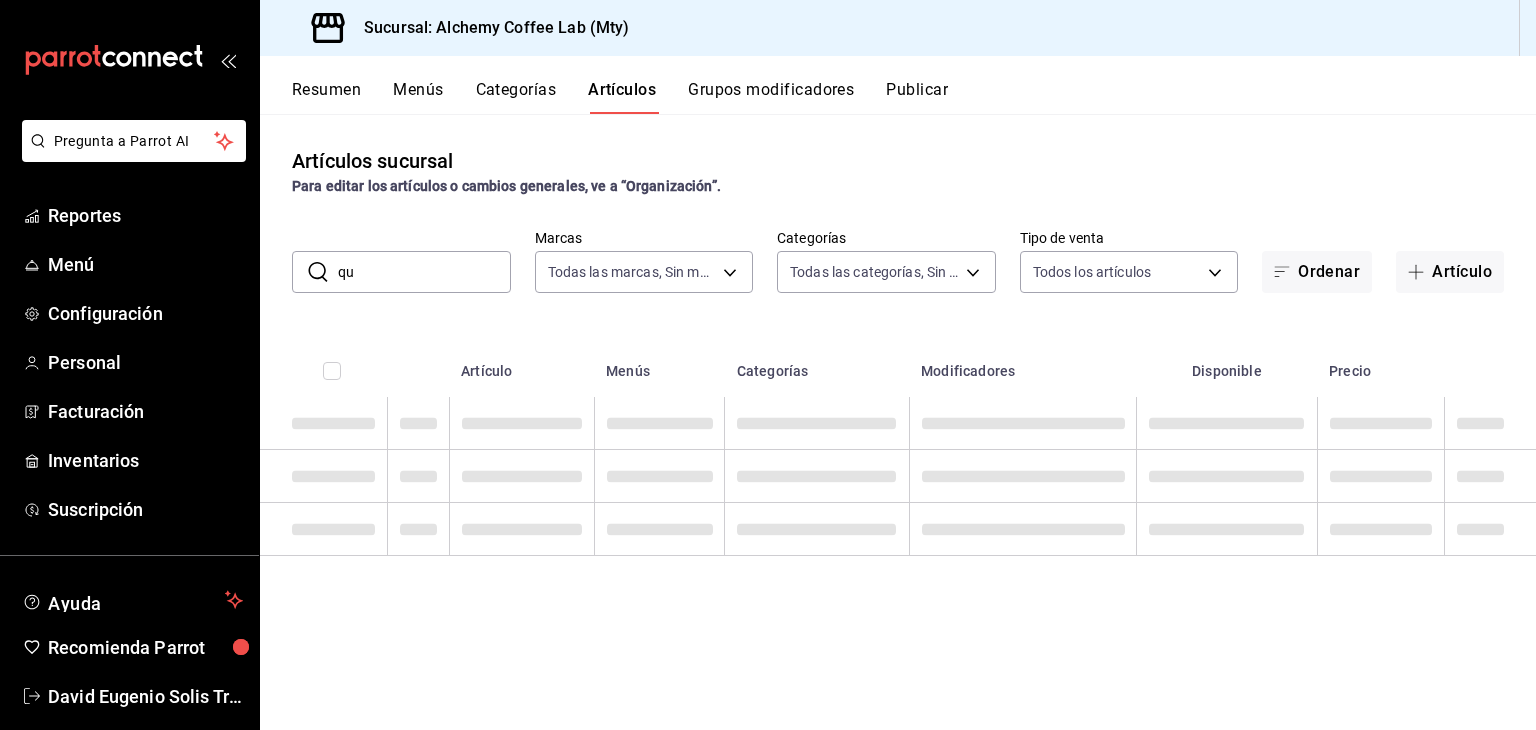 type on "q" 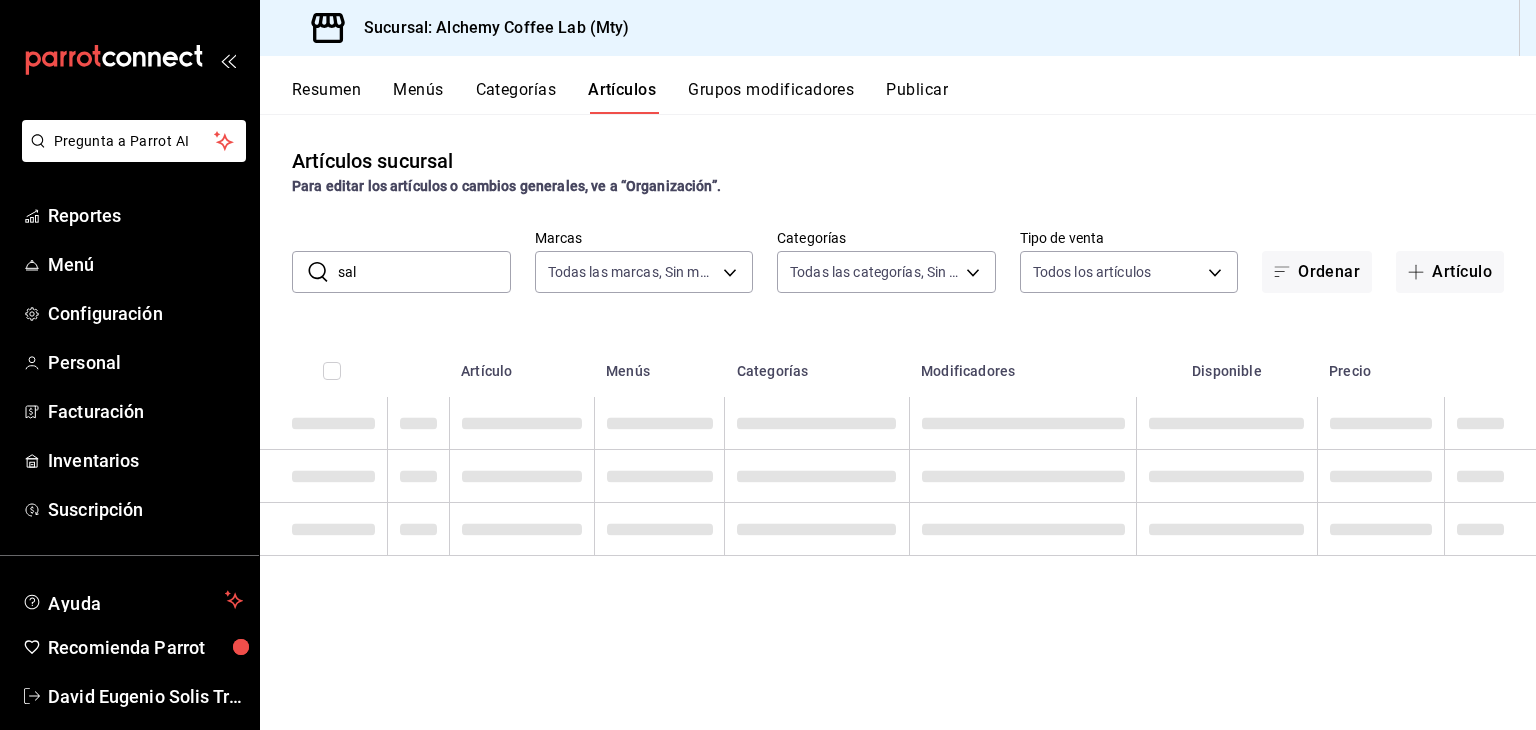type on "sals" 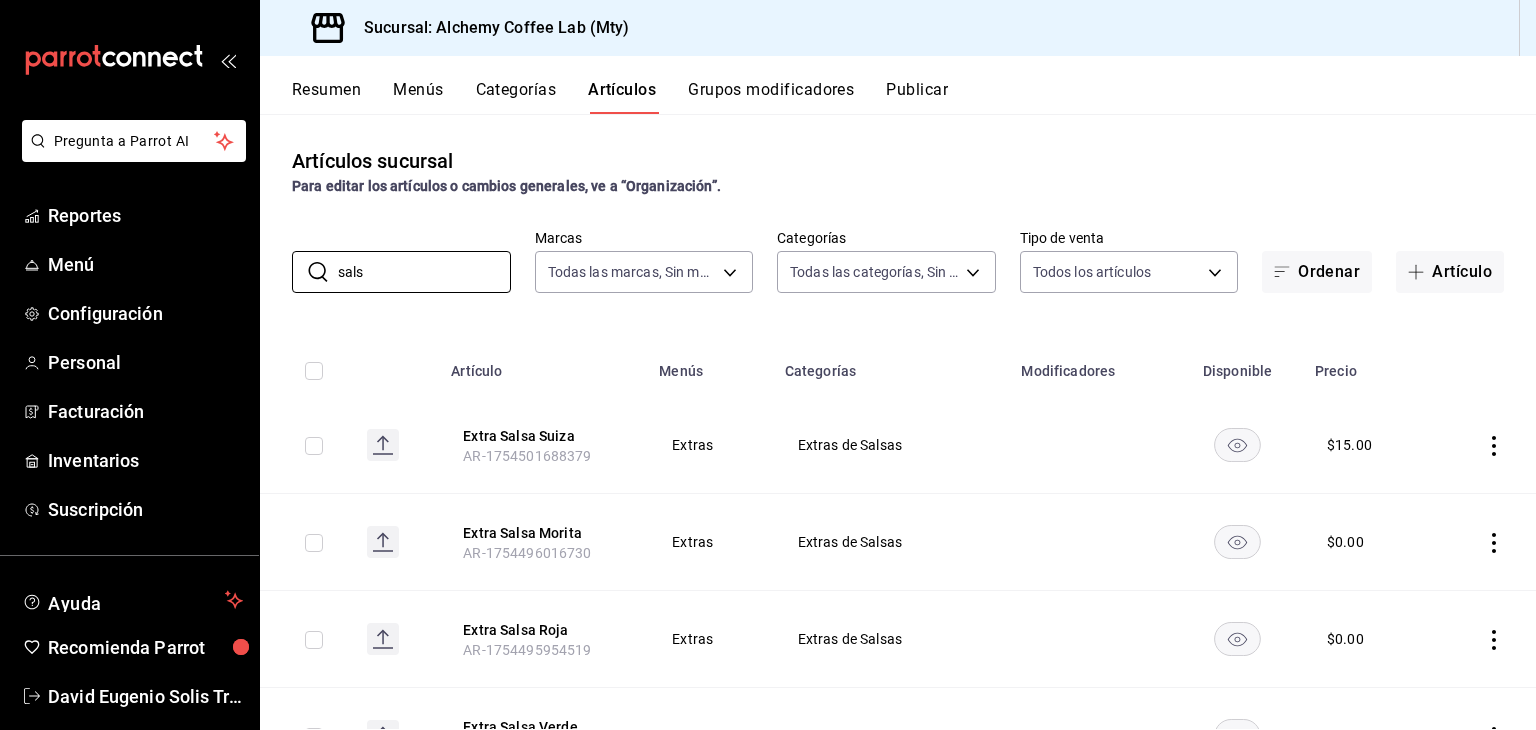 drag, startPoint x: 441, startPoint y: 268, endPoint x: 272, endPoint y: 281, distance: 169.49927 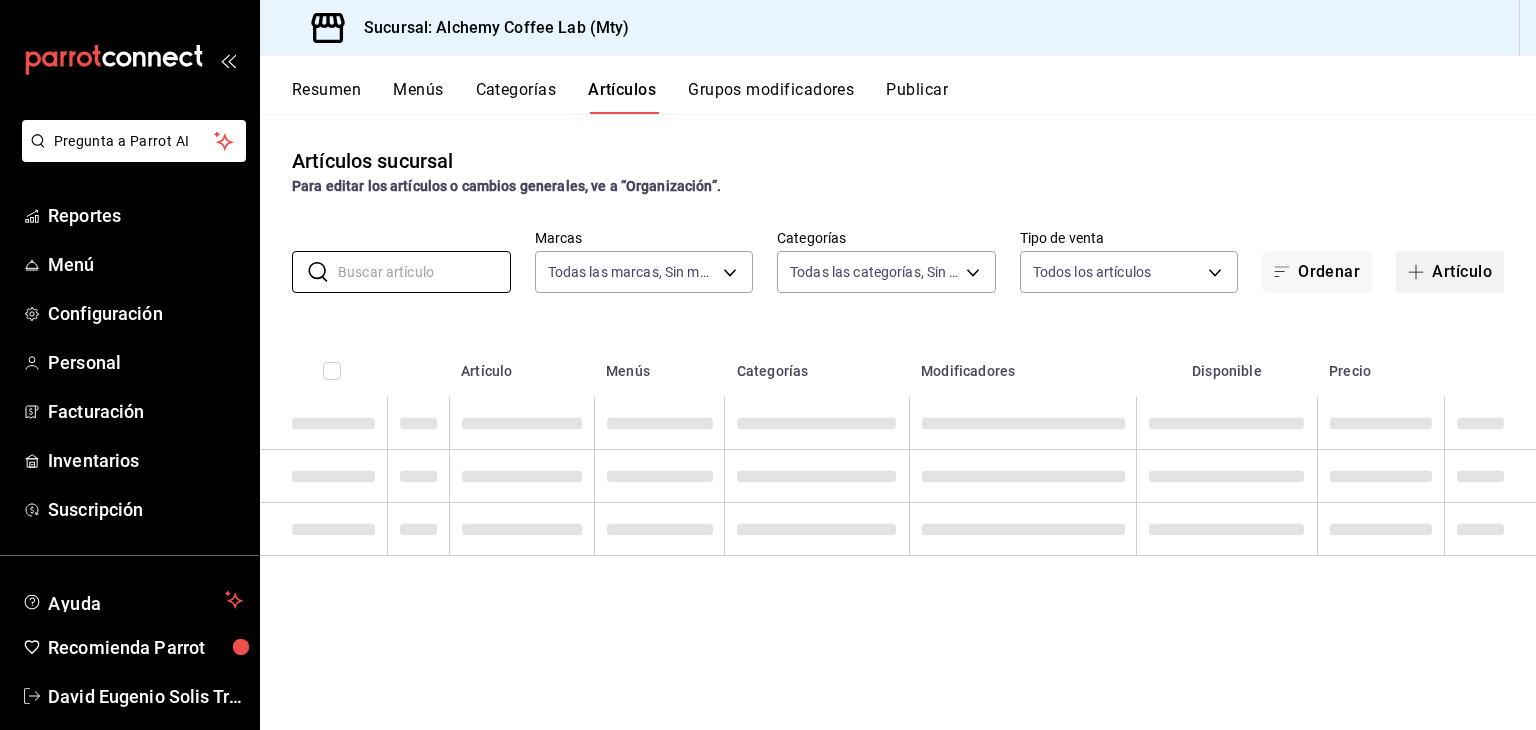 type 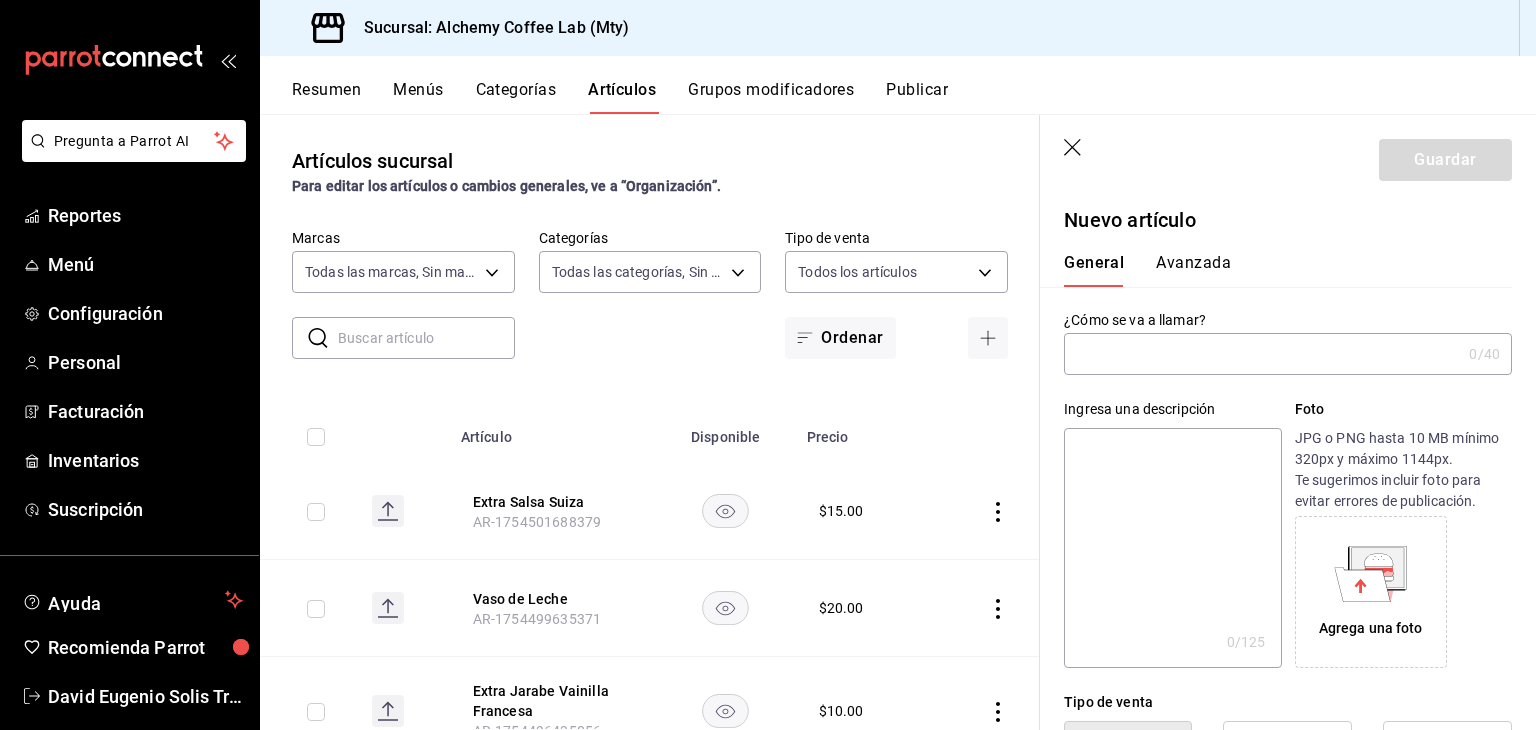click at bounding box center [1262, 354] 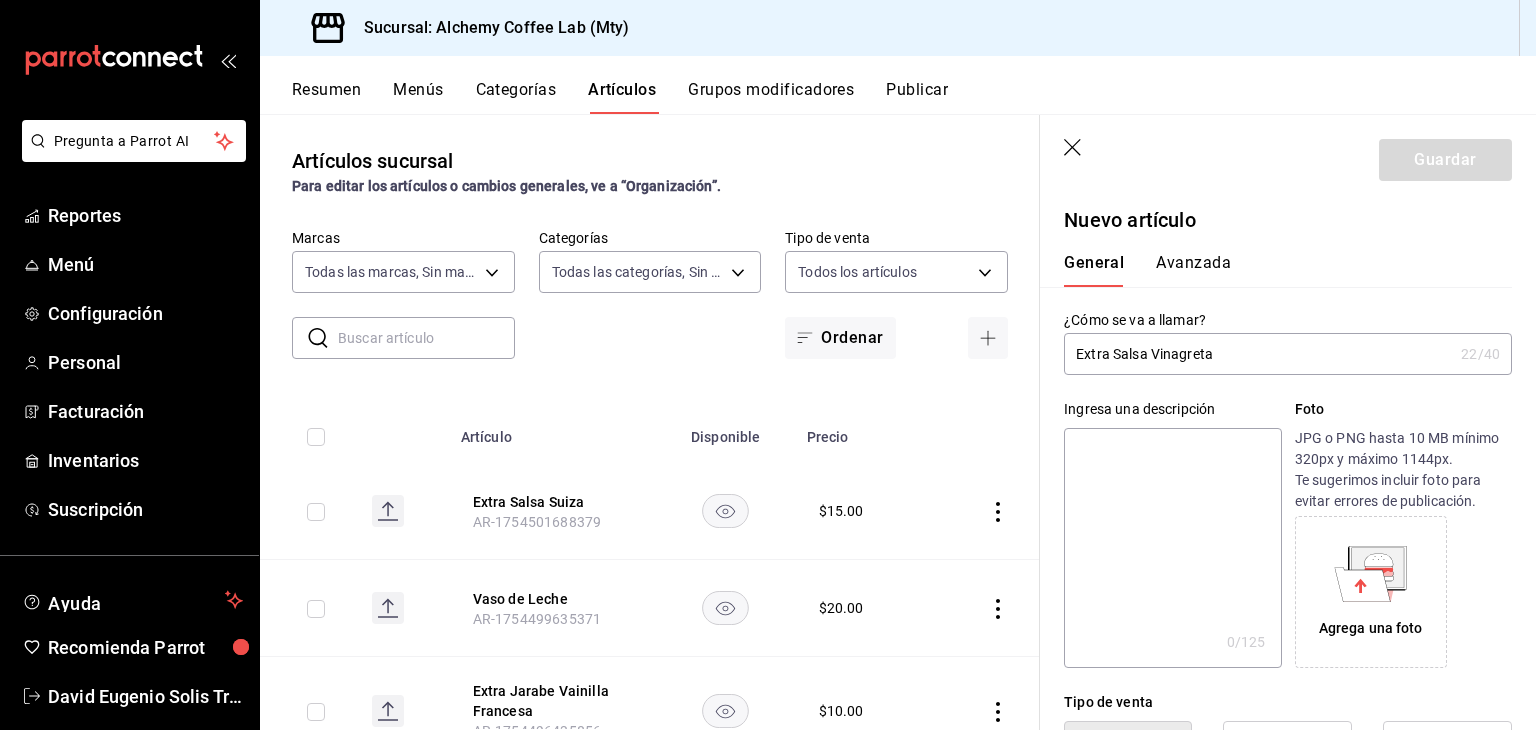 click on "Extra Salsa Vinagreta" at bounding box center [1258, 354] 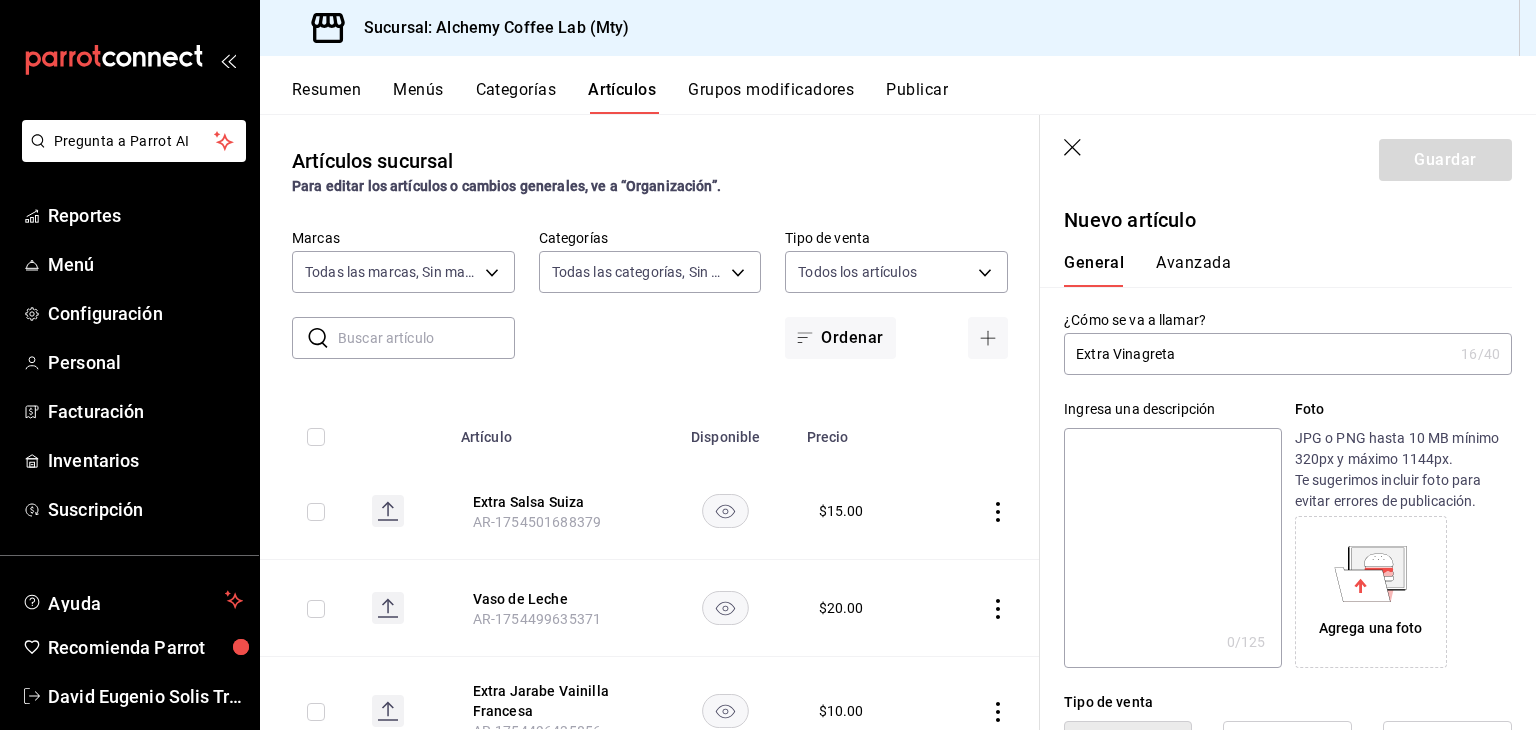 click on "Extra Vinagreta" at bounding box center (1258, 354) 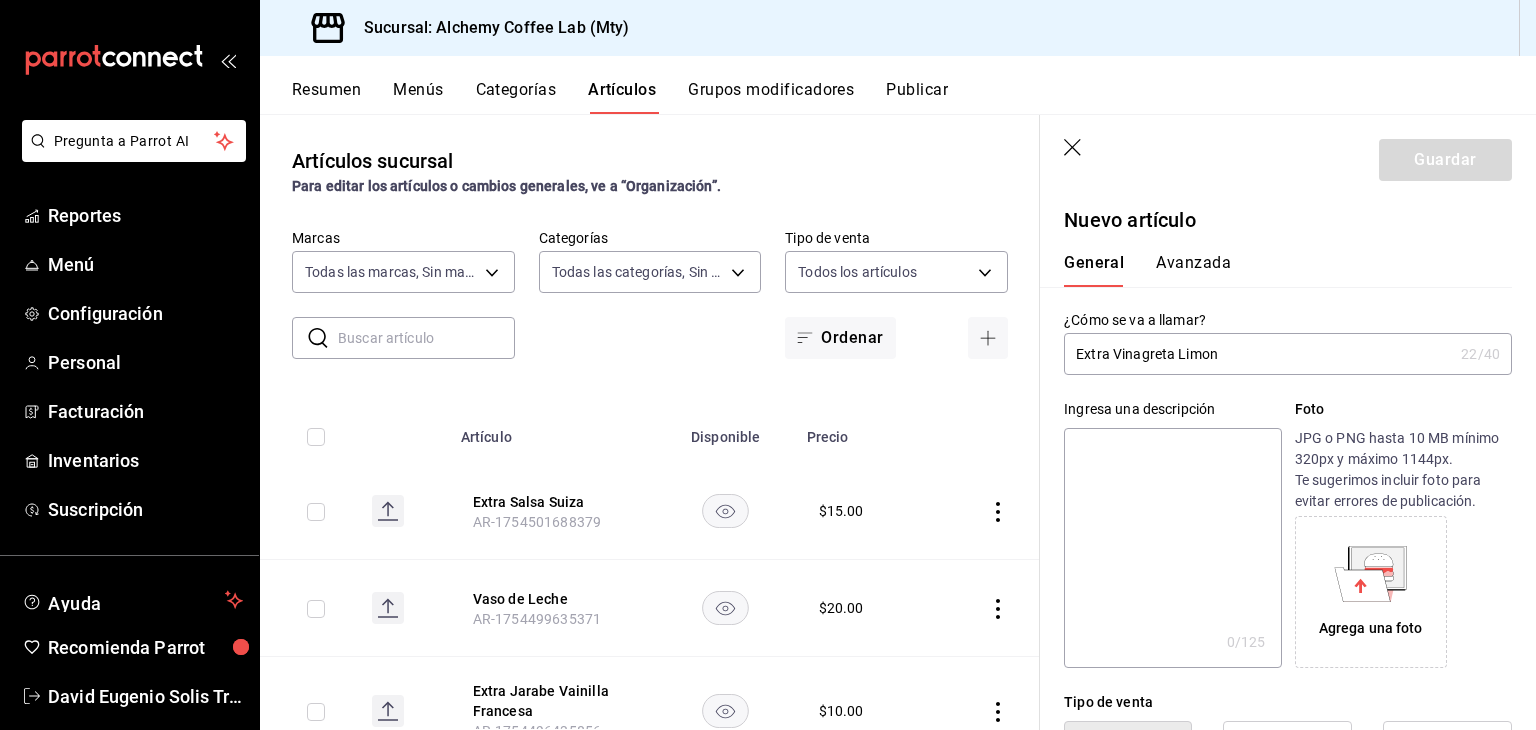drag, startPoint x: 1194, startPoint y: 350, endPoint x: 1185, endPoint y: 357, distance: 11.401754 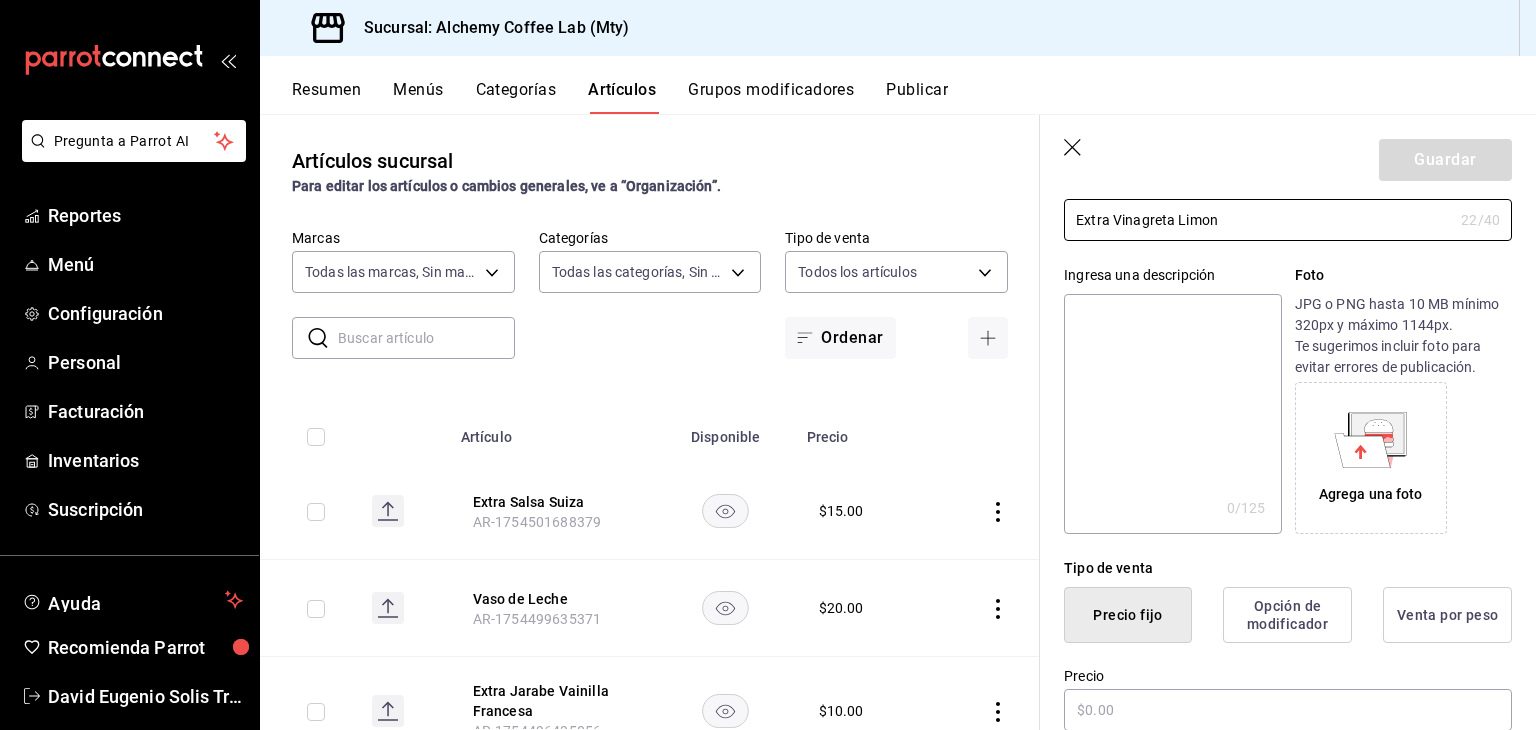 scroll, scrollTop: 300, scrollLeft: 0, axis: vertical 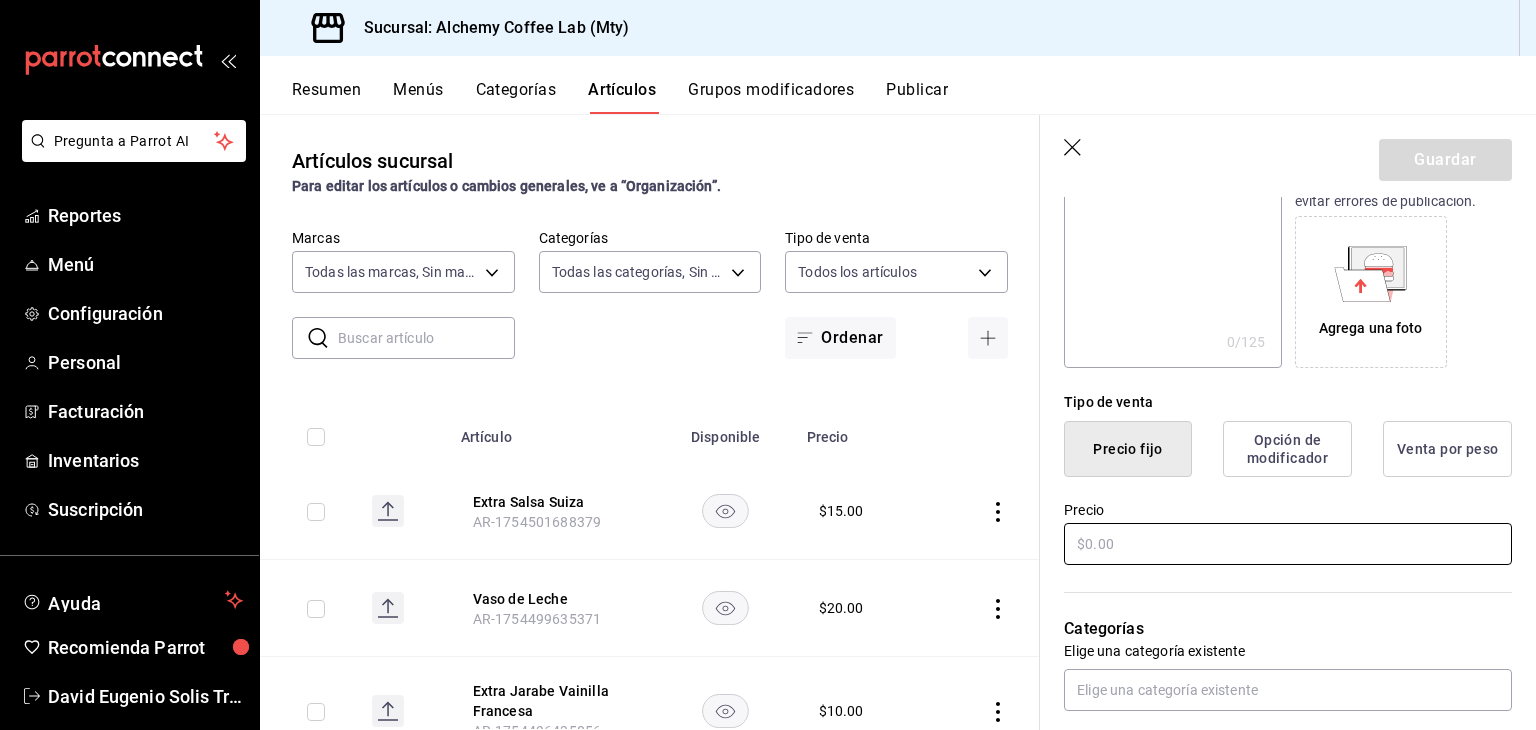 type on "Extra Vinagreta Limon" 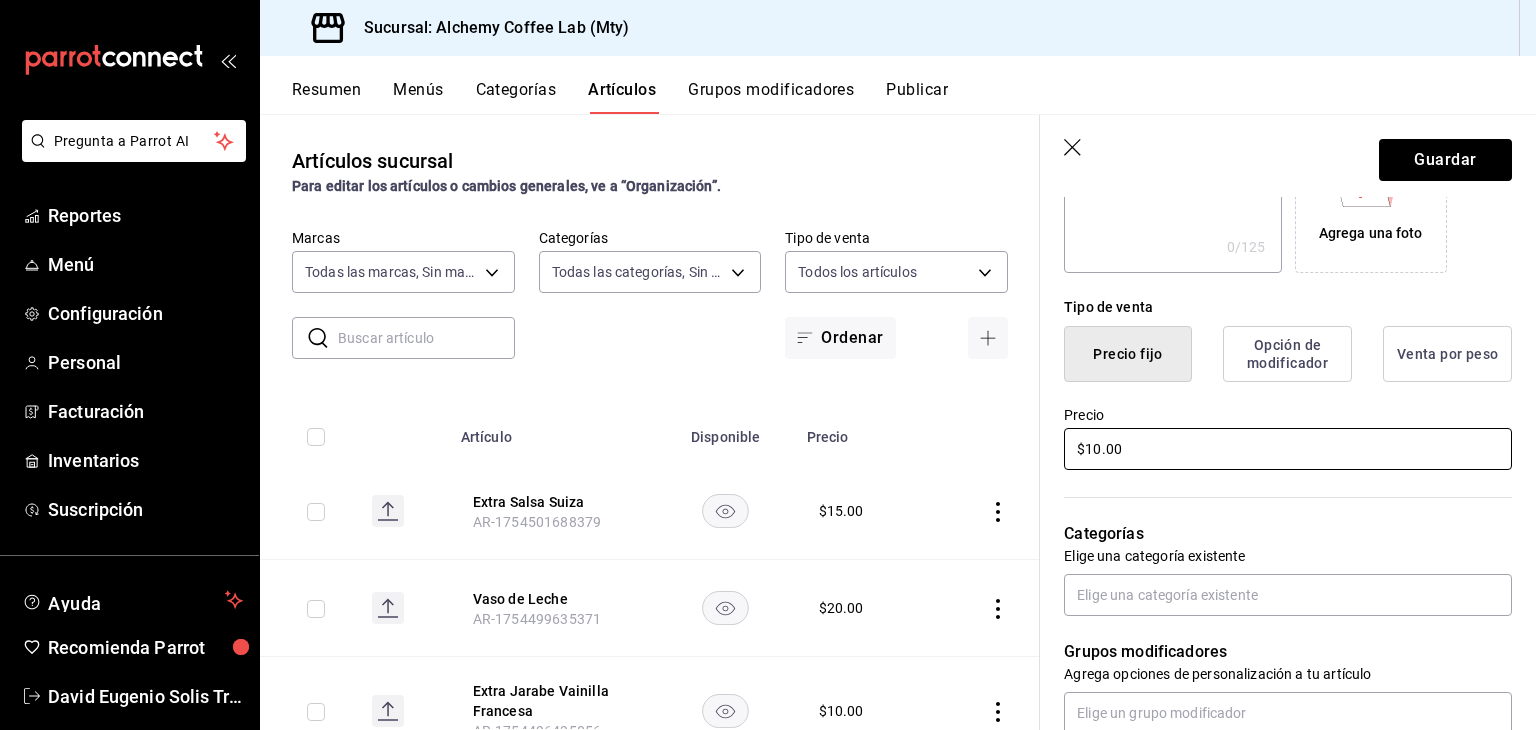 scroll, scrollTop: 500, scrollLeft: 0, axis: vertical 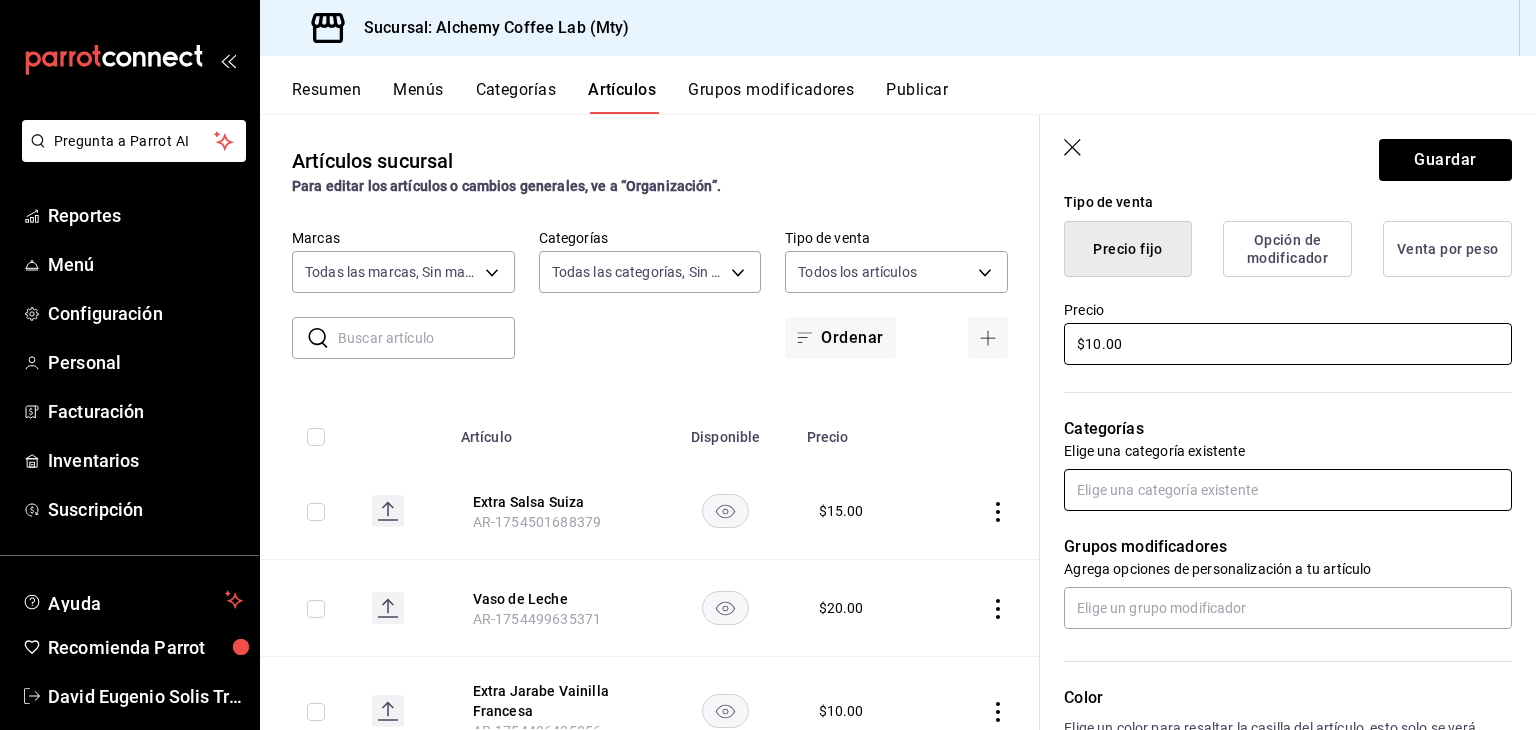 type on "$10.00" 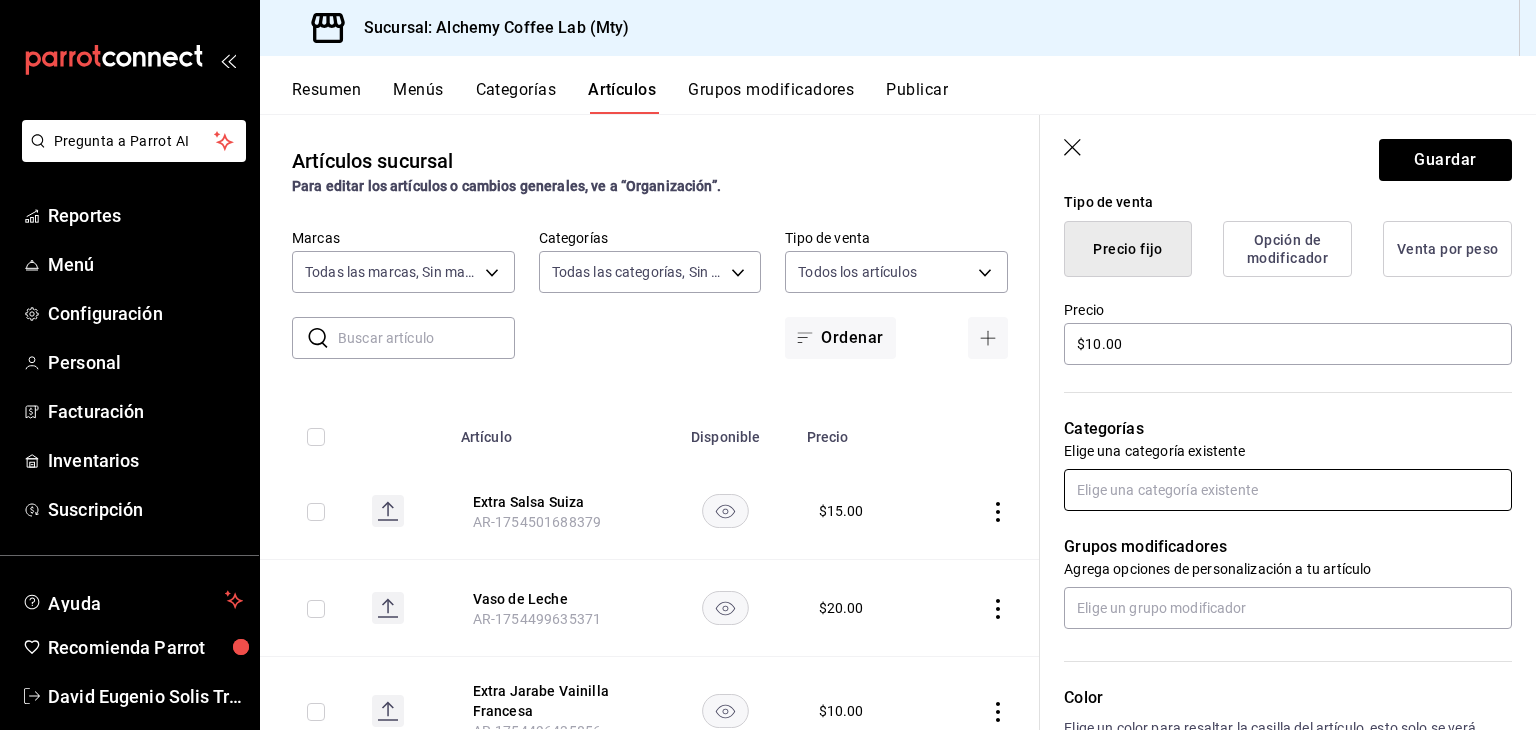 click at bounding box center [1288, 490] 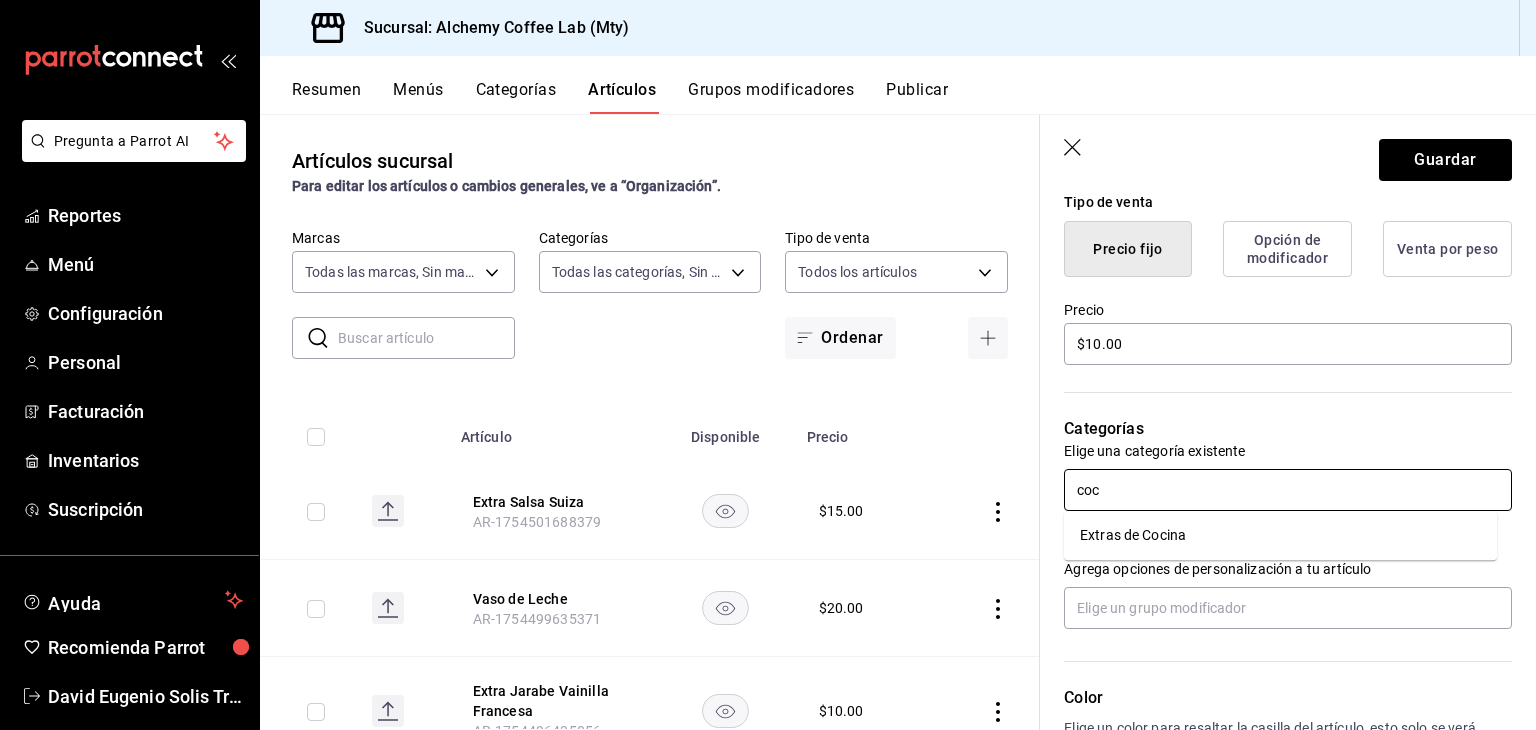 type on "coci" 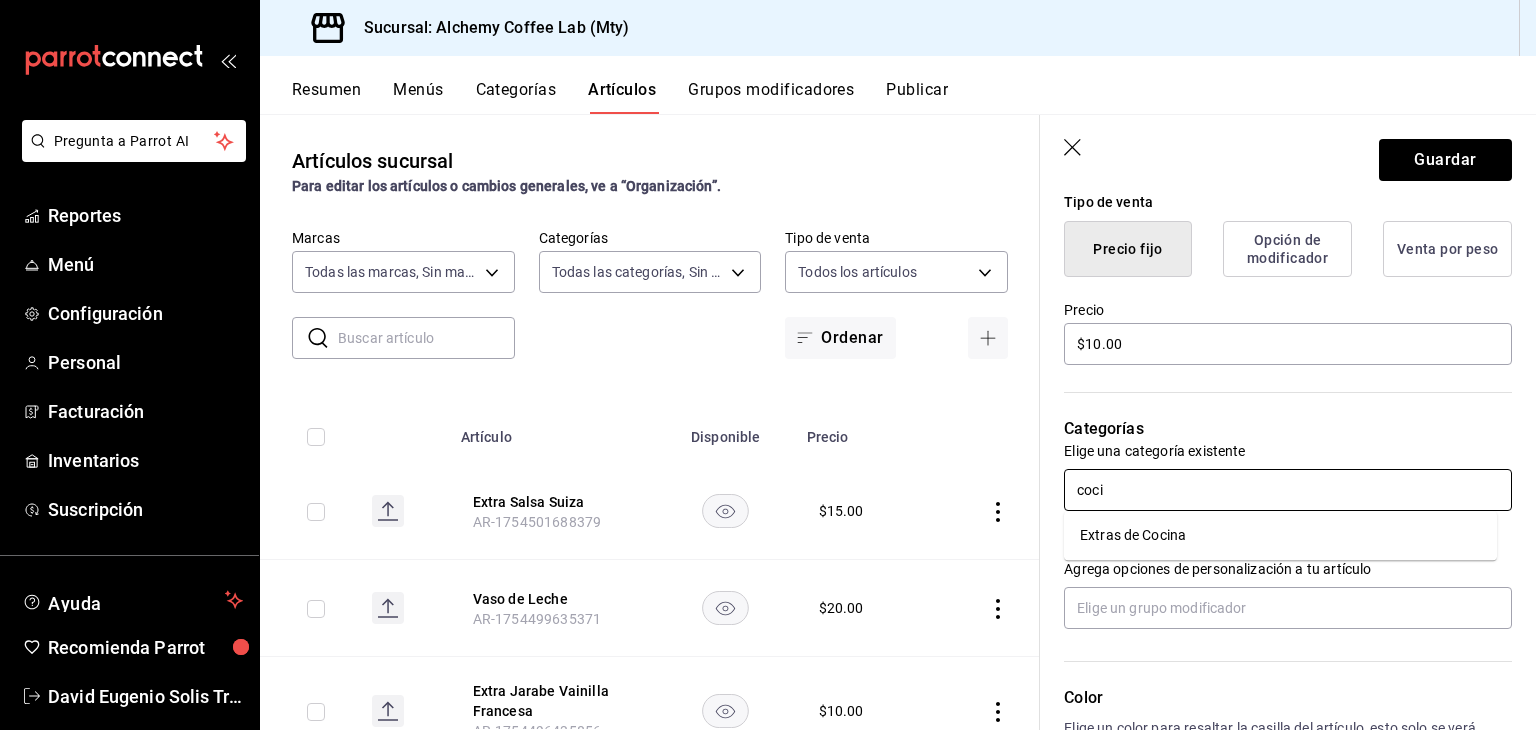 click on "Extras de Cocina" at bounding box center [1280, 535] 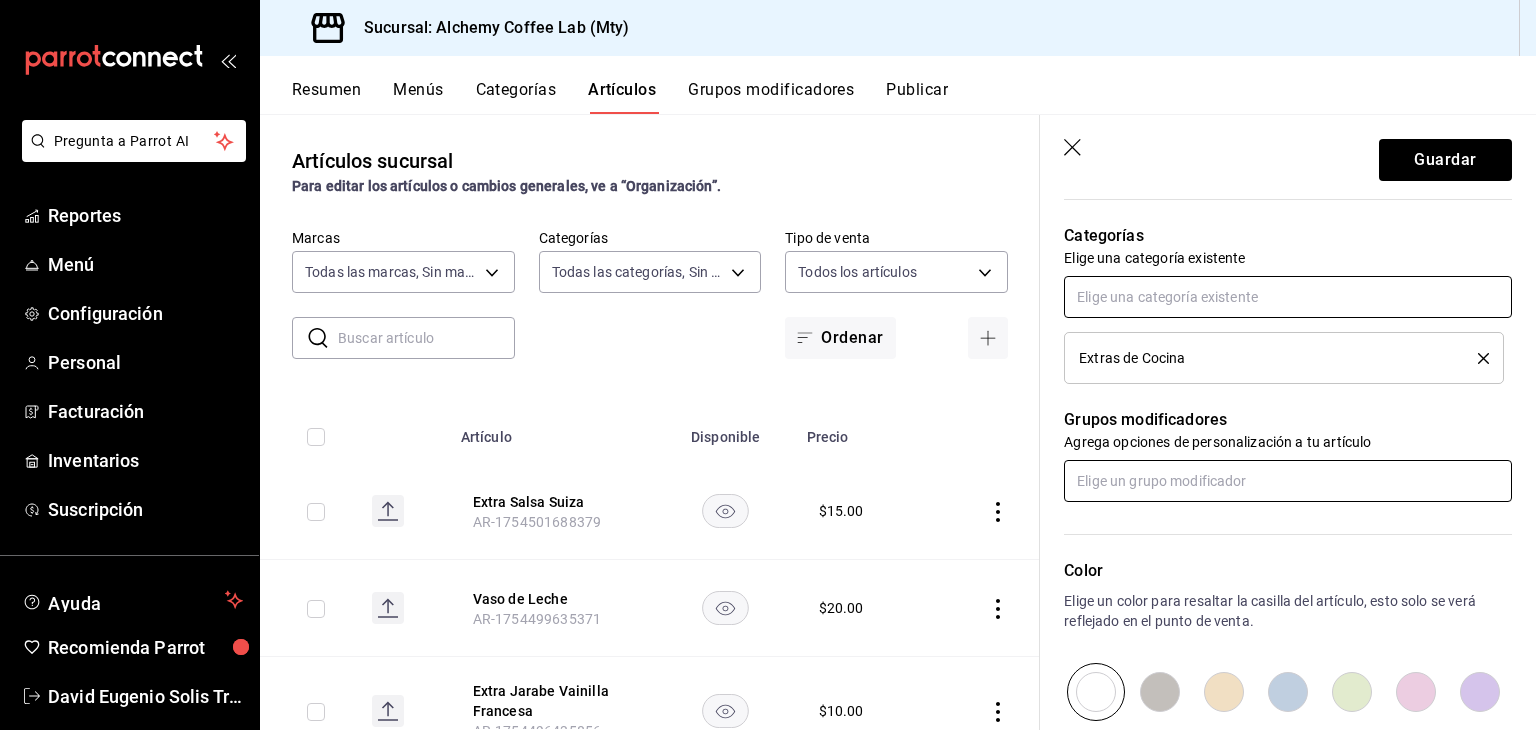 scroll, scrollTop: 700, scrollLeft: 0, axis: vertical 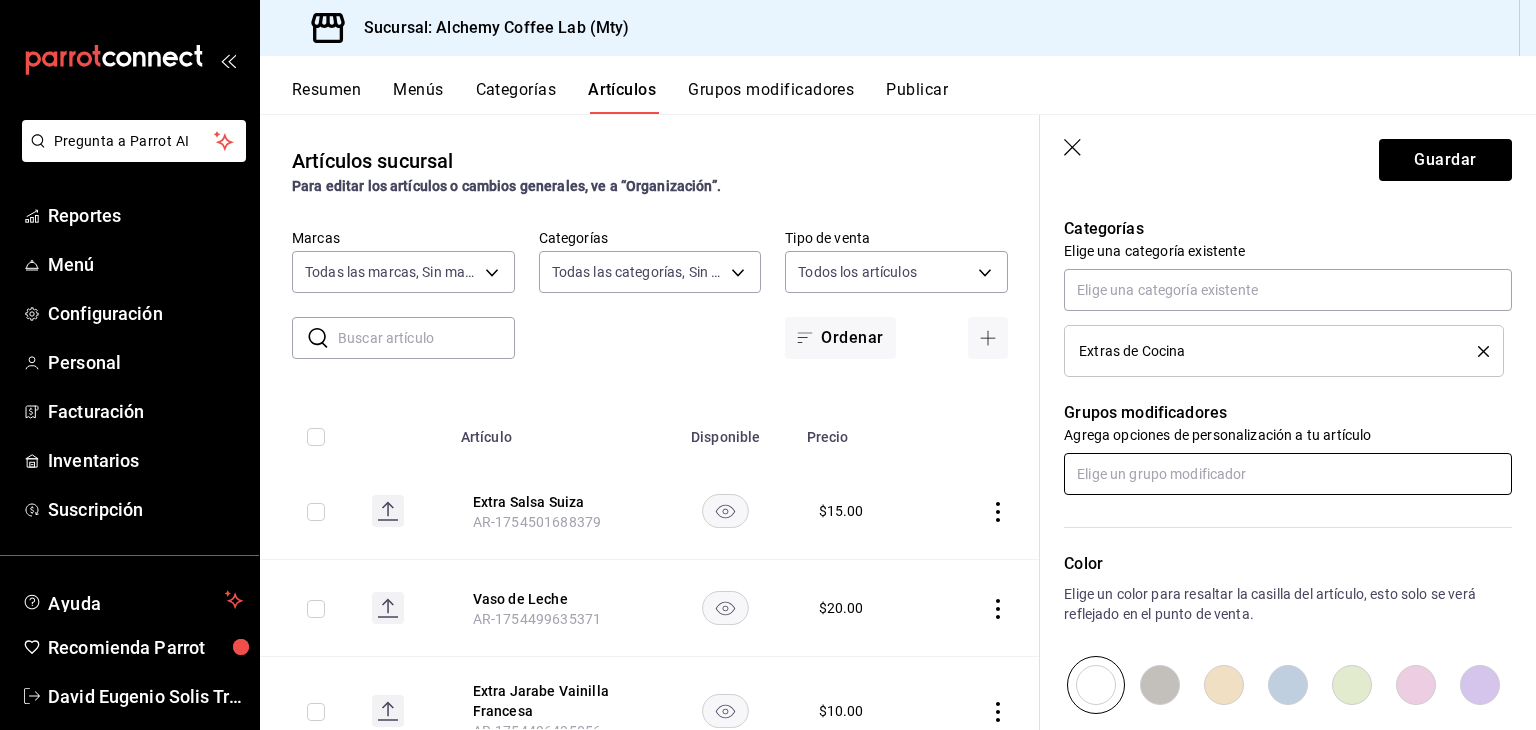 click at bounding box center (1288, 474) 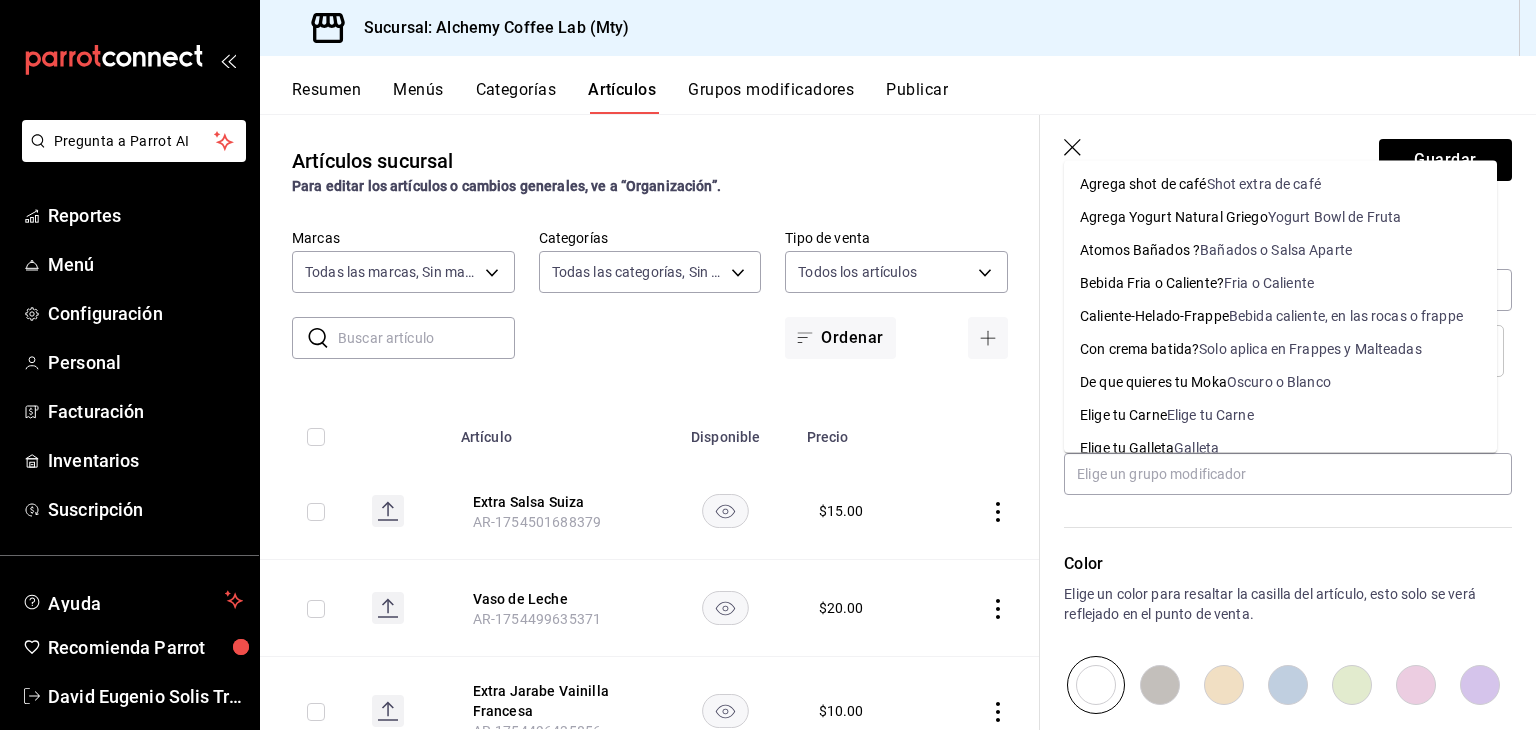 click on "Color Elige un color para resaltar la casilla del artículo, esto solo se verá reflejado en el punto de venta." at bounding box center (1276, 604) 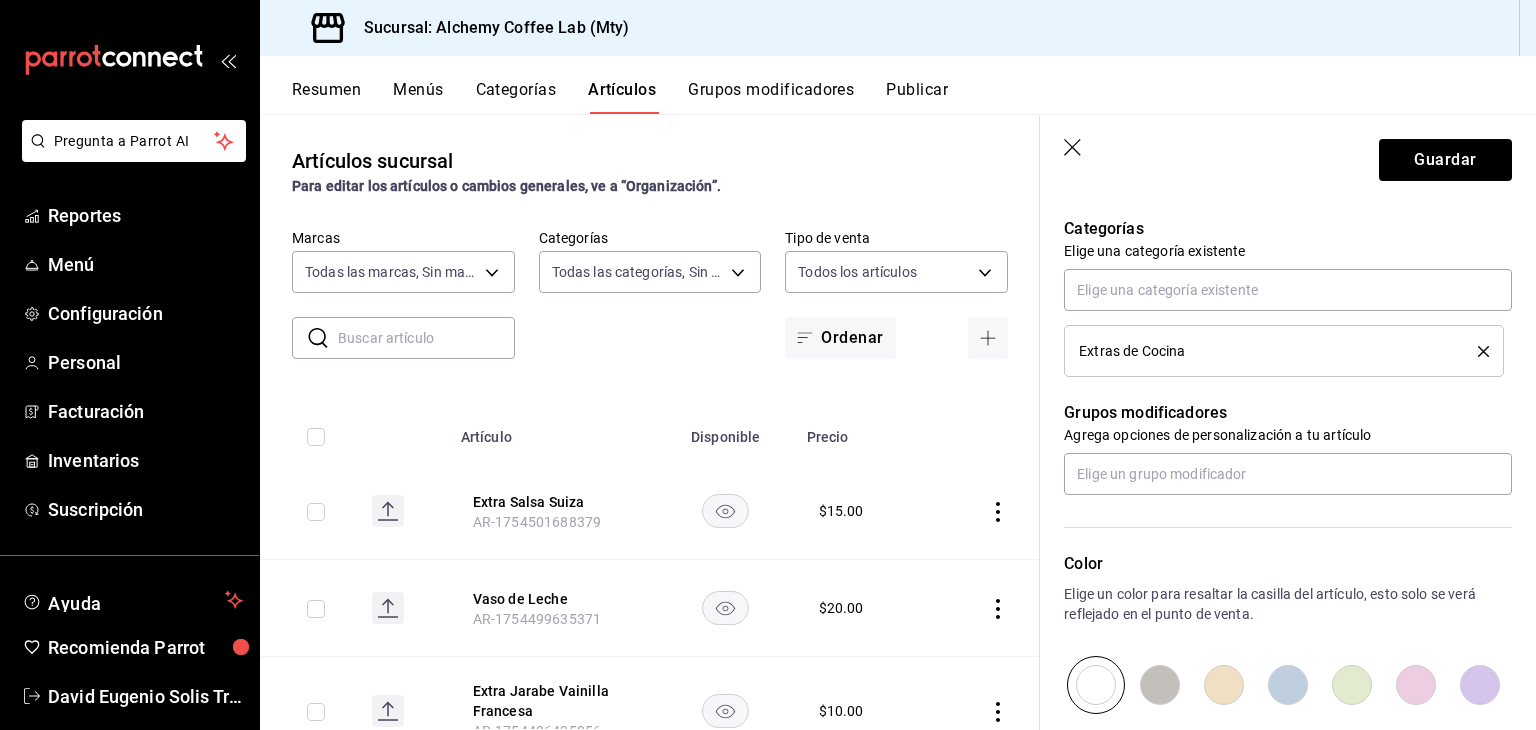 click at bounding box center [1352, 685] 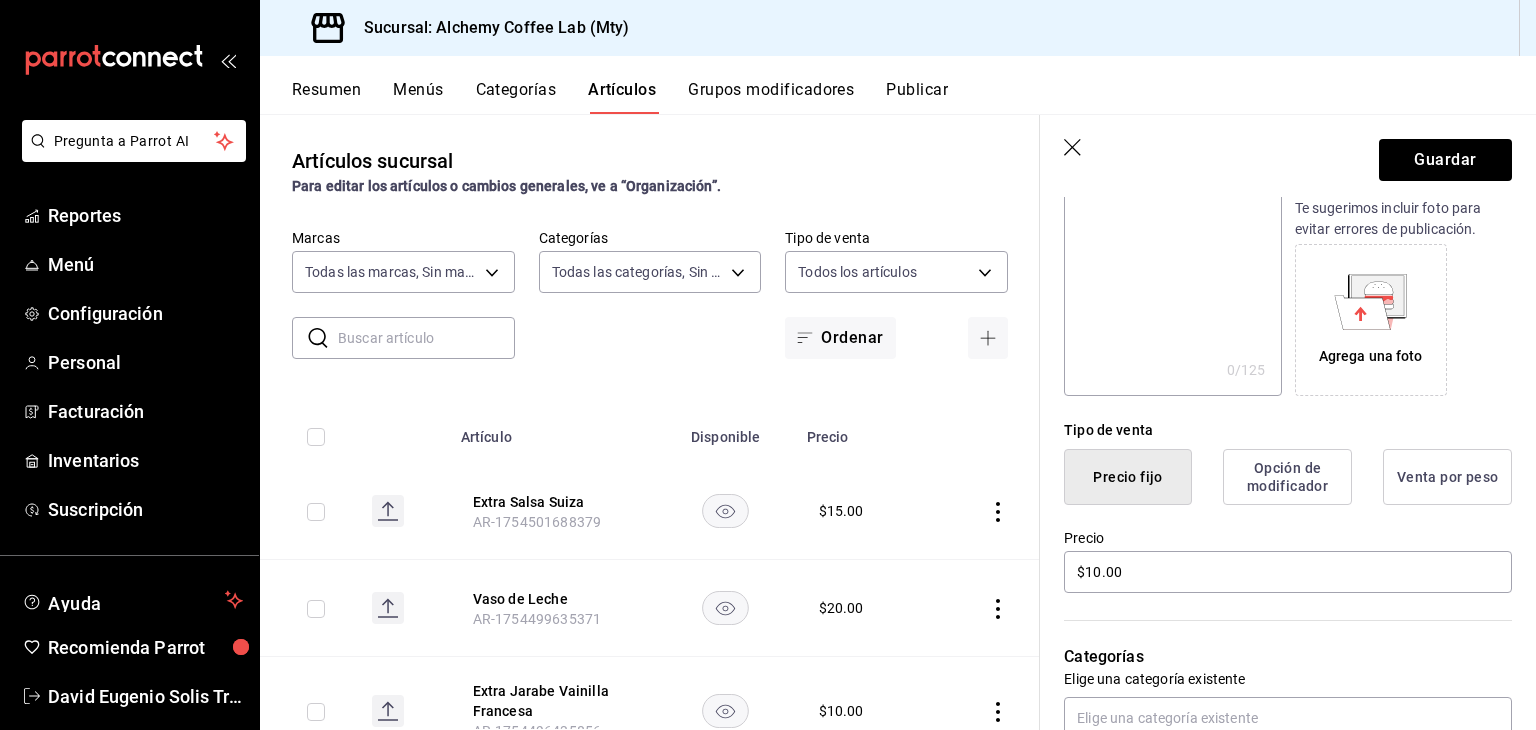 scroll, scrollTop: 300, scrollLeft: 0, axis: vertical 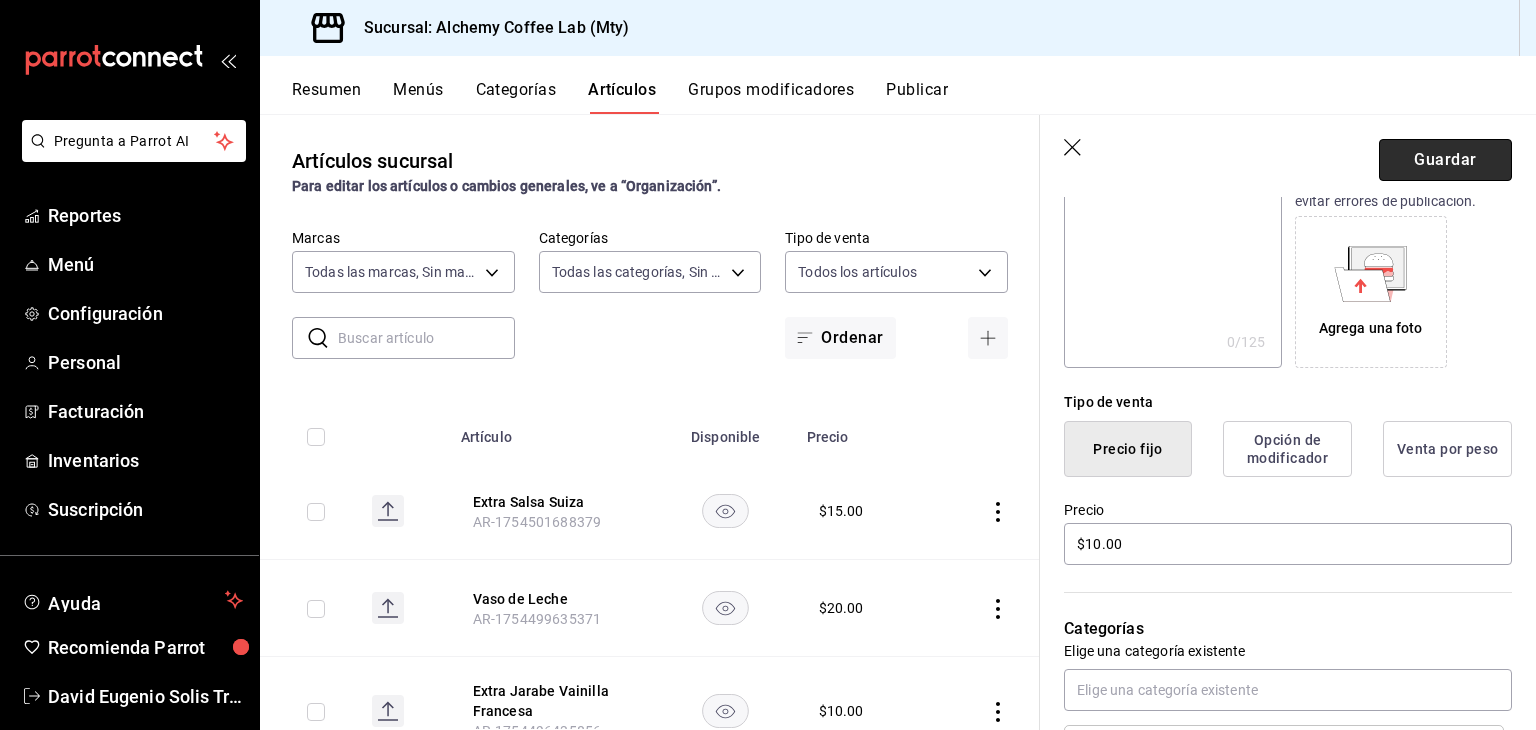 click on "Guardar" at bounding box center [1445, 160] 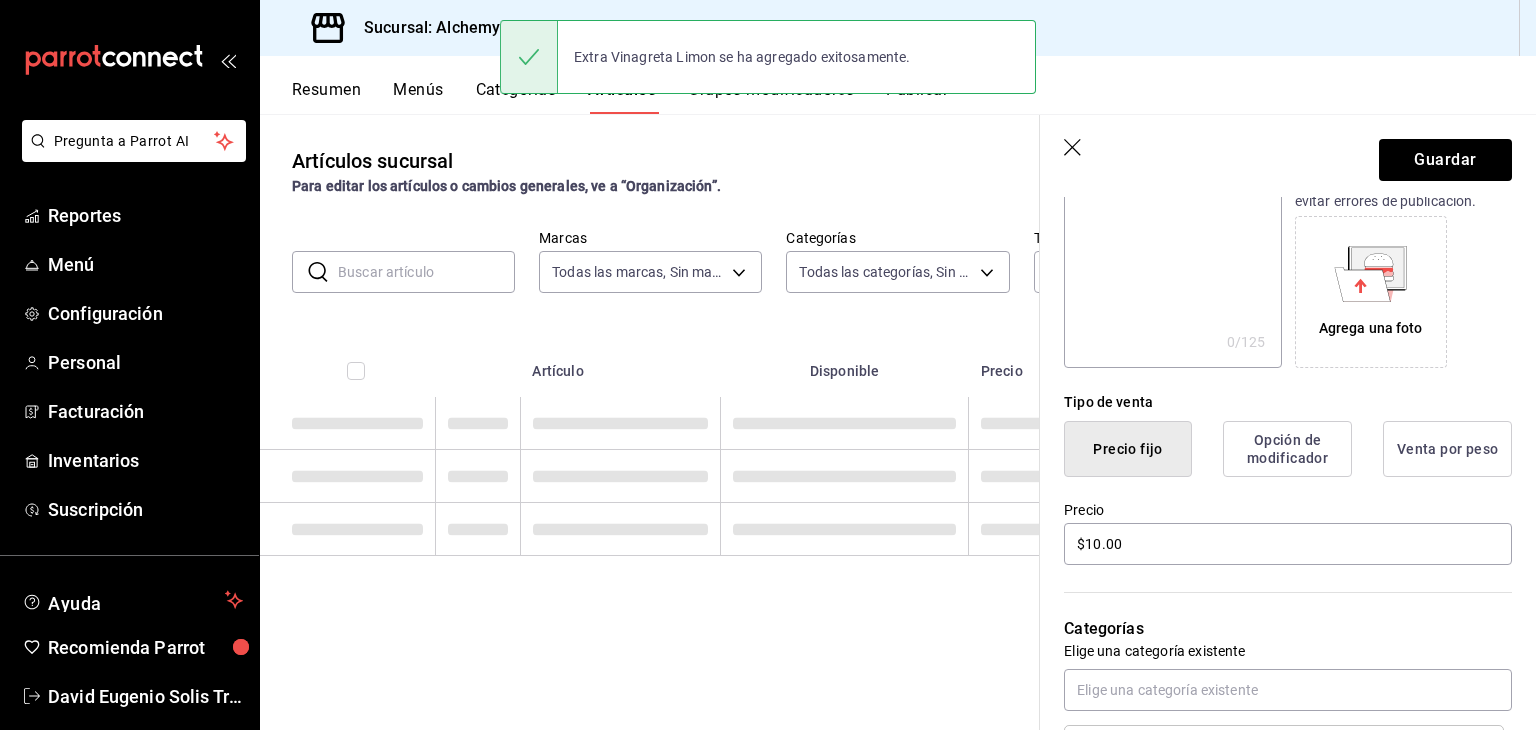 scroll, scrollTop: 0, scrollLeft: 0, axis: both 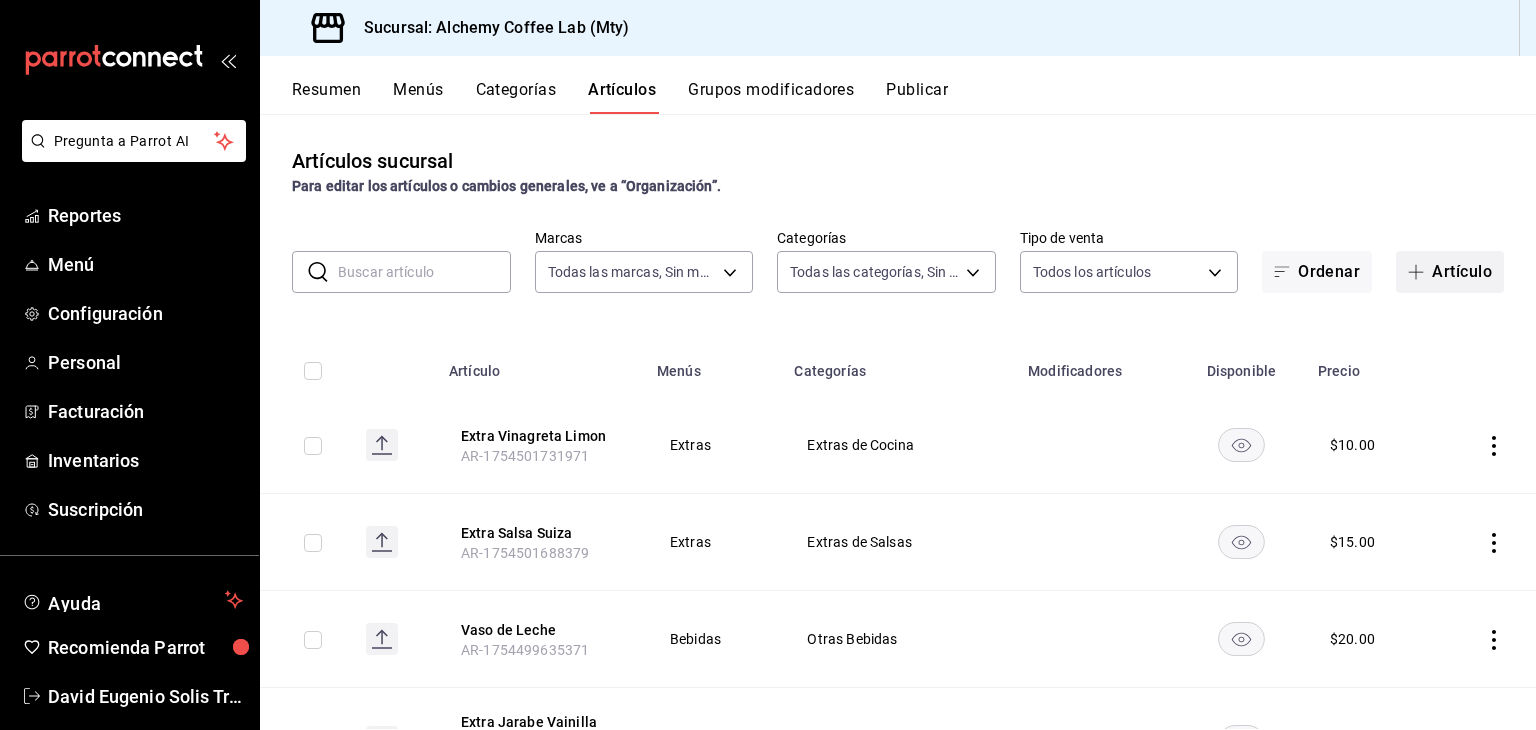 click on "Artículo" at bounding box center (1450, 272) 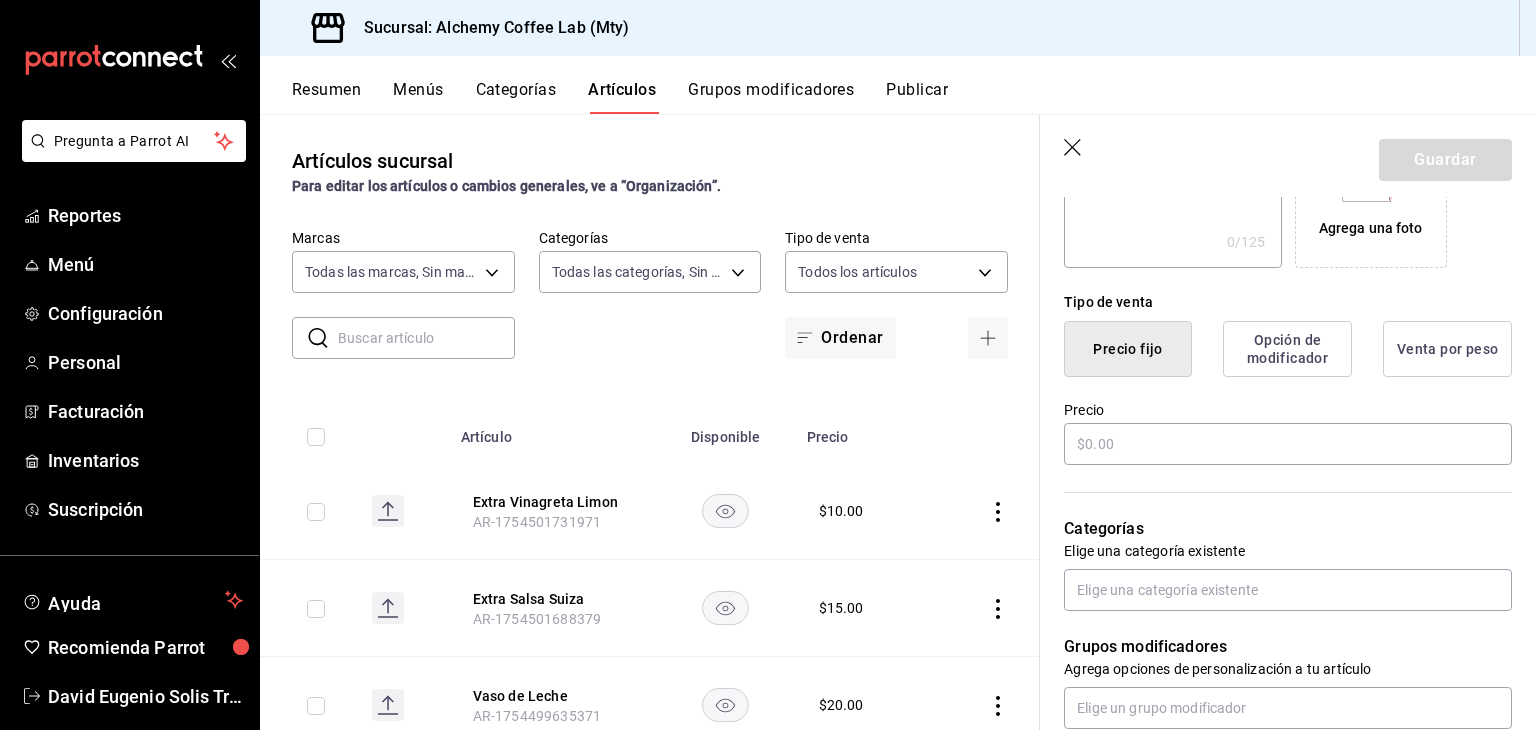 scroll, scrollTop: 600, scrollLeft: 0, axis: vertical 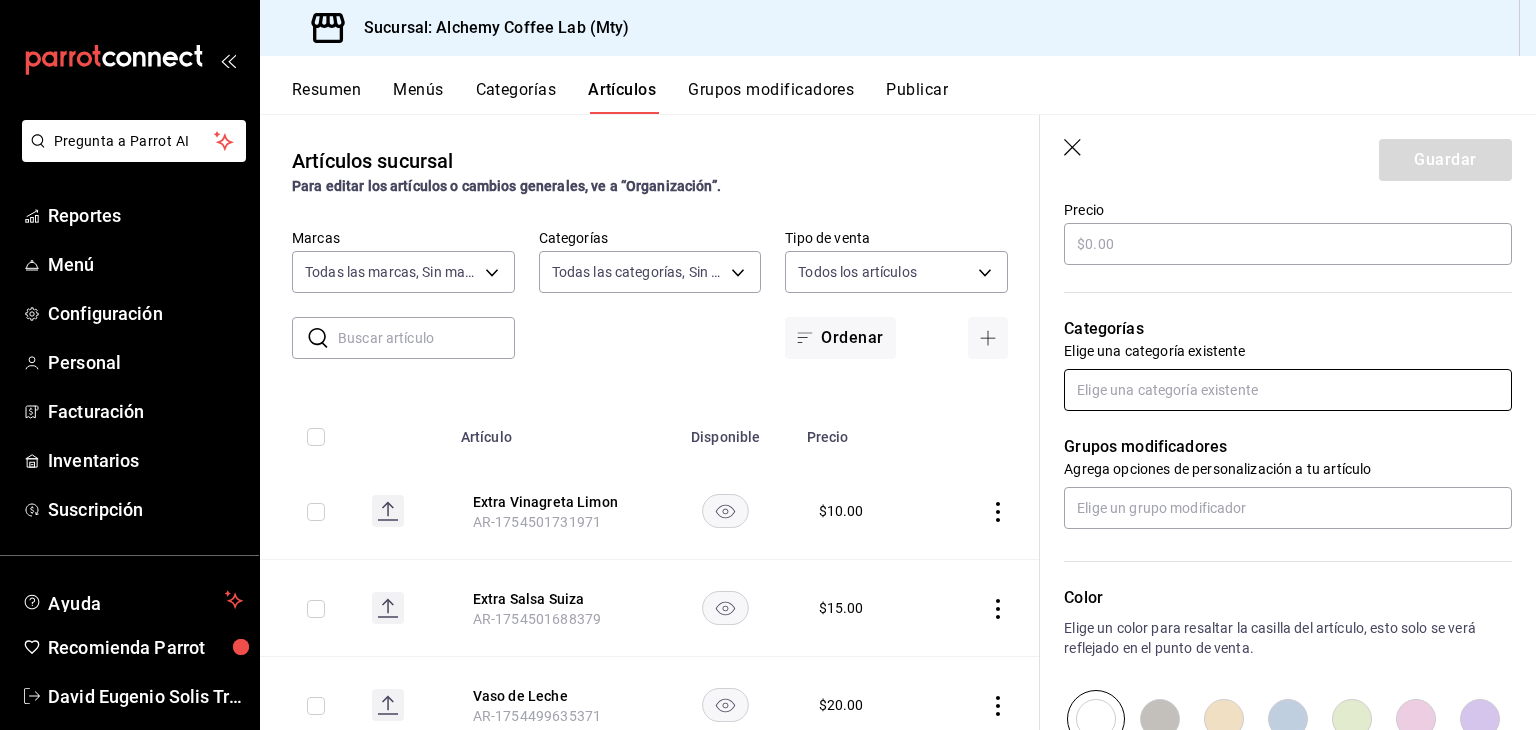 type on "Extra Vinagreta Balsamico" 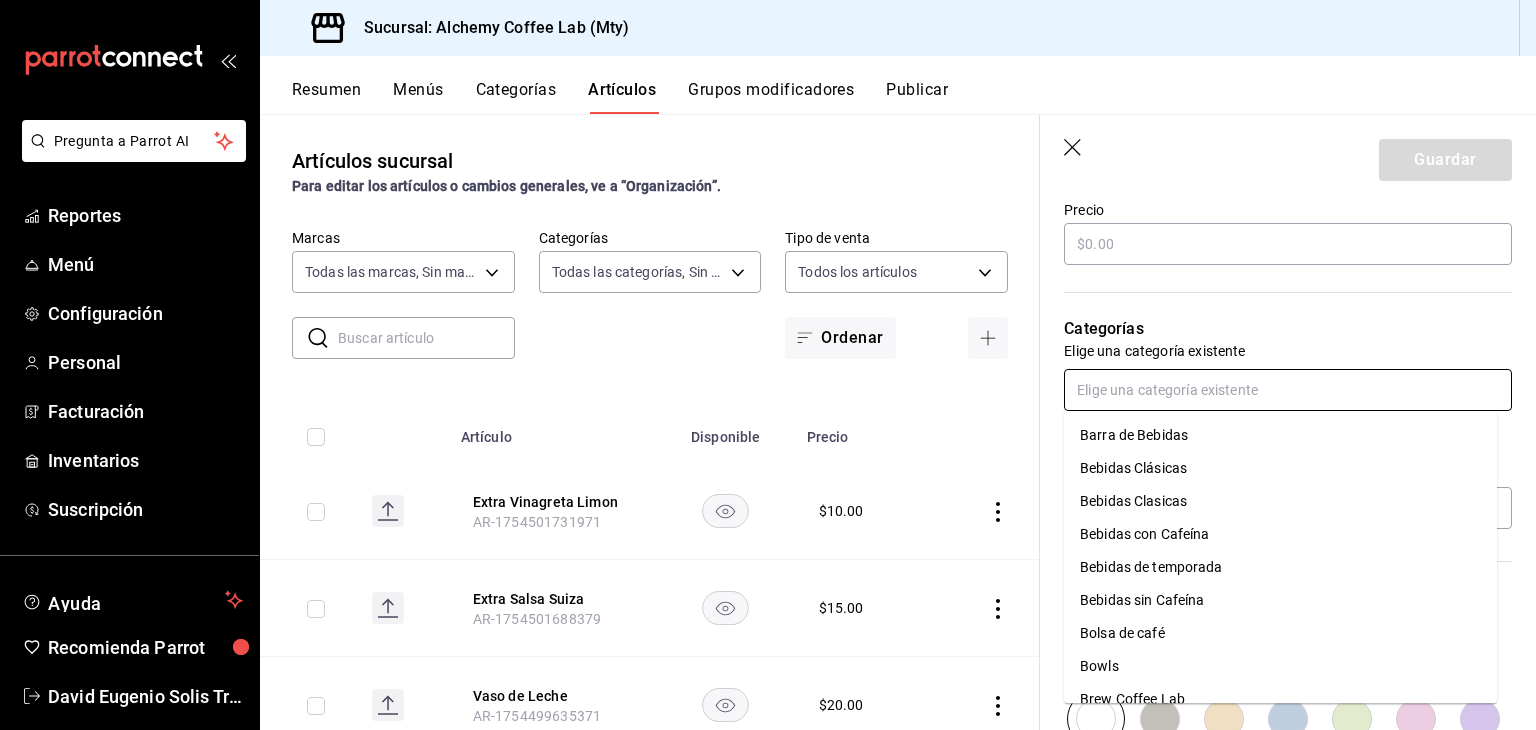 click at bounding box center [1288, 390] 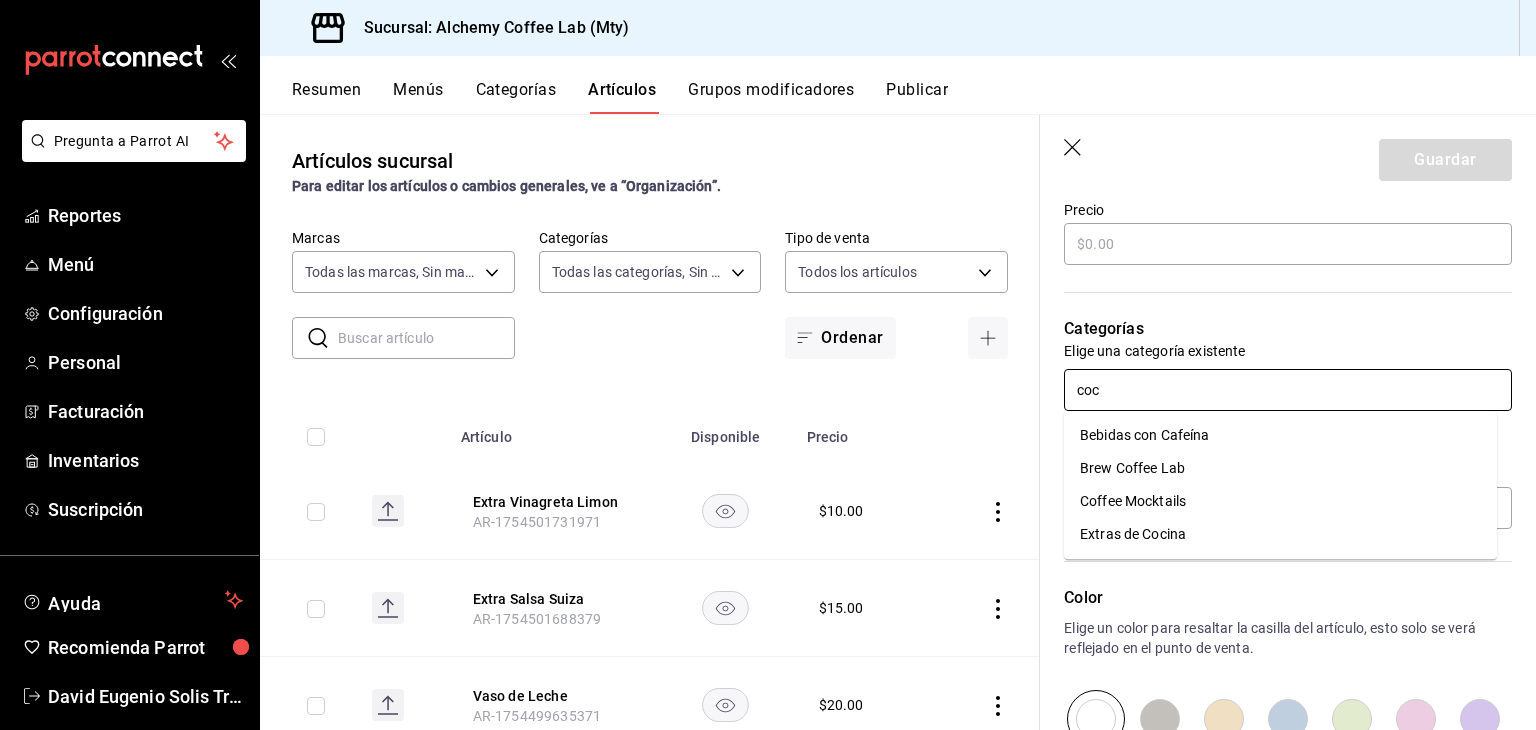 type on "coci" 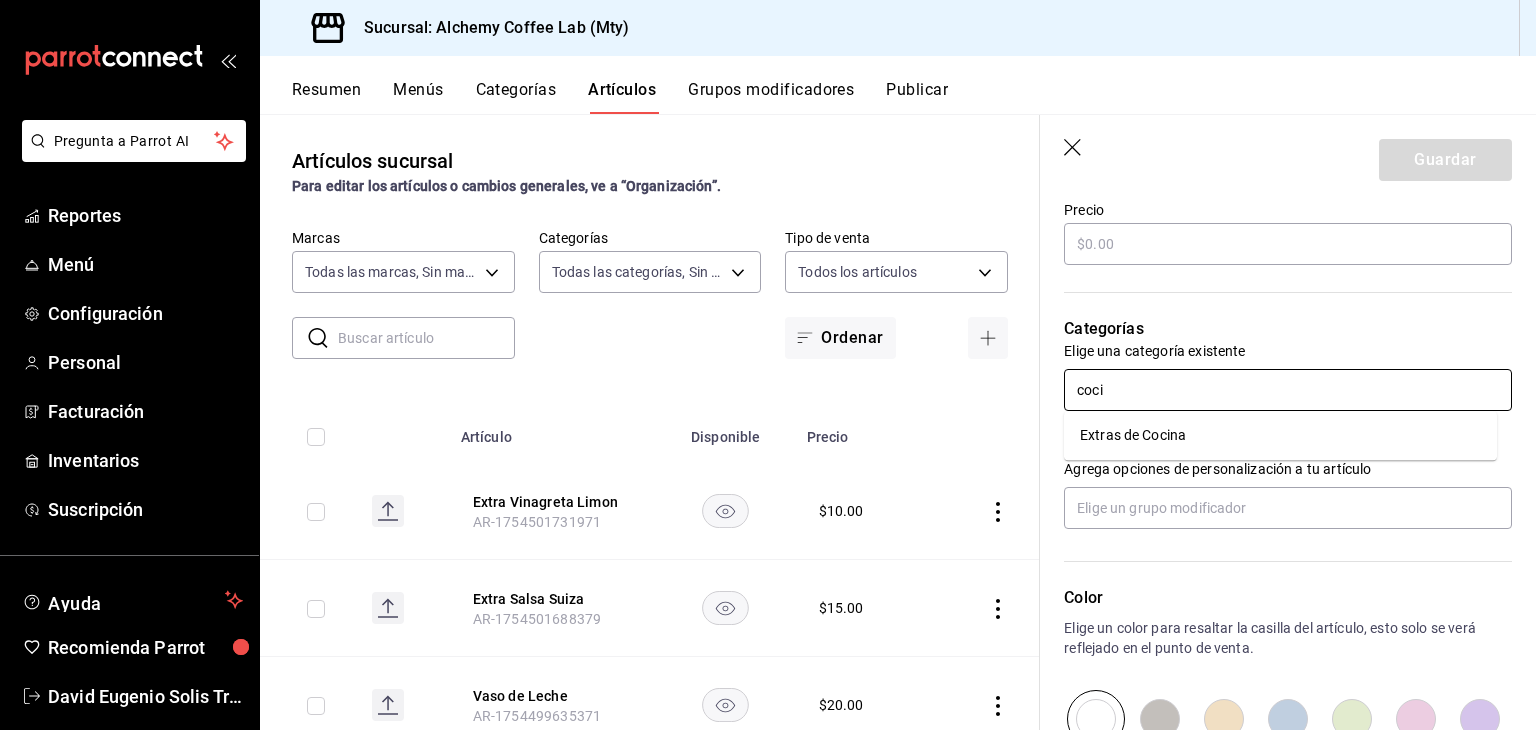 click on "Extras de Cocina" at bounding box center (1280, 435) 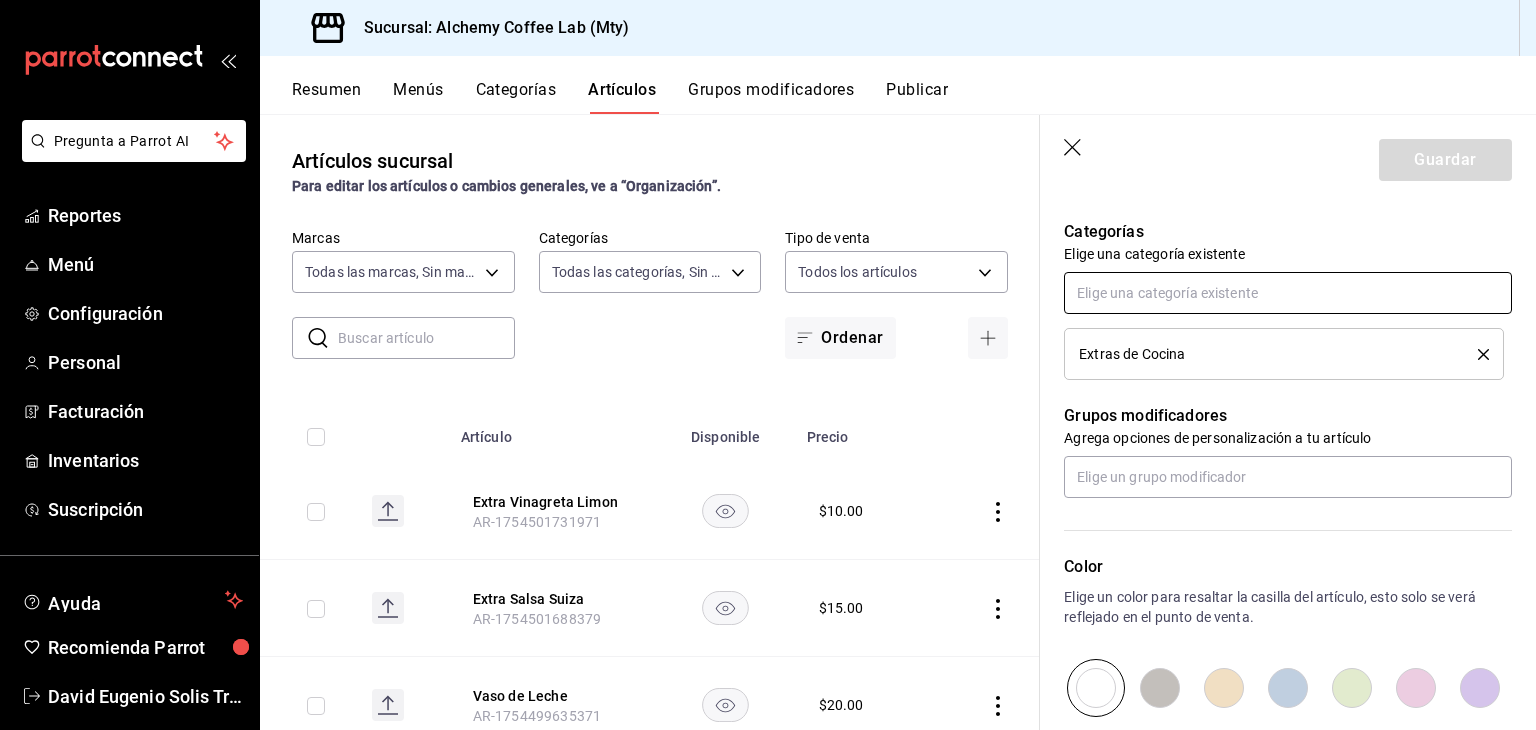 scroll, scrollTop: 800, scrollLeft: 0, axis: vertical 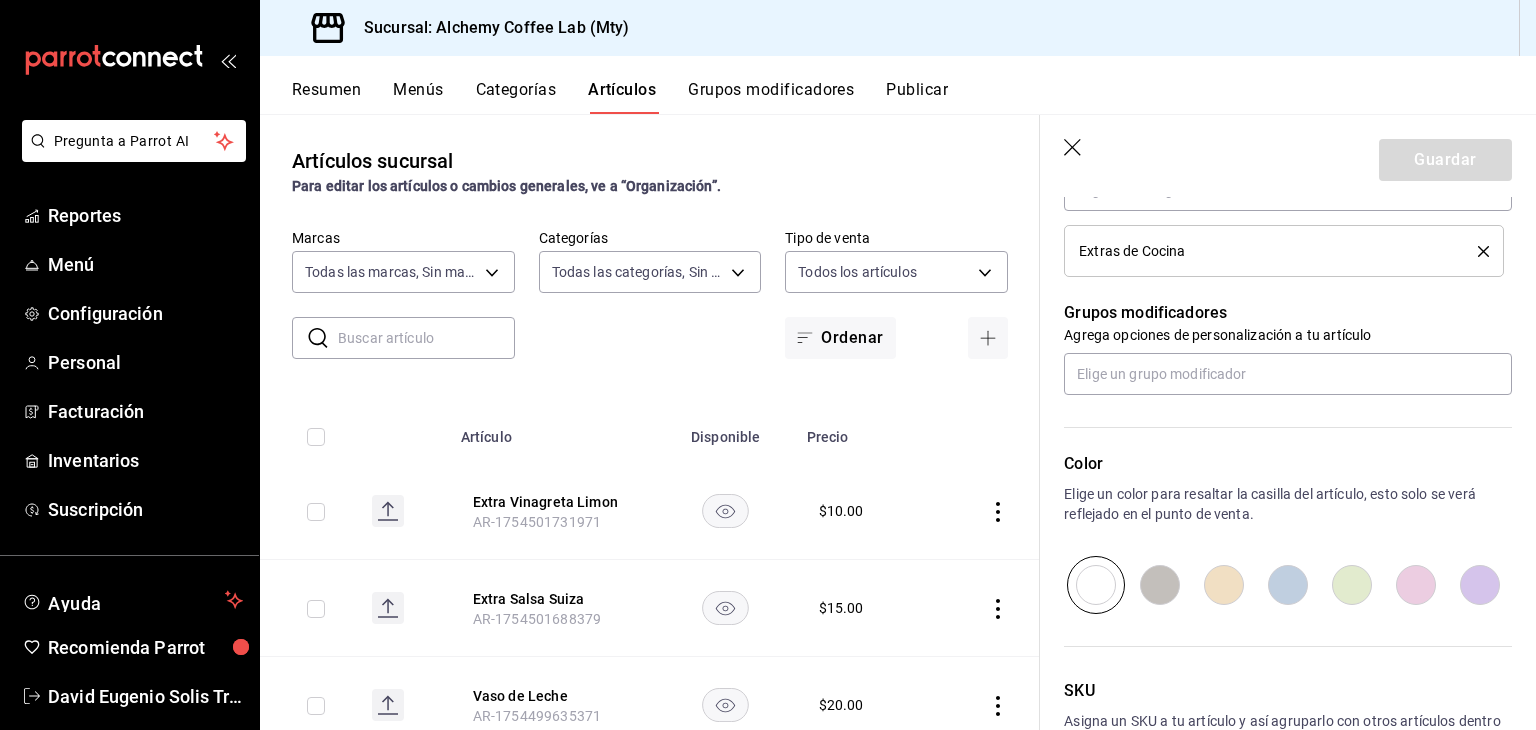 click at bounding box center (1160, 585) 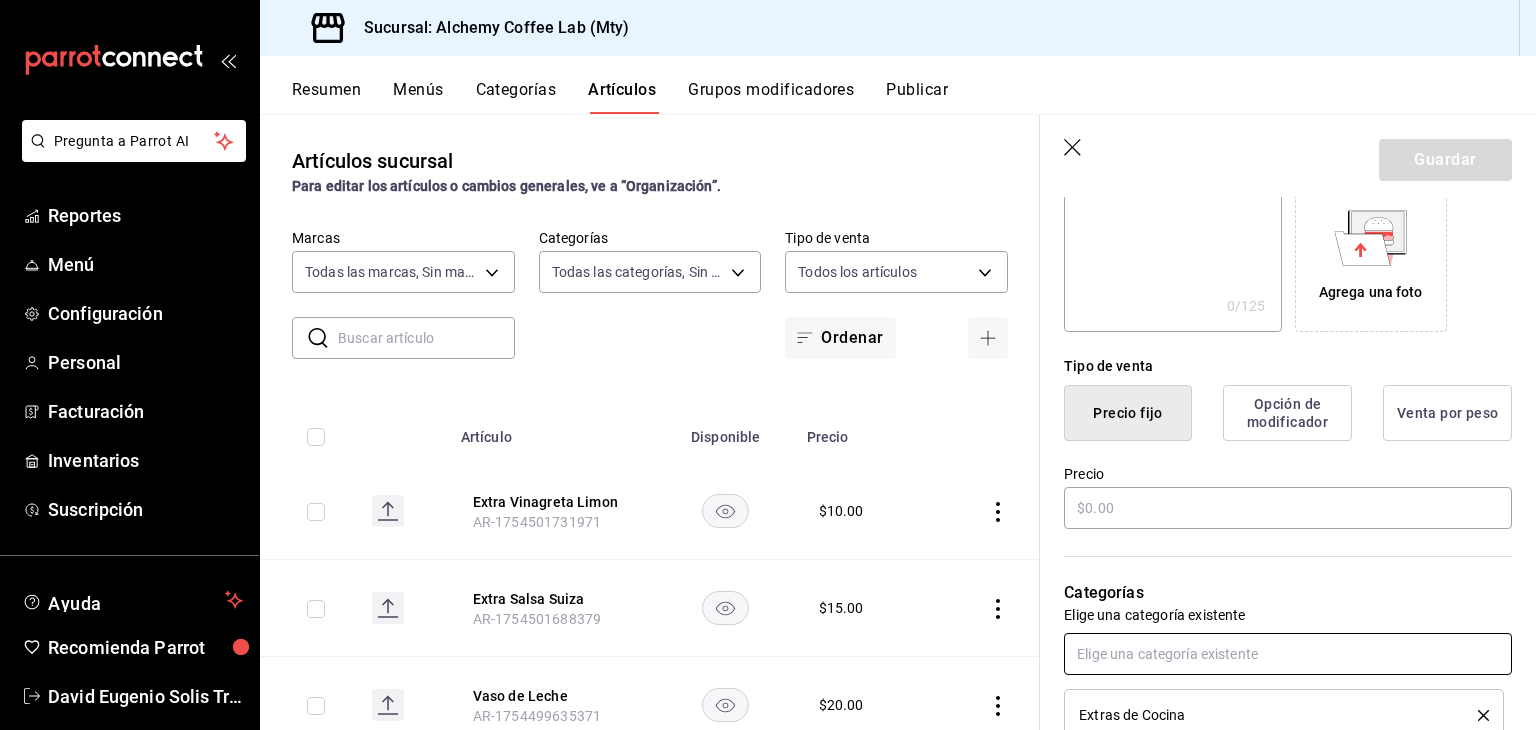 scroll, scrollTop: 334, scrollLeft: 0, axis: vertical 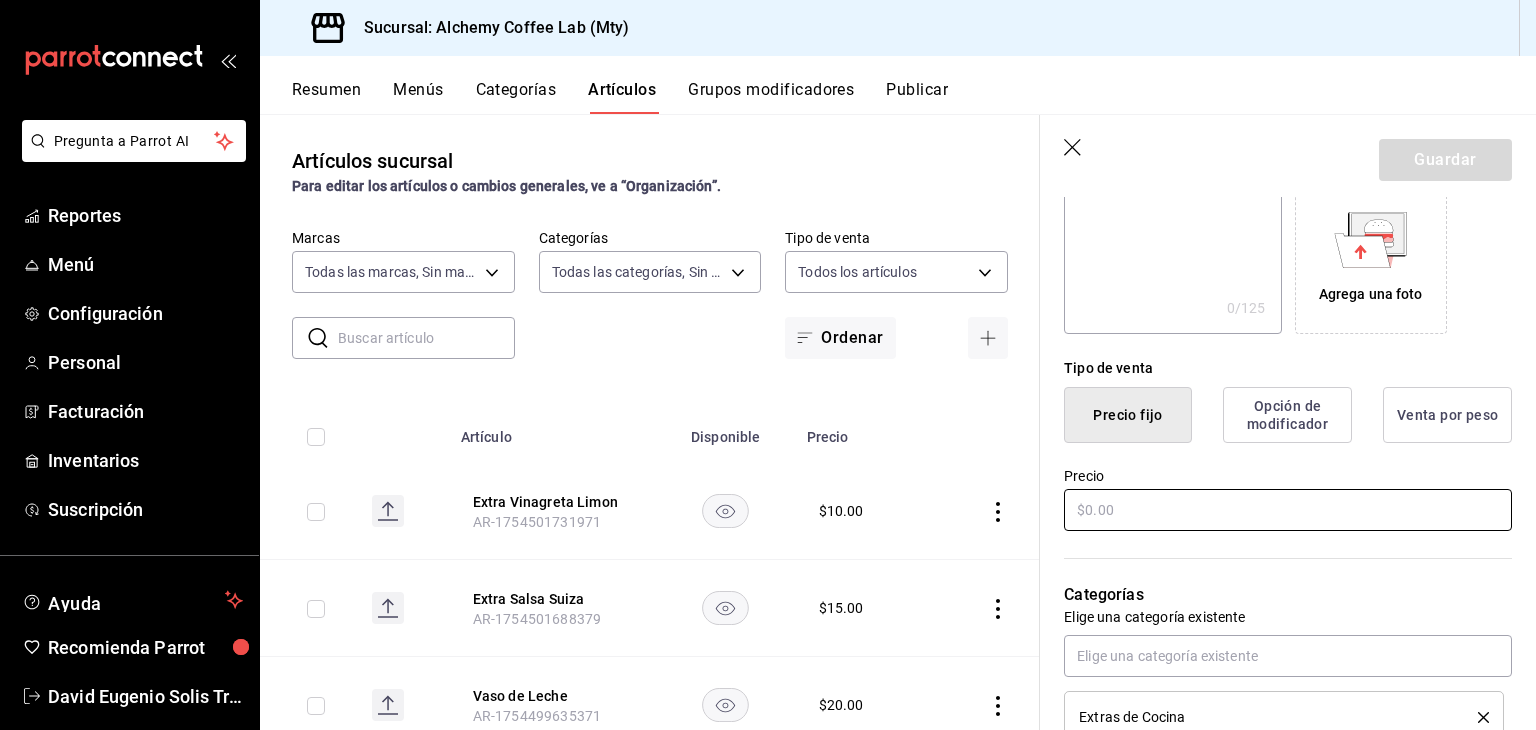 click at bounding box center (1288, 510) 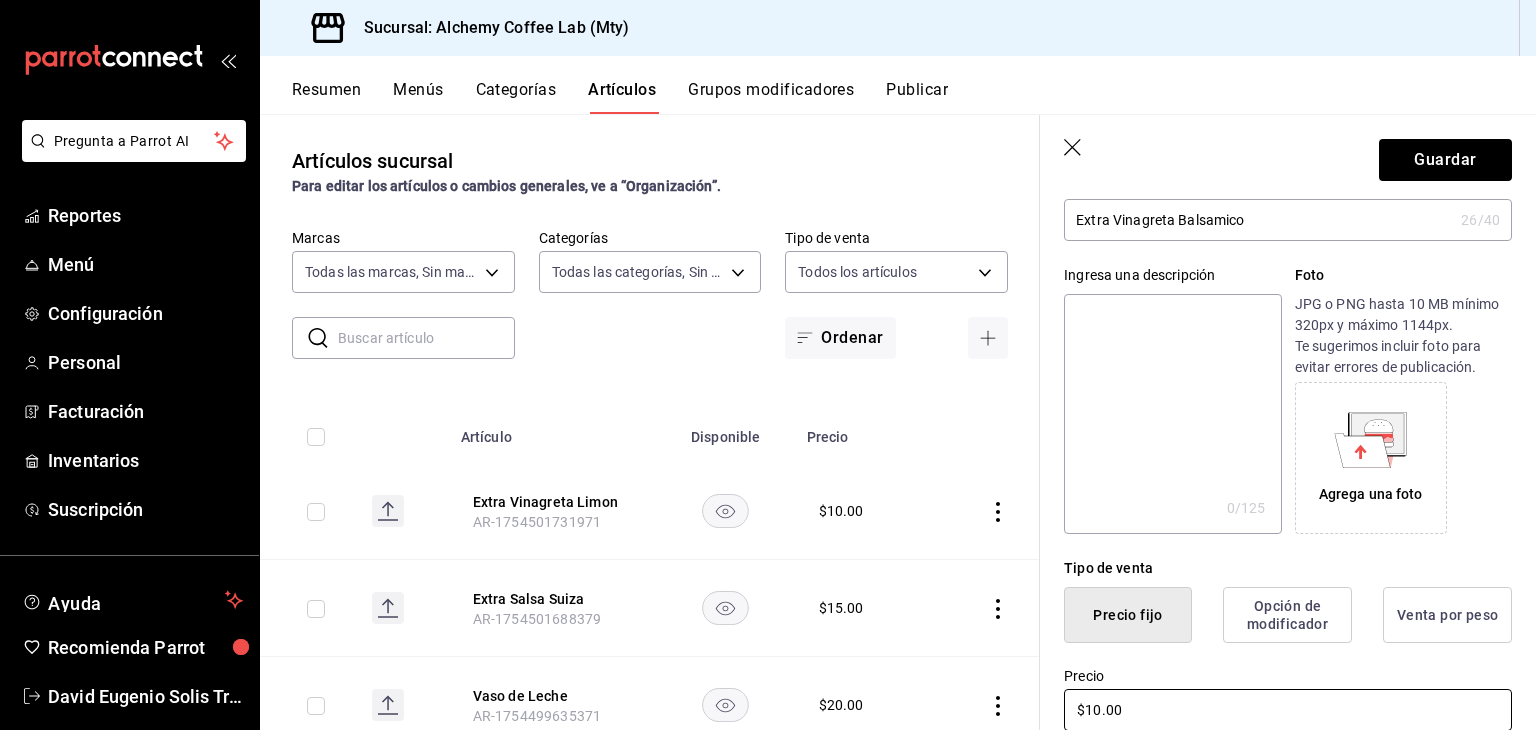 scroll, scrollTop: 34, scrollLeft: 0, axis: vertical 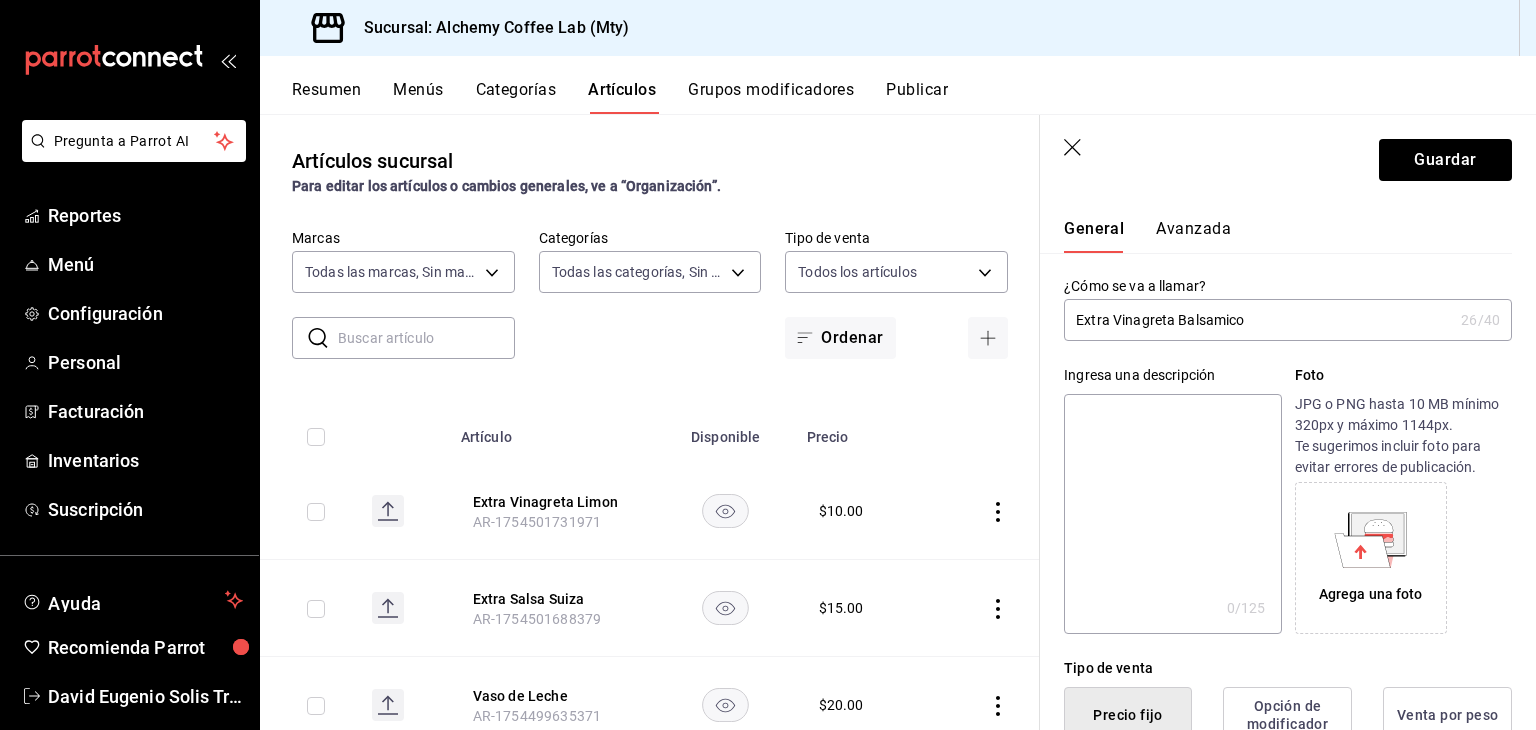 type on "$10.00" 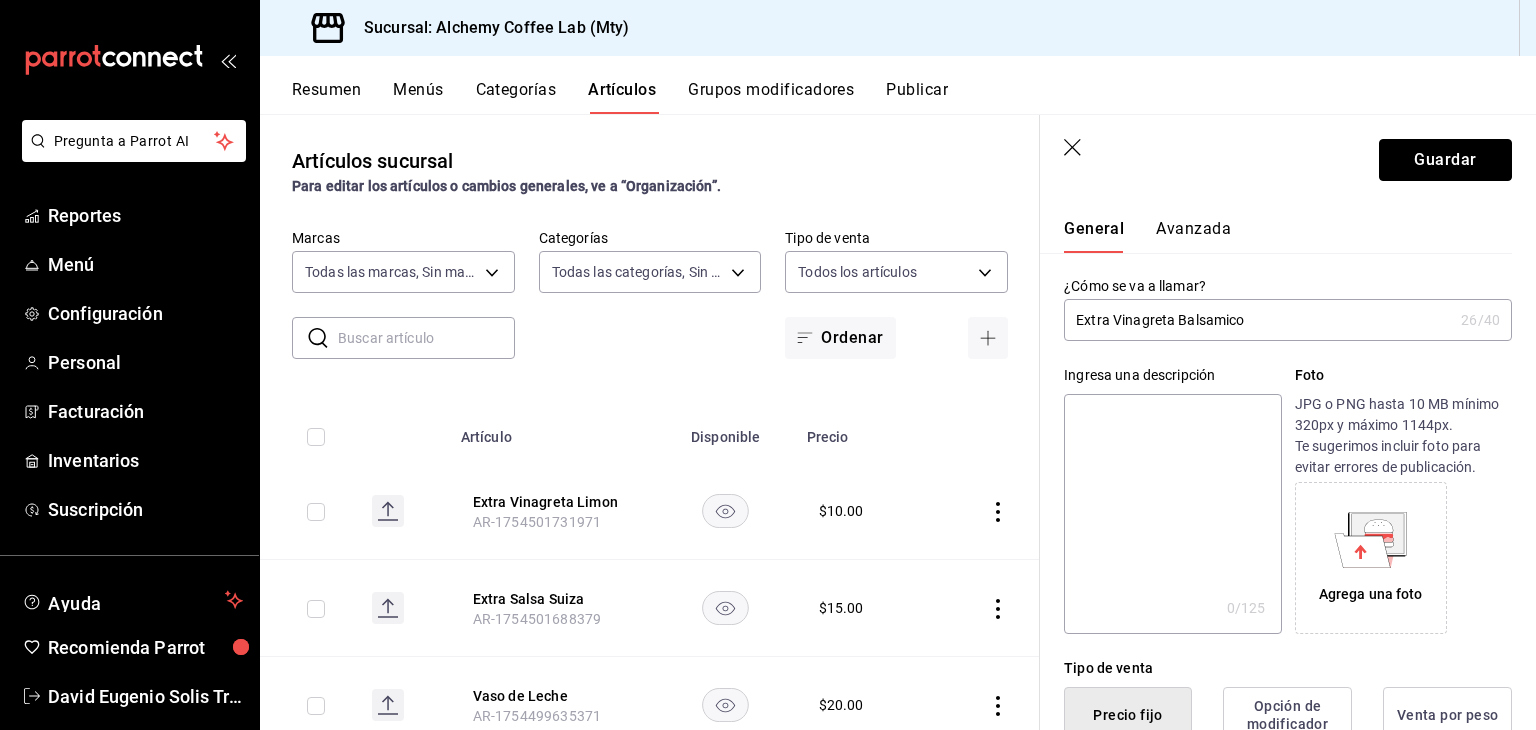 click on "Guardar" at bounding box center [1445, 160] 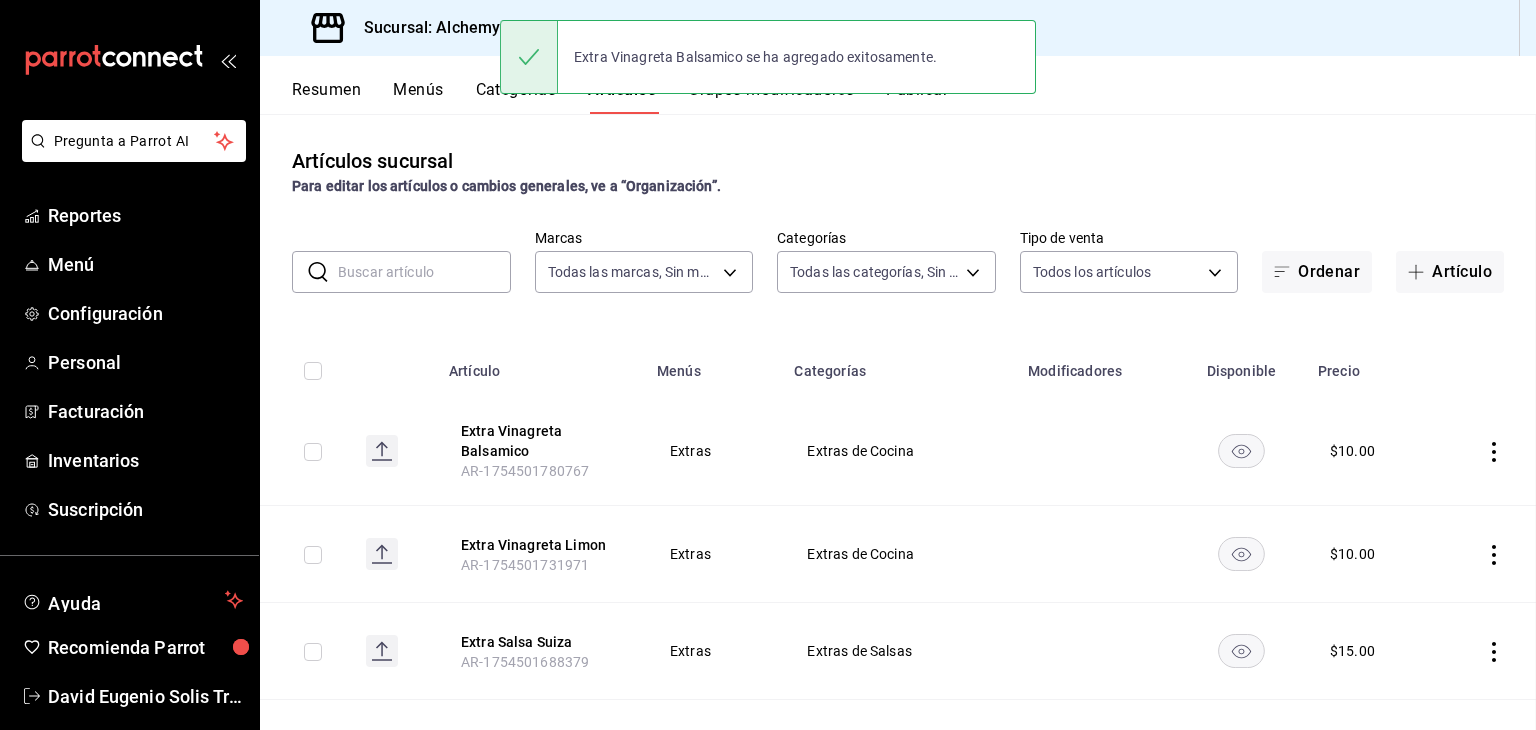 scroll, scrollTop: 0, scrollLeft: 0, axis: both 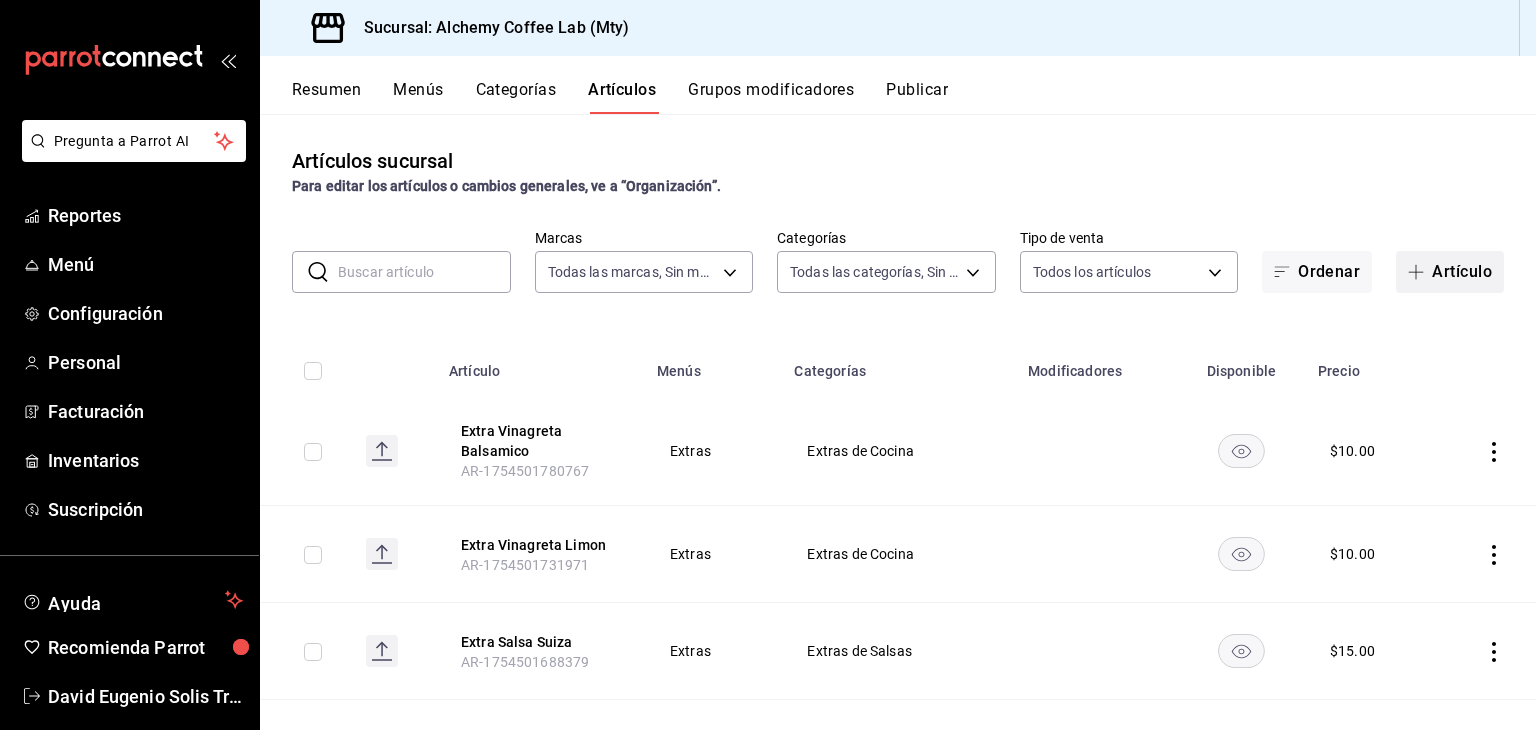 click on "Artículo" at bounding box center (1450, 272) 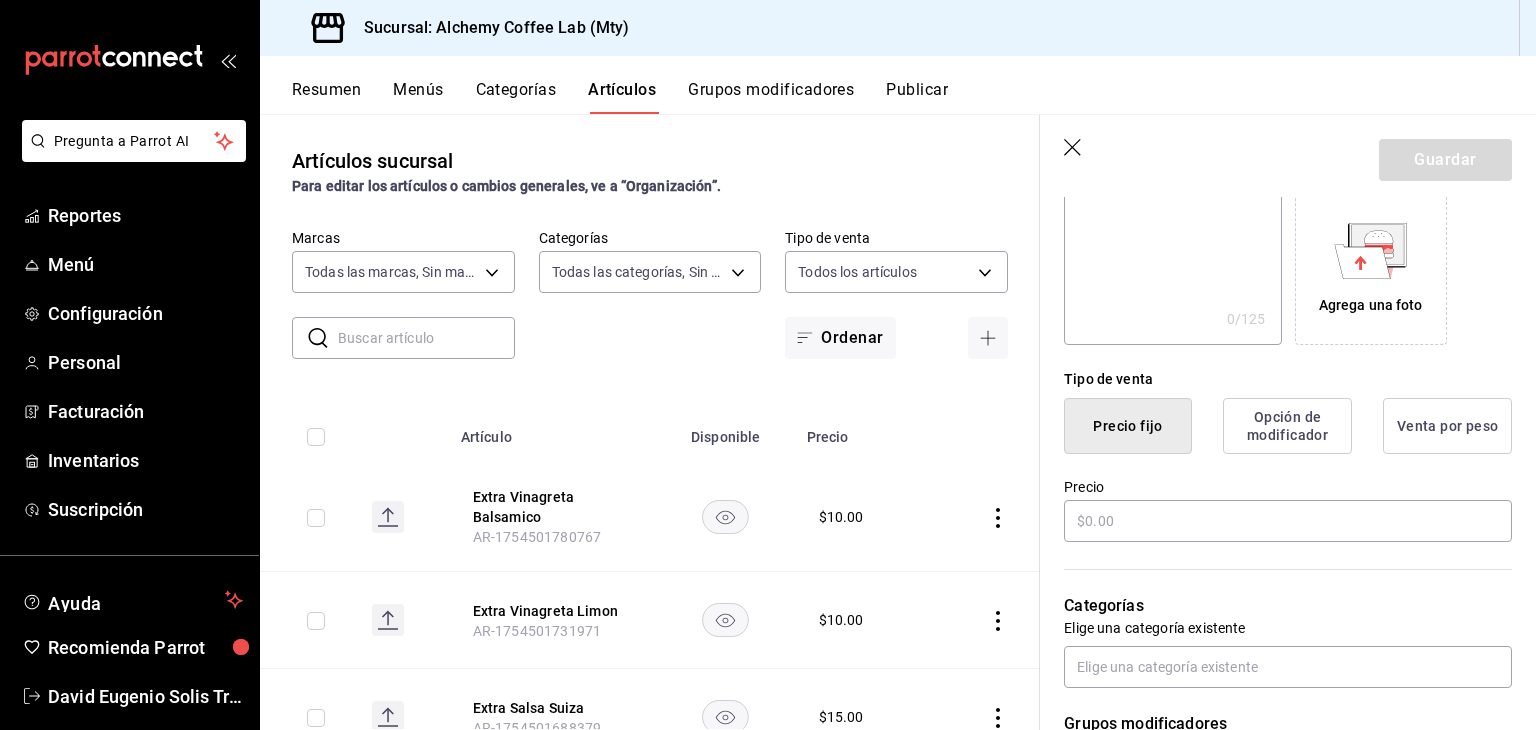 scroll, scrollTop: 400, scrollLeft: 0, axis: vertical 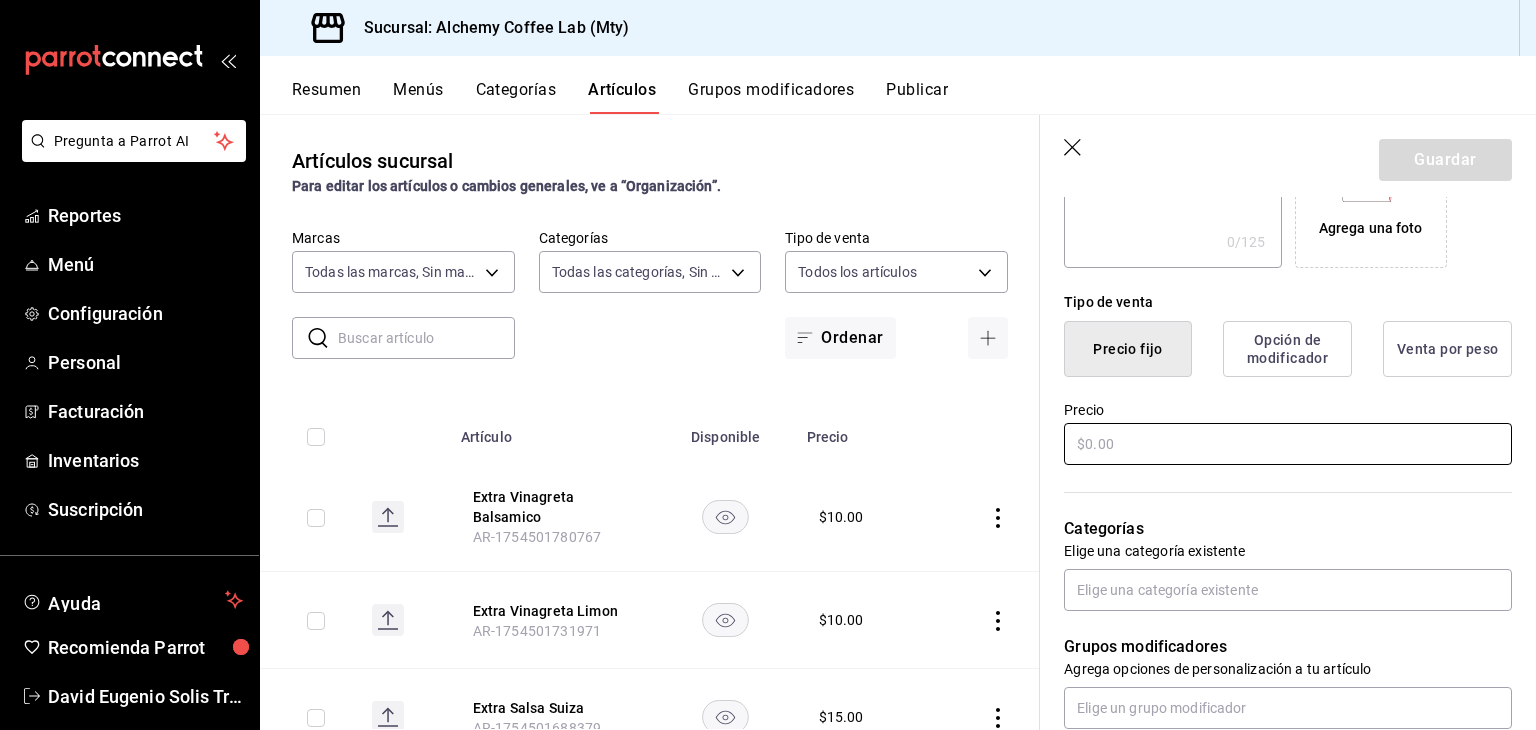 type on "Extra Vinagreta Fresa" 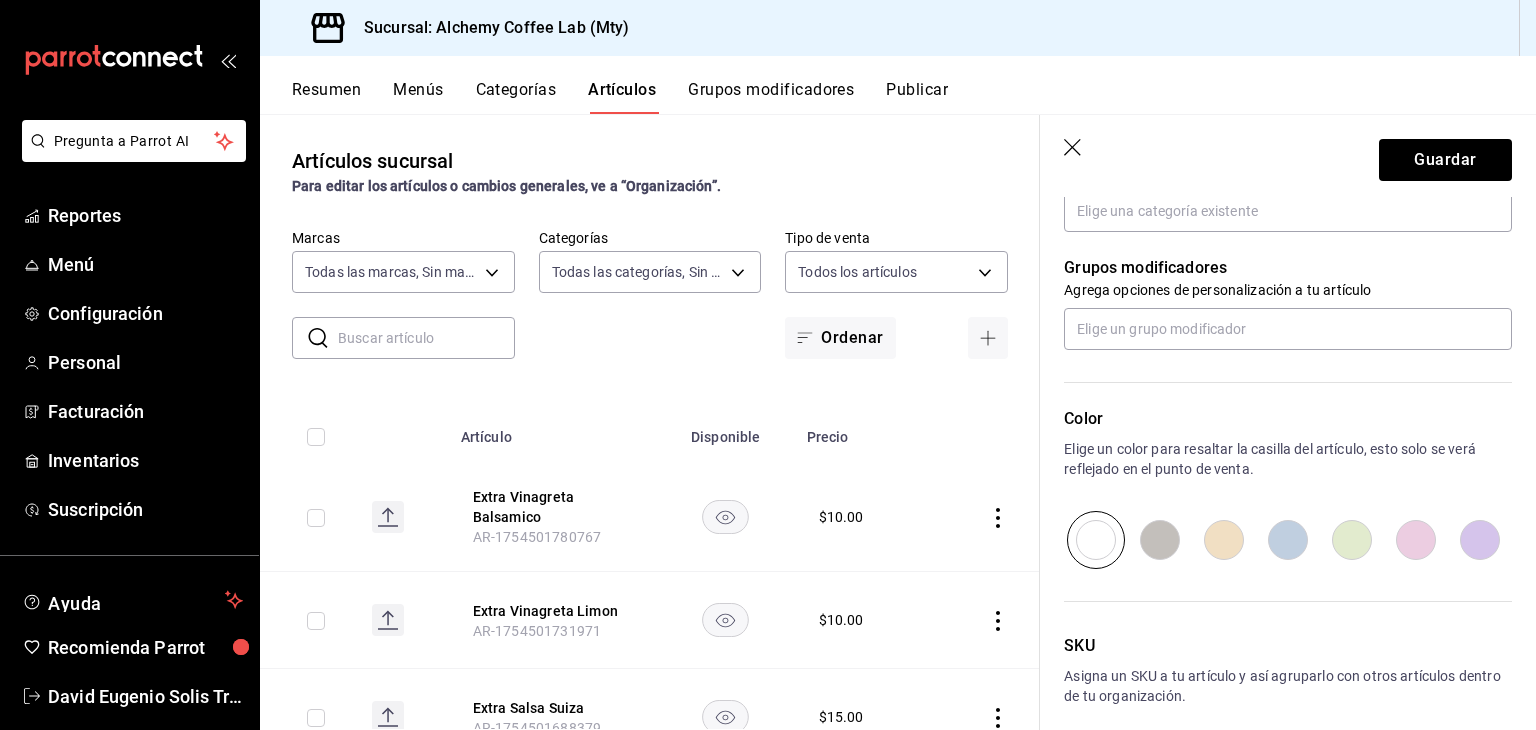 scroll, scrollTop: 800, scrollLeft: 0, axis: vertical 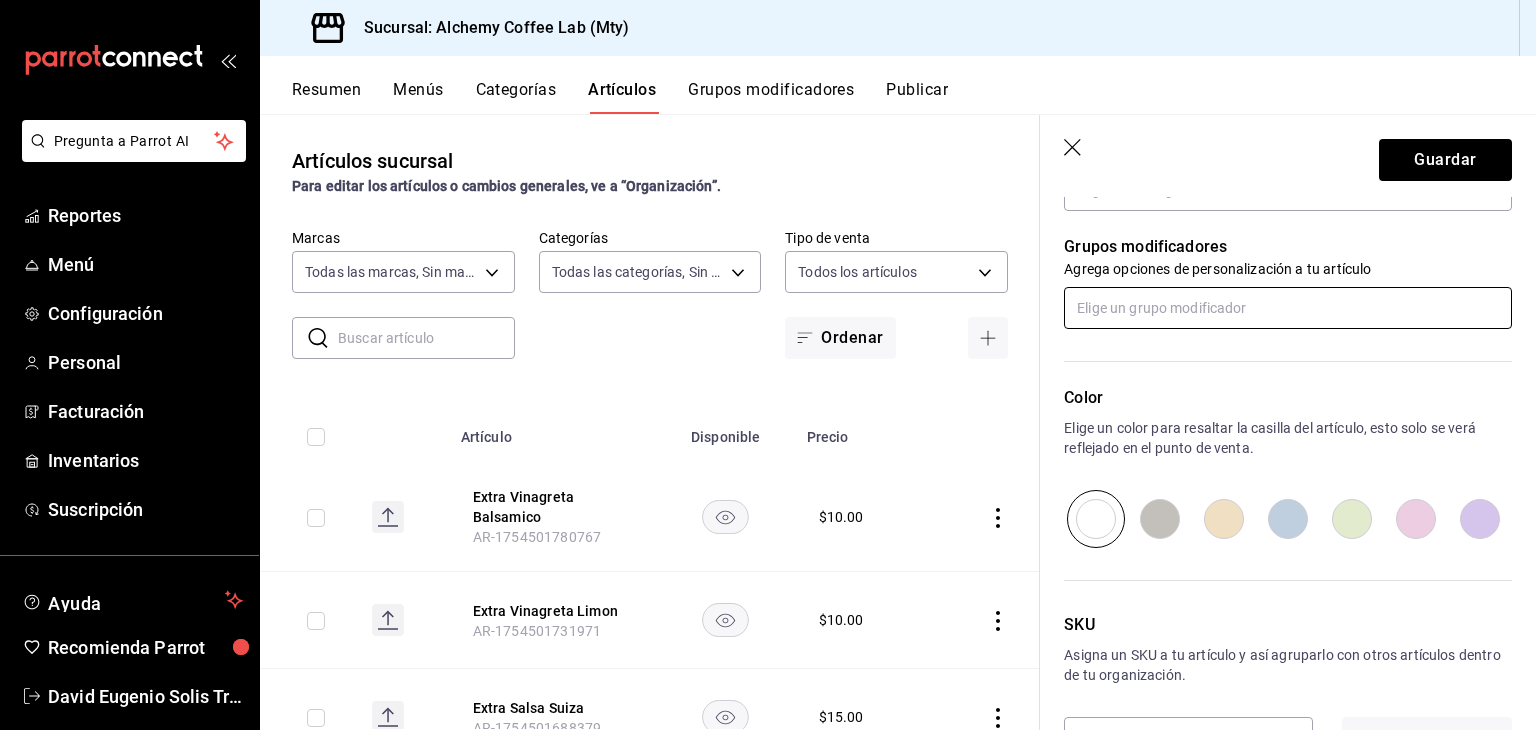 type on "$10.00" 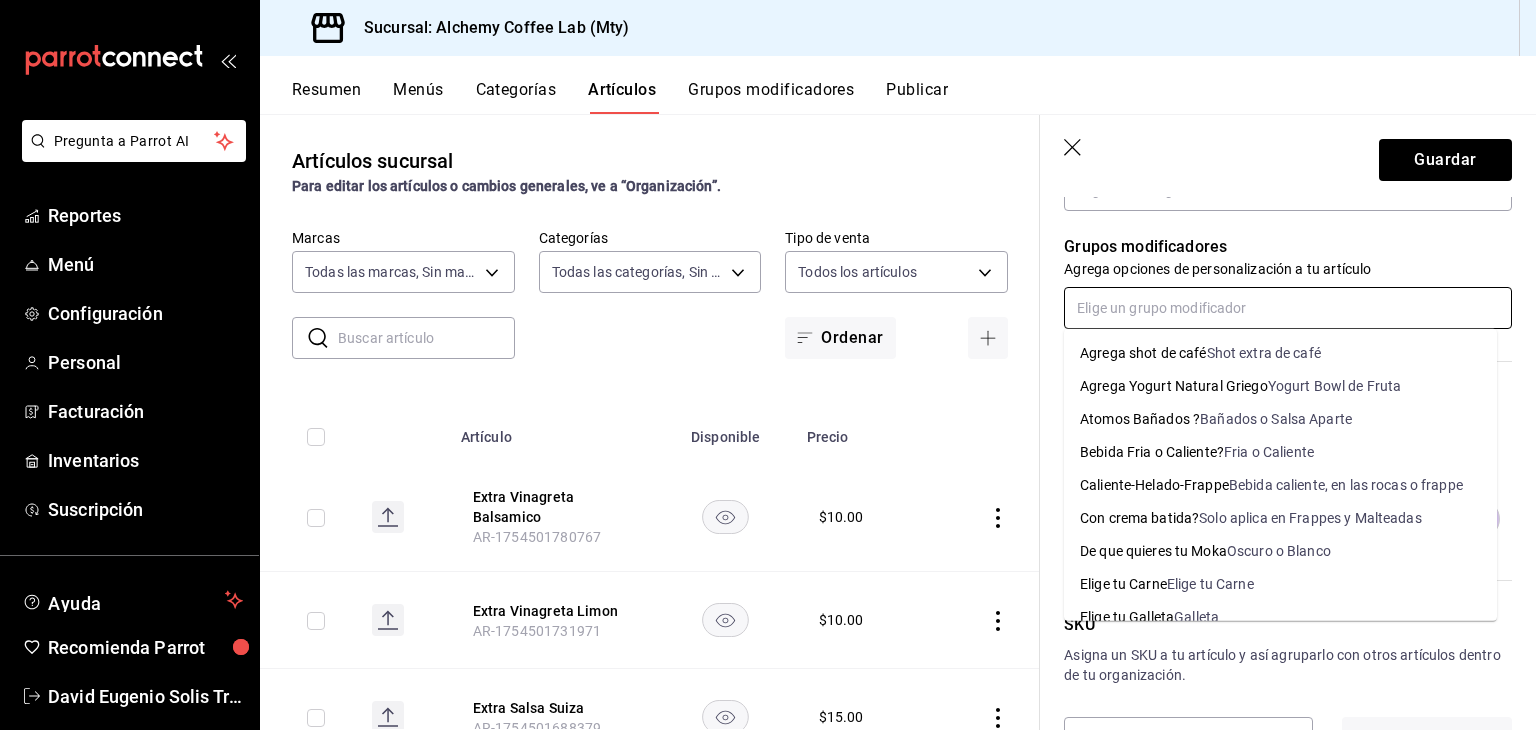 click at bounding box center [1288, 308] 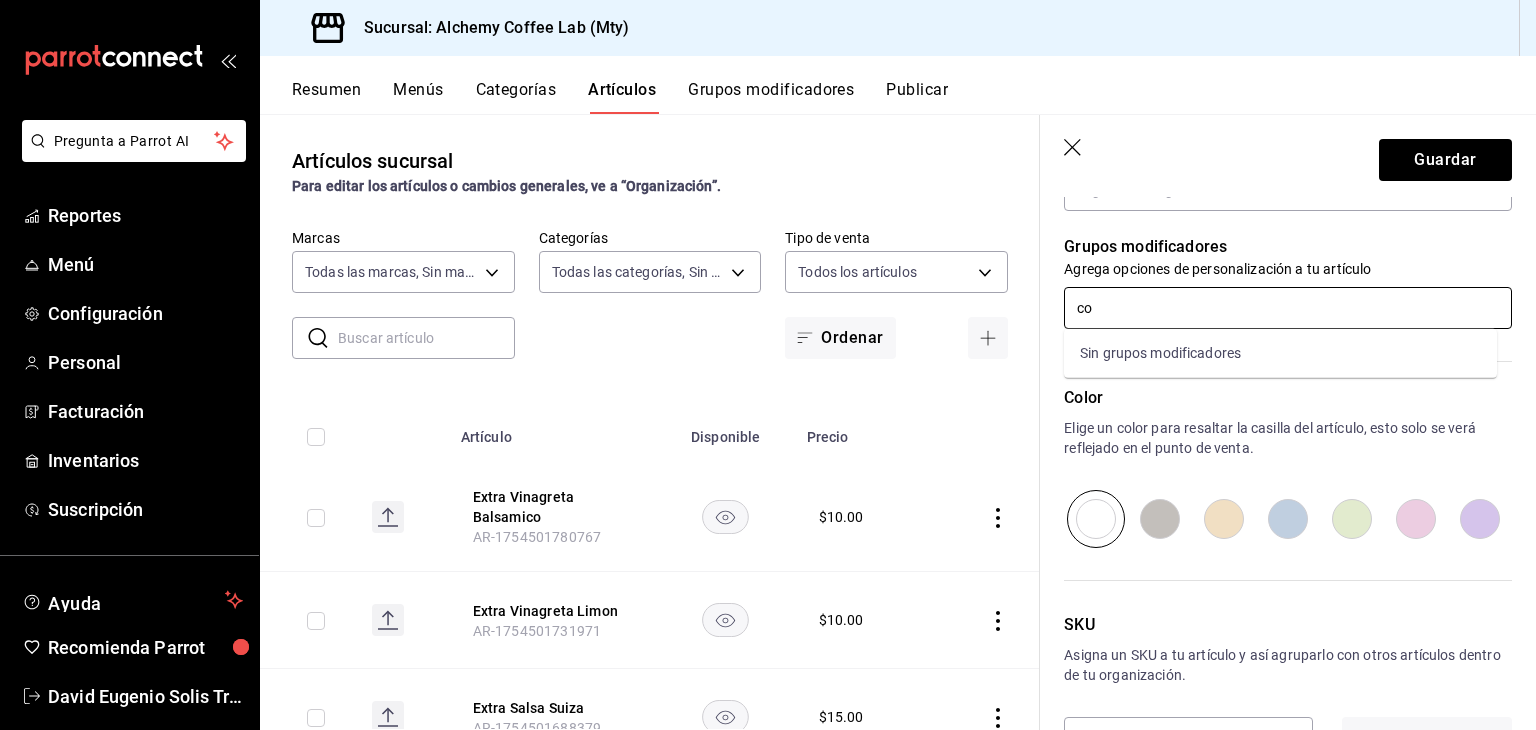 type on "c" 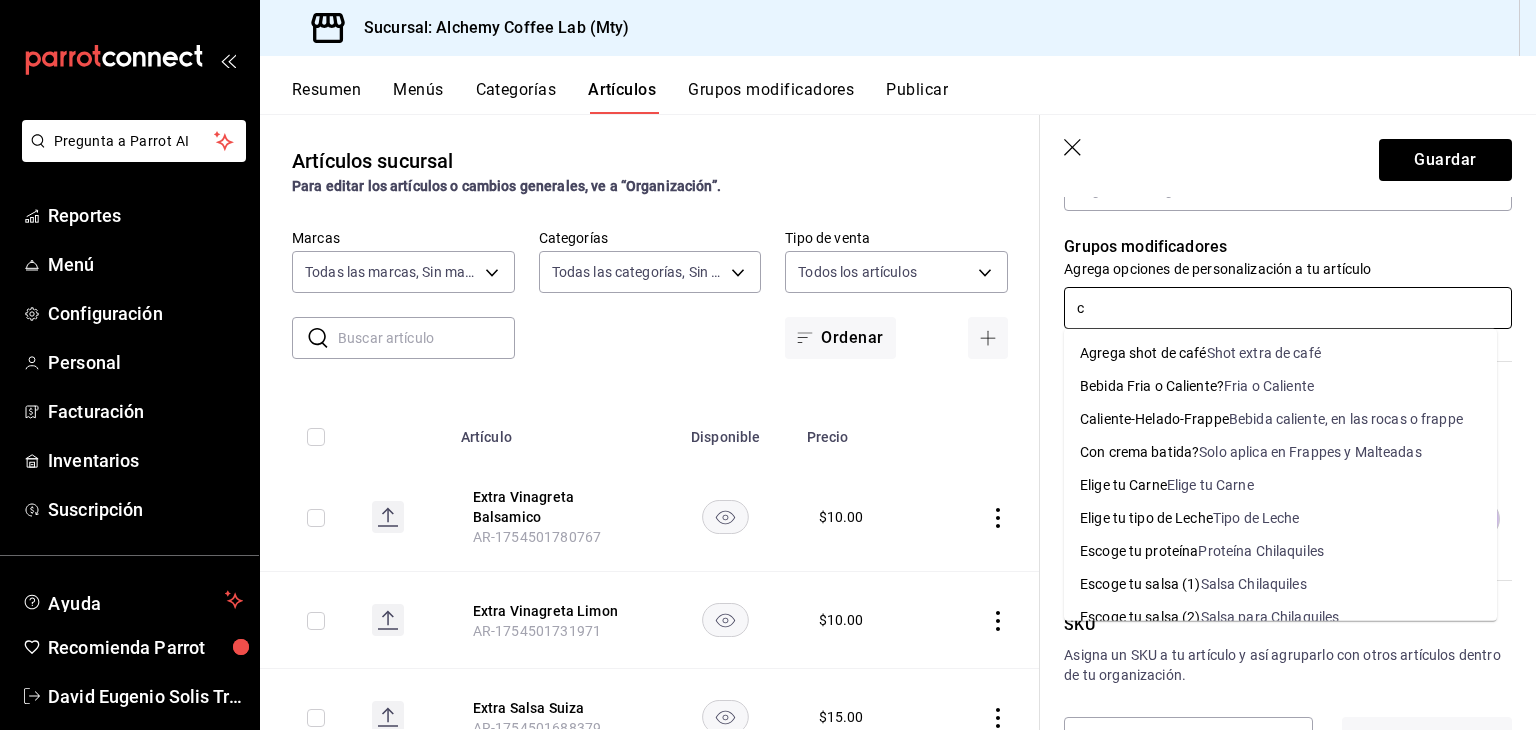 type 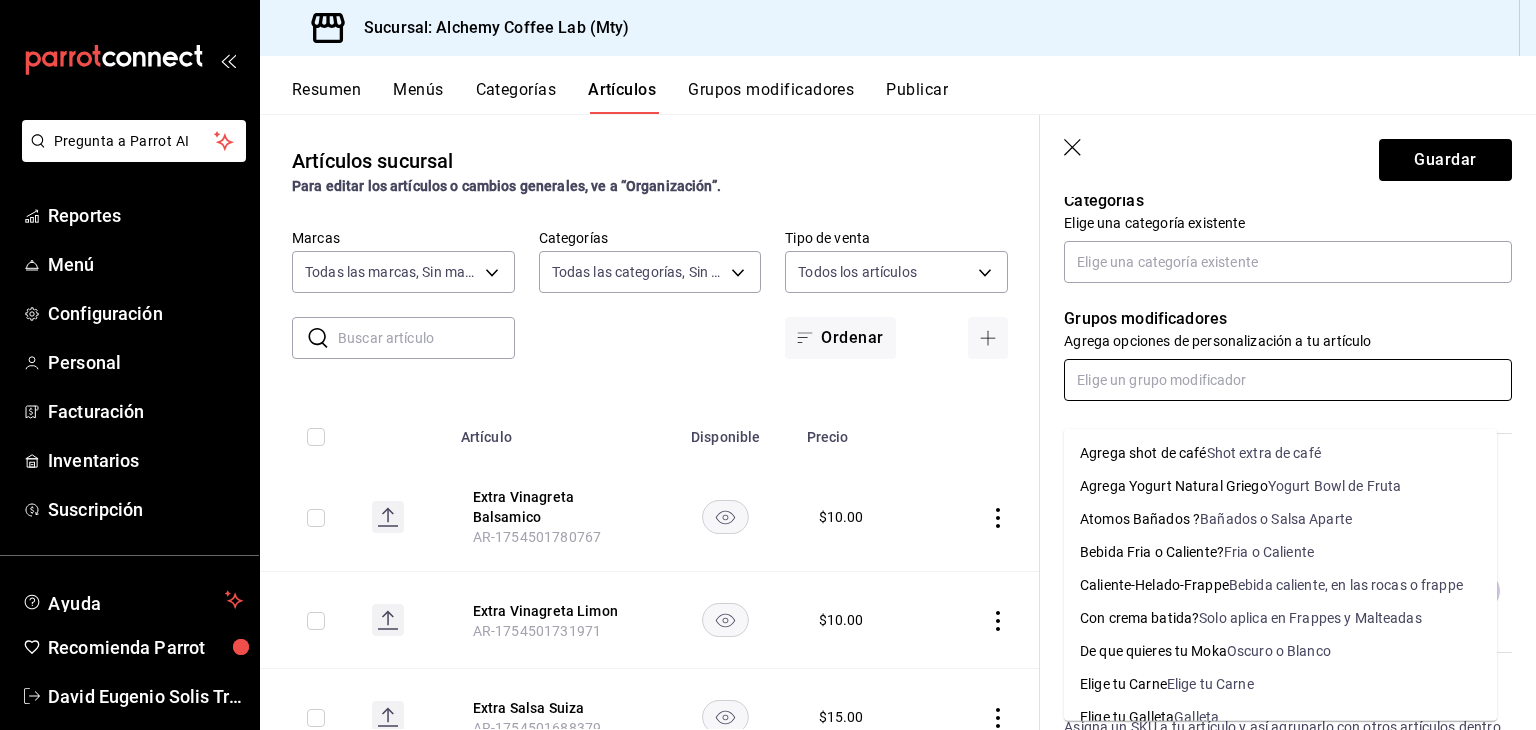 scroll, scrollTop: 700, scrollLeft: 0, axis: vertical 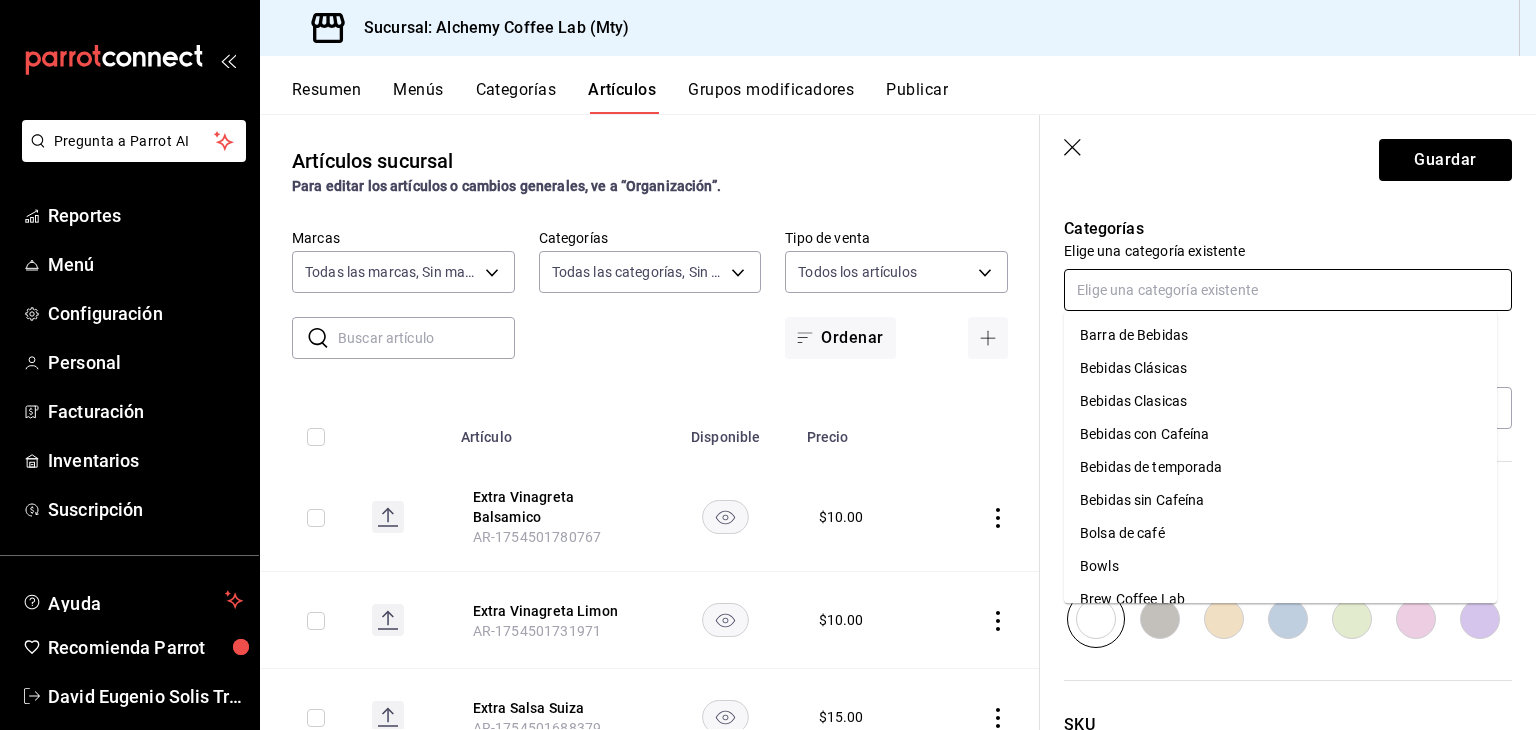 click at bounding box center [1288, 290] 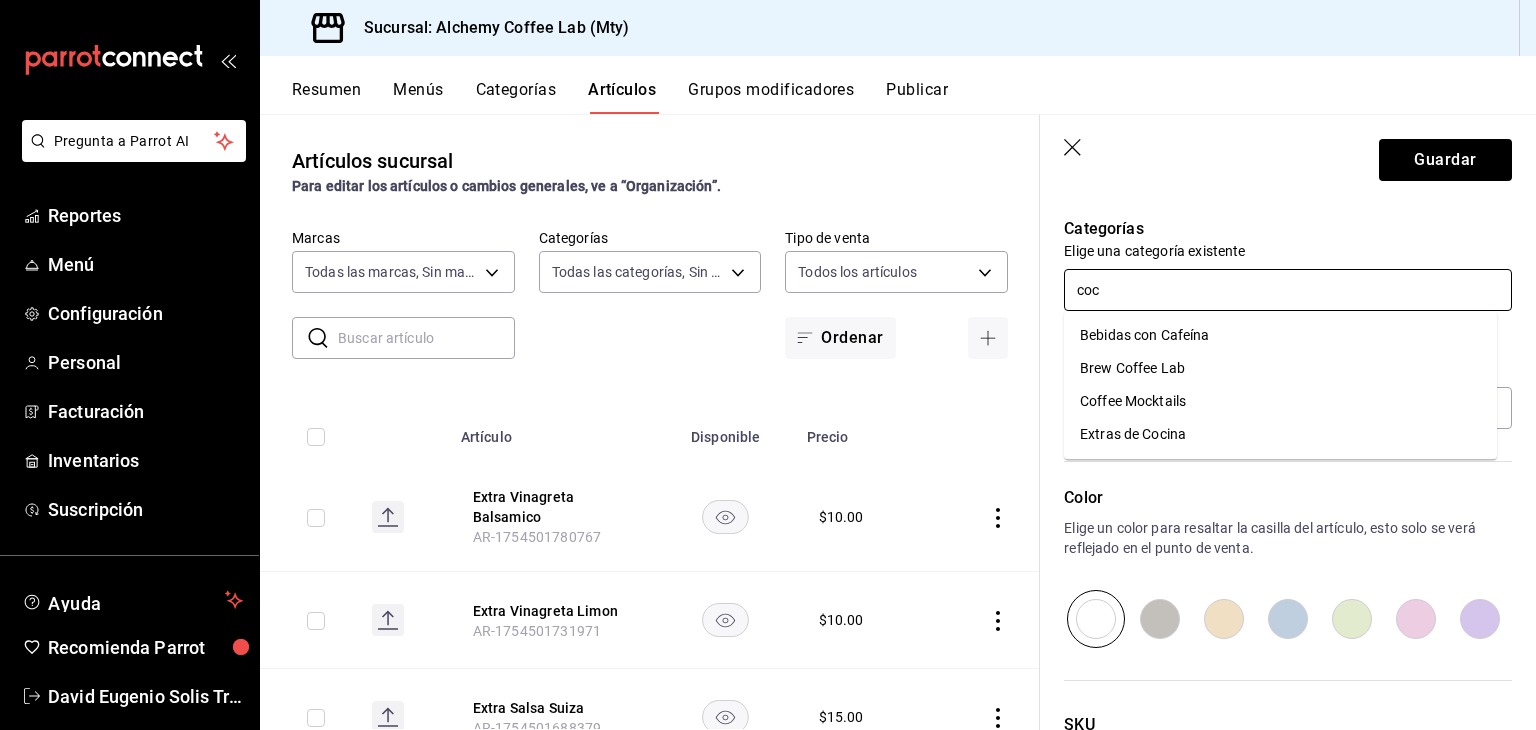 type on "coci" 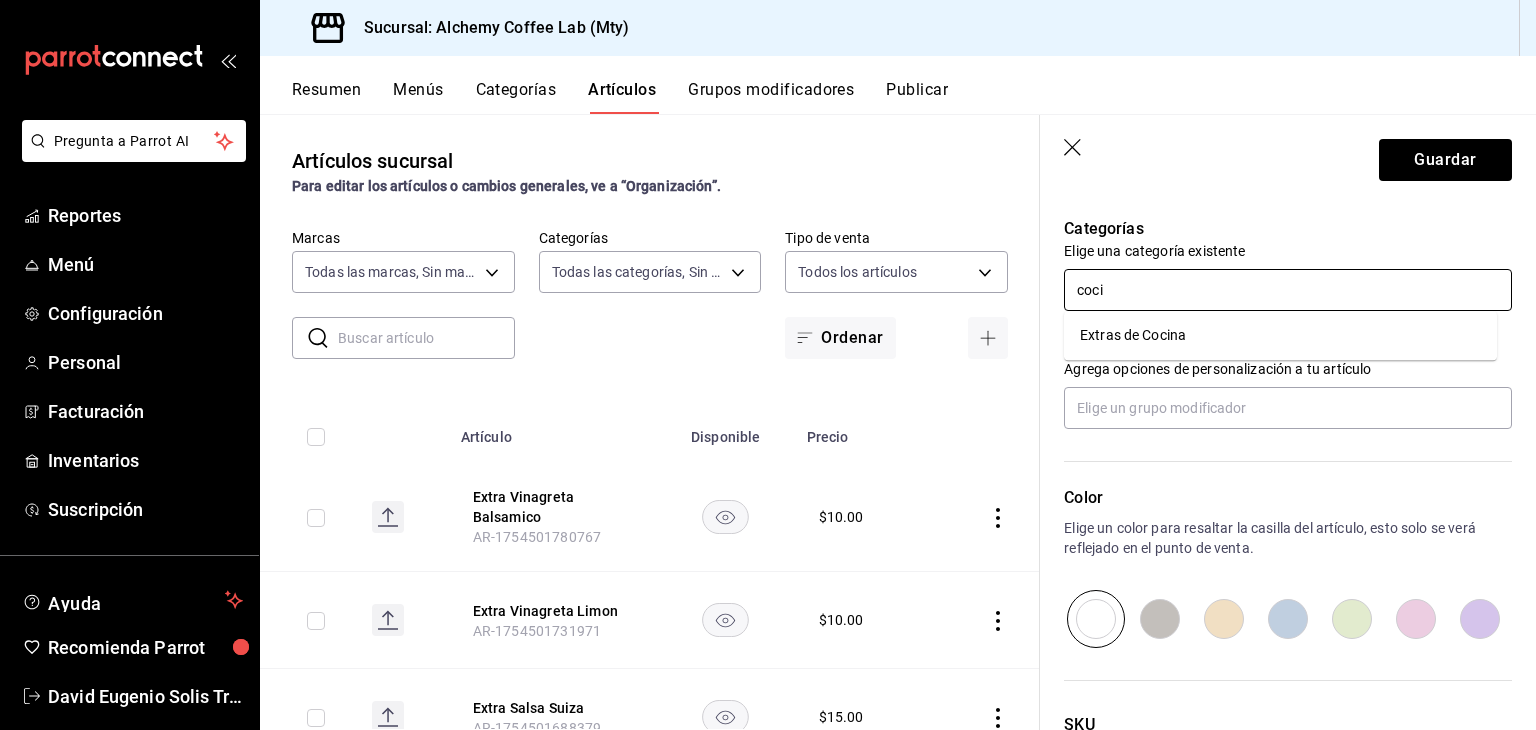 click on "Extras de Cocina" at bounding box center (1280, 335) 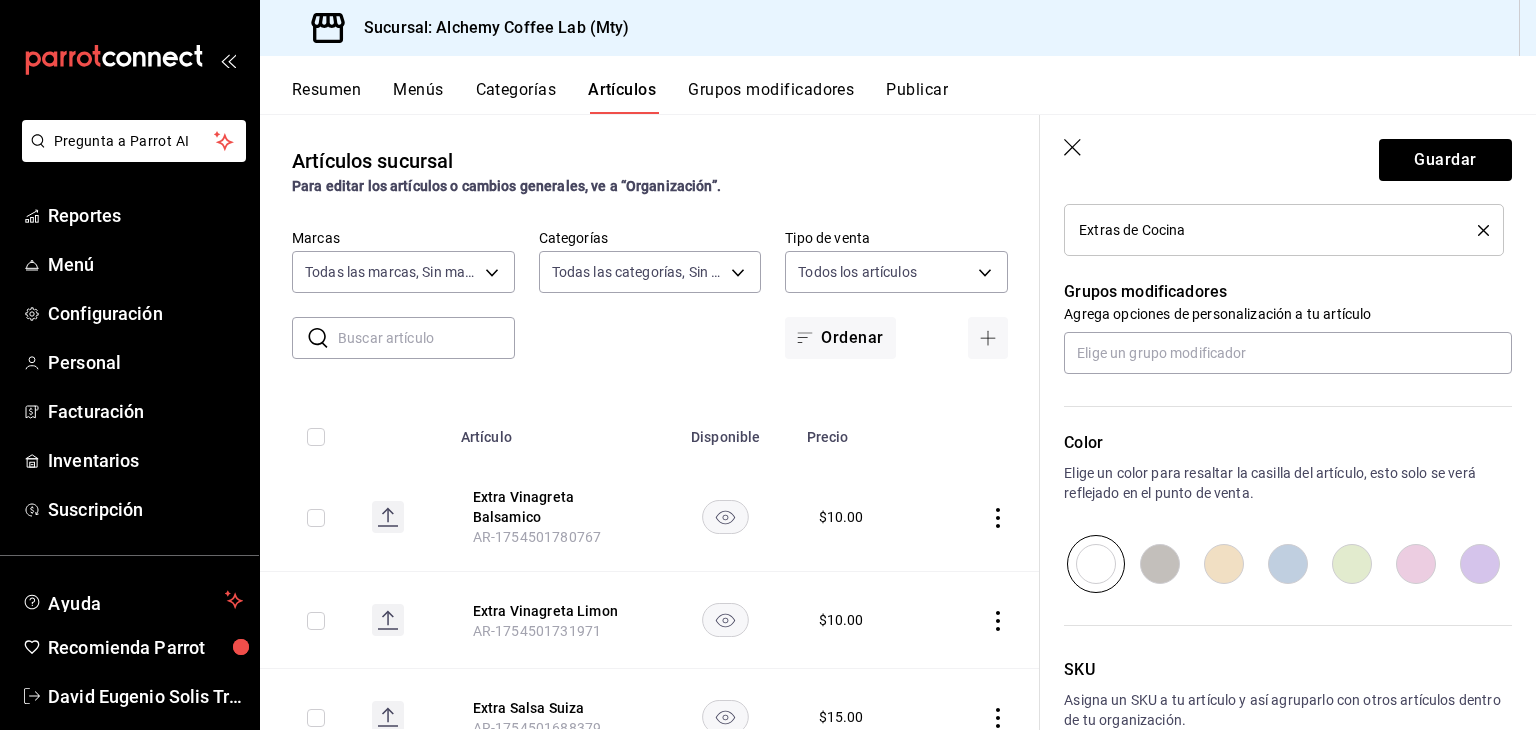 scroll, scrollTop: 934, scrollLeft: 0, axis: vertical 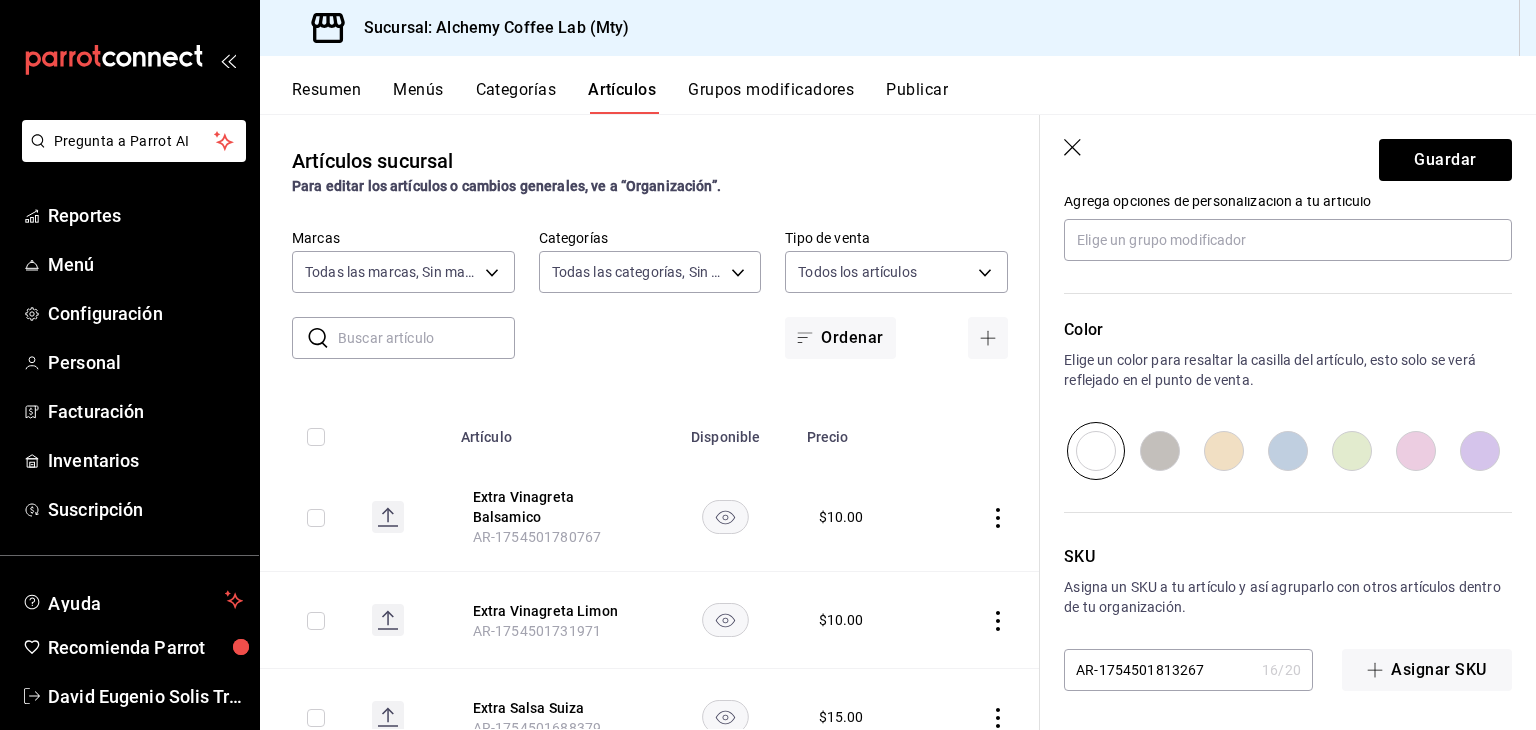 click at bounding box center [1352, 451] 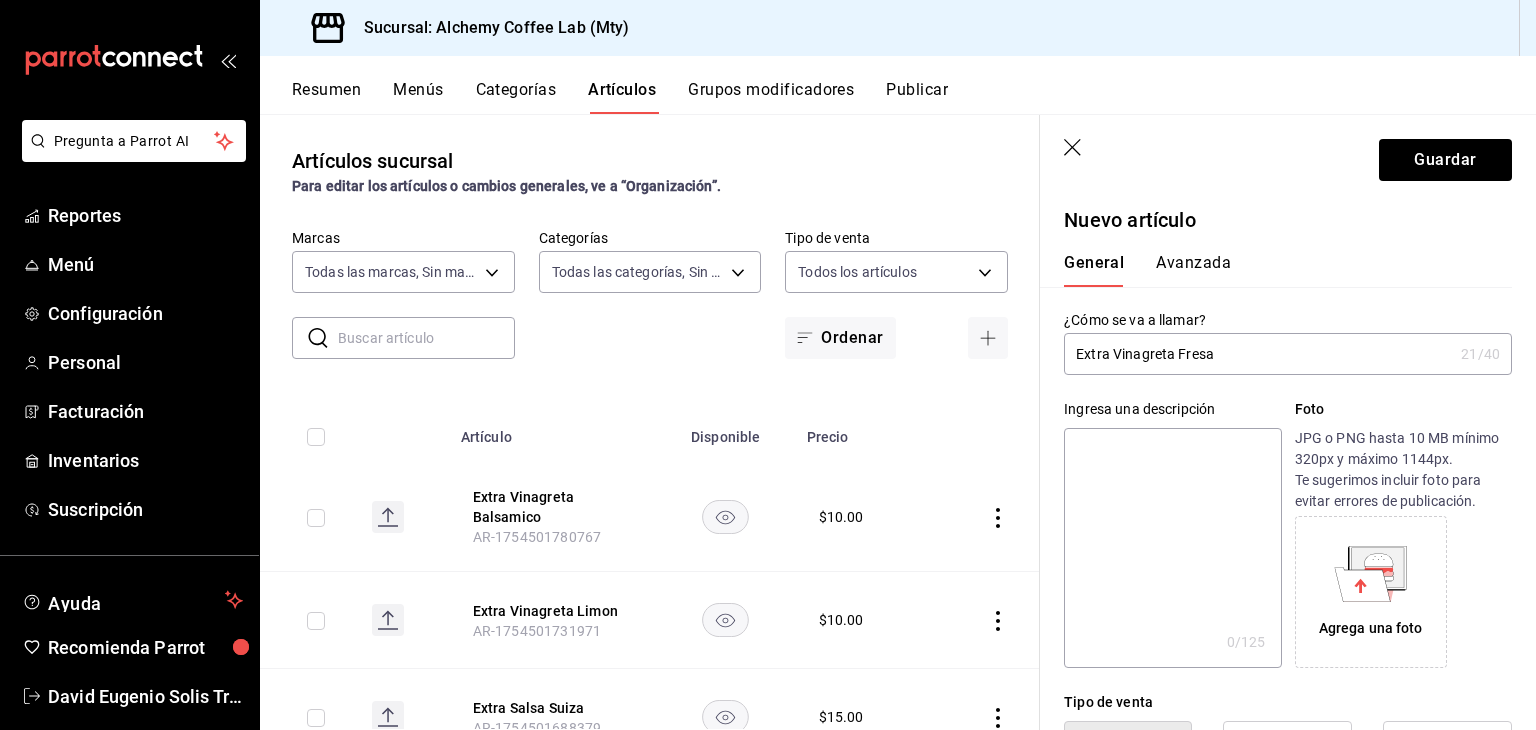 scroll, scrollTop: 0, scrollLeft: 0, axis: both 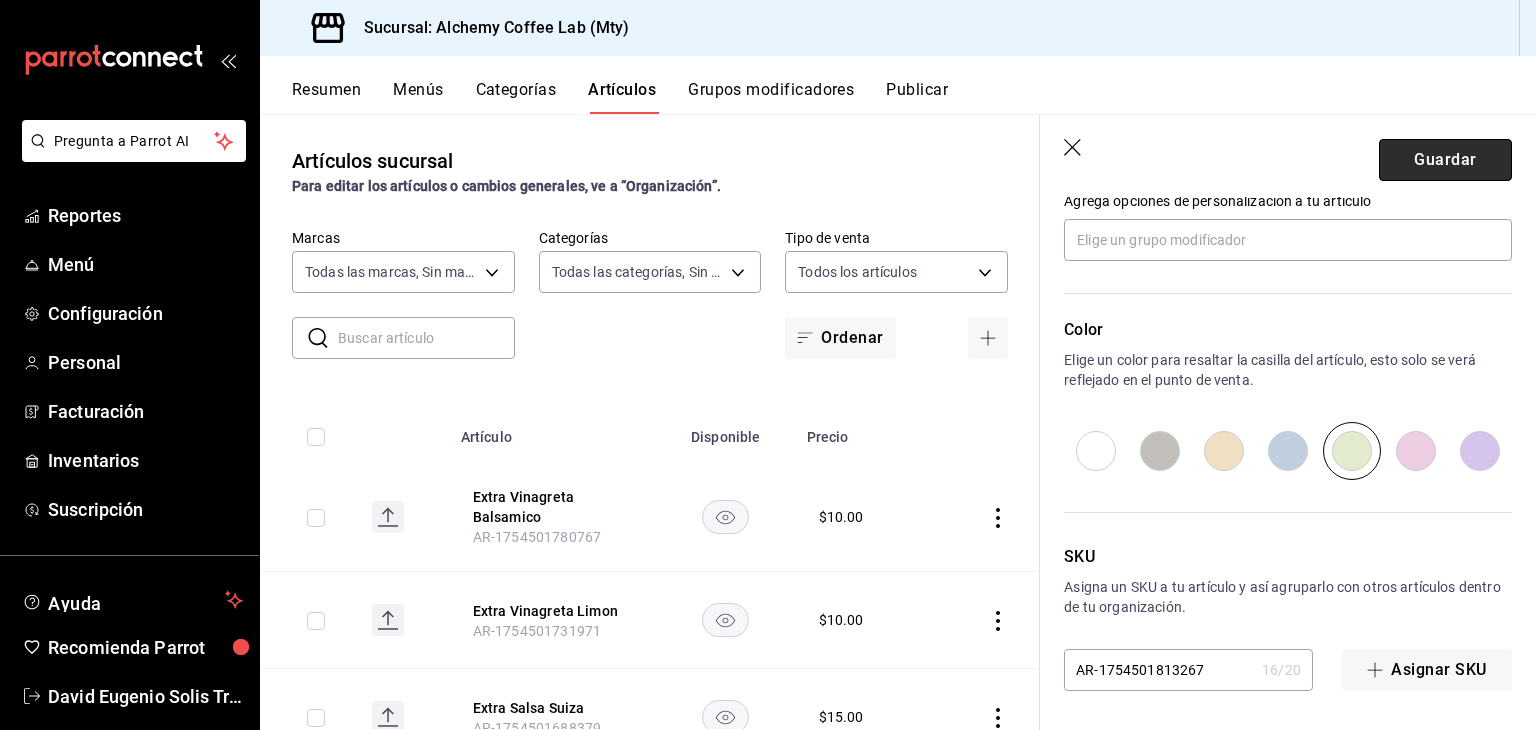 click on "Guardar" at bounding box center [1445, 160] 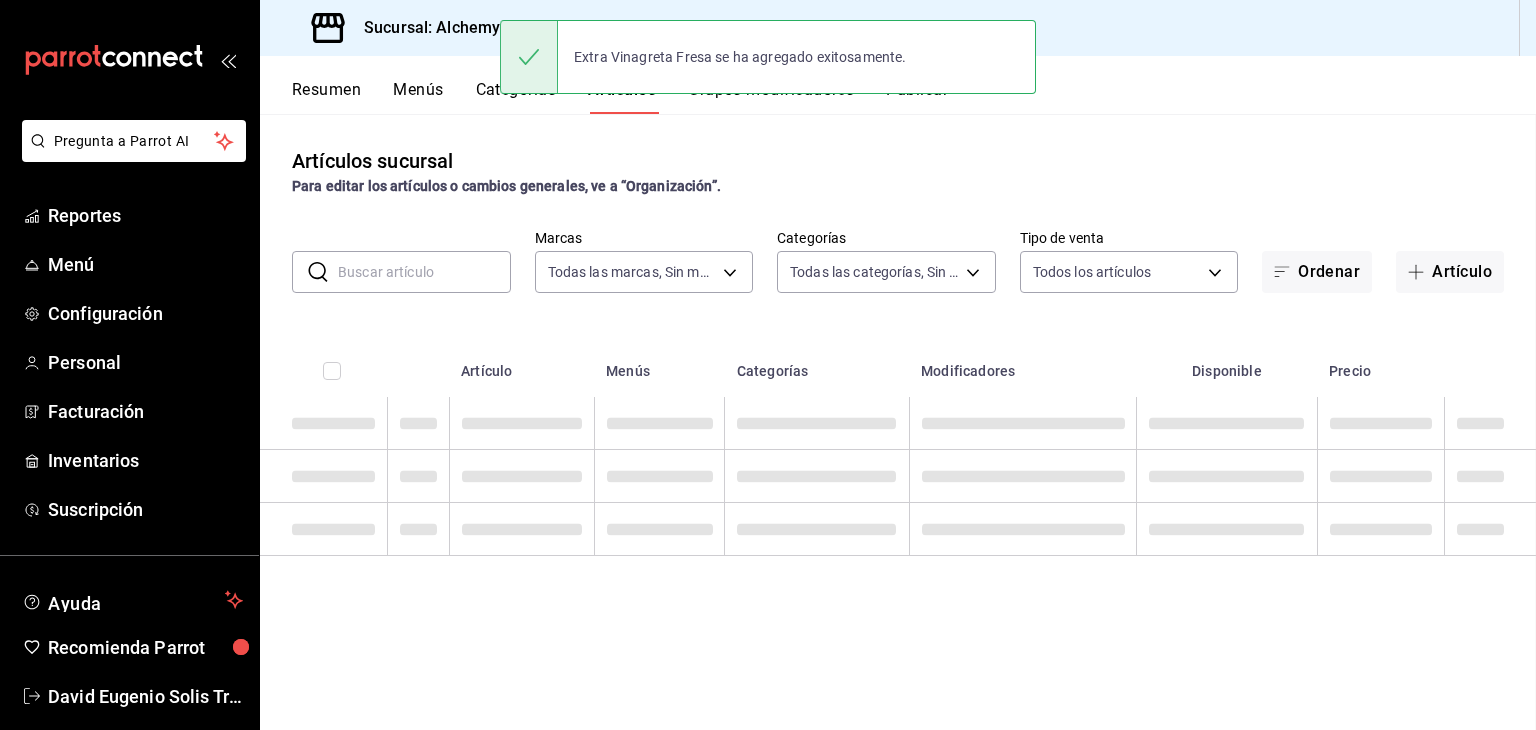 scroll, scrollTop: 0, scrollLeft: 0, axis: both 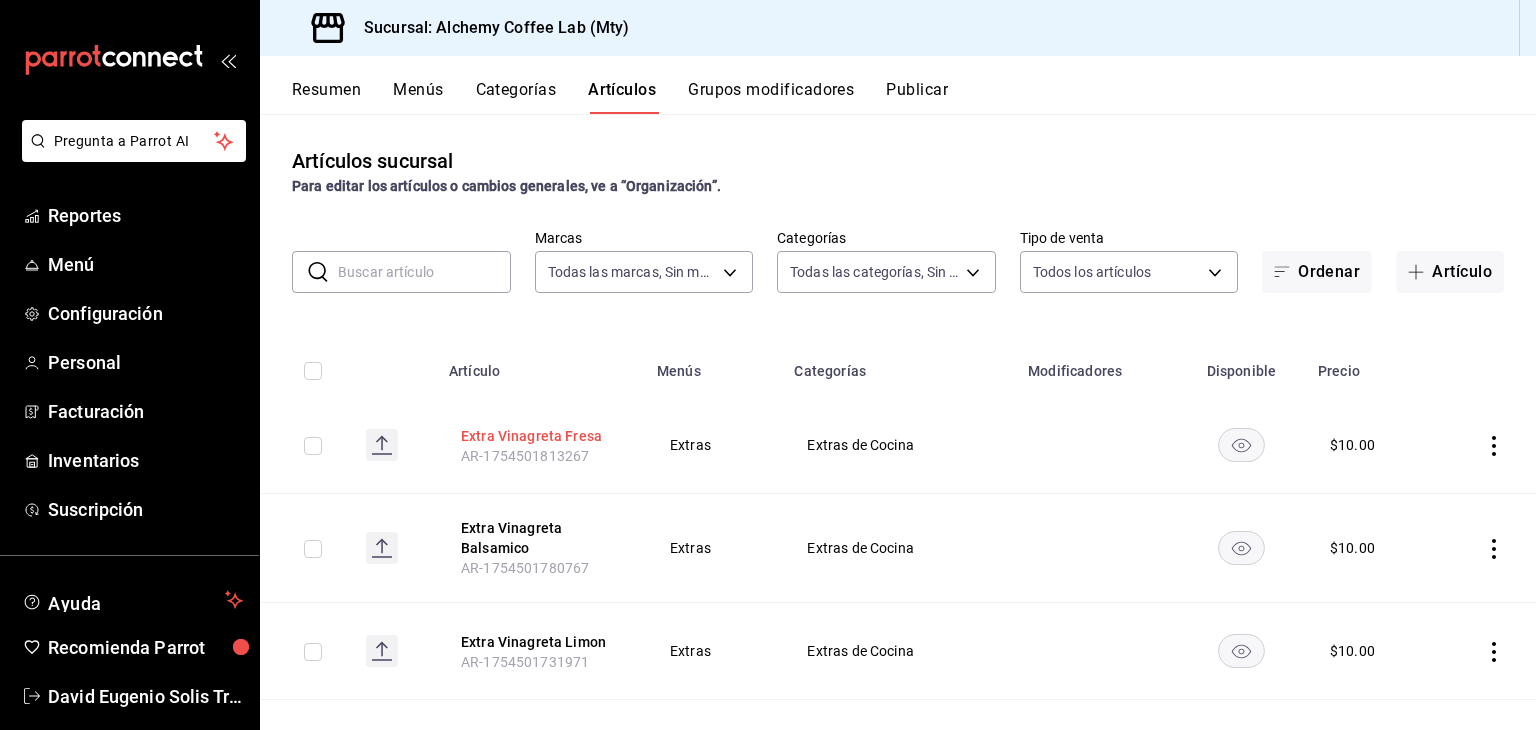 click on "Extra Vinagreta Fresa" at bounding box center [541, 436] 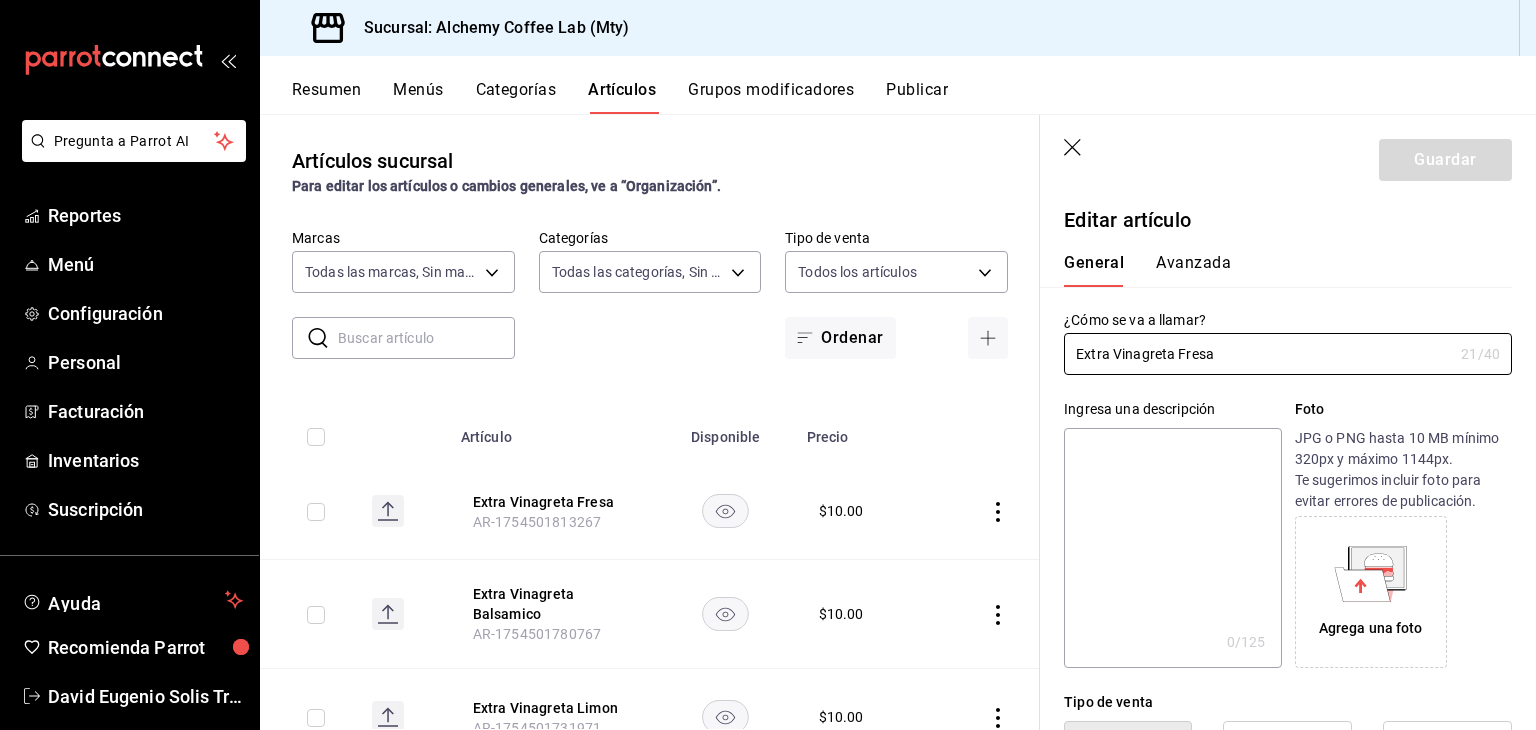 type on "$10.00" 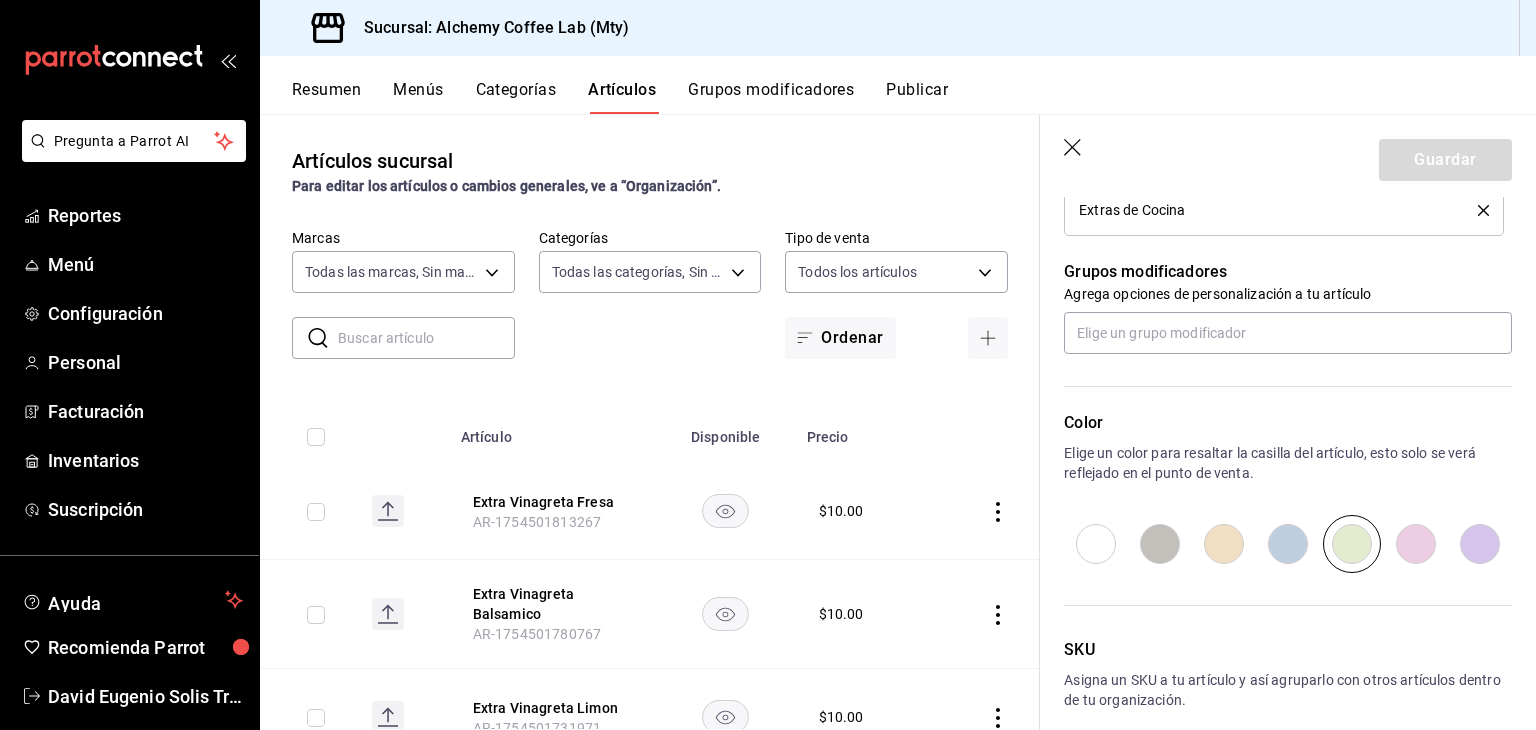 scroll, scrollTop: 900, scrollLeft: 0, axis: vertical 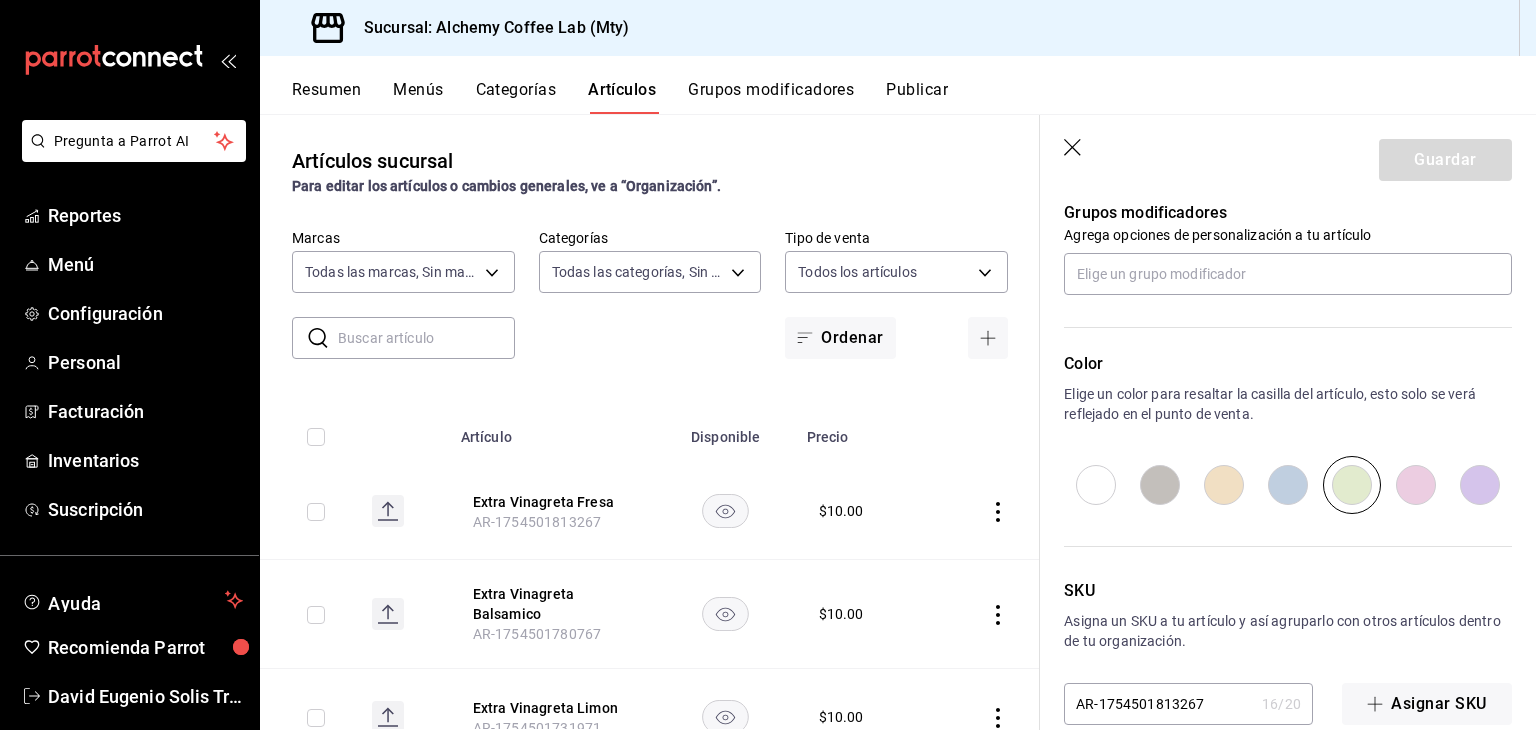 click at bounding box center [1416, 485] 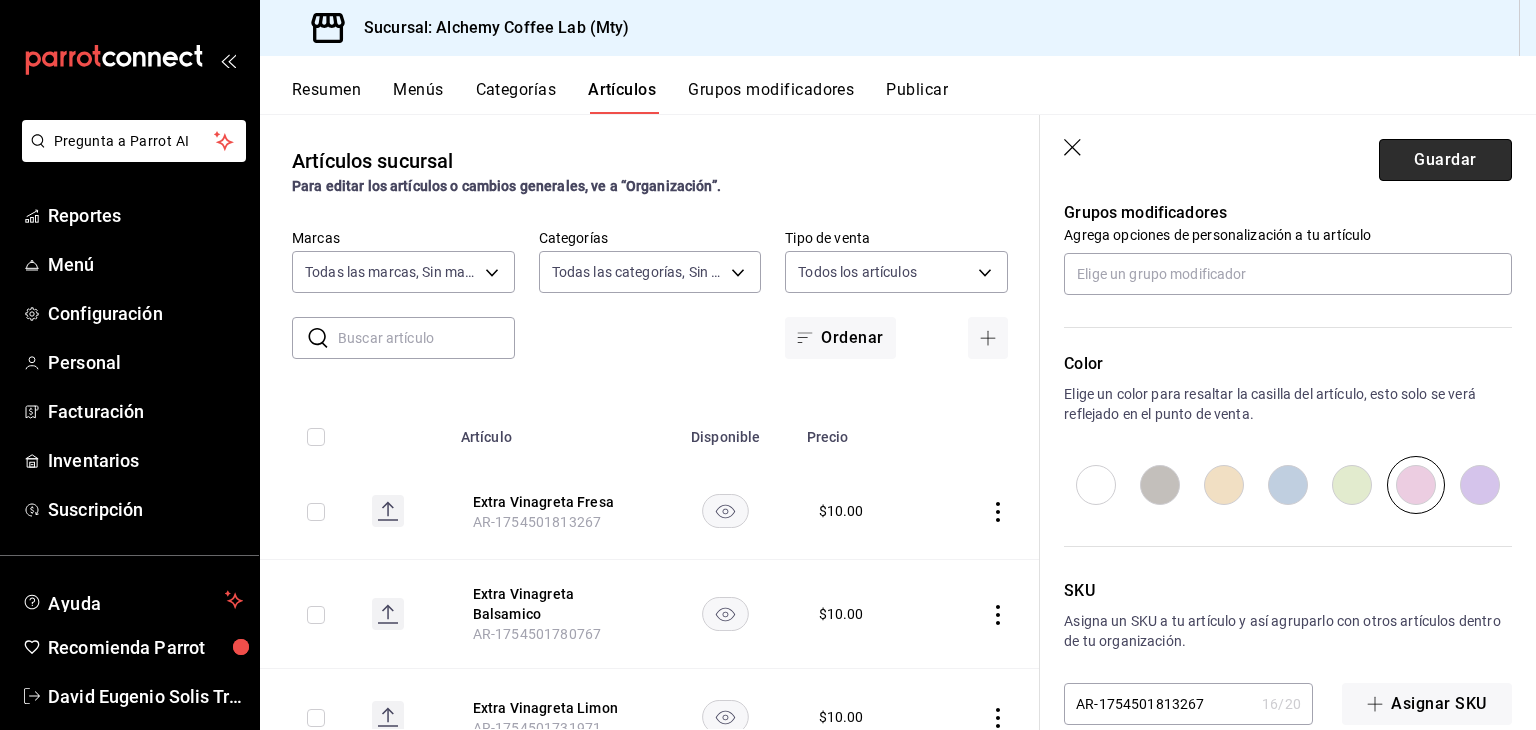 click on "Guardar" at bounding box center [1445, 160] 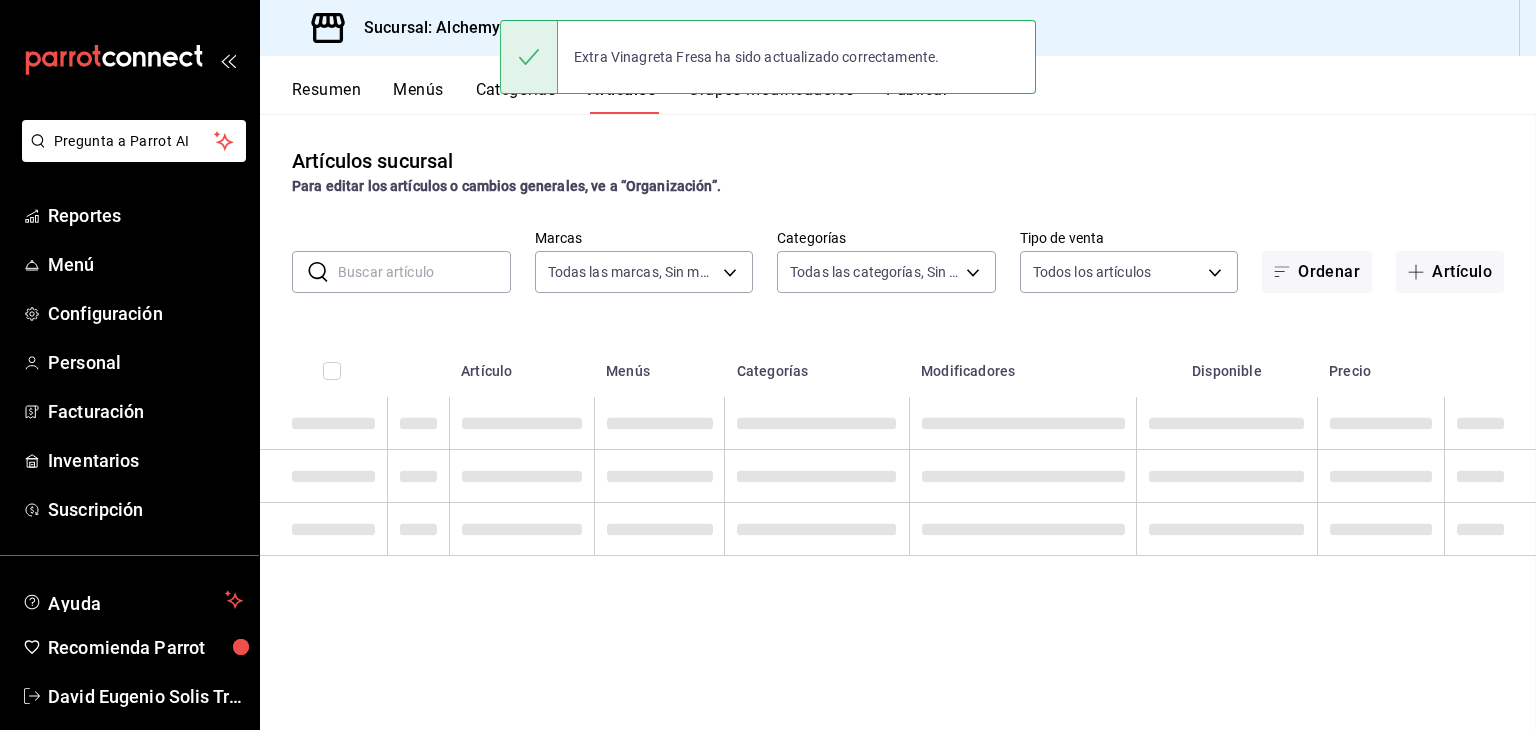 scroll, scrollTop: 0, scrollLeft: 0, axis: both 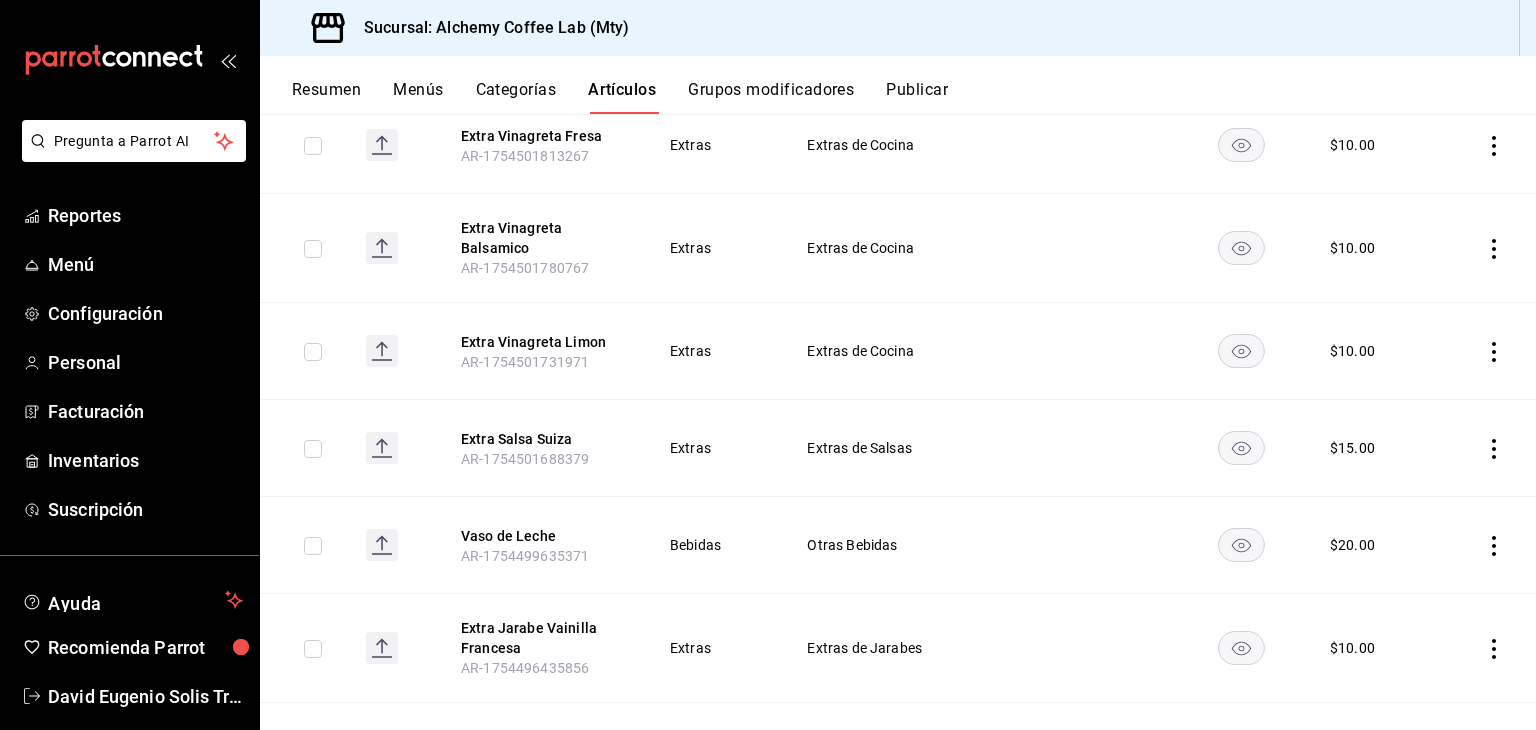 click on "Categorías" at bounding box center [516, 97] 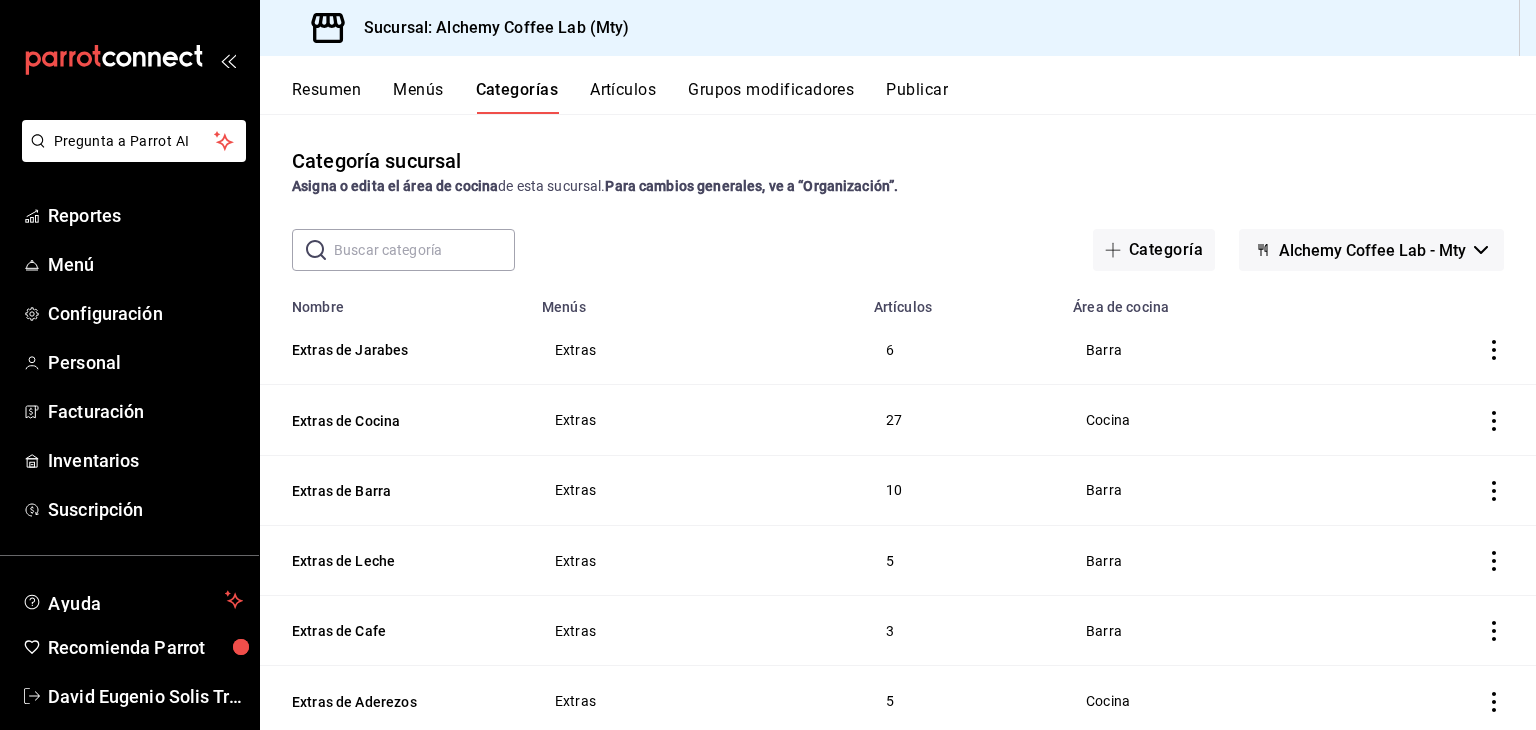 click at bounding box center (424, 250) 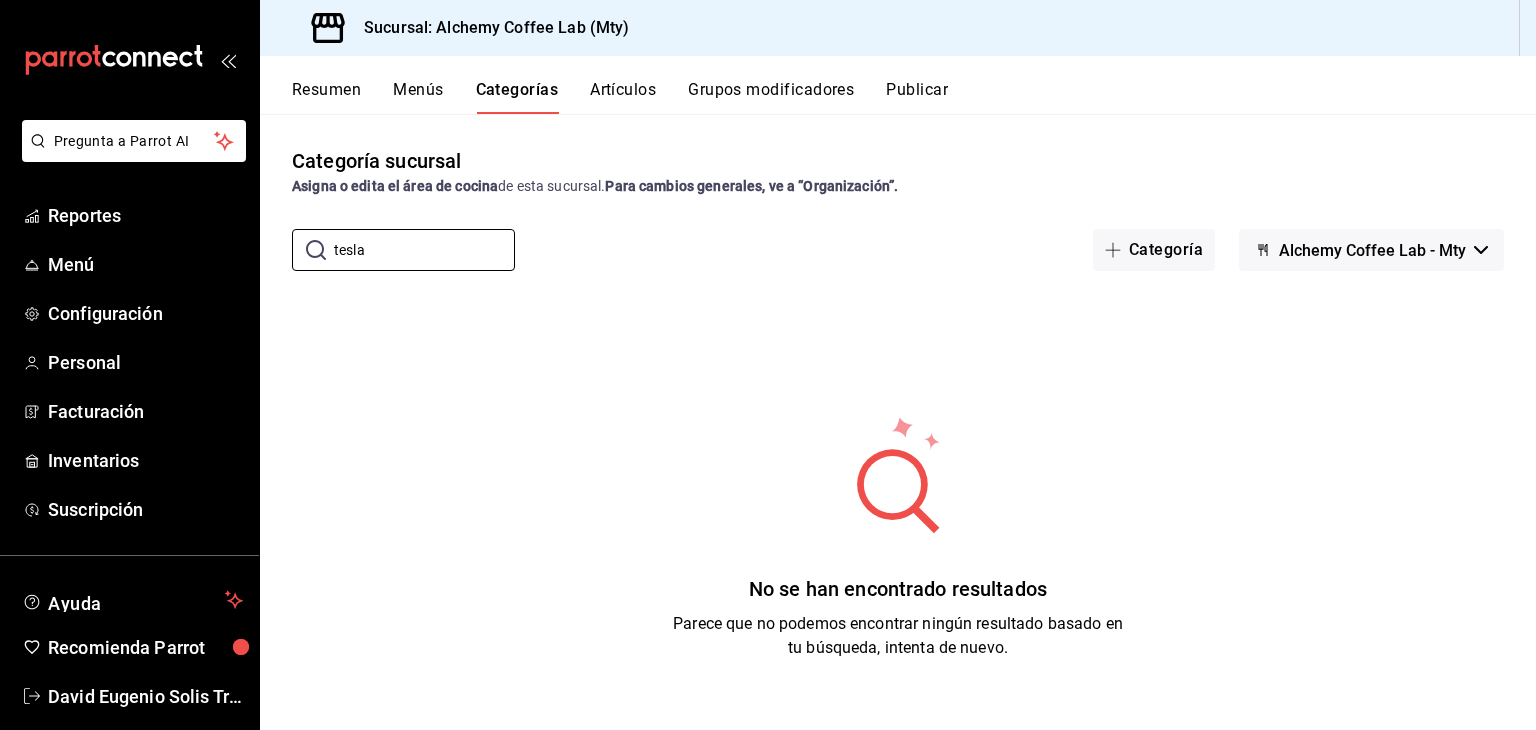type on "tesla" 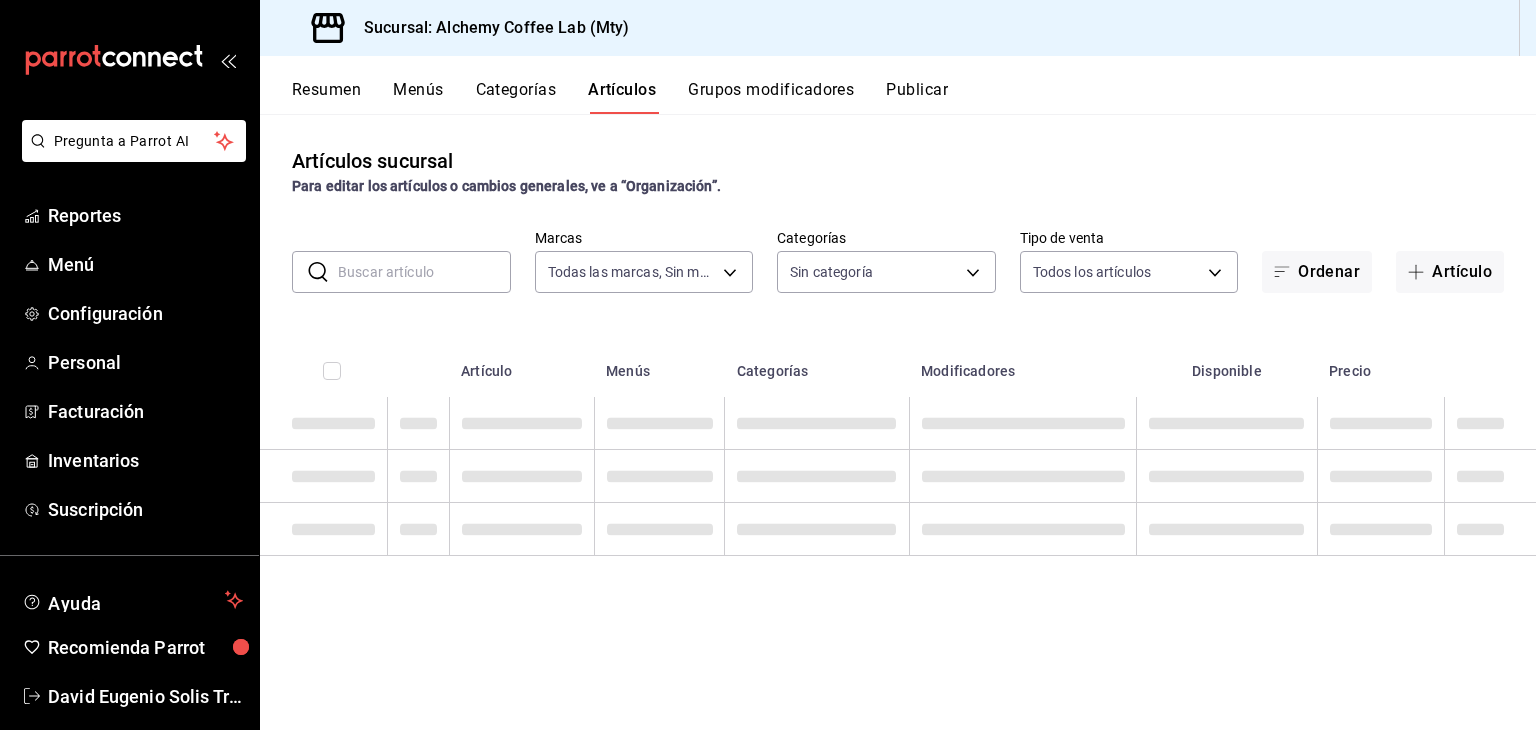 type on "147fd5db-d129-484d-8765-362391796a66" 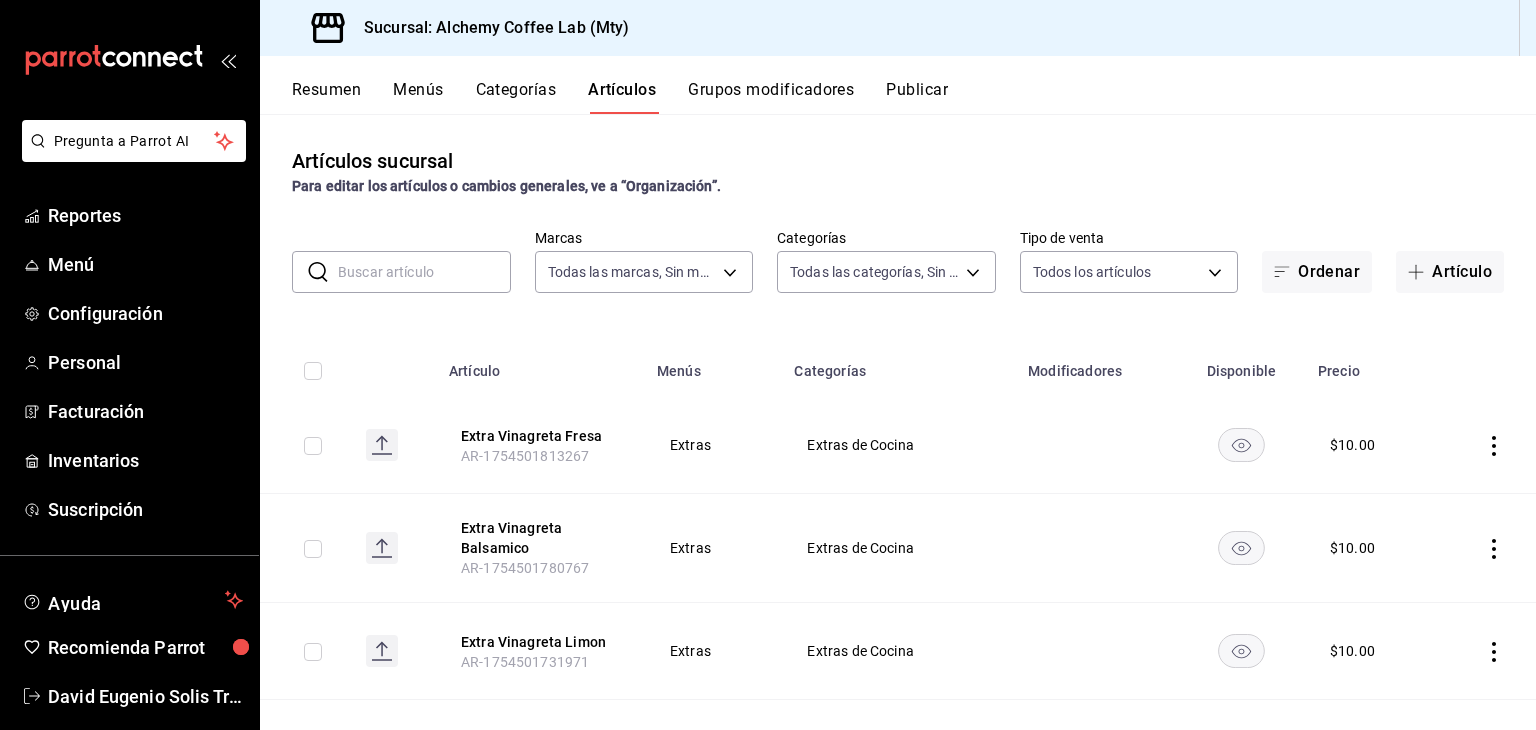 type on "22b06866-db8b-4db9-b95b-35e3e4a85507,fbaa8fe5-68e7-491d-b03f-ce844aa474e7,f0176ca4-5dc3-42f0-a21f-54796b2d6ce4,c4f1b2b2-4cec-4db9-a310-abf4beb25226,6e561742-6cfe-4428-bdd7-98f947b897f7,ed96c675-c7ed-4458-b82b-32ea0ae9920c,2e3e028b-89e5-4003-abc7-67012b64c3c6,f9ecfb5f-2d86-470a-83ef-3d4616404b79,4dbf6704-01f8-4ae7-b143-5fb9fa4fa204,475d1d53-3dd2-4a4e-b59e-75da982537cc,9128c269-13cc-49c0-a61c-98ae135d2966,1489ea8f-3c5b-4bed-8712-fb1efc8e1484,237dd9fd-525f-4126-935d-1d618c95d359,1759a289-da96-444c-a3da-589932e8f911,32a25308-5a1a-4b27-9101-20aae4ecbe3b,5720fba0-4b3c-4af1-99c2-310b9d32b626,6f391e13-d369-4fd1-9e07-81fa35695065,6cee18f7-63d6-4ae0-a5fa-7f66450c5234,8f56fa9d-b5f7-423d-8f11-eda24a9be7dc,0959238c-b2f0-4e50-a72b-9acd913a0e6d,87d7d329-ef4d-4ea2-b0cc-7aa43f232e86,0d94947a-2237-44fd-9659-405017dccbcb,4f878af2-bd33-4ff2-b57a-7be79110d9e1,7dbad2d2-8702-4494-bd85-95c08bbe0766,19e81b95-3a6a-45a7-b76c-705b7ea18356,ab0ce2b7-02f2-4a6d-b2a0-8d884bdd482f,f61d6689-96be-4dbf-b04d-1c056a84d092,bbe26e67-8ee3-44bb-aa4..." 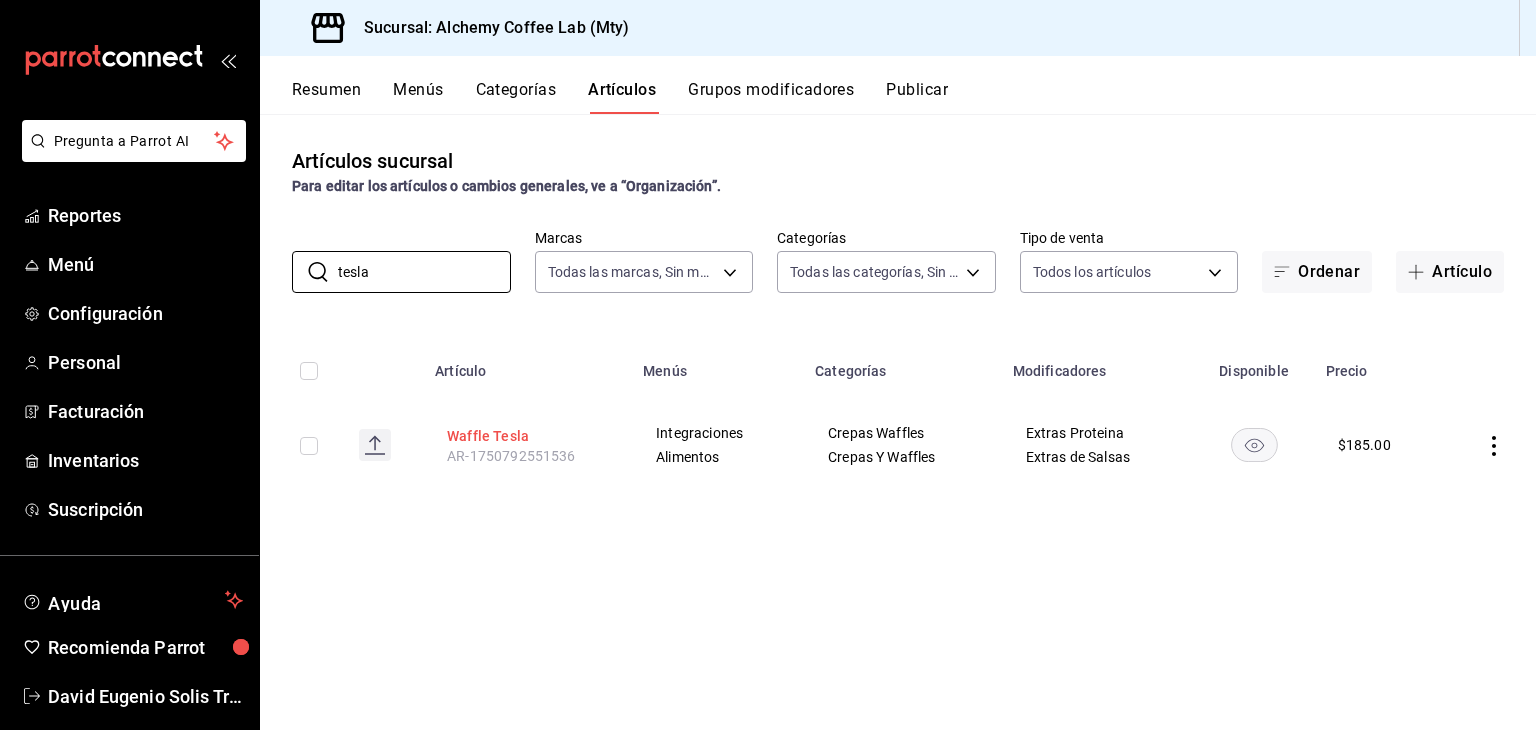 type on "tesla" 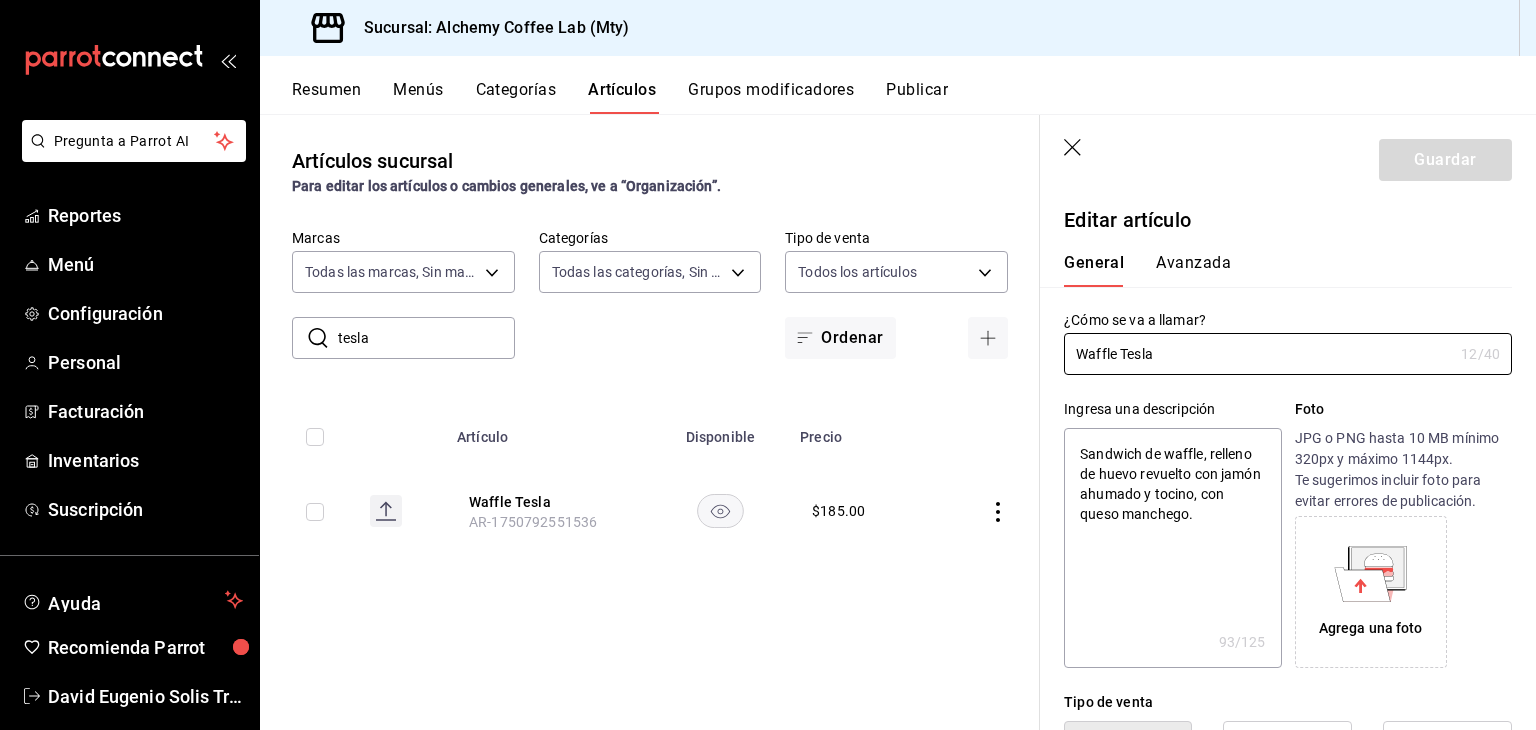 type on "x" 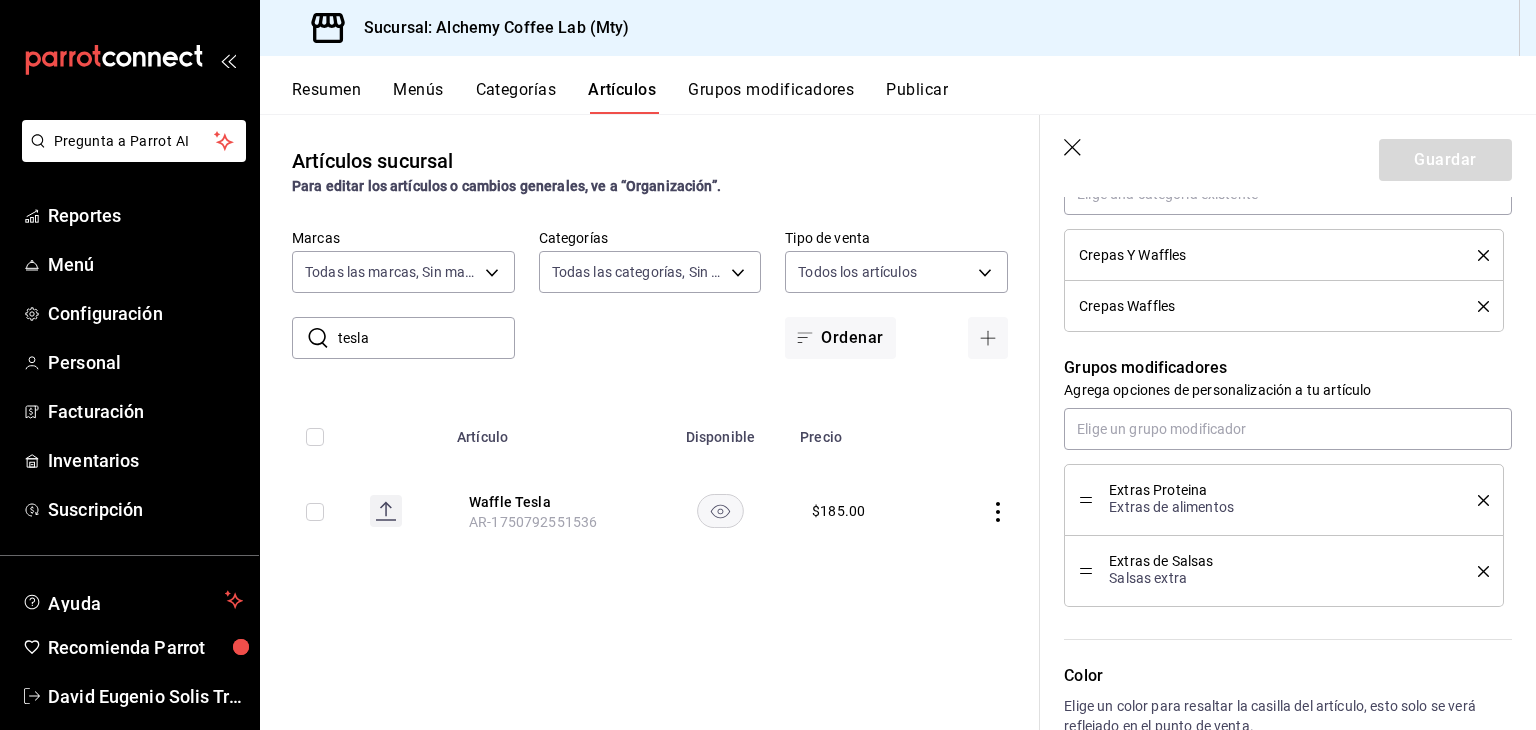 scroll, scrollTop: 800, scrollLeft: 0, axis: vertical 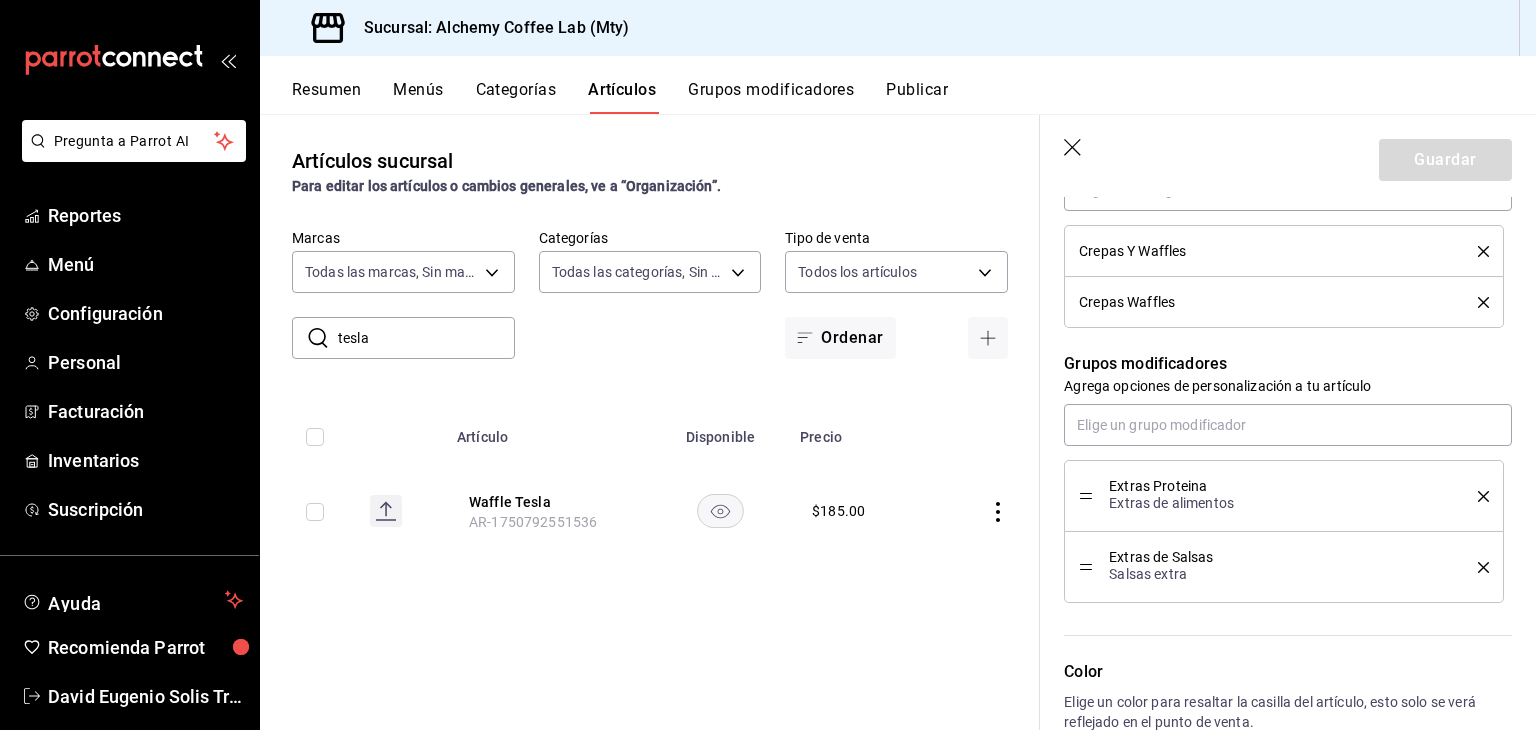 click on "Categorías" at bounding box center (516, 97) 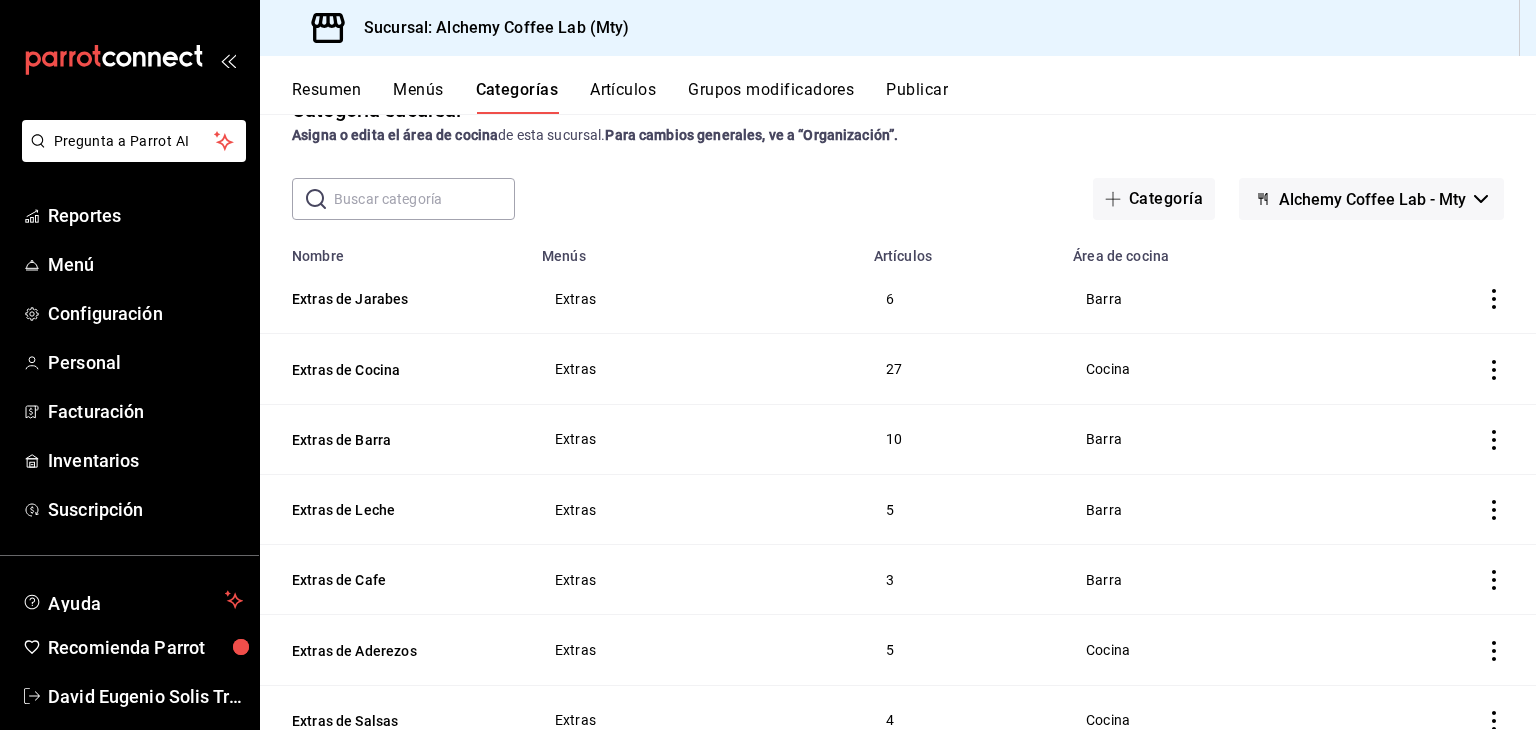 scroll, scrollTop: 0, scrollLeft: 0, axis: both 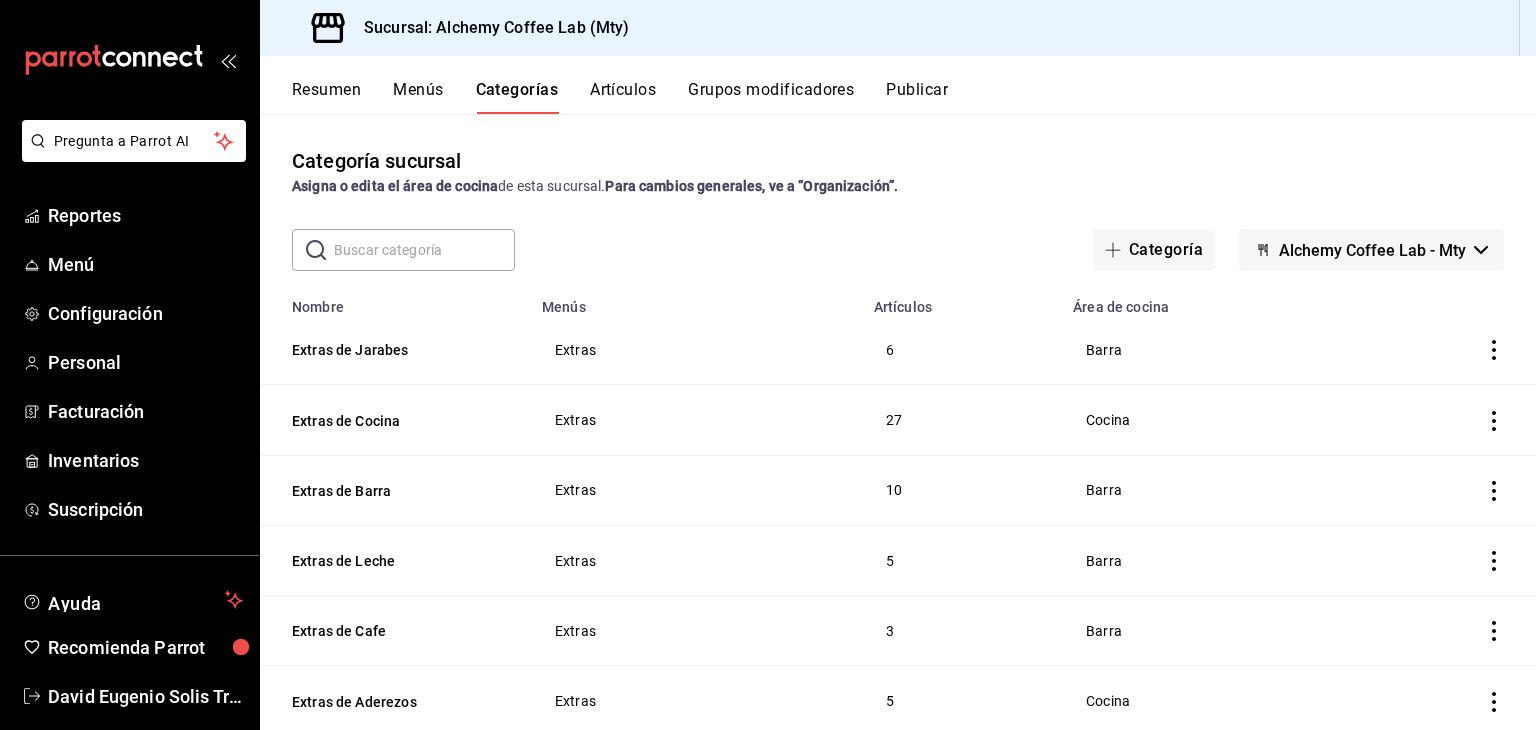 click at bounding box center (424, 250) 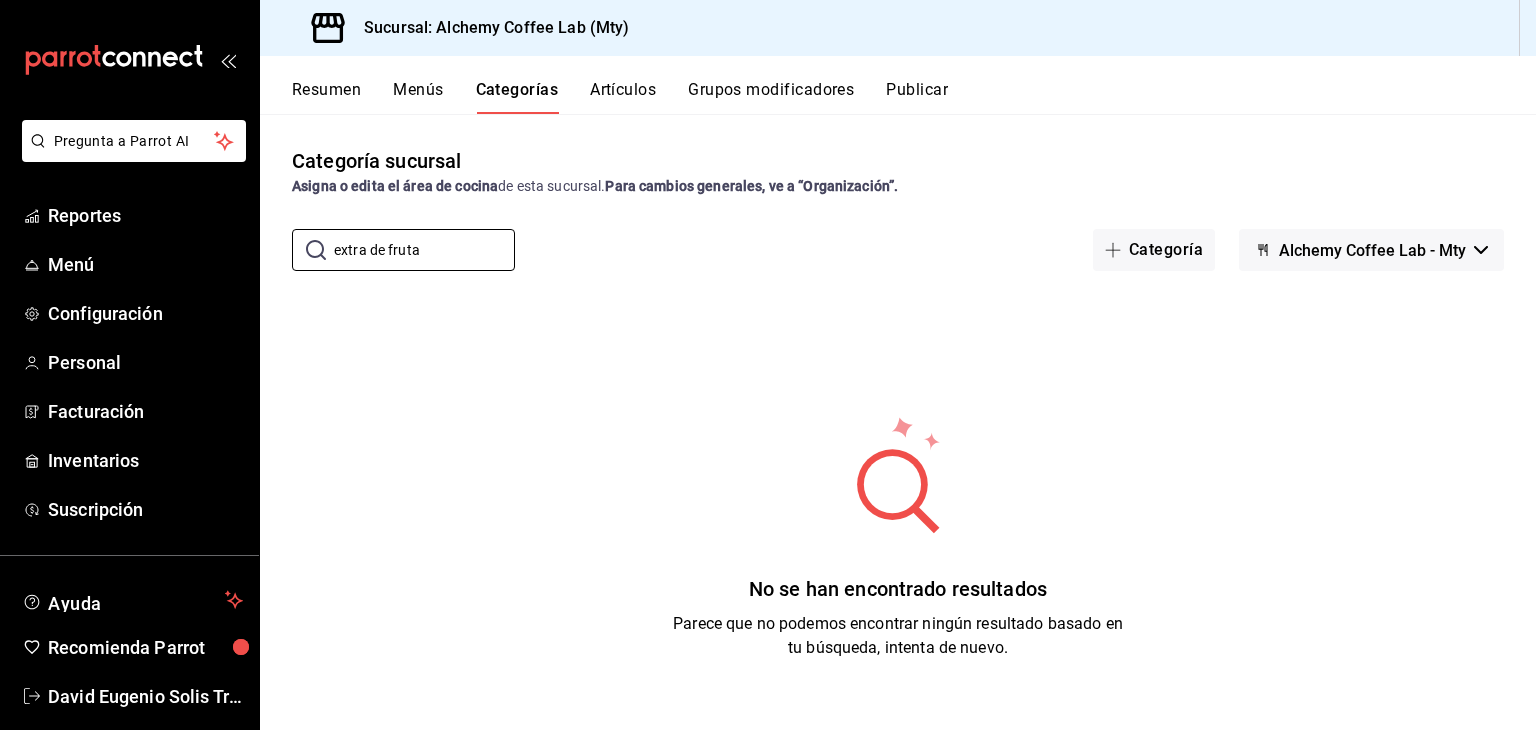 type on "extra de fruta" 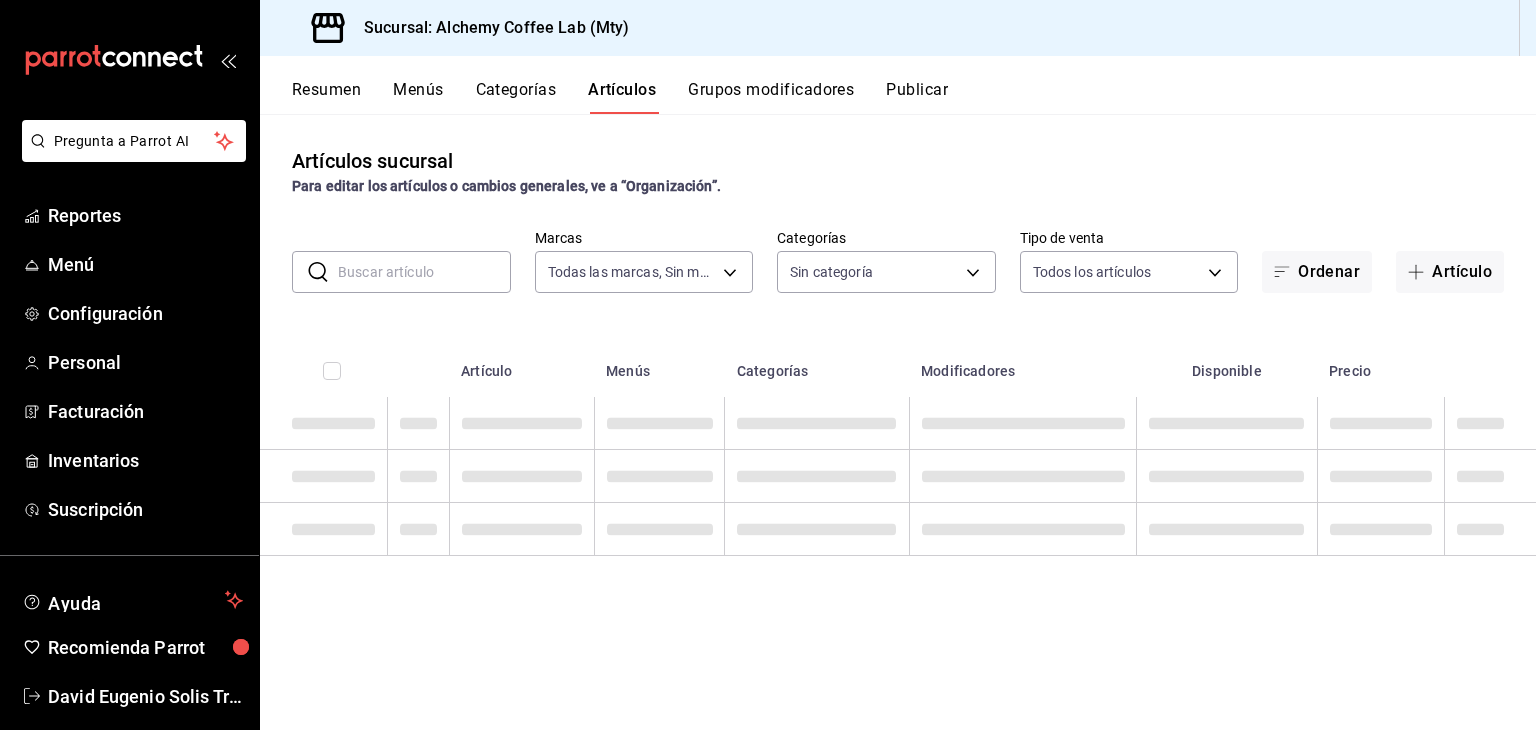 type on "147fd5db-d129-484d-8765-362391796a66" 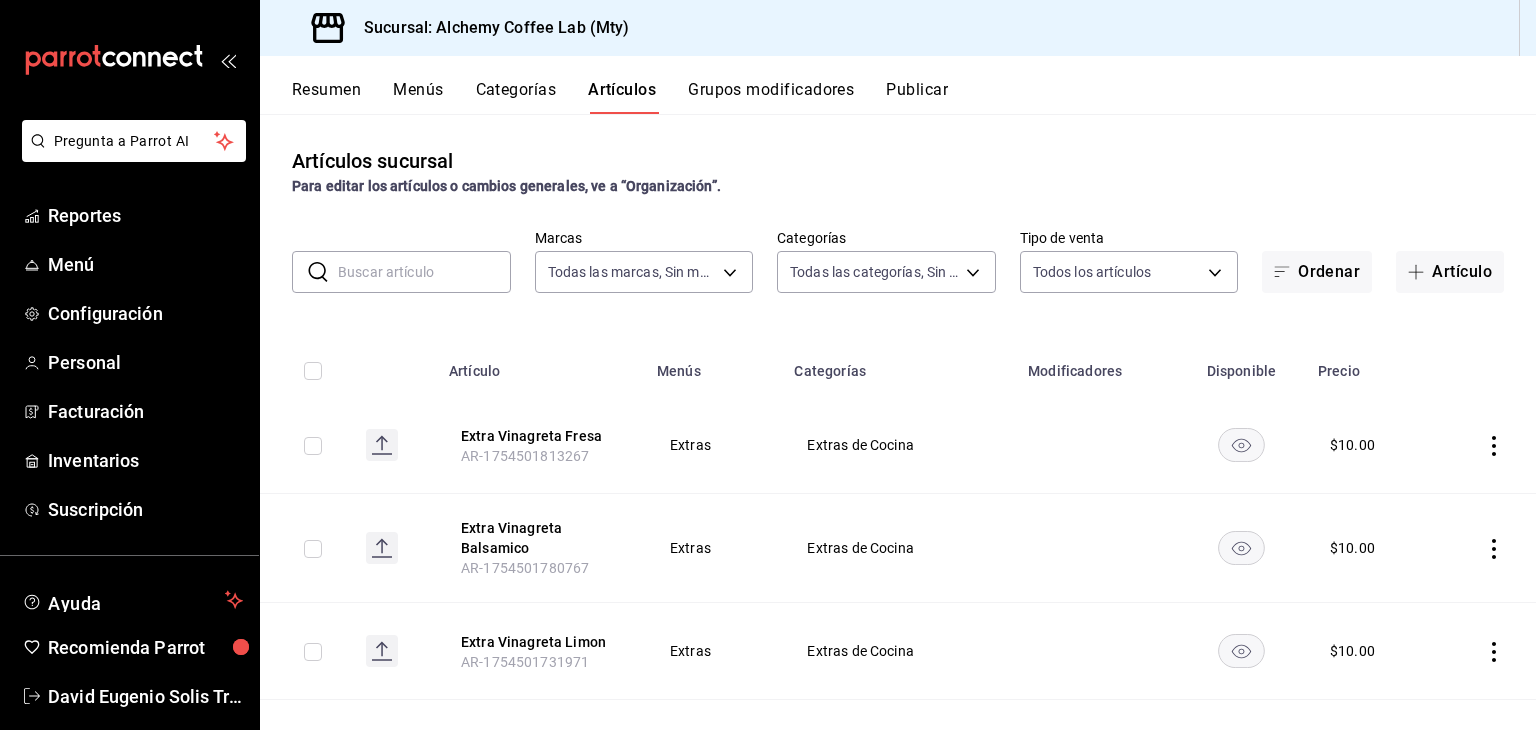 type on "22b06866-db8b-4db9-b95b-35e3e4a85507,fbaa8fe5-68e7-491d-b03f-ce844aa474e7,f0176ca4-5dc3-42f0-a21f-54796b2d6ce4,c4f1b2b2-4cec-4db9-a310-abf4beb25226,6e561742-6cfe-4428-bdd7-98f947b897f7,ed96c675-c7ed-4458-b82b-32ea0ae9920c,2e3e028b-89e5-4003-abc7-67012b64c3c6,f9ecfb5f-2d86-470a-83ef-3d4616404b79,4dbf6704-01f8-4ae7-b143-5fb9fa4fa204,475d1d53-3dd2-4a4e-b59e-75da982537cc,9128c269-13cc-49c0-a61c-98ae135d2966,1489ea8f-3c5b-4bed-8712-fb1efc8e1484,237dd9fd-525f-4126-935d-1d618c95d359,1759a289-da96-444c-a3da-589932e8f911,32a25308-5a1a-4b27-9101-20aae4ecbe3b,5720fba0-4b3c-4af1-99c2-310b9d32b626,6f391e13-d369-4fd1-9e07-81fa35695065,6cee18f7-63d6-4ae0-a5fa-7f66450c5234,8f56fa9d-b5f7-423d-8f11-eda24a9be7dc,0959238c-b2f0-4e50-a72b-9acd913a0e6d,87d7d329-ef4d-4ea2-b0cc-7aa43f232e86,0d94947a-2237-44fd-9659-405017dccbcb,4f878af2-bd33-4ff2-b57a-7be79110d9e1,7dbad2d2-8702-4494-bd85-95c08bbe0766,19e81b95-3a6a-45a7-b76c-705b7ea18356,ab0ce2b7-02f2-4a6d-b2a0-8d884bdd482f,f61d6689-96be-4dbf-b04d-1c056a84d092,bbe26e67-8ee3-44bb-aa4..." 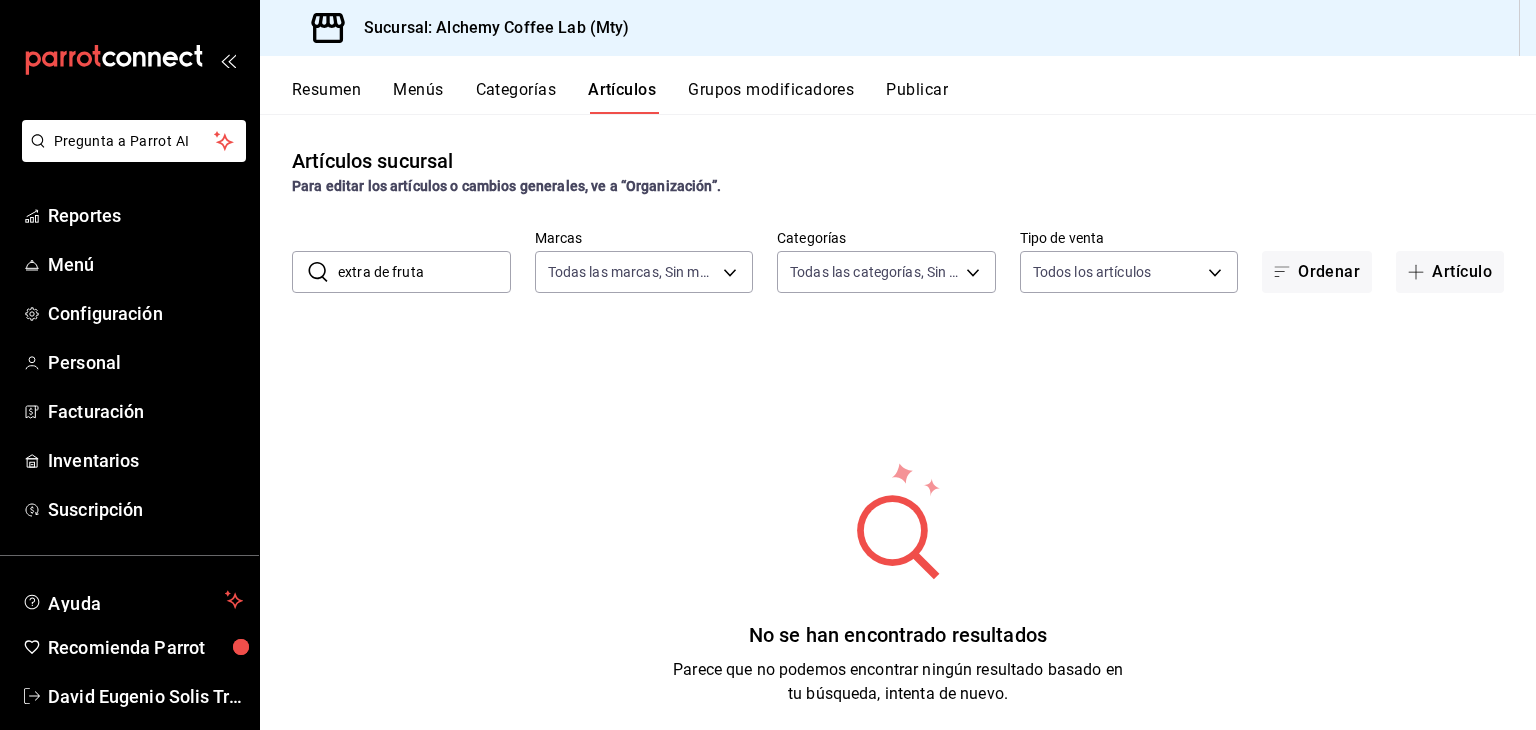 click on "extra de fruta" at bounding box center [424, 272] 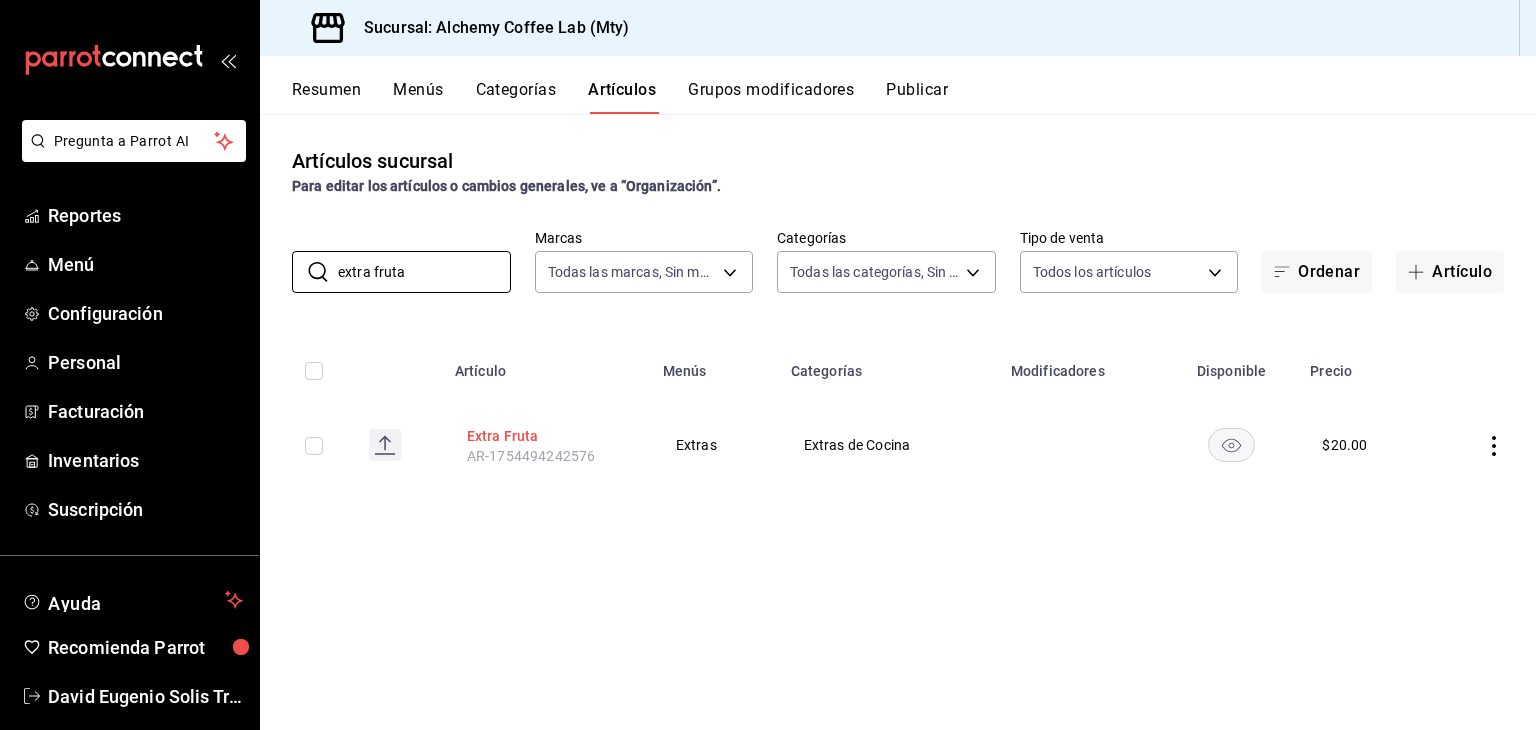type on "extra fruta" 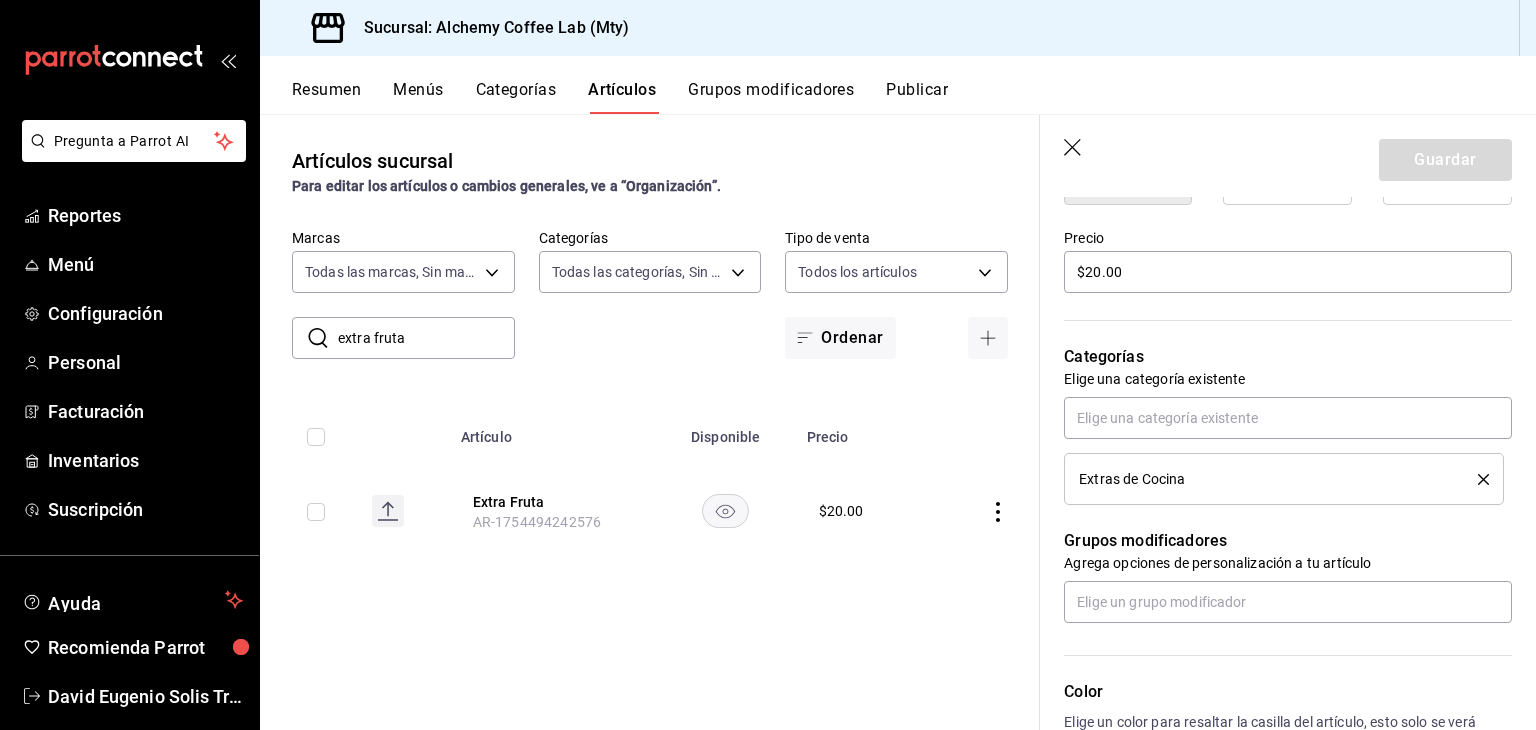 scroll, scrollTop: 600, scrollLeft: 0, axis: vertical 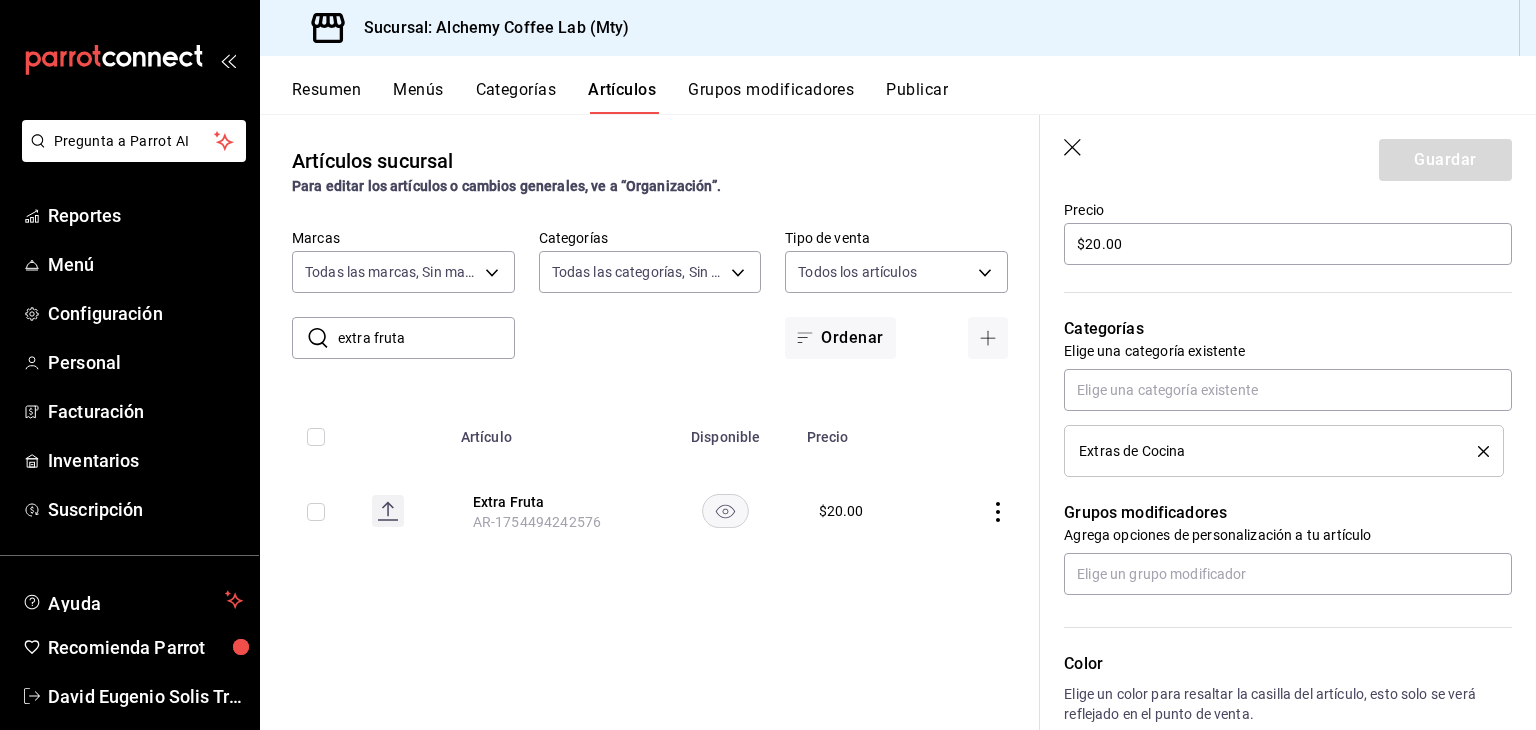 click on "Grupos modificadores" at bounding box center [771, 97] 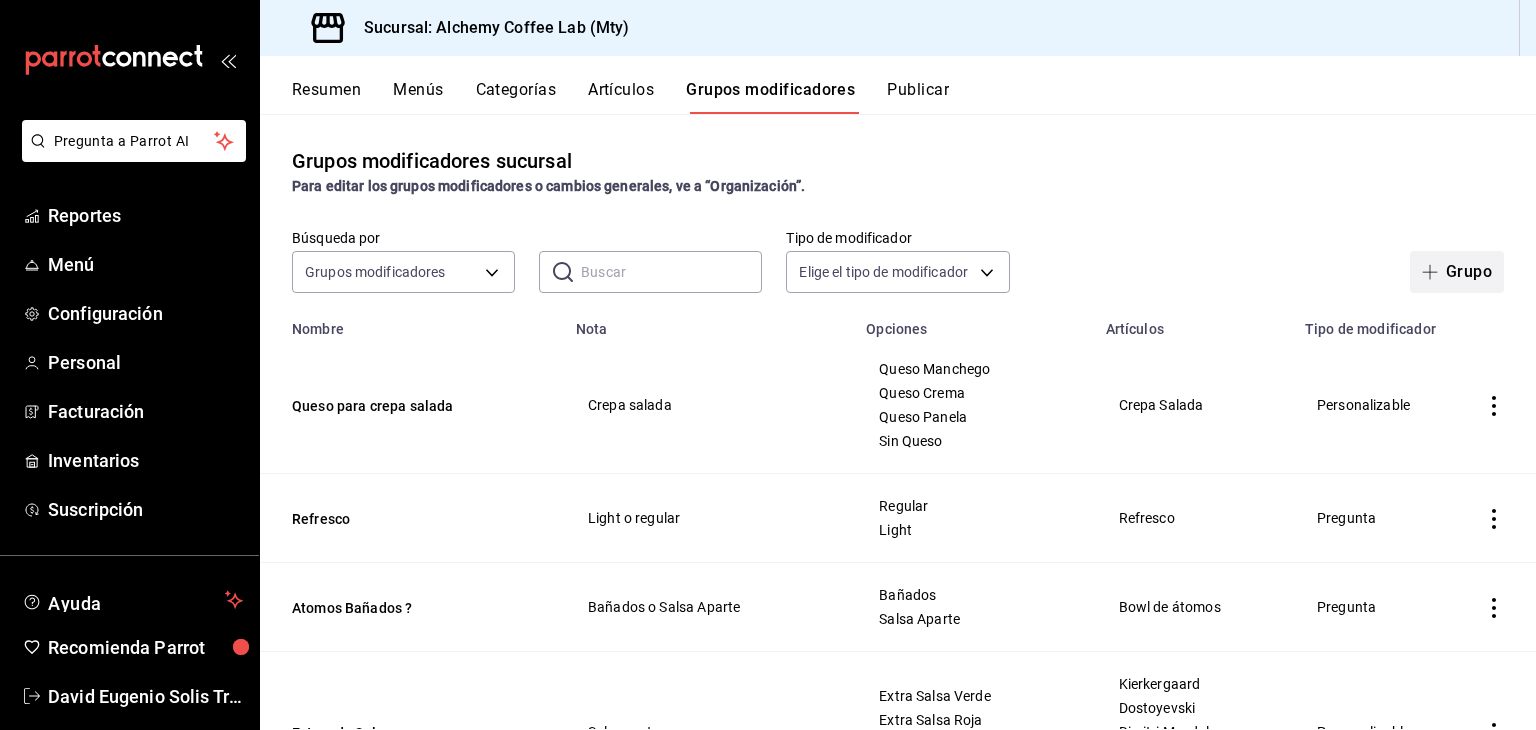 click on "Grupo" at bounding box center (1457, 272) 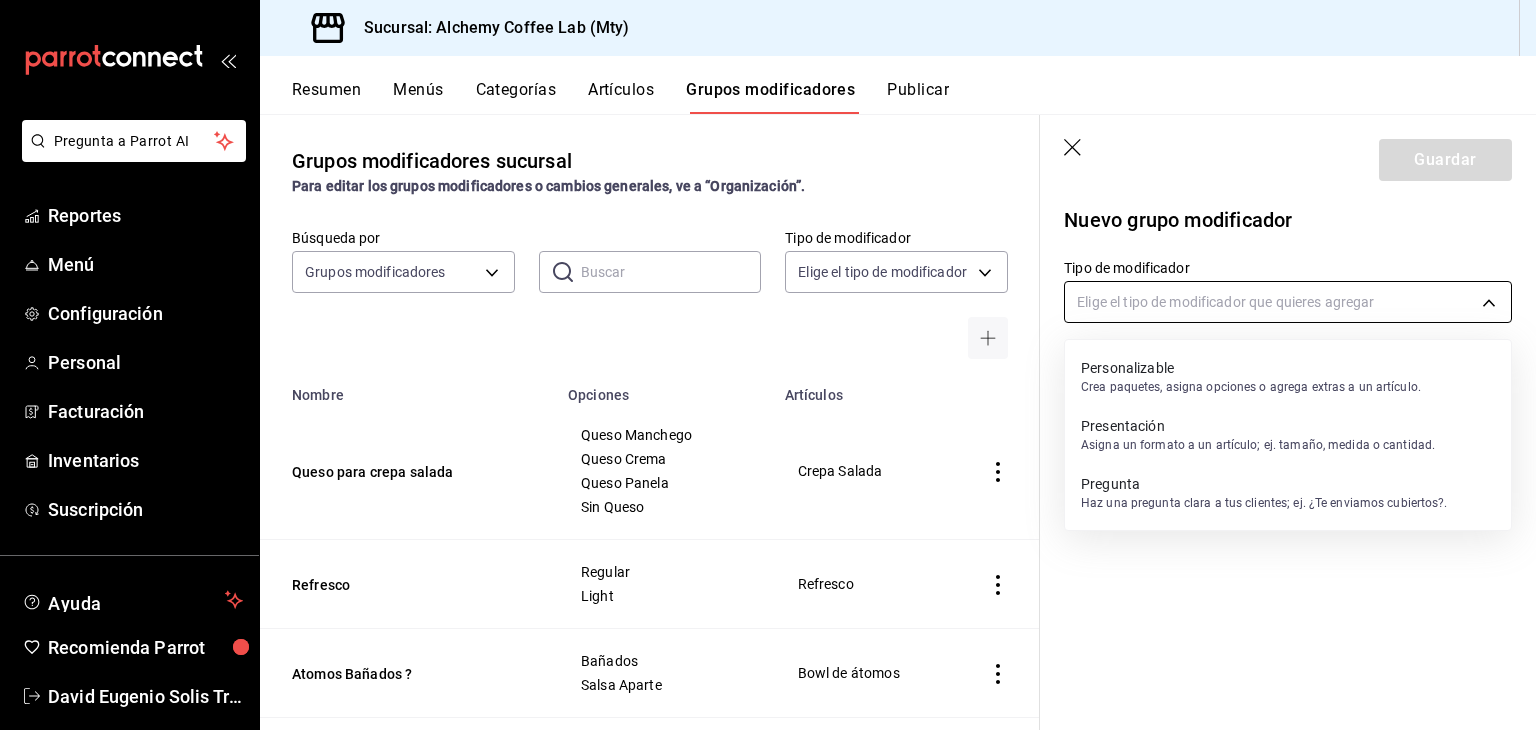 click on "Pregunta a Parrot AI Reportes   Menú   Configuración   Personal   Facturación   Inventarios   Suscripción   Ayuda Recomienda Parrot   David Eugenio Solis Treviño   Sugerir nueva función   Sucursal: Alchemy Coffee Lab (Mty) Resumen Menús Categorías Artículos Grupos modificadores Publicar Grupos modificadores sucursal Para editar los grupos modificadores o cambios generales, ve a “Organización”. Búsqueda por Grupos modificadores GROUP ​ ​ Tipo de modificador Elige el tipo de modificador Nombre Opciones Artículos Queso para crepa salada Queso Manchego Queso Crema Queso Panela Sin Queso Crepa Salada Refresco Regular Light Refresco Atomos Bañados ? Bañados Salsa Aparte Bowl de átomos Extras de Salsas Extra Salsa Verde Extra Salsa Roja Extra Salsa Morita Jalapeños Kierkergaard Dostoyevski Dimitri Mendeleyev Spicy Darwin Morita Ver más... Extras de Aderezos Extra Miel de Maple Extra Miel de Abeja Extra Chipotle Extra Crema Ver más... Extra Aderezo Extras Proteina Extra Huevo Revuelto Huevo" at bounding box center (768, 365) 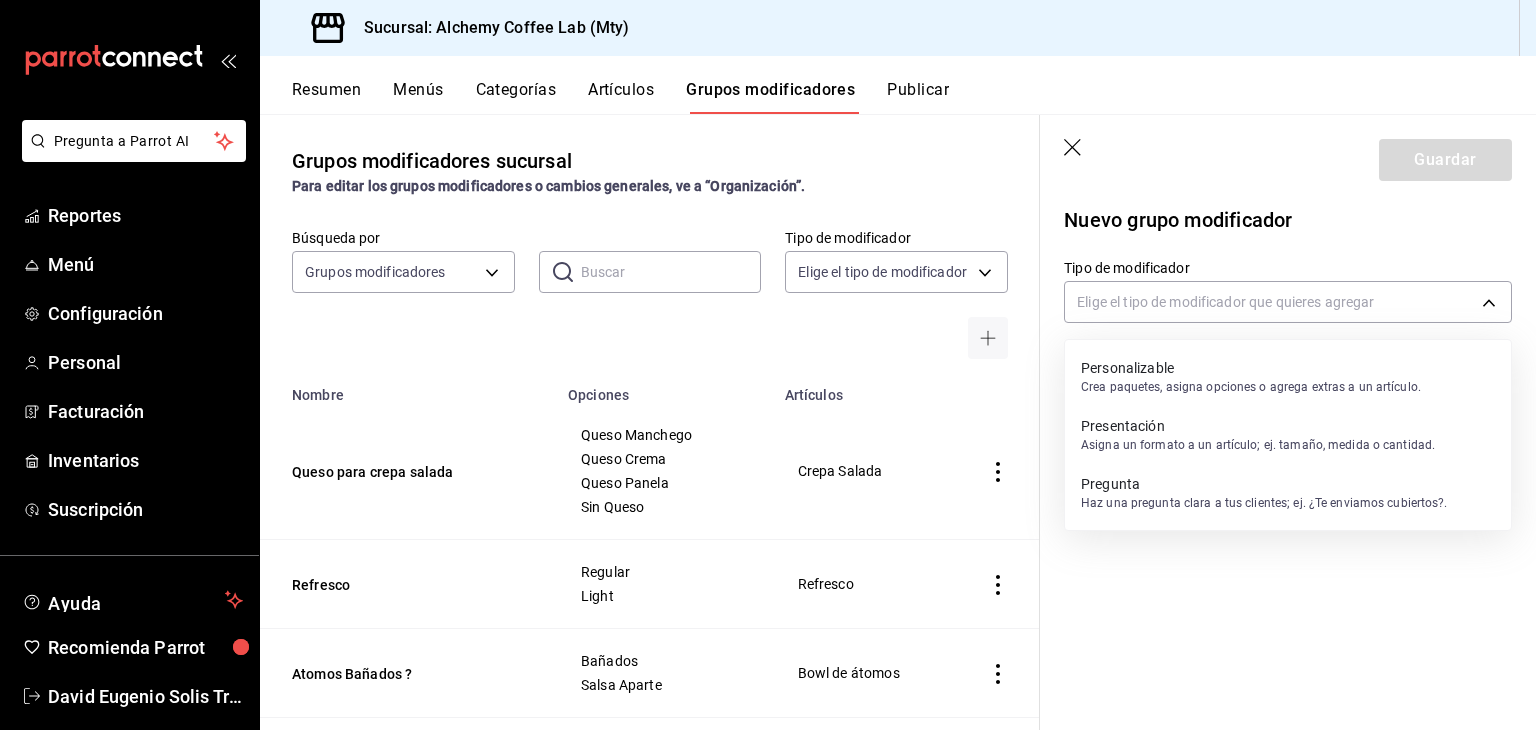 click on "Personalizable" at bounding box center (1251, 368) 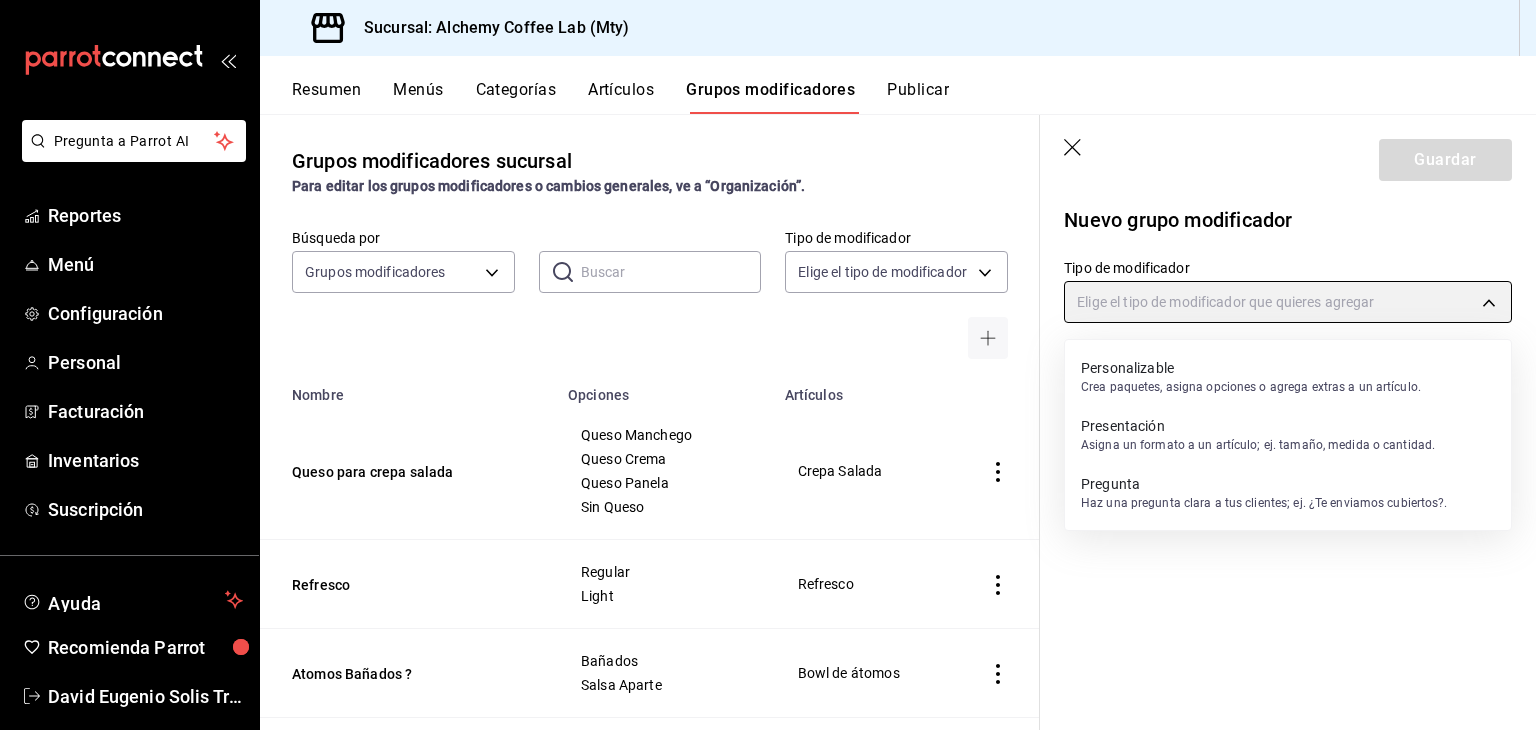 type on "CUSTOMIZABLE" 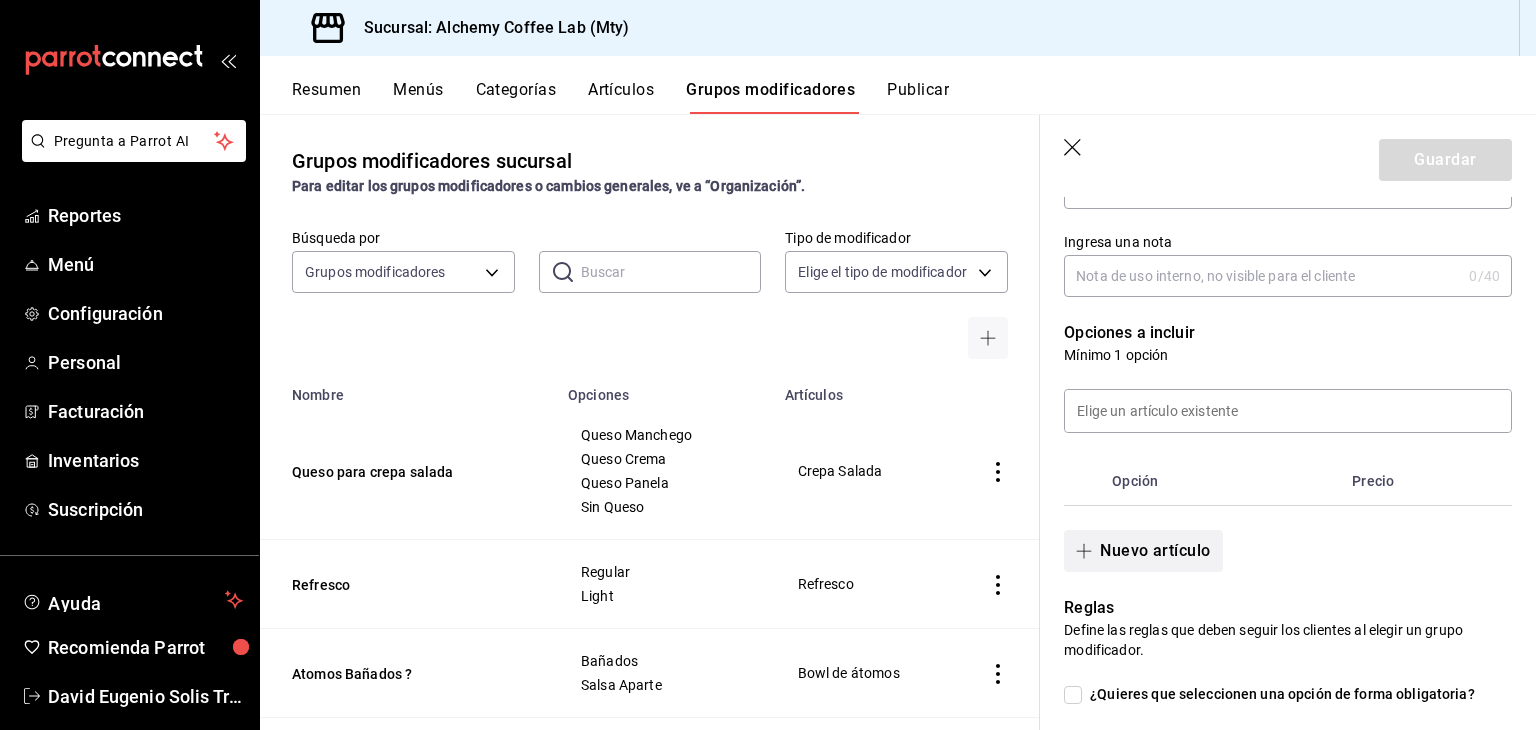 scroll, scrollTop: 200, scrollLeft: 0, axis: vertical 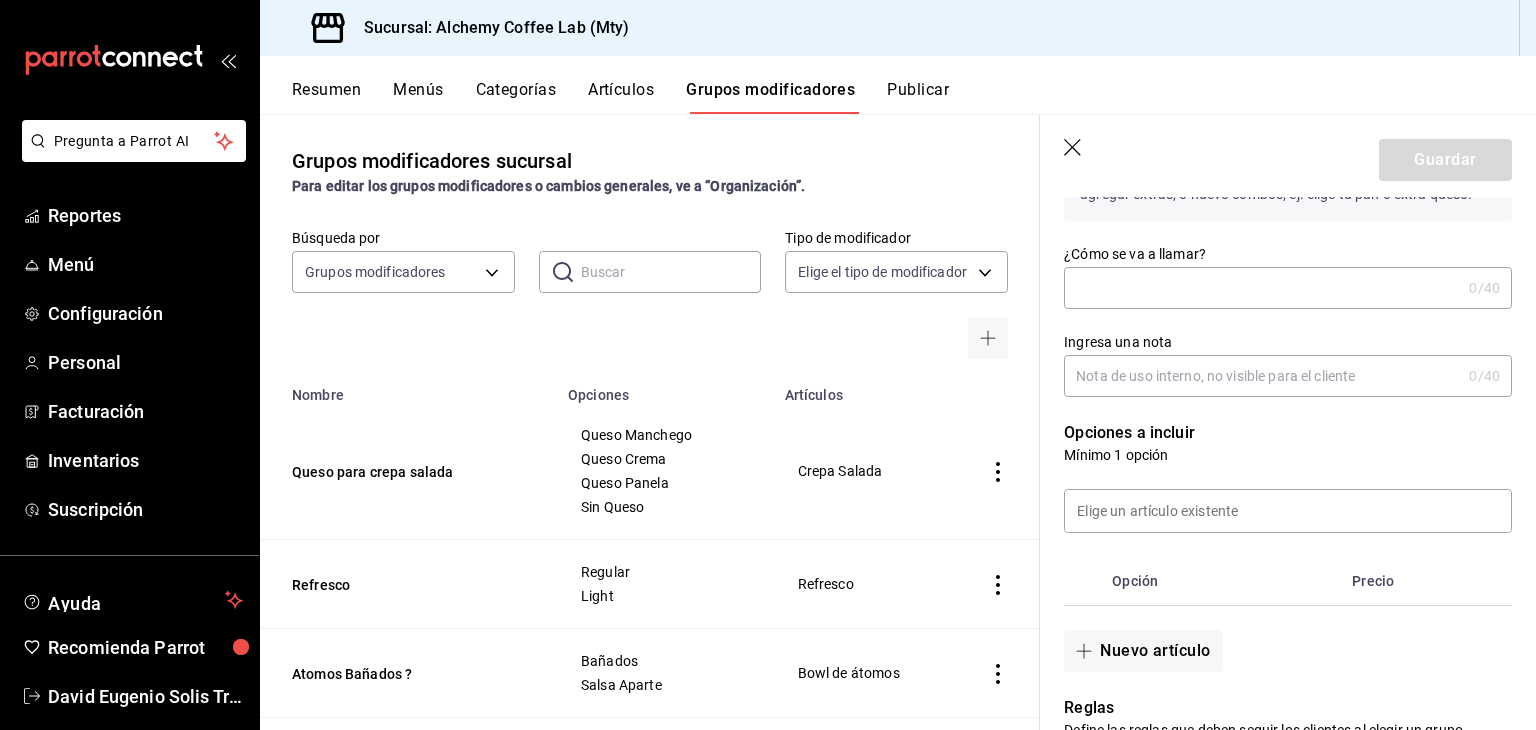 click on "¿Cómo se va a llamar?" at bounding box center (1262, 288) 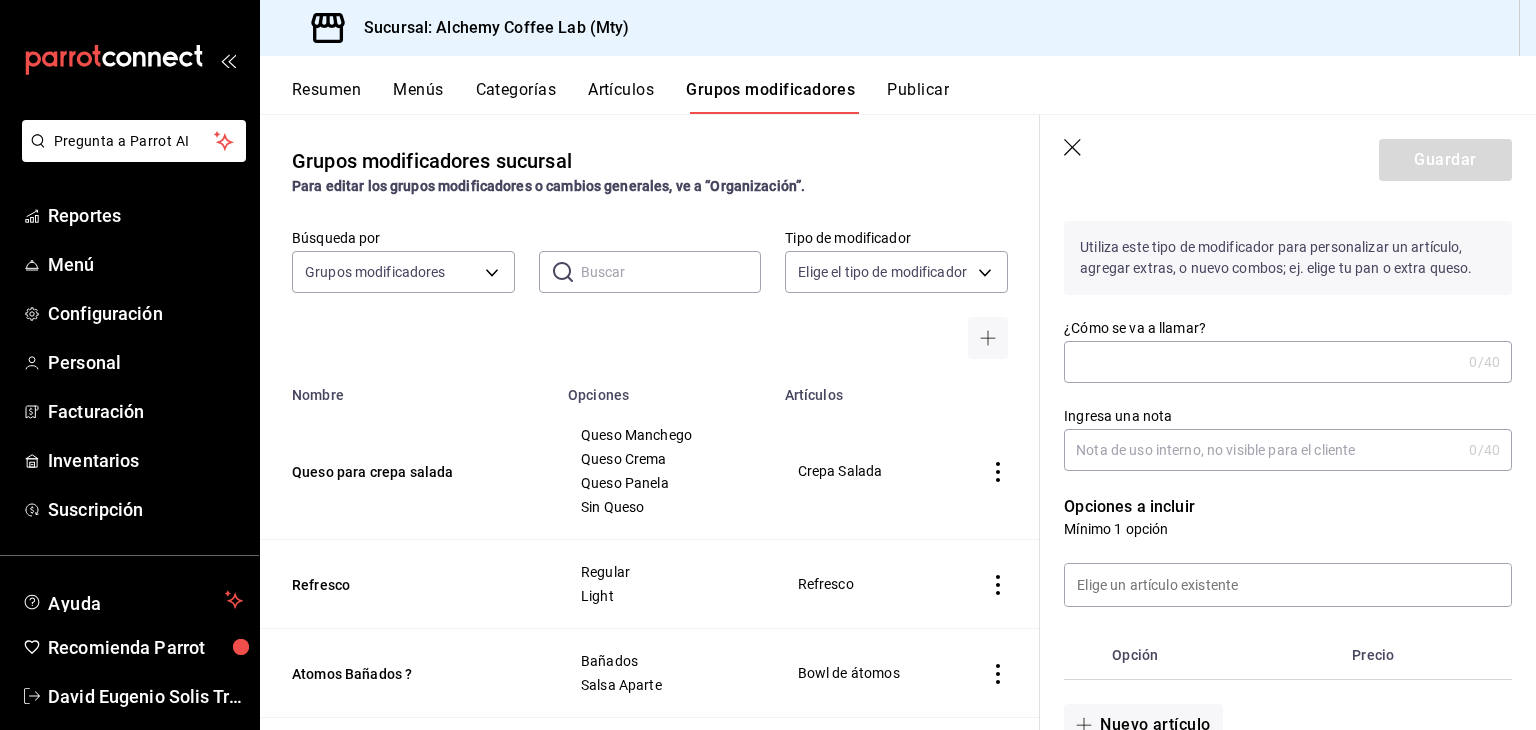 scroll, scrollTop: 100, scrollLeft: 0, axis: vertical 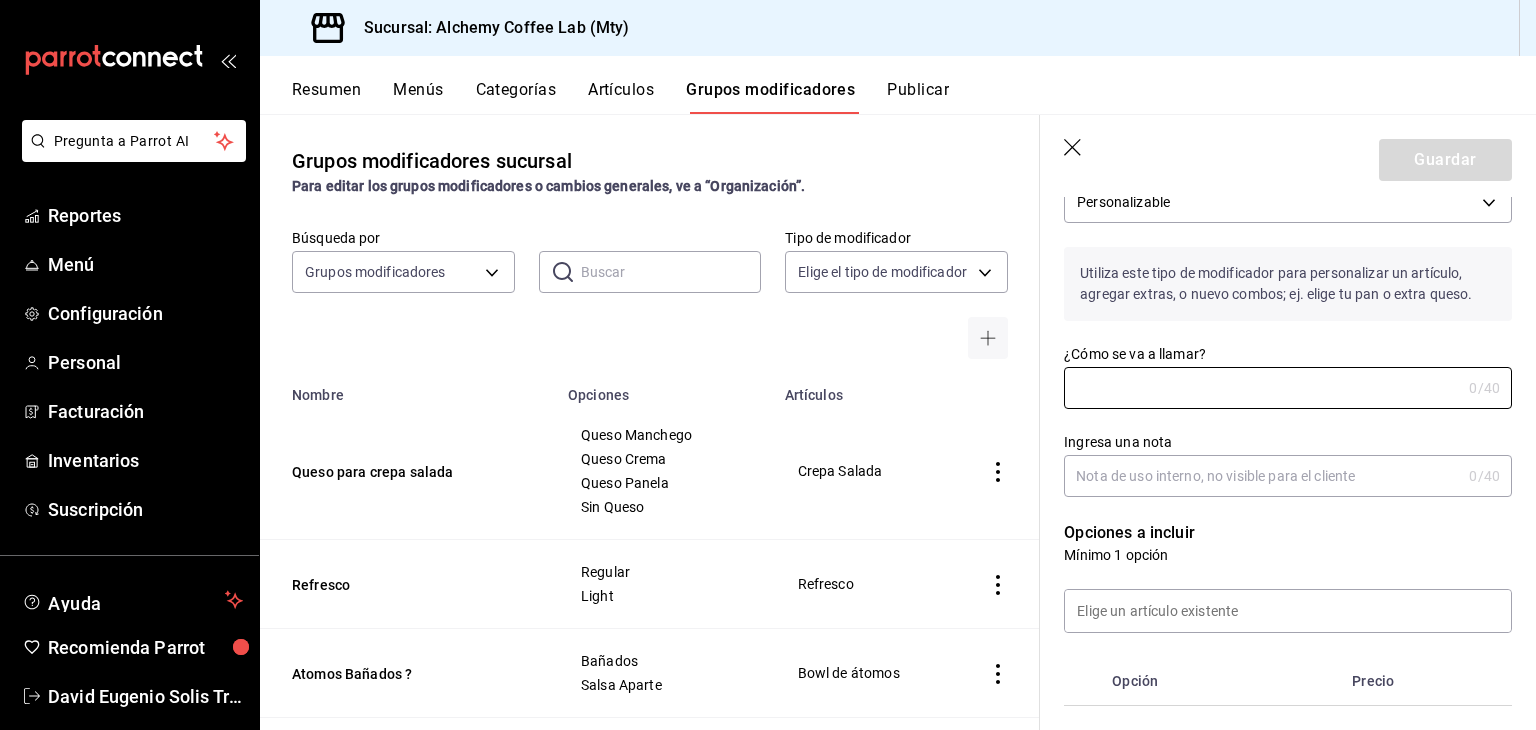 click at bounding box center (671, 272) 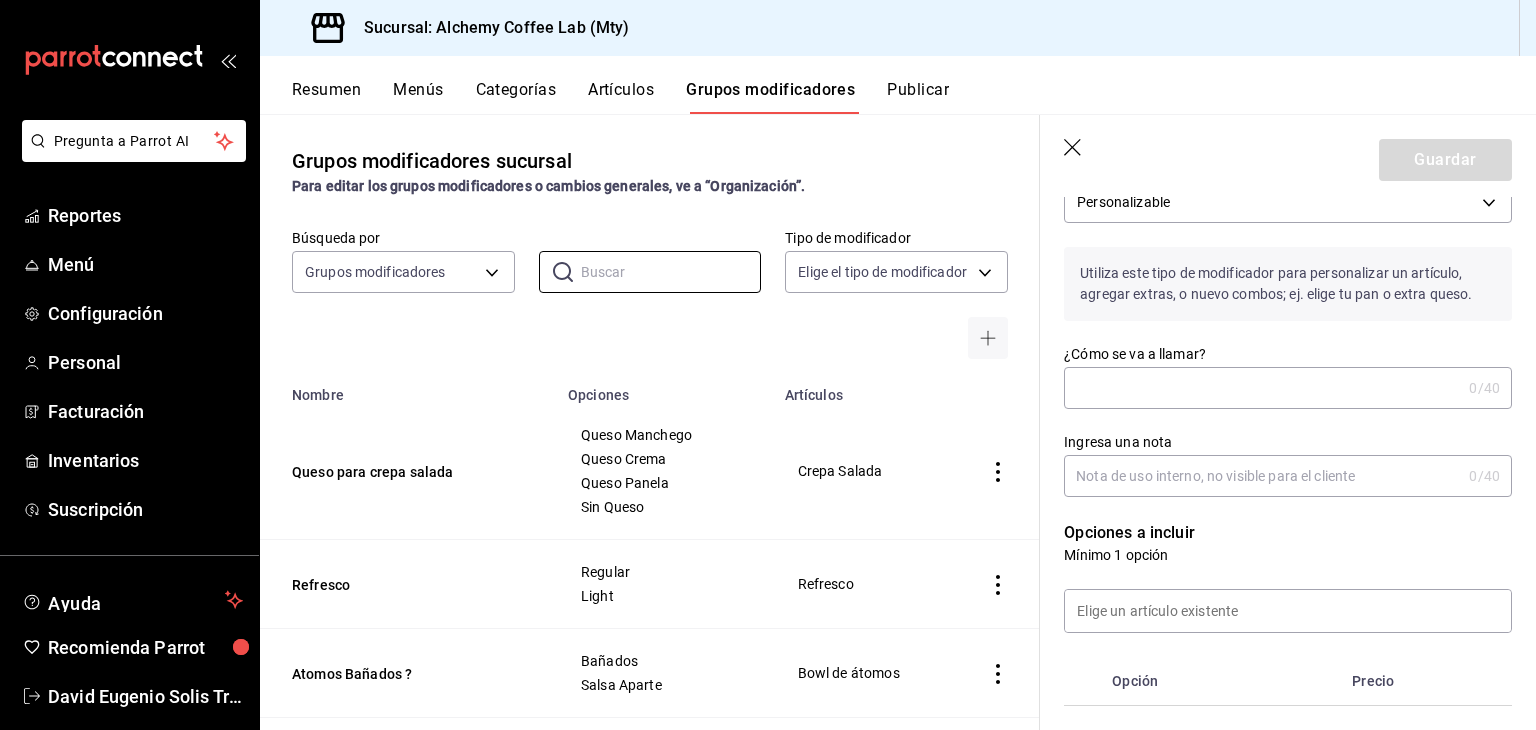 drag, startPoint x: 1080, startPoint y: 145, endPoint x: 998, endPoint y: 215, distance: 107.81466 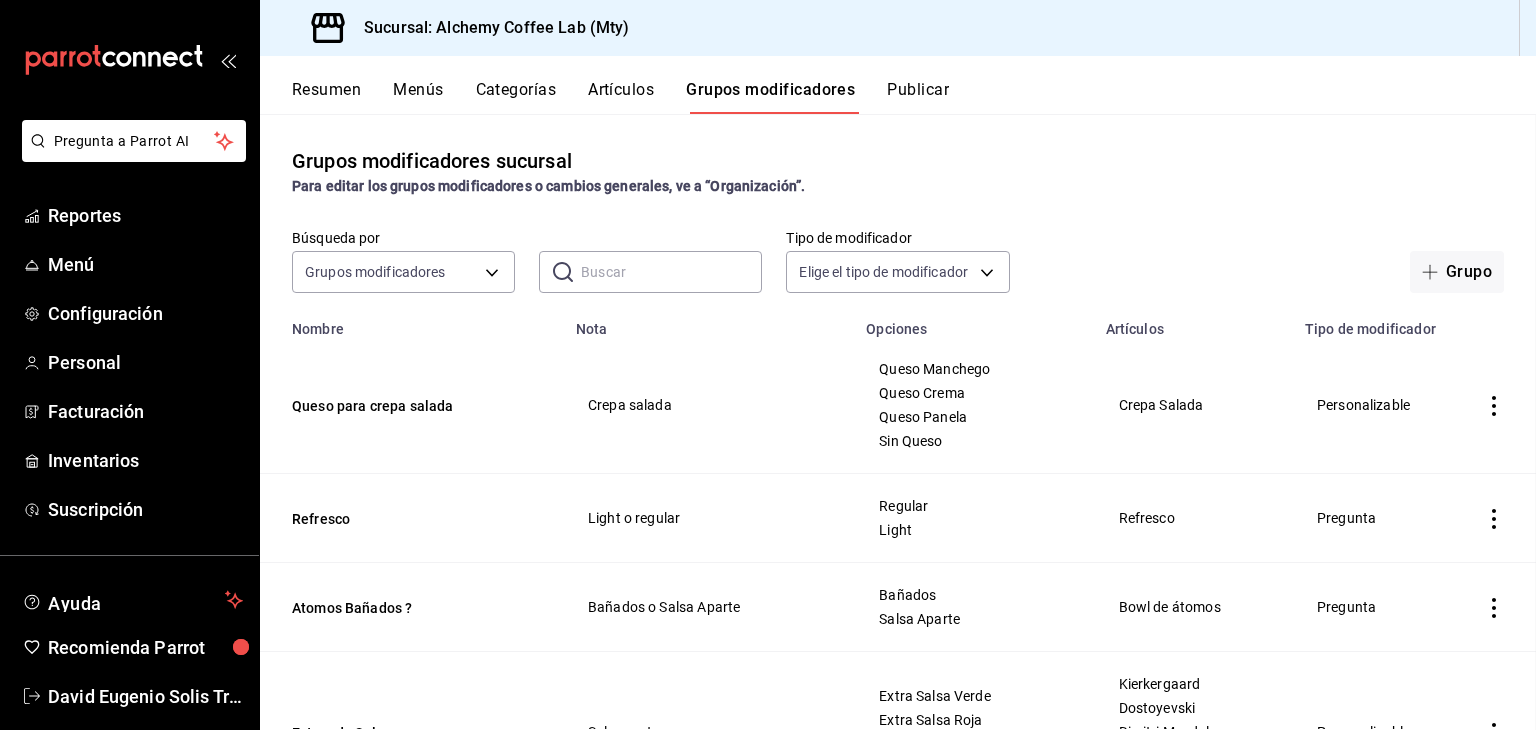 scroll, scrollTop: 0, scrollLeft: 0, axis: both 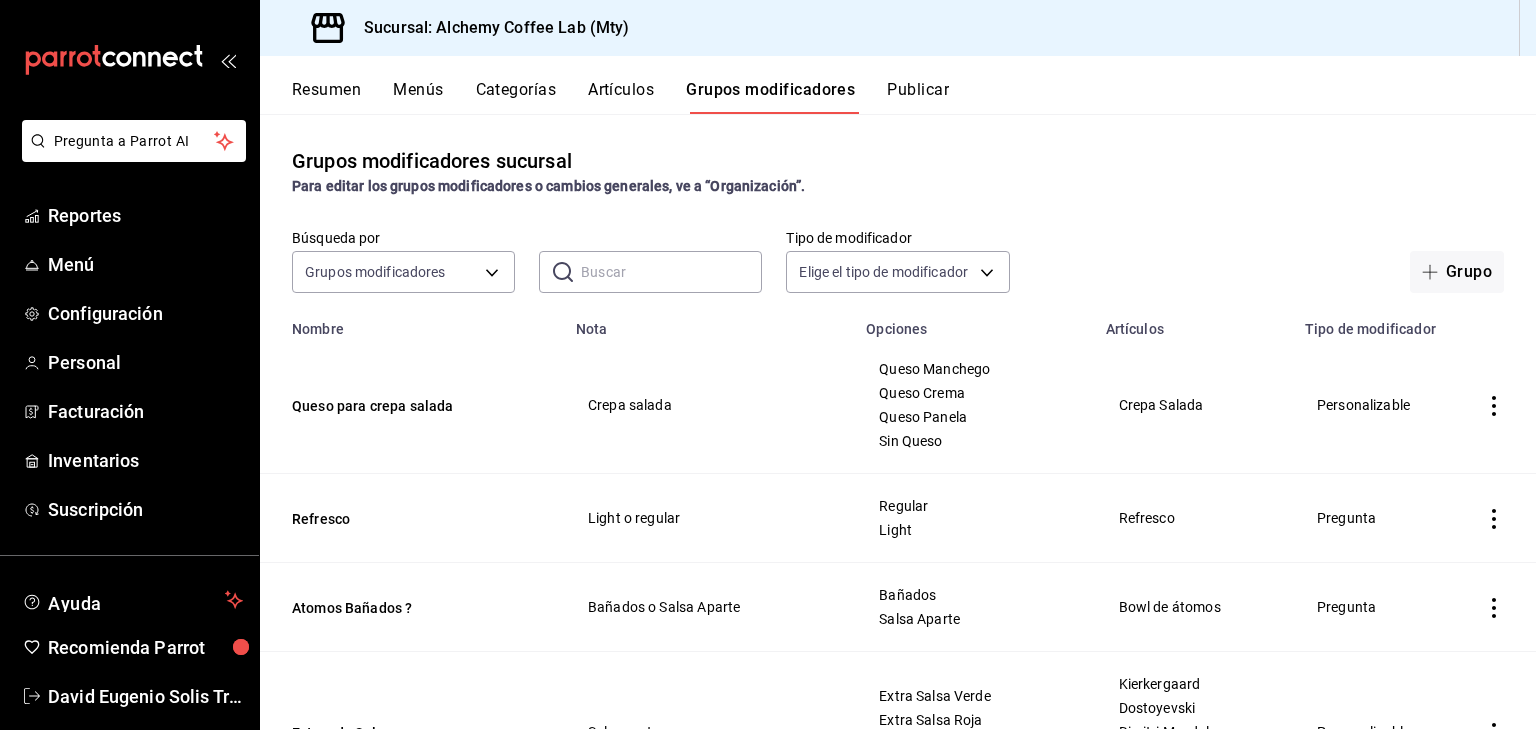click at bounding box center [671, 272] 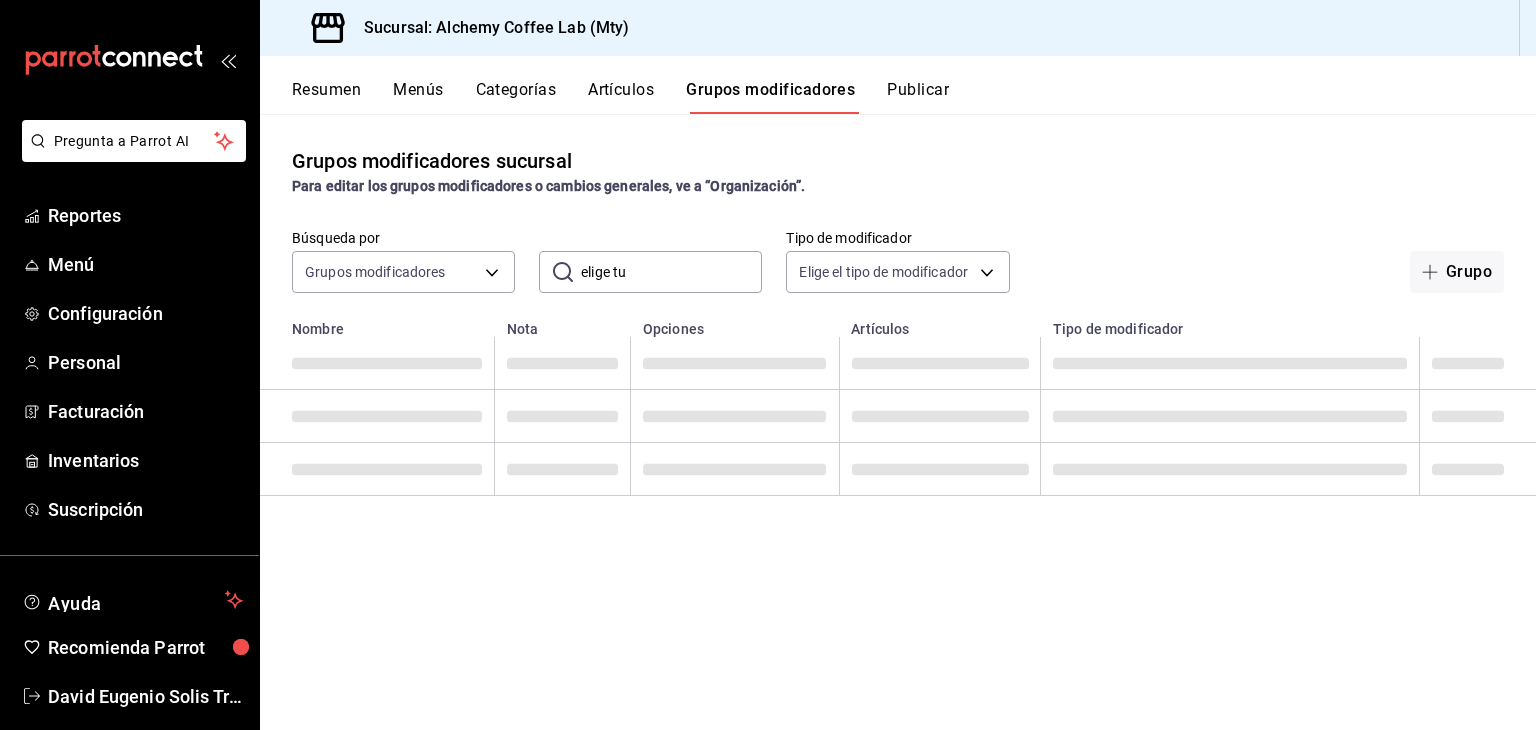 type on "elige tu" 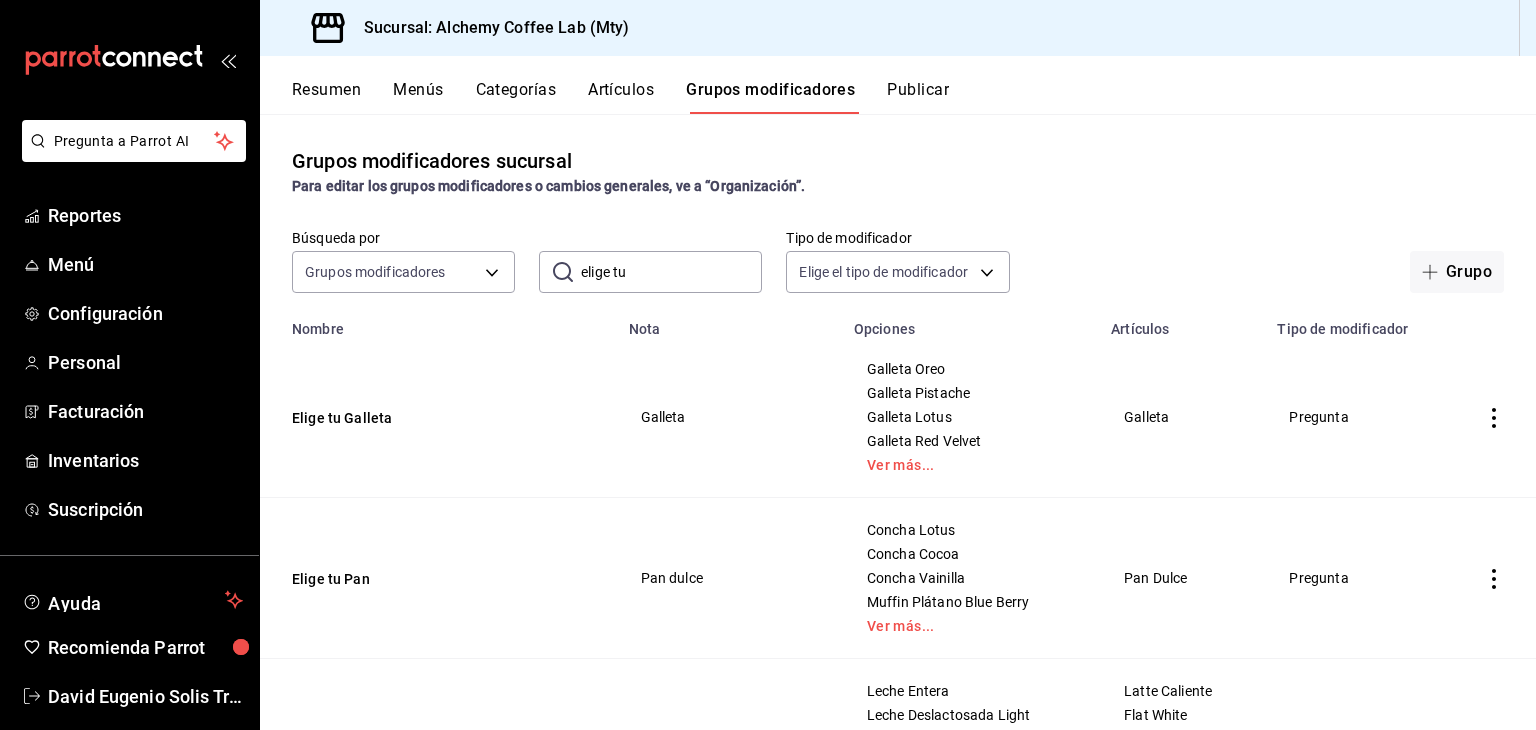 click on "elige tu" at bounding box center [671, 272] 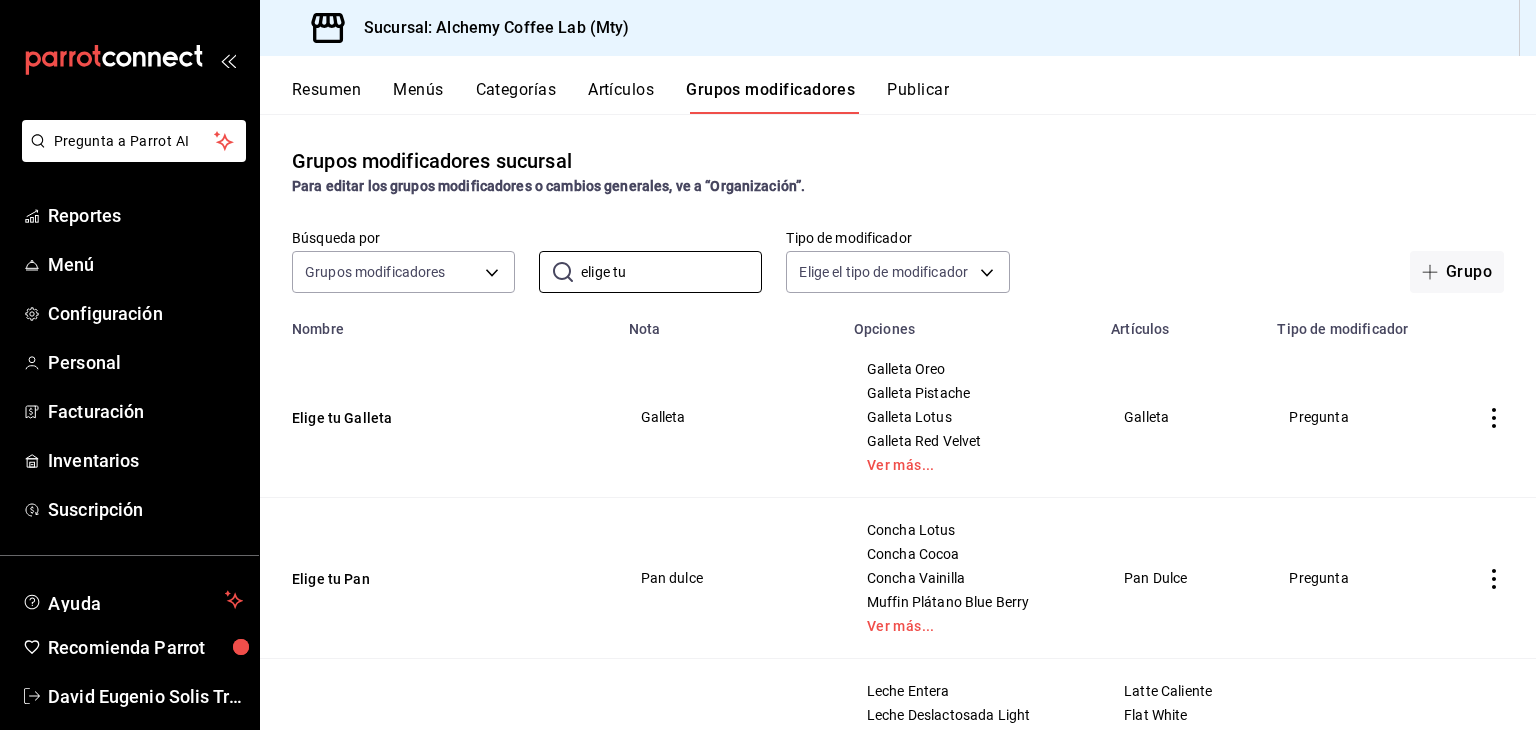 drag, startPoint x: 691, startPoint y: 277, endPoint x: 290, endPoint y: 270, distance: 401.0611 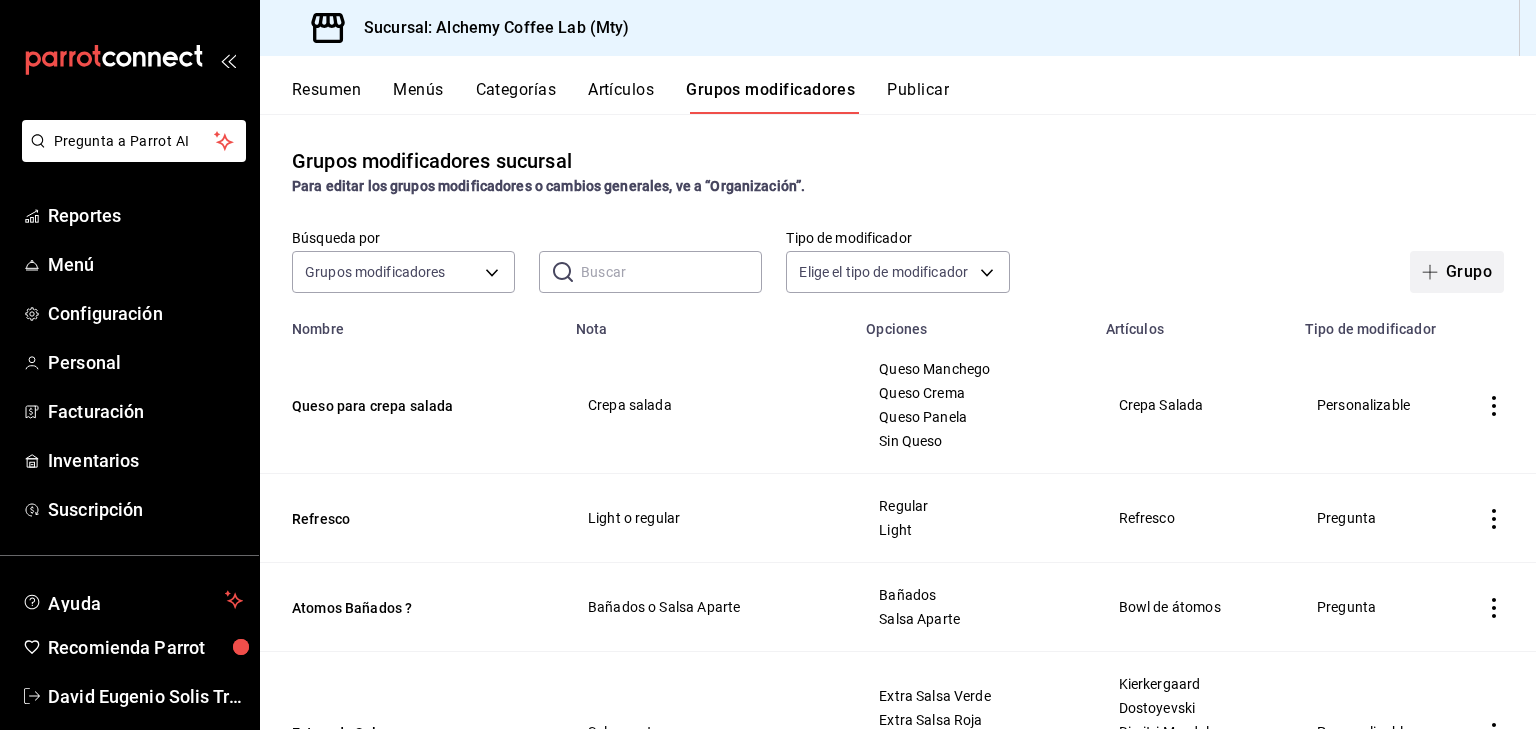 click on "Grupo" at bounding box center [1457, 272] 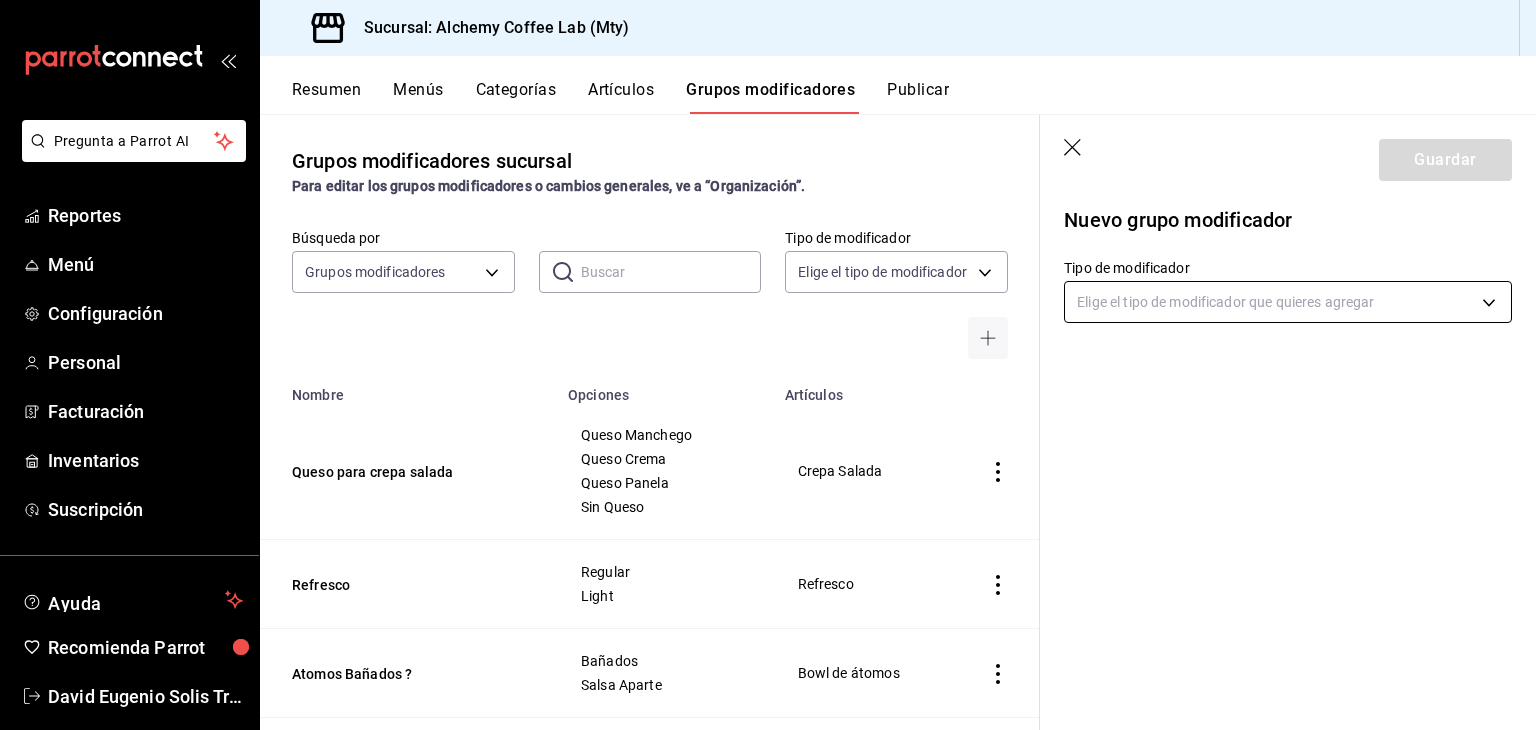 click on "Pregunta a Parrot AI Reportes   Menú   Configuración   Personal   Facturación   Inventarios   Suscripción   Ayuda Recomienda Parrot   David Eugenio Solis Treviño   Sugerir nueva función   Sucursal: Alchemy Coffee Lab (Mty) Resumen Menús Categorías Artículos Grupos modificadores Publicar Grupos modificadores sucursal Para editar los grupos modificadores o cambios generales, ve a “Organización”. Búsqueda por Grupos modificadores GROUP ​ ​ Tipo de modificador Elige el tipo de modificador Nombre Opciones Artículos Queso para crepa salada Queso Manchego Queso Crema Queso Panela Sin Queso Crepa Salada Refresco Regular Light Refresco Atomos Bañados ? Bañados Salsa Aparte Bowl de átomos Extras de Salsas Extra Salsa Verde Extra Salsa Roja Extra Salsa Morita Jalapeños Kierkergaard Dostoyevski Dimitri Mendeleyev Spicy Darwin Morita Ver más... Extras de Aderezos Extra Miel de Maple Extra Miel de Abeja Extra Chipotle Extra Crema Ver más... Extra Aderezo Extras Proteina Extra Huevo Revuelto Huevo" at bounding box center (768, 365) 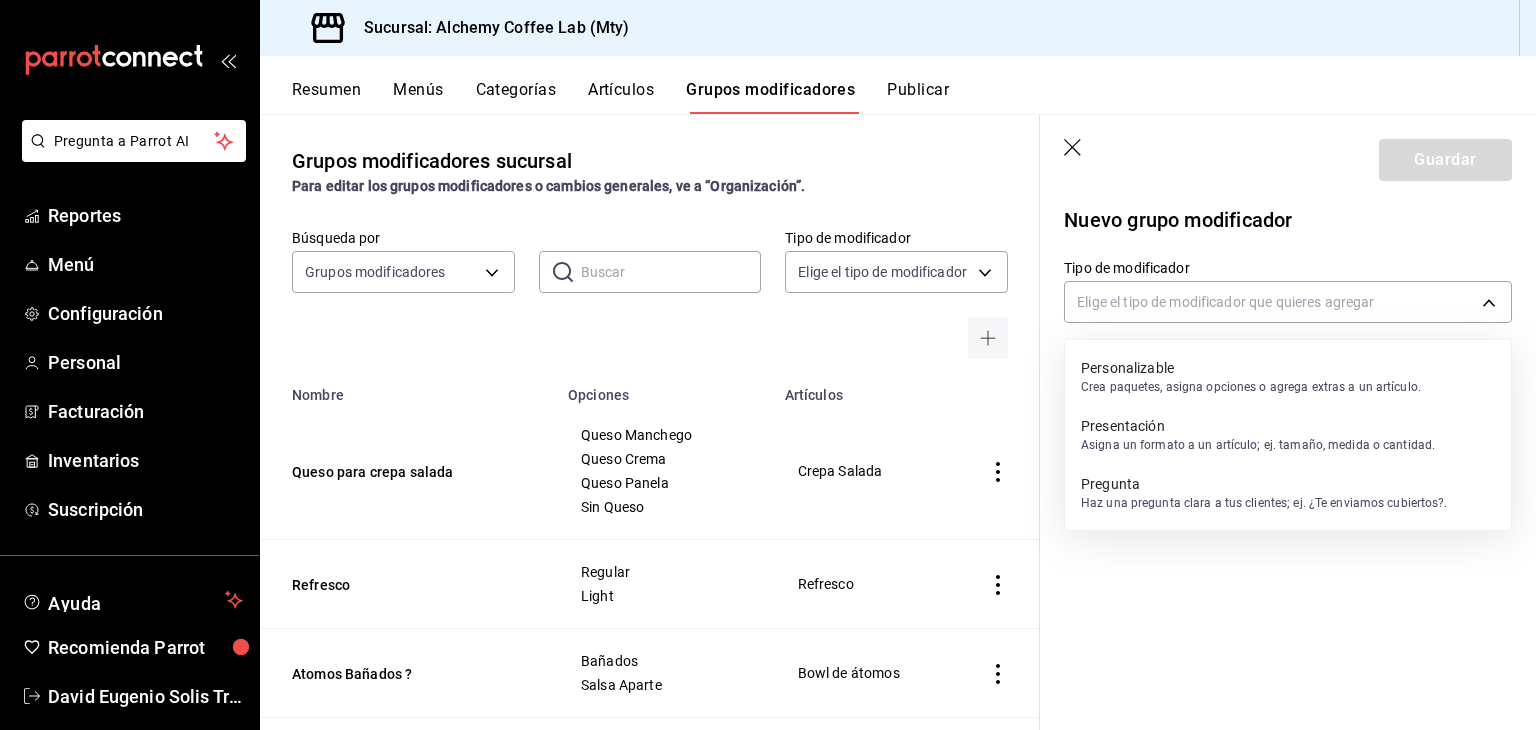 click on "Pregunta" at bounding box center (1264, 484) 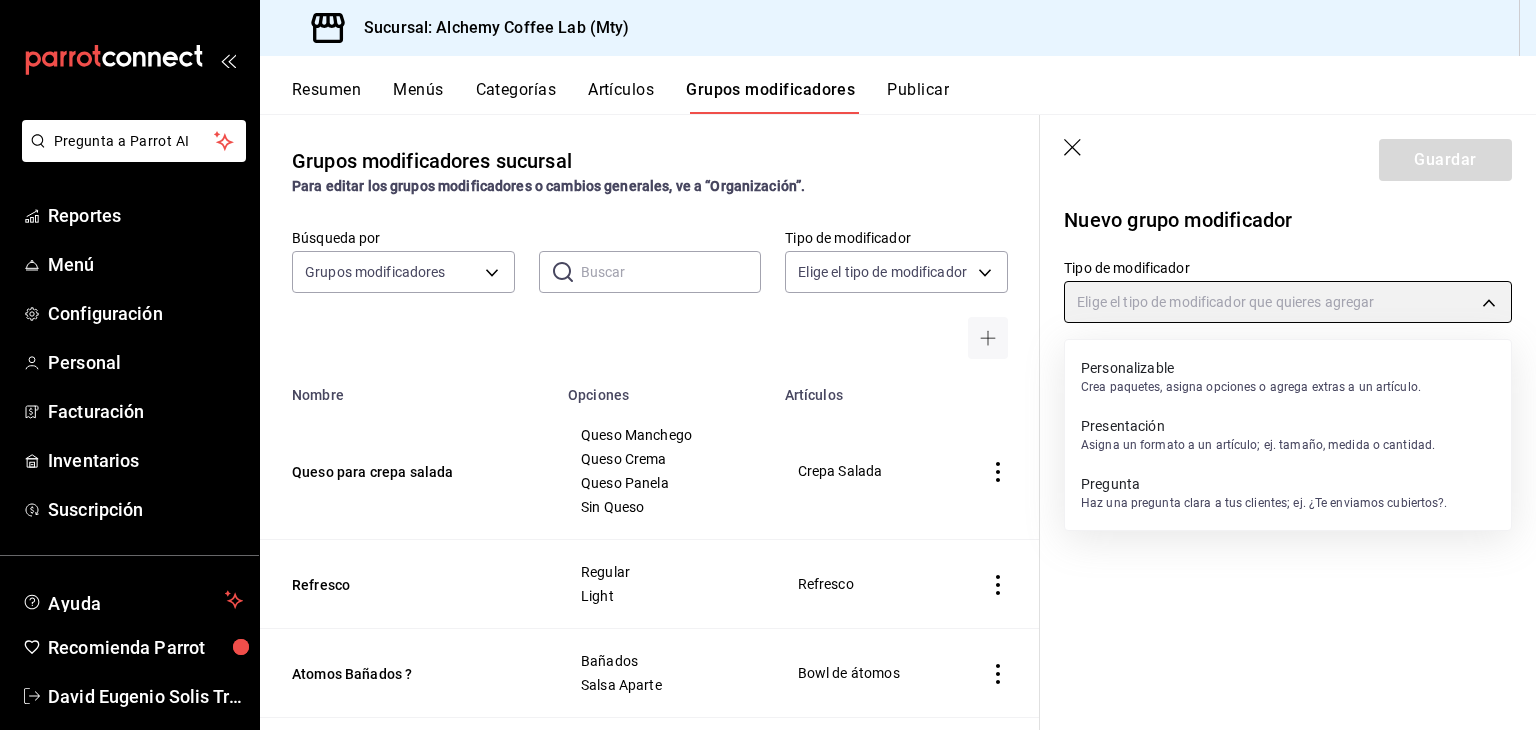 type on "QUESTION" 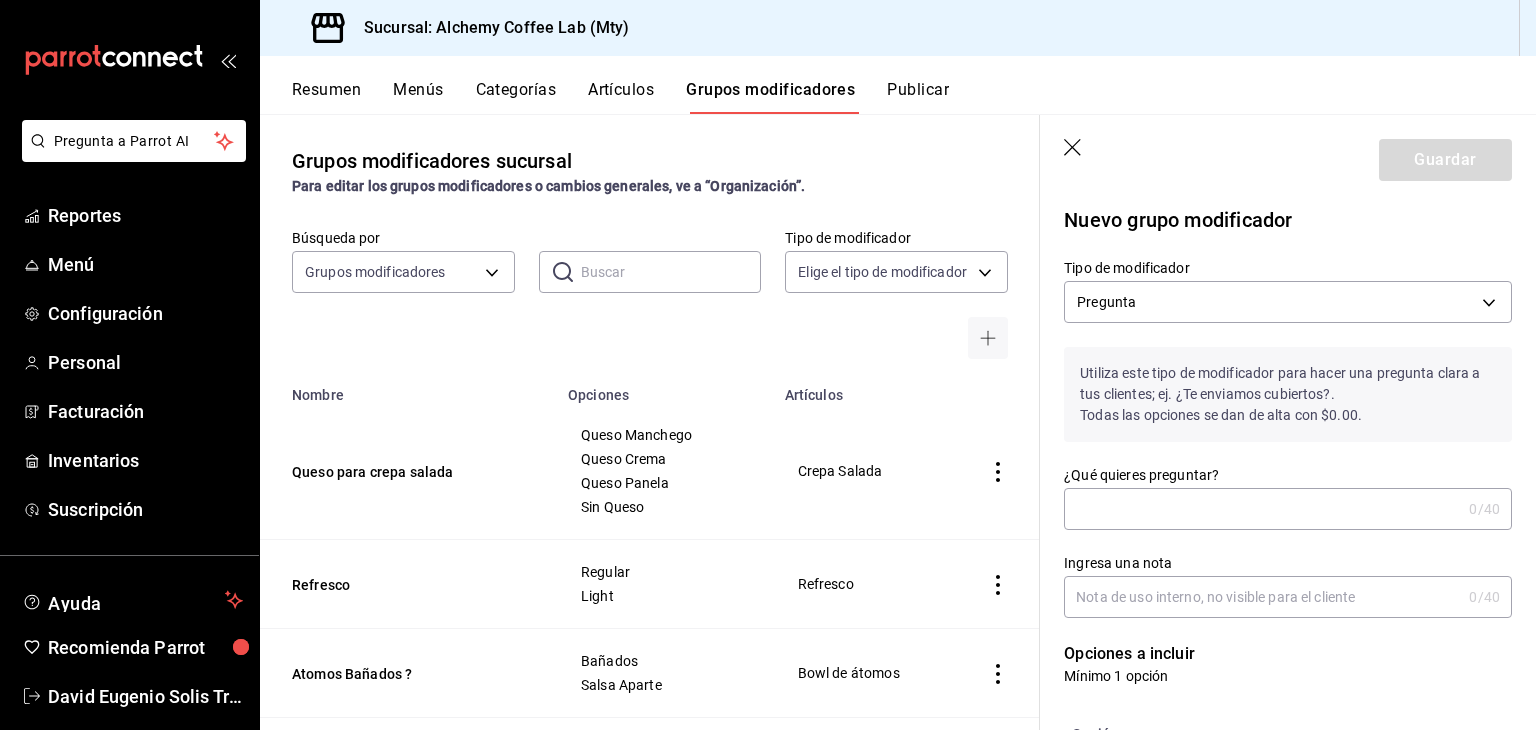 click on "¿Qué quieres preguntar?" at bounding box center (1262, 509) 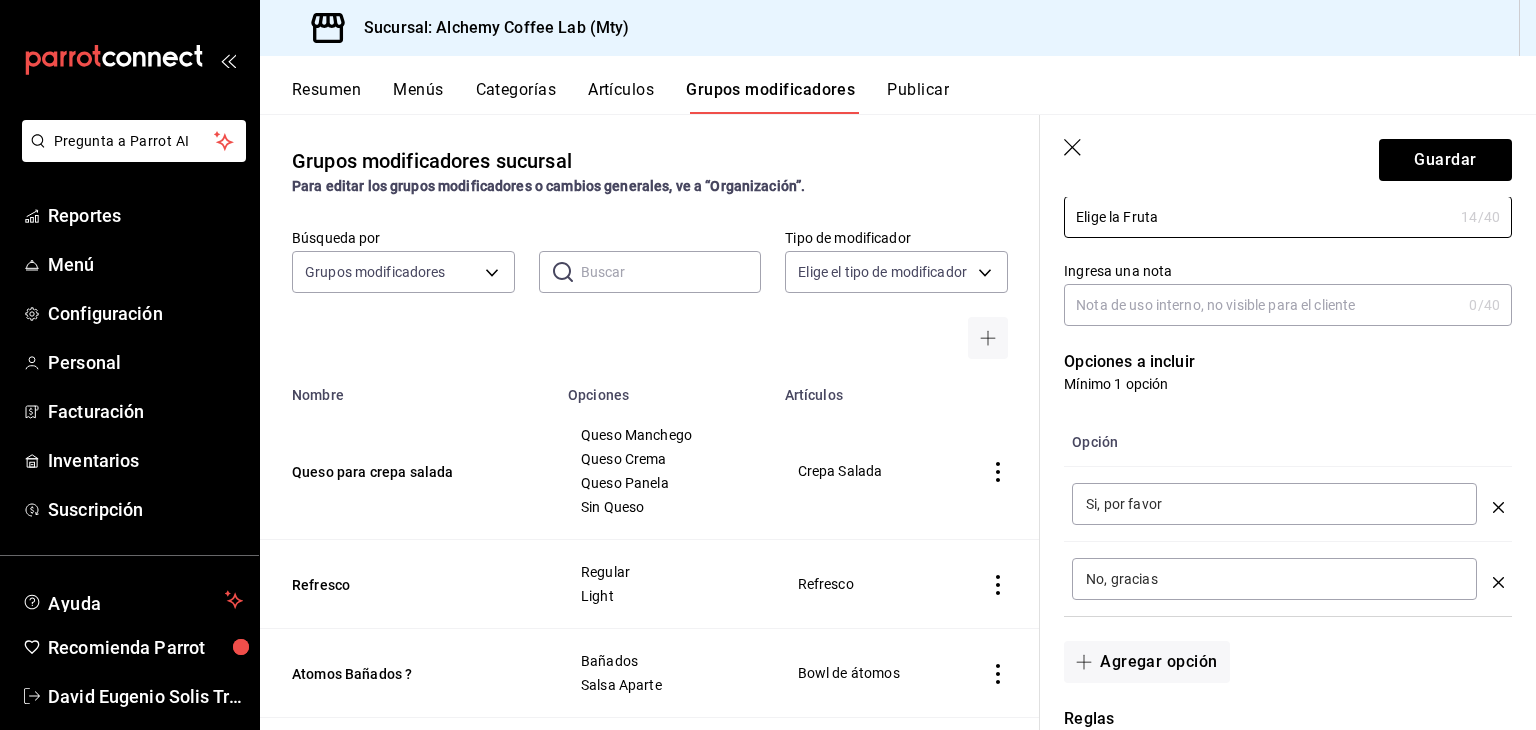 scroll, scrollTop: 300, scrollLeft: 0, axis: vertical 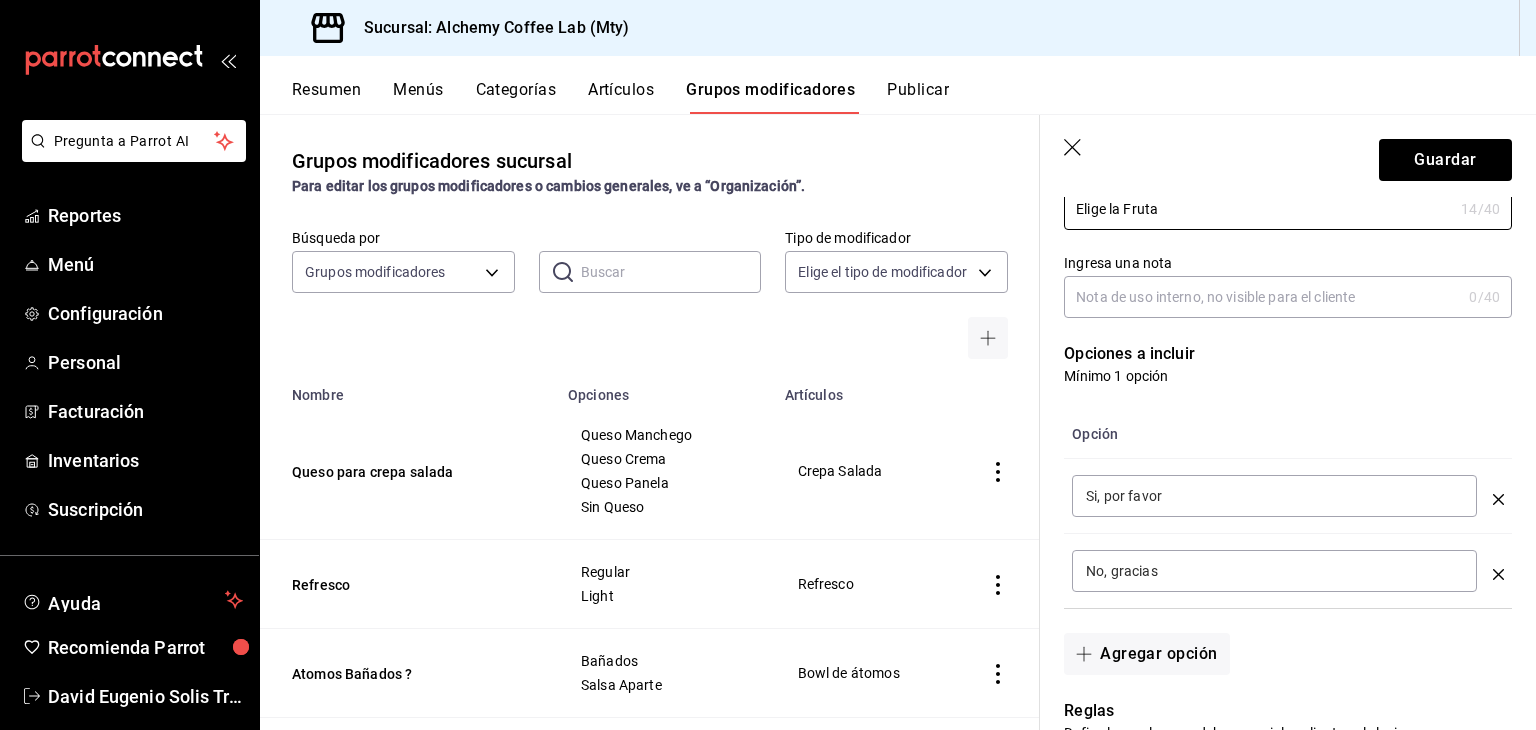 type on "Elige la Fruta" 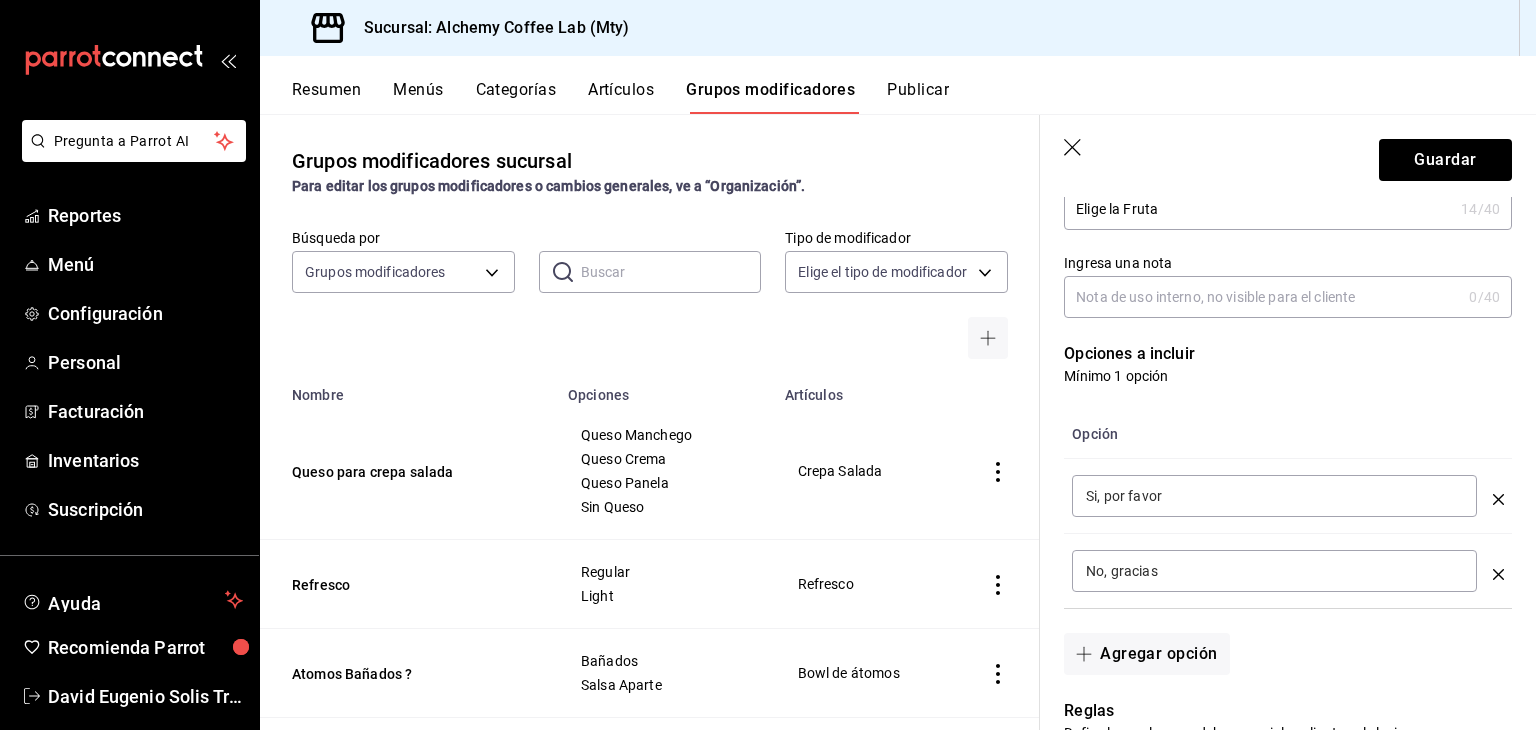 click on "Si, por favor" at bounding box center (1274, 496) 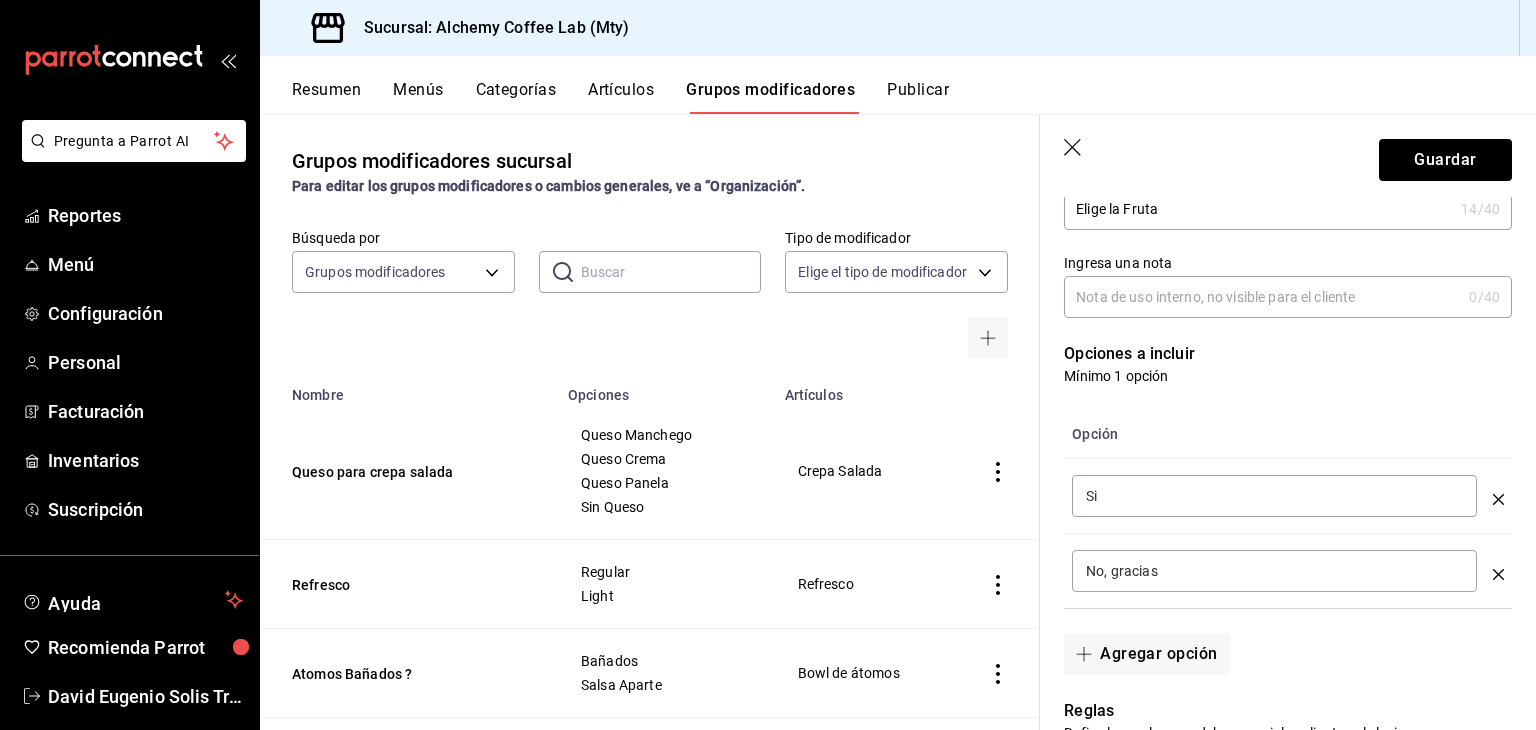 type on "S" 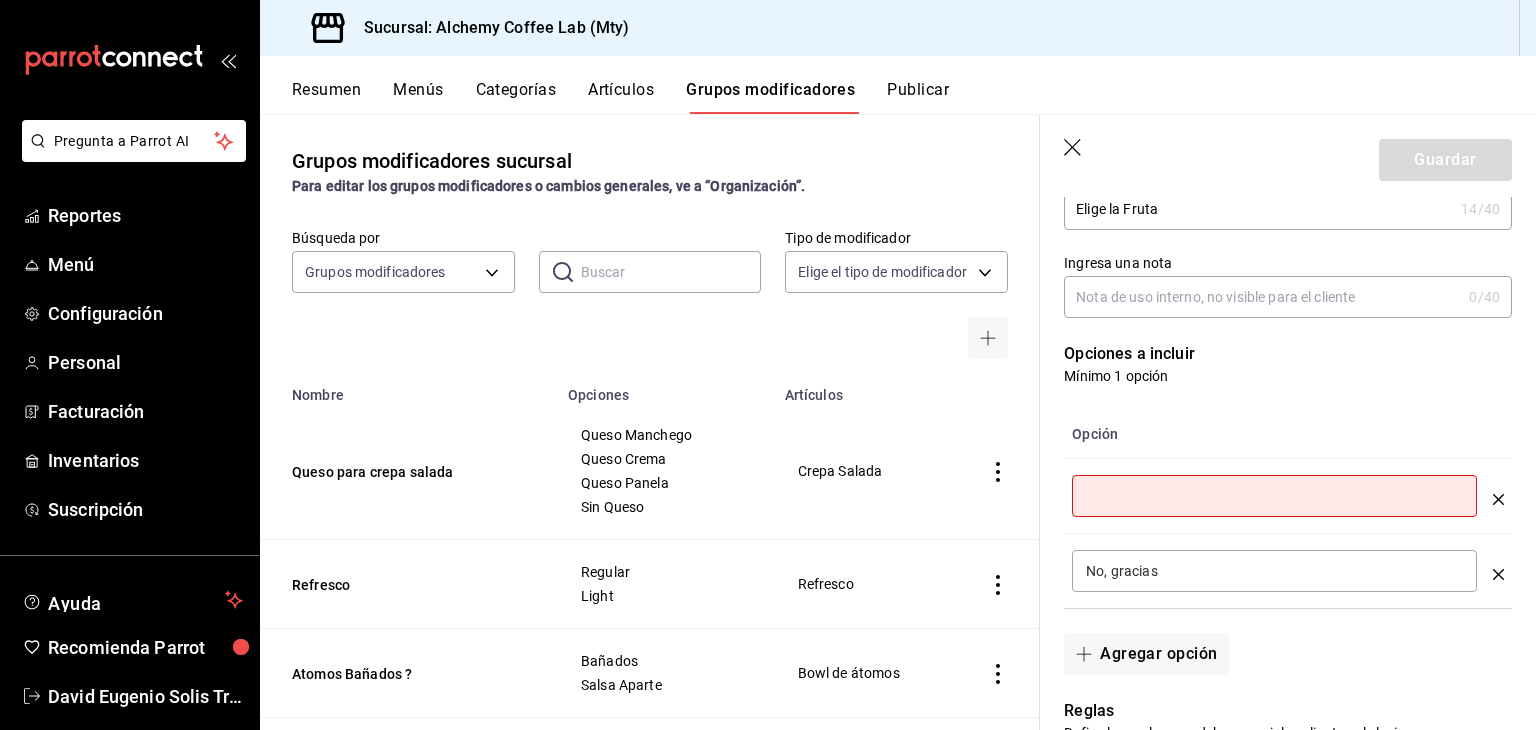 type on "P" 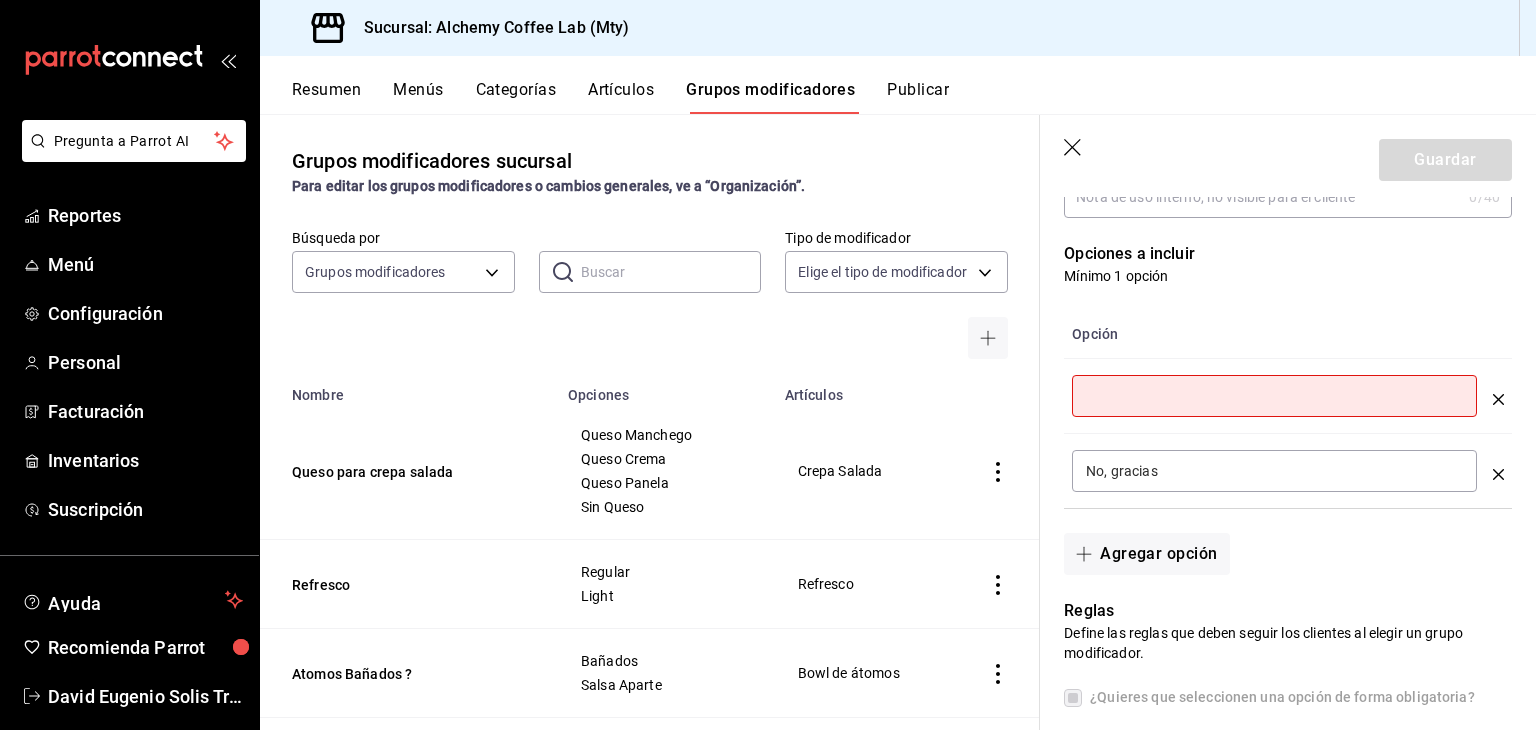 scroll, scrollTop: 500, scrollLeft: 0, axis: vertical 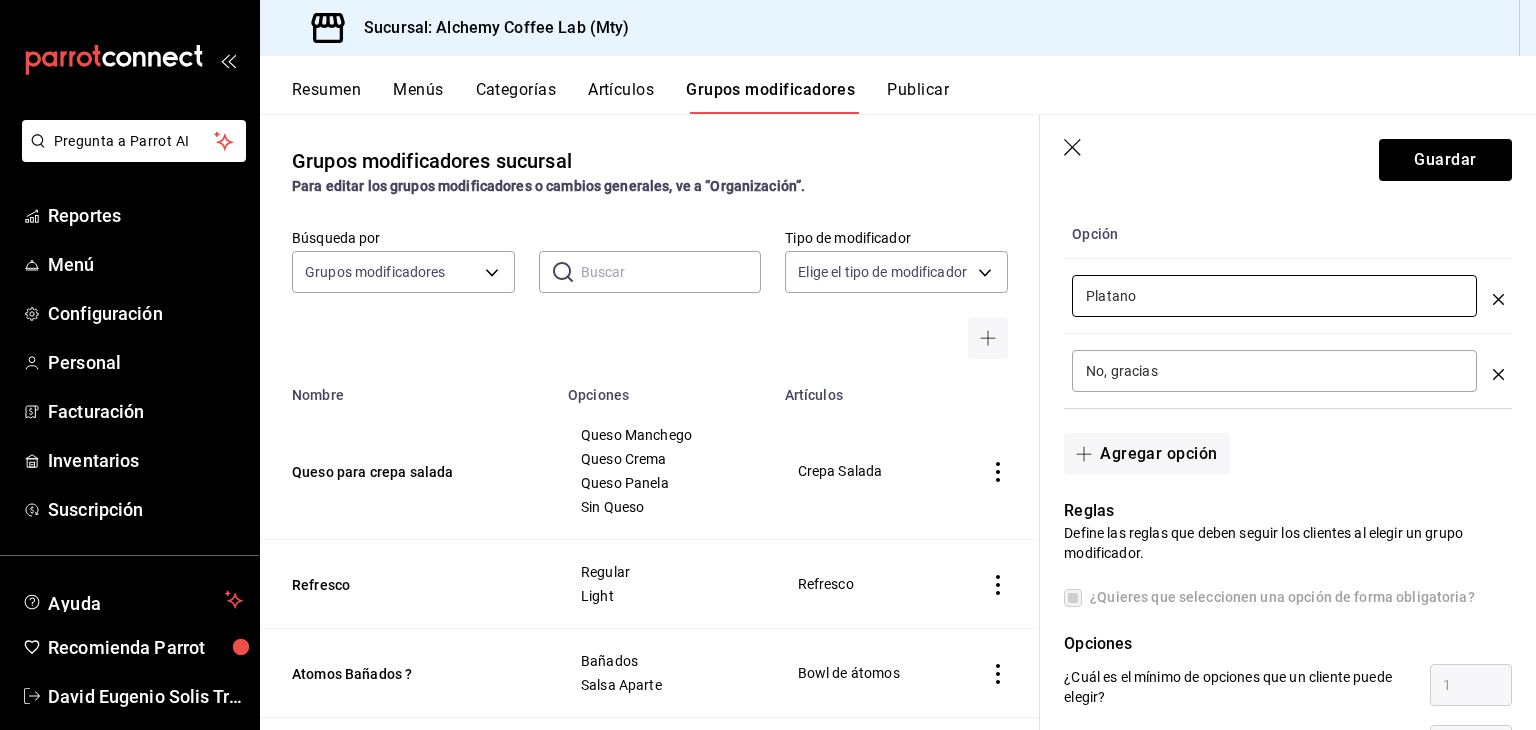 type on "Platano" 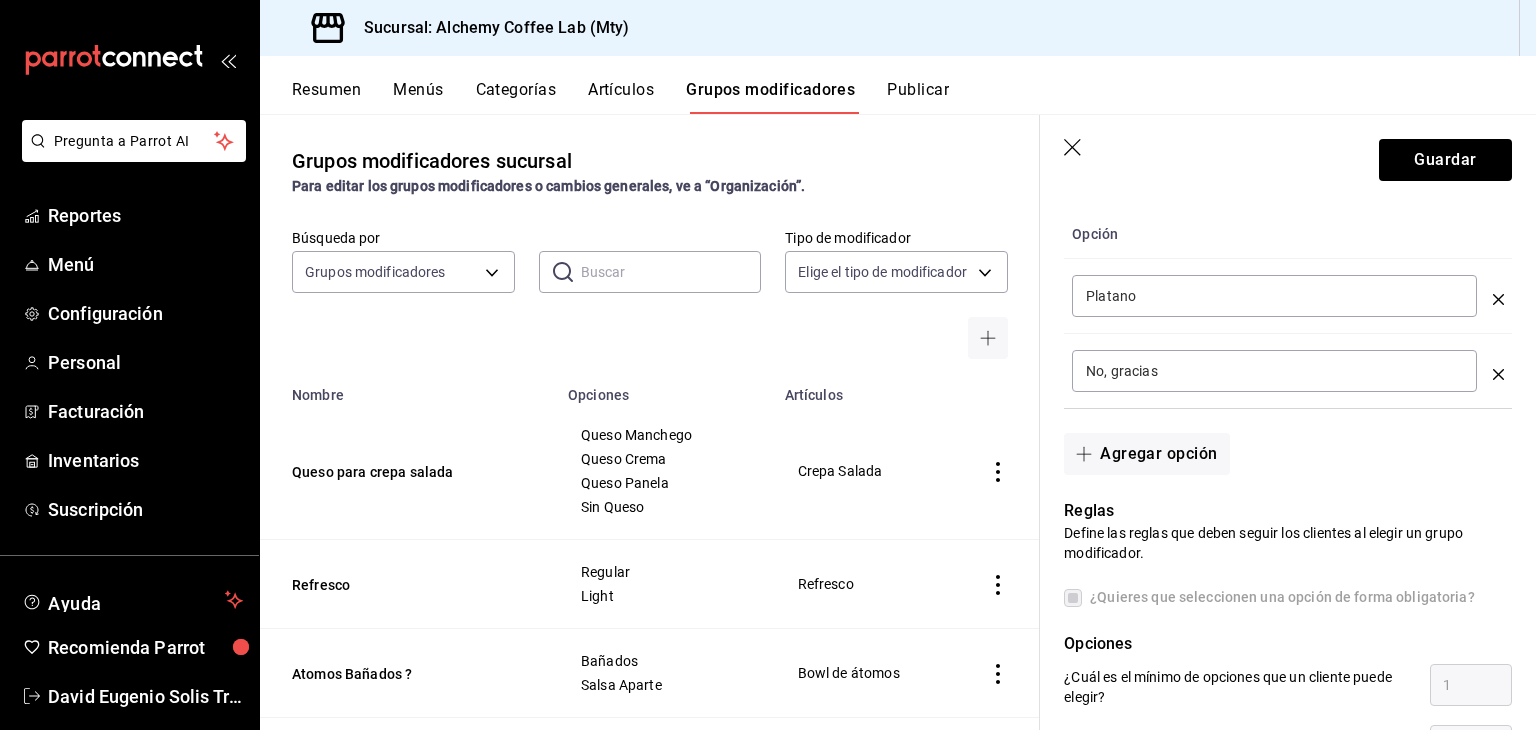 click on "No, gracias" at bounding box center [1274, 371] 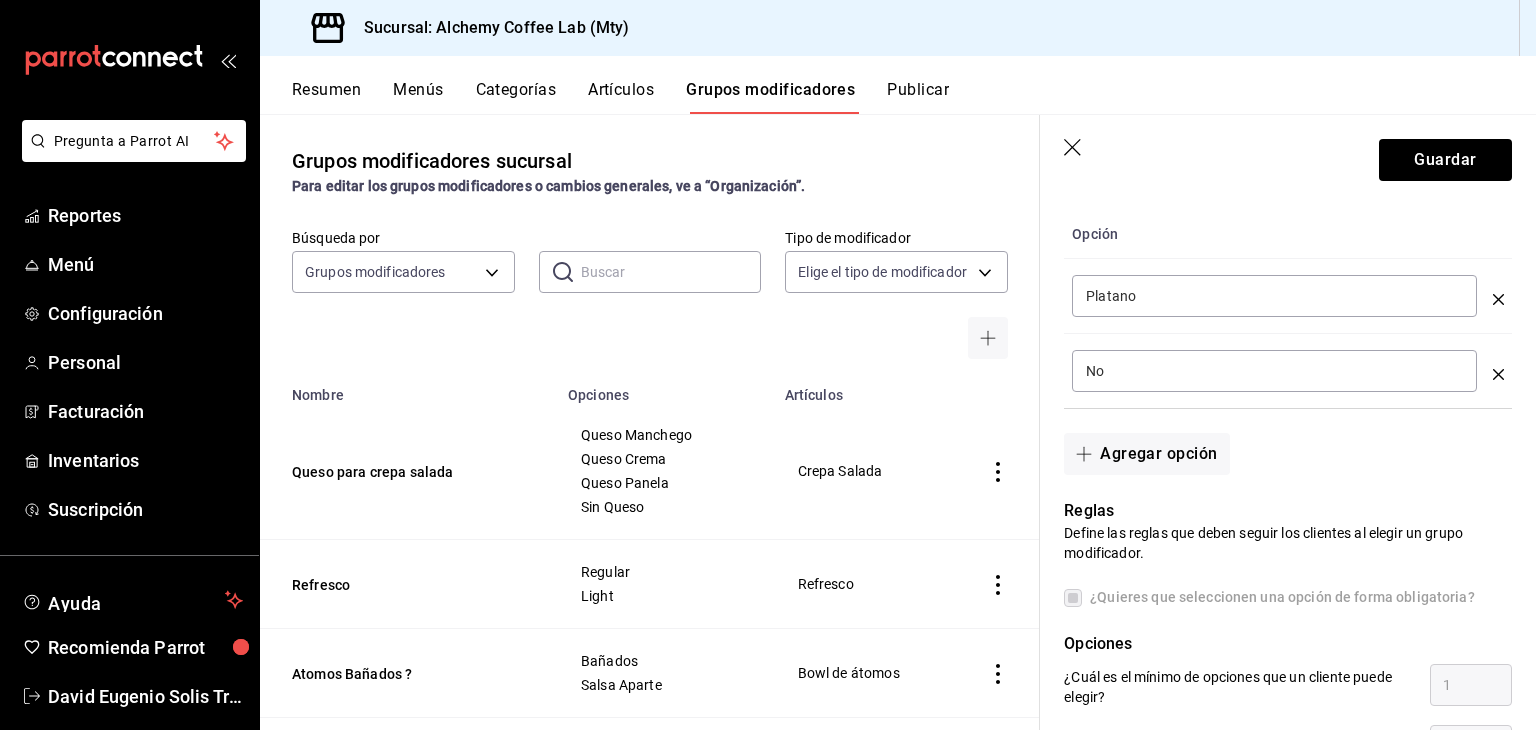 type on "N" 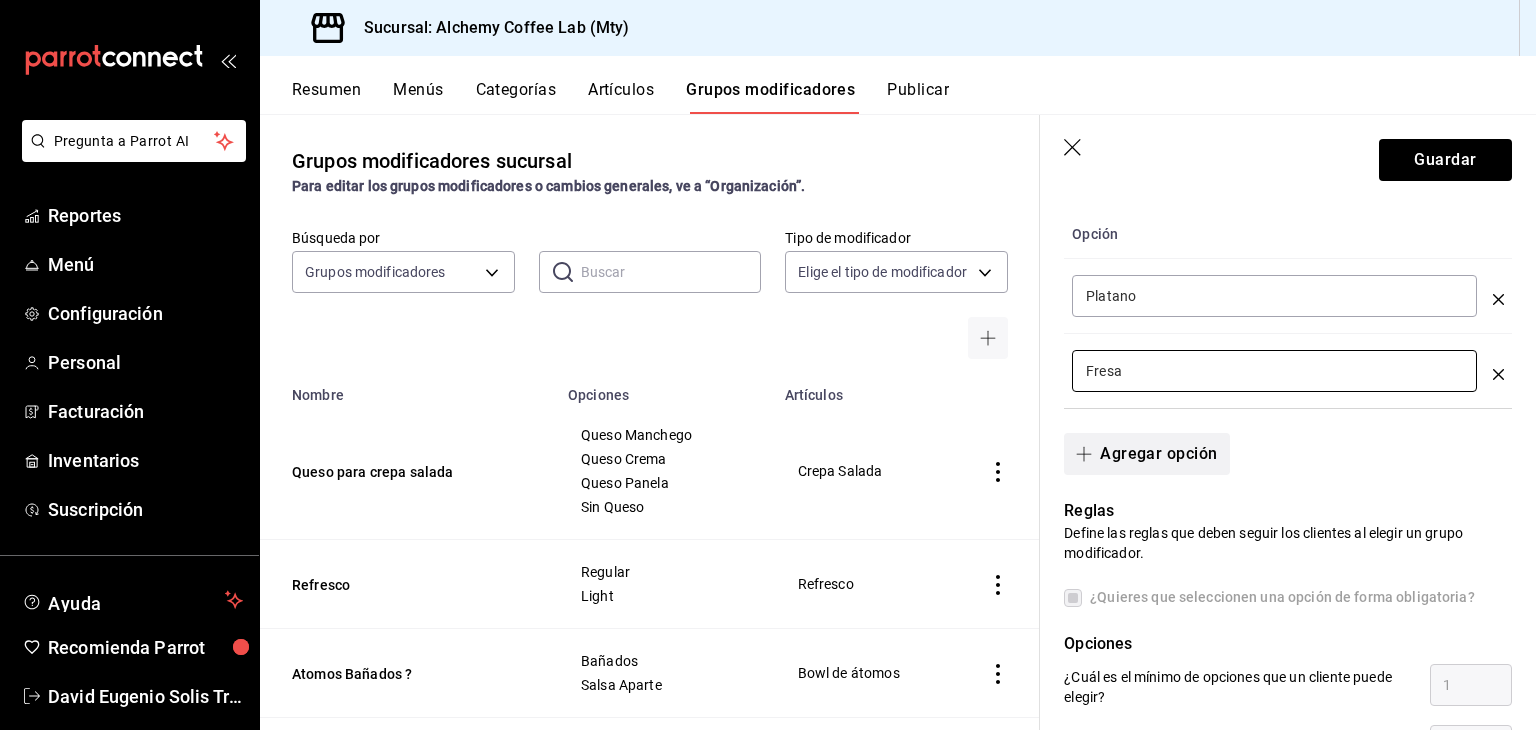 type on "Fresa" 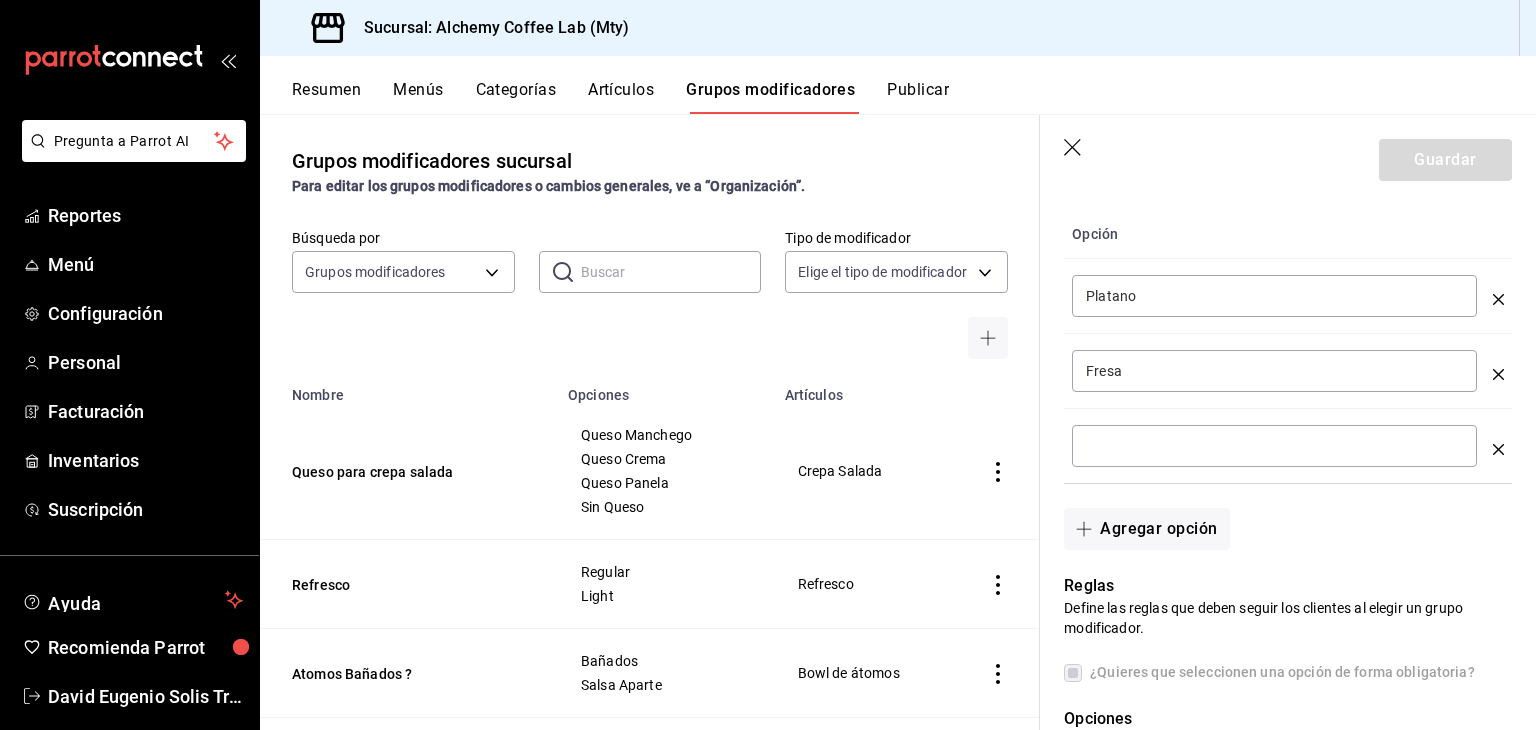click at bounding box center (1274, 446) 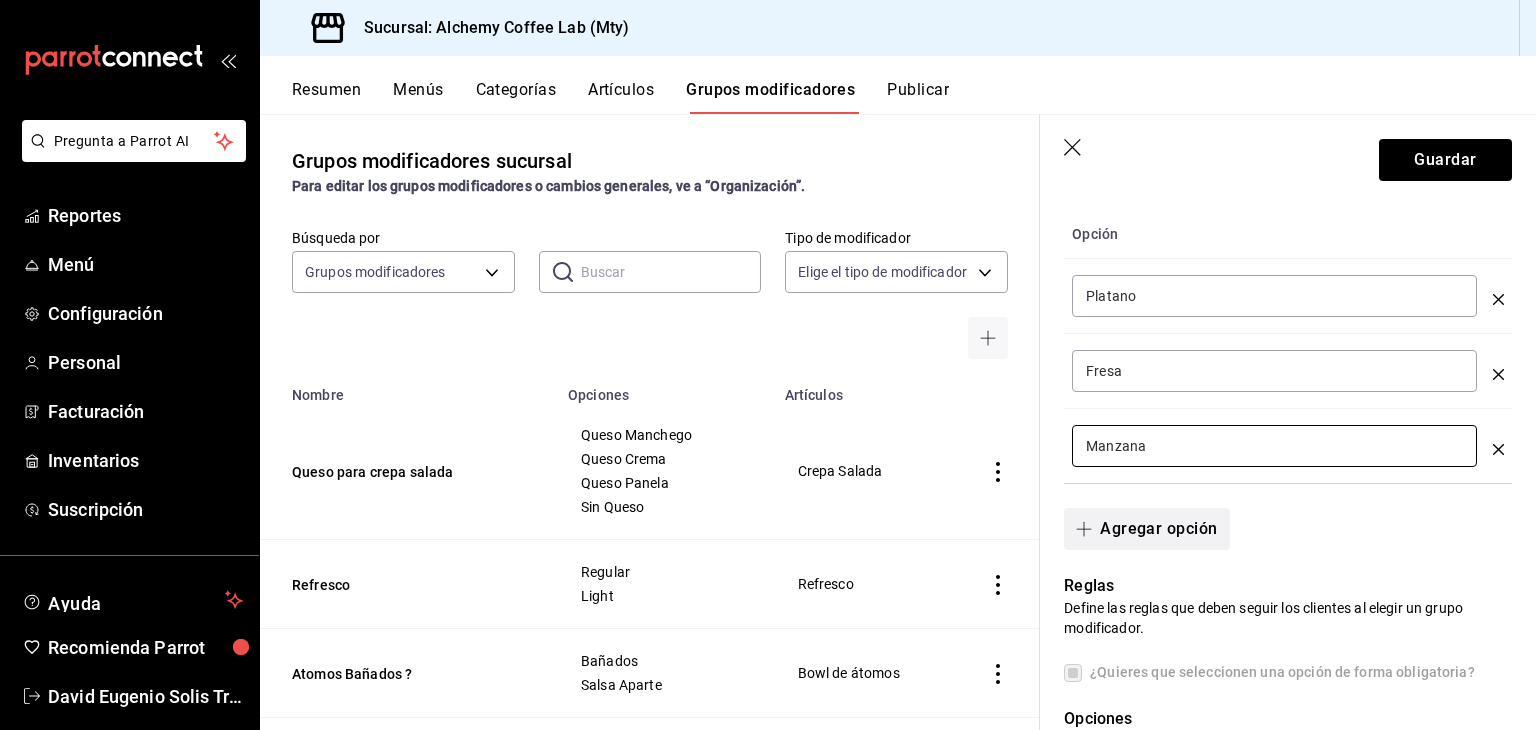 type on "Manzana" 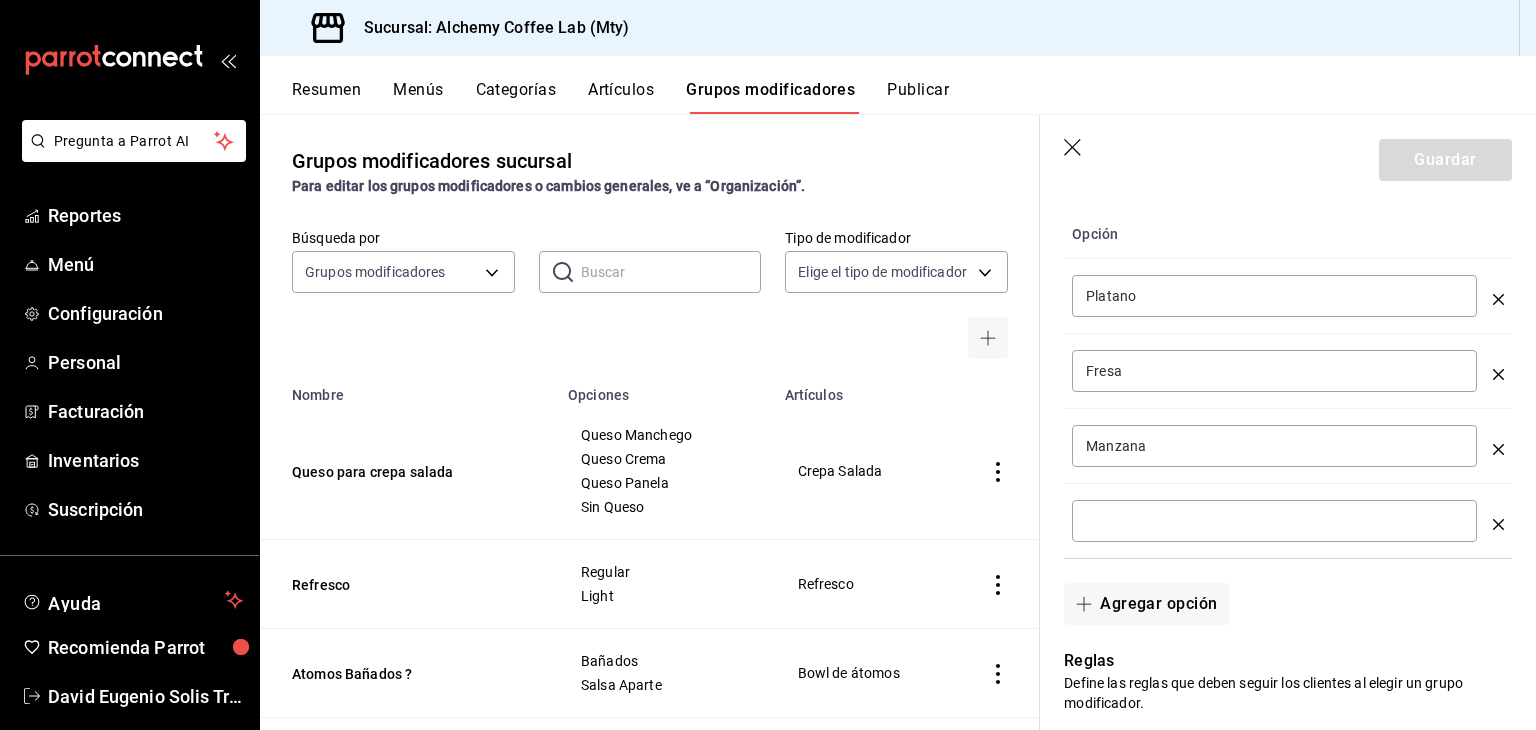 click at bounding box center [1274, 521] 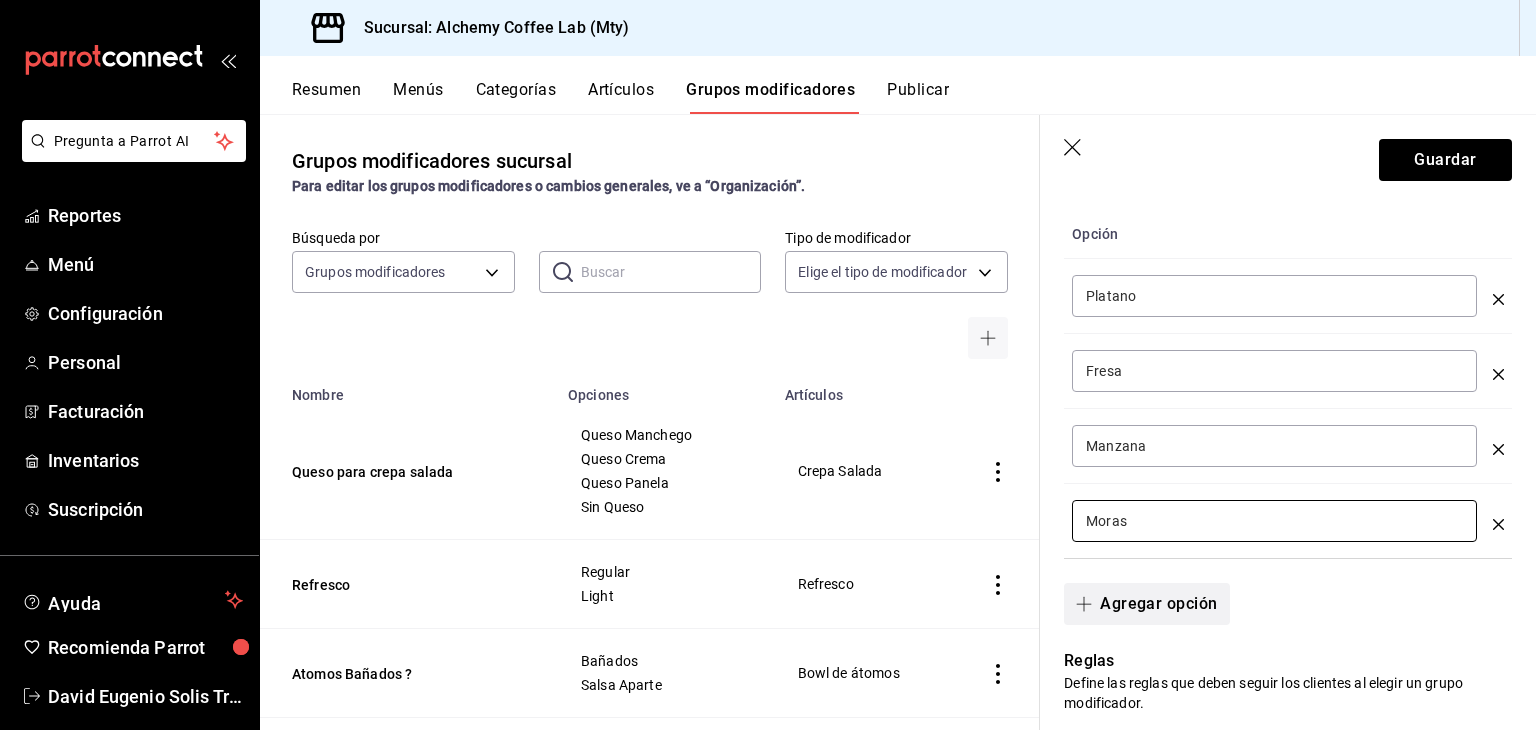 type on "Moras" 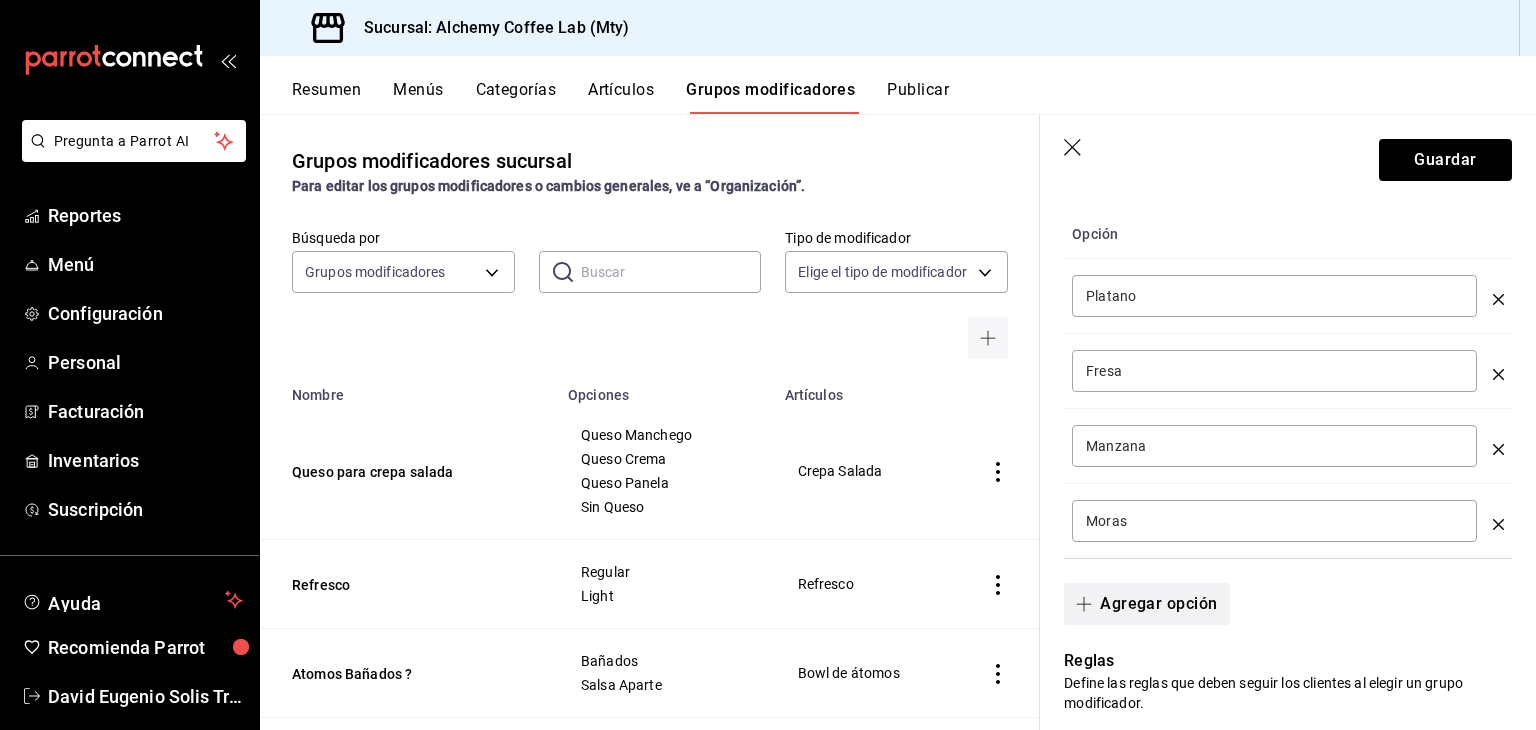 click on "Agregar opción" at bounding box center (1146, 604) 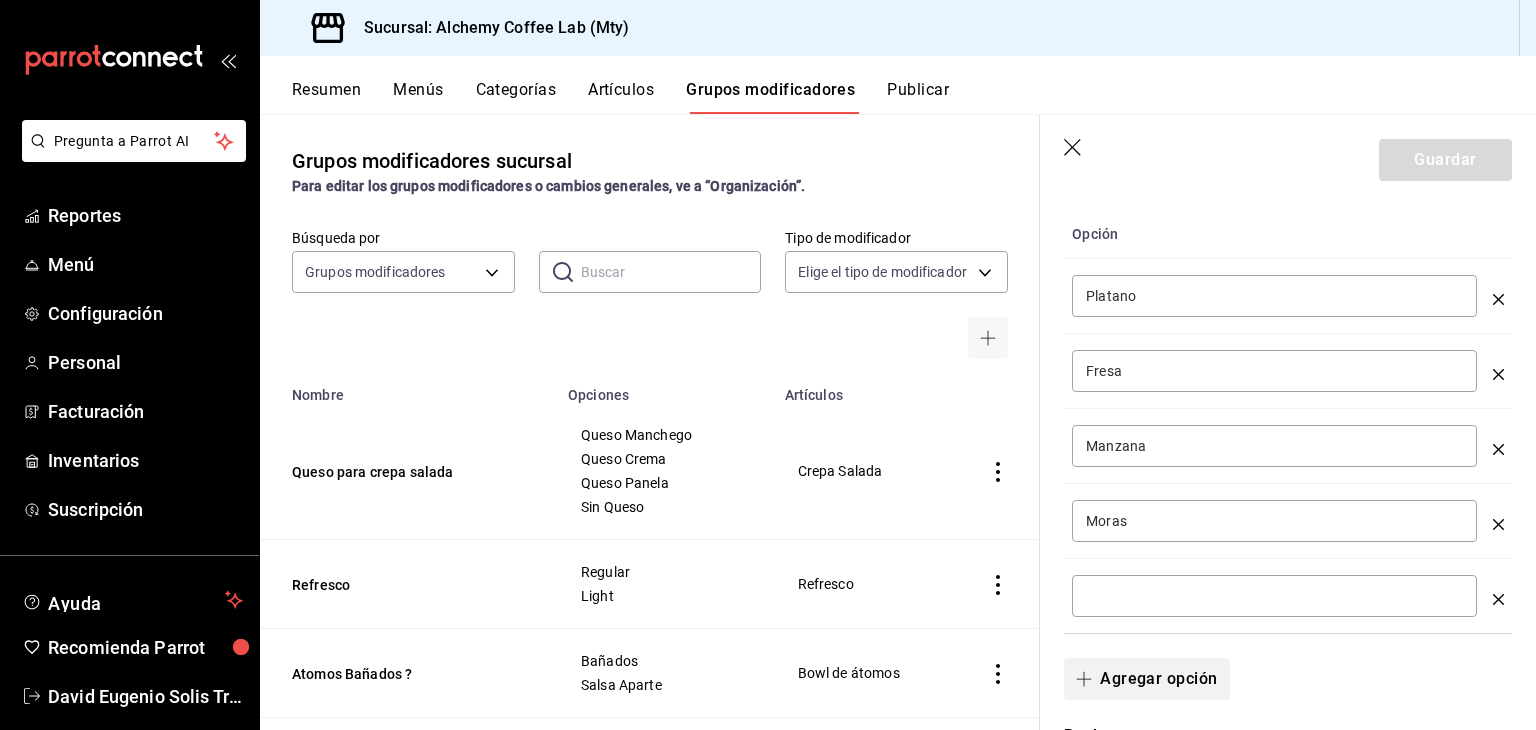 type 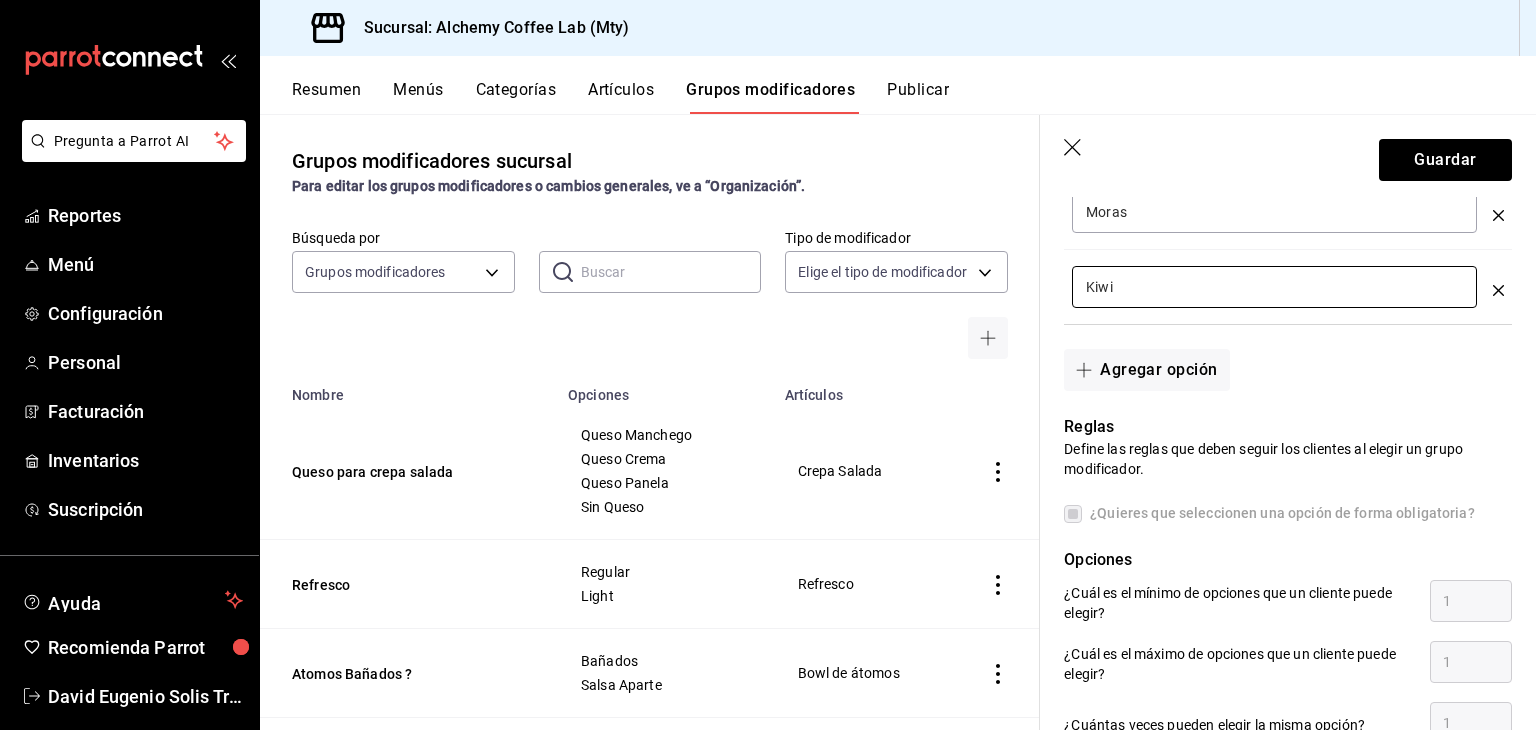 scroll, scrollTop: 837, scrollLeft: 0, axis: vertical 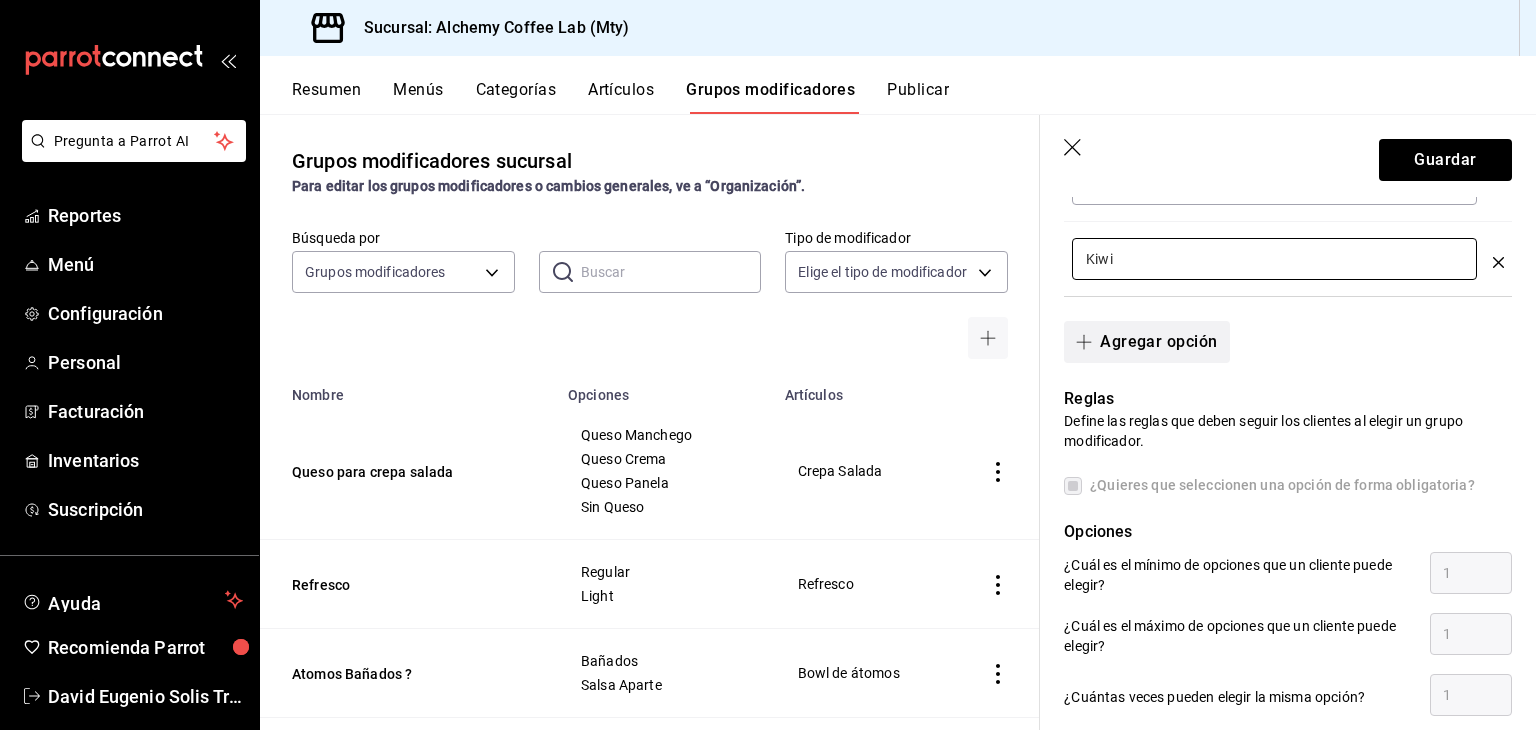 type on "Kiwi" 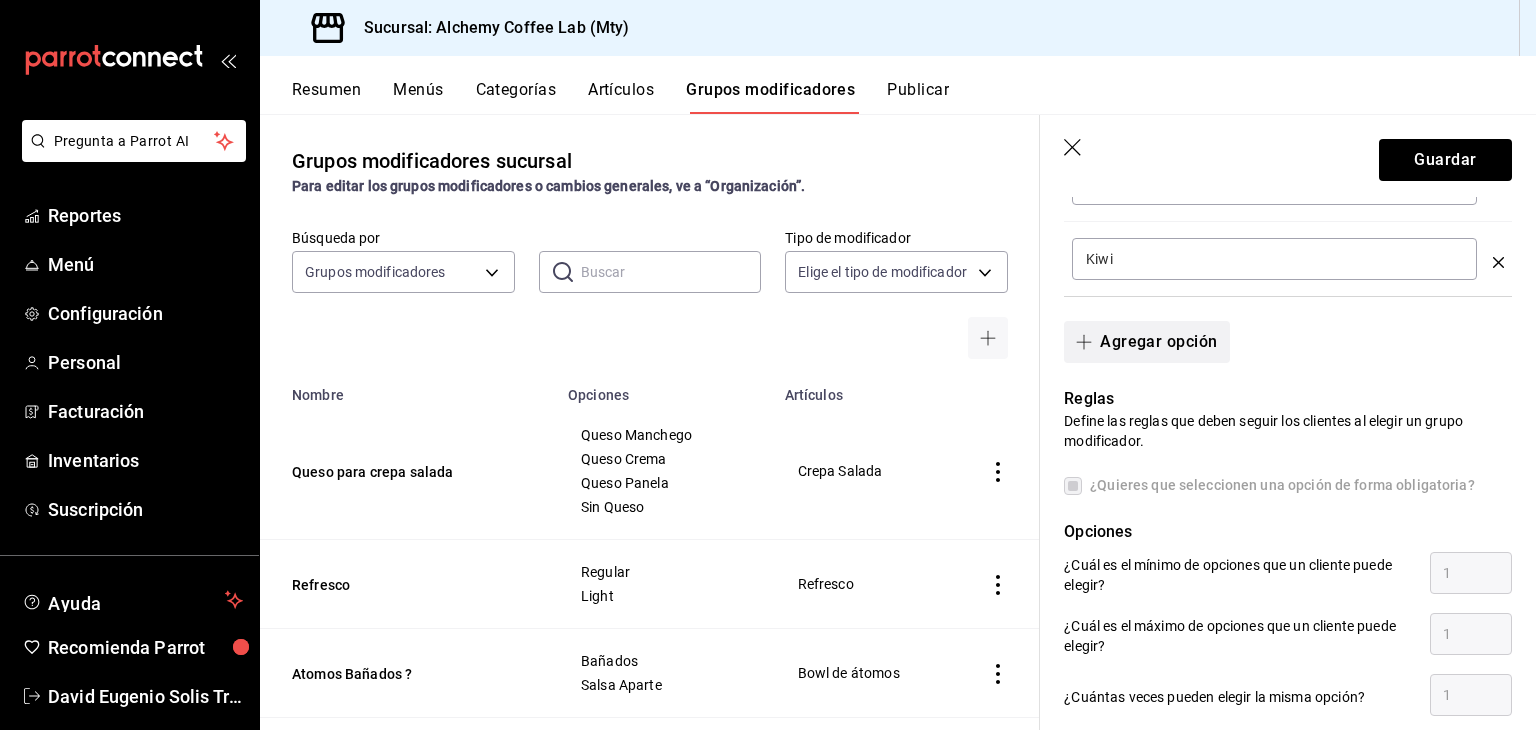 click on "Agregar opción" at bounding box center (1146, 342) 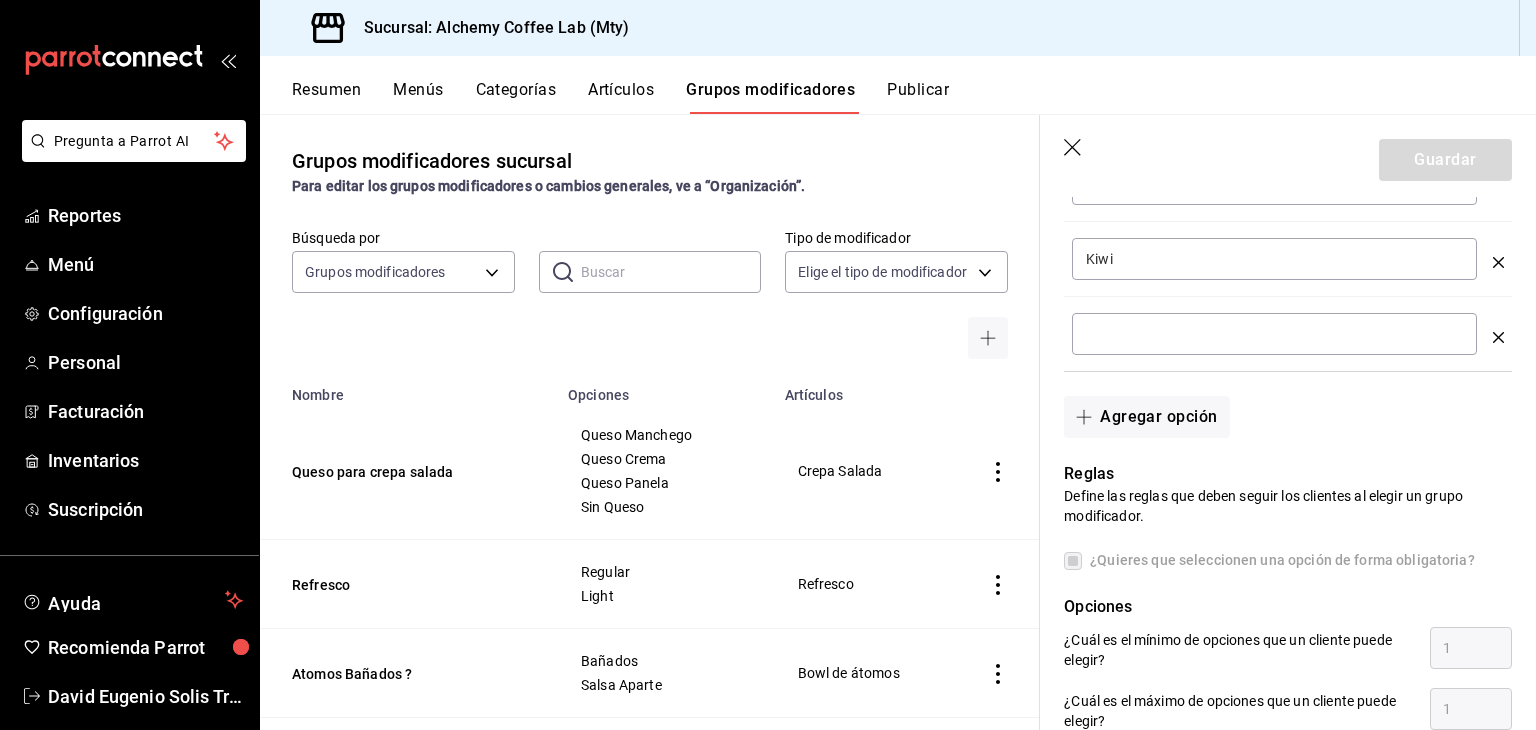 click 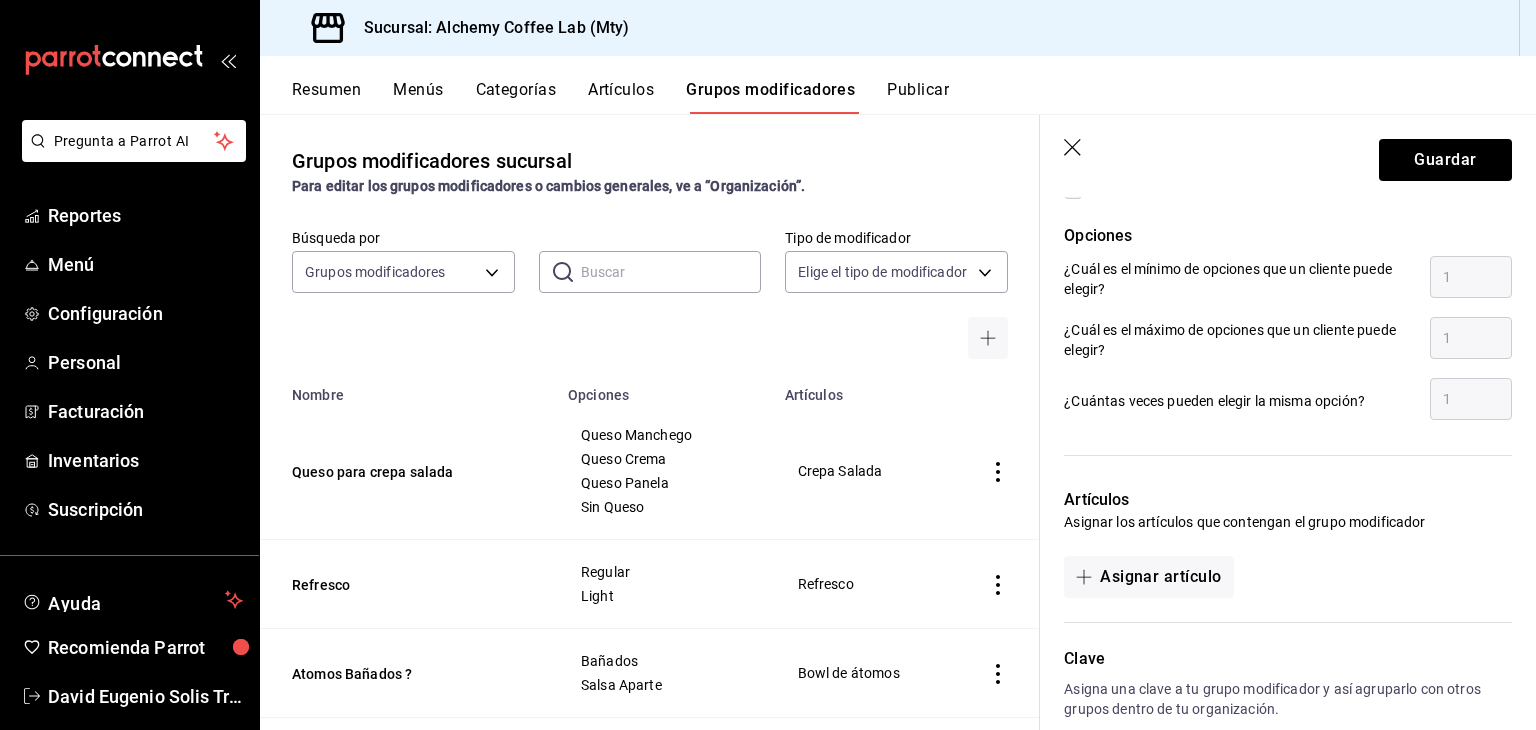 scroll, scrollTop: 1237, scrollLeft: 0, axis: vertical 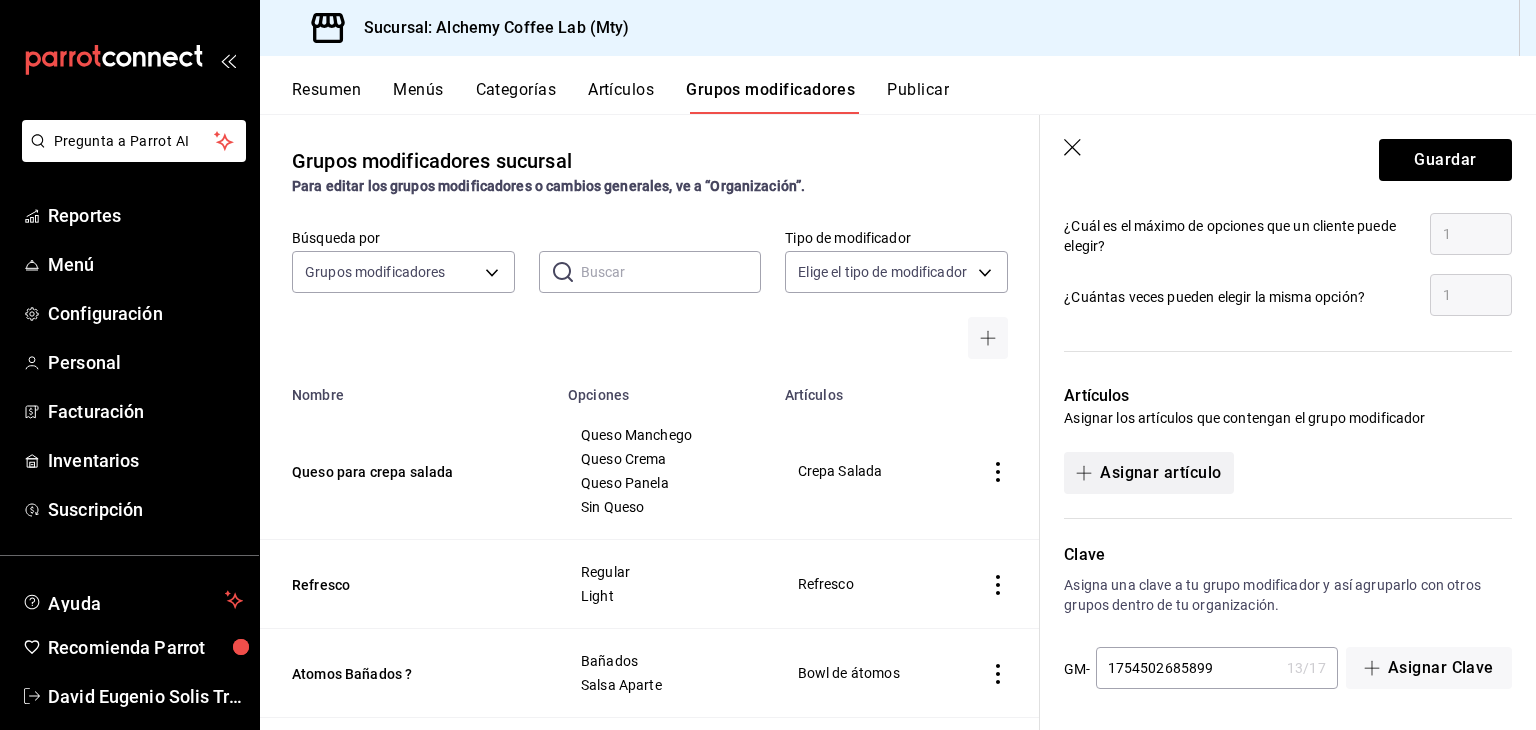 click on "Asignar artículo" at bounding box center [1148, 473] 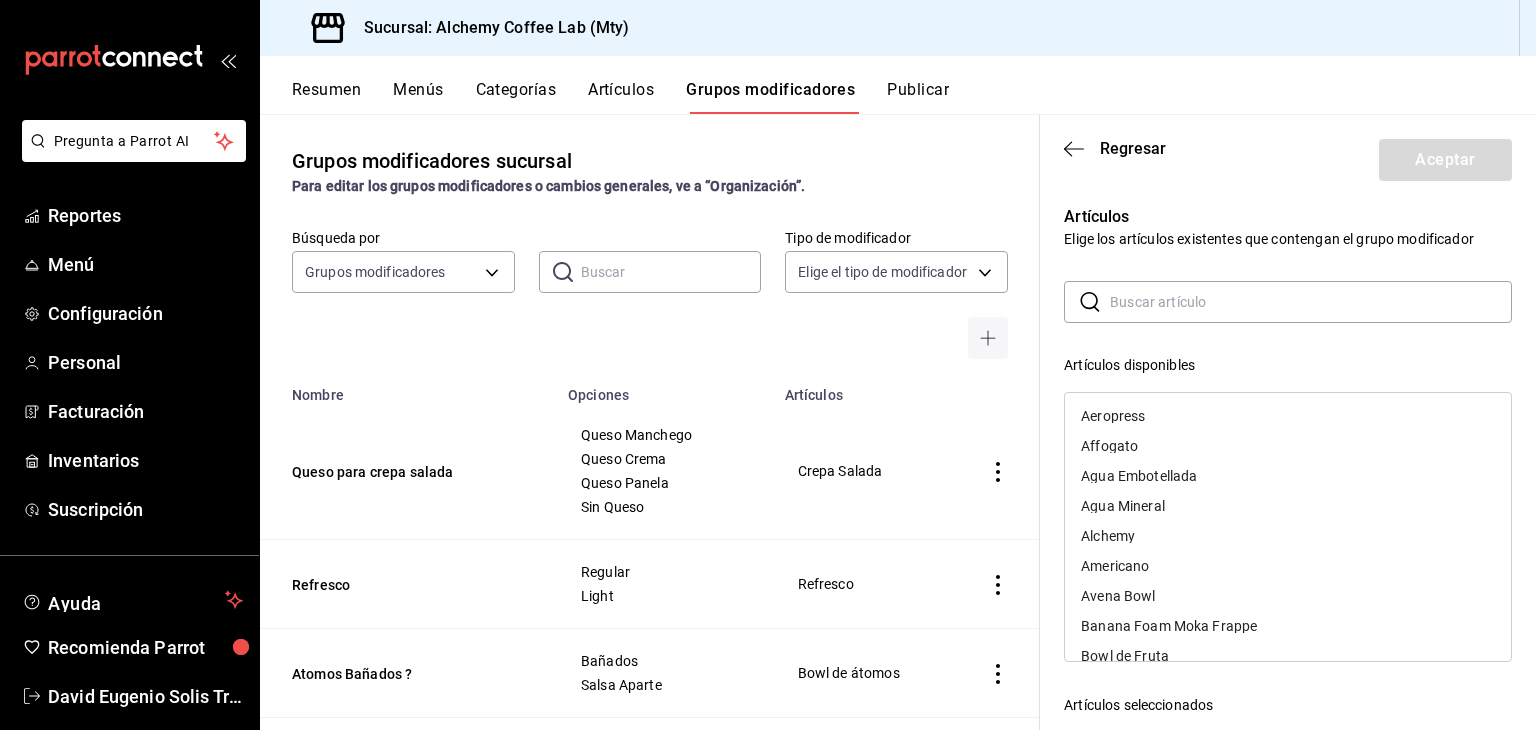 click at bounding box center (1311, 302) 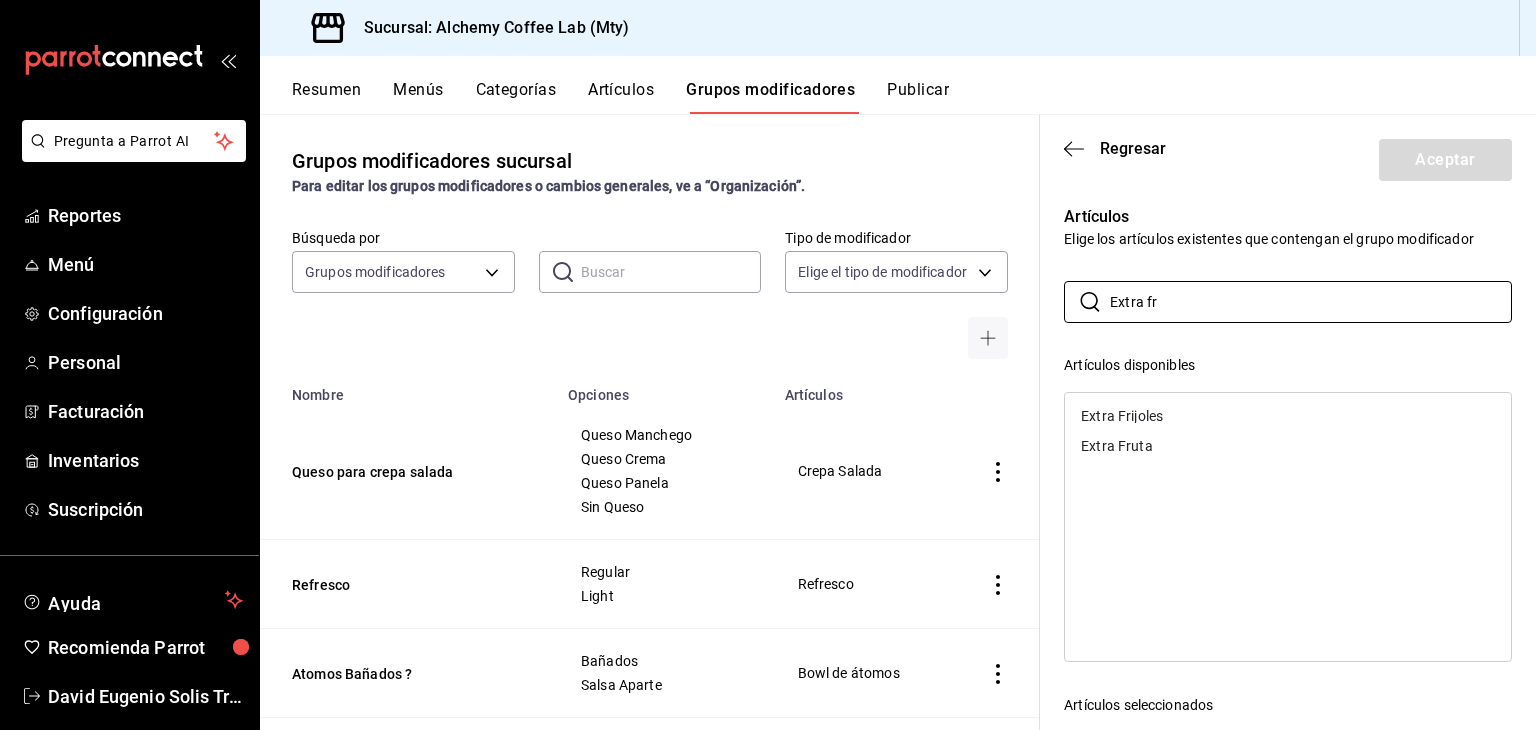type on "Extra fr" 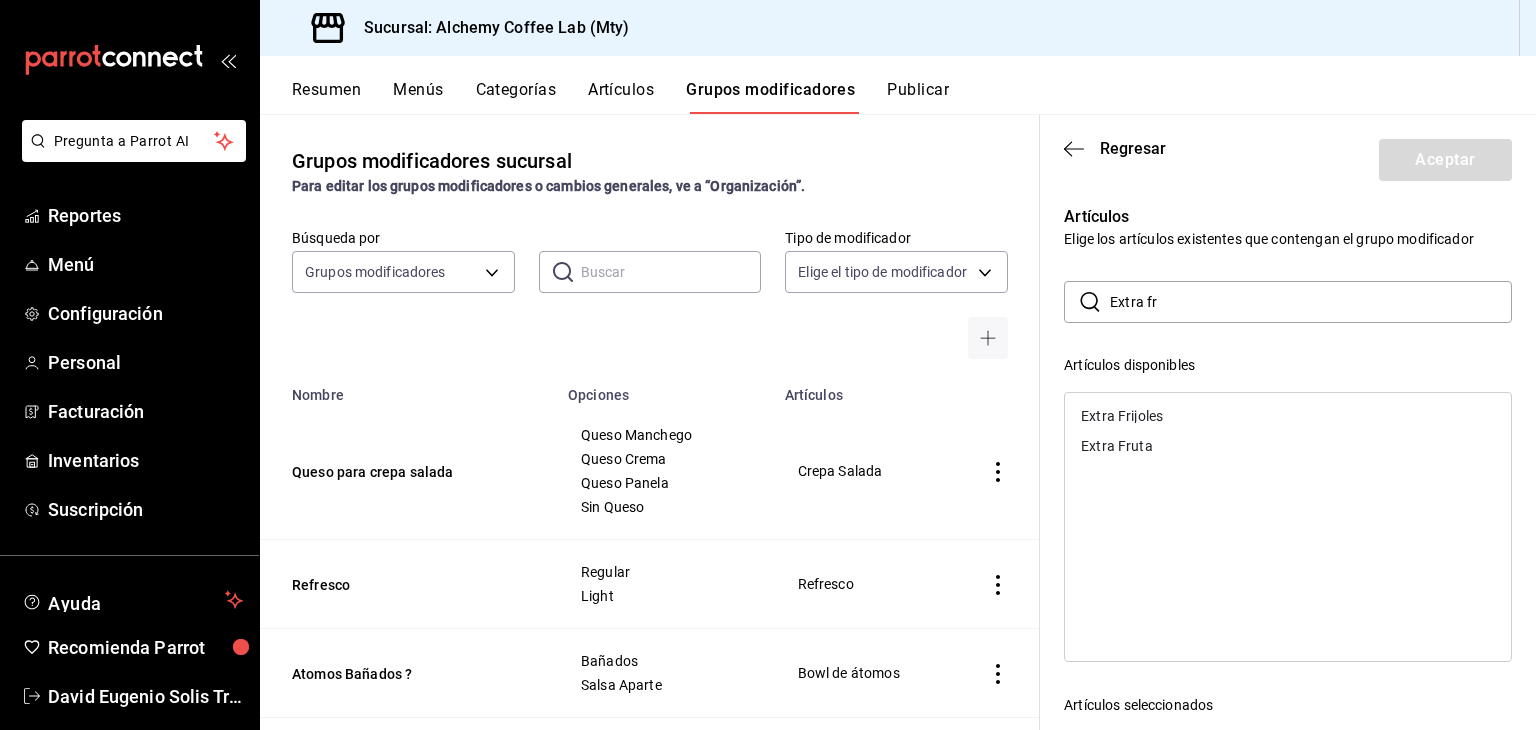 click on "Extra Fruta" at bounding box center [1288, 446] 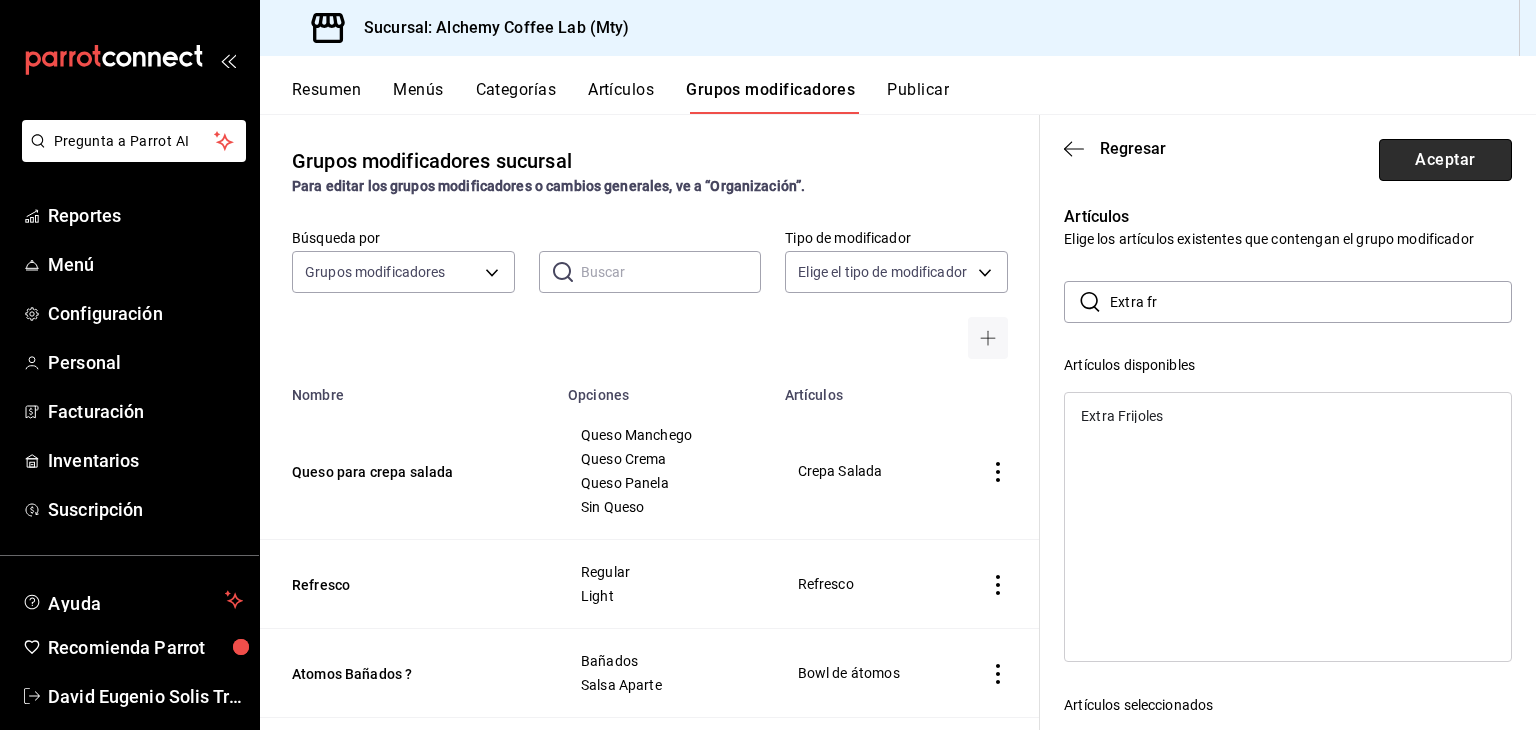 click on "Aceptar" at bounding box center (1445, 160) 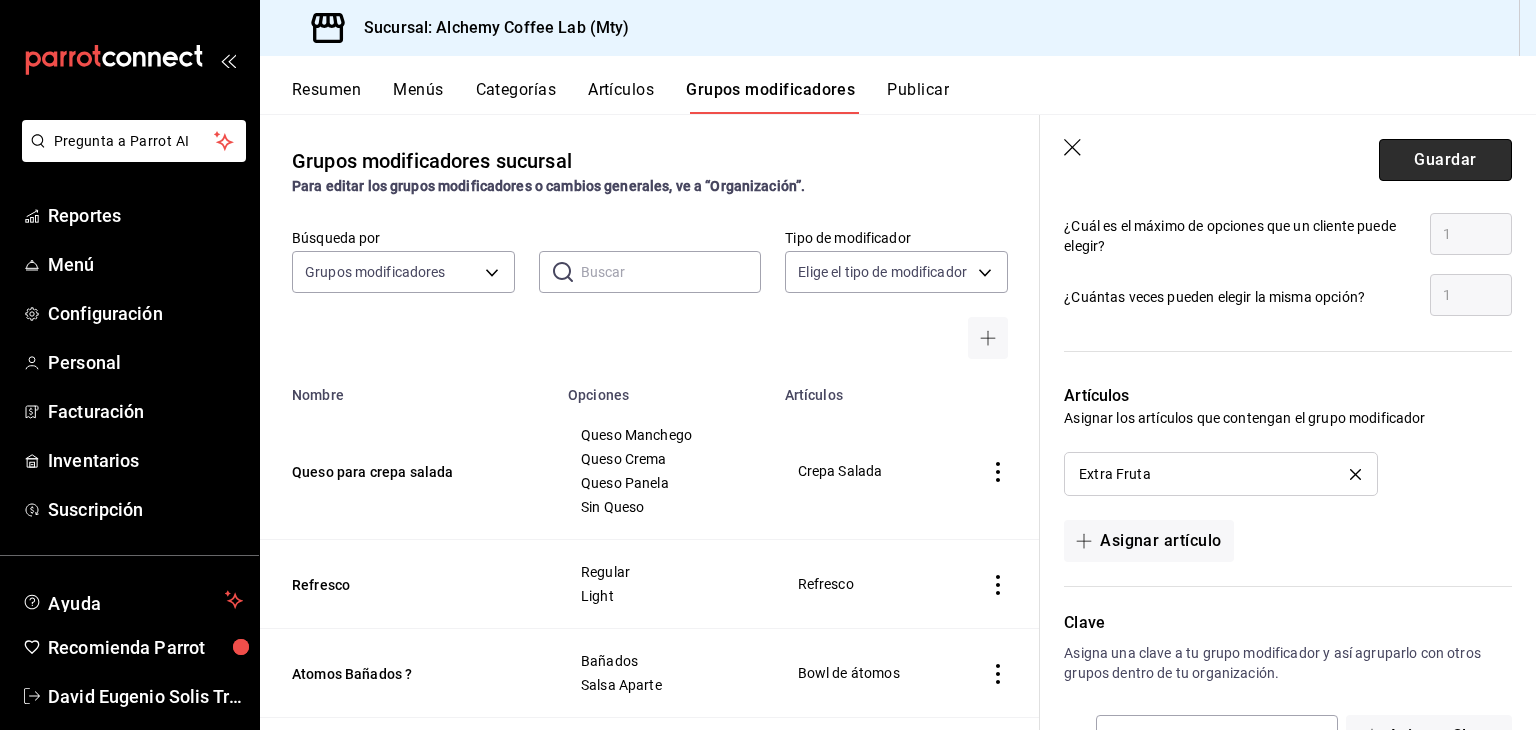 click on "Guardar" at bounding box center (1445, 160) 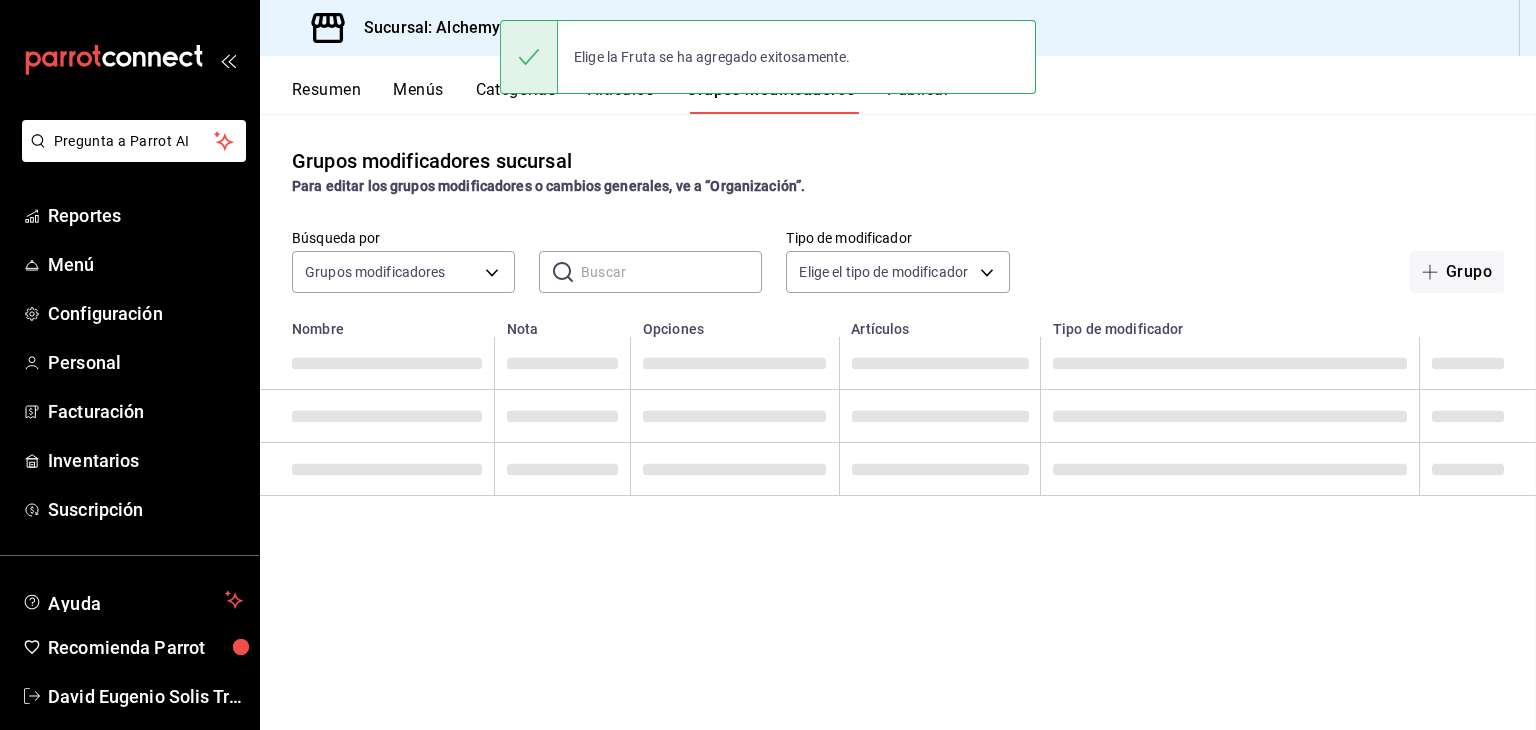 scroll, scrollTop: 0, scrollLeft: 0, axis: both 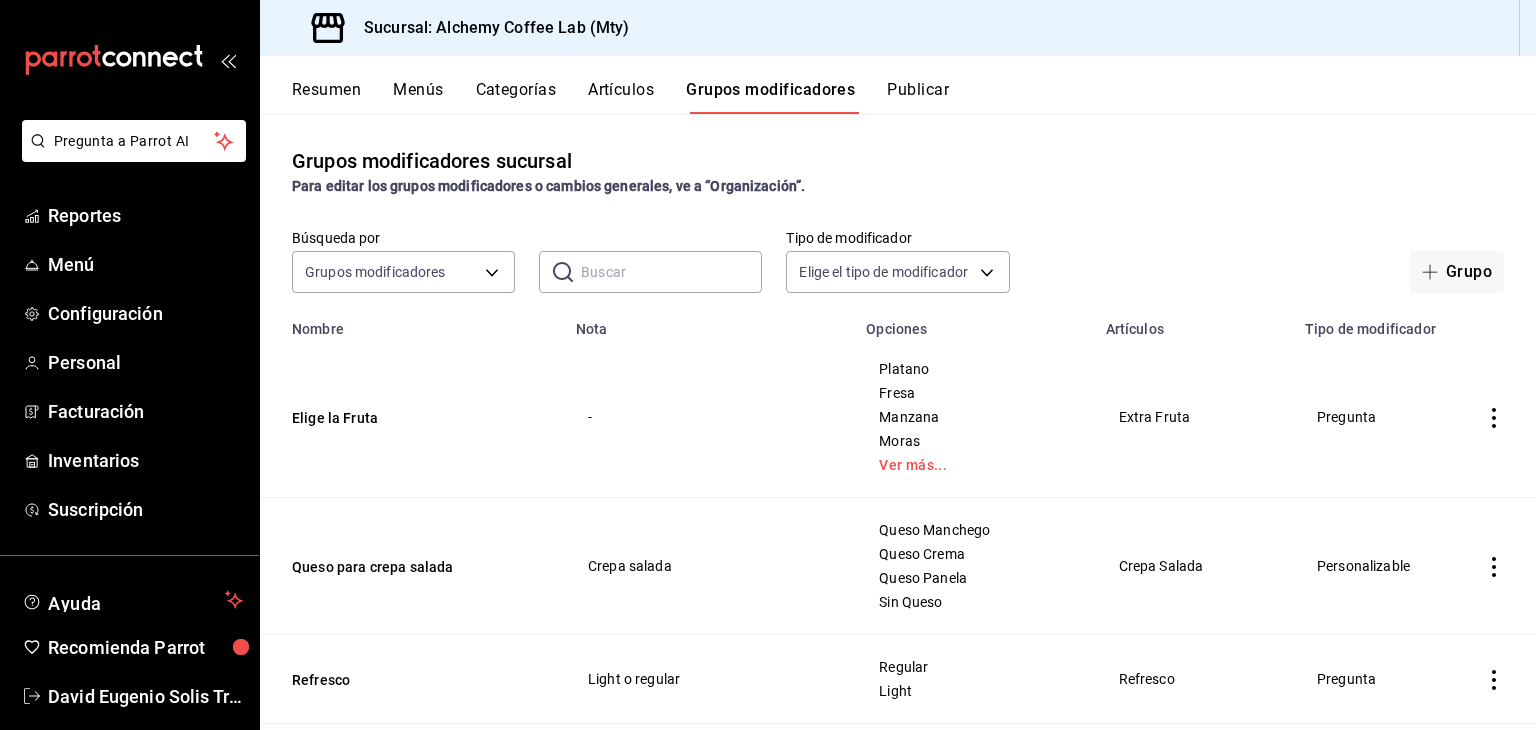 click on "Artículos" at bounding box center (621, 97) 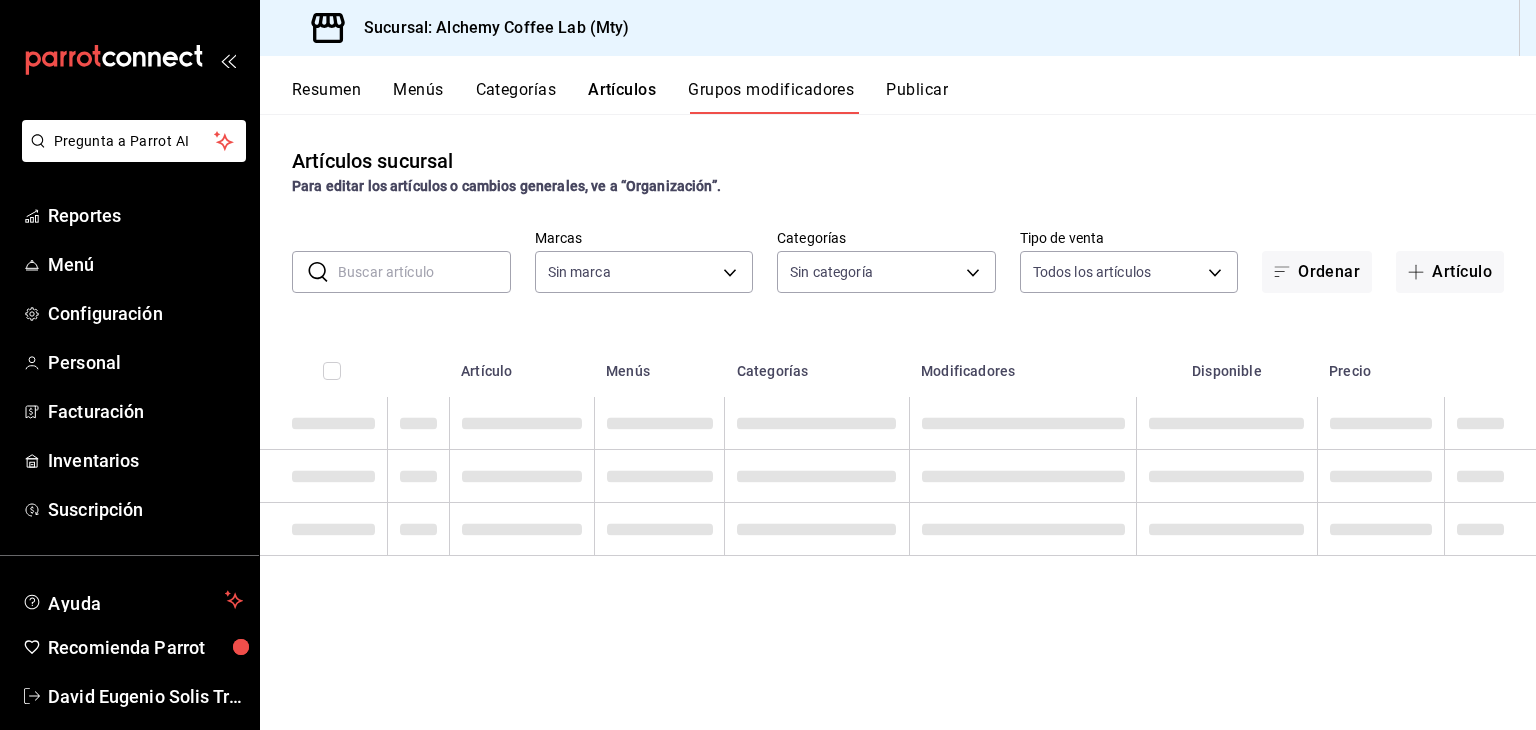 type on "147fd5db-d129-484d-8765-362391796a66" 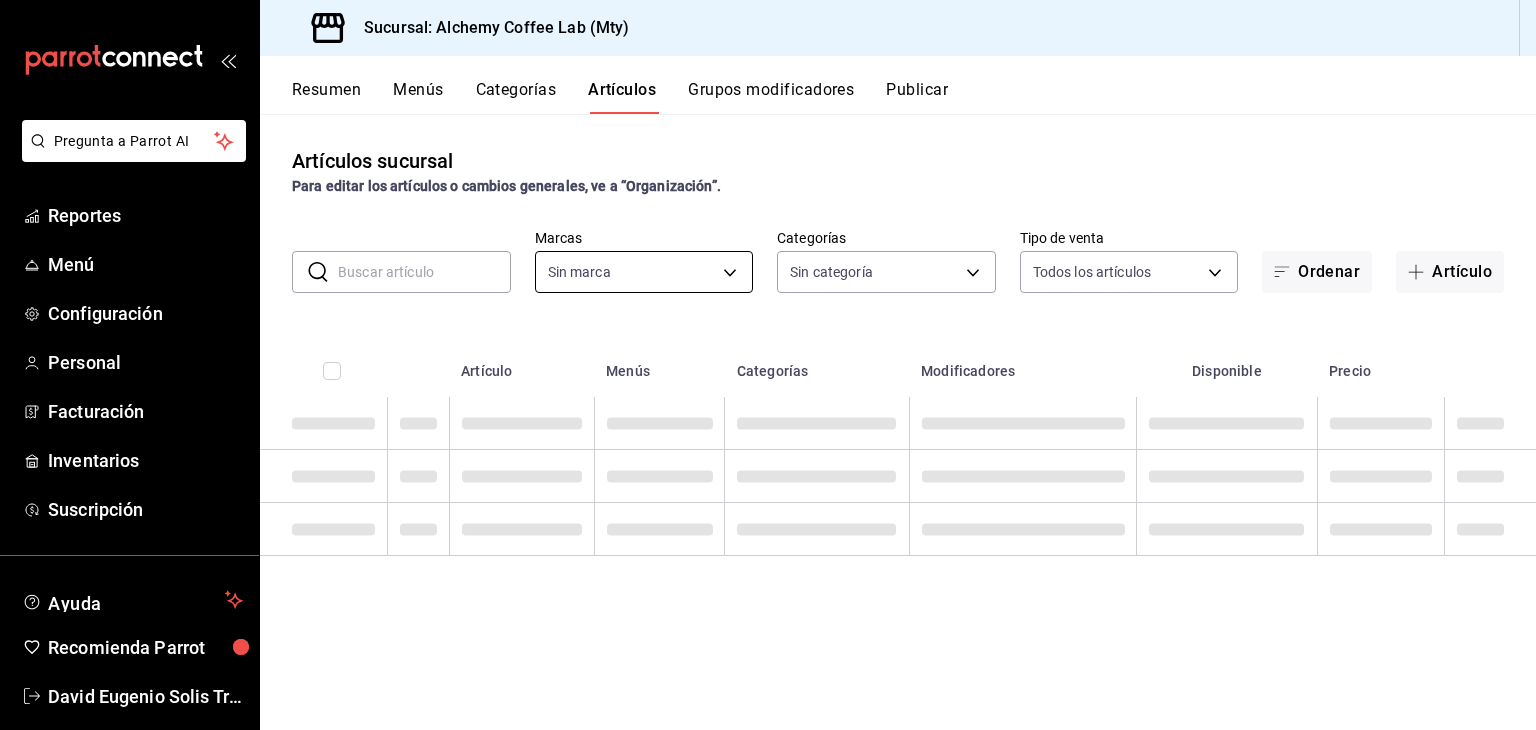 type on "147fd5db-d129-484d-8765-362391796a66" 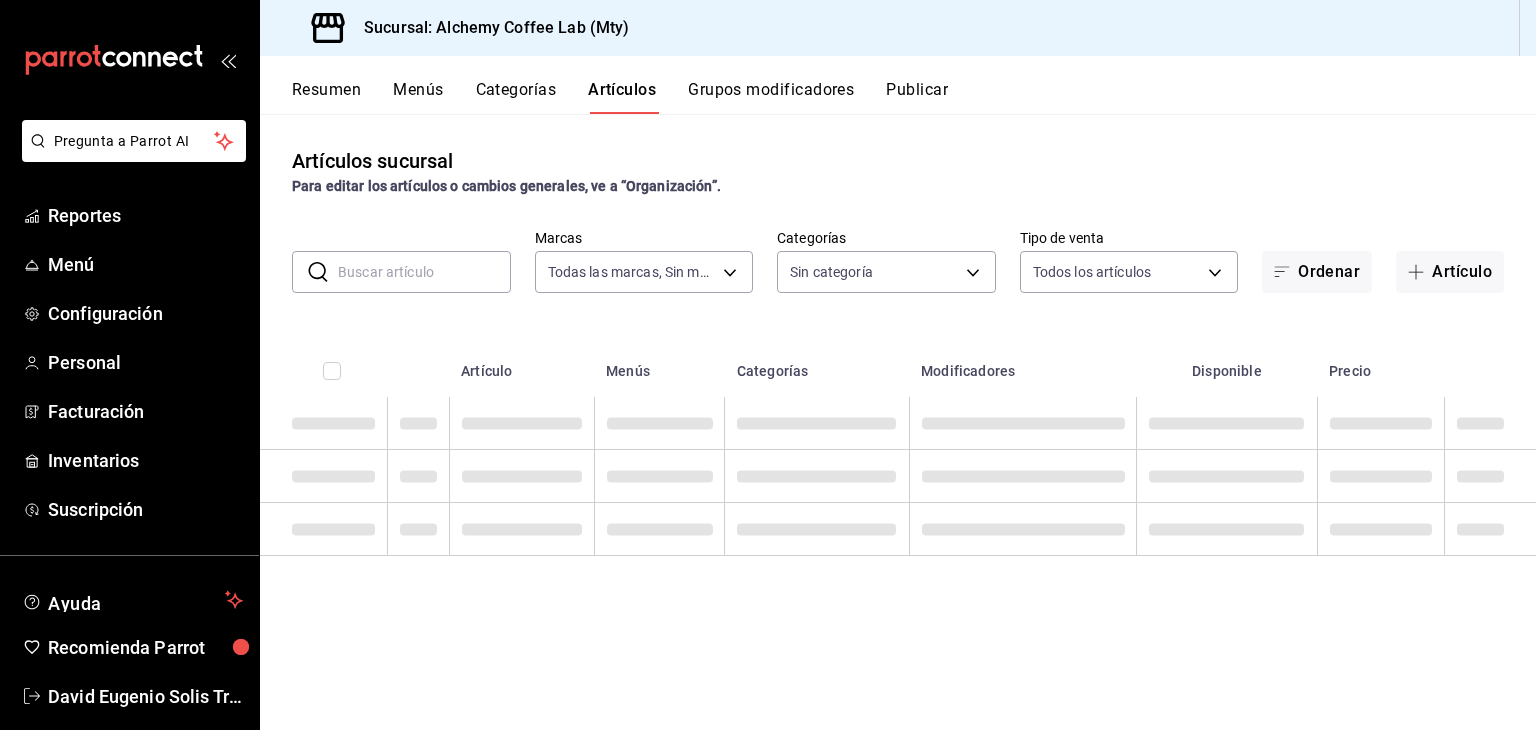 type on "22b06866-db8b-4db9-b95b-35e3e4a85507,fbaa8fe5-68e7-491d-b03f-ce844aa474e7,f0176ca4-5dc3-42f0-a21f-54796b2d6ce4,c4f1b2b2-4cec-4db9-a310-abf4beb25226,6e561742-6cfe-4428-bdd7-98f947b897f7,ed96c675-c7ed-4458-b82b-32ea0ae9920c,2e3e028b-89e5-4003-abc7-67012b64c3c6,f9ecfb5f-2d86-470a-83ef-3d4616404b79,4dbf6704-01f8-4ae7-b143-5fb9fa4fa204,475d1d53-3dd2-4a4e-b59e-75da982537cc,9128c269-13cc-49c0-a61c-98ae135d2966,1489ea8f-3c5b-4bed-8712-fb1efc8e1484,237dd9fd-525f-4126-935d-1d618c95d359,1759a289-da96-444c-a3da-589932e8f911,32a25308-5a1a-4b27-9101-20aae4ecbe3b,5720fba0-4b3c-4af1-99c2-310b9d32b626,6f391e13-d369-4fd1-9e07-81fa35695065,6cee18f7-63d6-4ae0-a5fa-7f66450c5234,8f56fa9d-b5f7-423d-8f11-eda24a9be7dc,0959238c-b2f0-4e50-a72b-9acd913a0e6d,87d7d329-ef4d-4ea2-b0cc-7aa43f232e86,0d94947a-2237-44fd-9659-405017dccbcb,4f878af2-bd33-4ff2-b57a-7be79110d9e1,7dbad2d2-8702-4494-bd85-95c08bbe0766,19e81b95-3a6a-45a7-b76c-705b7ea18356,ab0ce2b7-02f2-4a6d-b2a0-8d884bdd482f,f61d6689-96be-4dbf-b04d-1c056a84d092,bbe26e67-8ee3-44bb-aa4..." 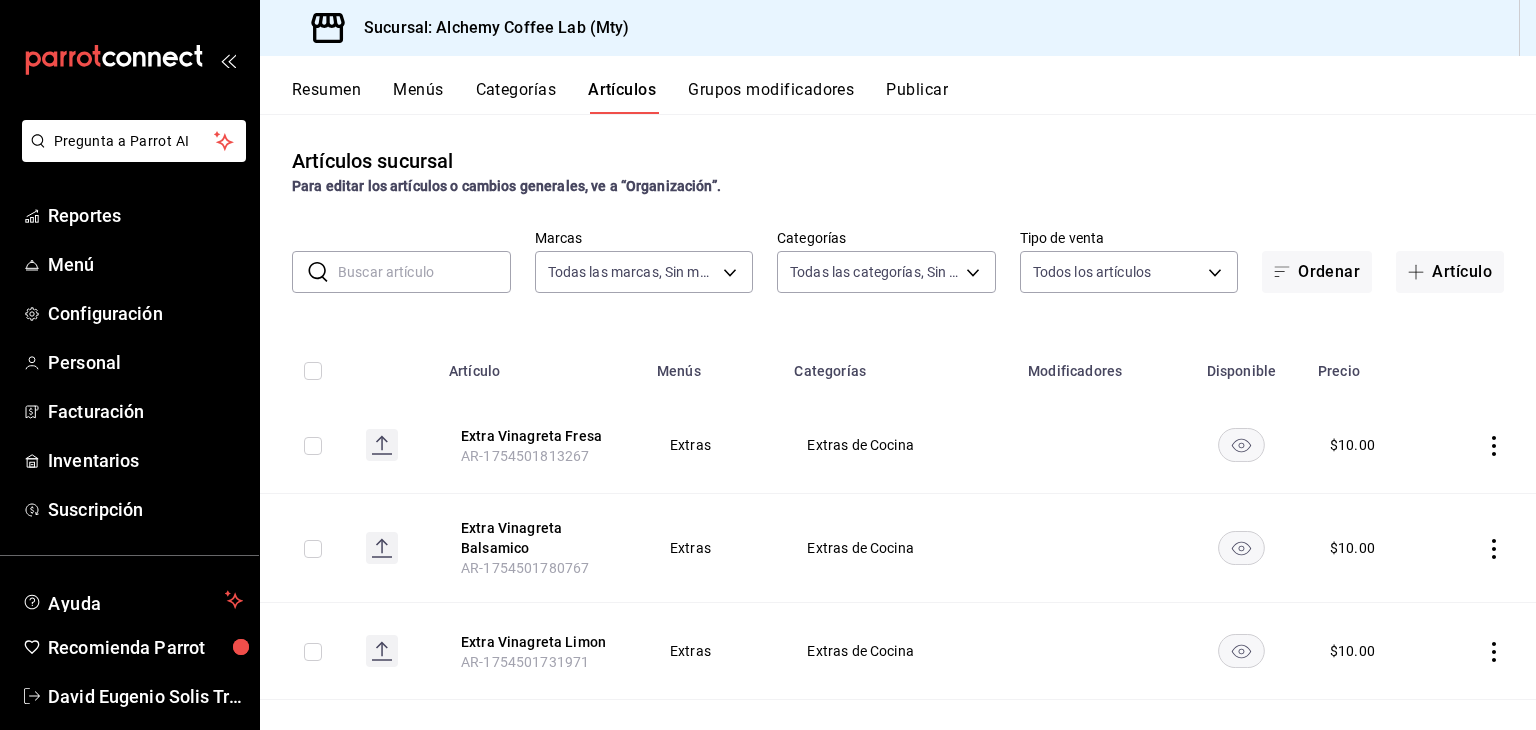 click at bounding box center [424, 272] 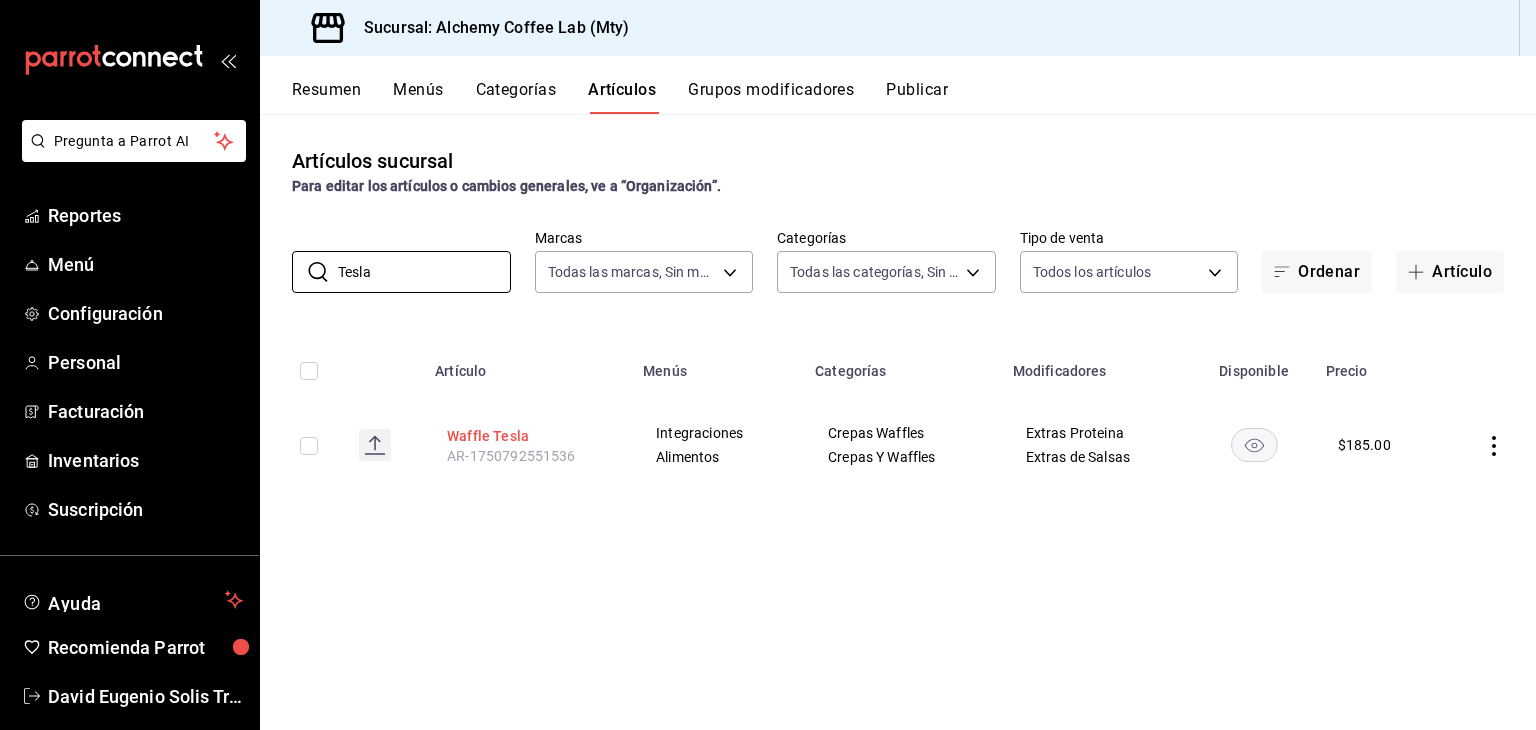type on "Tesla" 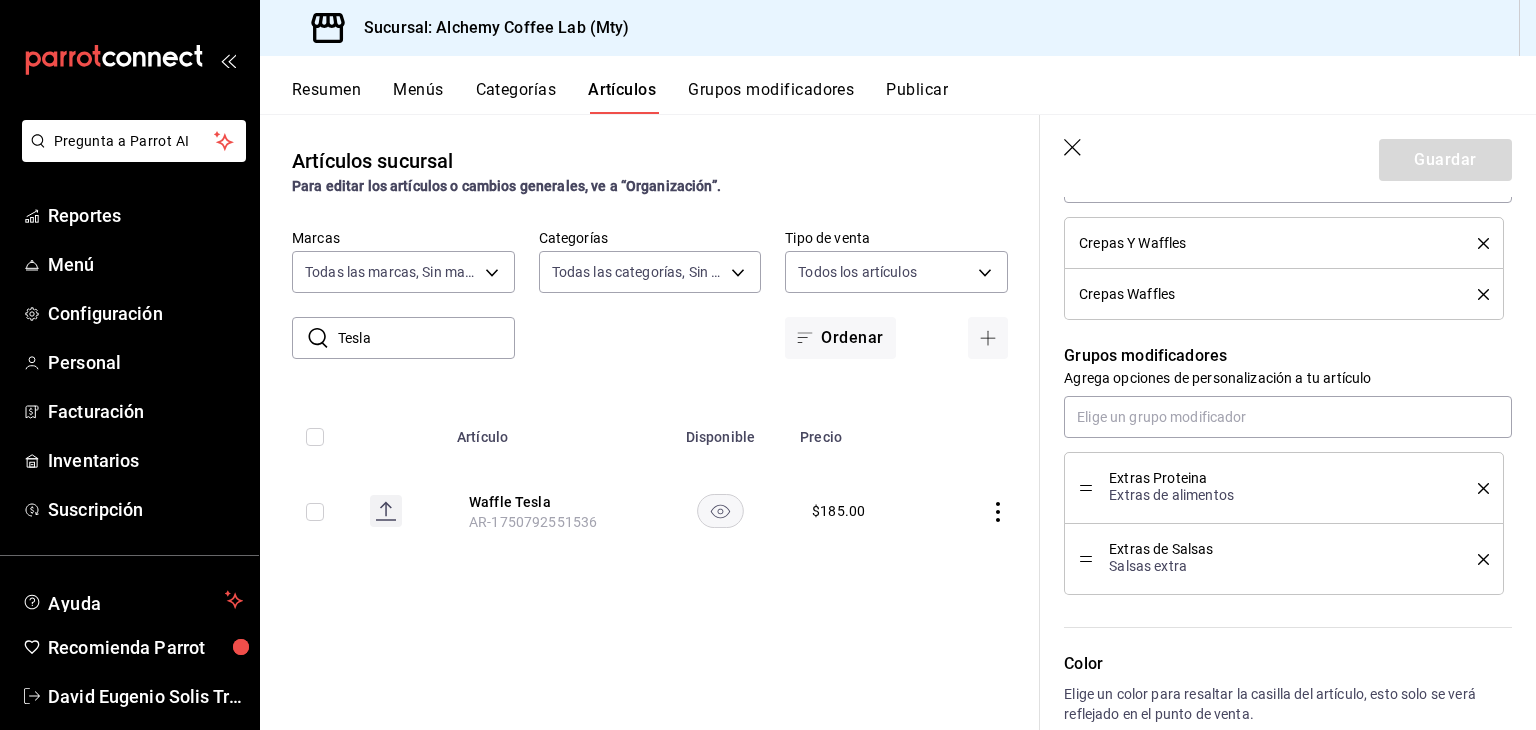 scroll, scrollTop: 900, scrollLeft: 0, axis: vertical 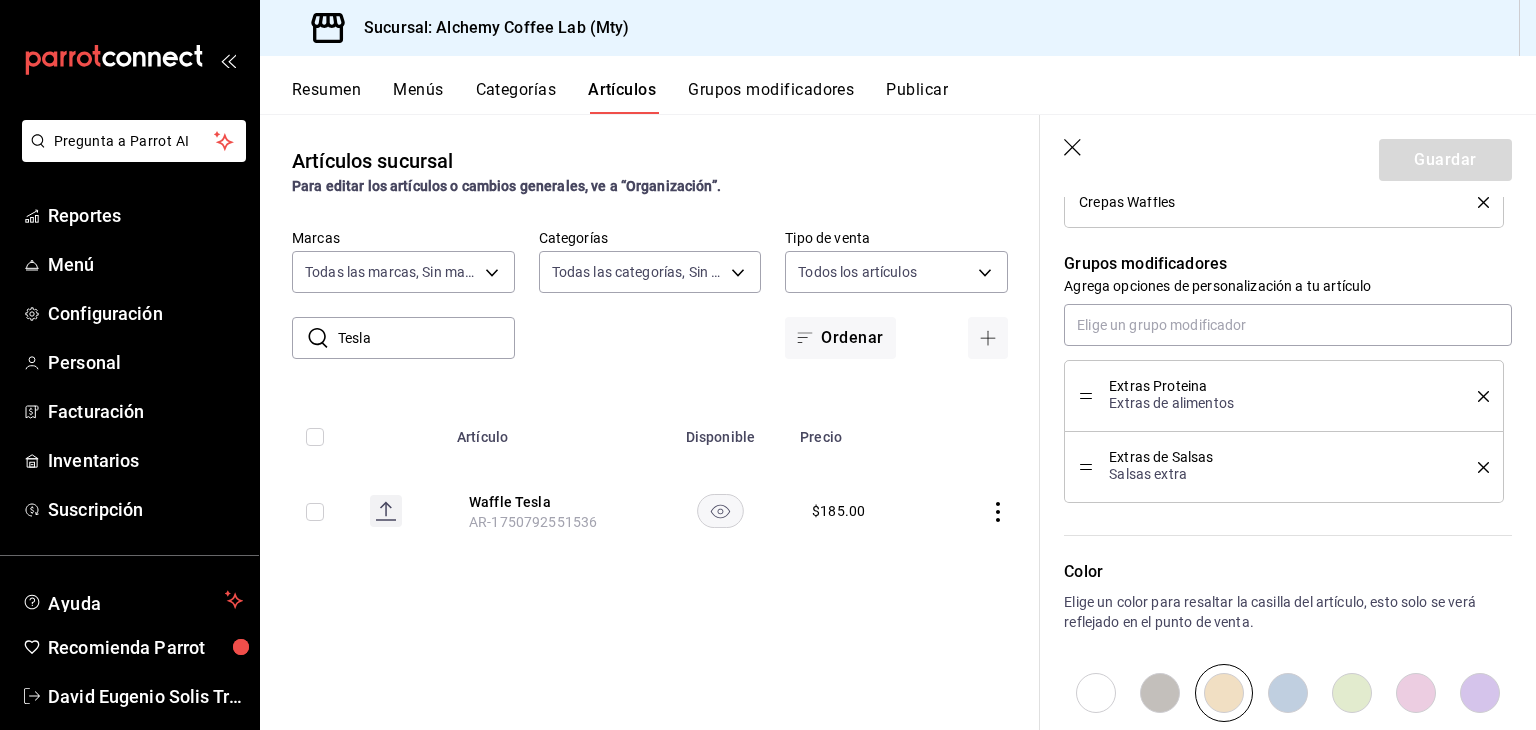 click 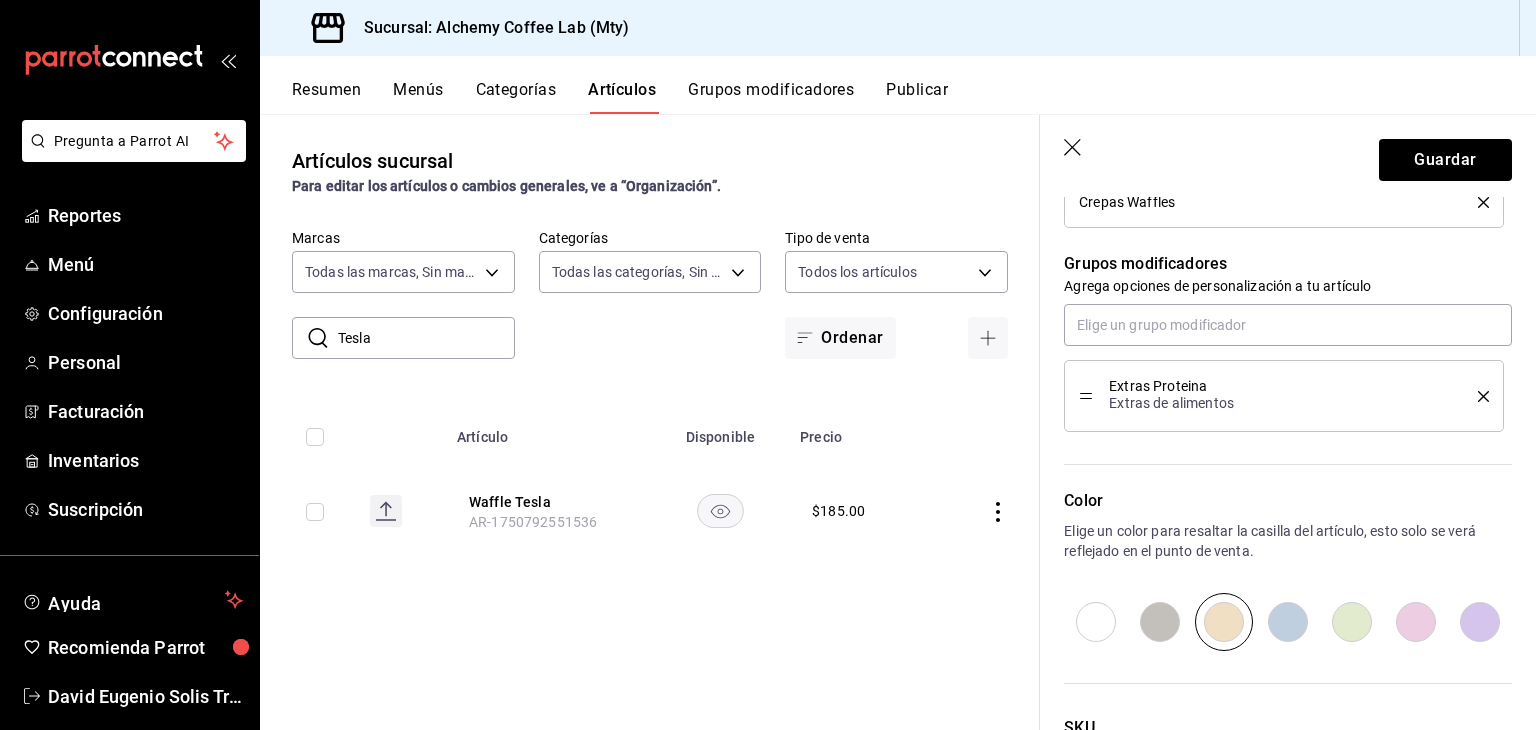click 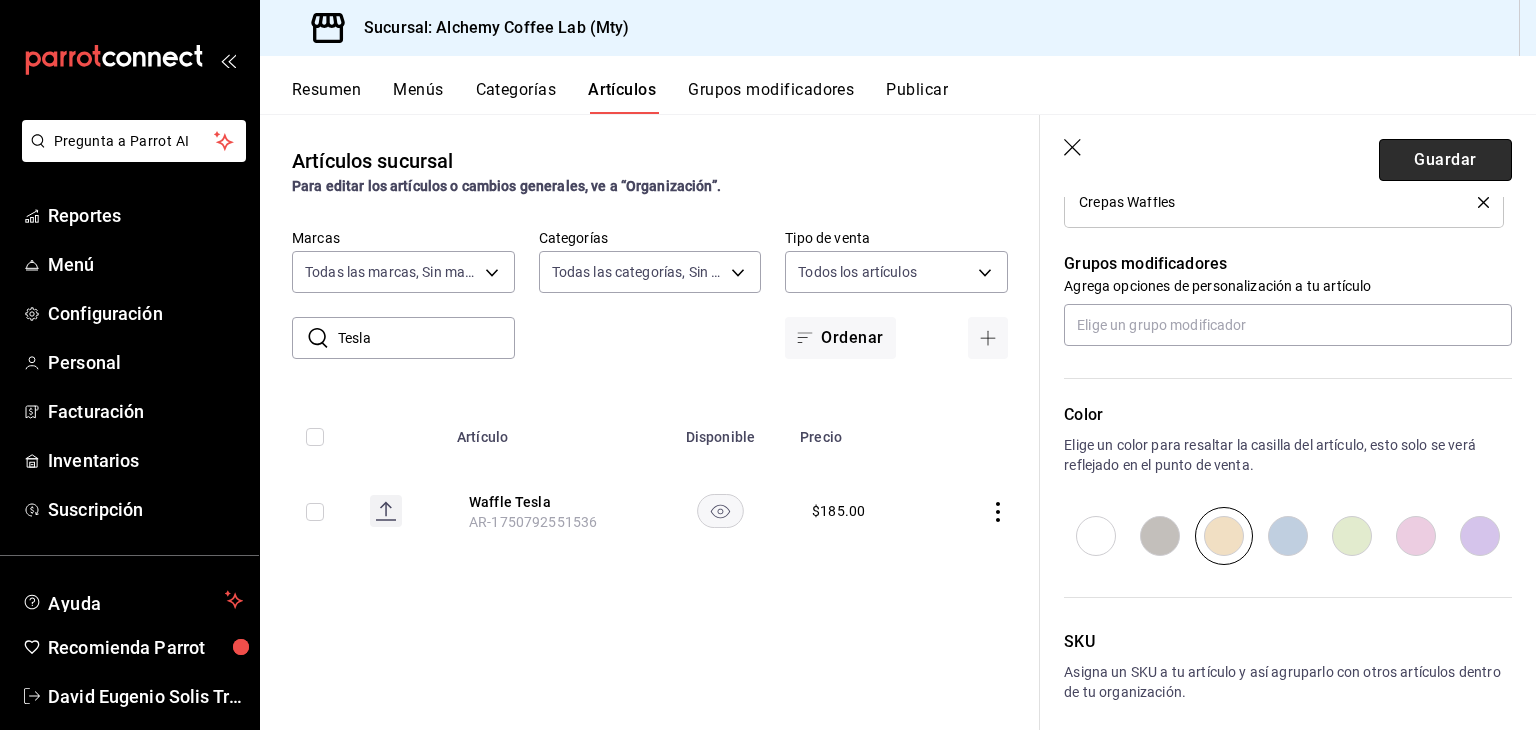 click on "Guardar" at bounding box center (1445, 160) 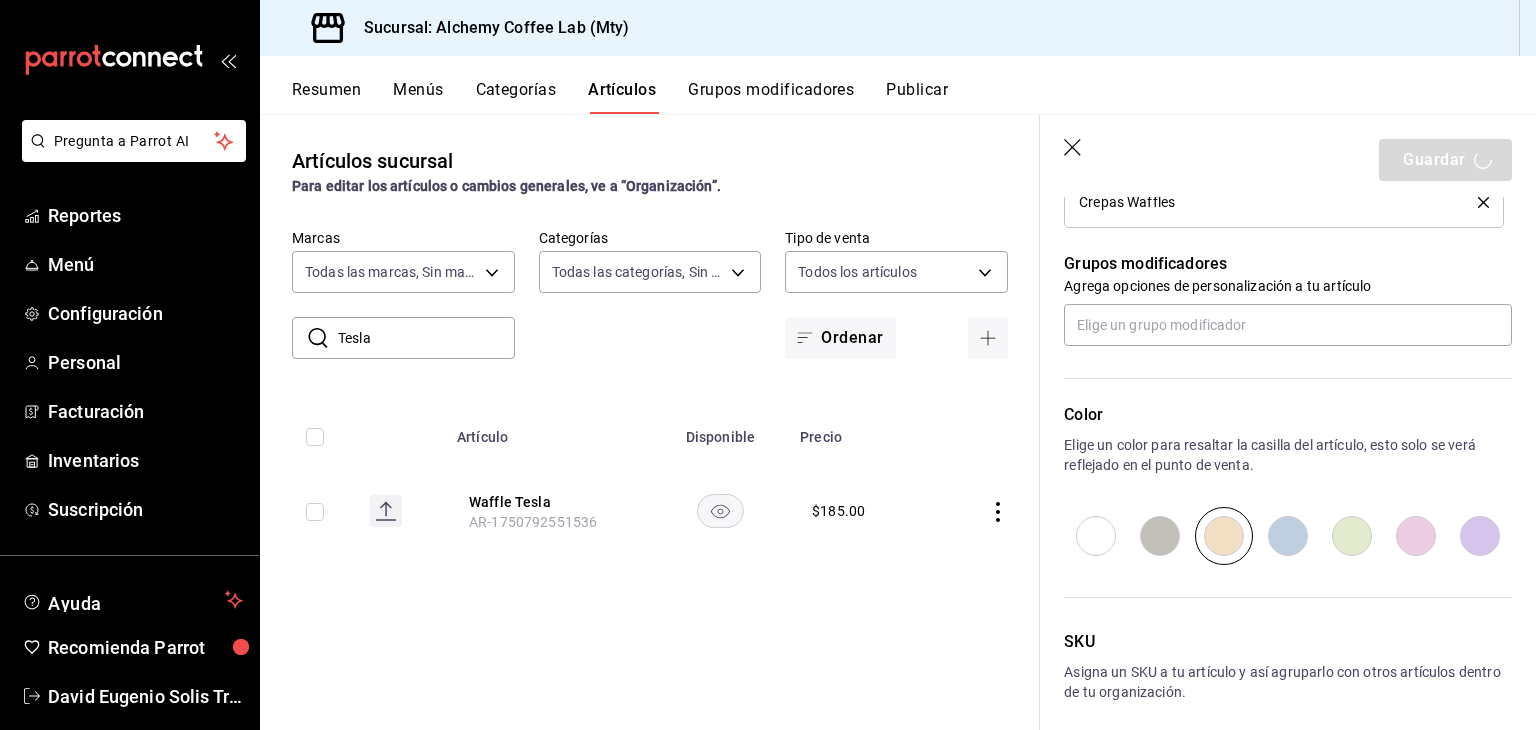 type on "x" 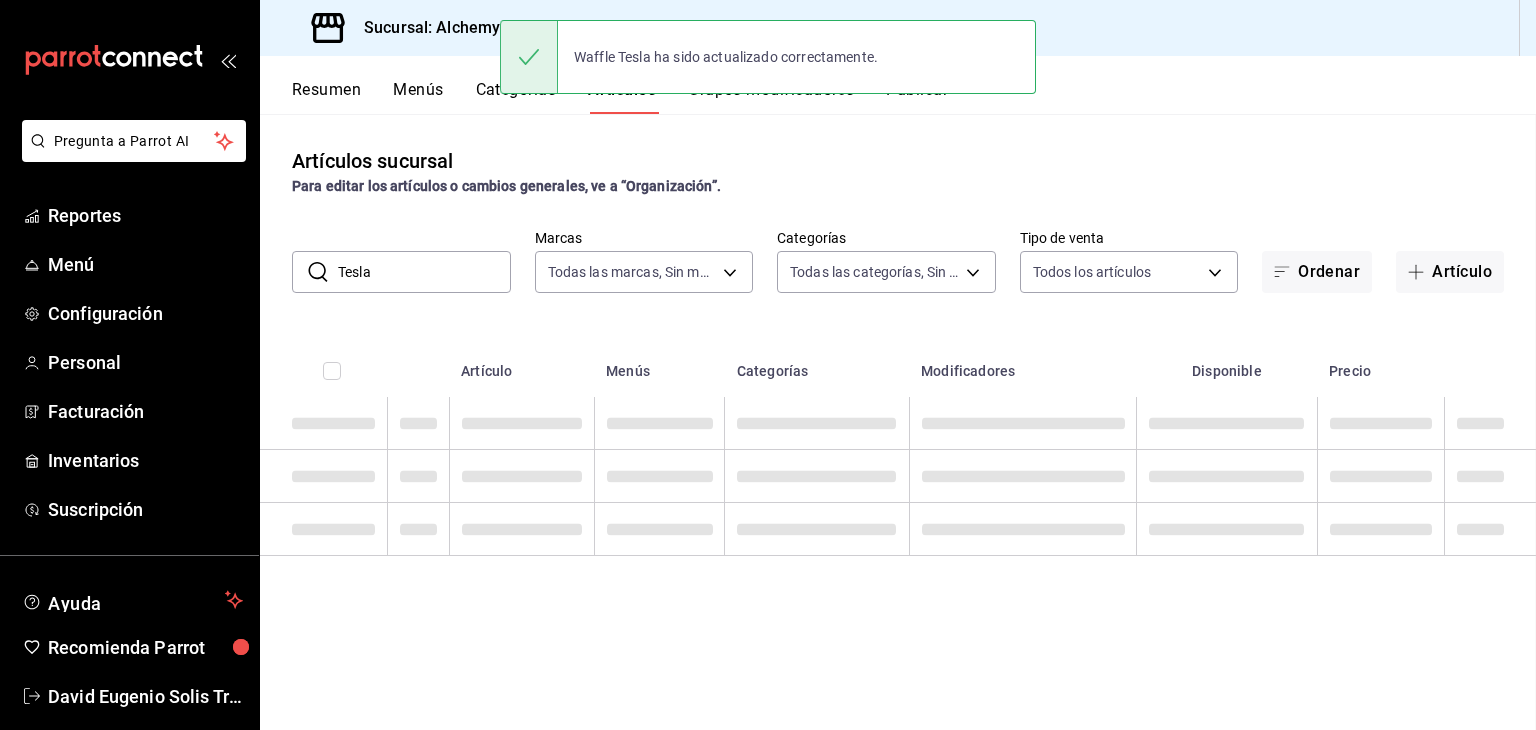 scroll, scrollTop: 0, scrollLeft: 0, axis: both 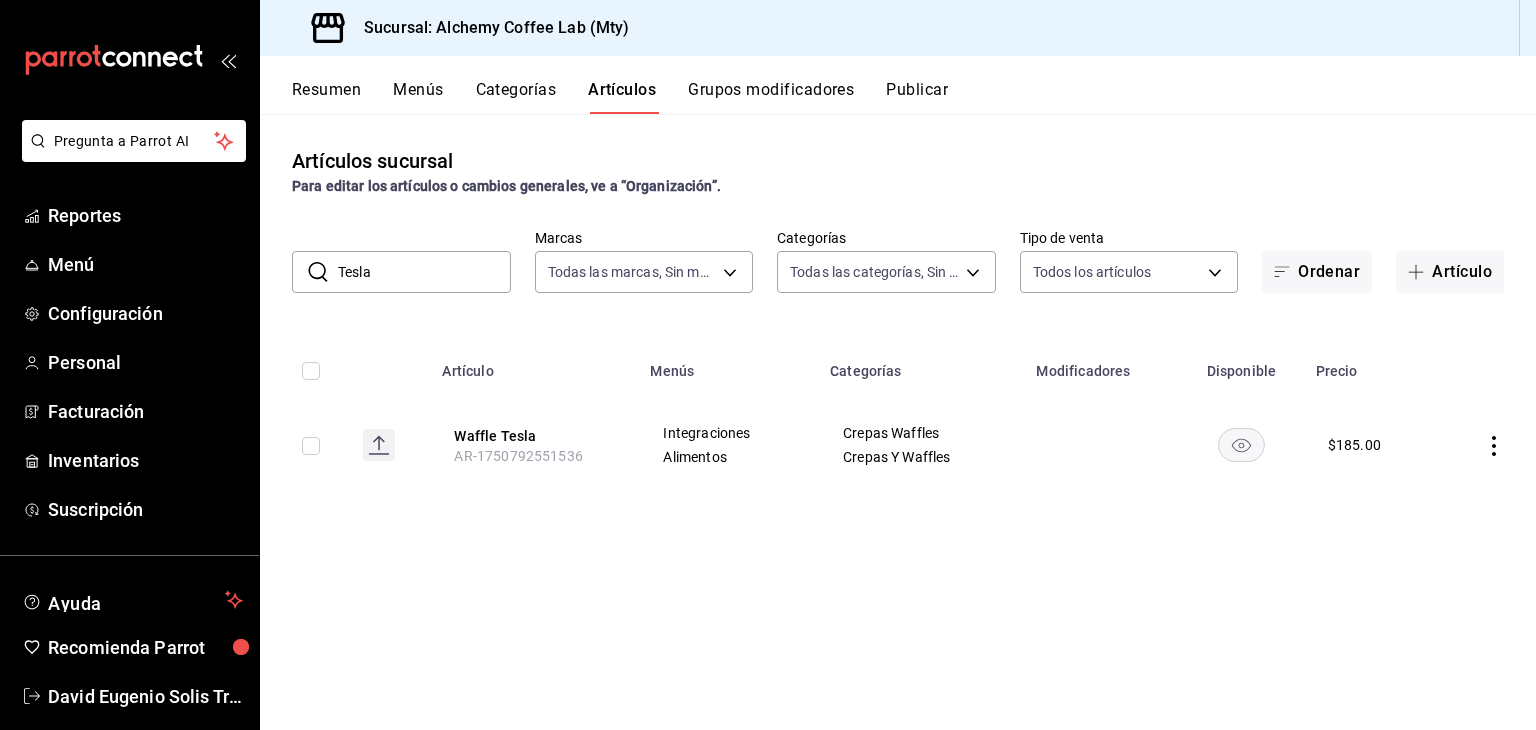 click on "Grupos modificadores" at bounding box center [771, 97] 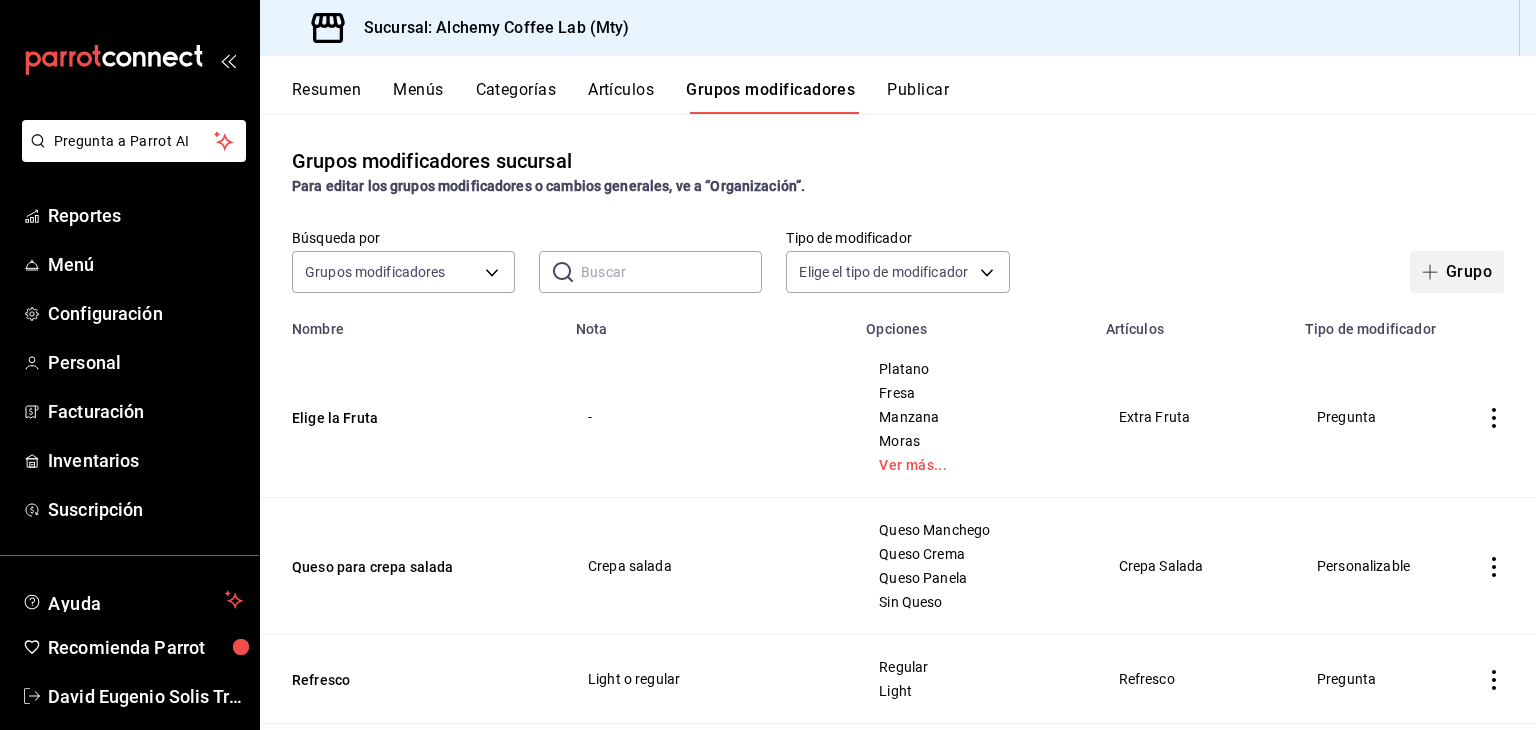 click on "Grupo" at bounding box center (1457, 272) 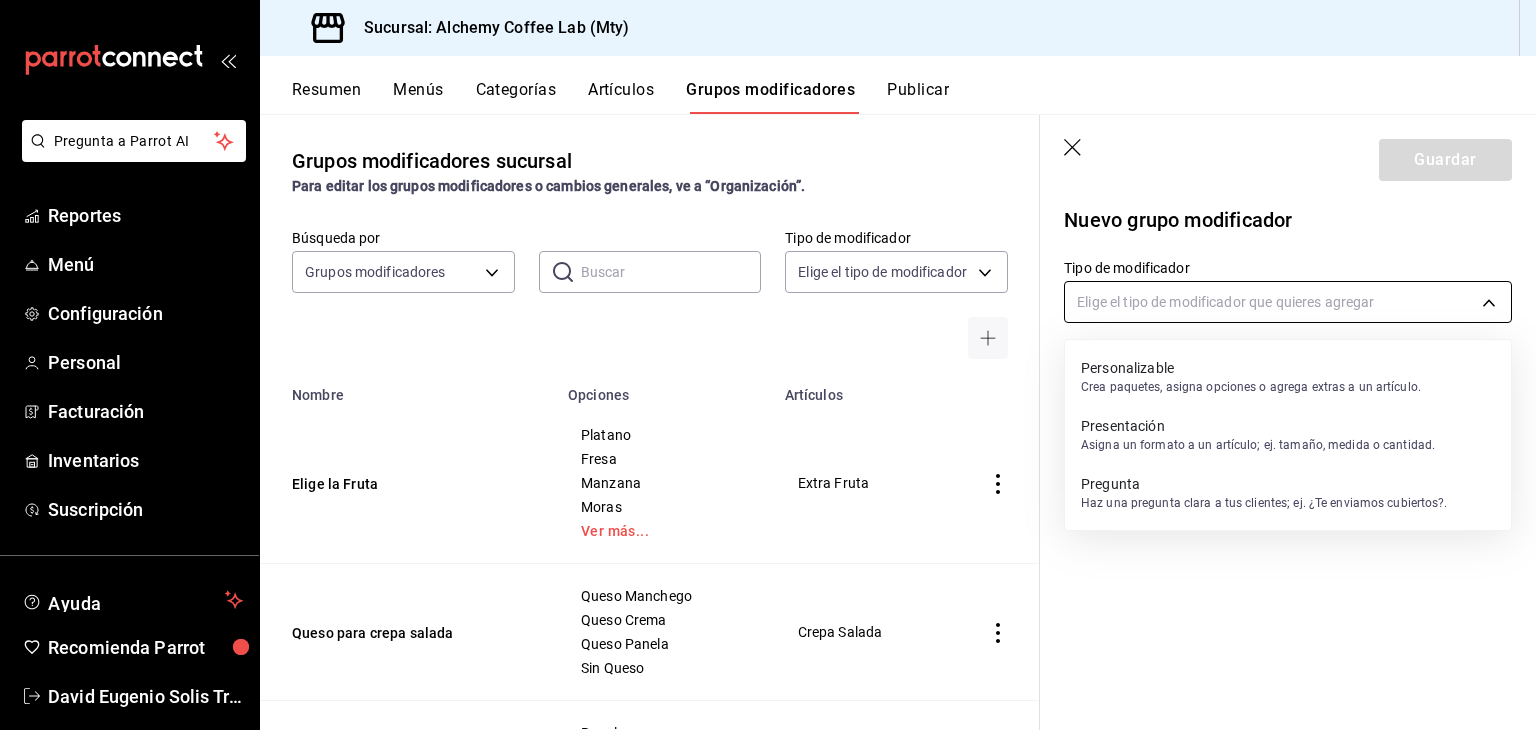 click on "Pregunta a Parrot AI Reportes   Menú   Configuración   Personal   Facturación   Inventarios   Suscripción   Ayuda Recomienda Parrot   David Eugenio Solis Treviño   Sugerir nueva función   Sucursal: Alchemy Coffee Lab (Mty) Resumen Menús Categorías Artículos Grupos modificadores Publicar Grupos modificadores sucursal Para editar los grupos modificadores o cambios generales, ve a “Organización”. Búsqueda por Grupos modificadores GROUP ​ ​ Tipo de modificador Elige el tipo de modificador Nombre Opciones Artículos Elige la Fruta Platano Fresa Manzana Moras Ver más... Extra Fruta Queso para crepa salada Queso Manchego Queso Crema Queso Panela Sin Queso Crepa Salada Refresco Regular Light Refresco Atomos Bañados ? Bañados Salsa Aparte Bowl de átomos Extras de Salsas Extra Salsa Verde Extra Salsa Roja Extra Salsa Morita Jalapeños Kierkergaard Dostoyevski Dimitri Mendeleyev Spicy Darwin Morita Ver más... Extras de Aderezos Extra Miel de Maple Extra Miel de Abeja Extra Chipotle Extra Crema -" at bounding box center [768, 365] 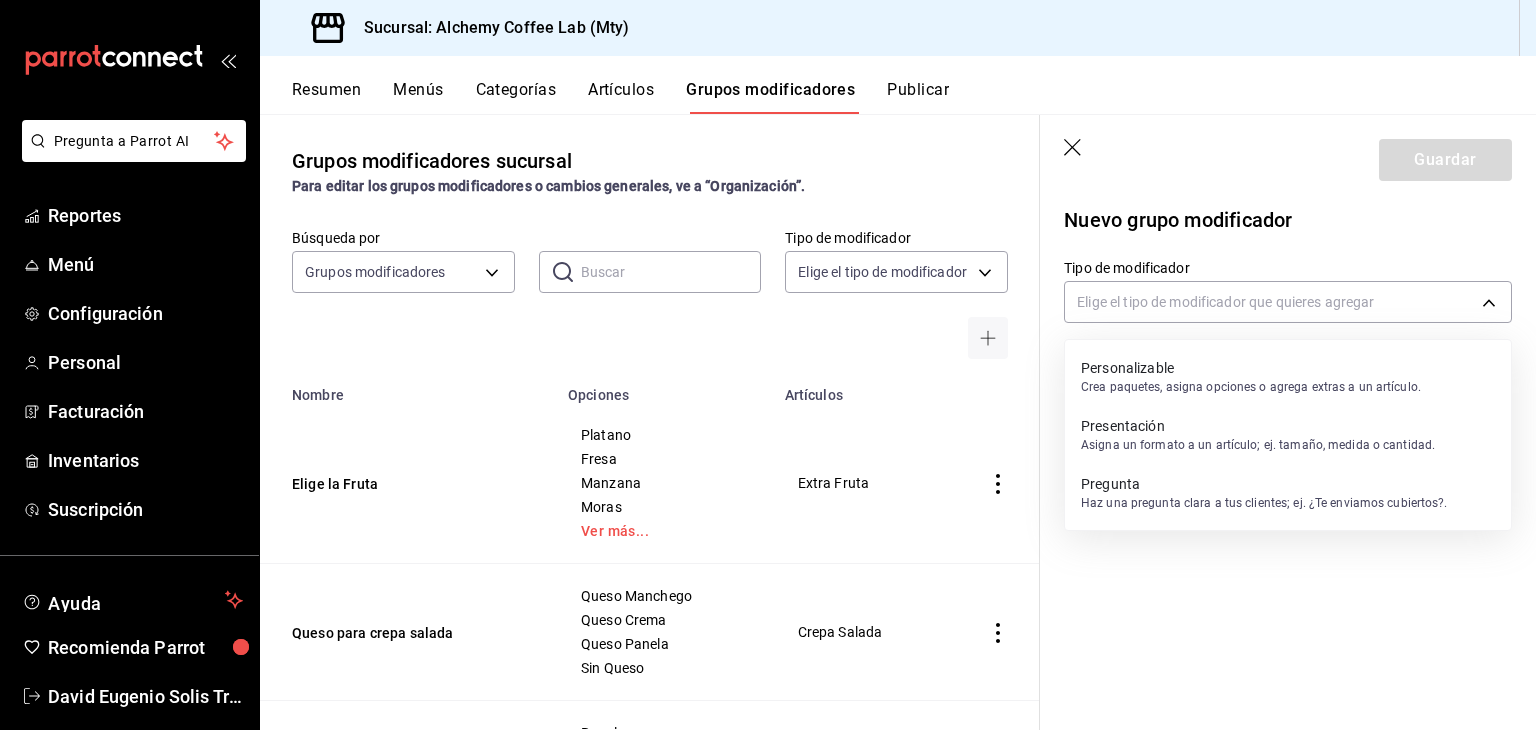 click on "Haz una pregunta clara a tus clientes; ej. ¿Te enviamos cubiertos?." at bounding box center [1264, 503] 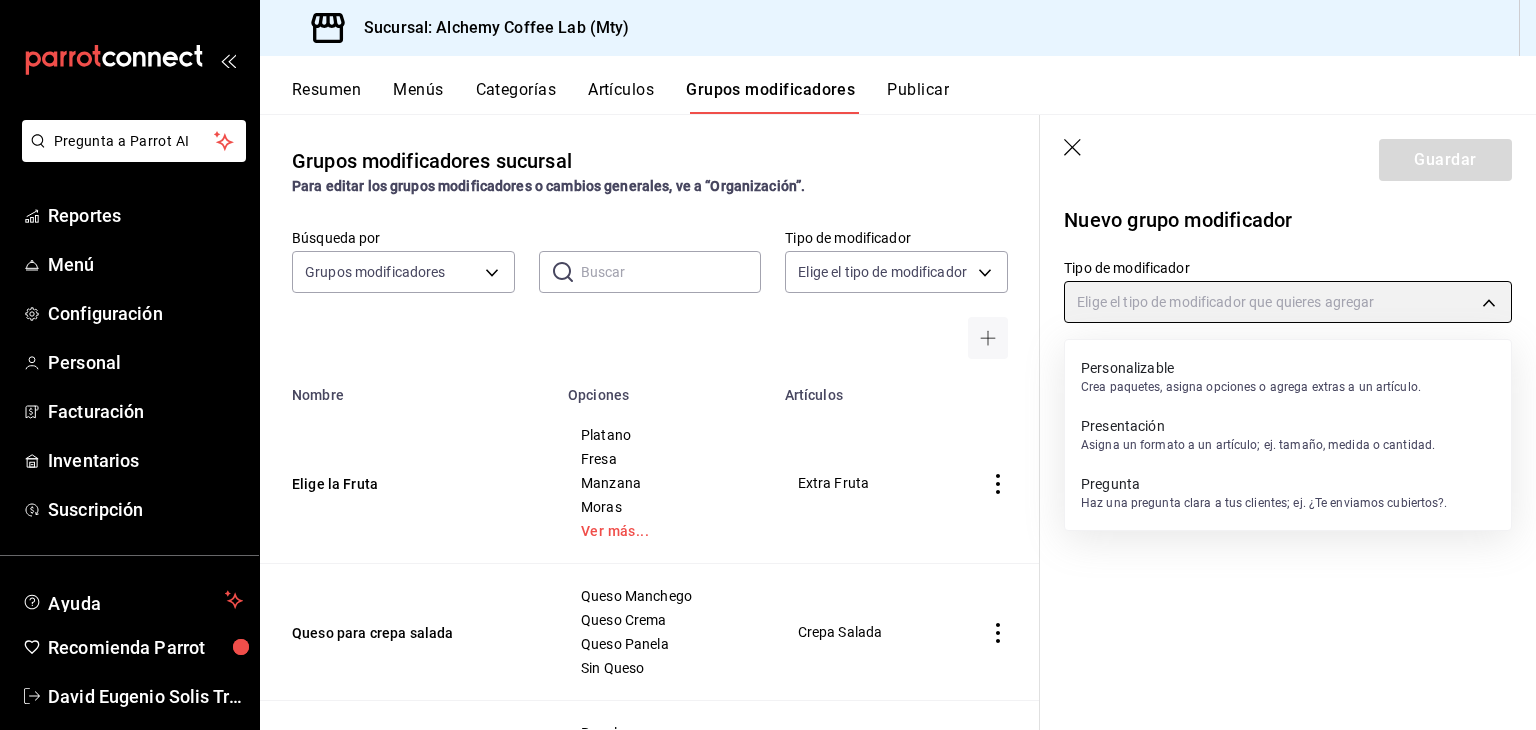 type on "QUESTION" 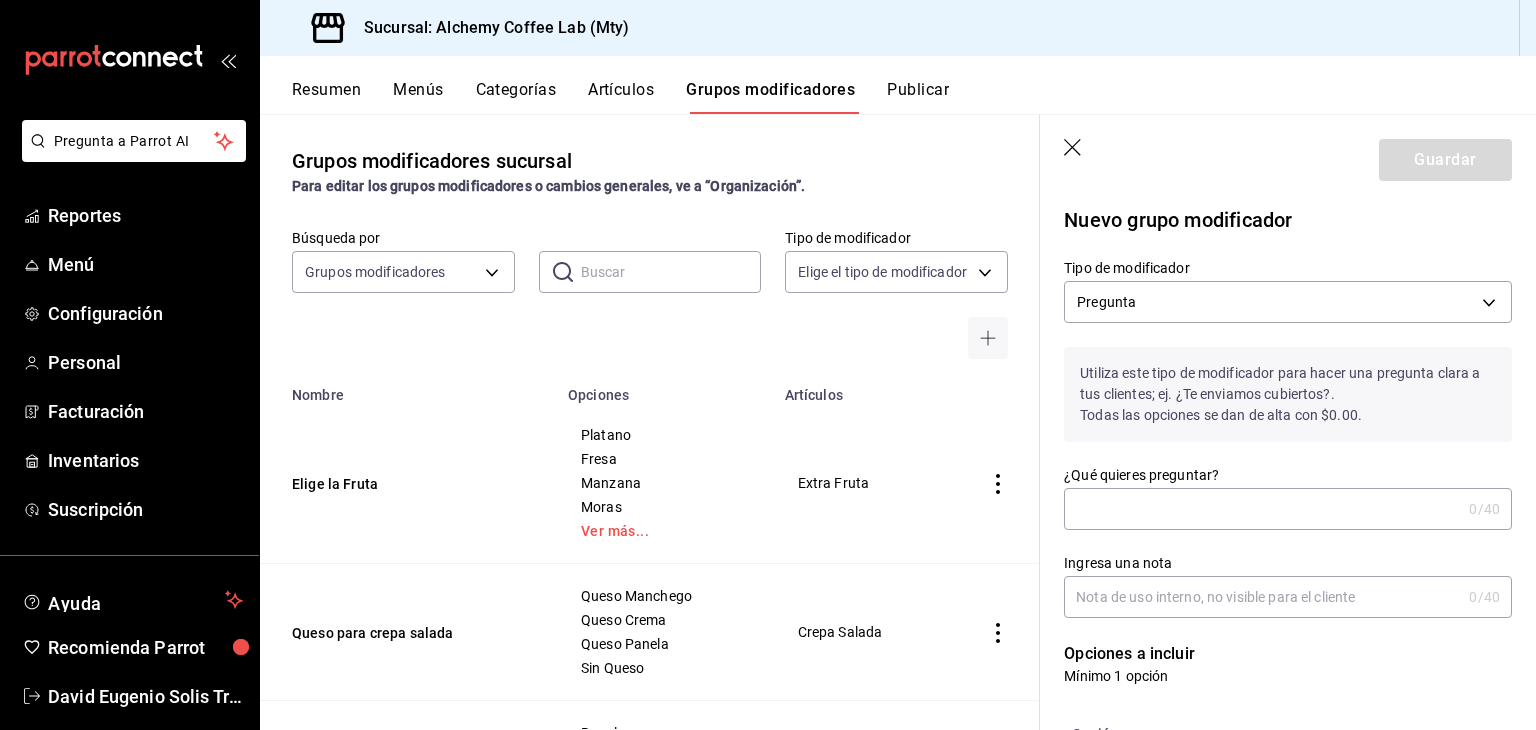 click on "¿Qué quieres preguntar?" at bounding box center [1262, 509] 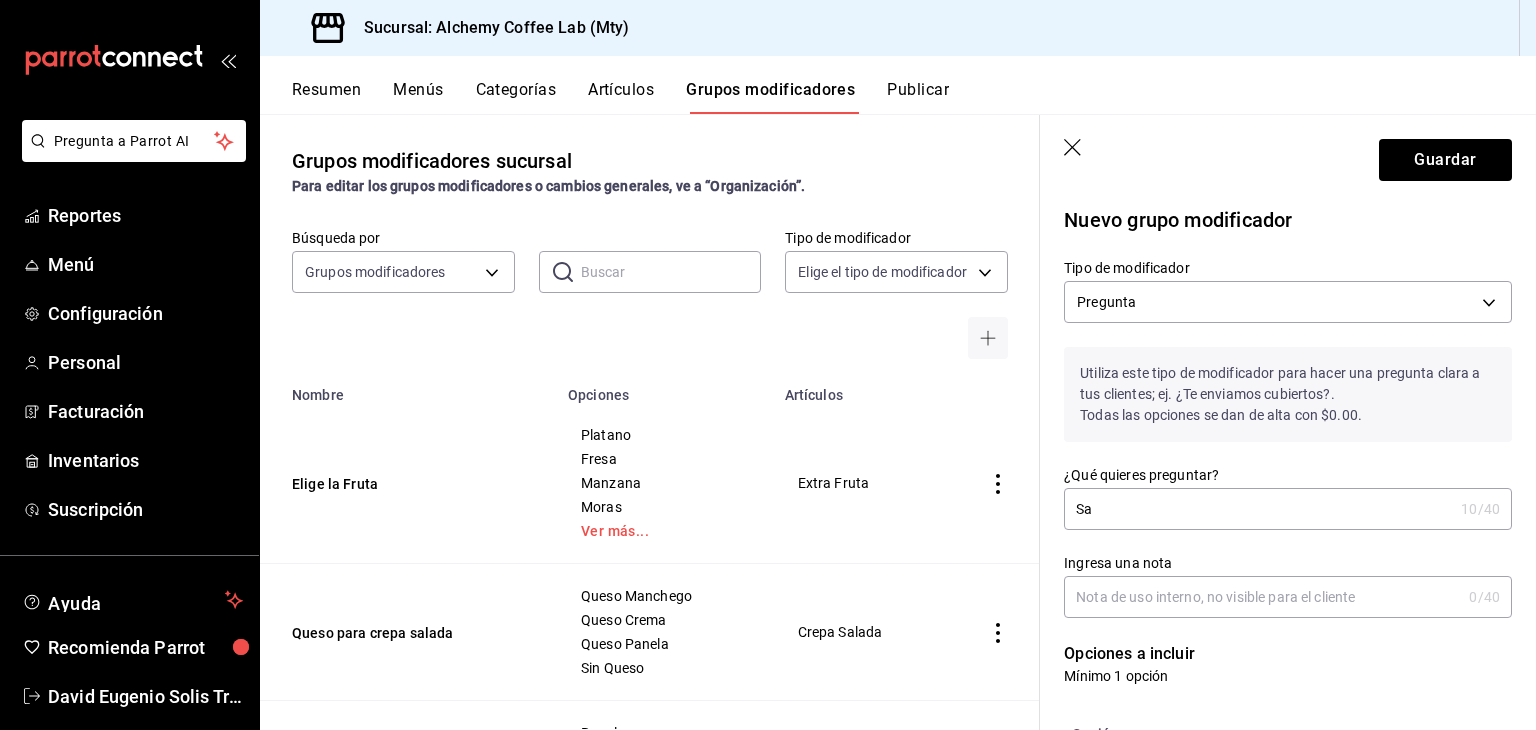 type on "S" 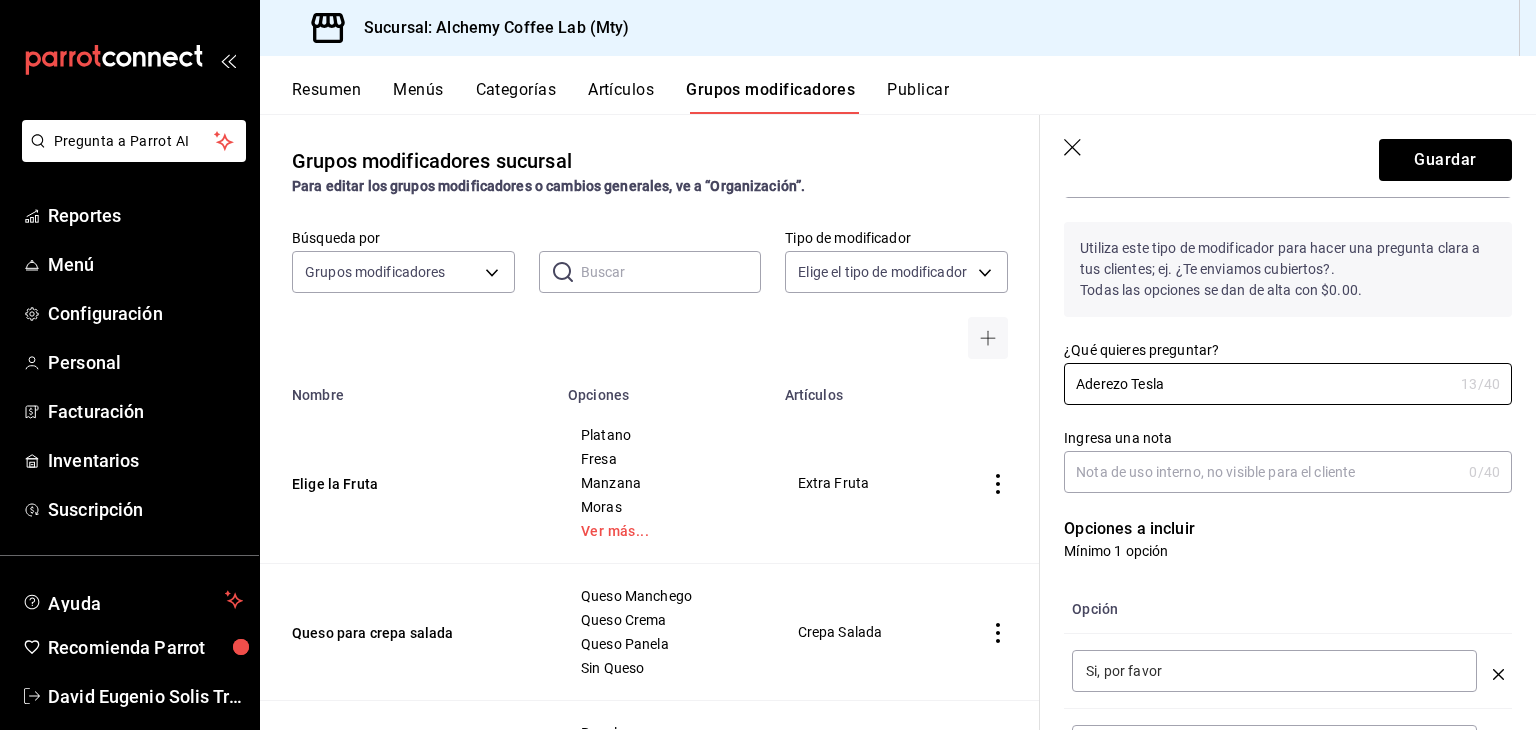 scroll, scrollTop: 200, scrollLeft: 0, axis: vertical 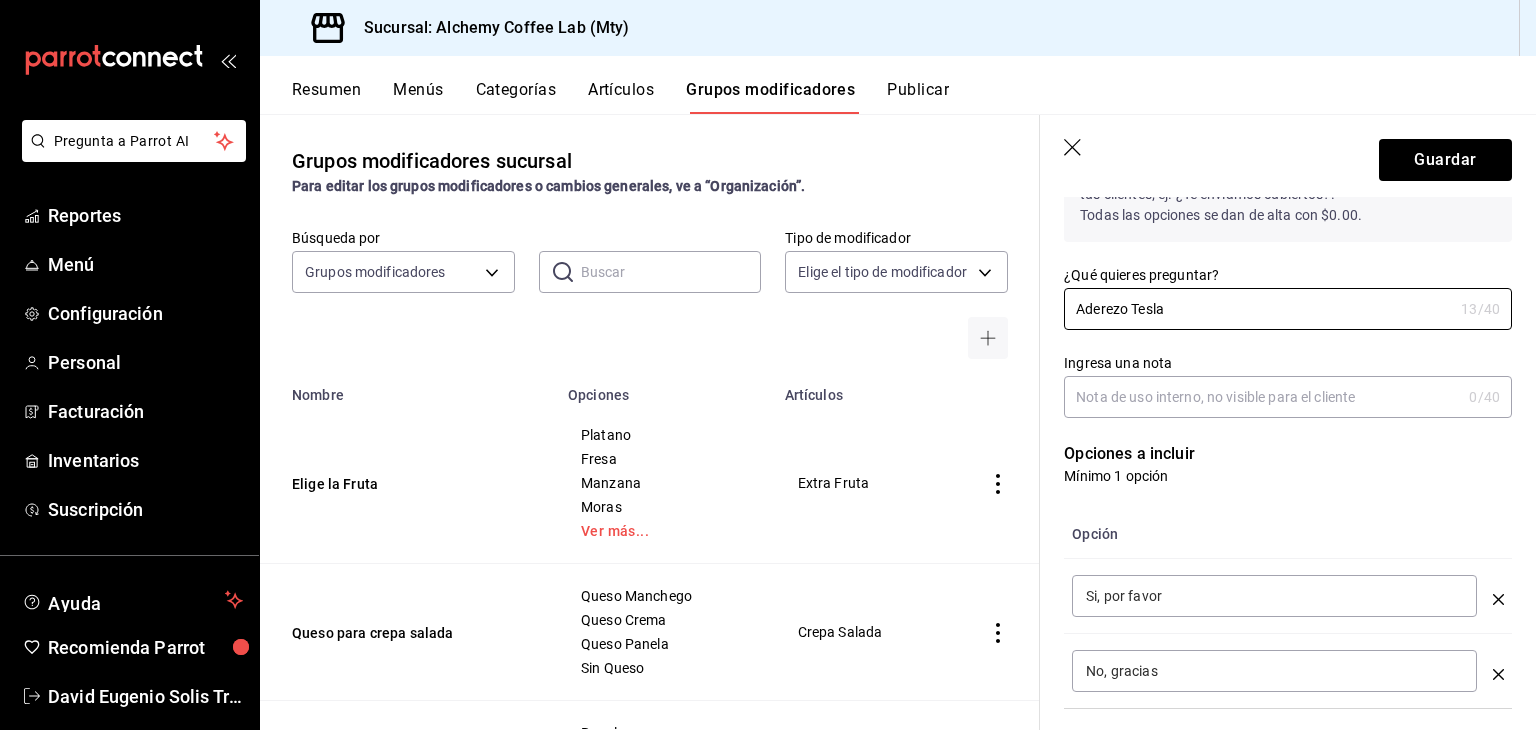 type on "Aderezo Tesla" 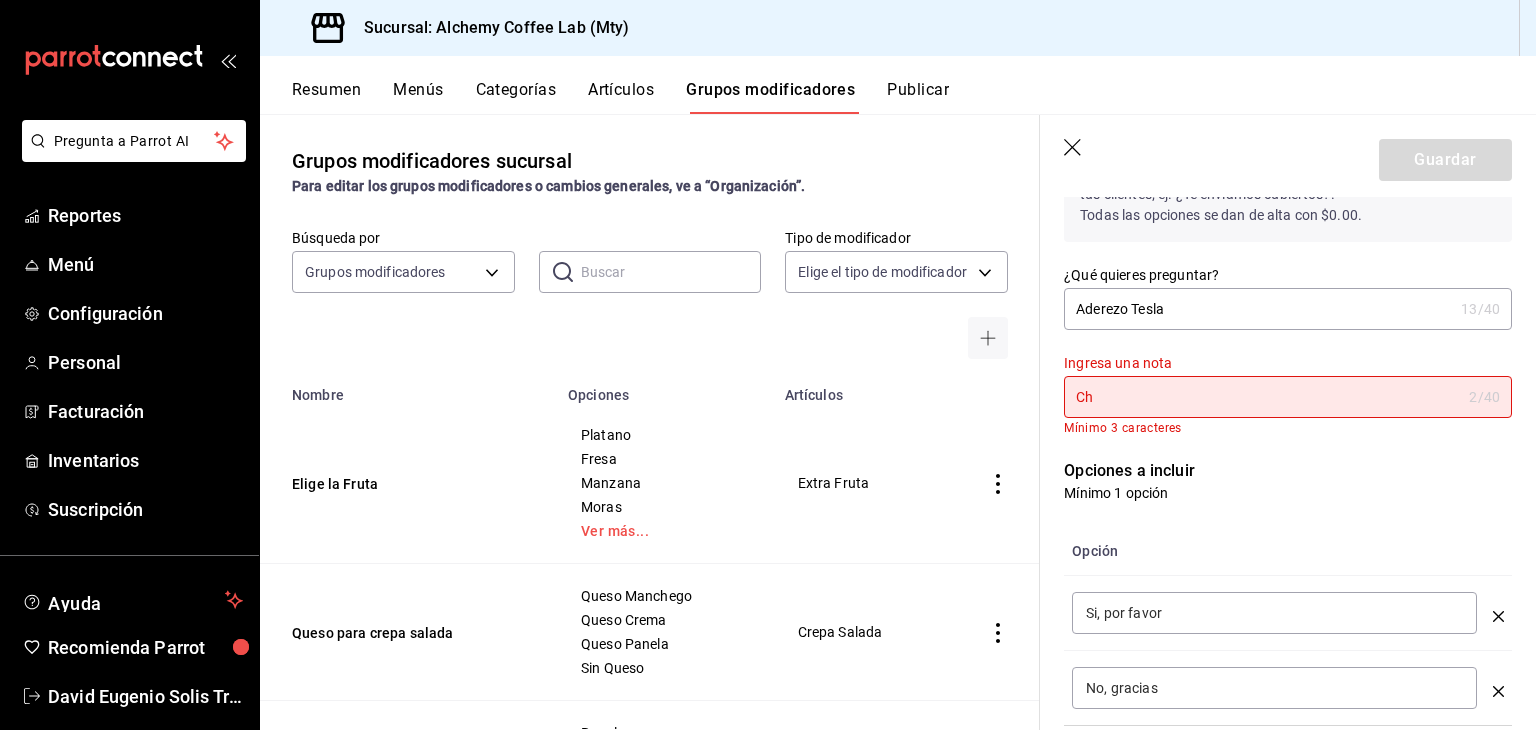 type on "C" 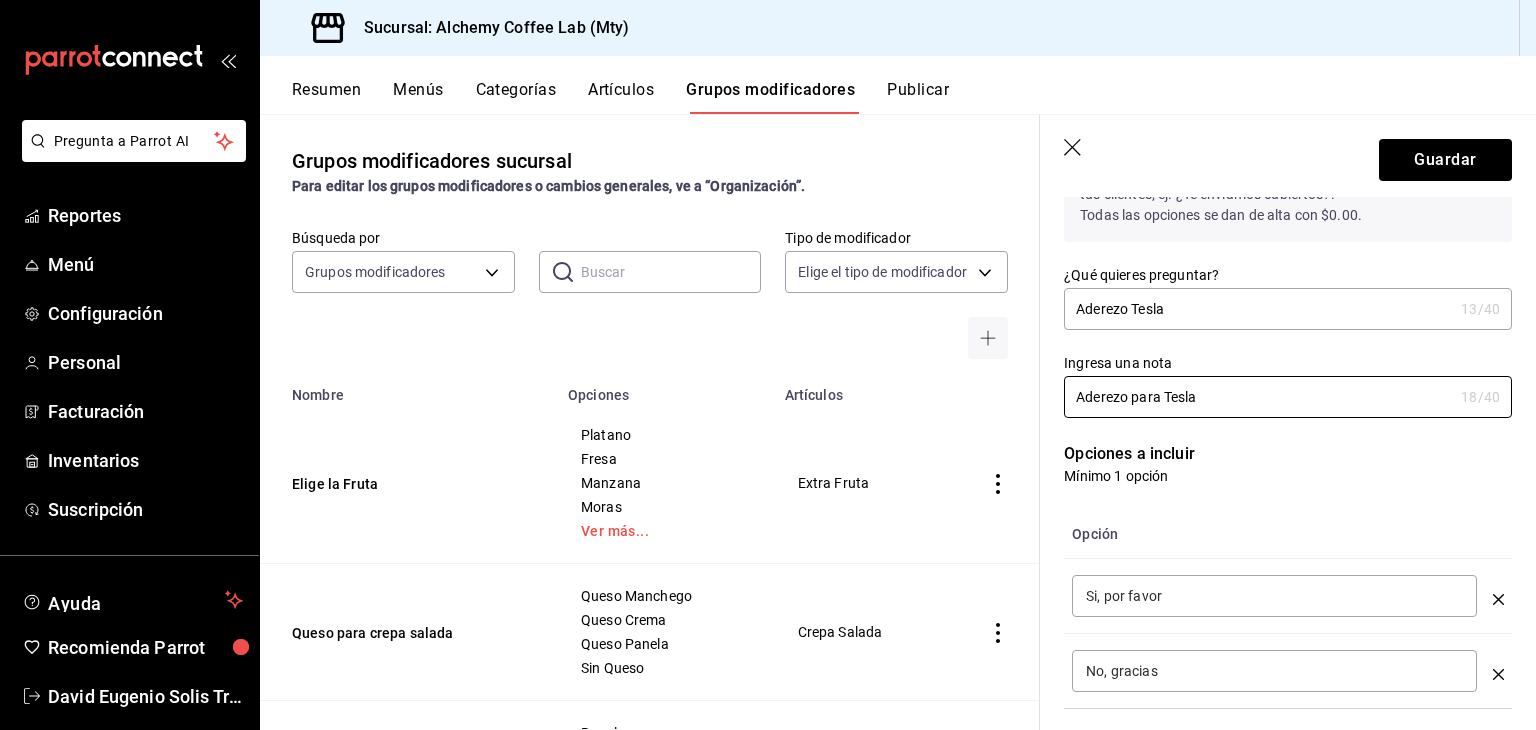 type on "Aderezo para Tesla" 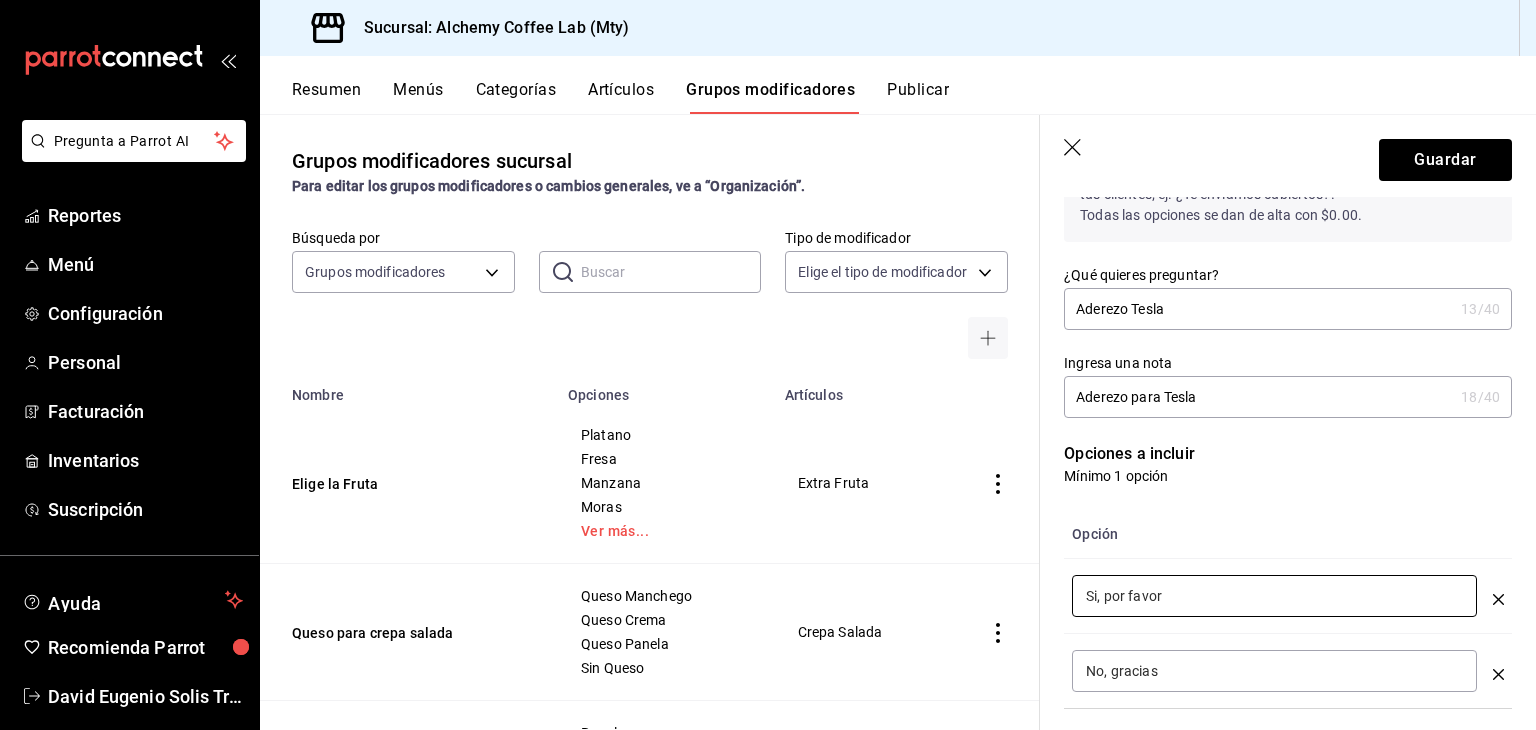 drag, startPoint x: 1170, startPoint y: 599, endPoint x: 1013, endPoint y: 598, distance: 157.00319 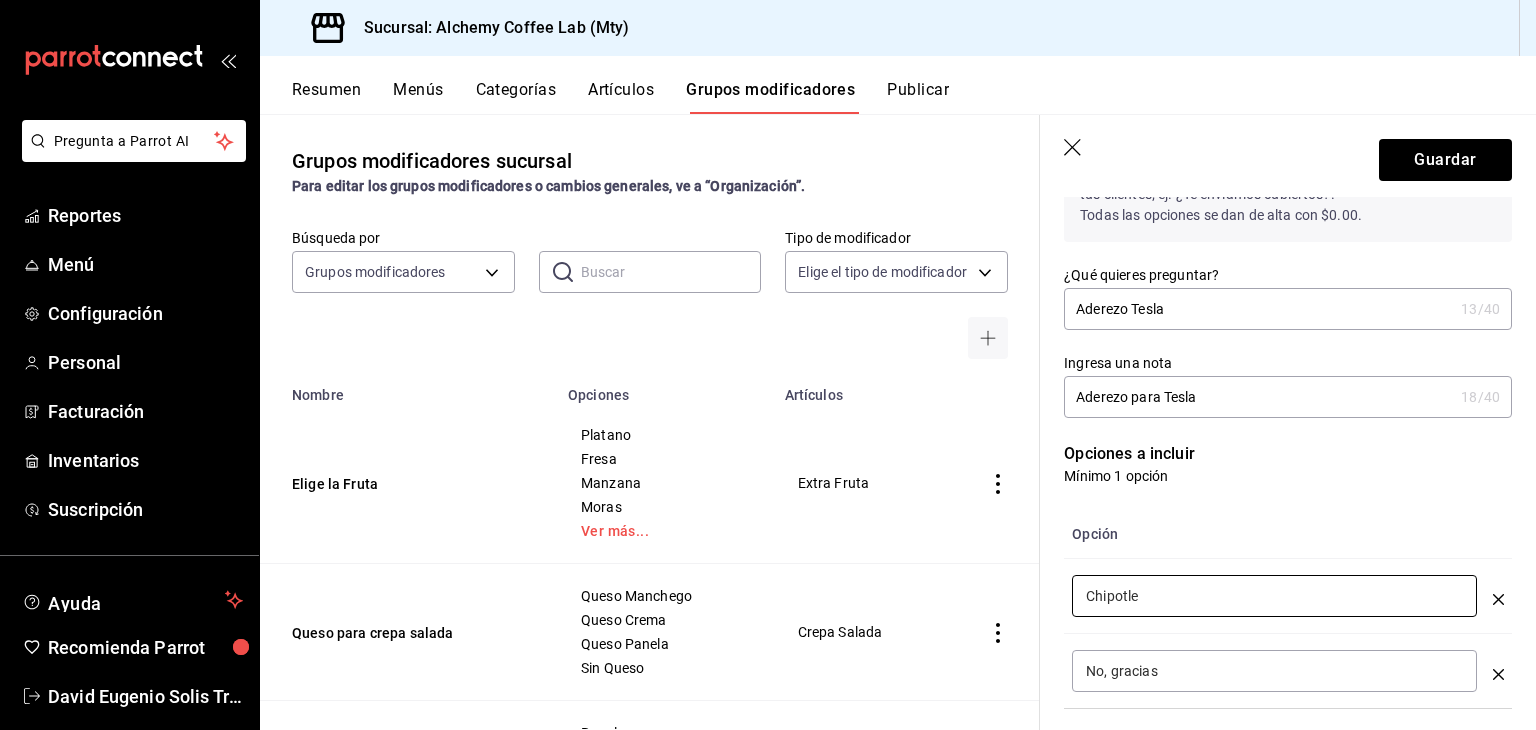 type on "Chipotle" 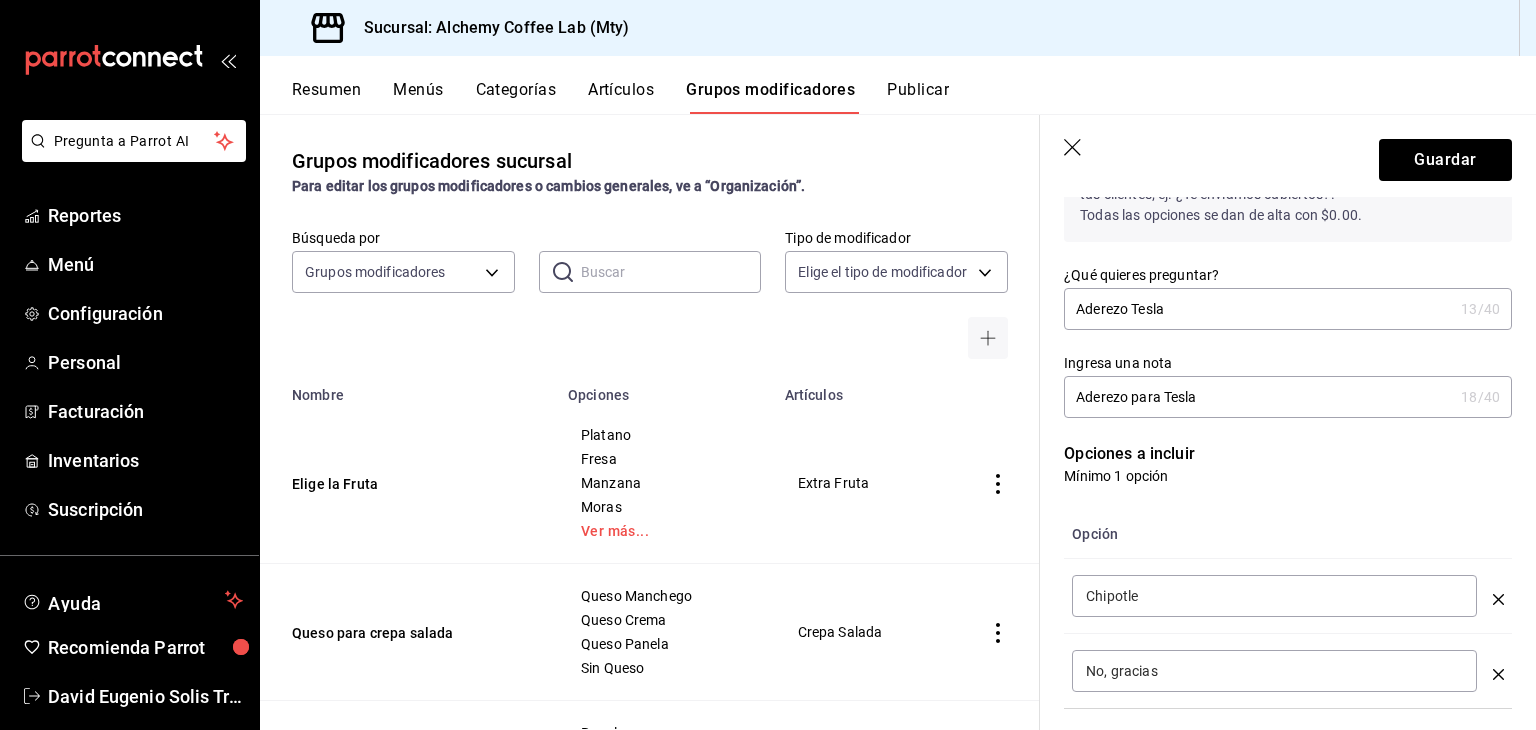 click on "No, gracias" at bounding box center [1274, 671] 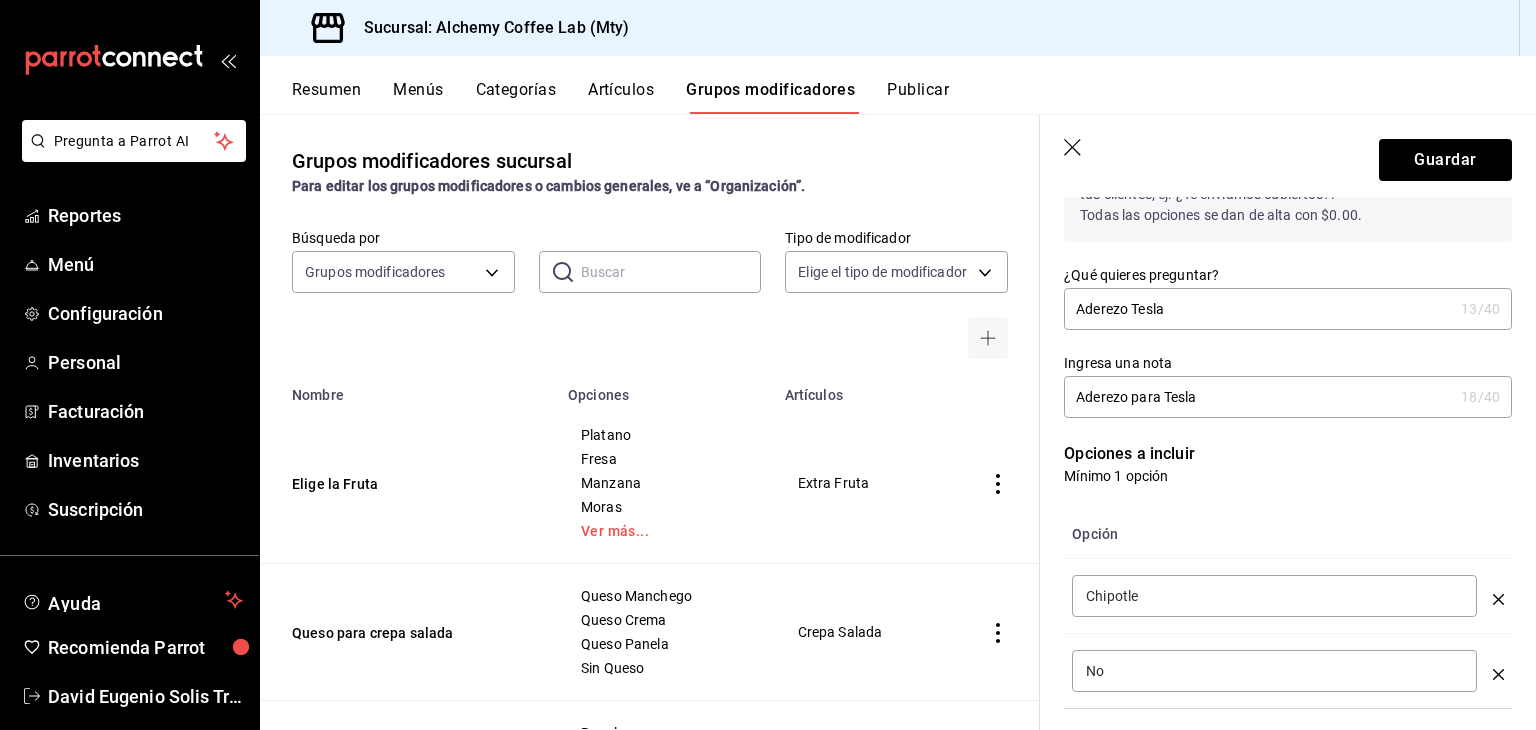 type on "N" 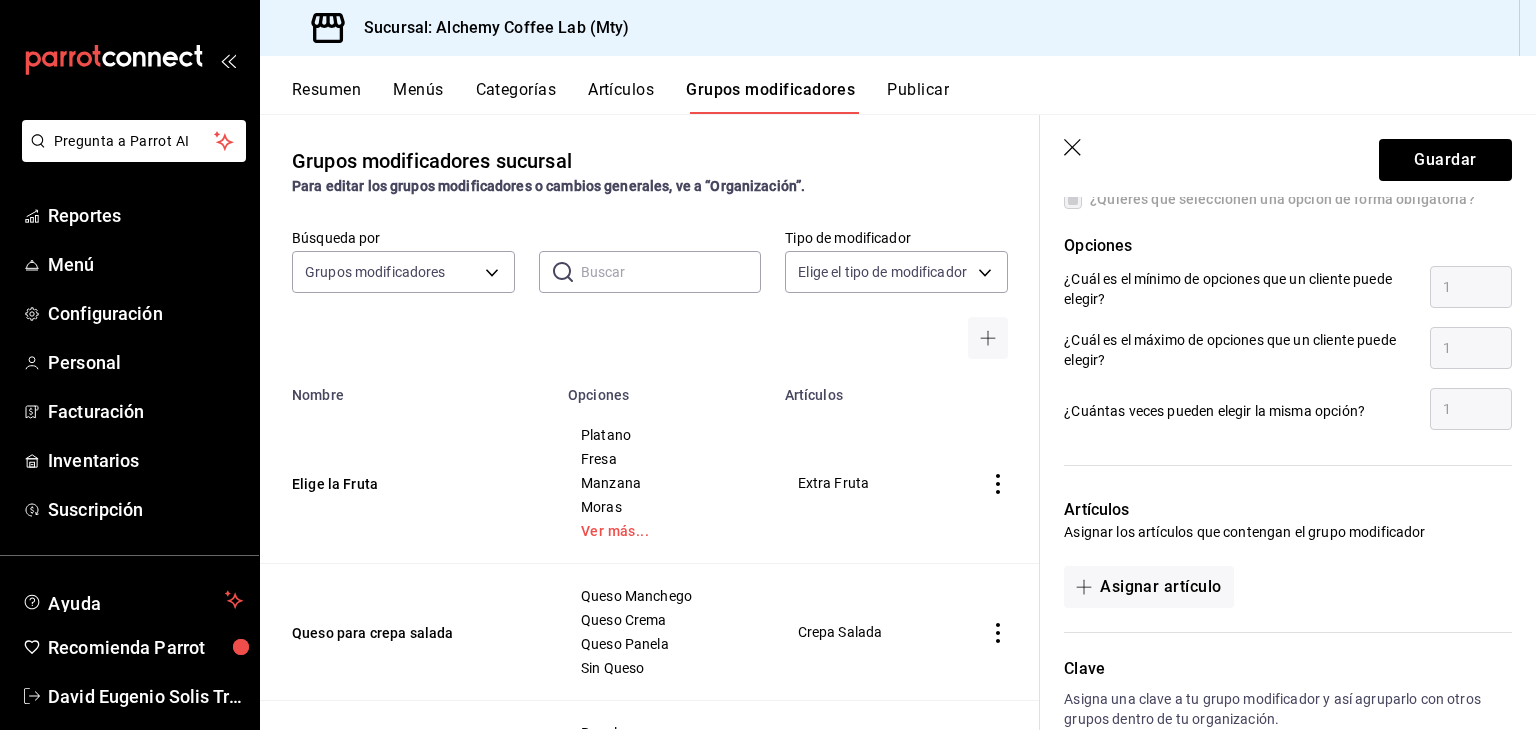 scroll, scrollTop: 900, scrollLeft: 0, axis: vertical 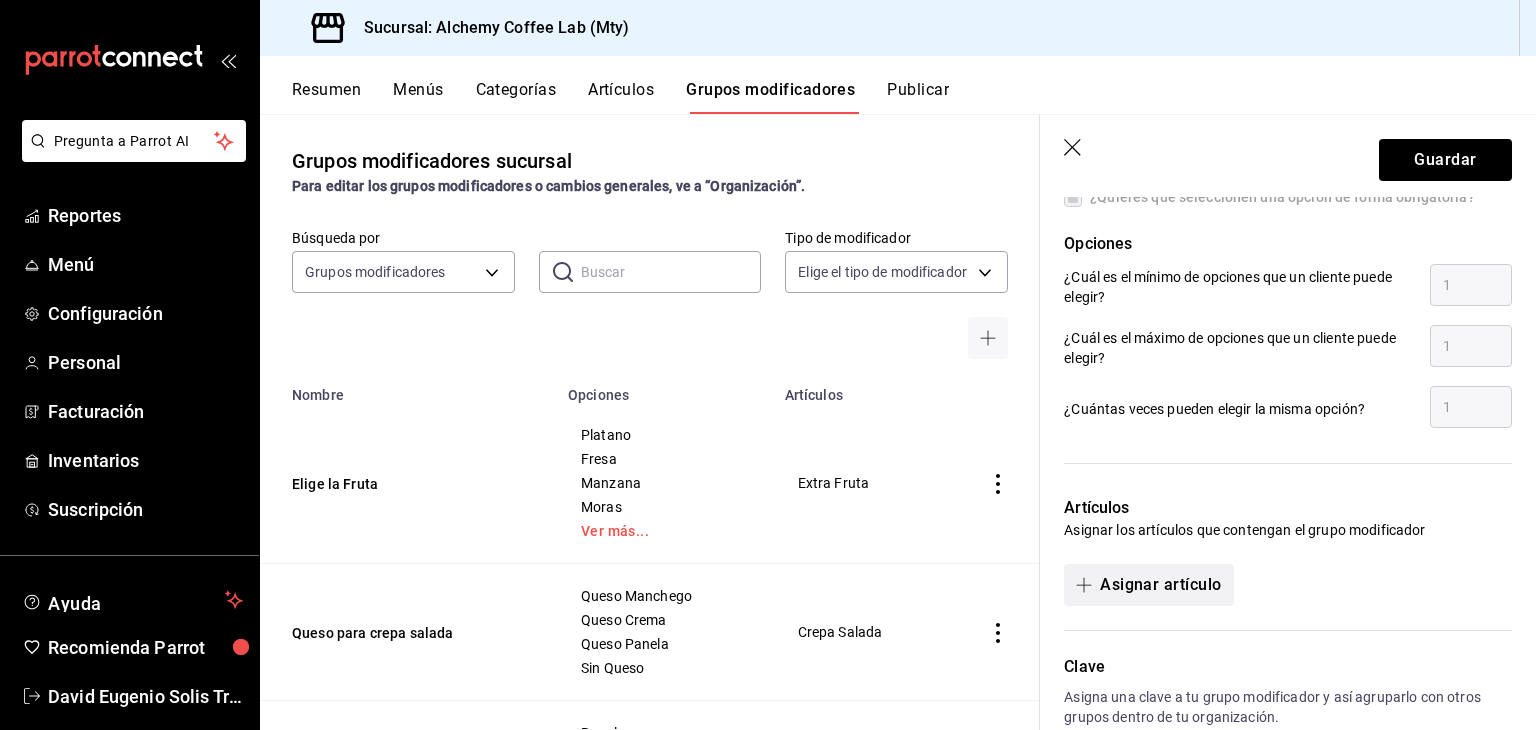 type on "Miel de Maple" 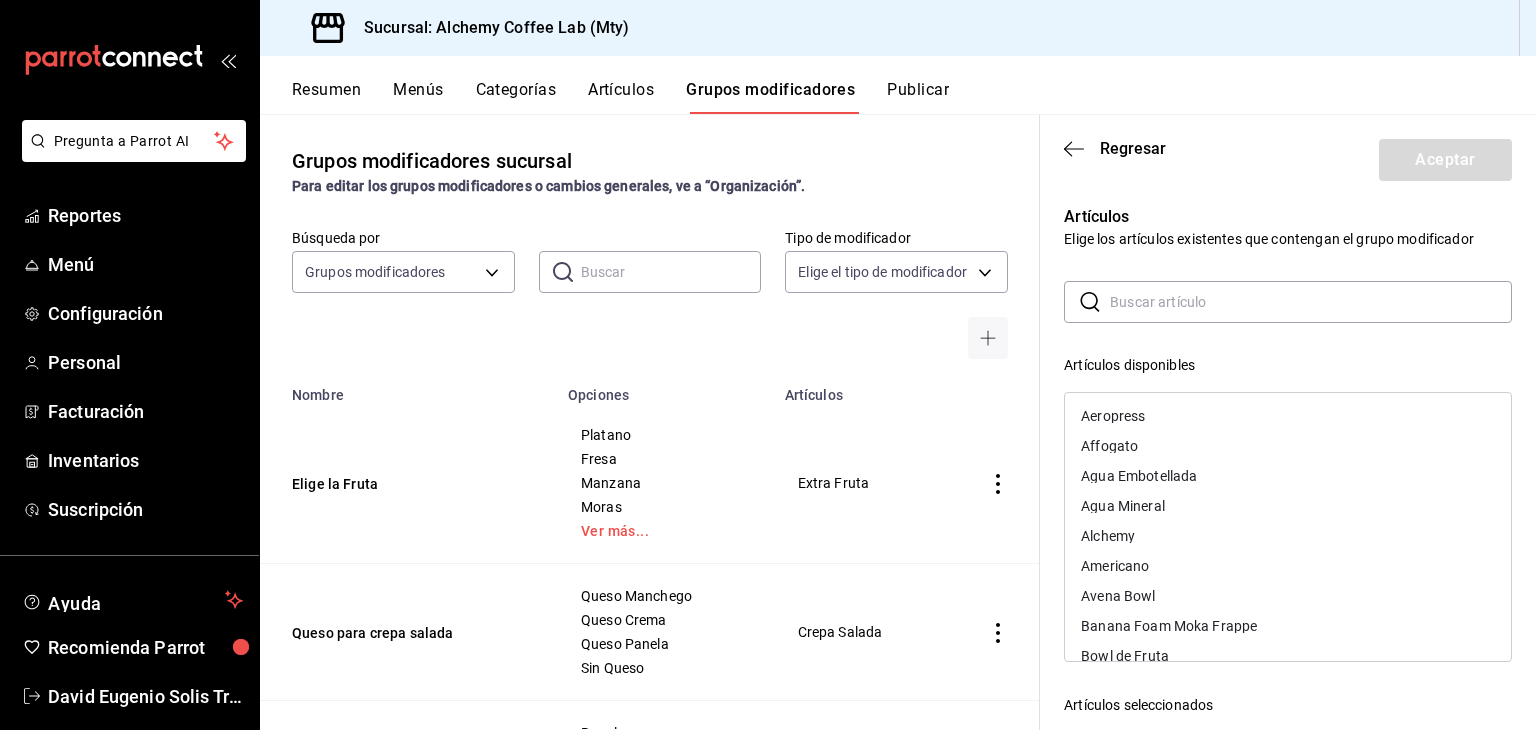 click at bounding box center (1311, 302) 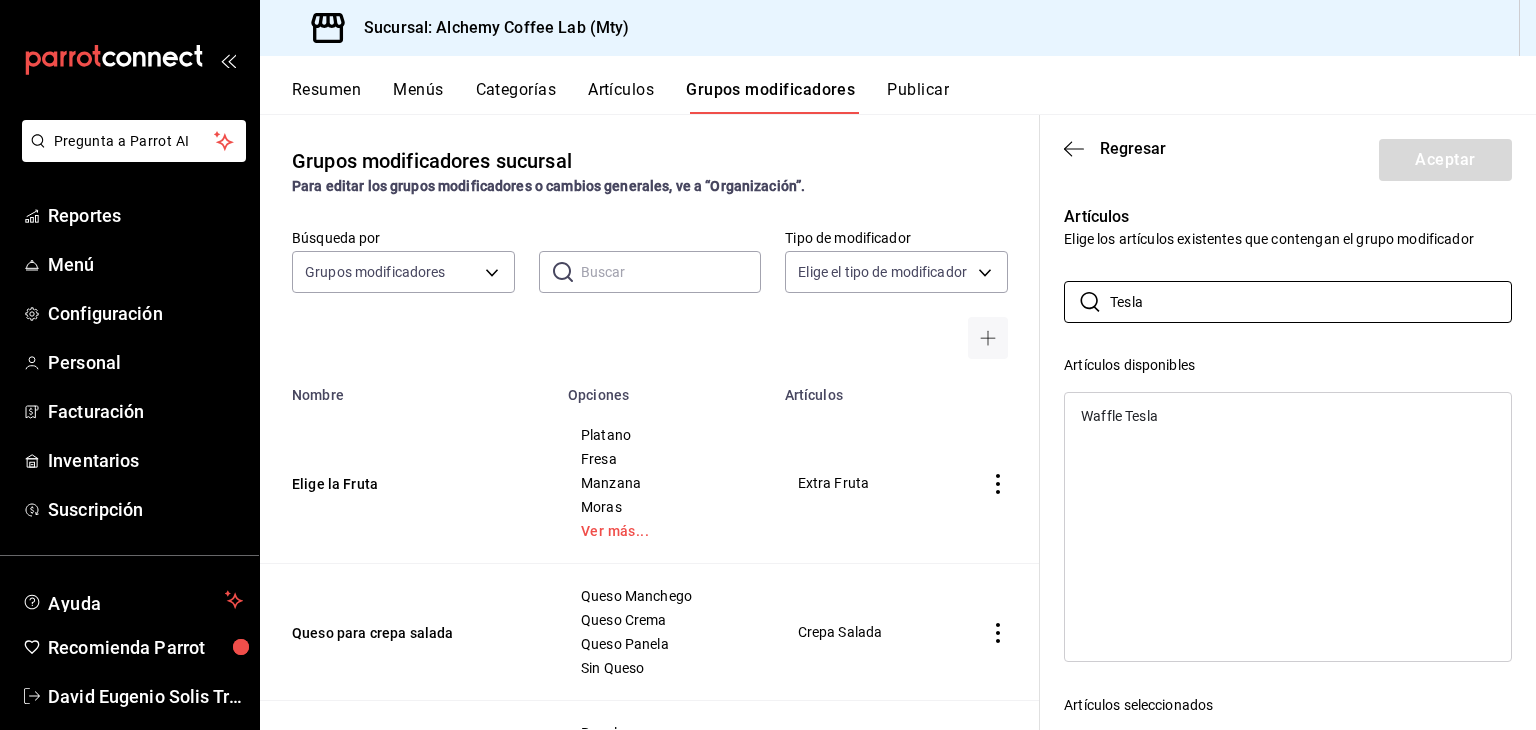 click on "Waffle Tesla" at bounding box center (1119, 416) 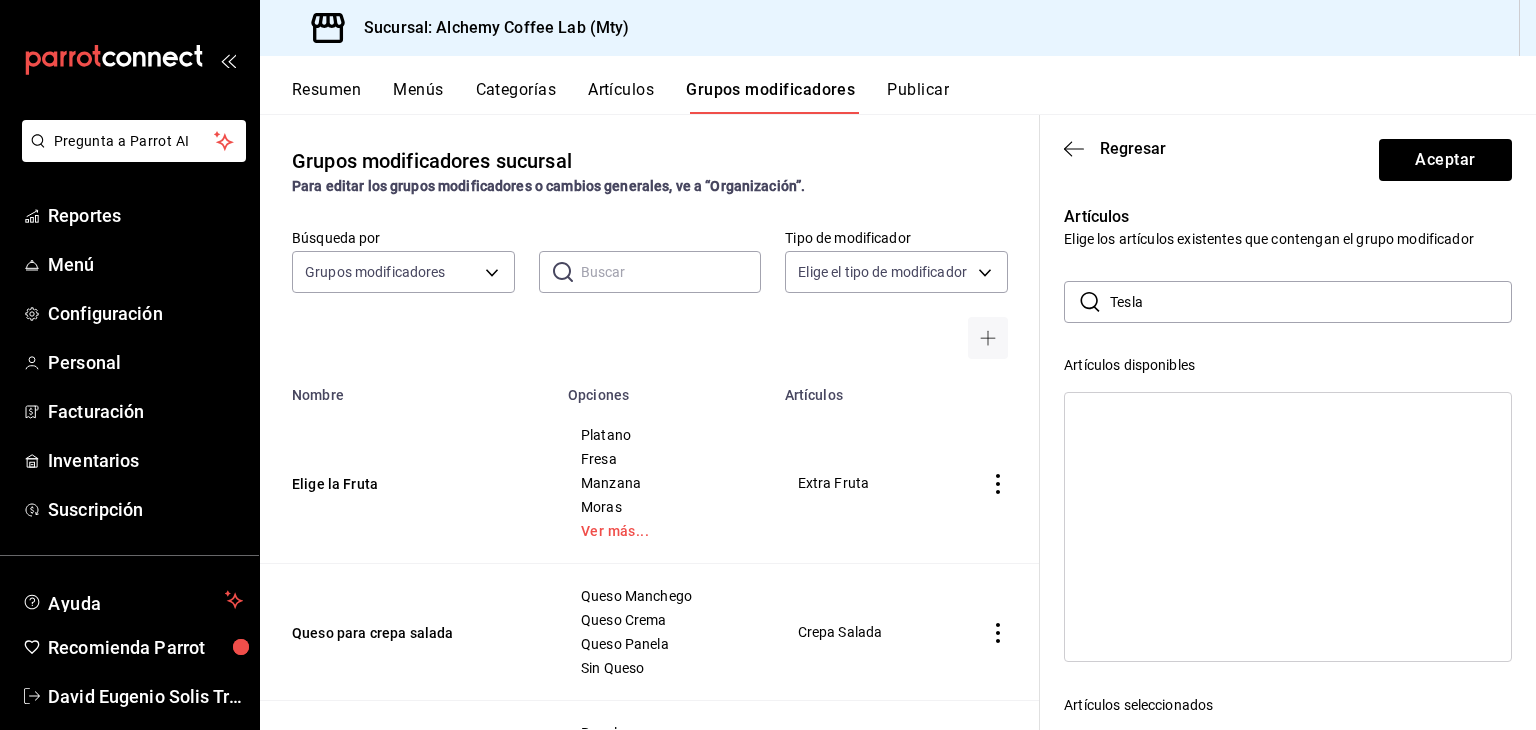 scroll, scrollTop: 0, scrollLeft: 0, axis: both 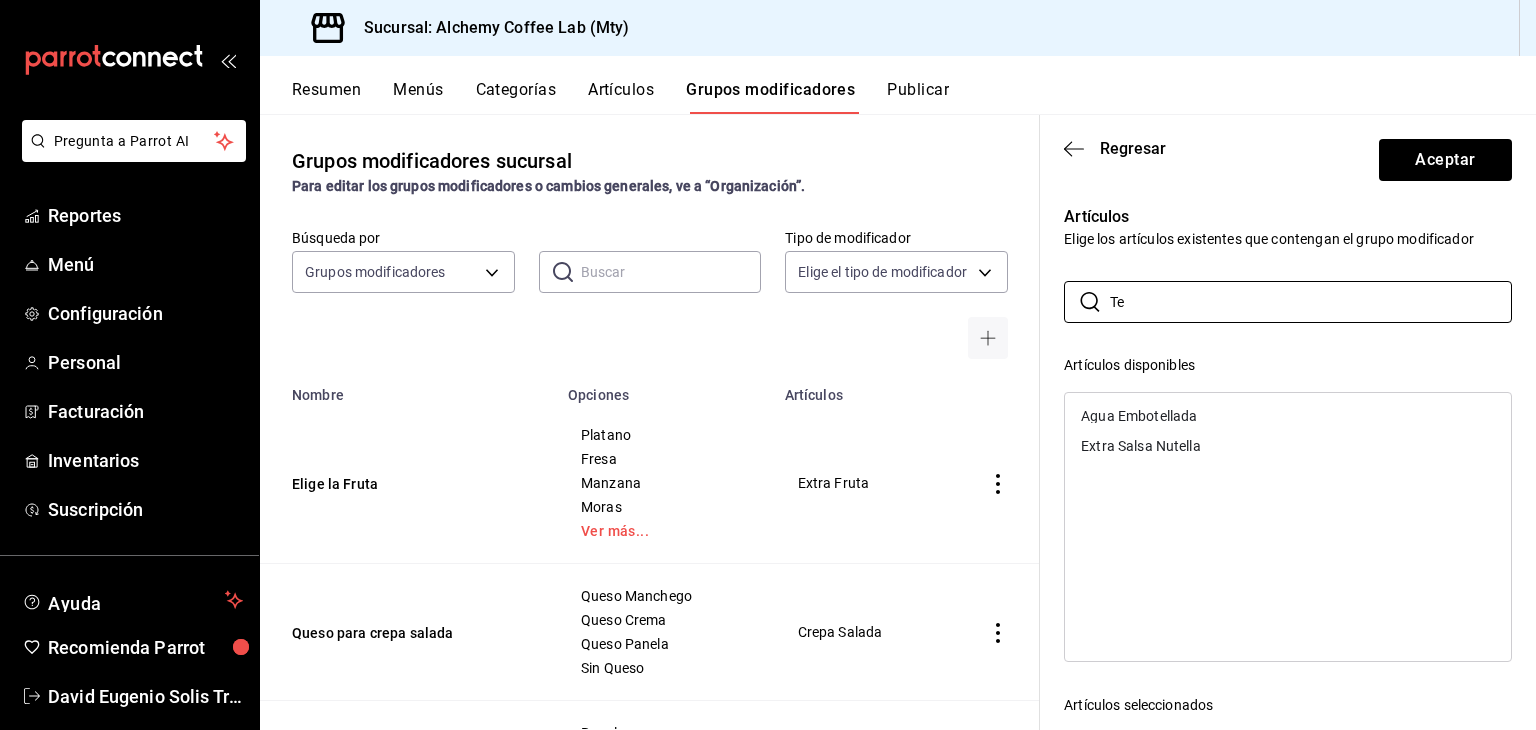 type on "T" 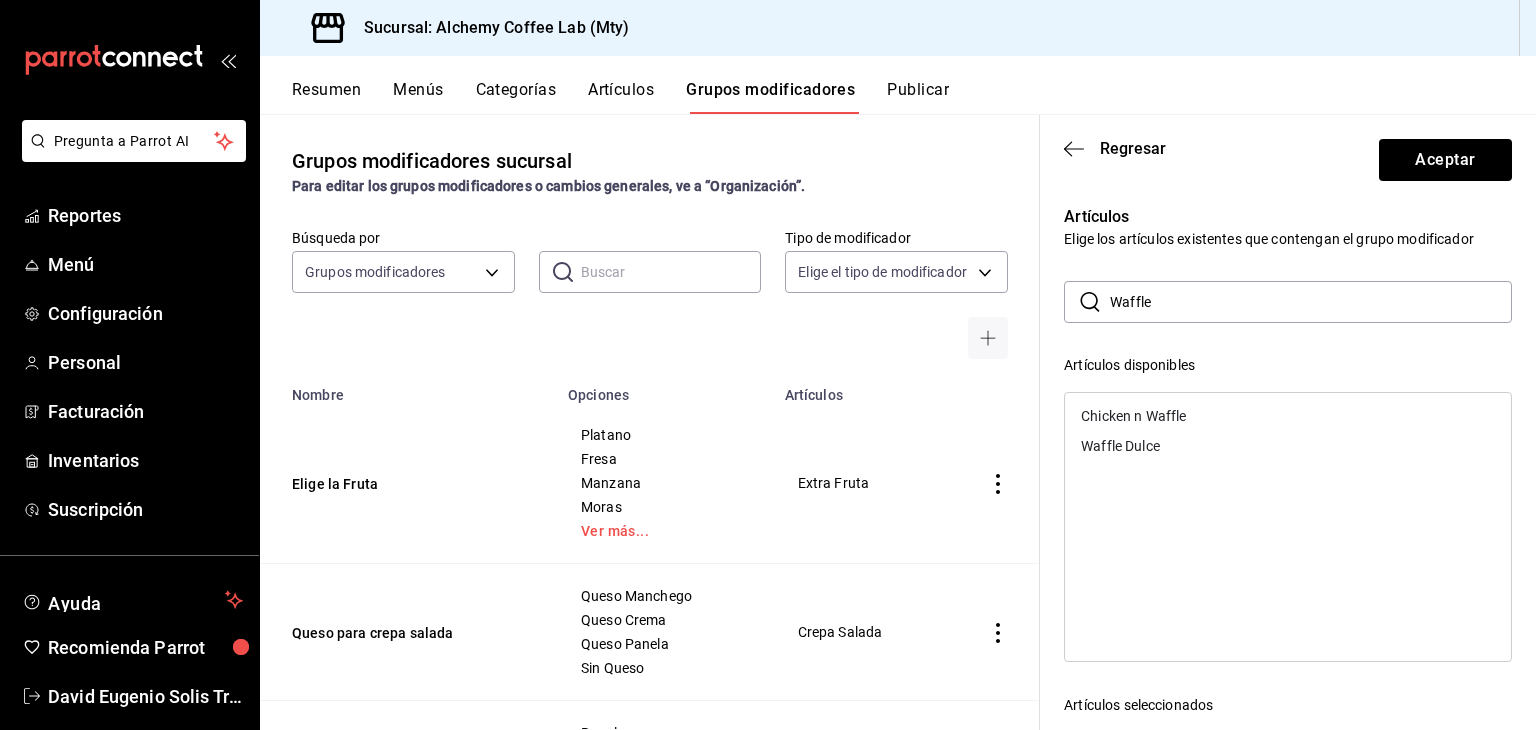click on "Artículos disponibles" at bounding box center (1288, 365) 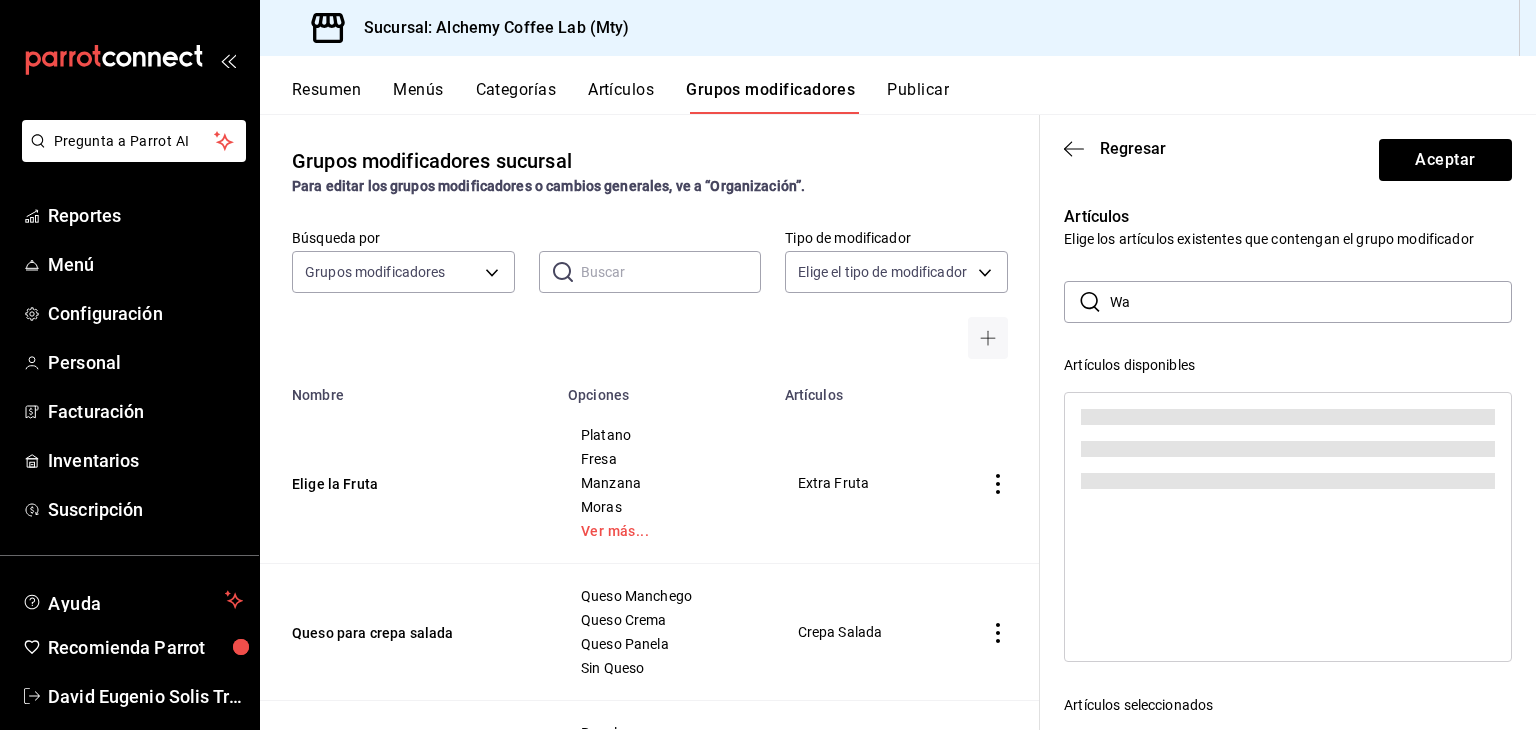 type on "W" 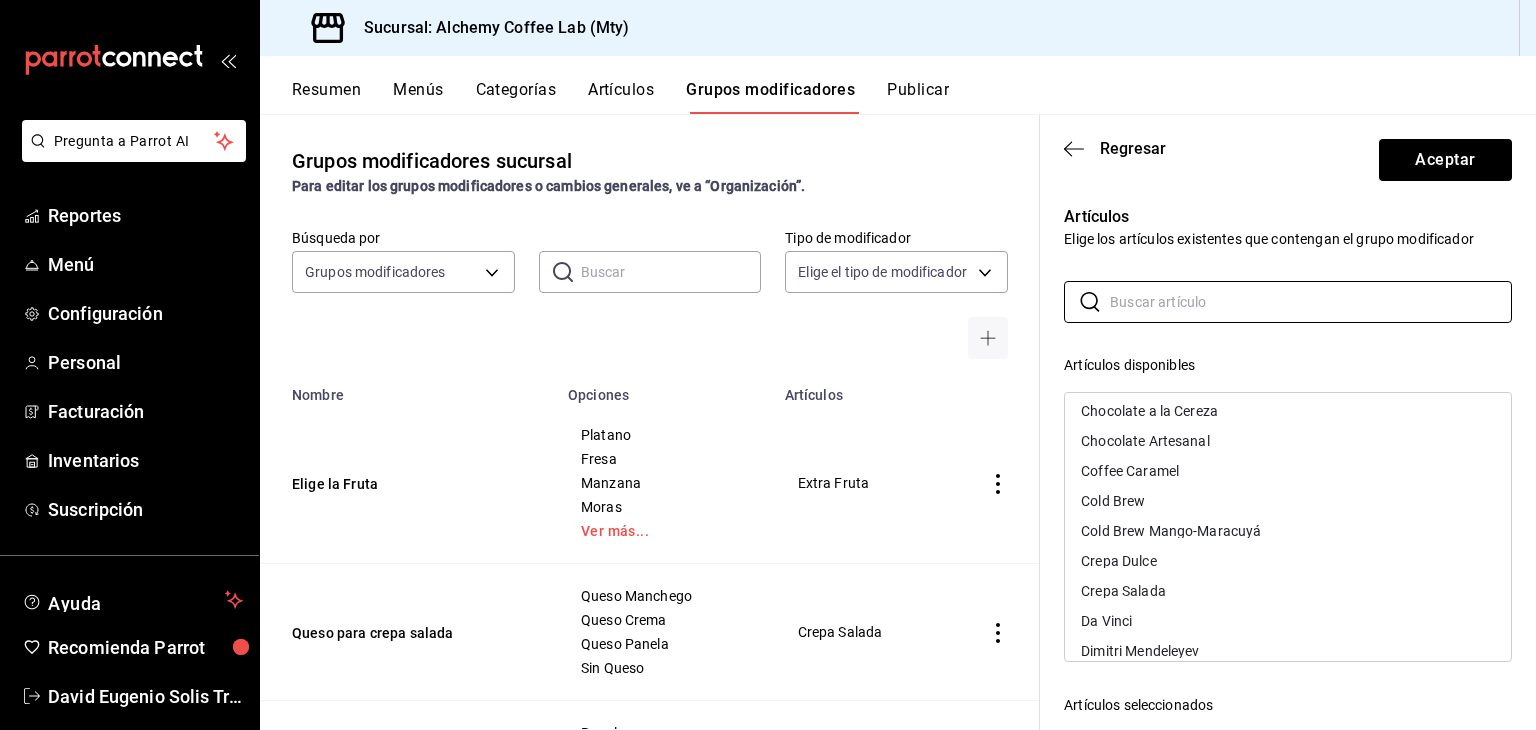 scroll, scrollTop: 600, scrollLeft: 0, axis: vertical 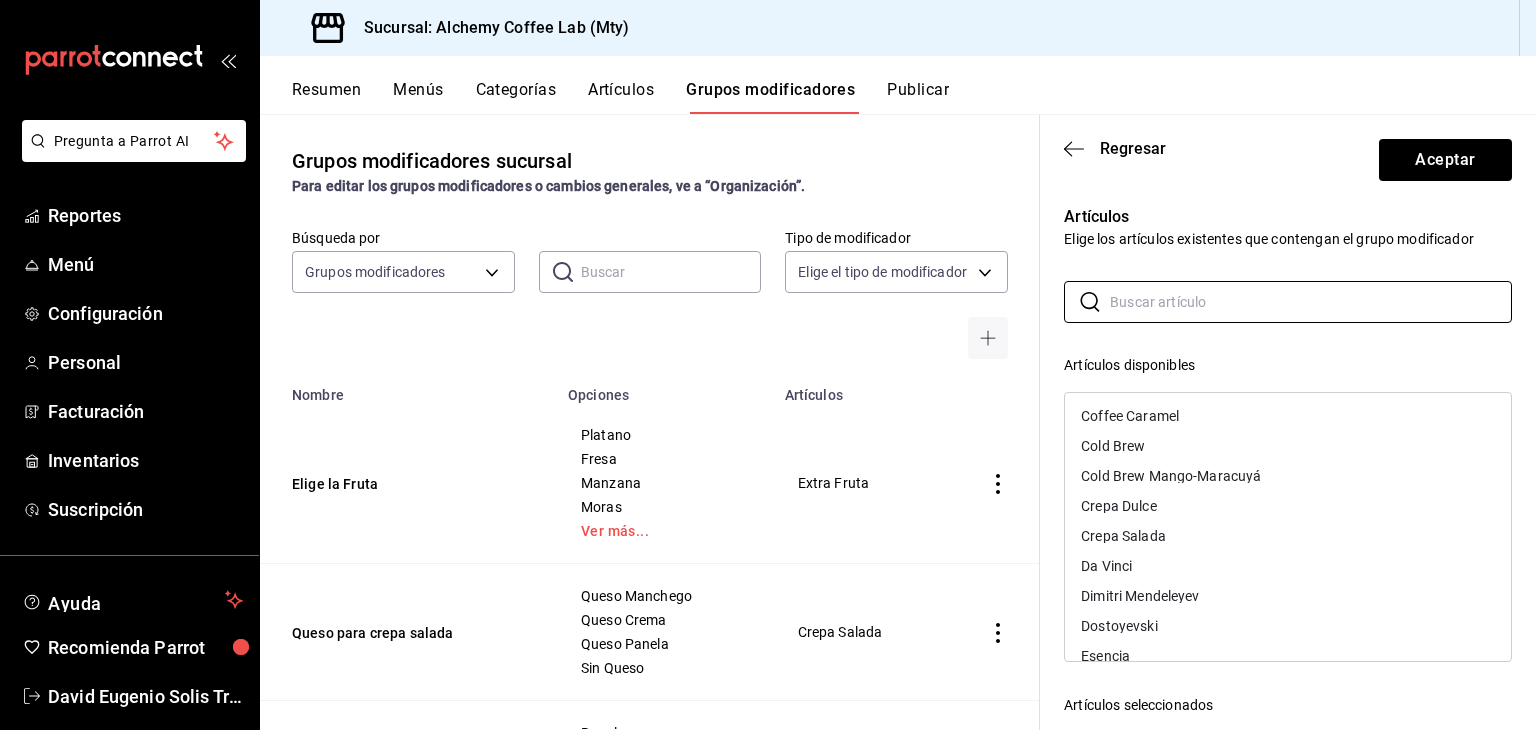 type 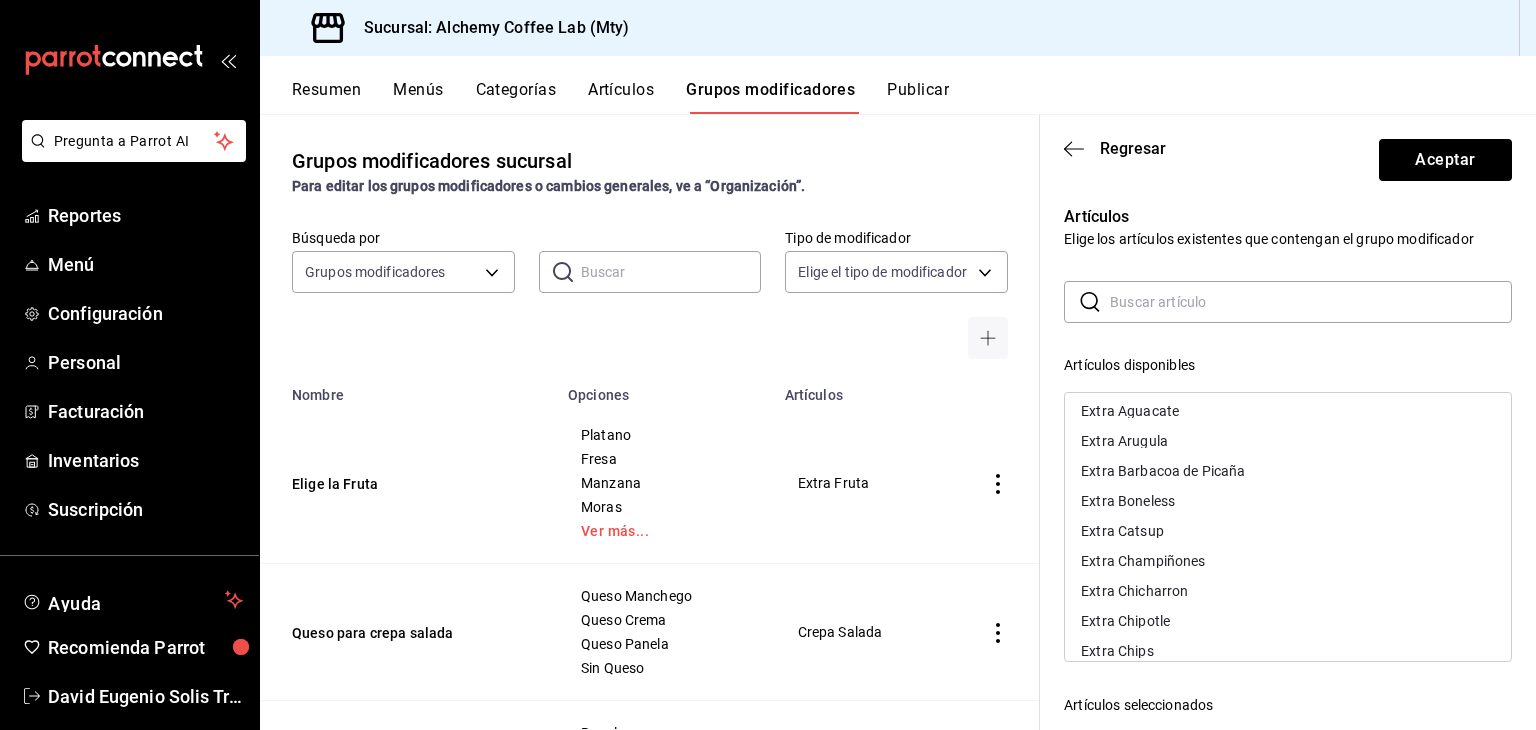 scroll, scrollTop: 1000, scrollLeft: 0, axis: vertical 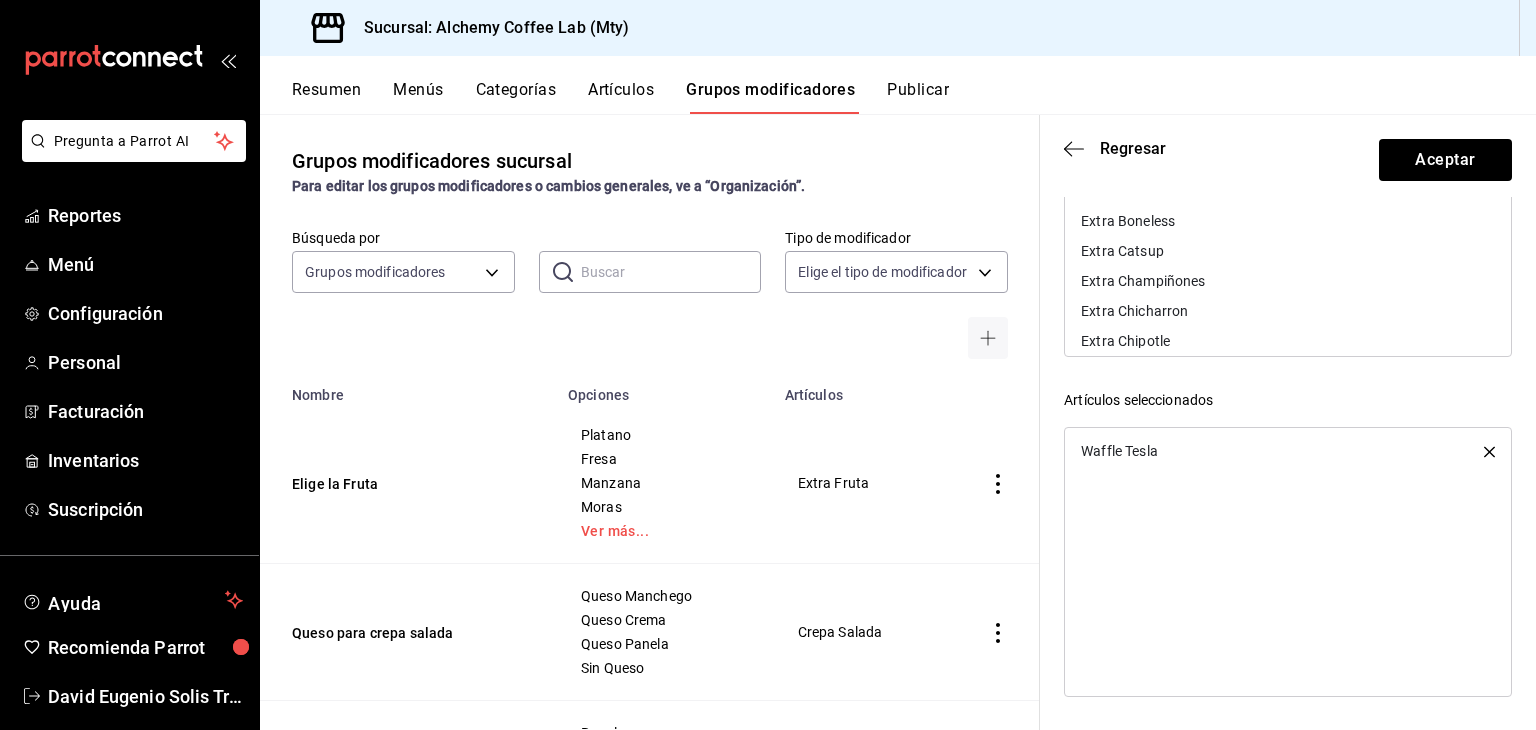 click on "Artículos disponibles Aeropress Affogato Agua Embotellada Agua Mineral Alchemy Americano Avena Bowl Banana Foam Moka Frappe Bowl de Fruta Bowl de Papas Jessie Bowl de átomos Bowl Vegan Pasteour Café de Olla Capuccino Cheesecake Ferrero Chemex Chicken n Waffle Chilaquiles Chocolate a la Cereza Chocolate Artesanal Coffee Caramel Cold Brew Cold Brew Mango-Maracuyá Crepa Dulce Crepa Salada Da Vinci Dimitri Mendeleyev Dostoyevski Esencia Espresso Espresso Macchiato Espresso Olla Tonic Eureka Extra Aderezo Extra Aguacate Extra Arugula Extra Barbacoa de Picaña Extra Boneless Extra Catsup Extra Champiñones Extra Chicharron Extra Chipotle Extra Chips Extra Chispas Extra Crema Extra Crema Batida Extra Espinacas Extra Espresso Extra Extraccion Extra Frijoles Extra Fruta Extra Grano Beneficiado Extra Grano Opus Extra Huevo Estrellado Extra Huevo Revuelto Extra Jalapeños Extra Jarabe Banana Extra Jarabe Crema Irlandesa Extra Jarabe Menta Extra Jarabe Peanut Butter Extra Jarabe Vainilla Francesa Extra Keroseno" at bounding box center (1288, 370) 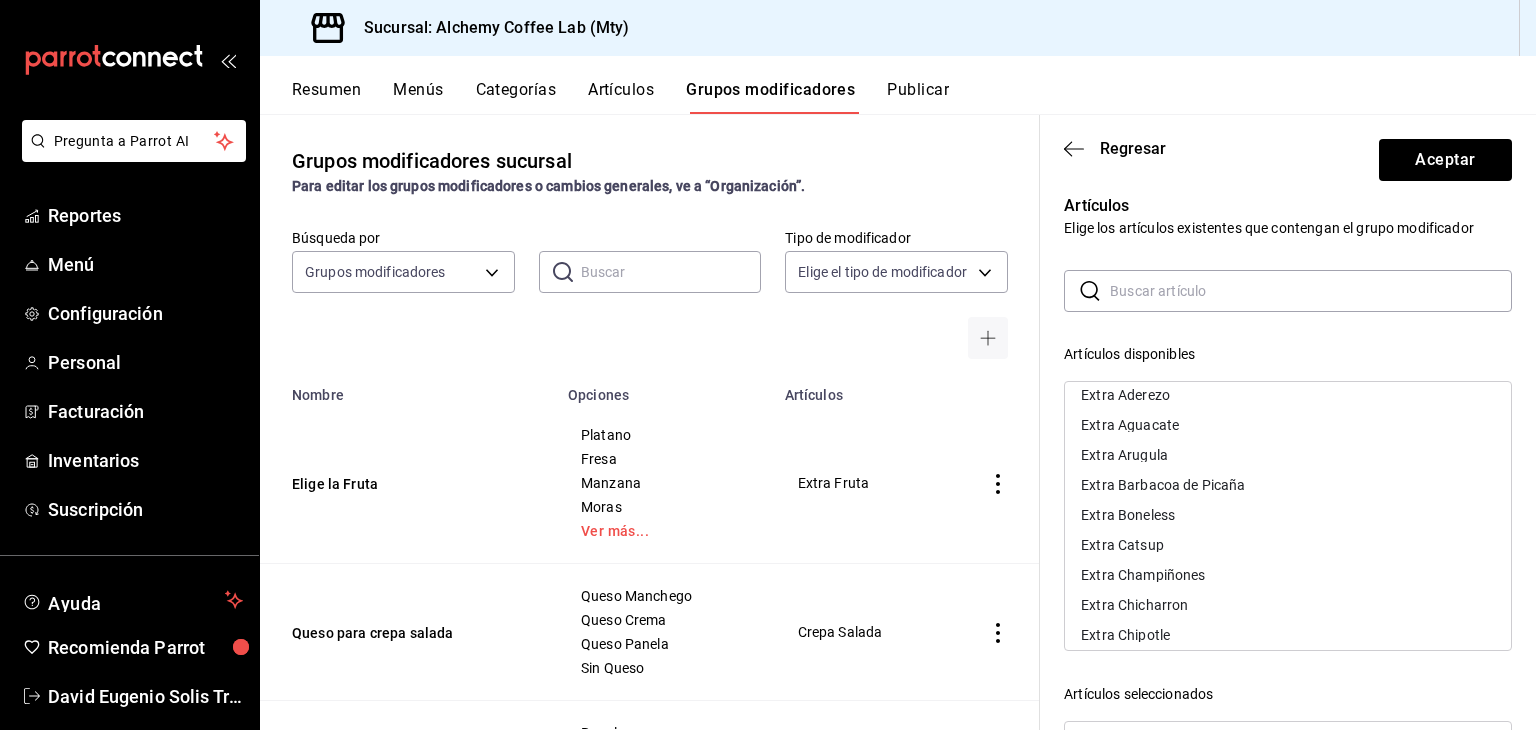 scroll, scrollTop: 0, scrollLeft: 0, axis: both 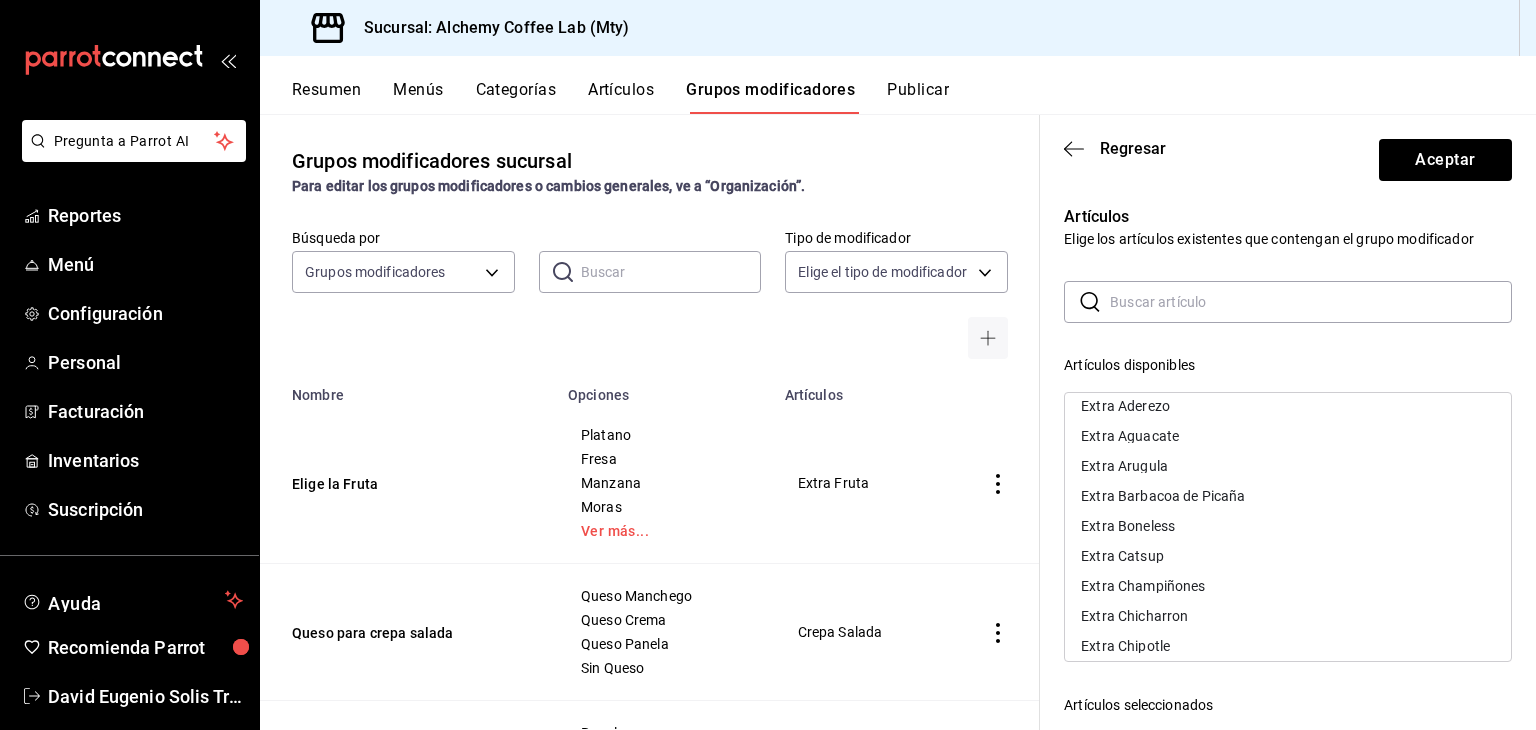 click on "Artículos disponibles" at bounding box center (1288, 365) 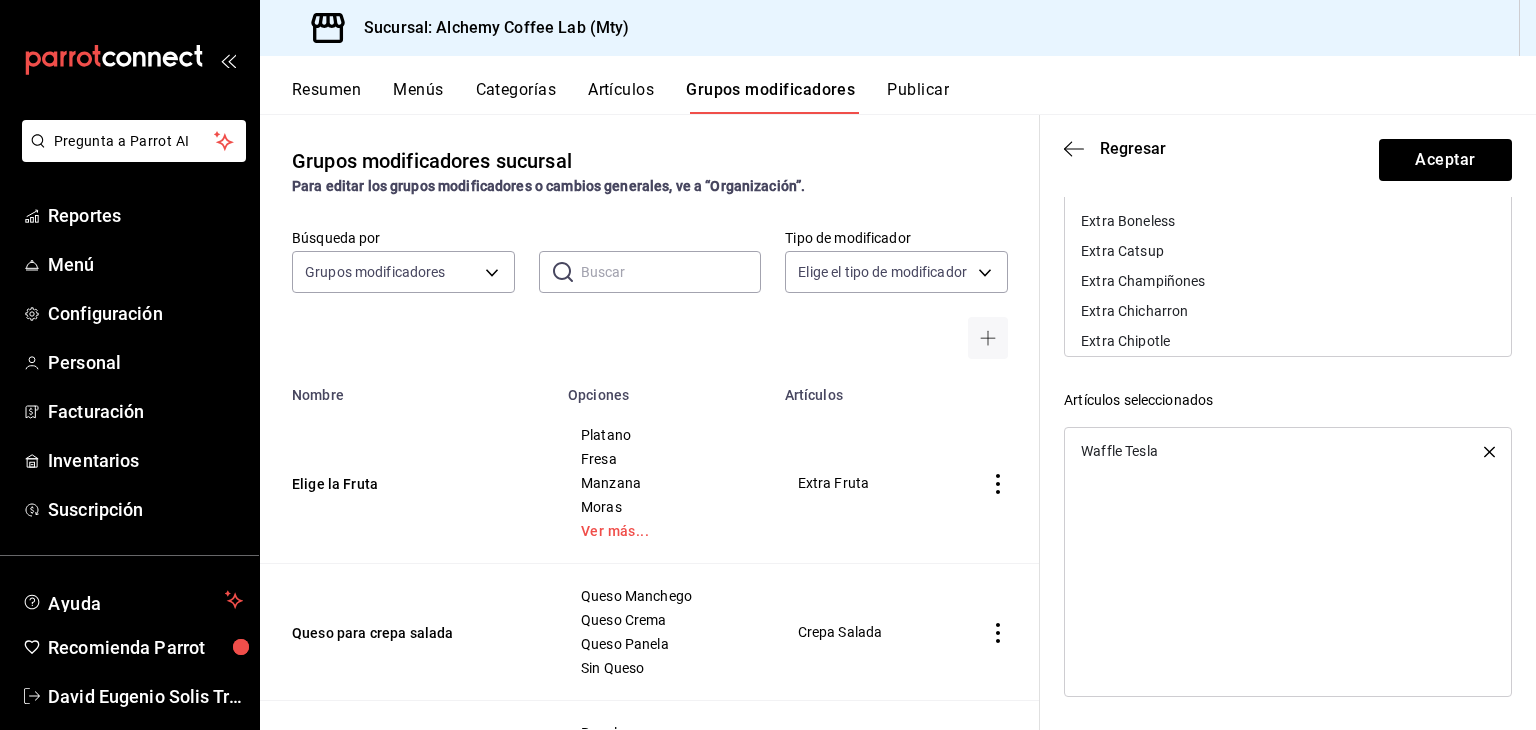 scroll, scrollTop: 0, scrollLeft: 0, axis: both 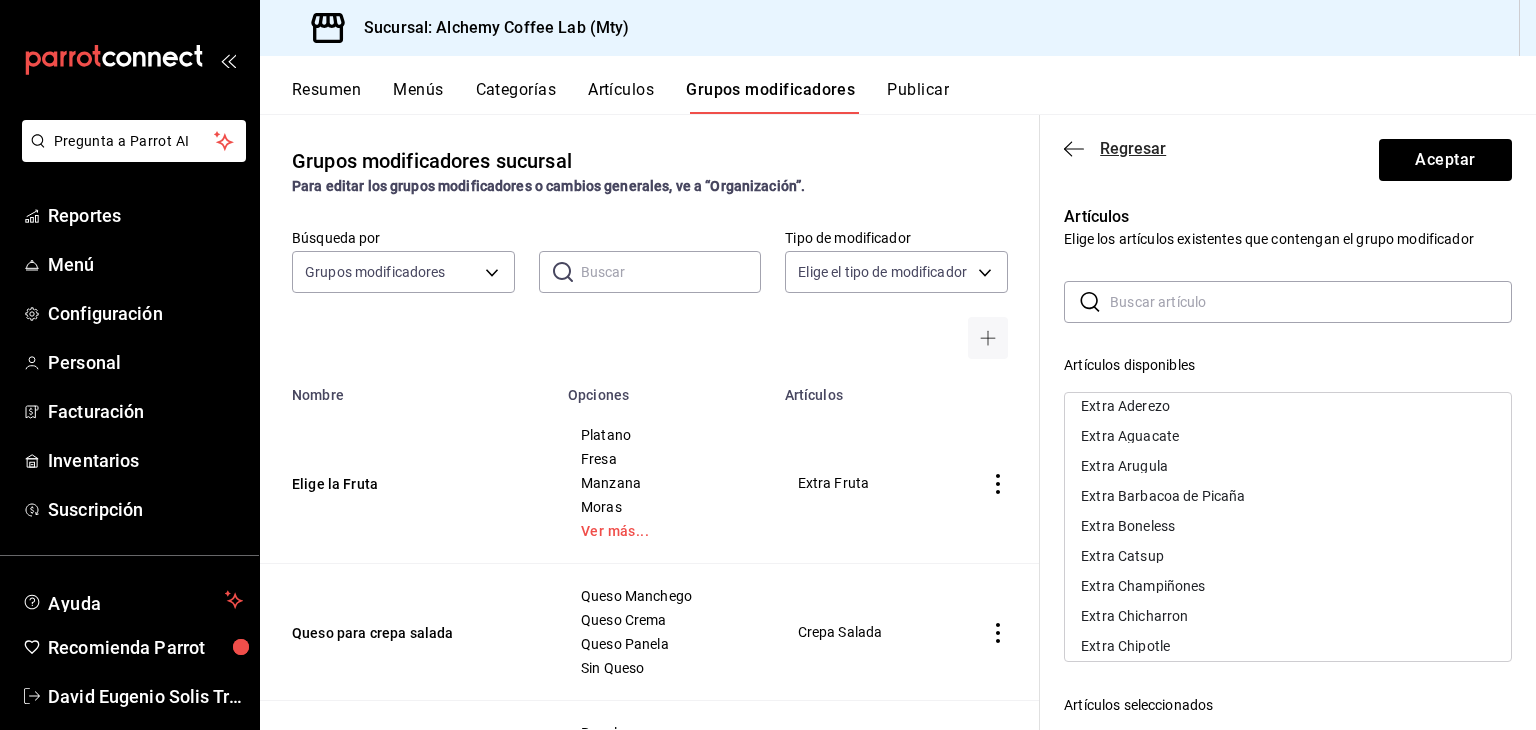 click on "Regresar" at bounding box center [1133, 148] 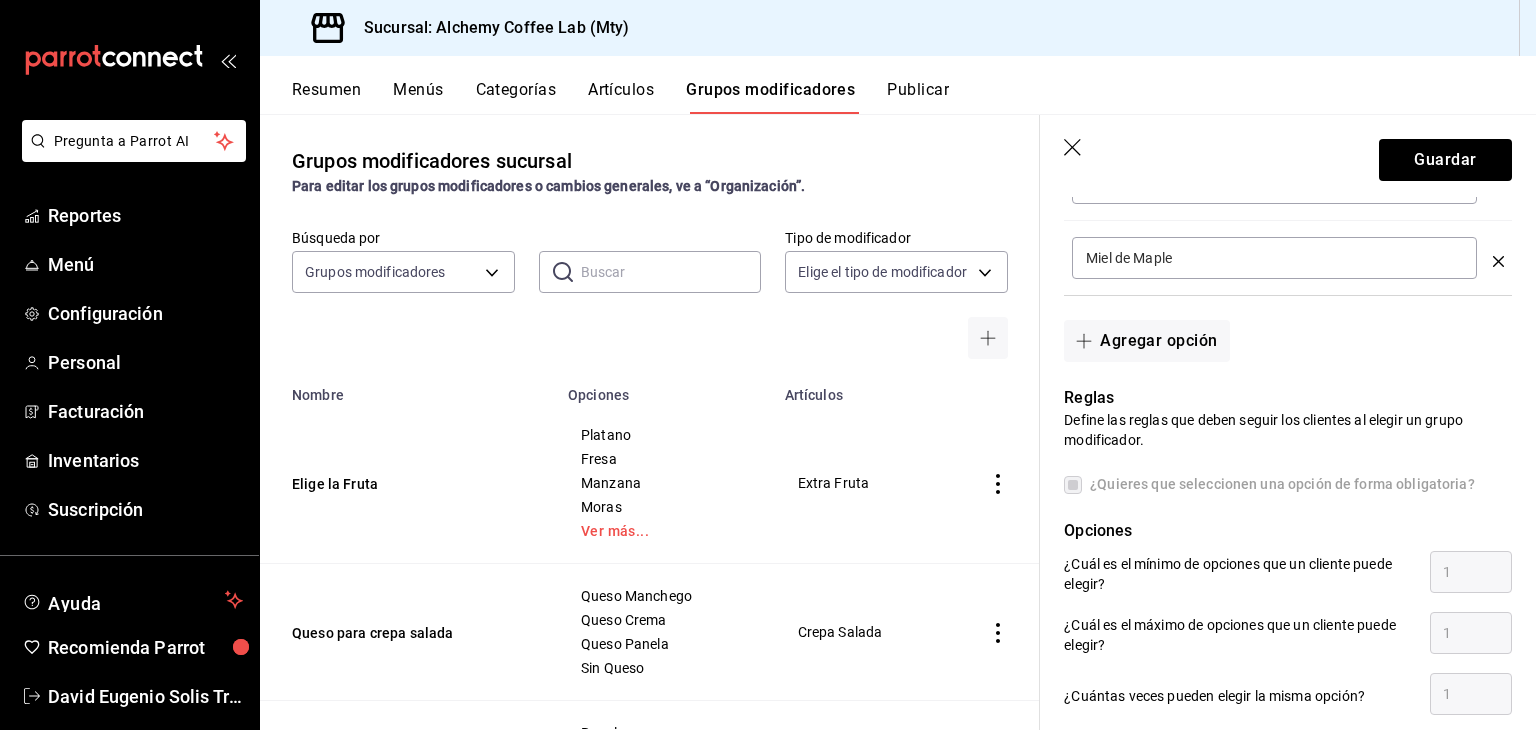 scroll, scrollTop: 1013, scrollLeft: 0, axis: vertical 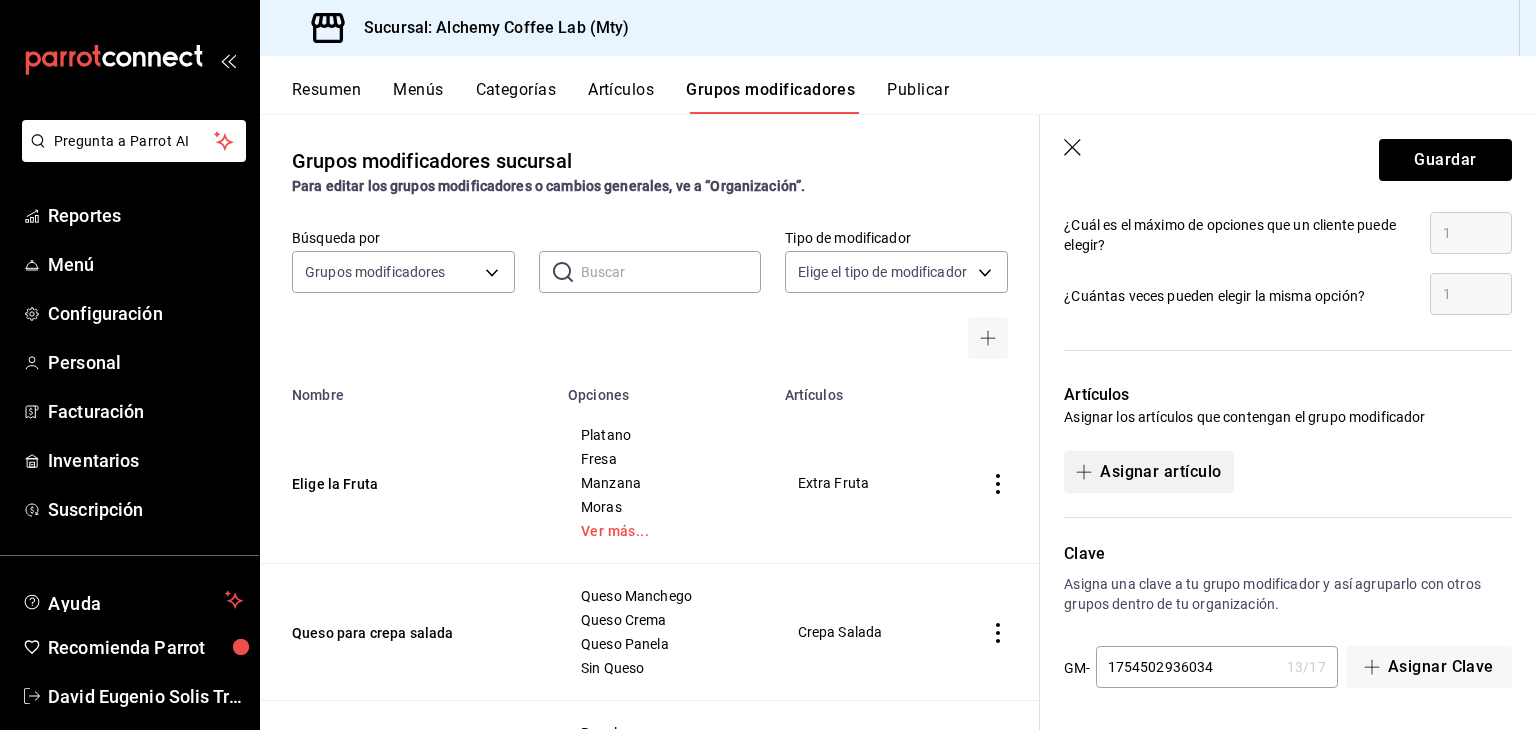 click on "Asignar artículo" at bounding box center [1148, 472] 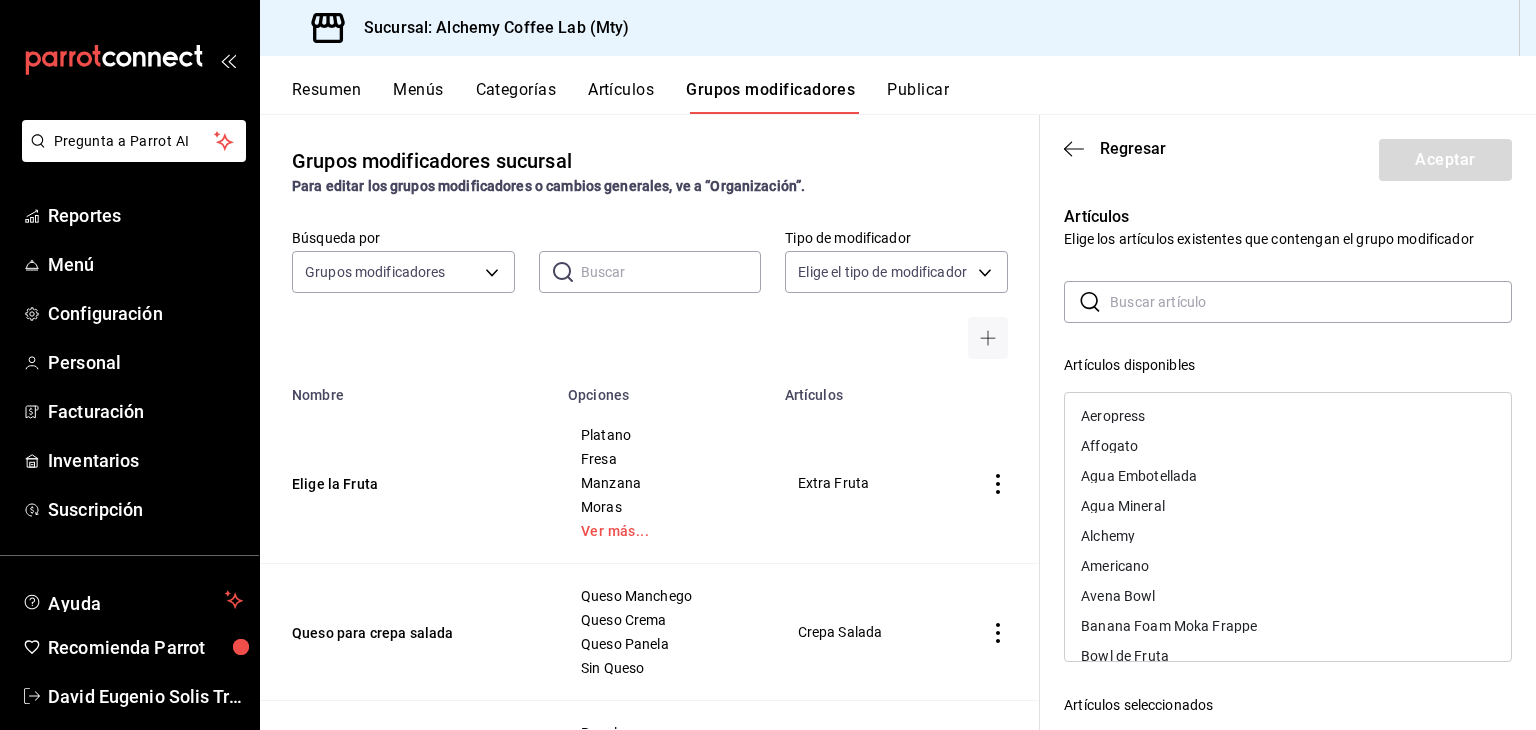 click at bounding box center (1311, 302) 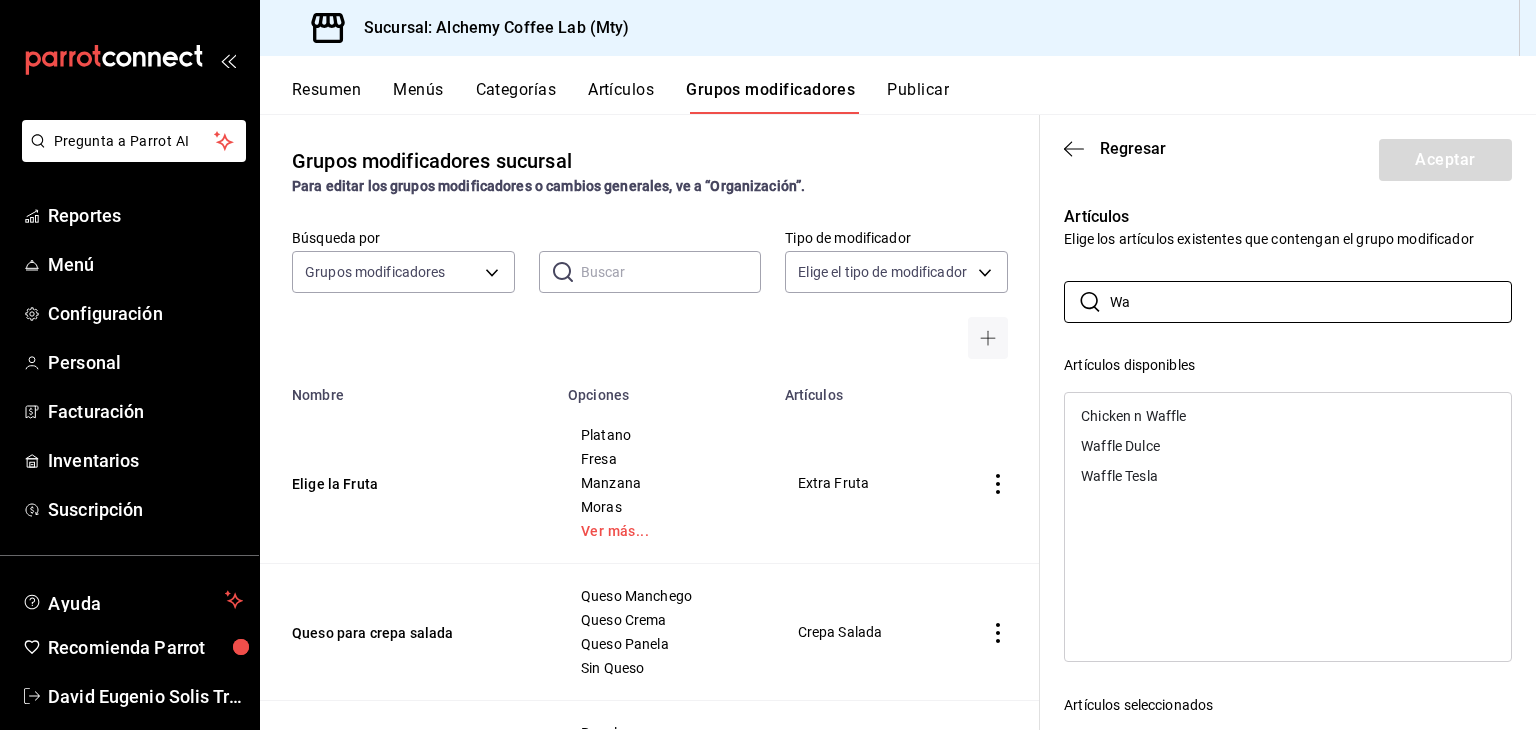 type on "Wa" 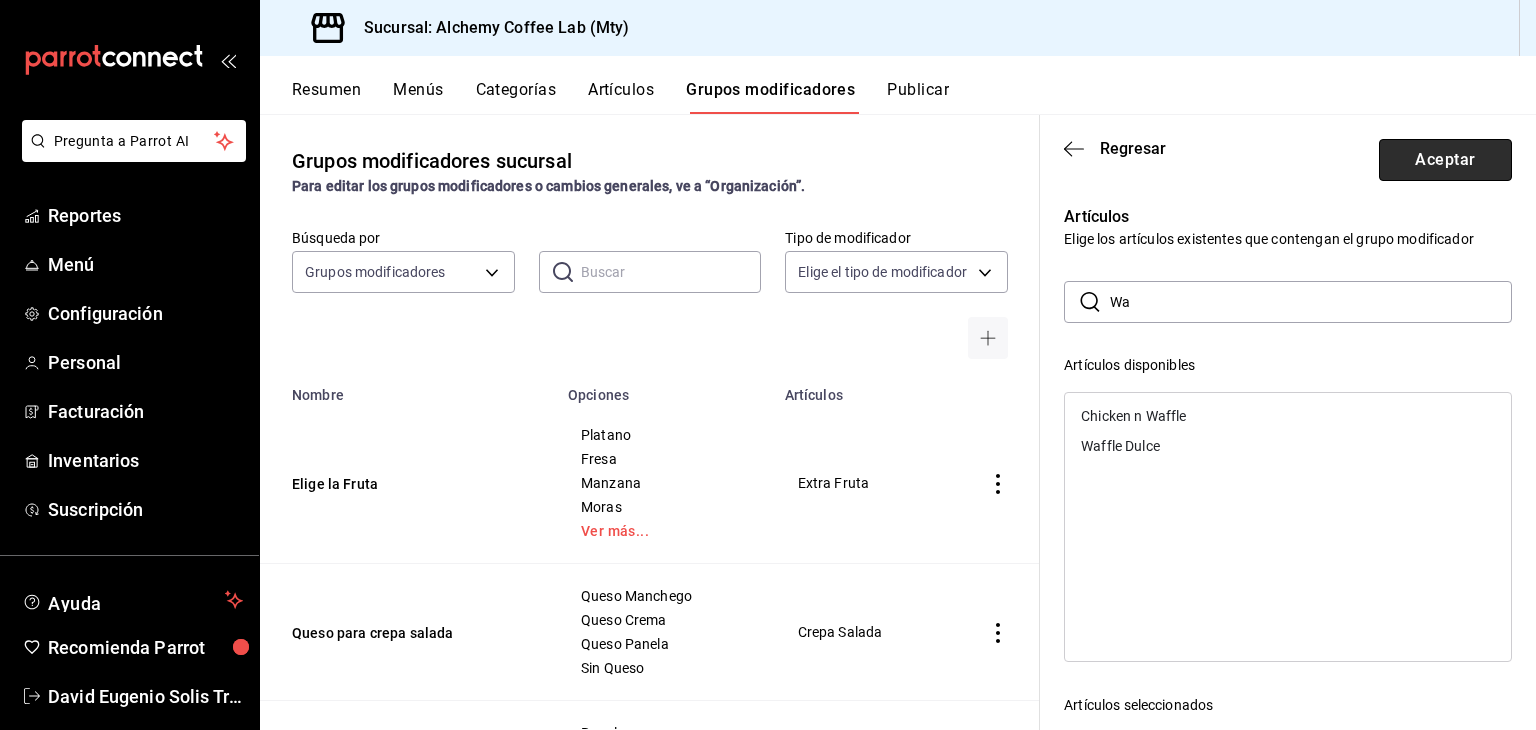 click on "Aceptar" at bounding box center (1445, 160) 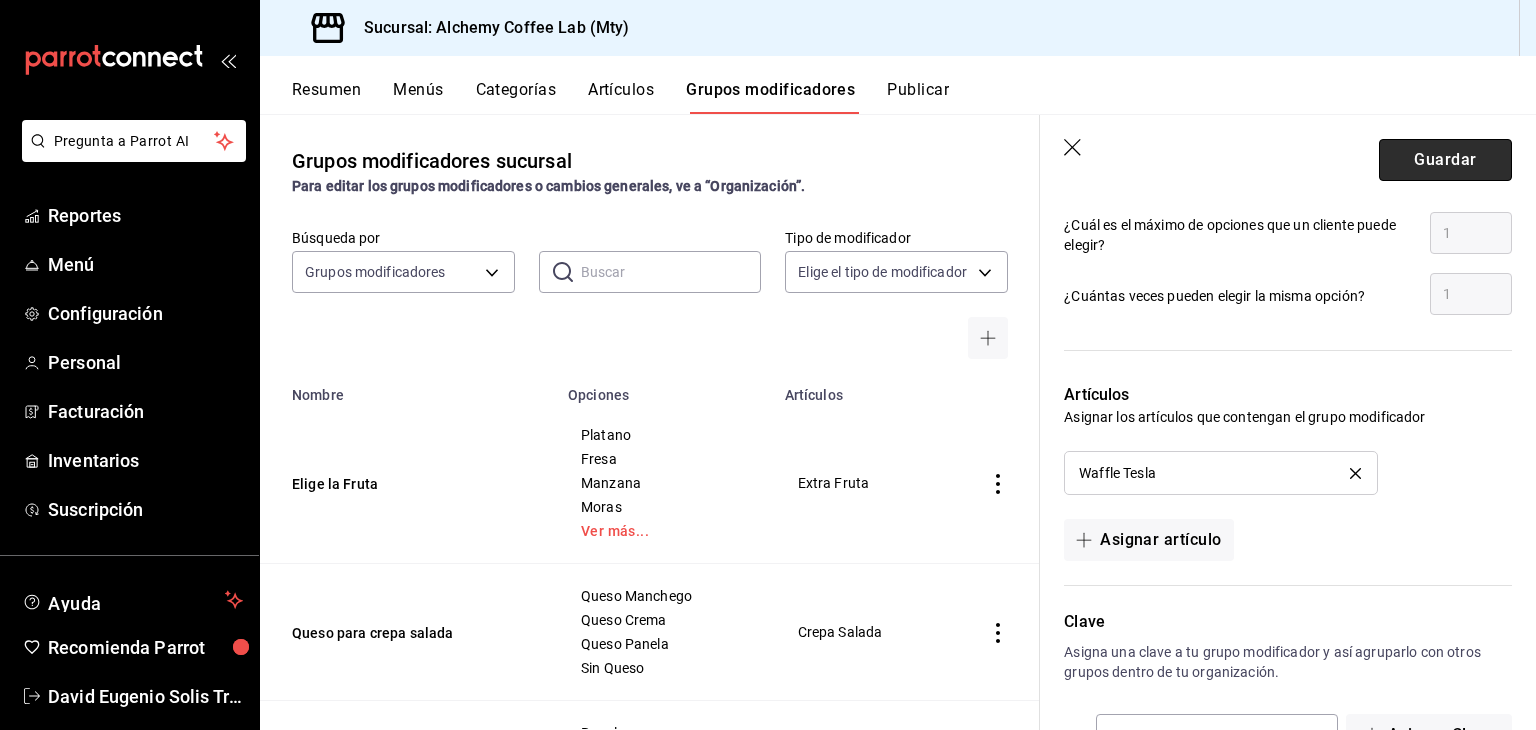 click on "Guardar" at bounding box center (1445, 160) 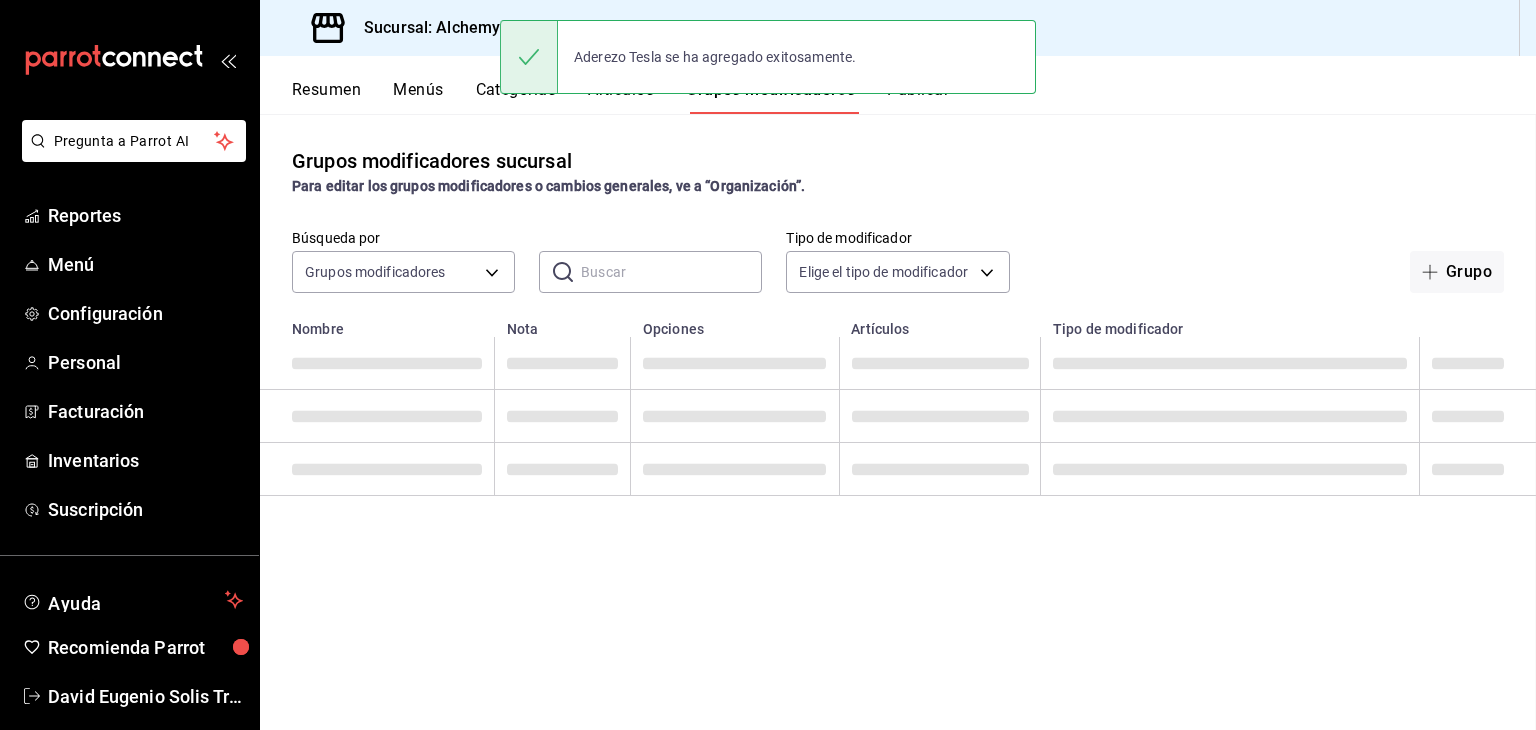 scroll, scrollTop: 0, scrollLeft: 0, axis: both 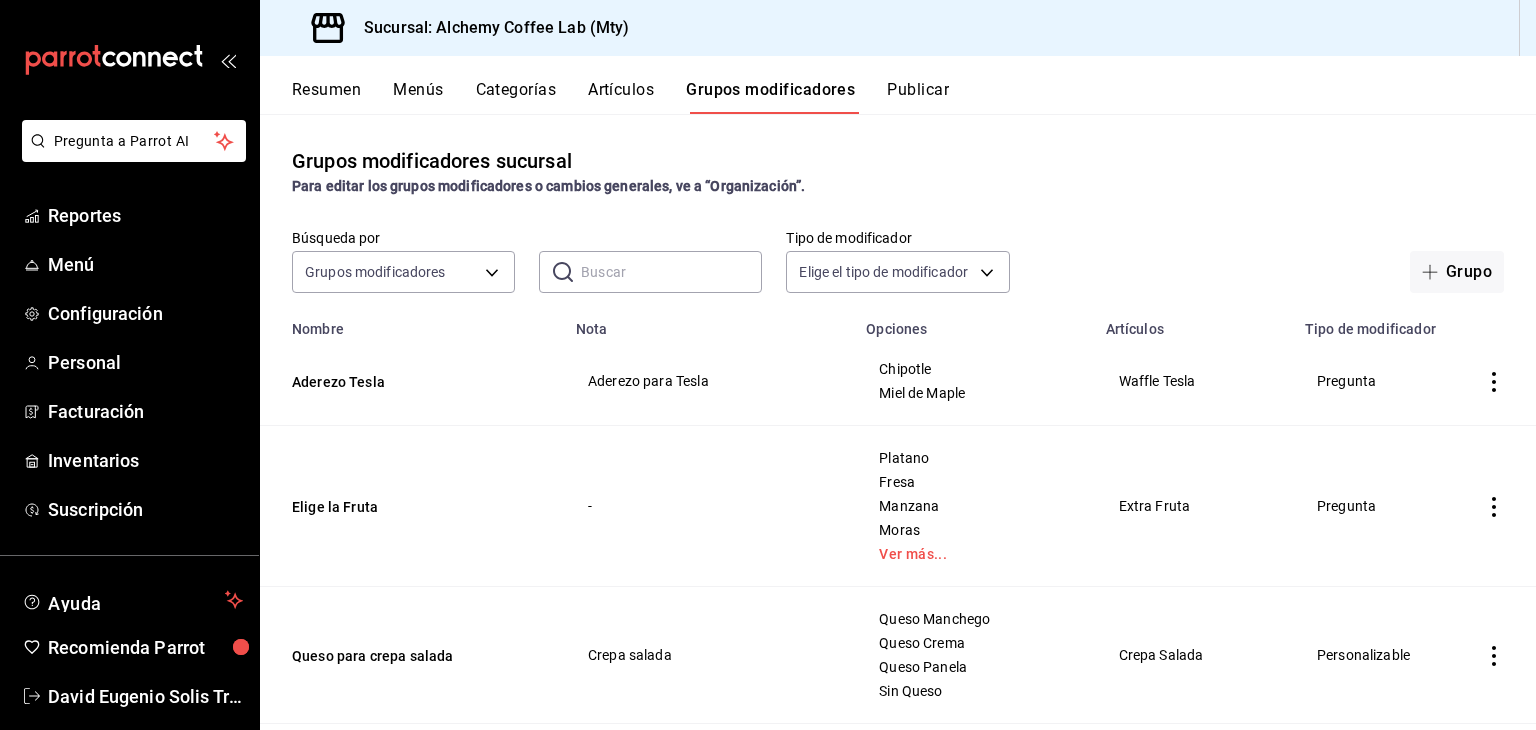 click on "Artículos" at bounding box center (621, 97) 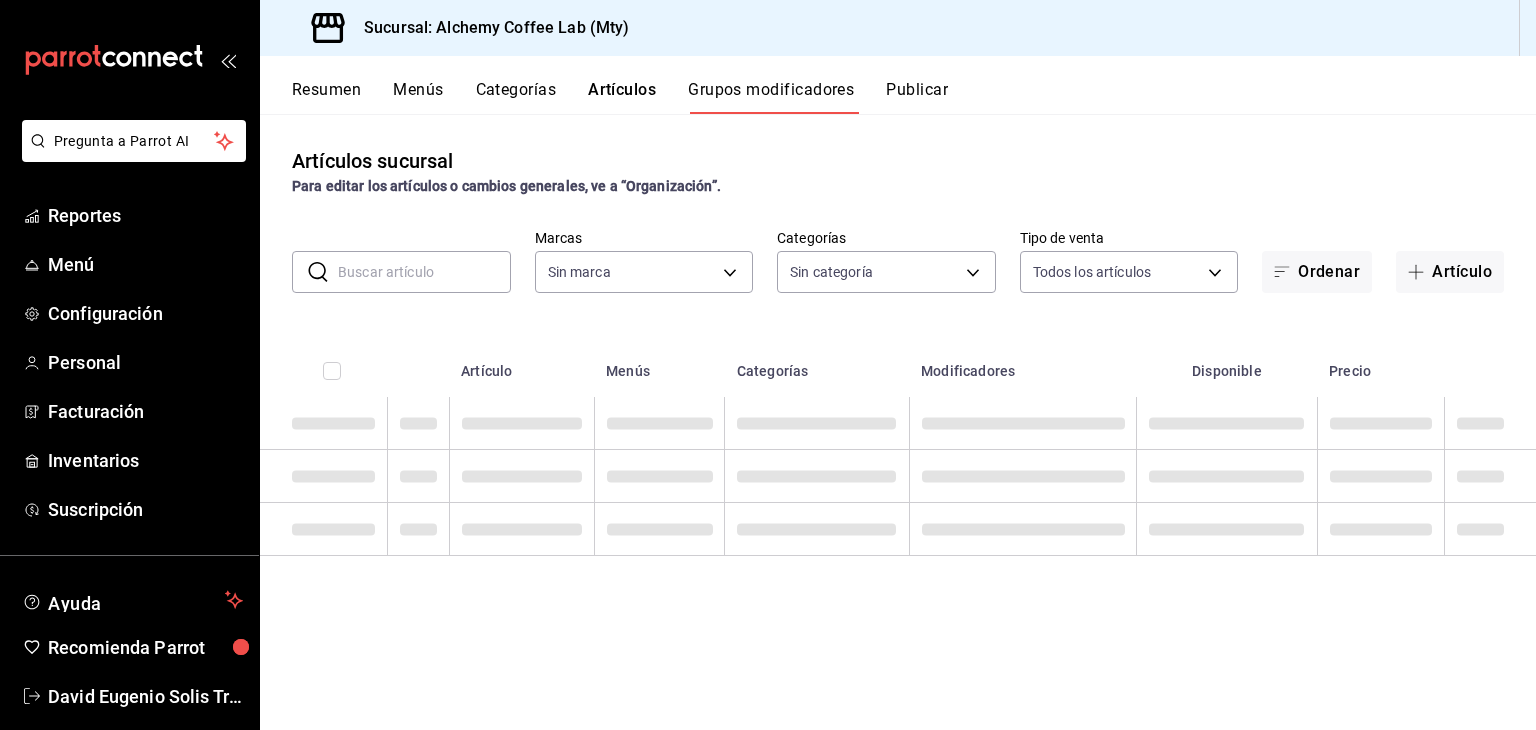 type on "147fd5db-d129-484d-8765-362391796a66" 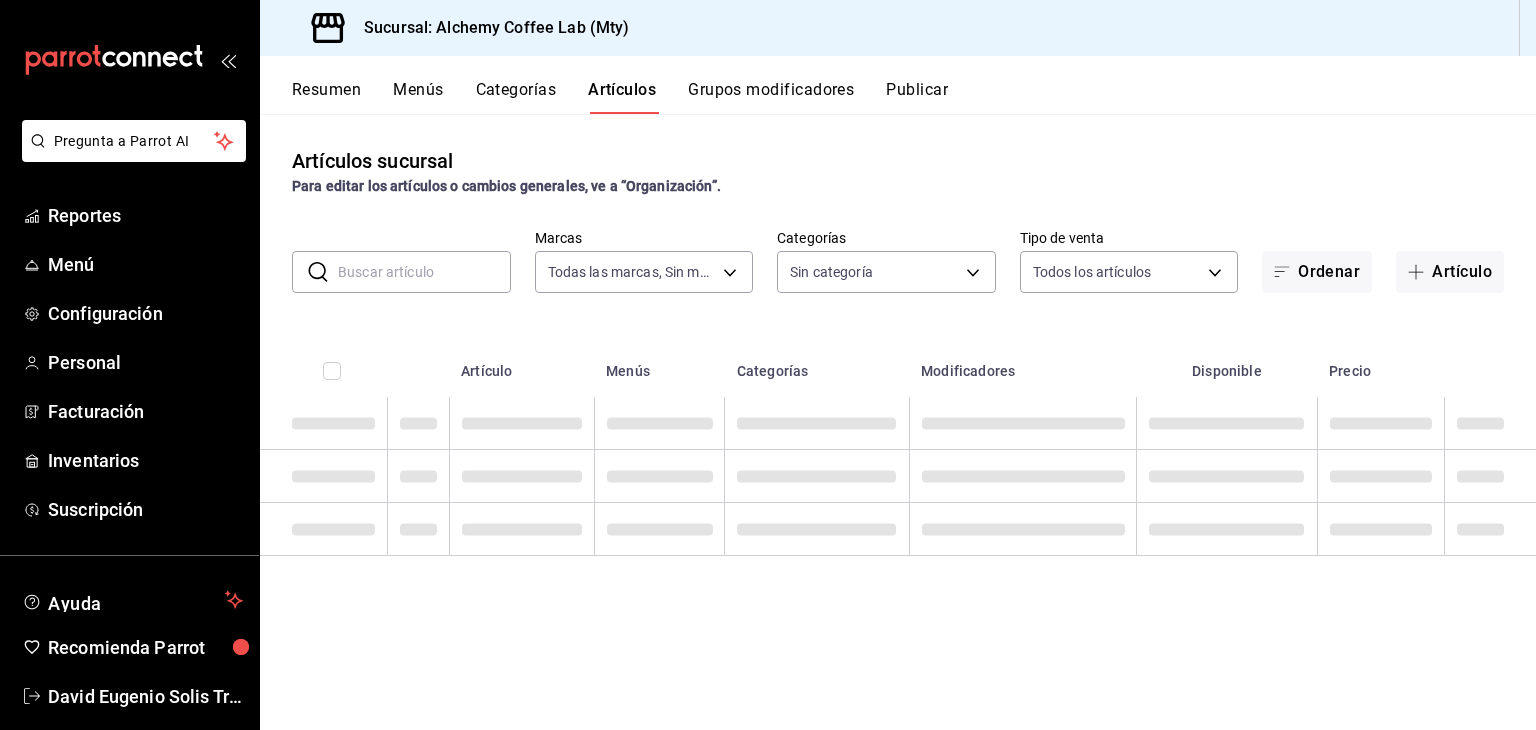 type on "147fd5db-d129-484d-8765-362391796a66" 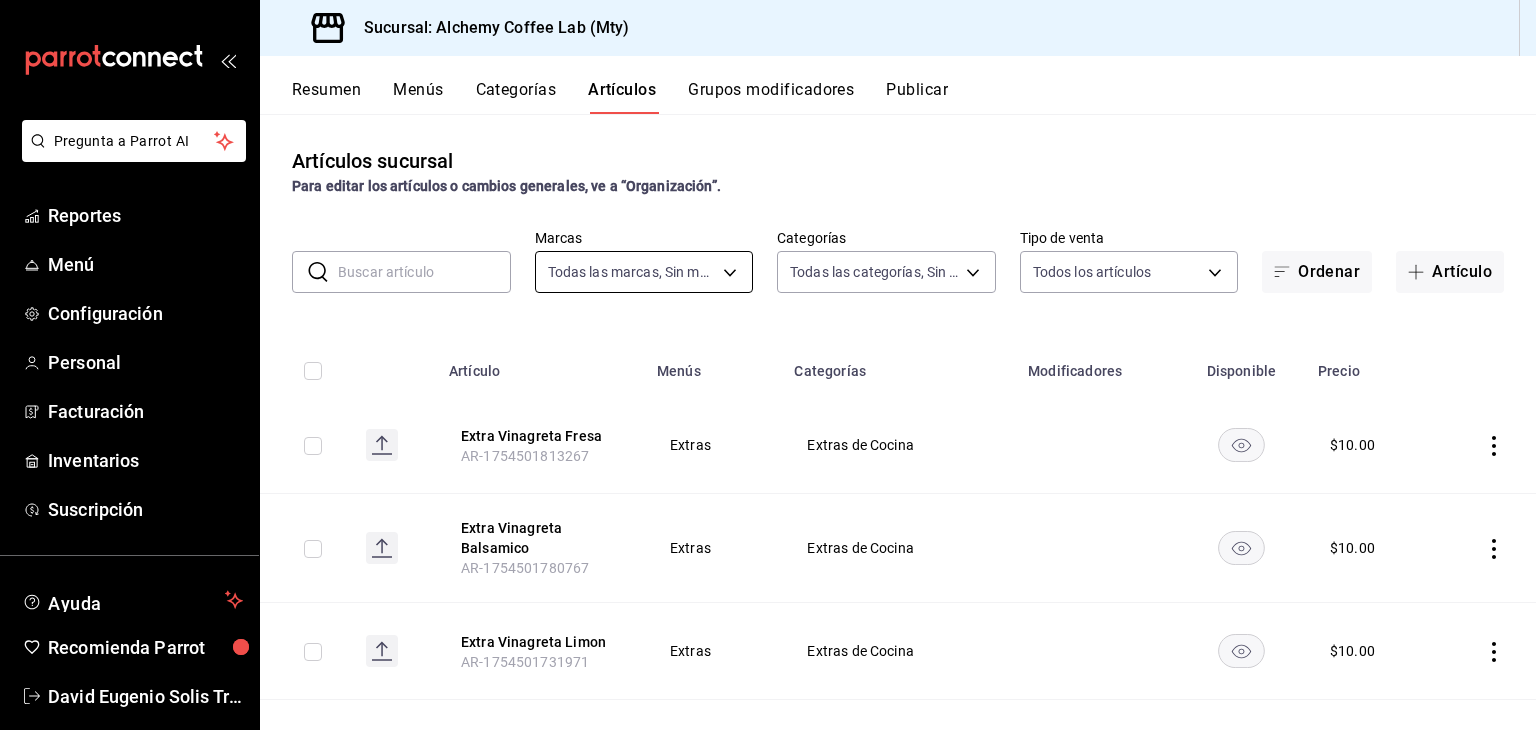 type on "22b06866-db8b-4db9-b95b-35e3e4a85507,fbaa8fe5-68e7-491d-b03f-ce844aa474e7,f0176ca4-5dc3-42f0-a21f-54796b2d6ce4,c4f1b2b2-4cec-4db9-a310-abf4beb25226,6e561742-6cfe-4428-bdd7-98f947b897f7,ed96c675-c7ed-4458-b82b-32ea0ae9920c,2e3e028b-89e5-4003-abc7-67012b64c3c6,f9ecfb5f-2d86-470a-83ef-3d4616404b79,4dbf6704-01f8-4ae7-b143-5fb9fa4fa204,475d1d53-3dd2-4a4e-b59e-75da982537cc,9128c269-13cc-49c0-a61c-98ae135d2966,1489ea8f-3c5b-4bed-8712-fb1efc8e1484,237dd9fd-525f-4126-935d-1d618c95d359,1759a289-da96-444c-a3da-589932e8f911,32a25308-5a1a-4b27-9101-20aae4ecbe3b,5720fba0-4b3c-4af1-99c2-310b9d32b626,6f391e13-d369-4fd1-9e07-81fa35695065,6cee18f7-63d6-4ae0-a5fa-7f66450c5234,8f56fa9d-b5f7-423d-8f11-eda24a9be7dc,0959238c-b2f0-4e50-a72b-9acd913a0e6d,87d7d329-ef4d-4ea2-b0cc-7aa43f232e86,0d94947a-2237-44fd-9659-405017dccbcb,4f878af2-bd33-4ff2-b57a-7be79110d9e1,7dbad2d2-8702-4494-bd85-95c08bbe0766,19e81b95-3a6a-45a7-b76c-705b7ea18356,ab0ce2b7-02f2-4a6d-b2a0-8d884bdd482f,f61d6689-96be-4dbf-b04d-1c056a84d092,bbe26e67-8ee3-44bb-aa4..." 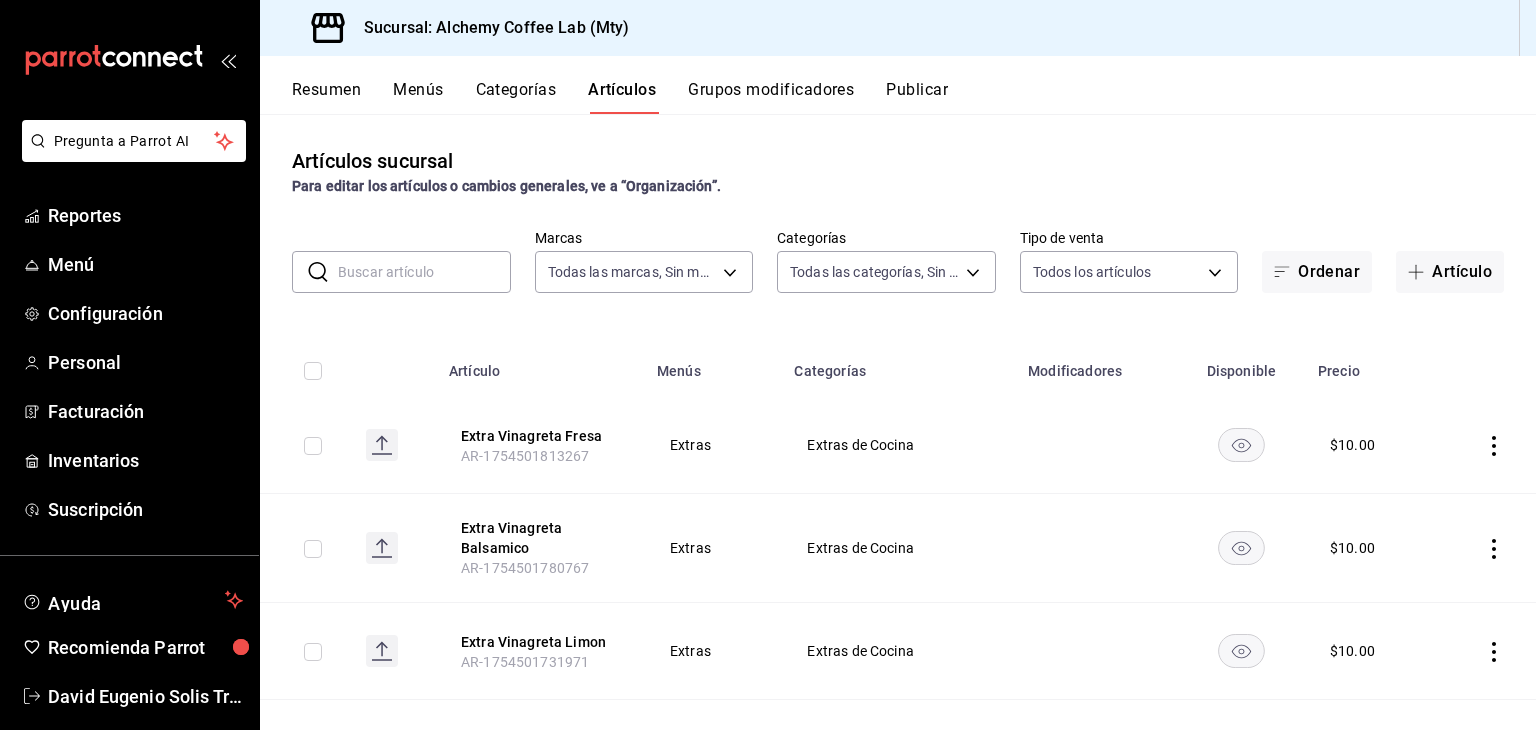 click at bounding box center [424, 272] 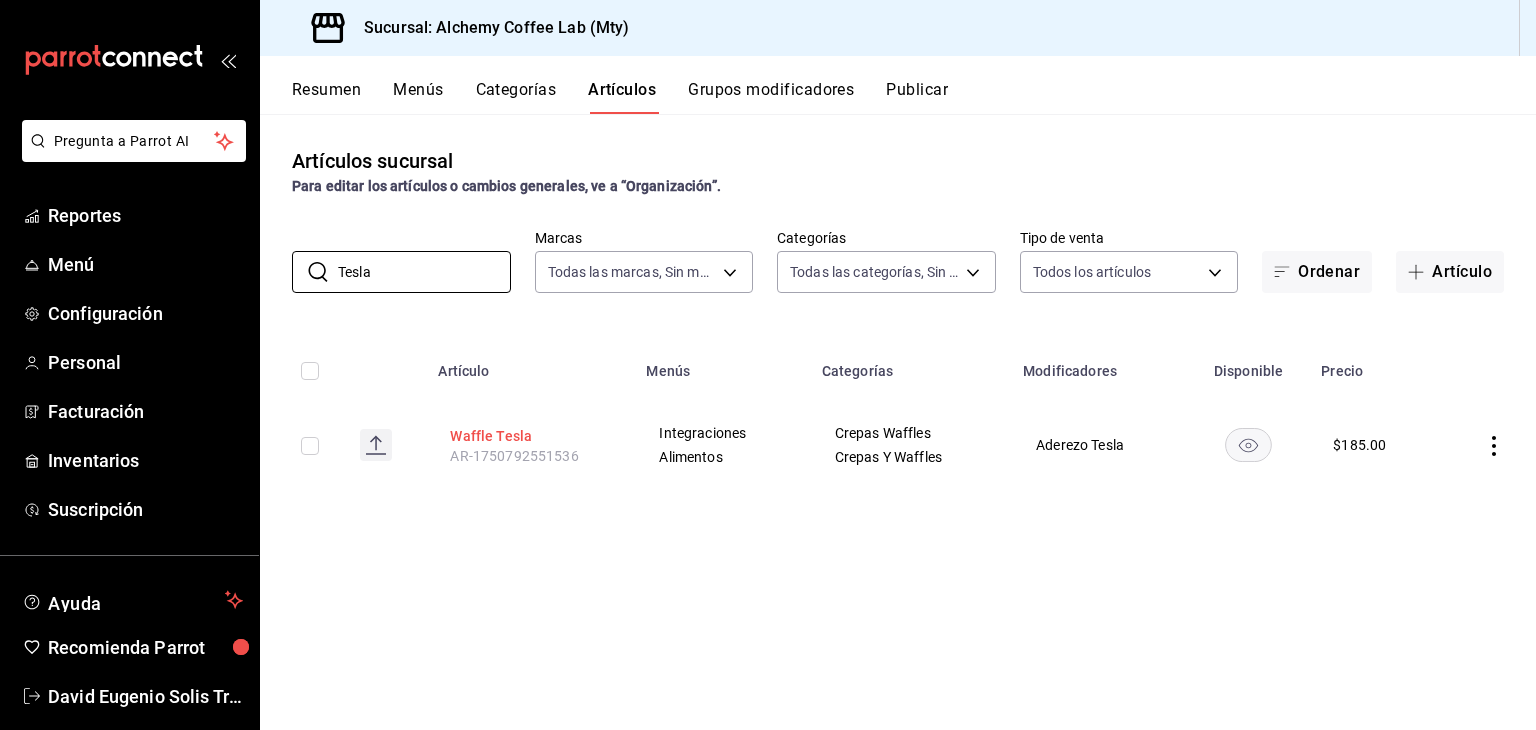 type on "Tesla" 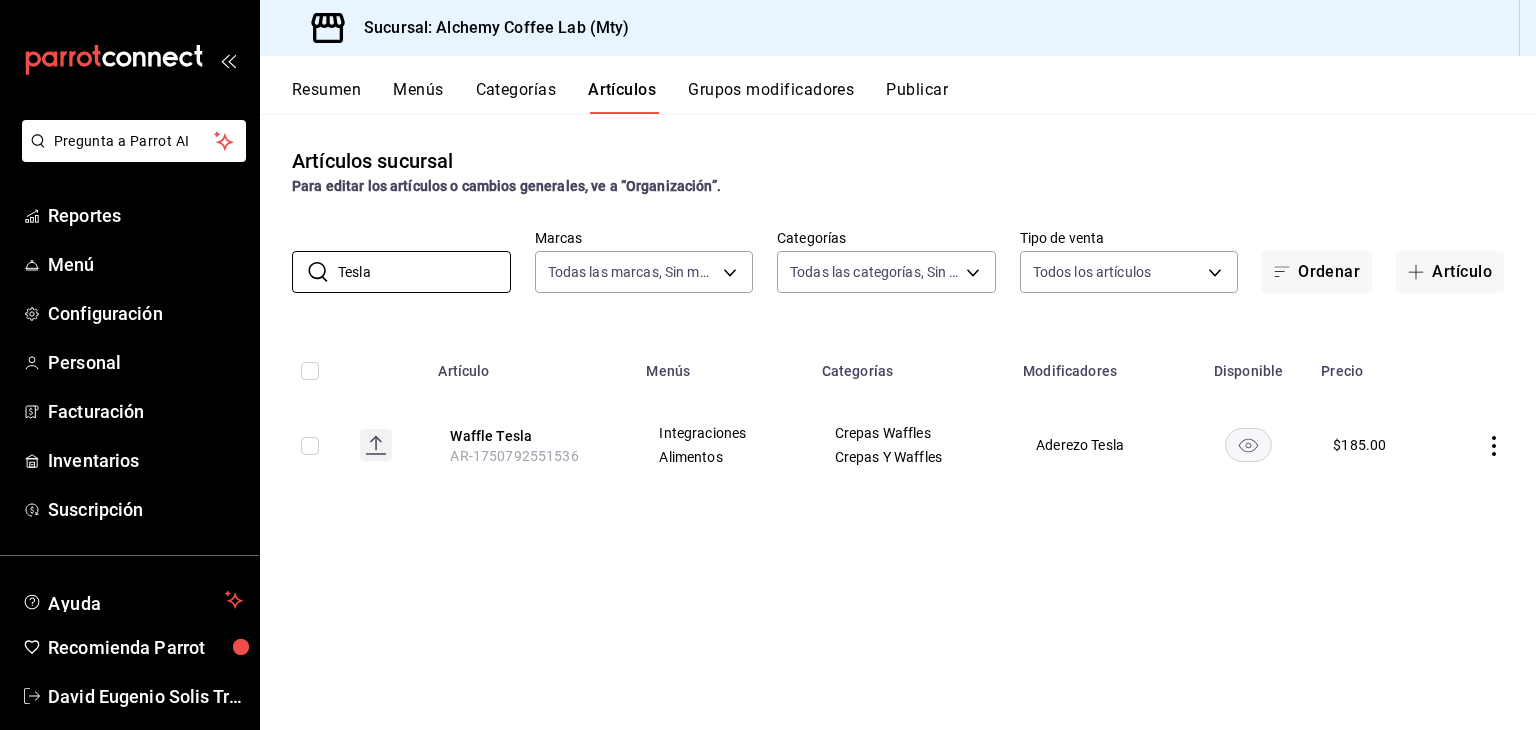 drag, startPoint x: 480, startPoint y: 441, endPoint x: 520, endPoint y: 437, distance: 40.1995 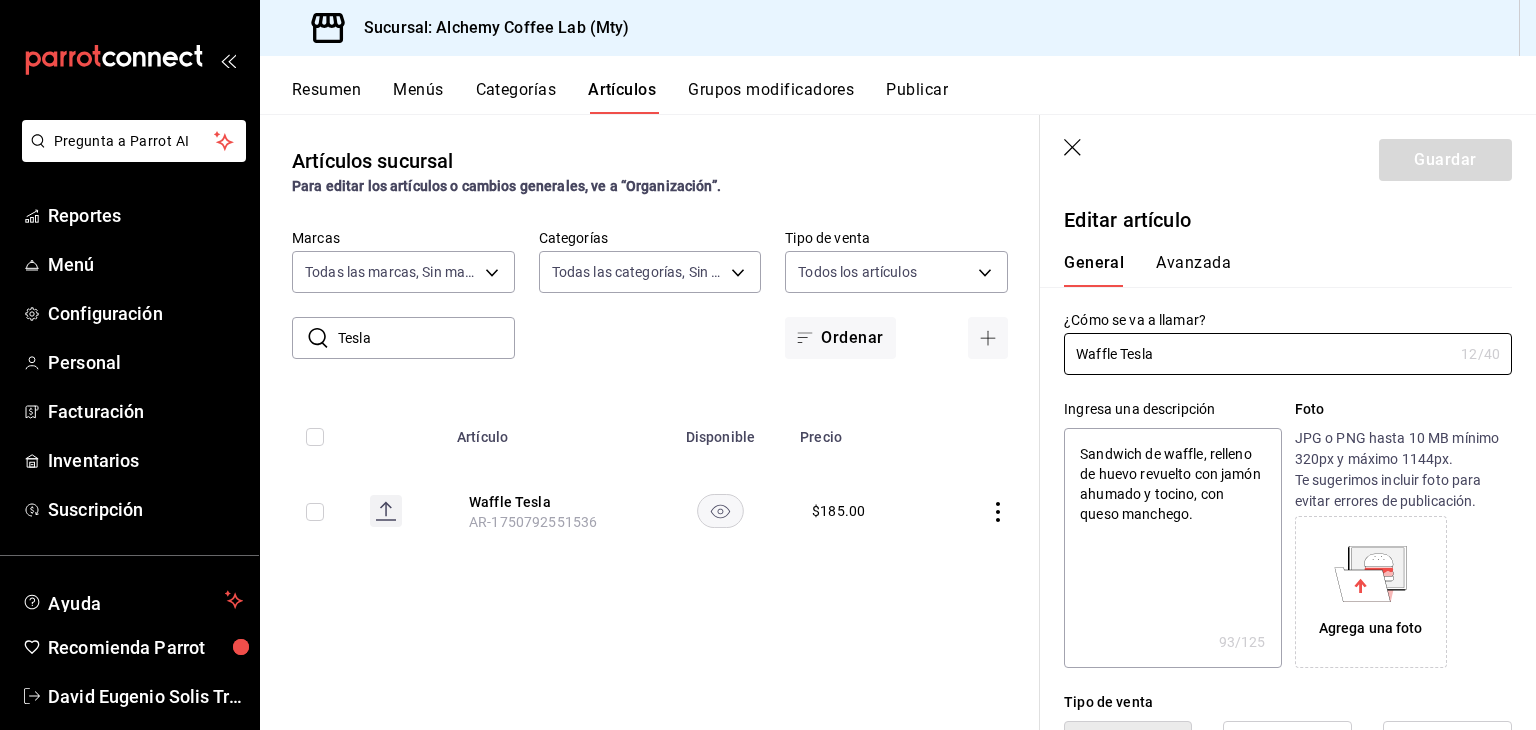type on "x" 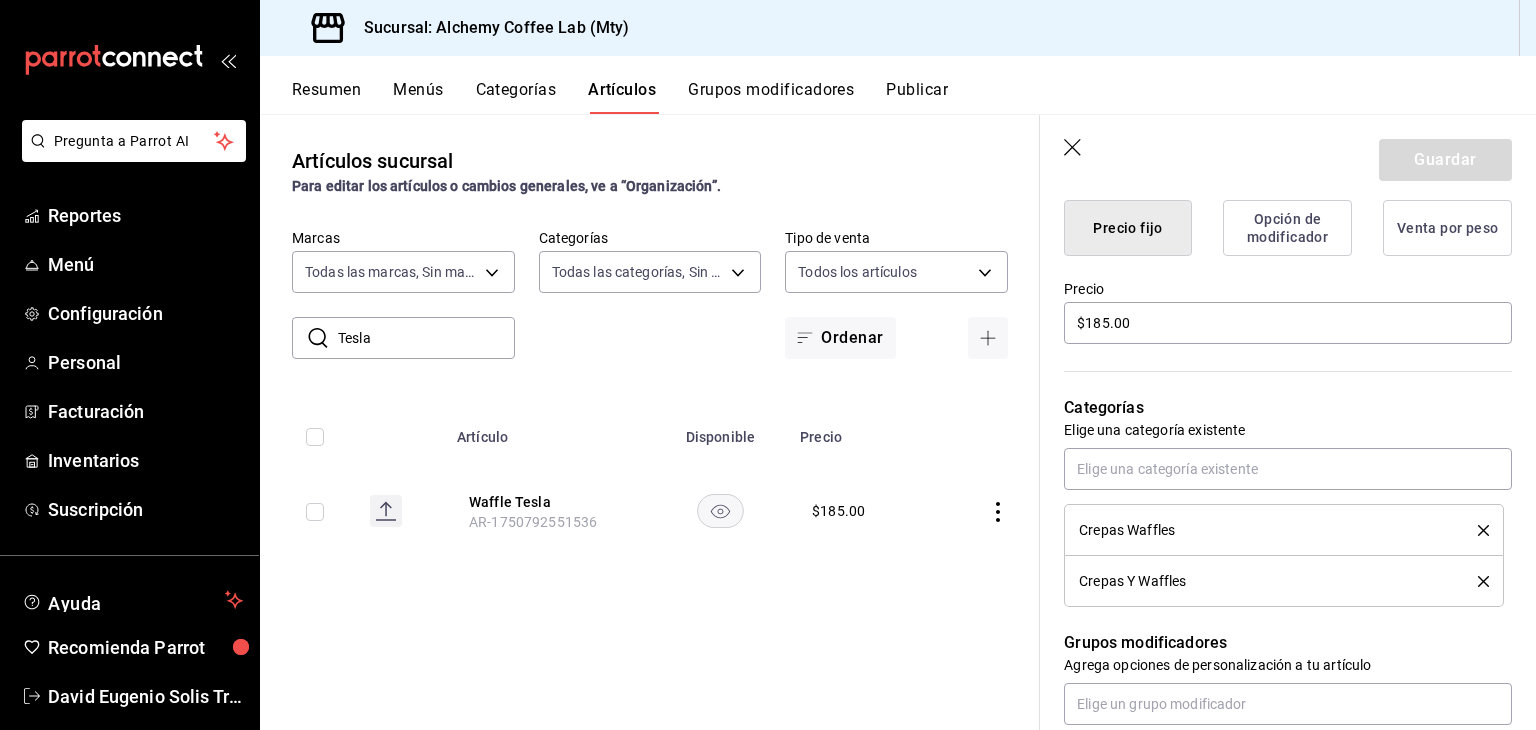 scroll, scrollTop: 500, scrollLeft: 0, axis: vertical 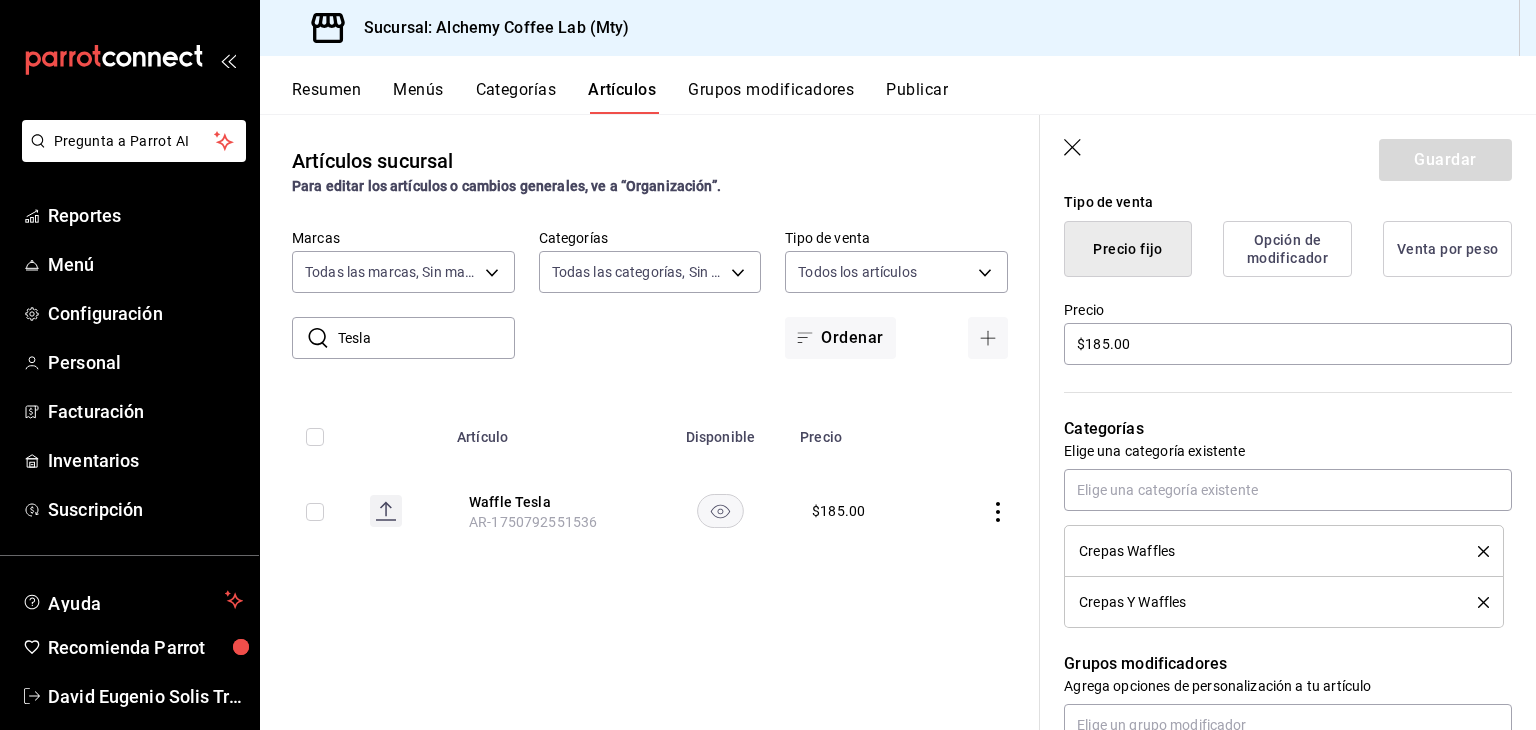 click 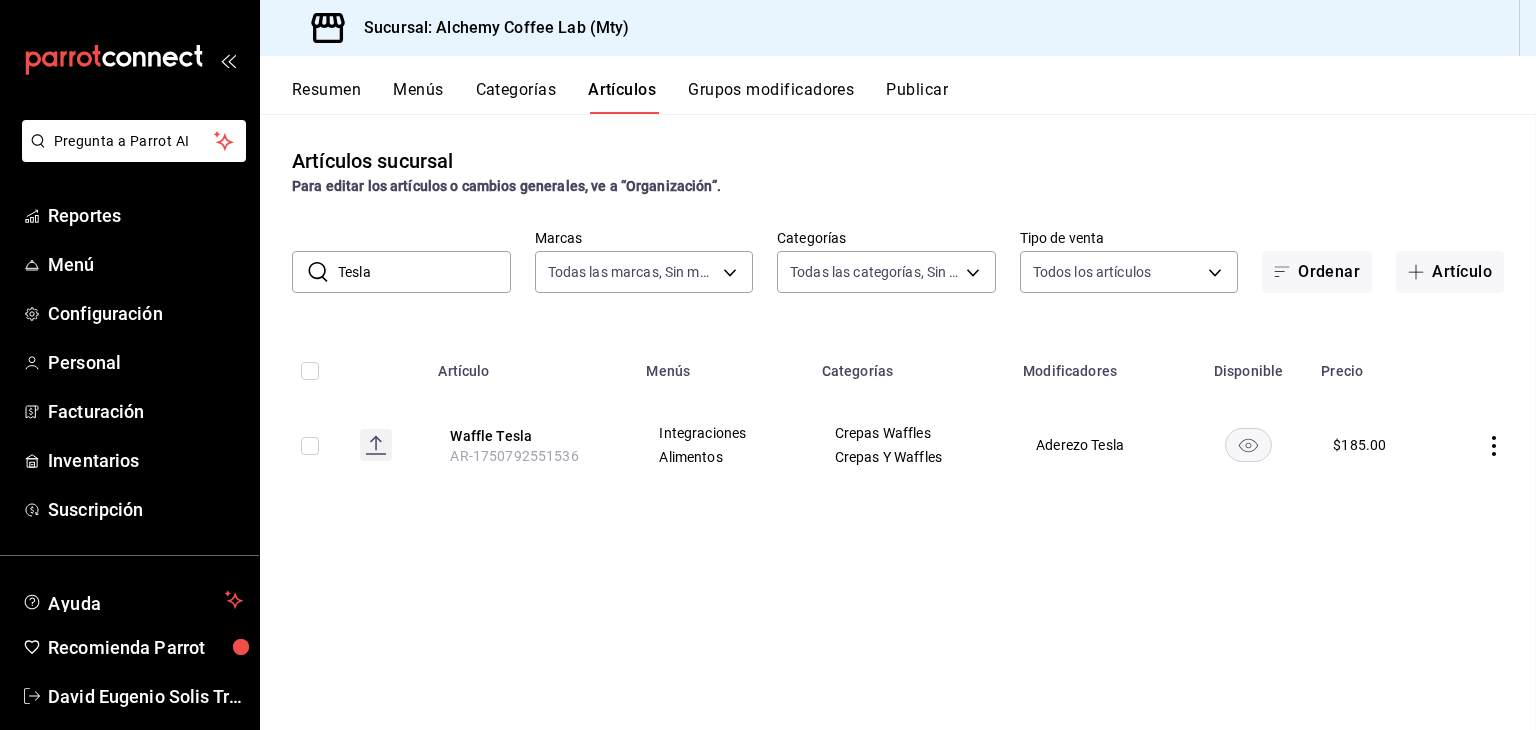 scroll, scrollTop: 0, scrollLeft: 0, axis: both 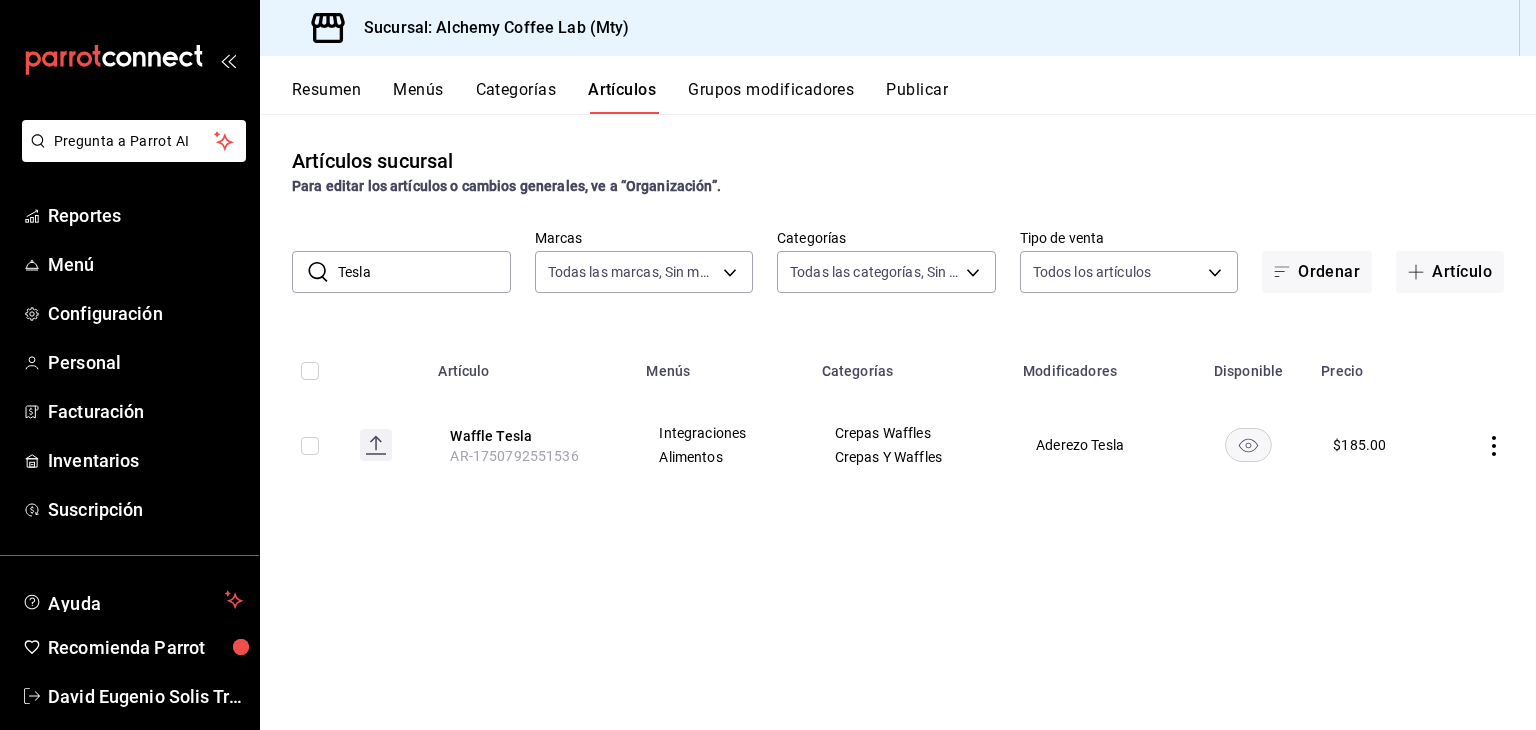 click on "Tesla" at bounding box center (424, 272) 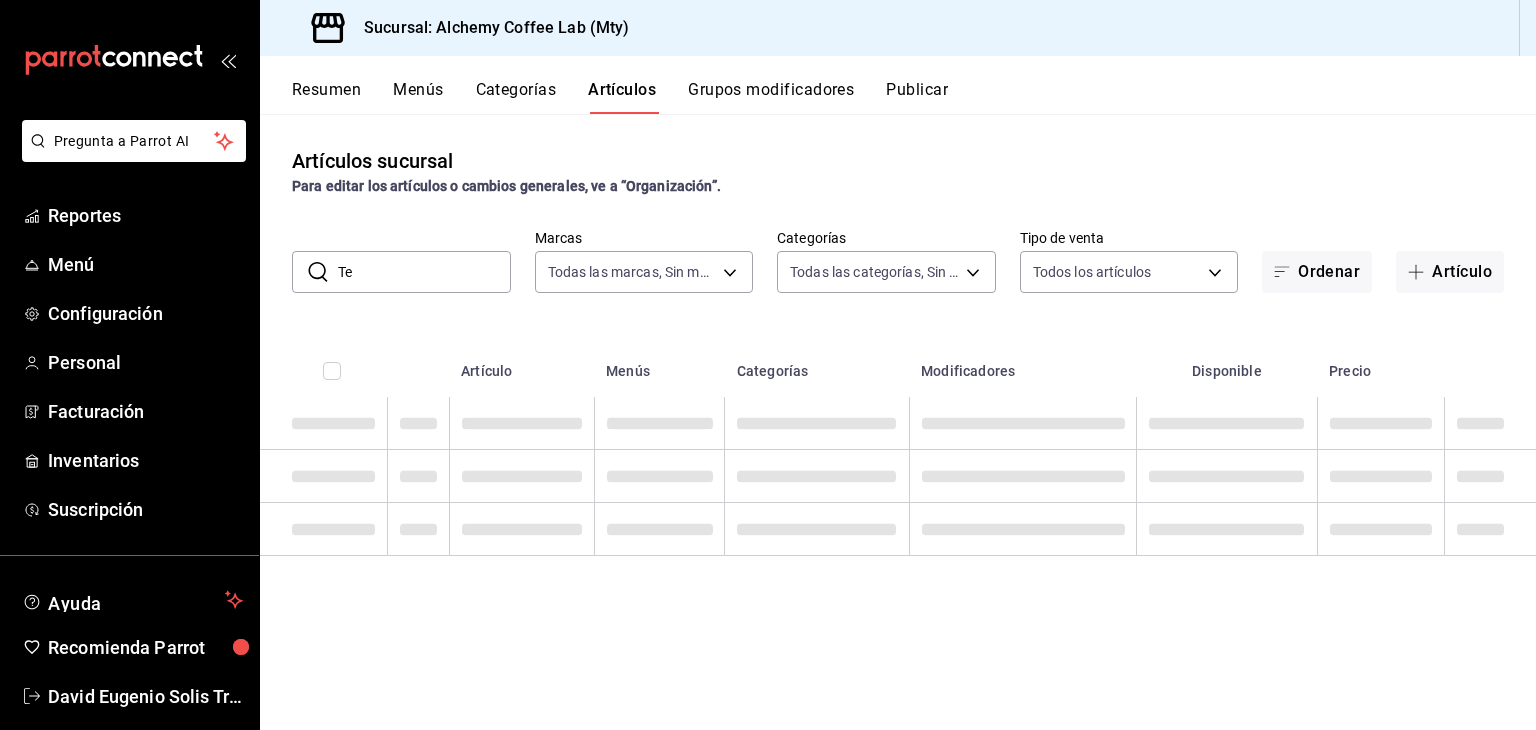 type on "T" 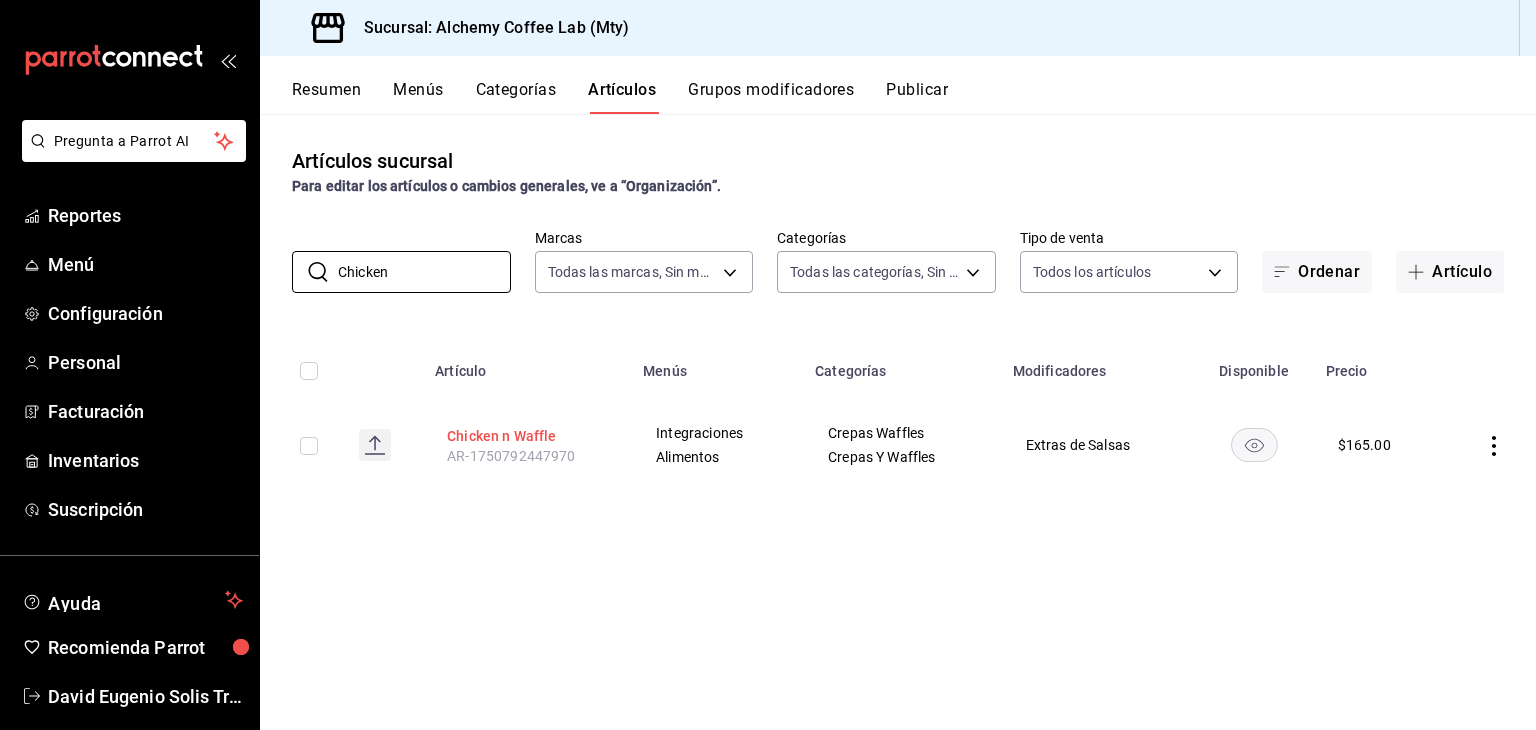 type on "Chicken" 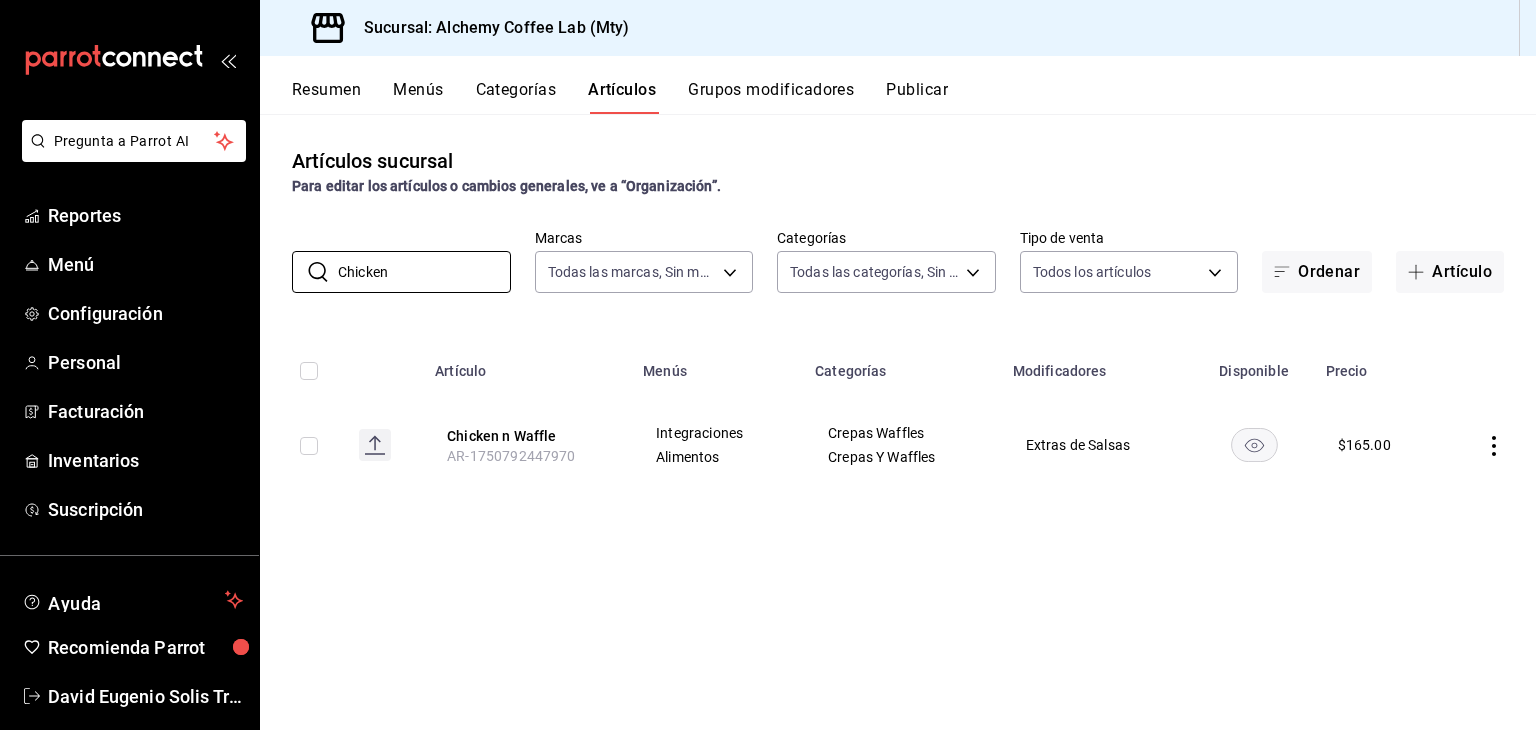 drag, startPoint x: 478, startPoint y: 426, endPoint x: 508, endPoint y: 429, distance: 30.149628 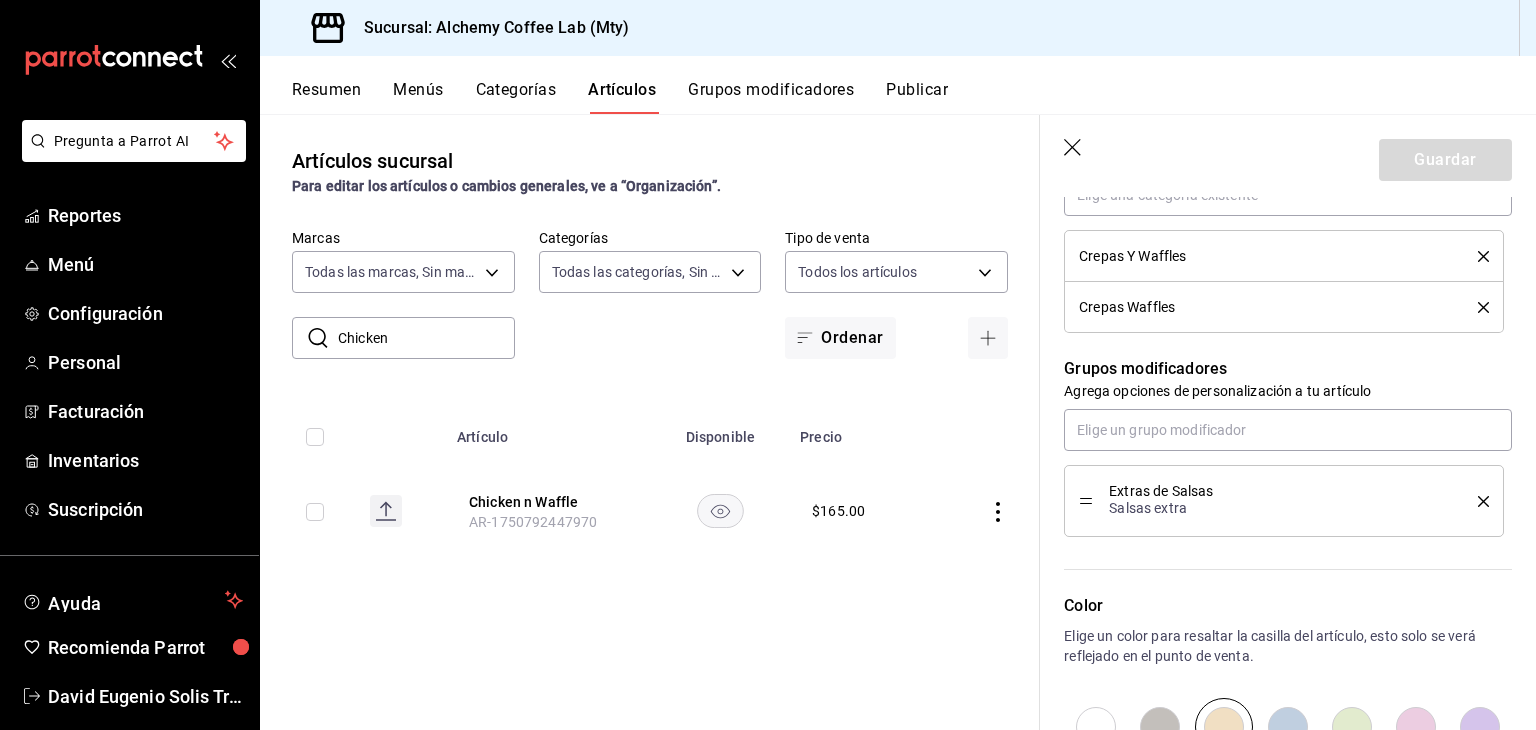 scroll, scrollTop: 800, scrollLeft: 0, axis: vertical 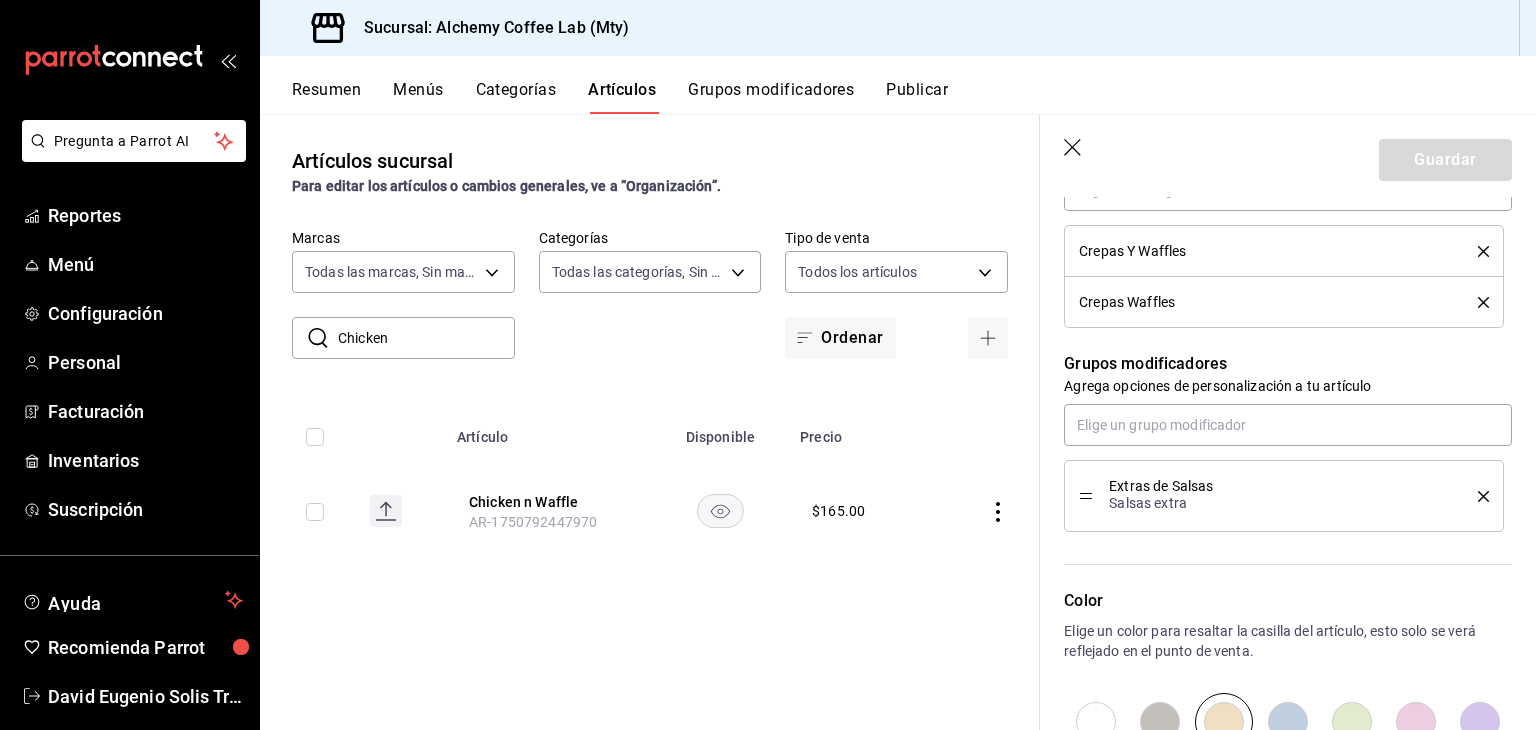 click 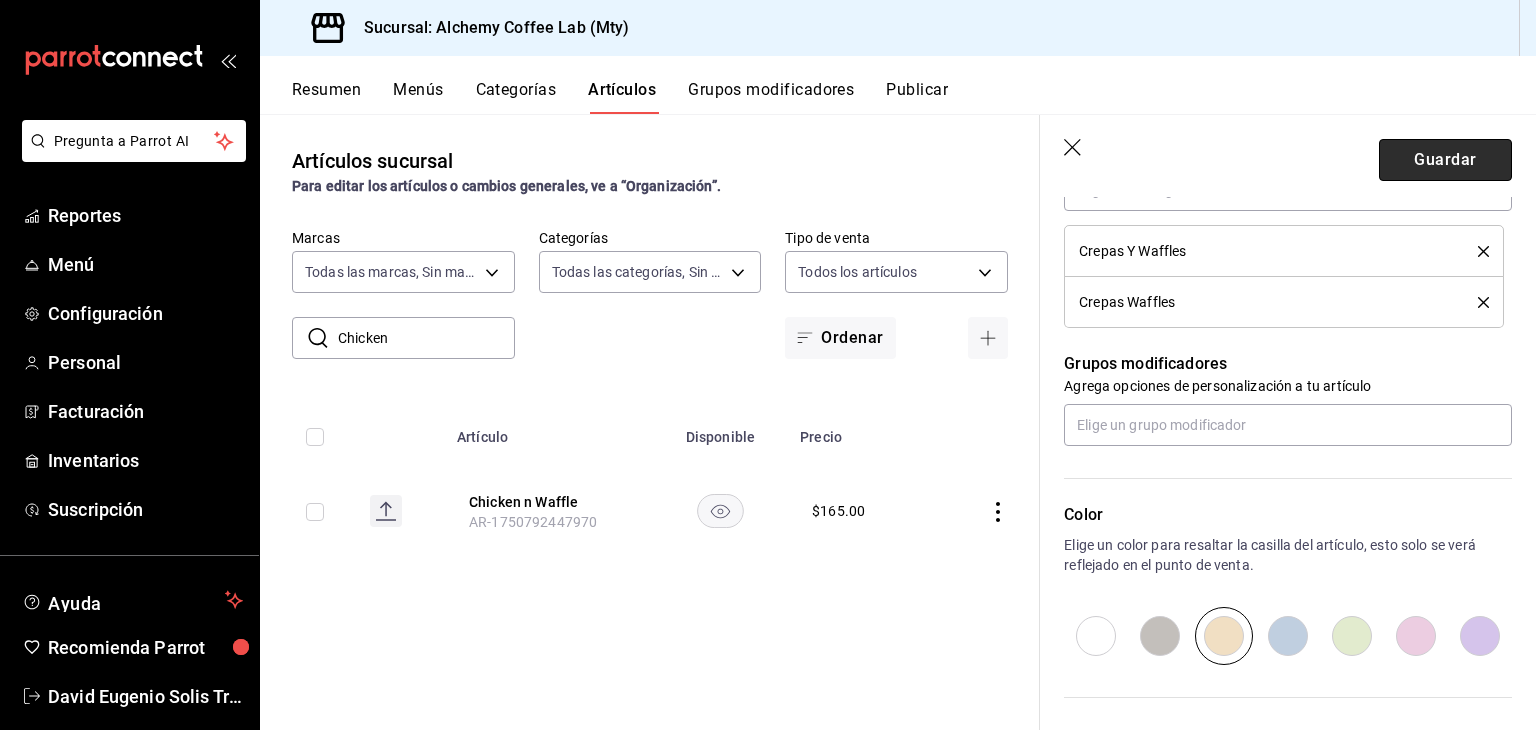 click on "Guardar" at bounding box center (1445, 160) 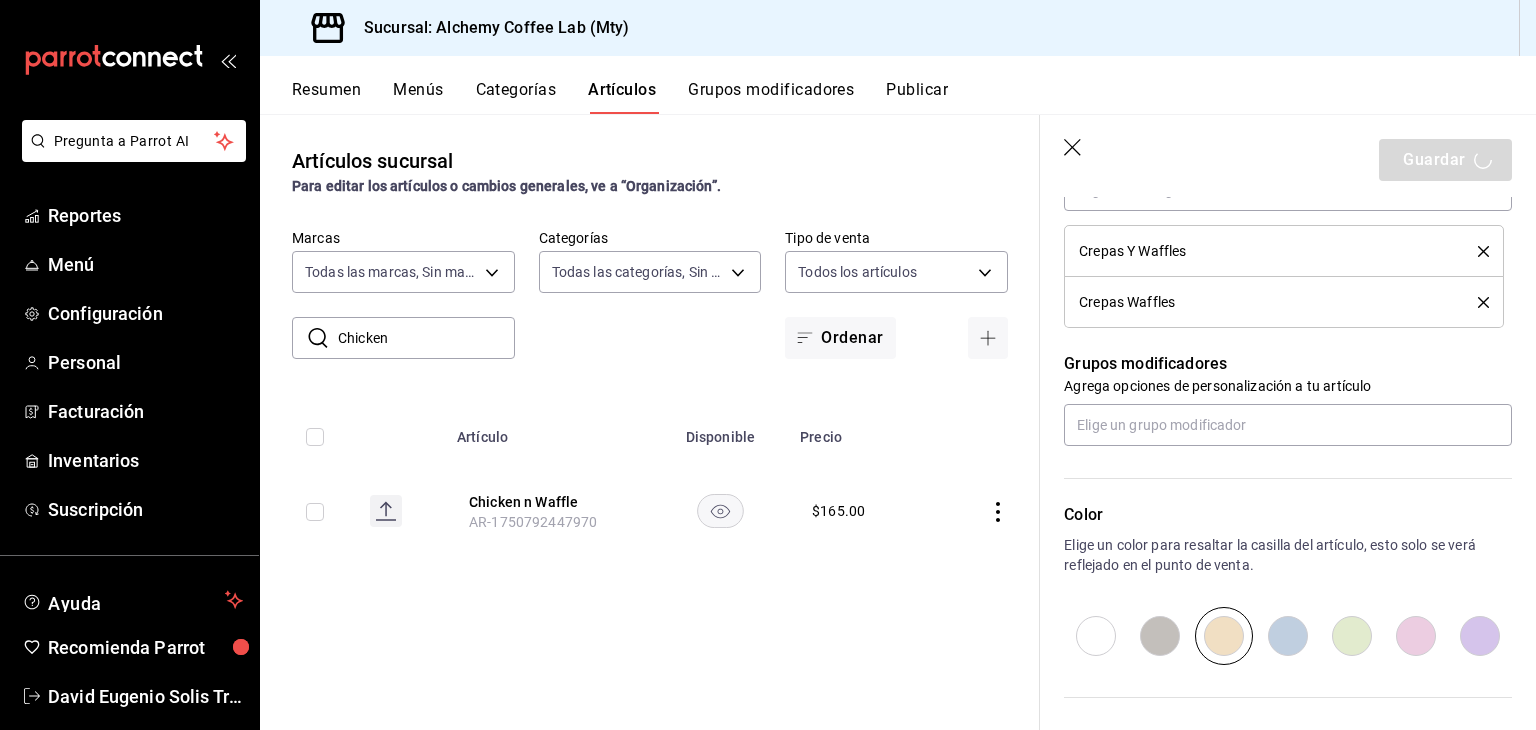 type on "x" 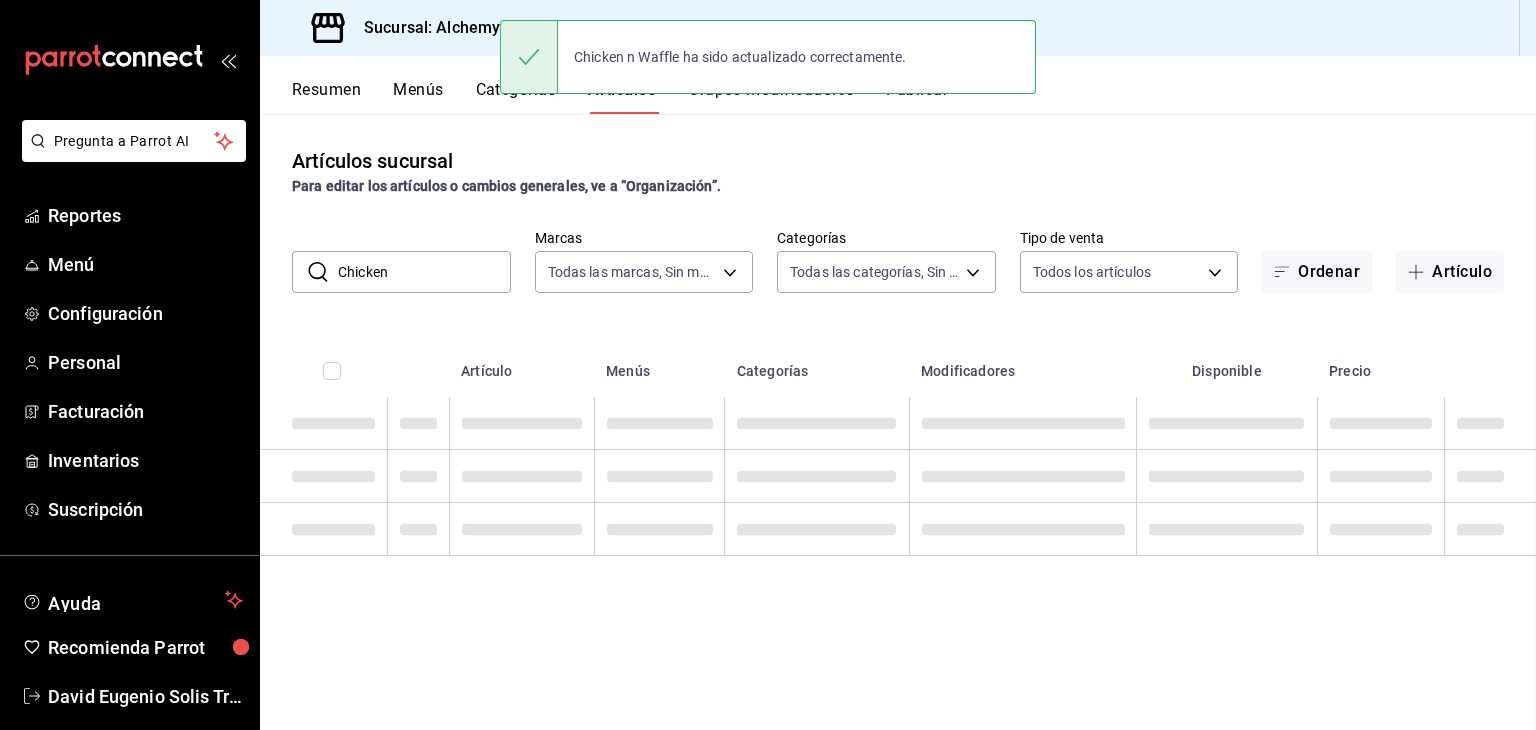 scroll, scrollTop: 0, scrollLeft: 0, axis: both 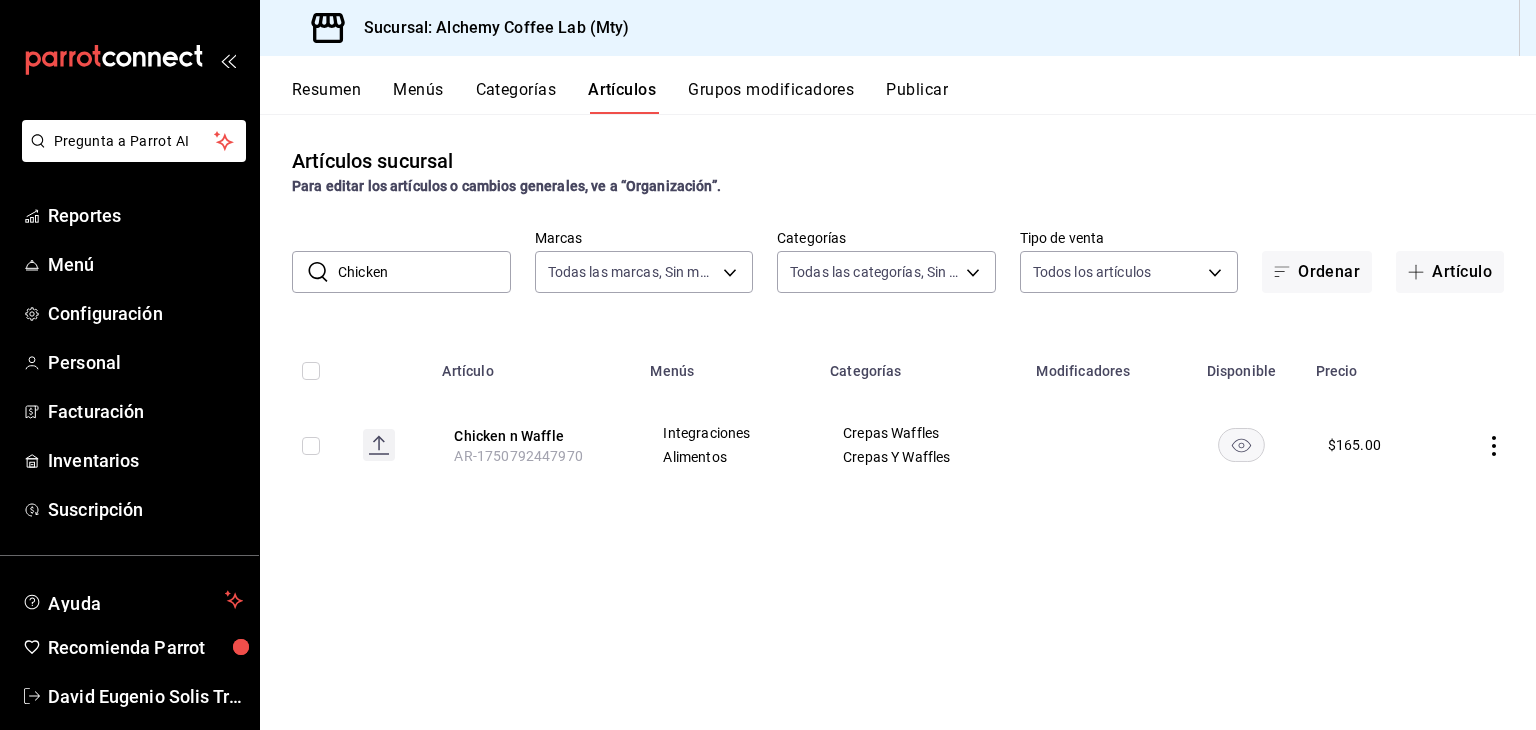 click on "Grupos modificadores" at bounding box center (771, 97) 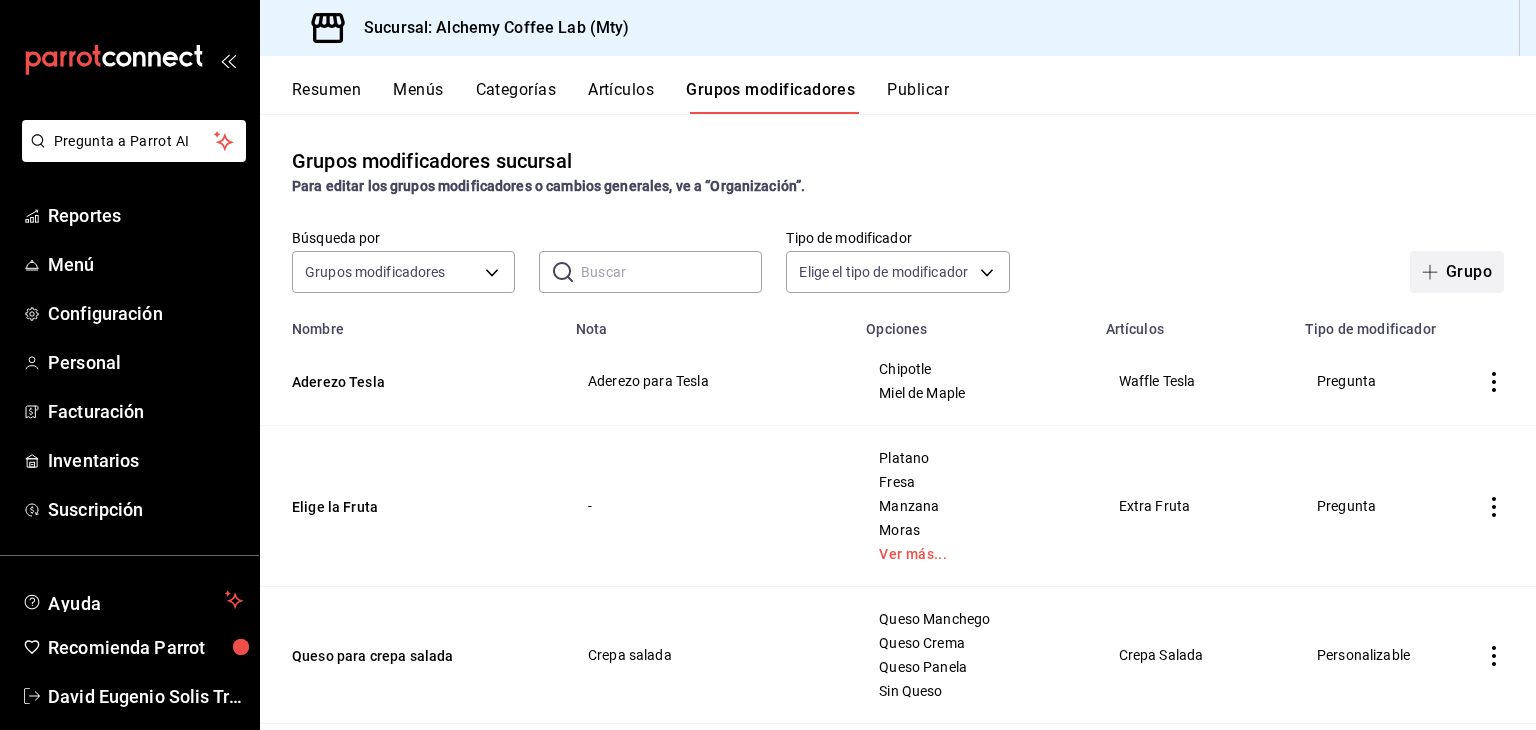 click on "Grupo" at bounding box center [1457, 272] 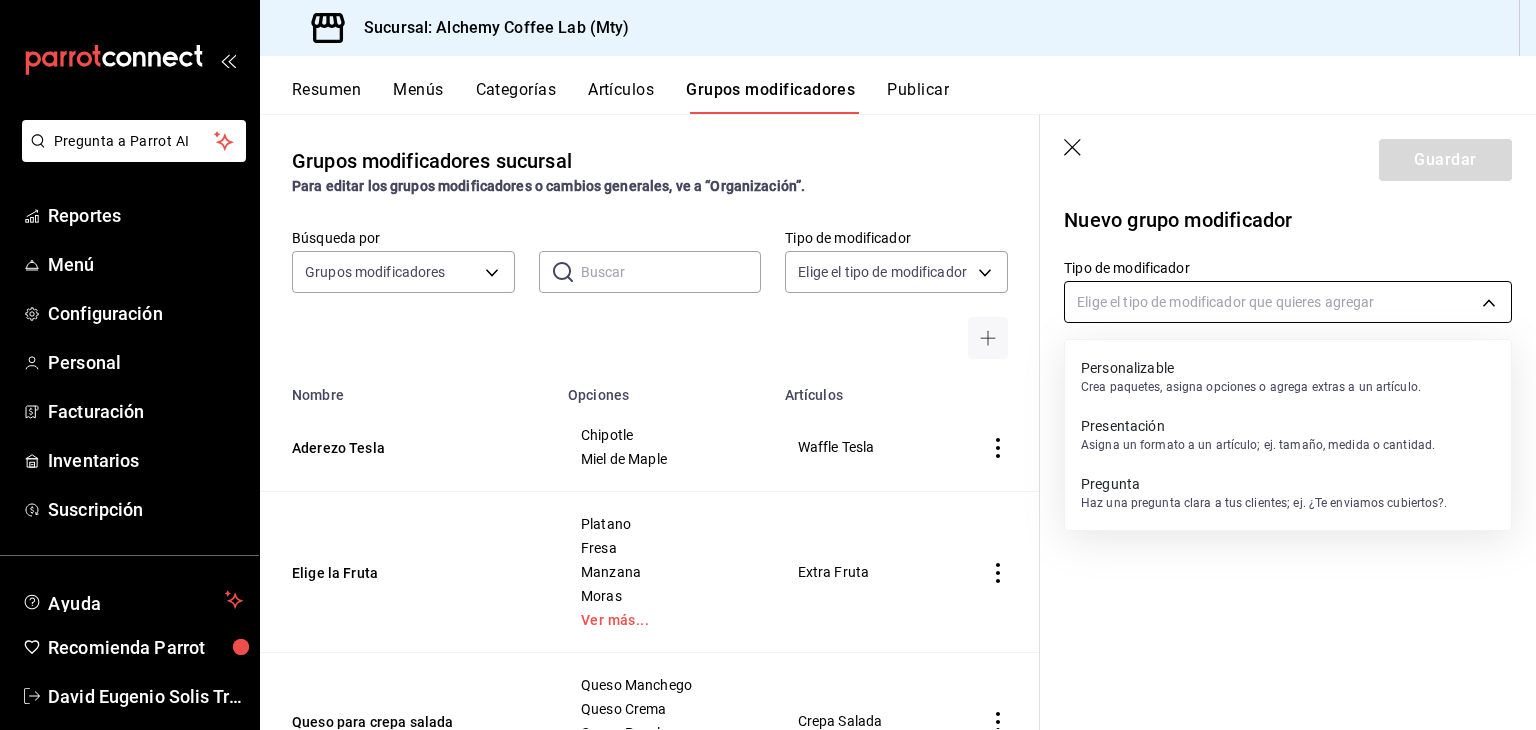 click on "Pregunta a Parrot AI Reportes   Menú   Configuración   Personal   Facturación   Inventarios   Suscripción   Ayuda Recomienda Parrot   David Eugenio Solis Treviño   Sugerir nueva función   Sucursal: Alchemy Coffee Lab (Mty) Resumen Menús Categorías Artículos Grupos modificadores Publicar Grupos modificadores sucursal Para editar los grupos modificadores o cambios generales, ve a “Organización”. Búsqueda por Grupos modificadores GROUP ​ ​ Tipo de modificador Elige el tipo de modificador Nombre Opciones Artículos Aderezo Tesla Chipotle Miel de Maple Waffle Tesla Elige la Fruta Platano Fresa Manzana Moras Ver más... Extra Fruta Queso para crepa salada Queso Manchego Queso Crema Queso Panela Sin Queso Crepa Salada Refresco Regular Light Refresco Atomos Bañados ? Bañados Salsa Aparte Bowl de átomos Extras de Salsas Extra Salsa Verde Extra Salsa Roja Extra Salsa Morita Jalapeños Kierkergaard Dostoyevski Dimitri Mendeleyev Spicy Darwin Morita Ver más... Extras de Aderezos Extra Miel de Maple" at bounding box center [768, 365] 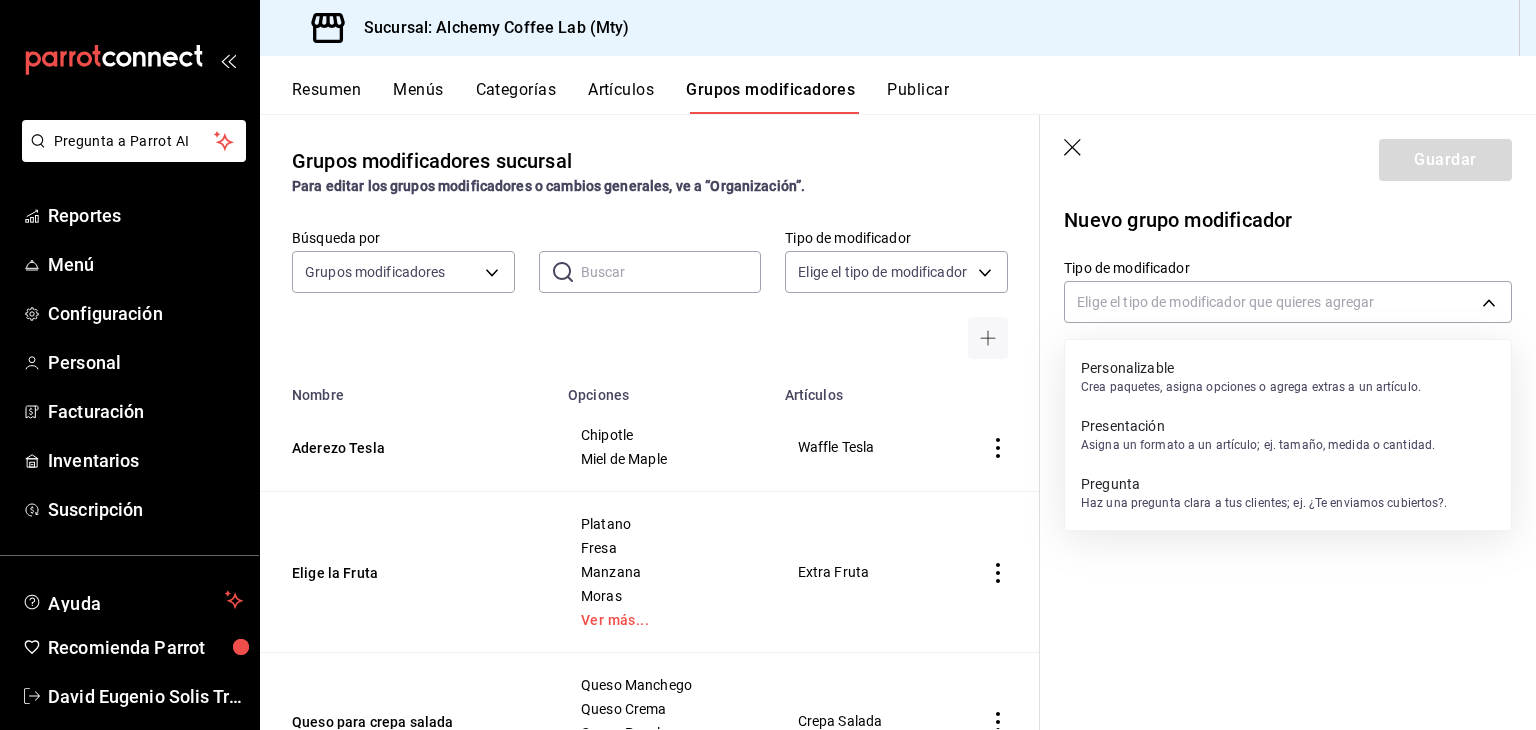 click on "Haz una pregunta clara a tus clientes; ej. ¿Te enviamos cubiertos?." at bounding box center [1264, 503] 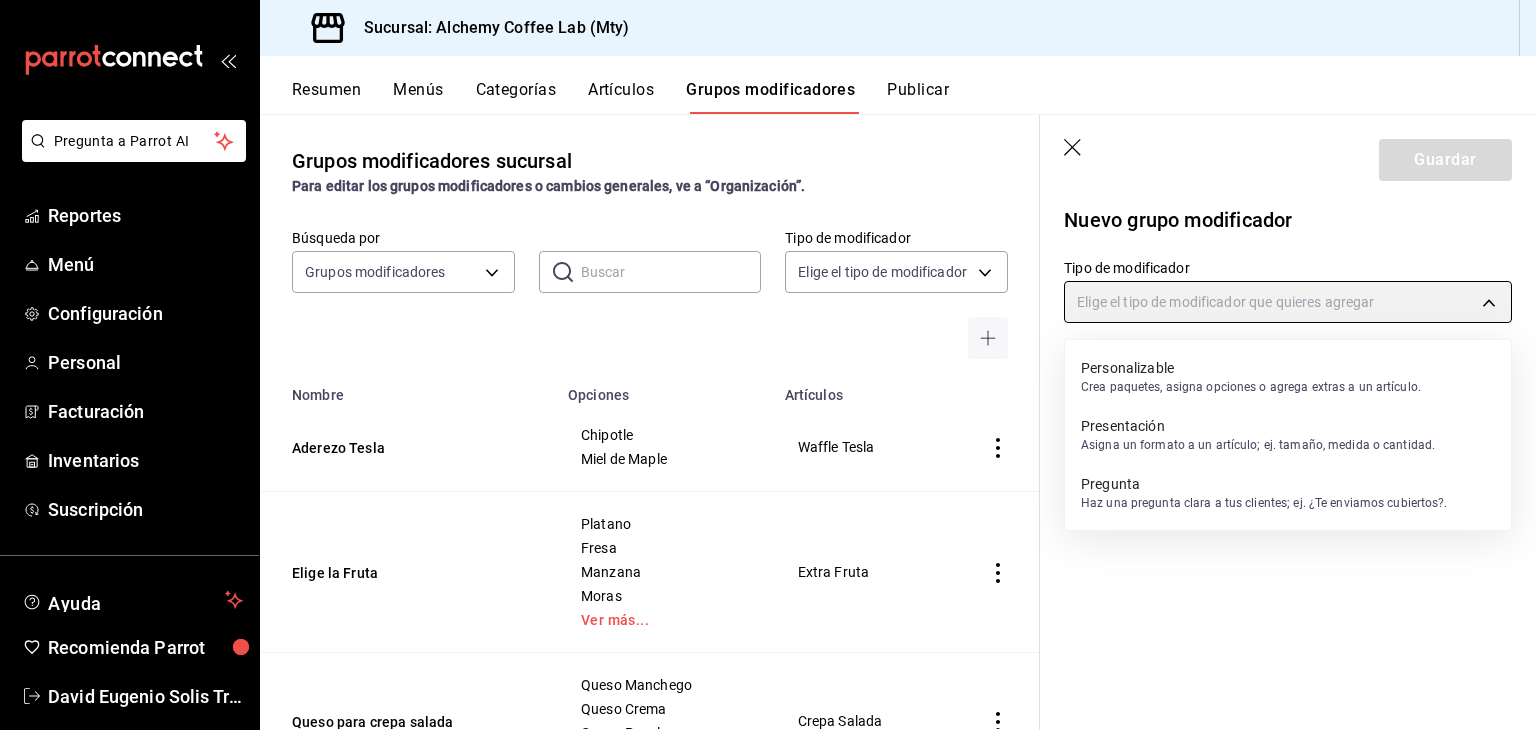 type on "QUESTION" 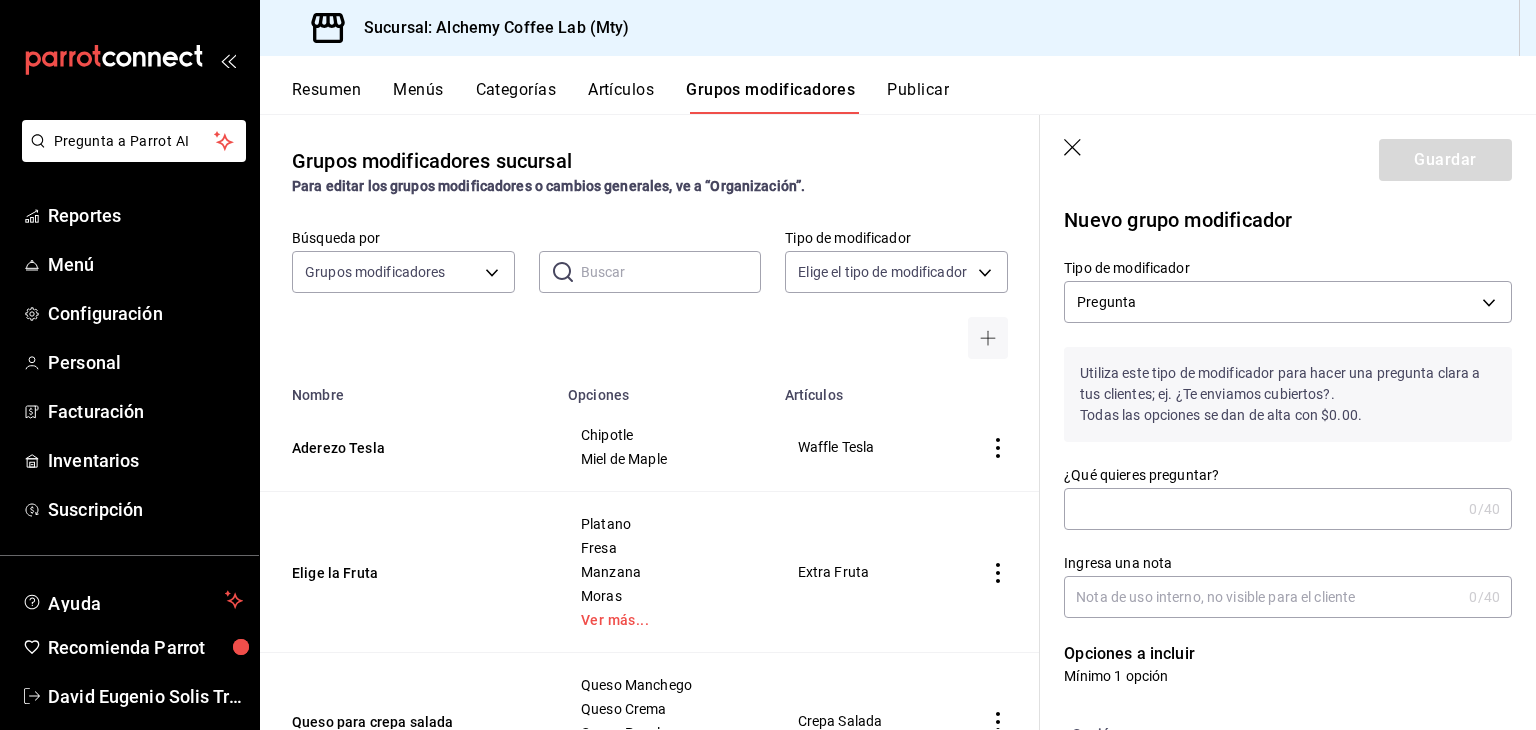click on "¿Qué quieres preguntar?" at bounding box center (1262, 509) 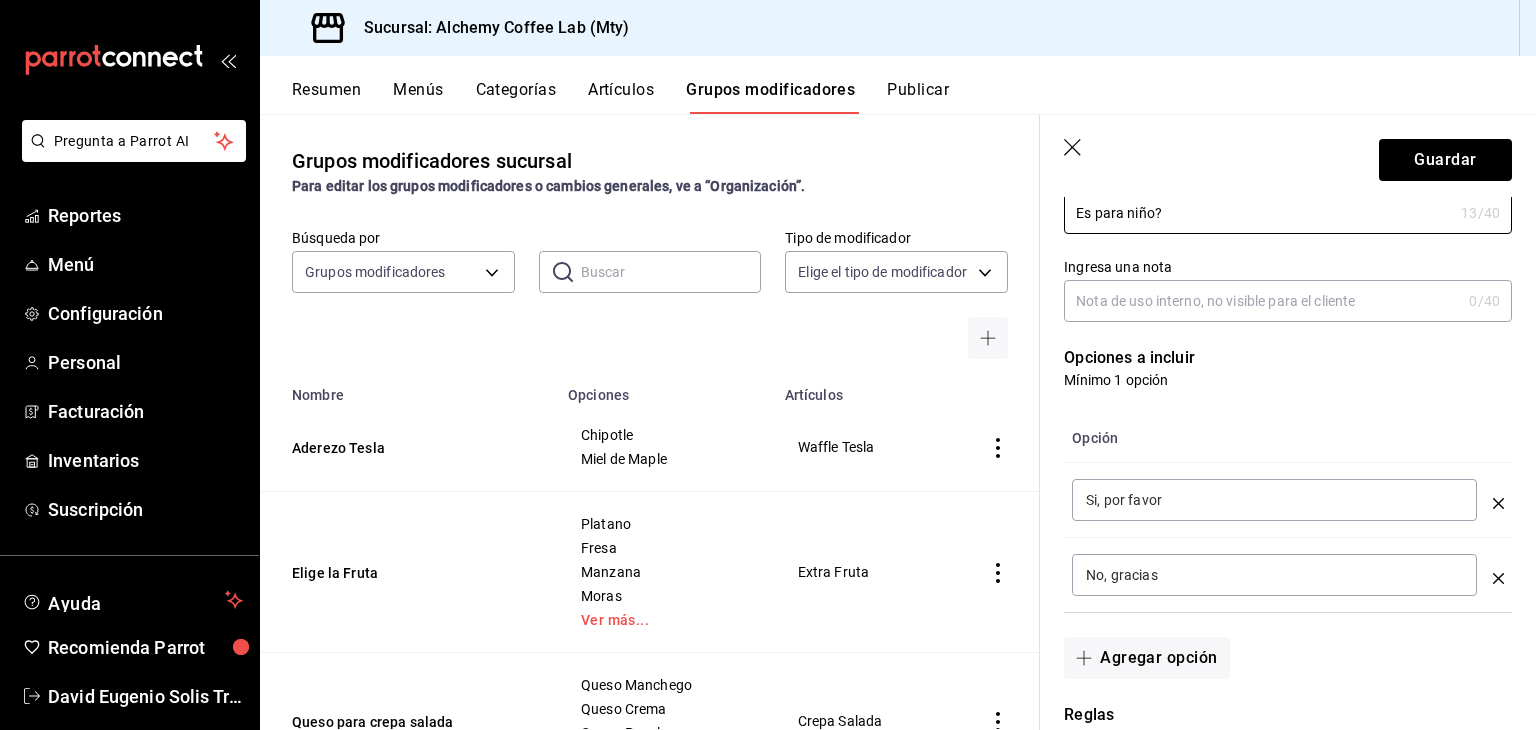 scroll, scrollTop: 400, scrollLeft: 0, axis: vertical 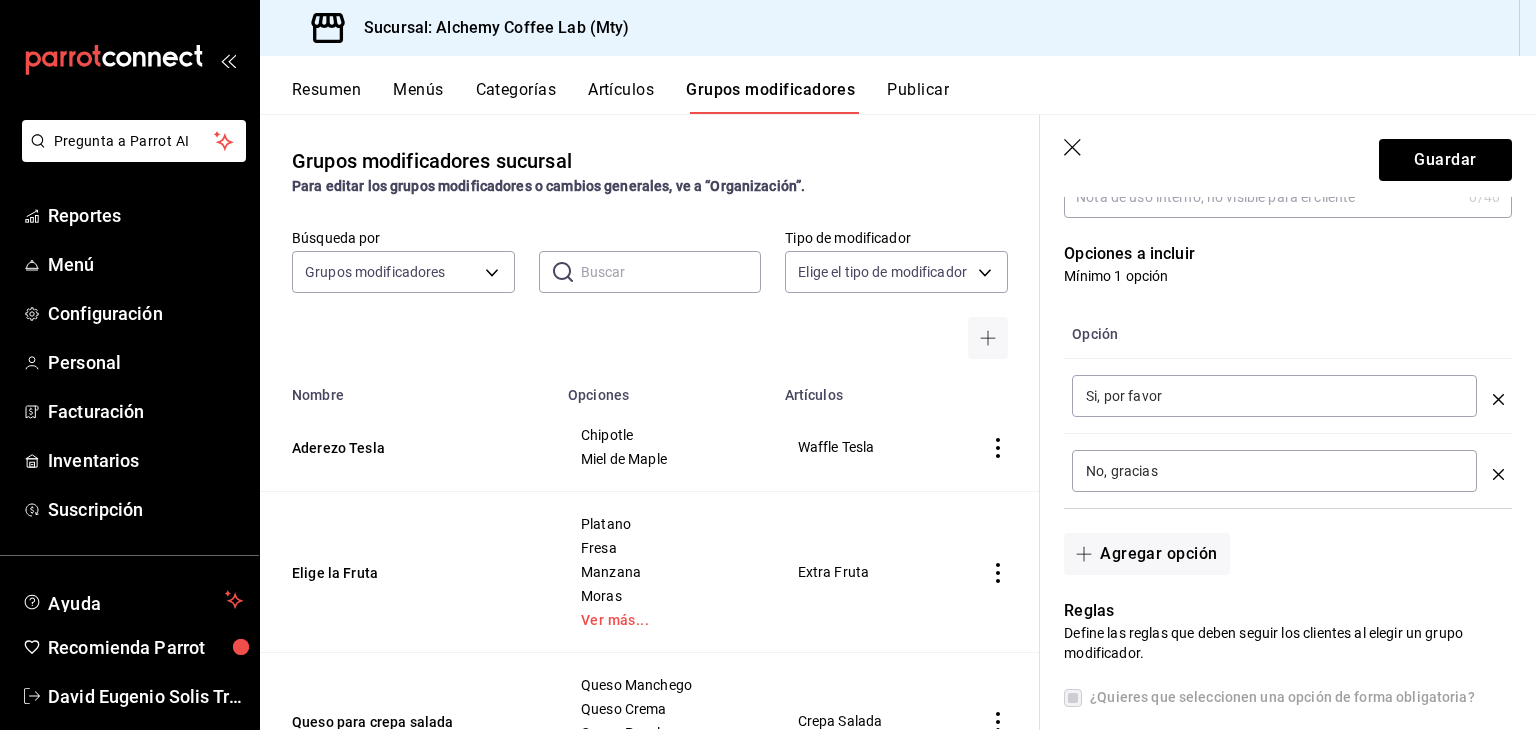 type on "Es para niño?" 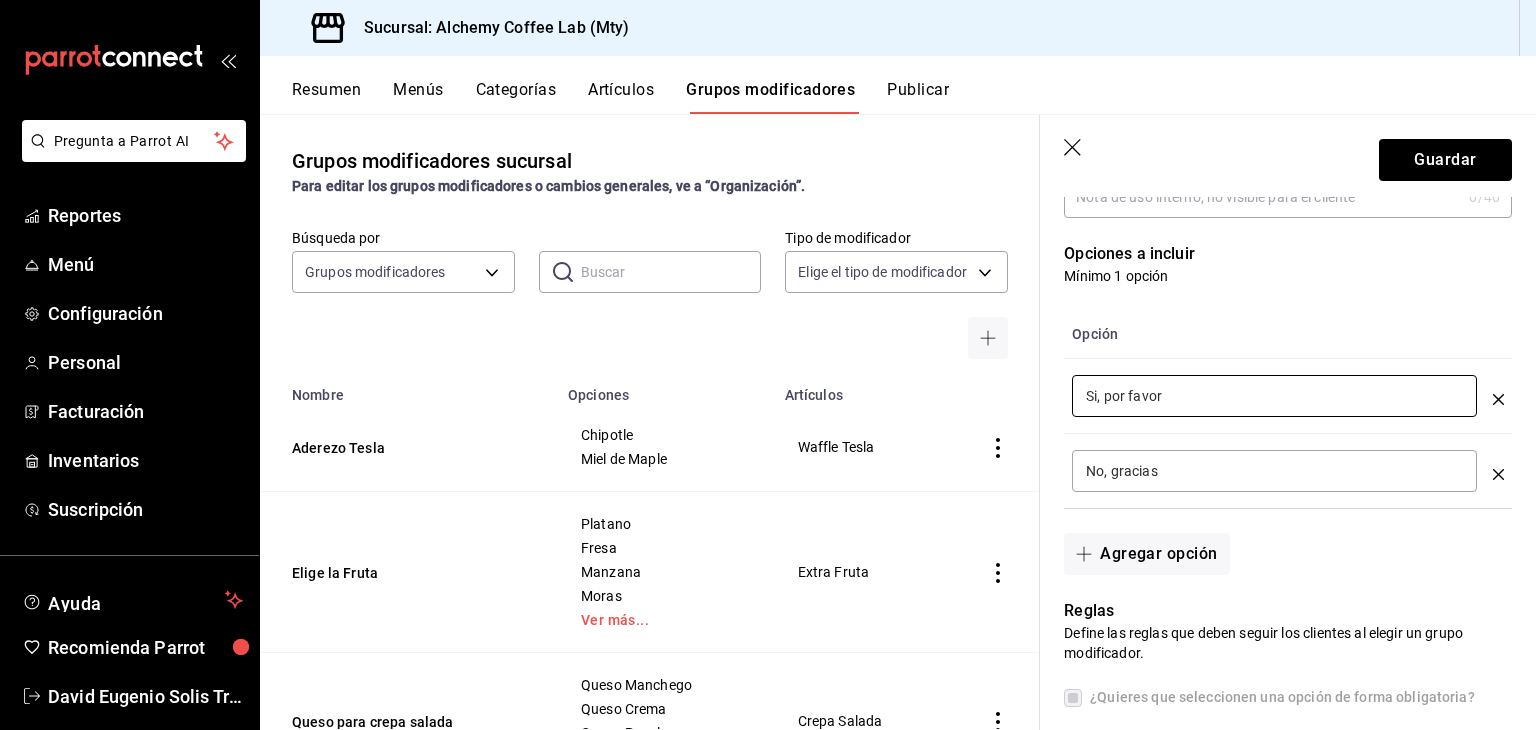 drag, startPoint x: 1201, startPoint y: 396, endPoint x: 1040, endPoint y: 394, distance: 161.01242 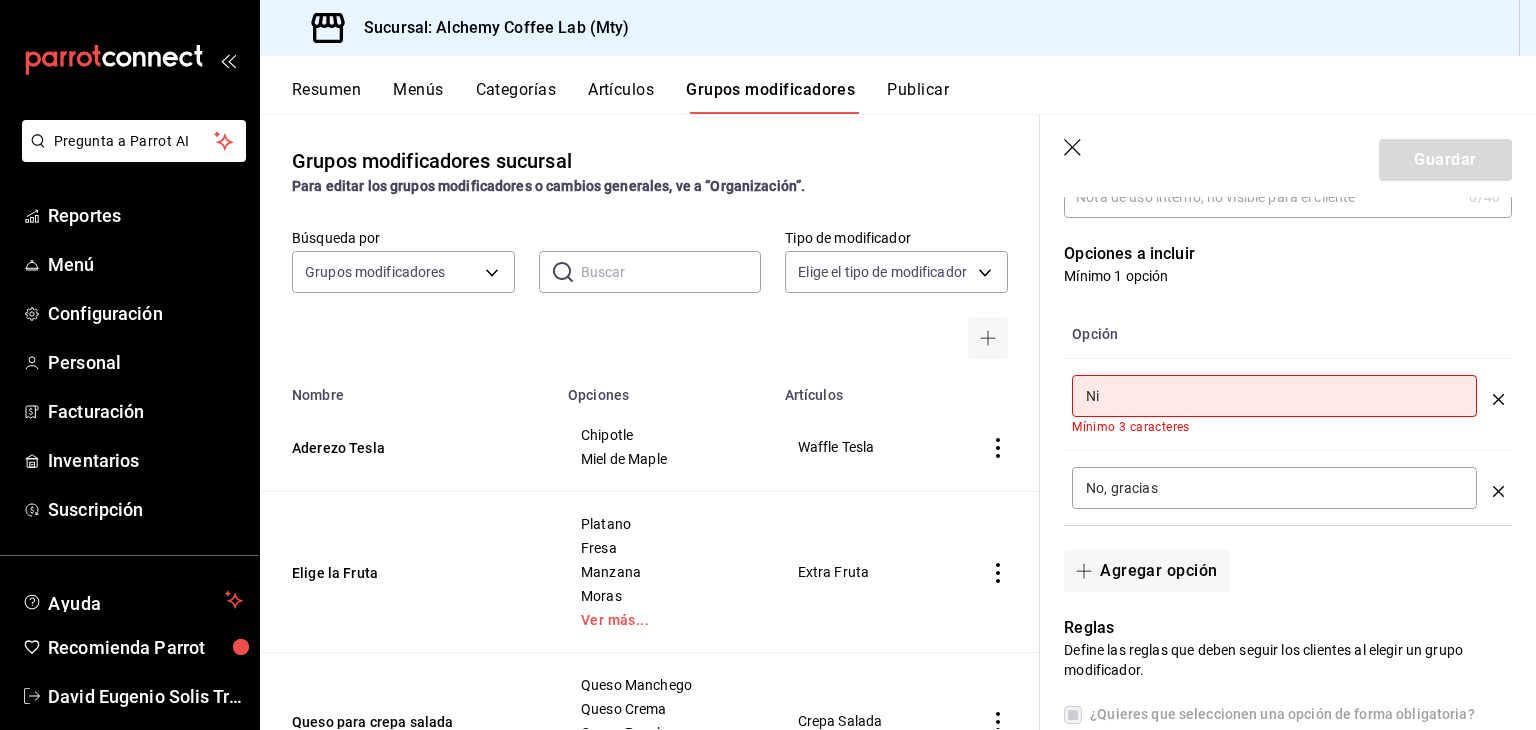 type on "N" 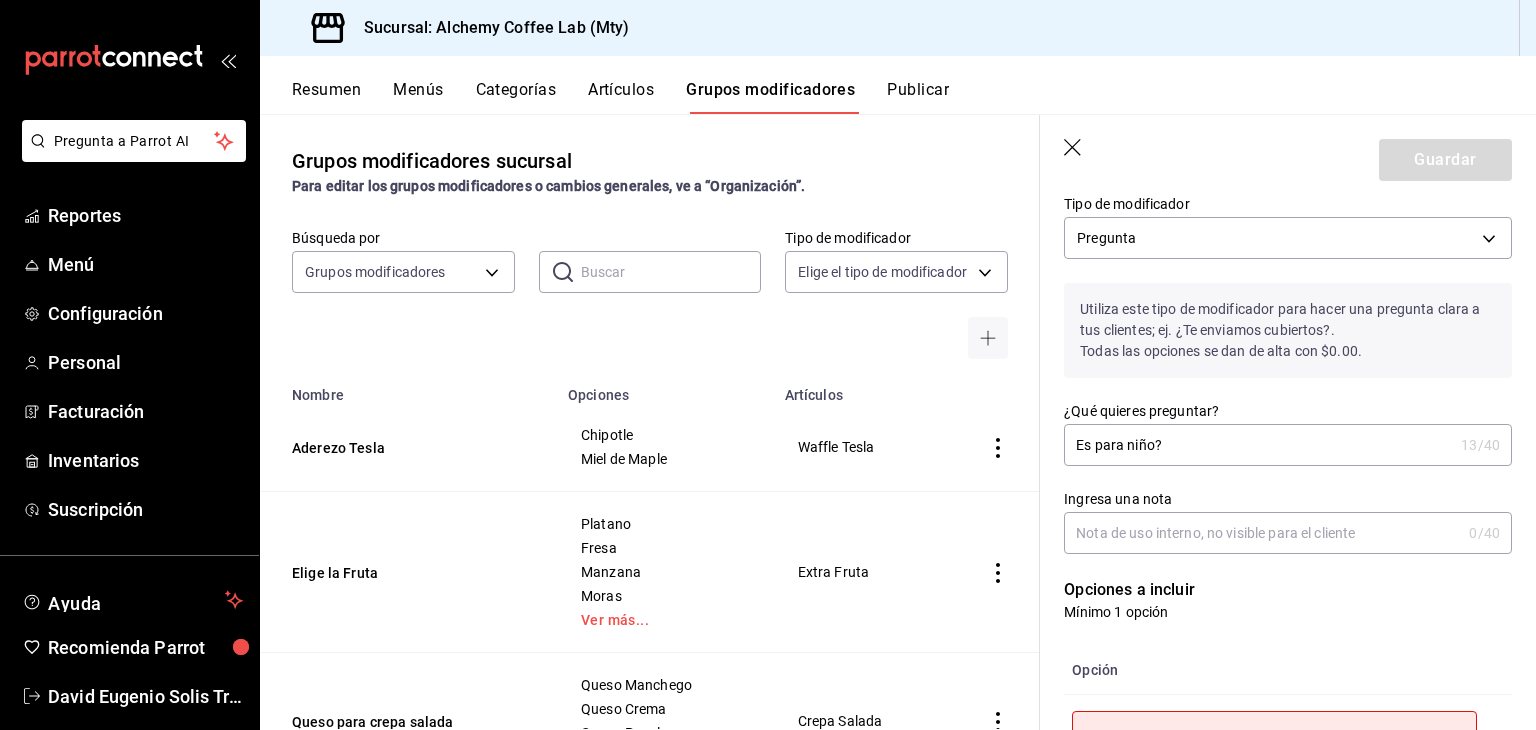 scroll, scrollTop: 0, scrollLeft: 0, axis: both 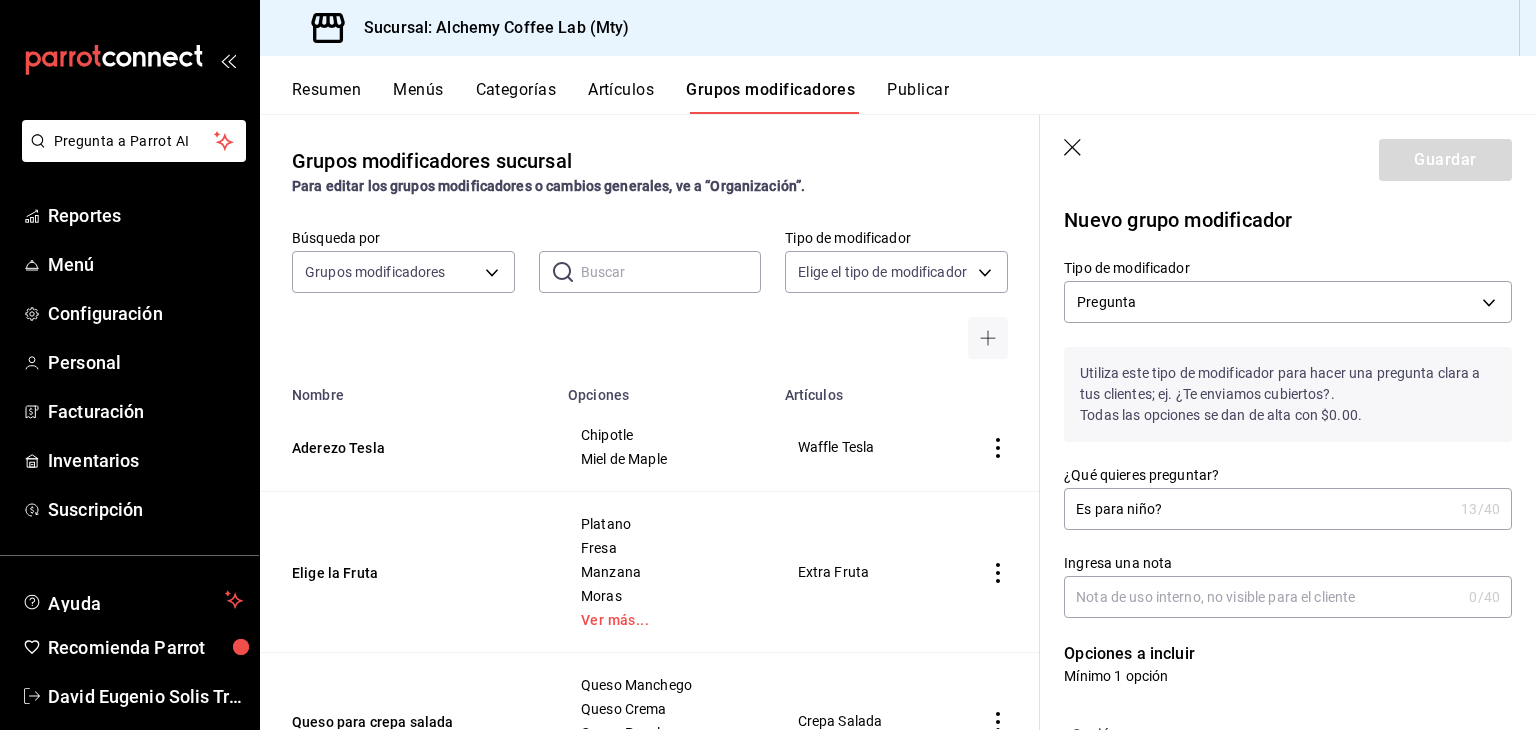 type 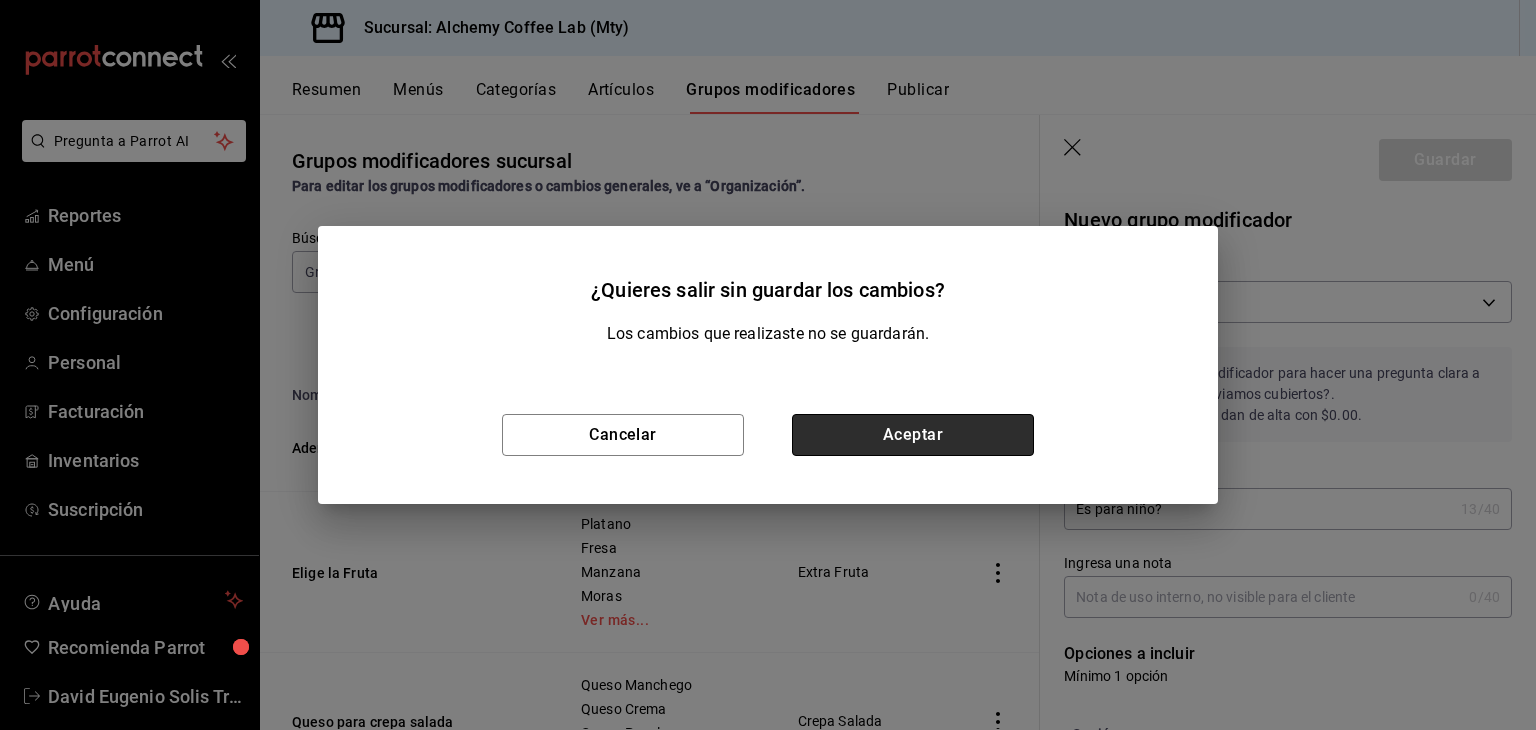click on "Aceptar" at bounding box center (913, 435) 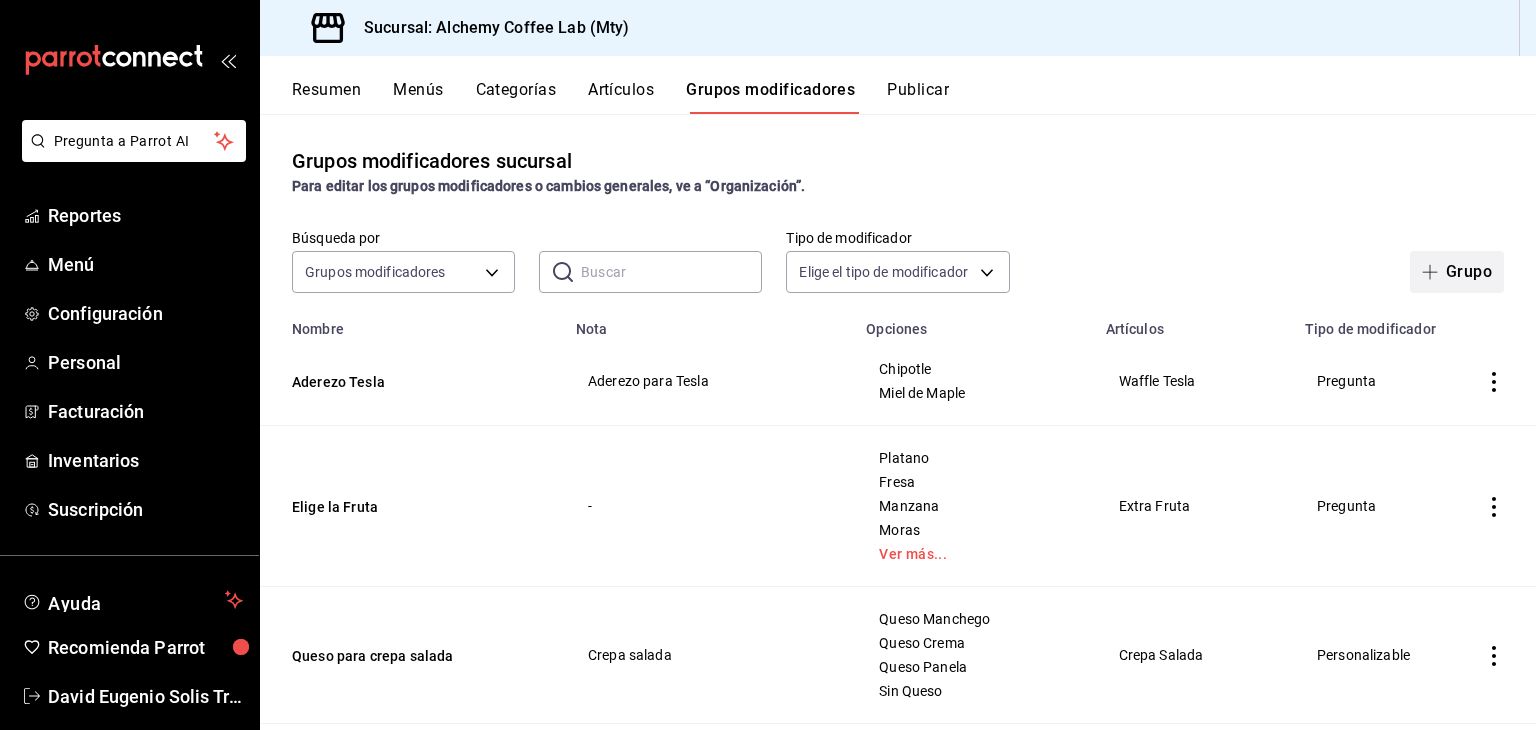 click on "Grupo" at bounding box center (1457, 272) 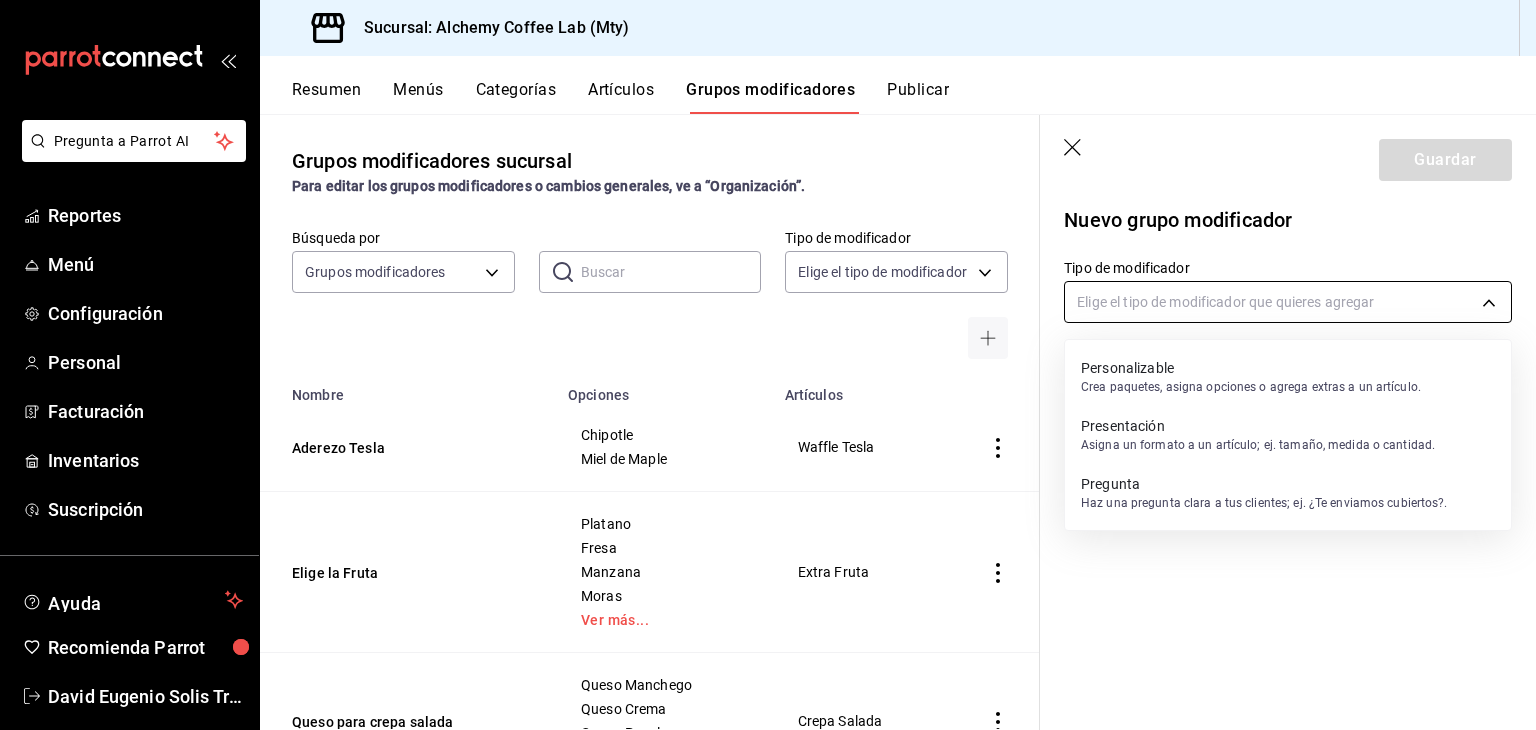 click on "Pregunta a Parrot AI Reportes   Menú   Configuración   Personal   Facturación   Inventarios   Suscripción   Ayuda Recomienda Parrot   David Eugenio Solis Treviño   Sugerir nueva función   Sucursal: Alchemy Coffee Lab (Mty) Resumen Menús Categorías Artículos Grupos modificadores Publicar Grupos modificadores sucursal Para editar los grupos modificadores o cambios generales, ve a “Organización”. Búsqueda por Grupos modificadores GROUP ​ ​ Tipo de modificador Elige el tipo de modificador Nombre Opciones Artículos Aderezo Tesla Chipotle Miel de Maple Waffle Tesla Elige la Fruta Platano Fresa Manzana Moras Ver más... Extra Fruta Queso para crepa salada Queso Manchego Queso Crema Queso Panela Sin Queso Crepa Salada Refresco Regular Light Refresco Atomos Bañados ? Bañados Salsa Aparte Bowl de átomos Extras de Salsas Extra Salsa Verde Extra Salsa Roja Extra Salsa Morita Jalapeños Kierkergaard Dostoyevski Dimitri Mendeleyev Spicy Darwin Morita Ver más... Extras de Aderezos Extra Miel de Maple" at bounding box center (768, 365) 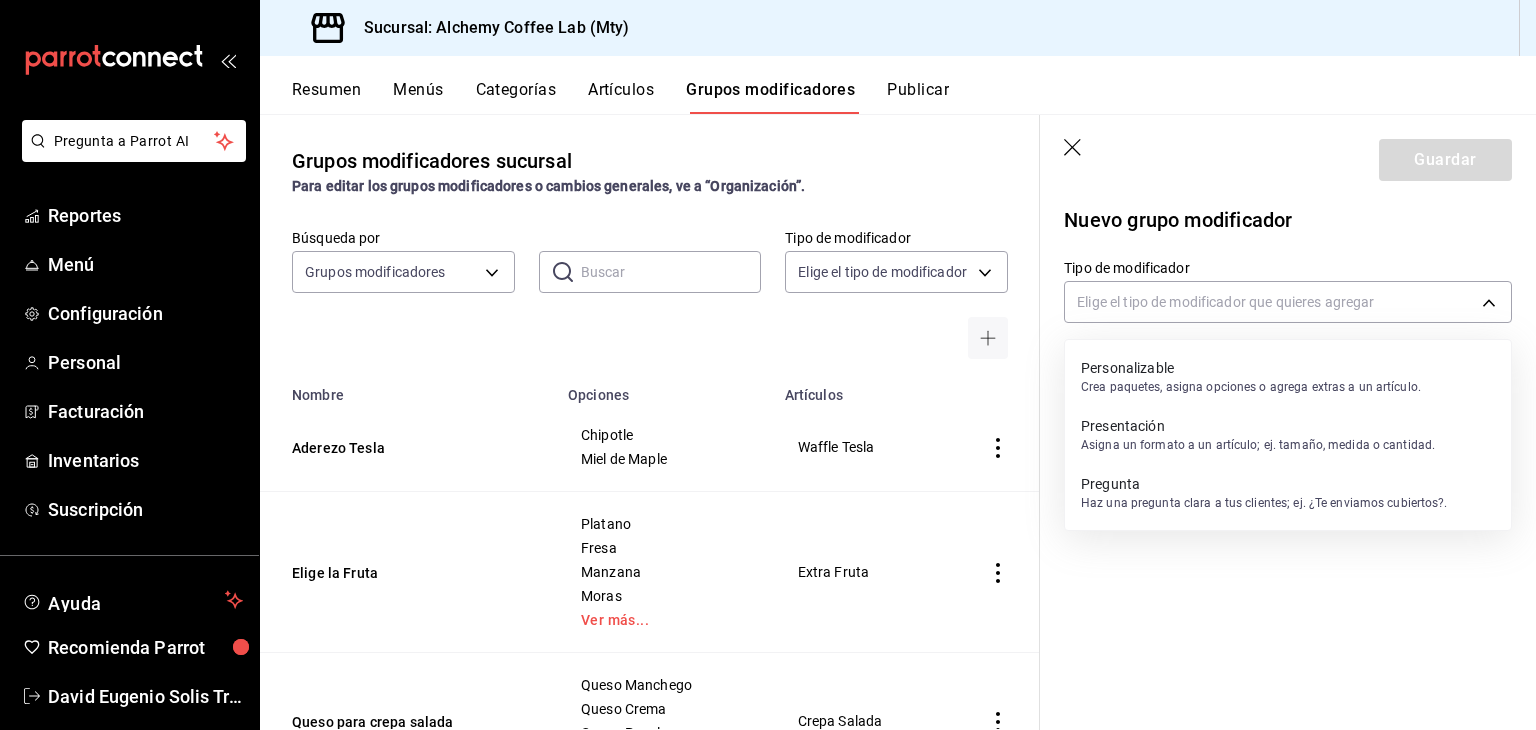click on "Asigna un formato a un artículo; ej. tamaño, medida o cantidad." at bounding box center (1258, 445) 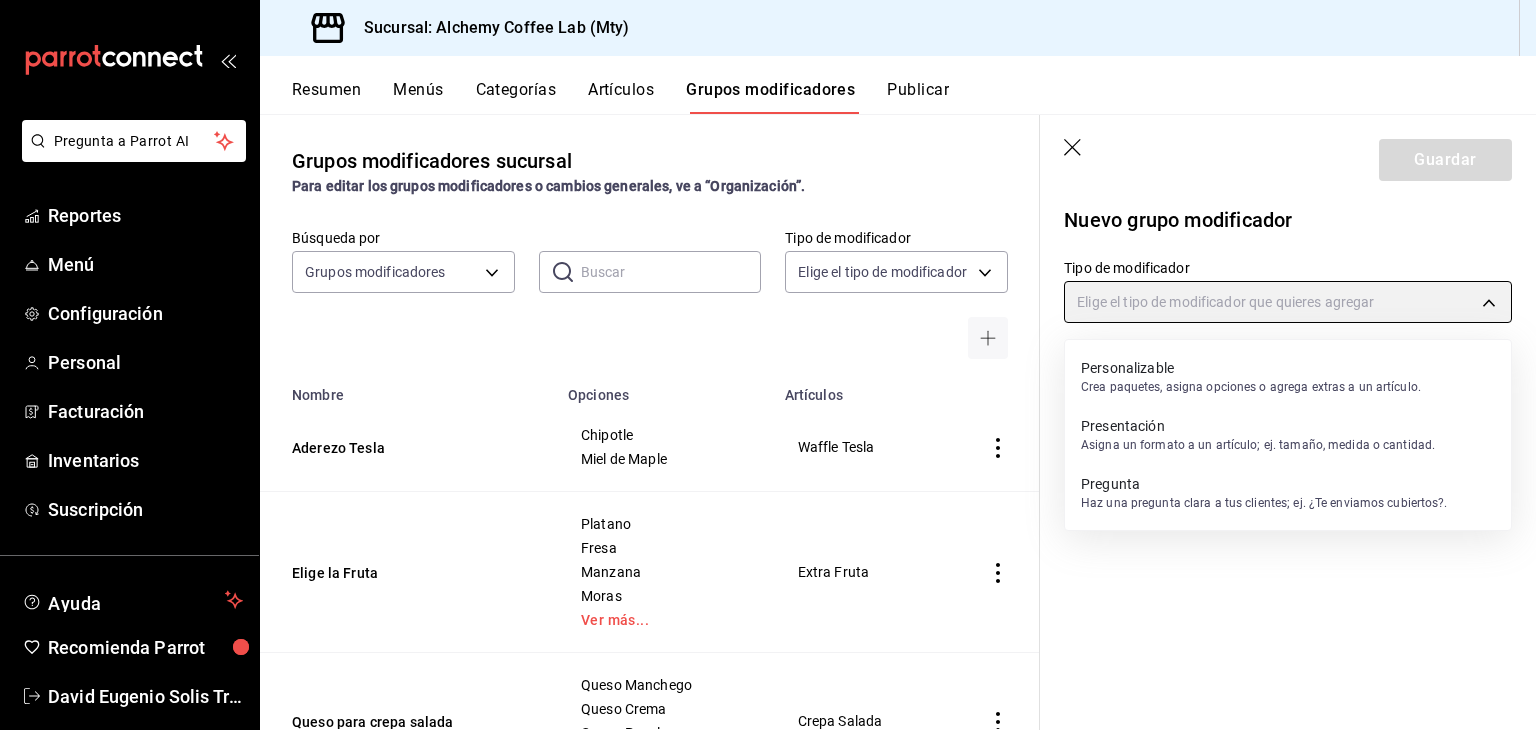 type on "PRESENTATION" 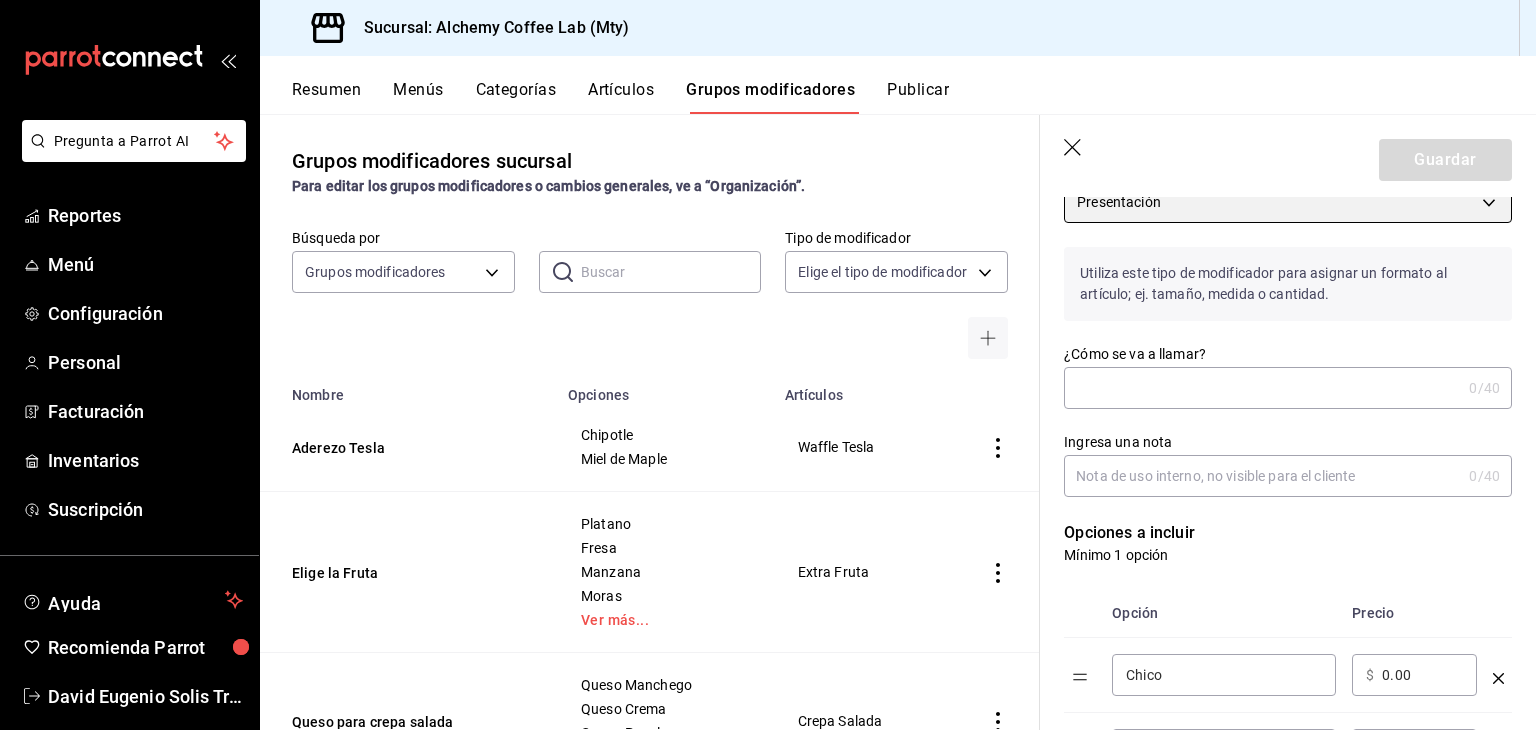 scroll, scrollTop: 0, scrollLeft: 0, axis: both 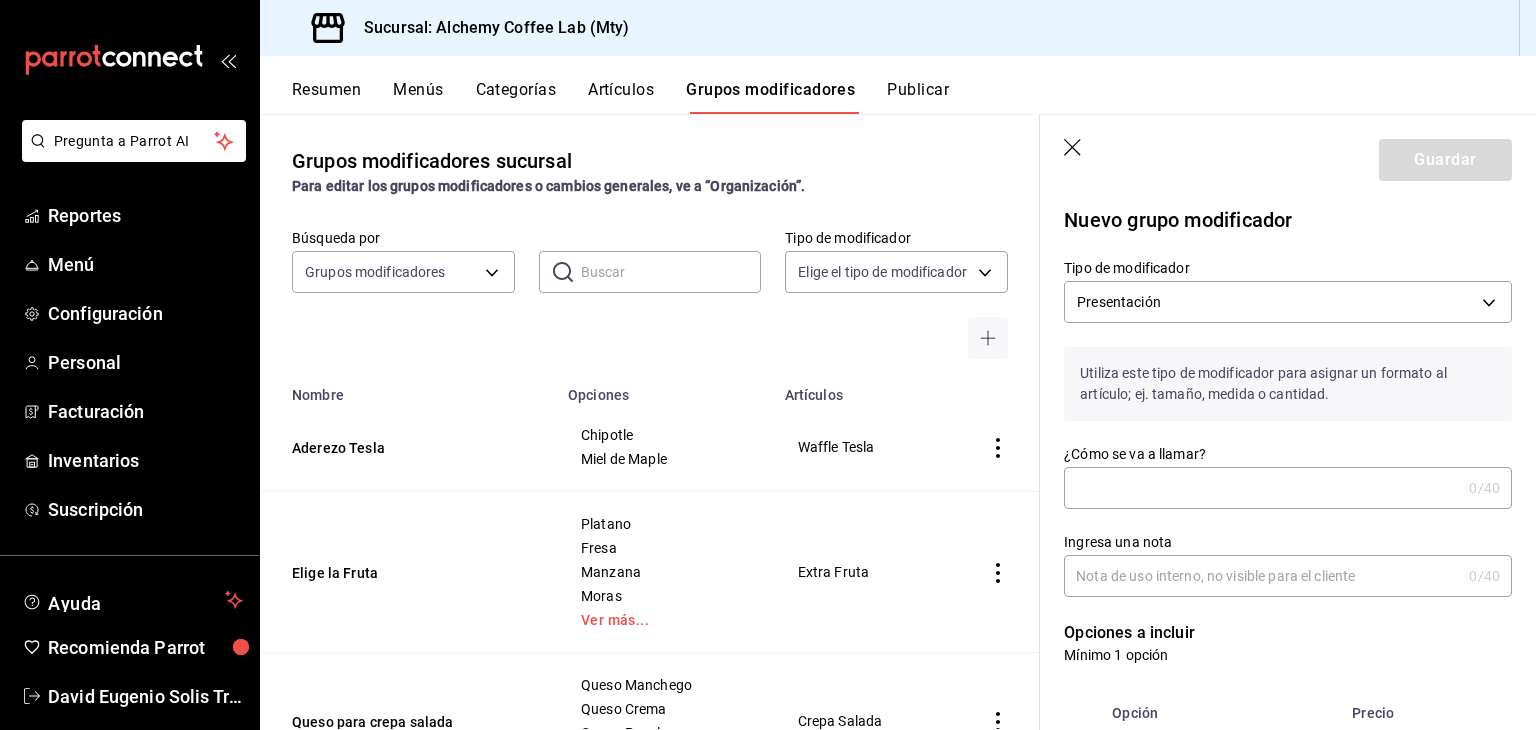 click 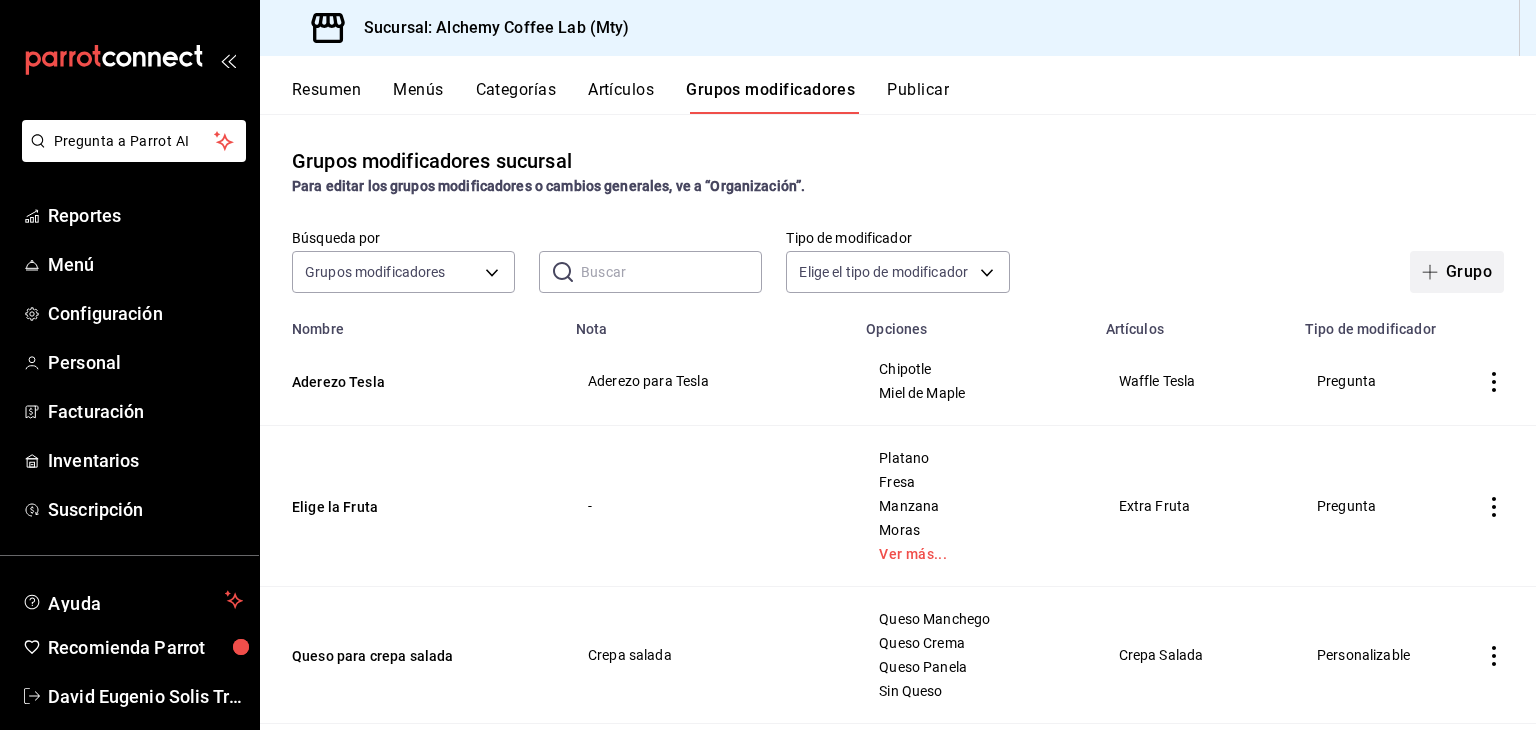 click on "Grupo" at bounding box center [1457, 272] 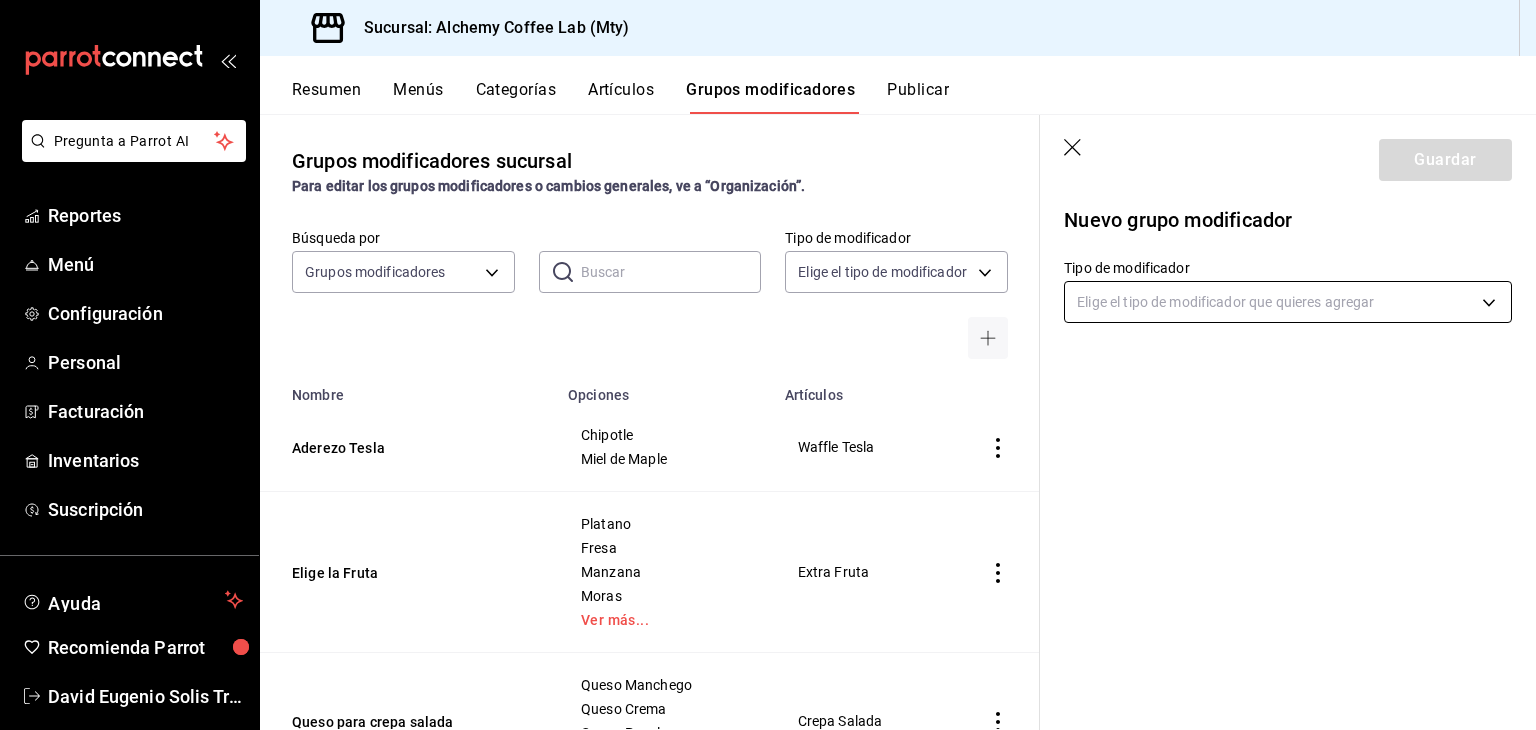 click on "Pregunta a Parrot AI Reportes   Menú   Configuración   Personal   Facturación   Inventarios   Suscripción   Ayuda Recomienda Parrot   David Eugenio Solis Treviño   Sugerir nueva función   Sucursal: Alchemy Coffee Lab (Mty) Resumen Menús Categorías Artículos Grupos modificadores Publicar Grupos modificadores sucursal Para editar los grupos modificadores o cambios generales, ve a “Organización”. Búsqueda por Grupos modificadores GROUP ​ ​ Tipo de modificador Elige el tipo de modificador Nombre Opciones Artículos Aderezo Tesla Chipotle Miel de Maple Waffle Tesla Elige la Fruta Platano Fresa Manzana Moras Ver más... Extra Fruta Queso para crepa salada Queso Manchego Queso Crema Queso Panela Sin Queso Crepa Salada Refresco Regular Light Refresco Atomos Bañados ? Bañados Salsa Aparte Bowl de átomos Extras de Salsas Extra Salsa Verde Extra Salsa Roja Extra Salsa Morita Jalapeños Kierkergaard Dostoyevski Dimitri Mendeleyev Spicy Darwin Morita Ver más... Extras de Aderezos Extra Miel de Maple" at bounding box center (768, 365) 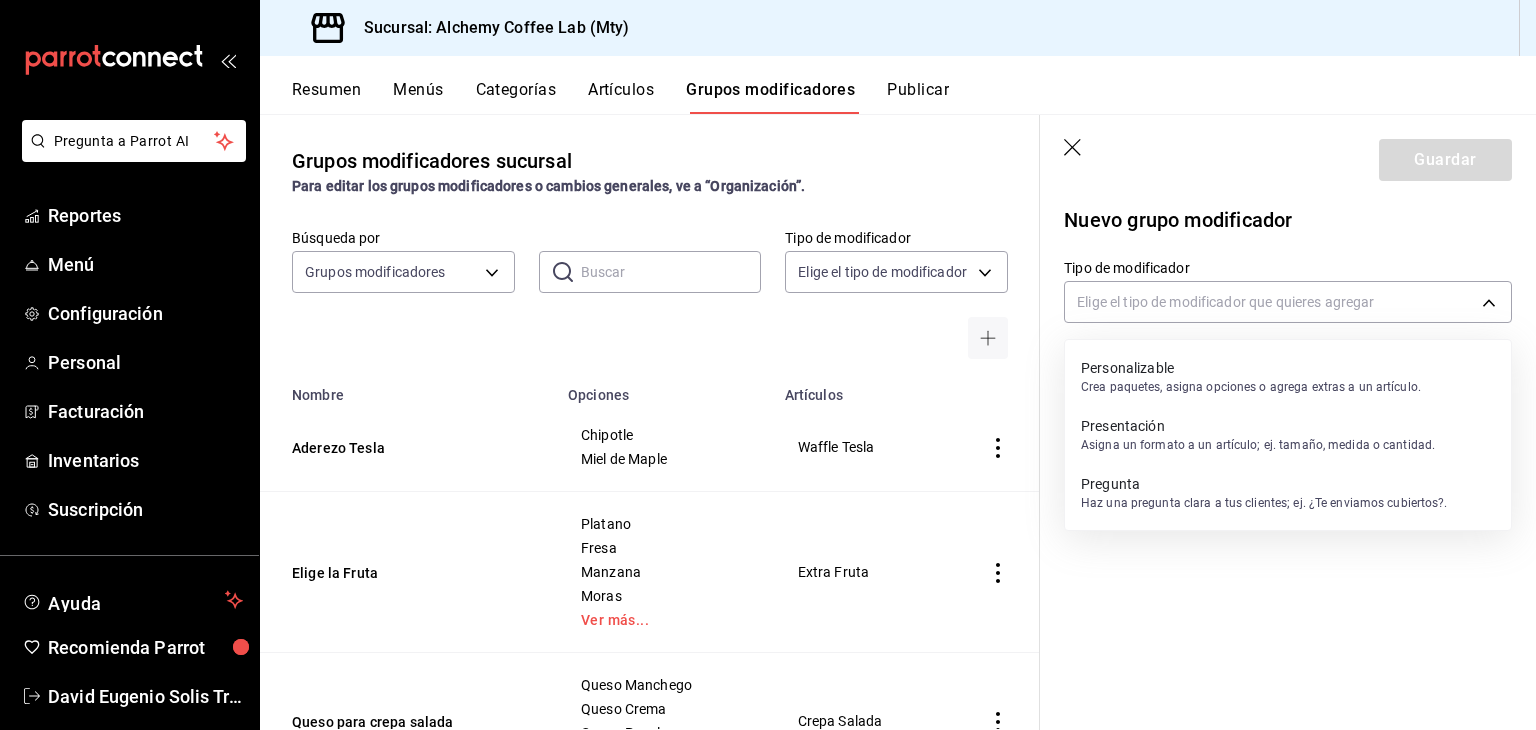 click on "Personalizable" at bounding box center (1251, 368) 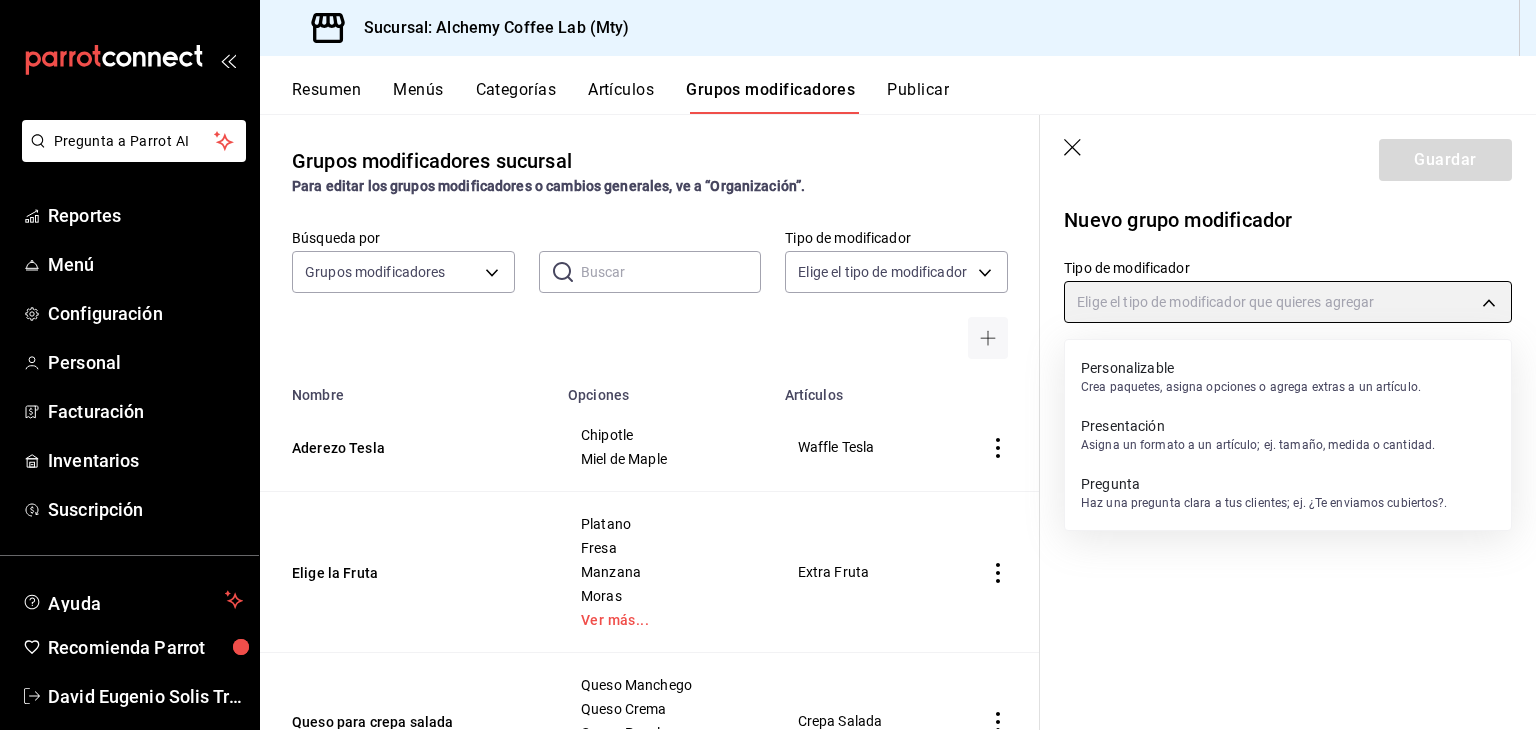 type on "CUSTOMIZABLE" 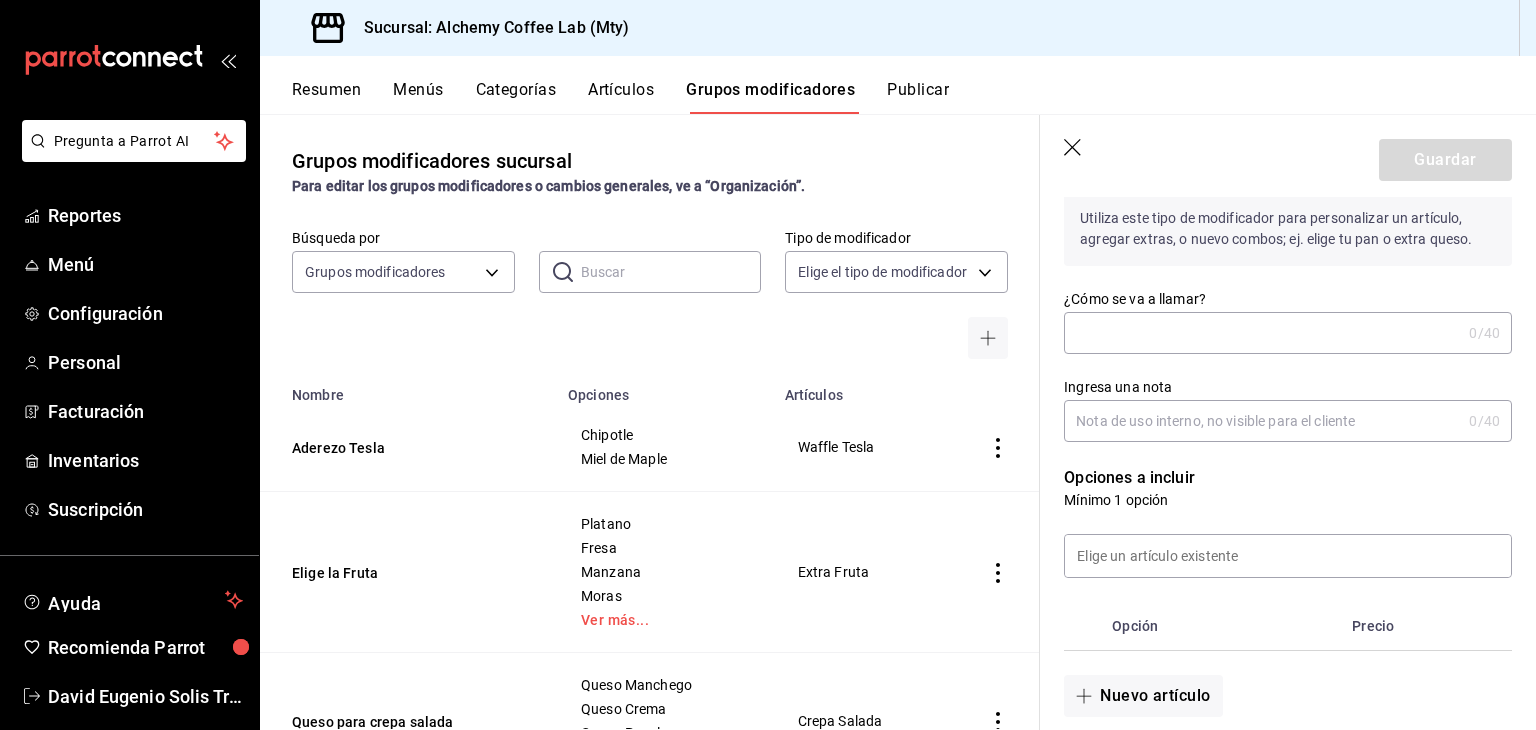 scroll, scrollTop: 200, scrollLeft: 0, axis: vertical 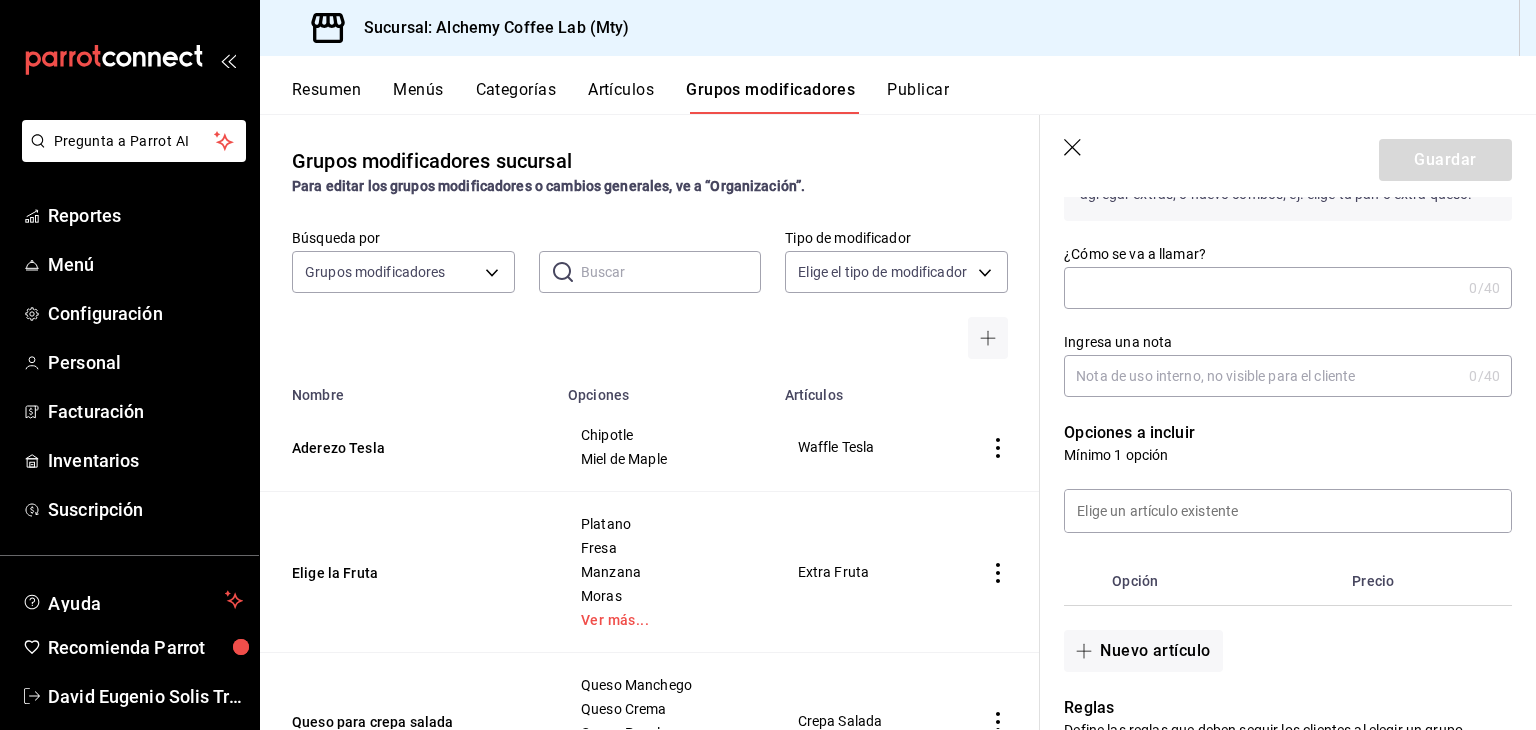 click on "¿Cómo se va a llamar?" at bounding box center [1262, 288] 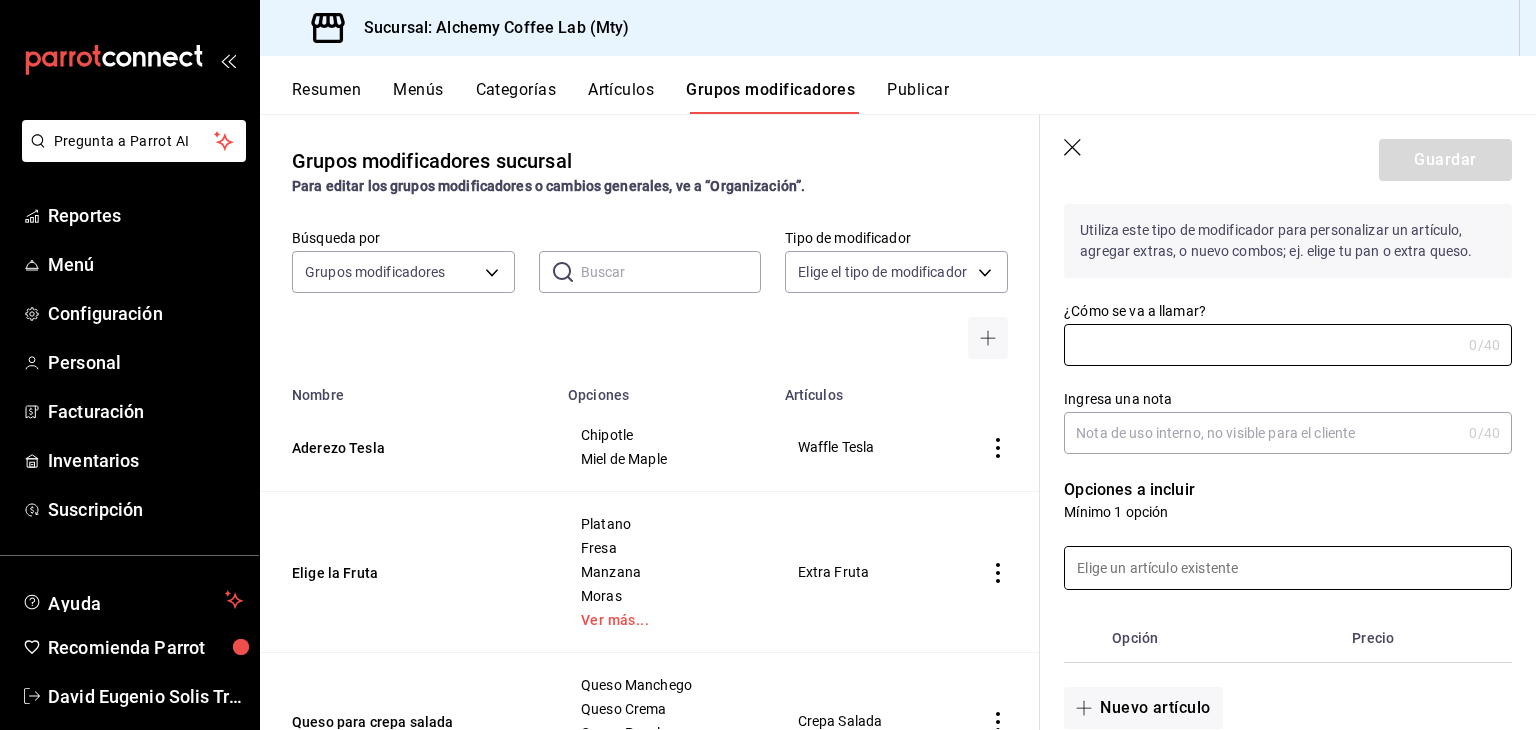scroll, scrollTop: 100, scrollLeft: 0, axis: vertical 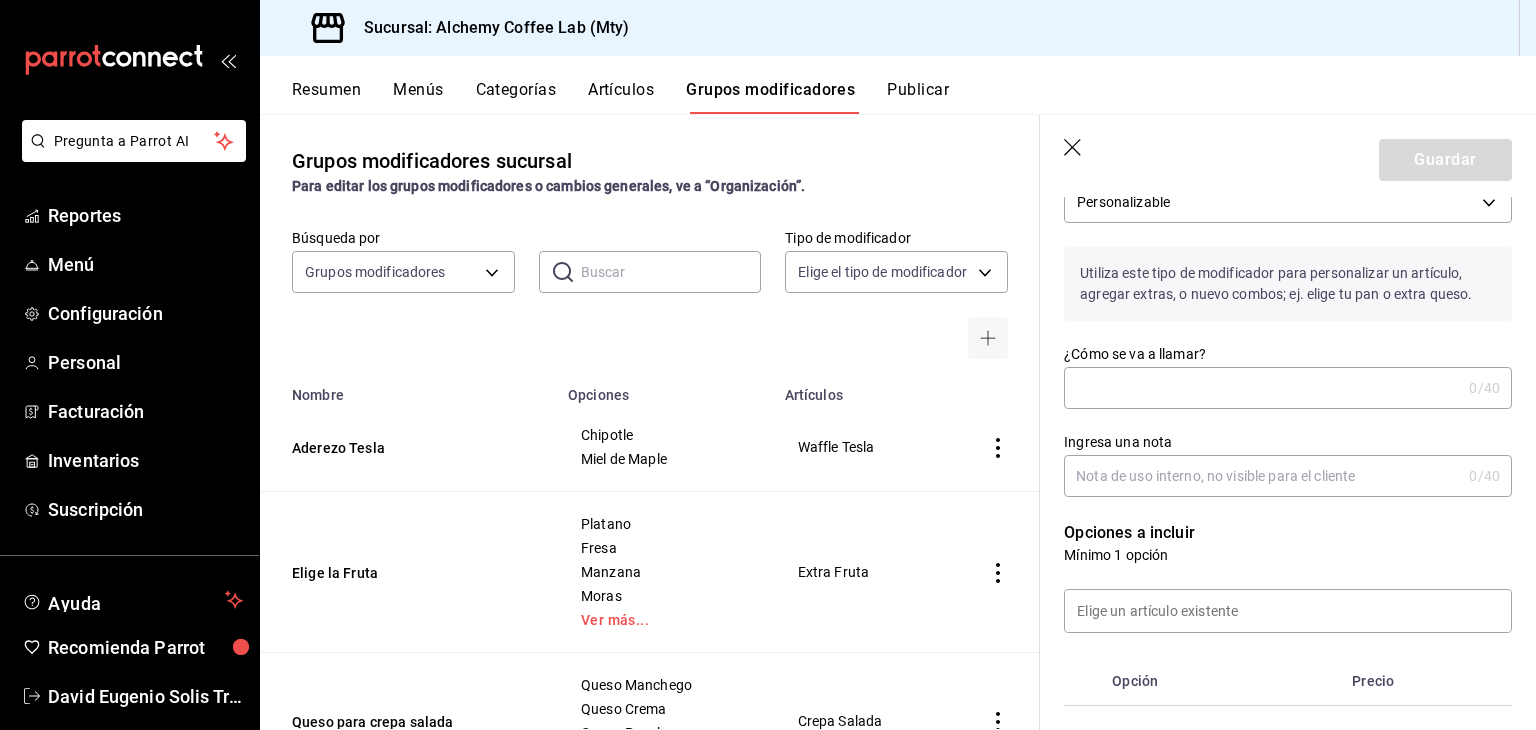 click 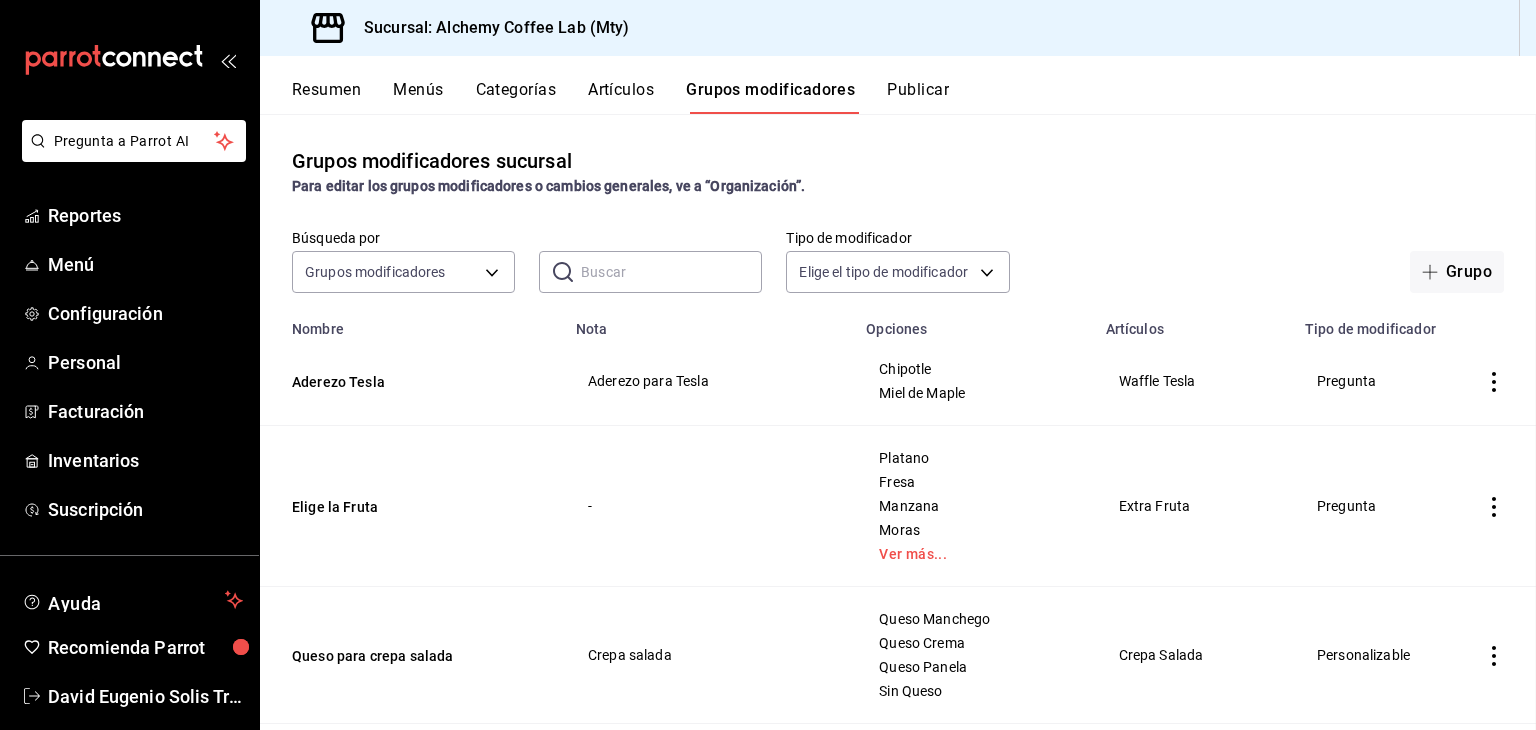 scroll, scrollTop: 0, scrollLeft: 0, axis: both 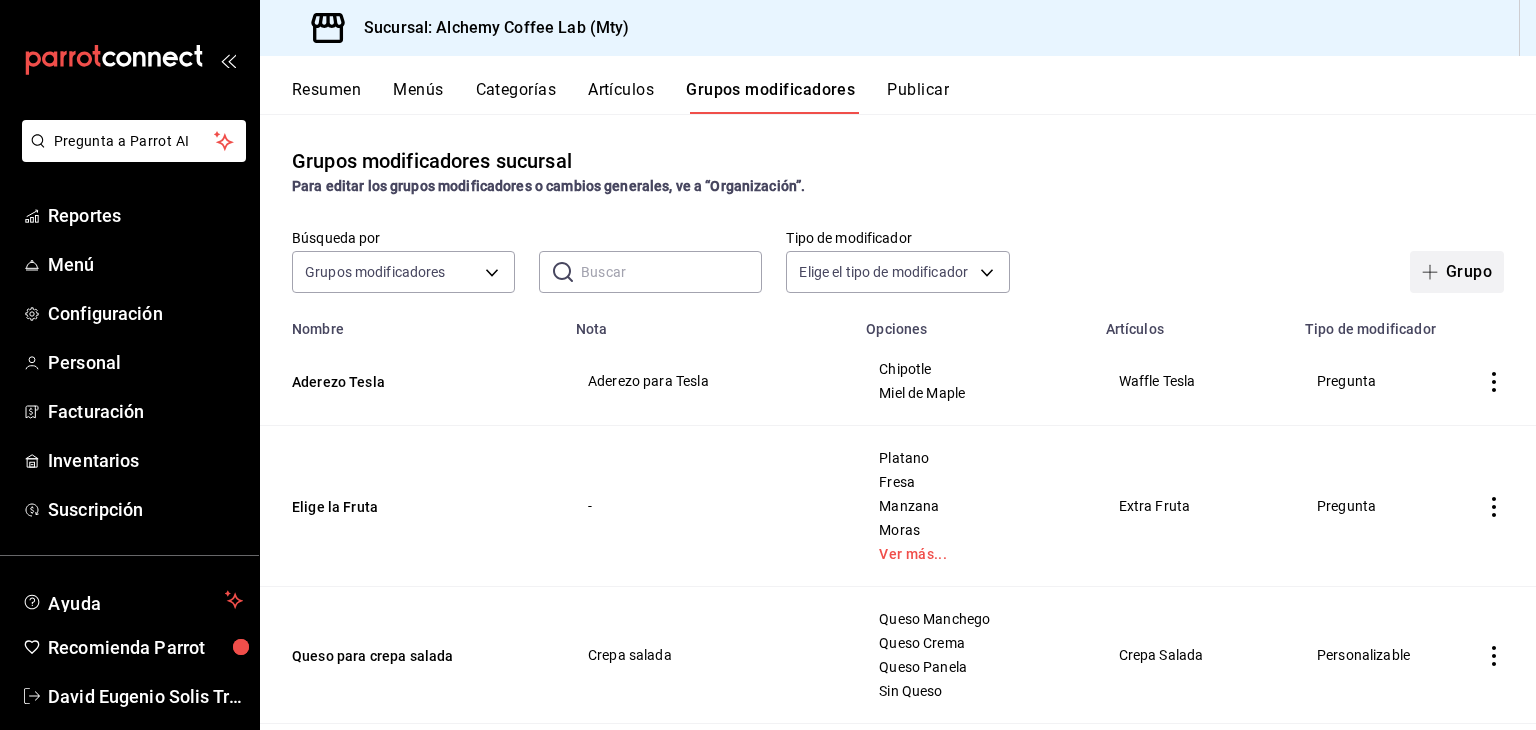 click on "Grupo" at bounding box center [1457, 272] 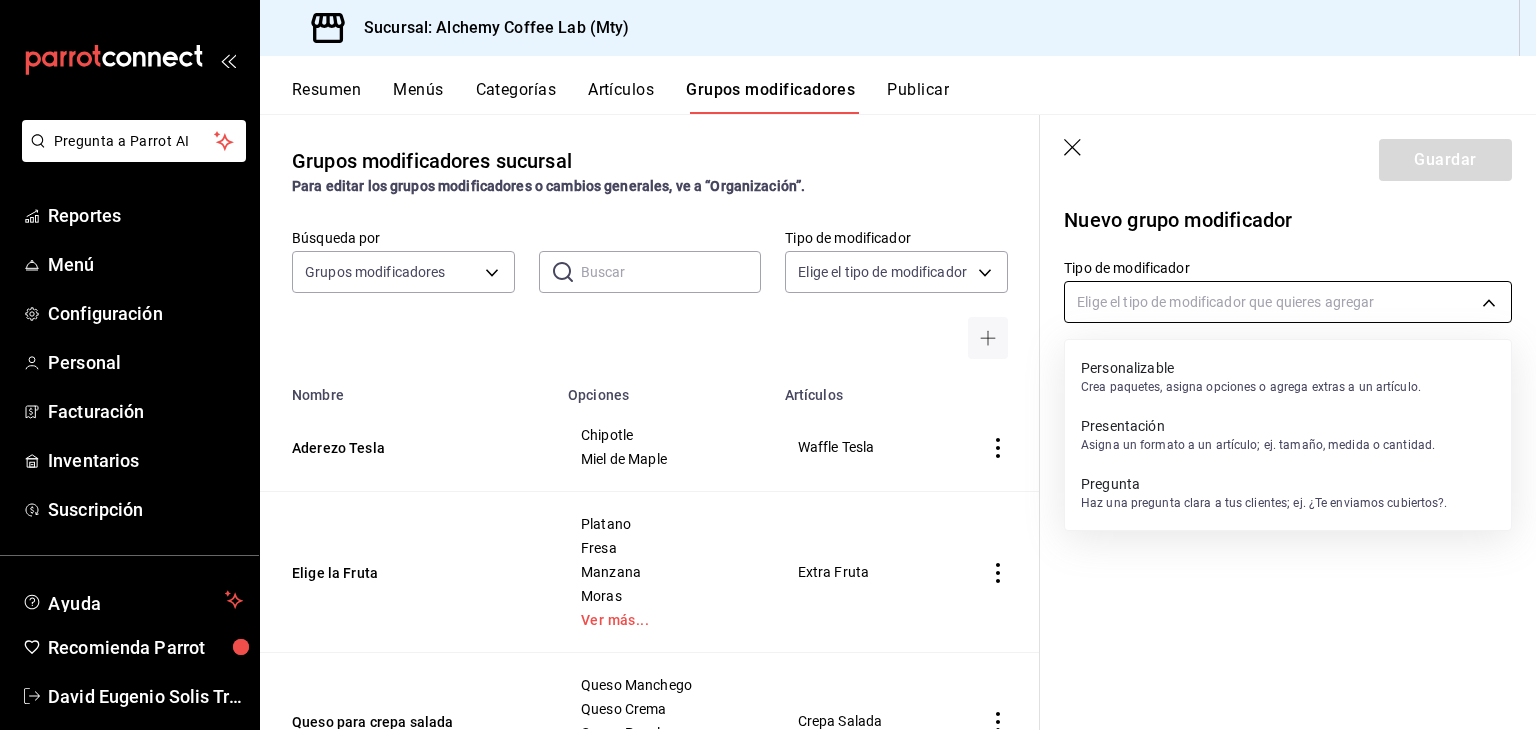 click on "Pregunta a Parrot AI Reportes   Menú   Configuración   Personal   Facturación   Inventarios   Suscripción   Ayuda Recomienda Parrot   David Eugenio Solis Treviño   Sugerir nueva función   Sucursal: Alchemy Coffee Lab (Mty) Resumen Menús Categorías Artículos Grupos modificadores Publicar Grupos modificadores sucursal Para editar los grupos modificadores o cambios generales, ve a “Organización”. Búsqueda por Grupos modificadores GROUP ​ ​ Tipo de modificador Elige el tipo de modificador Nombre Opciones Artículos Aderezo Tesla Chipotle Miel de Maple Waffle Tesla Elige la Fruta Platano Fresa Manzana Moras Ver más... Extra Fruta Queso para crepa salada Queso Manchego Queso Crema Queso Panela Sin Queso Crepa Salada Refresco Regular Light Refresco Atomos Bañados ? Bañados Salsa Aparte Bowl de átomos Extras de Salsas Extra Salsa Verde Extra Salsa Roja Extra Salsa Morita Jalapeños Kierkergaard Dostoyevski Dimitri Mendeleyev Spicy Darwin Morita Ver más... Extras de Aderezos Extra Miel de Maple" at bounding box center (768, 365) 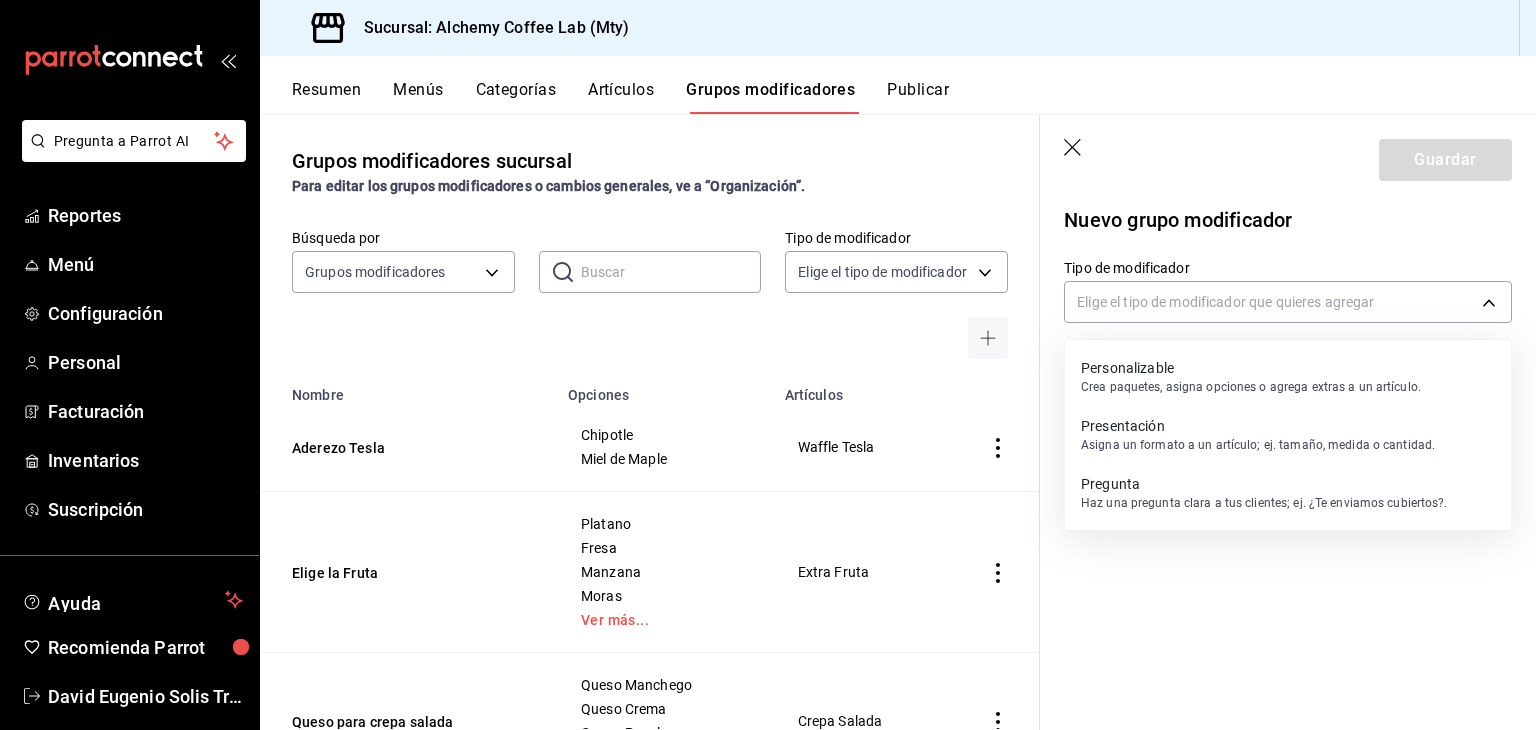 click on "Crea paquetes, asigna opciones o agrega extras a un artículo." at bounding box center (1251, 387) 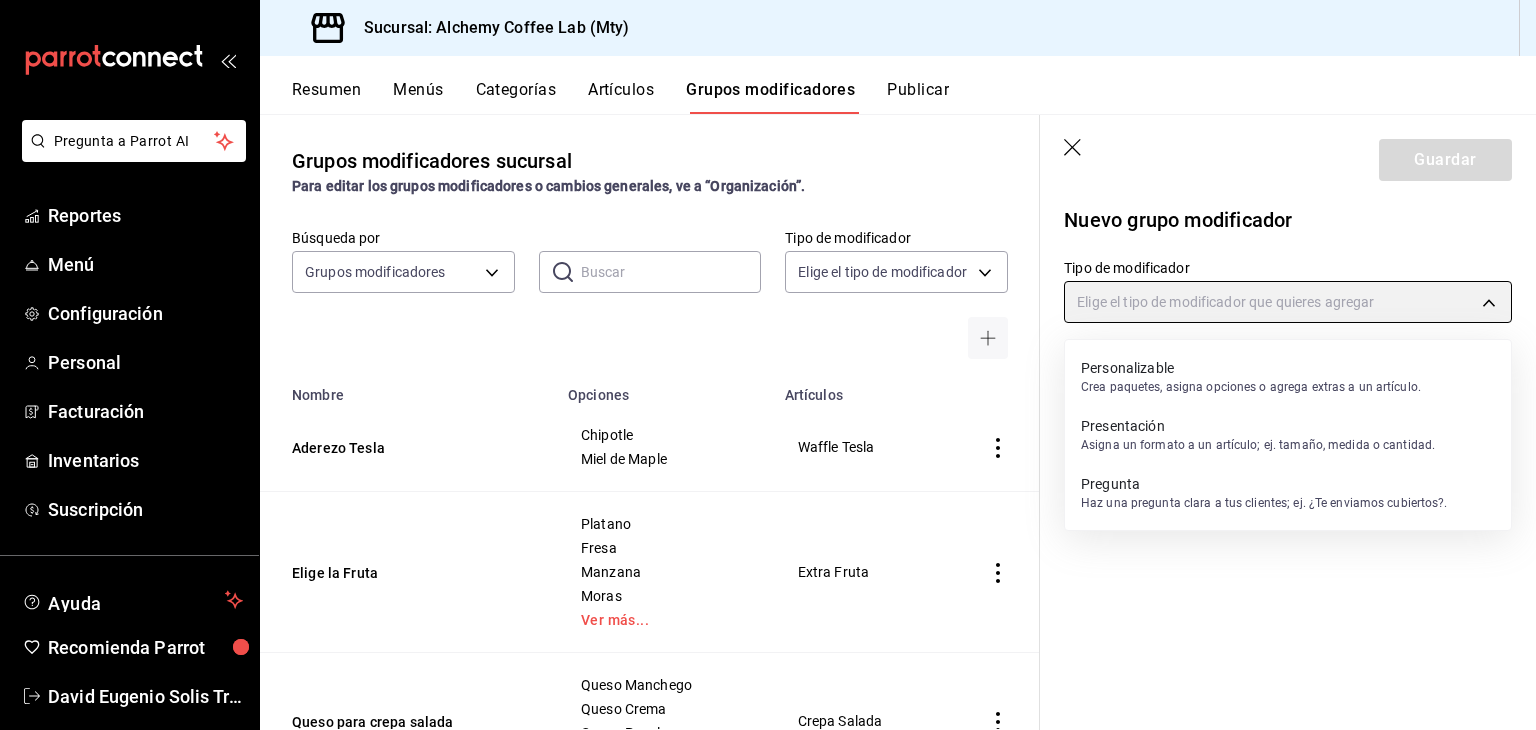 type on "CUSTOMIZABLE" 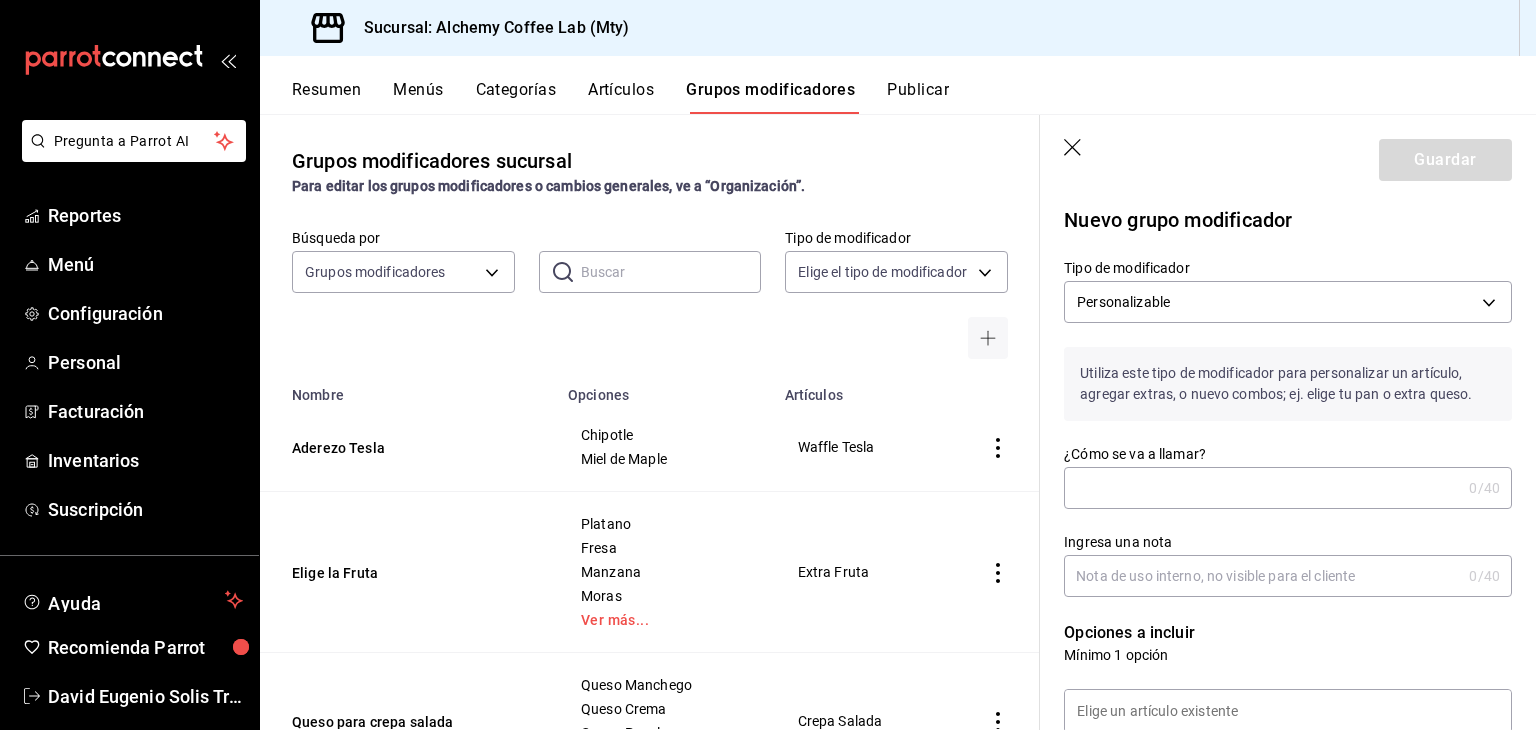 click on "¿Cómo se va a llamar?" at bounding box center [1262, 488] 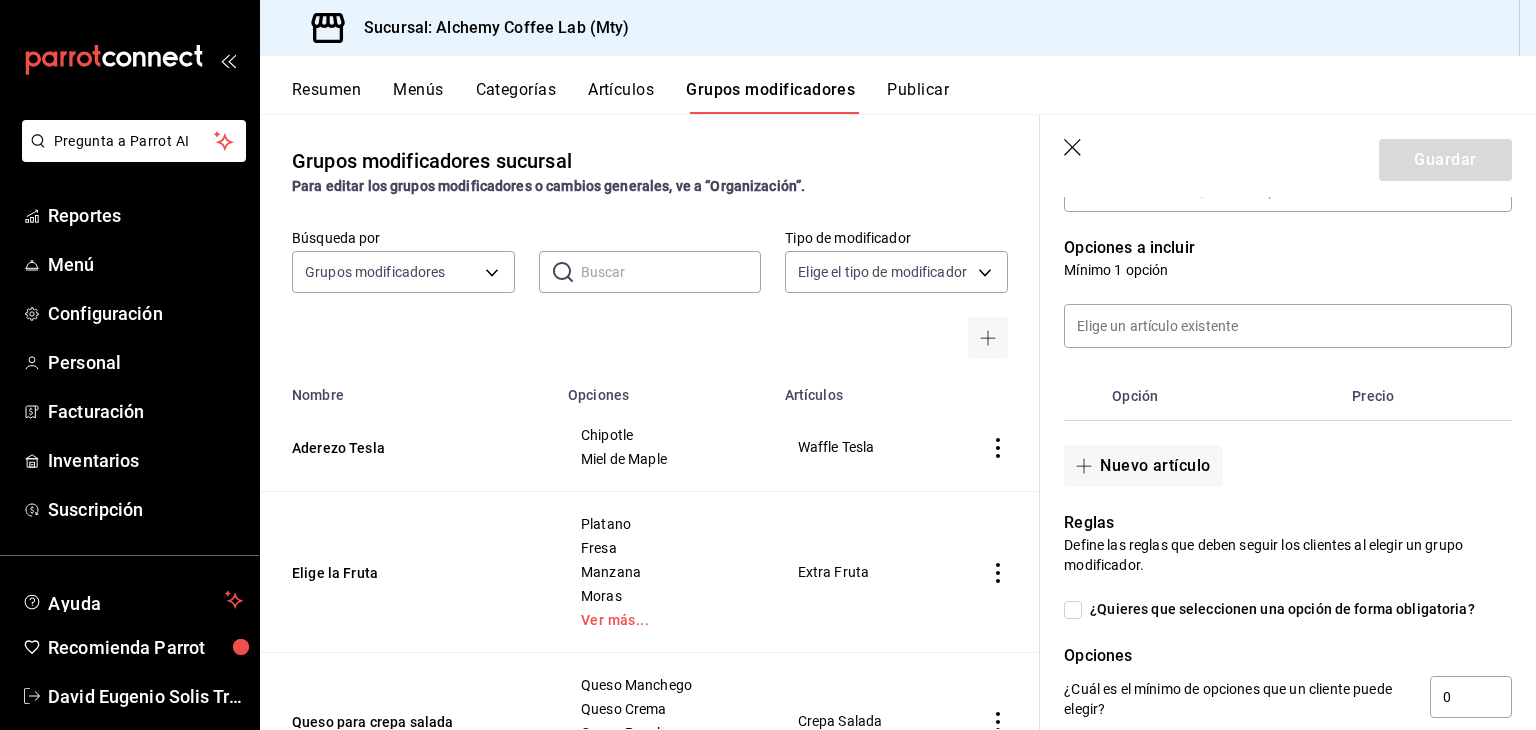 scroll, scrollTop: 400, scrollLeft: 0, axis: vertical 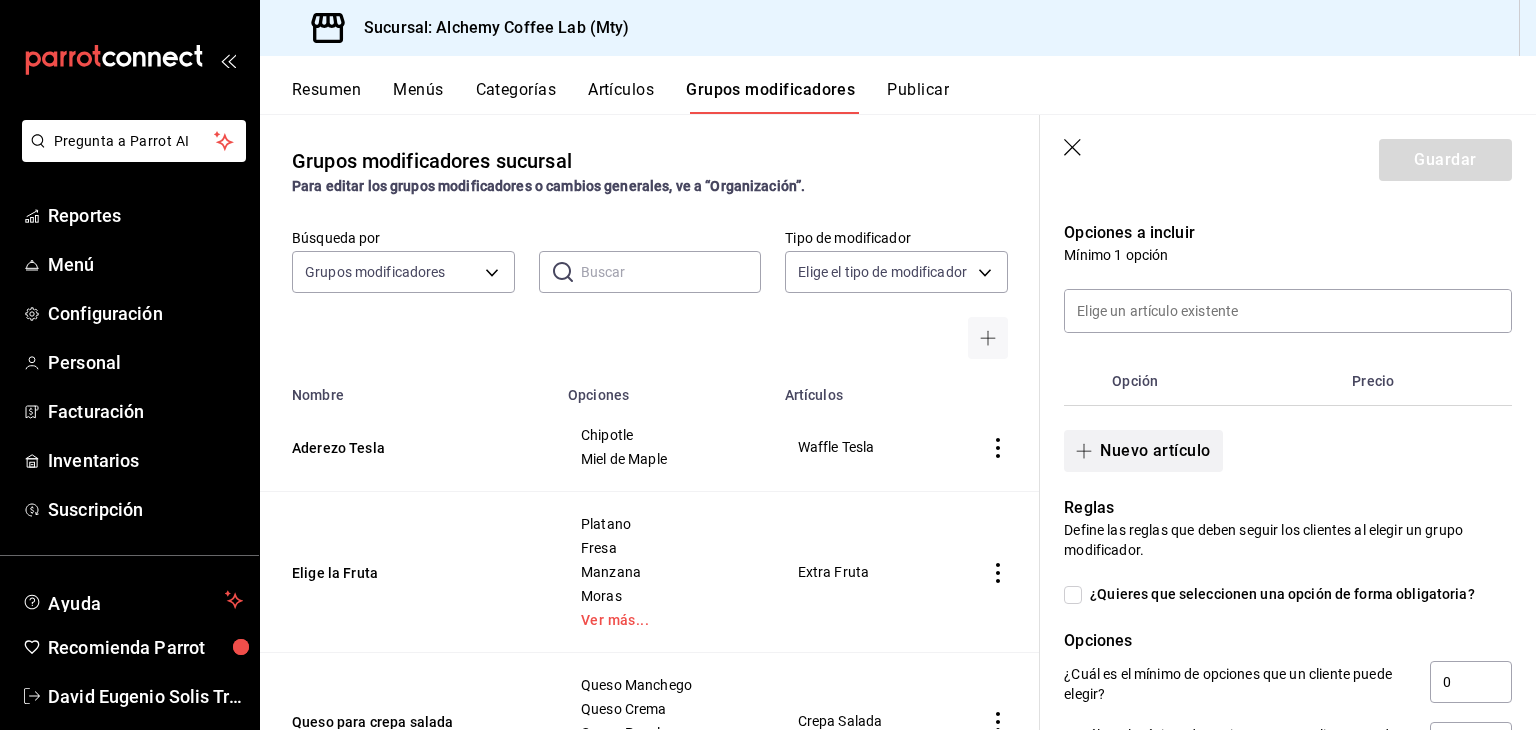 click on "Nuevo artículo" at bounding box center [1143, 451] 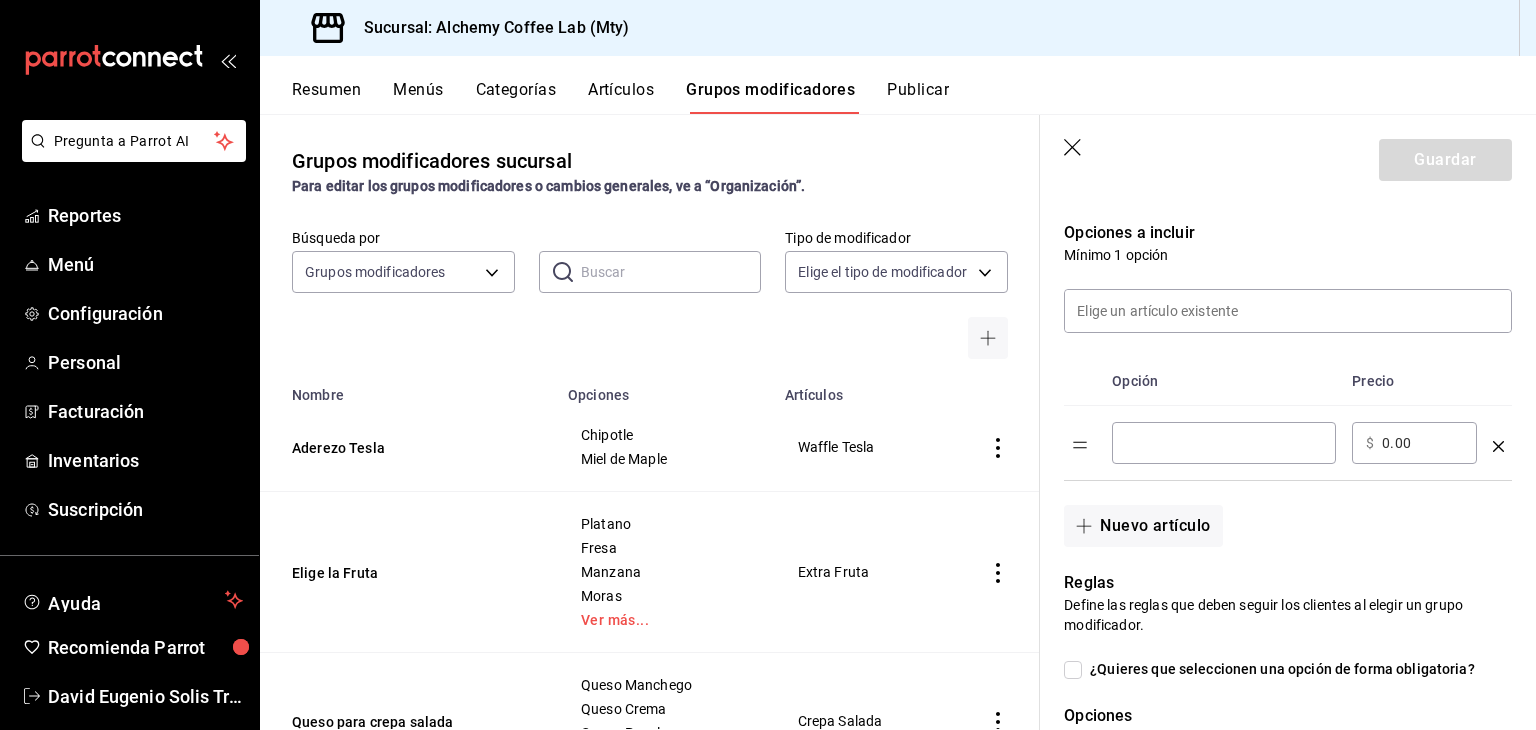 click at bounding box center (1224, 443) 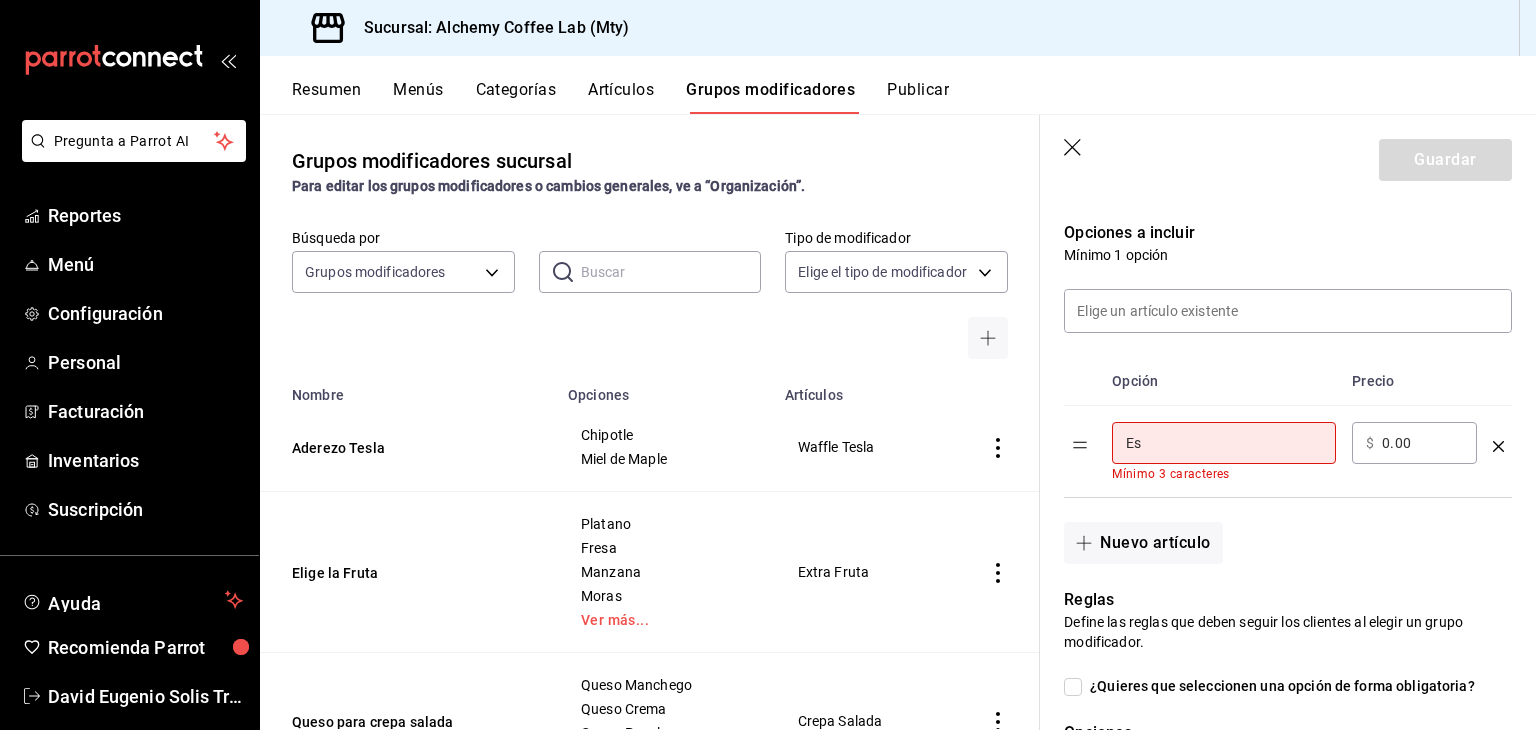 type on "E" 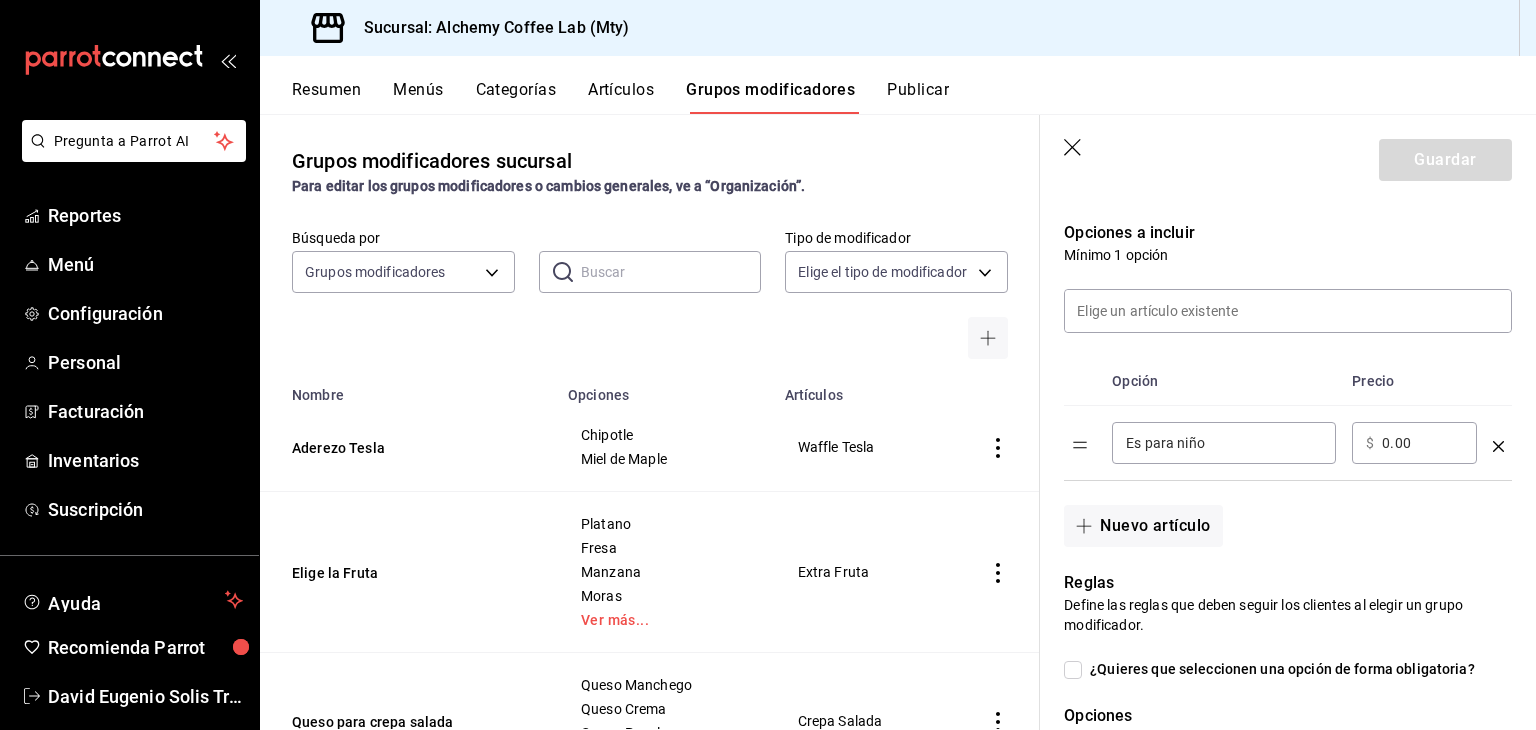 scroll, scrollTop: 200, scrollLeft: 0, axis: vertical 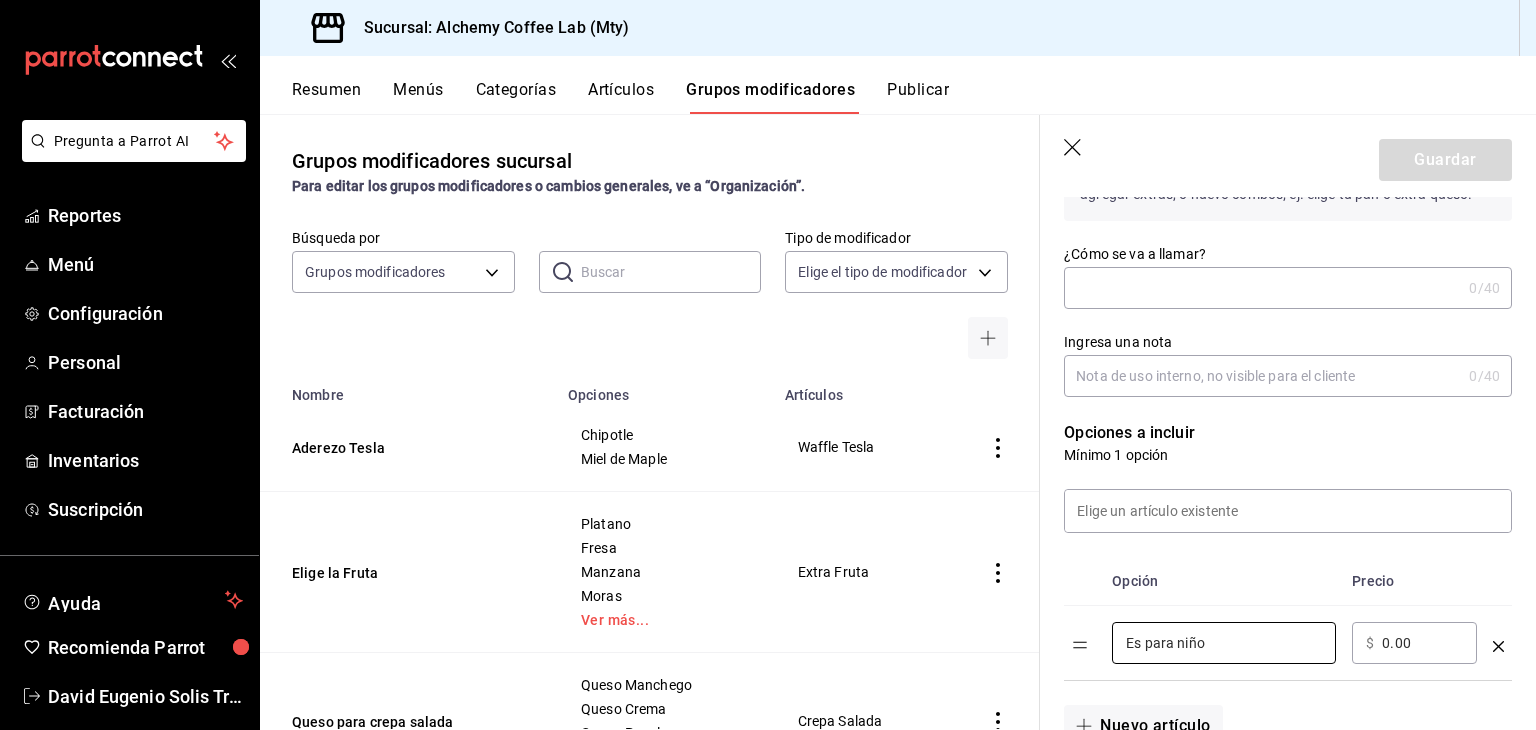 type on "Es para niño" 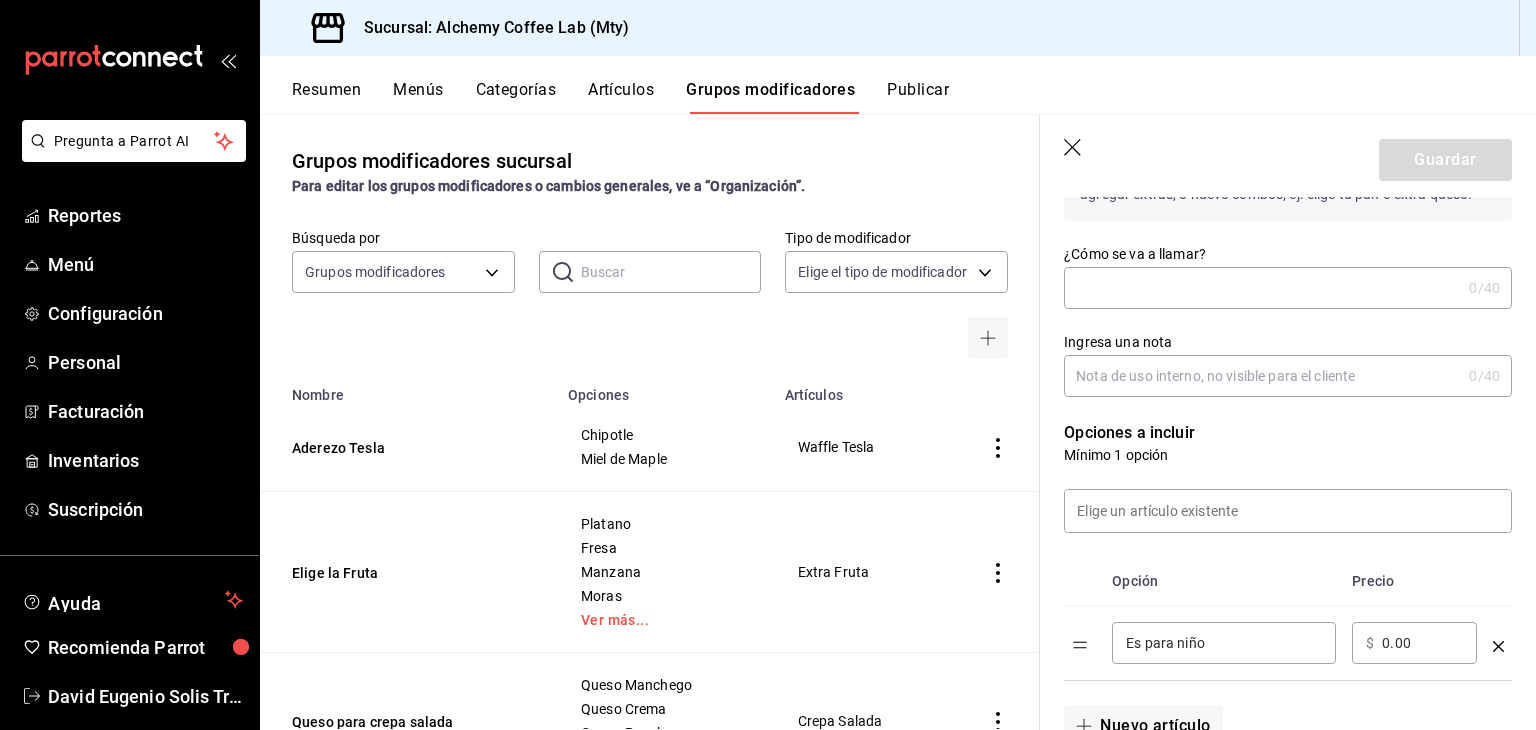 click on "Ingresa una nota" at bounding box center [1262, 376] 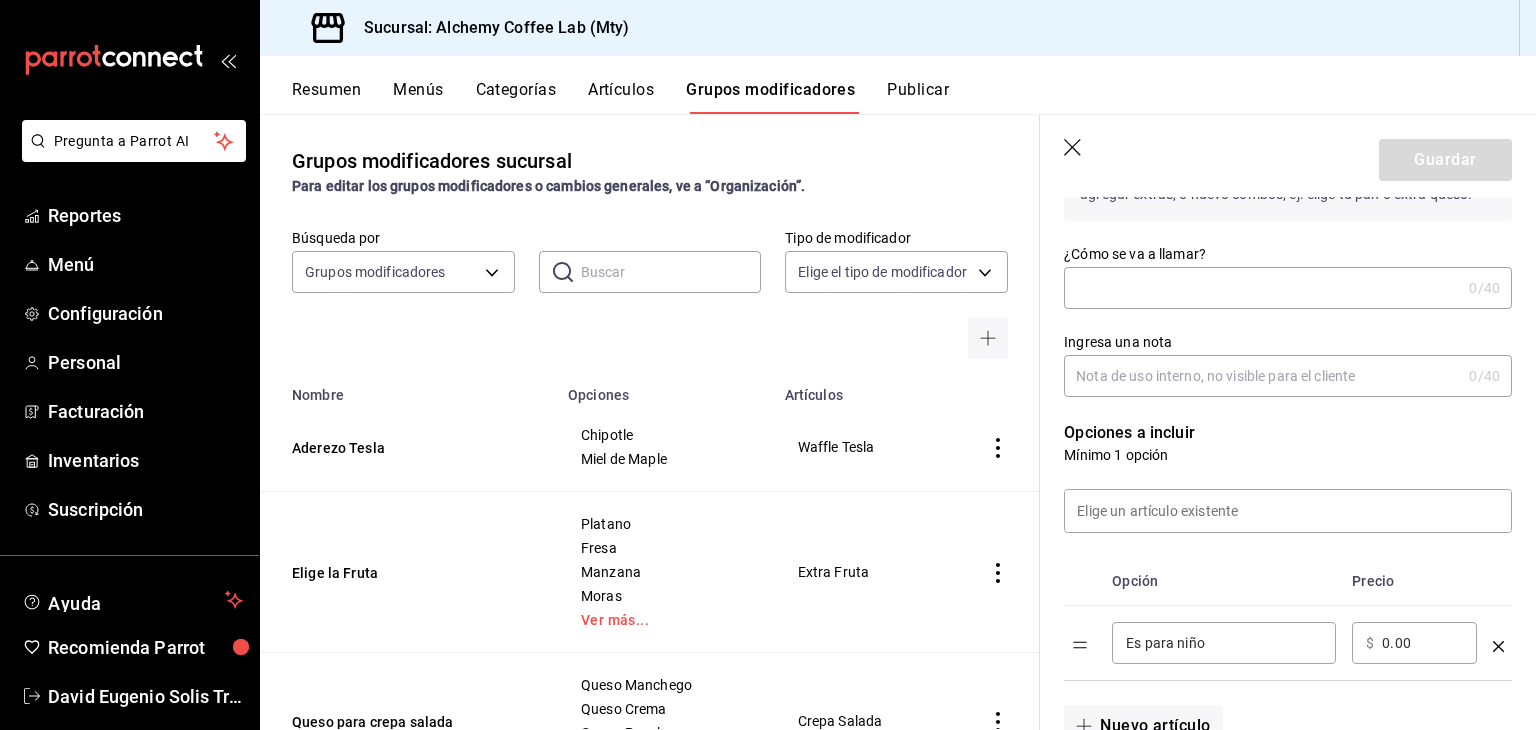 click on "¿Cómo se va a llamar?" at bounding box center [1262, 288] 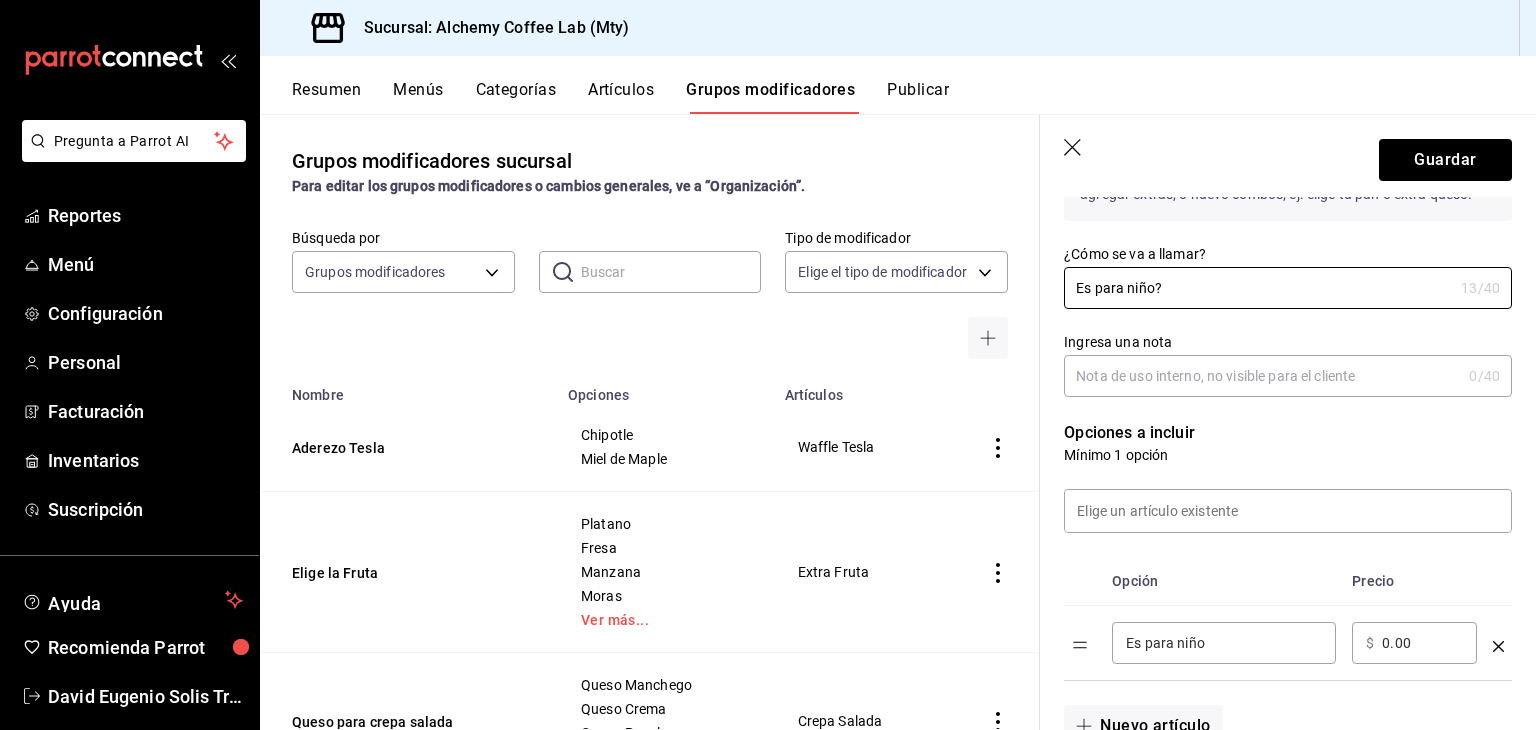 type on "Es para niño?" 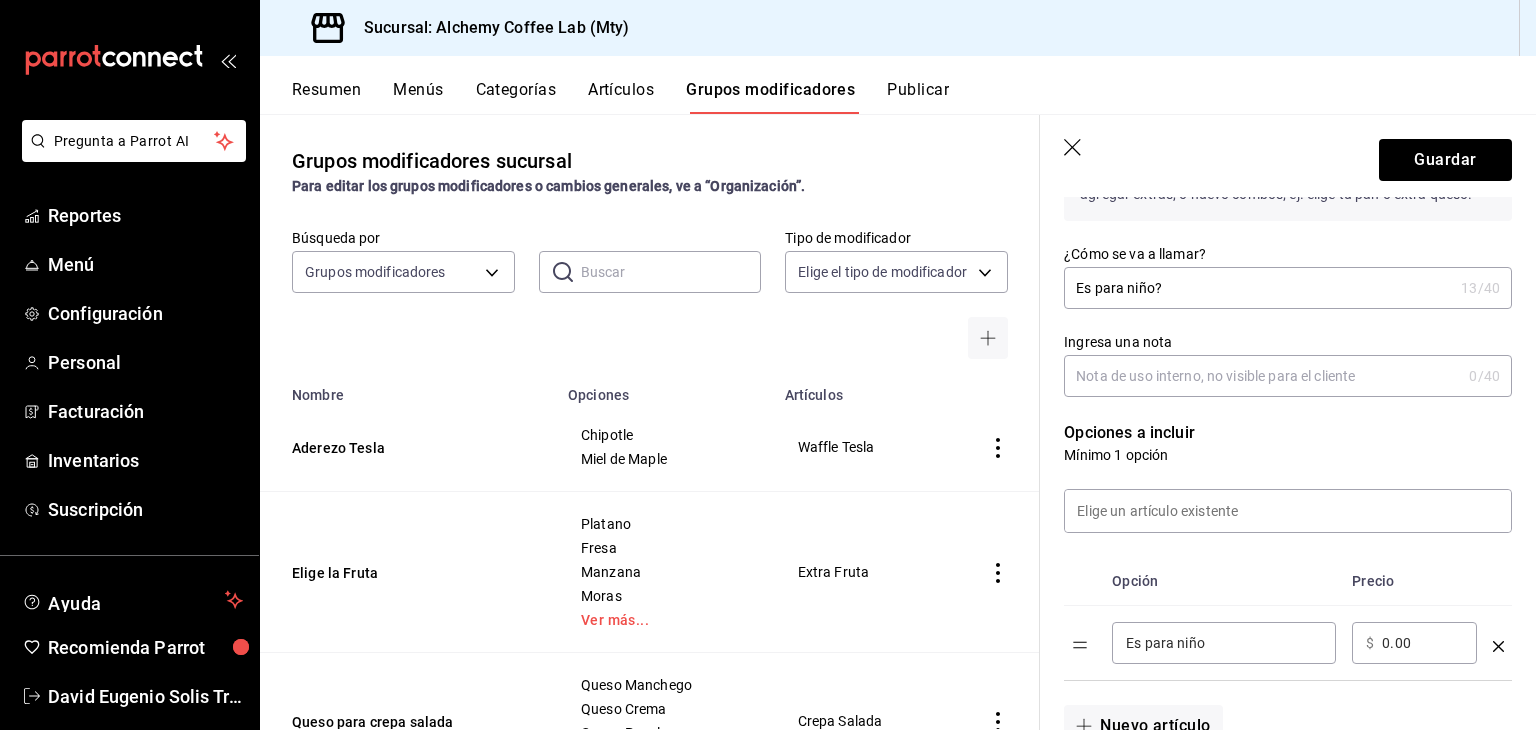 click on "Ingresa una nota" at bounding box center (1262, 376) 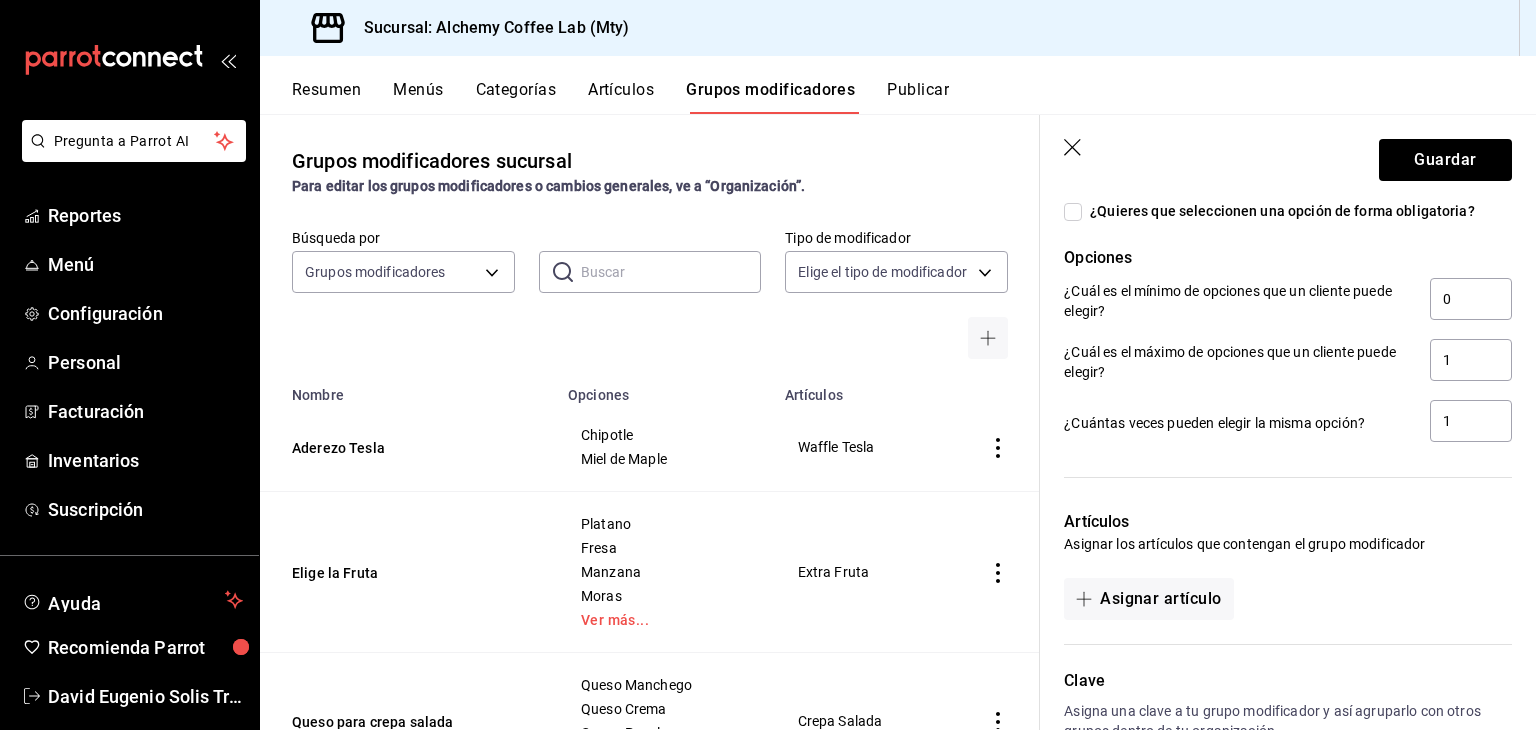 scroll, scrollTop: 900, scrollLeft: 0, axis: vertical 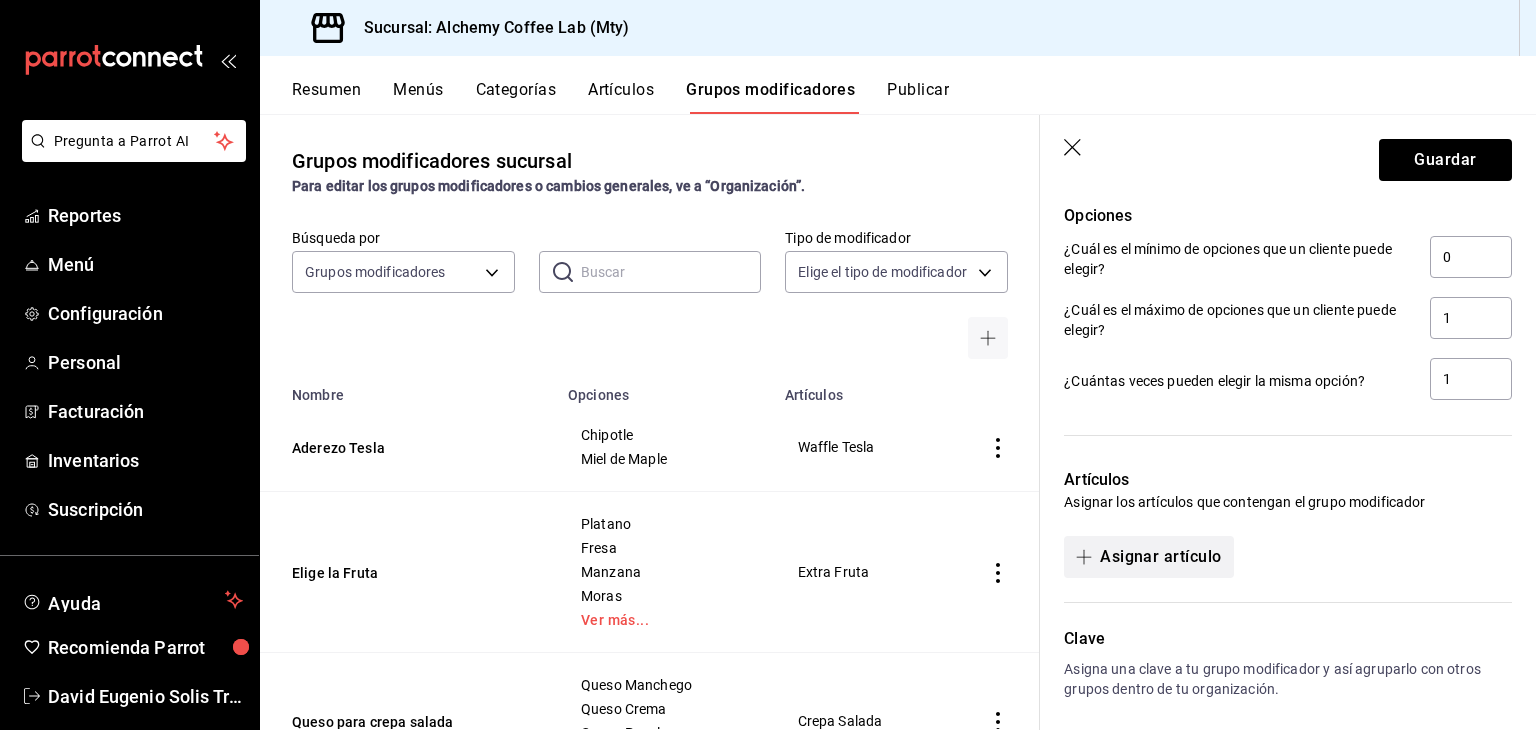 type on "Es para niño?" 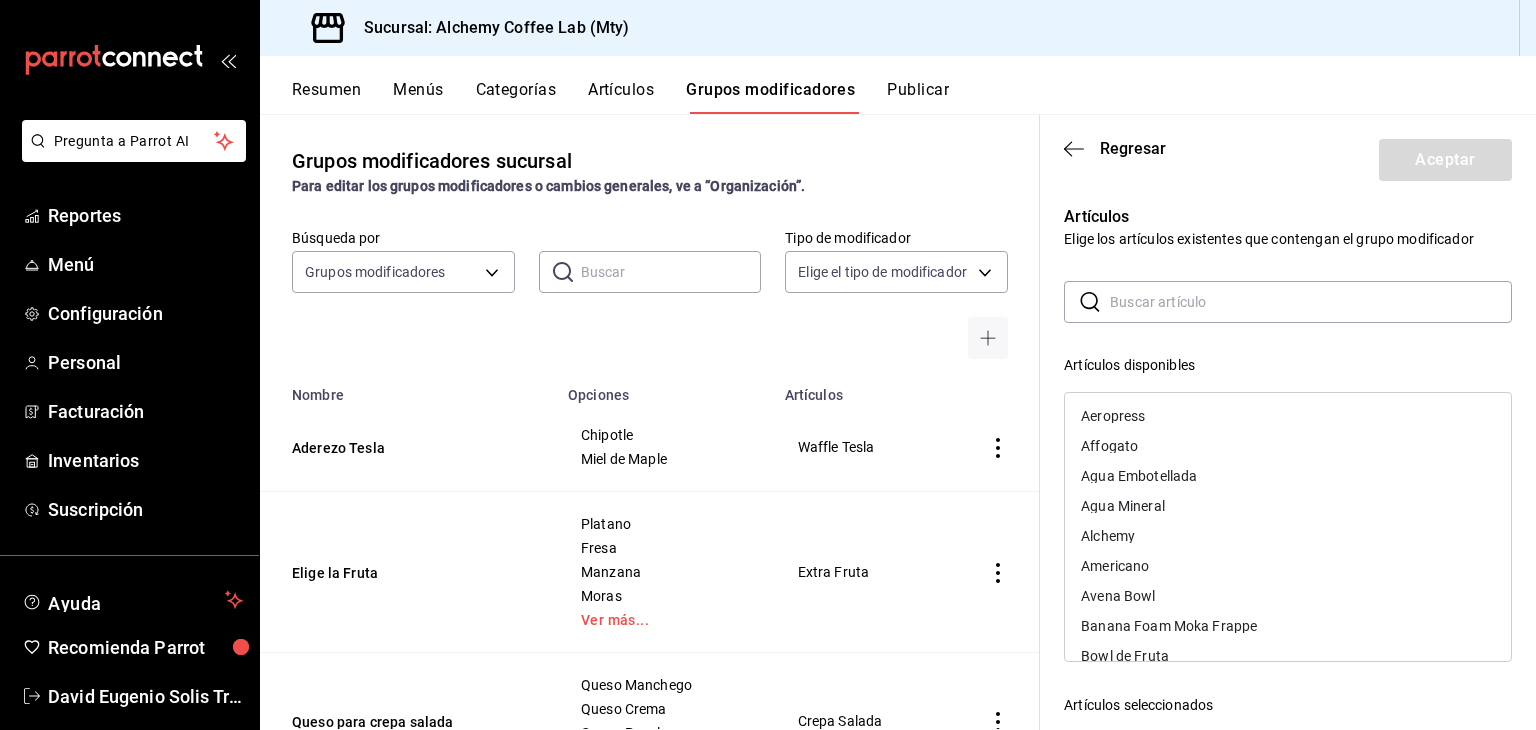 click at bounding box center [1311, 302] 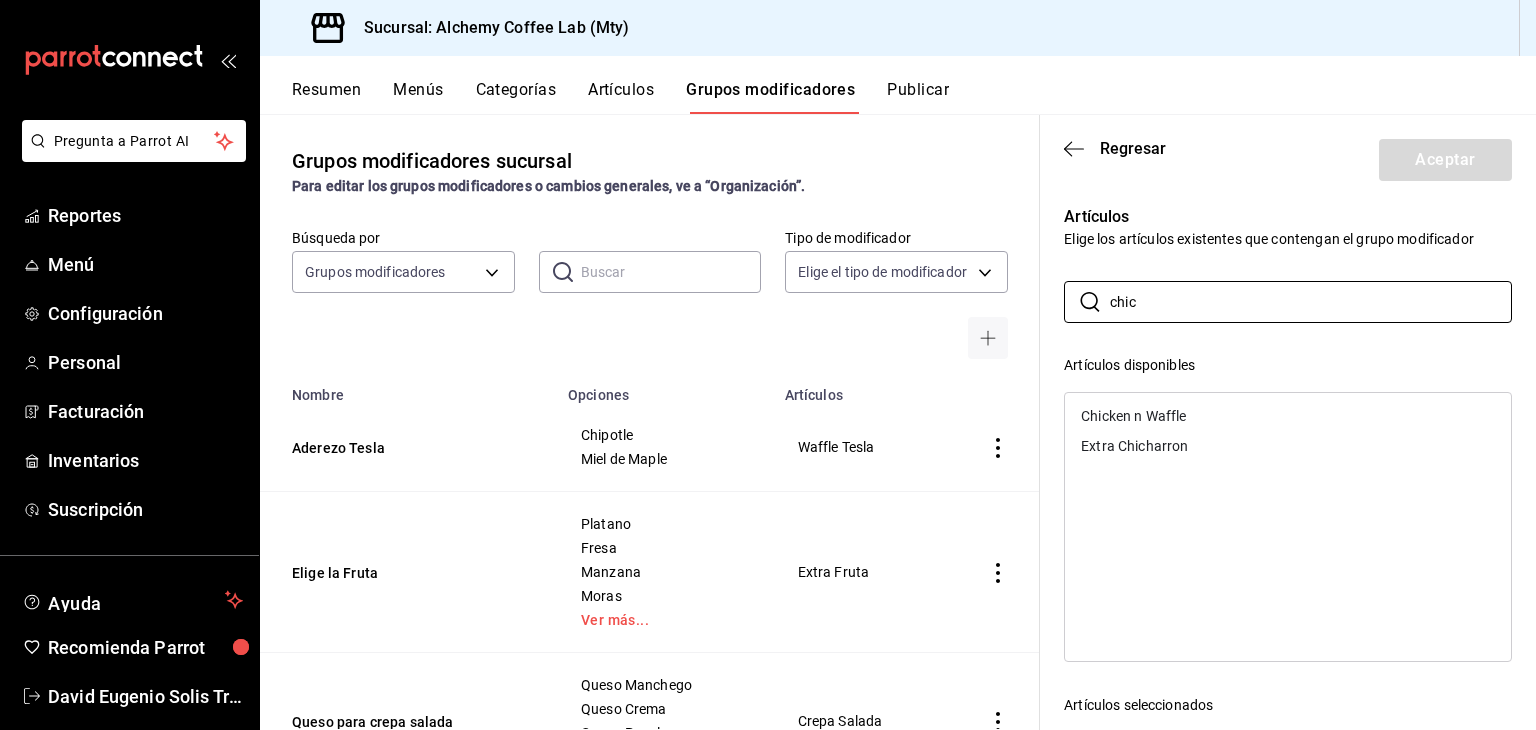 type on "chic" 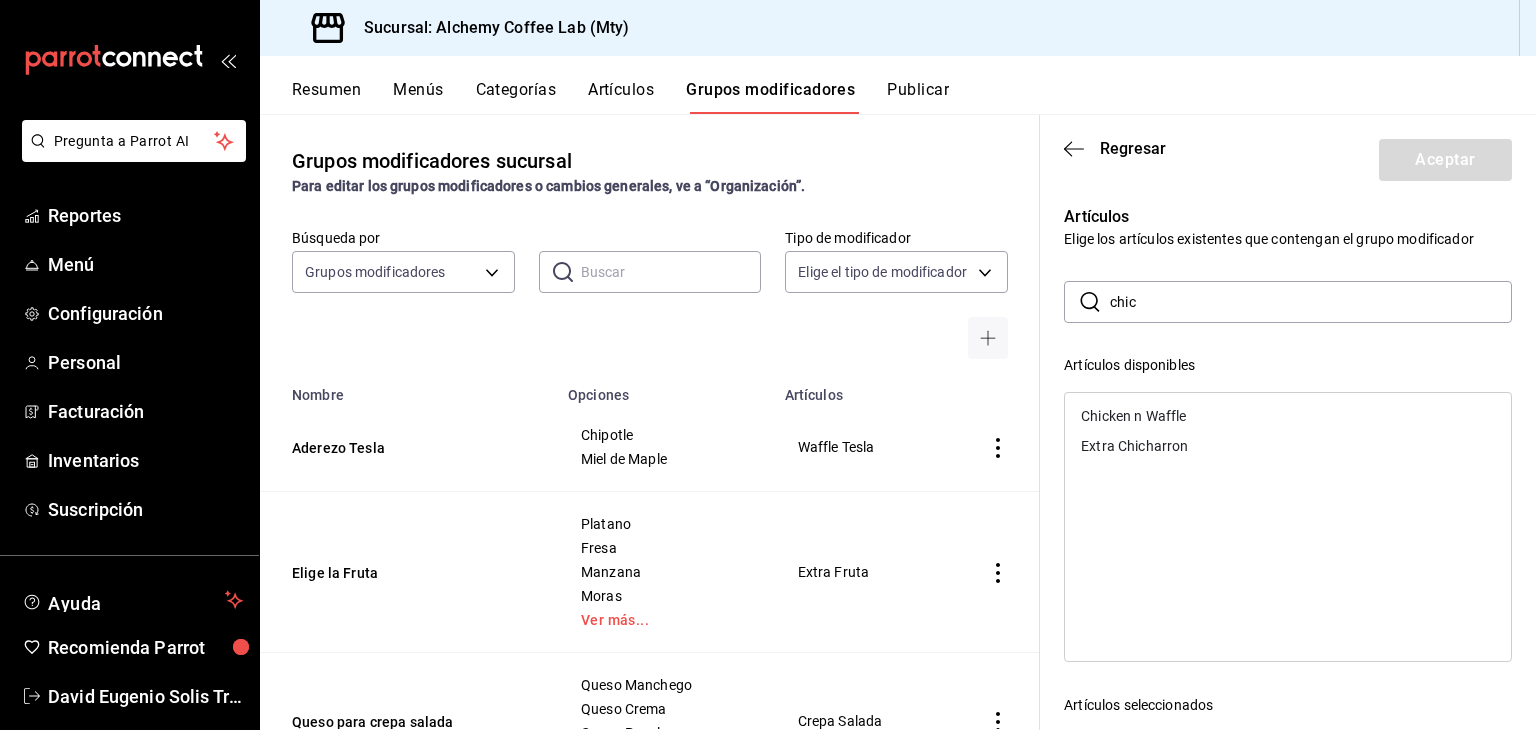 click on "Chicken n Waffle" at bounding box center (1133, 416) 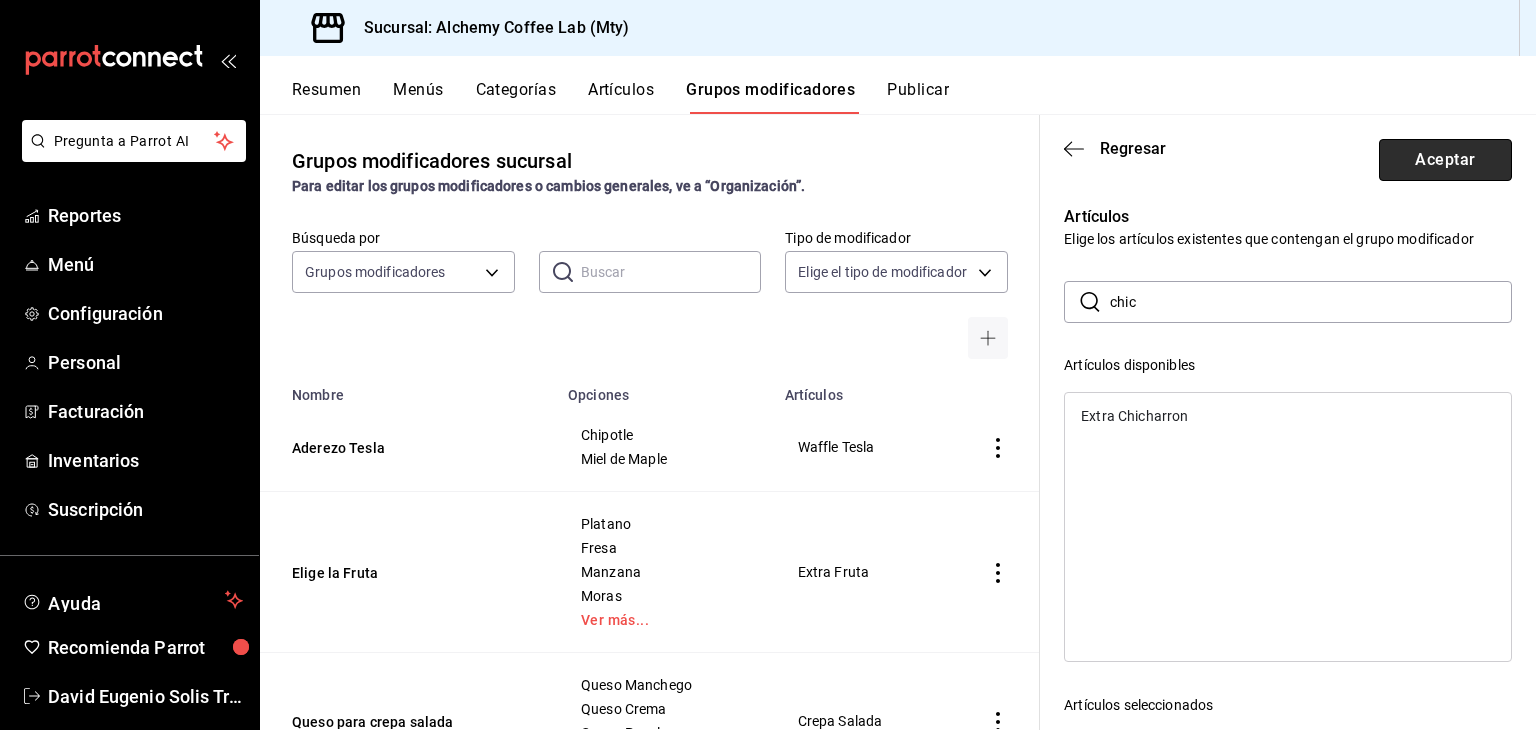 click on "Aceptar" at bounding box center [1445, 160] 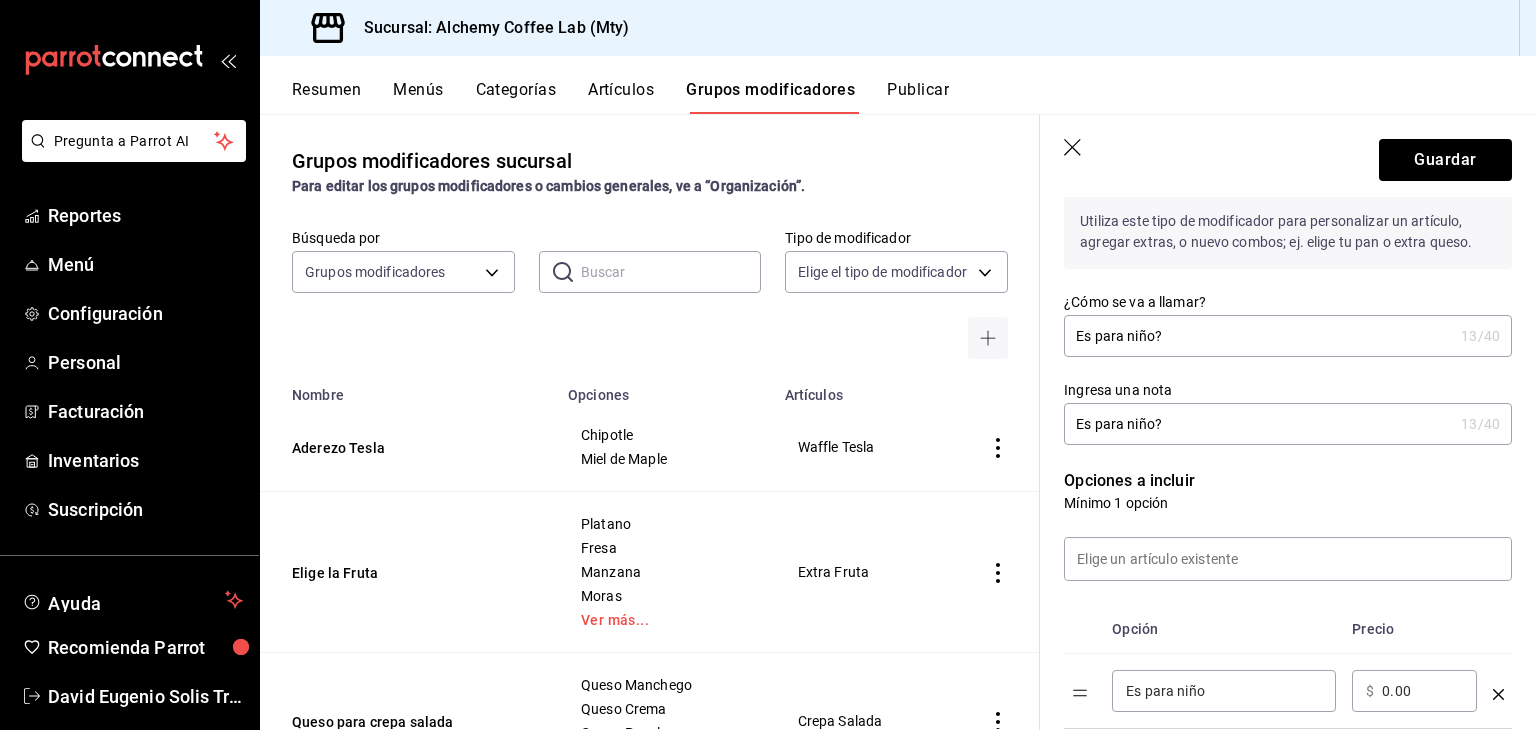 scroll, scrollTop: 0, scrollLeft: 0, axis: both 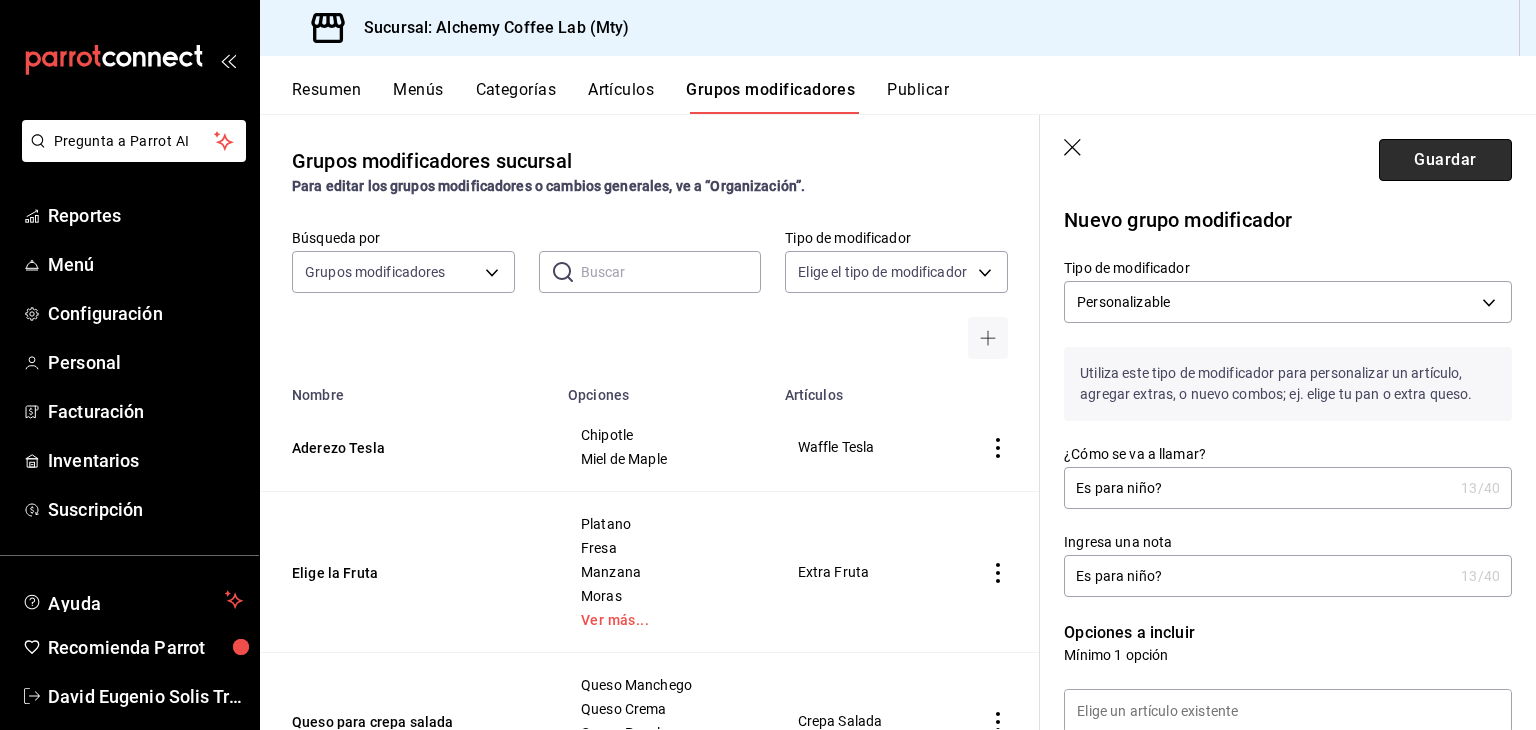 click on "Guardar" at bounding box center (1445, 160) 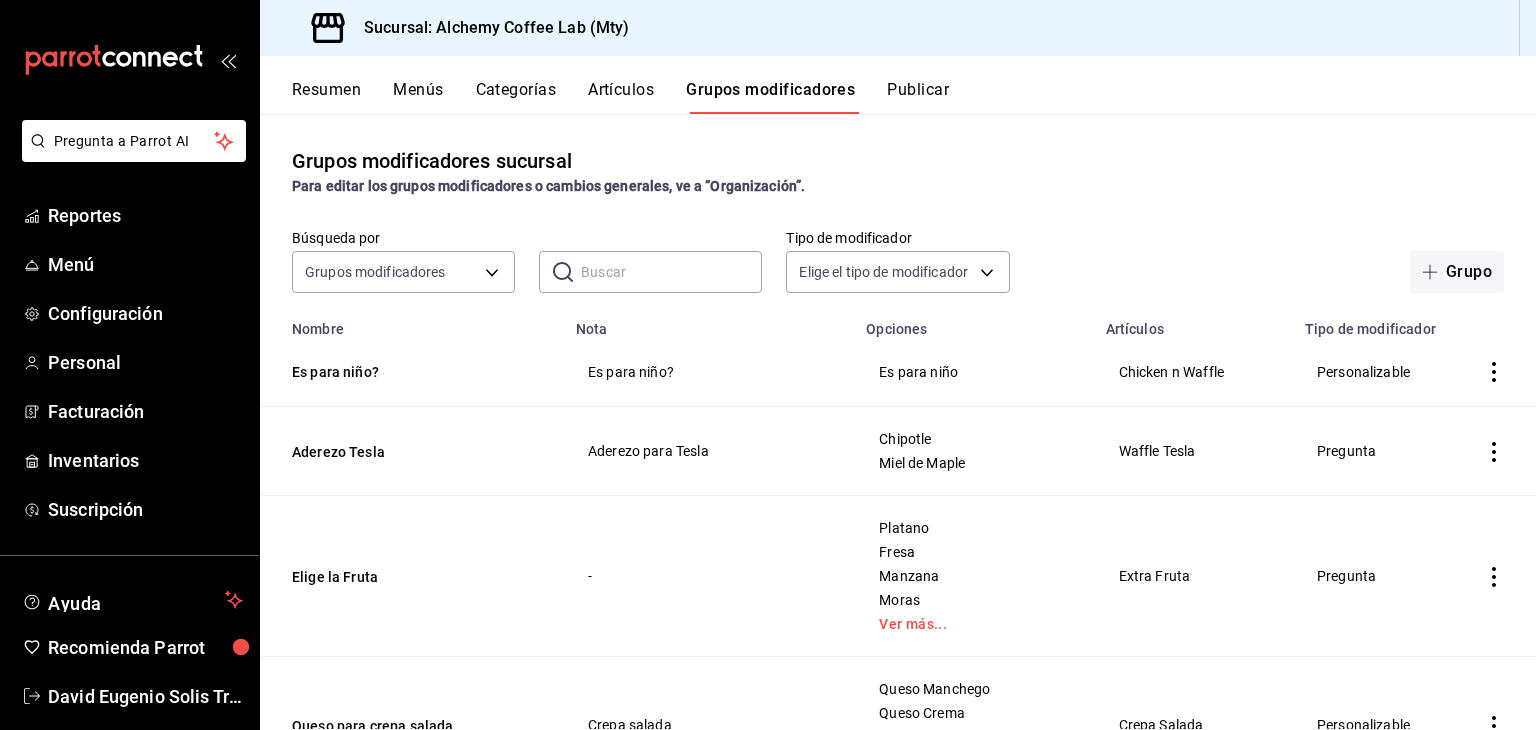 click on "Artículos" at bounding box center [621, 97] 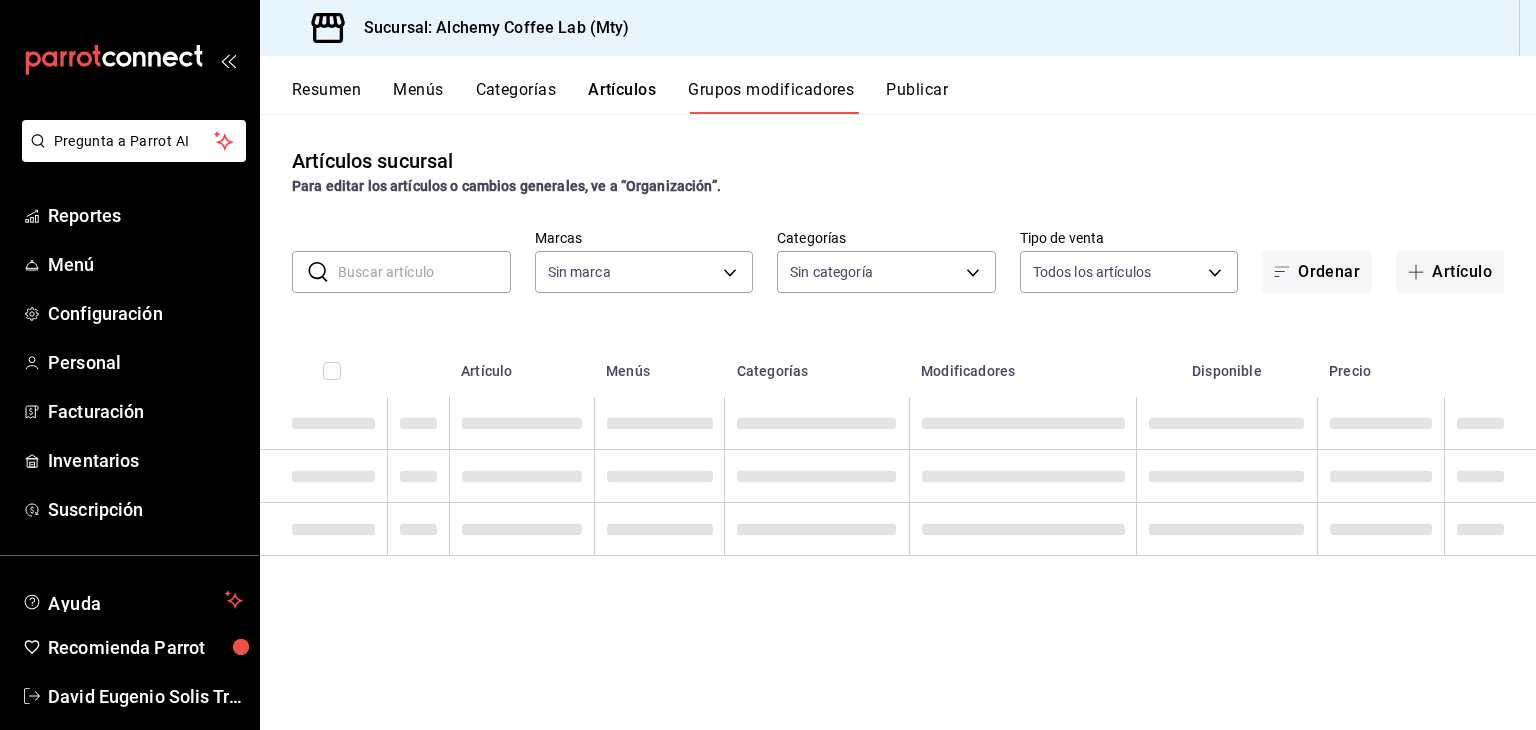 type on "147fd5db-d129-484d-8765-362391796a66" 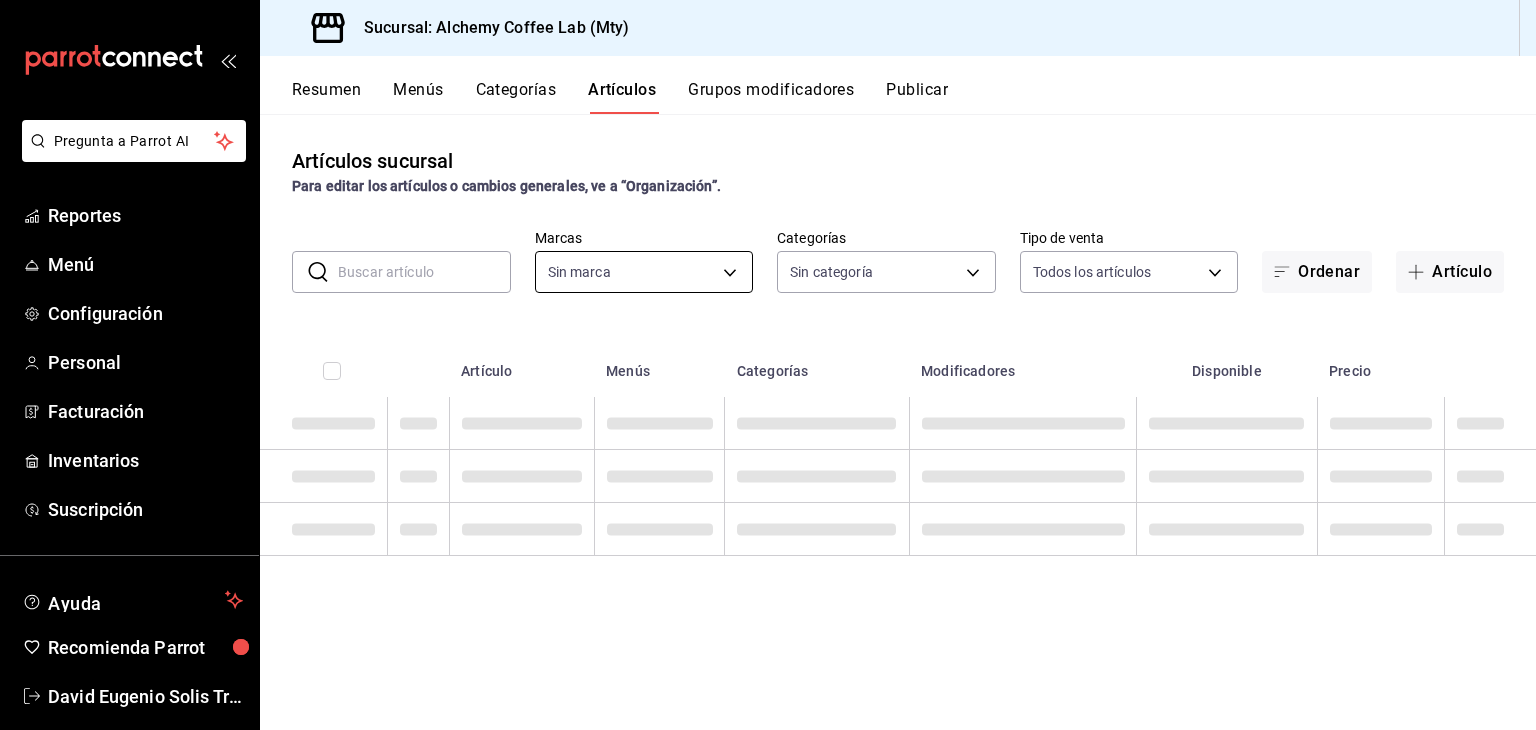 type on "147fd5db-d129-484d-8765-362391796a66" 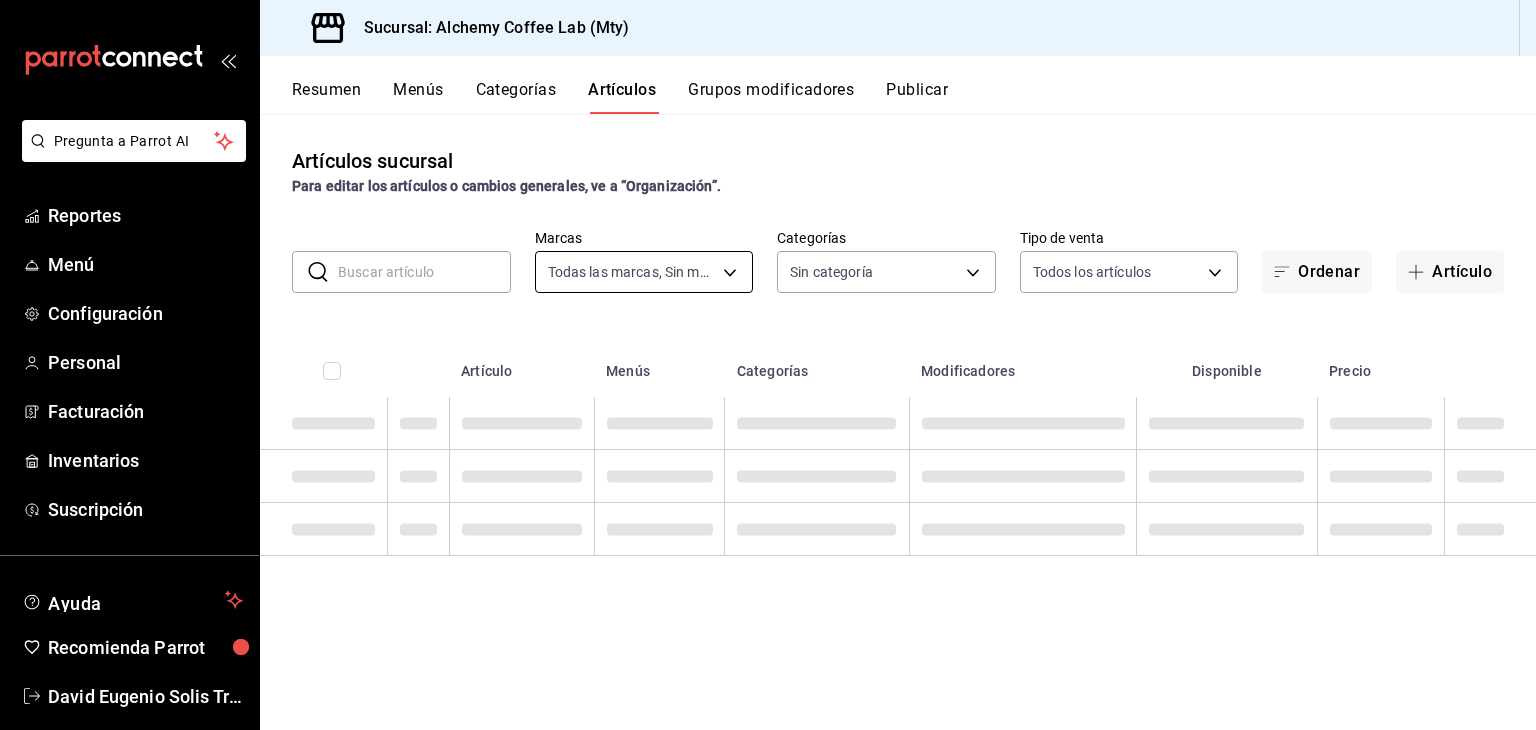 type on "22b06866-db8b-4db9-b95b-35e3e4a85507,fbaa8fe5-68e7-491d-b03f-ce844aa474e7,f0176ca4-5dc3-42f0-a21f-54796b2d6ce4,c4f1b2b2-4cec-4db9-a310-abf4beb25226,6e561742-6cfe-4428-bdd7-98f947b897f7,ed96c675-c7ed-4458-b82b-32ea0ae9920c,2e3e028b-89e5-4003-abc7-67012b64c3c6,f9ecfb5f-2d86-470a-83ef-3d4616404b79,4dbf6704-01f8-4ae7-b143-5fb9fa4fa204,475d1d53-3dd2-4a4e-b59e-75da982537cc,9128c269-13cc-49c0-a61c-98ae135d2966,1489ea8f-3c5b-4bed-8712-fb1efc8e1484,237dd9fd-525f-4126-935d-1d618c95d359,1759a289-da96-444c-a3da-589932e8f911,32a25308-5a1a-4b27-9101-20aae4ecbe3b,5720fba0-4b3c-4af1-99c2-310b9d32b626,6f391e13-d369-4fd1-9e07-81fa35695065,6cee18f7-63d6-4ae0-a5fa-7f66450c5234,8f56fa9d-b5f7-423d-8f11-eda24a9be7dc,0959238c-b2f0-4e50-a72b-9acd913a0e6d,87d7d329-ef4d-4ea2-b0cc-7aa43f232e86,0d94947a-2237-44fd-9659-405017dccbcb,4f878af2-bd33-4ff2-b57a-7be79110d9e1,7dbad2d2-8702-4494-bd85-95c08bbe0766,19e81b95-3a6a-45a7-b76c-705b7ea18356,ab0ce2b7-02f2-4a6d-b2a0-8d884bdd482f,f61d6689-96be-4dbf-b04d-1c056a84d092,bbe26e67-8ee3-44bb-aa4..." 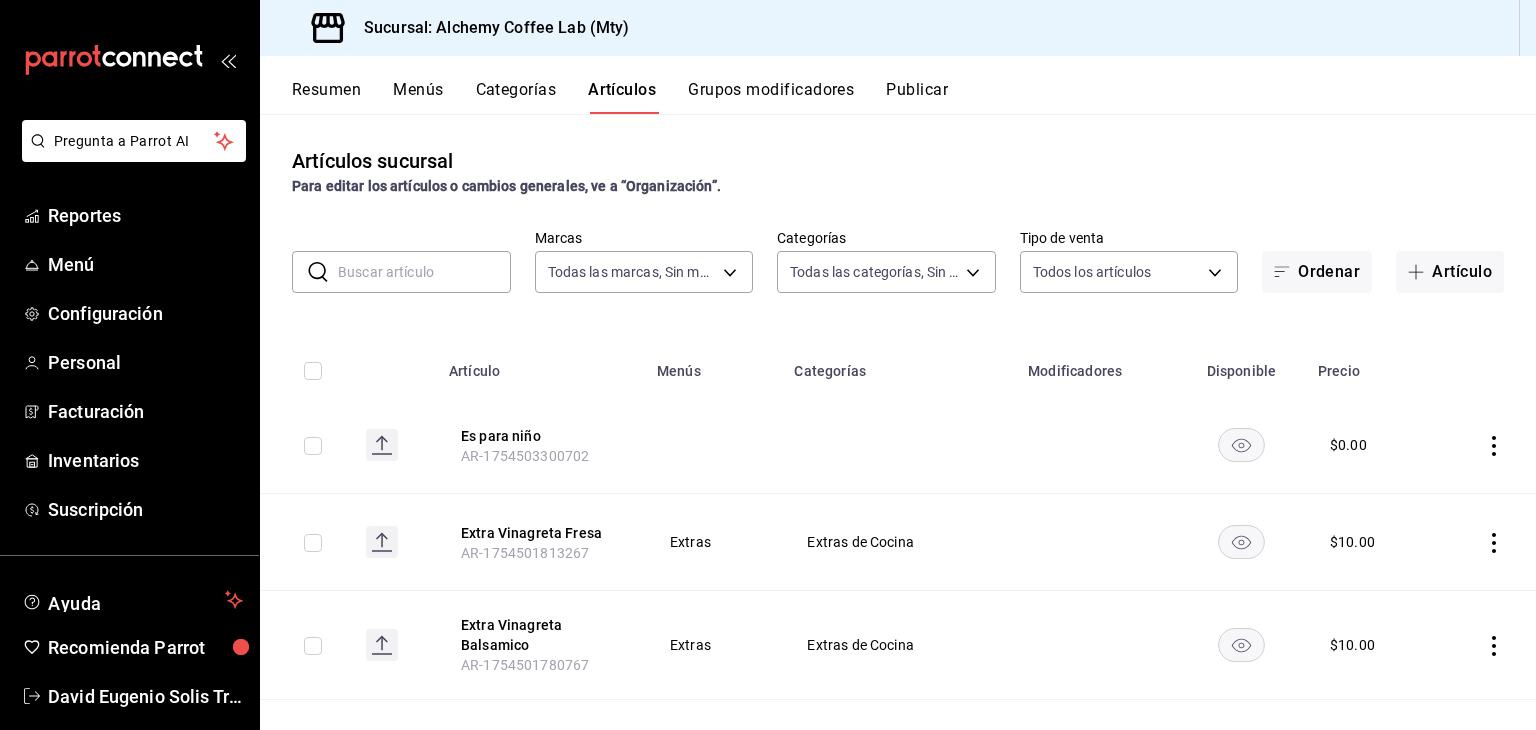 click at bounding box center (424, 272) 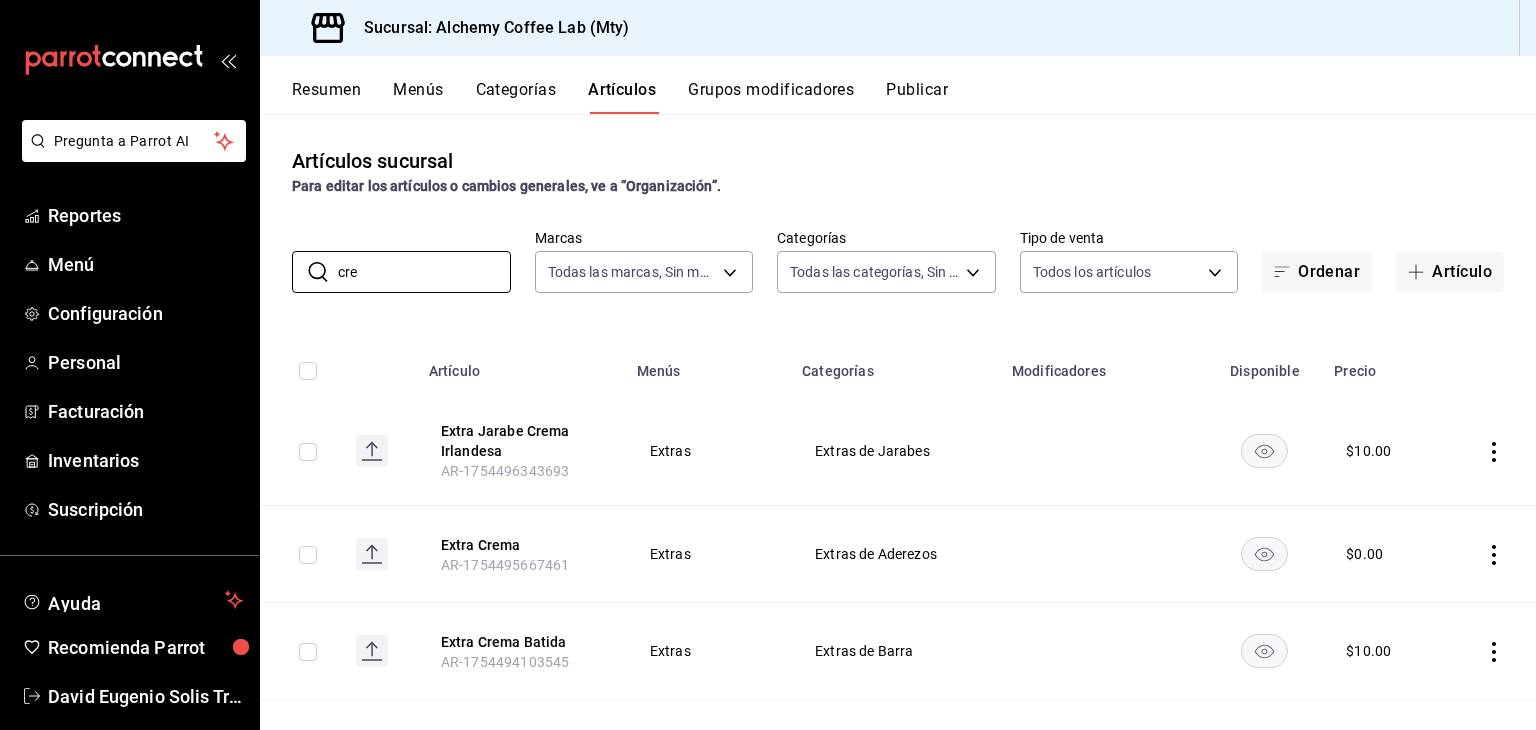 type on "cre" 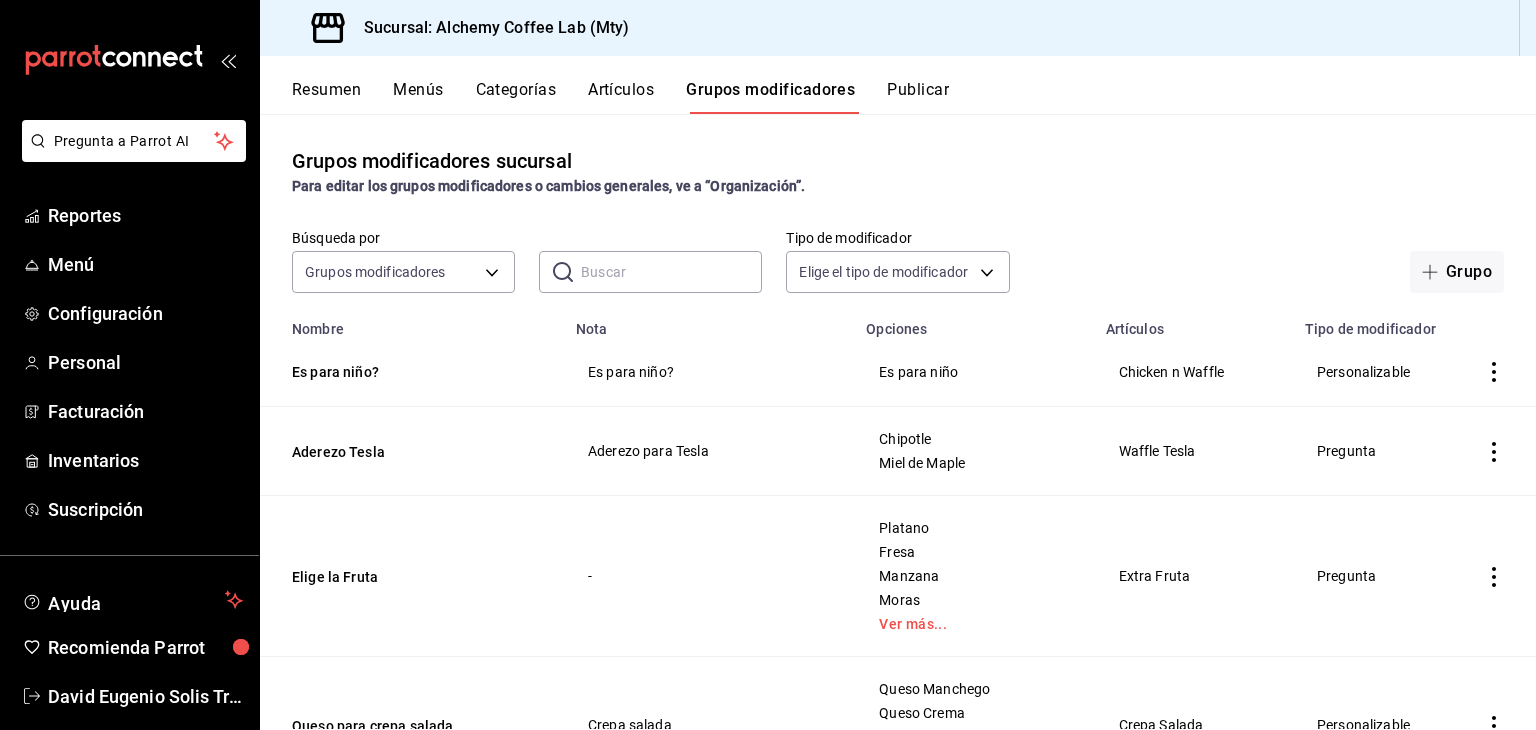 click at bounding box center (671, 272) 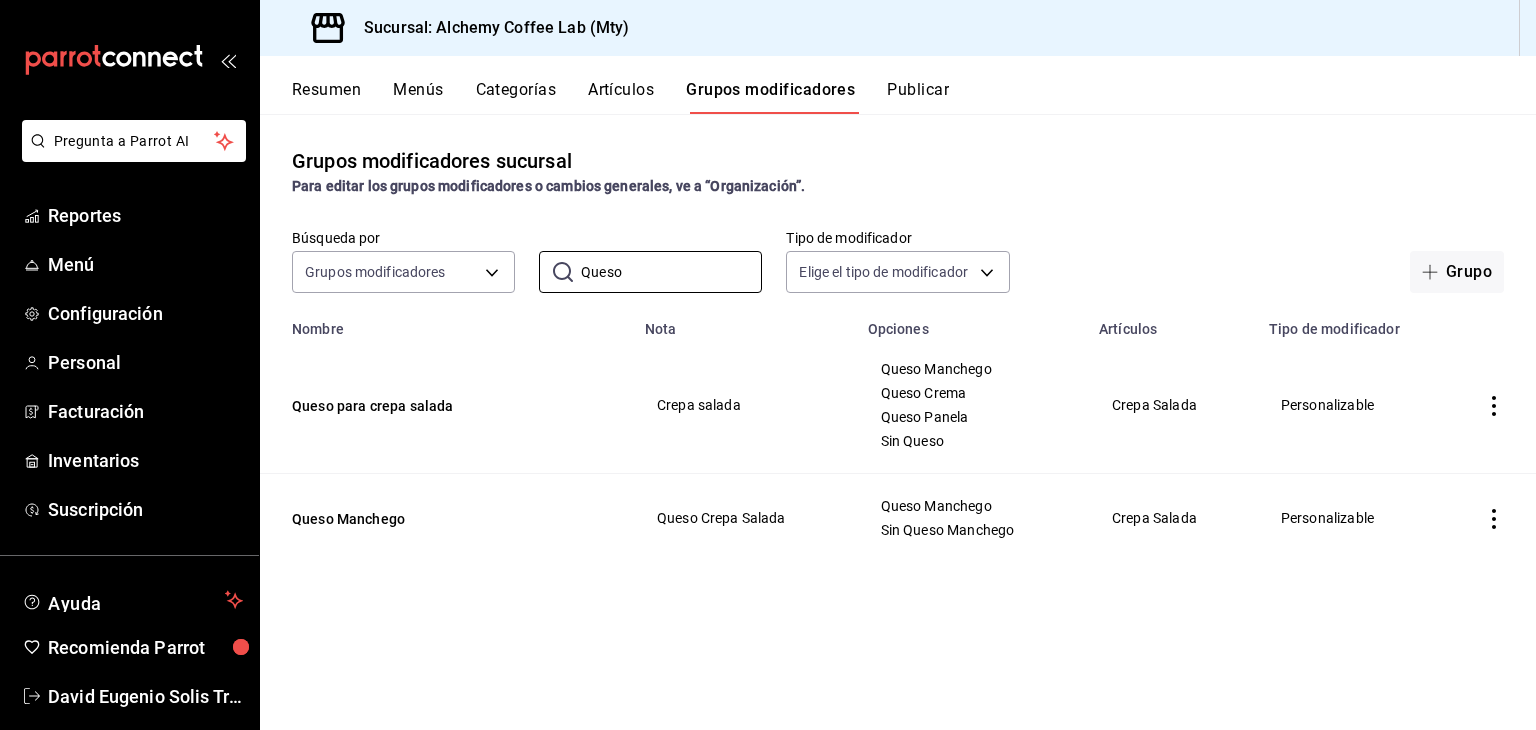 click 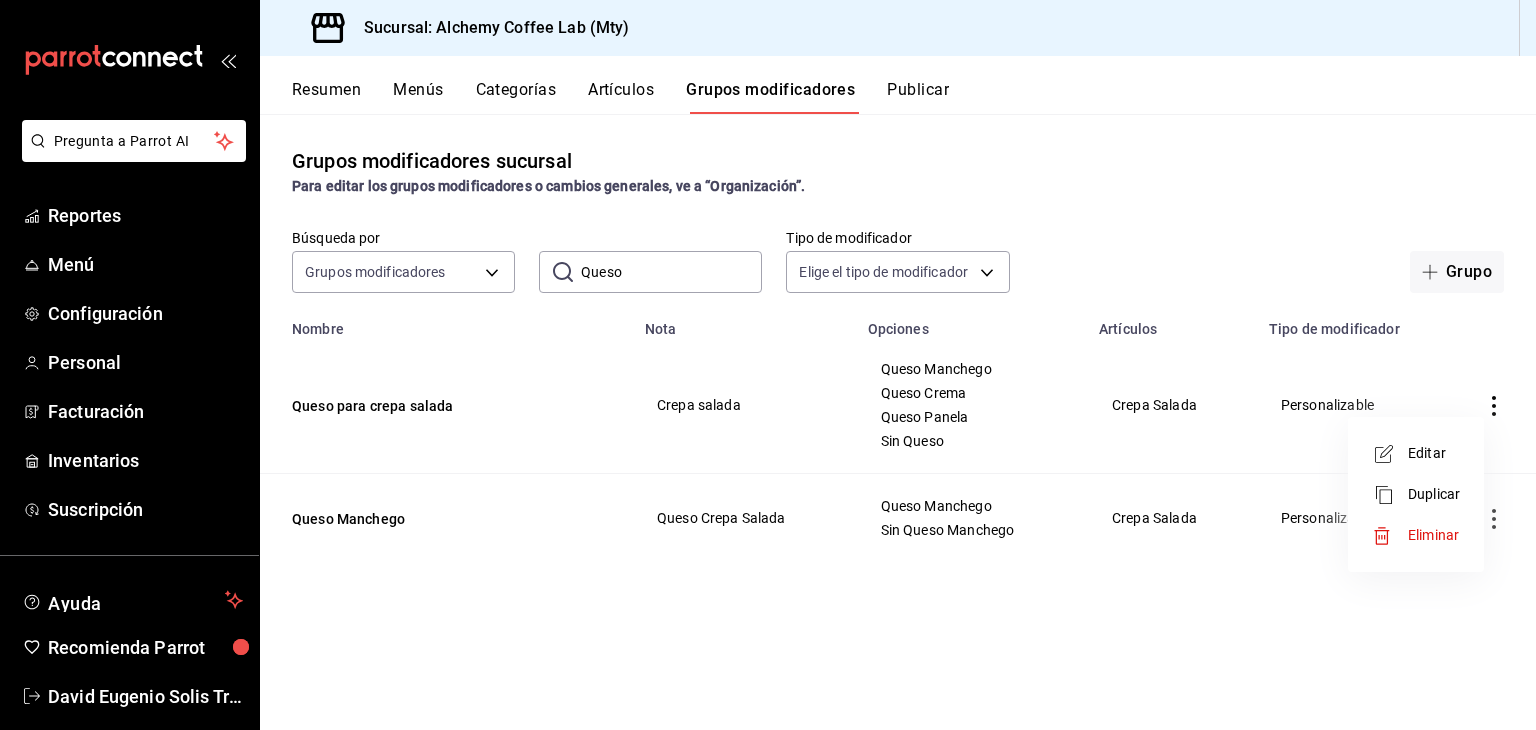 click on "Eliminar" at bounding box center (1434, 535) 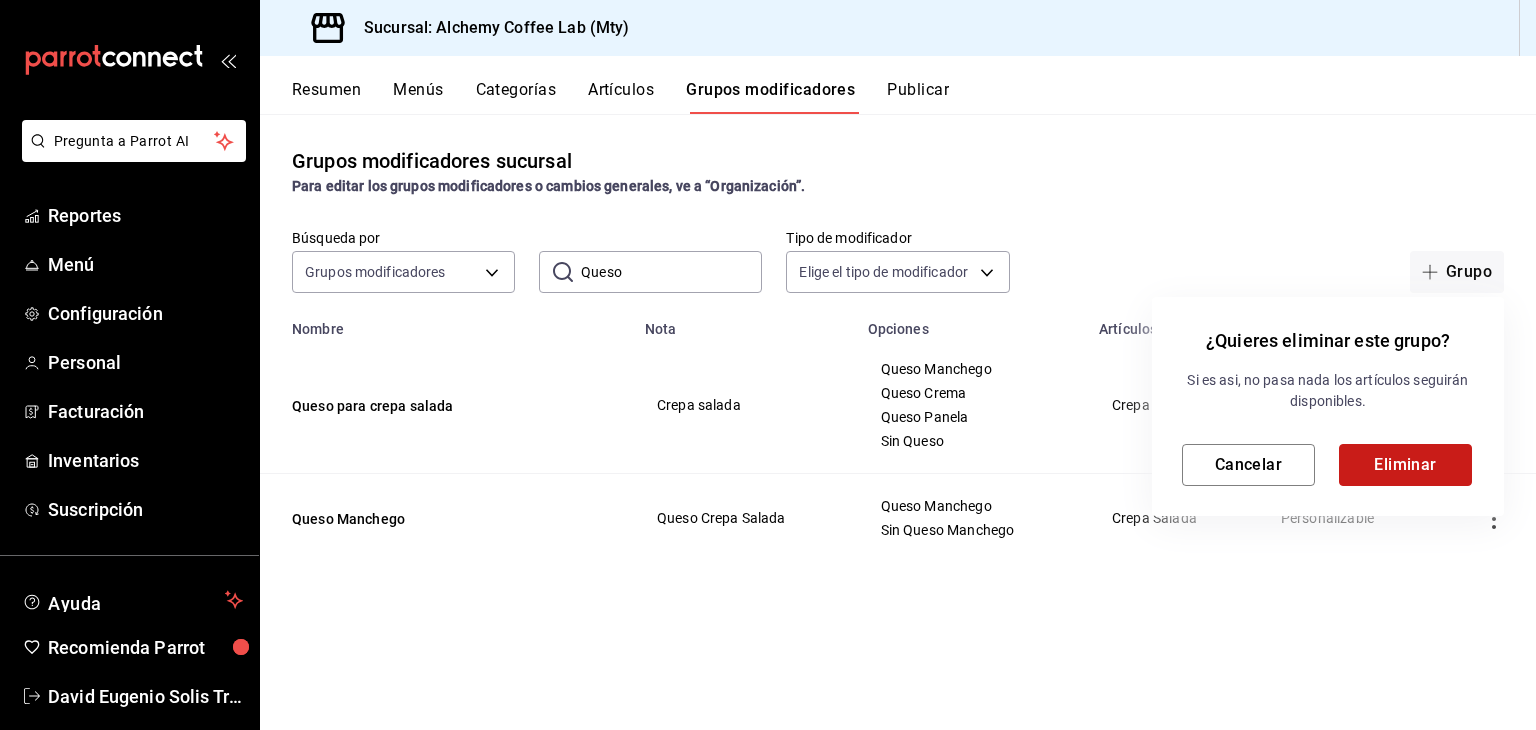 click on "Eliminar" at bounding box center (1405, 465) 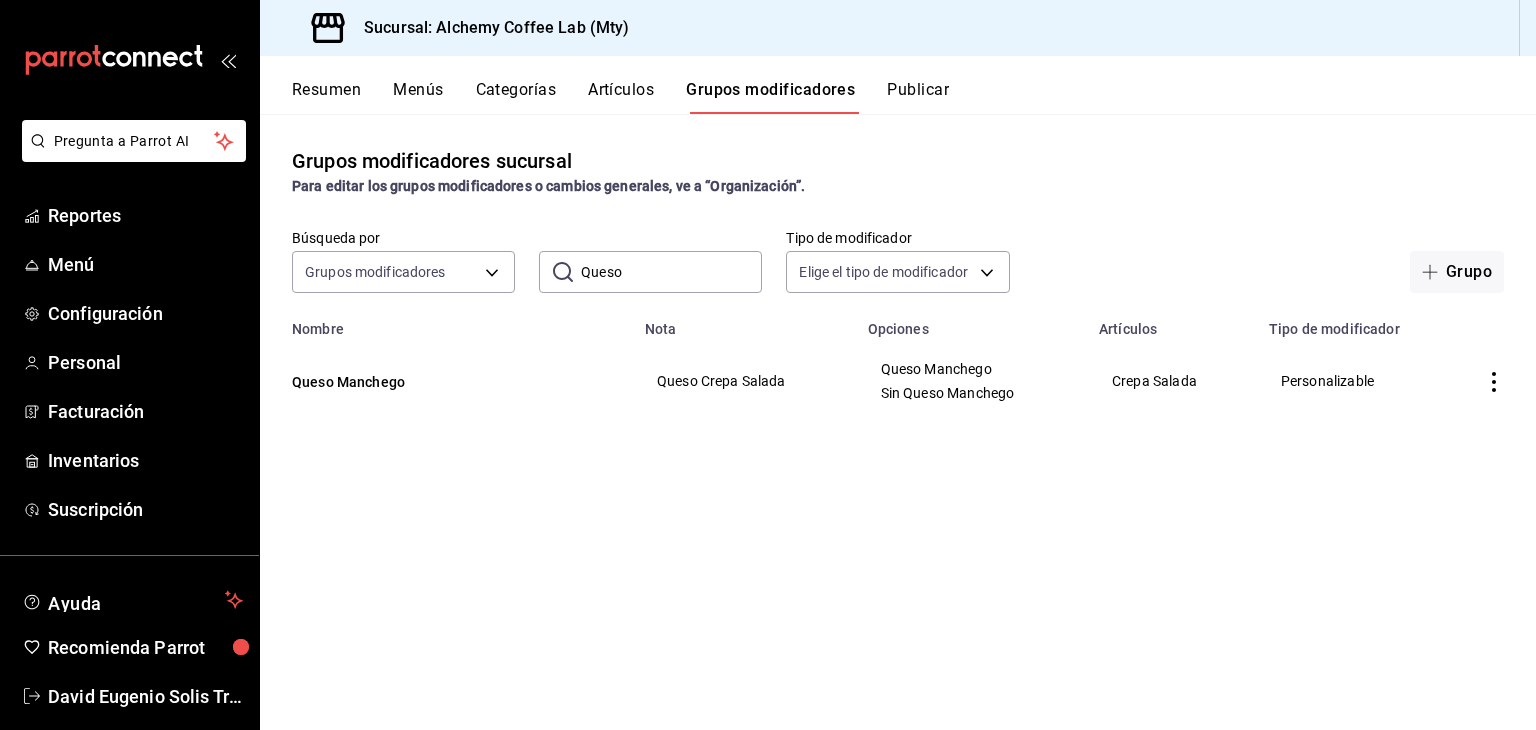 click on "Queso" at bounding box center (671, 272) 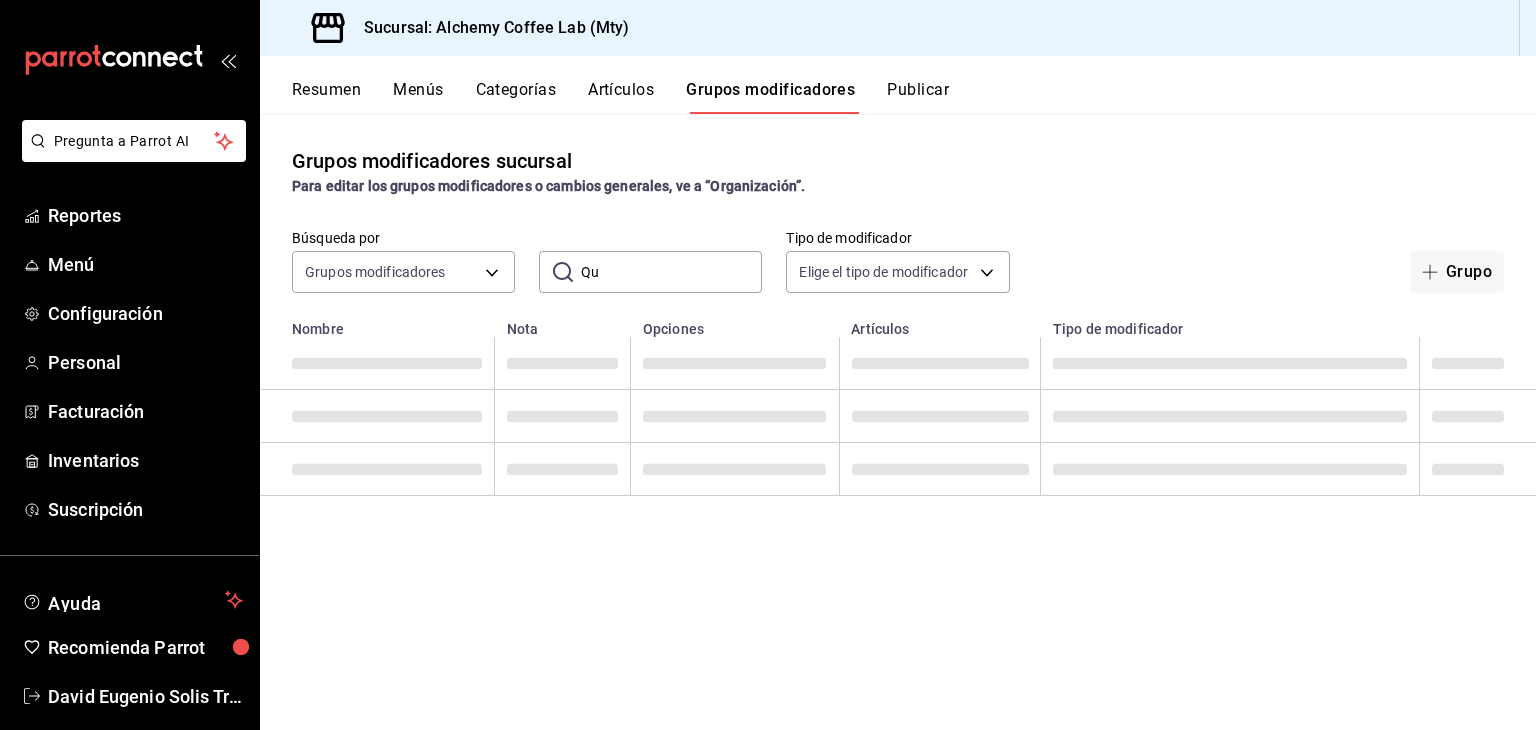 type on "Q" 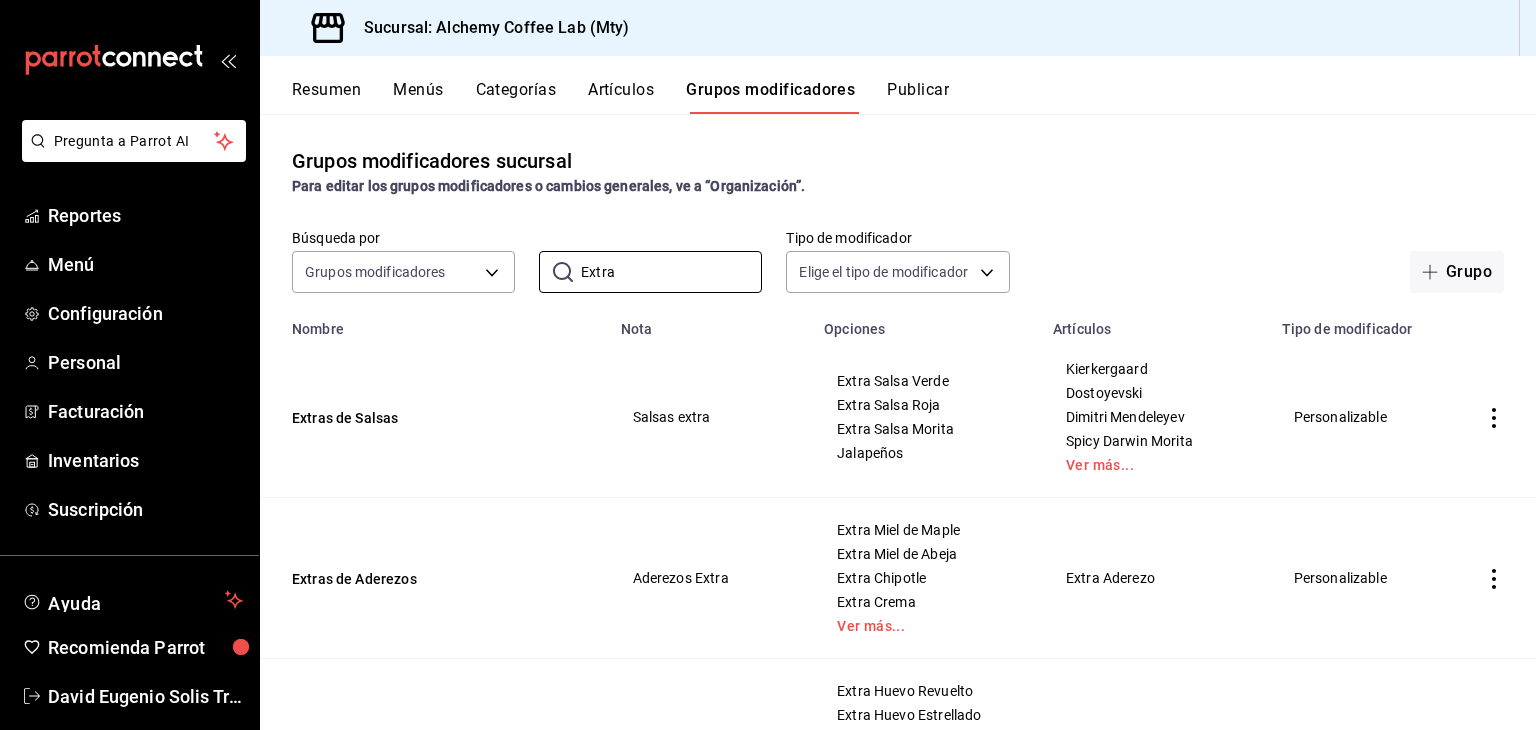 type on "Extra" 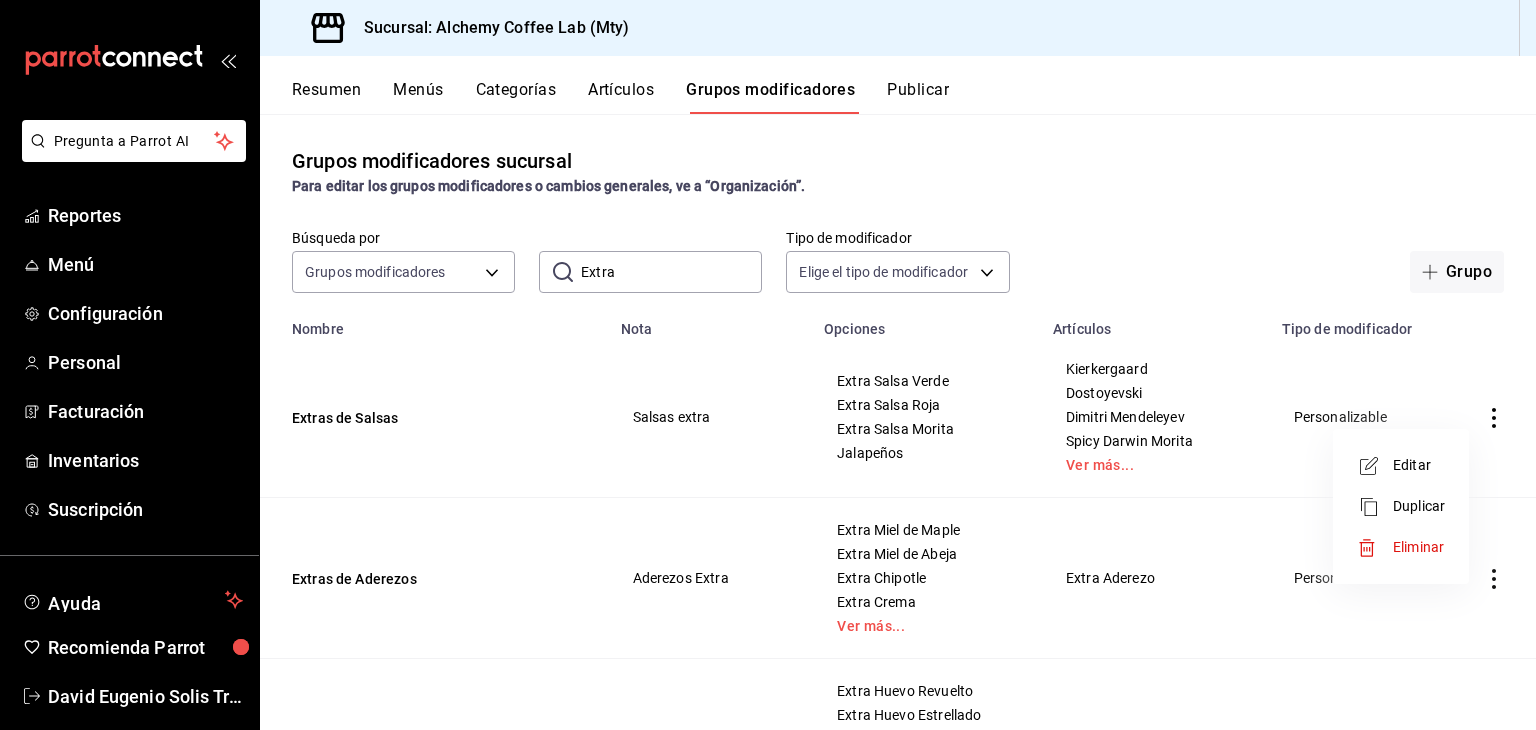 click on "Eliminar" at bounding box center (1418, 547) 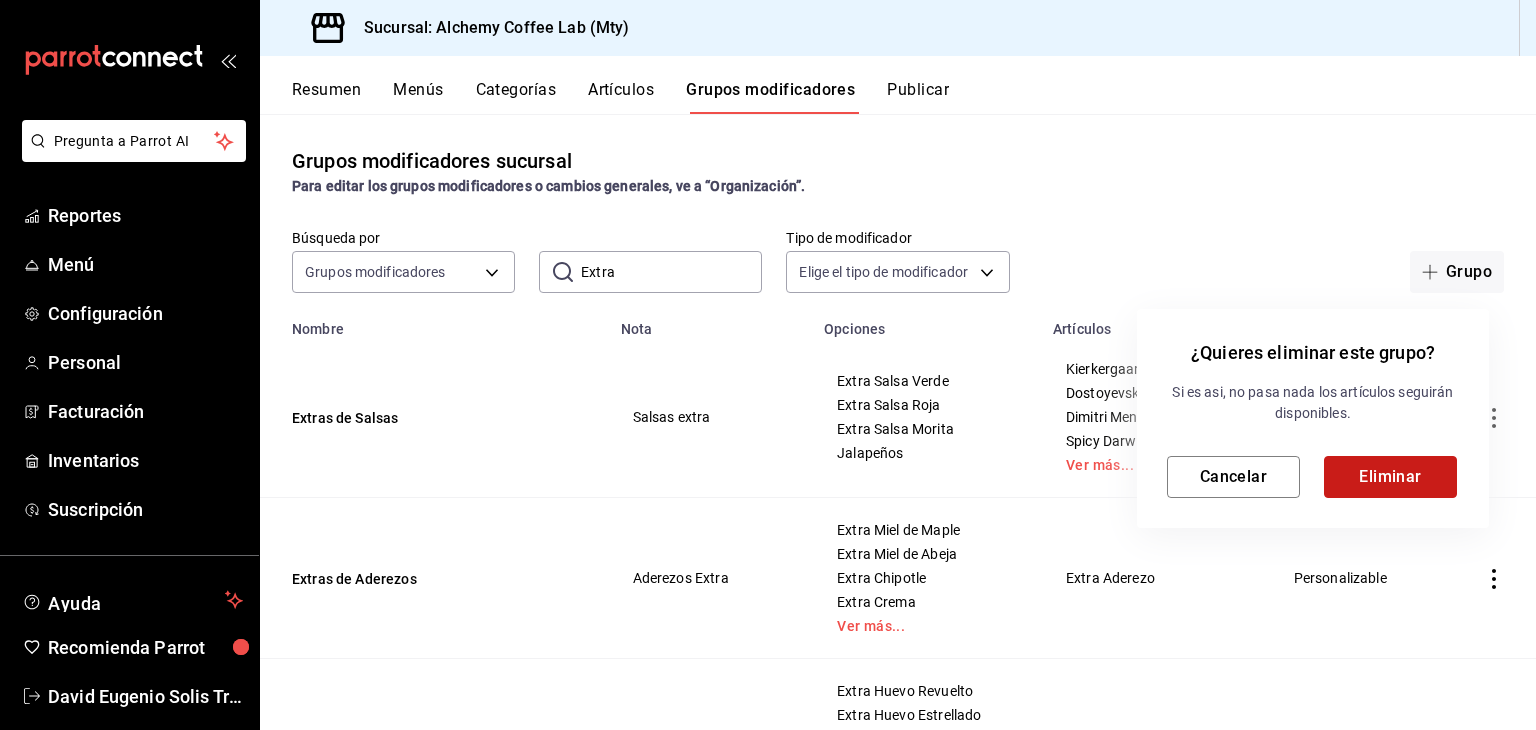 click on "Eliminar" at bounding box center (1390, 477) 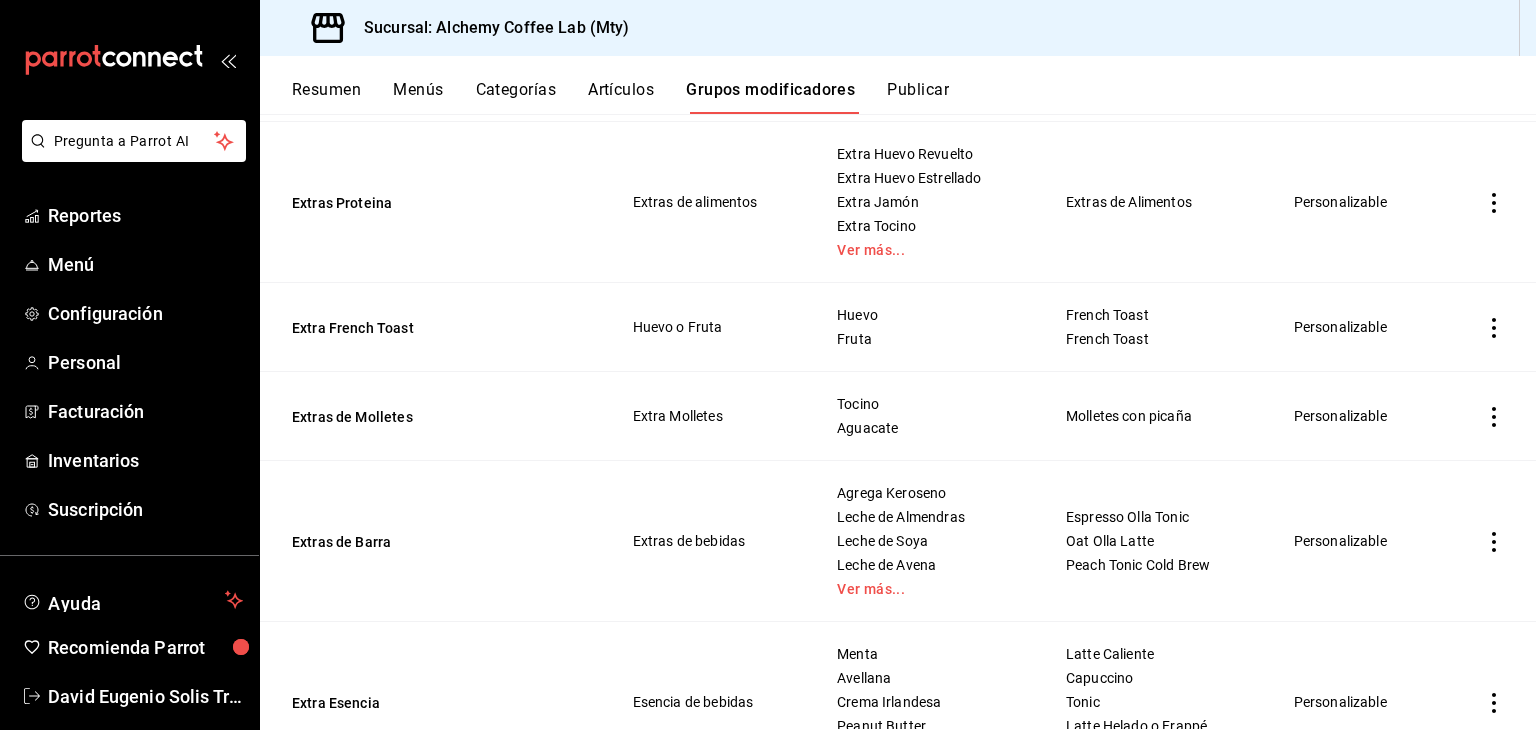scroll, scrollTop: 400, scrollLeft: 0, axis: vertical 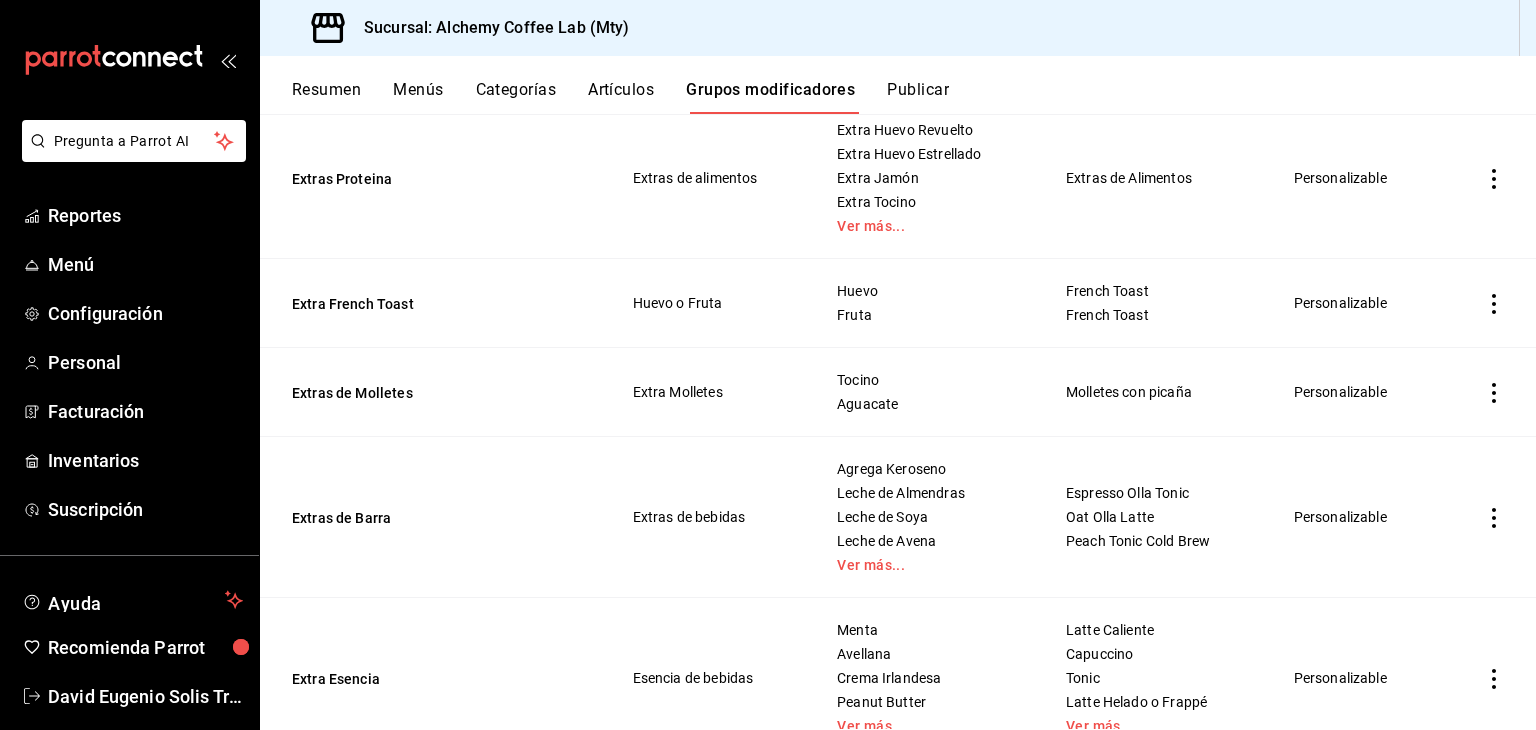 click on "Menús" at bounding box center [418, 97] 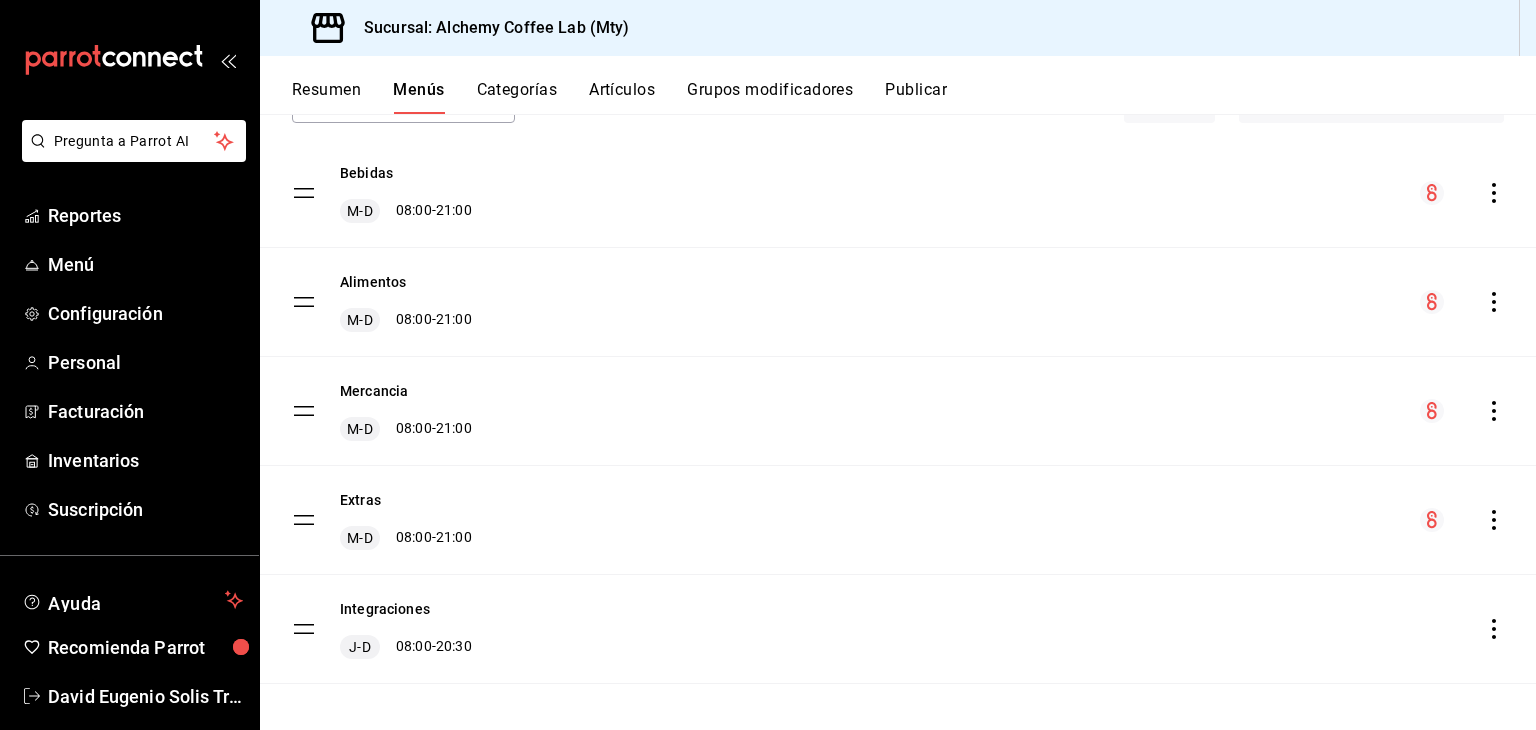 scroll, scrollTop: 158, scrollLeft: 0, axis: vertical 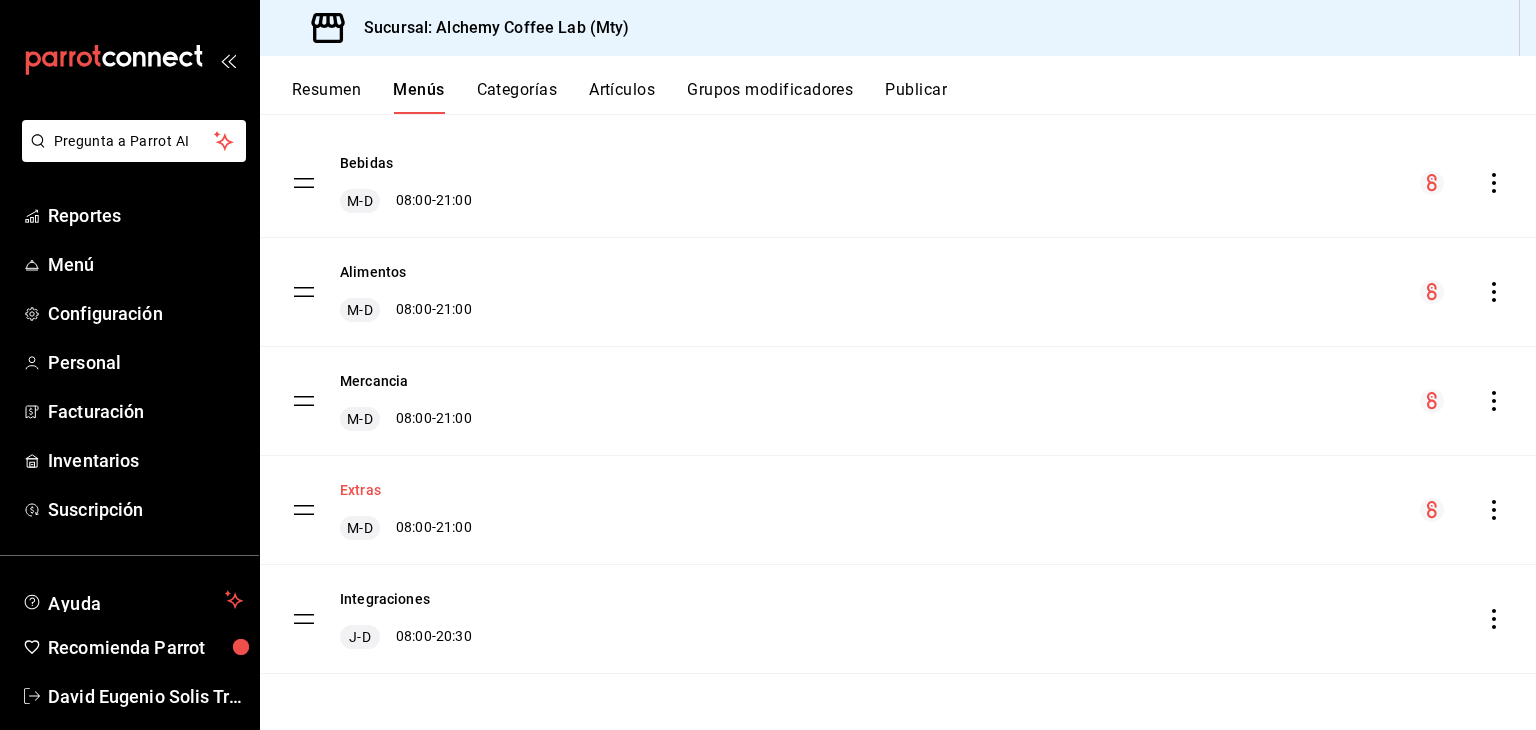 click on "Extras" at bounding box center (360, 490) 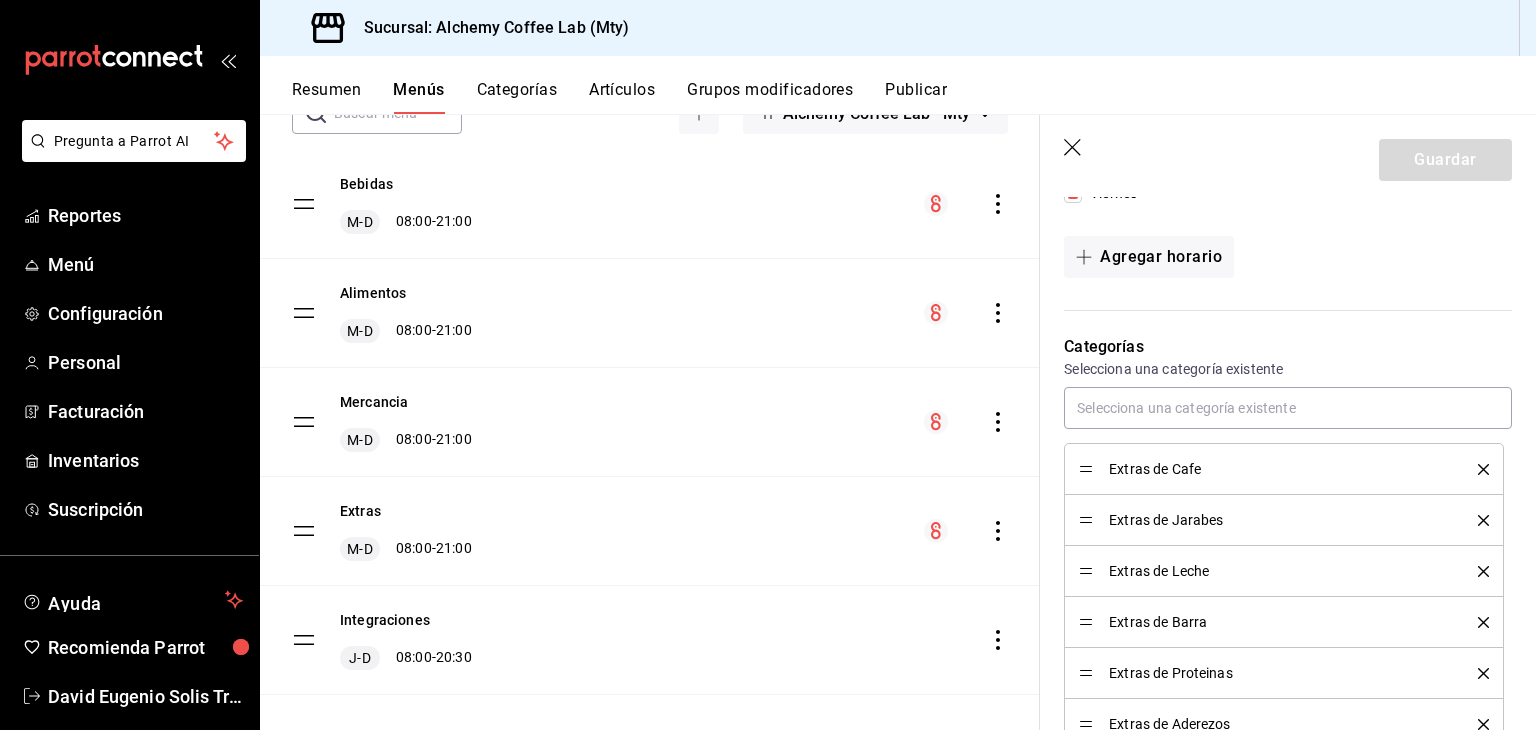 scroll, scrollTop: 500, scrollLeft: 0, axis: vertical 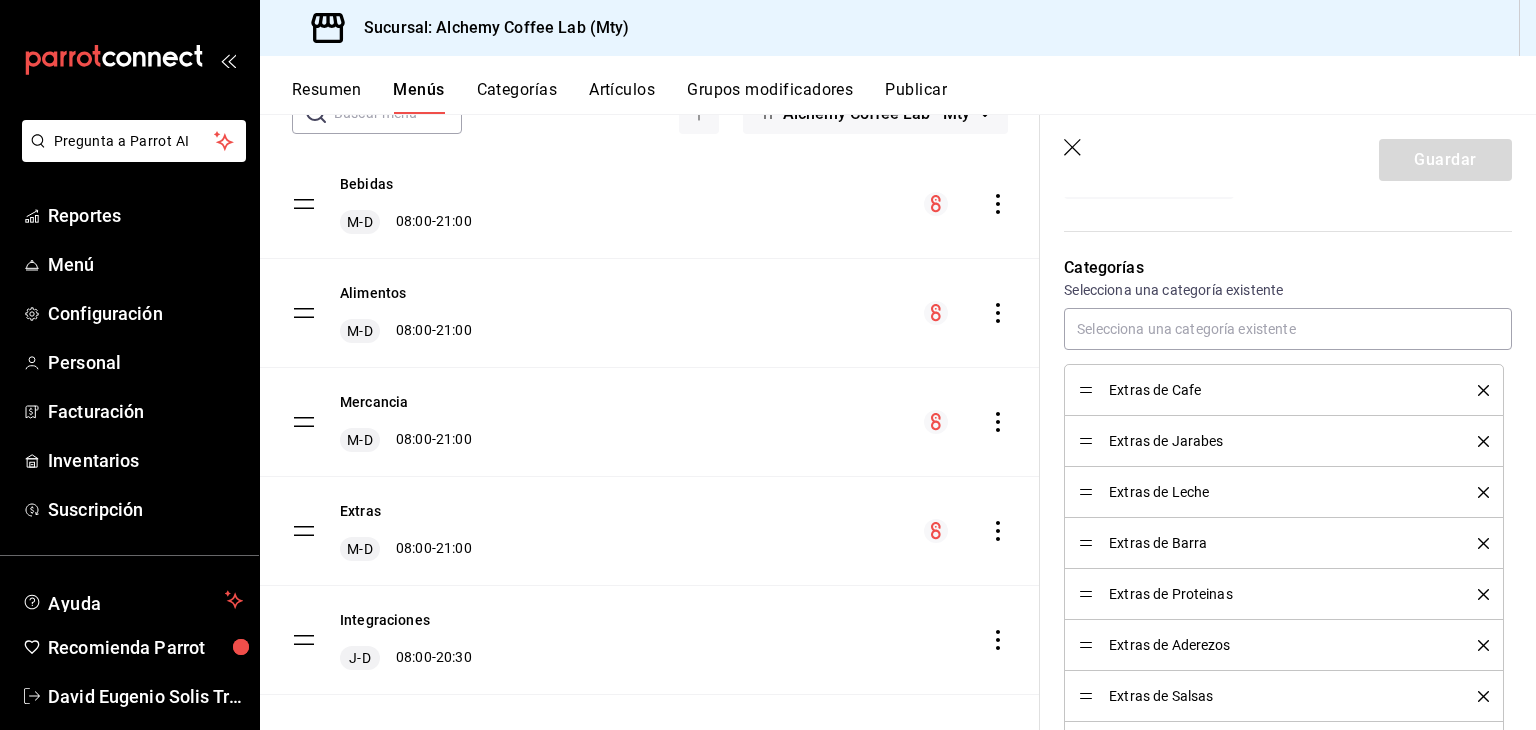click on "Categorías" at bounding box center (517, 97) 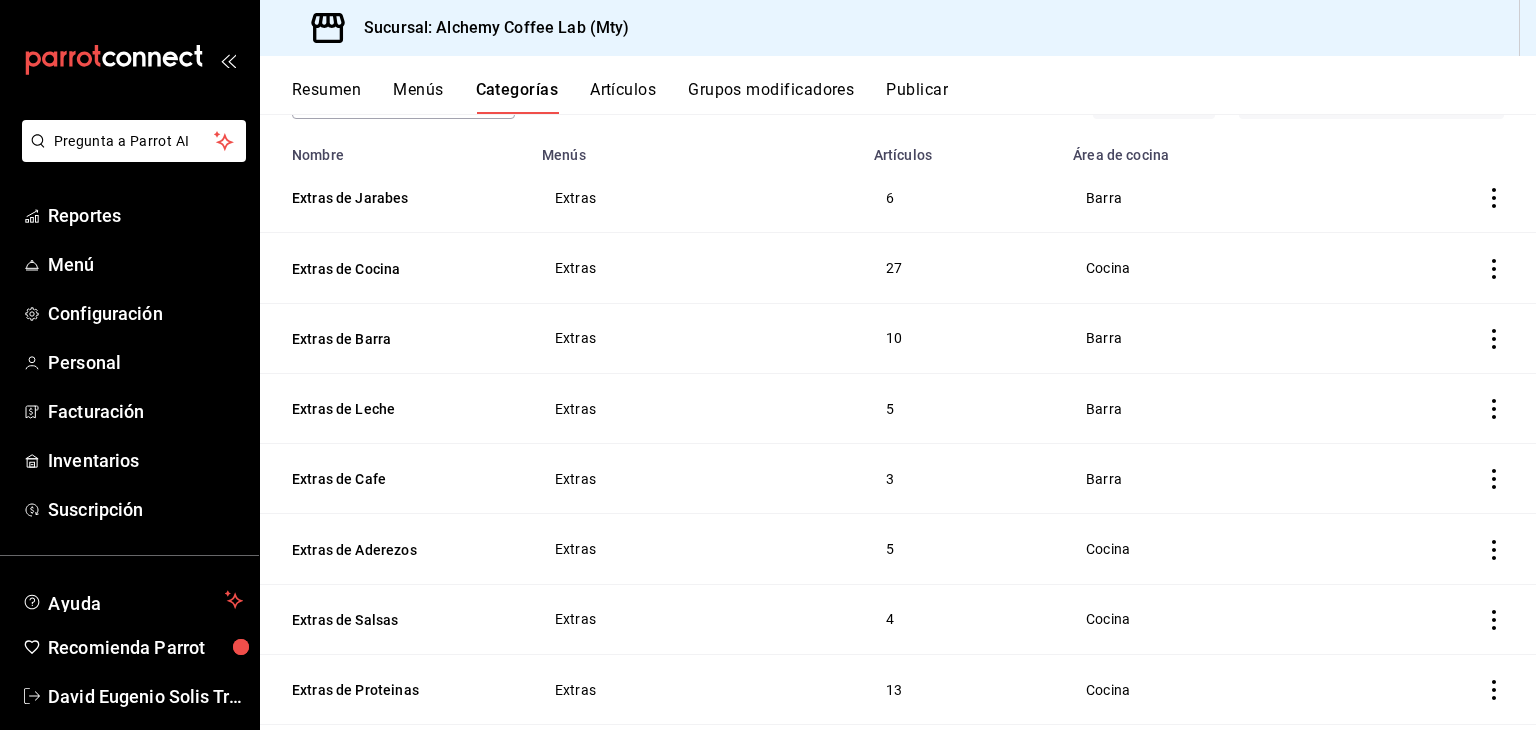 scroll, scrollTop: 300, scrollLeft: 0, axis: vertical 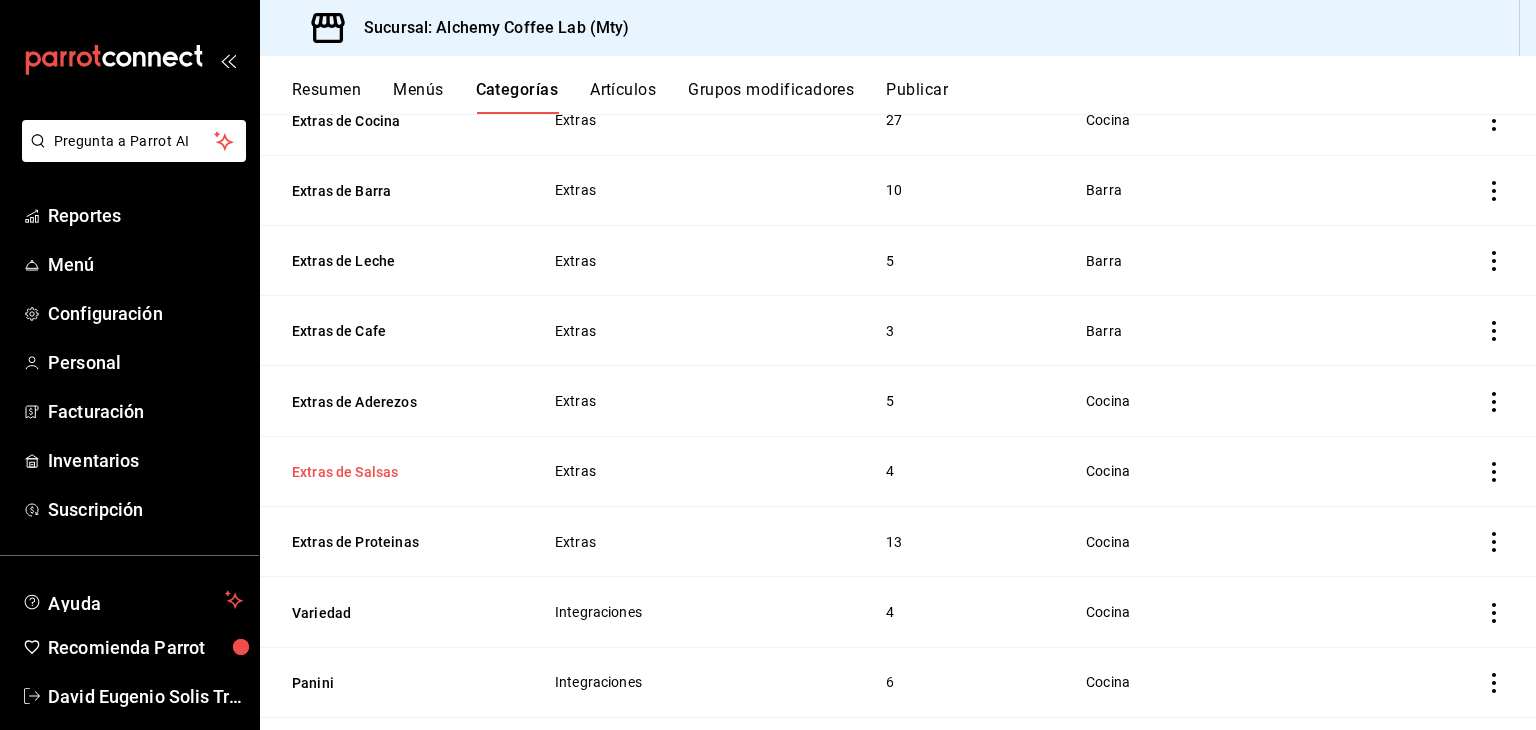 click on "Extras de Salsas" at bounding box center (392, 472) 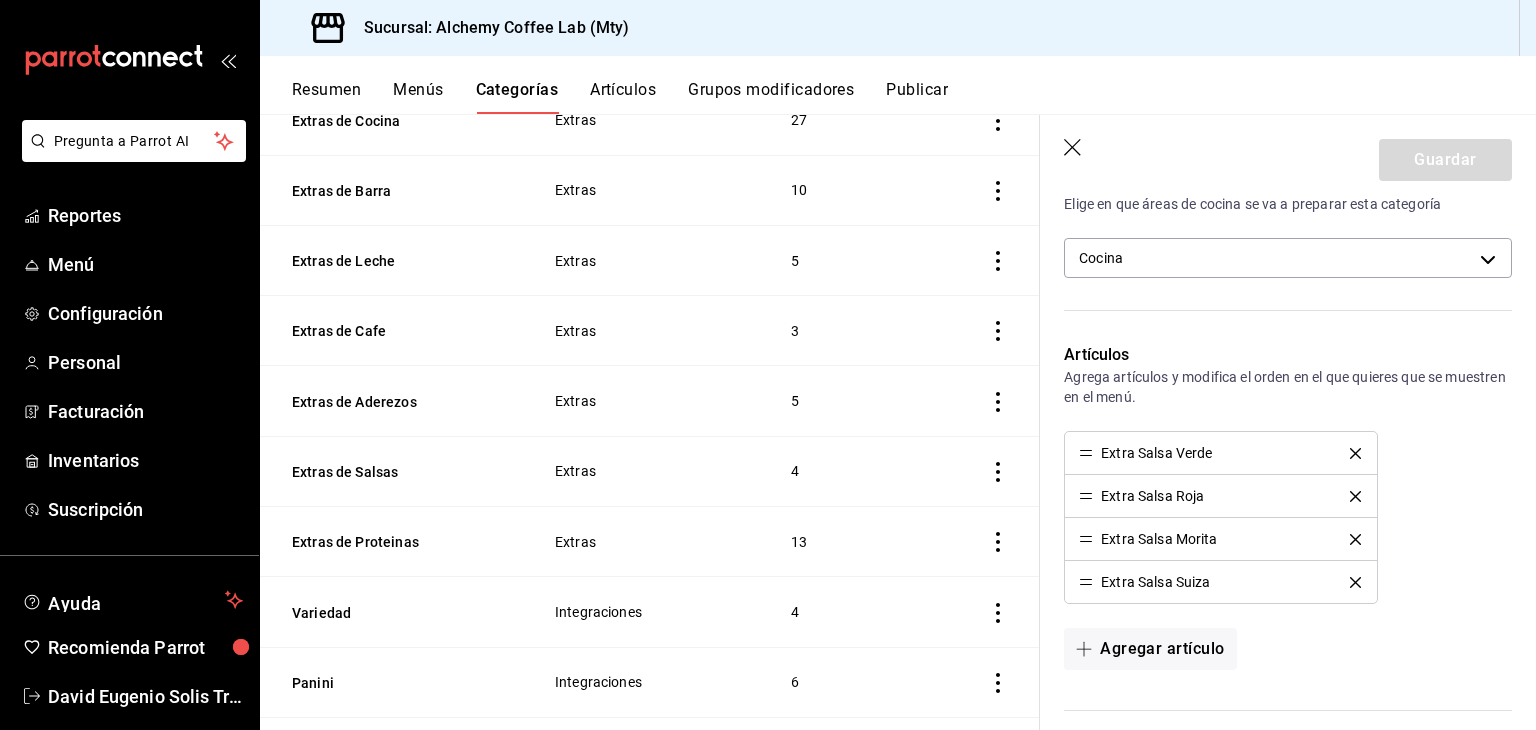 scroll, scrollTop: 500, scrollLeft: 0, axis: vertical 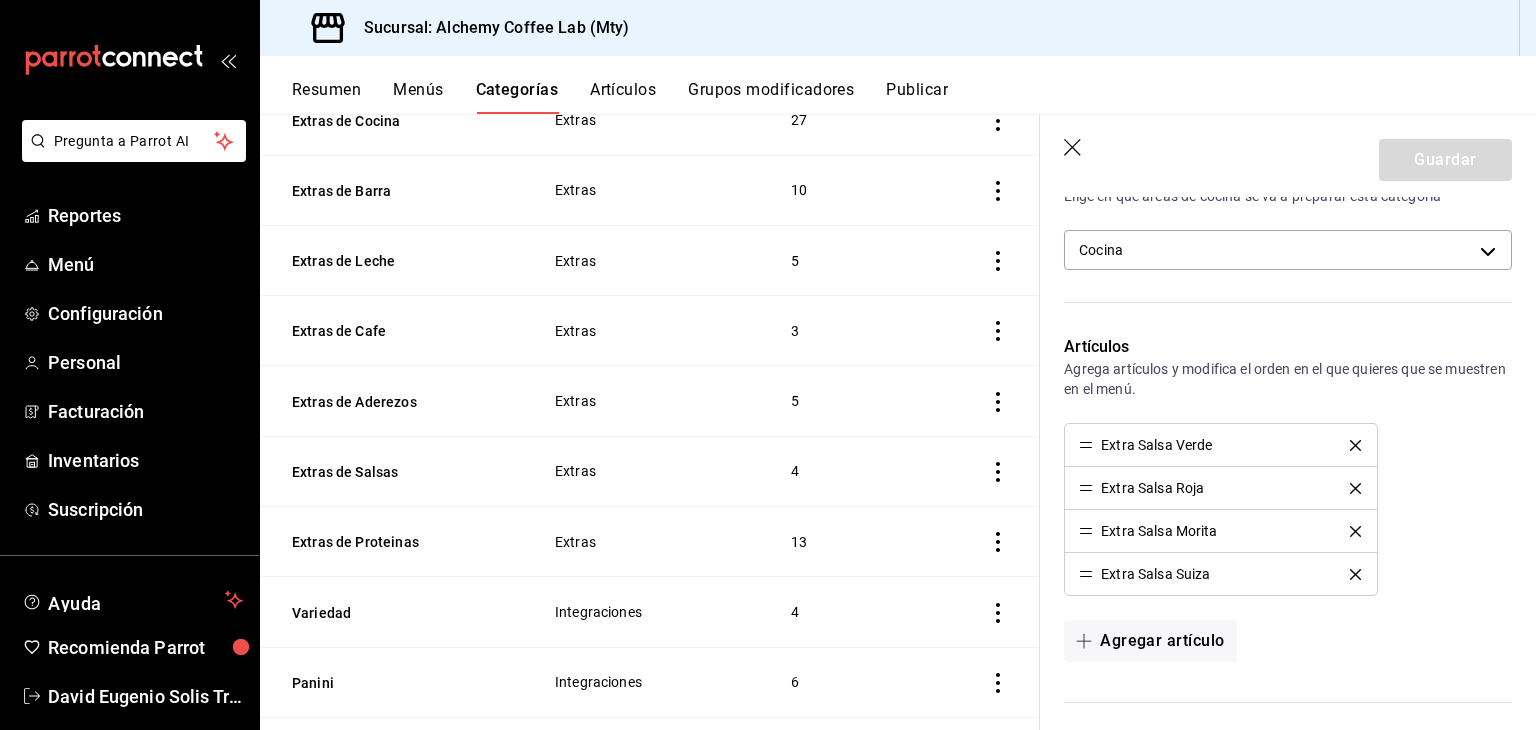 click on "Grupos modificadores" at bounding box center (771, 97) 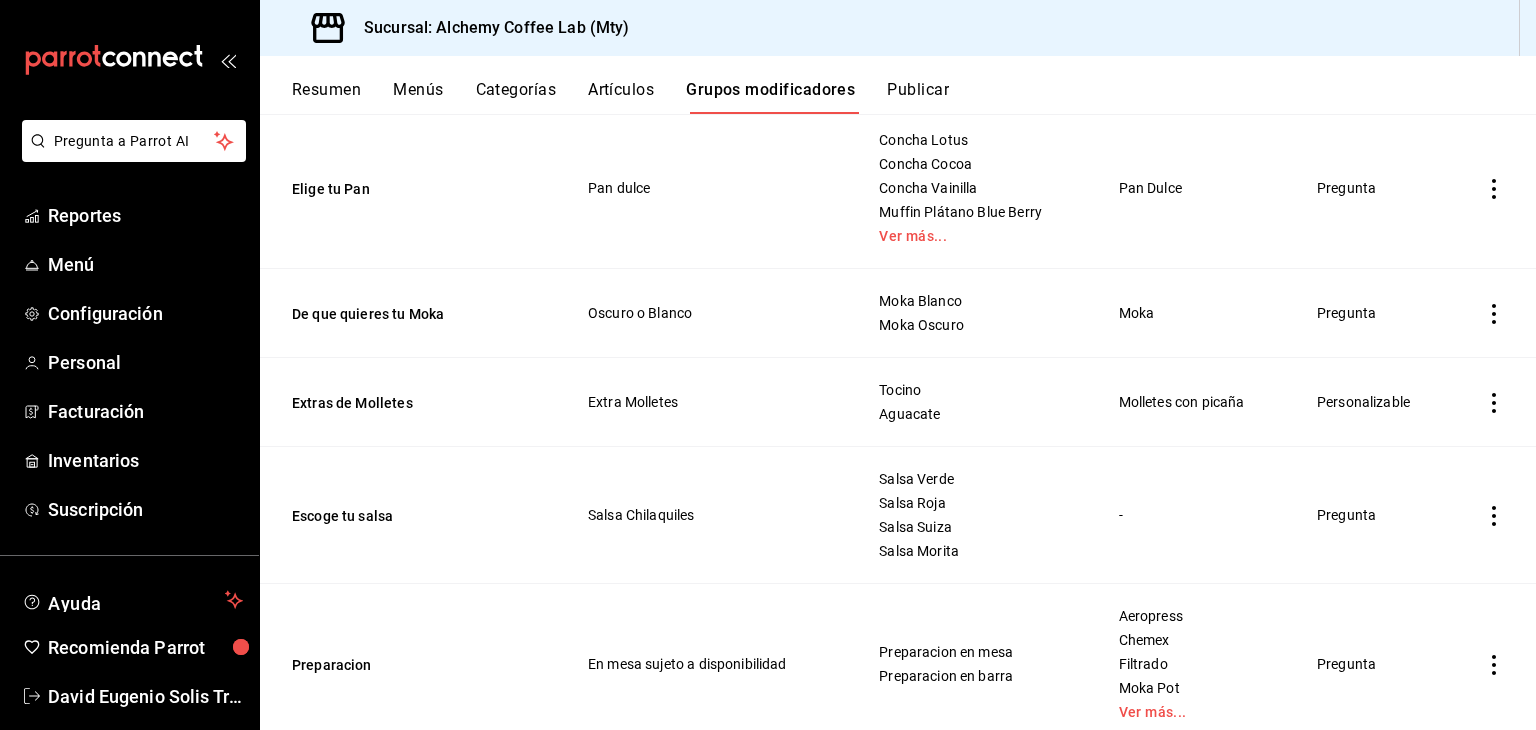 scroll, scrollTop: 1300, scrollLeft: 0, axis: vertical 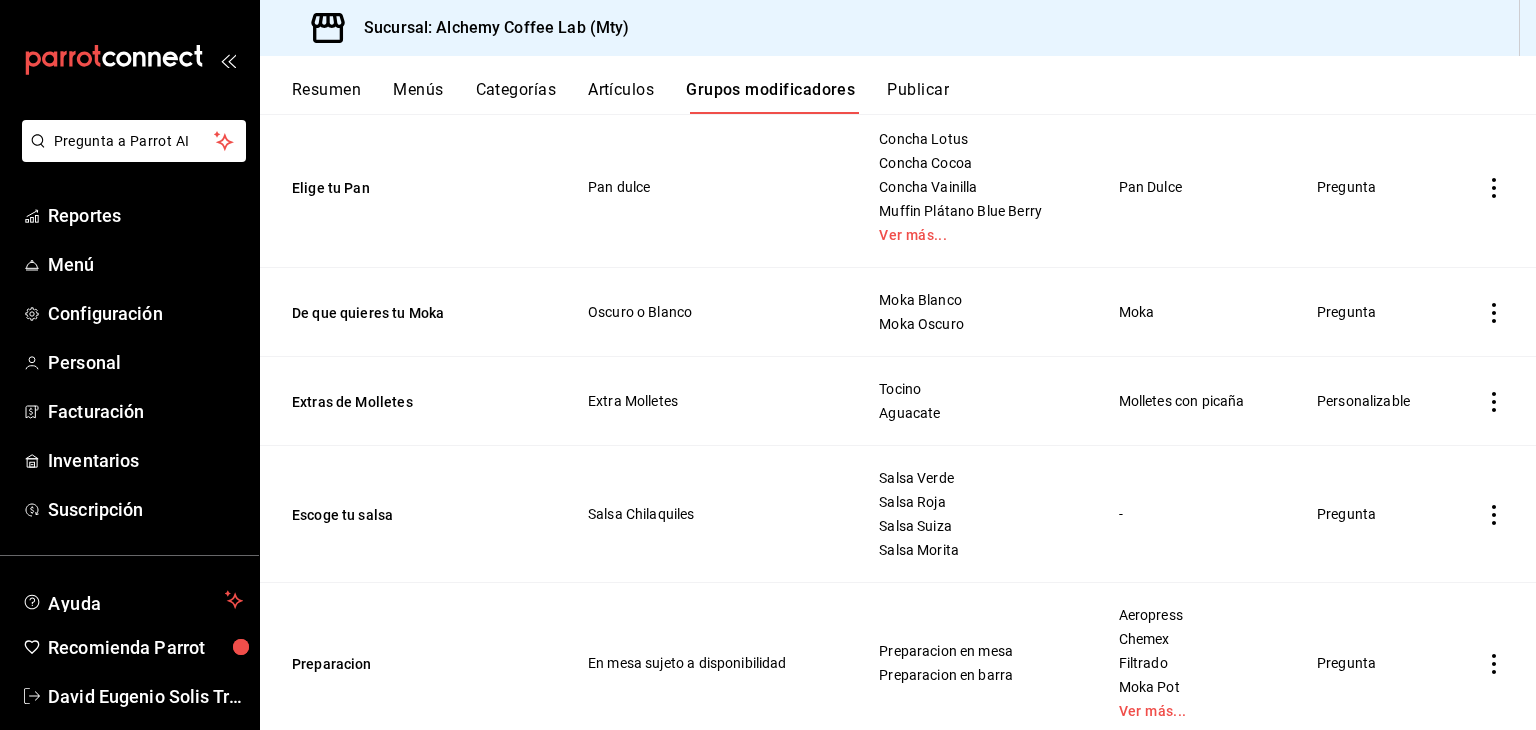 click on "Artículos" at bounding box center [621, 97] 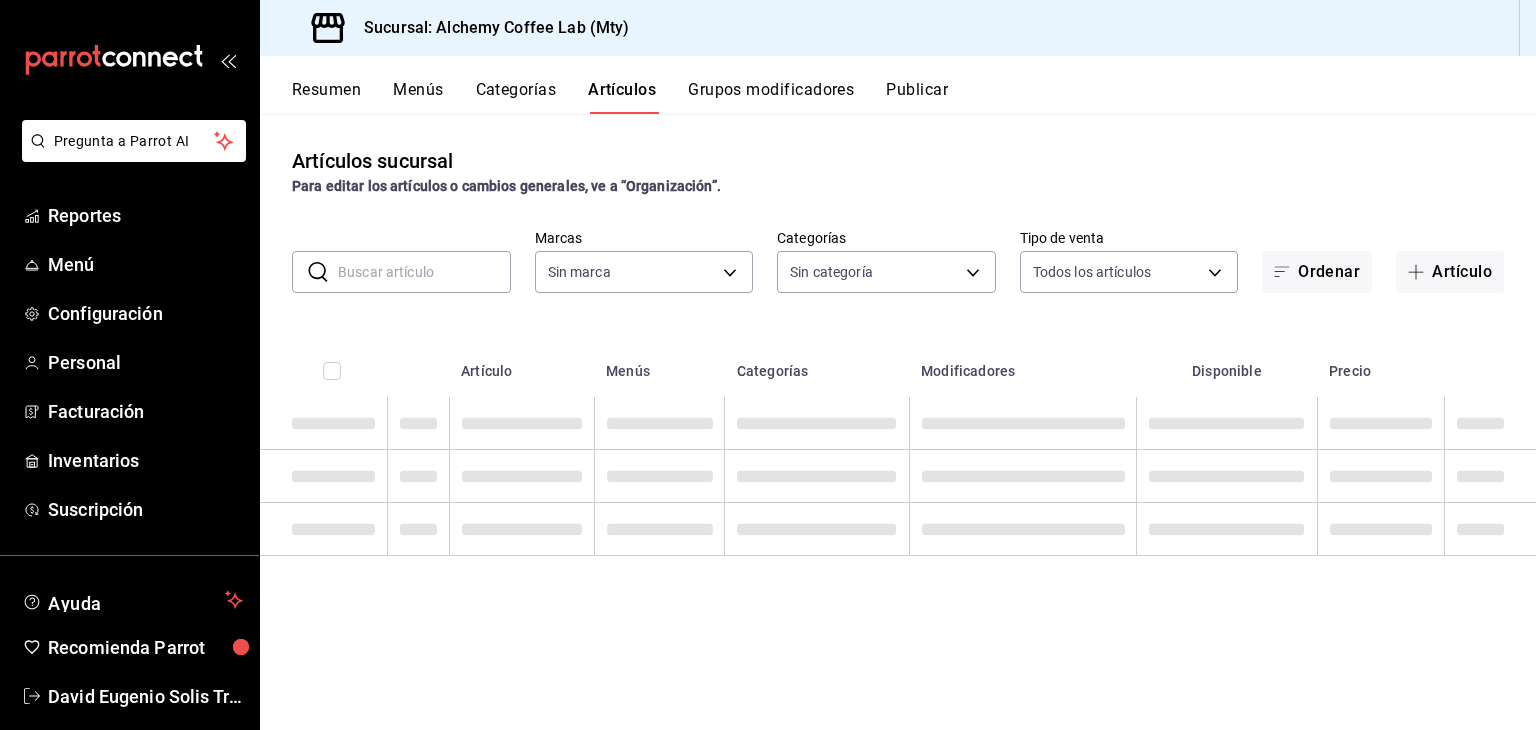 type on "147fd5db-d129-484d-8765-362391796a66" 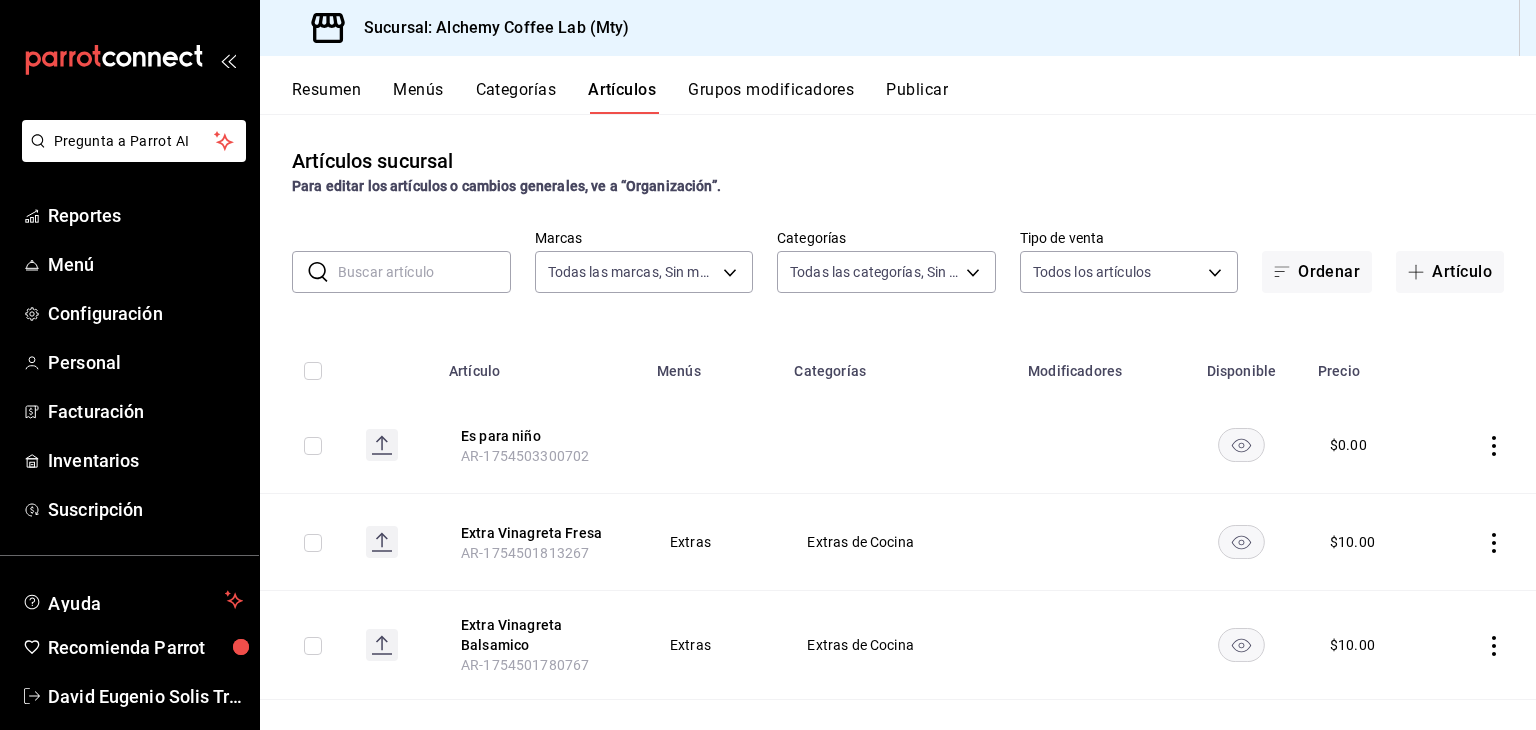 type on "22b06866-db8b-4db9-b95b-35e3e4a85507,fbaa8fe5-68e7-491d-b03f-ce844aa474e7,f0176ca4-5dc3-42f0-a21f-54796b2d6ce4,c4f1b2b2-4cec-4db9-a310-abf4beb25226,6e561742-6cfe-4428-bdd7-98f947b897f7,ed96c675-c7ed-4458-b82b-32ea0ae9920c,2e3e028b-89e5-4003-abc7-67012b64c3c6,f9ecfb5f-2d86-470a-83ef-3d4616404b79,4dbf6704-01f8-4ae7-b143-5fb9fa4fa204,475d1d53-3dd2-4a4e-b59e-75da982537cc,9128c269-13cc-49c0-a61c-98ae135d2966,1489ea8f-3c5b-4bed-8712-fb1efc8e1484,237dd9fd-525f-4126-935d-1d618c95d359,1759a289-da96-444c-a3da-589932e8f911,32a25308-5a1a-4b27-9101-20aae4ecbe3b,5720fba0-4b3c-4af1-99c2-310b9d32b626,6f391e13-d369-4fd1-9e07-81fa35695065,6cee18f7-63d6-4ae0-a5fa-7f66450c5234,8f56fa9d-b5f7-423d-8f11-eda24a9be7dc,0959238c-b2f0-4e50-a72b-9acd913a0e6d,87d7d329-ef4d-4ea2-b0cc-7aa43f232e86,0d94947a-2237-44fd-9659-405017dccbcb,4f878af2-bd33-4ff2-b57a-7be79110d9e1,7dbad2d2-8702-4494-bd85-95c08bbe0766,19e81b95-3a6a-45a7-b76c-705b7ea18356,ab0ce2b7-02f2-4a6d-b2a0-8d884bdd482f,f61d6689-96be-4dbf-b04d-1c056a84d092,bbe26e67-8ee3-44bb-aa4..." 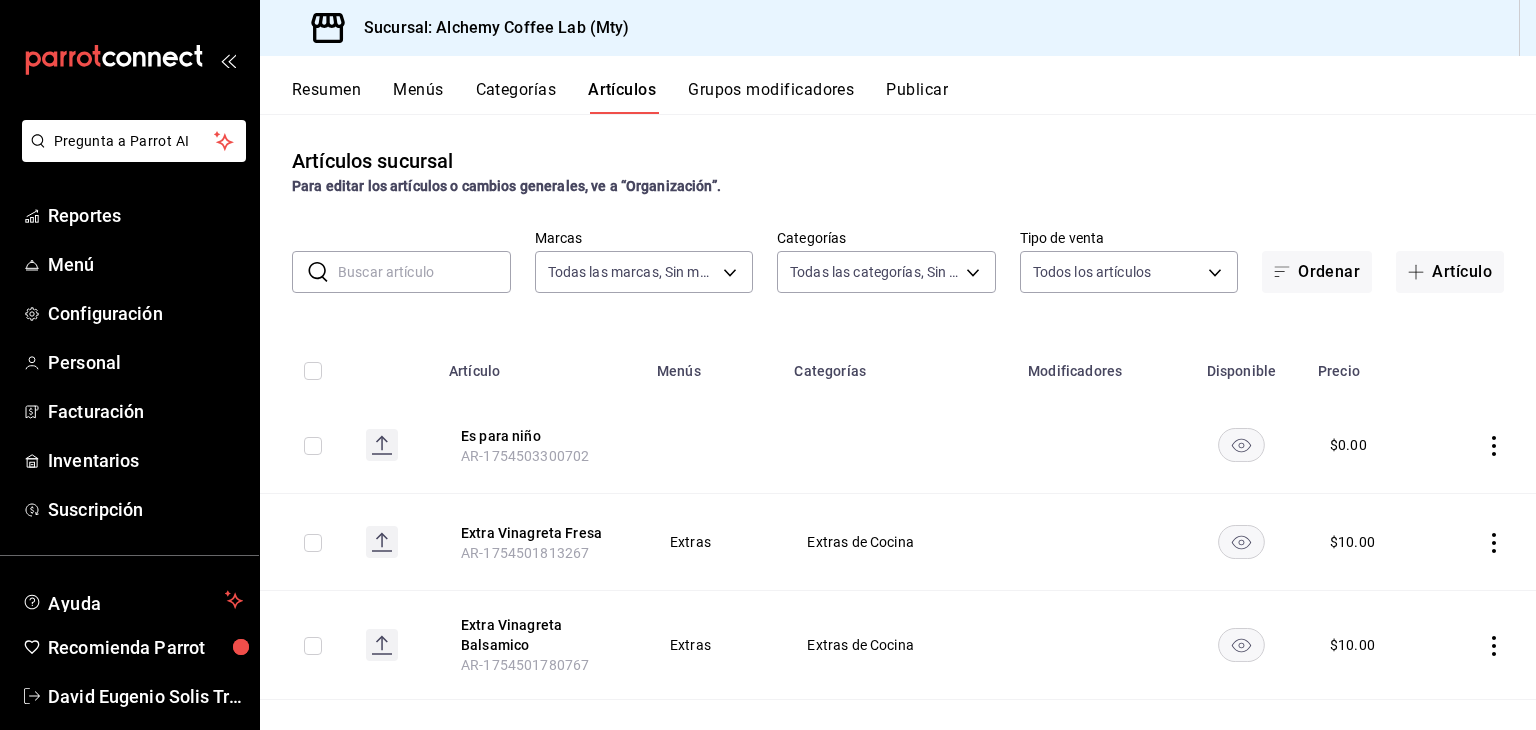 click at bounding box center [424, 272] 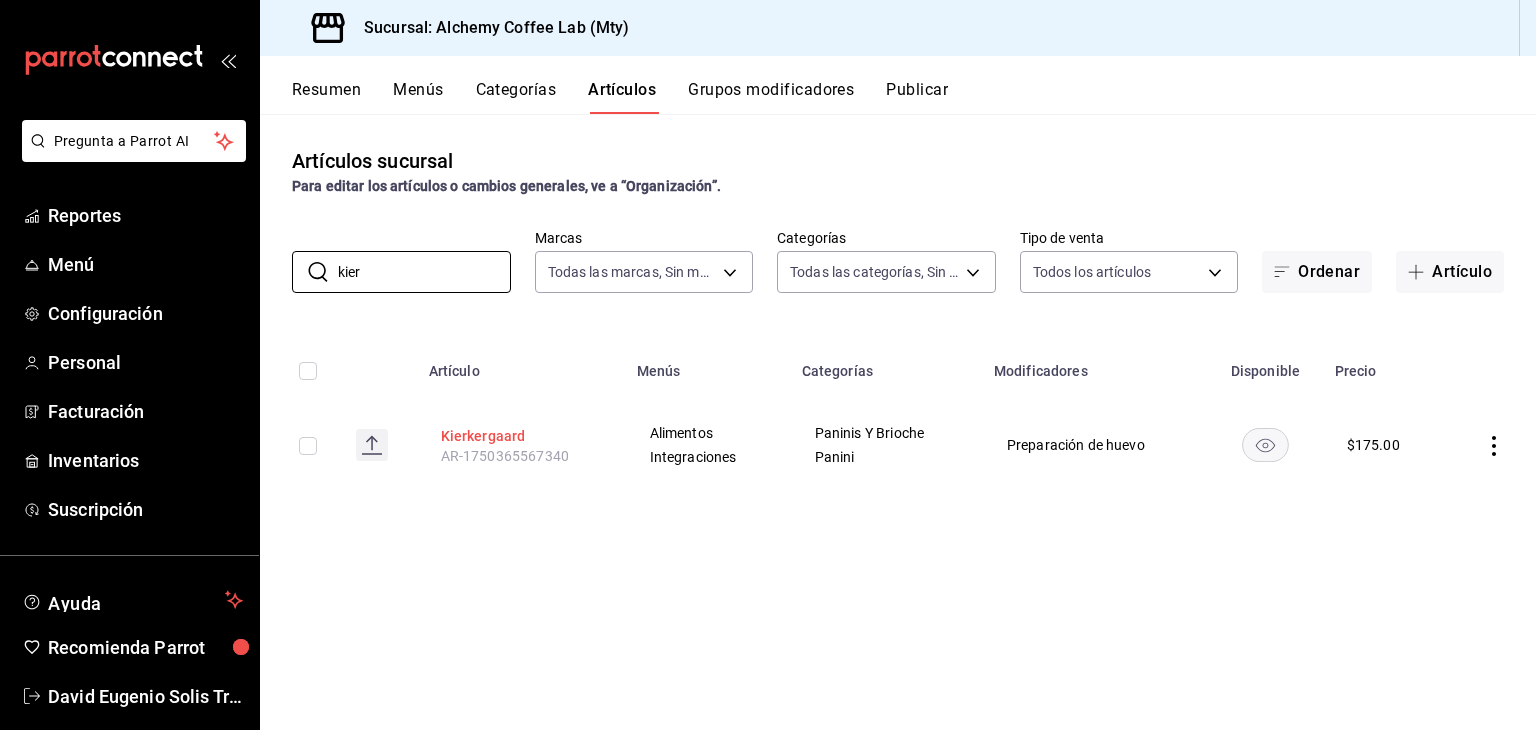 type on "kier" 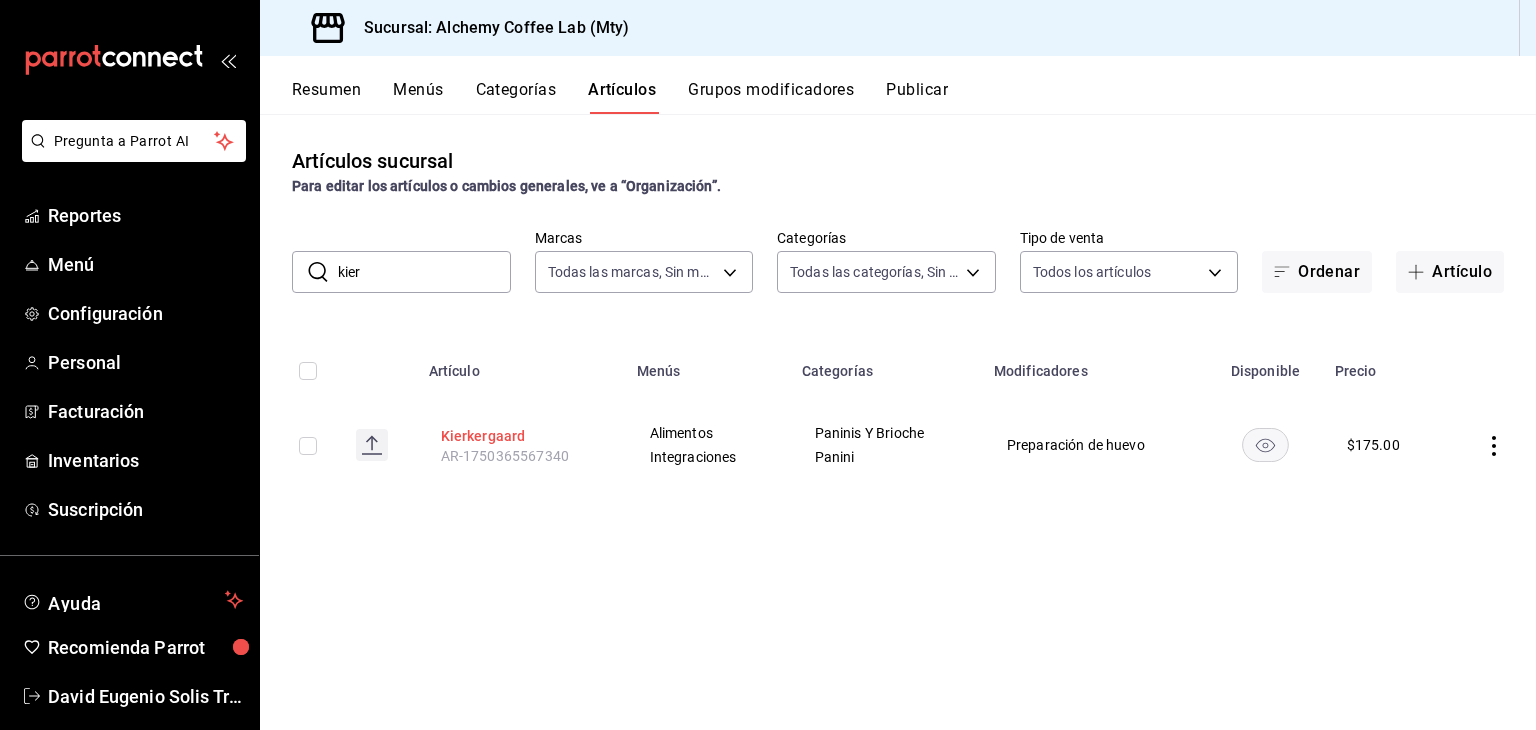 click on "Kierkergaard" at bounding box center [521, 436] 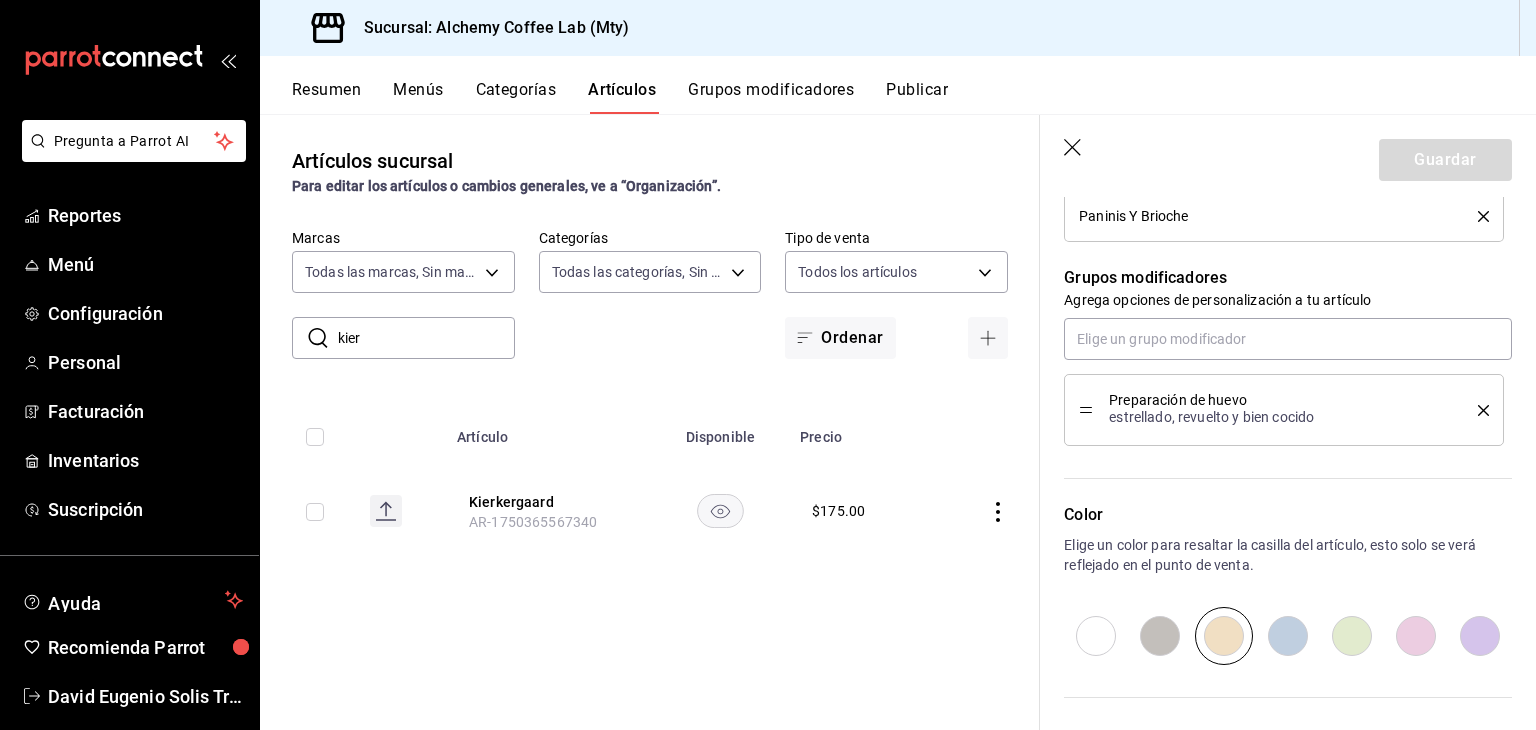 scroll, scrollTop: 900, scrollLeft: 0, axis: vertical 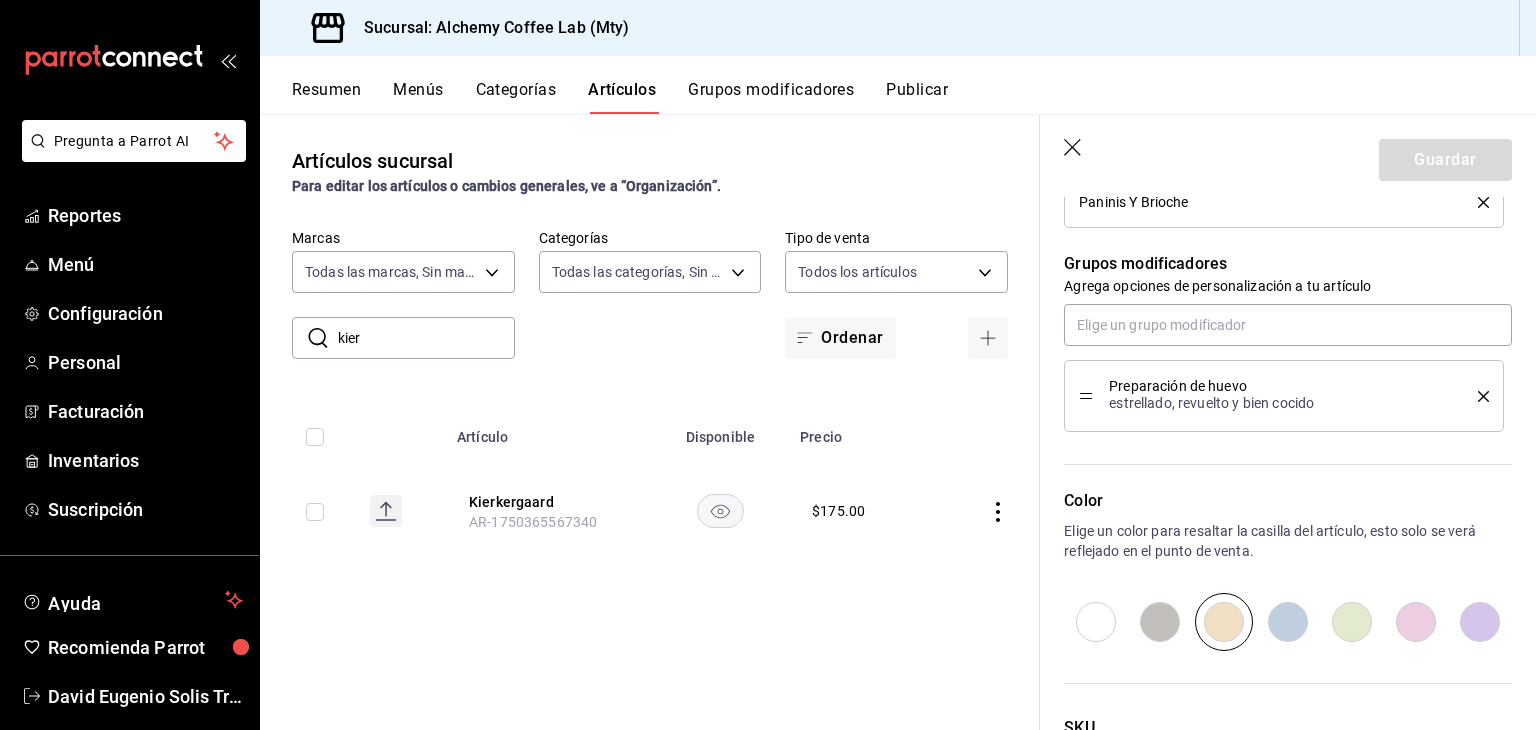 click on "Grupos modificadores" at bounding box center (771, 97) 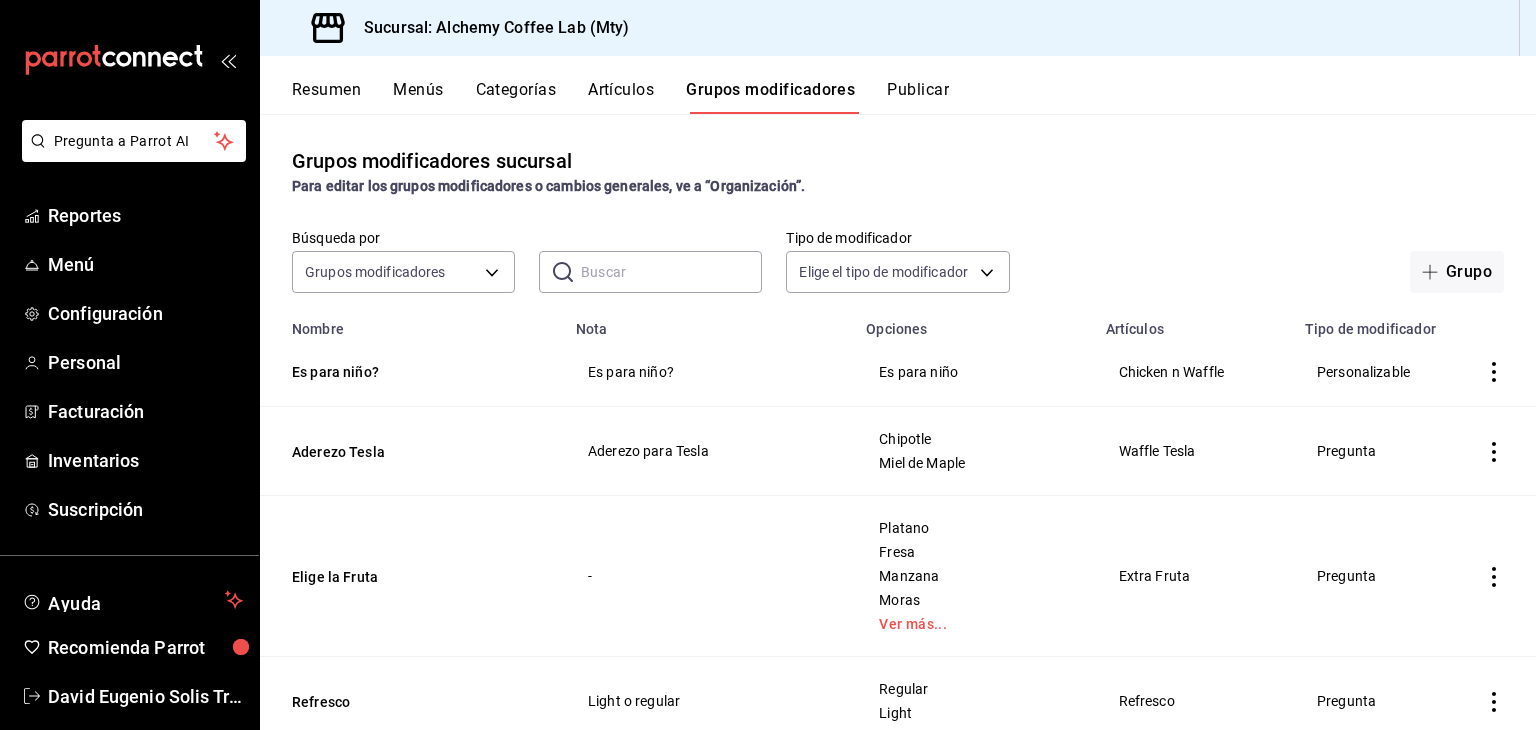 click at bounding box center (671, 272) 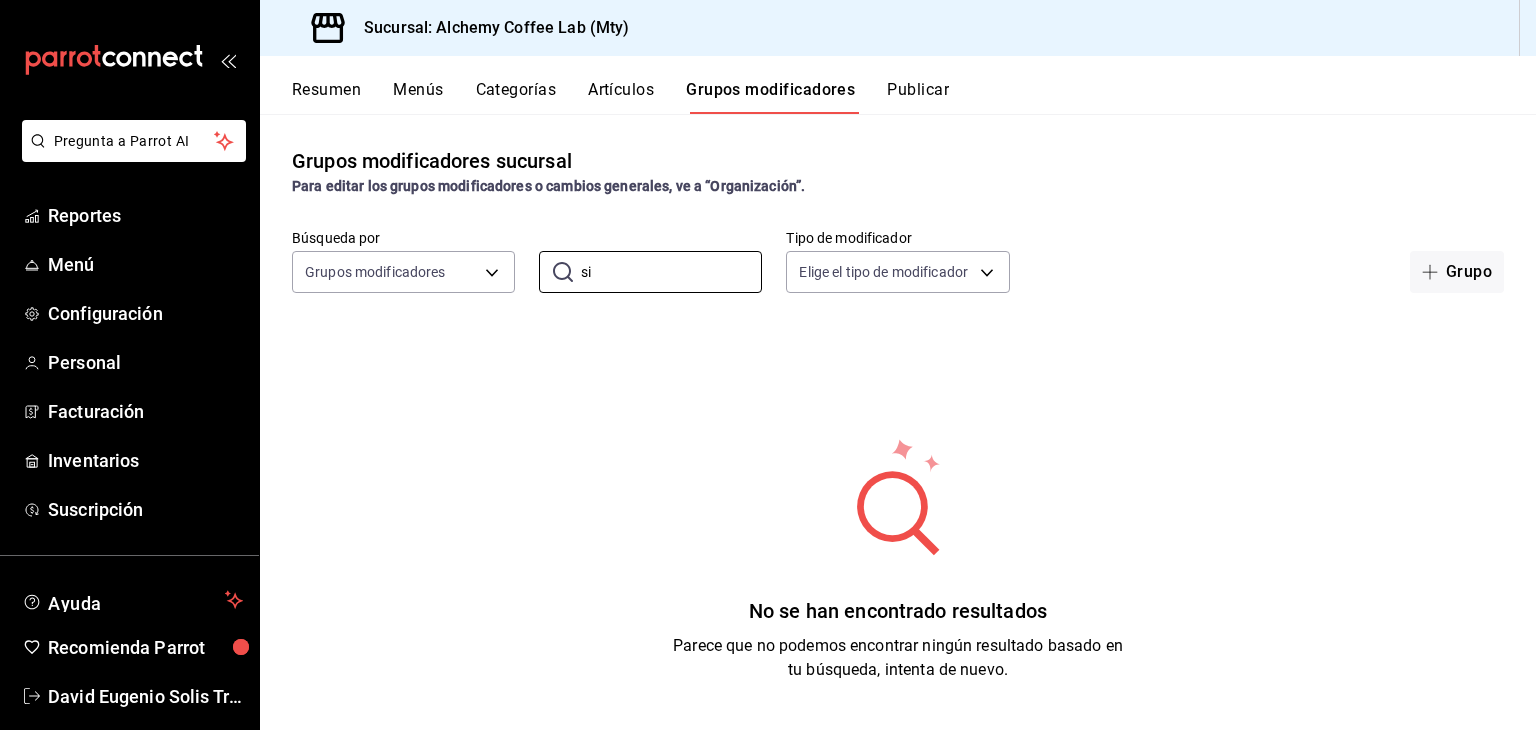 type on "s" 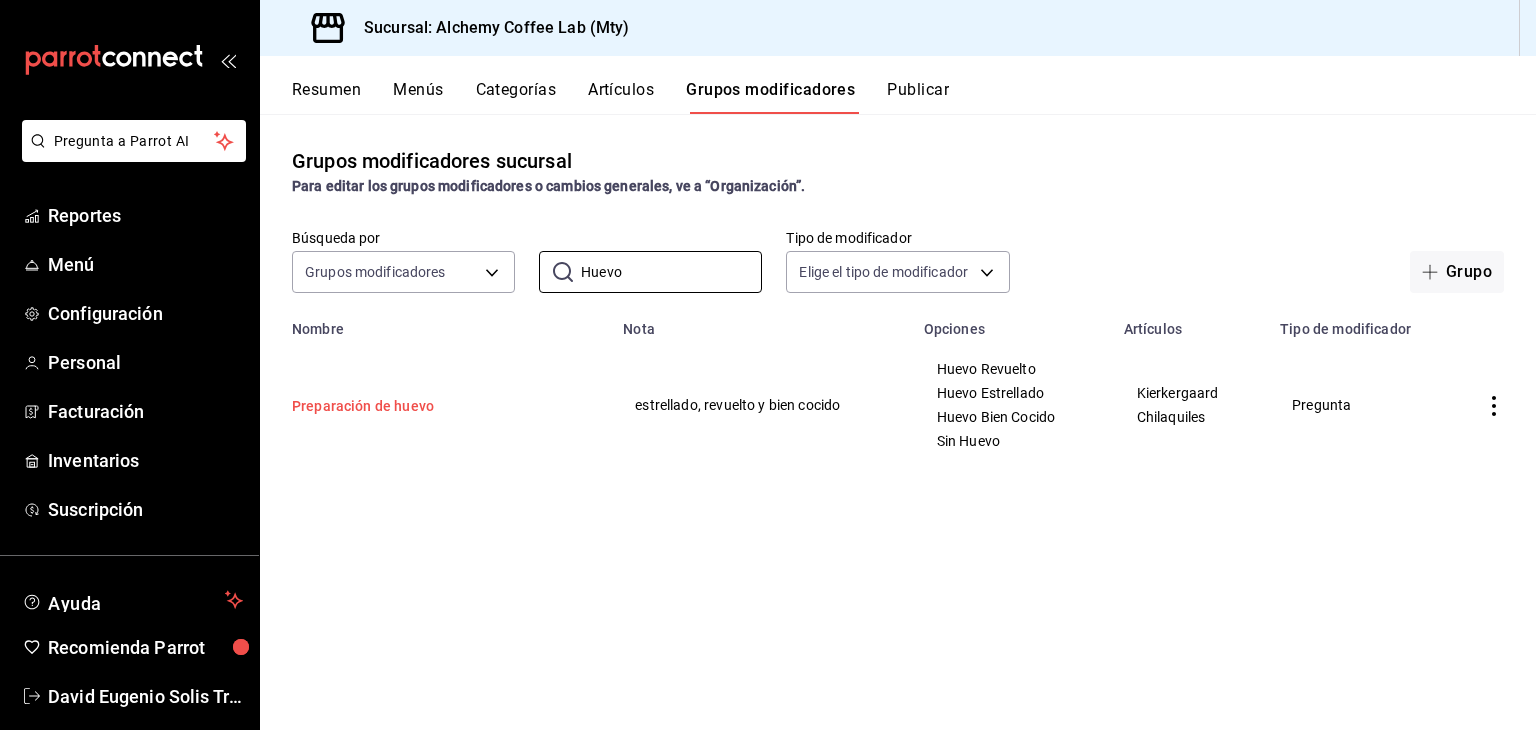 type on "Huevo" 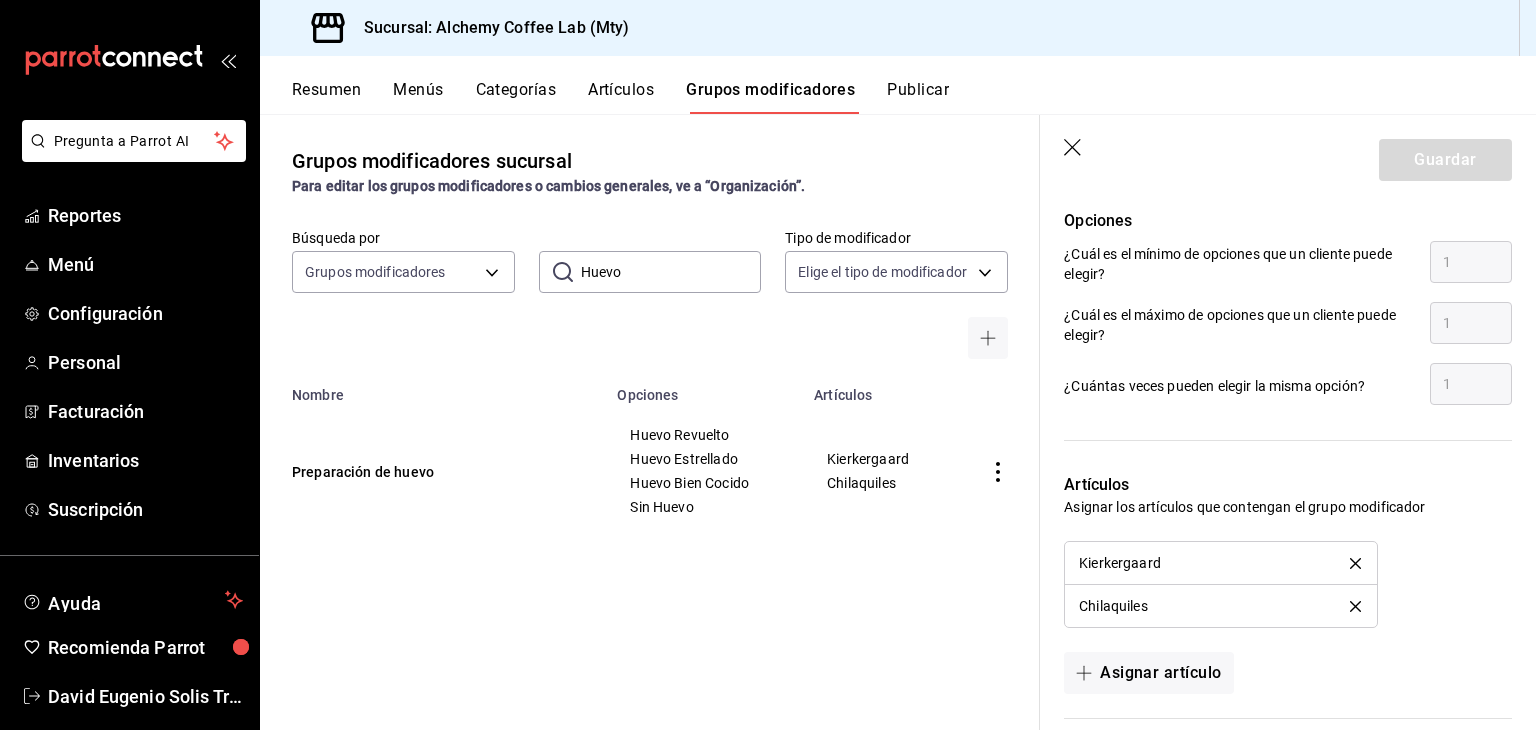 scroll, scrollTop: 1200, scrollLeft: 0, axis: vertical 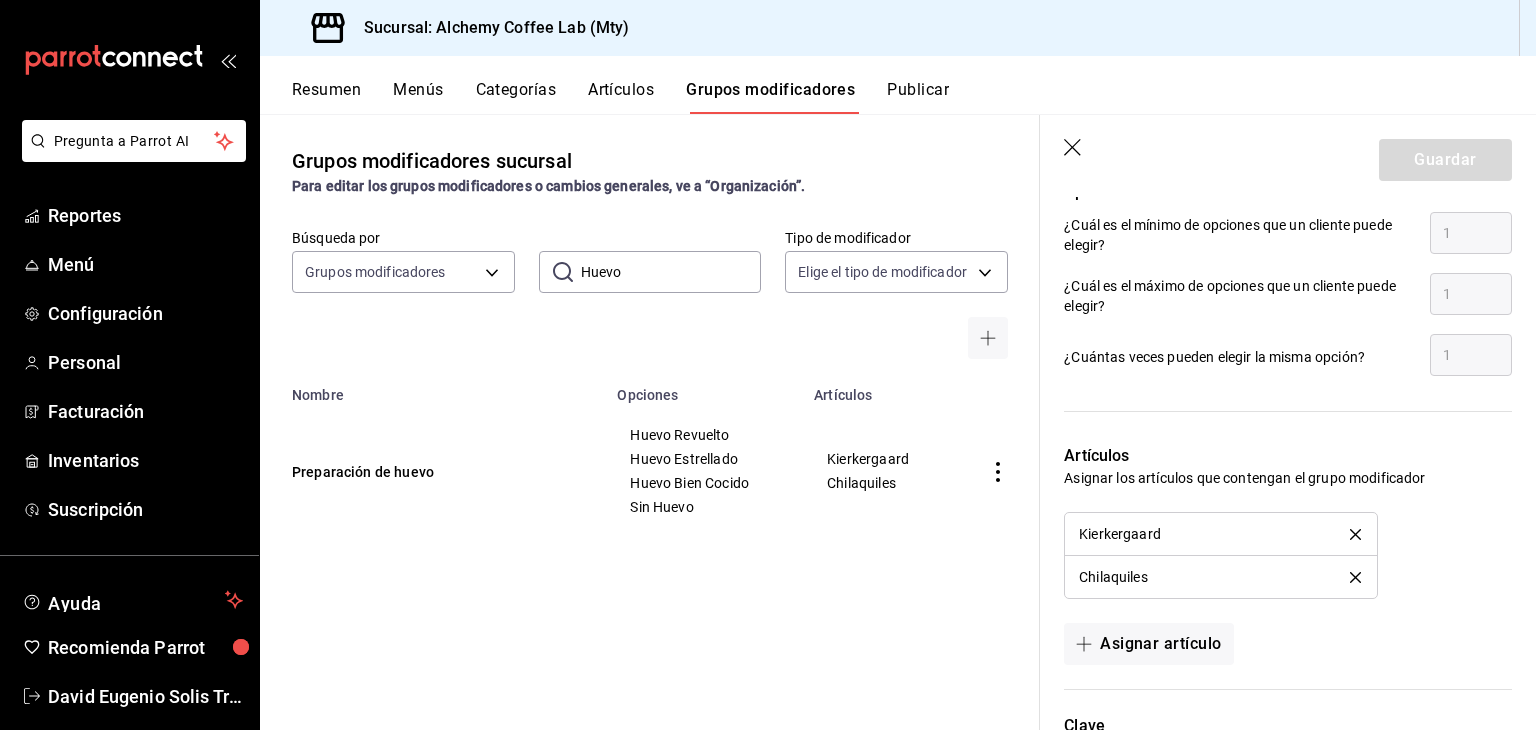 click 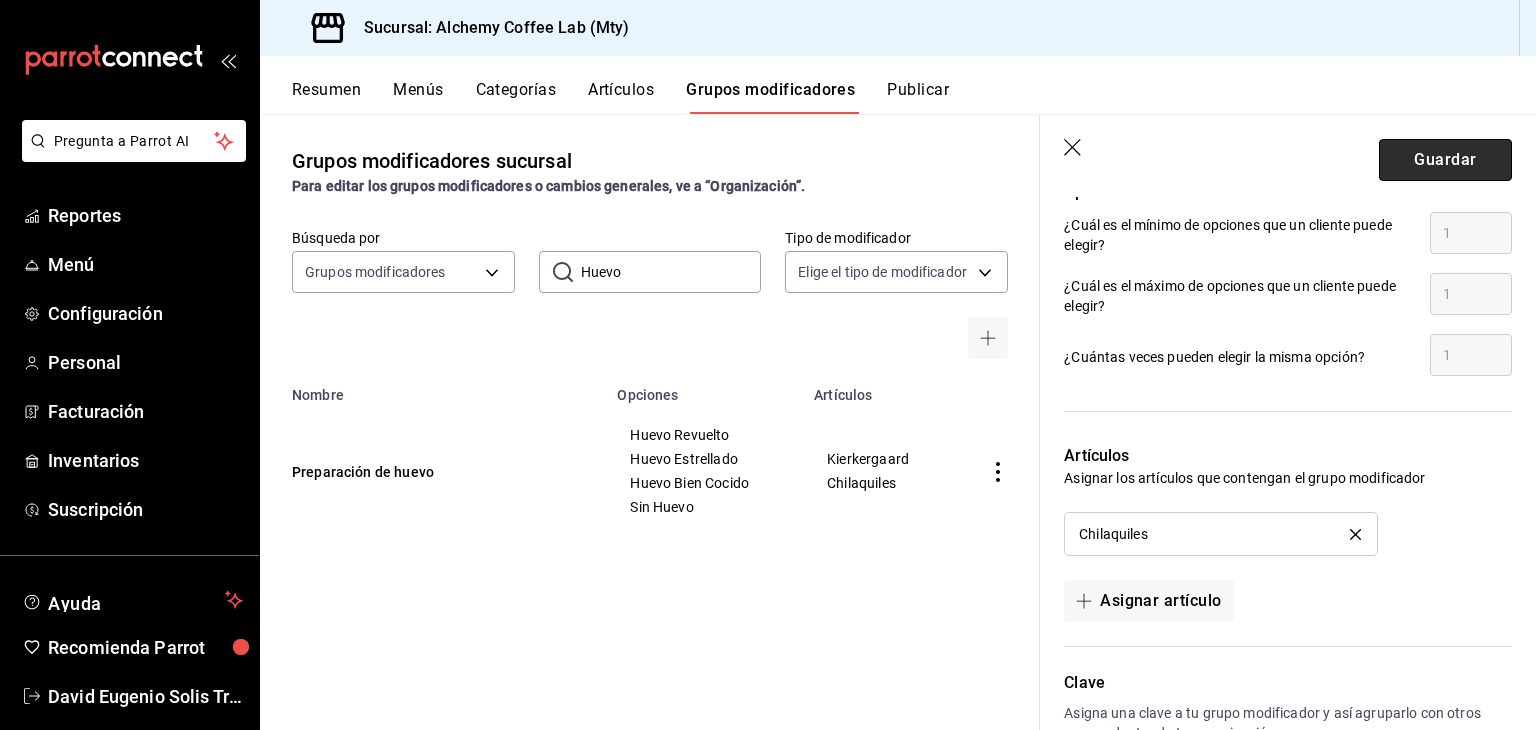 click on "Guardar" at bounding box center [1445, 160] 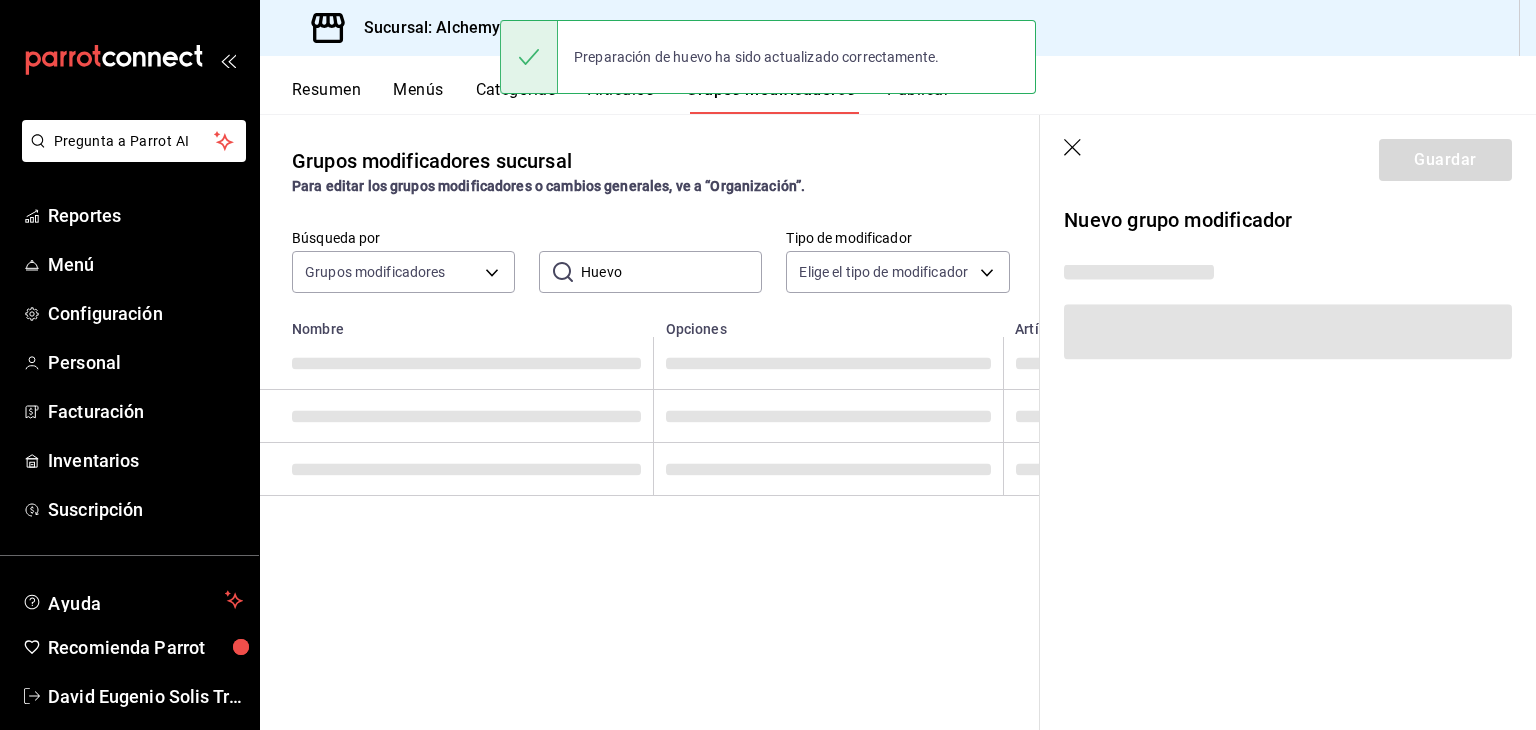 scroll, scrollTop: 0, scrollLeft: 0, axis: both 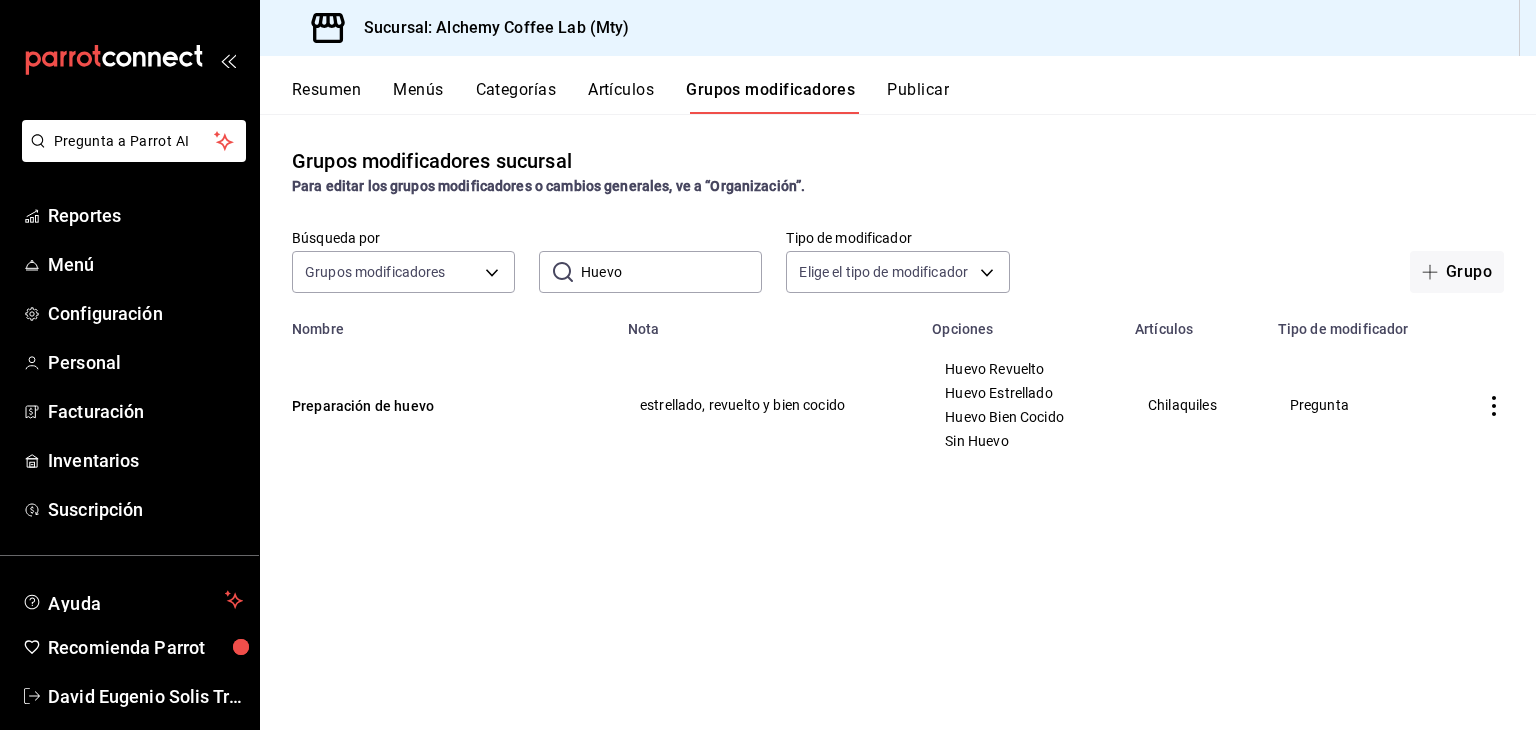 click on "Huevo" at bounding box center (671, 272) 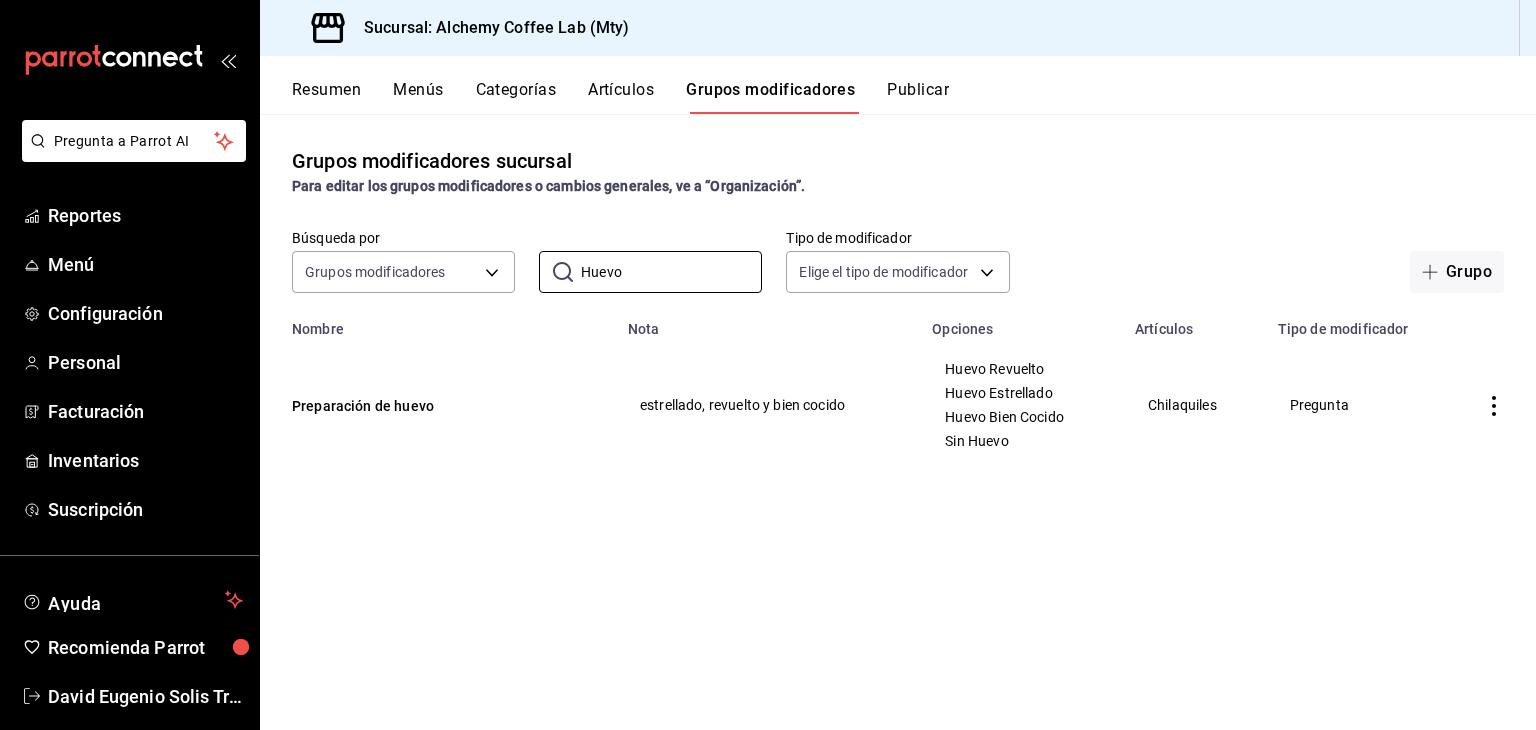 click 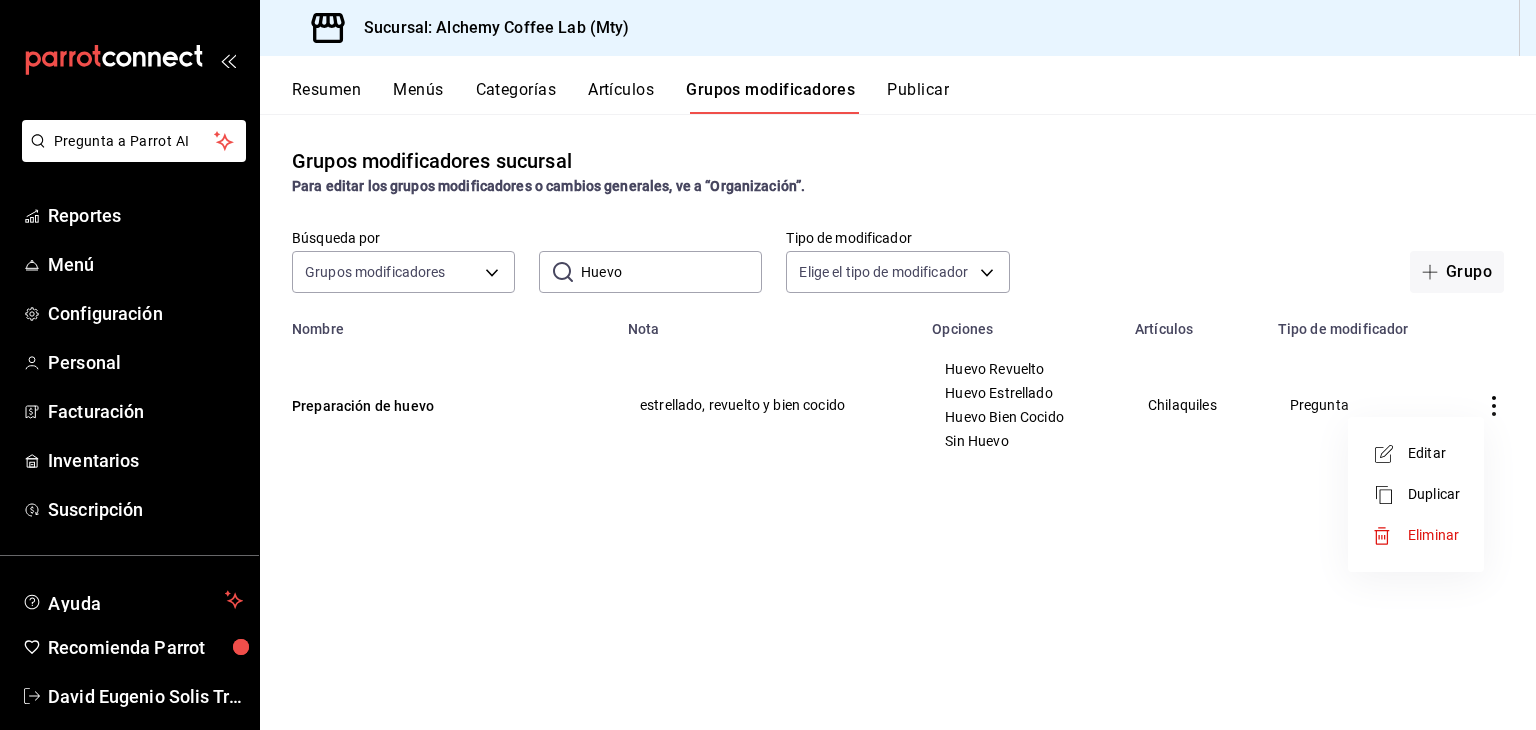 click on "Editar" at bounding box center (1434, 453) 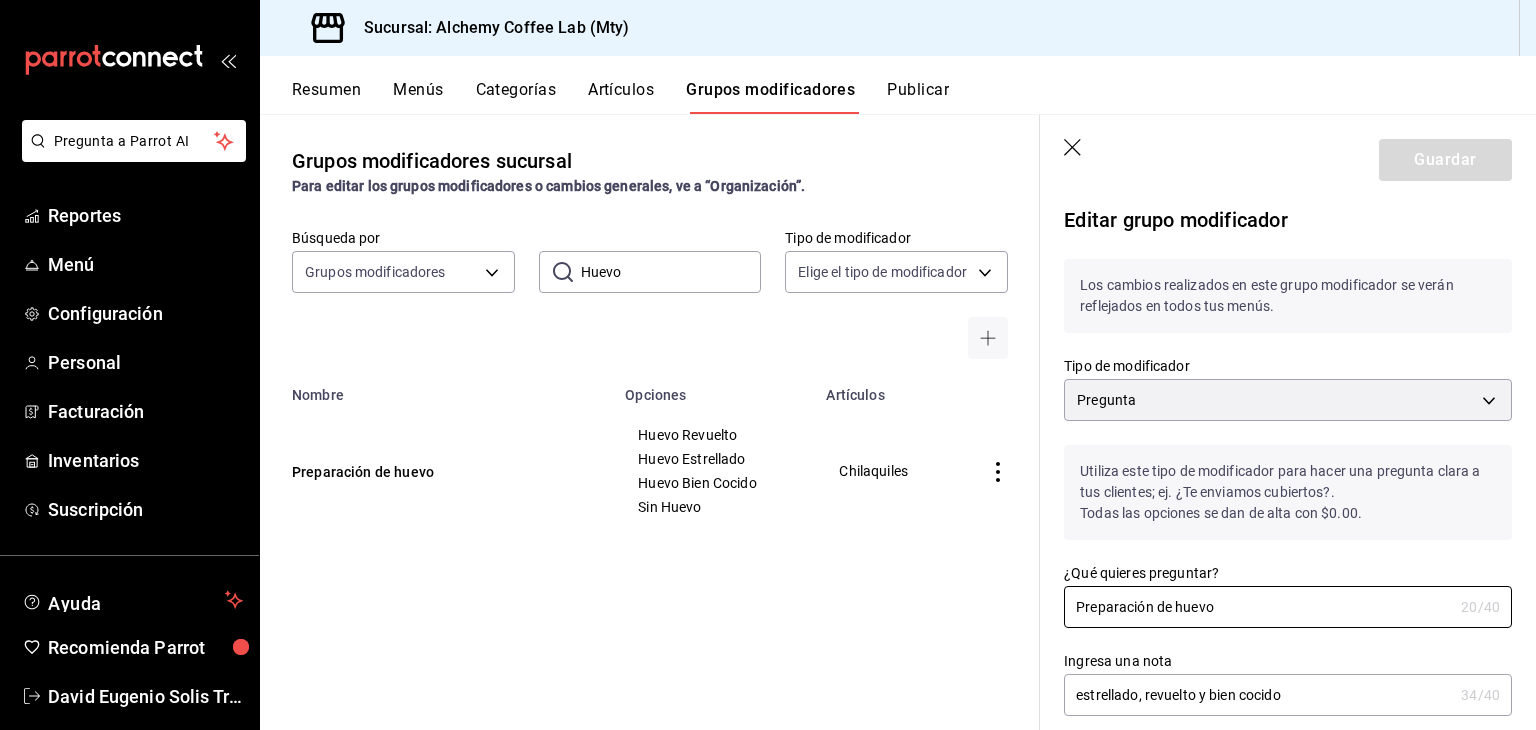 drag, startPoint x: 1173, startPoint y: 606, endPoint x: 977, endPoint y: 605, distance: 196.00255 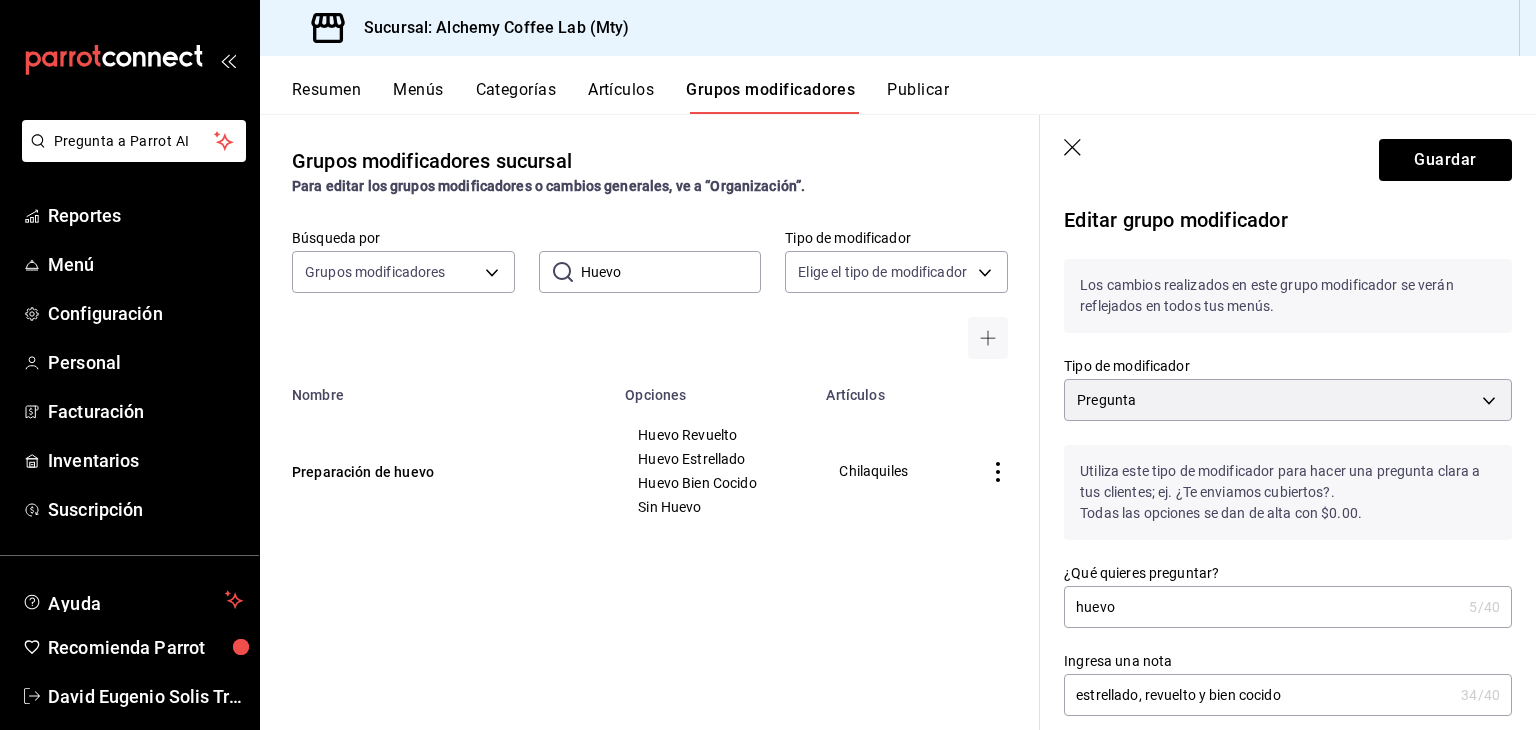 click on "huevo" at bounding box center [1262, 607] 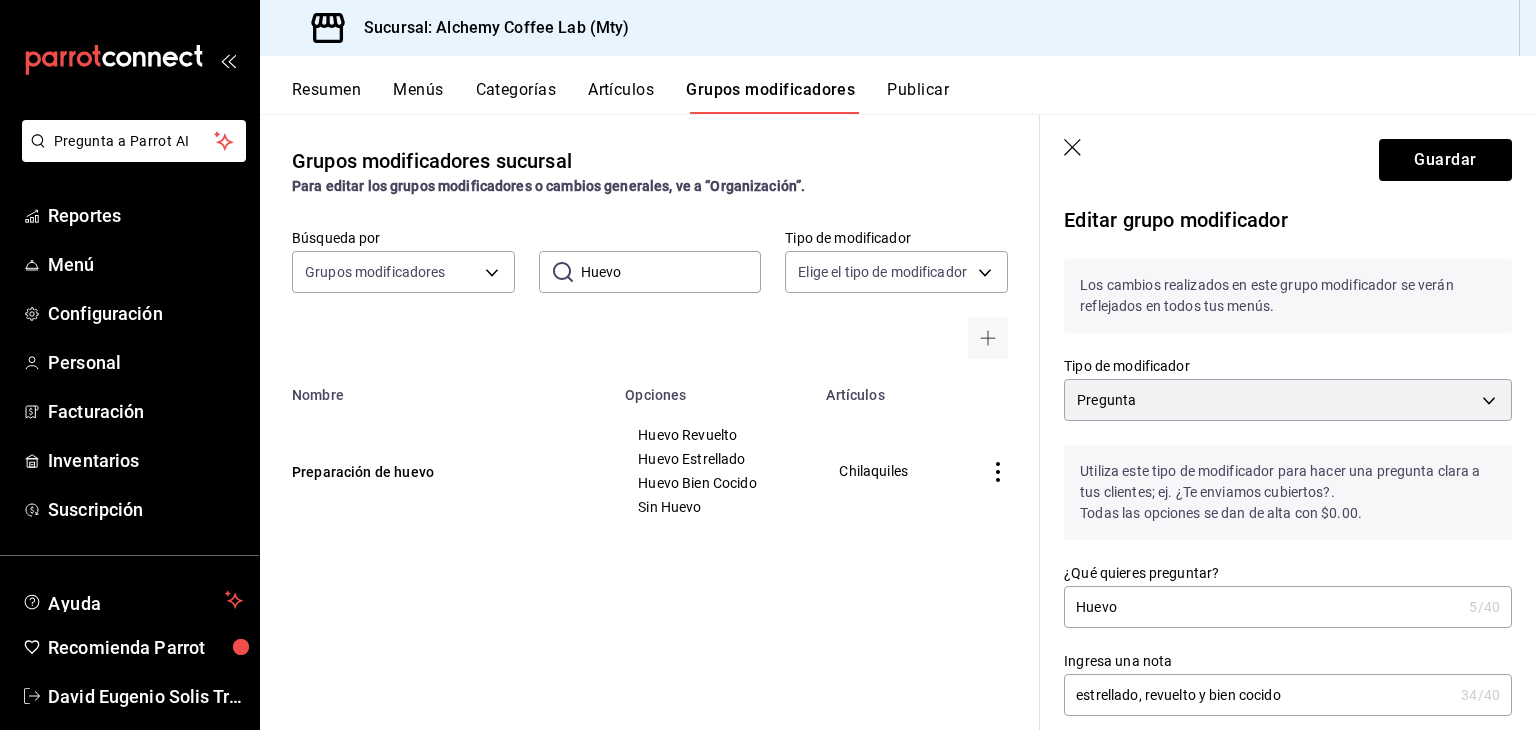 click on "Huevo" at bounding box center [1262, 607] 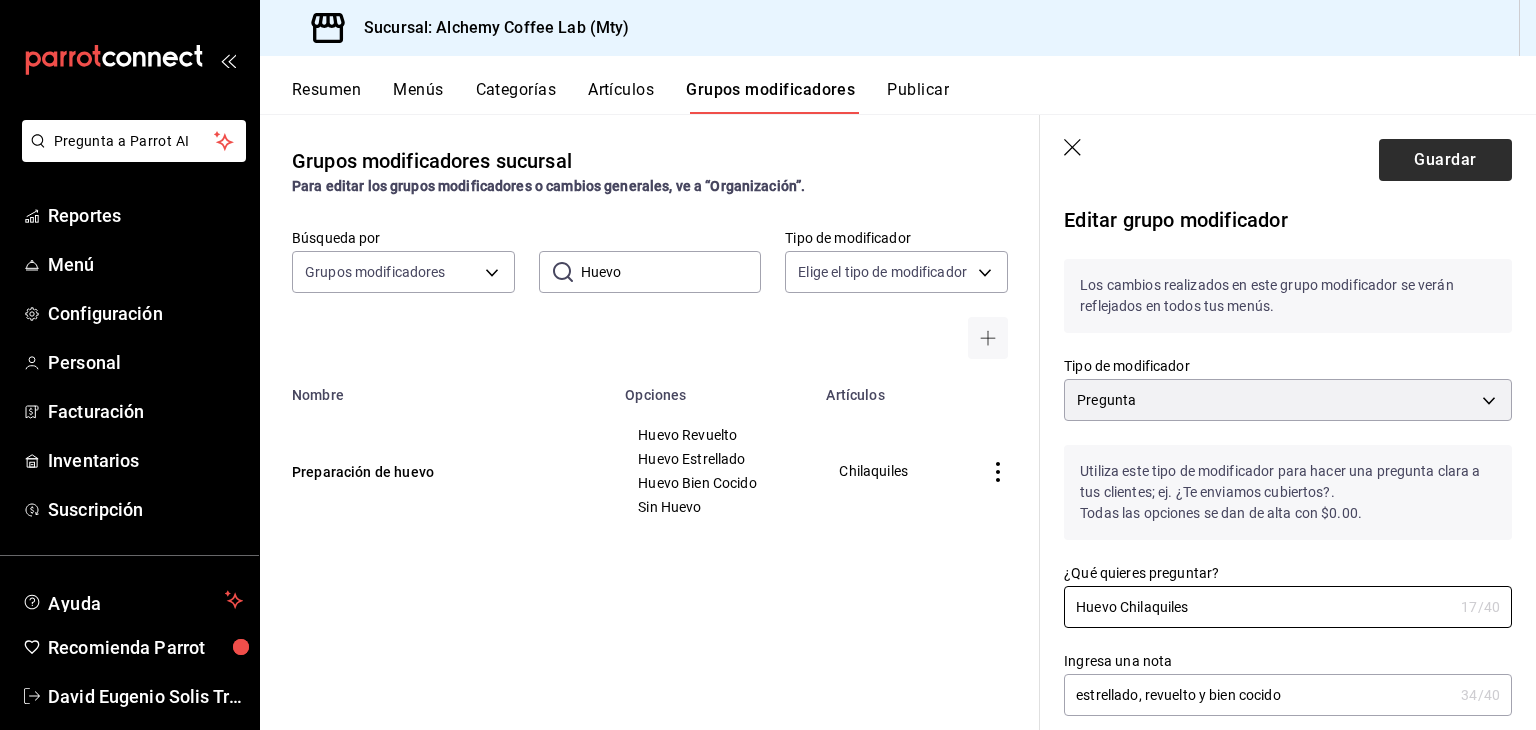 type on "Huevo Chilaquiles" 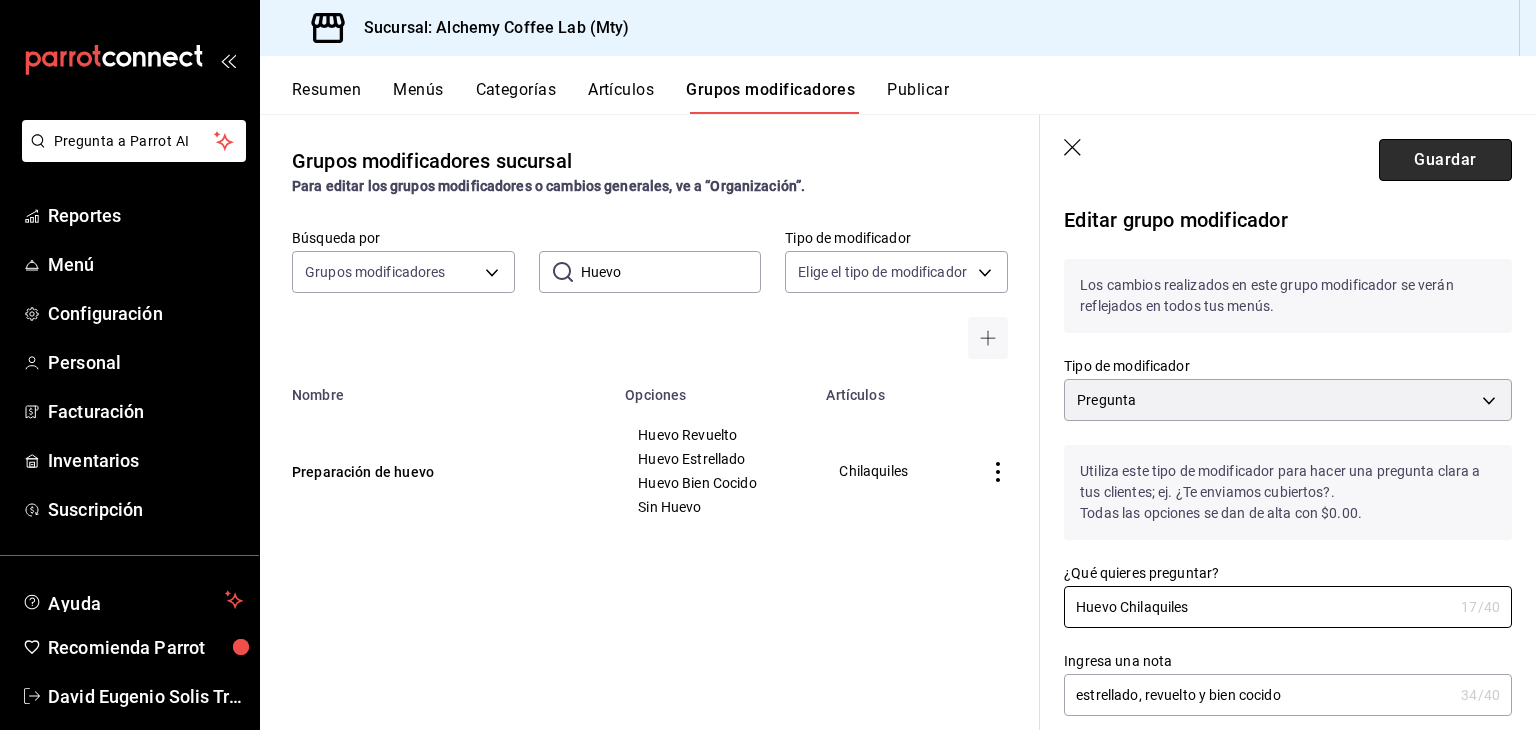 click on "Guardar" at bounding box center [1445, 160] 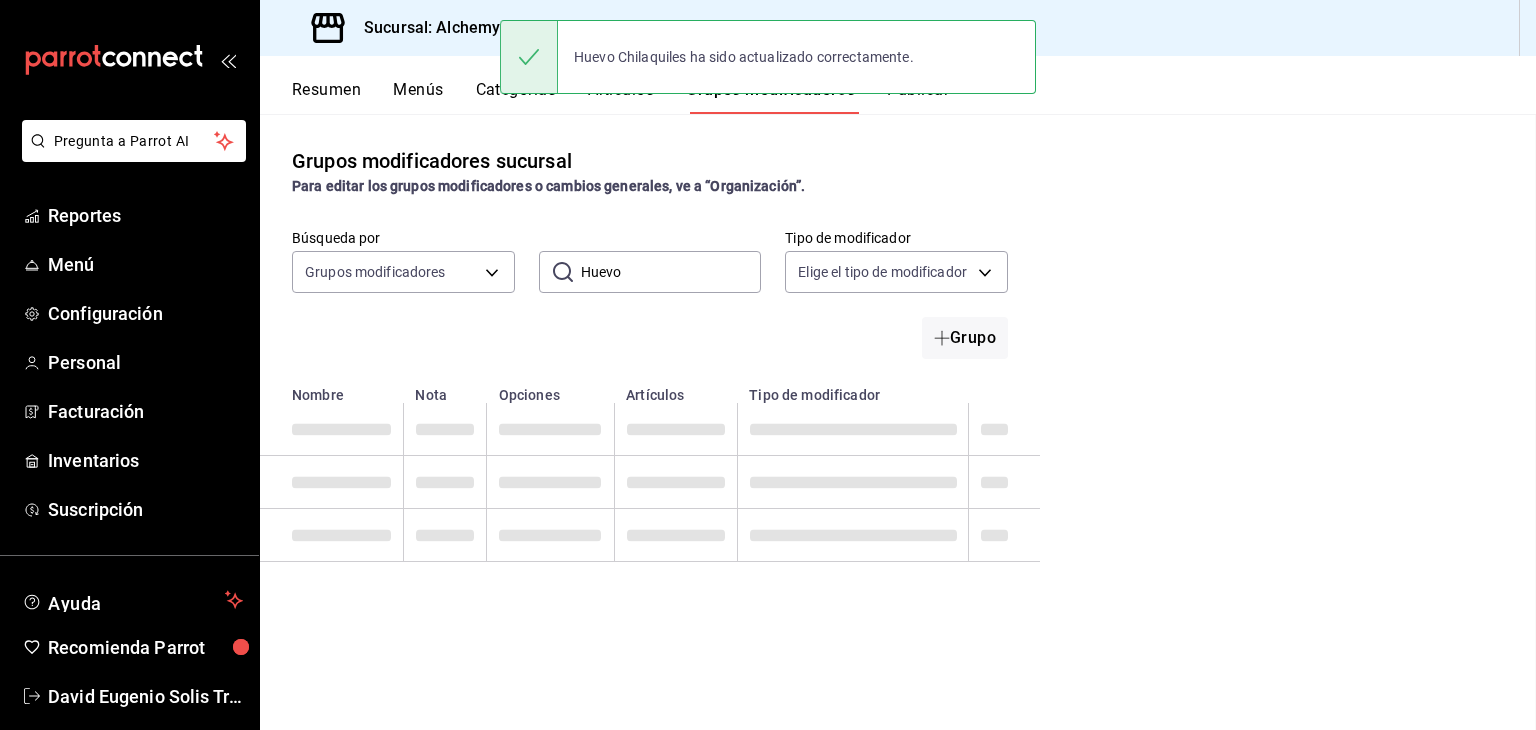scroll, scrollTop: 0, scrollLeft: 0, axis: both 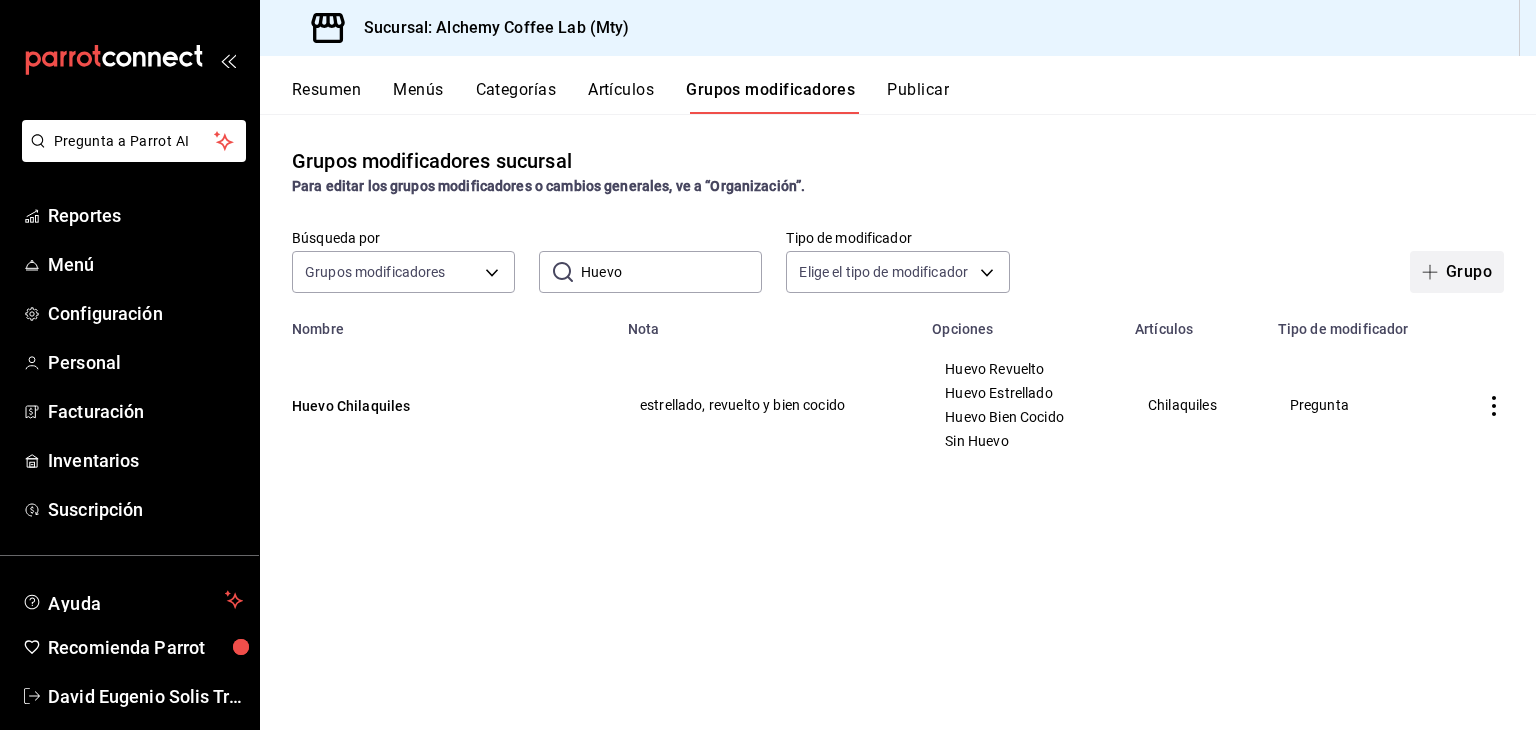 click at bounding box center (1434, 272) 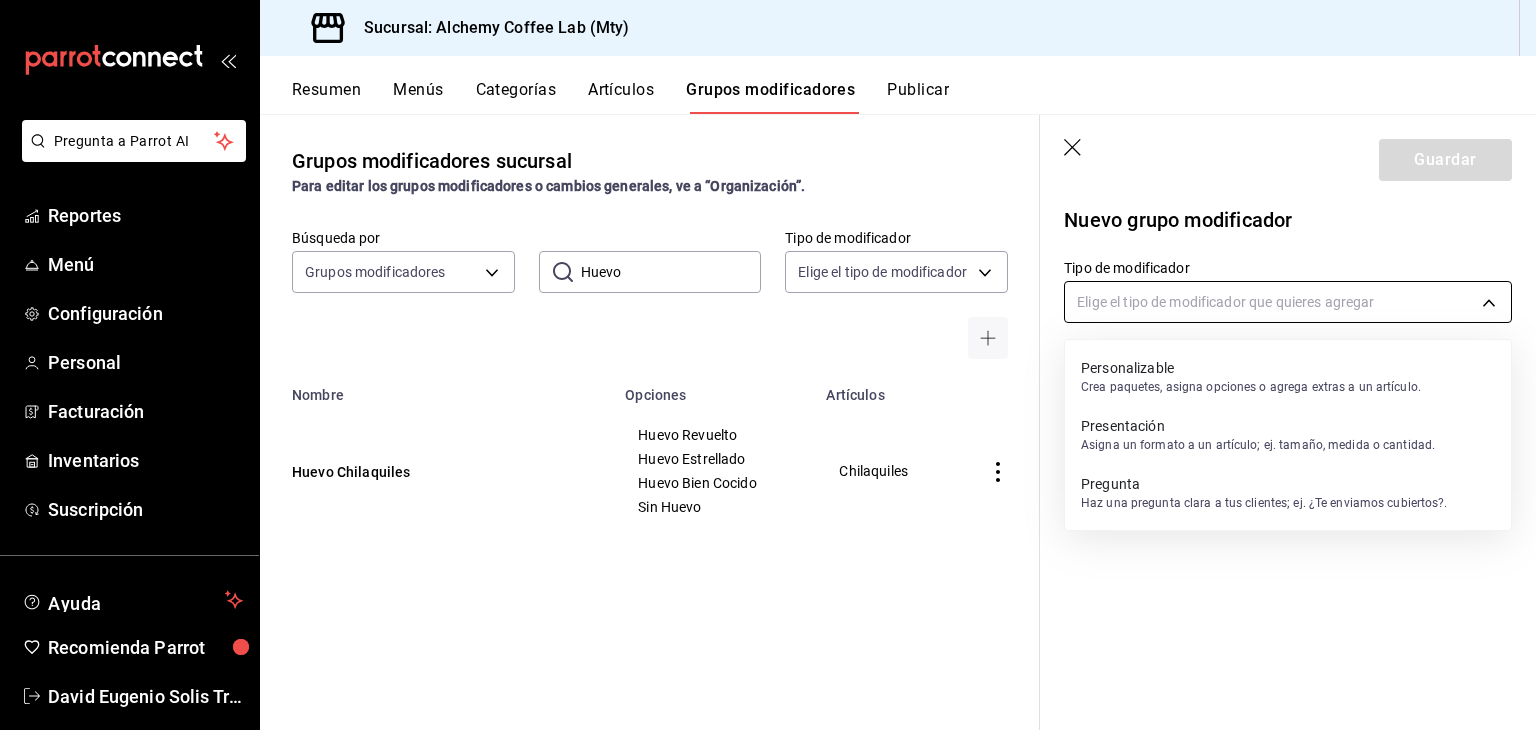 click on "Pregunta a Parrot AI Reportes   Menú   Configuración   Personal   Facturación   Inventarios   Suscripción   Ayuda Recomienda Parrot   David Eugenio Solis Treviño   Sugerir nueva función   Sucursal: Alchemy Coffee Lab (Mty) Resumen Menús Categorías Artículos Grupos modificadores Publicar Grupos modificadores sucursal Para editar los grupos modificadores o cambios generales, ve a “Organización”. Búsqueda por Grupos modificadores GROUP ​ Huevo ​ Tipo de modificador Elige el tipo de modificador Nombre Opciones Artículos Huevo Chilaquiles Huevo Revuelto Huevo Estrellado Huevo Bien Cocido Sin Huevo Chilaquiles Guardar Nuevo grupo modificador Tipo de modificador Elige el tipo de modificador que quieres agregar GANA 1 MES GRATIS EN TU SUSCRIPCIÓN AQUÍ Ver video tutorial Ir a video Pregunta a Parrot AI Reportes   Menú   Configuración   Personal   Facturación   Inventarios   Suscripción   Ayuda Recomienda Parrot   David Eugenio Solis Treviño   Sugerir nueva función   Editar Duplicar Eliminar" at bounding box center [768, 365] 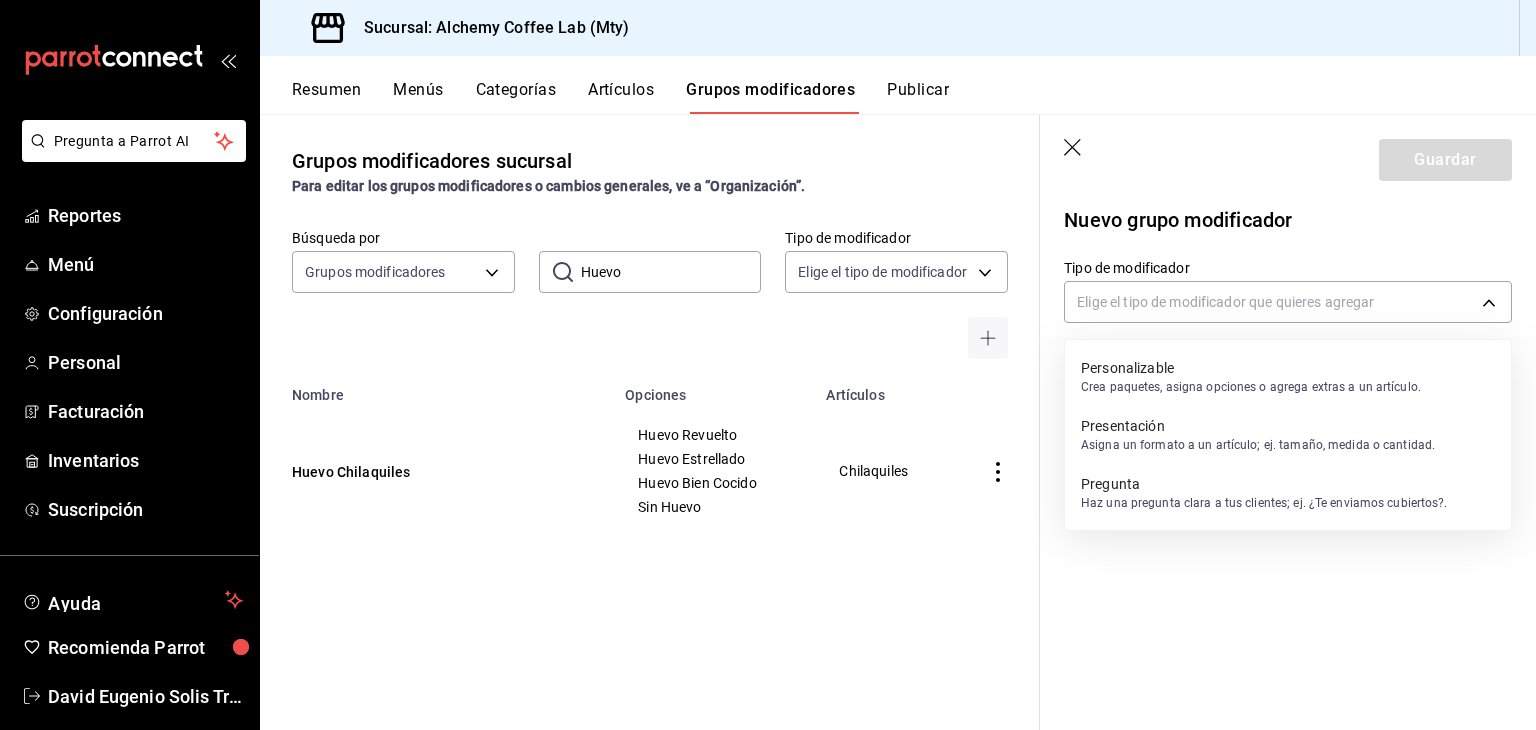 click on "Haz una pregunta clara a tus clientes; ej. ¿Te enviamos cubiertos?." at bounding box center (1264, 503) 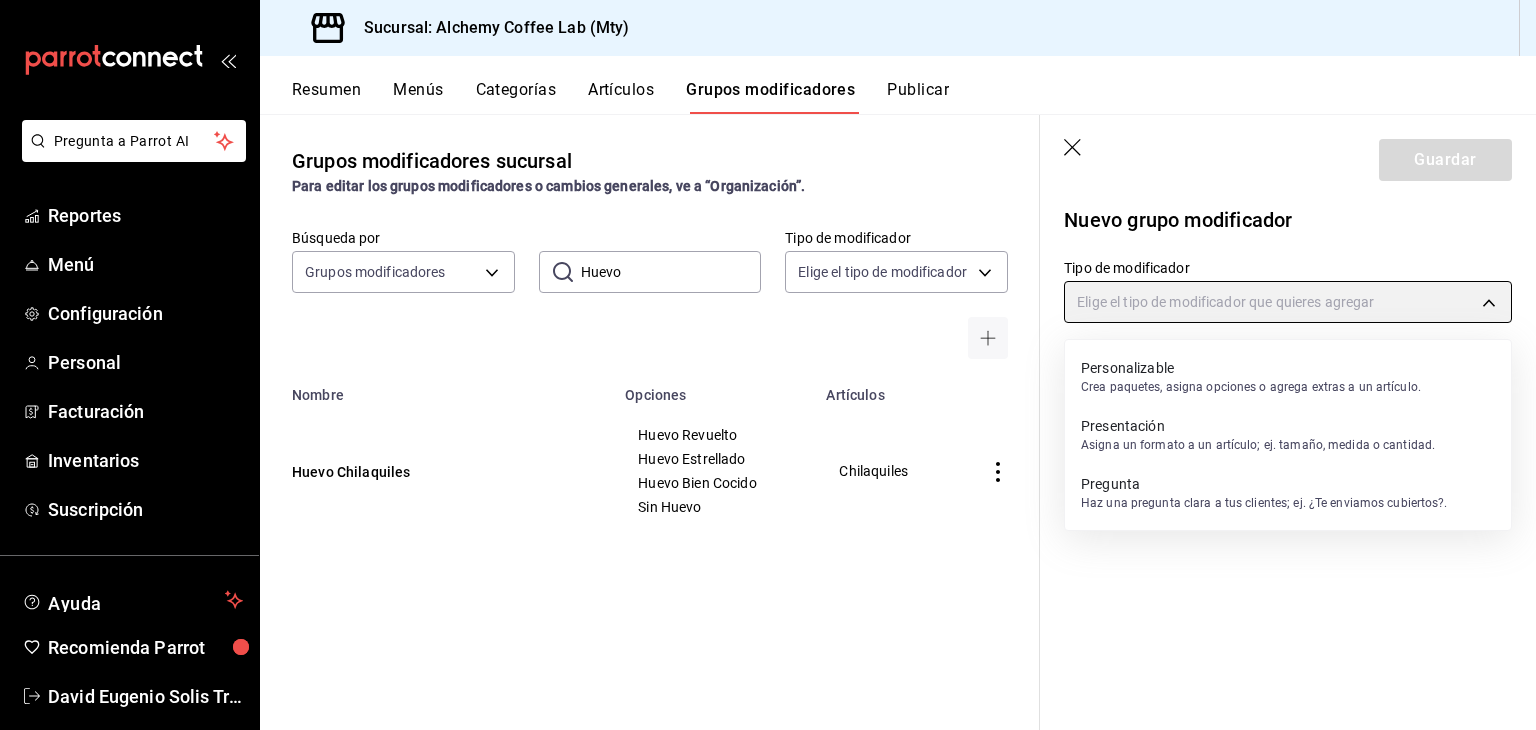 type on "QUESTION" 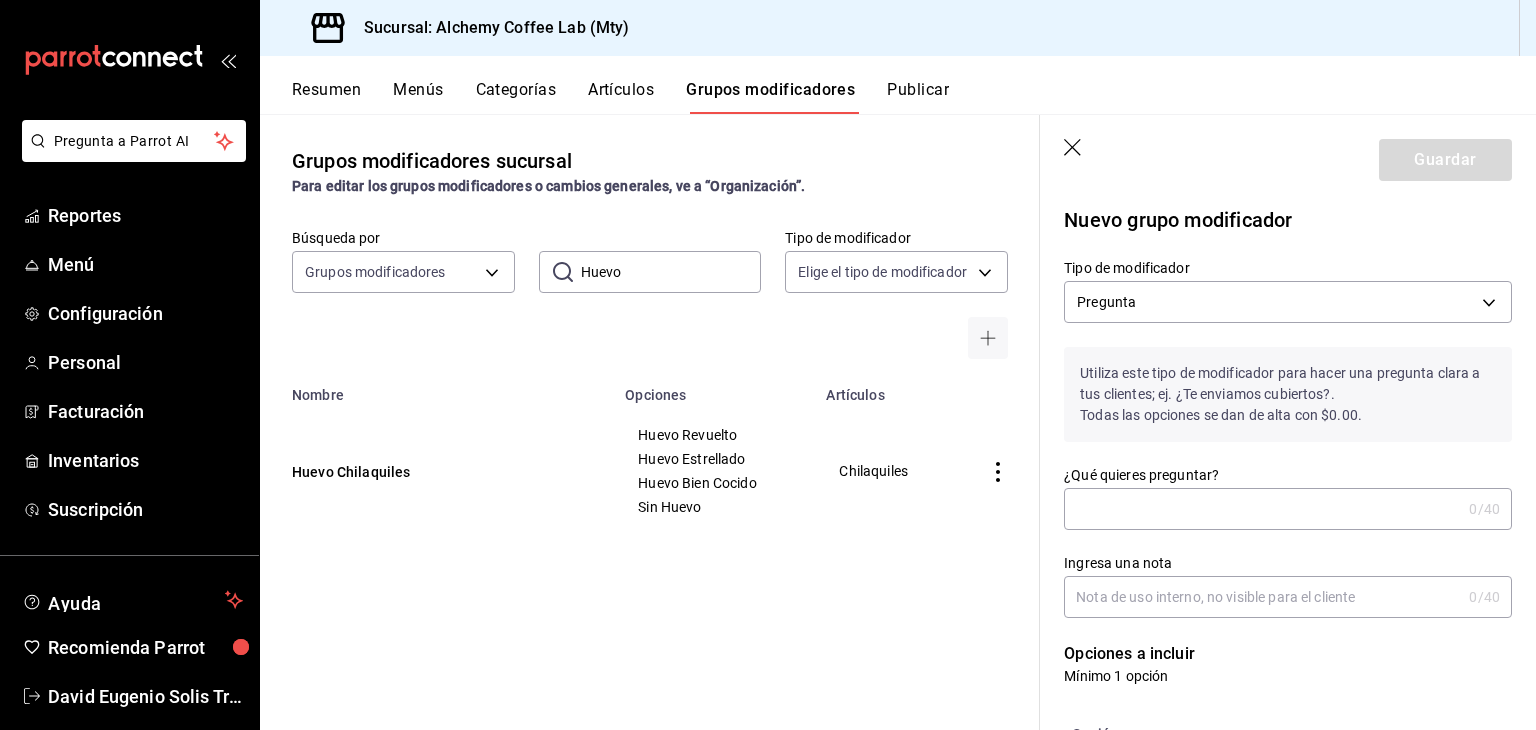 click on "¿Qué quieres preguntar?" at bounding box center [1262, 509] 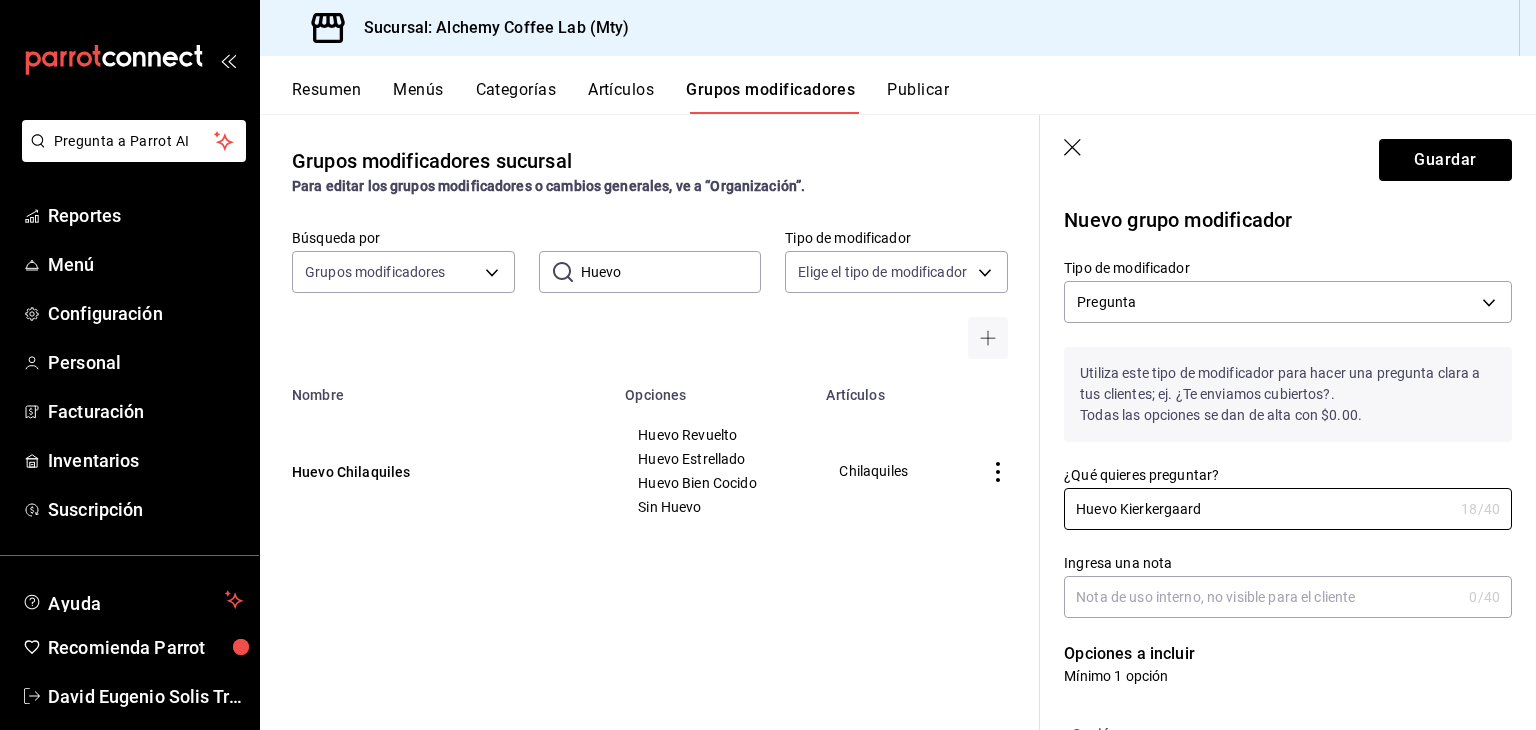 type on "Huevo Kierkergaard" 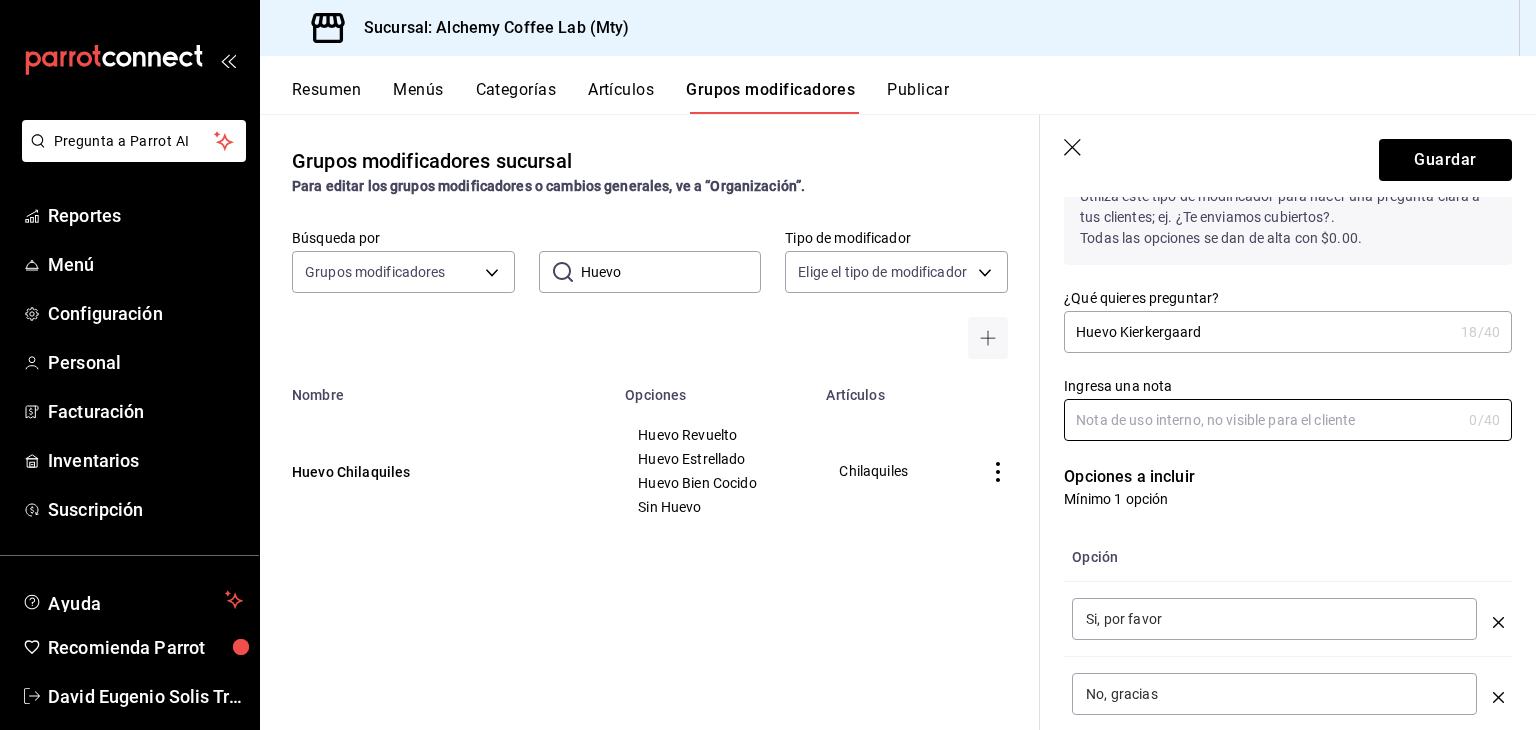 scroll, scrollTop: 200, scrollLeft: 0, axis: vertical 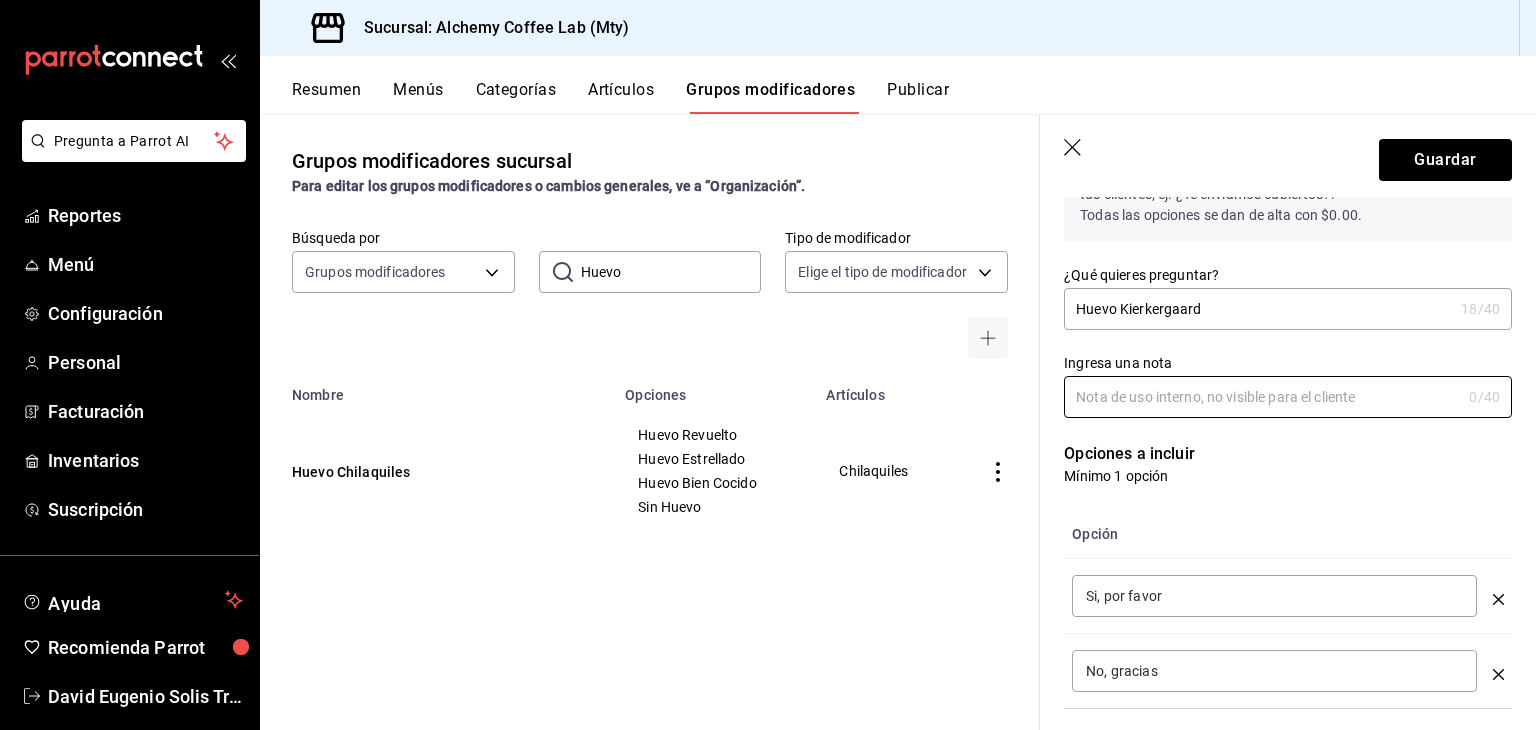 click on "Si, por favor" at bounding box center (1274, 596) 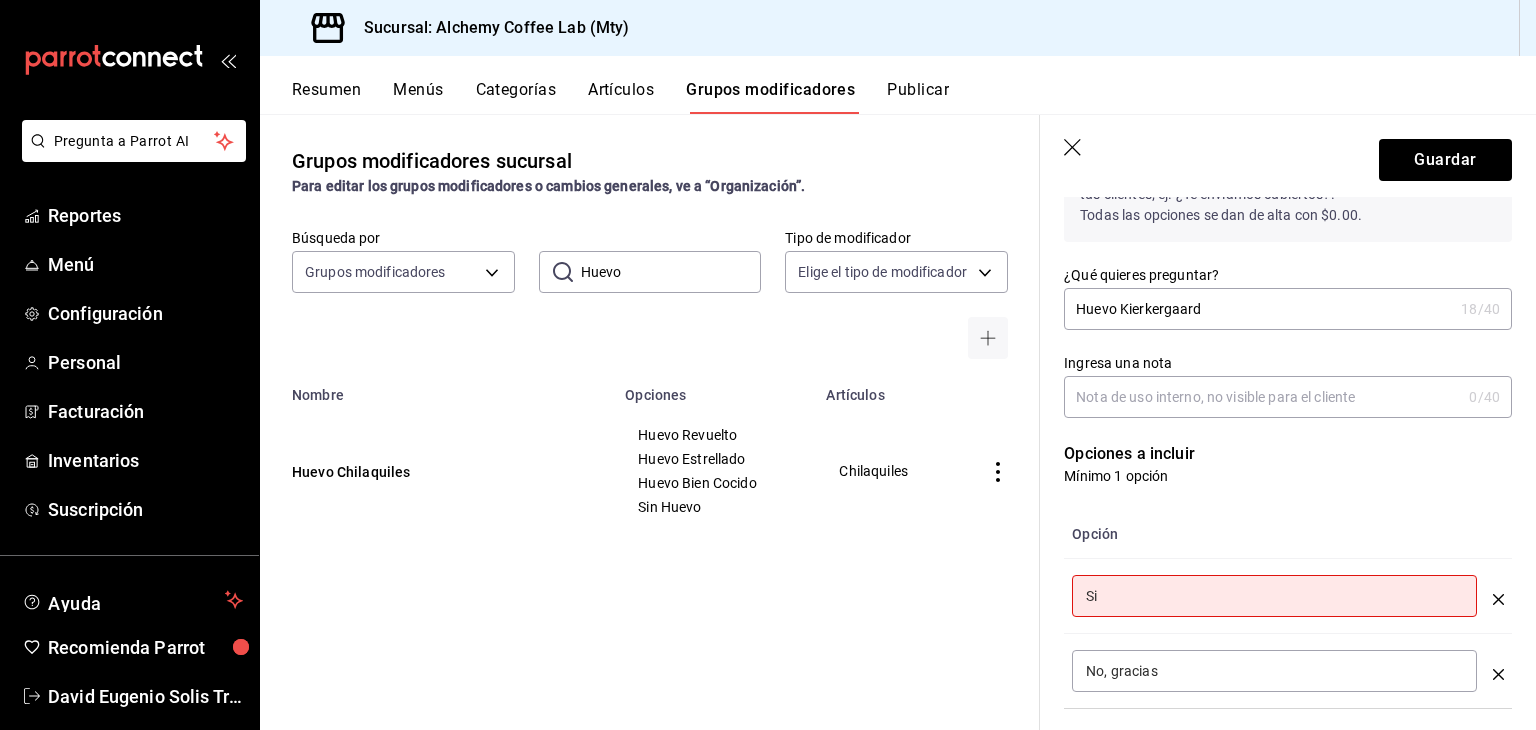 type on "S" 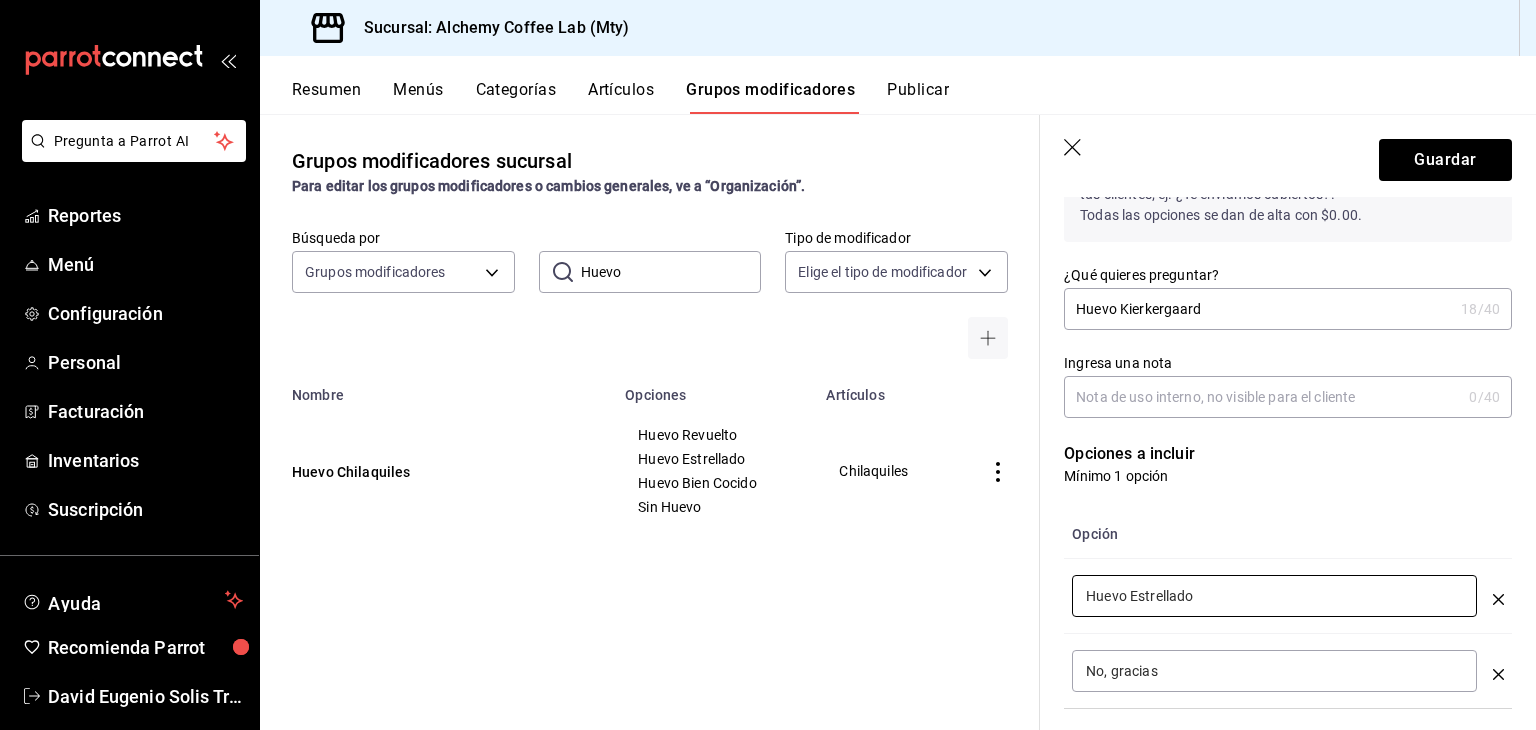 type on "Huevo Estrellado" 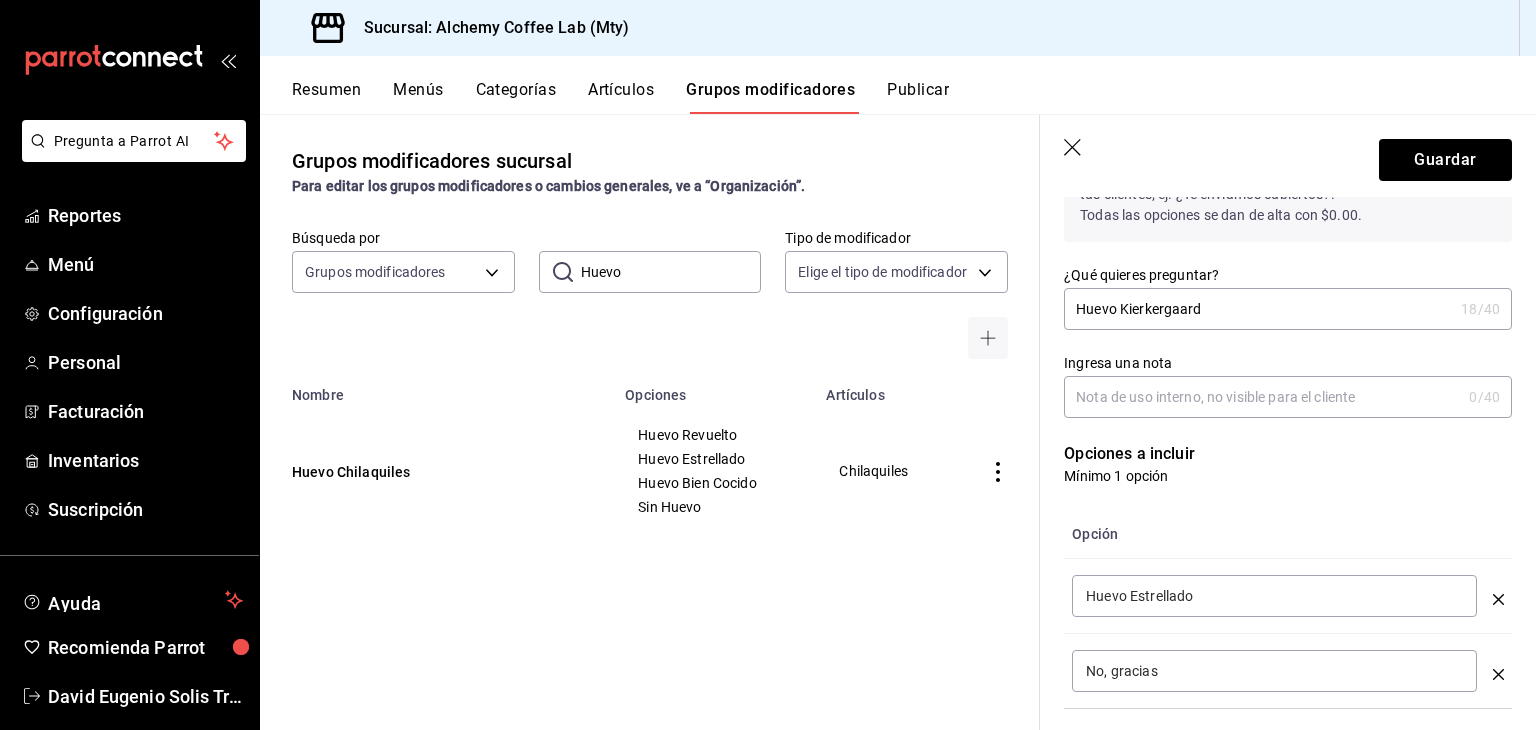 drag, startPoint x: 1190, startPoint y: 660, endPoint x: 1182, endPoint y: 670, distance: 12.806249 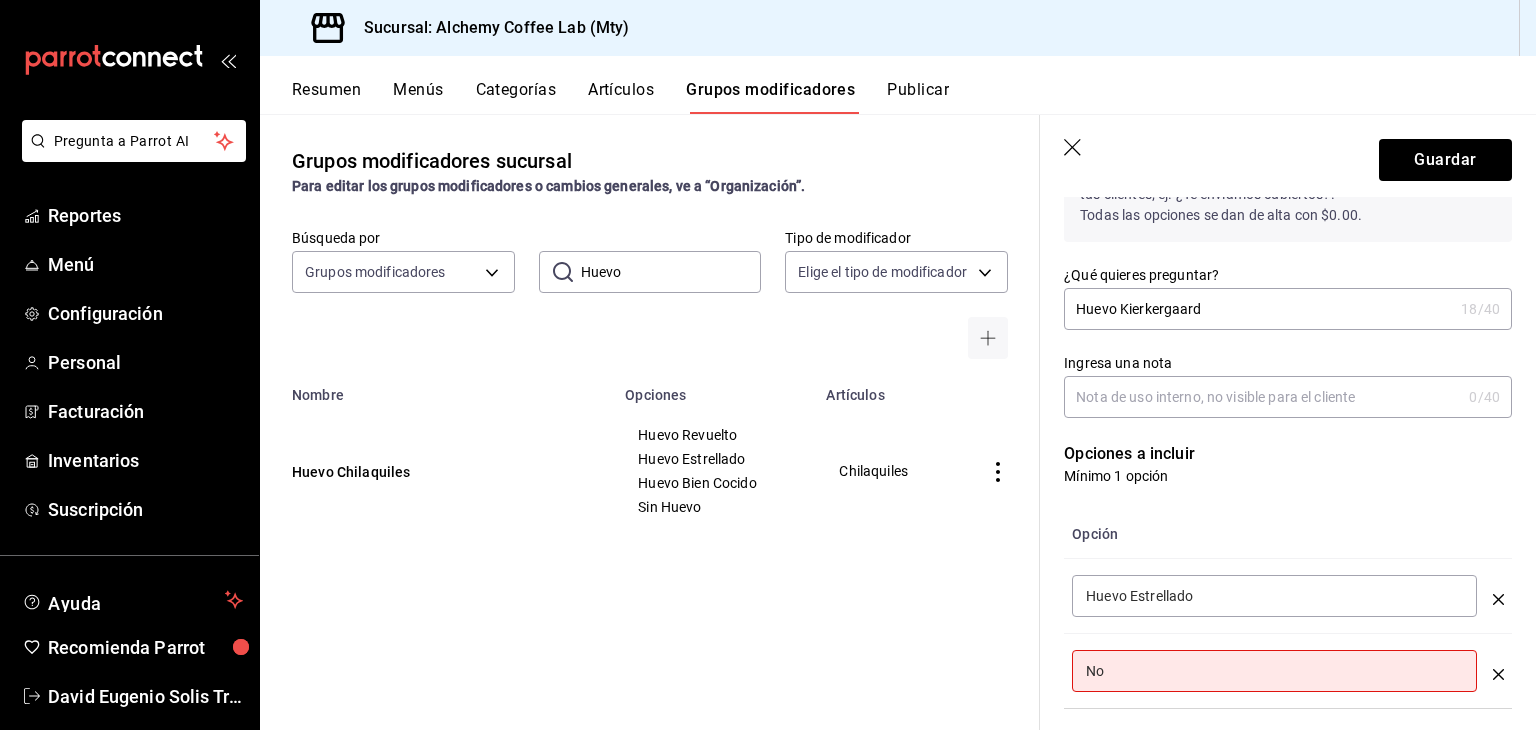 type on "N" 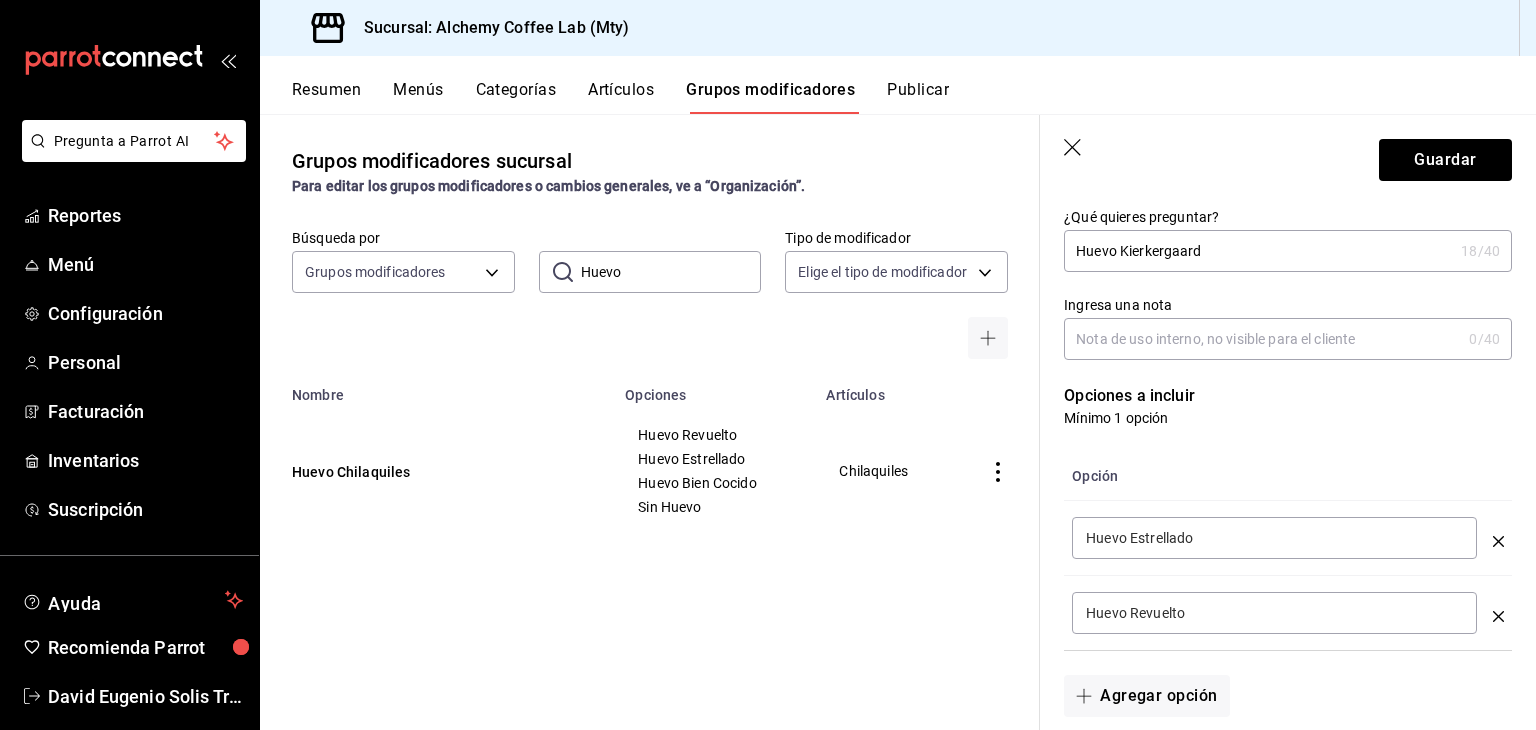scroll, scrollTop: 400, scrollLeft: 0, axis: vertical 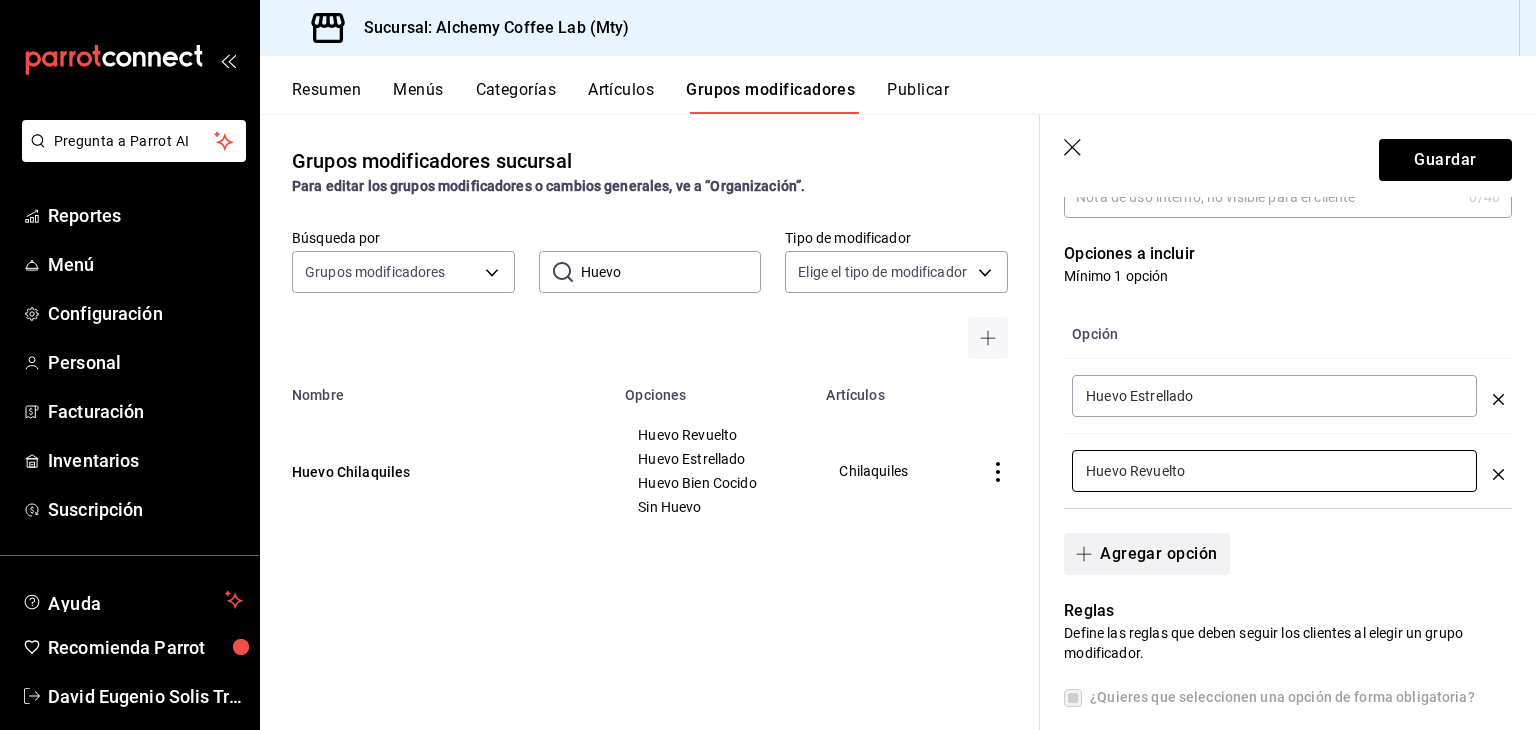 type on "Huevo Revuelto" 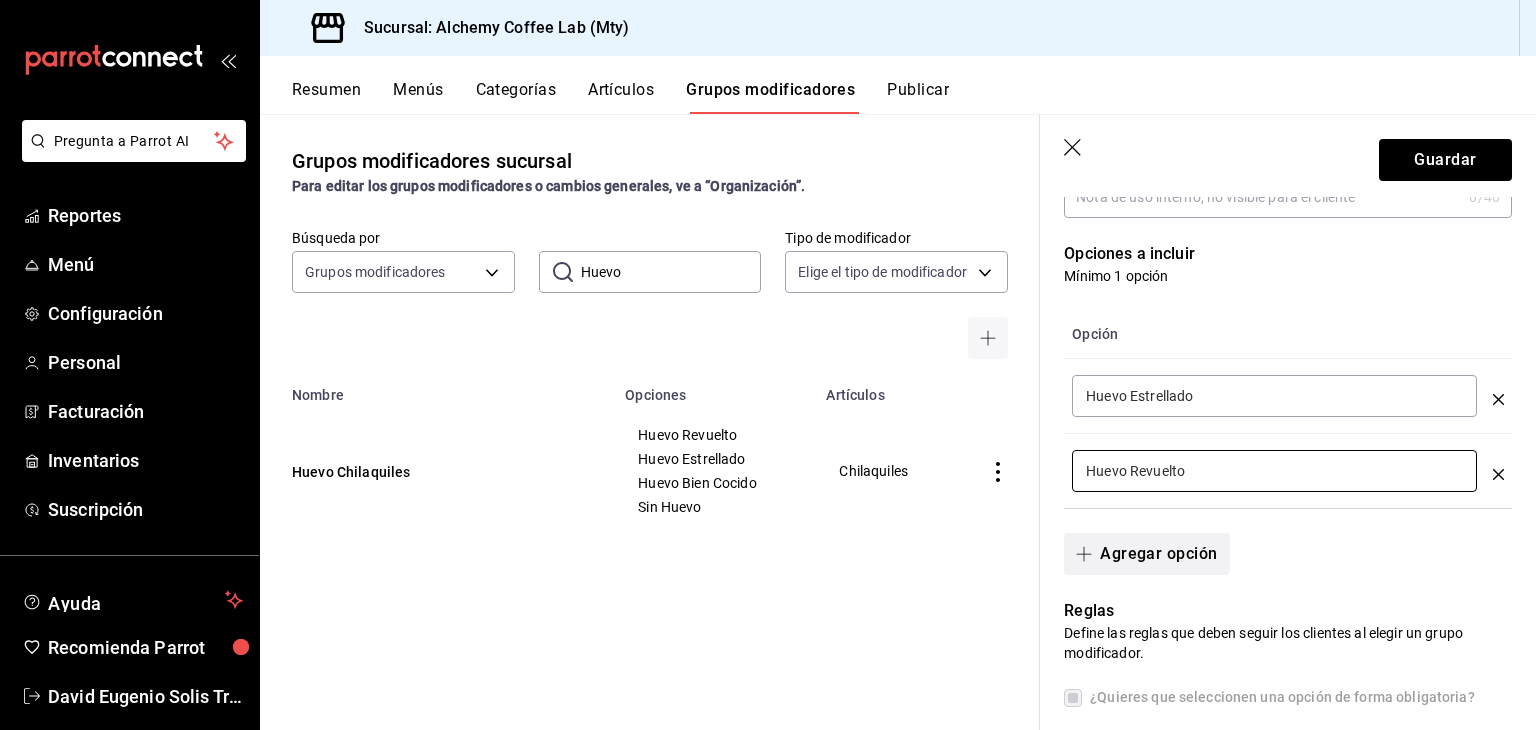 click on "Agregar opción" at bounding box center (1146, 554) 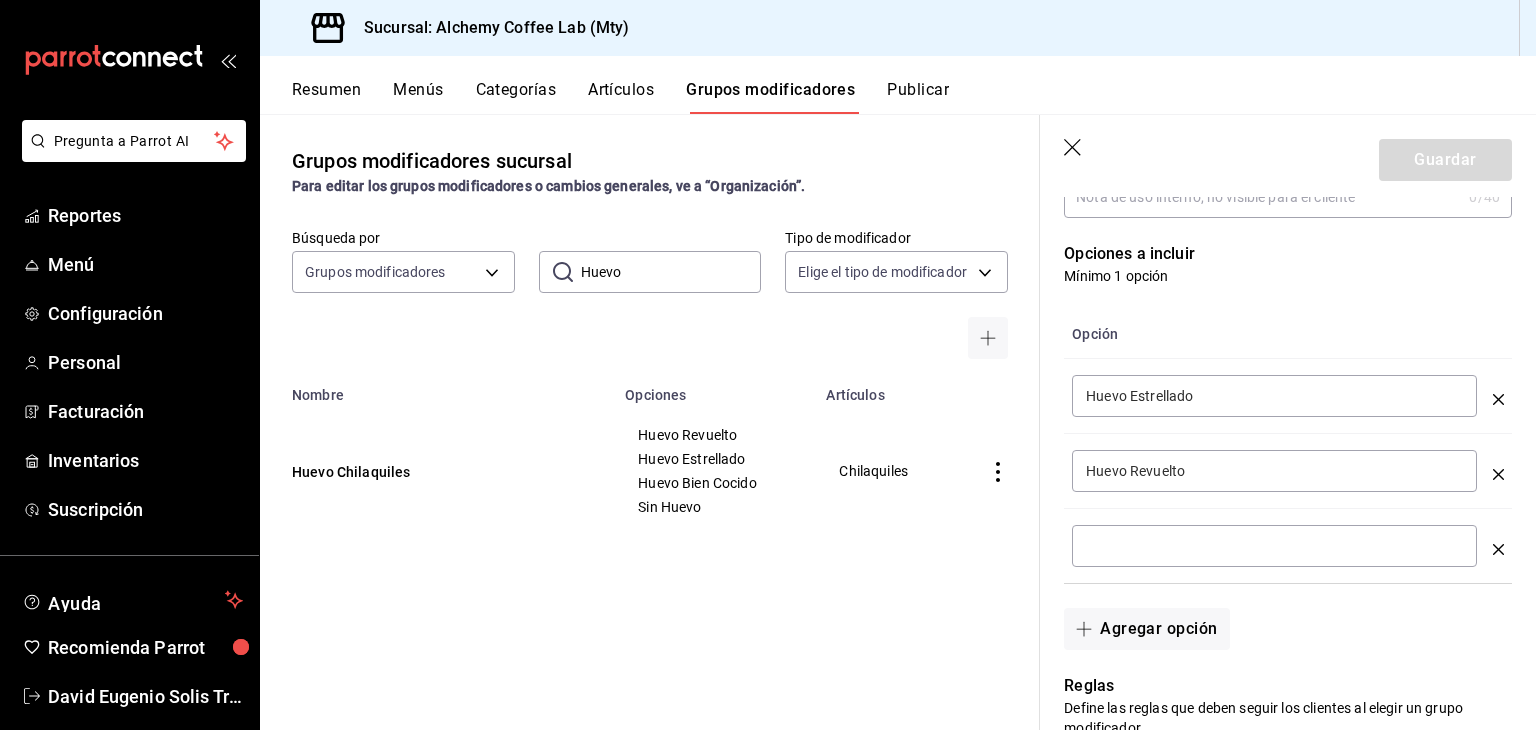 click at bounding box center [1274, 546] 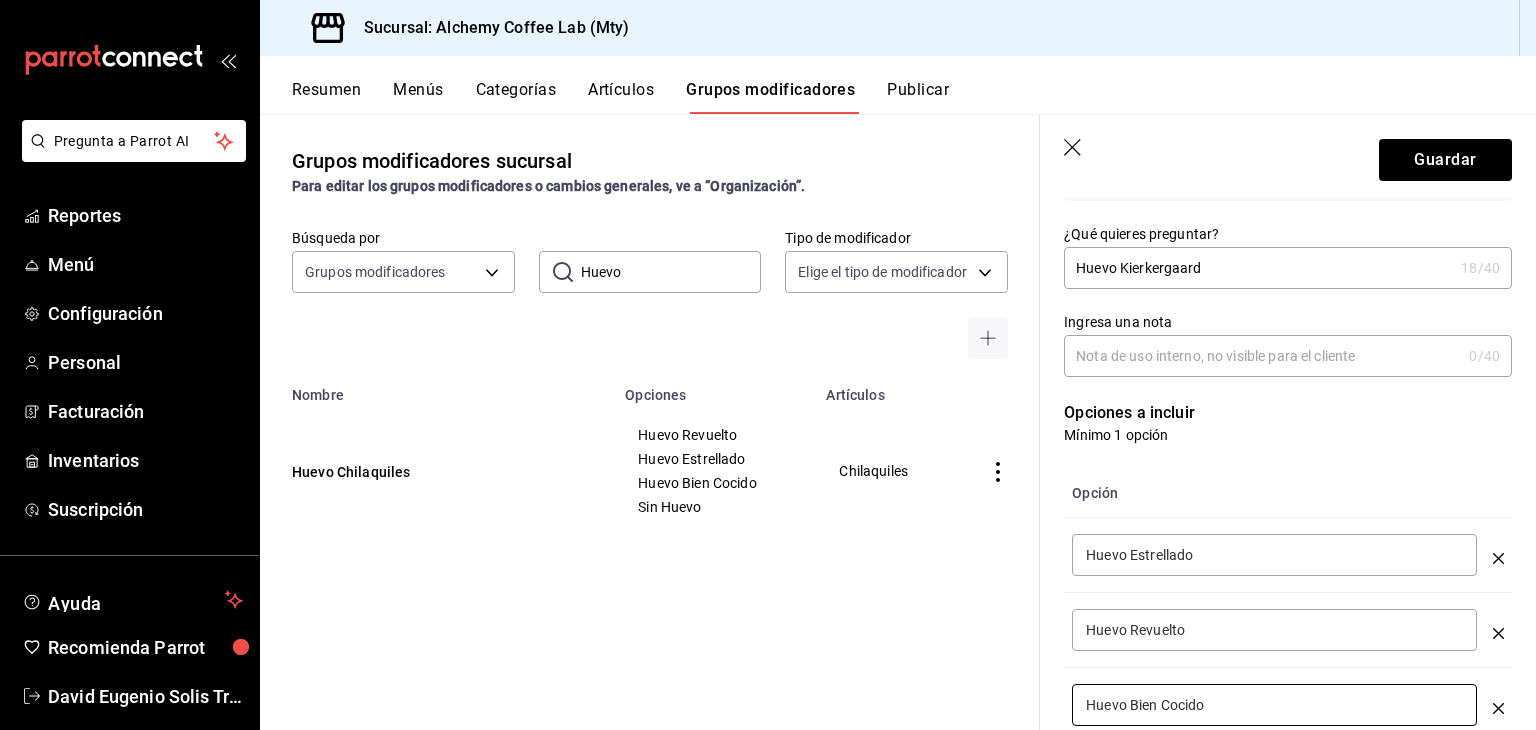 scroll, scrollTop: 200, scrollLeft: 0, axis: vertical 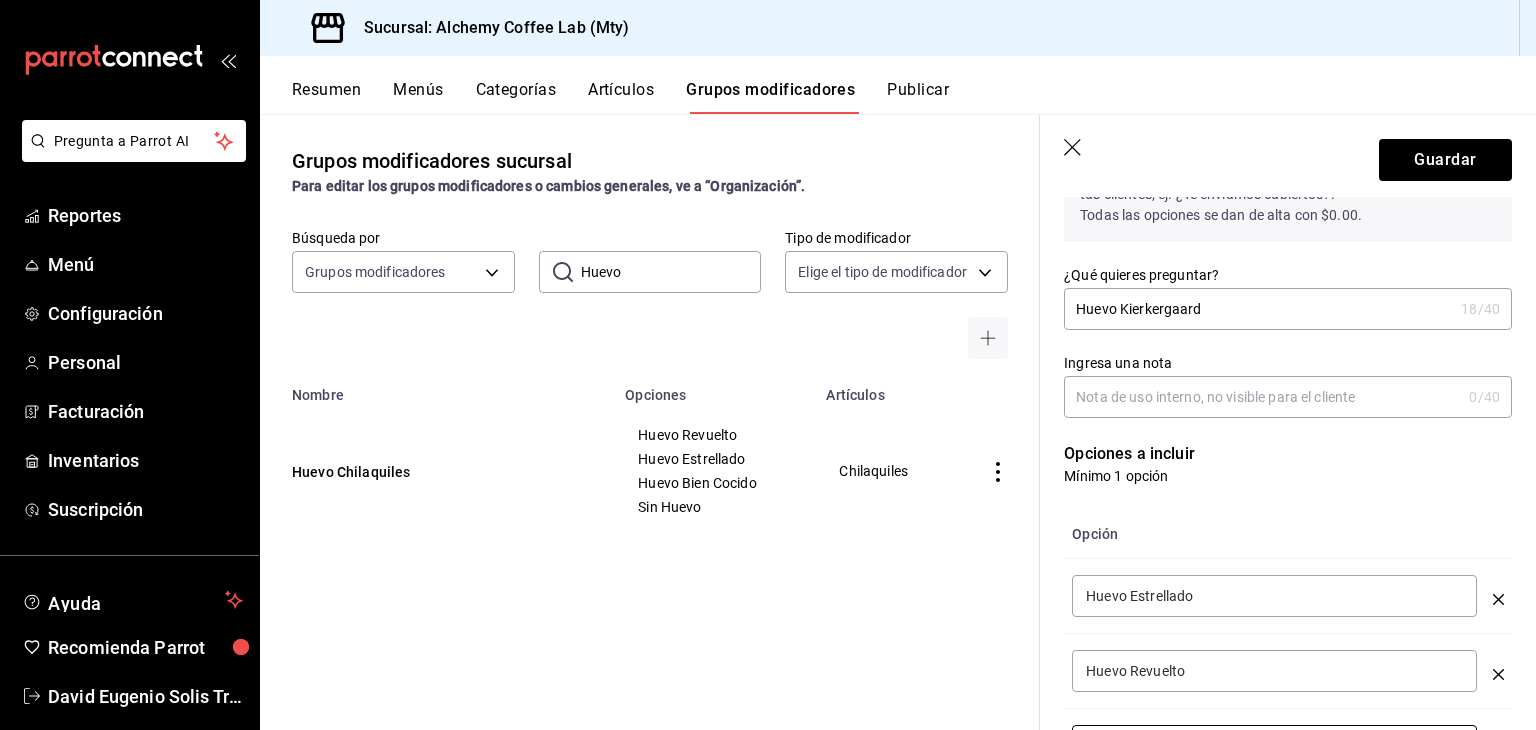 type on "Huevo Bien Cocido" 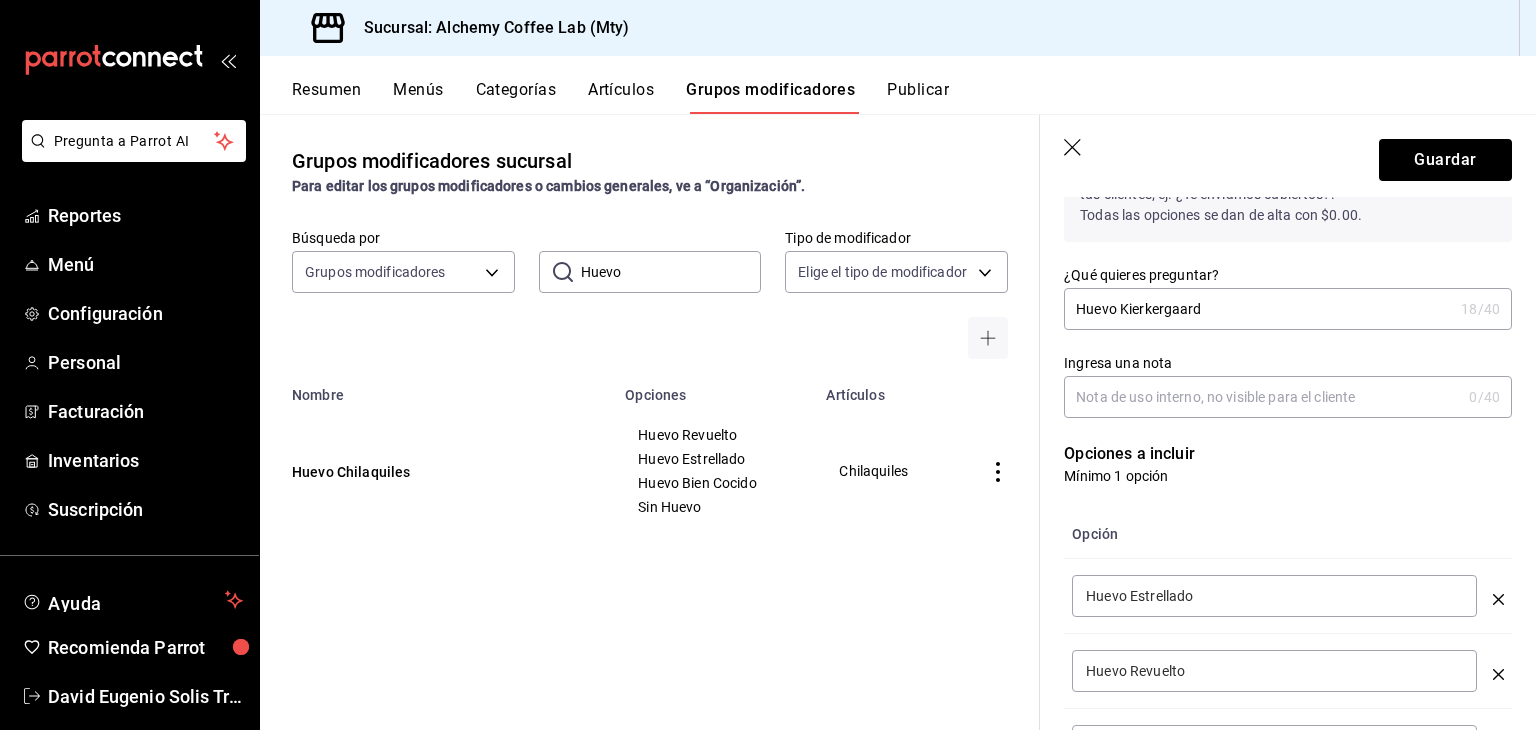 click on "Ingresa una nota" at bounding box center [1262, 397] 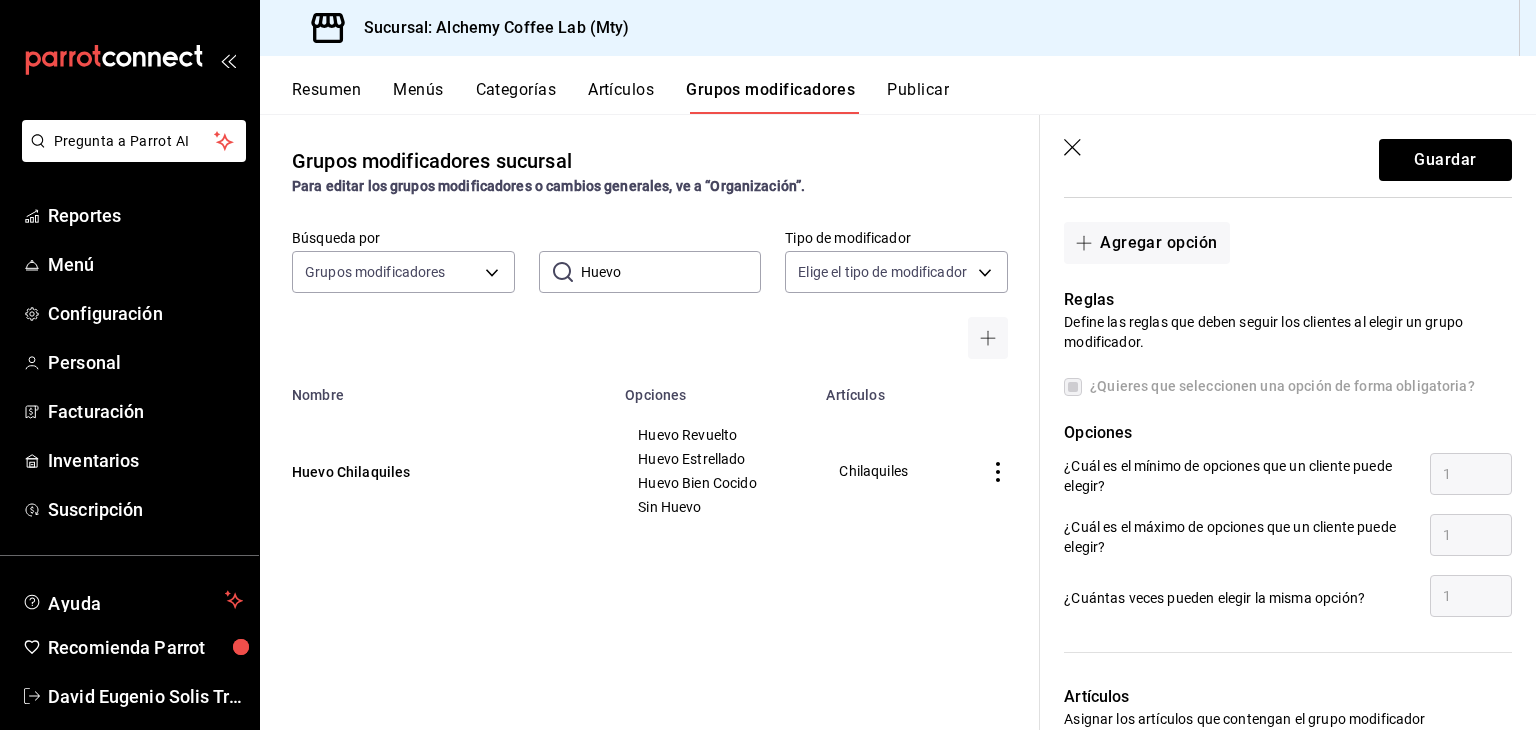 scroll, scrollTop: 800, scrollLeft: 0, axis: vertical 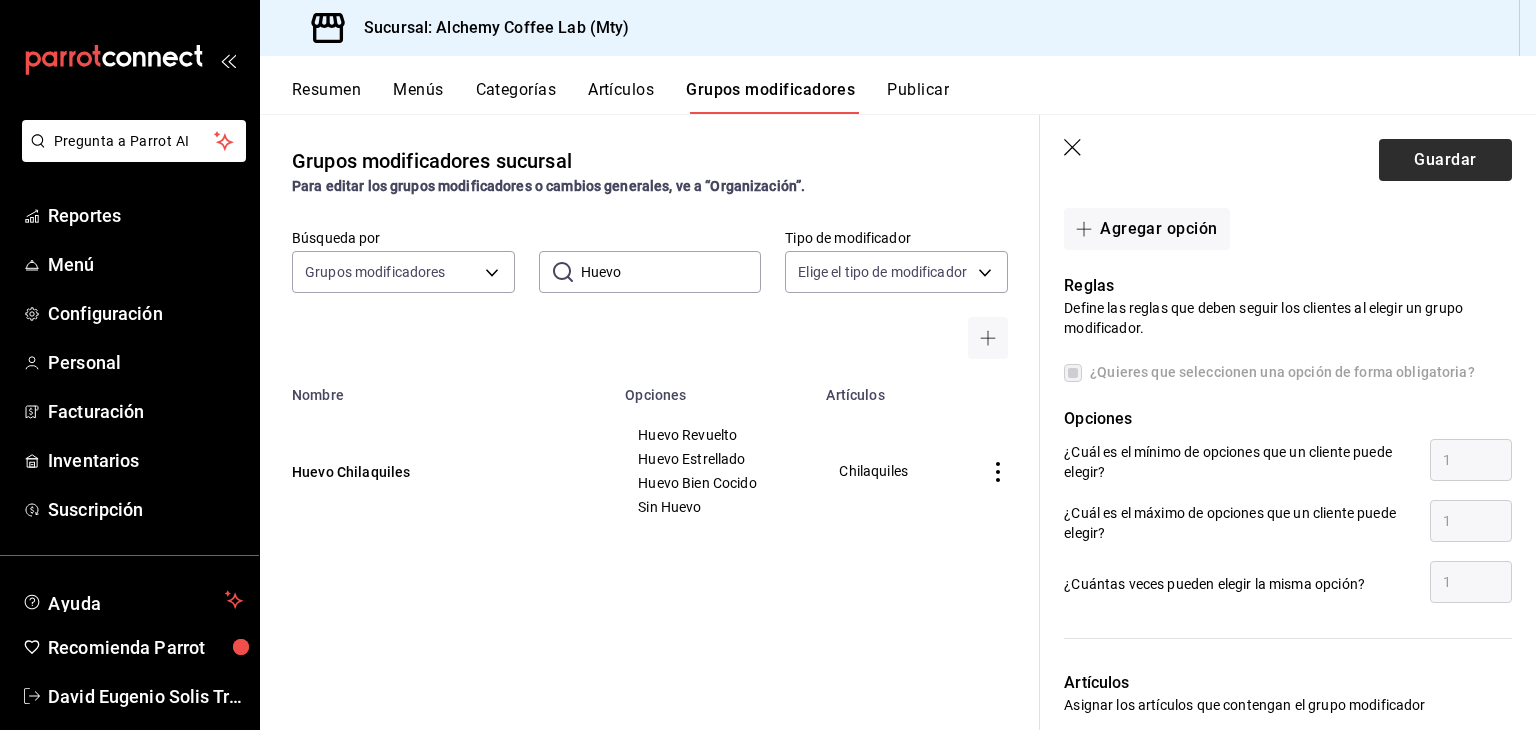 type on "Huevo para Kierkergard" 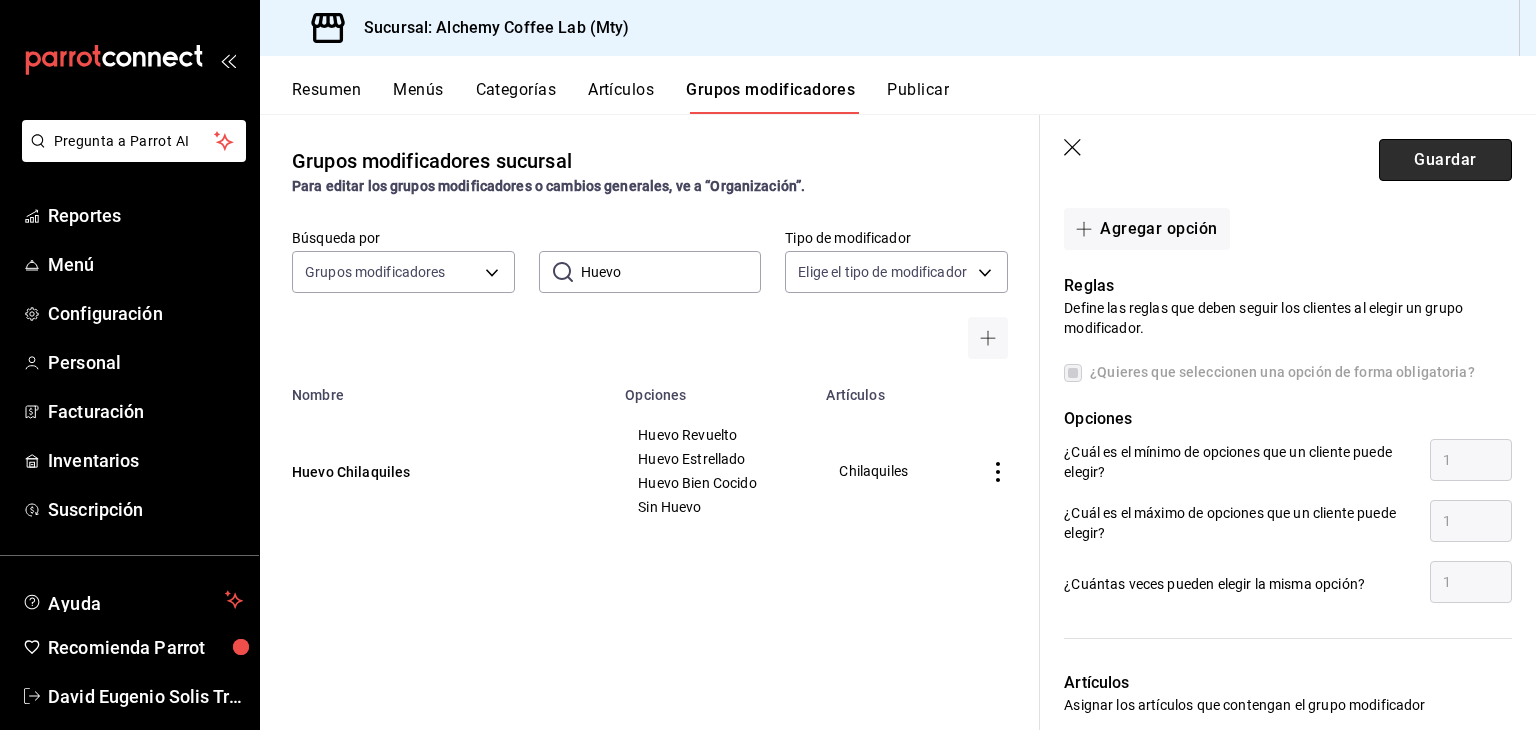 click on "Guardar" at bounding box center (1445, 160) 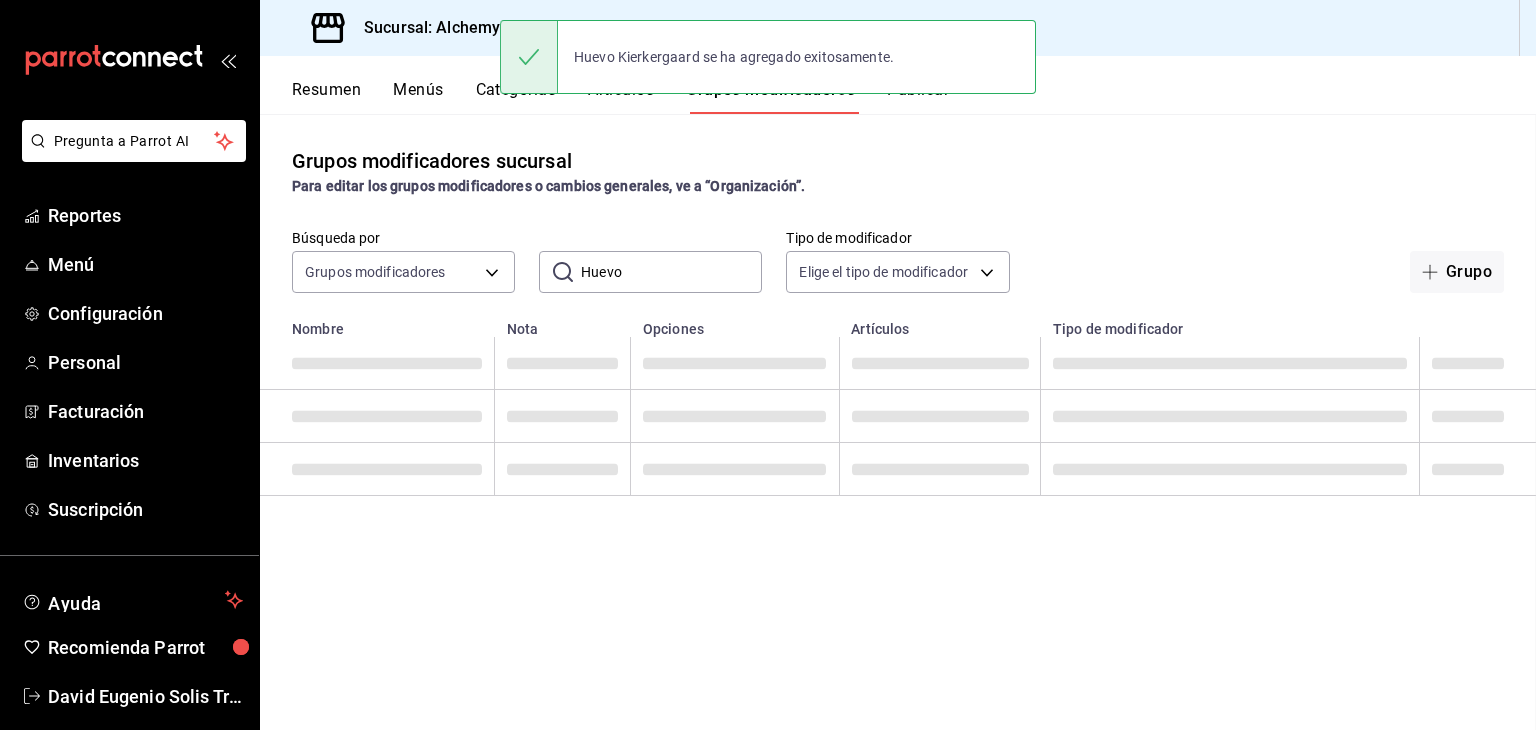 scroll, scrollTop: 0, scrollLeft: 0, axis: both 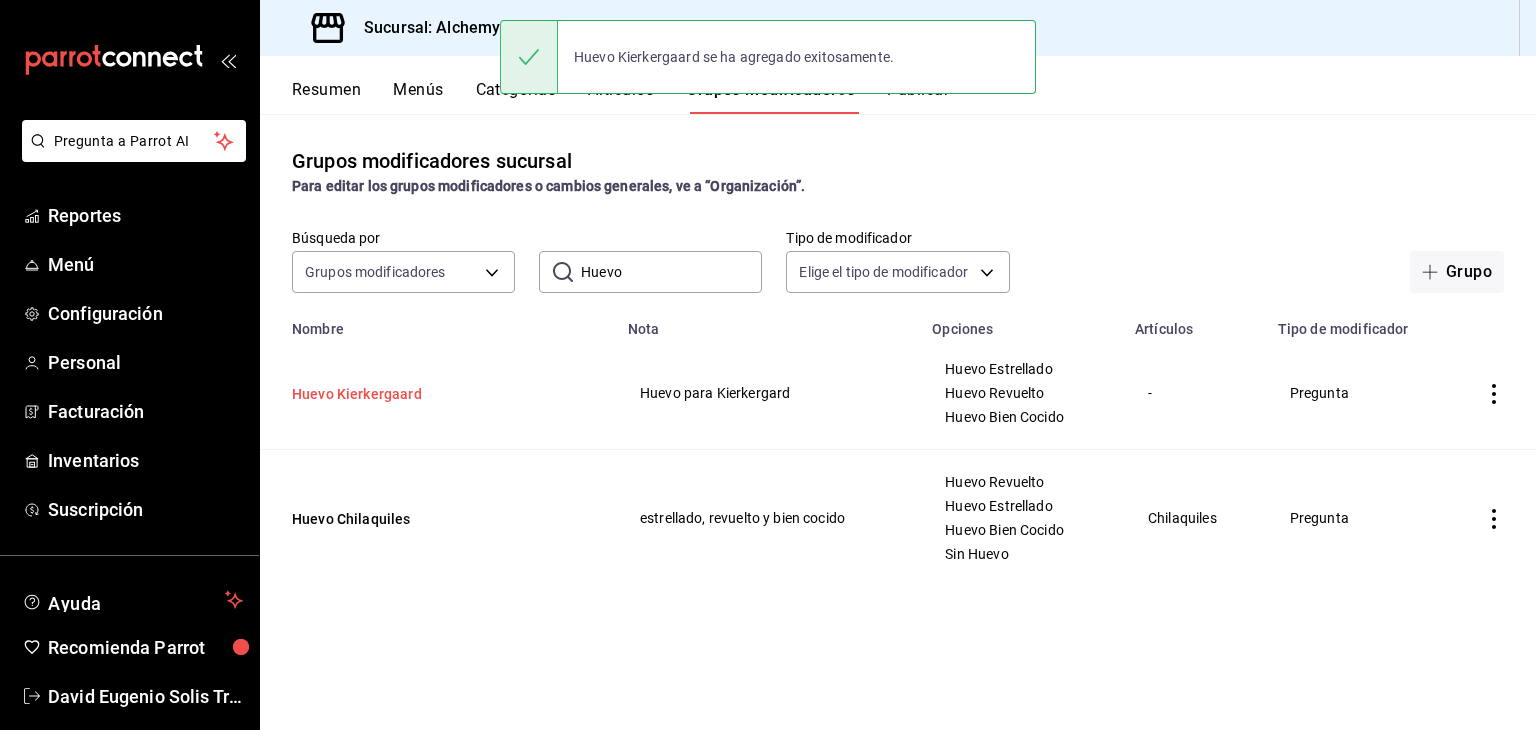 click on "Huevo Kierkergaard" at bounding box center [412, 394] 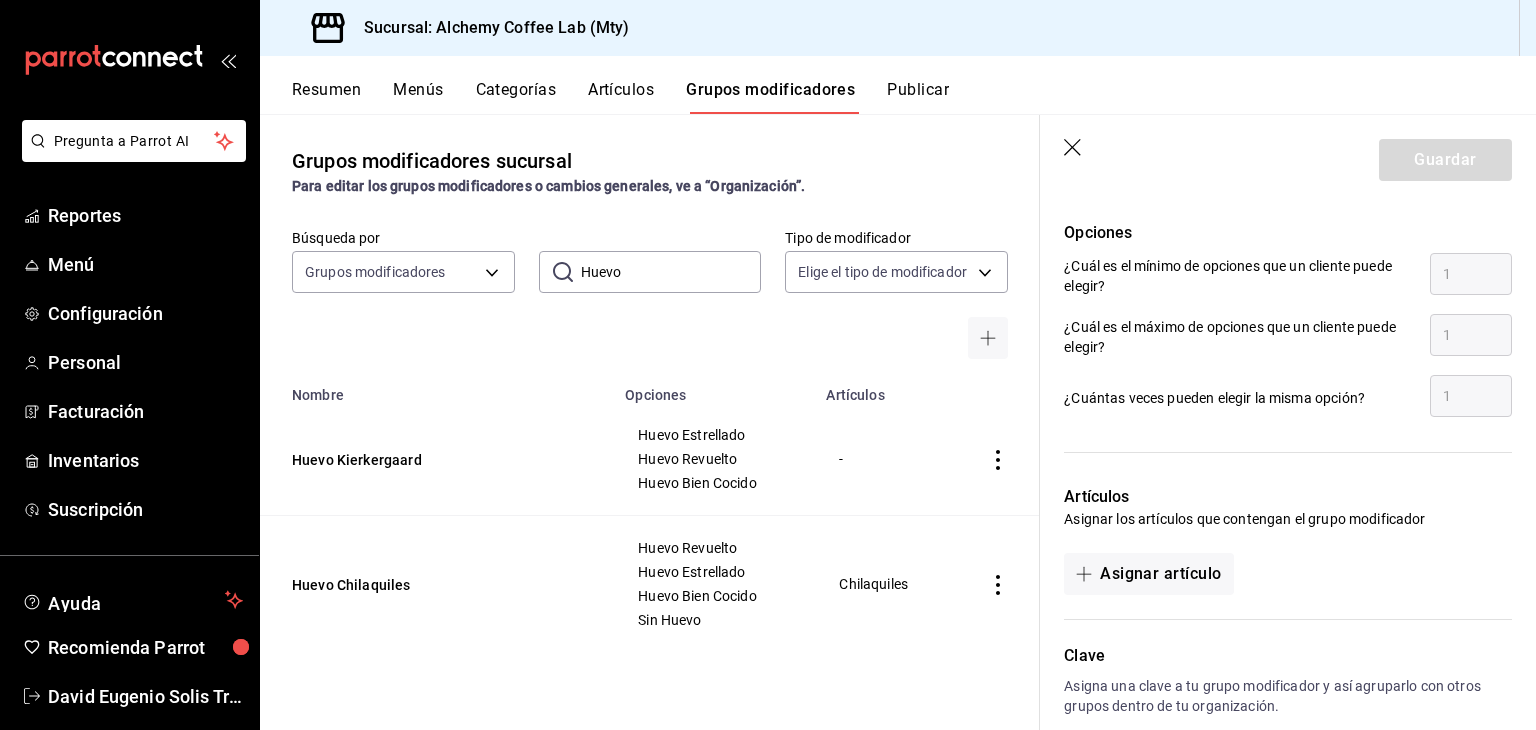 scroll, scrollTop: 1186, scrollLeft: 0, axis: vertical 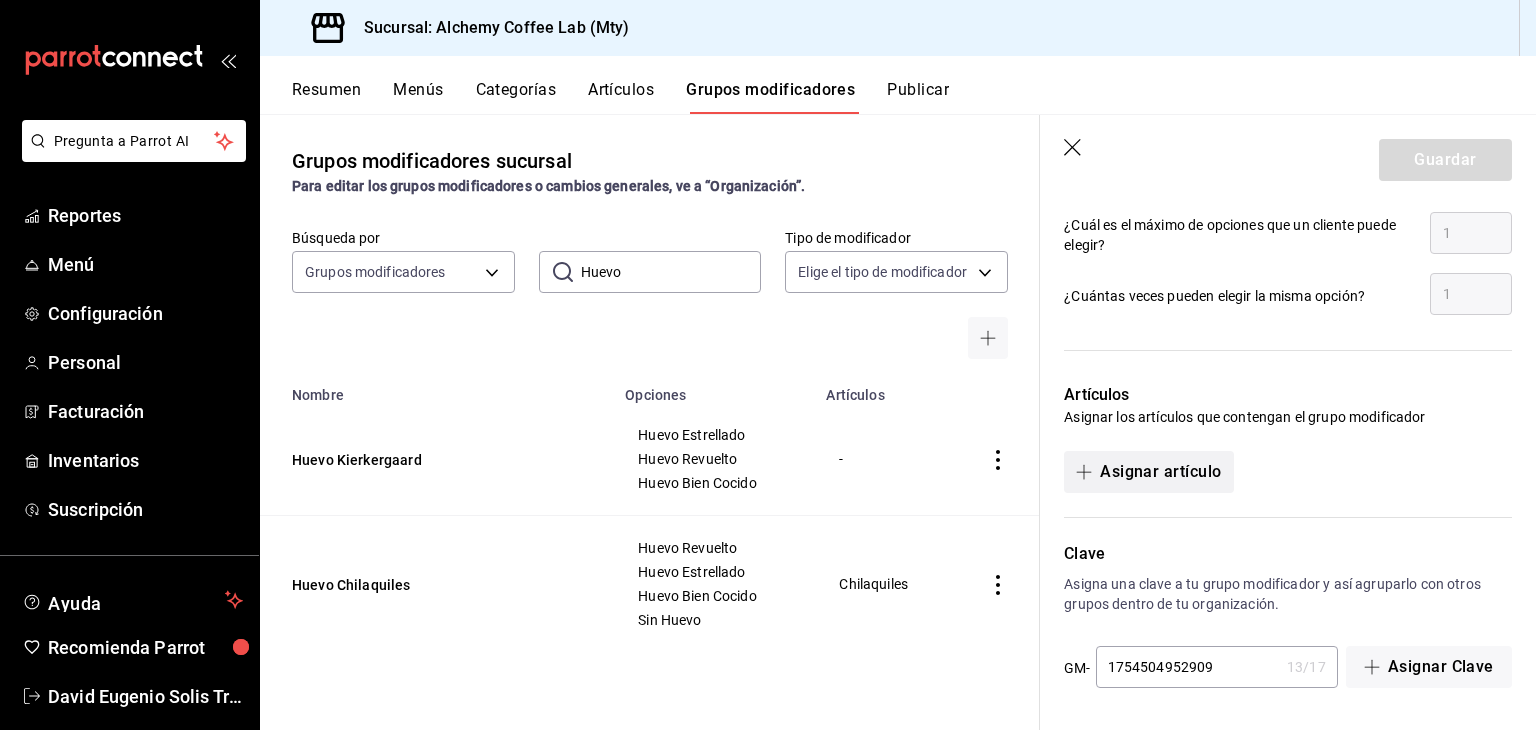 click on "Asignar artículo" at bounding box center (1148, 472) 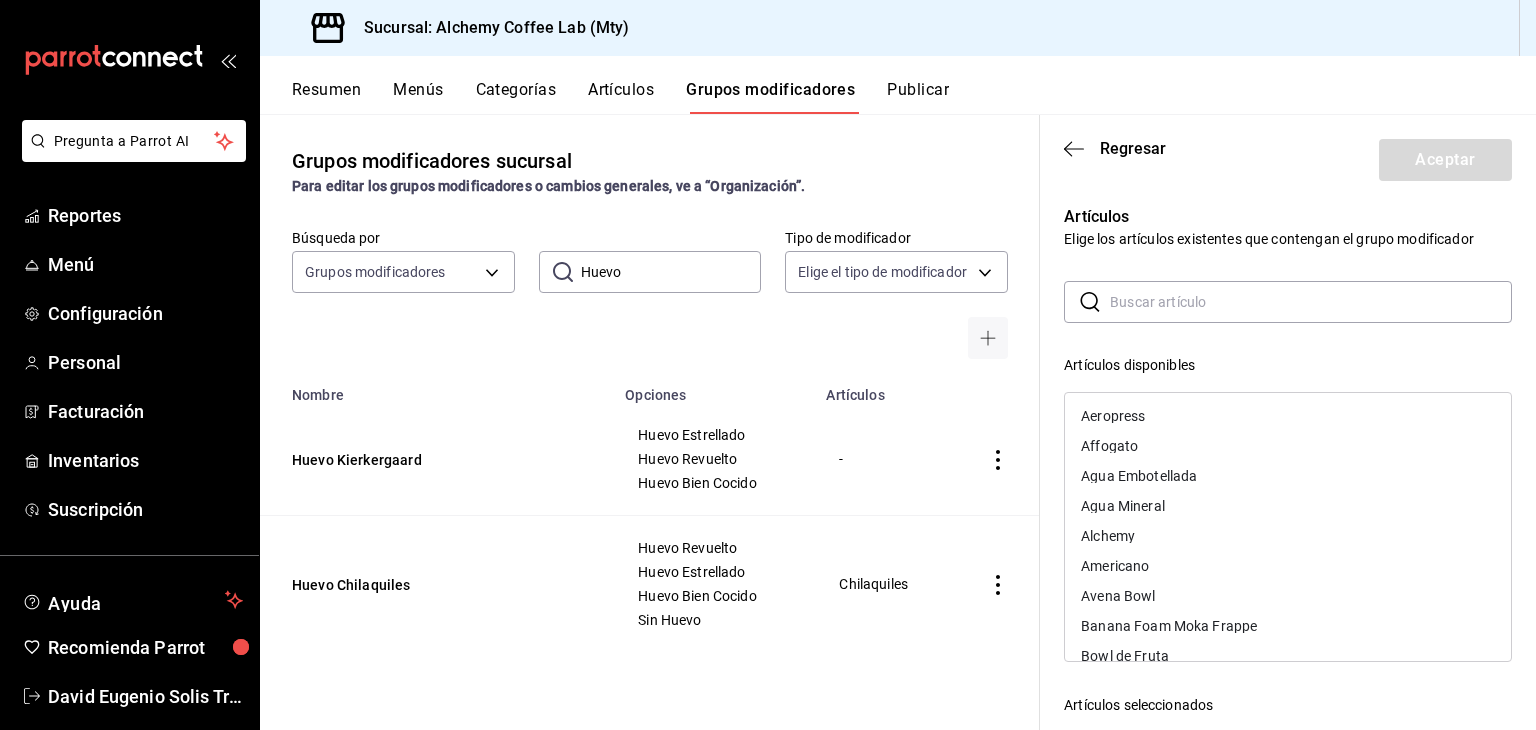 click at bounding box center [1311, 302] 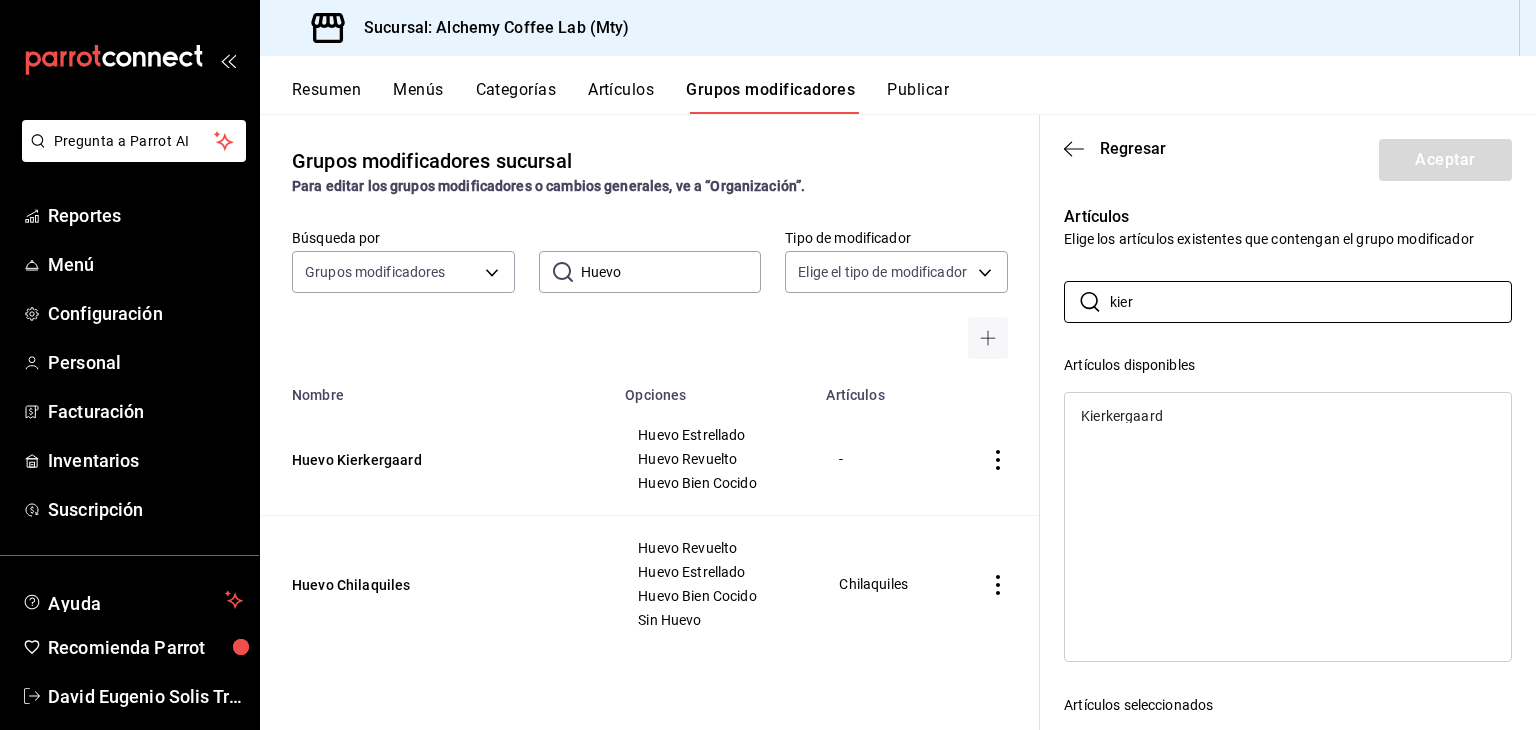 type on "kier" 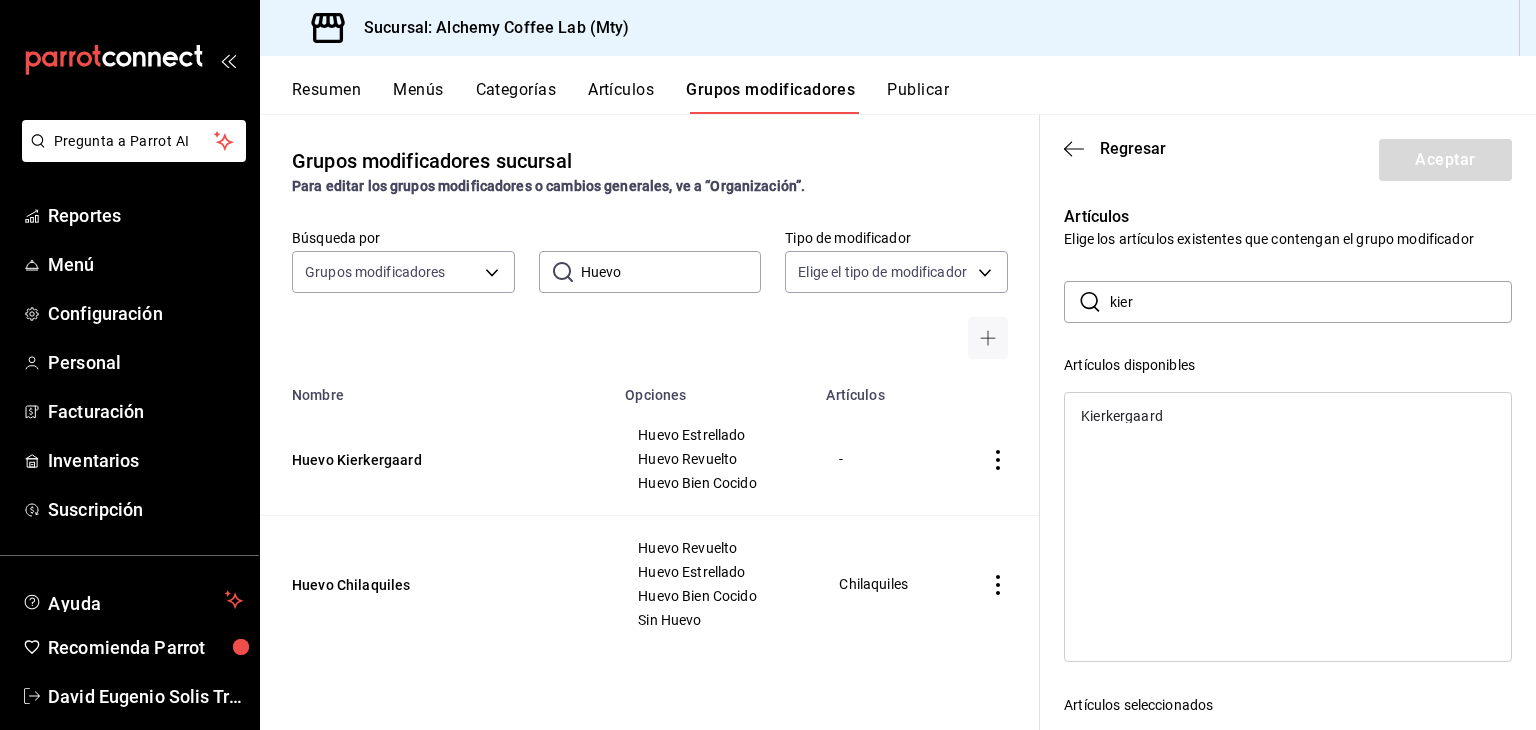 click on "Kierkergaard" at bounding box center (1288, 416) 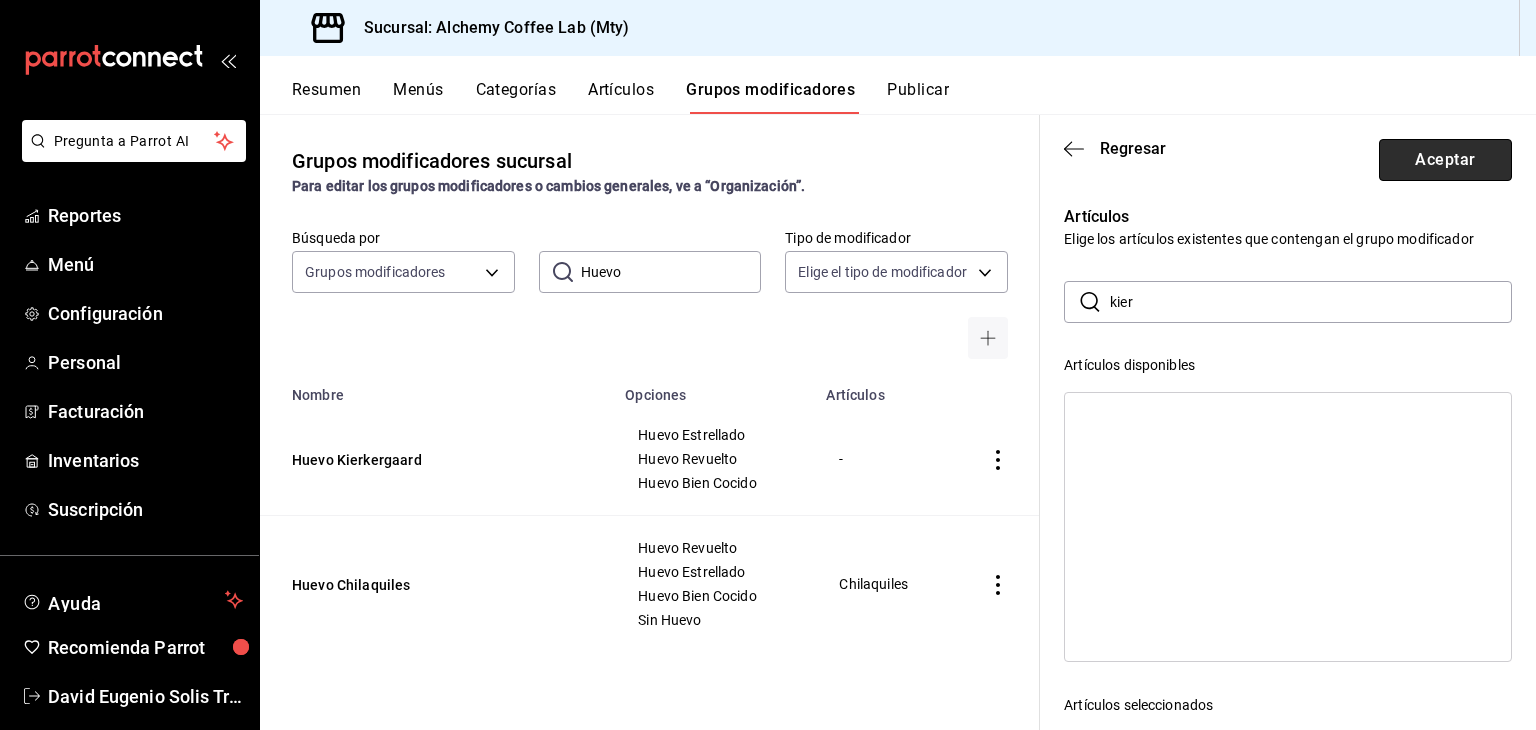 click on "Aceptar" at bounding box center (1445, 160) 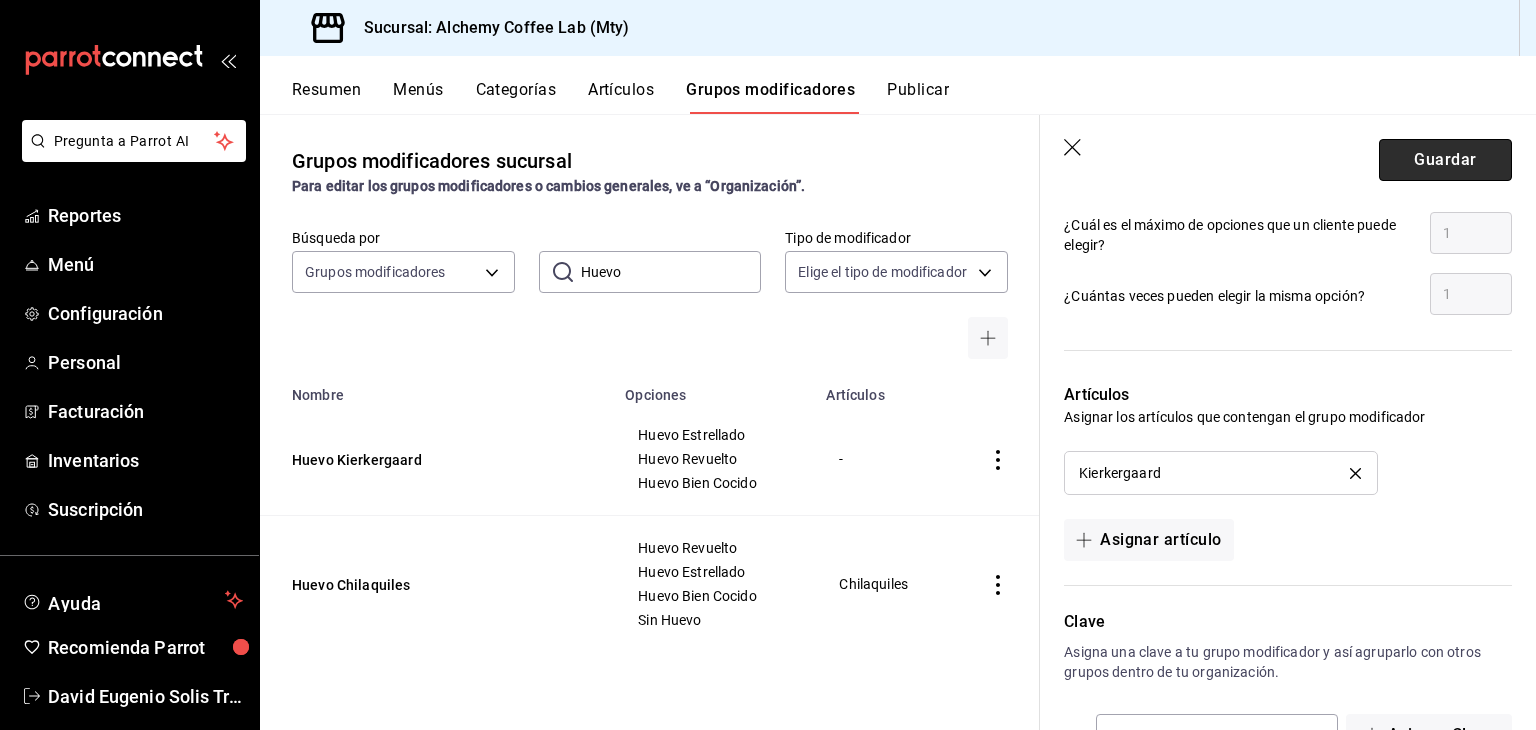 click on "Guardar" at bounding box center [1445, 160] 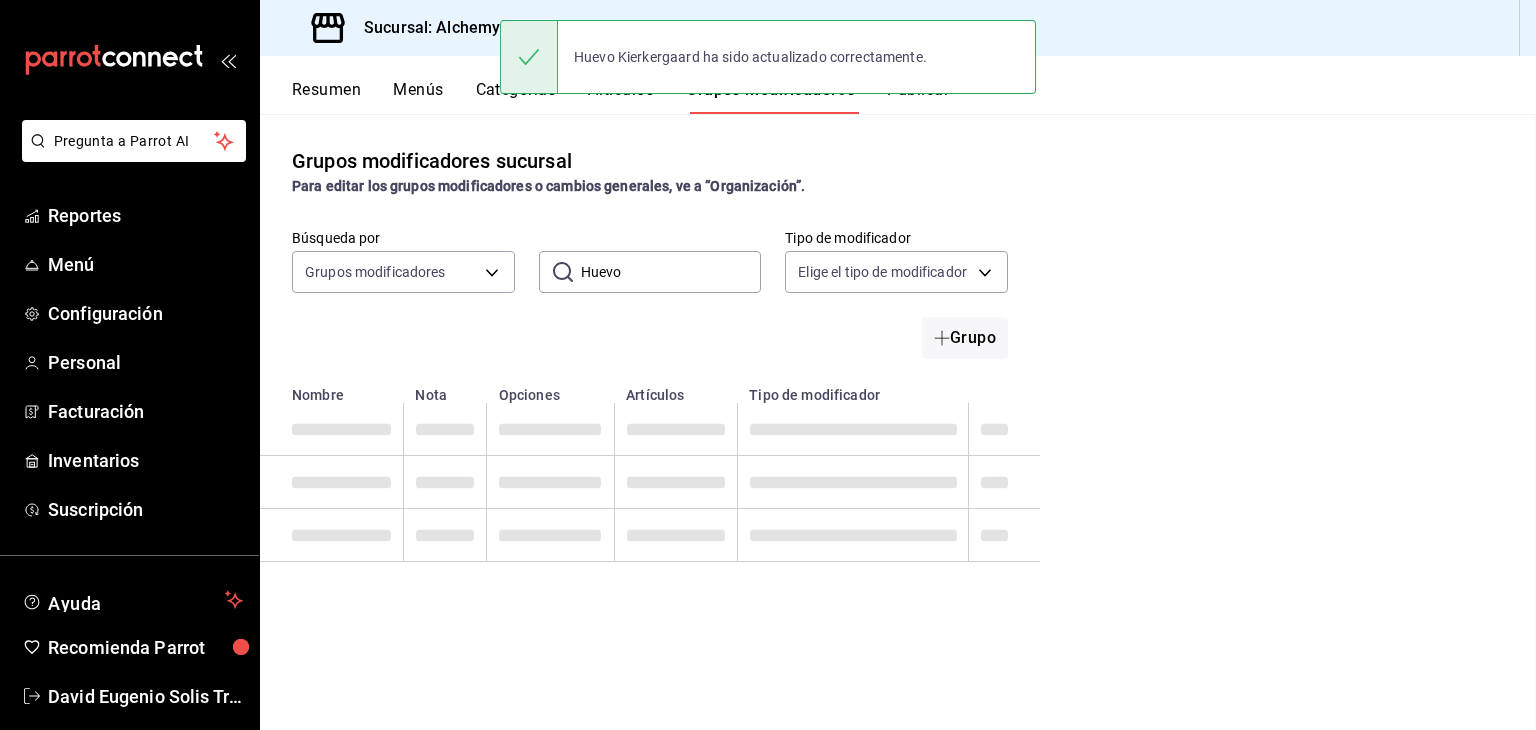 scroll, scrollTop: 0, scrollLeft: 0, axis: both 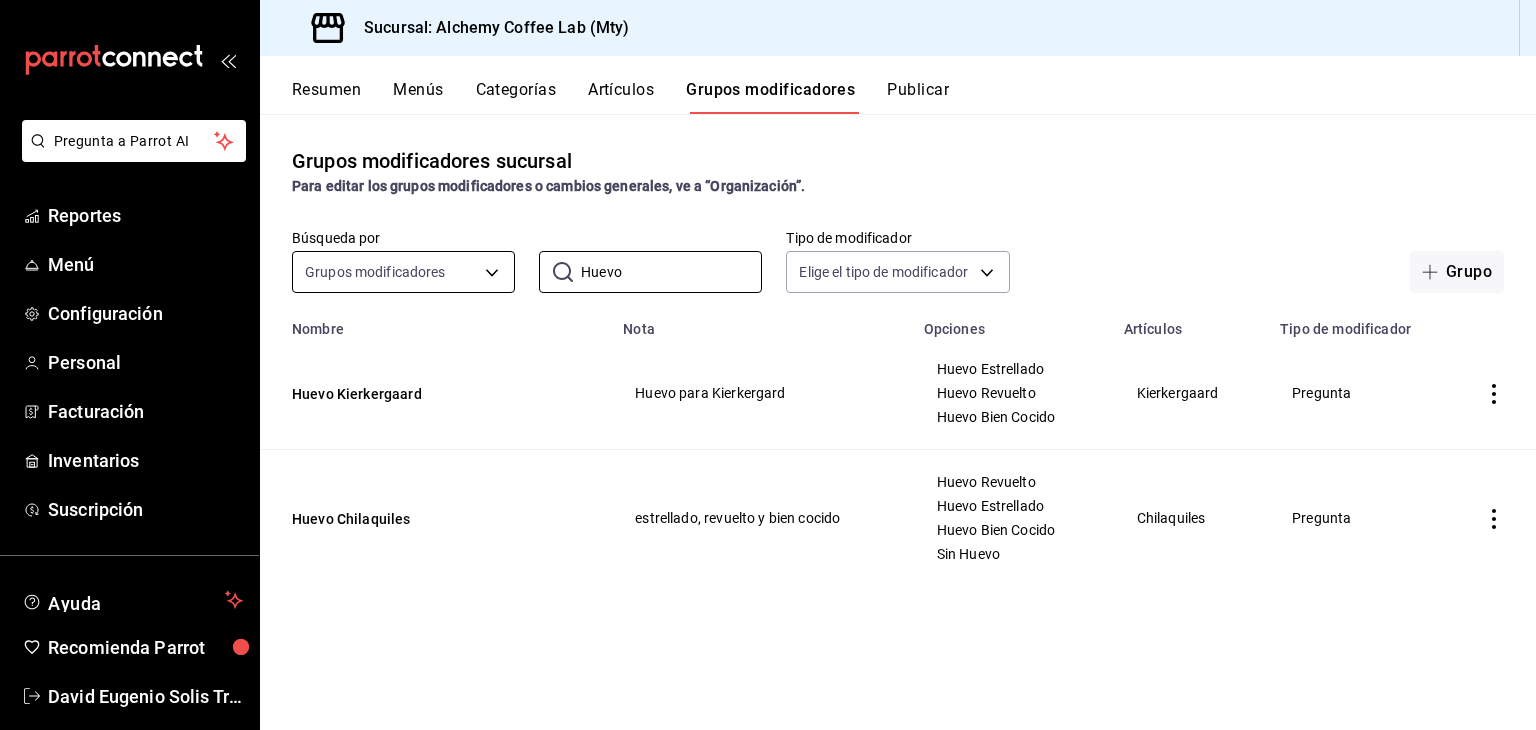 drag, startPoint x: 636, startPoint y: 268, endPoint x: 439, endPoint y: 281, distance: 197.42847 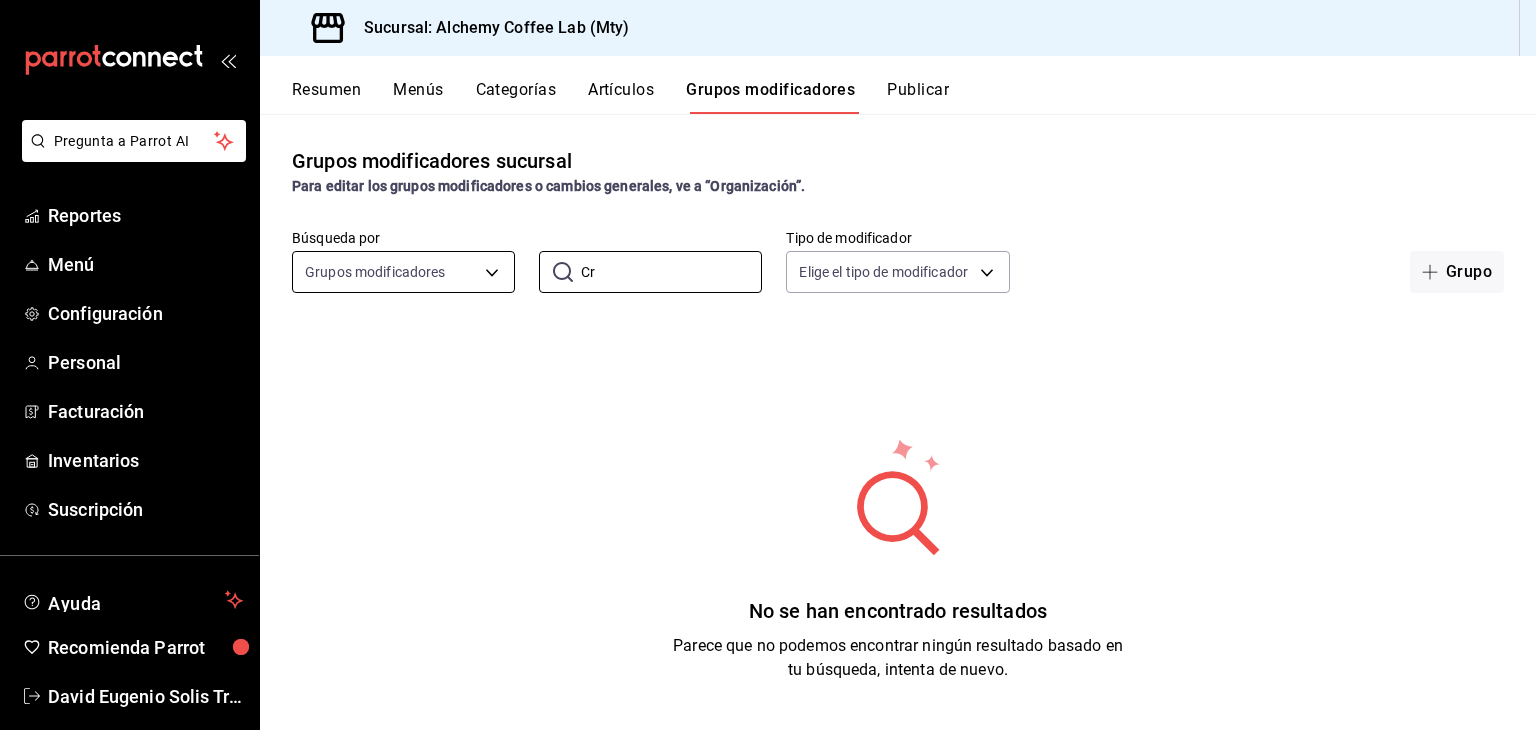 type on "C" 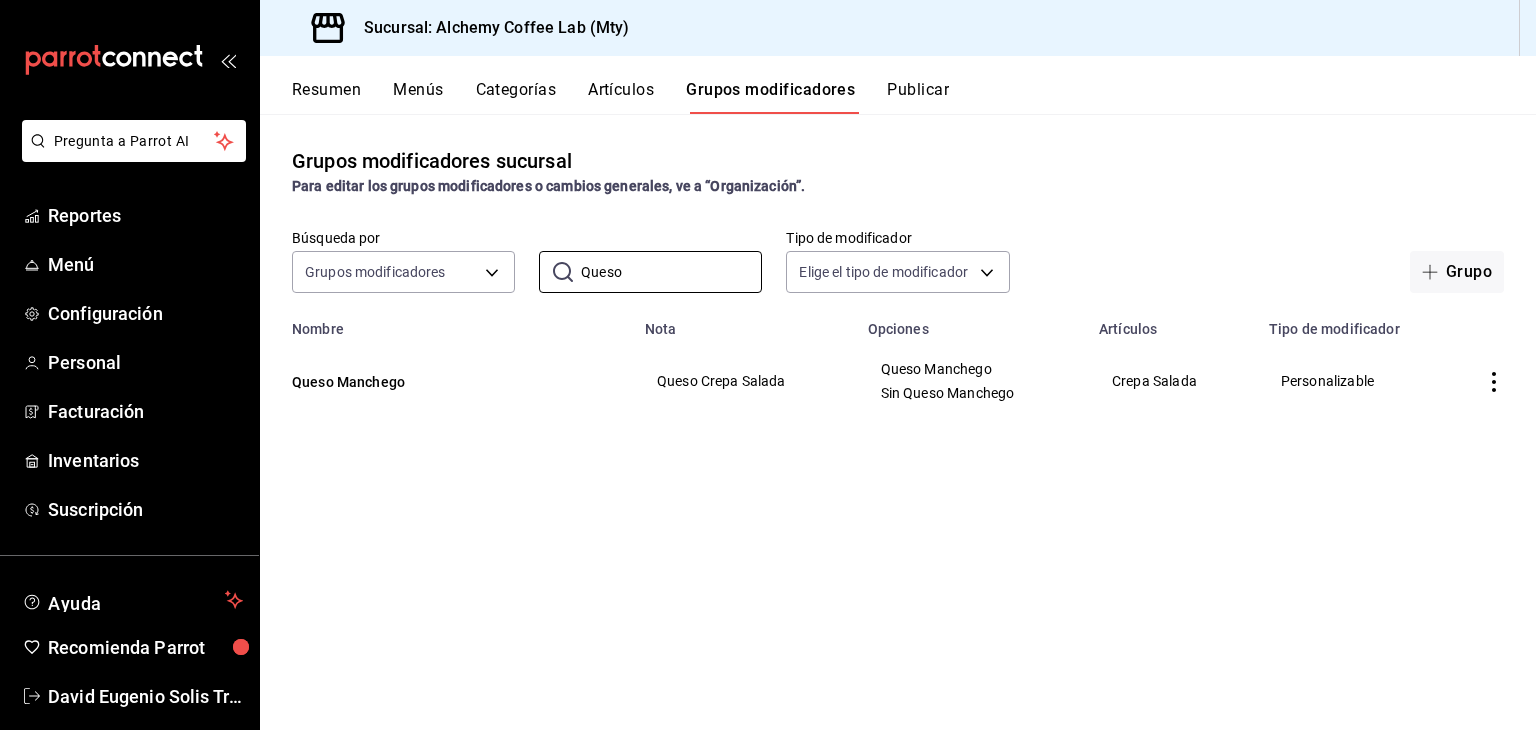 type on "Queso" 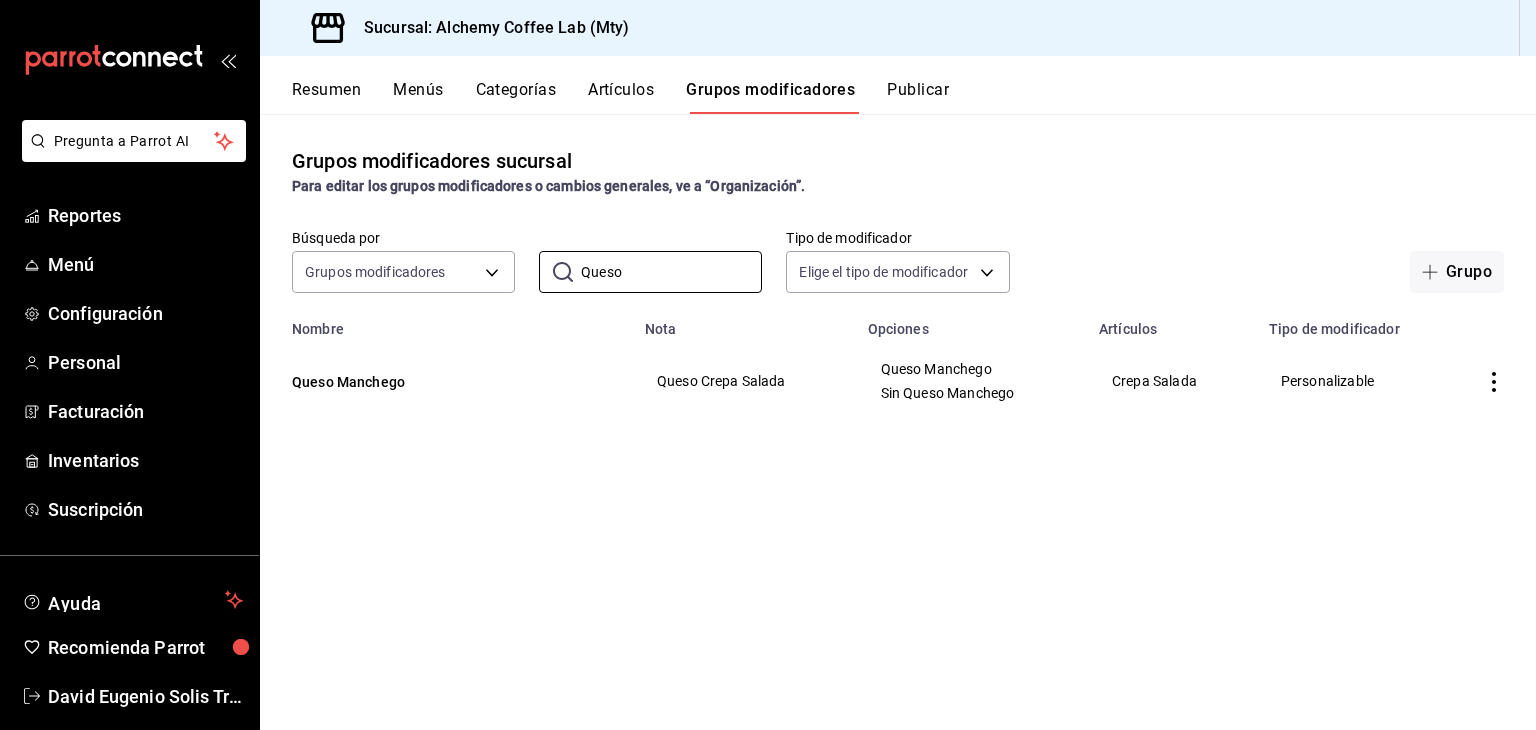 click 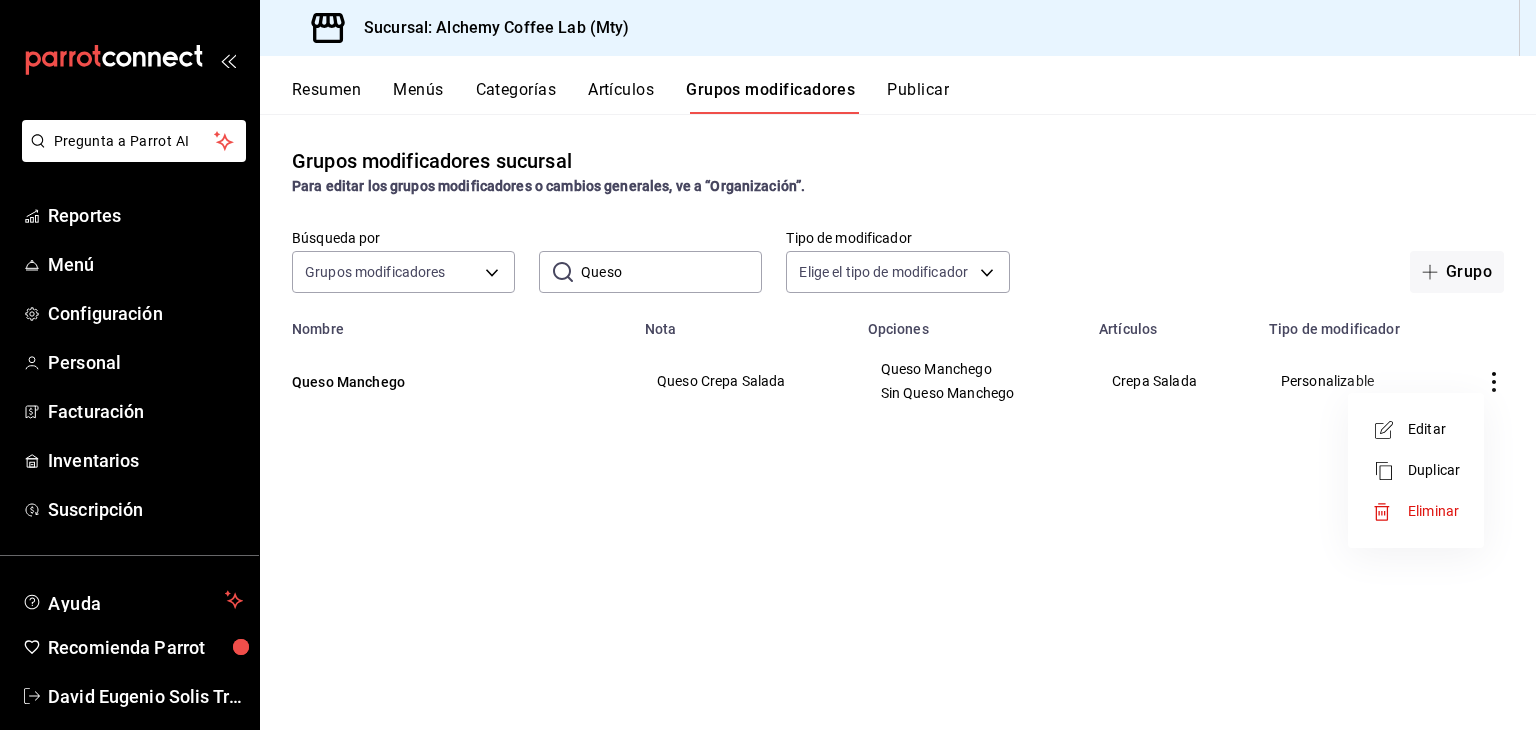 click on "Editar" at bounding box center (1434, 429) 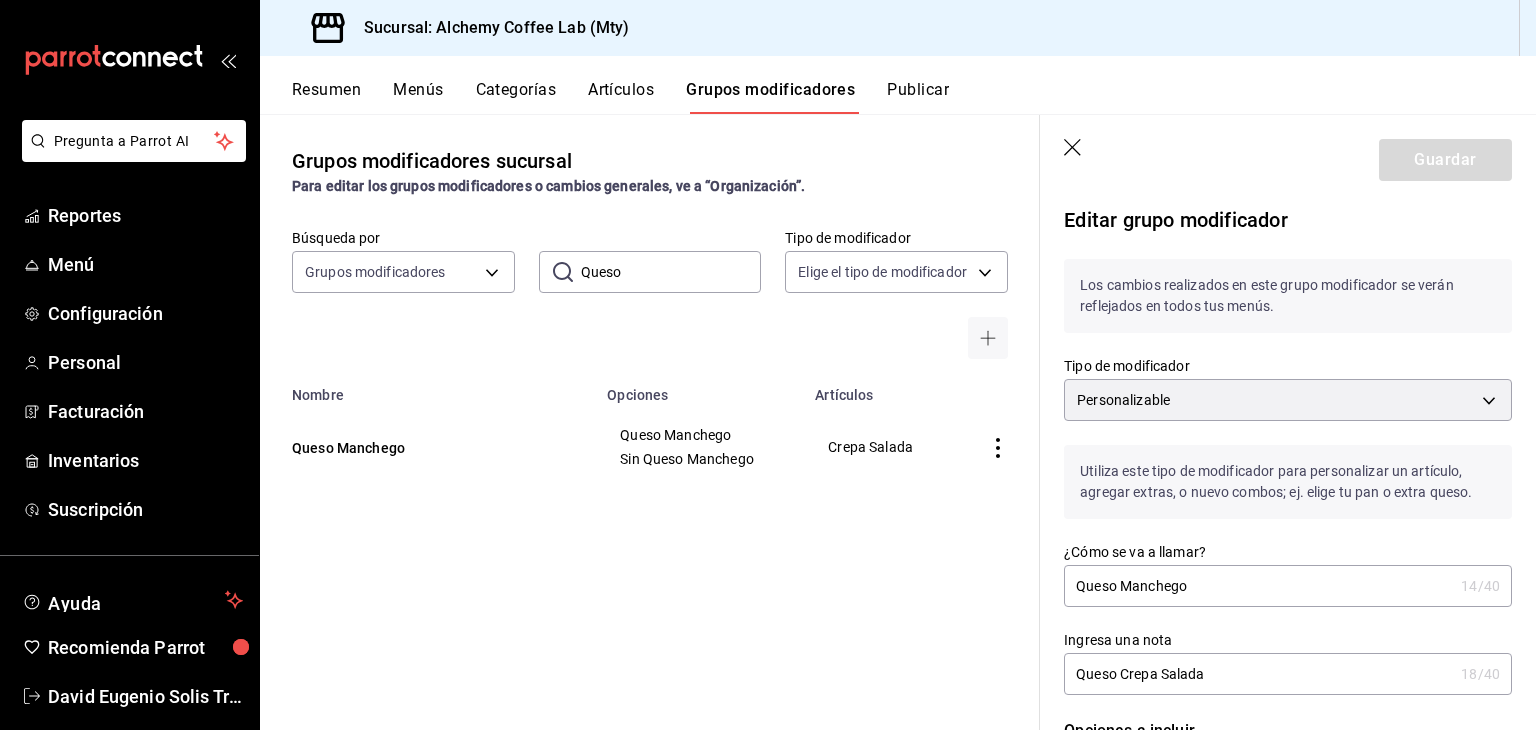 click on "Queso Manchego" at bounding box center (1258, 586) 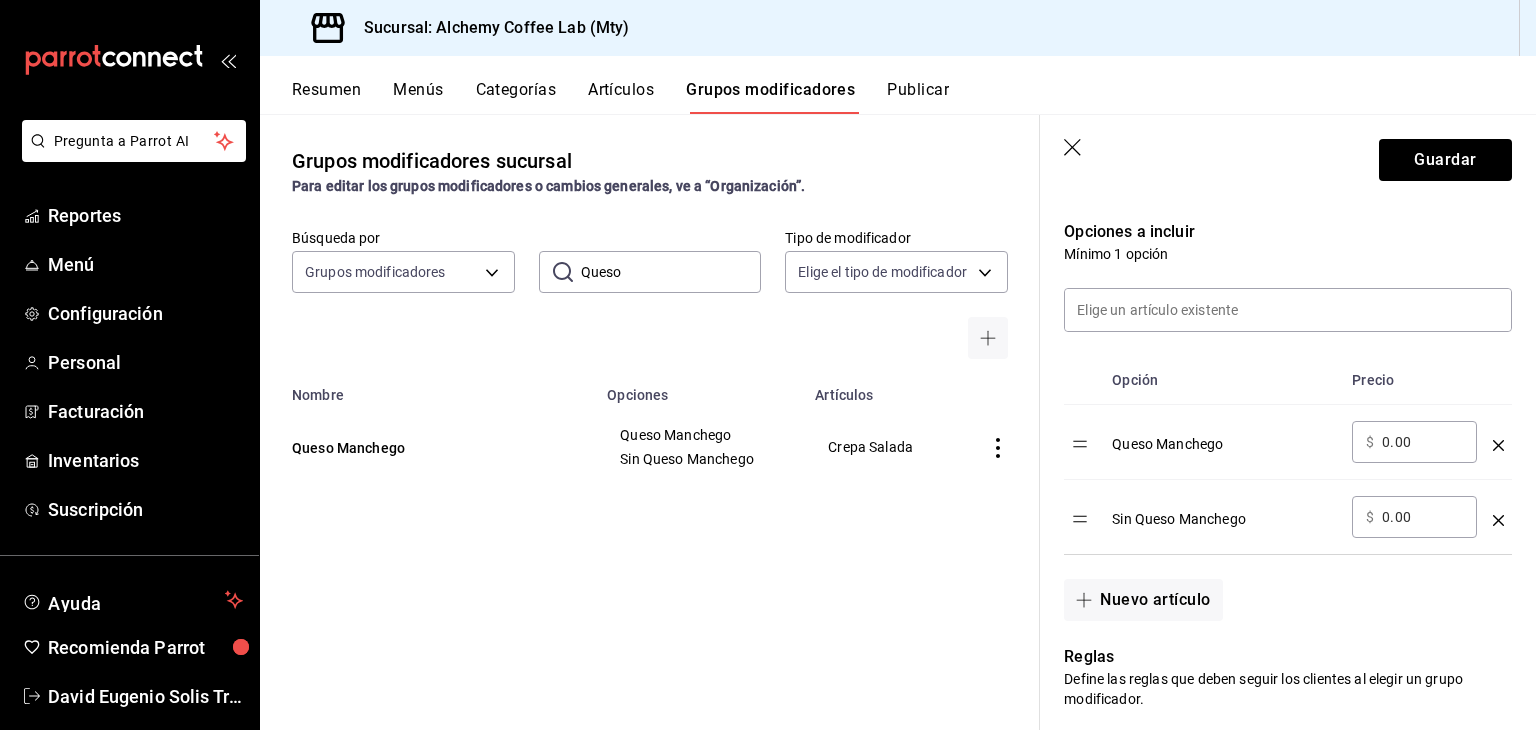 scroll, scrollTop: 500, scrollLeft: 0, axis: vertical 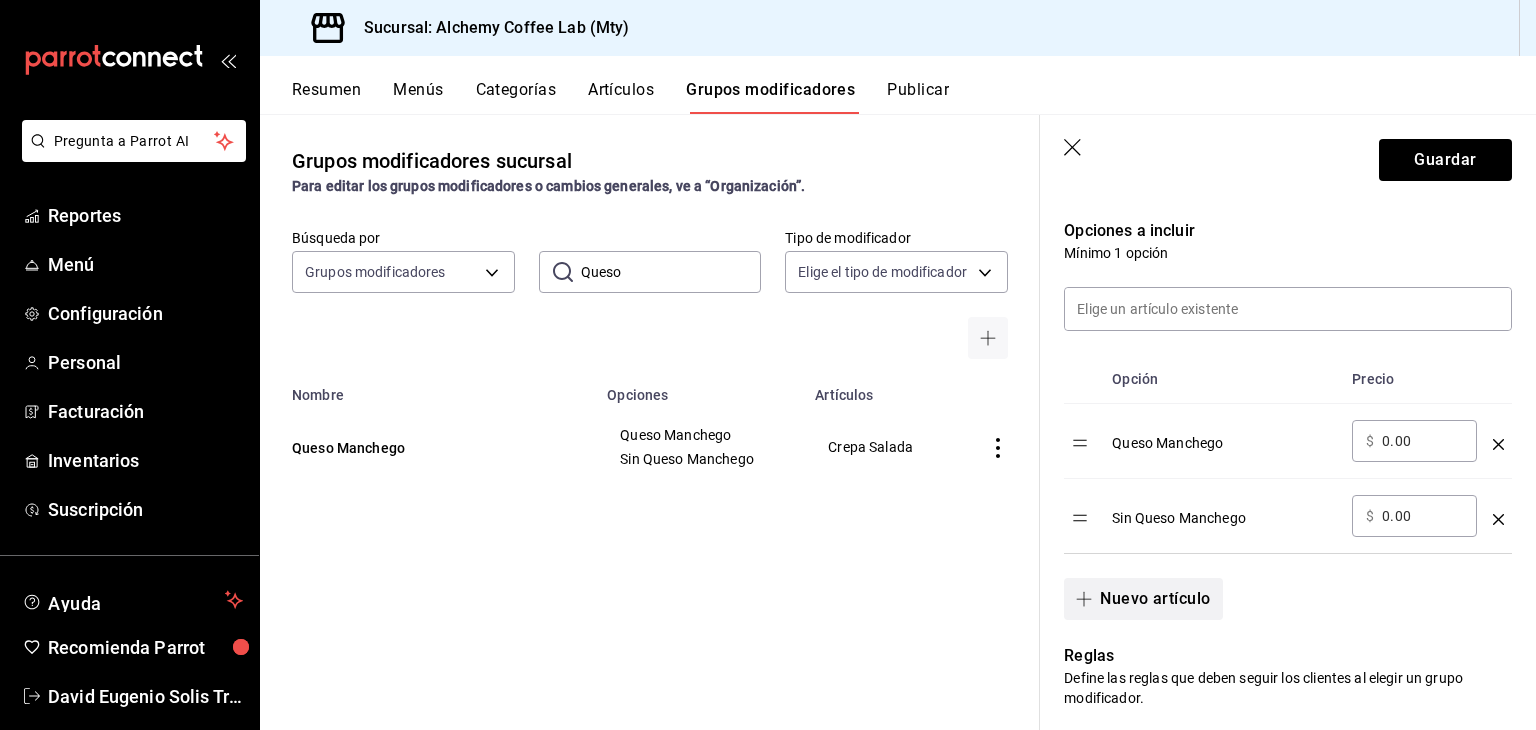 type on "Queso Crepa Salada" 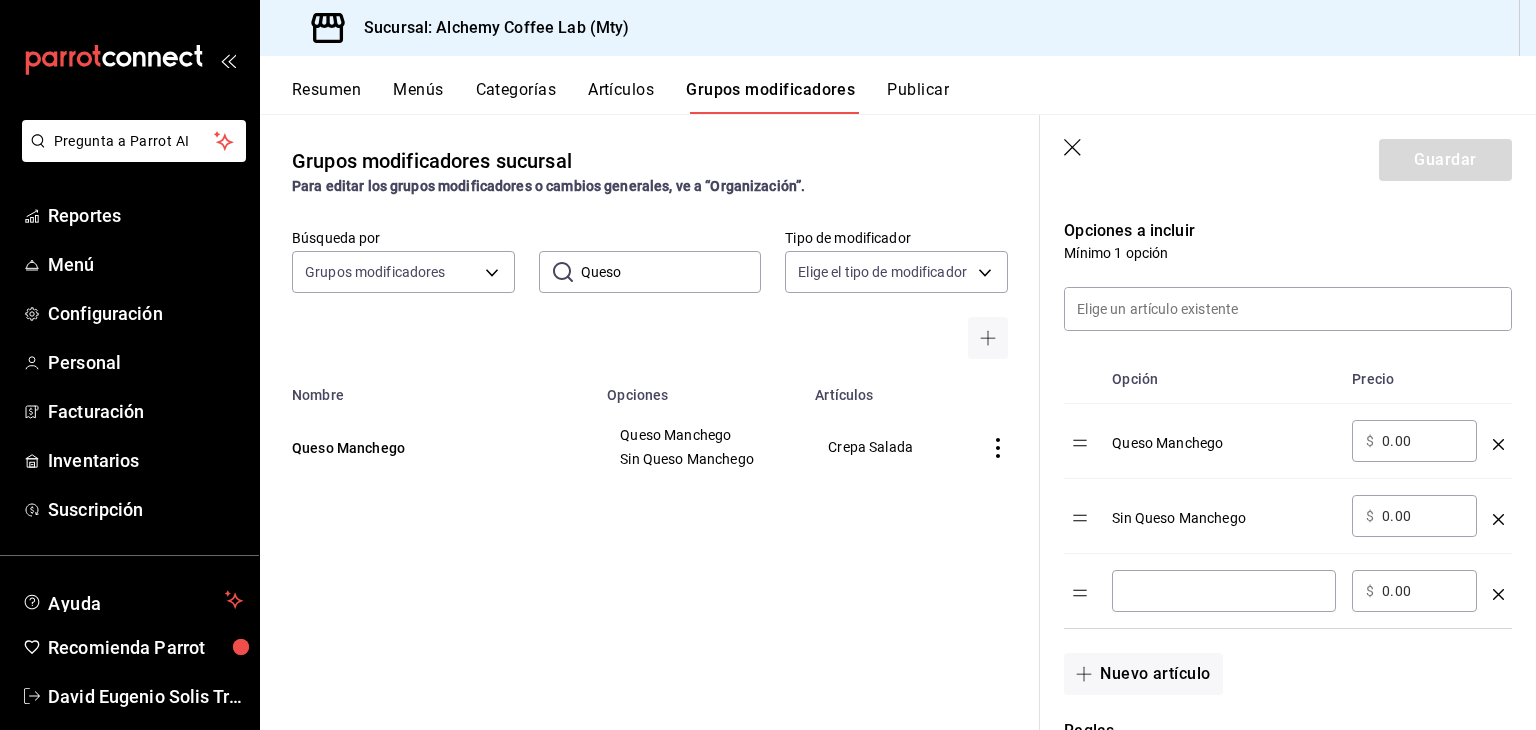 click 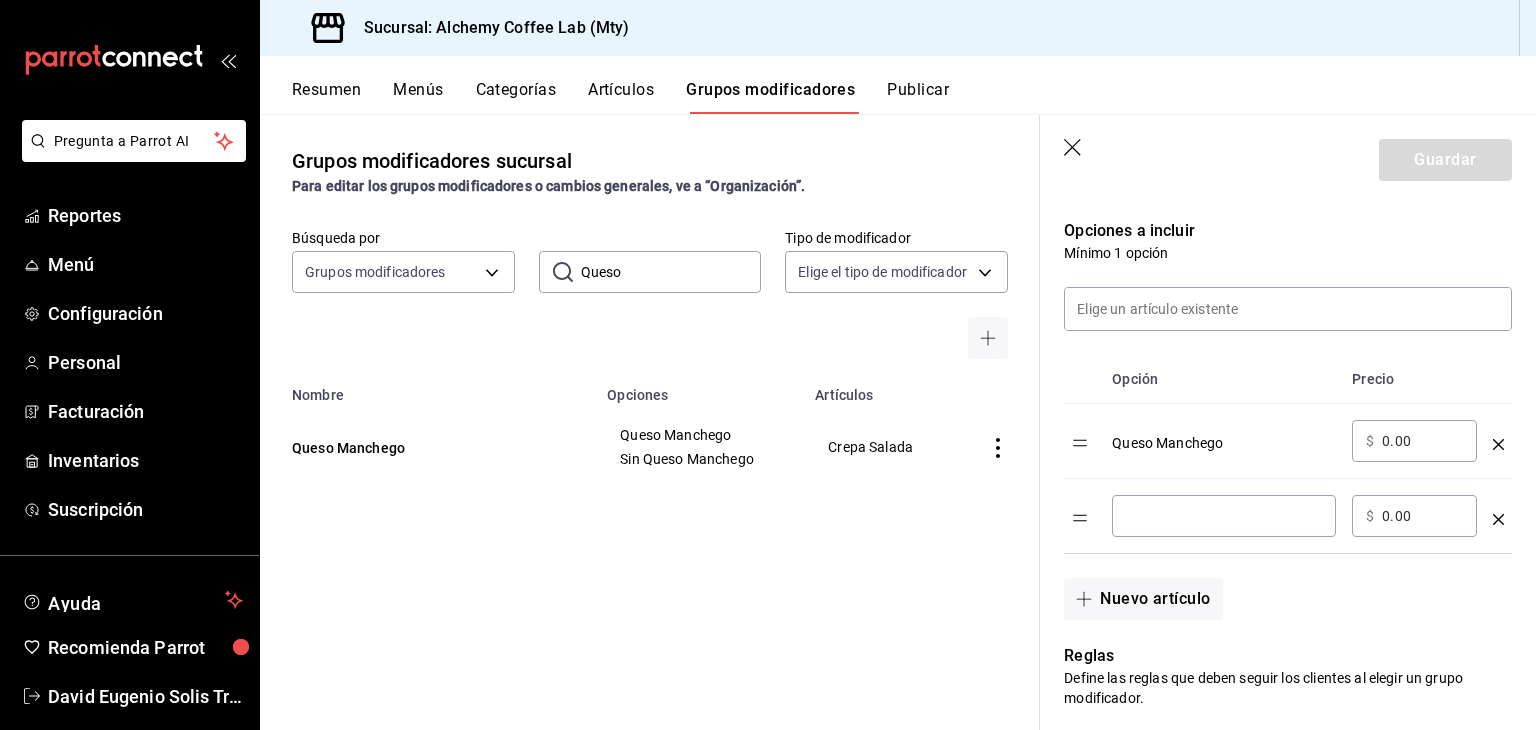 click at bounding box center (1224, 516) 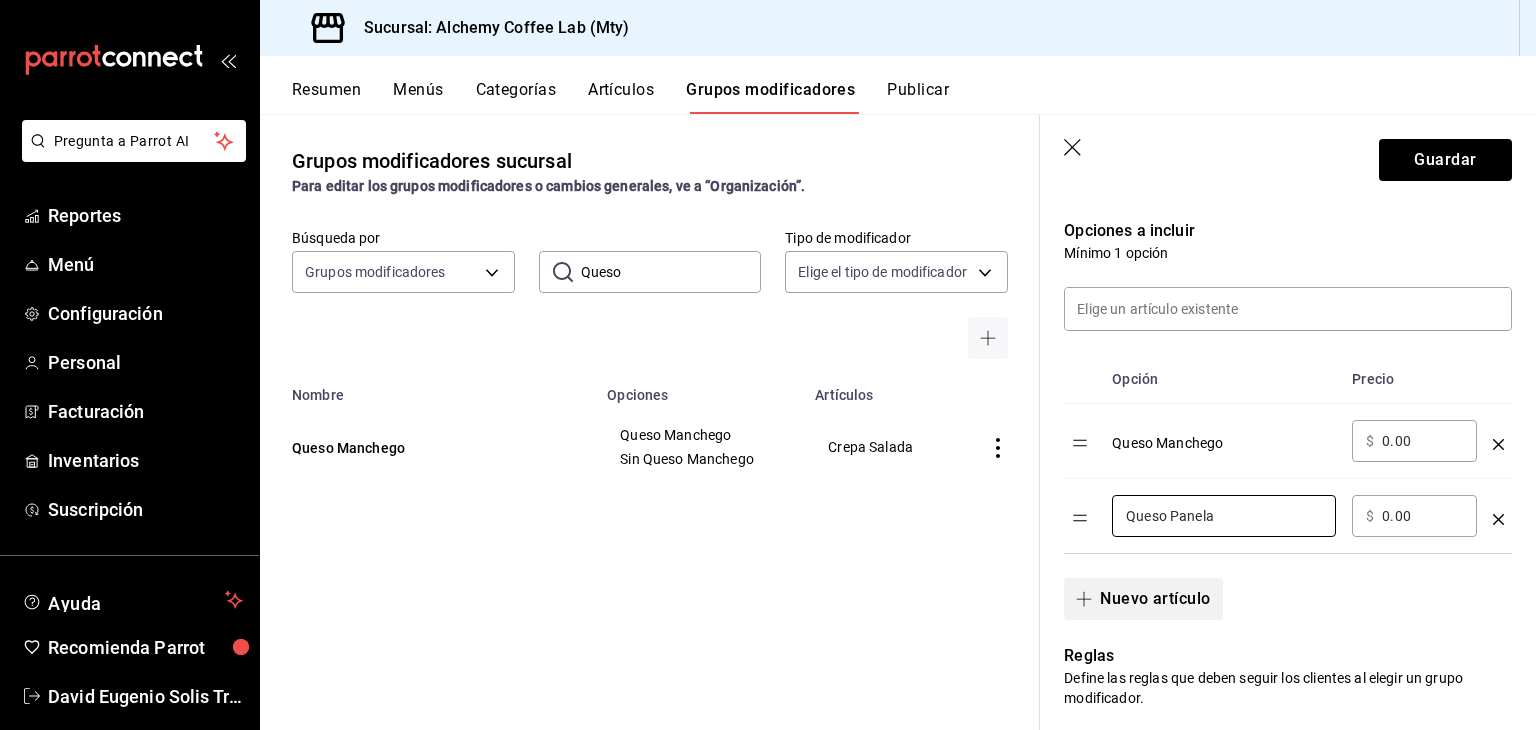 type on "Queso Panela" 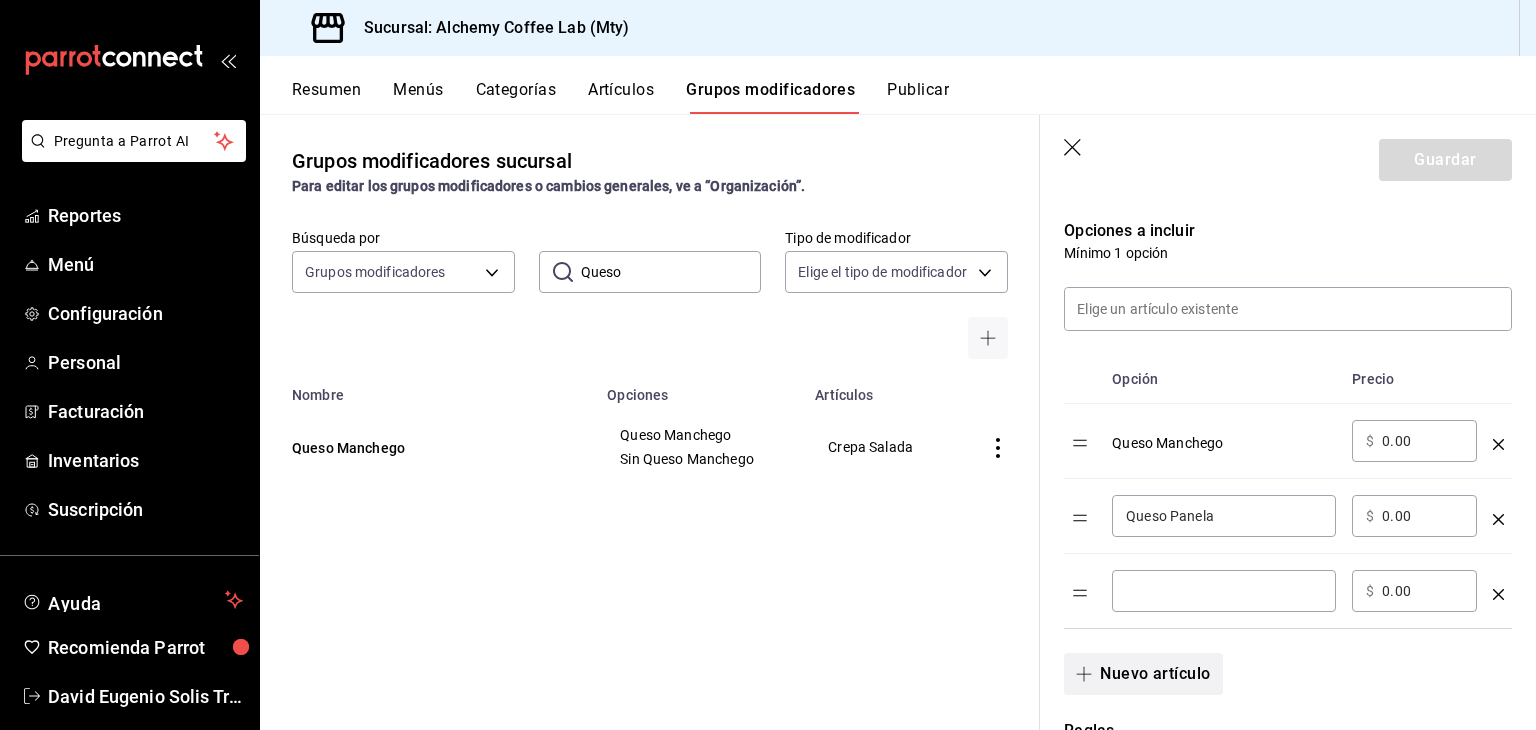 type 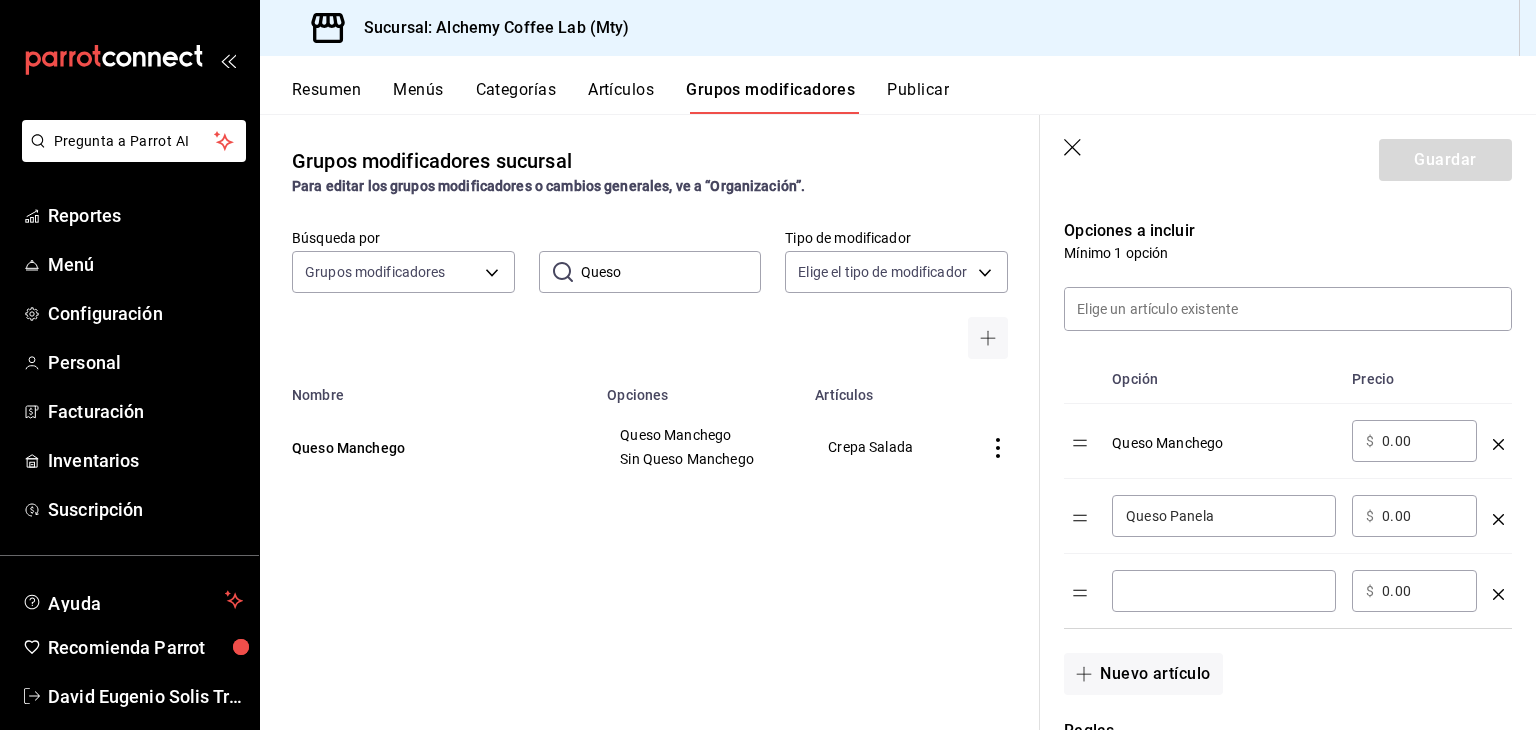 click at bounding box center (1224, 591) 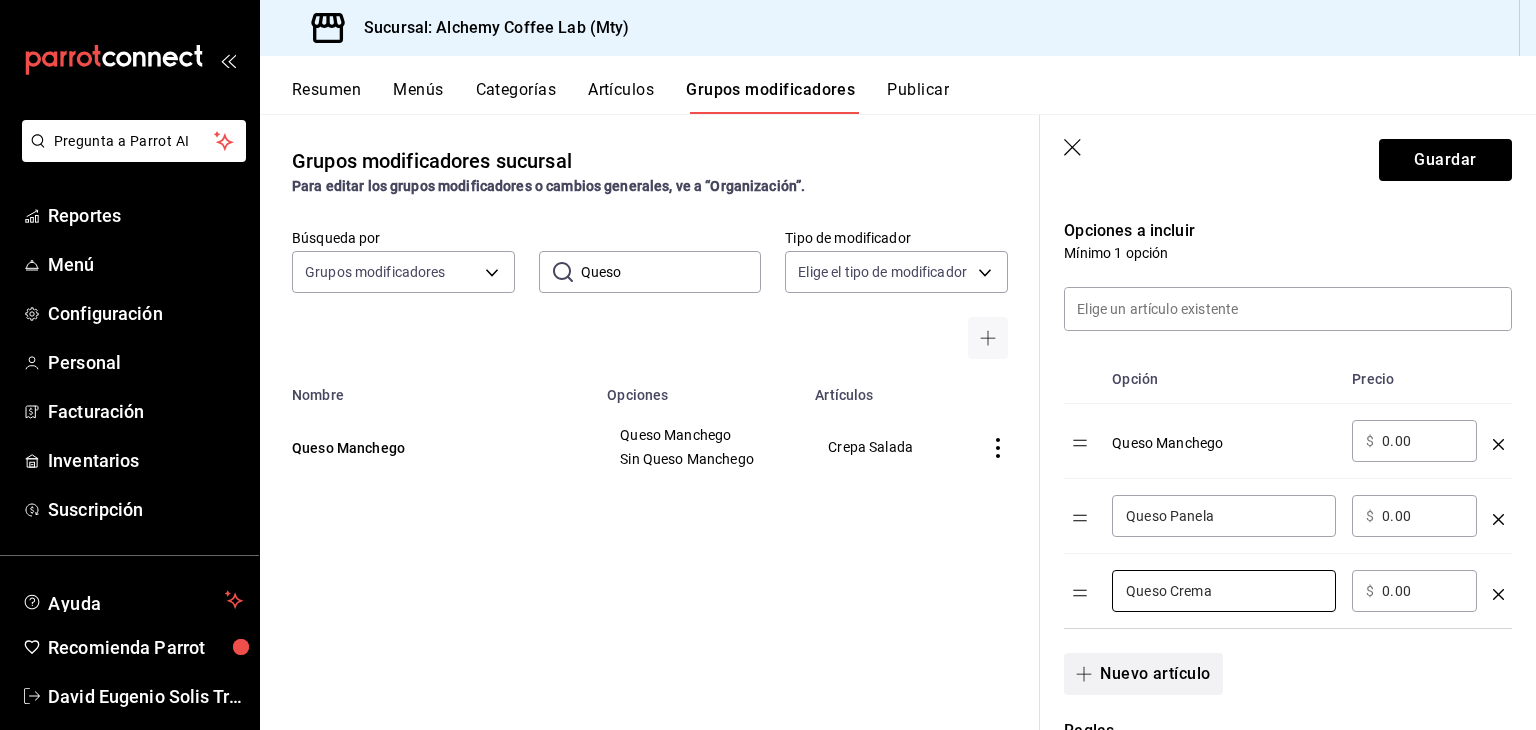 type on "Queso Crema" 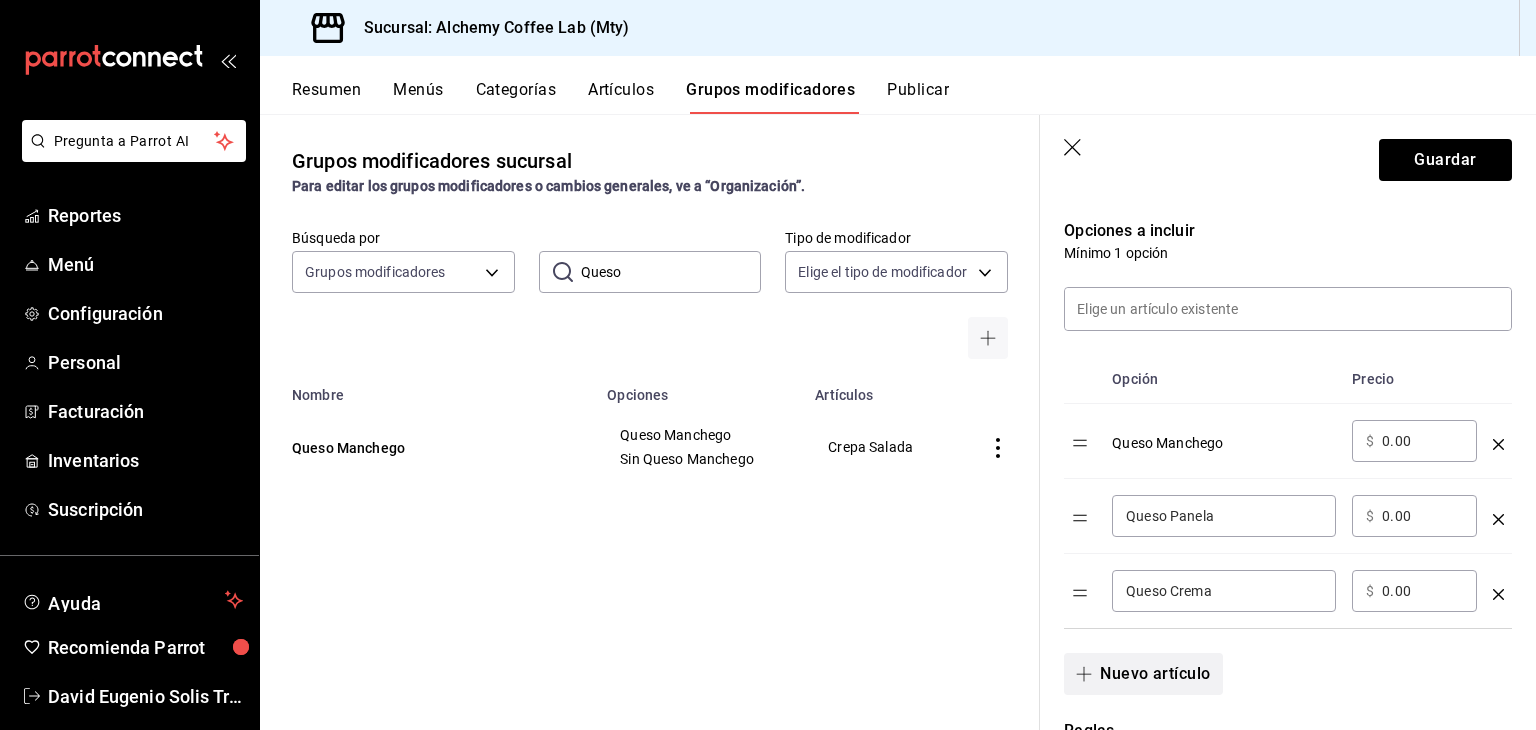 click on "Nuevo artículo" at bounding box center (1143, 674) 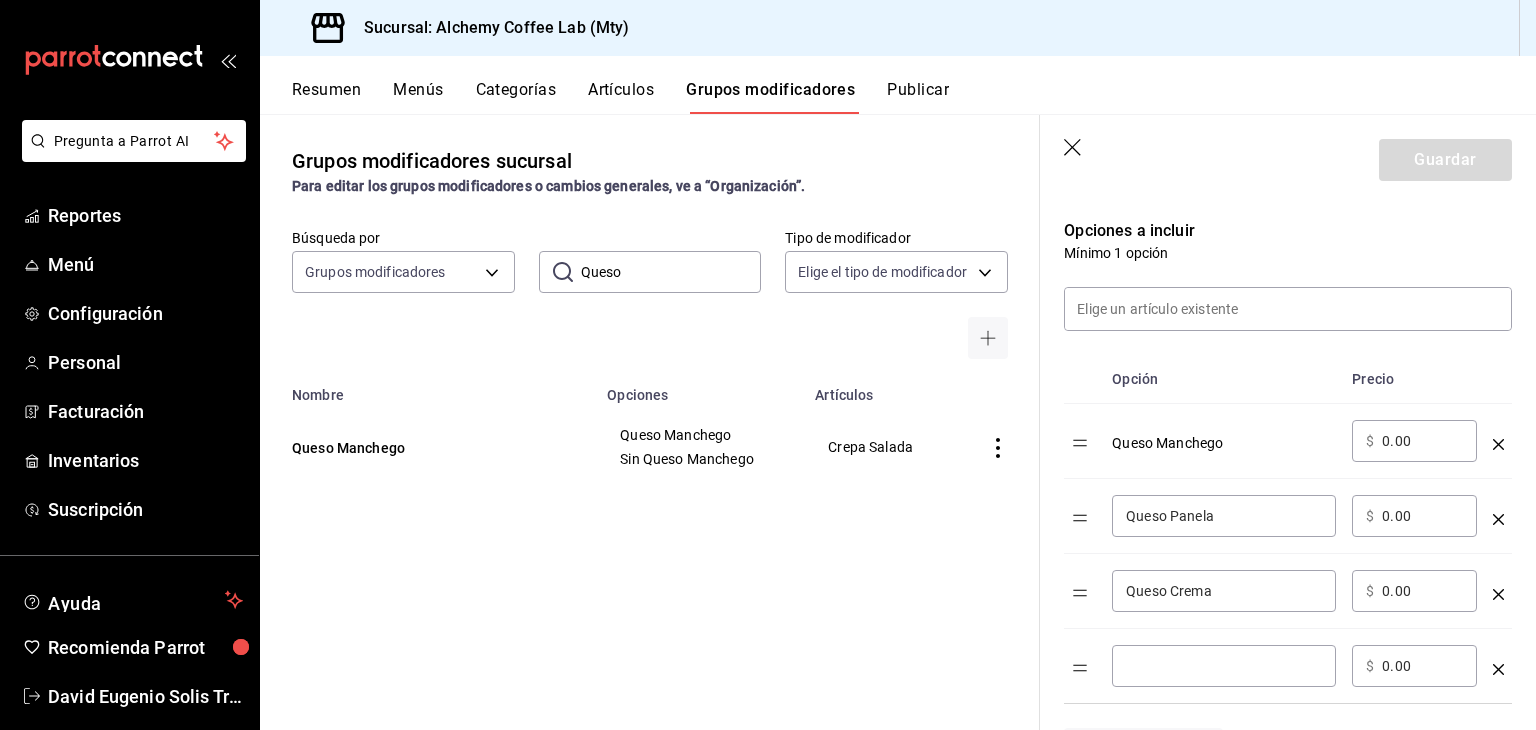 click at bounding box center [1224, 666] 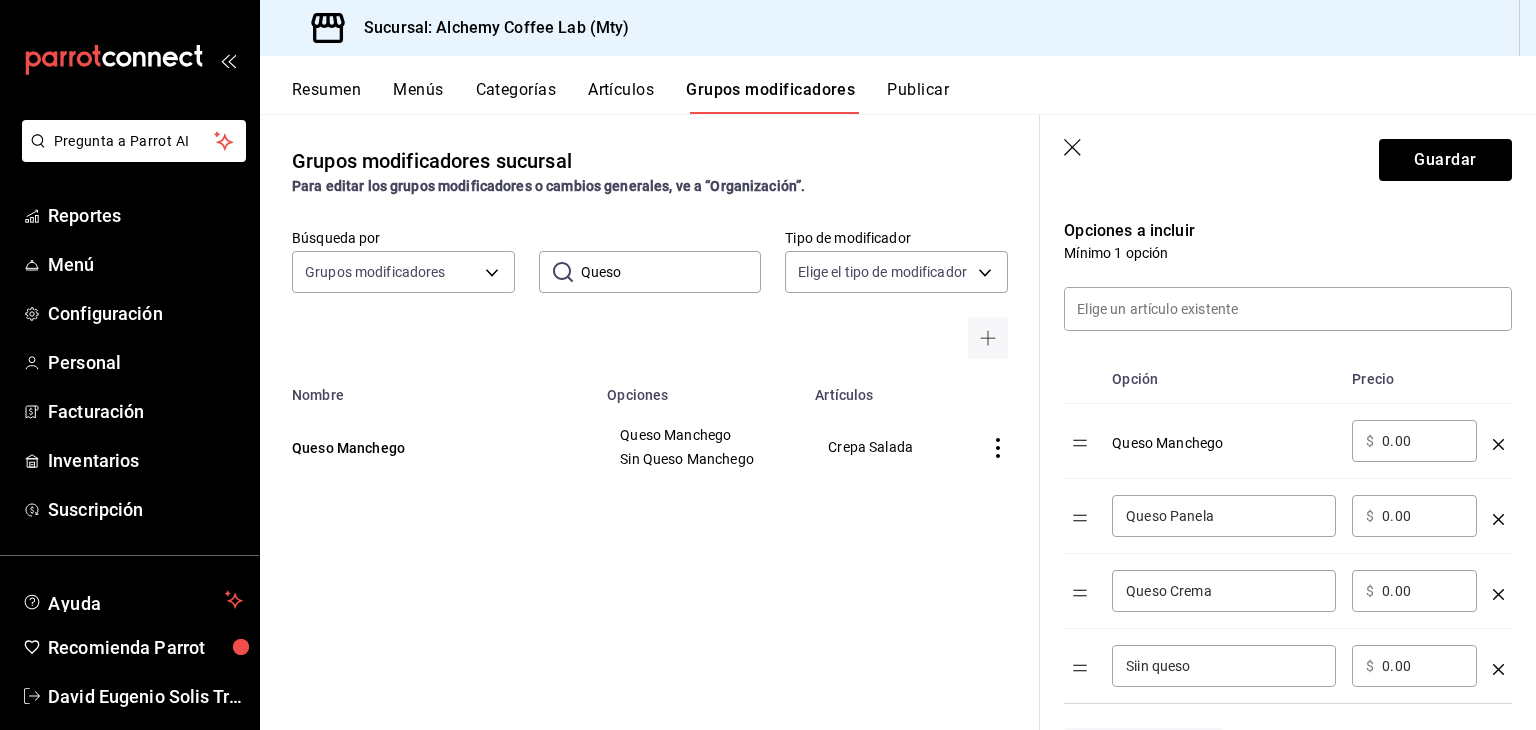click on "Siin queso" at bounding box center (1224, 666) 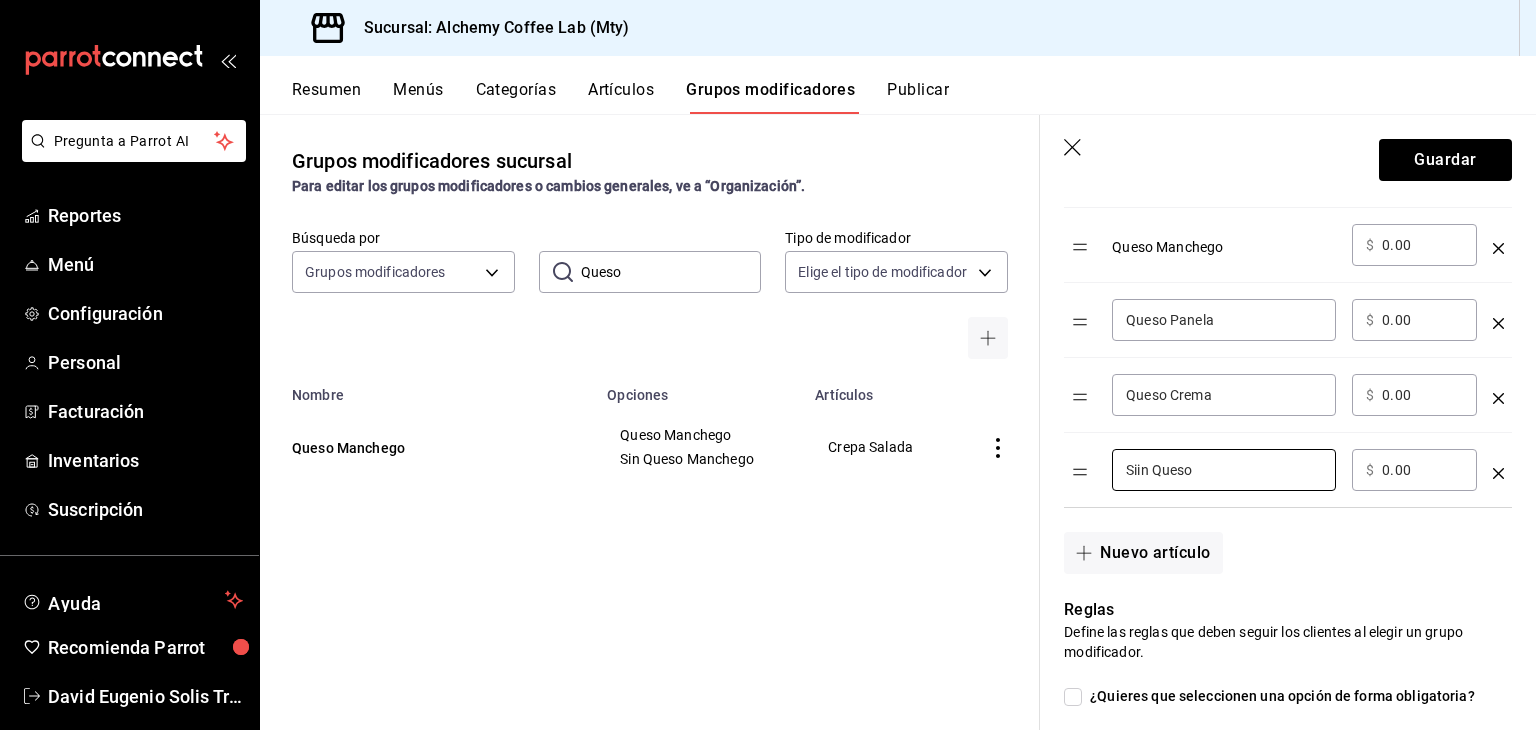 scroll, scrollTop: 700, scrollLeft: 0, axis: vertical 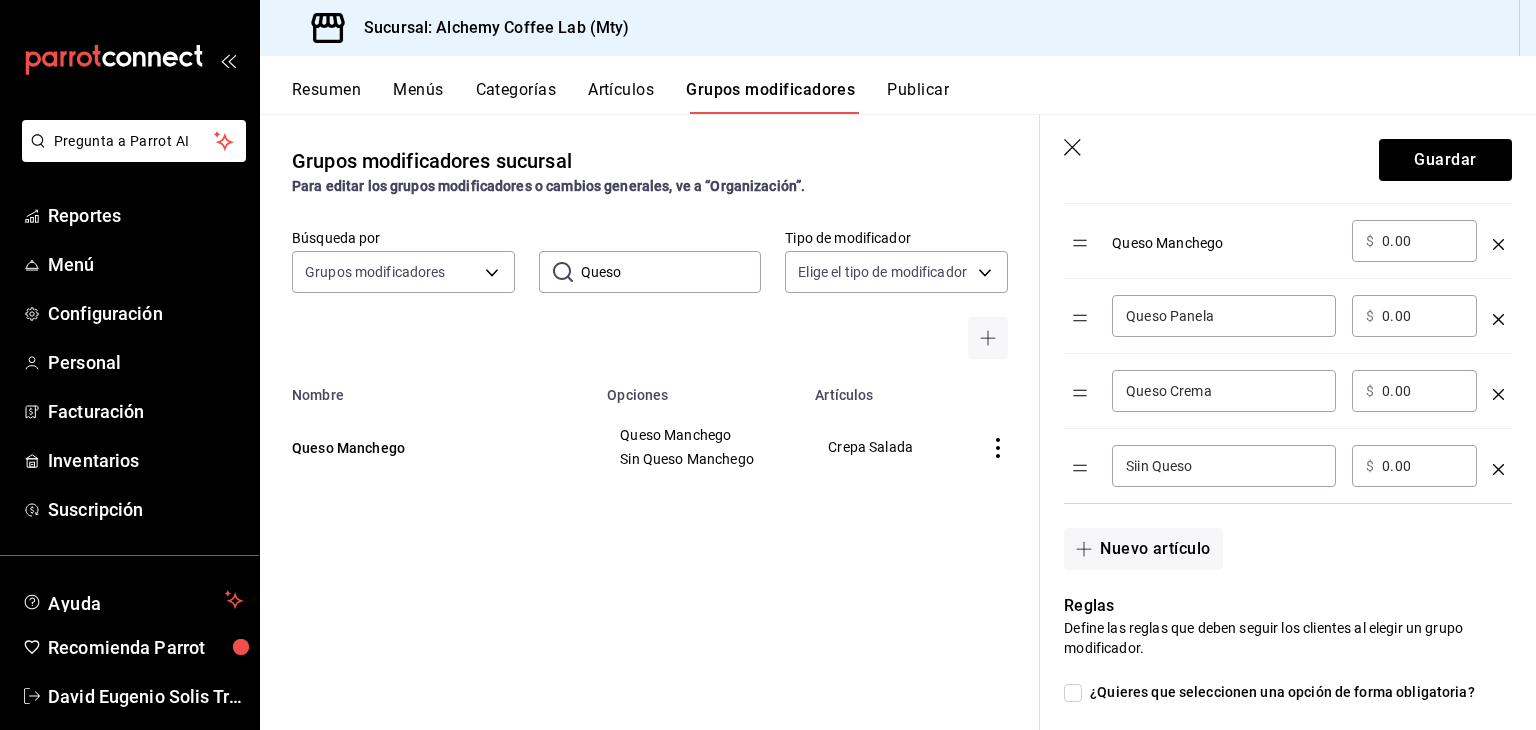 click on "Siin Queso" at bounding box center (1224, 466) 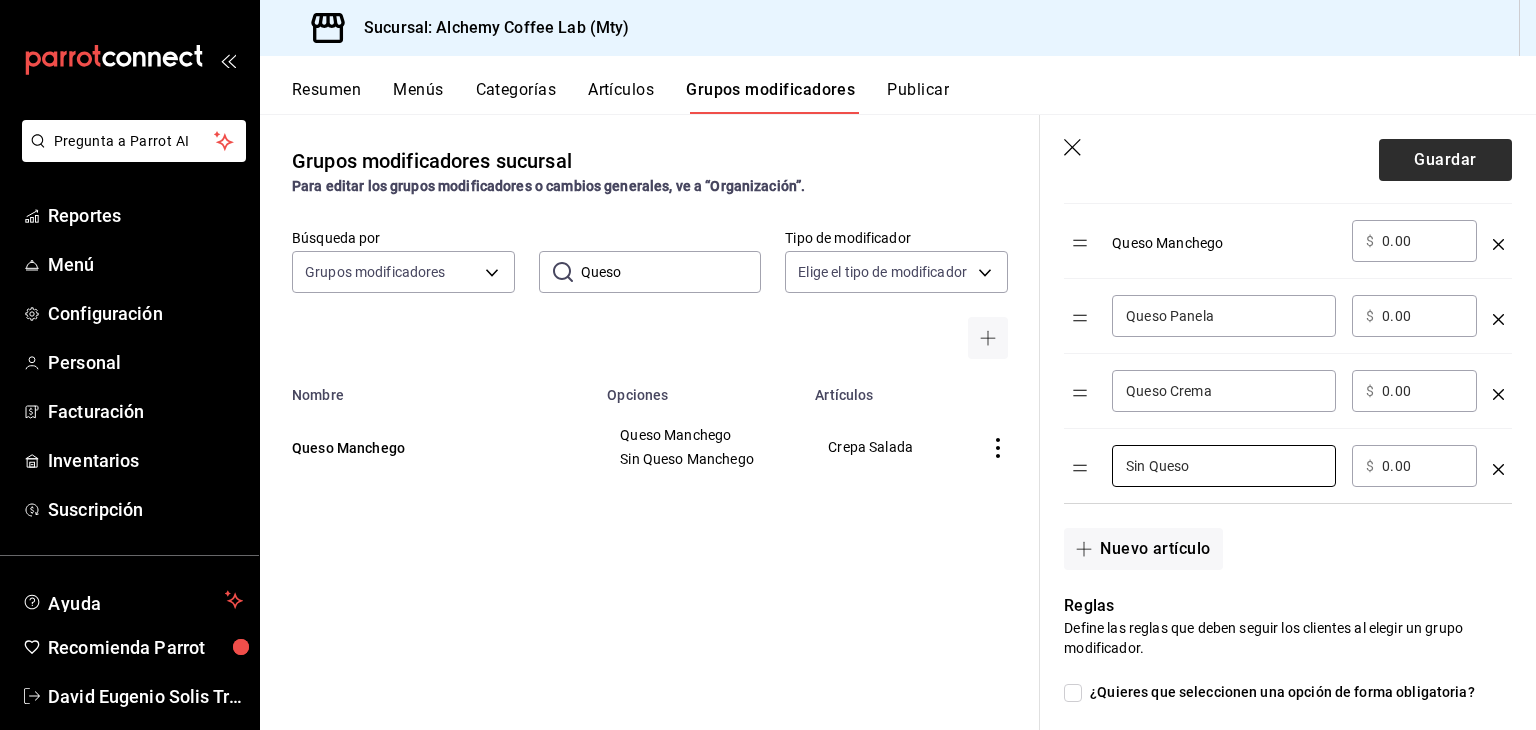 type on "Sin Queso" 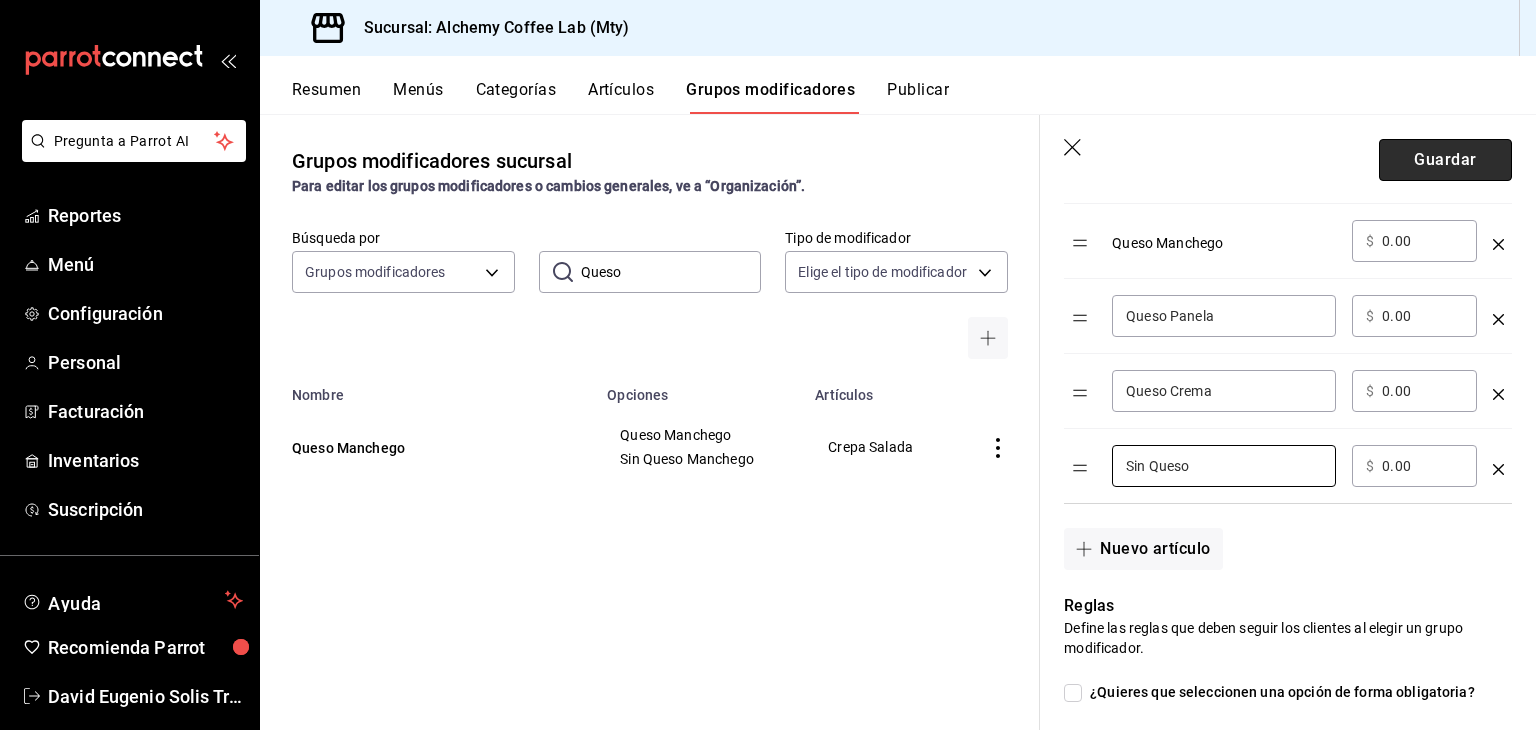 click on "Guardar" at bounding box center (1445, 160) 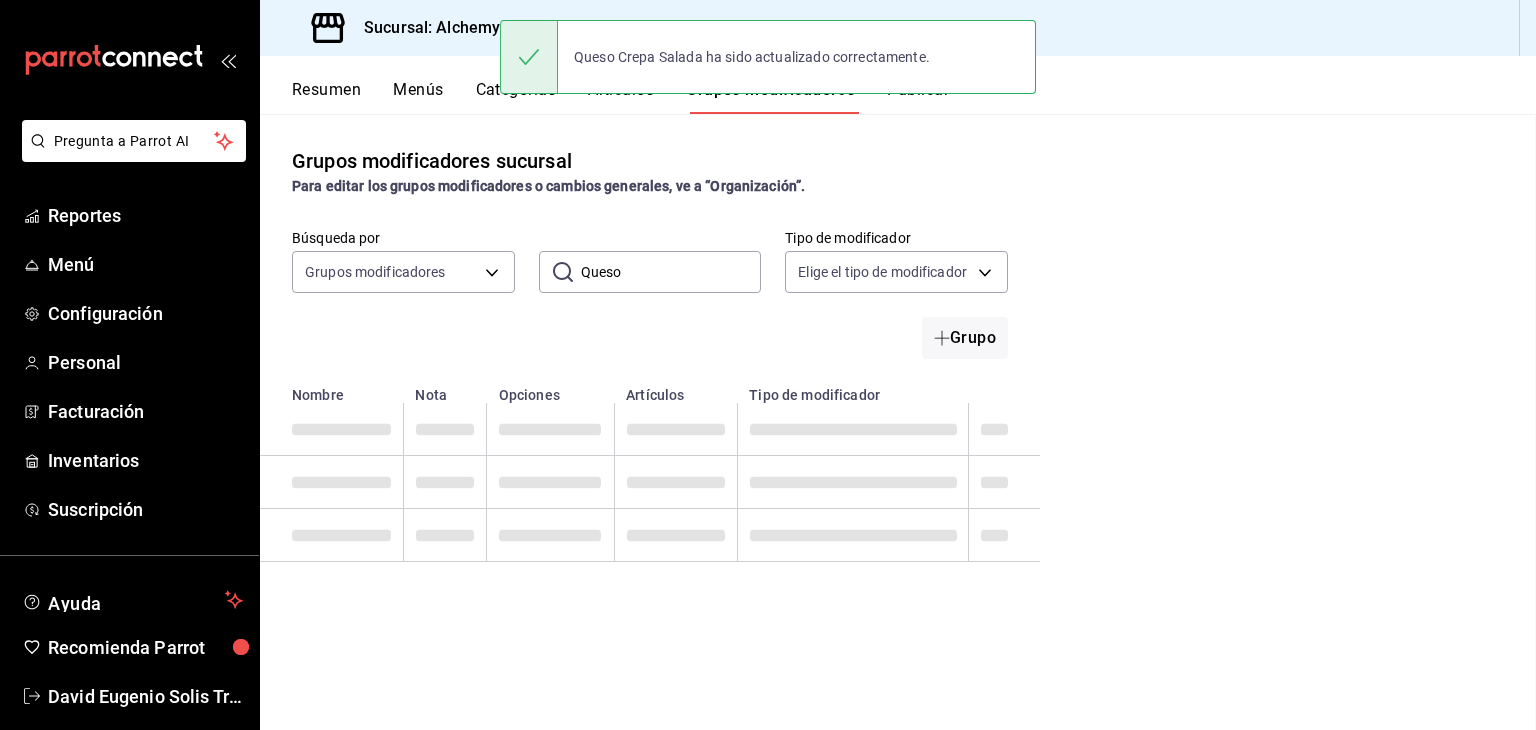 scroll, scrollTop: 0, scrollLeft: 0, axis: both 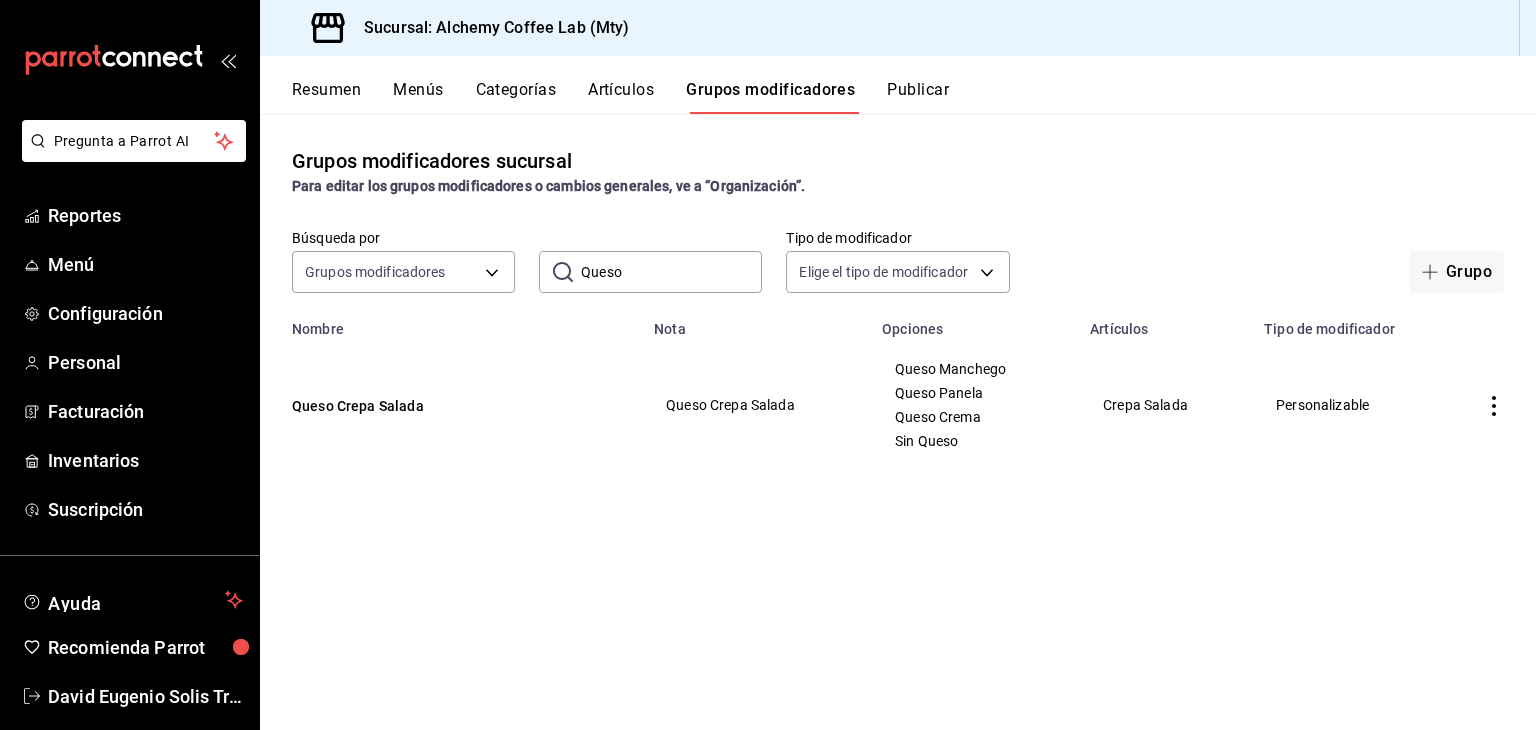 click on "Artículos" at bounding box center [621, 97] 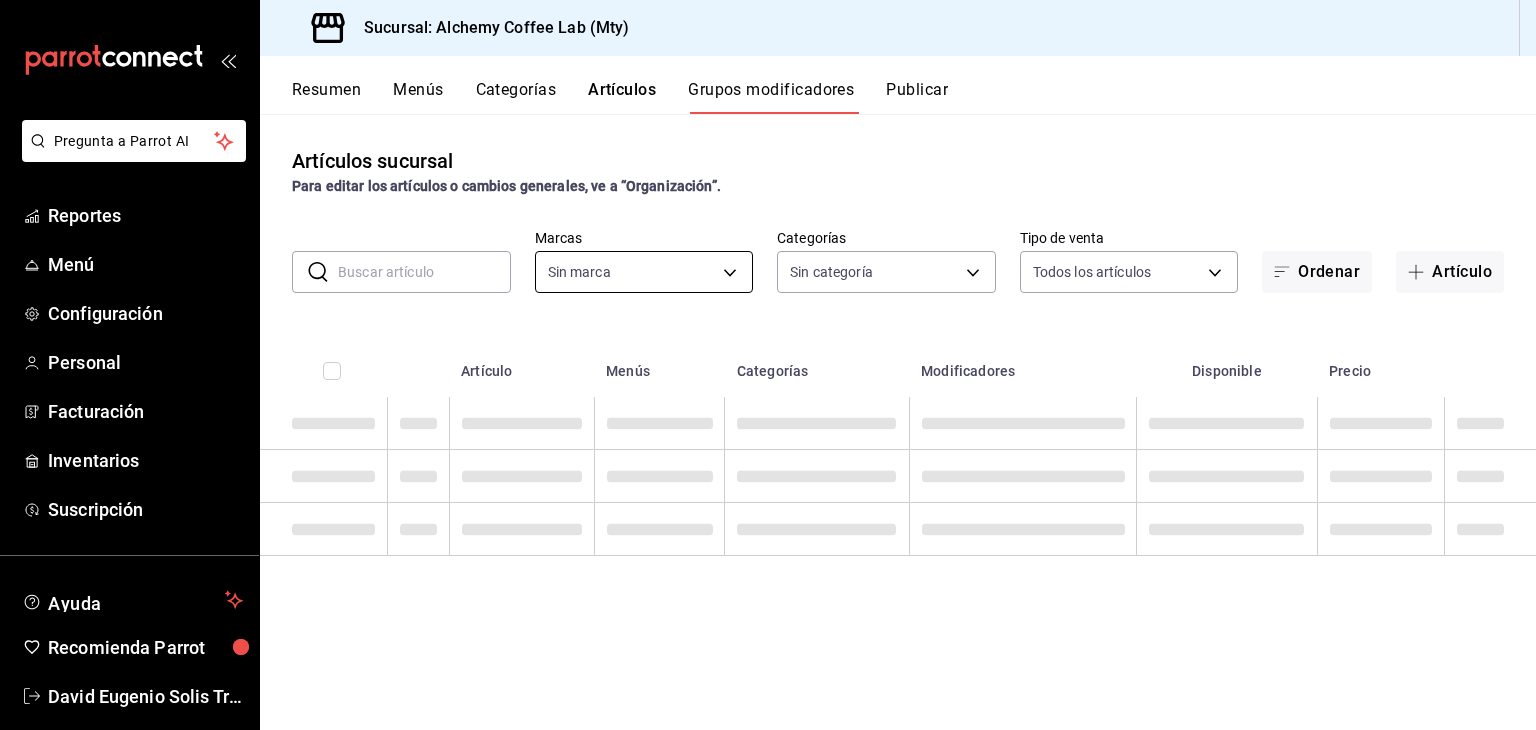 type on "147fd5db-d129-484d-8765-362391796a66" 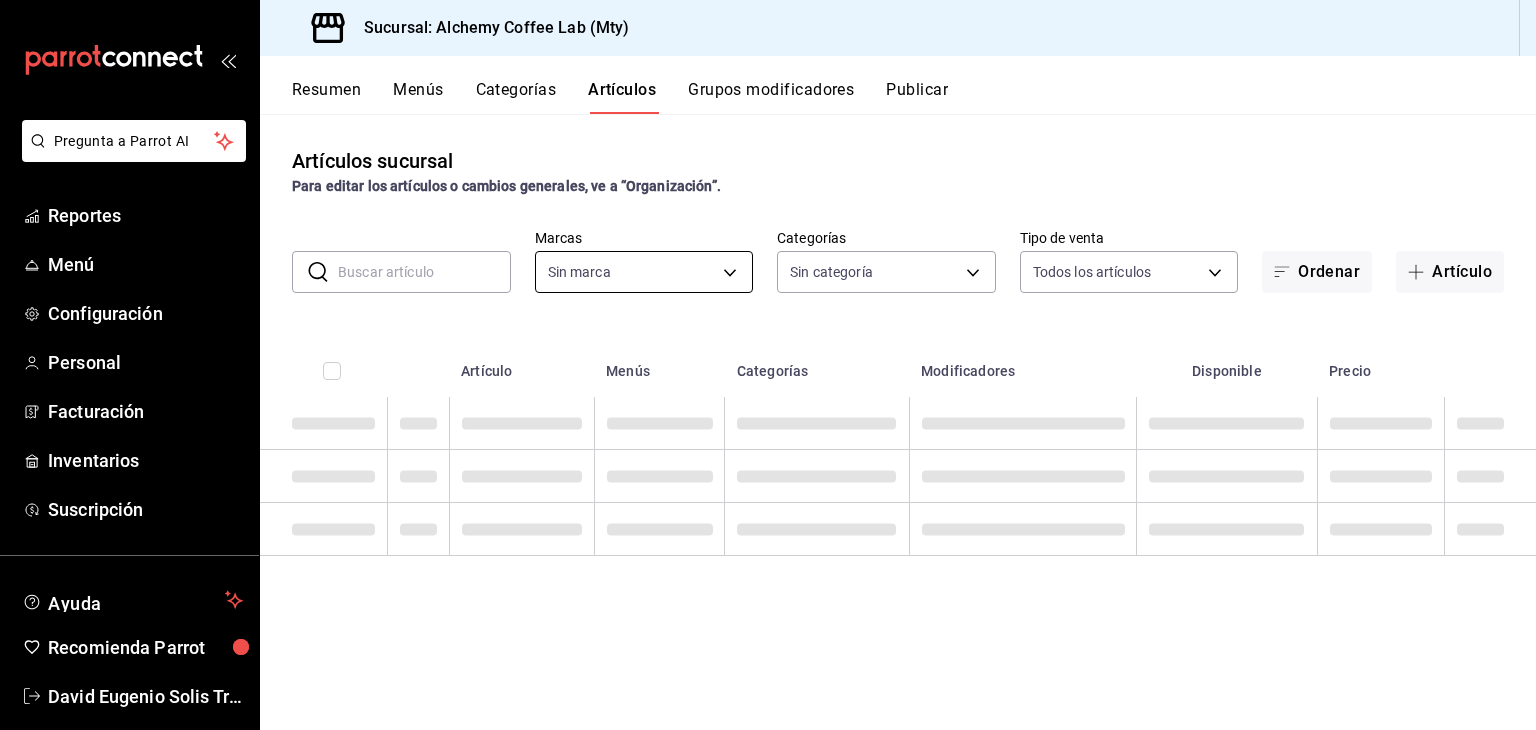 type on "147fd5db-d129-484d-8765-362391796a66" 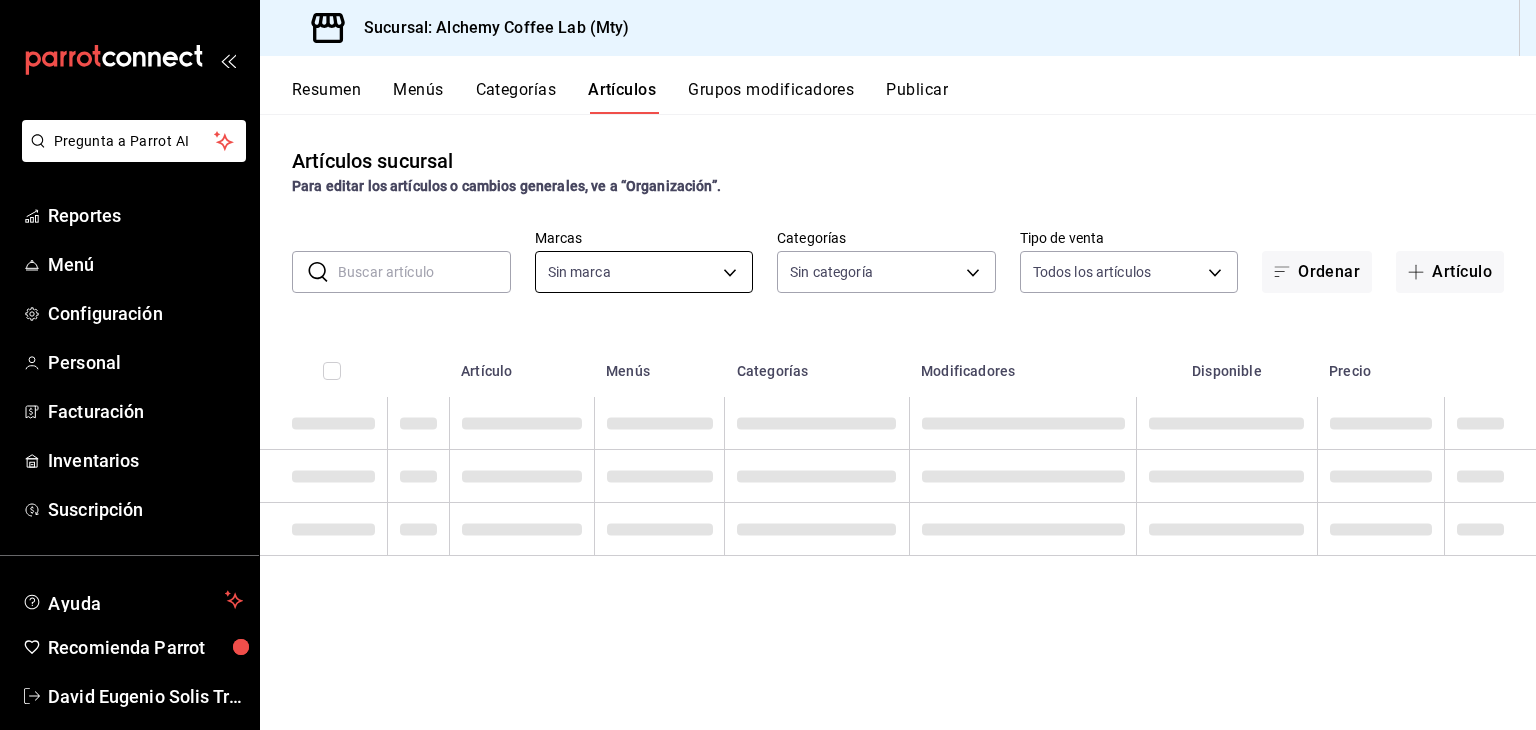 type on "22b06866-db8b-4db9-b95b-35e3e4a85507,fbaa8fe5-68e7-491d-b03f-ce844aa474e7,f0176ca4-5dc3-42f0-a21f-54796b2d6ce4,c4f1b2b2-4cec-4db9-a310-abf4beb25226,6e561742-6cfe-4428-bdd7-98f947b897f7,ed96c675-c7ed-4458-b82b-32ea0ae9920c,2e3e028b-89e5-4003-abc7-67012b64c3c6,f9ecfb5f-2d86-470a-83ef-3d4616404b79,4dbf6704-01f8-4ae7-b143-5fb9fa4fa204,475d1d53-3dd2-4a4e-b59e-75da982537cc,9128c269-13cc-49c0-a61c-98ae135d2966,1489ea8f-3c5b-4bed-8712-fb1efc8e1484,237dd9fd-525f-4126-935d-1d618c95d359,1759a289-da96-444c-a3da-589932e8f911,32a25308-5a1a-4b27-9101-20aae4ecbe3b,5720fba0-4b3c-4af1-99c2-310b9d32b626,6f391e13-d369-4fd1-9e07-81fa35695065,6cee18f7-63d6-4ae0-a5fa-7f66450c5234,8f56fa9d-b5f7-423d-8f11-eda24a9be7dc,0959238c-b2f0-4e50-a72b-9acd913a0e6d,87d7d329-ef4d-4ea2-b0cc-7aa43f232e86,0d94947a-2237-44fd-9659-405017dccbcb,4f878af2-bd33-4ff2-b57a-7be79110d9e1,7dbad2d2-8702-4494-bd85-95c08bbe0766,19e81b95-3a6a-45a7-b76c-705b7ea18356,ab0ce2b7-02f2-4a6d-b2a0-8d884bdd482f,f61d6689-96be-4dbf-b04d-1c056a84d092,bbe26e67-8ee3-44bb-aa4..." 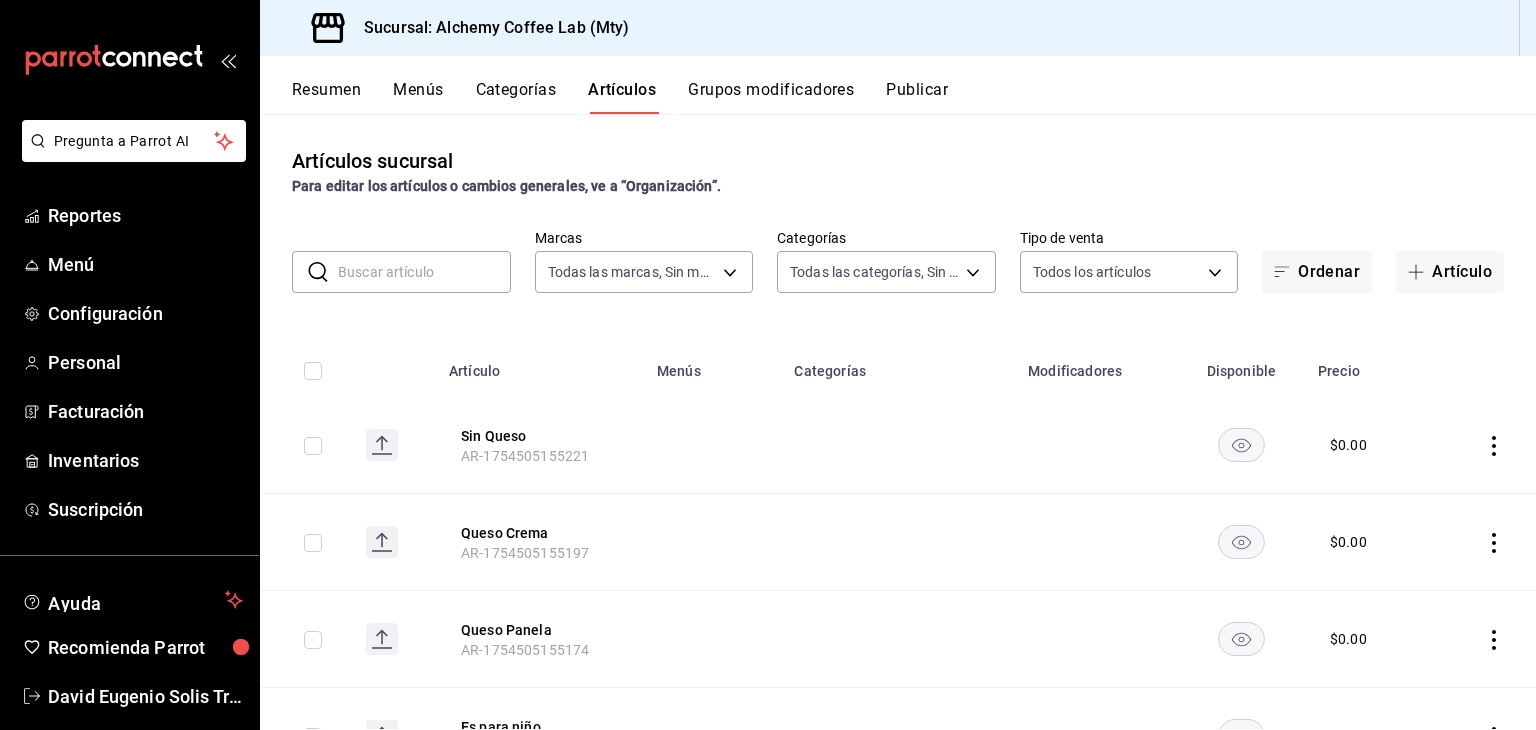click at bounding box center [424, 272] 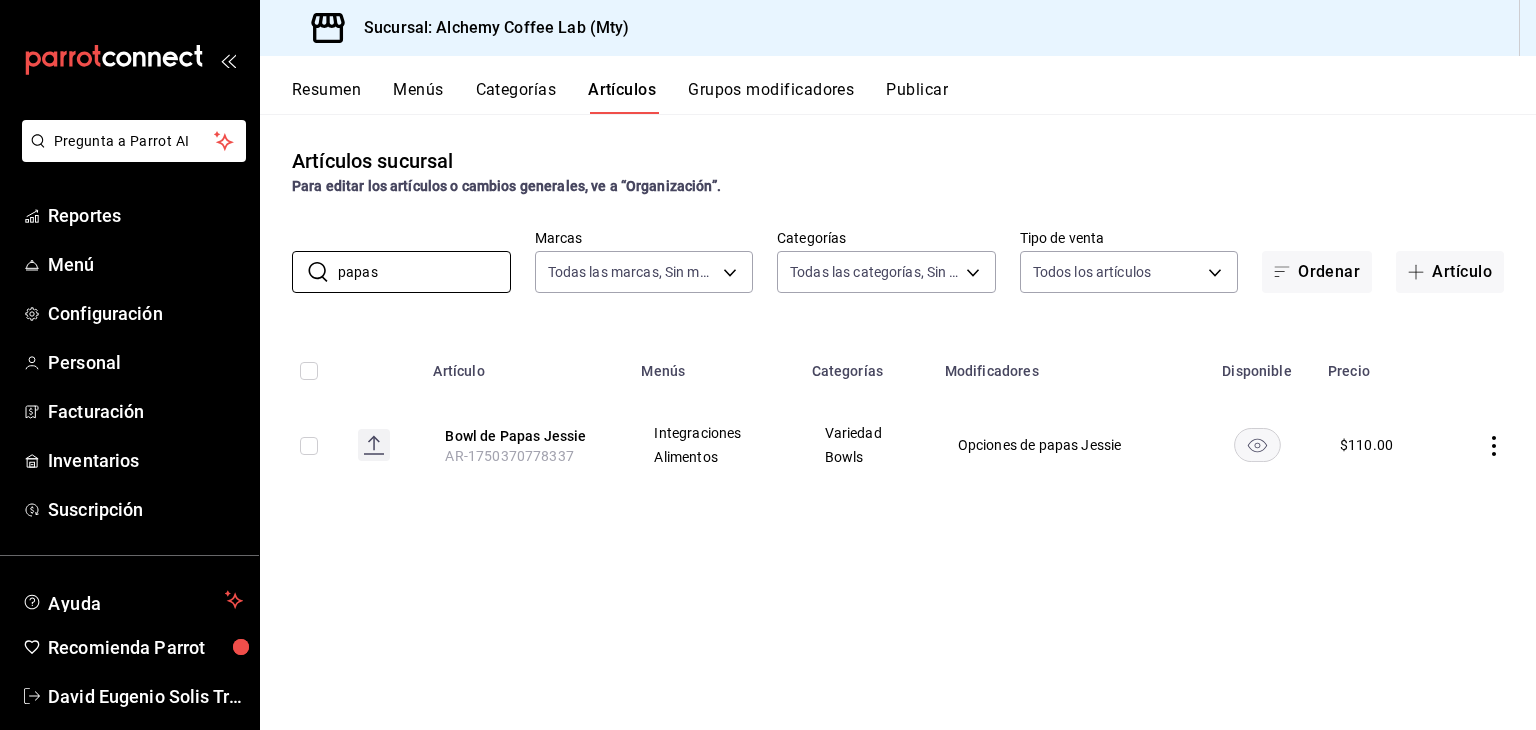 type on "papas" 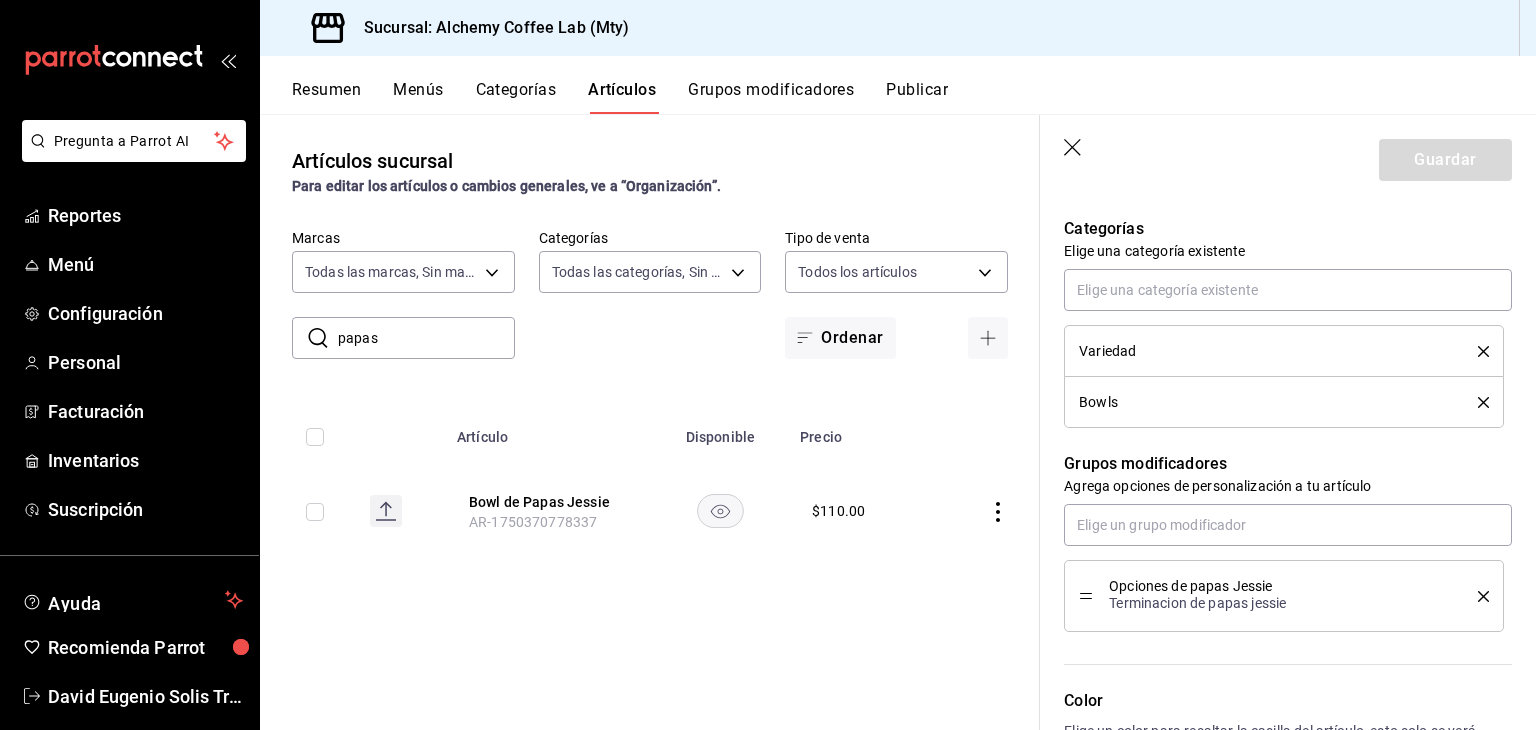 scroll, scrollTop: 700, scrollLeft: 0, axis: vertical 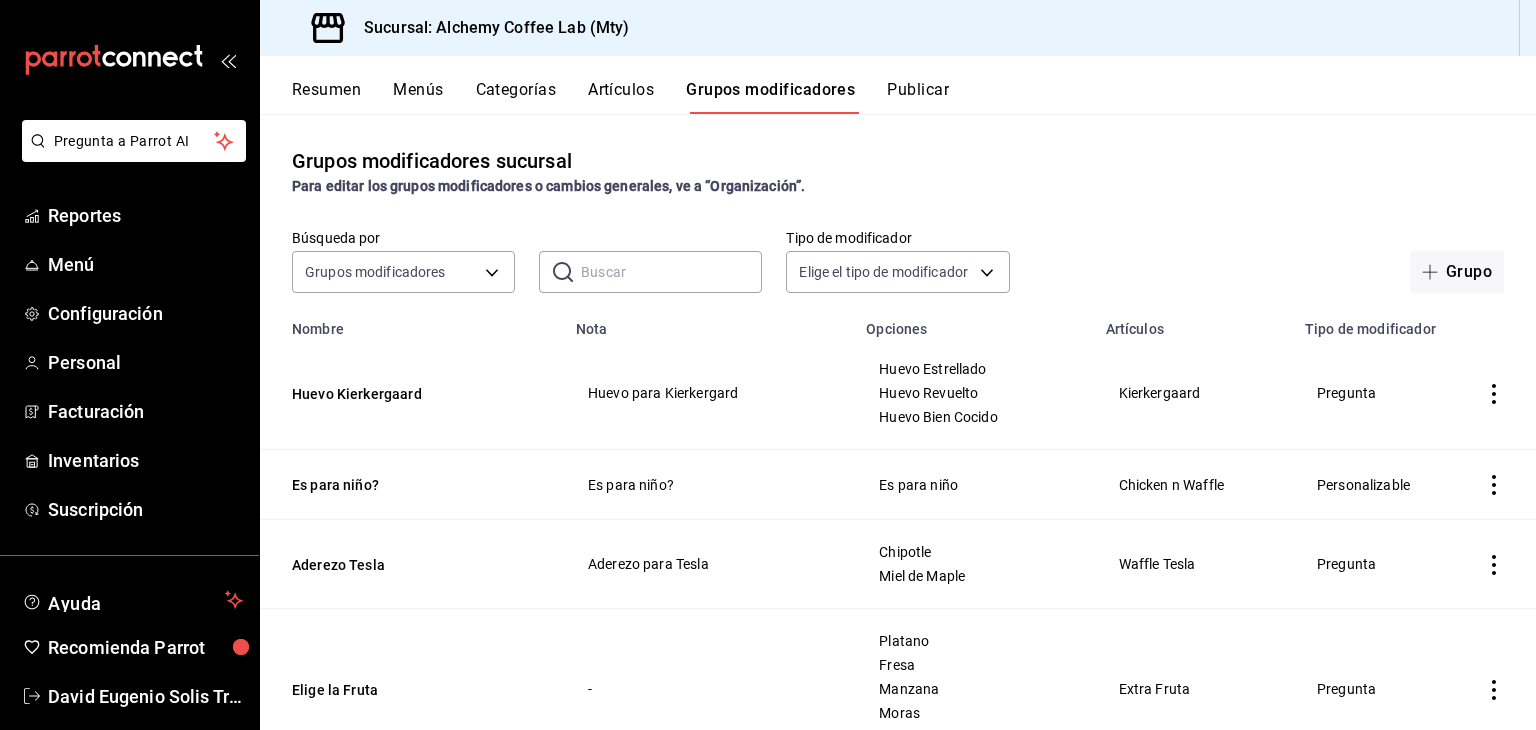 click at bounding box center [671, 272] 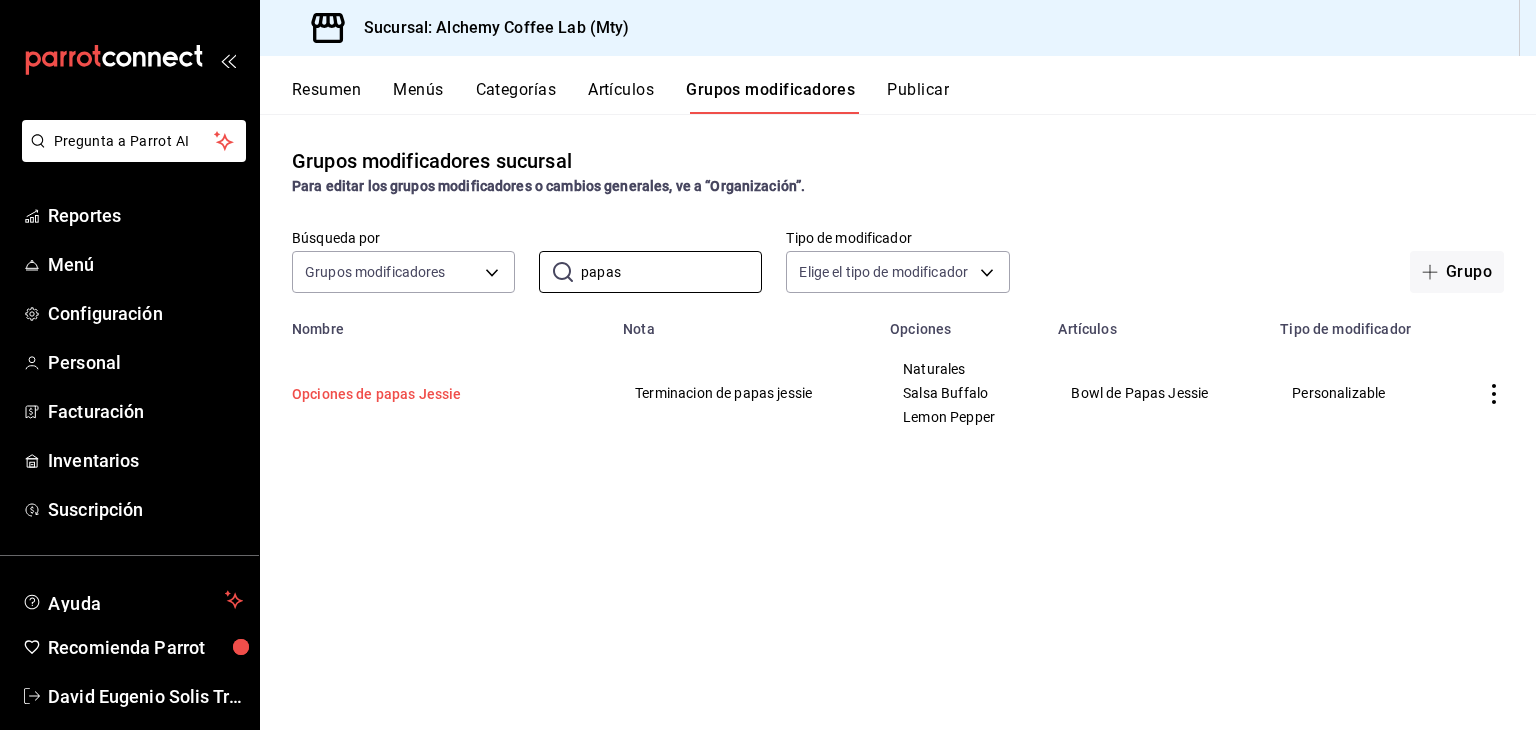 type on "papas" 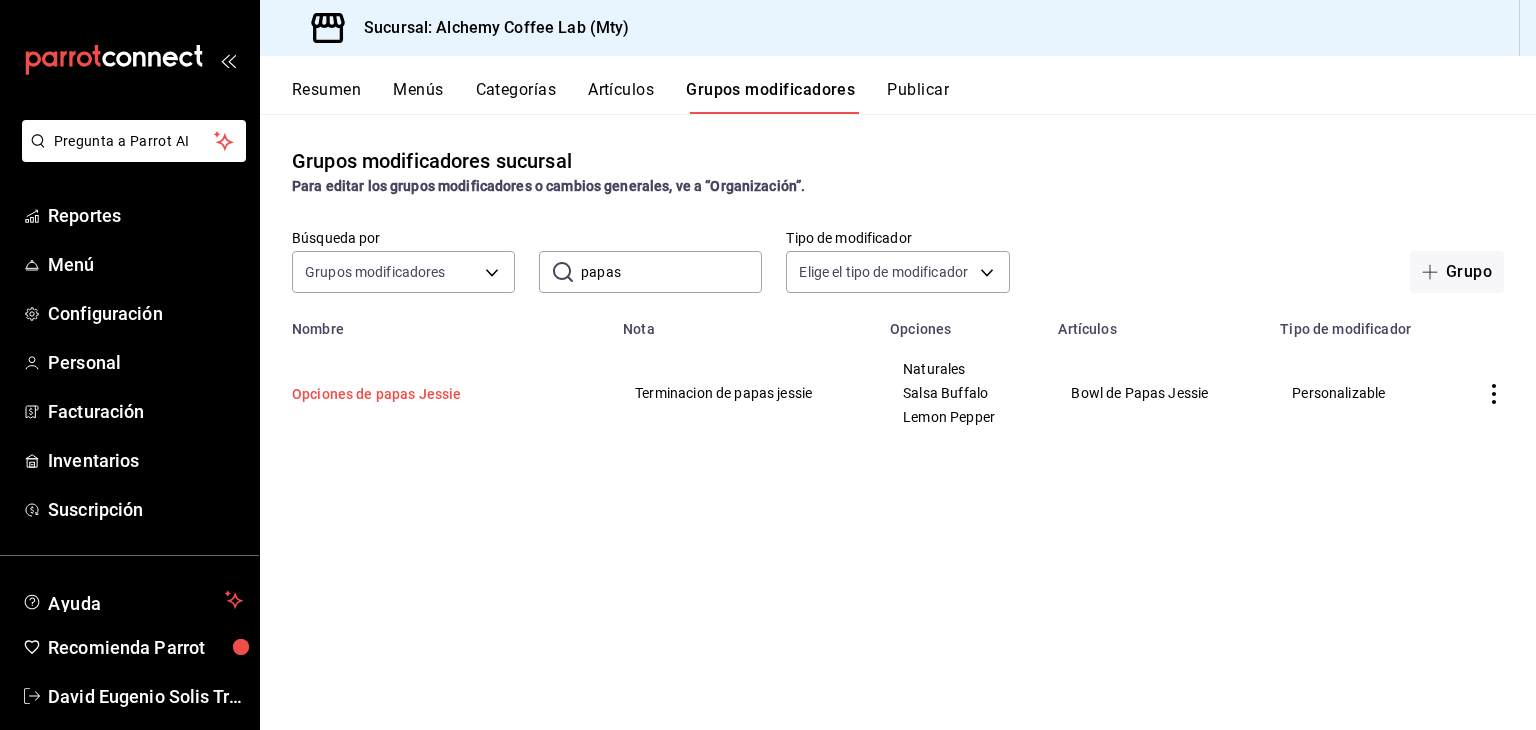 click on "Opciones de papas Jessie" at bounding box center (412, 394) 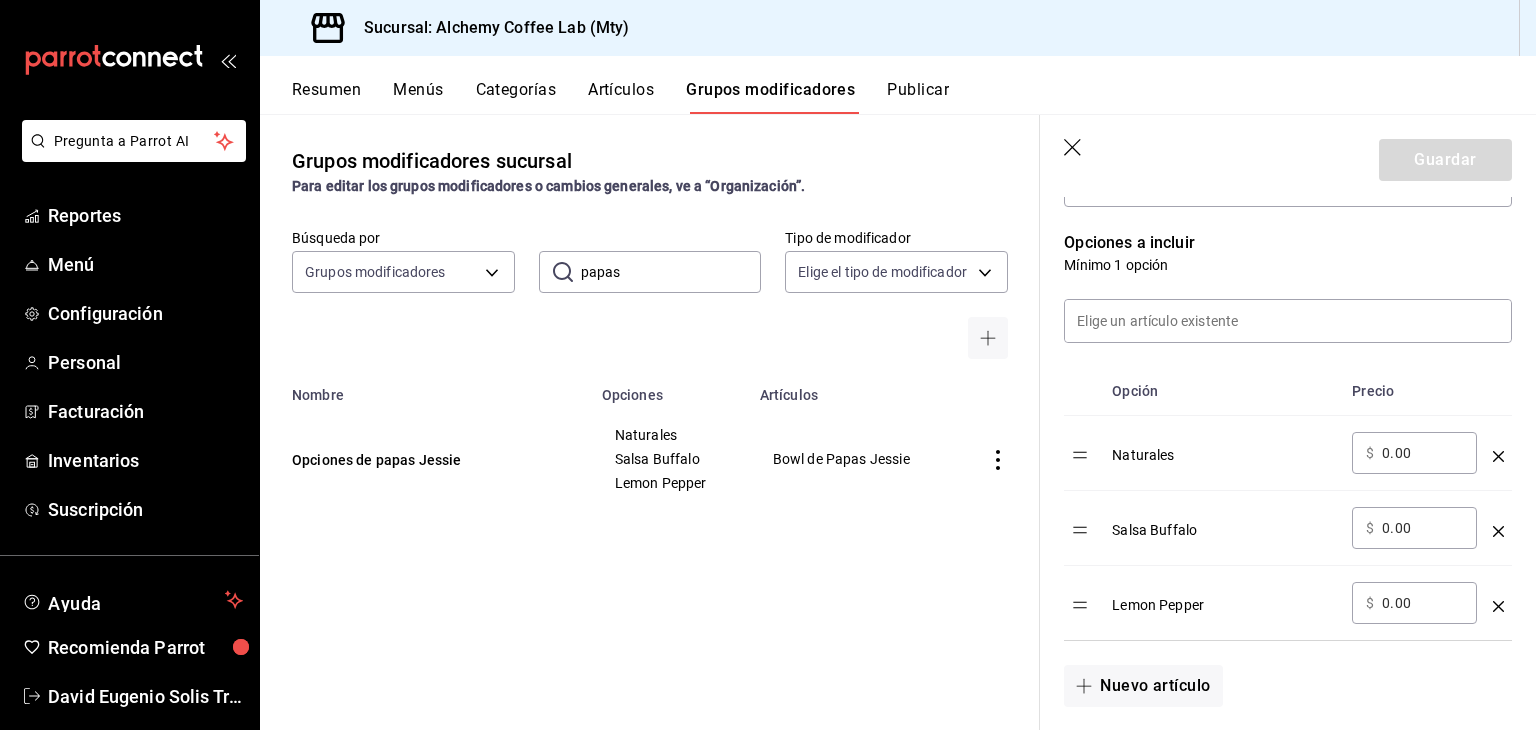 scroll, scrollTop: 500, scrollLeft: 0, axis: vertical 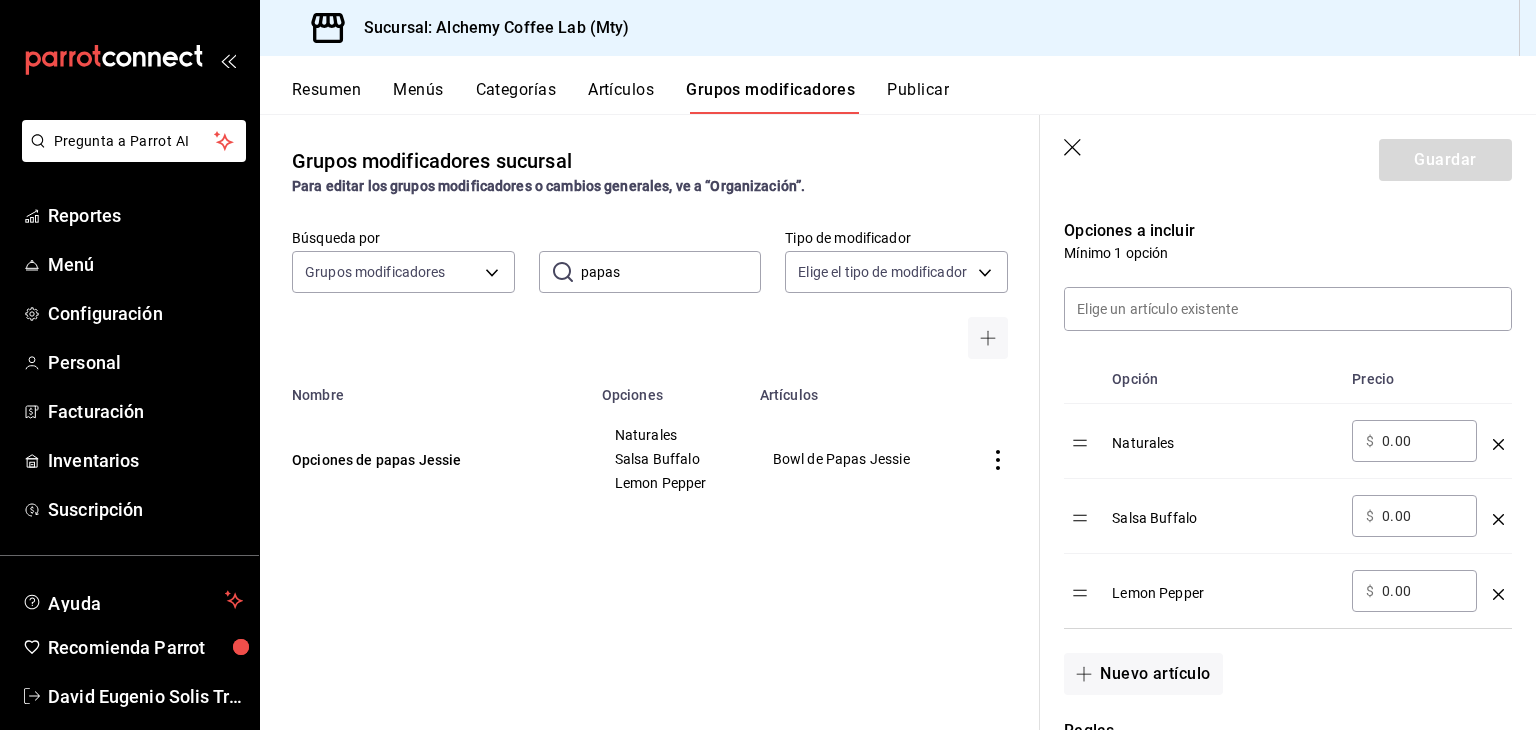 click 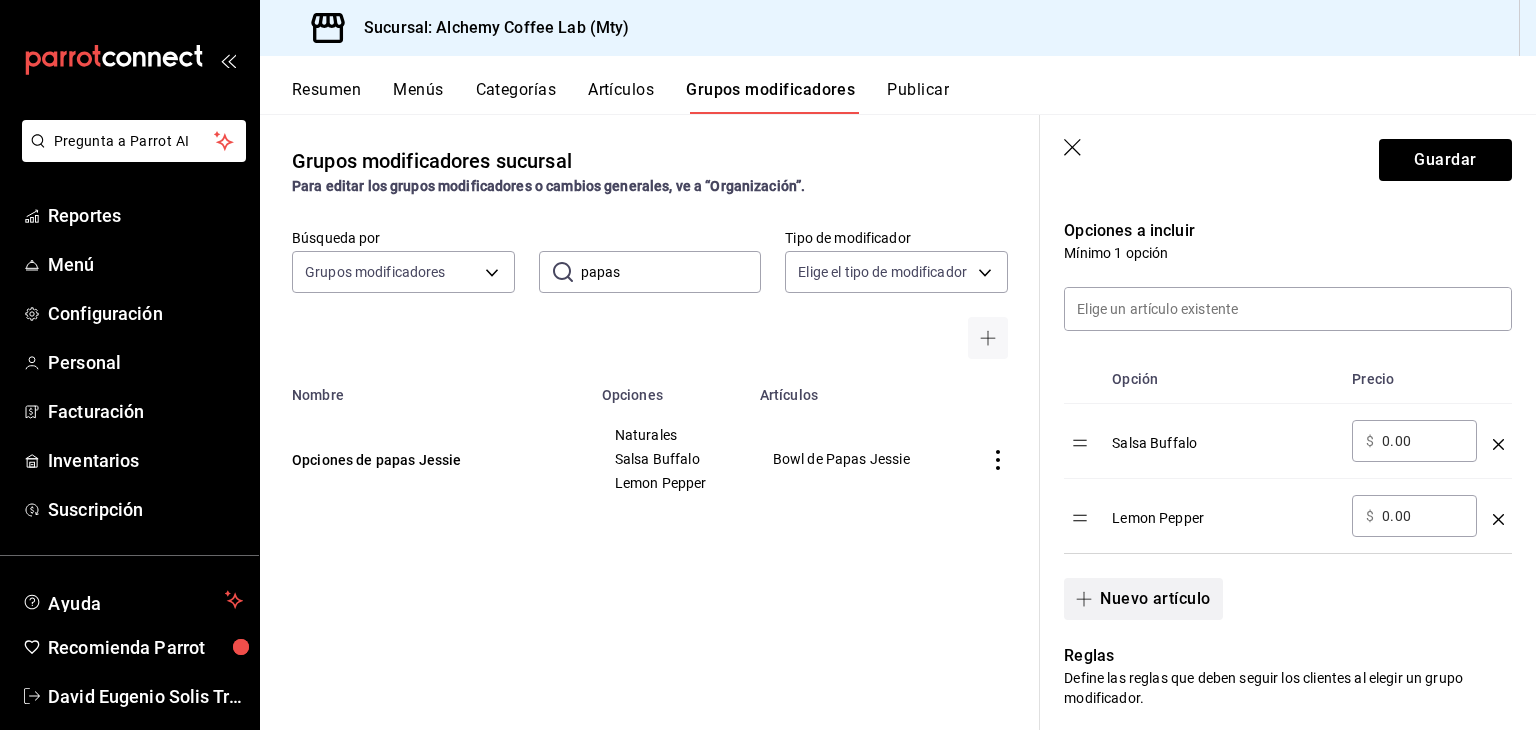 click on "Nuevo artículo" at bounding box center (1143, 599) 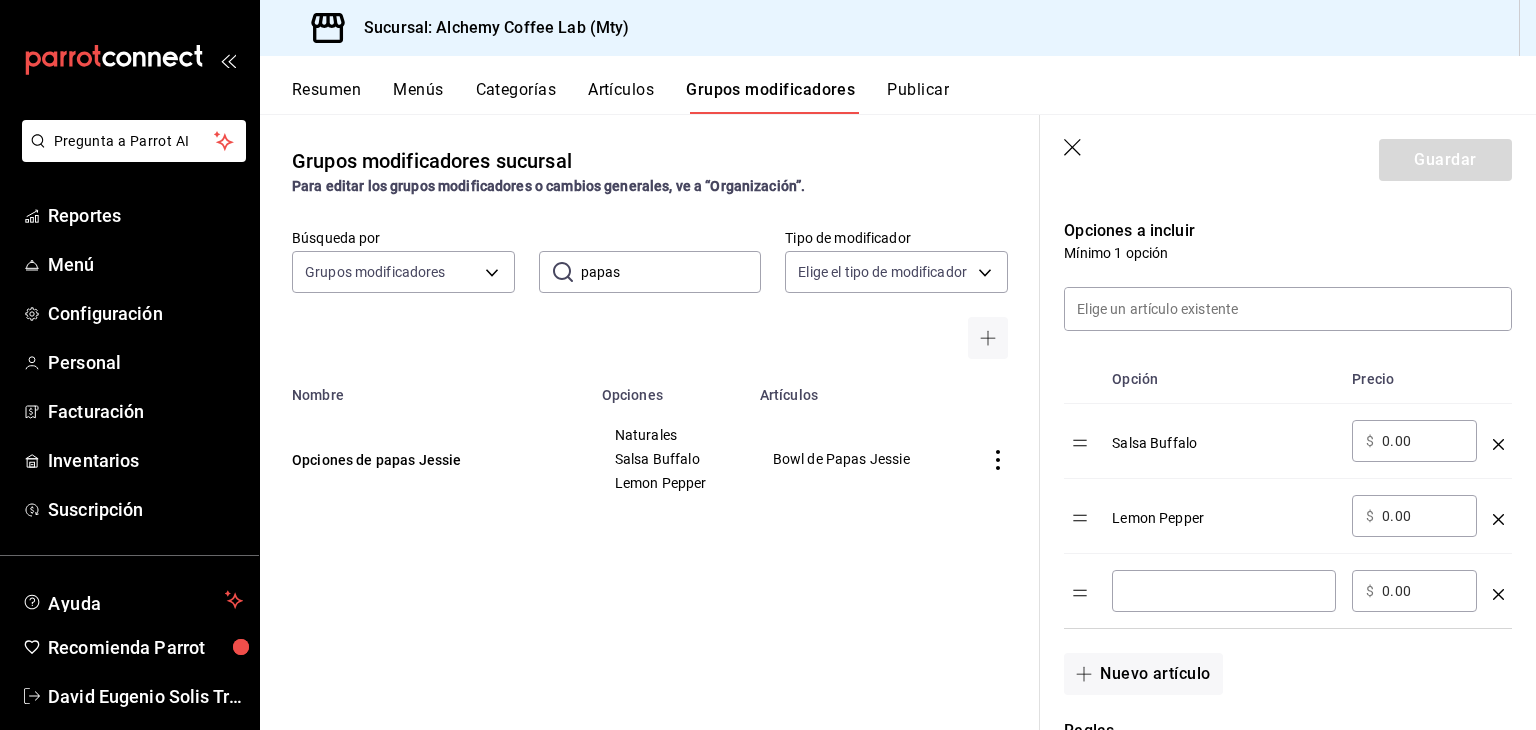 type 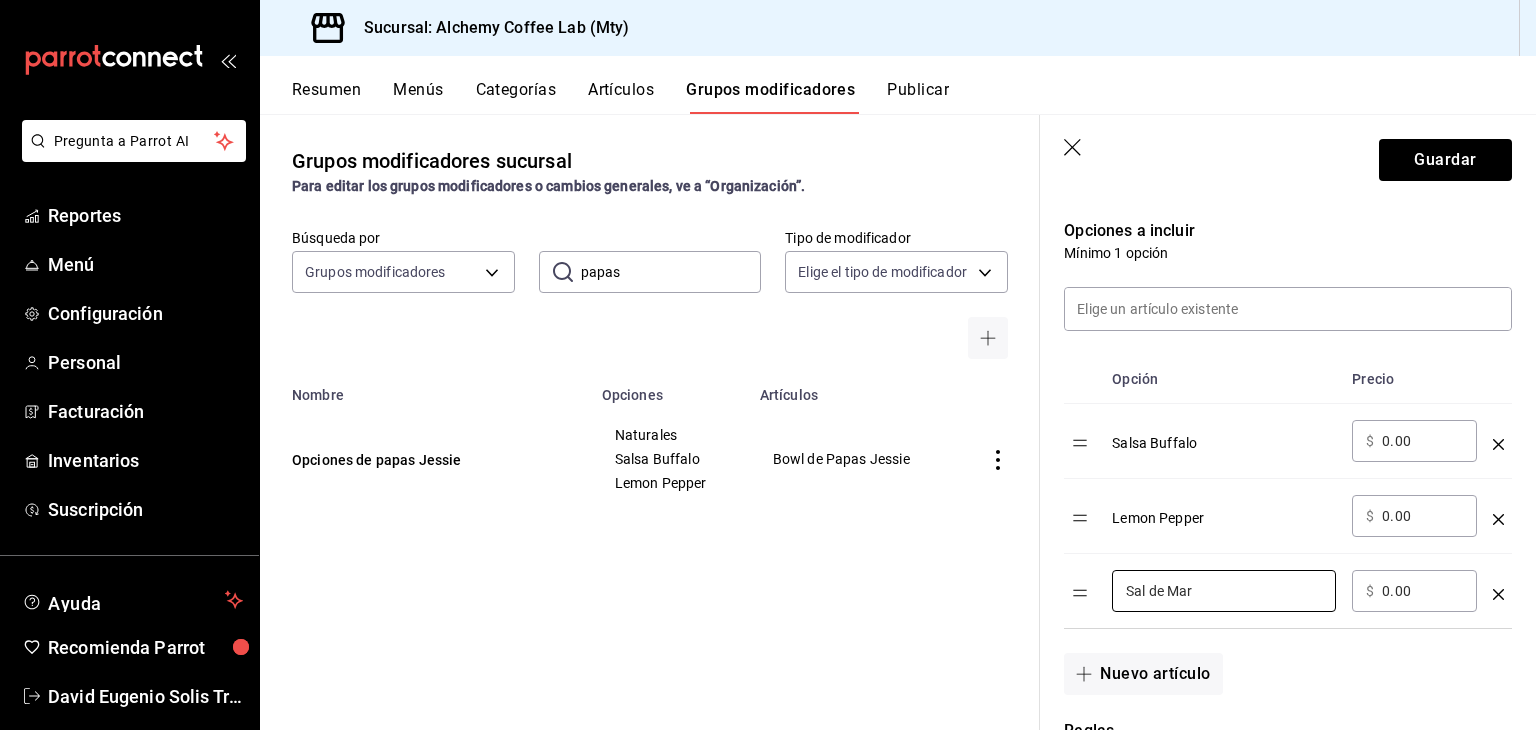type on "Sal de Mar" 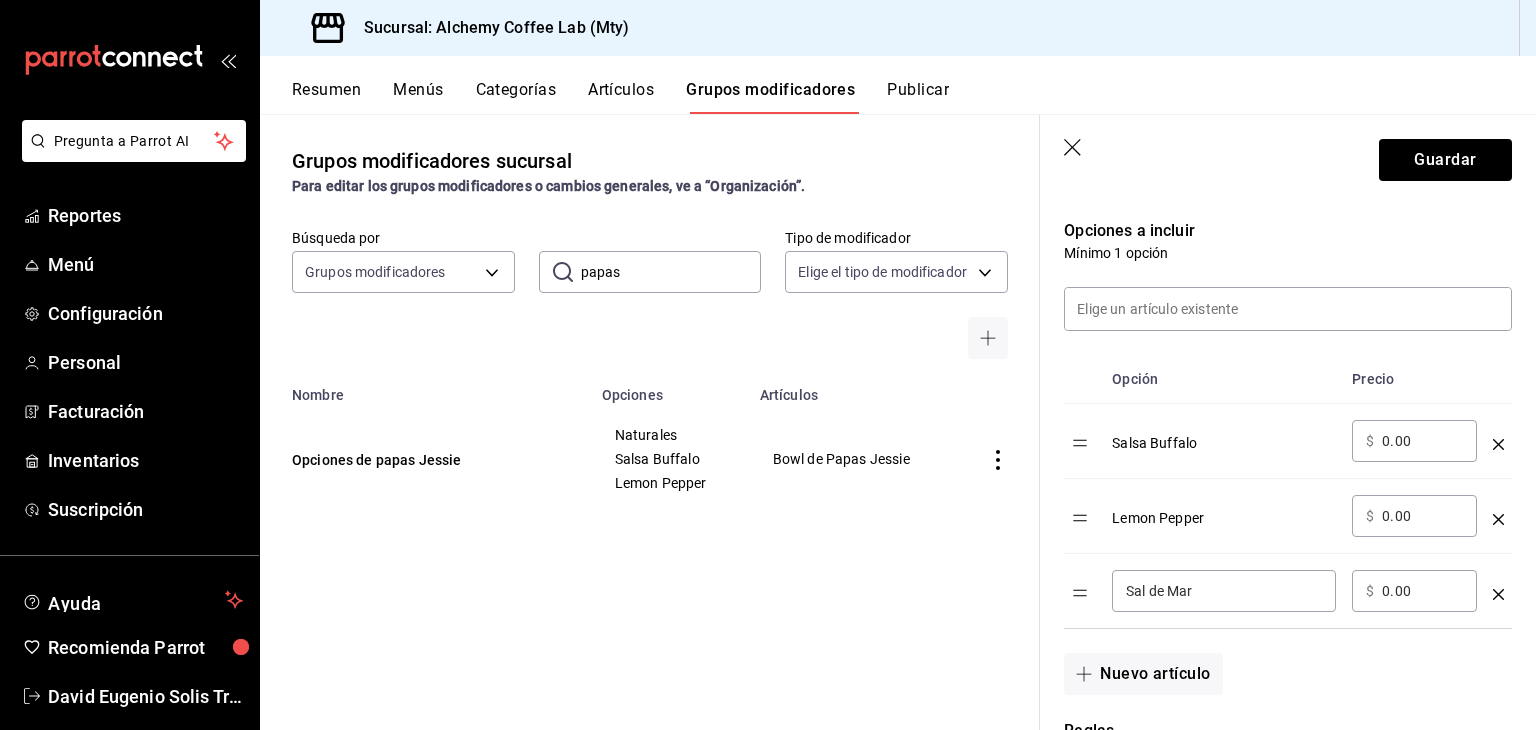 click on "Nuevo artículo" at bounding box center [1276, 662] 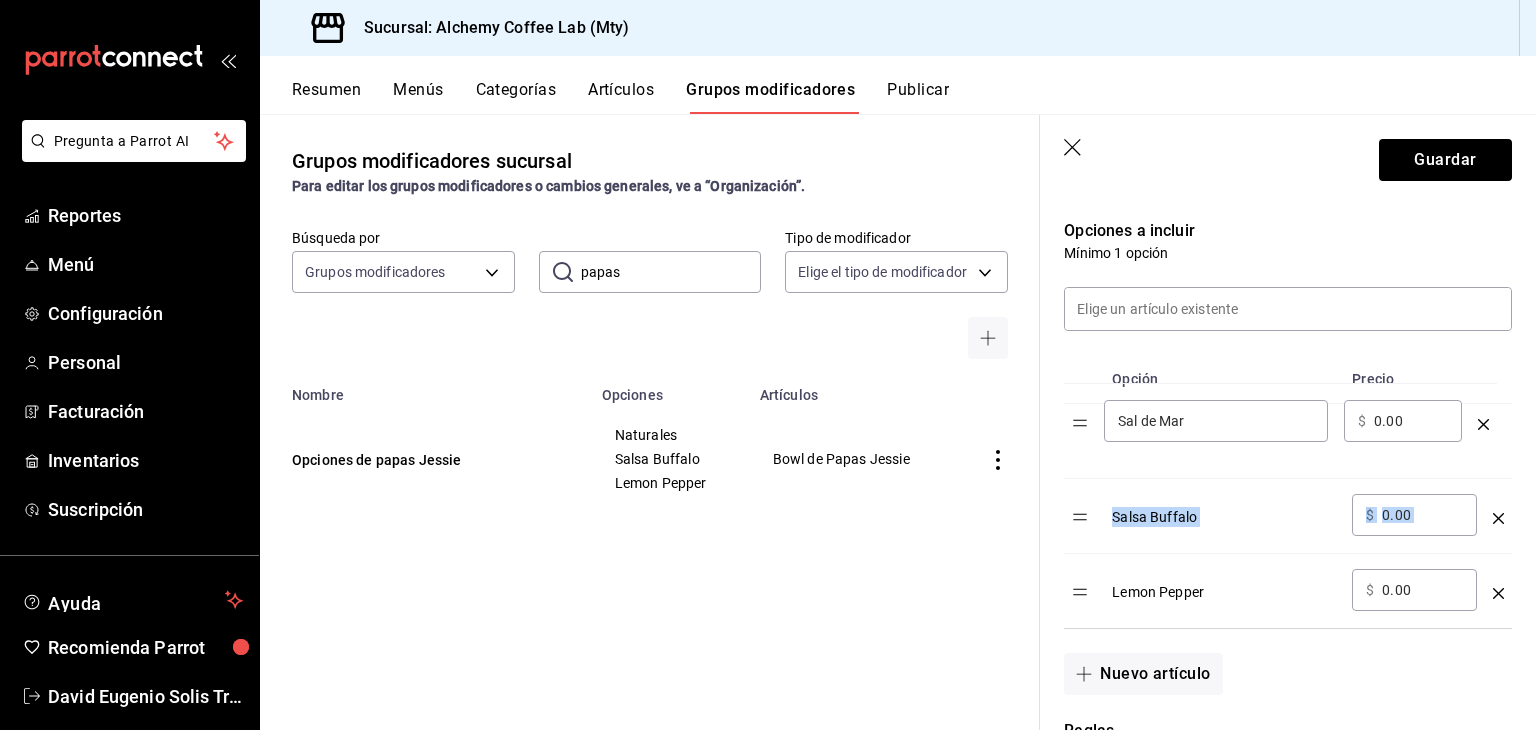 drag, startPoint x: 1081, startPoint y: 595, endPoint x: 1081, endPoint y: 425, distance: 170 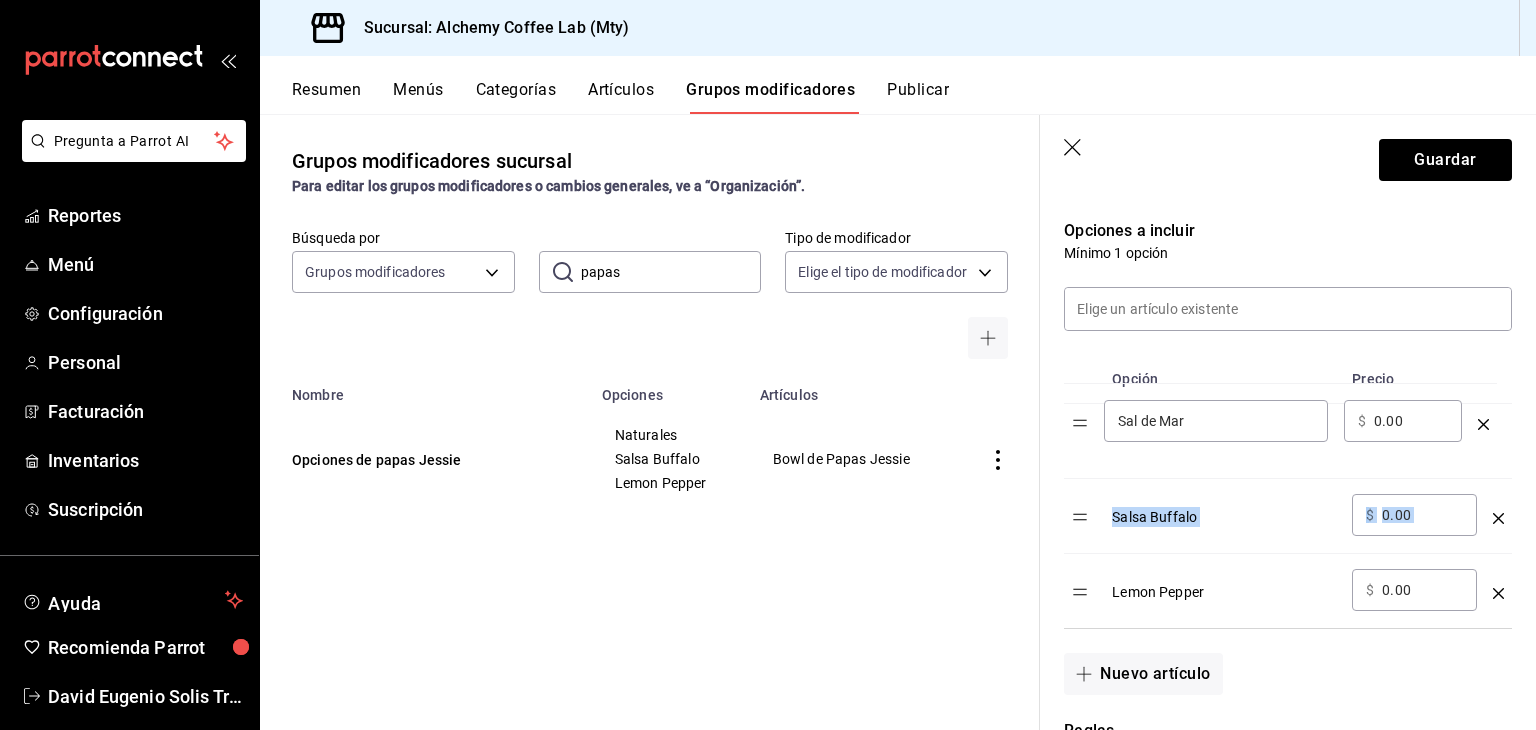 click on "Opción Precio Salsa Buffalo ​ $ 0.00 ​ Lemon Pepper ​ $ 0.00 ​ Sal de Mar ​ ​ $ 0.00 ​" at bounding box center [1288, 491] 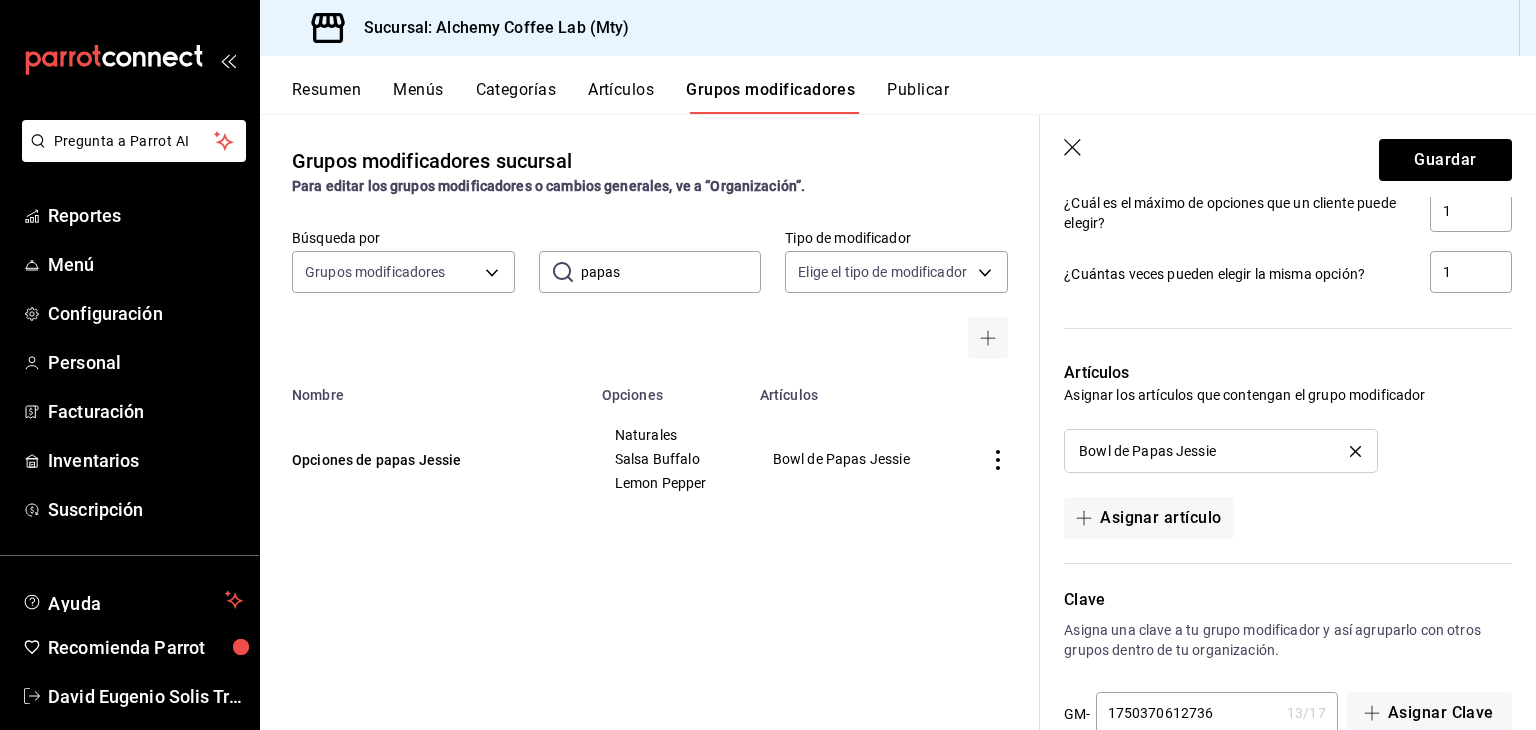 scroll, scrollTop: 1300, scrollLeft: 0, axis: vertical 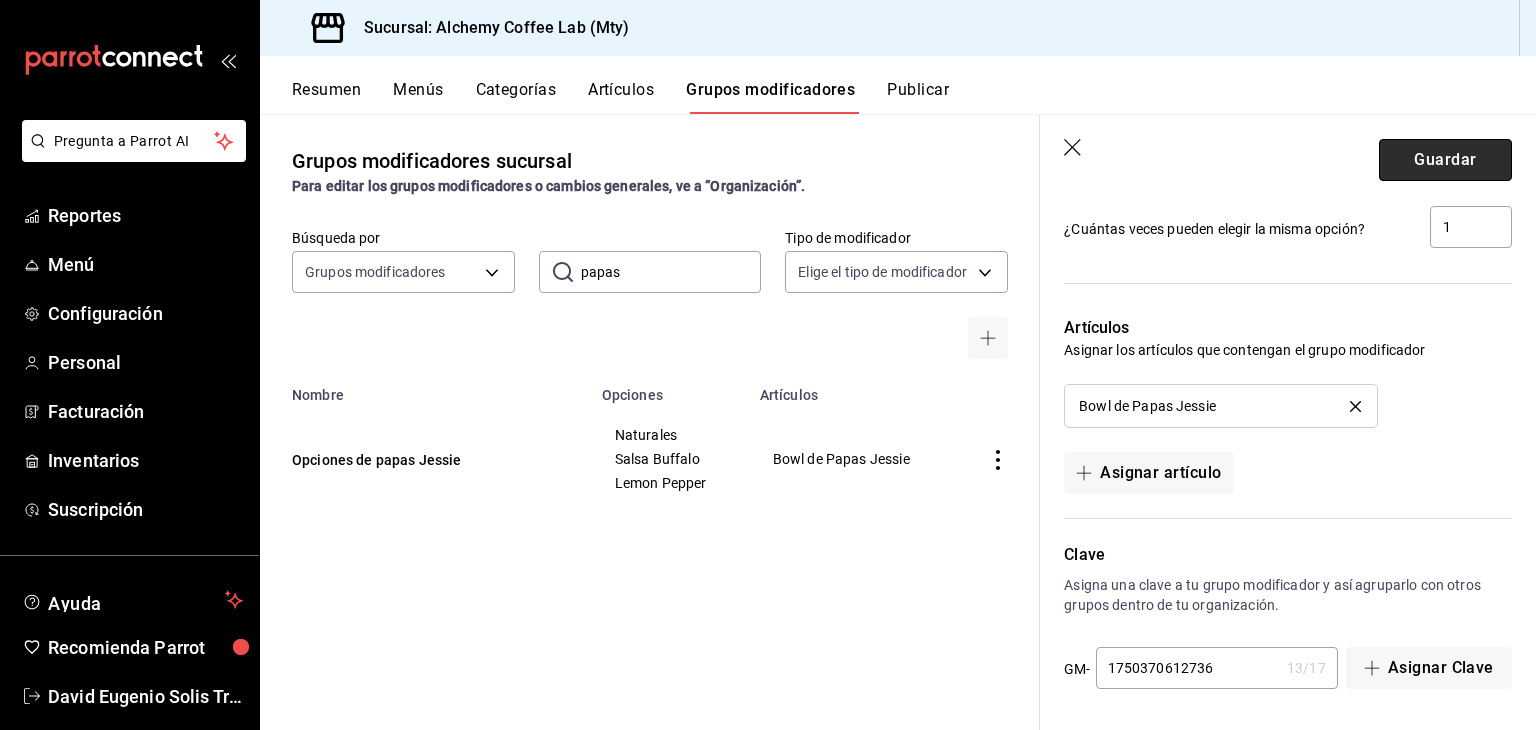 click on "Guardar" at bounding box center [1445, 160] 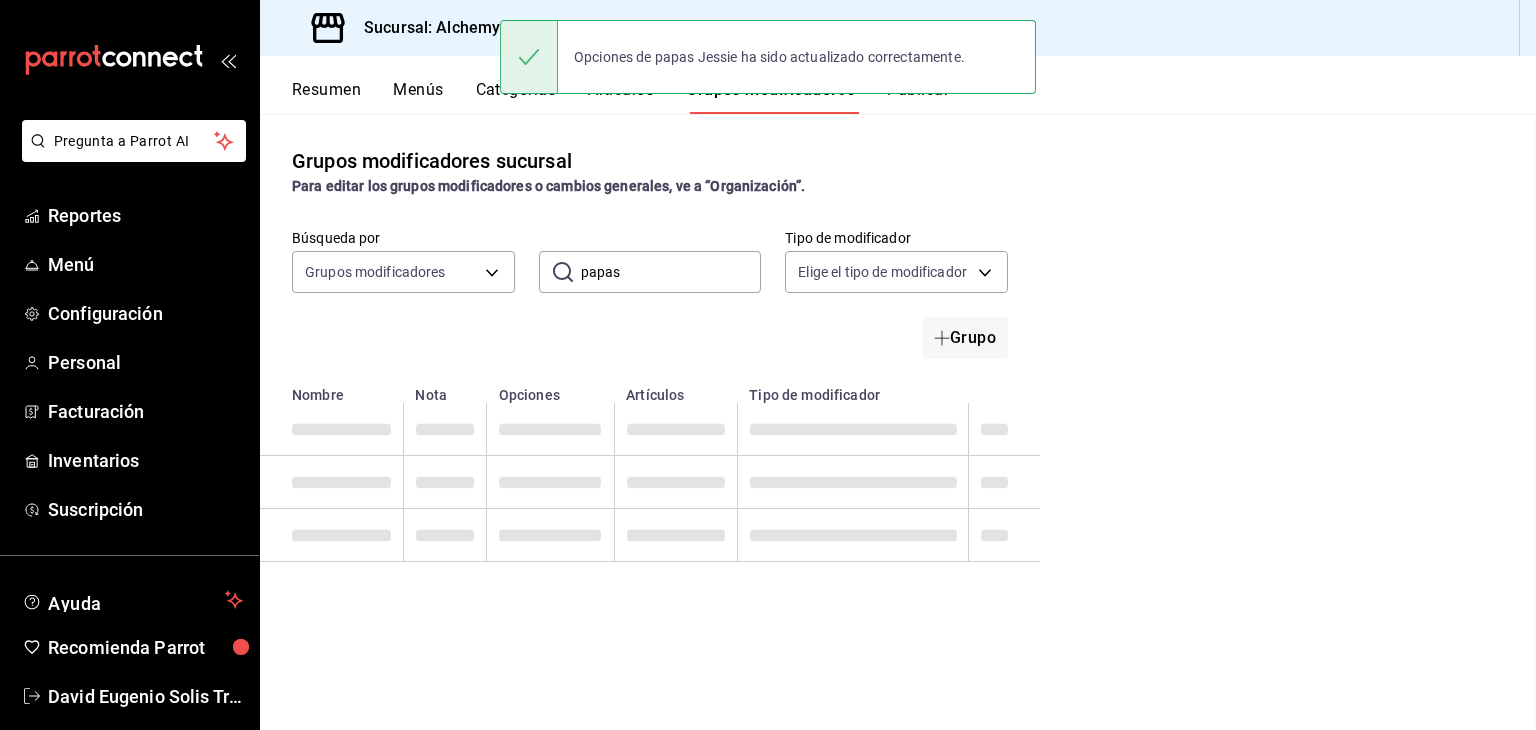 scroll, scrollTop: 0, scrollLeft: 0, axis: both 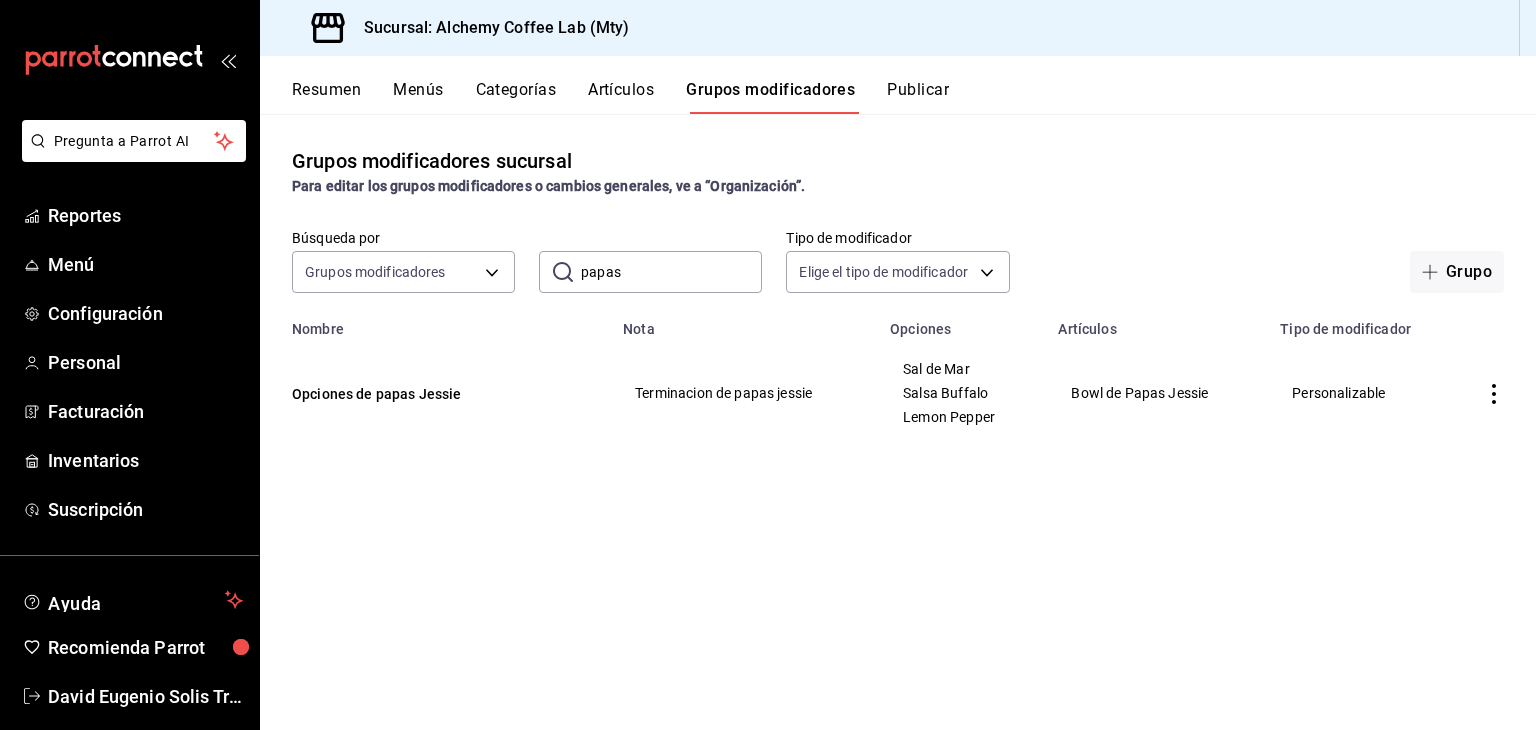 click on "Artículos" at bounding box center [621, 97] 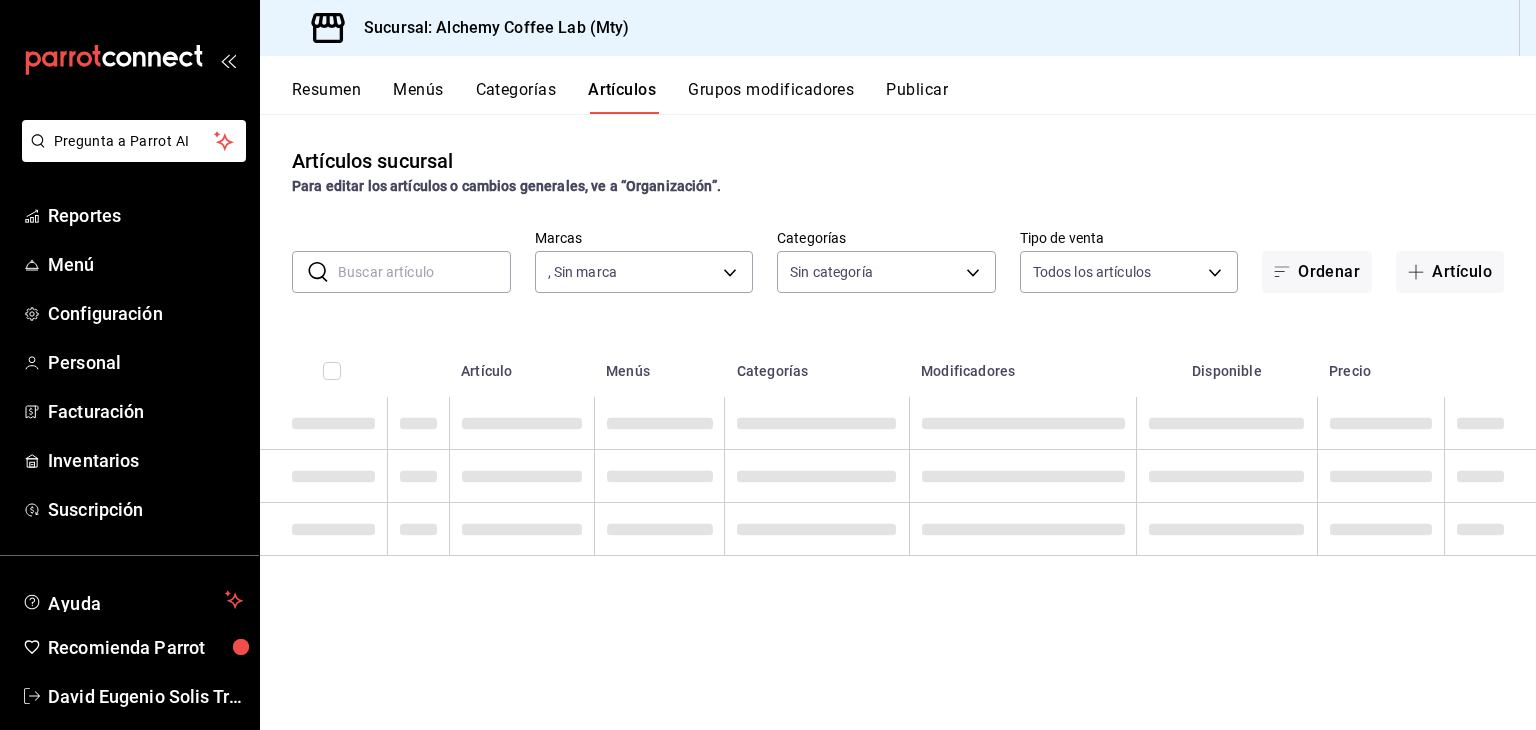 type 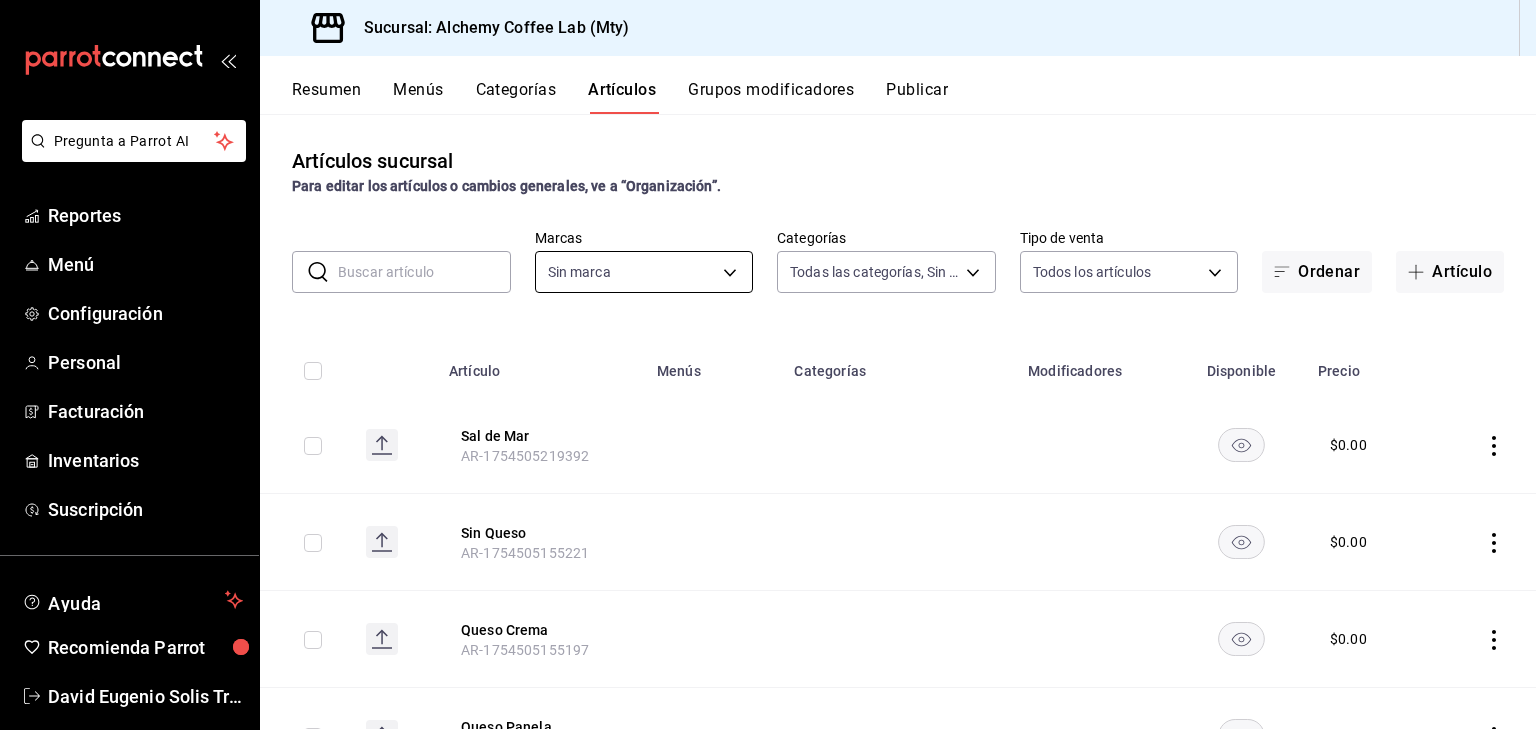 type on "22b06866-db8b-4db9-b95b-35e3e4a85507,fbaa8fe5-68e7-491d-b03f-ce844aa474e7,f0176ca4-5dc3-42f0-a21f-54796b2d6ce4,c4f1b2b2-4cec-4db9-a310-abf4beb25226,6e561742-6cfe-4428-bdd7-98f947b897f7,ed96c675-c7ed-4458-b82b-32ea0ae9920c,2e3e028b-89e5-4003-abc7-67012b64c3c6,f9ecfb5f-2d86-470a-83ef-3d4616404b79,4dbf6704-01f8-4ae7-b143-5fb9fa4fa204,475d1d53-3dd2-4a4e-b59e-75da982537cc,9128c269-13cc-49c0-a61c-98ae135d2966,1489ea8f-3c5b-4bed-8712-fb1efc8e1484,237dd9fd-525f-4126-935d-1d618c95d359,1759a289-da96-444c-a3da-589932e8f911,32a25308-5a1a-4b27-9101-20aae4ecbe3b,5720fba0-4b3c-4af1-99c2-310b9d32b626,6f391e13-d369-4fd1-9e07-81fa35695065,6cee18f7-63d6-4ae0-a5fa-7f66450c5234,8f56fa9d-b5f7-423d-8f11-eda24a9be7dc,0959238c-b2f0-4e50-a72b-9acd913a0e6d,87d7d329-ef4d-4ea2-b0cc-7aa43f232e86,0d94947a-2237-44fd-9659-405017dccbcb,4f878af2-bd33-4ff2-b57a-7be79110d9e1,7dbad2d2-8702-4494-bd85-95c08bbe0766,19e81b95-3a6a-45a7-b76c-705b7ea18356,ab0ce2b7-02f2-4a6d-b2a0-8d884bdd482f,f61d6689-96be-4dbf-b04d-1c056a84d092,bbe26e67-8ee3-44bb-aa4..." 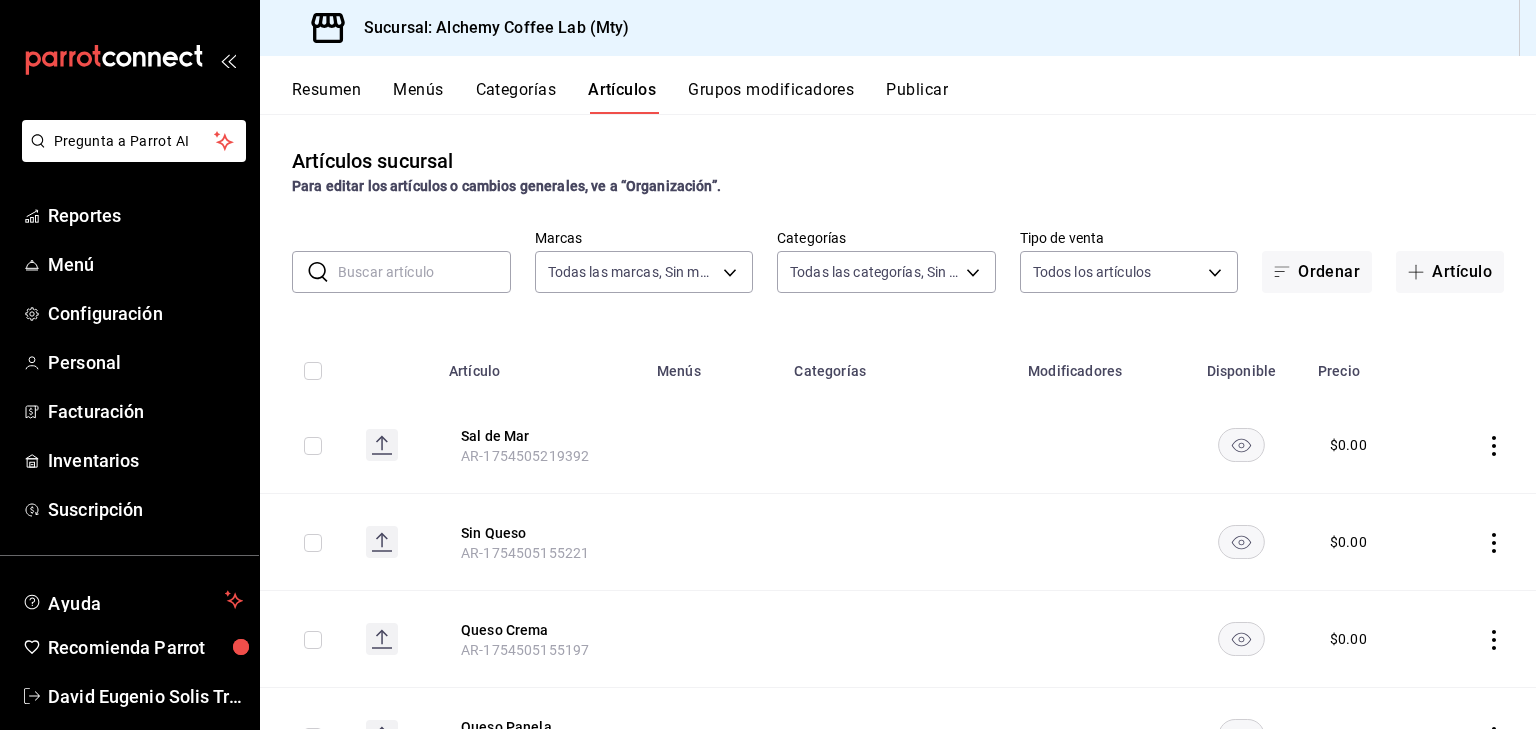 scroll, scrollTop: 0, scrollLeft: 0, axis: both 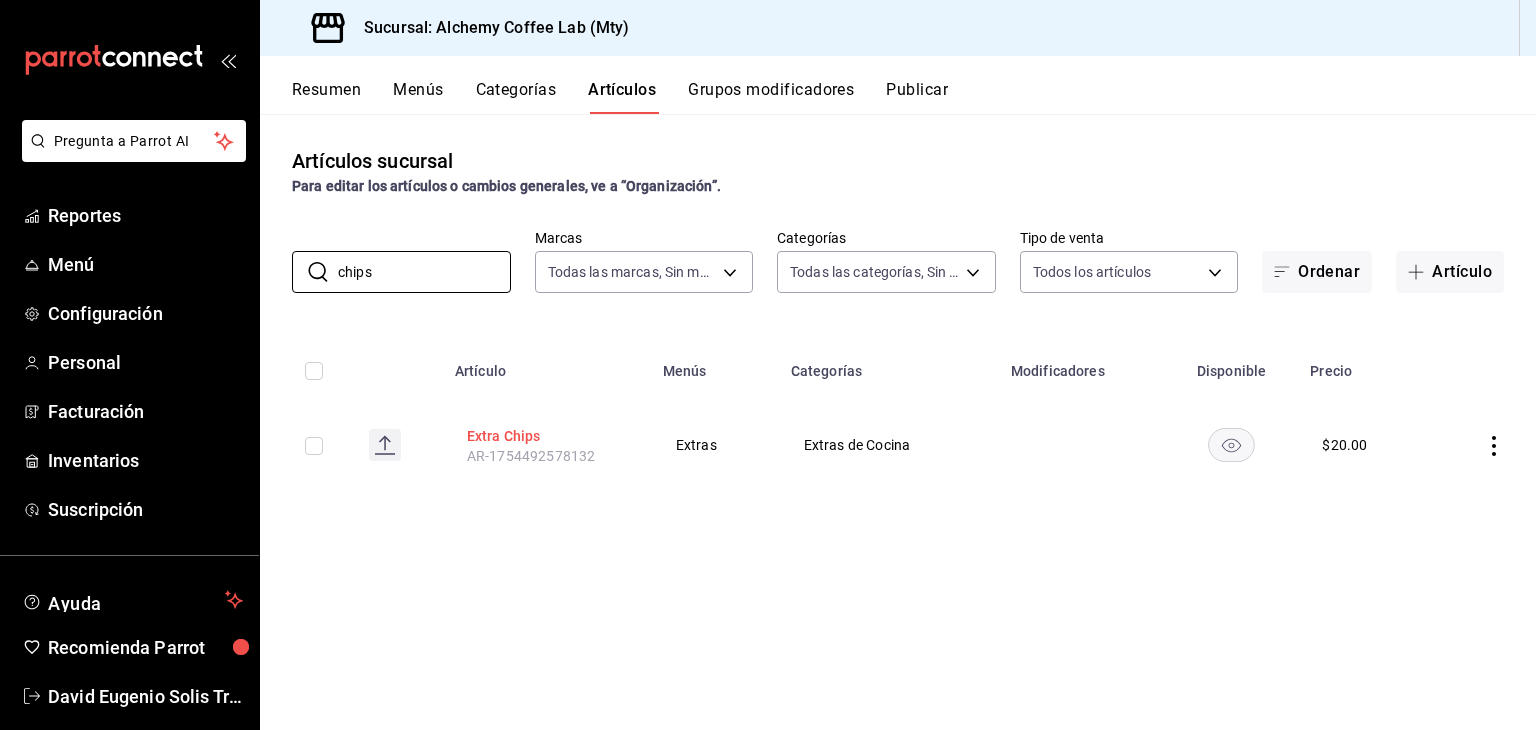 type on "chips" 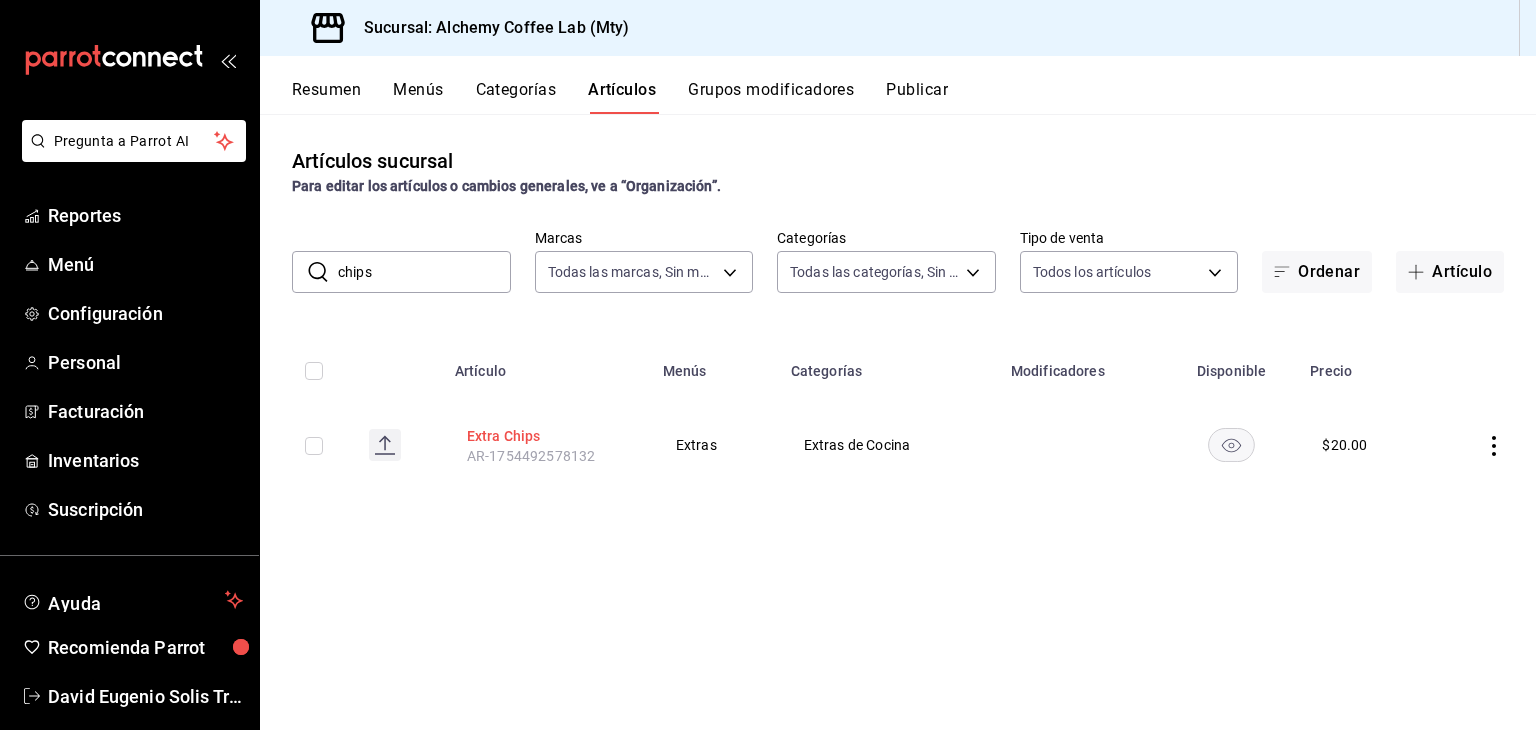 click on "Extra Chips" at bounding box center (547, 436) 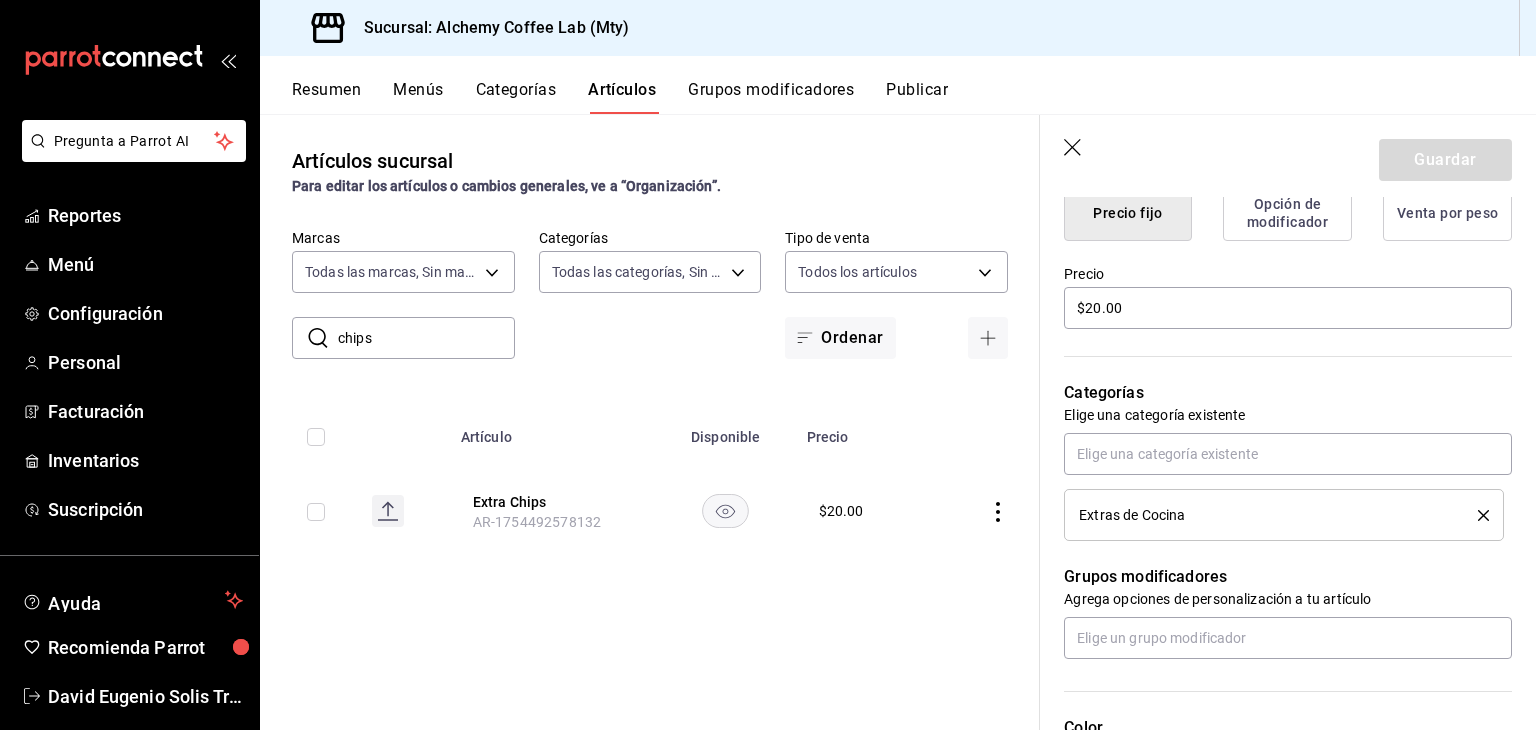 scroll, scrollTop: 600, scrollLeft: 0, axis: vertical 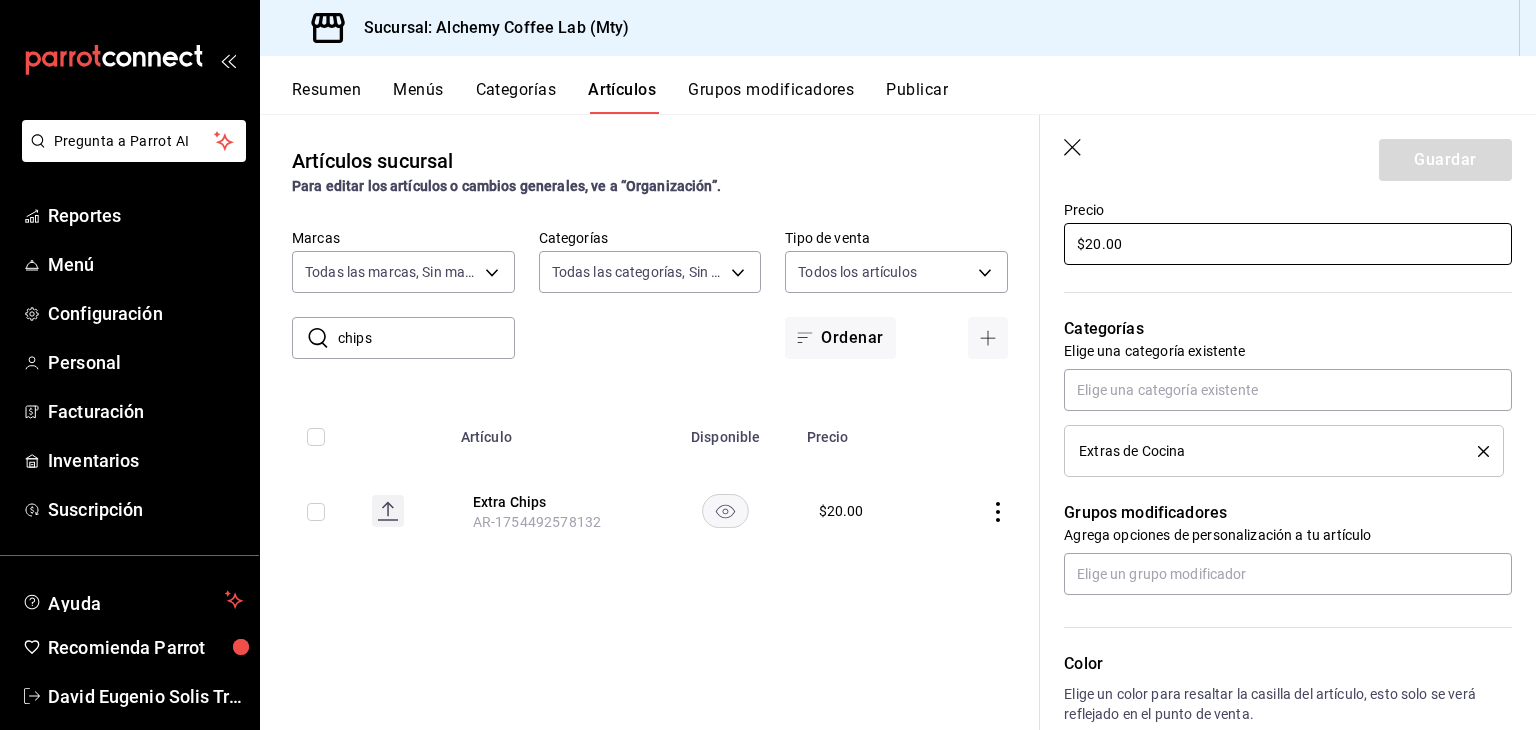 click on "$20.00" at bounding box center (1288, 244) 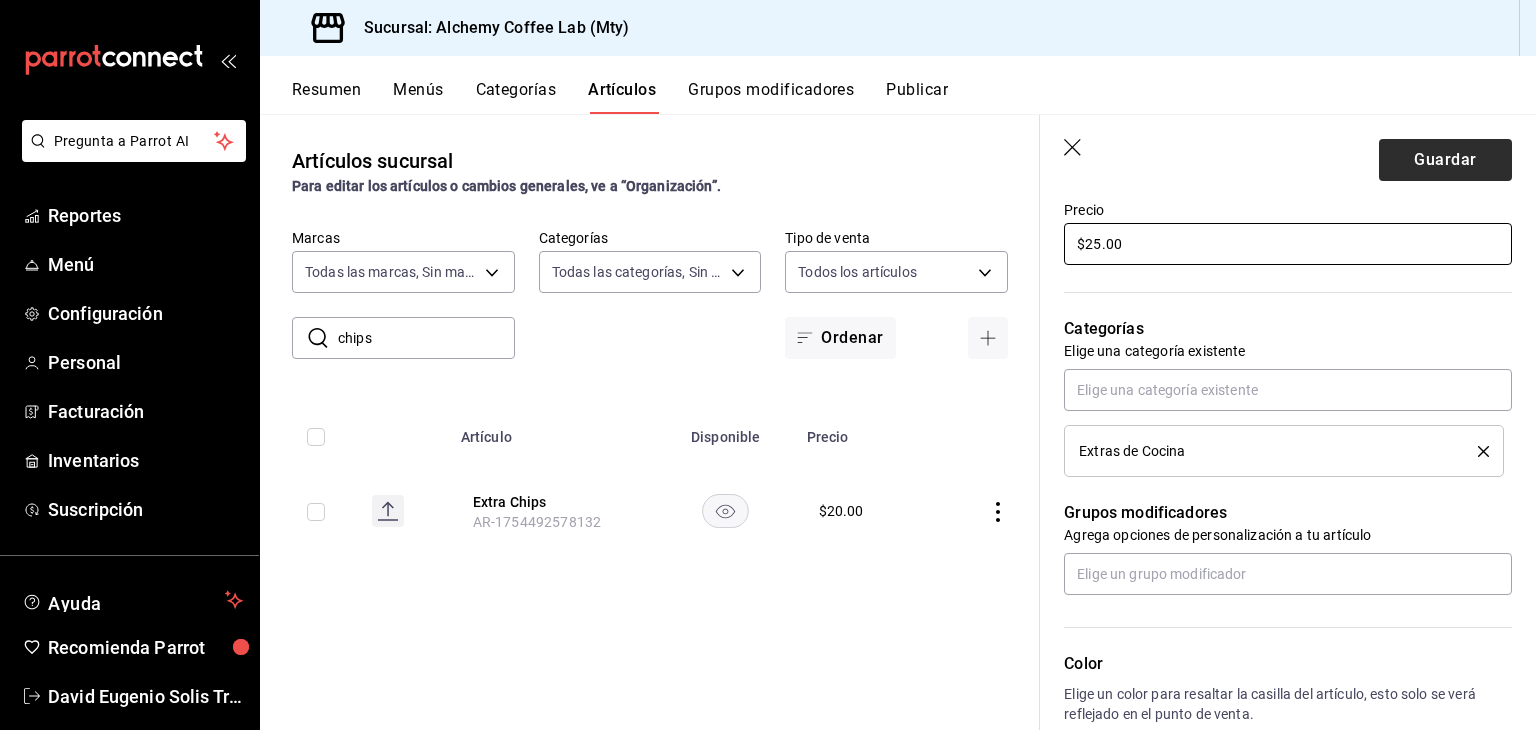 type on "$25.00" 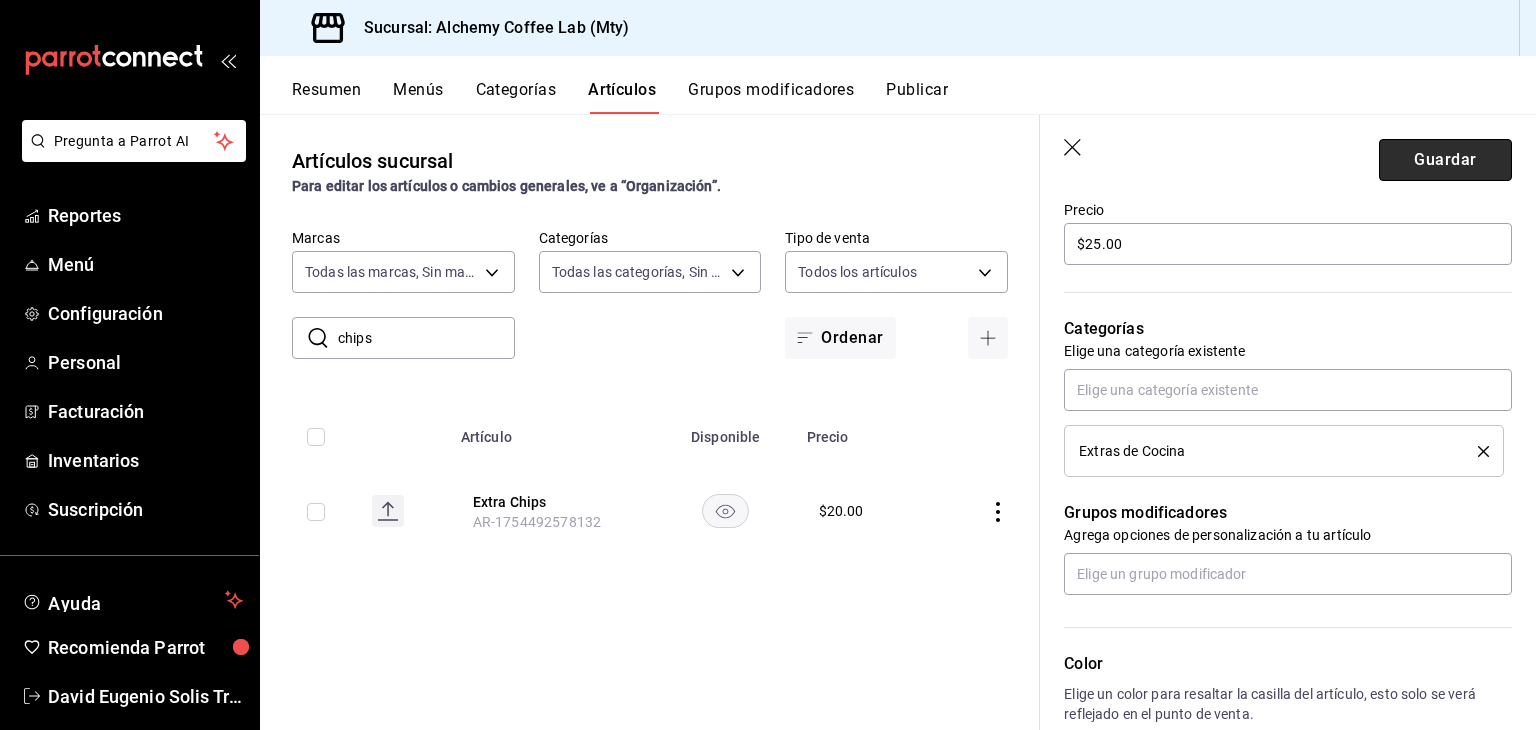 click on "Guardar" at bounding box center [1445, 160] 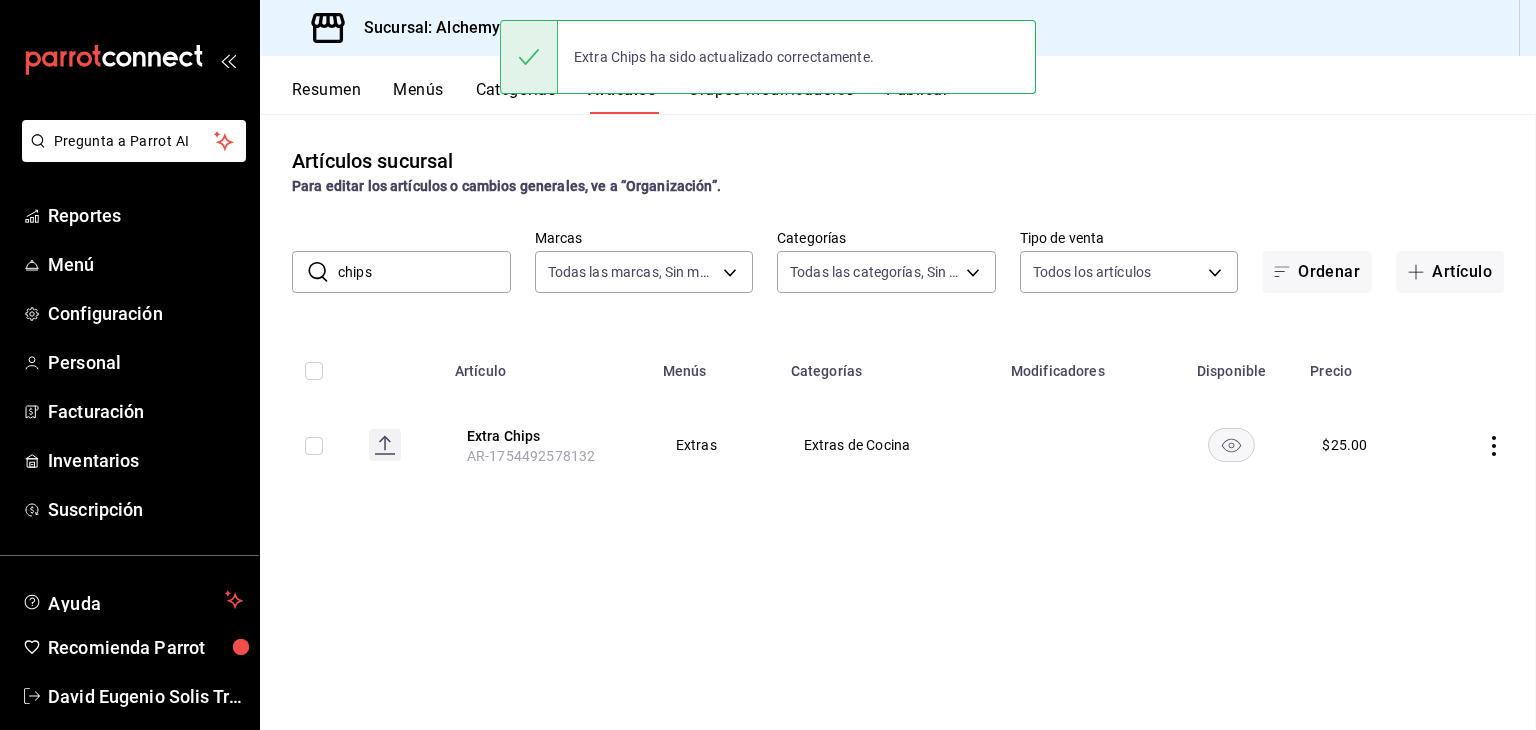scroll, scrollTop: 0, scrollLeft: 0, axis: both 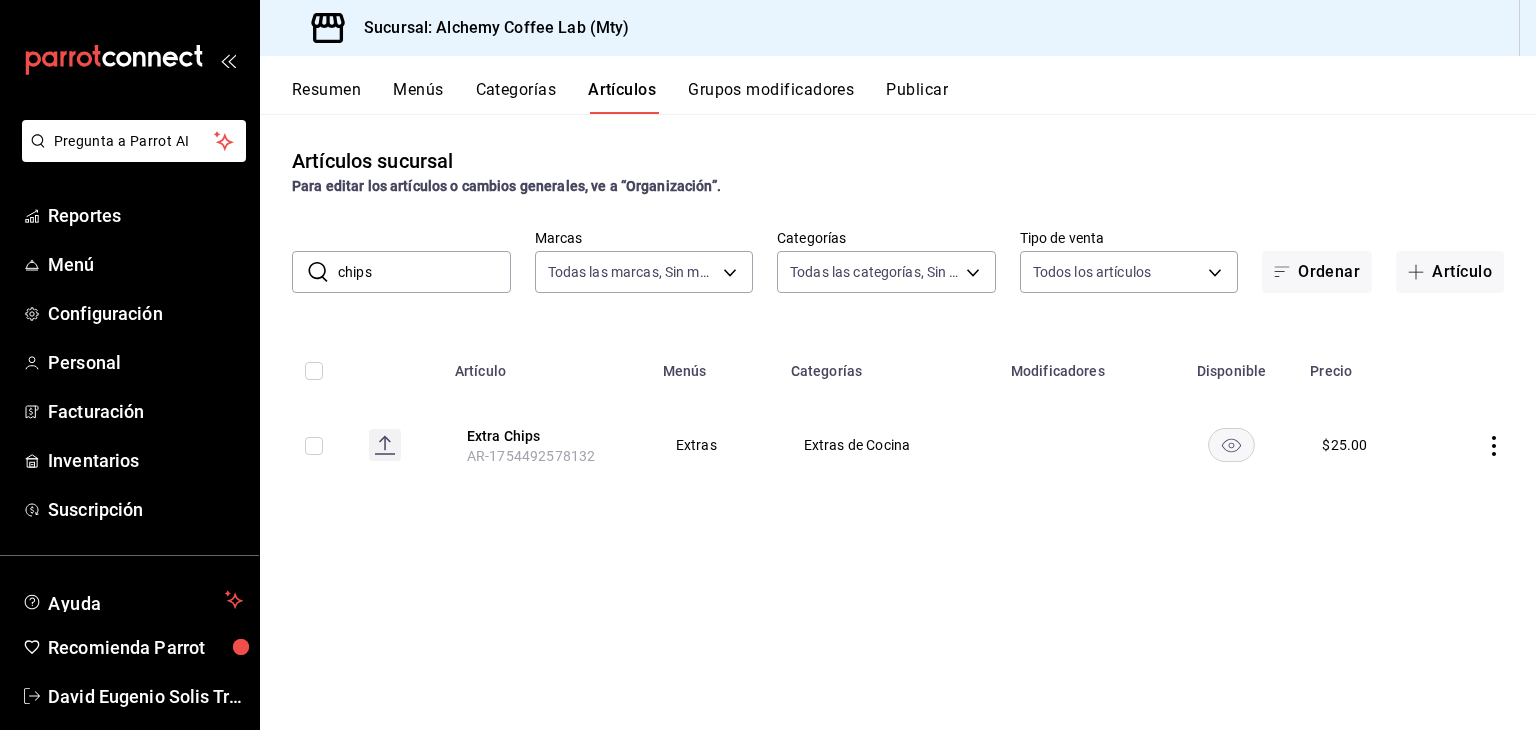 click on "chips" at bounding box center [424, 272] 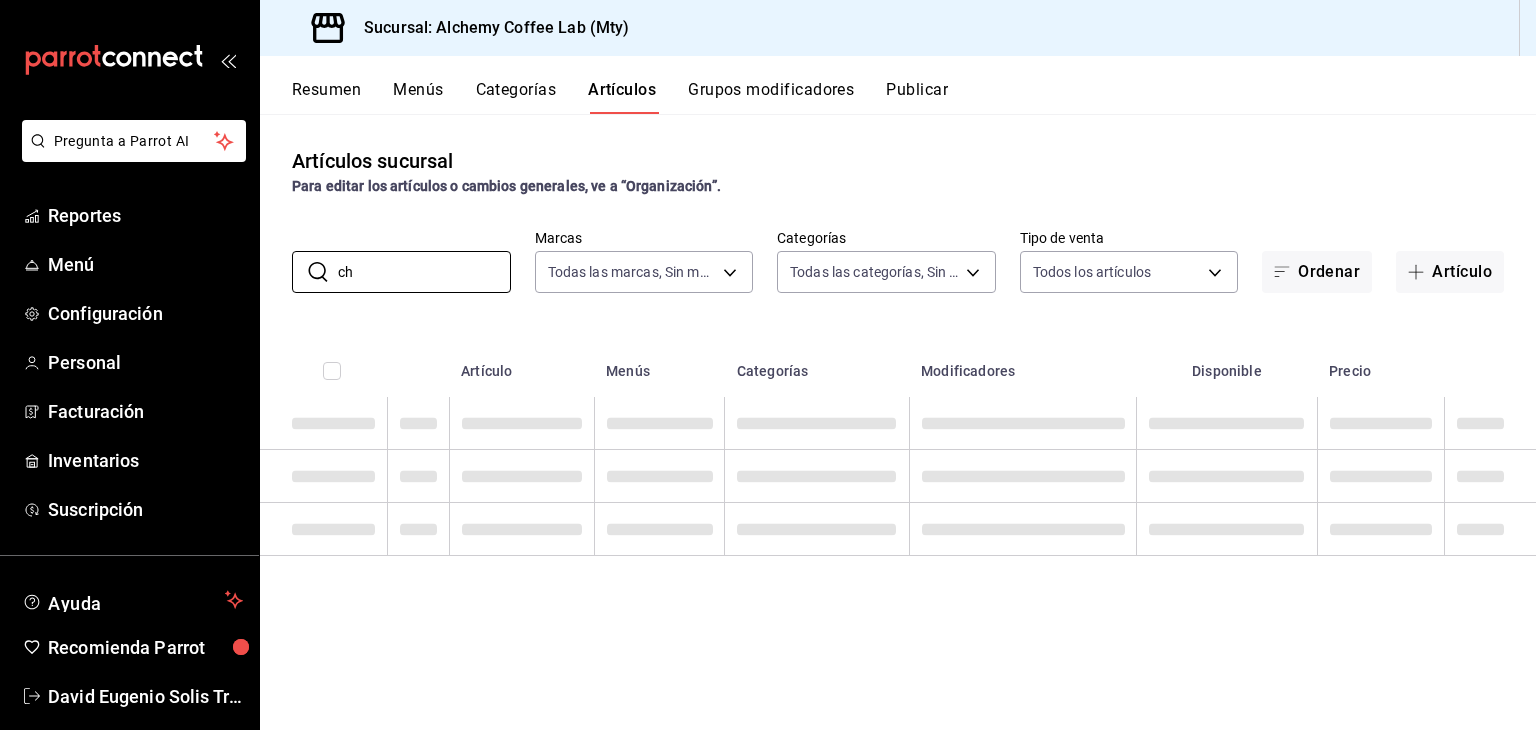 type on "c" 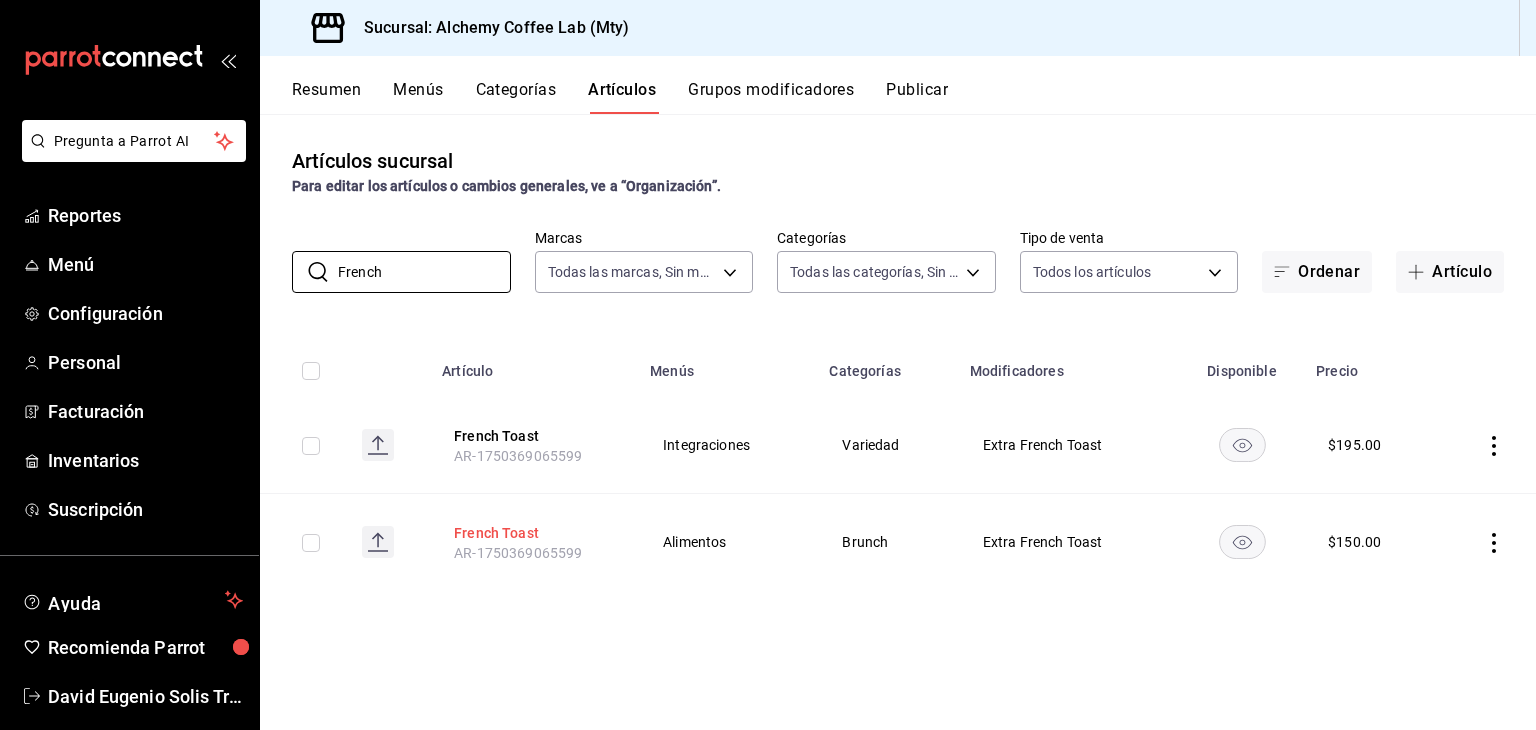 type on "French" 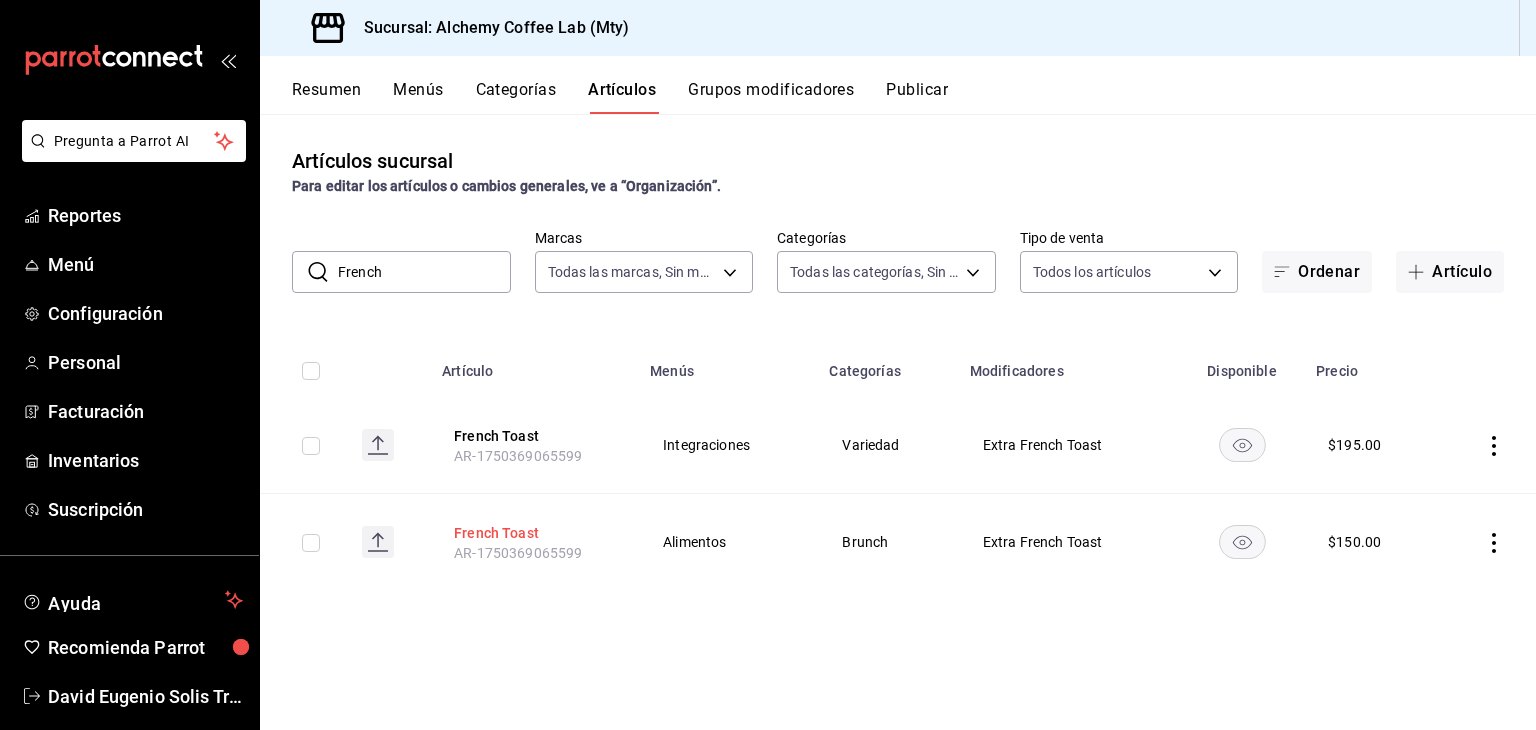 click on "French Toast" at bounding box center [534, 533] 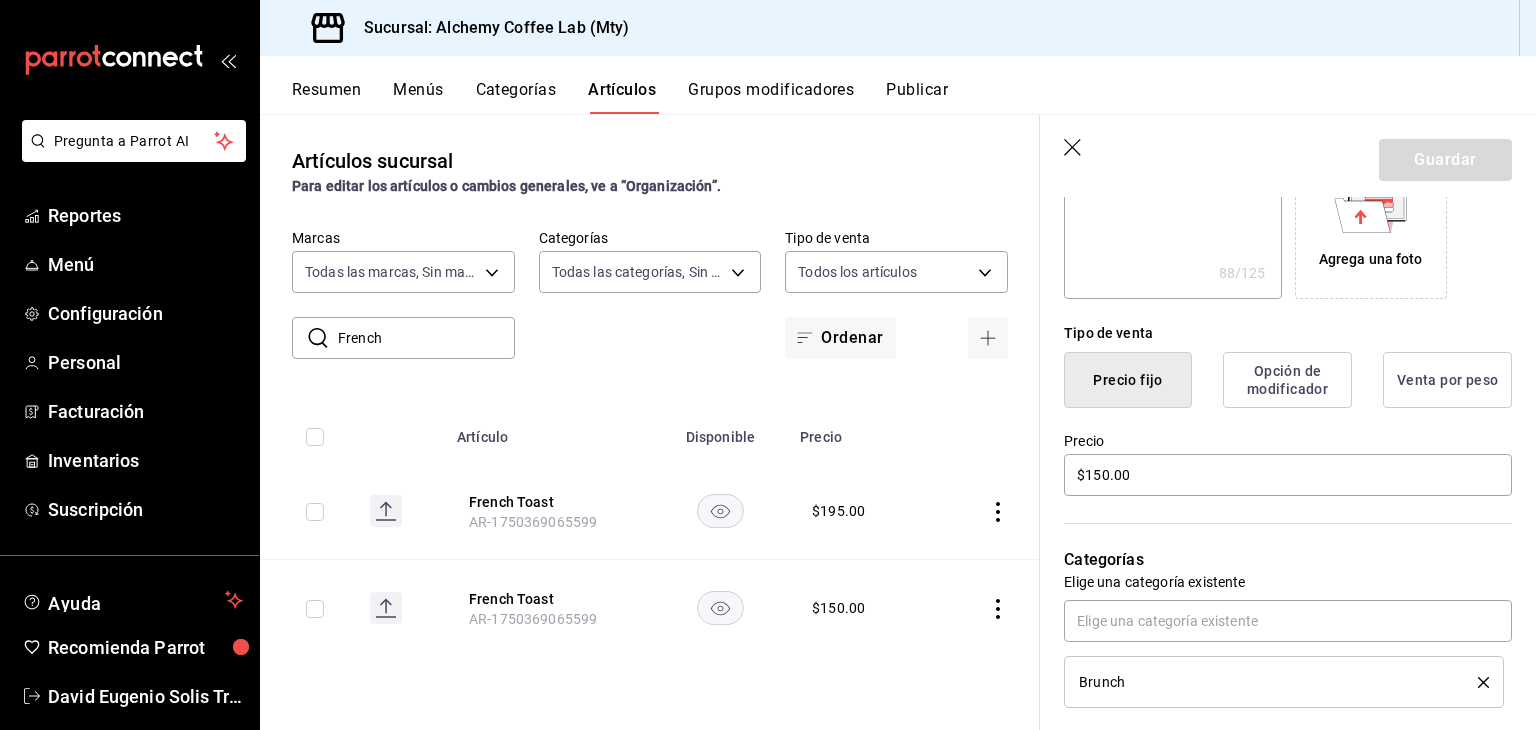 scroll, scrollTop: 400, scrollLeft: 0, axis: vertical 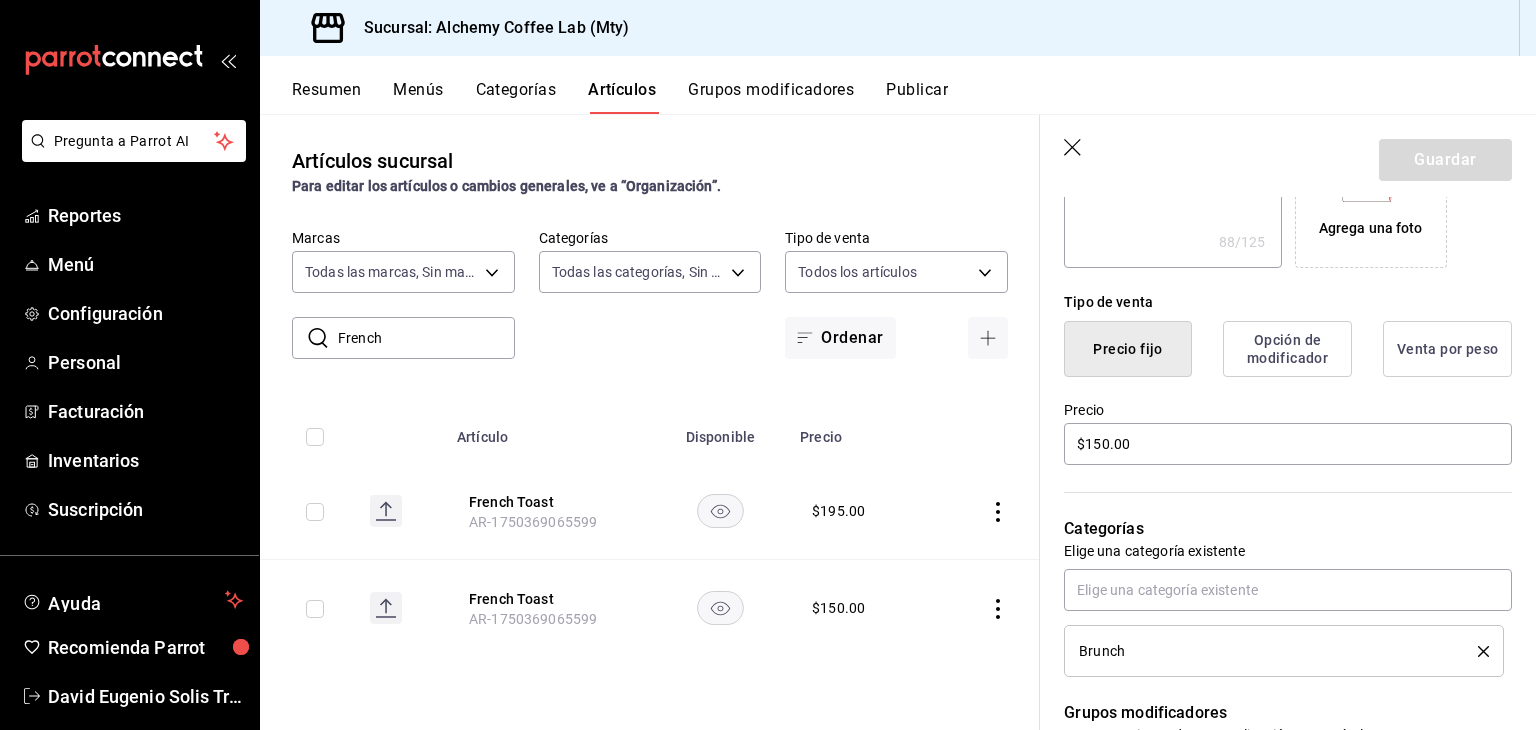 click on "Artículos sucursal Para editar los artículos o cambios generales, ve a “Organización”. ​ French ​ Marcas Todas las marcas, Sin marca 147fd5db-d129-484d-8765-362391796a66 Categorías Todas las categorías, Sin categoría Tipo de venta Todos los artículos ALL Ordenar Artículo Disponible Precio French Toast AR-1750369065599 $ 195.00 French Toast AR-1750369065599 $ 150.00" at bounding box center [650, 421] 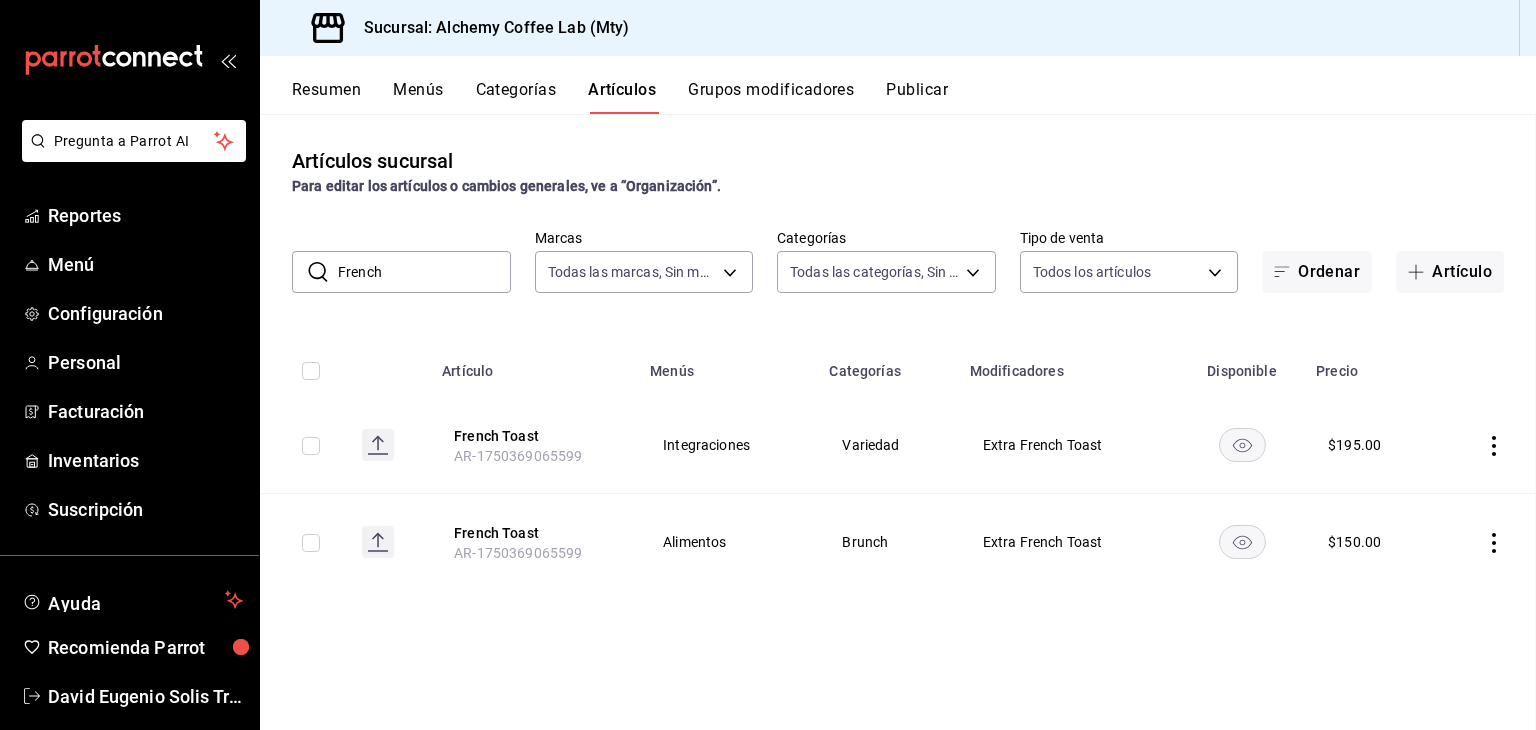 scroll, scrollTop: 0, scrollLeft: 0, axis: both 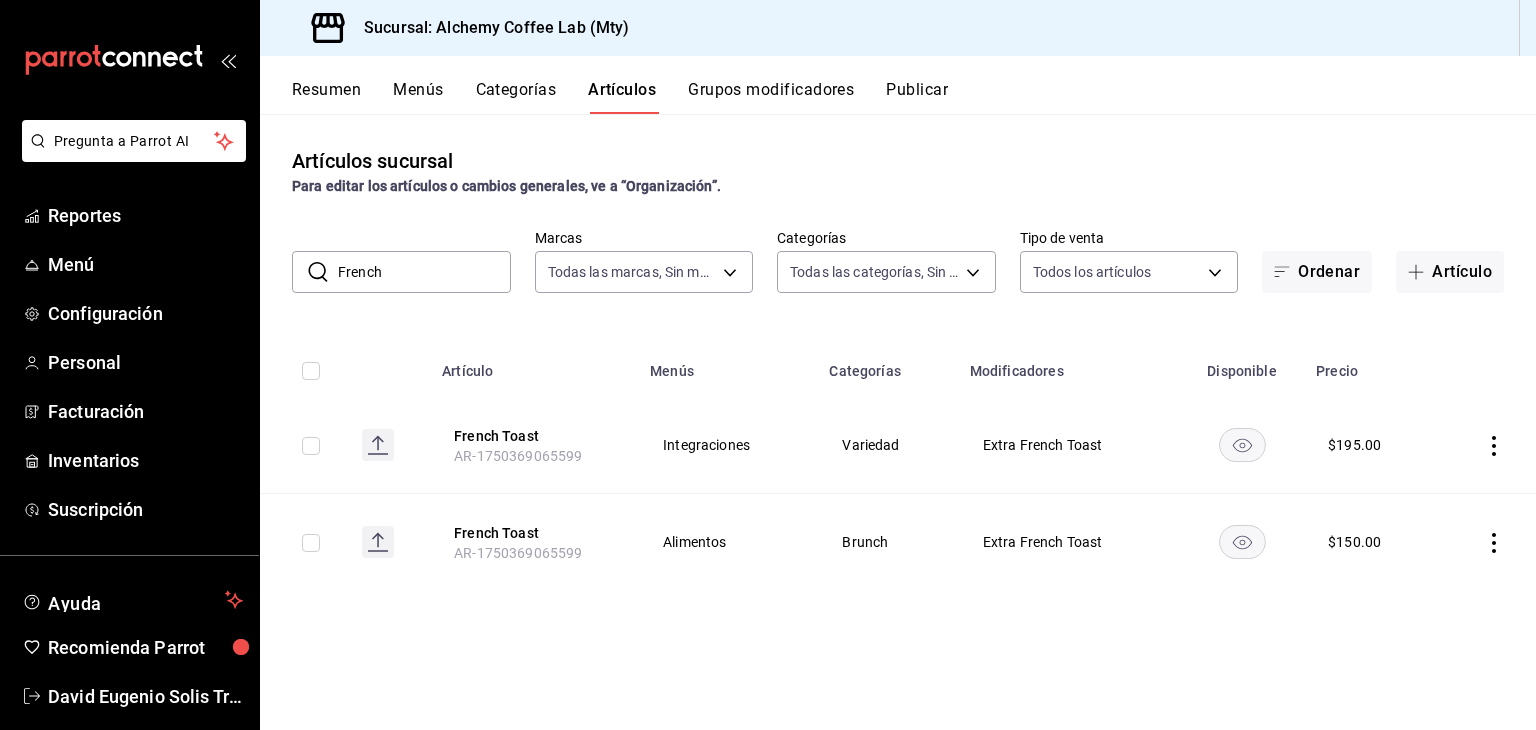 click 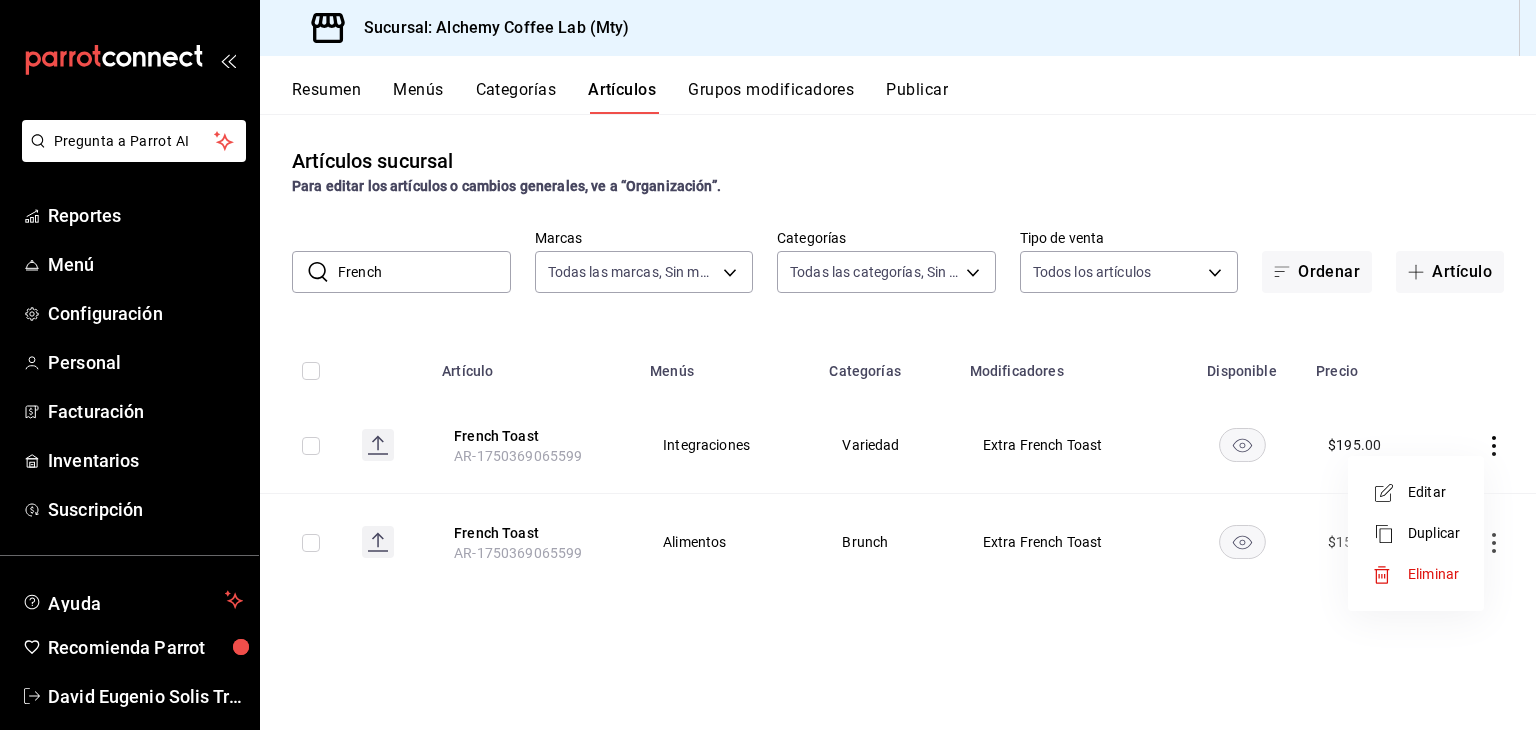 click at bounding box center (768, 365) 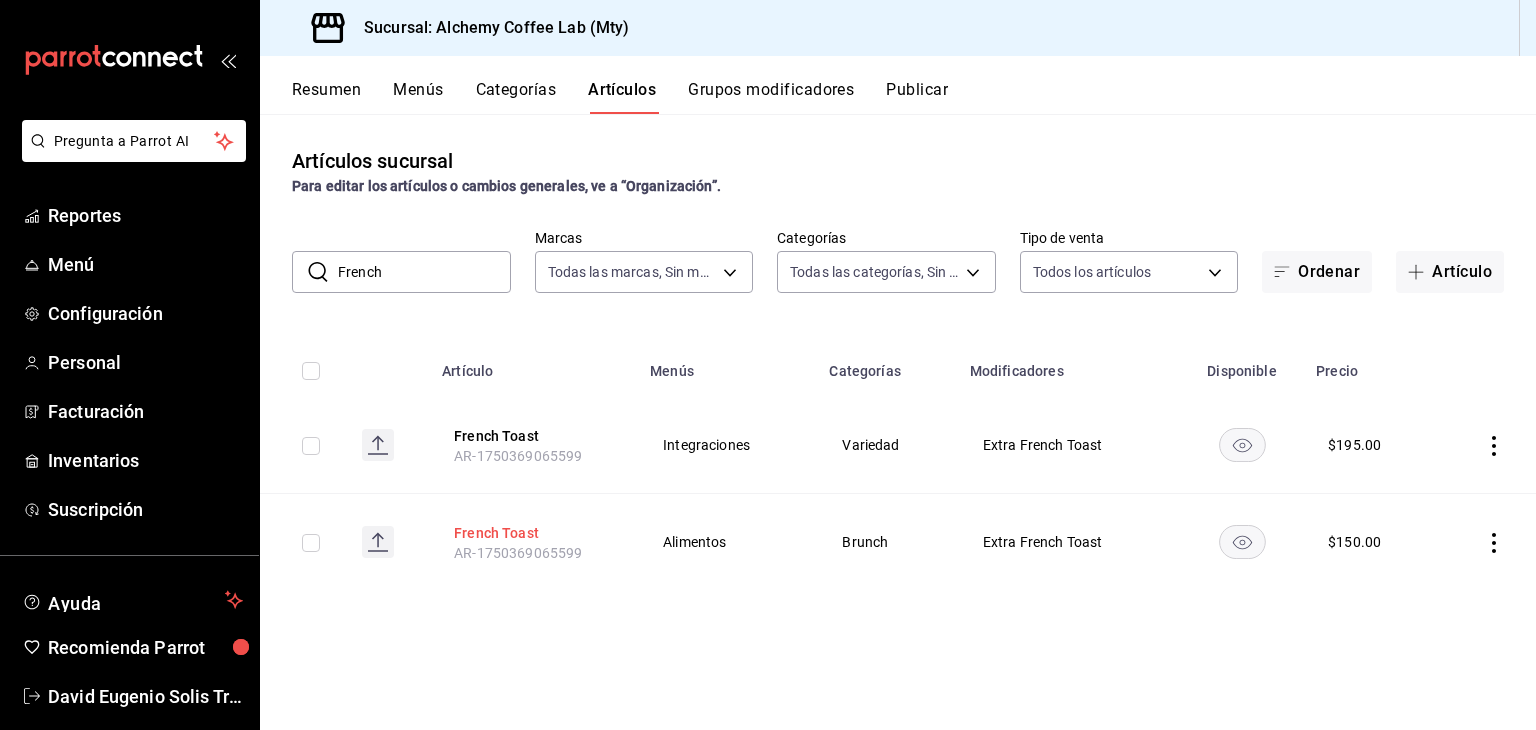 click on "French Toast" at bounding box center [534, 533] 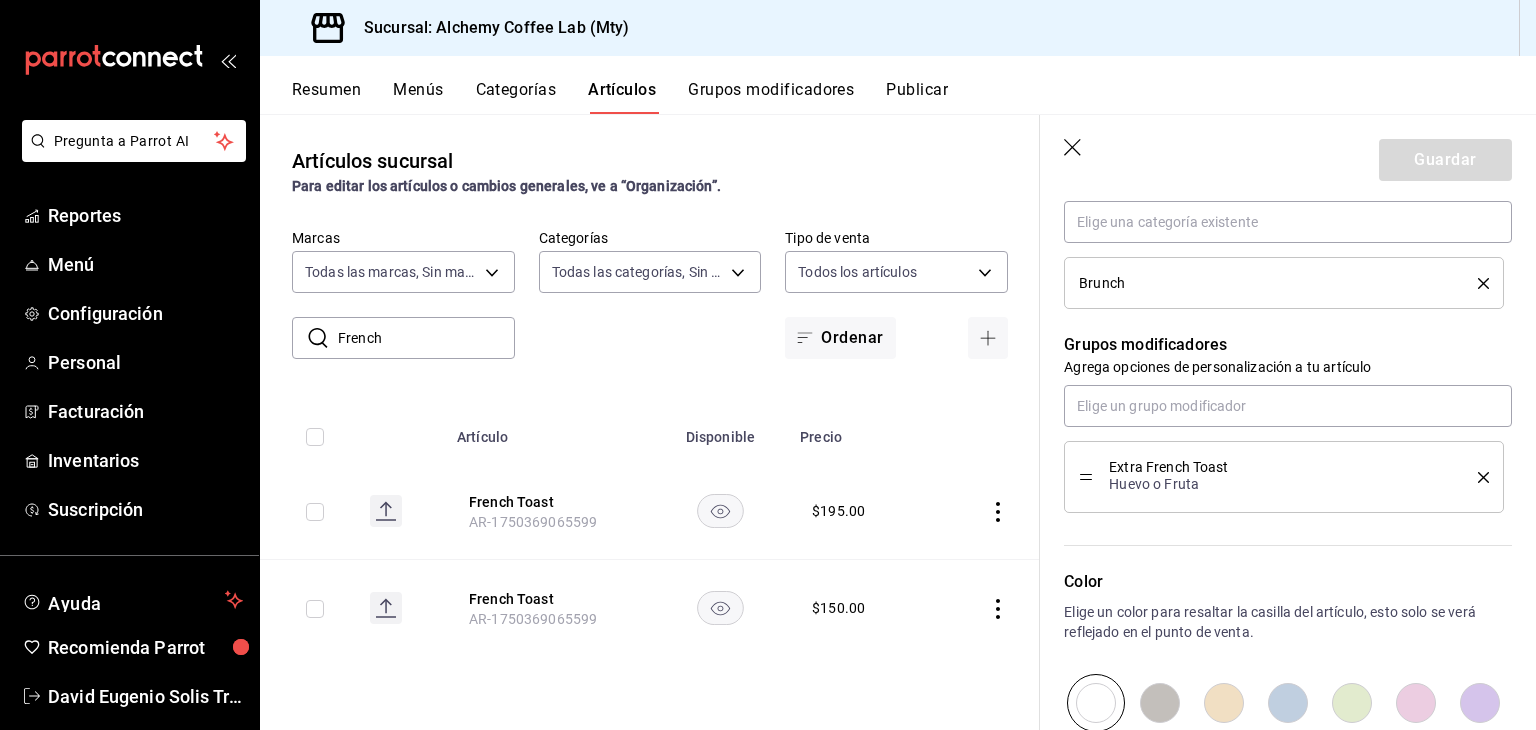 scroll, scrollTop: 800, scrollLeft: 0, axis: vertical 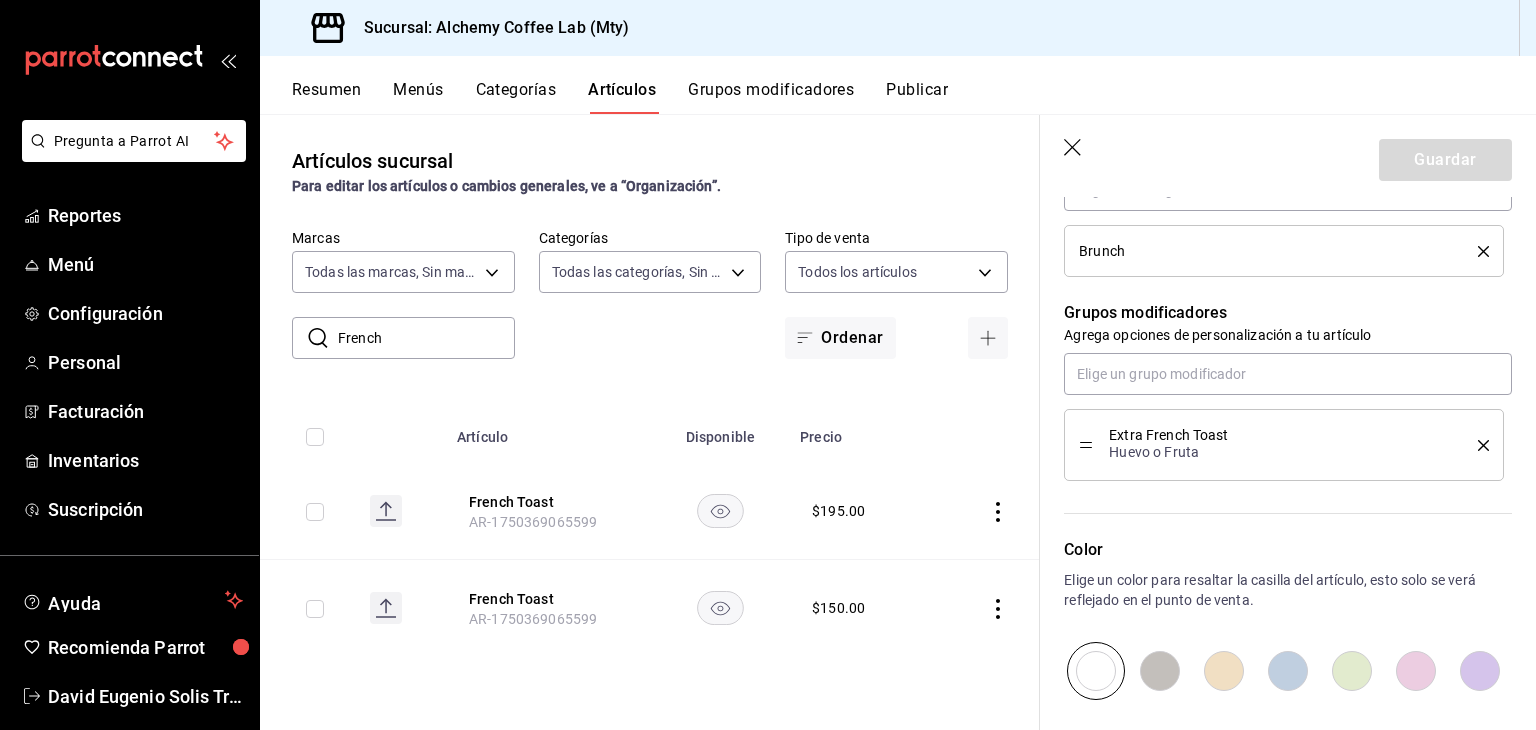 click on "Grupos modificadores" at bounding box center (771, 97) 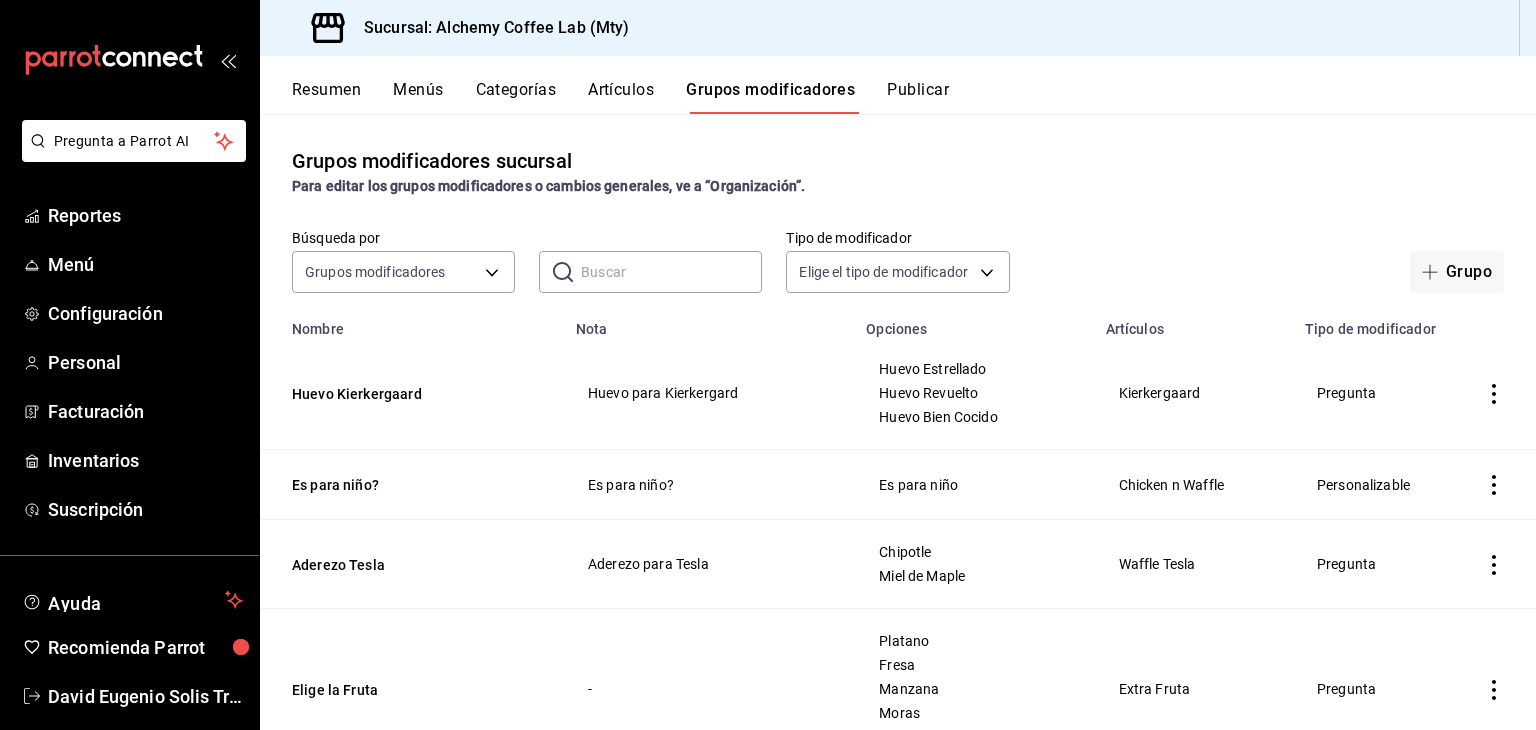 click at bounding box center [671, 272] 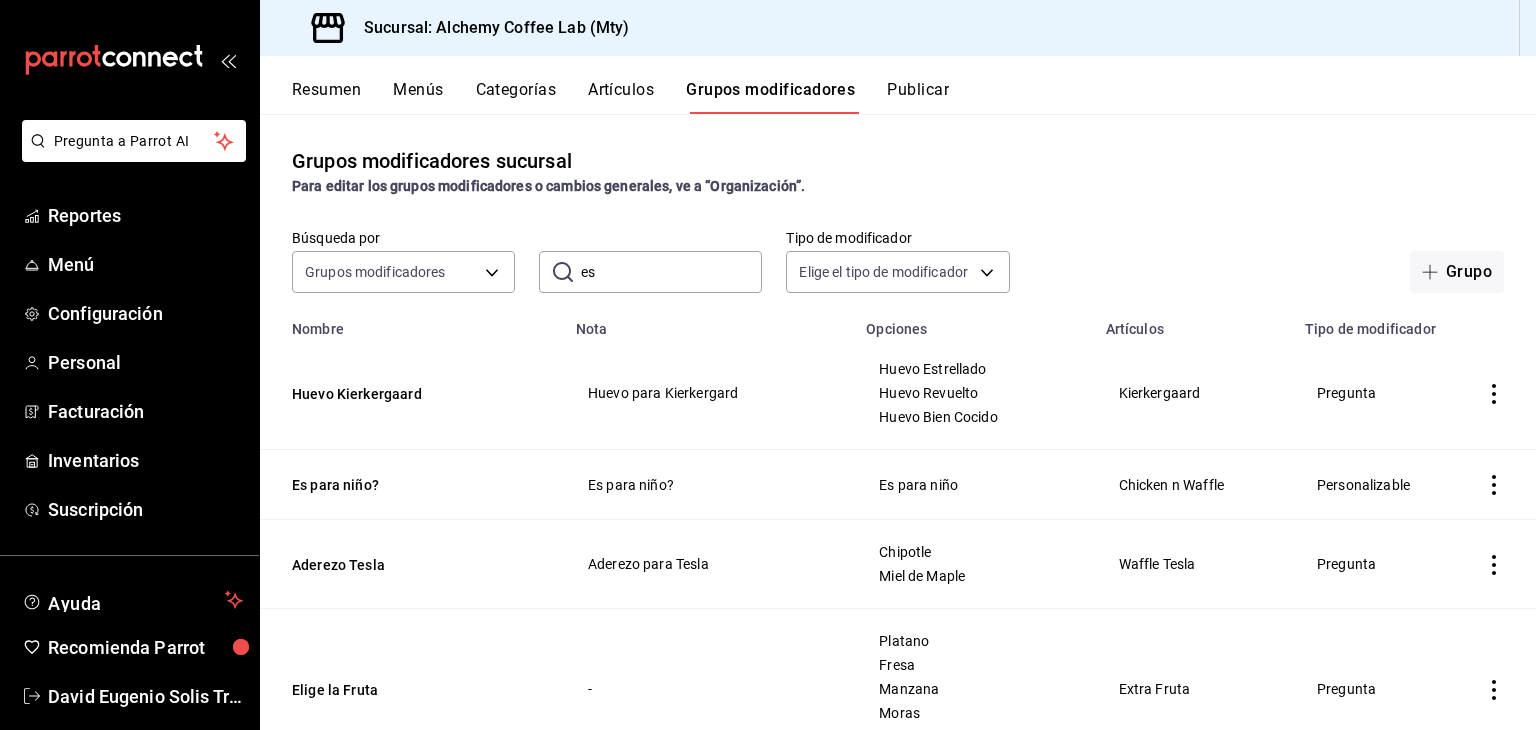 type on "e" 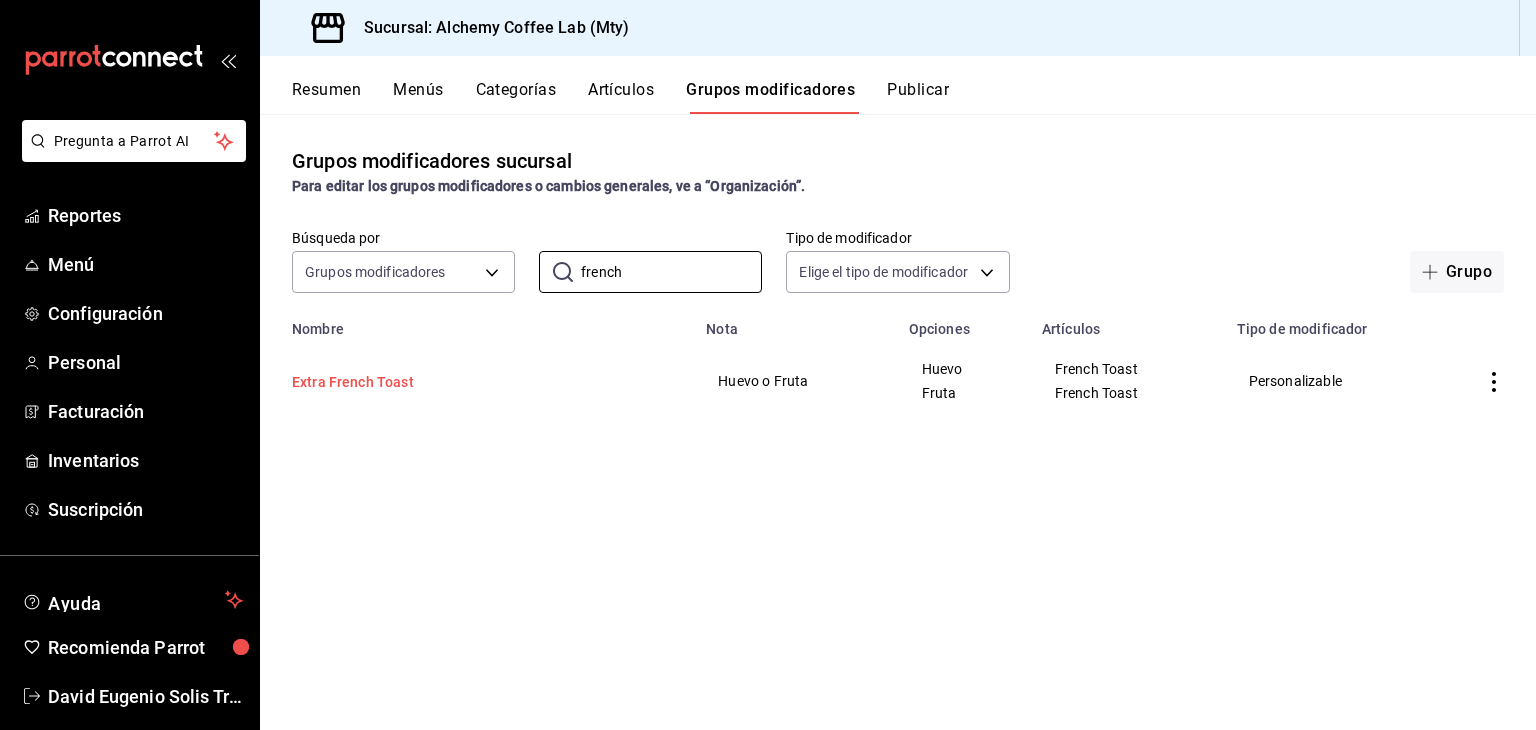 type on "french" 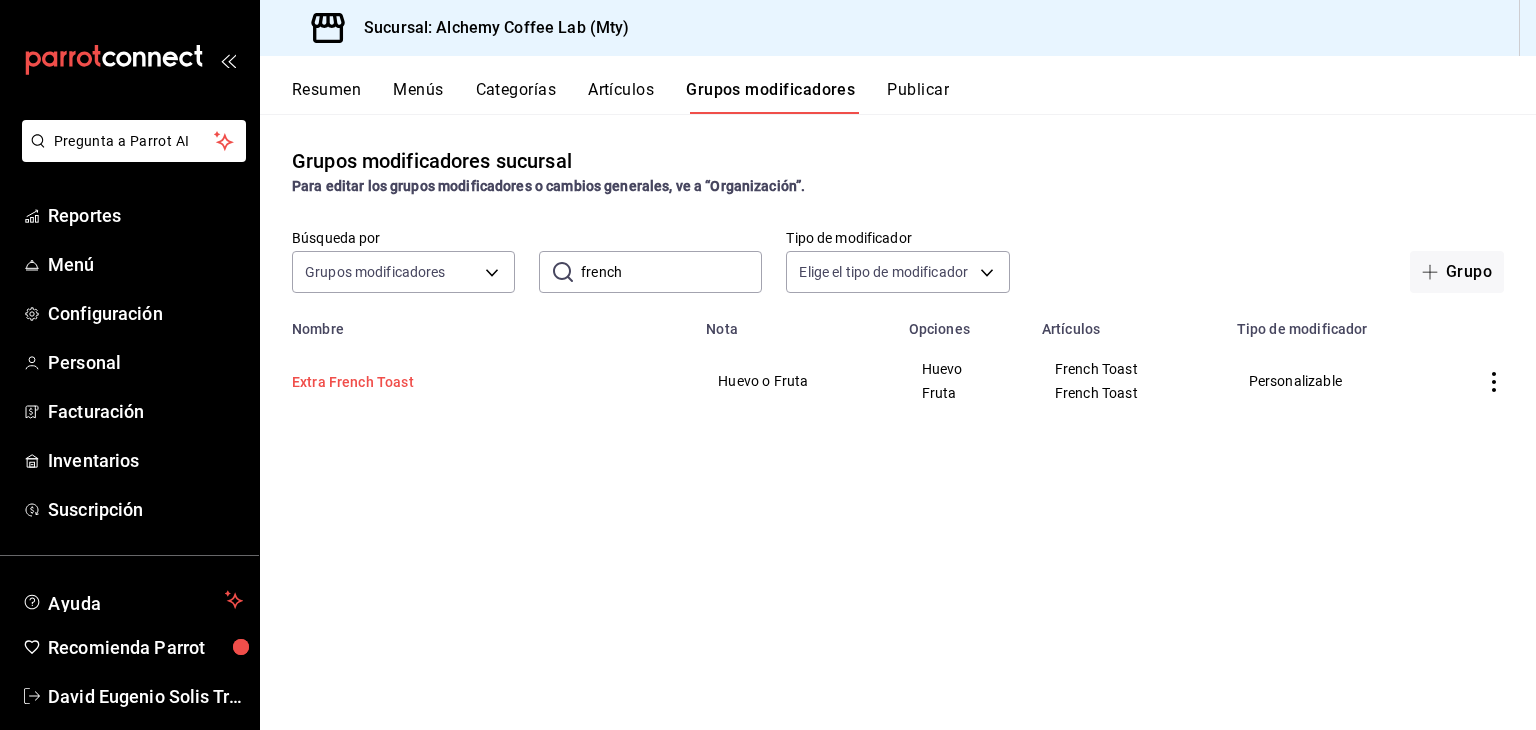 click on "Extra French Toast" at bounding box center (412, 382) 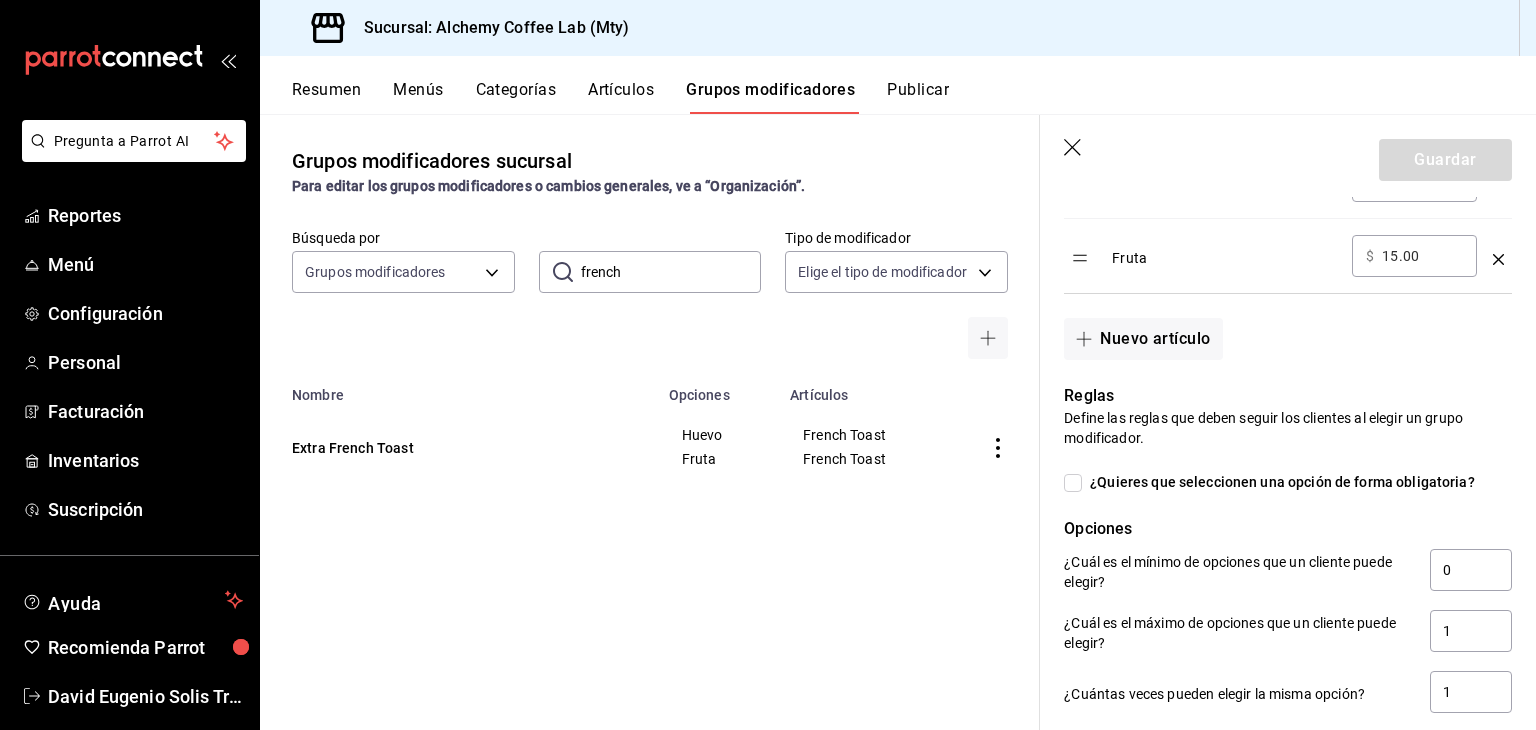 scroll, scrollTop: 800, scrollLeft: 0, axis: vertical 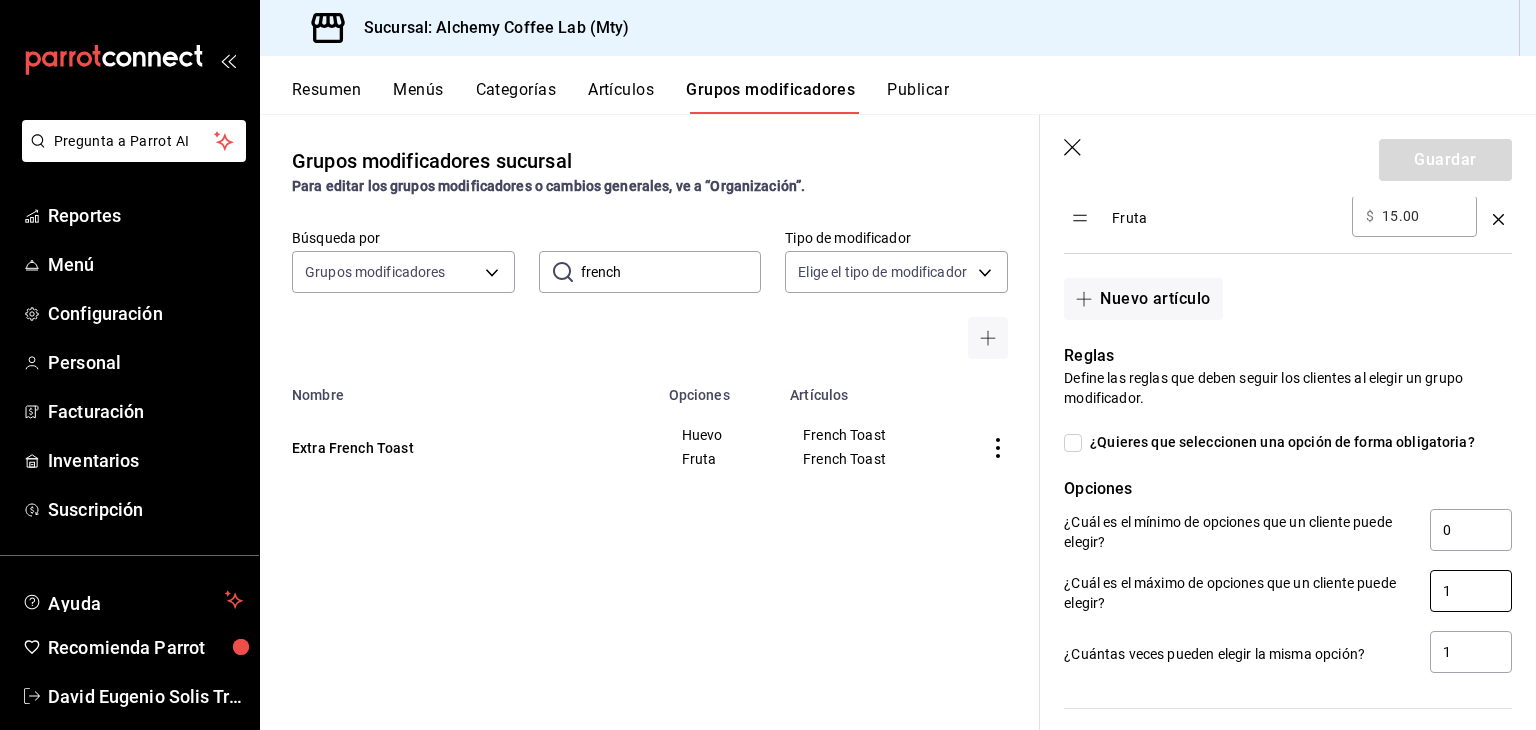 click on "1" at bounding box center [1471, 591] 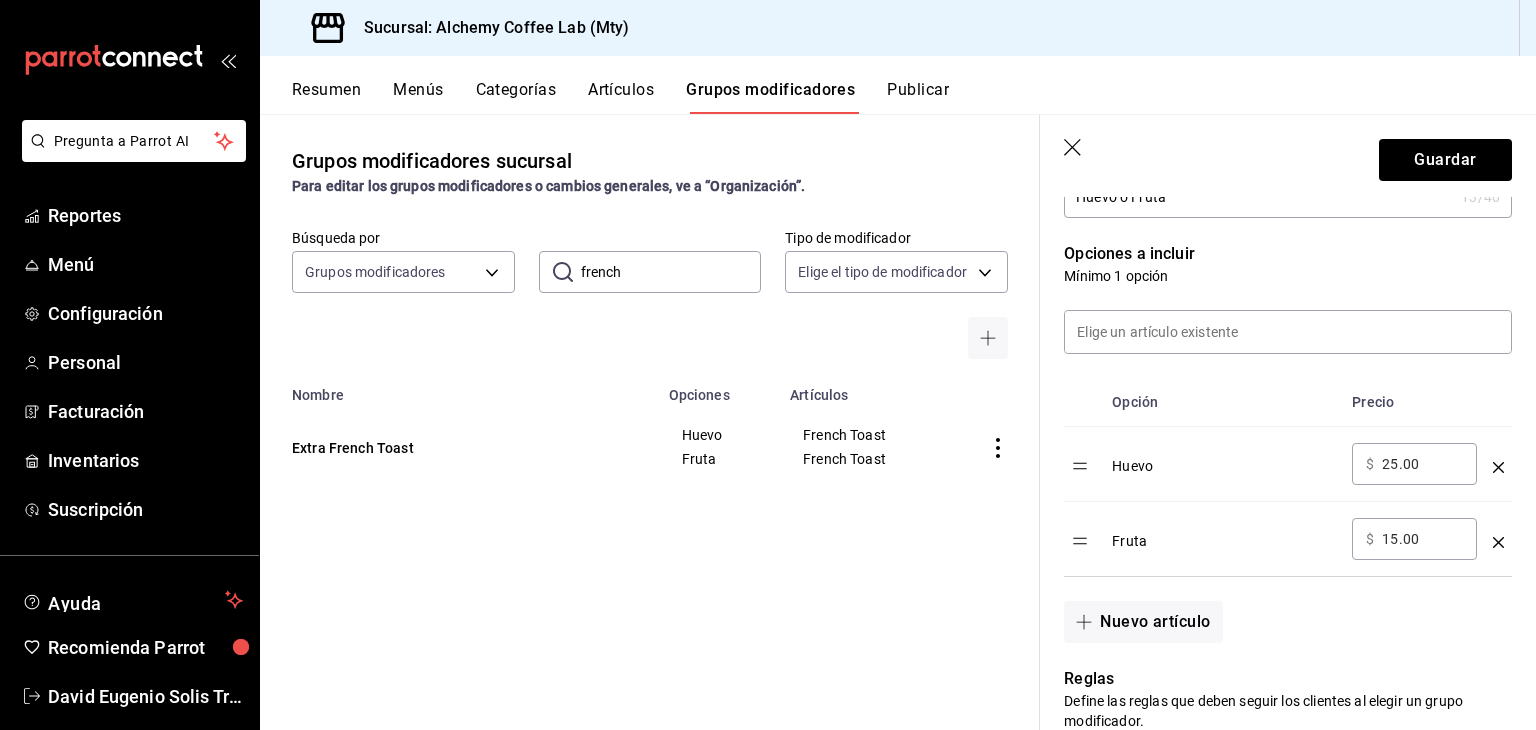 scroll, scrollTop: 500, scrollLeft: 0, axis: vertical 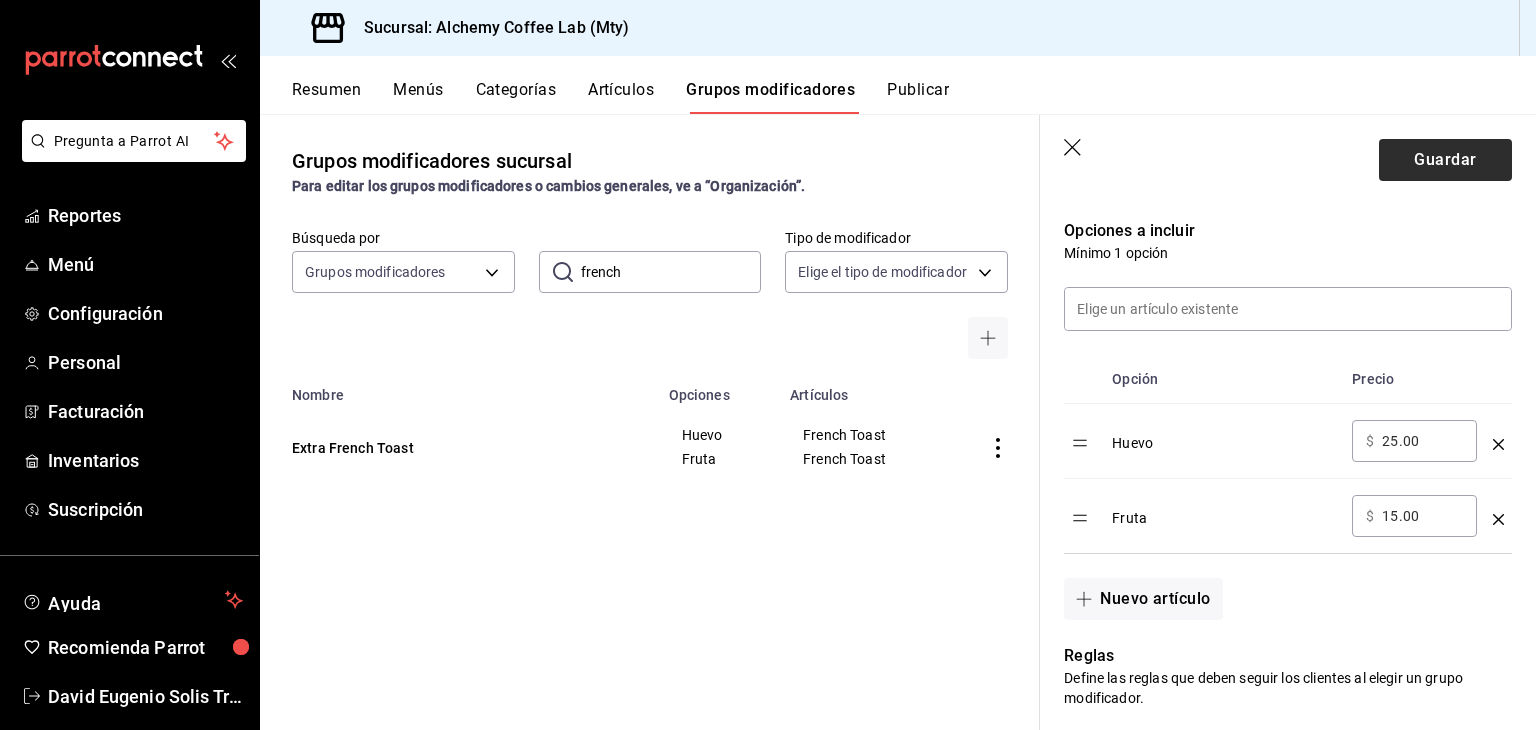 type on "2" 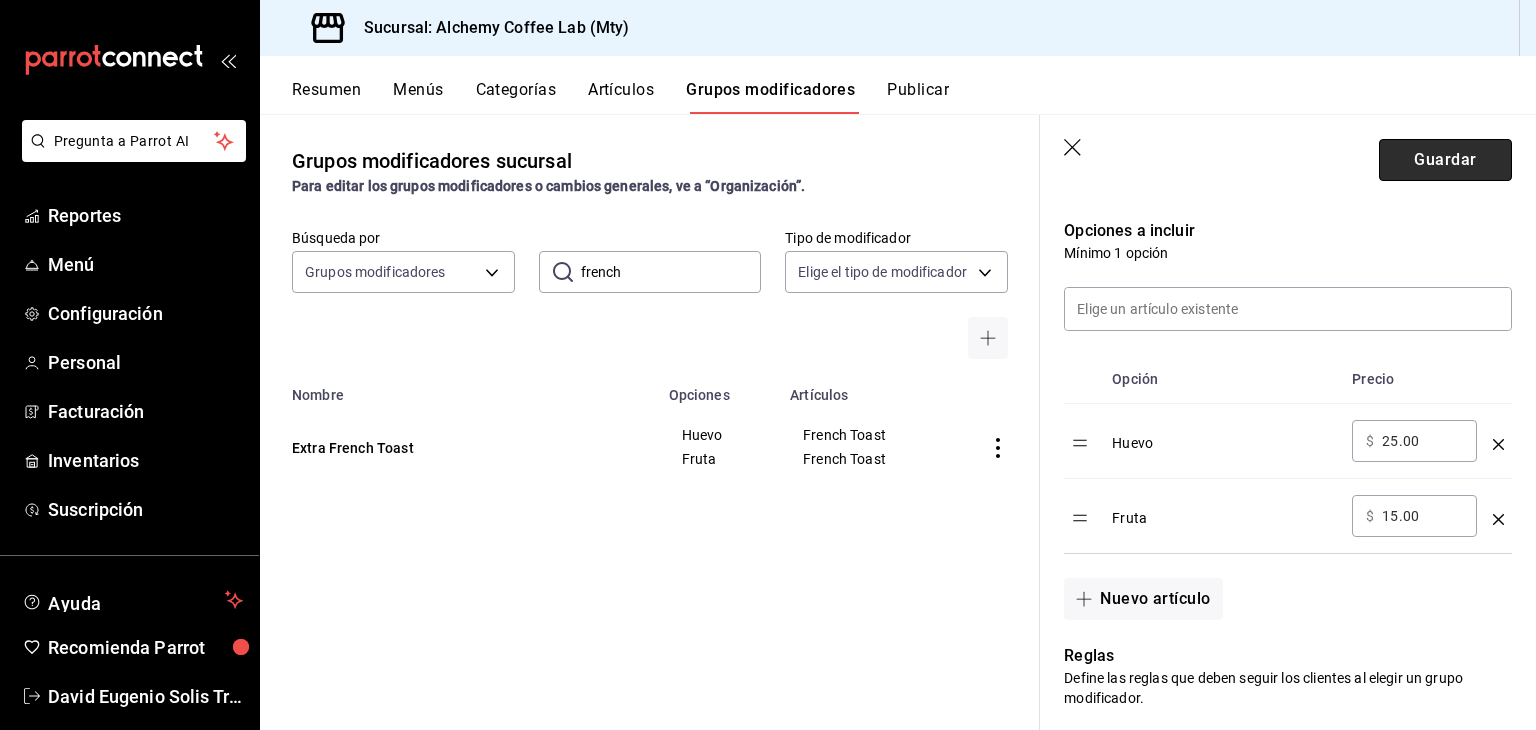 click on "Guardar" at bounding box center [1445, 160] 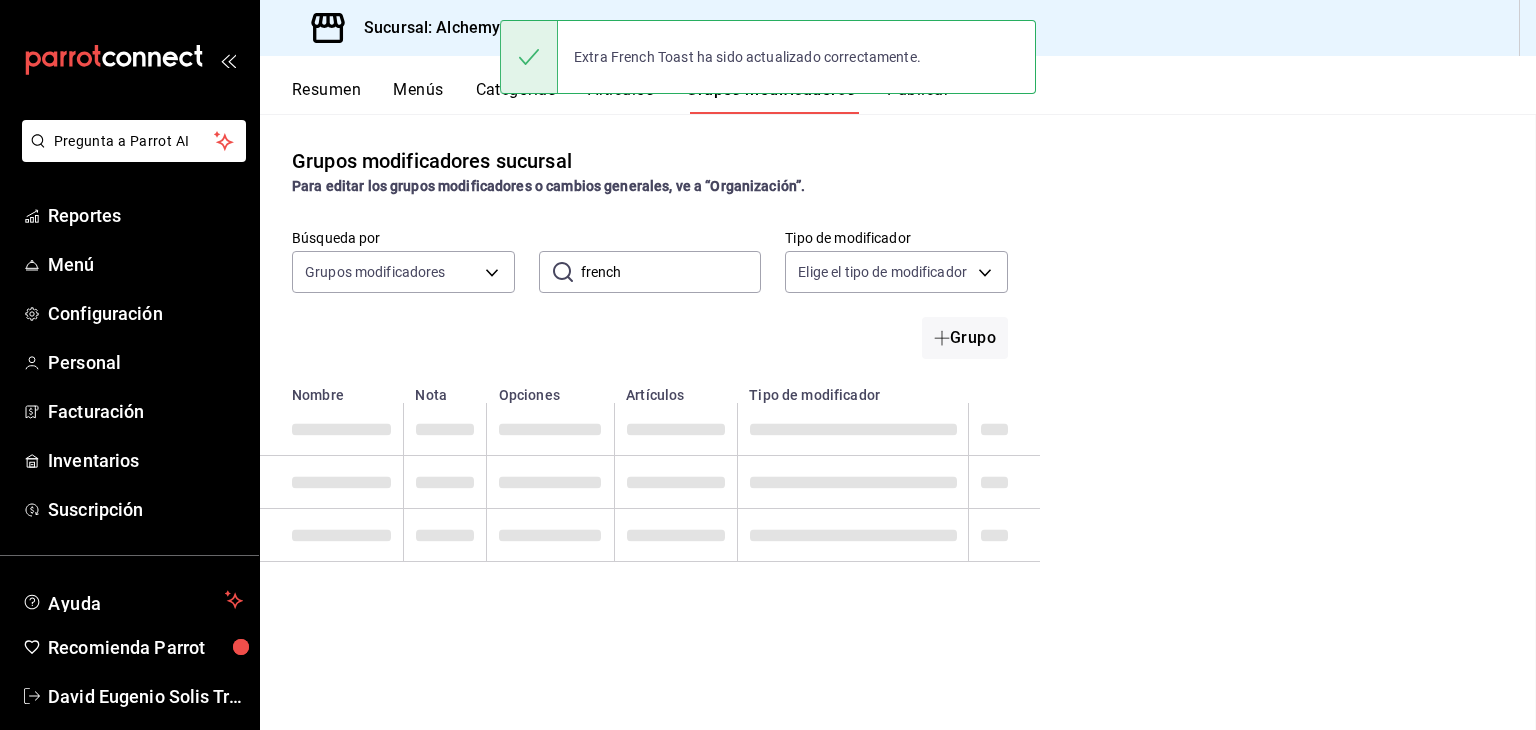 scroll, scrollTop: 0, scrollLeft: 0, axis: both 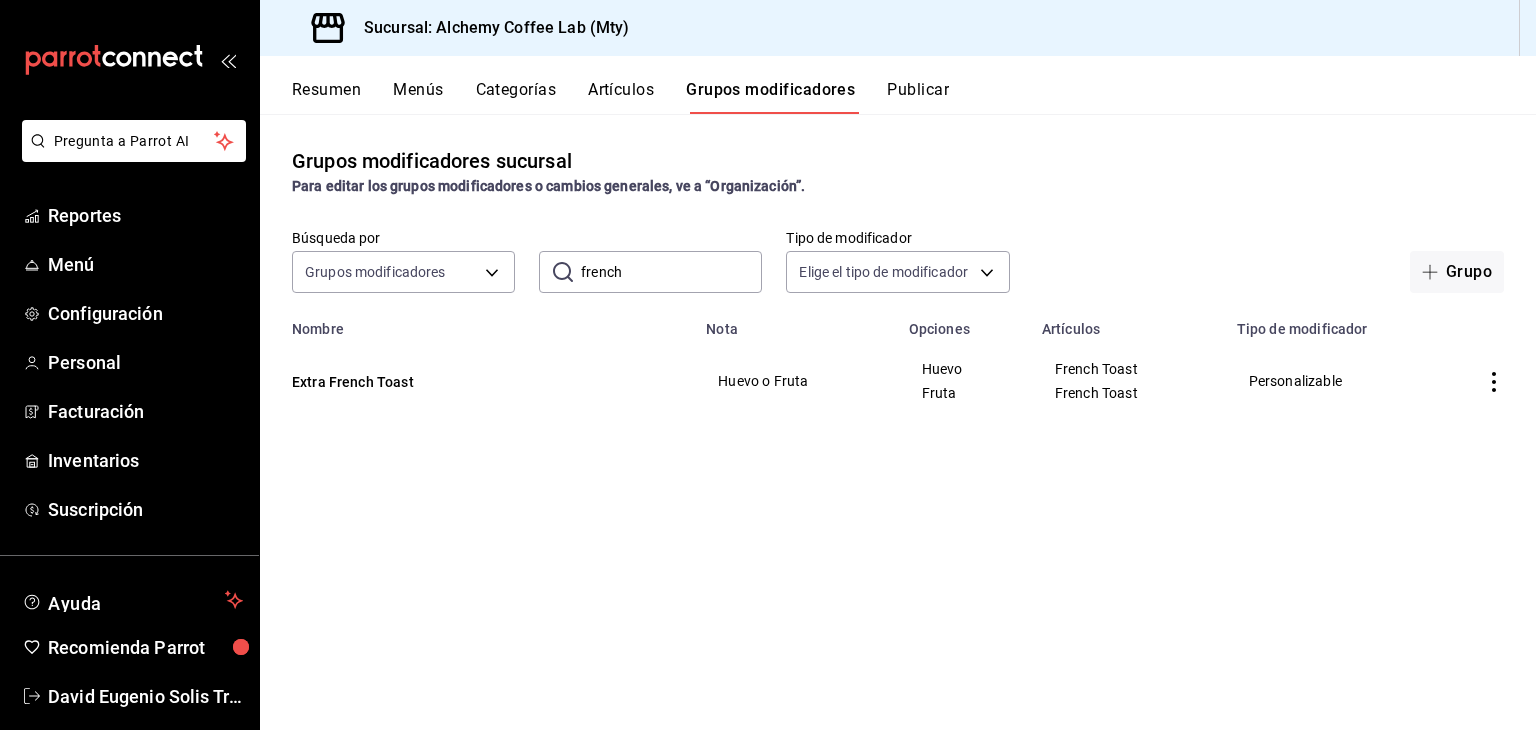 click on "Artículos" at bounding box center (621, 97) 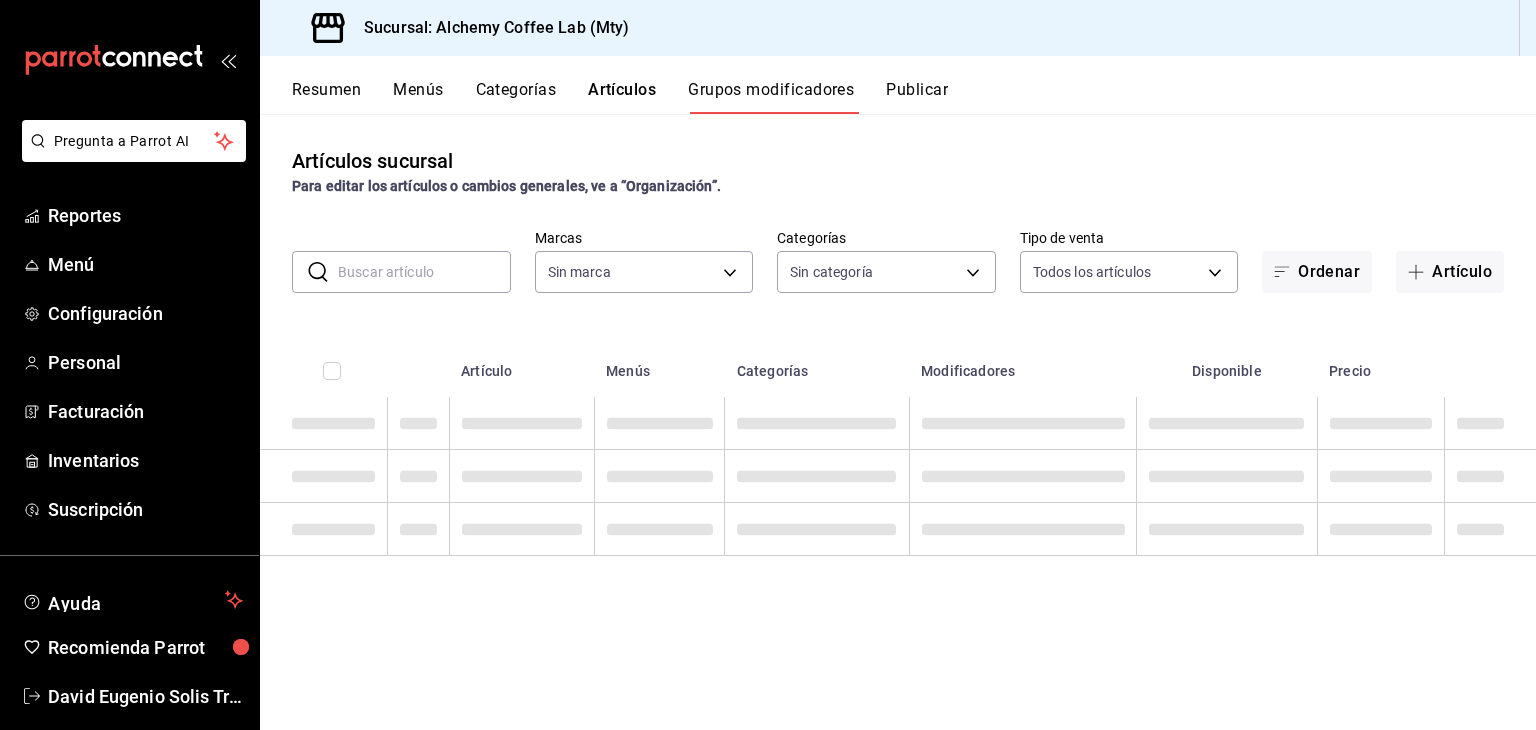 type on "147fd5db-d129-484d-8765-362391796a66" 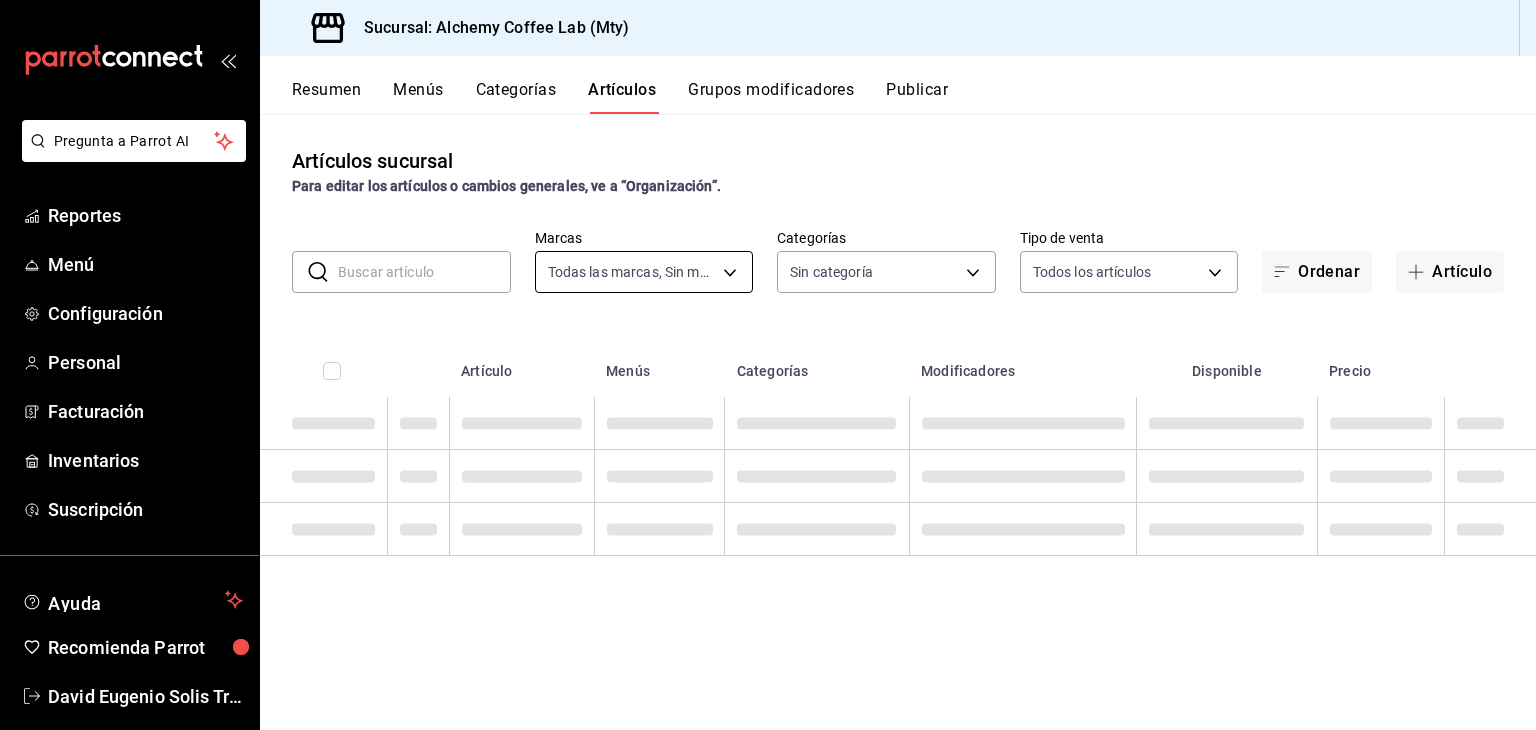 type on "147fd5db-d129-484d-8765-362391796a66" 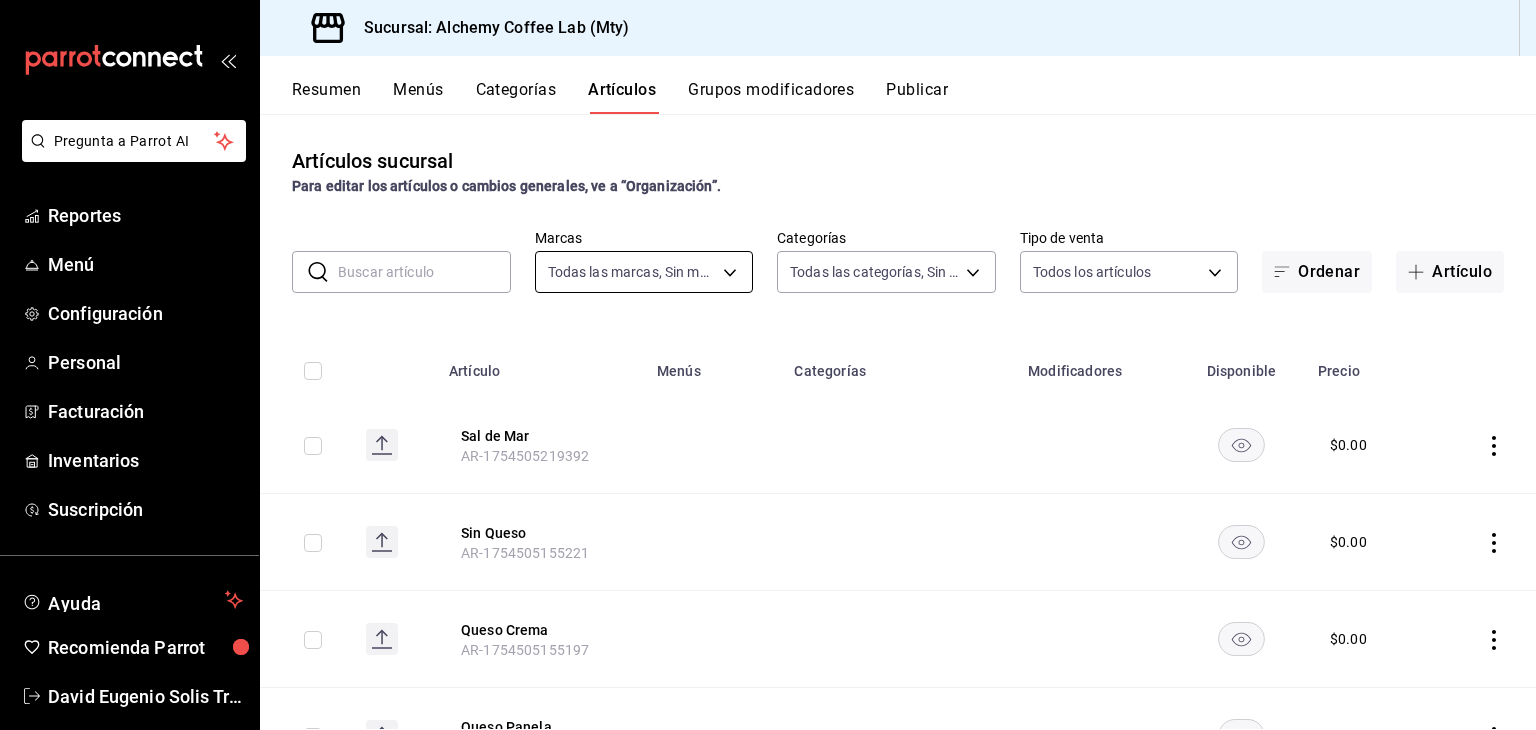 type on "22b06866-db8b-4db9-b95b-35e3e4a85507,fbaa8fe5-68e7-491d-b03f-ce844aa474e7,f0176ca4-5dc3-42f0-a21f-54796b2d6ce4,c4f1b2b2-4cec-4db9-a310-abf4beb25226,6e561742-6cfe-4428-bdd7-98f947b897f7,ed96c675-c7ed-4458-b82b-32ea0ae9920c,2e3e028b-89e5-4003-abc7-67012b64c3c6,f9ecfb5f-2d86-470a-83ef-3d4616404b79,4dbf6704-01f8-4ae7-b143-5fb9fa4fa204,475d1d53-3dd2-4a4e-b59e-75da982537cc,9128c269-13cc-49c0-a61c-98ae135d2966,1489ea8f-3c5b-4bed-8712-fb1efc8e1484,237dd9fd-525f-4126-935d-1d618c95d359,1759a289-da96-444c-a3da-589932e8f911,32a25308-5a1a-4b27-9101-20aae4ecbe3b,5720fba0-4b3c-4af1-99c2-310b9d32b626,6f391e13-d369-4fd1-9e07-81fa35695065,6cee18f7-63d6-4ae0-a5fa-7f66450c5234,8f56fa9d-b5f7-423d-8f11-eda24a9be7dc,0959238c-b2f0-4e50-a72b-9acd913a0e6d,87d7d329-ef4d-4ea2-b0cc-7aa43f232e86,0d94947a-2237-44fd-9659-405017dccbcb,4f878af2-bd33-4ff2-b57a-7be79110d9e1,7dbad2d2-8702-4494-bd85-95c08bbe0766,19e81b95-3a6a-45a7-b76c-705b7ea18356,ab0ce2b7-02f2-4a6d-b2a0-8d884bdd482f,f61d6689-96be-4dbf-b04d-1c056a84d092,bbe26e67-8ee3-44bb-aa4..." 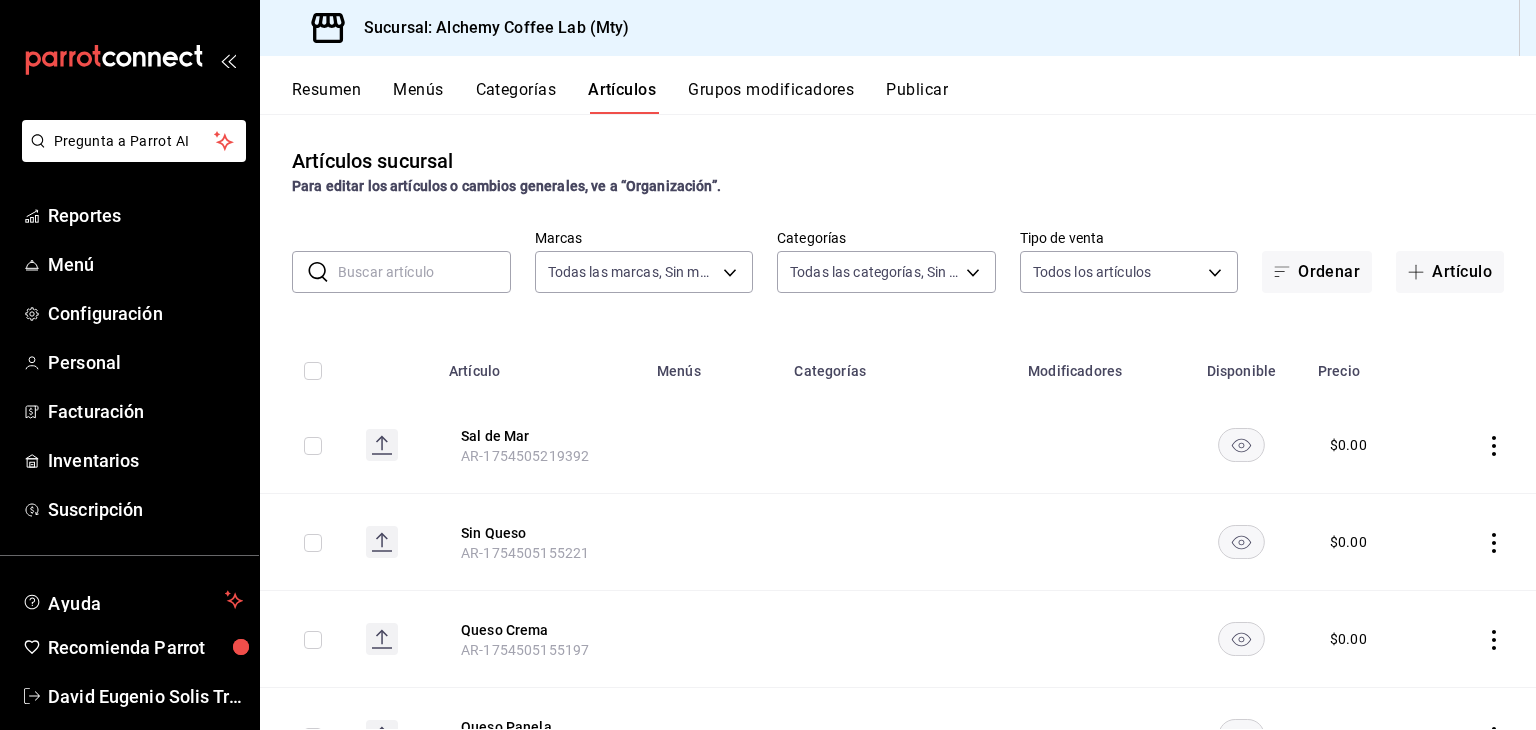 click on "Grupos modificadores" at bounding box center (771, 97) 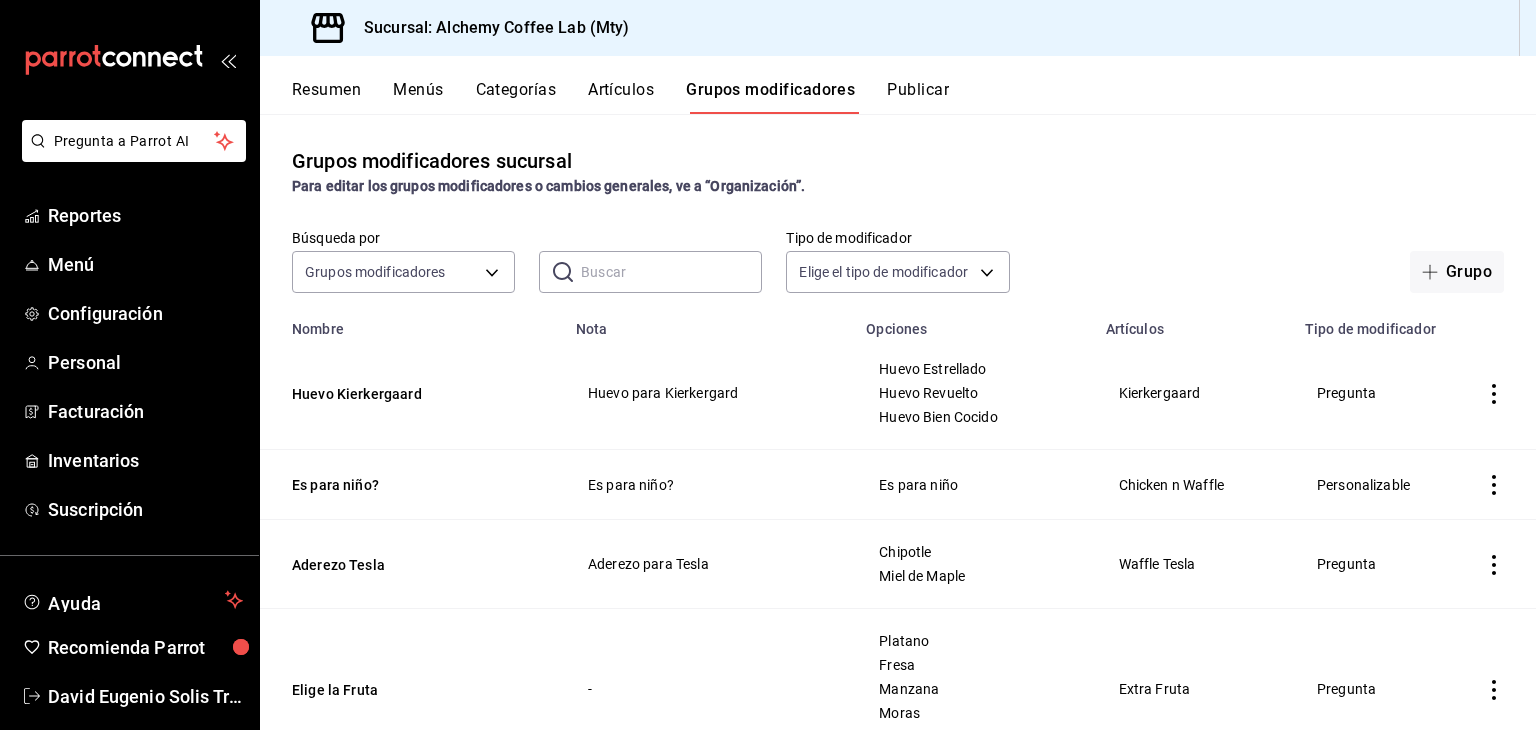 click at bounding box center (671, 272) 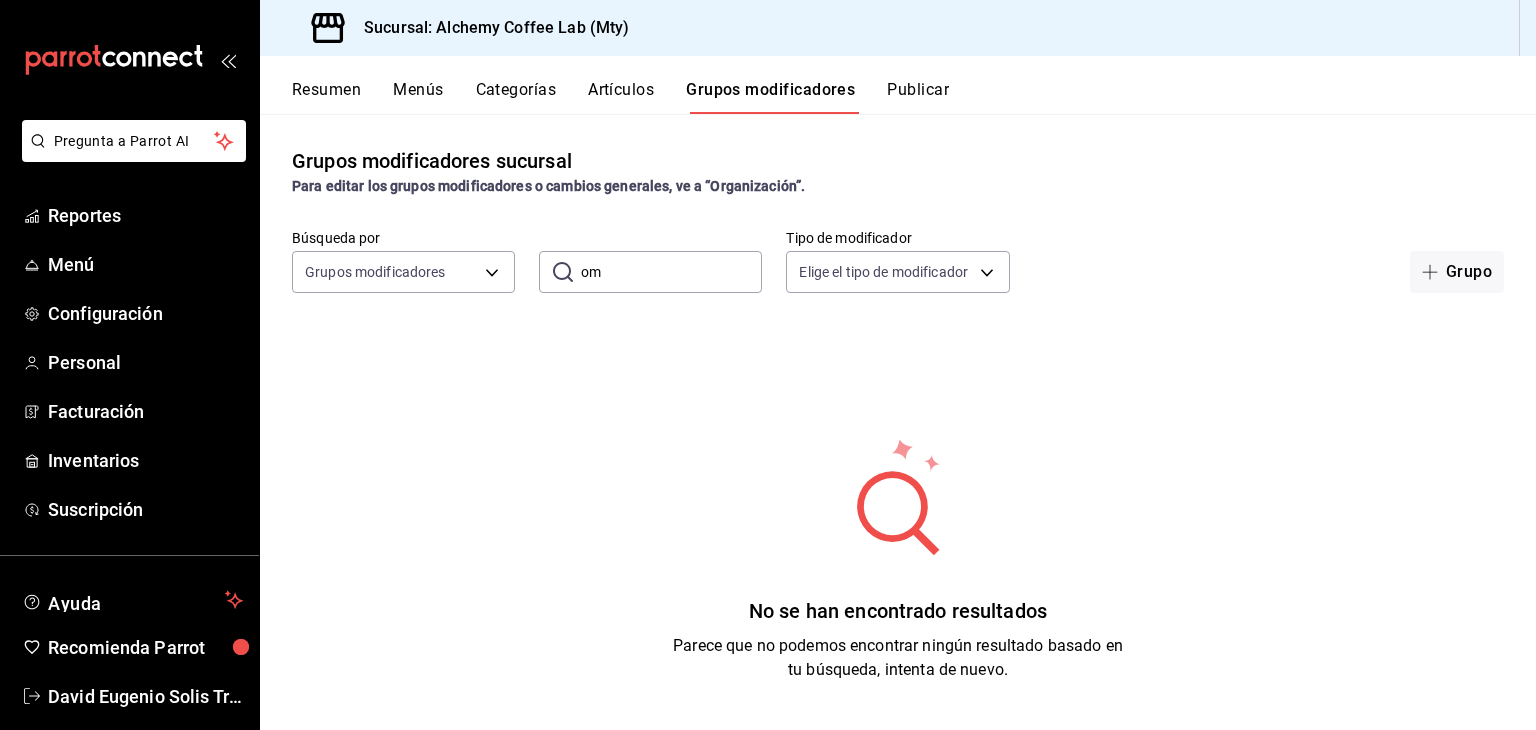 type on "o" 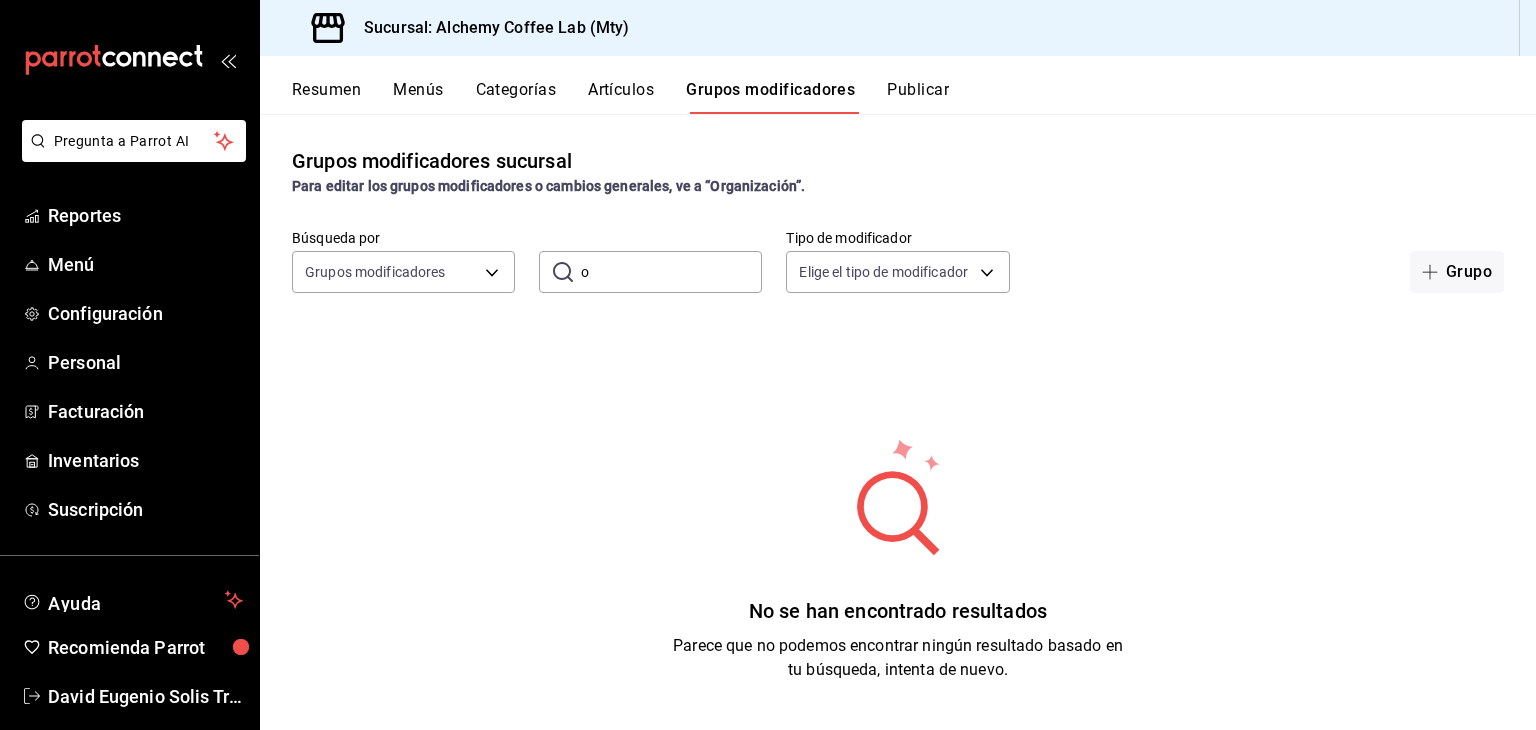 type 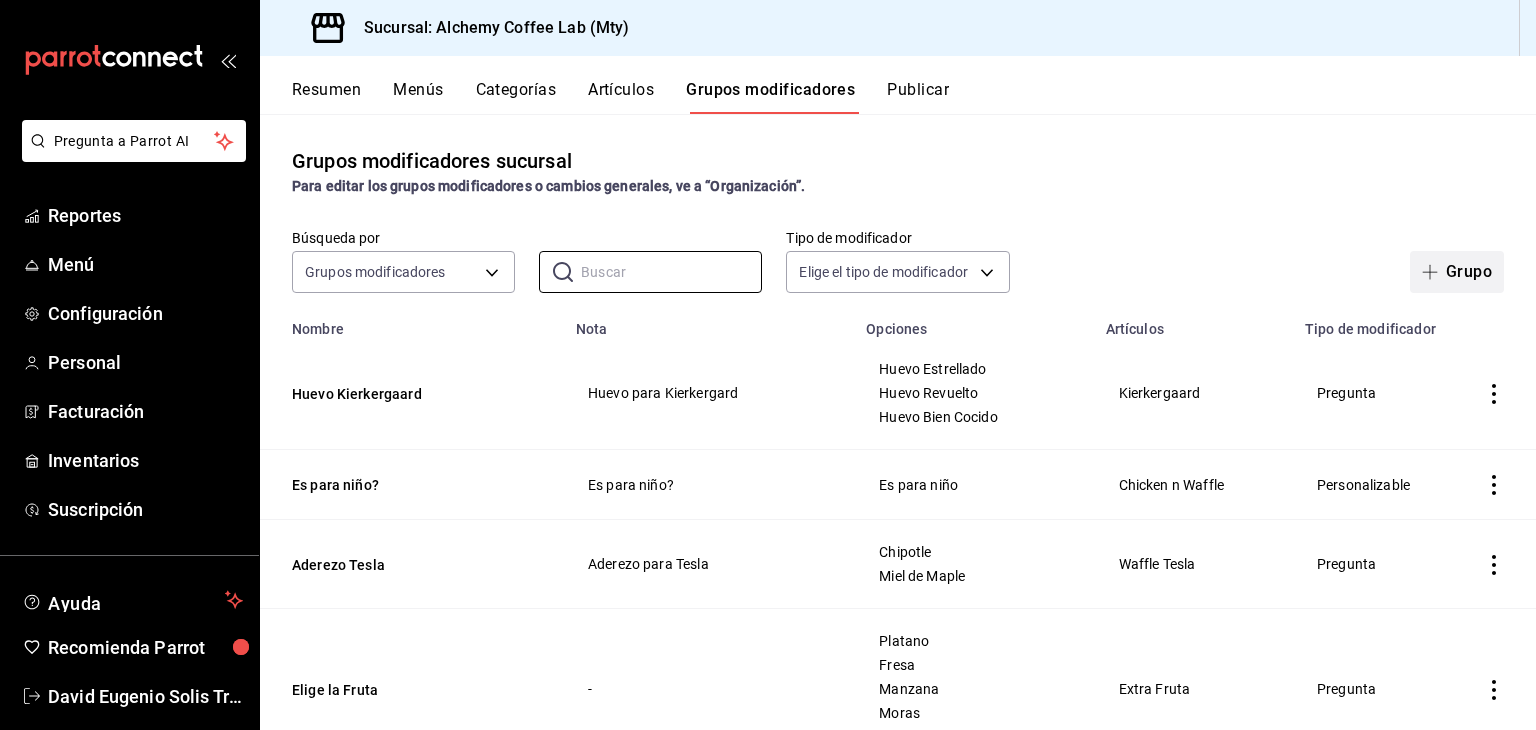 click on "Grupo" at bounding box center [1457, 272] 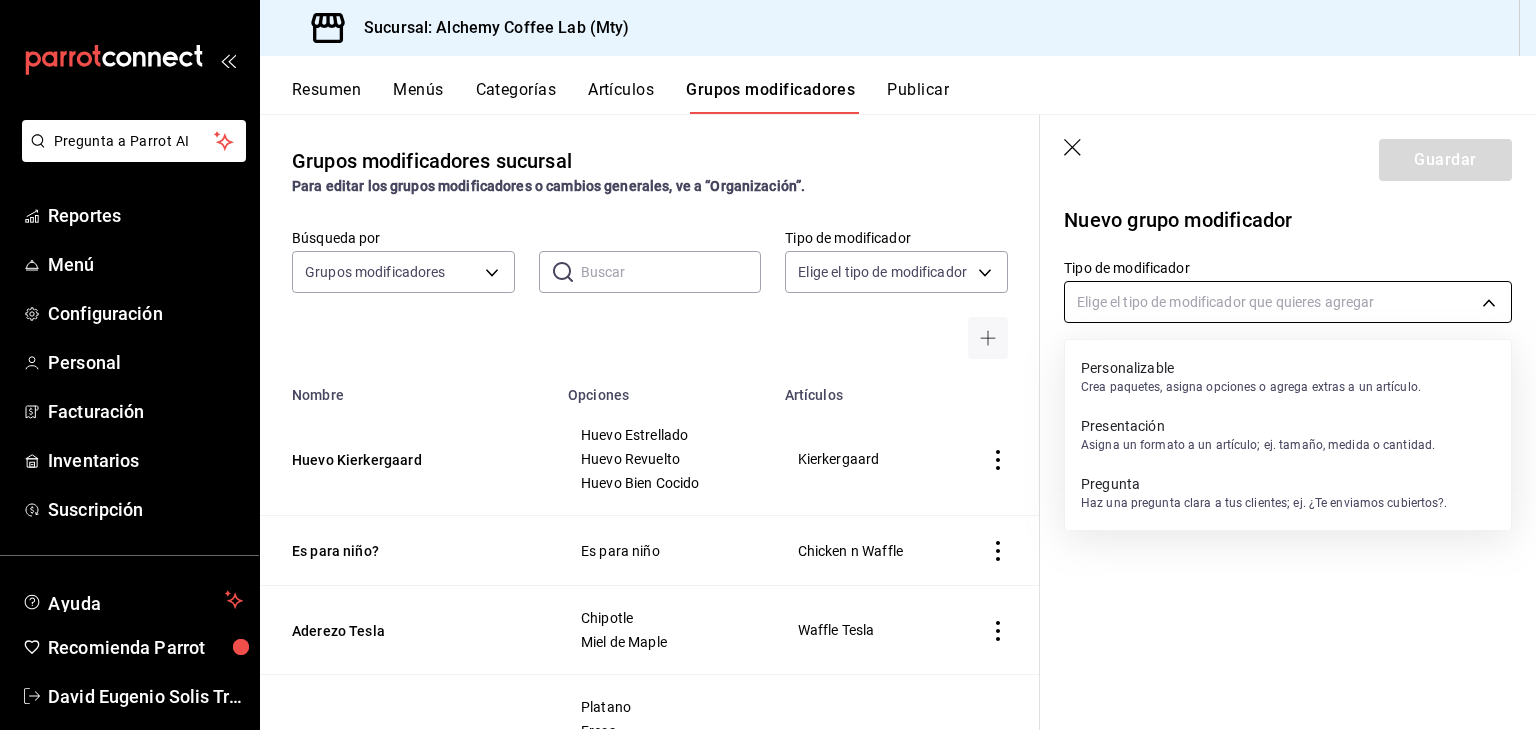 click on "Pregunta a Parrot AI Reportes   Menú   Configuración   Personal   Facturación   Inventarios   Suscripción   Ayuda Recomienda Parrot   [FIRST] [LAST]   Sugerir nueva función   Sucursal: Alchemy Coffee Lab (Mty) Resumen Menús Categorías Artículos Grupos modificadores Publicar Grupos modificadores sucursal Para editar los grupos modificadores o cambios generales, ve a “Organización”. Búsqueda por Grupos modificadores GROUP ​ ​ Tipo de modificador Elige el tipo de modificador Nombre Opciones Artículos Huevo Kierkergaard Huevo Estrellado Huevo Revuelto Huevo Bien Cocido Kierkergaard Es para niño? Es para niño Chicken n Waffle Aderezo Tesla Chipotle Miel de Maple Waffle Tesla Elige la Fruta Platano Fresa Manzana Moras Ver más... Extra Fruta Refresco Regular Light Refresco Atomos Bañados ? Bañados Salsa Aparte Bowl de atomos Extras de Aderezos Extra Miel de Maple Extra Miel de Abeja Extra Chipotle Extra Crema Ver más... Extra Aderezo Extras Proteina Extra Huevo Revuelto Huevo" at bounding box center [768, 365] 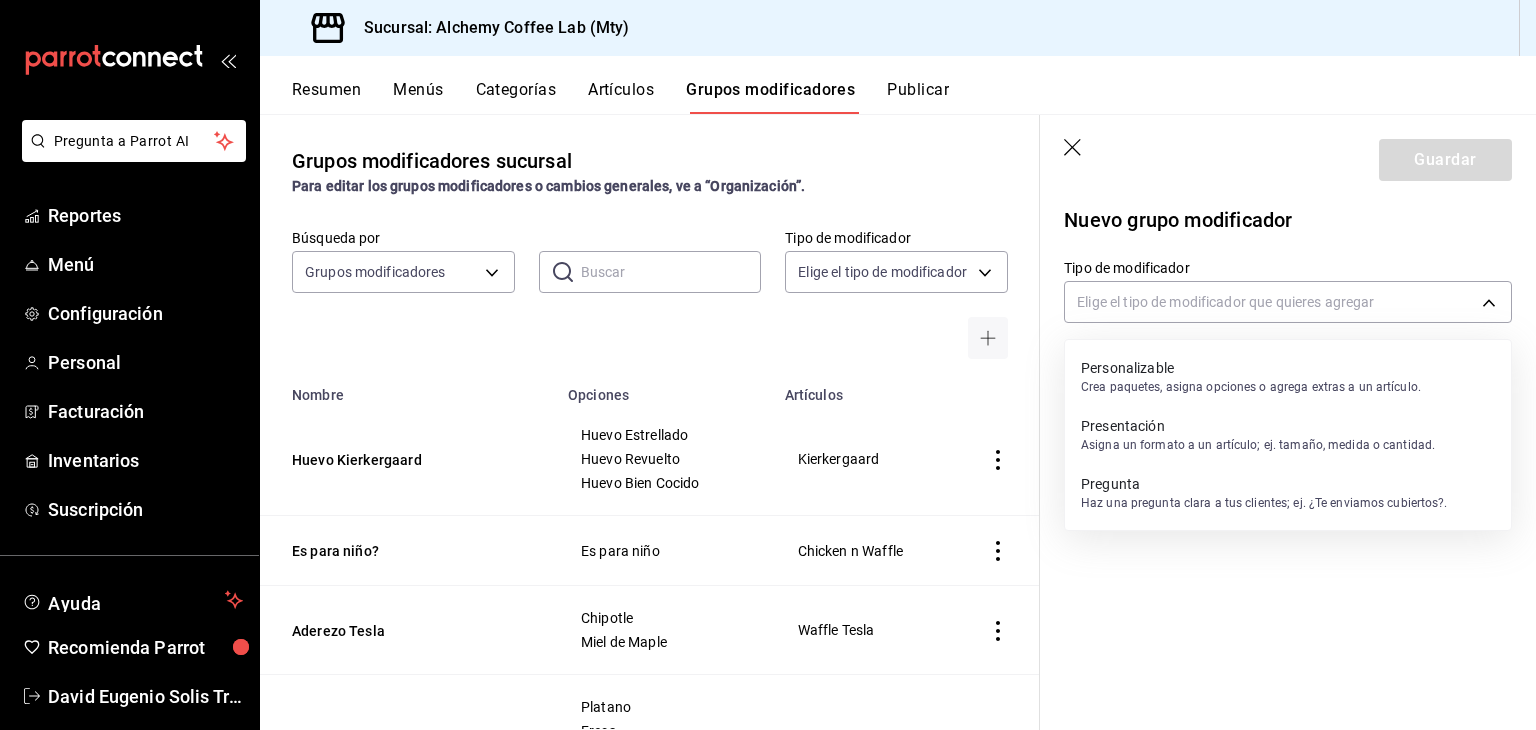 click on "Haz una pregunta clara a tus clientes; ej. ¿Te enviamos cubiertos?." at bounding box center (1264, 503) 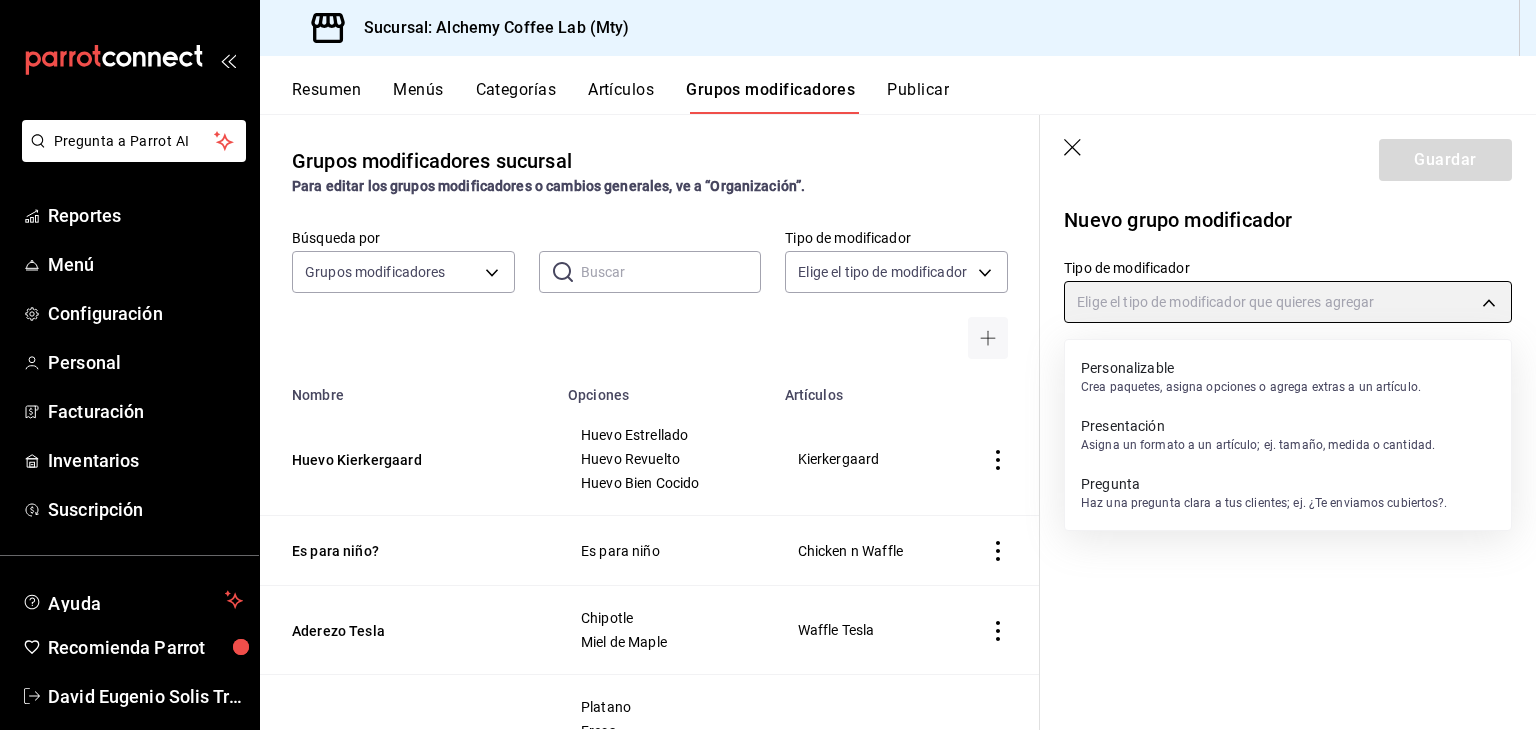 type on "QUESTION" 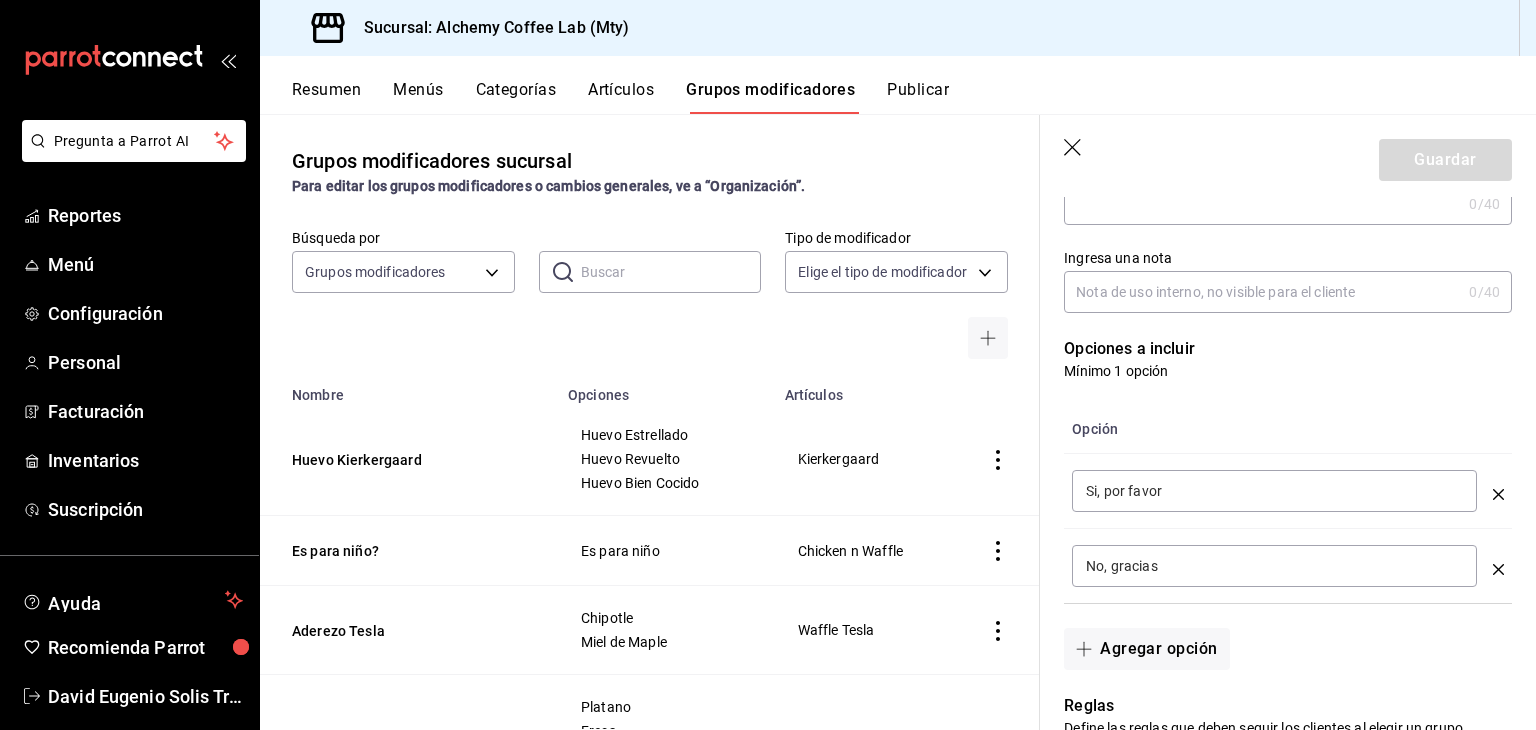 scroll, scrollTop: 300, scrollLeft: 0, axis: vertical 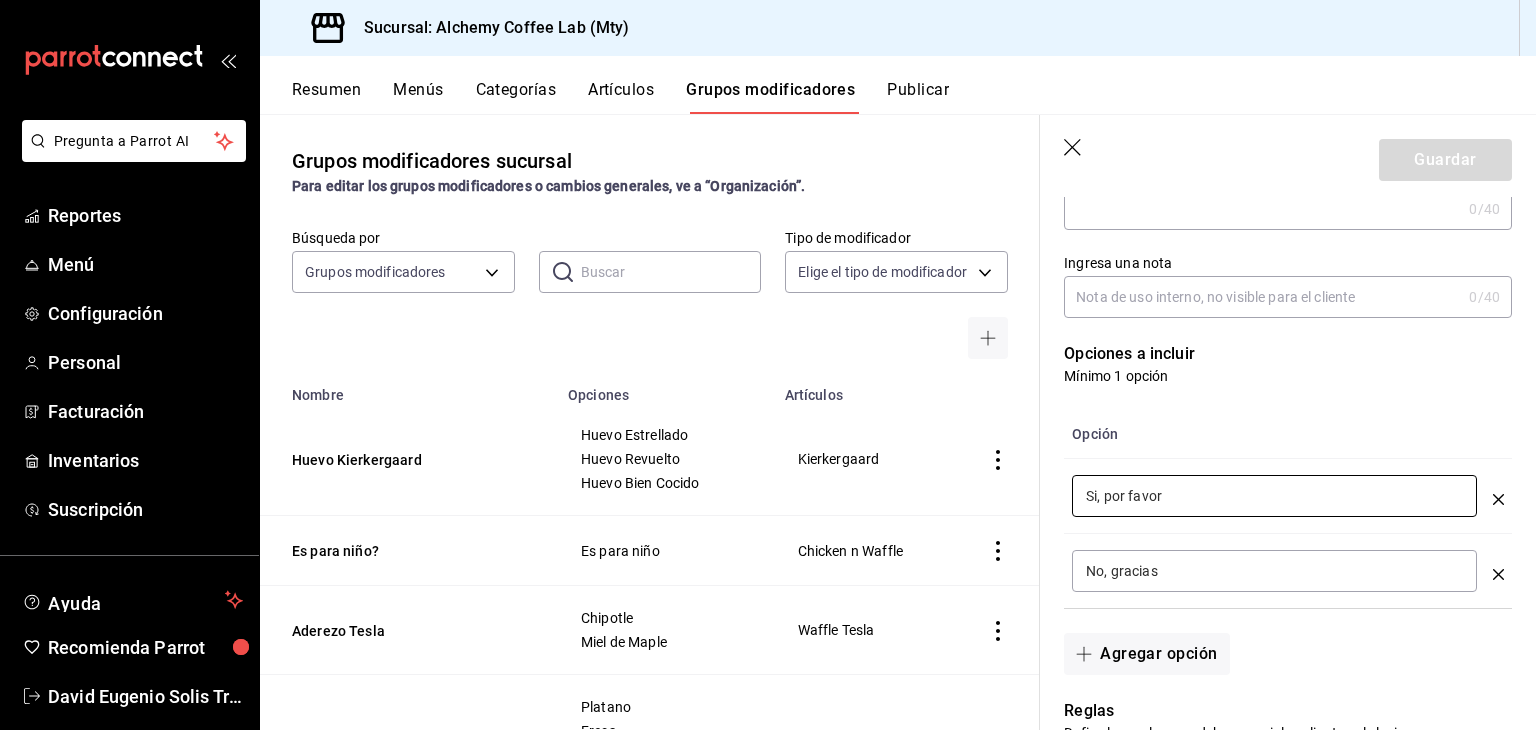 drag, startPoint x: 1215, startPoint y: 485, endPoint x: 1008, endPoint y: 491, distance: 207.08694 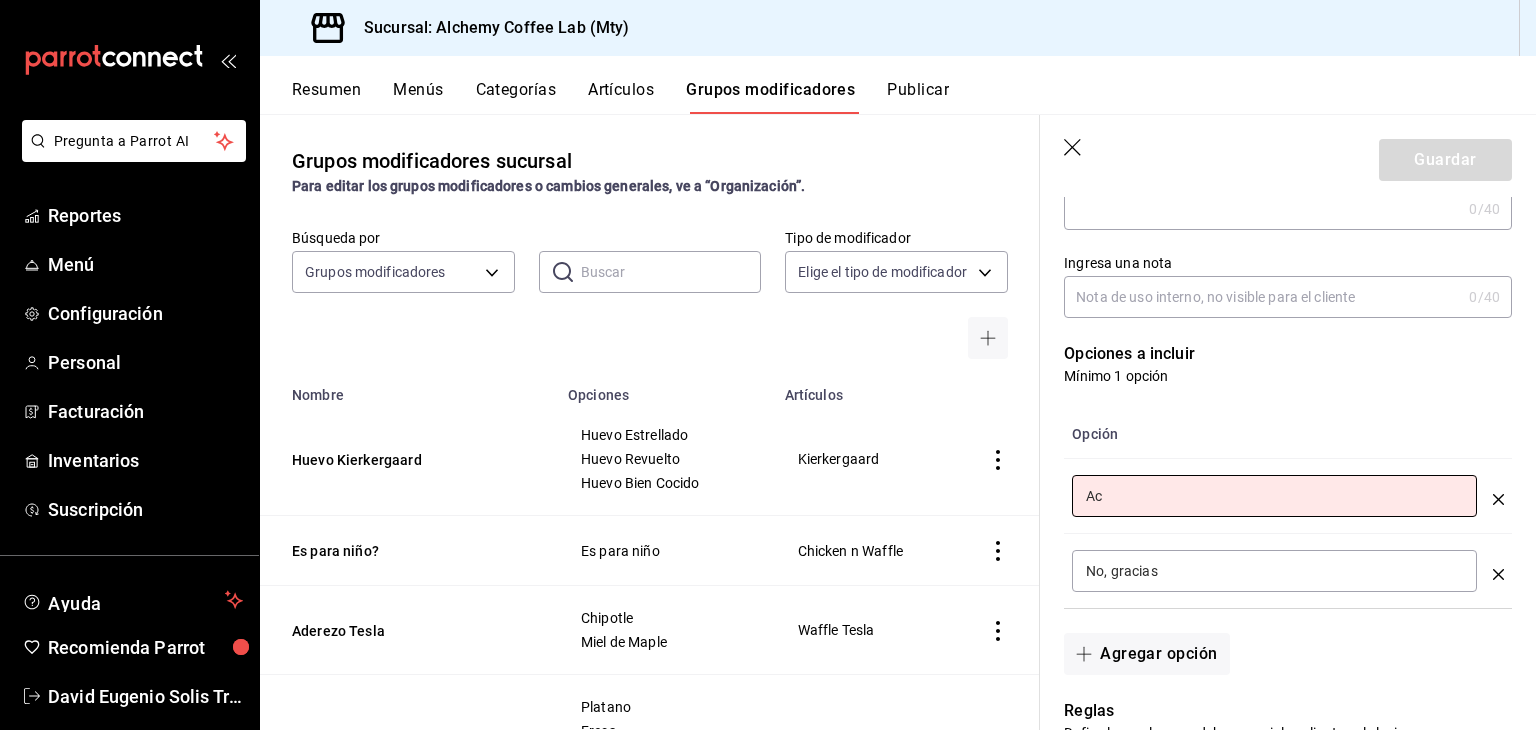 type on "A" 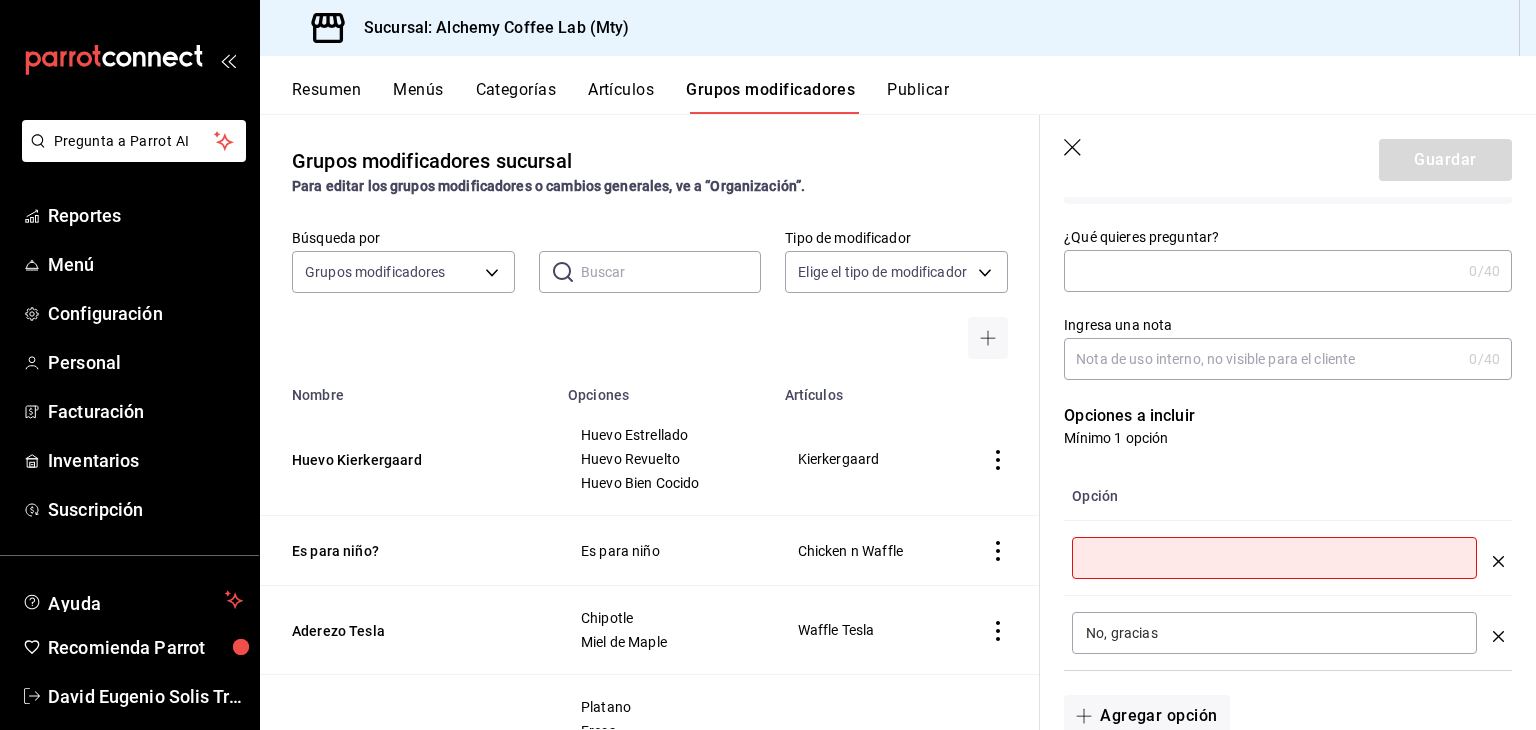 scroll, scrollTop: 100, scrollLeft: 0, axis: vertical 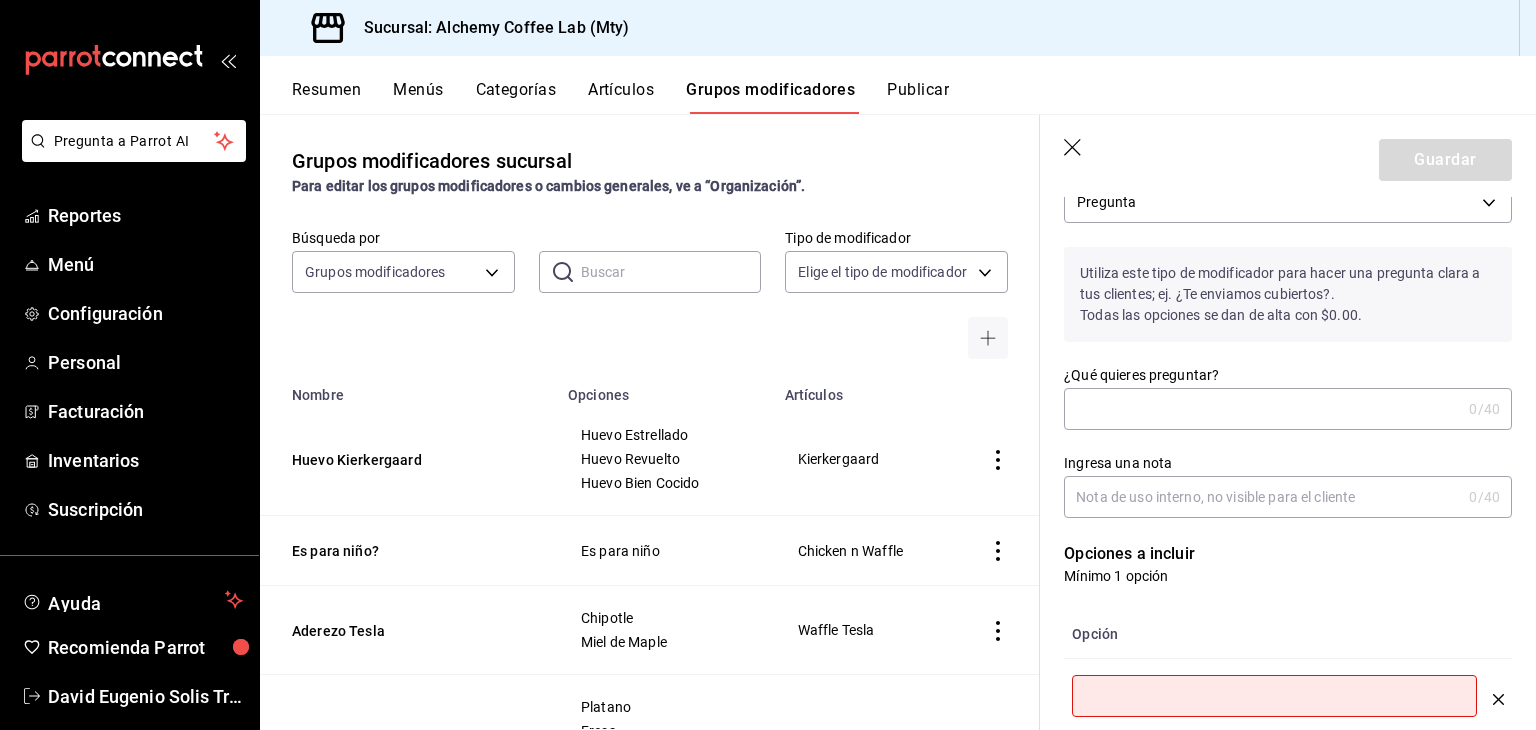 type 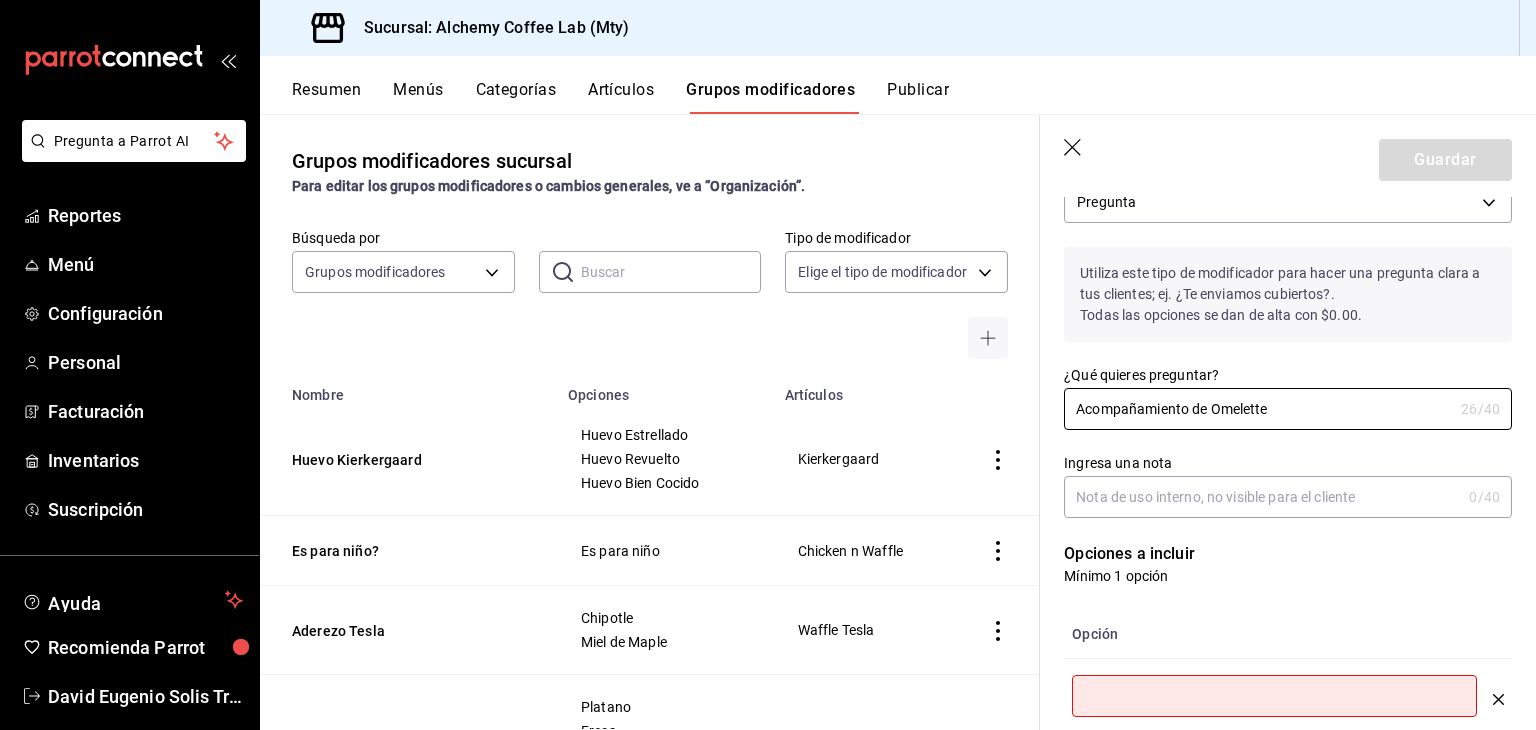 type on "Acompañamiento de Omelette" 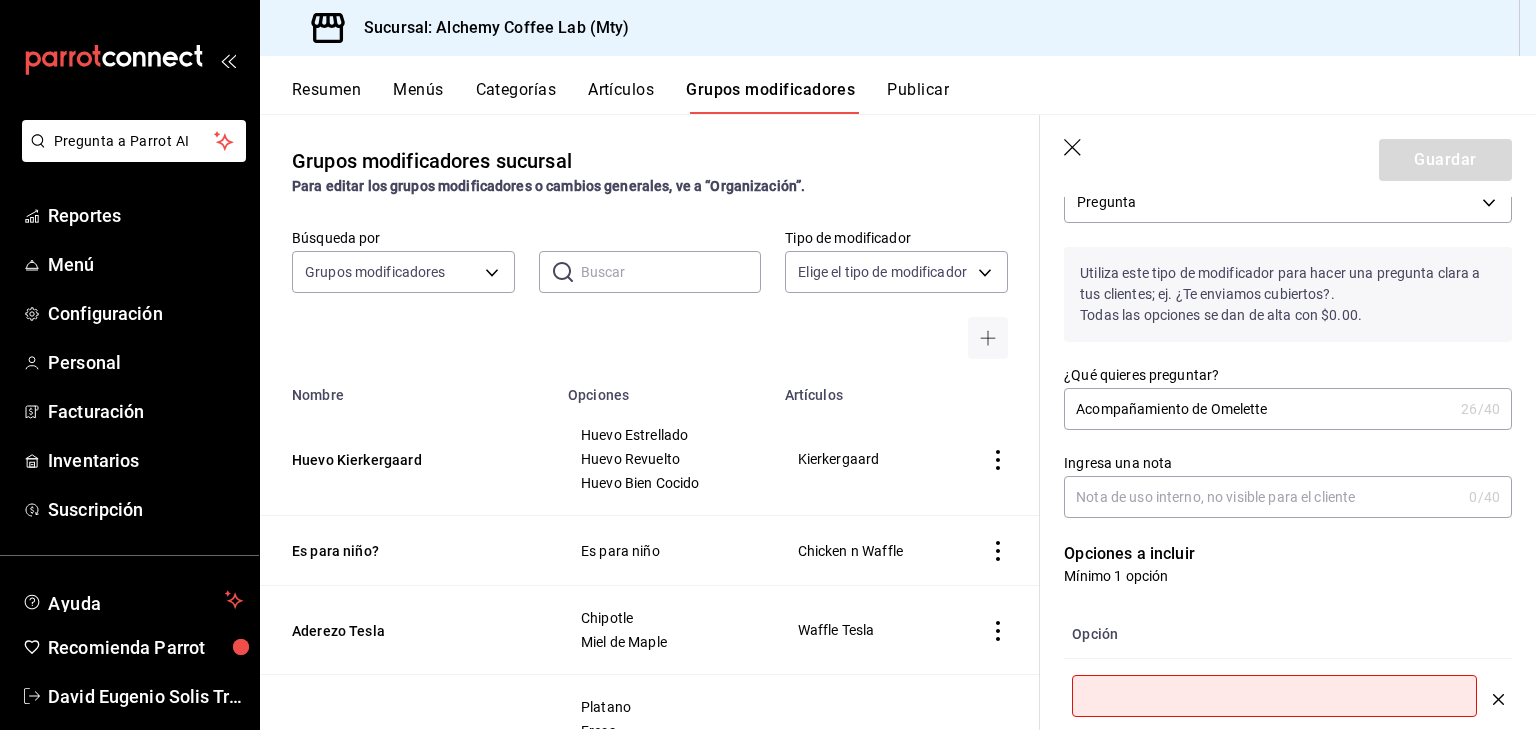 click on "Ingresa una nota" at bounding box center (1262, 497) 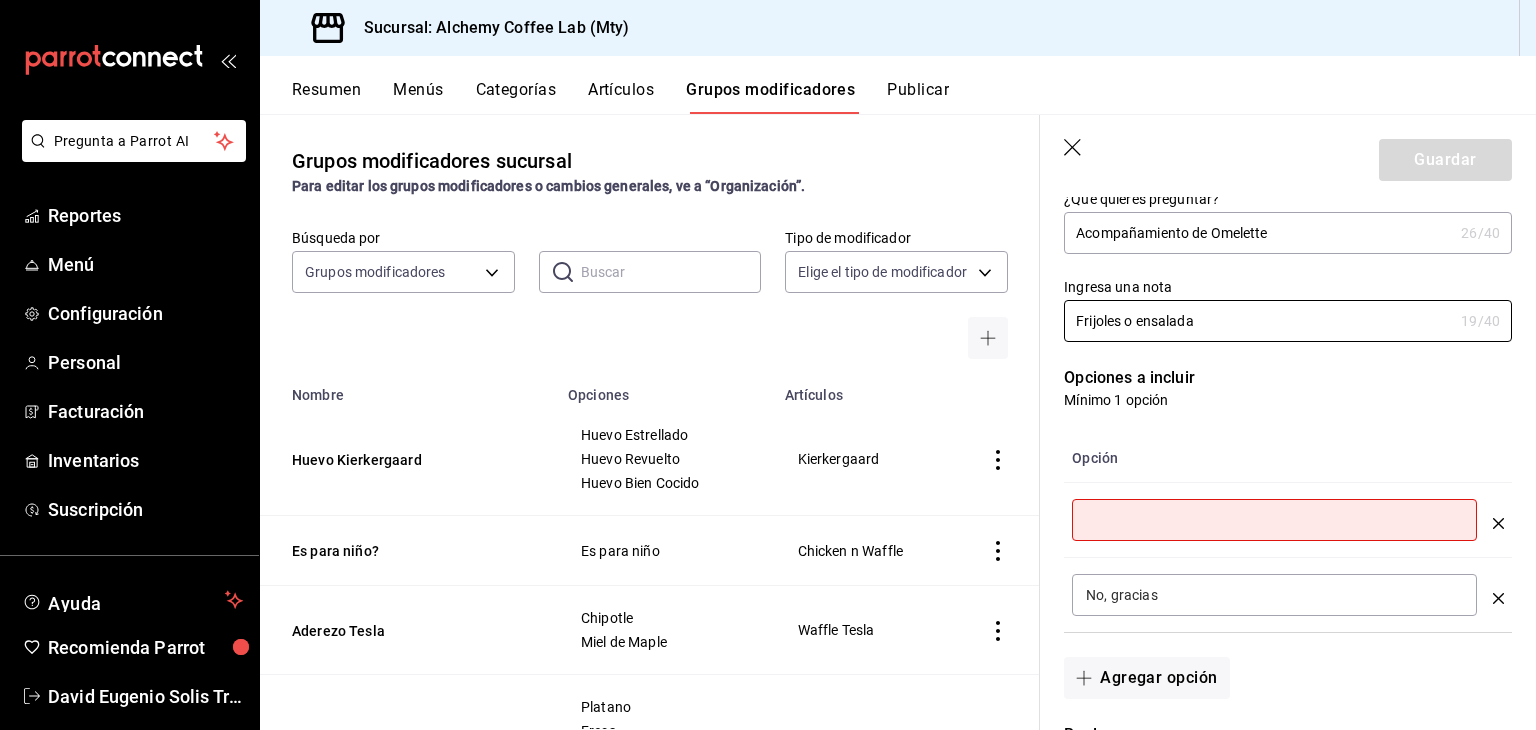 scroll, scrollTop: 300, scrollLeft: 0, axis: vertical 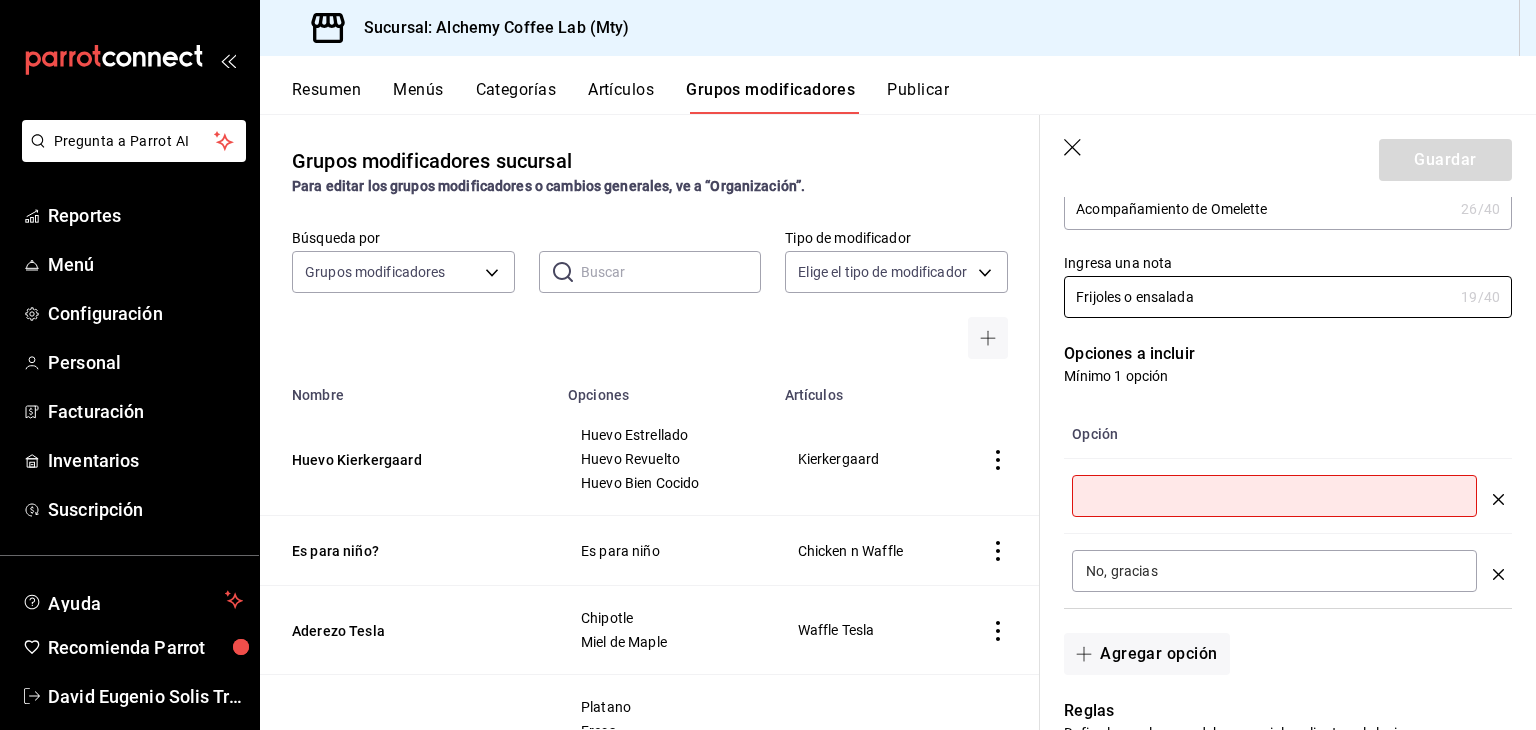 type on "Frijoles o ensalada" 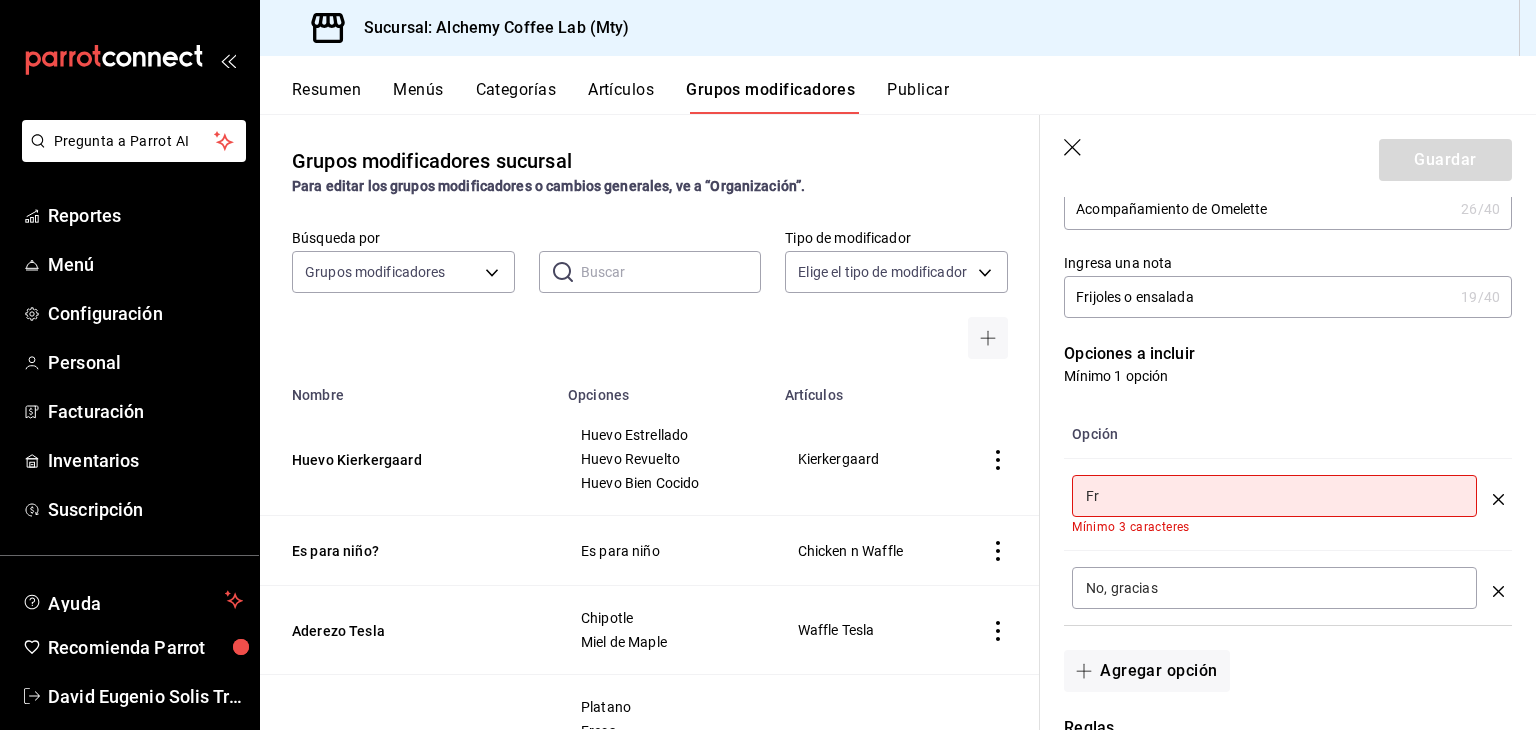 type on "F" 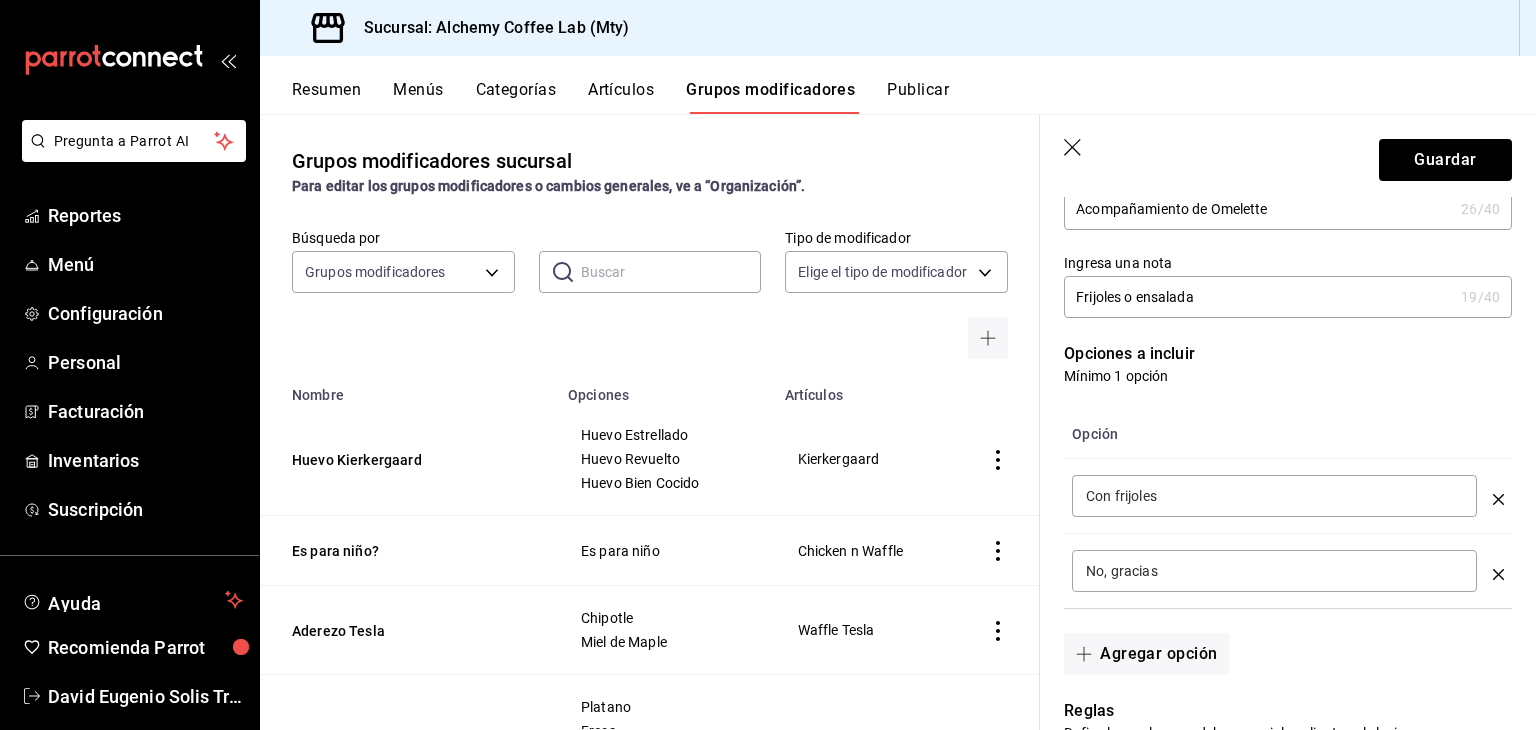 click on "Con frijoles" at bounding box center [1274, 496] 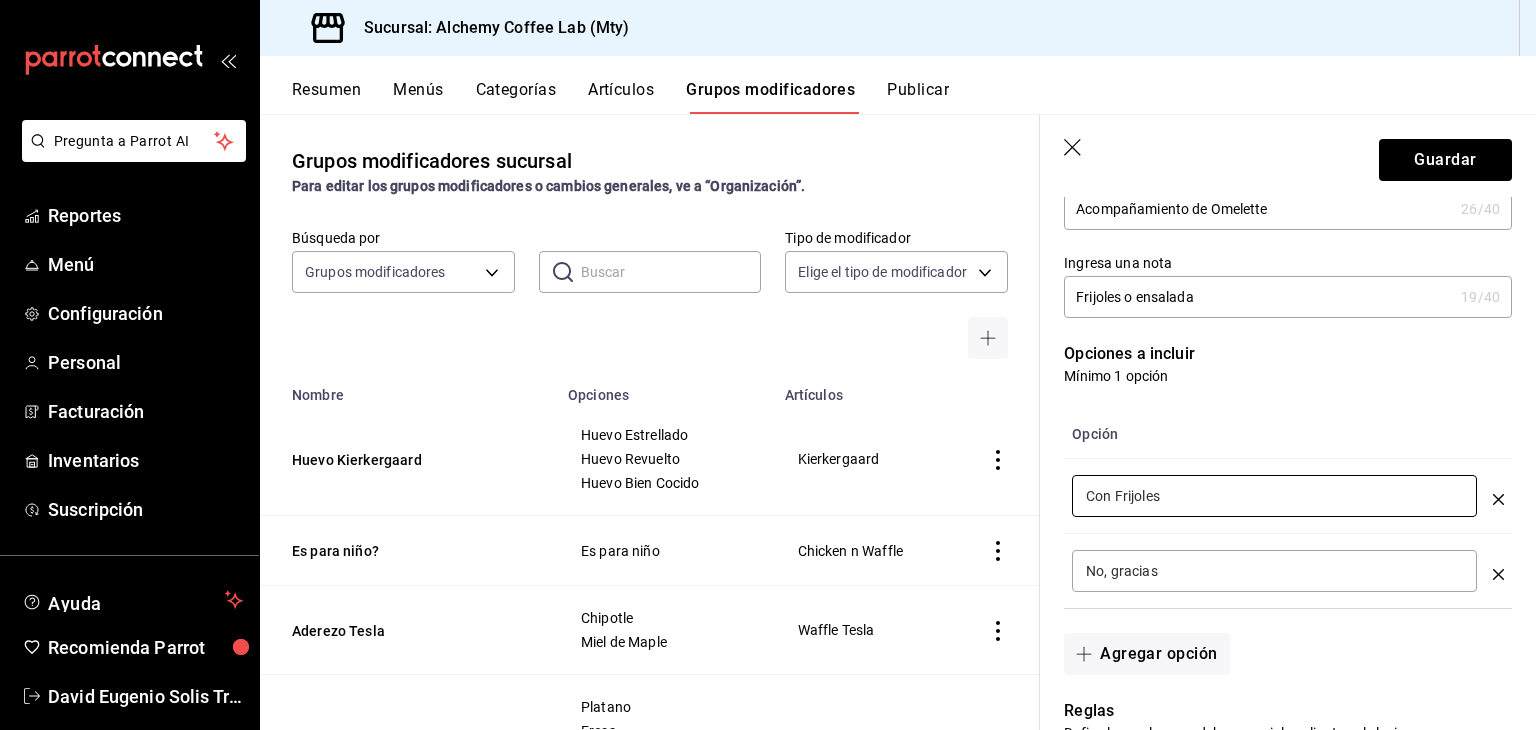 type on "Con Frijoles" 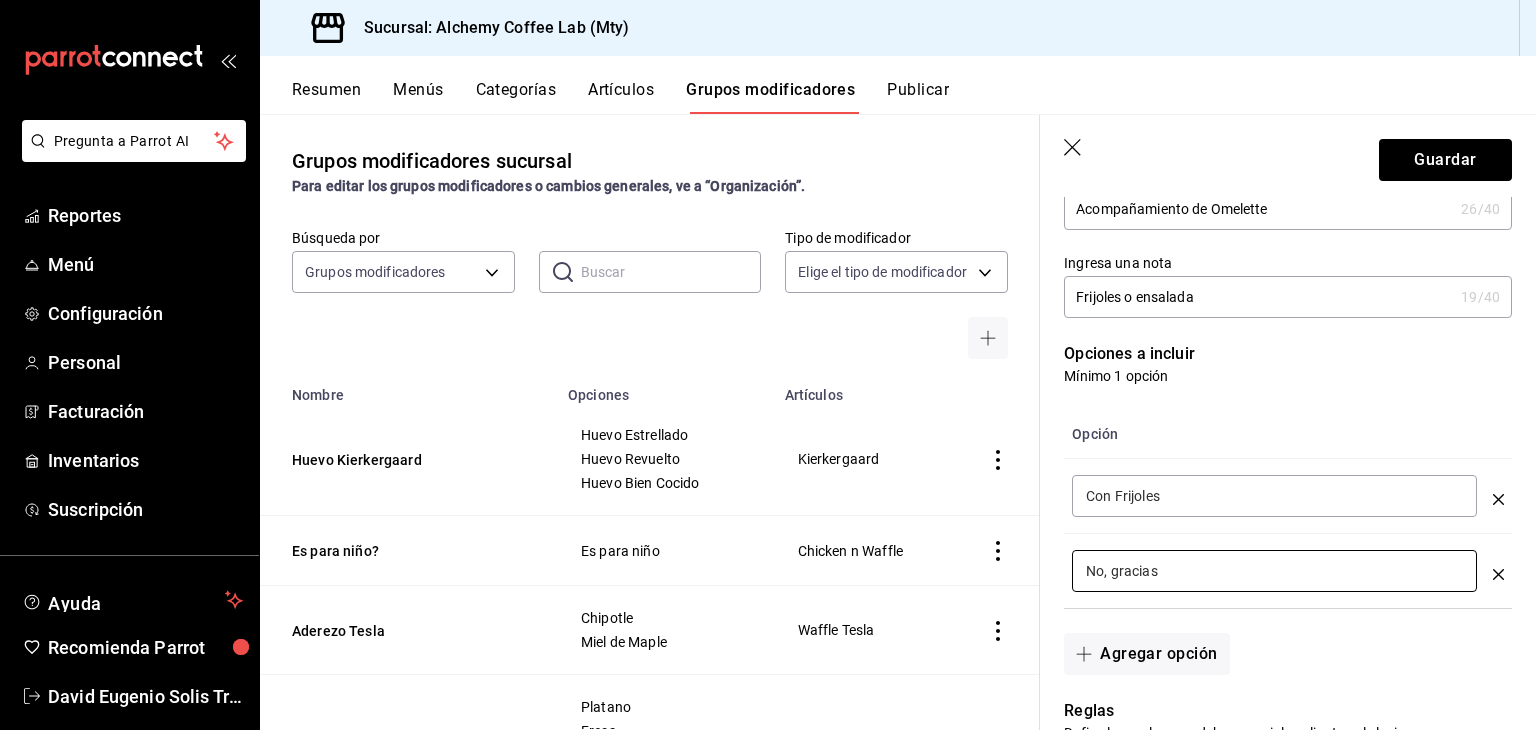 drag, startPoint x: 1177, startPoint y: 567, endPoint x: 1008, endPoint y: 582, distance: 169.66437 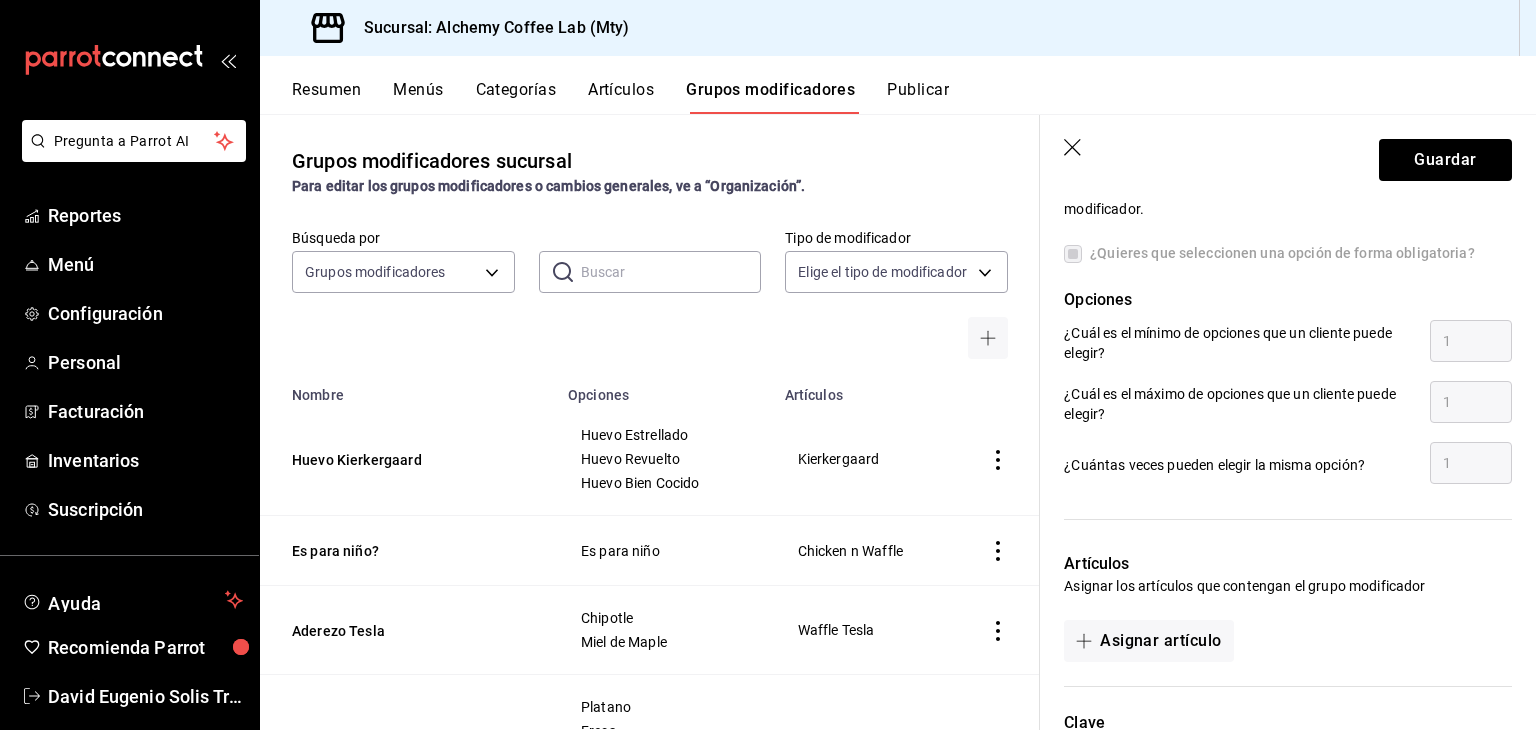 scroll, scrollTop: 900, scrollLeft: 0, axis: vertical 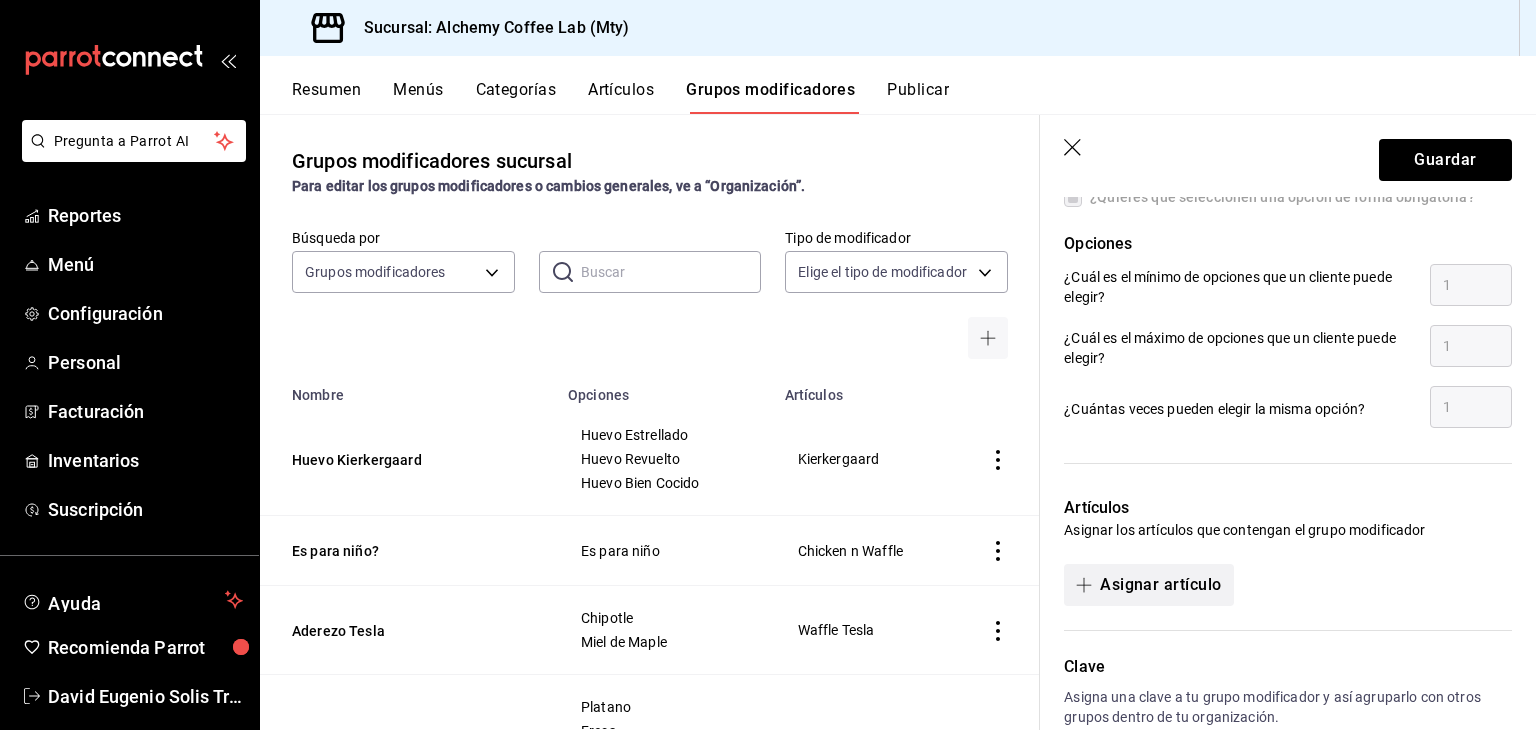type on "Con Ensalada" 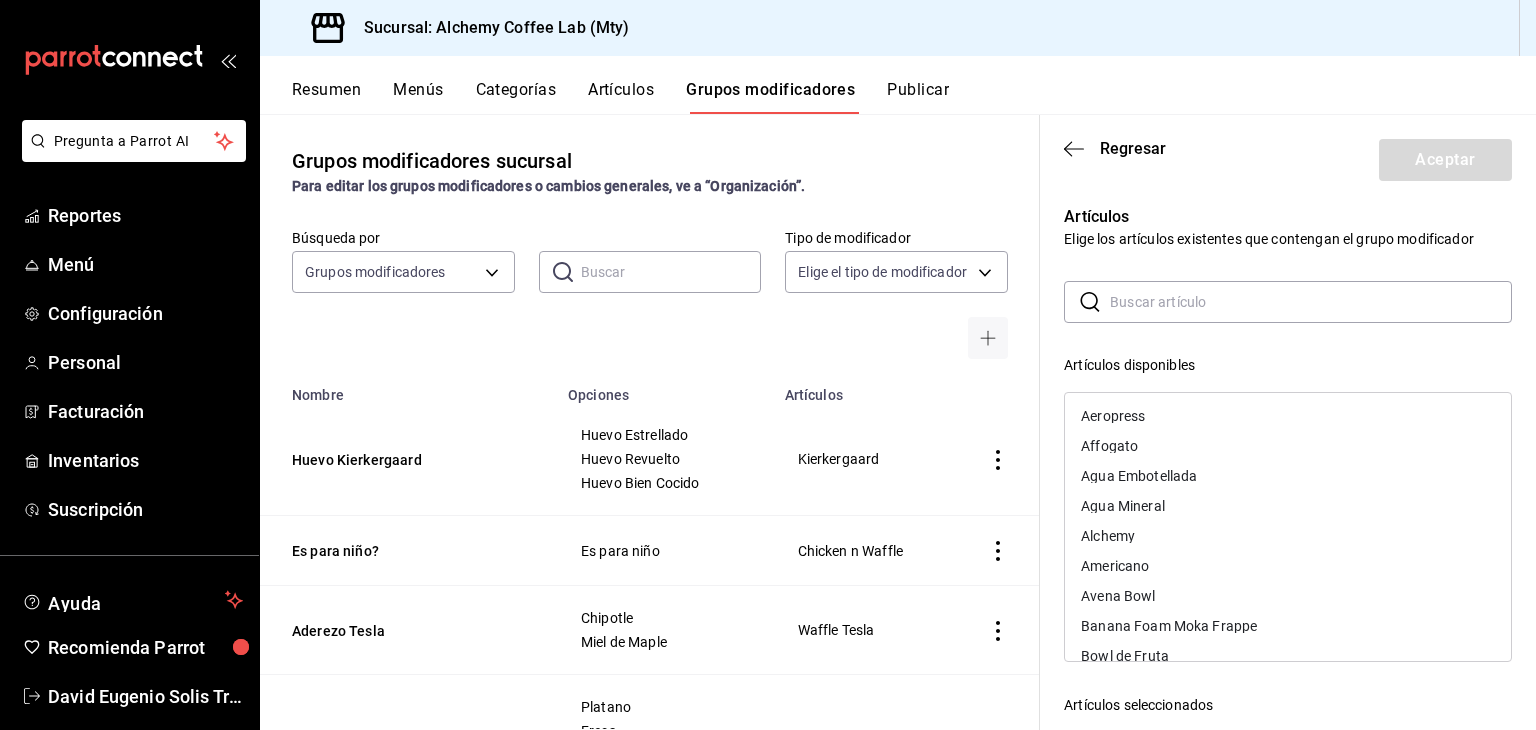 click at bounding box center [1311, 302] 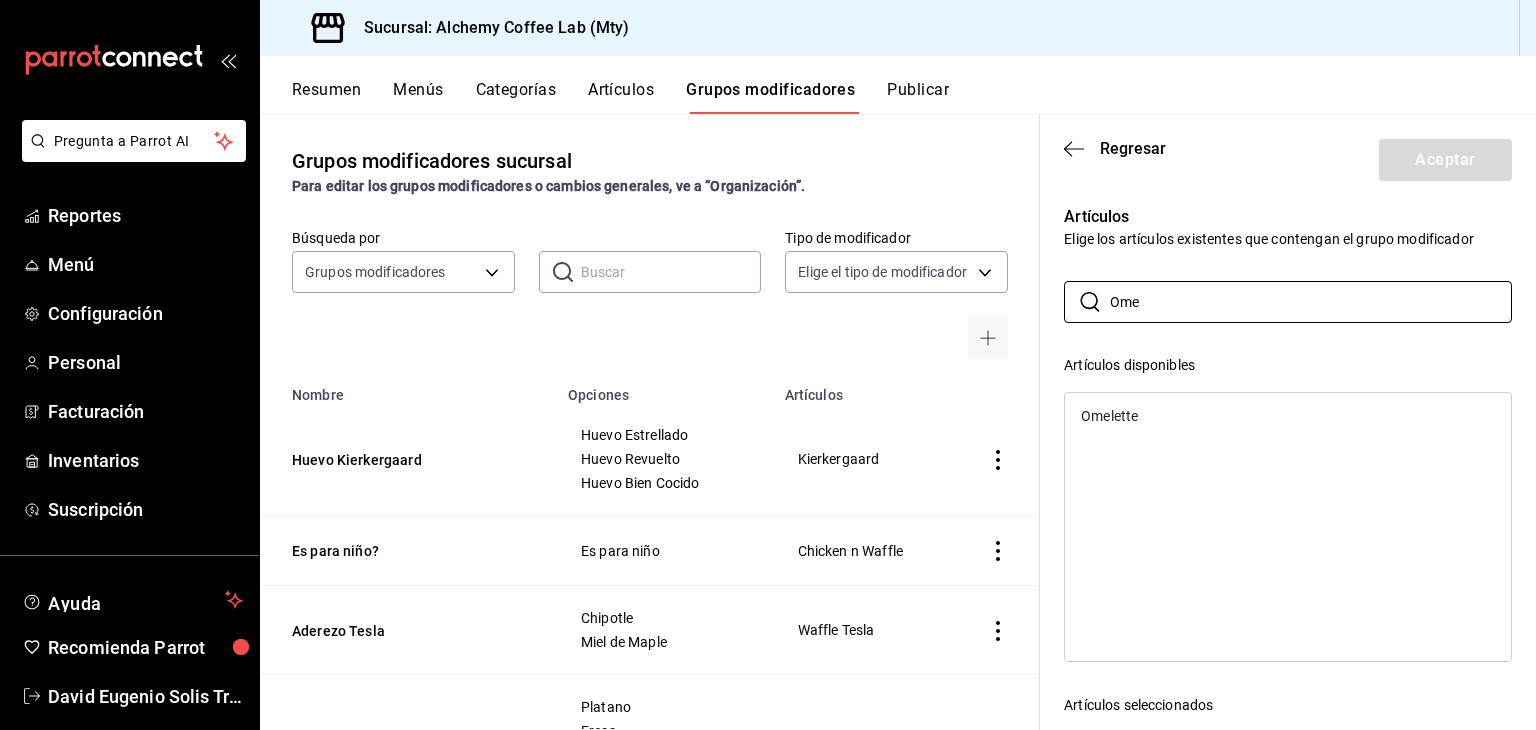 type on "Ome" 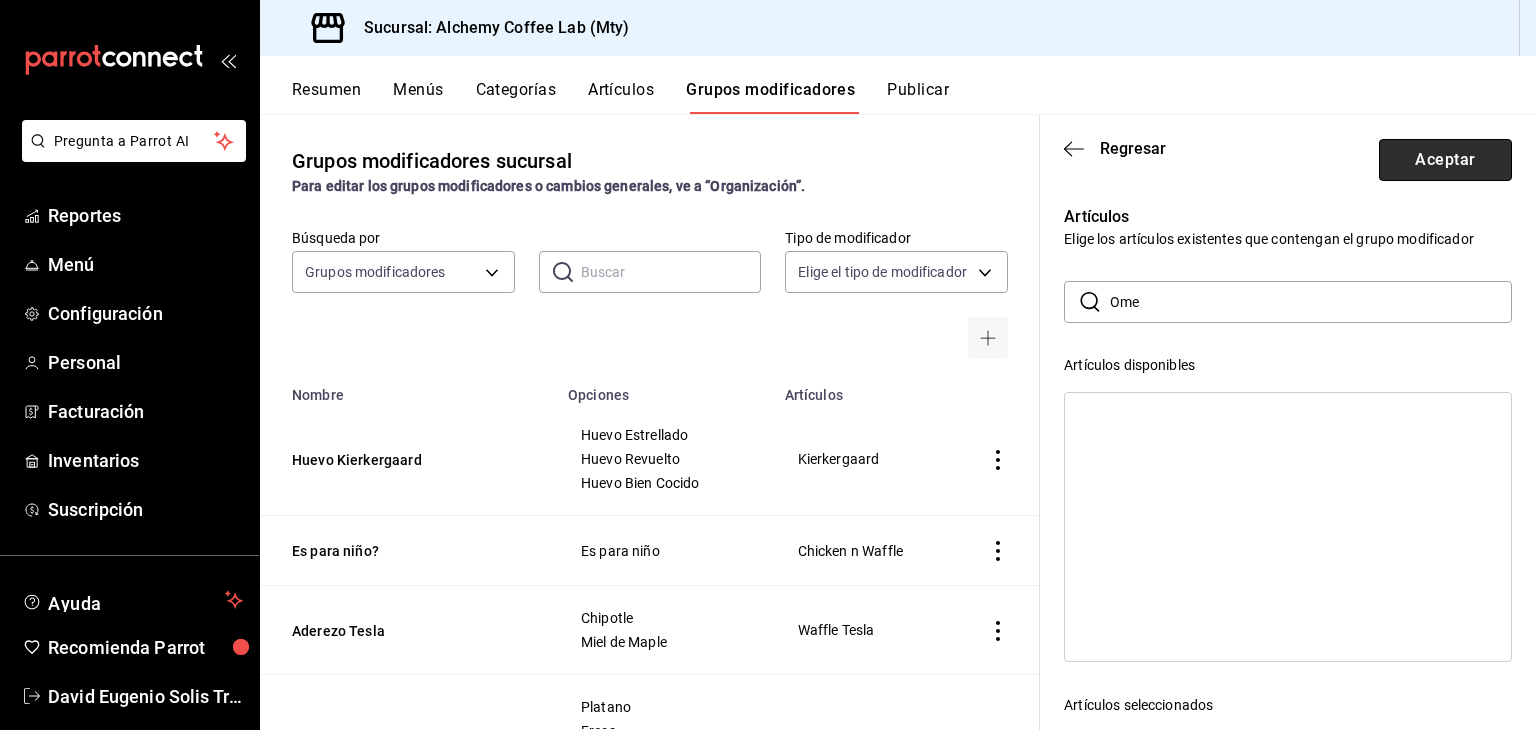 click on "Aceptar" at bounding box center [1445, 160] 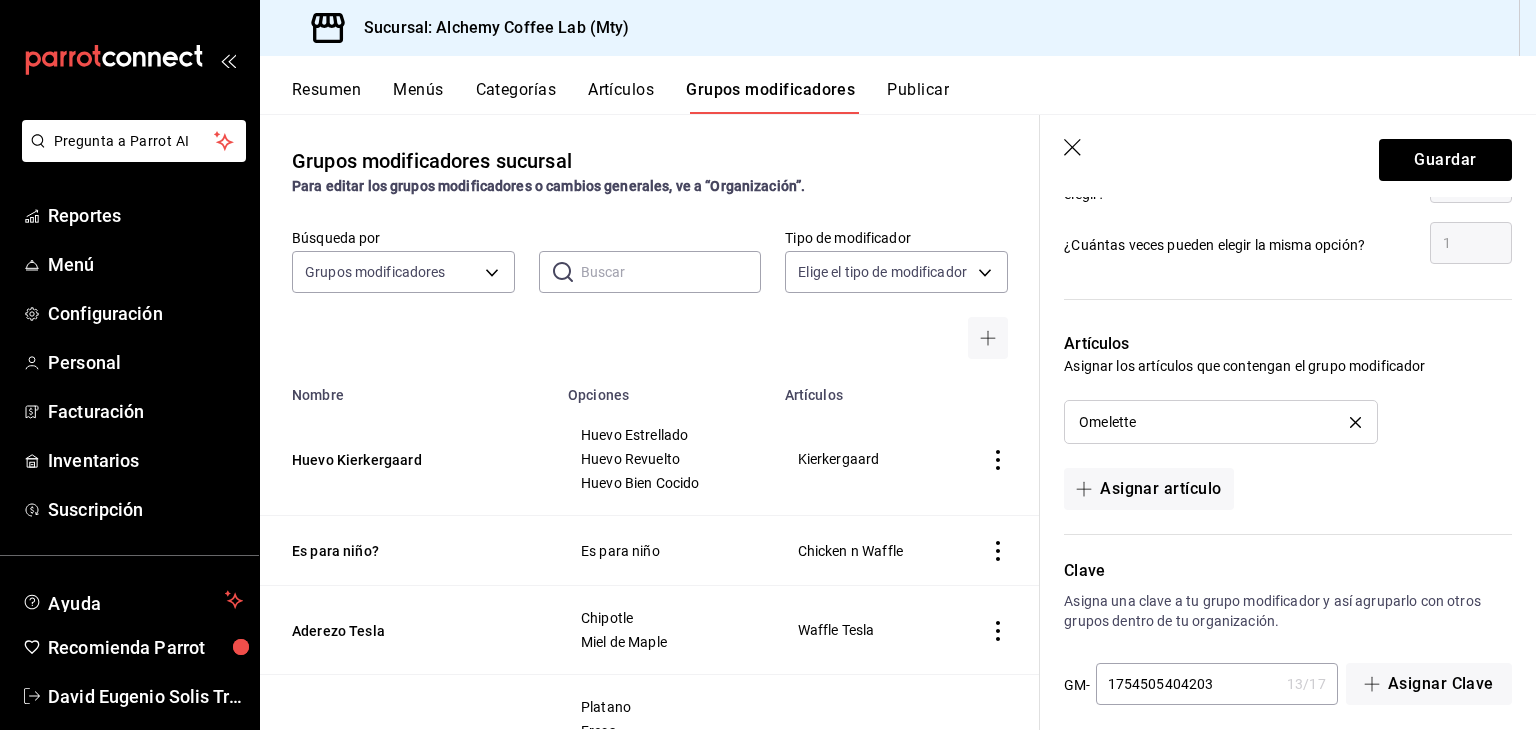 scroll, scrollTop: 1080, scrollLeft: 0, axis: vertical 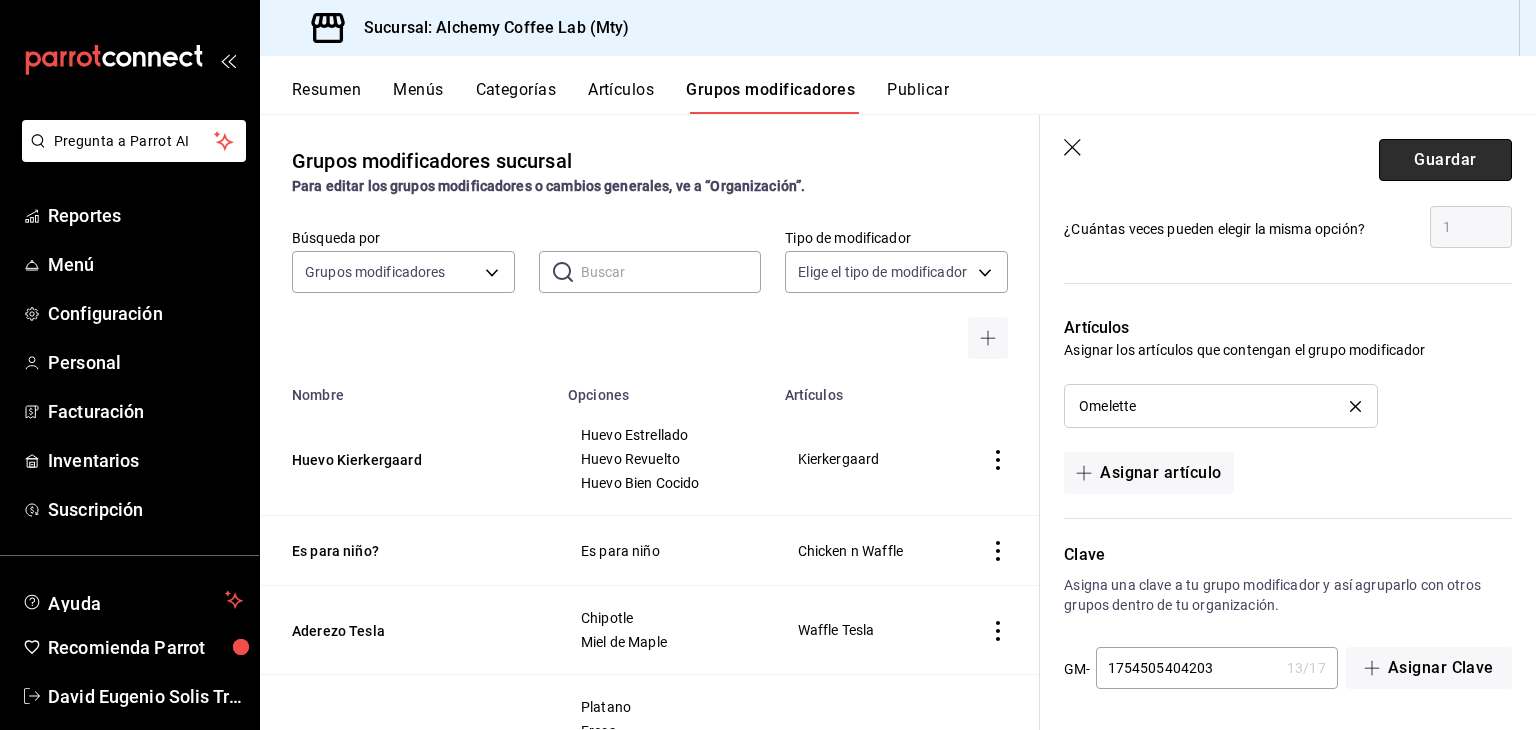 click on "Guardar" at bounding box center [1445, 160] 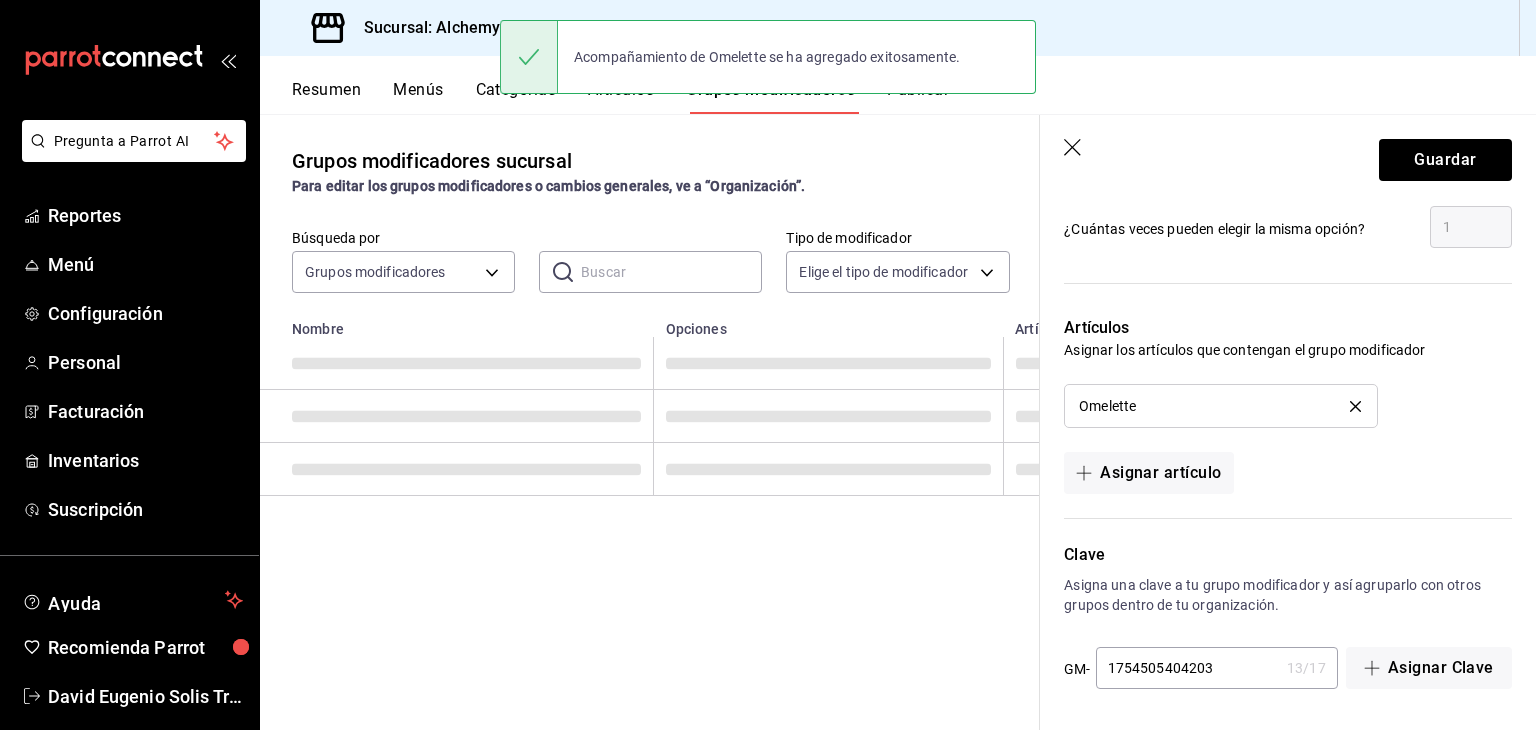 scroll, scrollTop: 0, scrollLeft: 0, axis: both 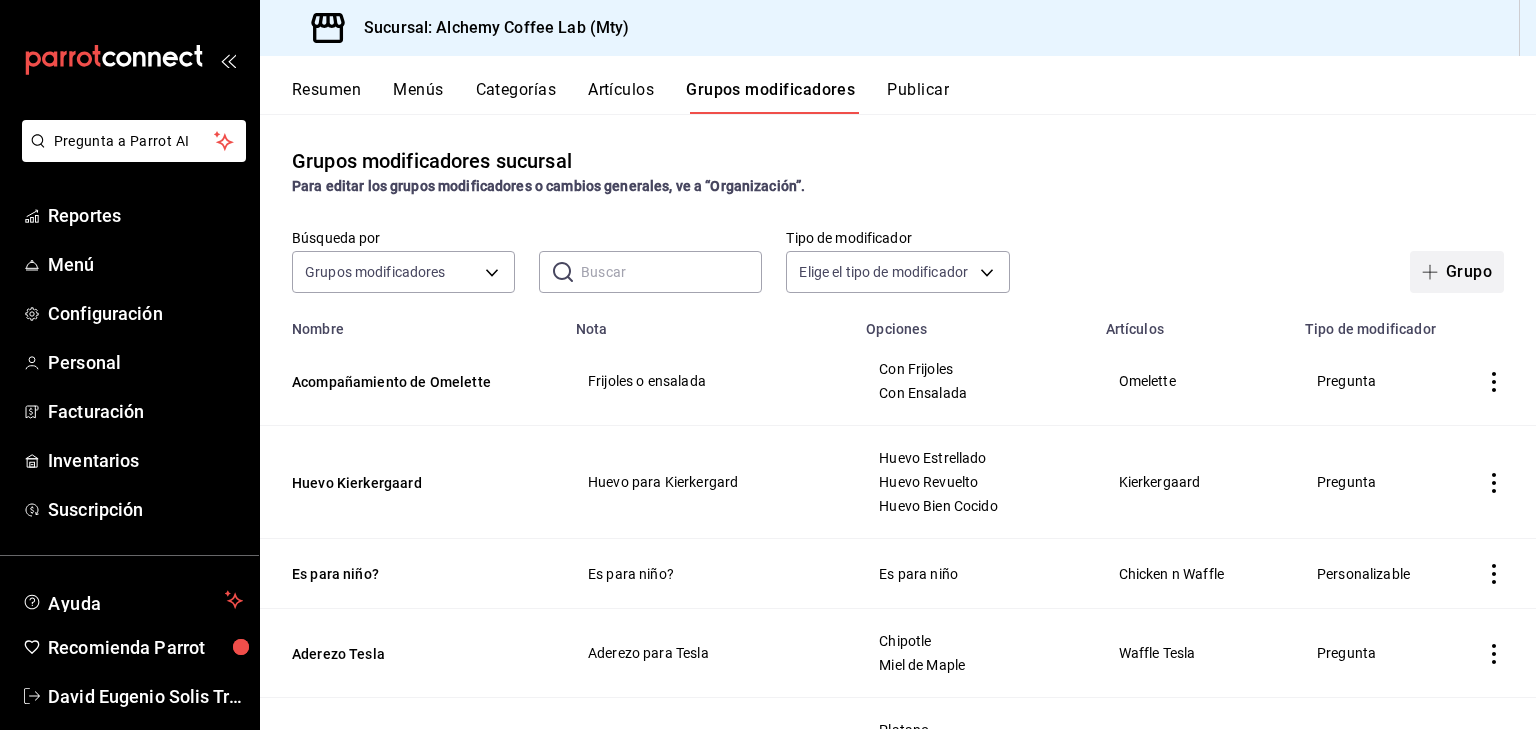 click on "Grupo" at bounding box center (1457, 272) 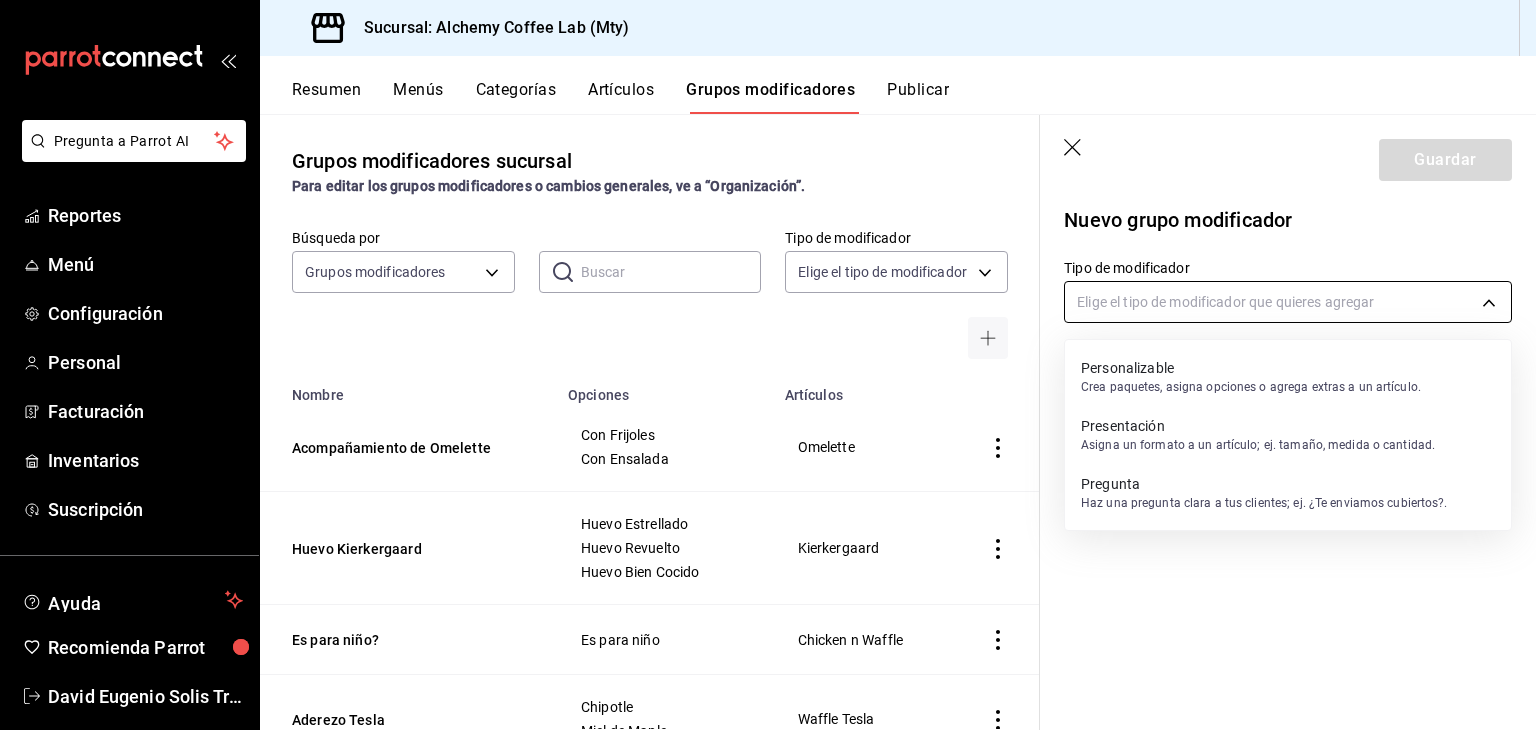 click on "Pregunta a Parrot AI Reportes   Menú   Configuración   Personal   Facturación   Inventarios   Suscripción   Ayuda Recomienda Parrot   [FIRST] [LAST]   Sugerir nueva función   Sucursal: Alchemy Coffee Lab (Mty) Resumen Menús Categorías Artículos Grupos modificadores Publicar Grupos modificadores sucursal Para editar los grupos modificadores o cambios generales, ve a “Organización”. Búsqueda por Grupos modificadores GROUP ​ ​ Tipo de modificador Elige el tipo de modificador Nombre Opciones Artículos Acompañamiento de Omelette Con Frijoles Con Ensalada Omelette Huevo Kierkergaard Huevo Estrellado Huevo Revuelto Huevo Bien Cocido Kierkergaard Es para niño? Es para niño Chicken n Waffle Aderezo Tesla Chipotle Miel de Maple Waffle Tesla Elige la Fruta Platano Fresa Manzana Moras Ver más... Extra Fruta Refresco Regular Light Refresco Atomos Bañados ? Bañados Salsa Aparte Bowl de atomos Extras de Aderezos Extra Miel de Maple Extra Miel de Abeja Extra Chipotle Extra Crema Huevo" at bounding box center [768, 365] 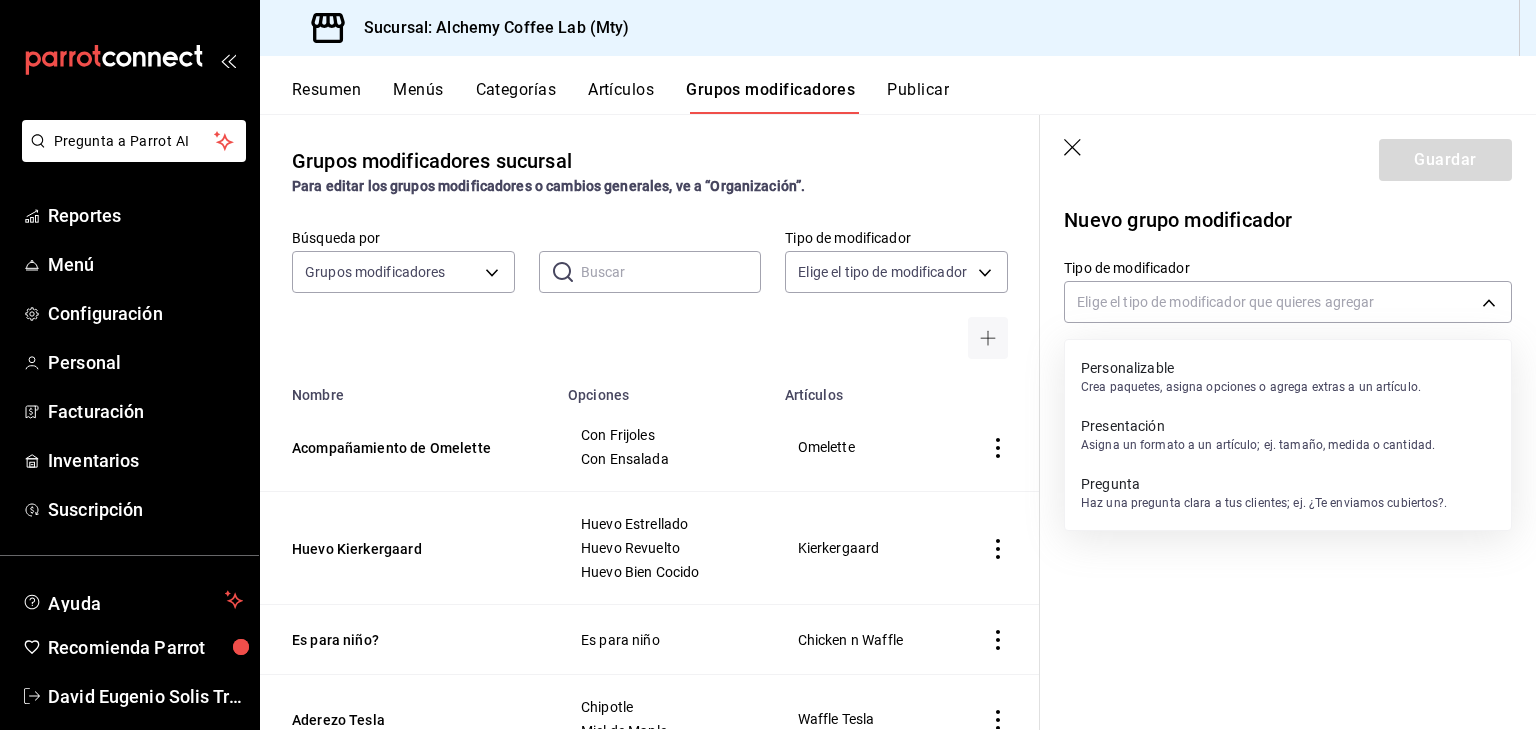 click on "Personalizable" at bounding box center [1251, 368] 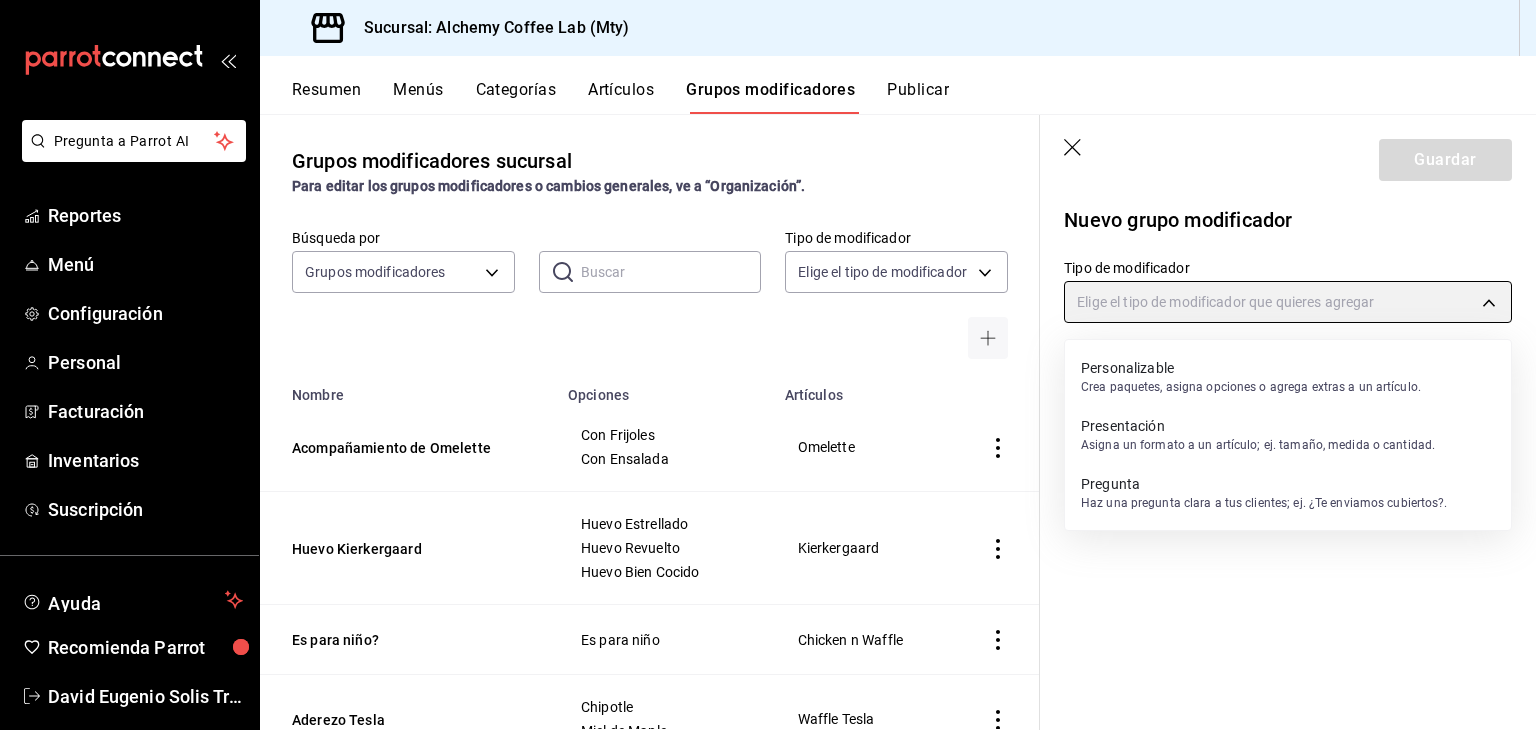 type on "CUSTOMIZABLE" 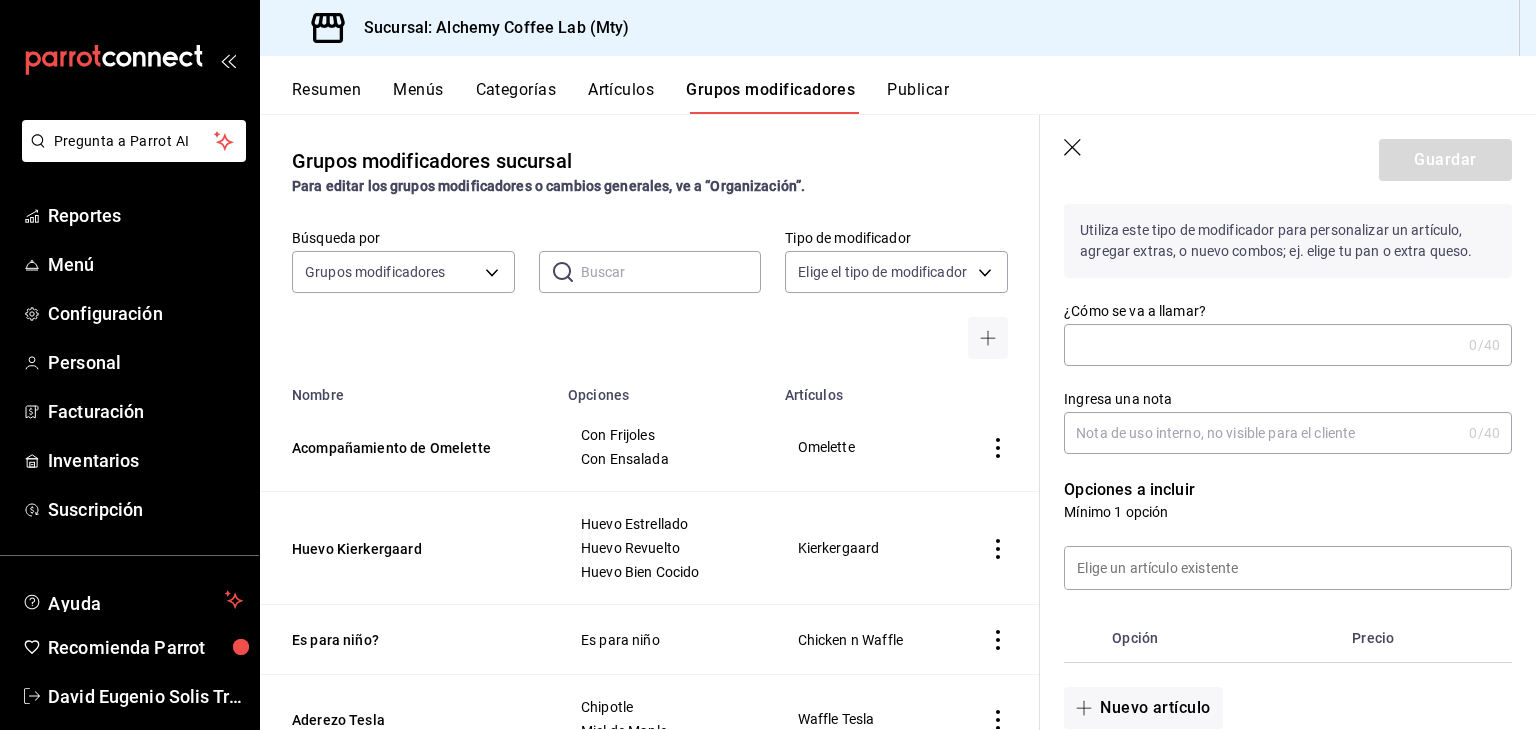 scroll, scrollTop: 110, scrollLeft: 0, axis: vertical 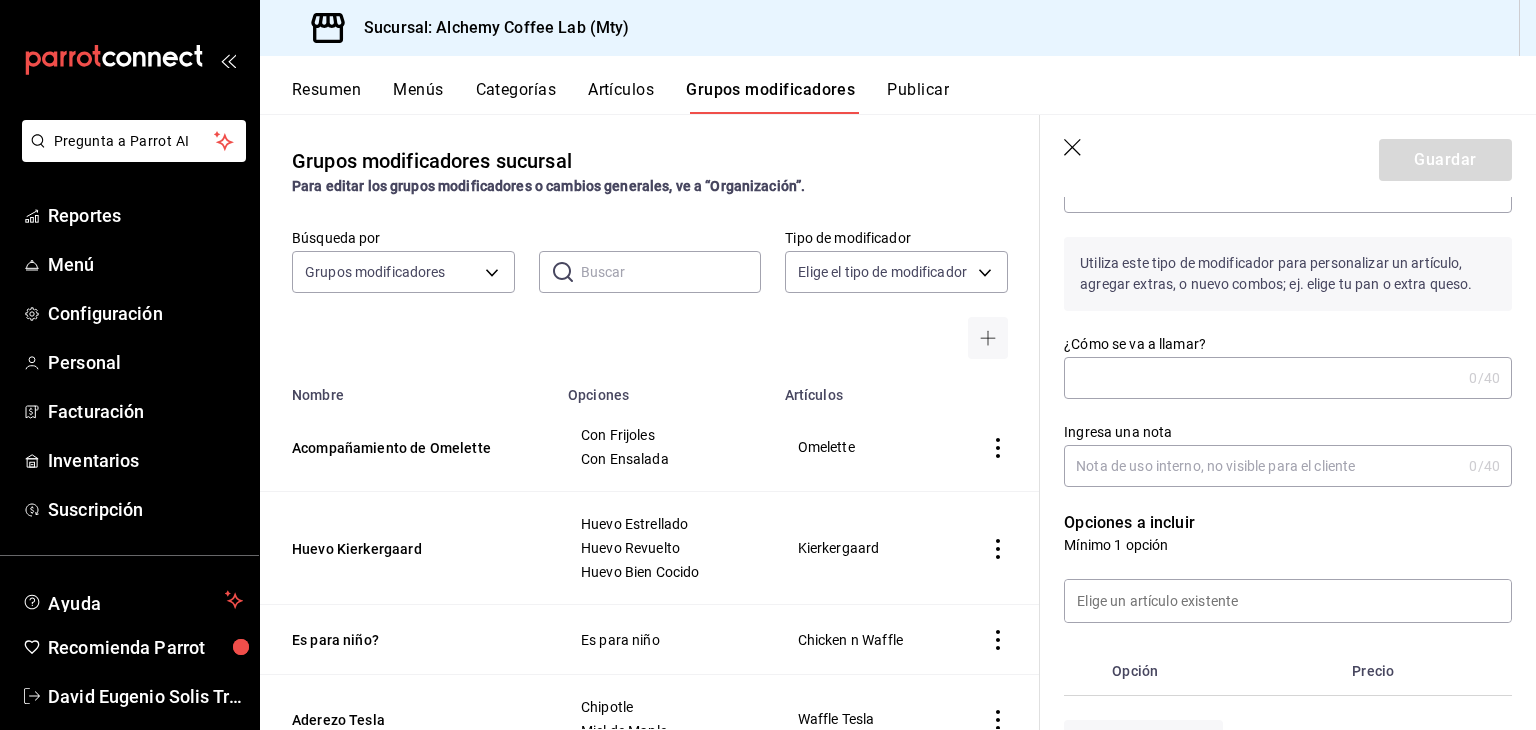click on "¿Cómo se va a llamar?" at bounding box center [1262, 378] 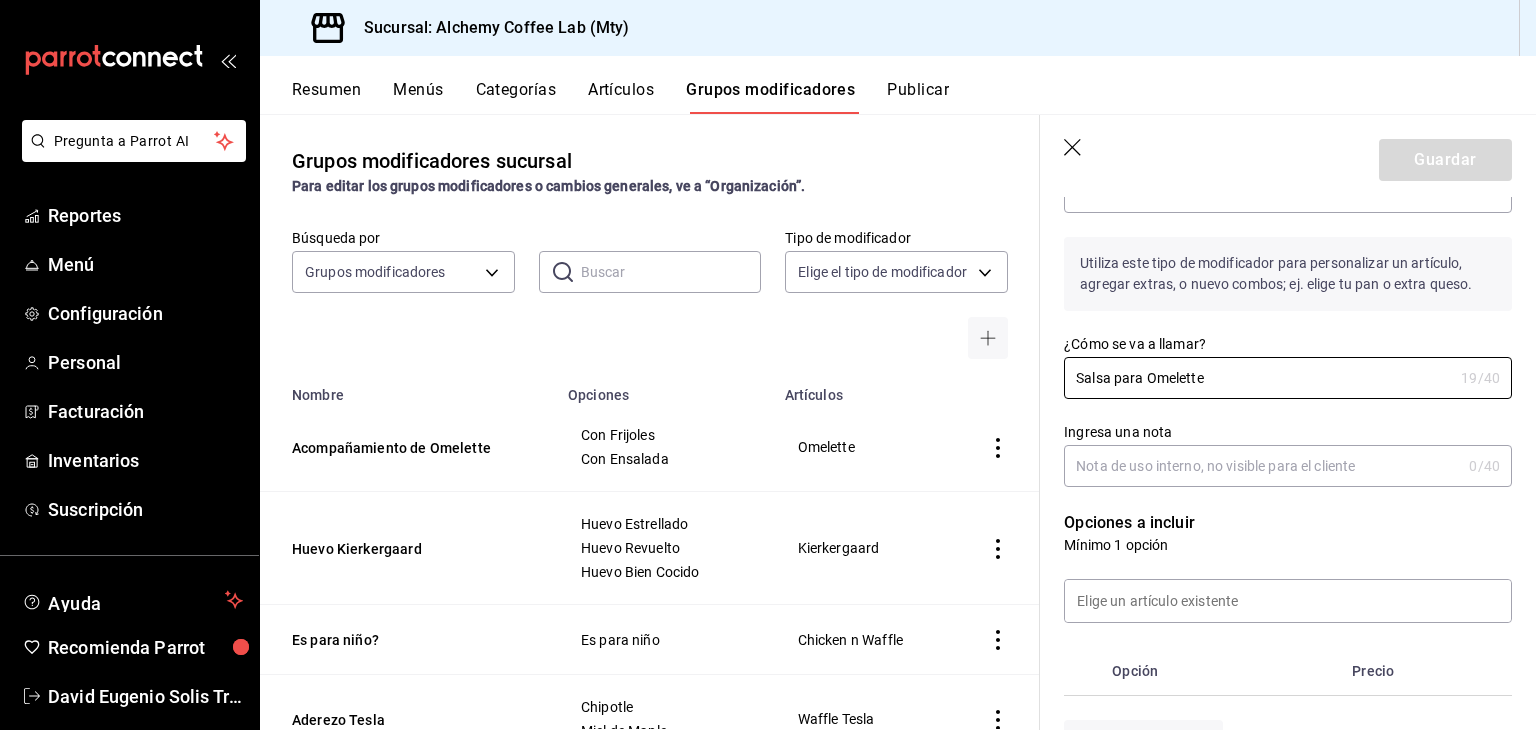 type on "Salsa para Omelette" 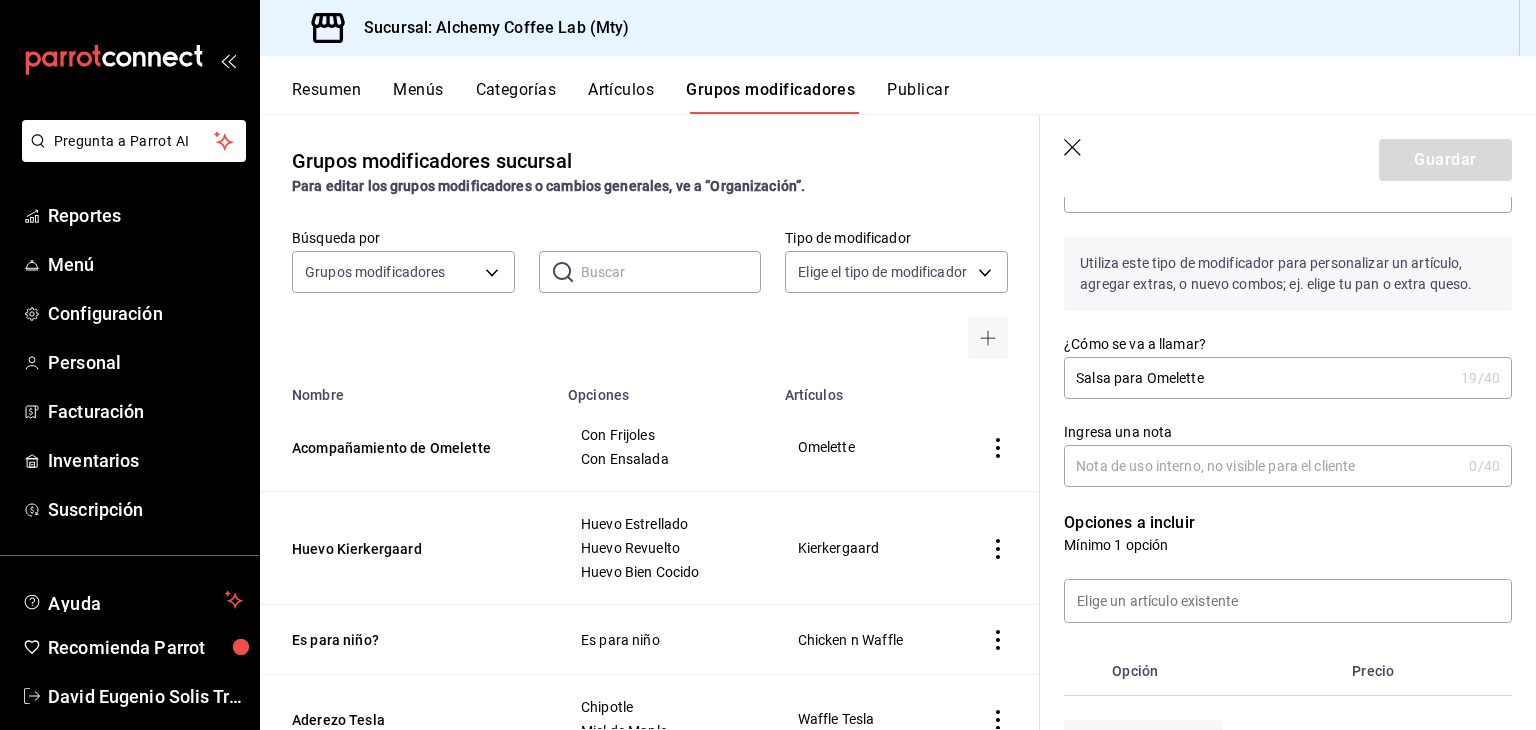 click on "Ingresa una nota" at bounding box center [1262, 466] 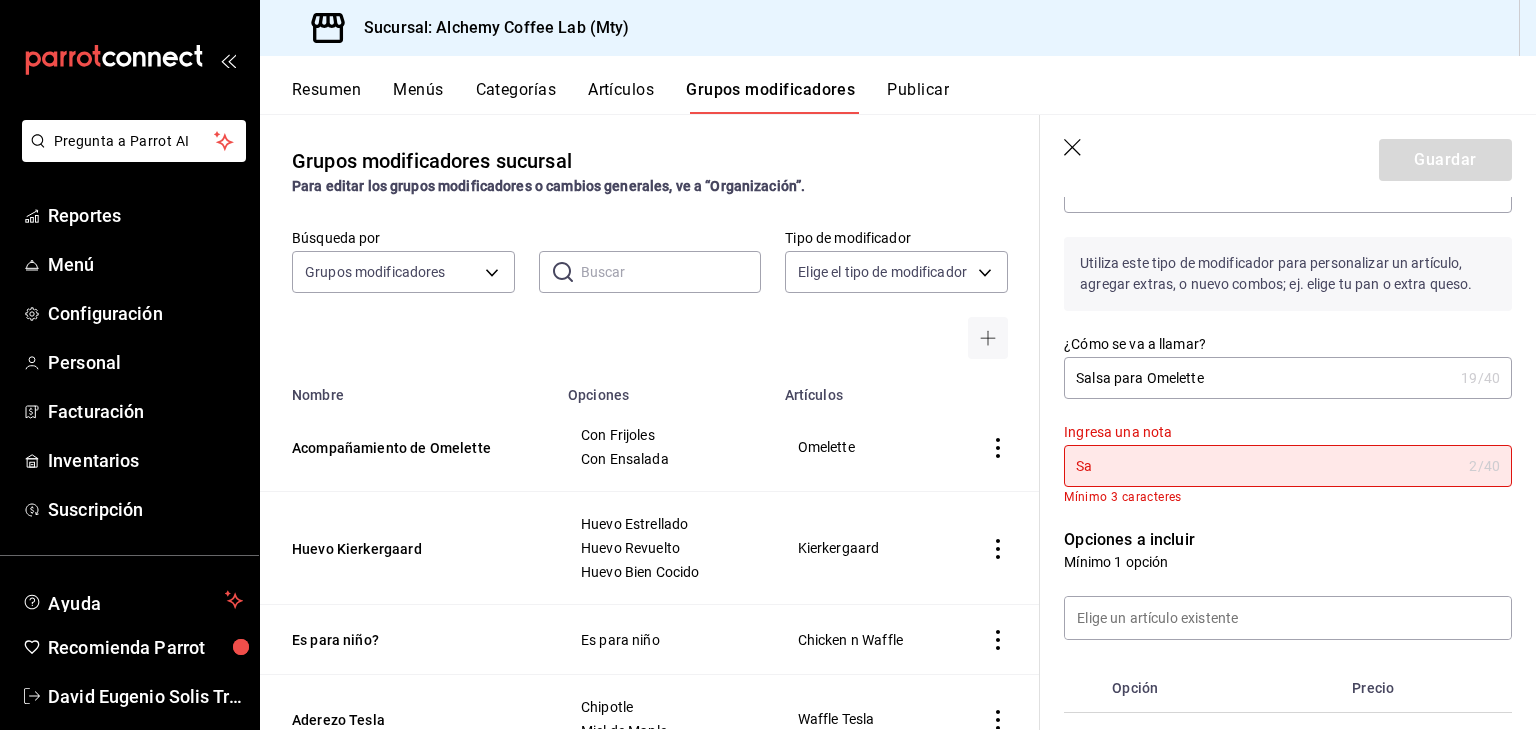 type on "S" 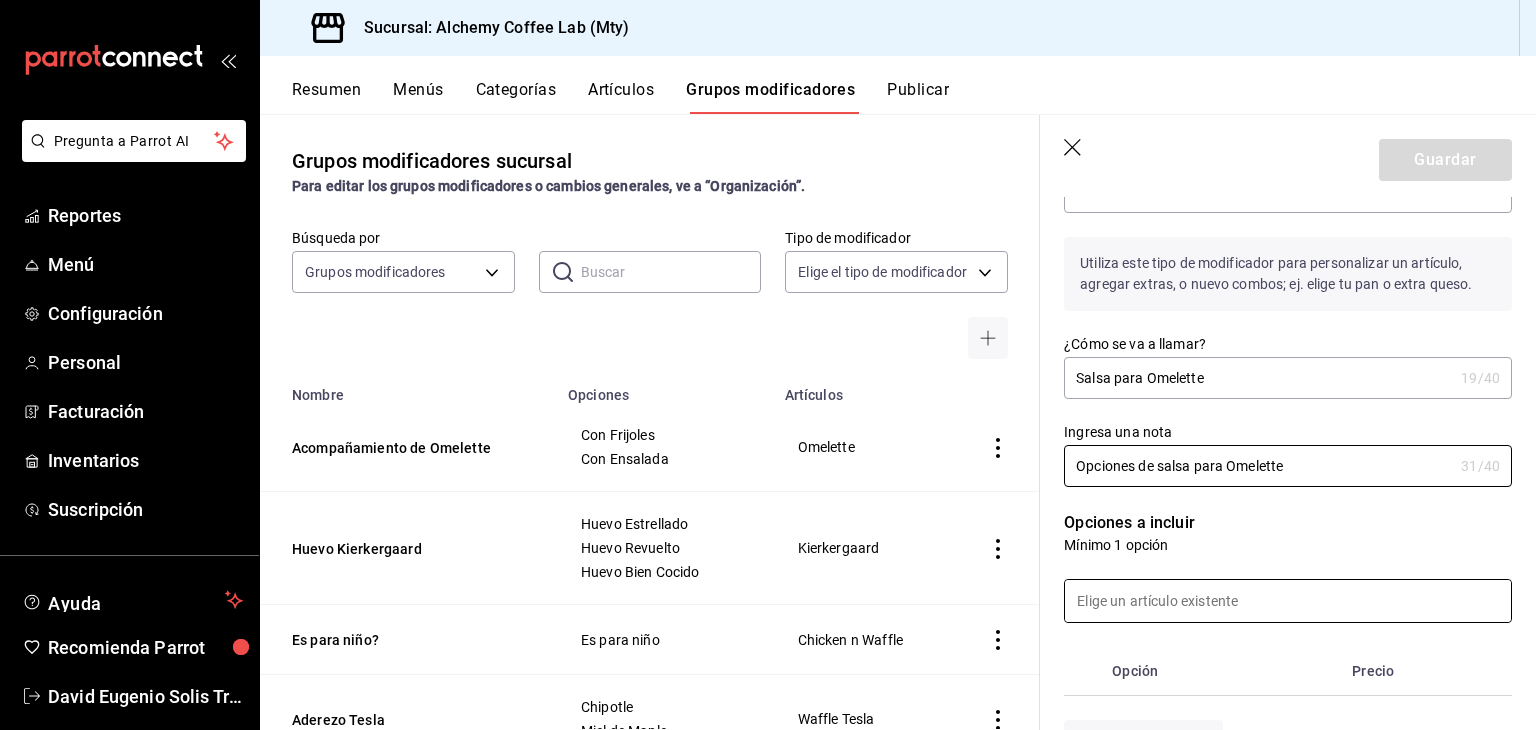 type on "Opciones de salsa para Omelette" 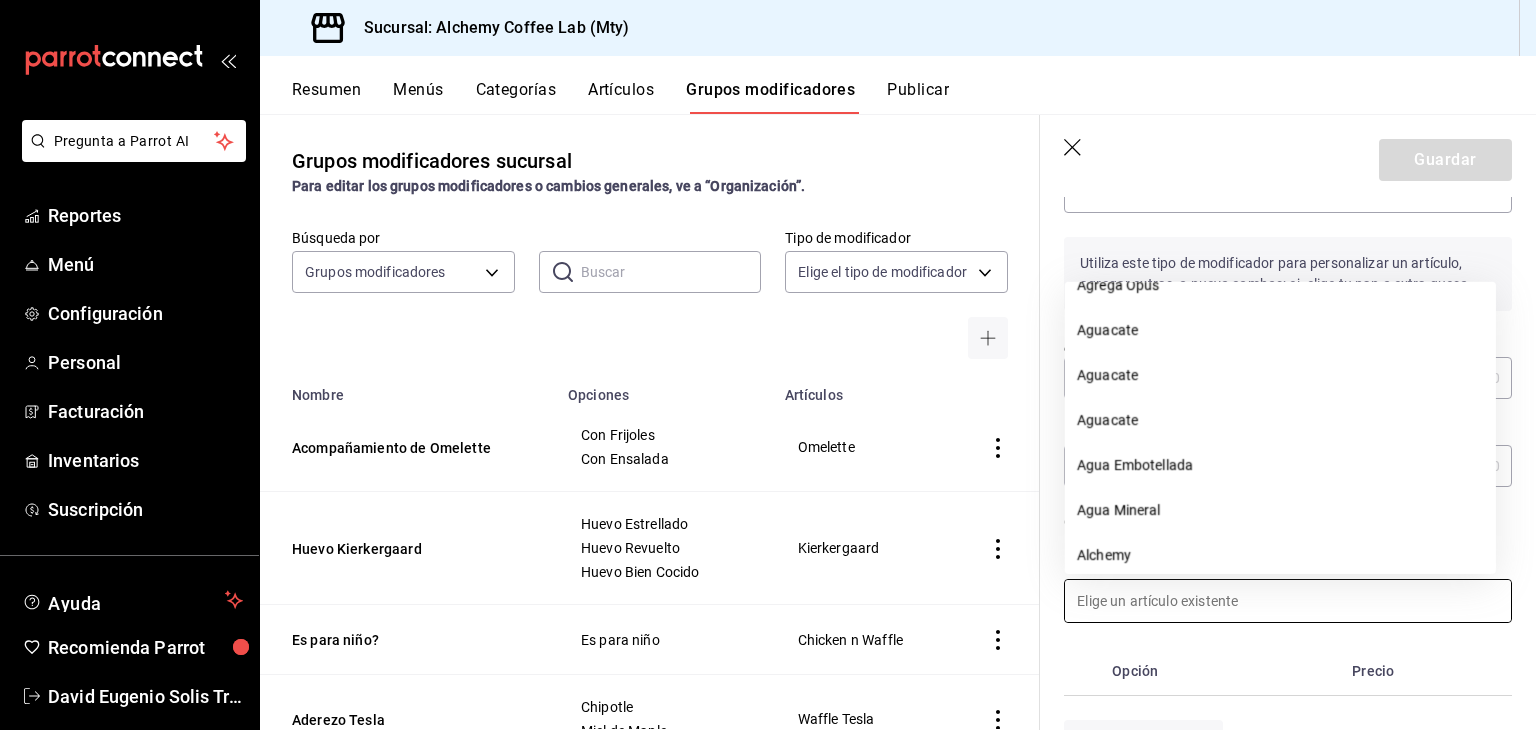 scroll, scrollTop: 300, scrollLeft: 0, axis: vertical 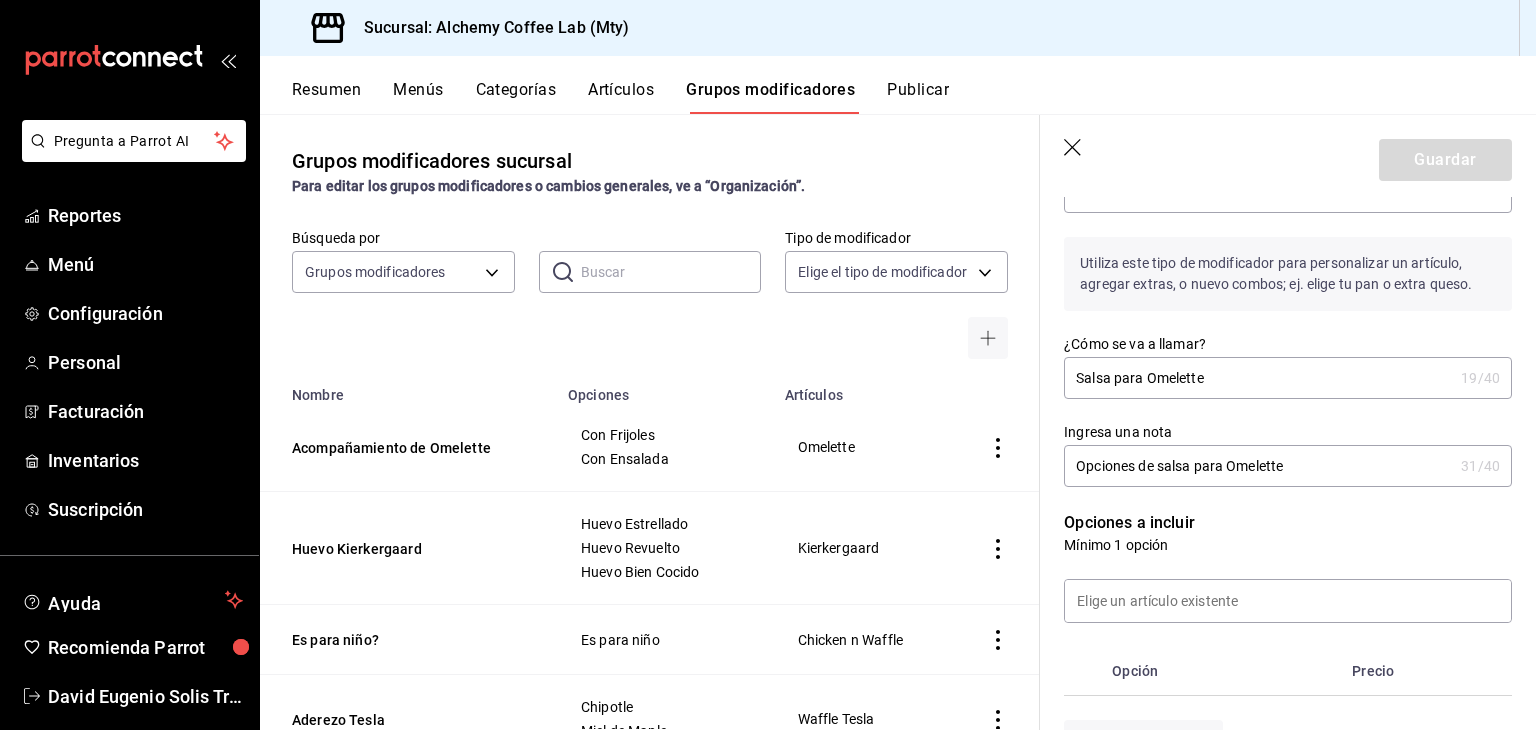 click on "Opción Precio" at bounding box center [1276, 659] 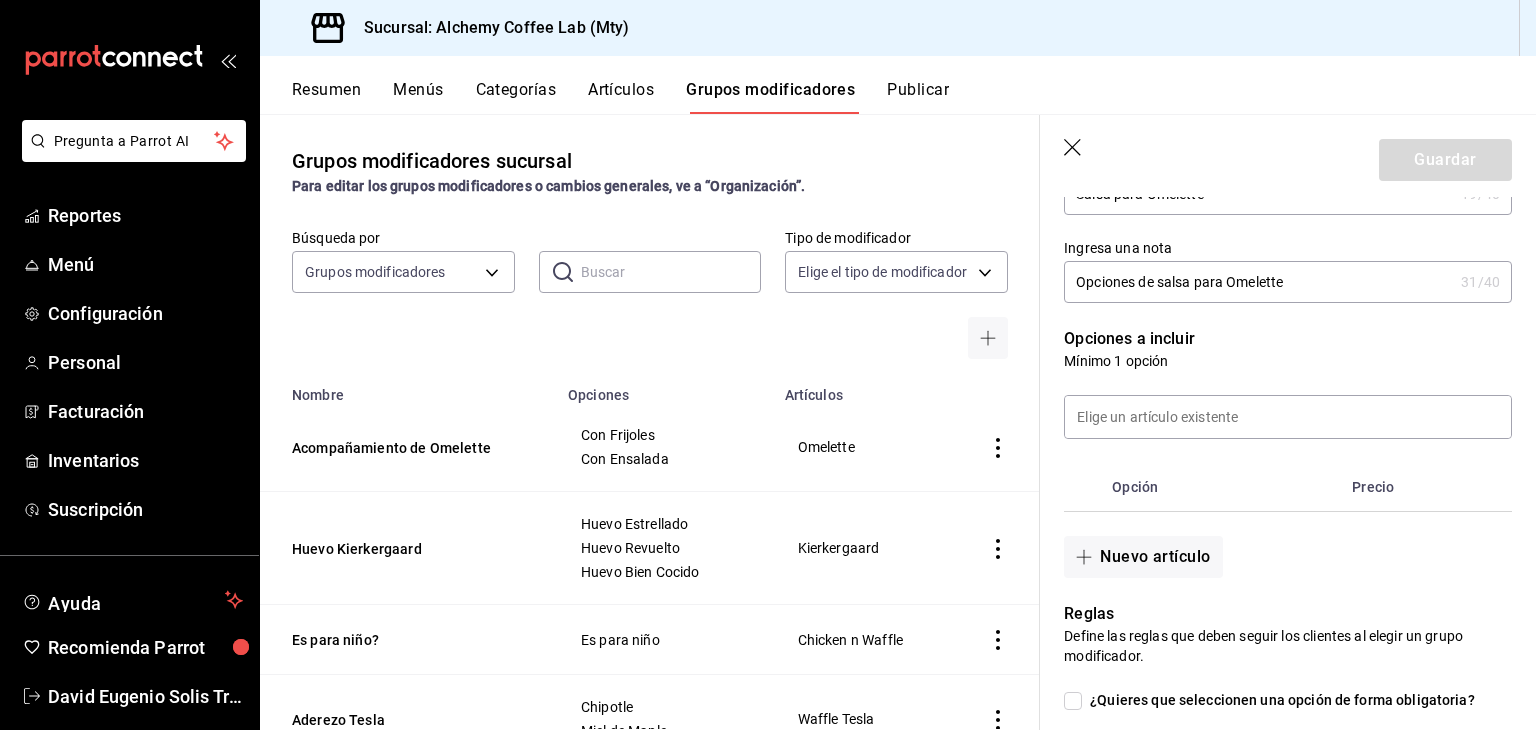 scroll, scrollTop: 310, scrollLeft: 0, axis: vertical 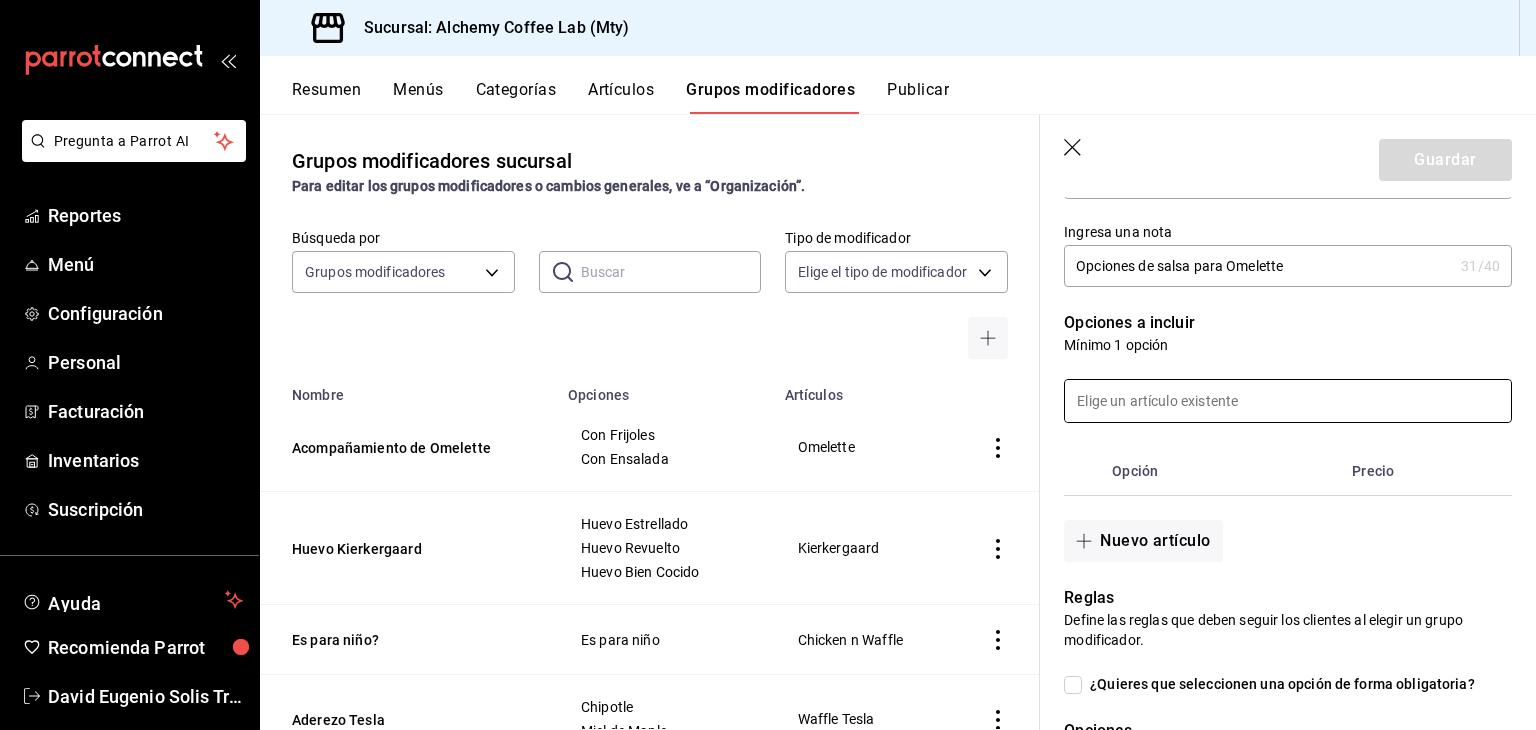 click at bounding box center (1288, 401) 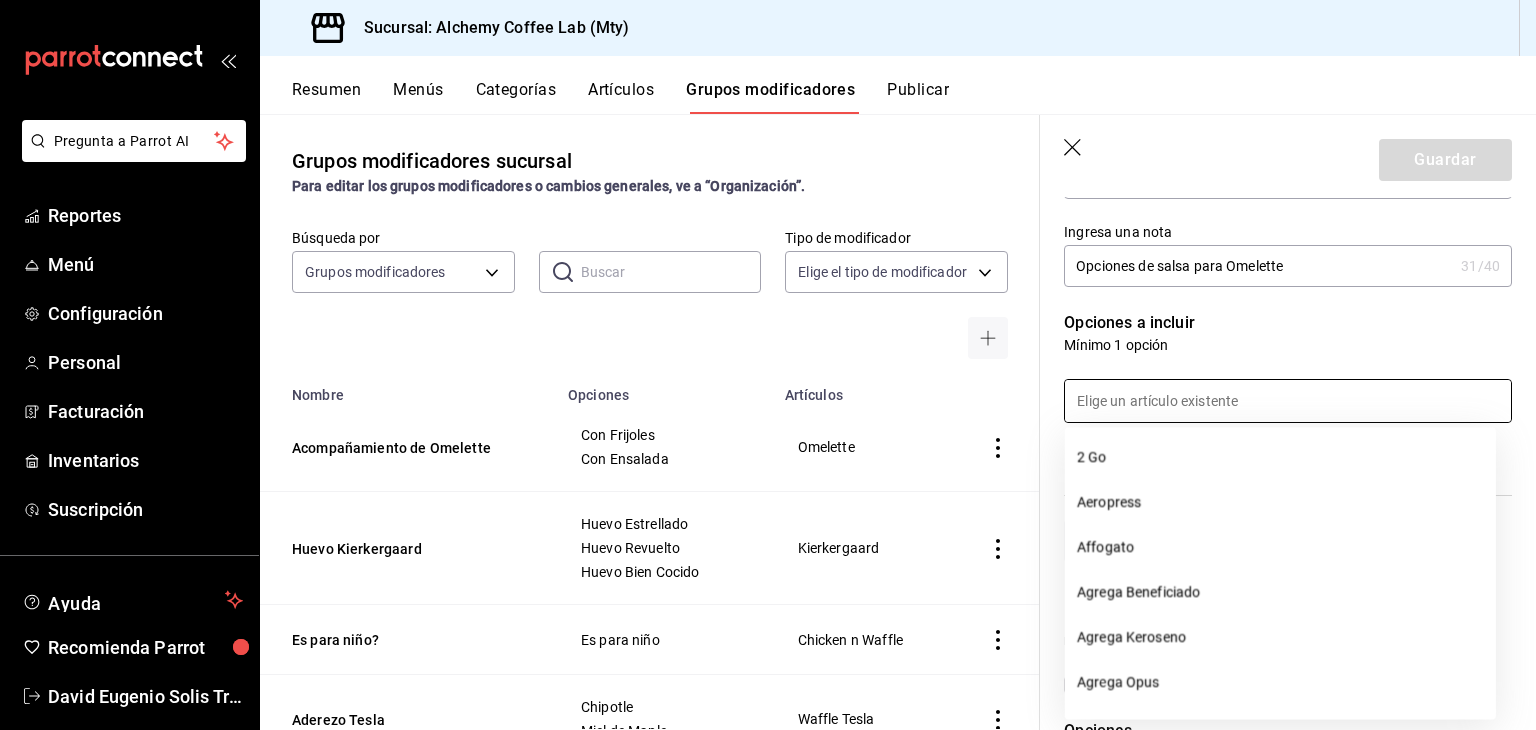 click at bounding box center [1288, 401] 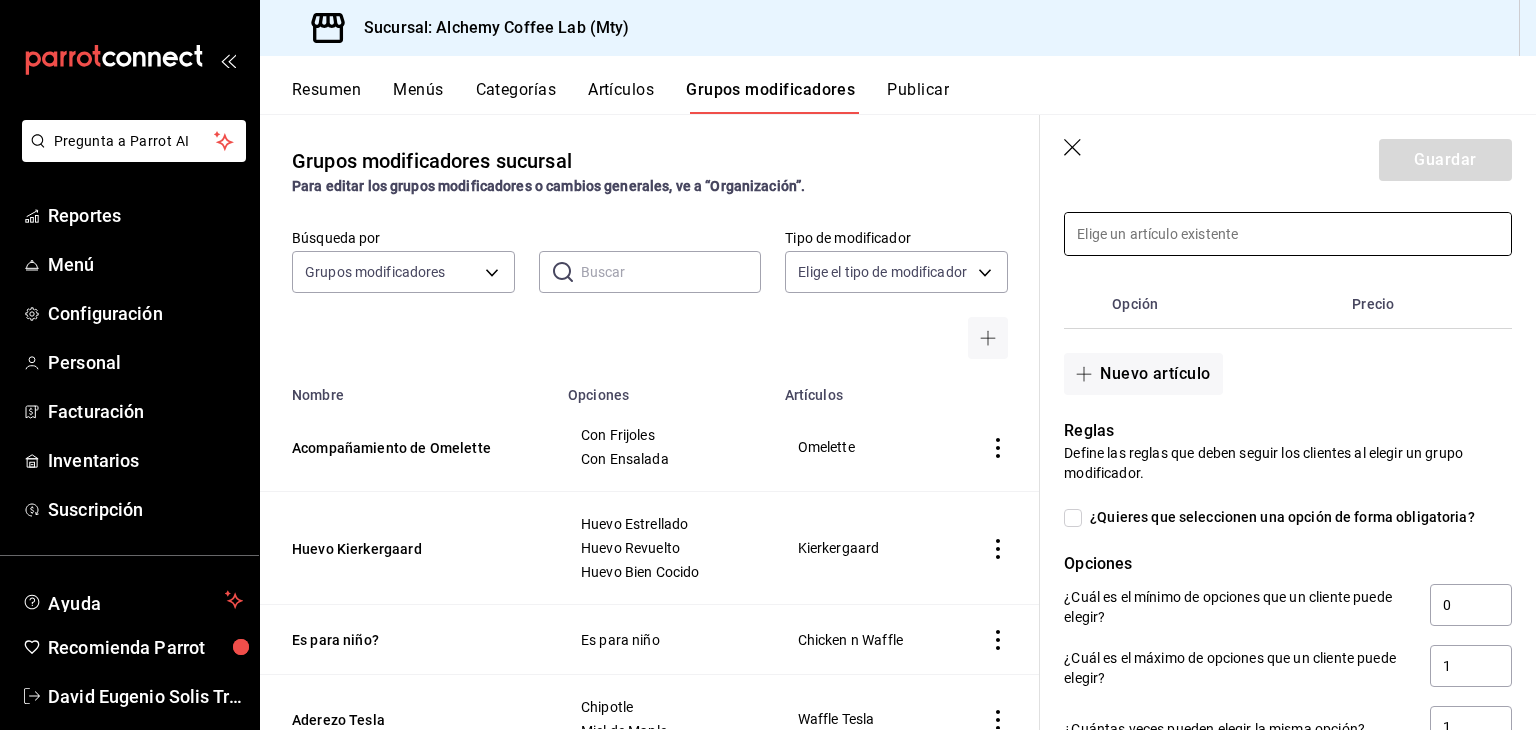 scroll, scrollTop: 510, scrollLeft: 0, axis: vertical 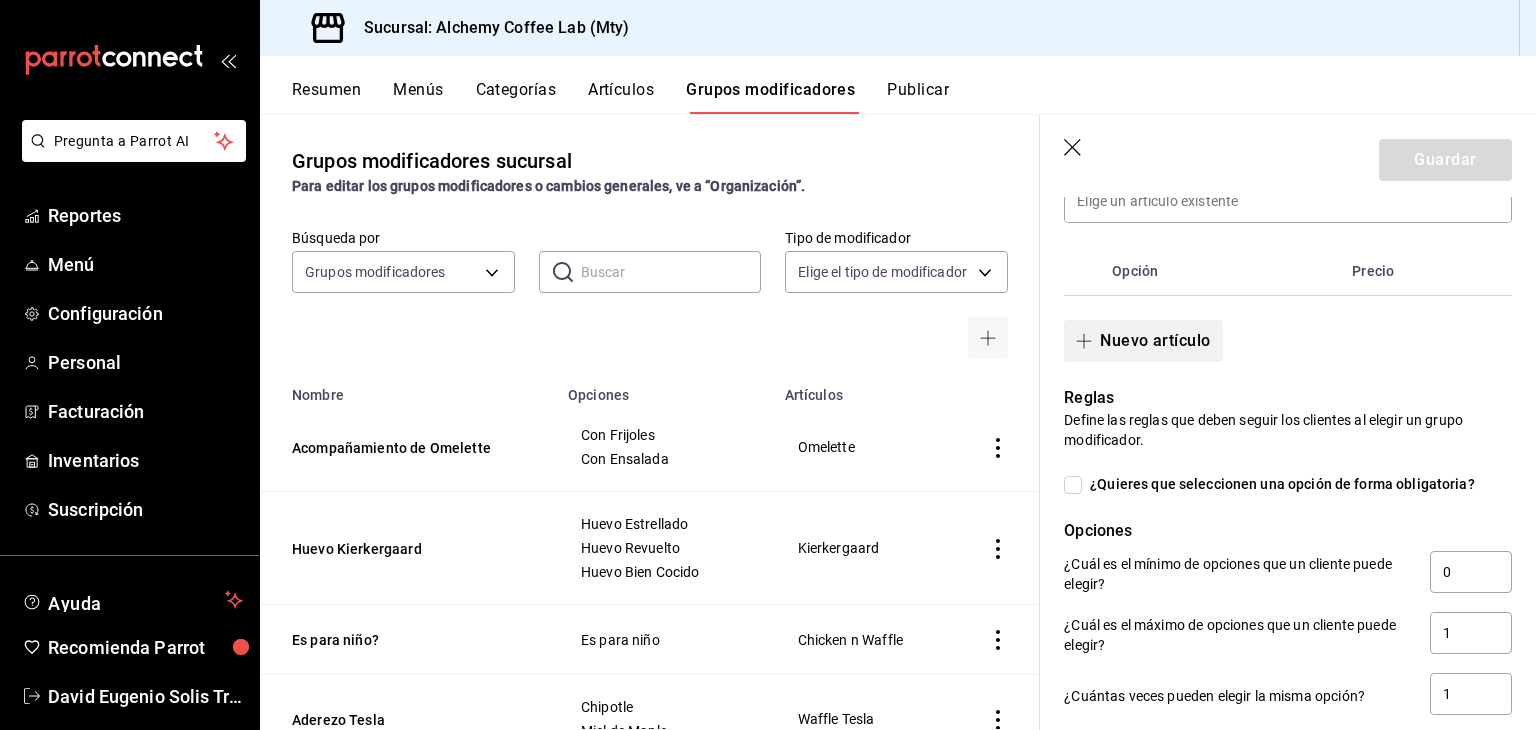 click on "Nuevo artículo" at bounding box center [1143, 341] 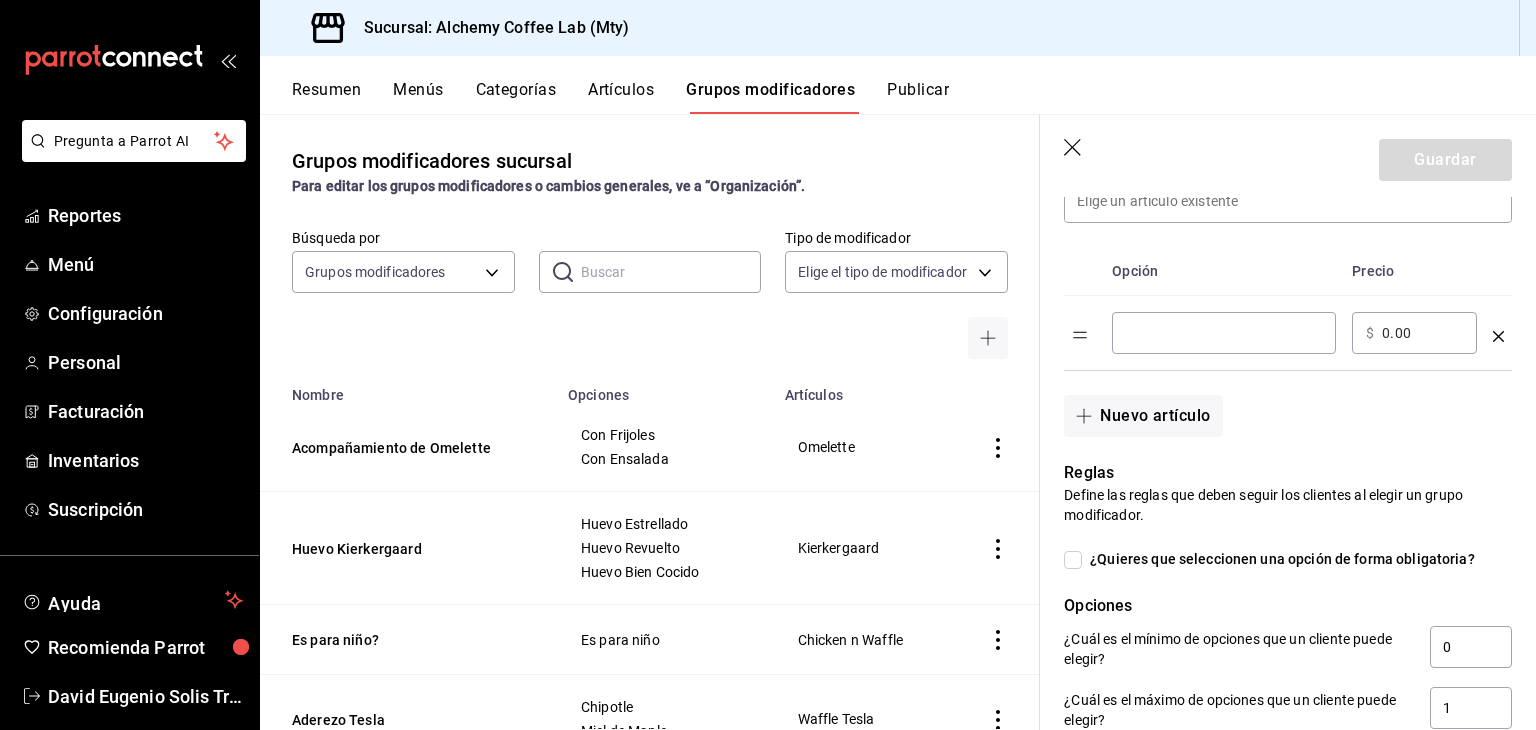 click on "​" at bounding box center (1224, 333) 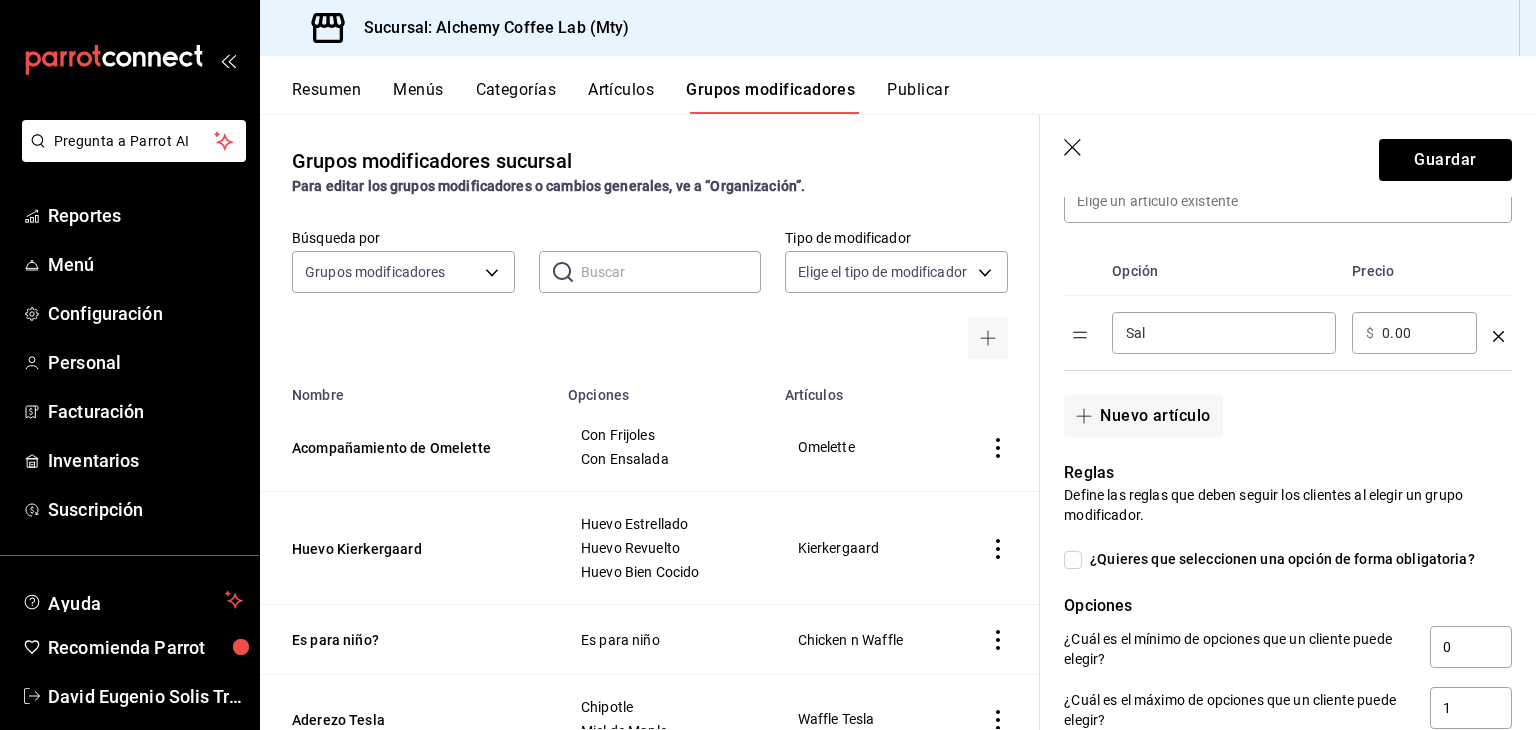 type on "Salsa Verde" 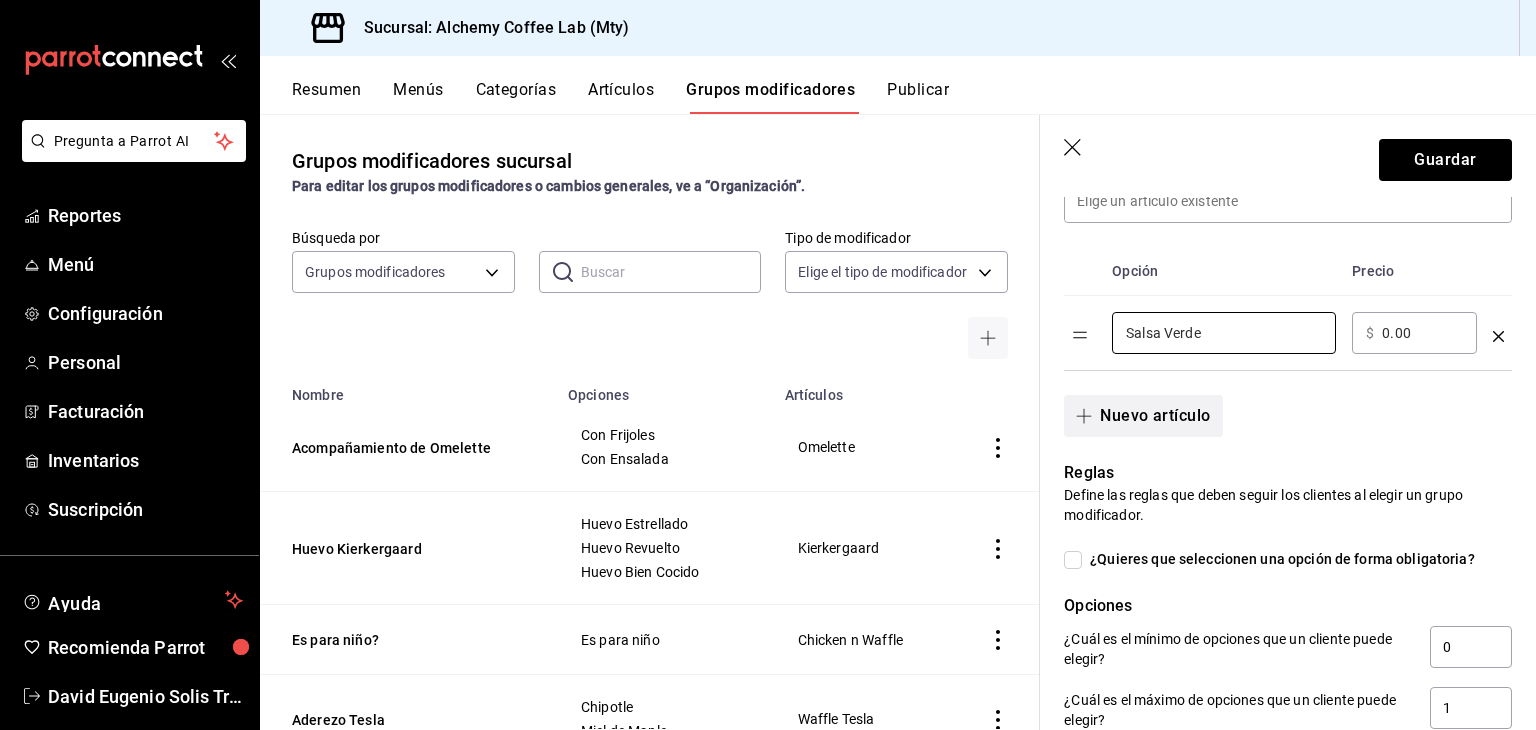click on "Nuevo artículo" at bounding box center (1143, 416) 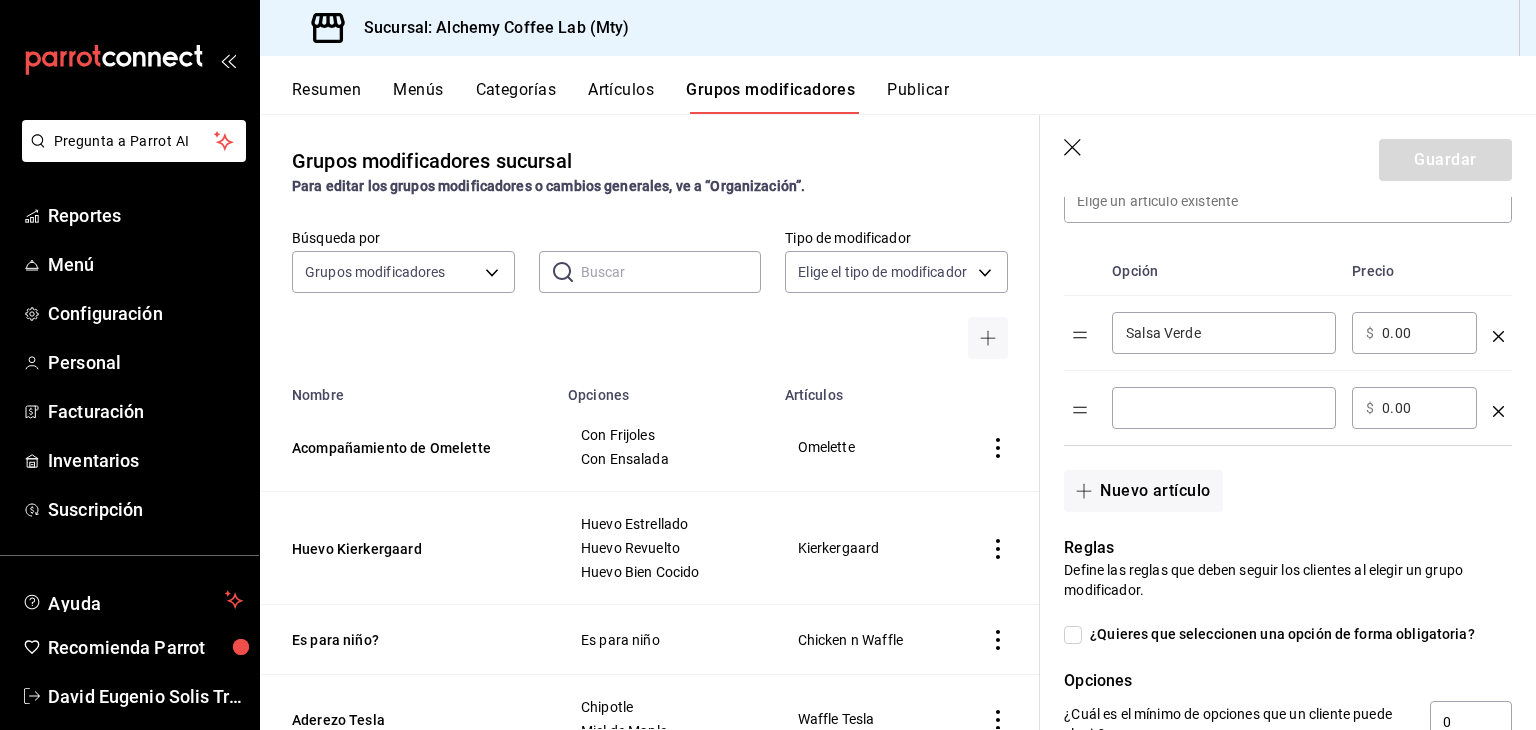 click at bounding box center [1224, 408] 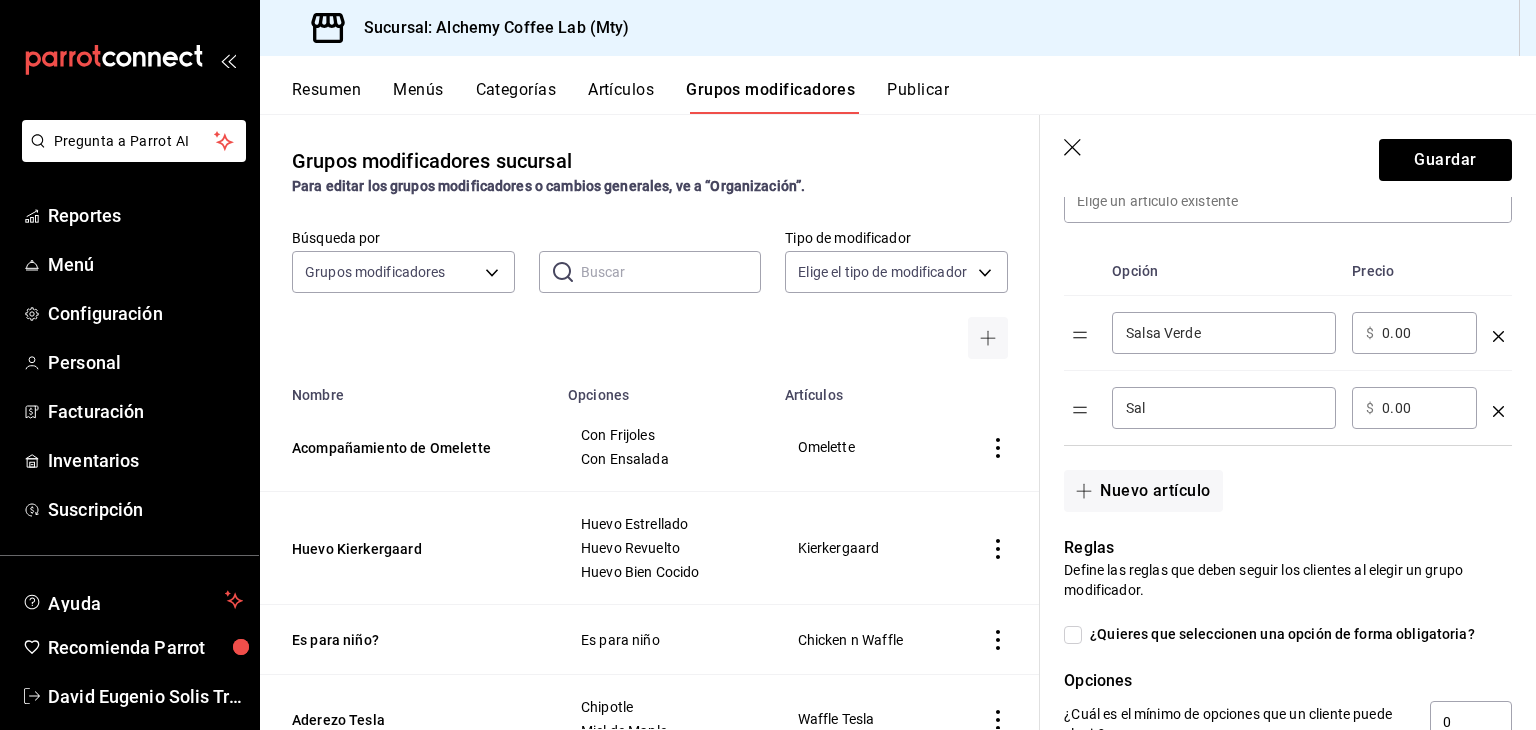 type on "Salsa Roja" 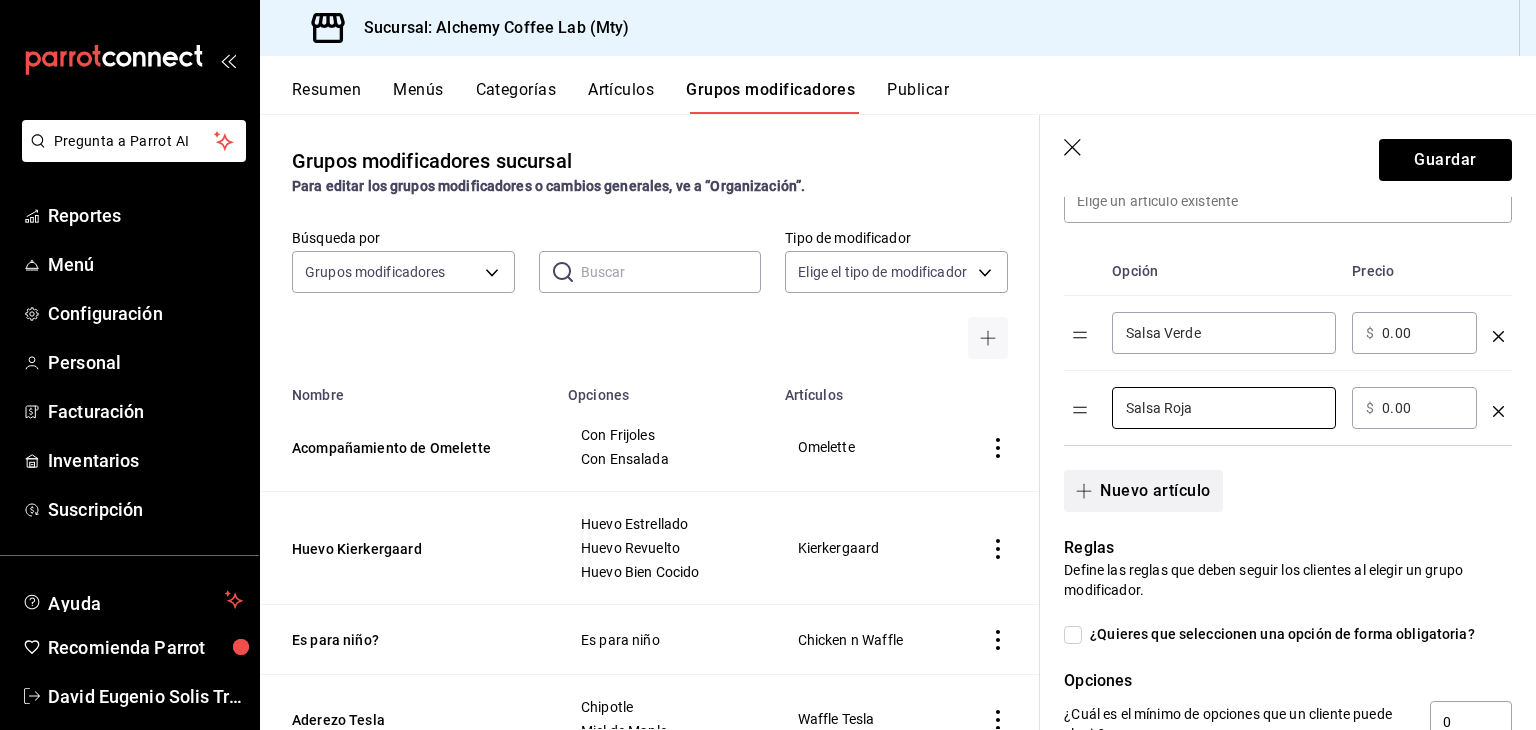 click on "Nuevo artículo" at bounding box center (1143, 491) 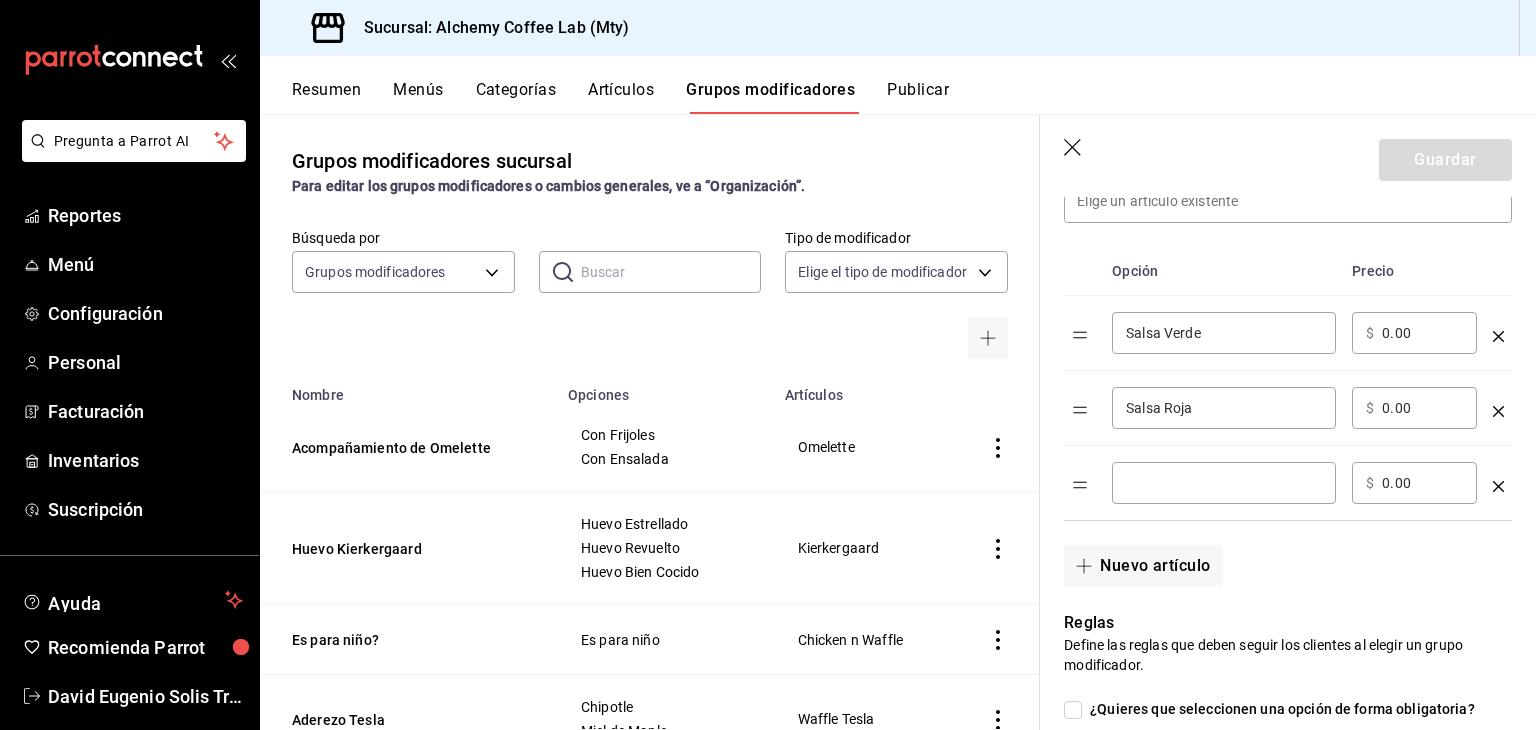 type 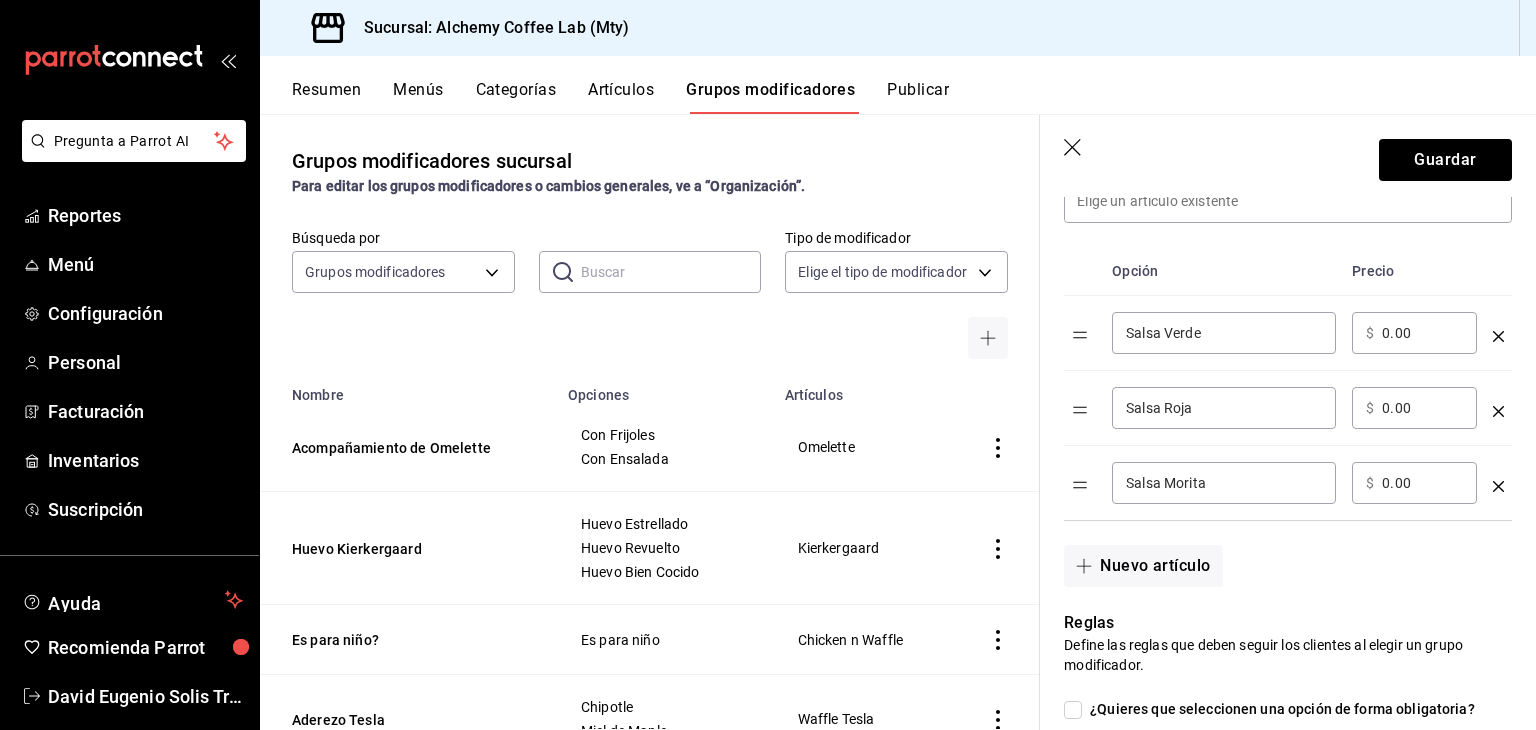 scroll, scrollTop: 410, scrollLeft: 0, axis: vertical 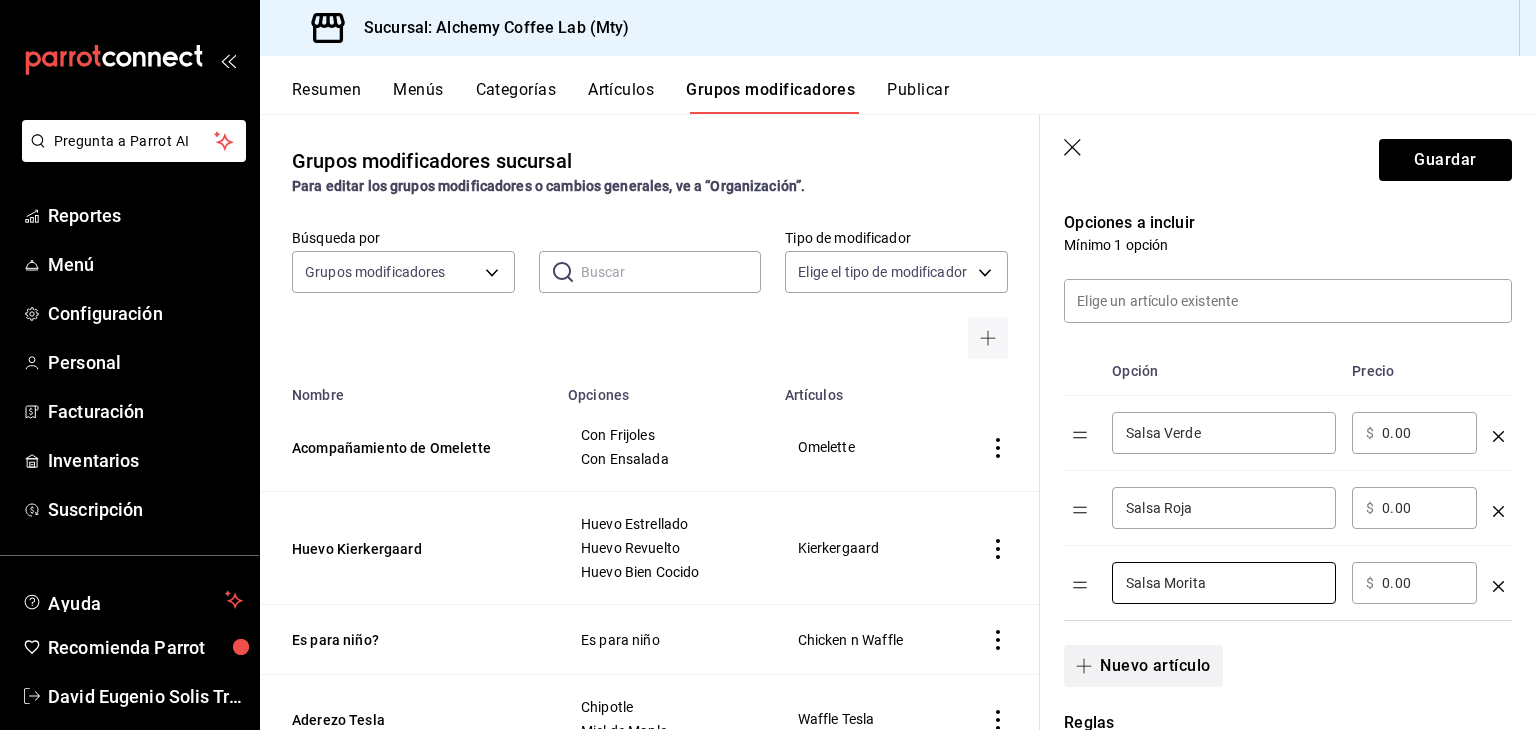 type on "Salsa Morita" 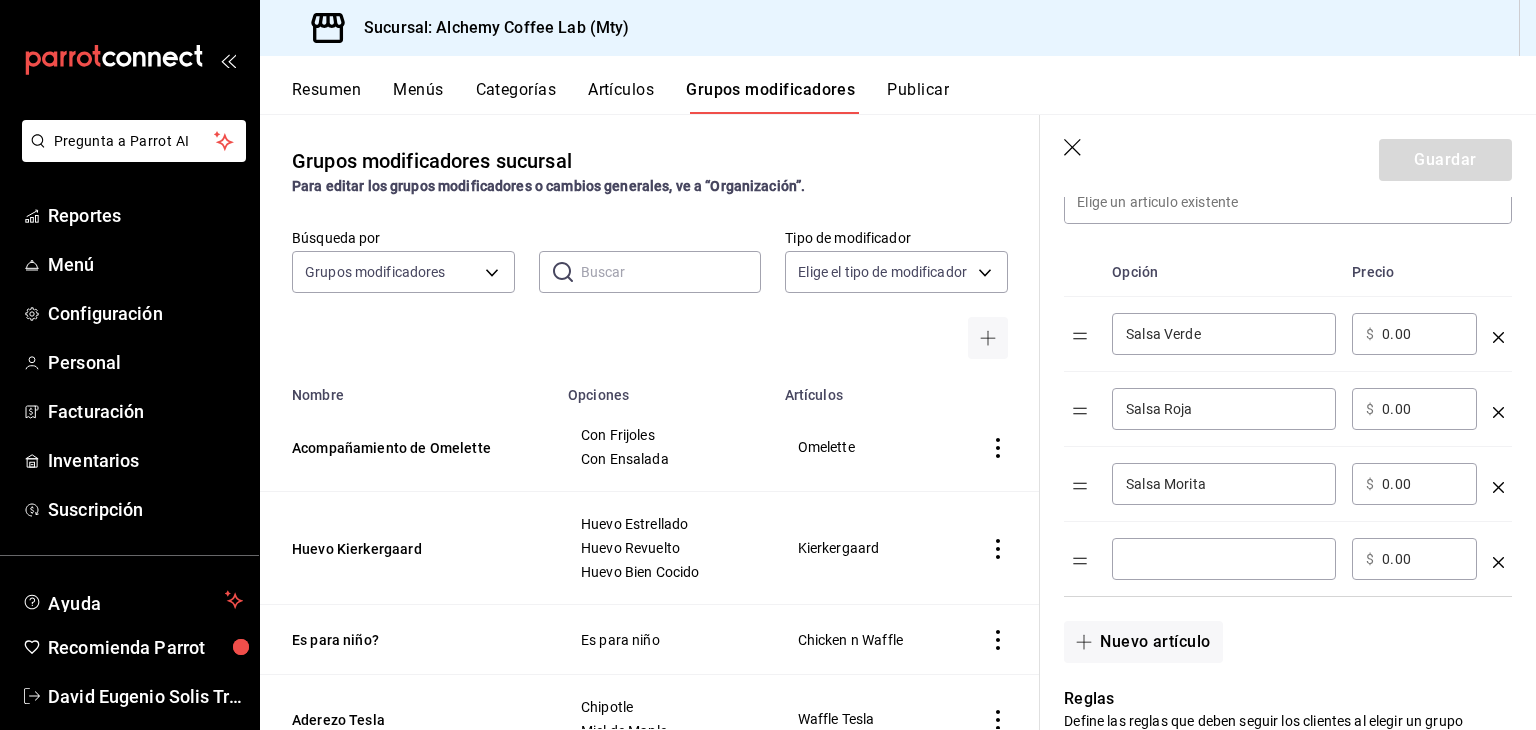 scroll, scrollTop: 510, scrollLeft: 0, axis: vertical 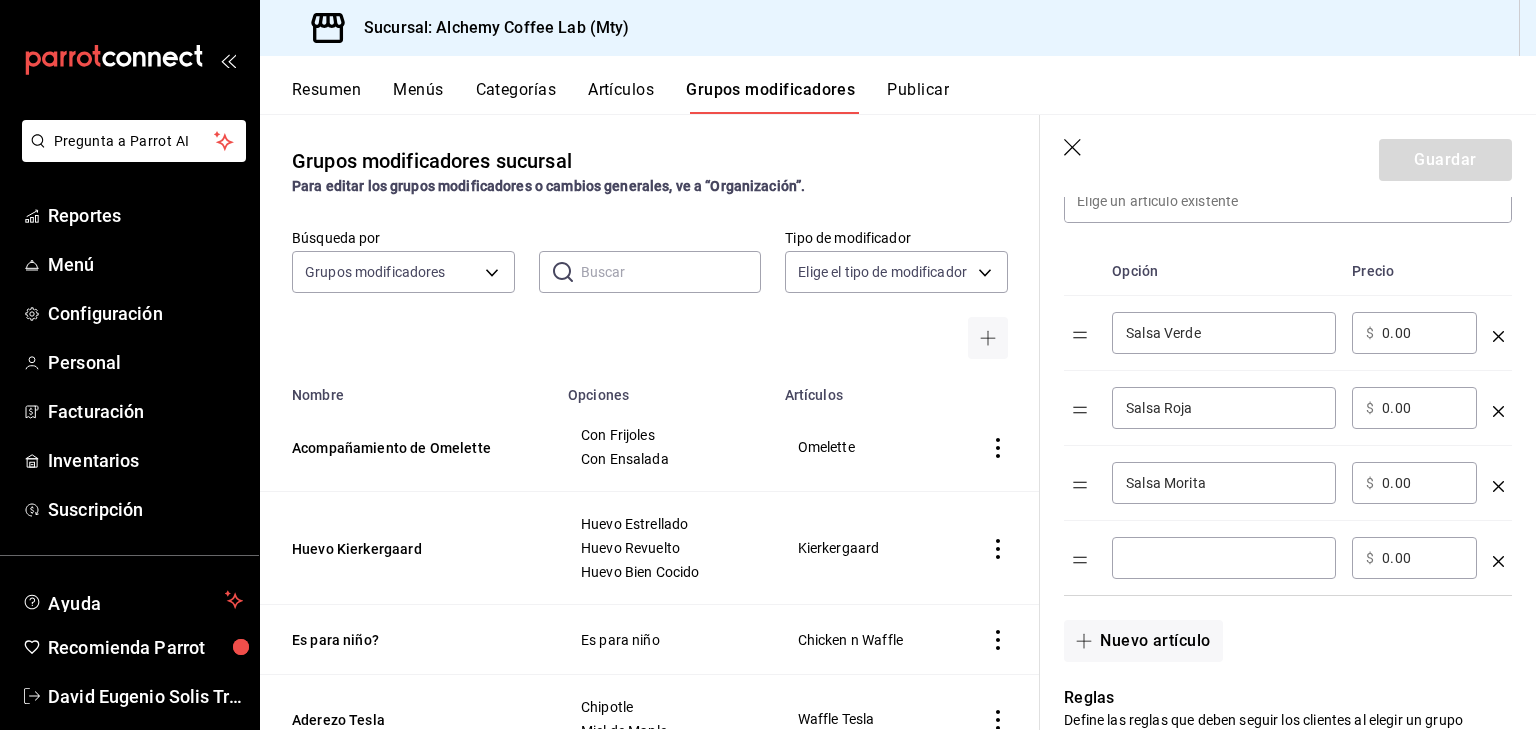 click at bounding box center [1224, 558] 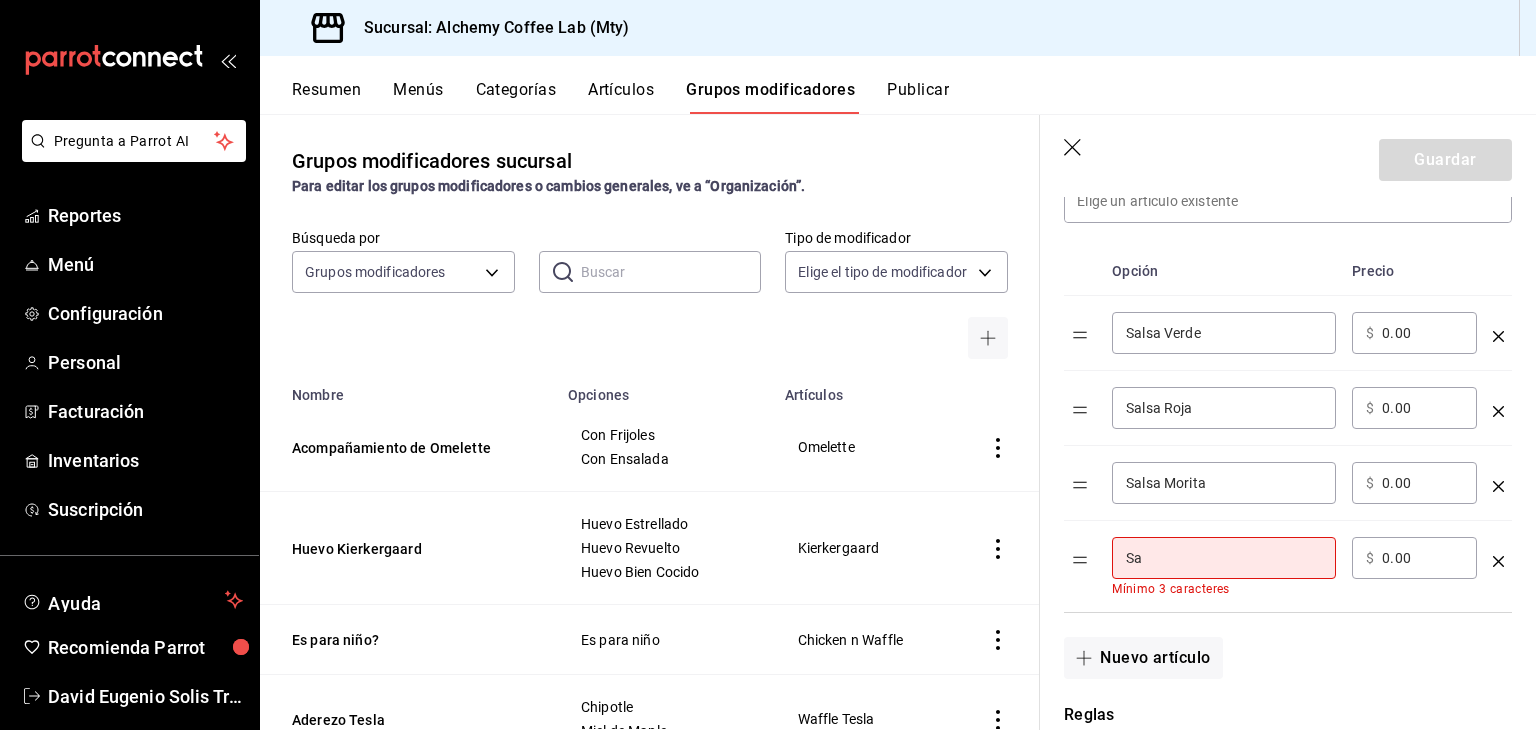 type on "S" 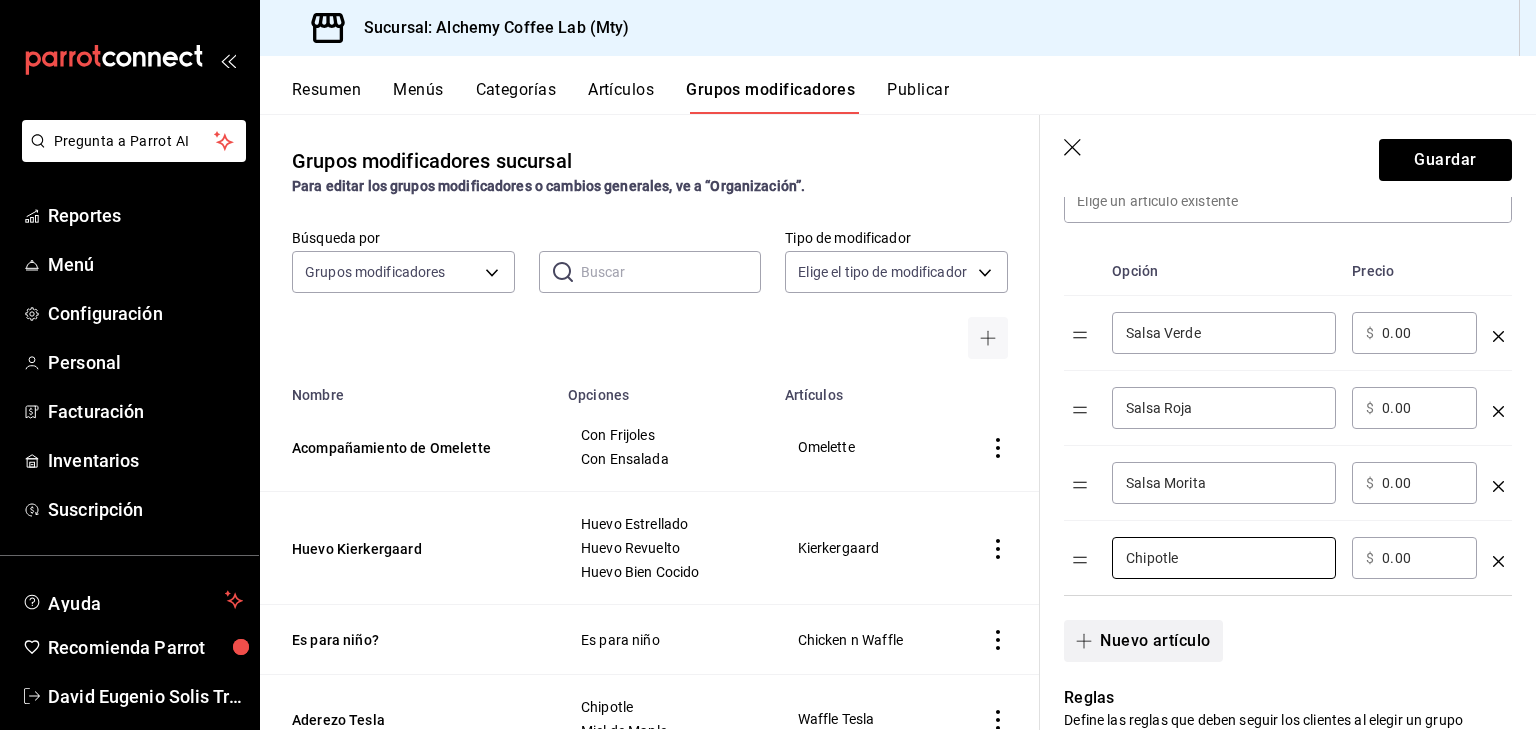 type on "Chipotle" 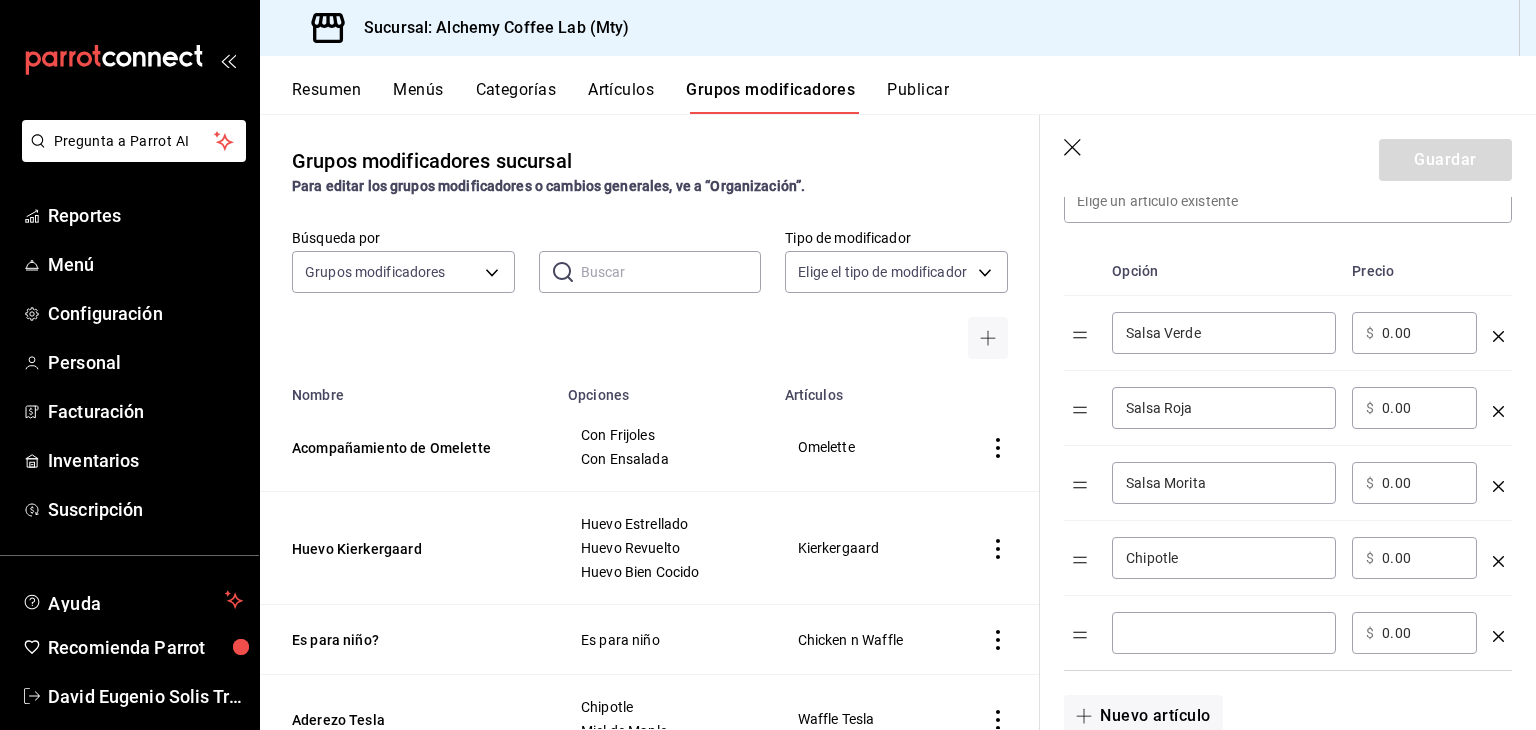 click at bounding box center [1224, 633] 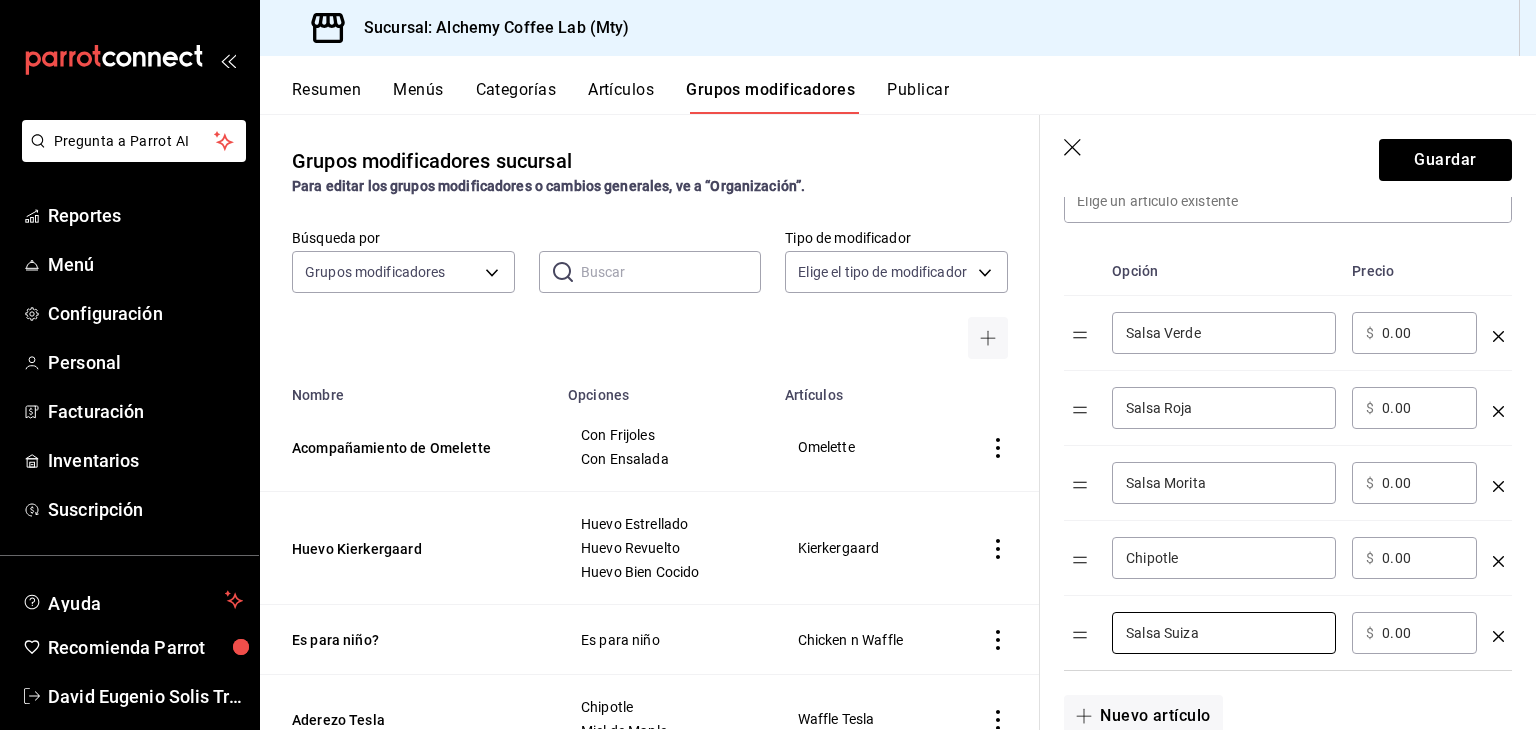 type on "Salsa Suiza" 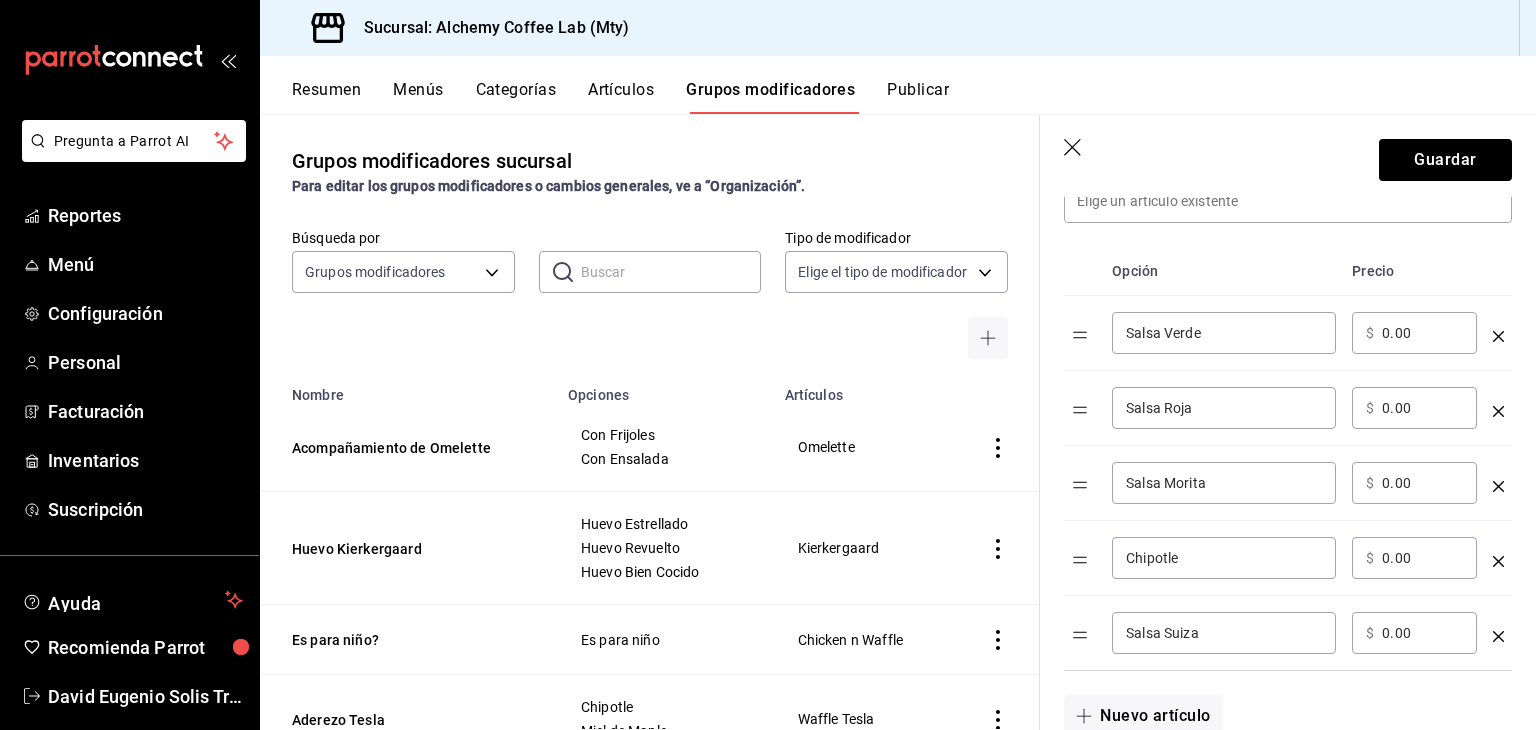 click on "0.00" at bounding box center [1422, 633] 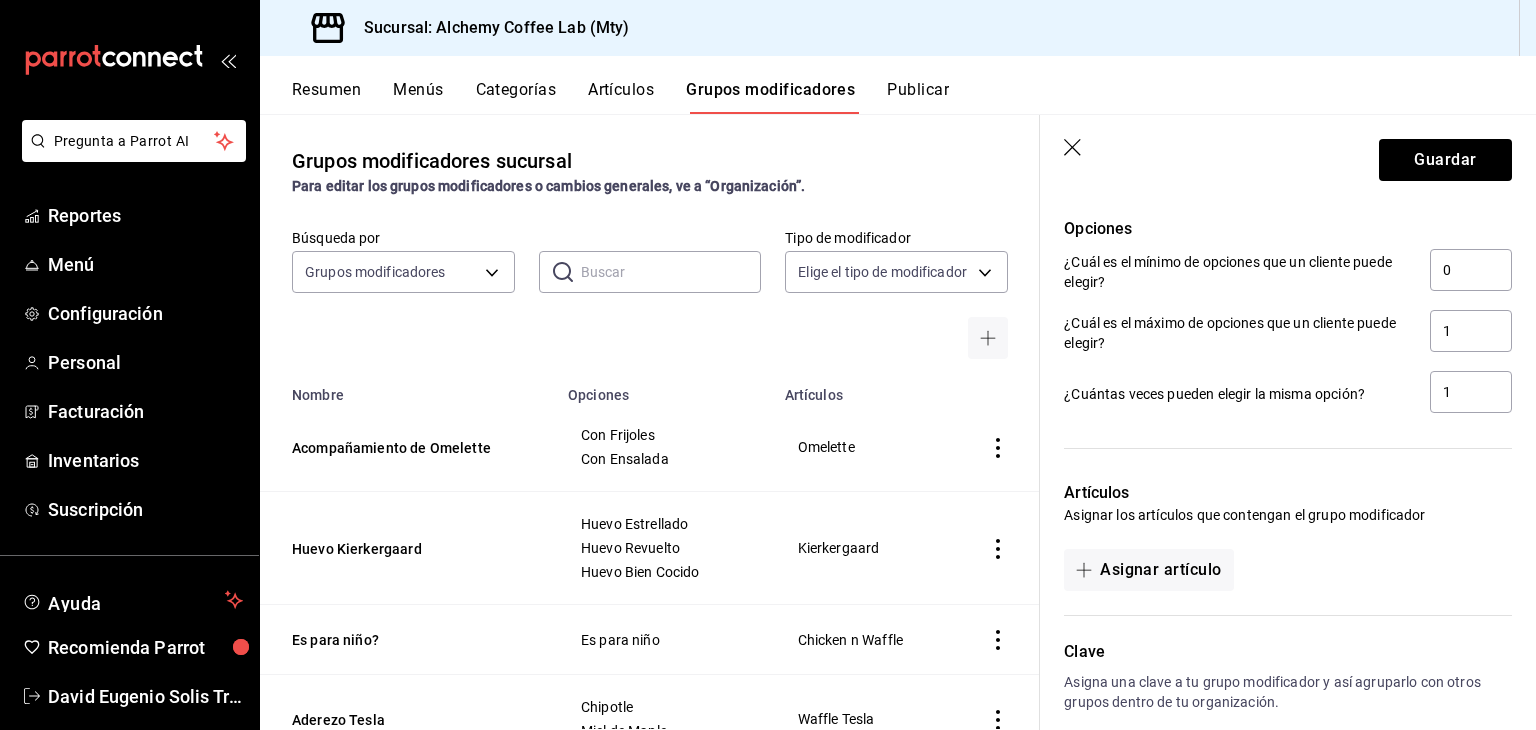 scroll, scrollTop: 1284, scrollLeft: 0, axis: vertical 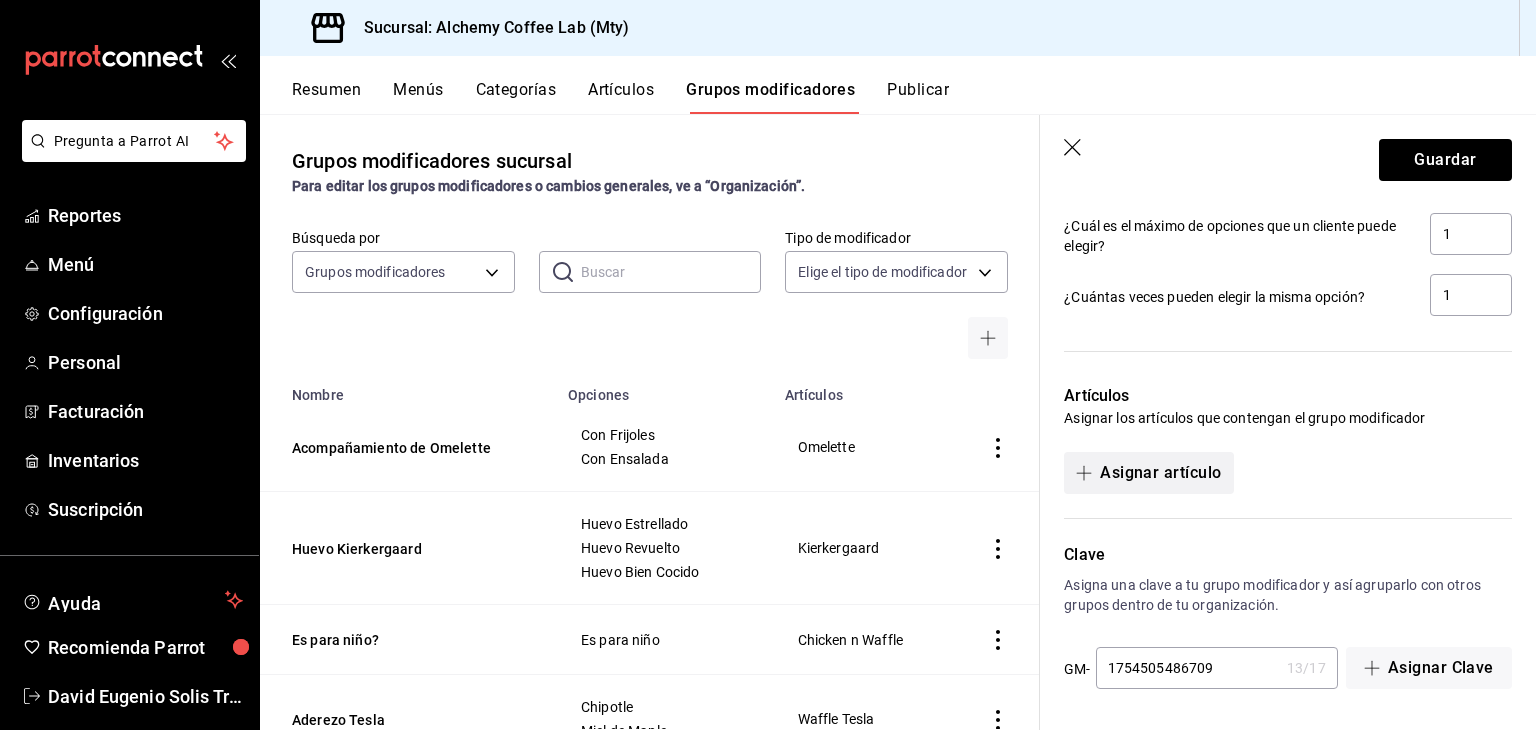 type on "15.00" 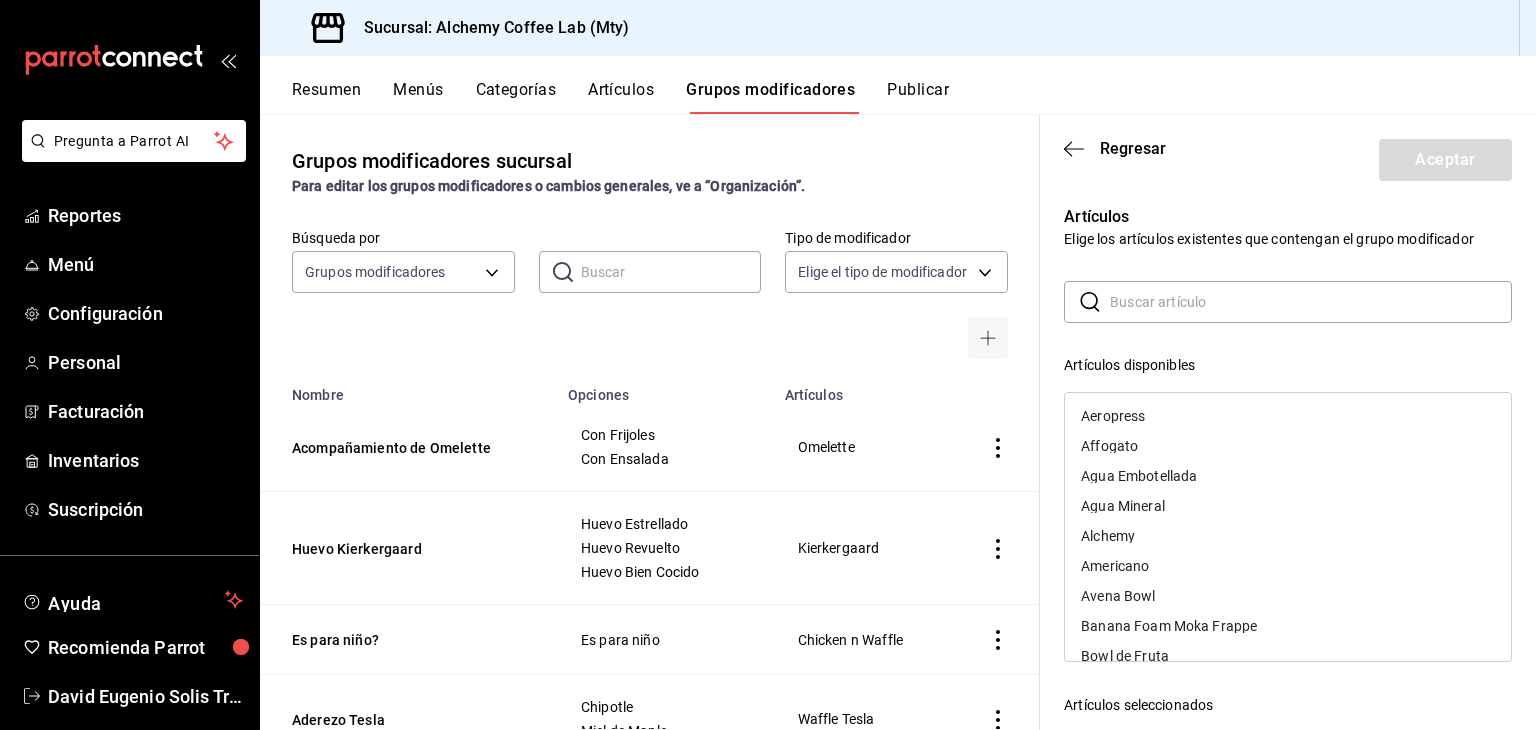 click at bounding box center [1311, 302] 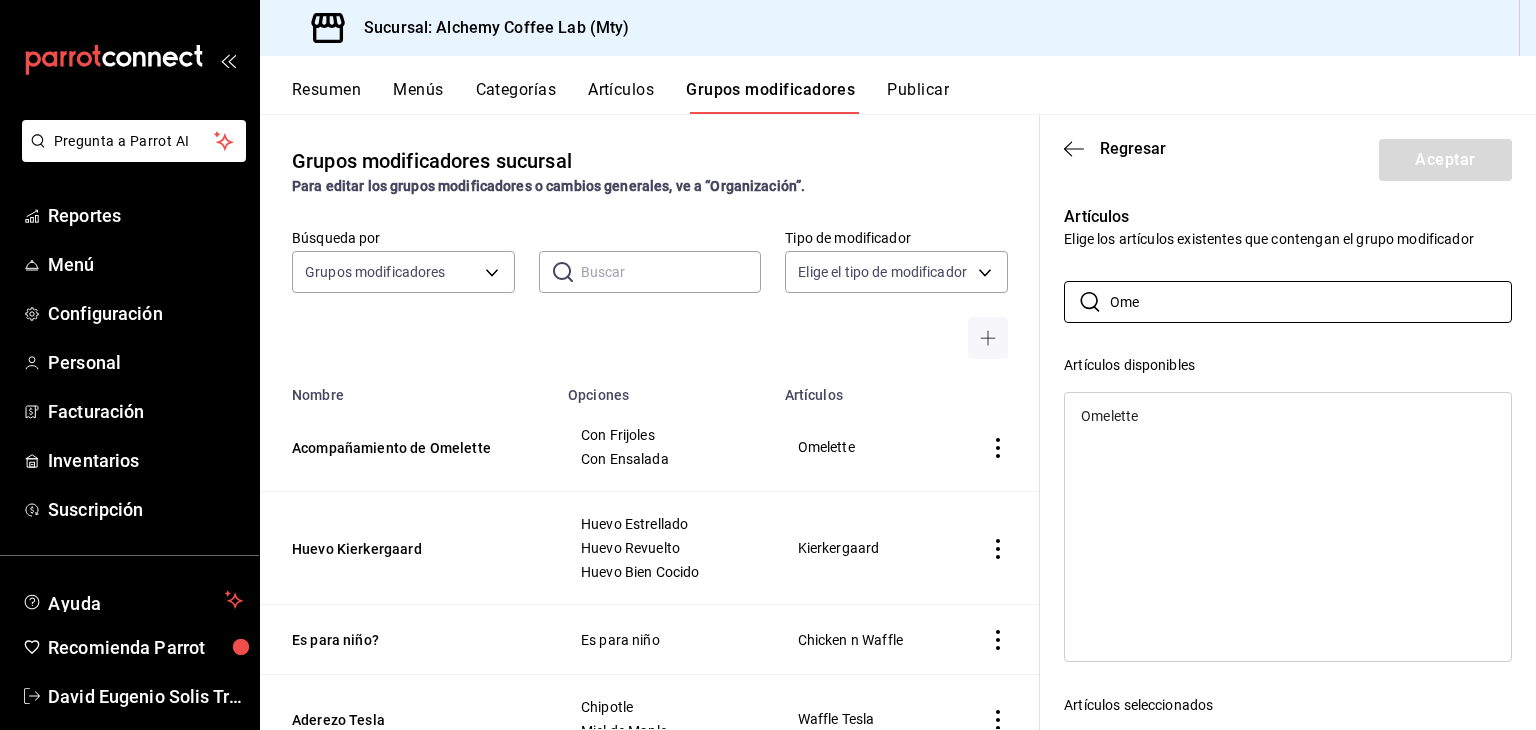 type on "Ome" 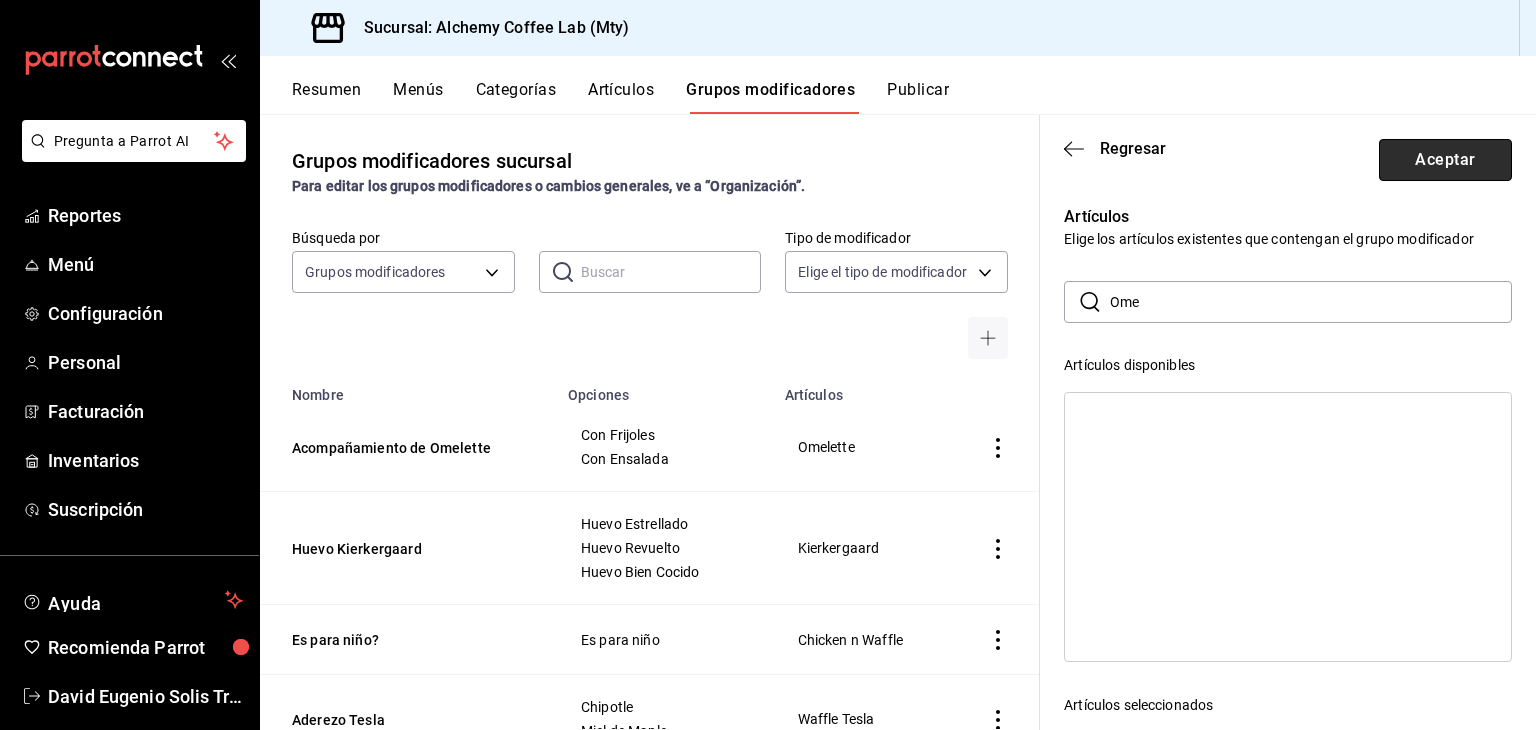 click on "Aceptar" at bounding box center (1445, 160) 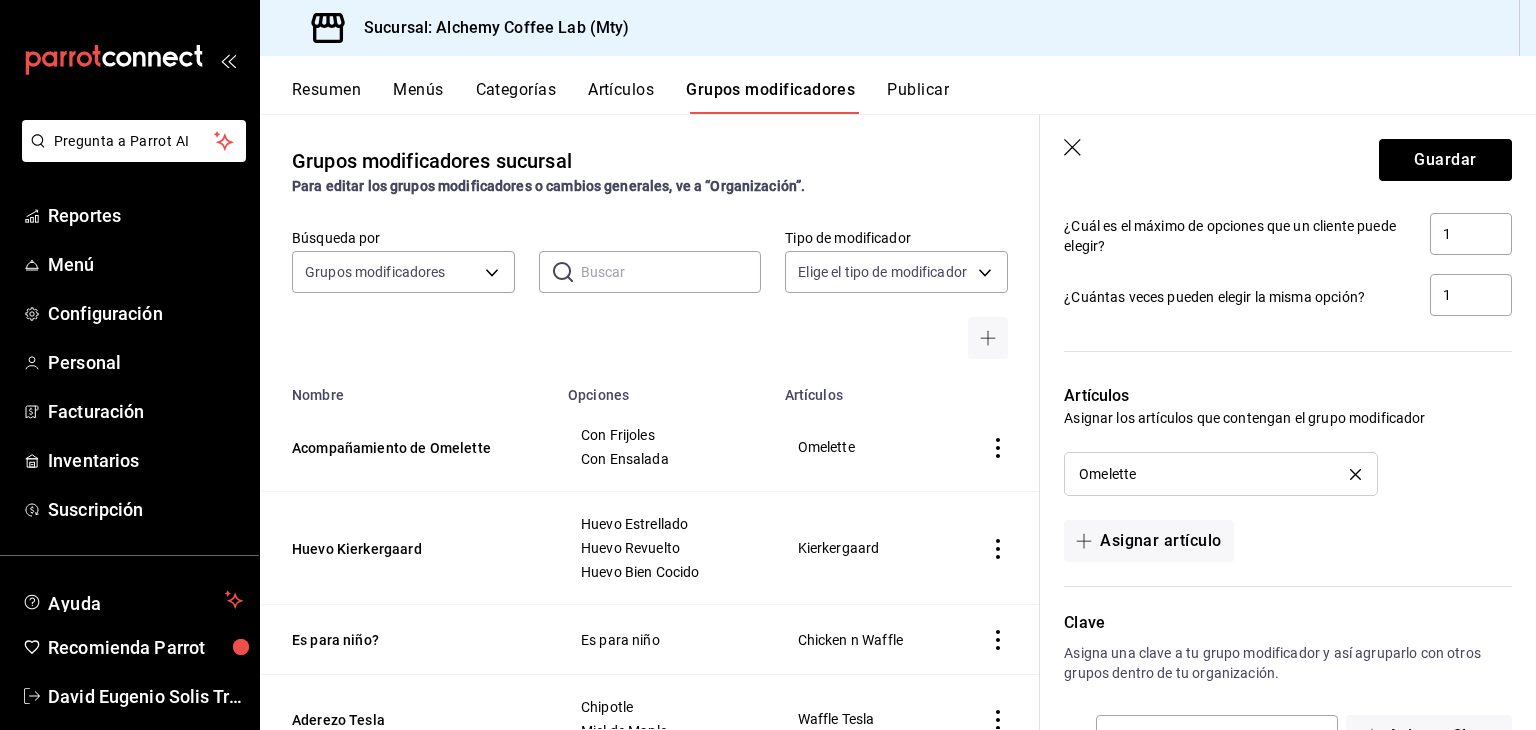 click on "Artículos" at bounding box center (621, 97) 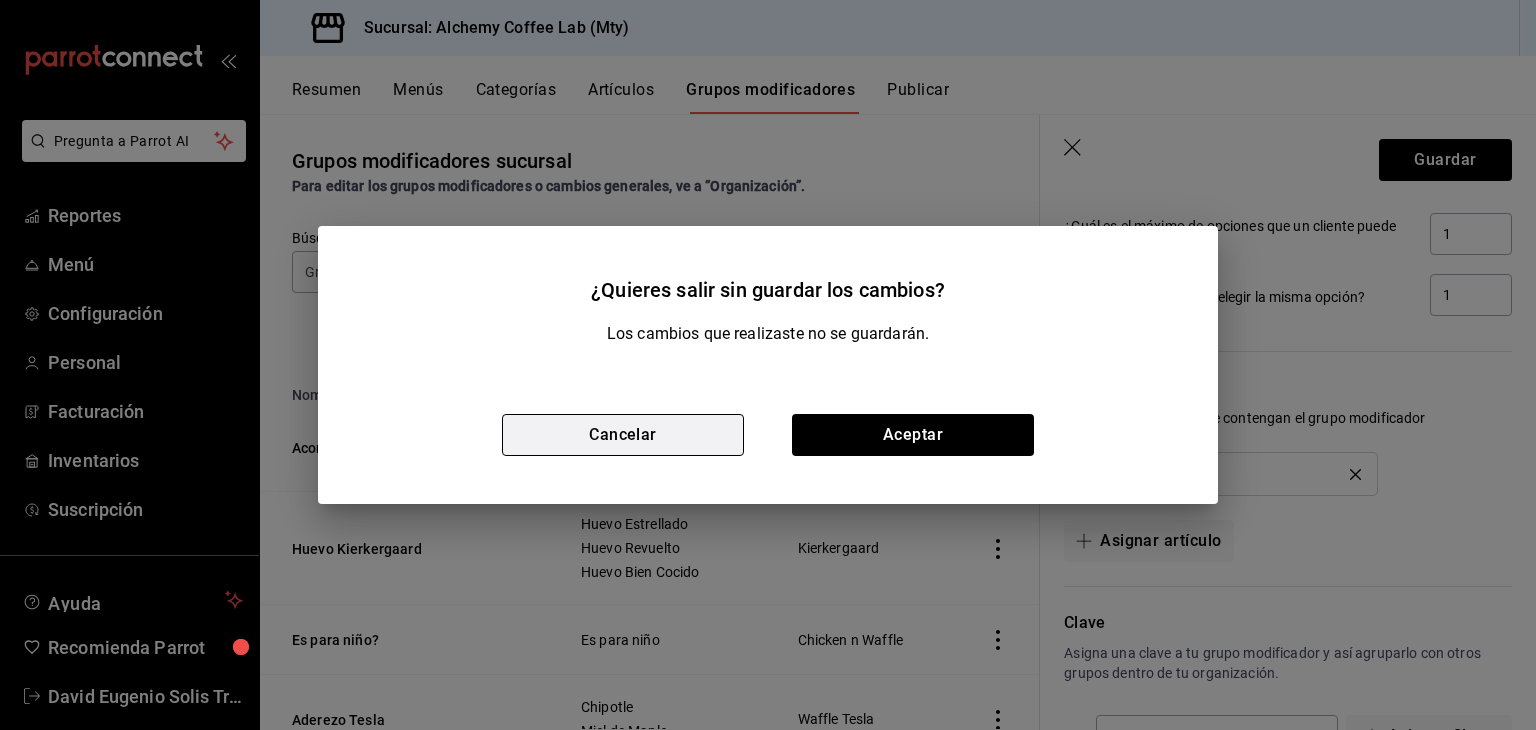 click on "Cancelar" at bounding box center [623, 435] 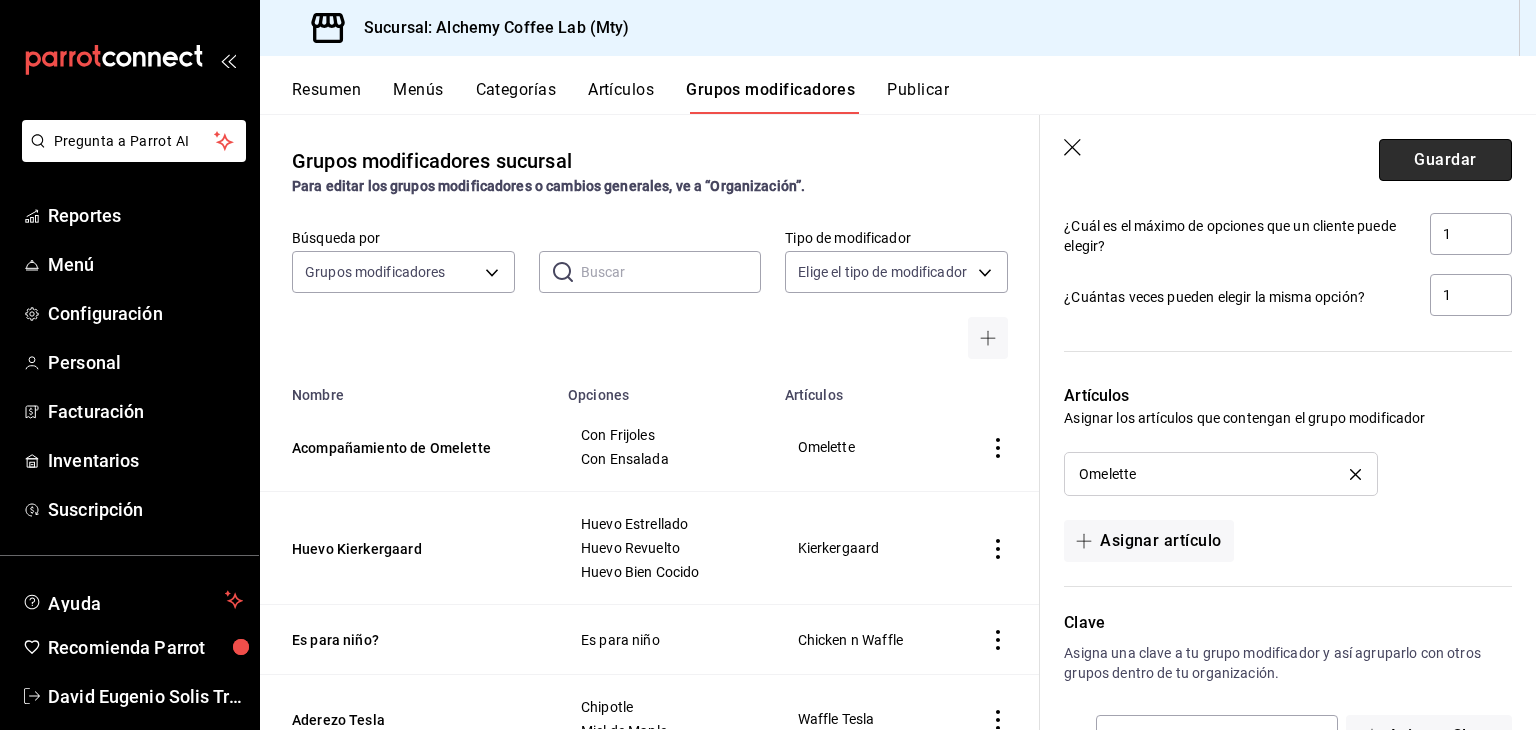 click on "Guardar" at bounding box center [1445, 160] 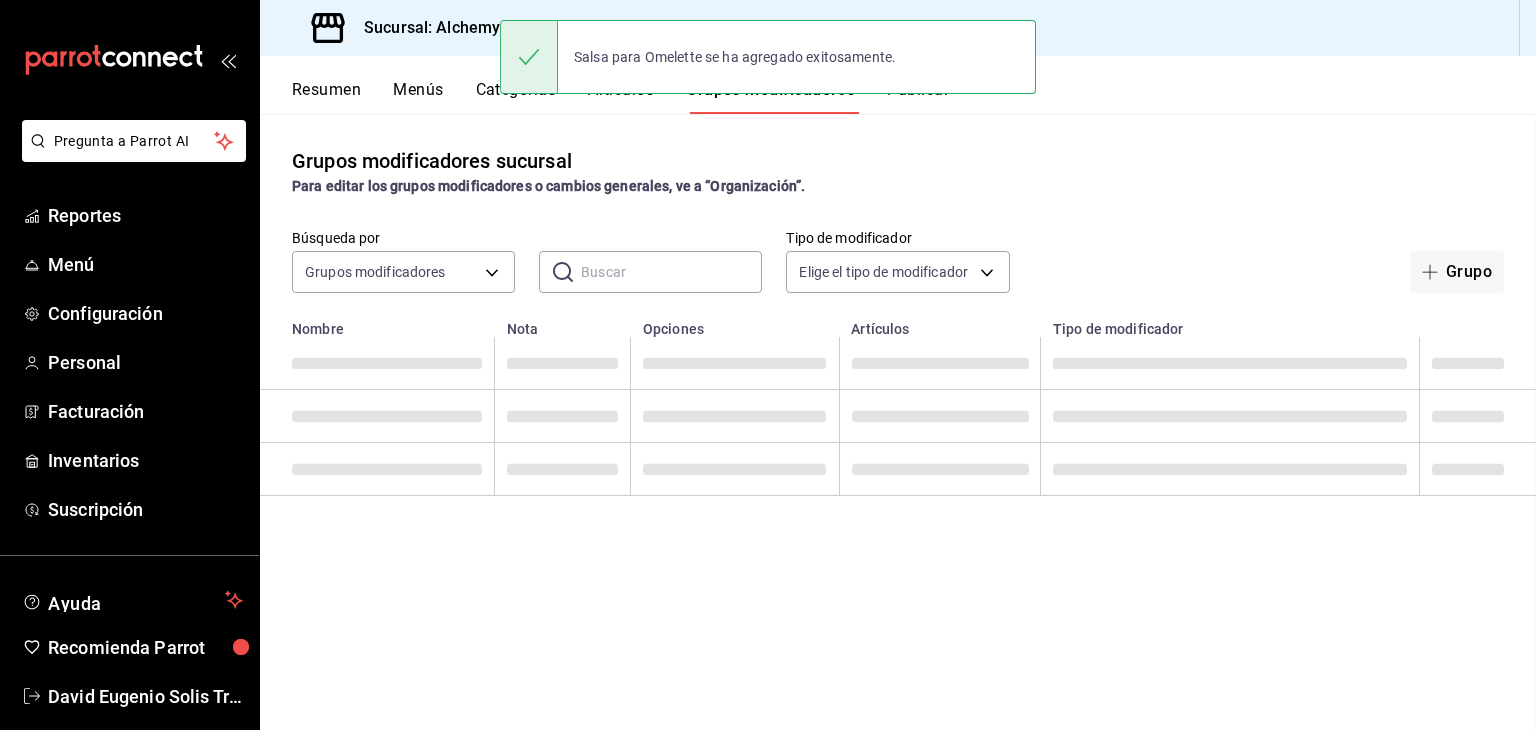 scroll, scrollTop: 0, scrollLeft: 0, axis: both 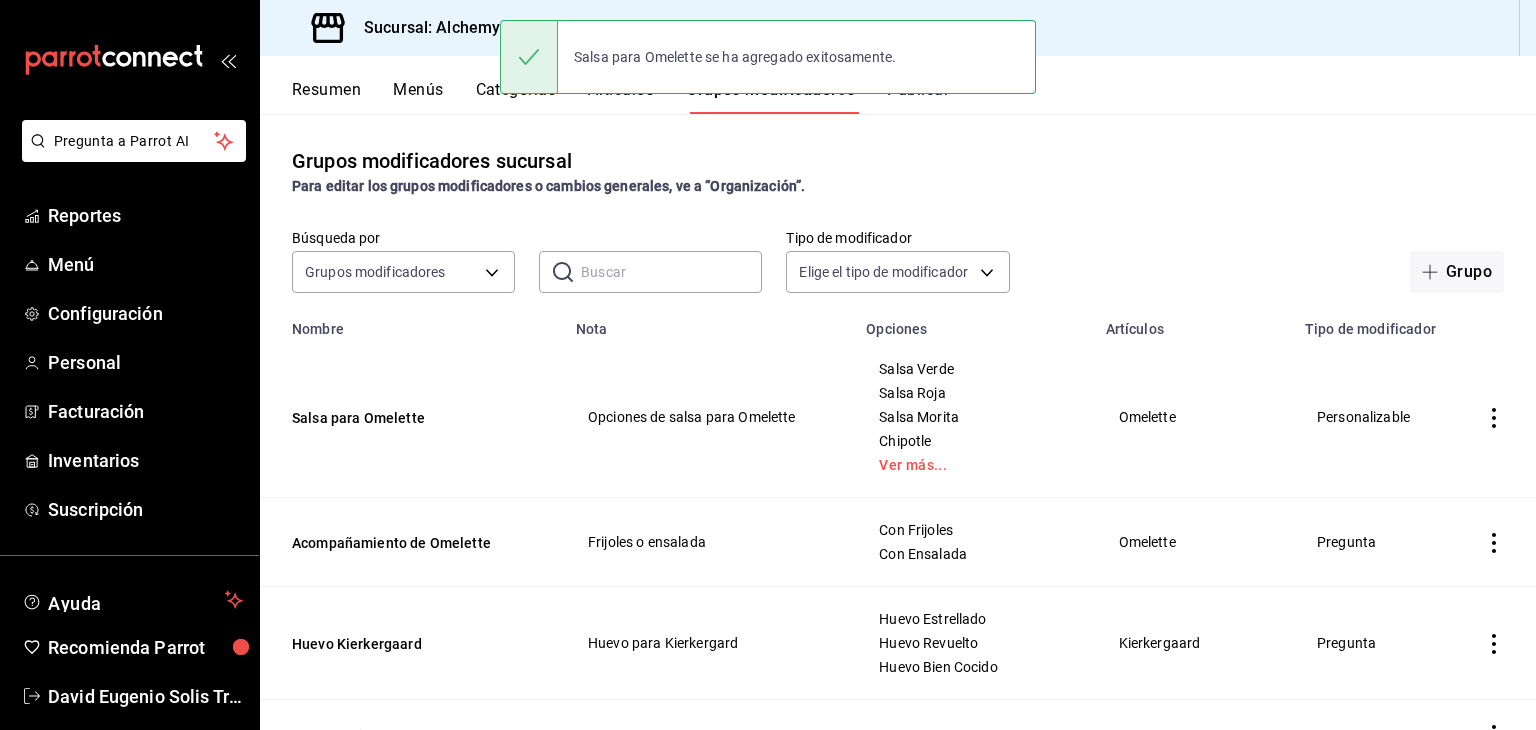 click on "Artículos" at bounding box center (621, 97) 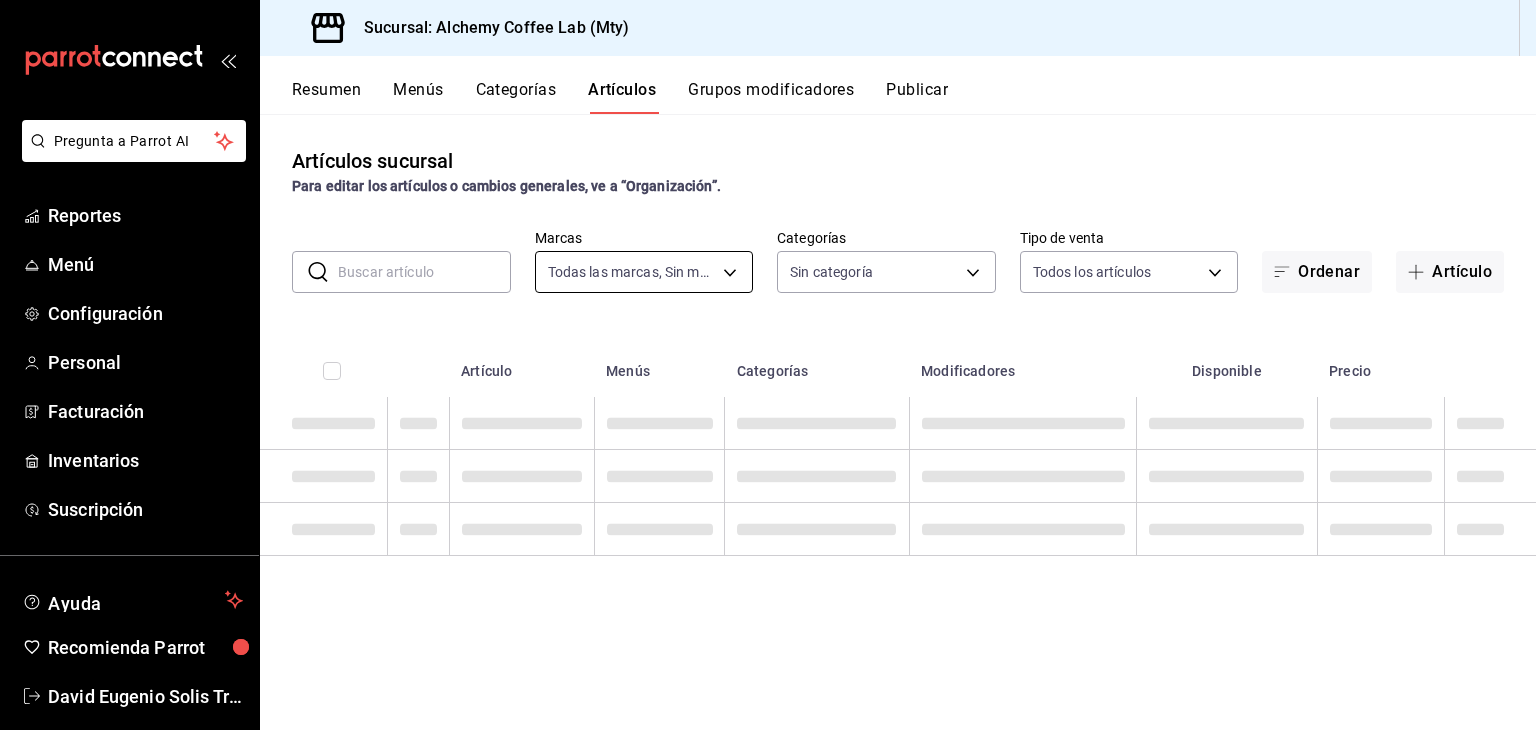 type on "147fd5db-d129-484d-8765-362391796a66" 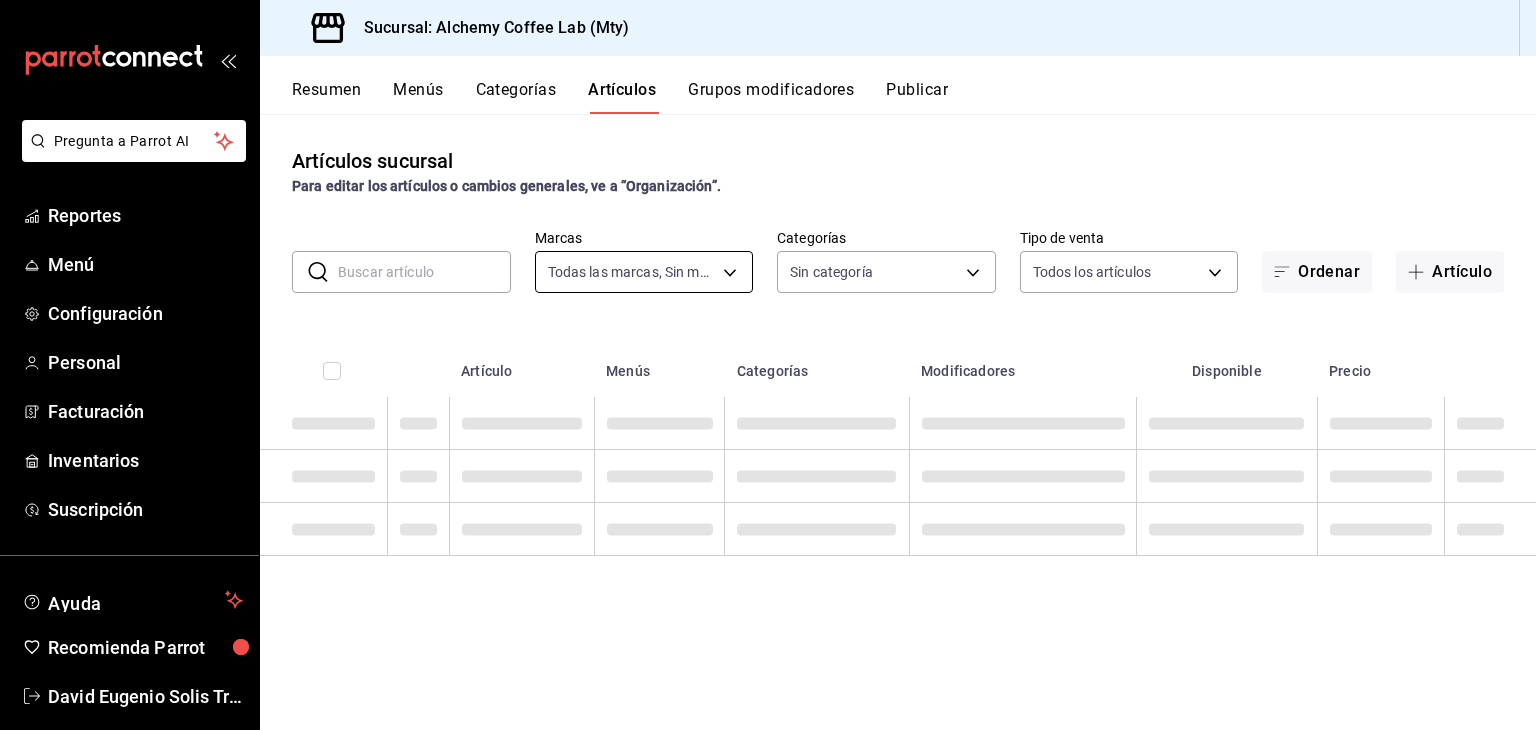 type on "22b06866-db8b-4db9-b95b-35e3e4a85507,fbaa8fe5-68e7-491d-b03f-ce844aa474e7,f0176ca4-5dc3-42f0-a21f-54796b2d6ce4,c4f1b2b2-4cec-4db9-a310-abf4beb25226,6e561742-6cfe-4428-bdd7-98f947b897f7,ed96c675-c7ed-4458-b82b-32ea0ae9920c,2e3e028b-89e5-4003-abc7-67012b64c3c6,f9ecfb5f-2d86-470a-83ef-3d4616404b79,4dbf6704-01f8-4ae7-b143-5fb9fa4fa204,475d1d53-3dd2-4a4e-b59e-75da982537cc,9128c269-13cc-49c0-a61c-98ae135d2966,1489ea8f-3c5b-4bed-8712-fb1efc8e1484,237dd9fd-525f-4126-935d-1d618c95d359,1759a289-da96-444c-a3da-589932e8f911,32a25308-5a1a-4b27-9101-20aae4ecbe3b,5720fba0-4b3c-4af1-99c2-310b9d32b626,6f391e13-d369-4fd1-9e07-81fa35695065,6cee18f7-63d6-4ae0-a5fa-7f66450c5234,8f56fa9d-b5f7-423d-8f11-eda24a9be7dc,0959238c-b2f0-4e50-a72b-9acd913a0e6d,87d7d329-ef4d-4ea2-b0cc-7aa43f232e86,0d94947a-2237-44fd-9659-405017dccbcb,4f878af2-bd33-4ff2-b57a-7be79110d9e1,7dbad2d2-8702-4494-bd85-95c08bbe0766,19e81b95-3a6a-45a7-b76c-705b7ea18356,ab0ce2b7-02f2-4a6d-b2a0-8d884bdd482f,f61d6689-96be-4dbf-b04d-1c056a84d092,bbe26e67-8ee3-44bb-aa4..." 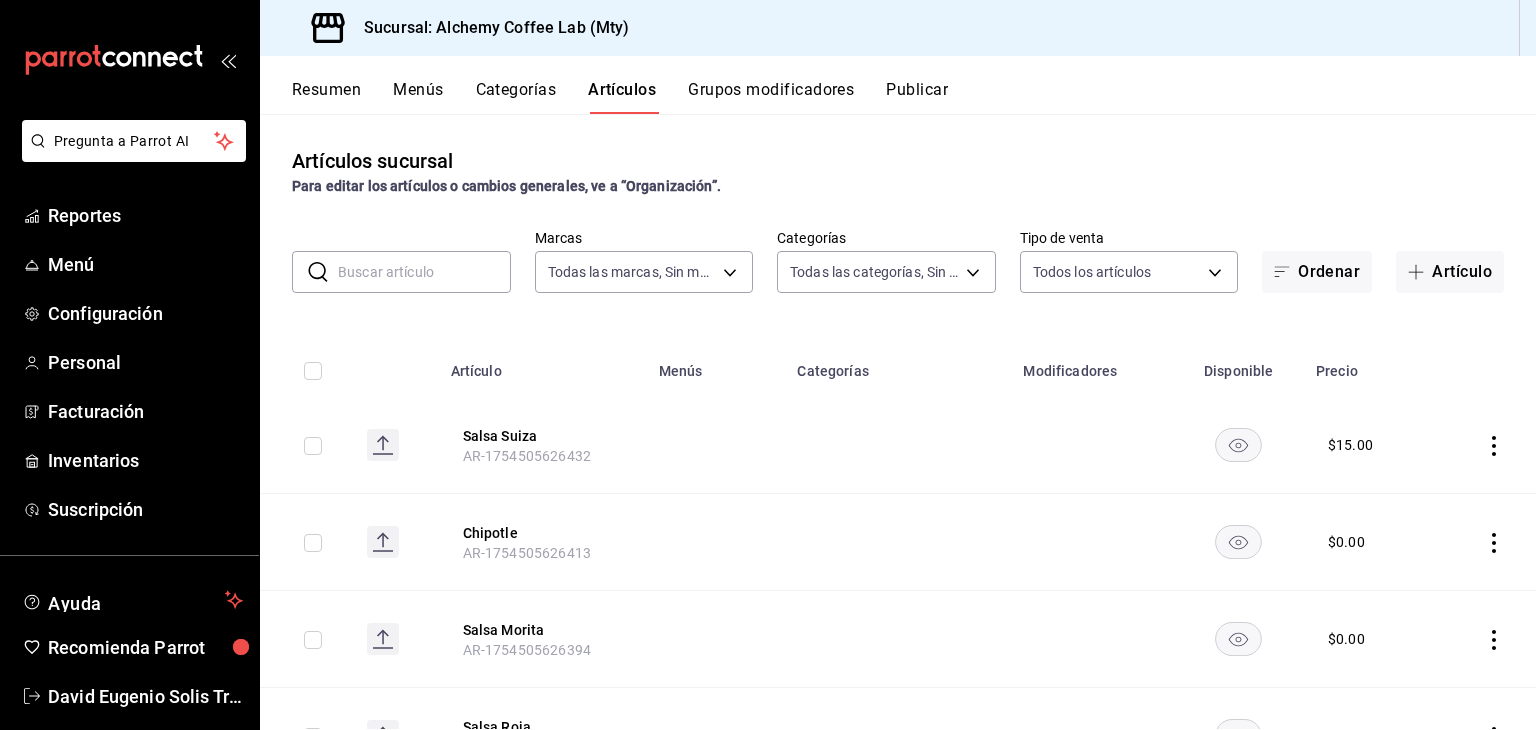 click at bounding box center (424, 272) 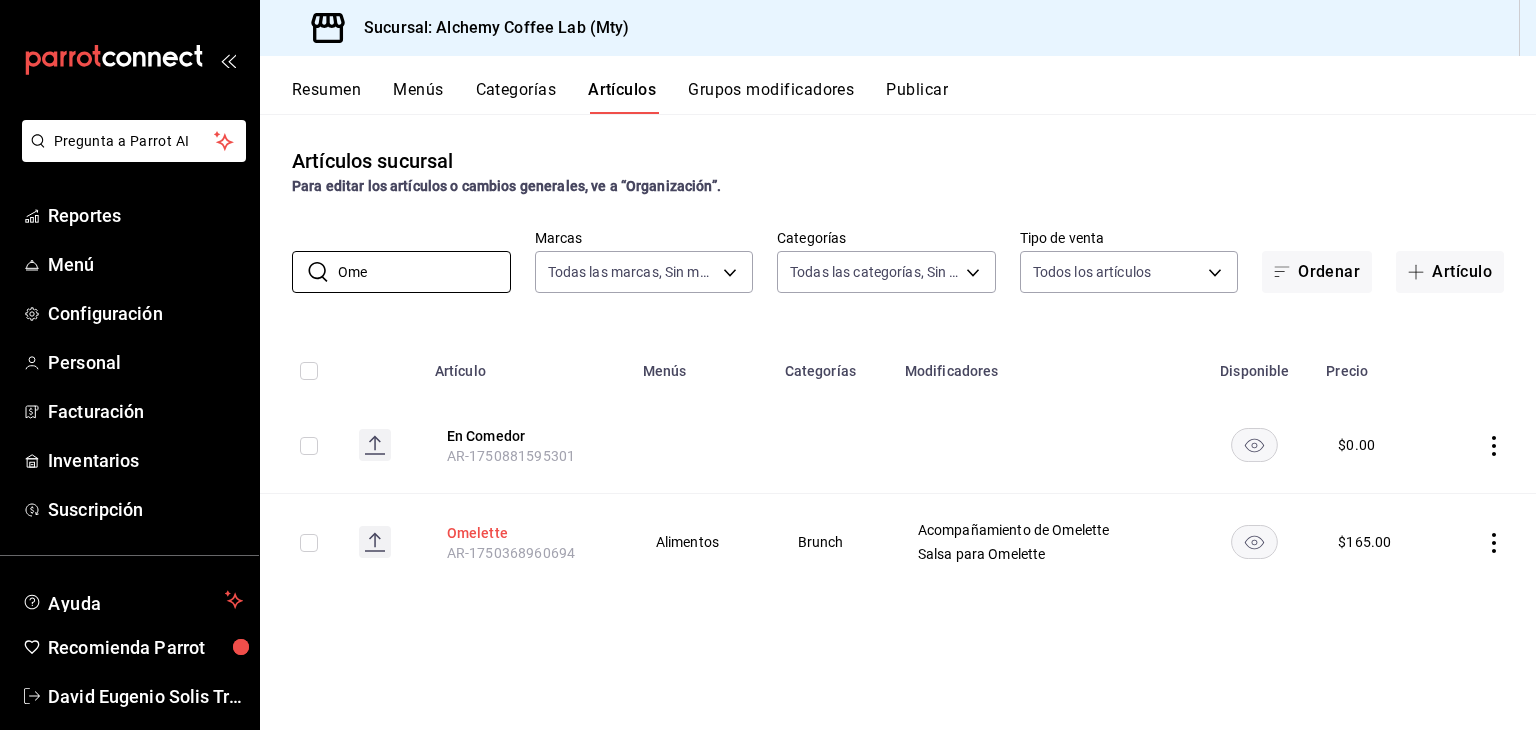 type on "Ome" 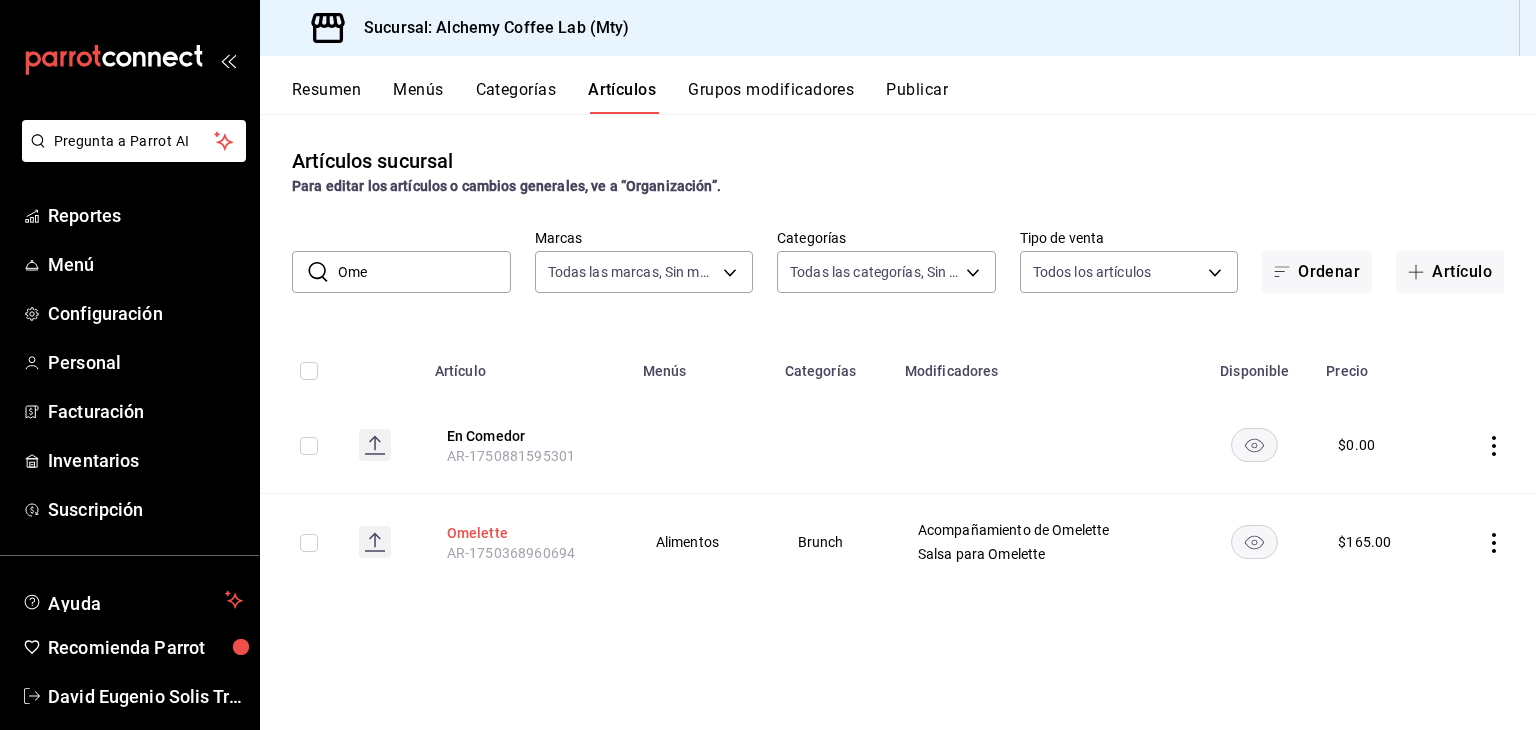 click on "Omelette" at bounding box center [527, 533] 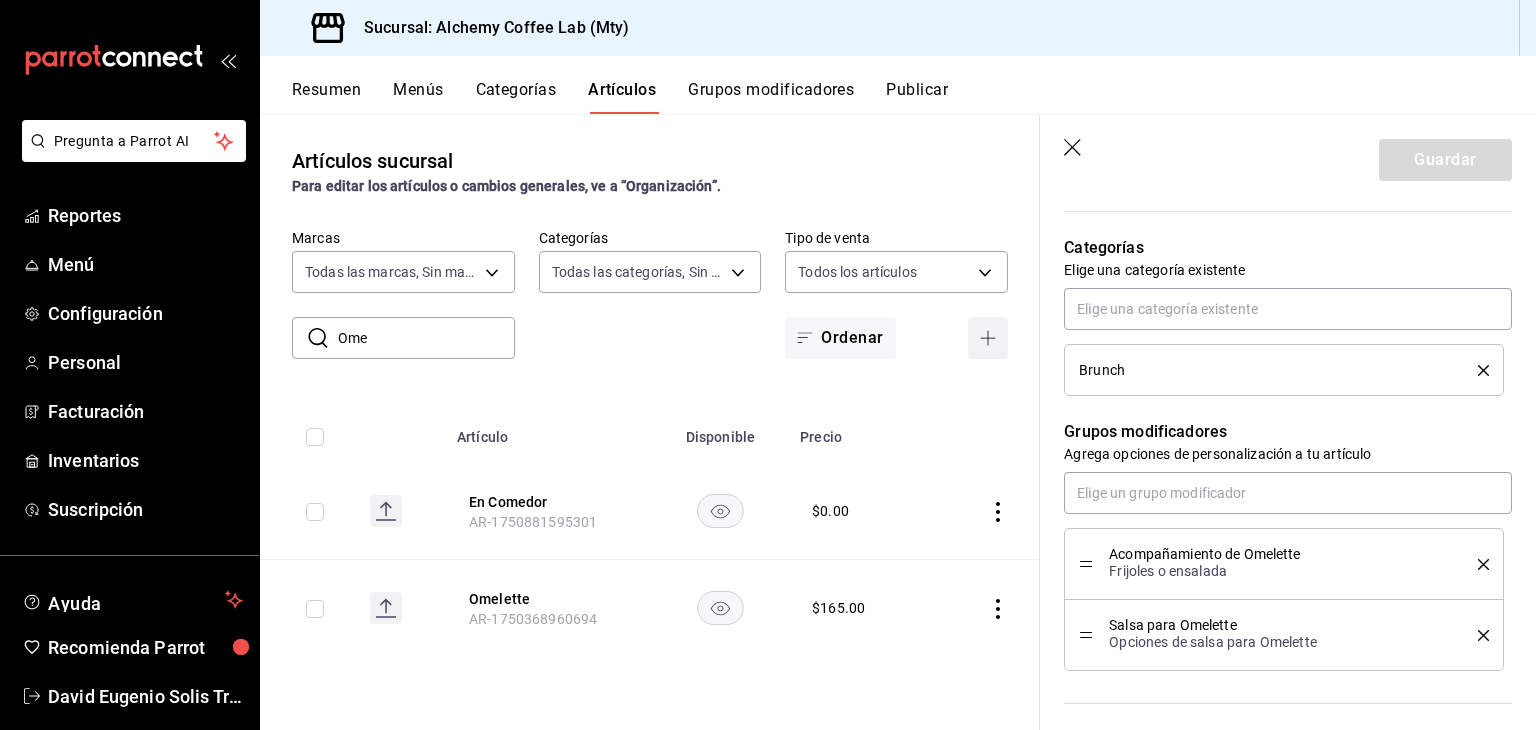 scroll, scrollTop: 591, scrollLeft: 0, axis: vertical 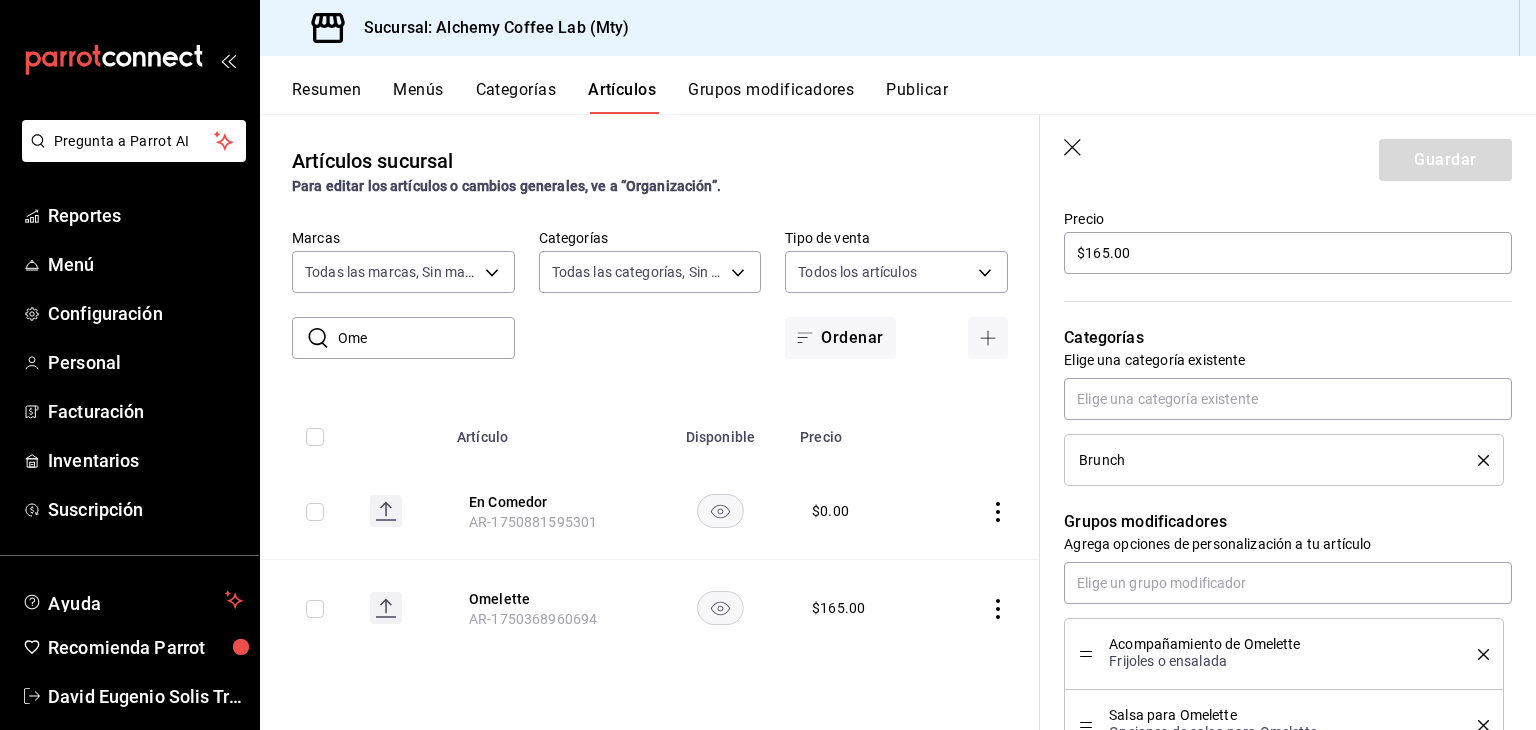 click on "Menús" at bounding box center (418, 97) 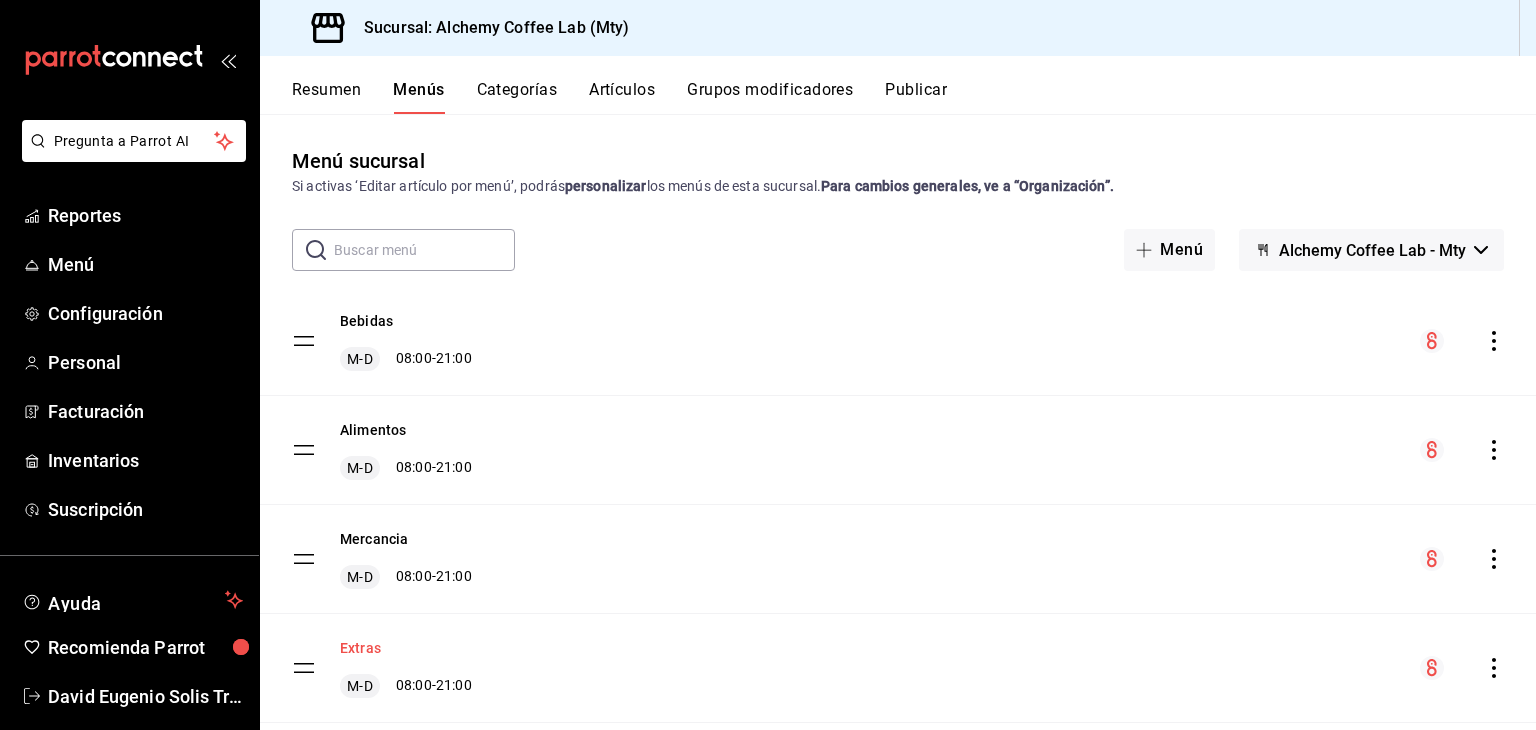 click on "Extras" at bounding box center (360, 648) 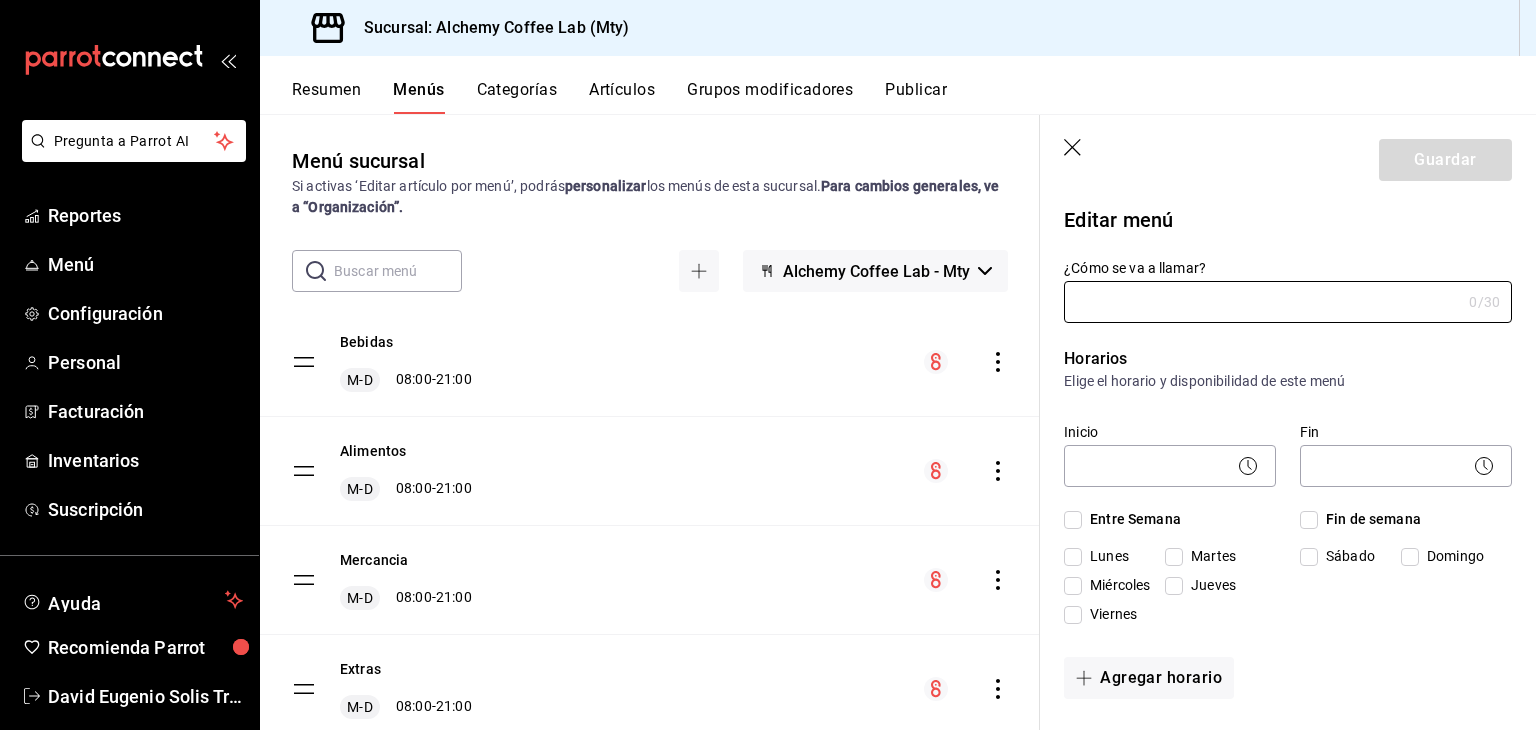 type on "Extras" 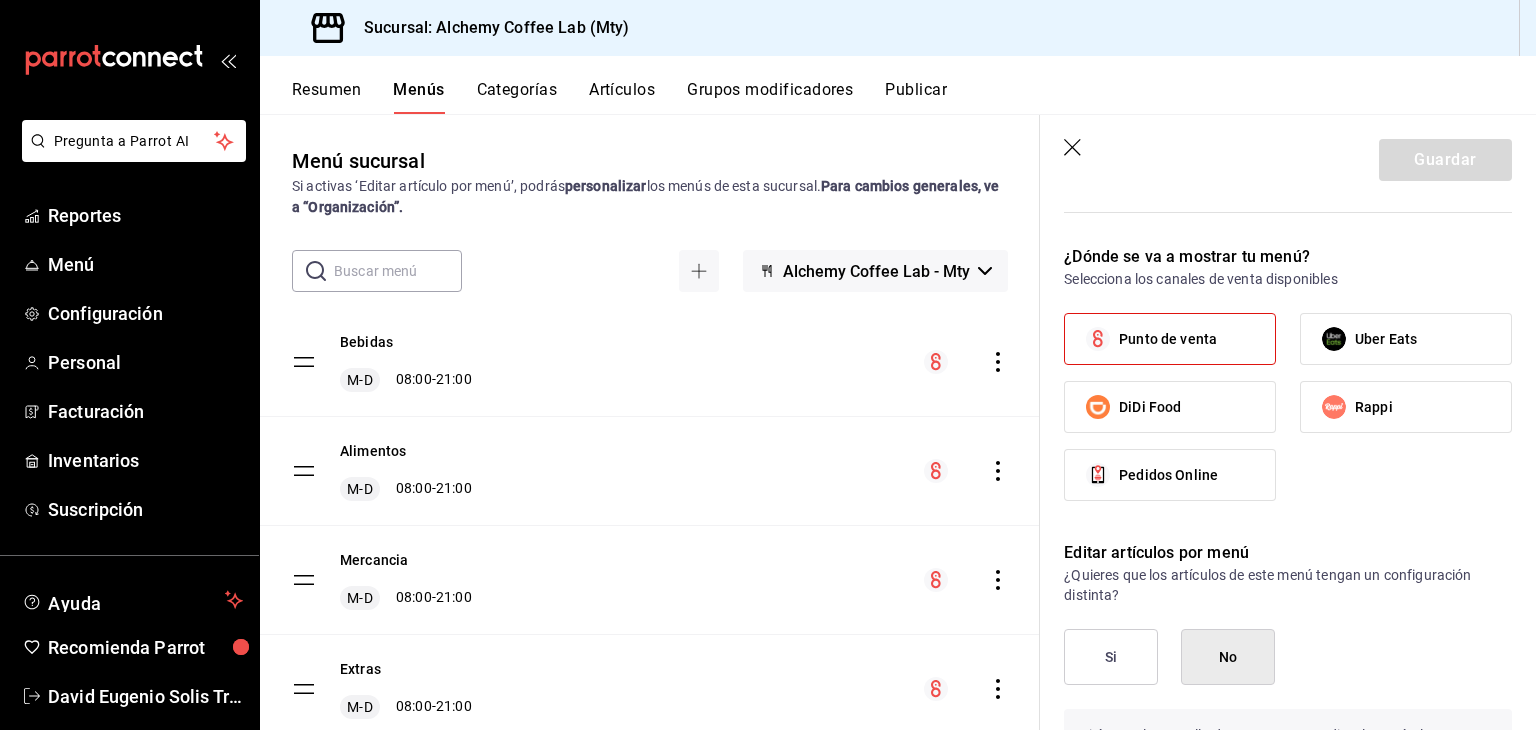 scroll, scrollTop: 1200, scrollLeft: 0, axis: vertical 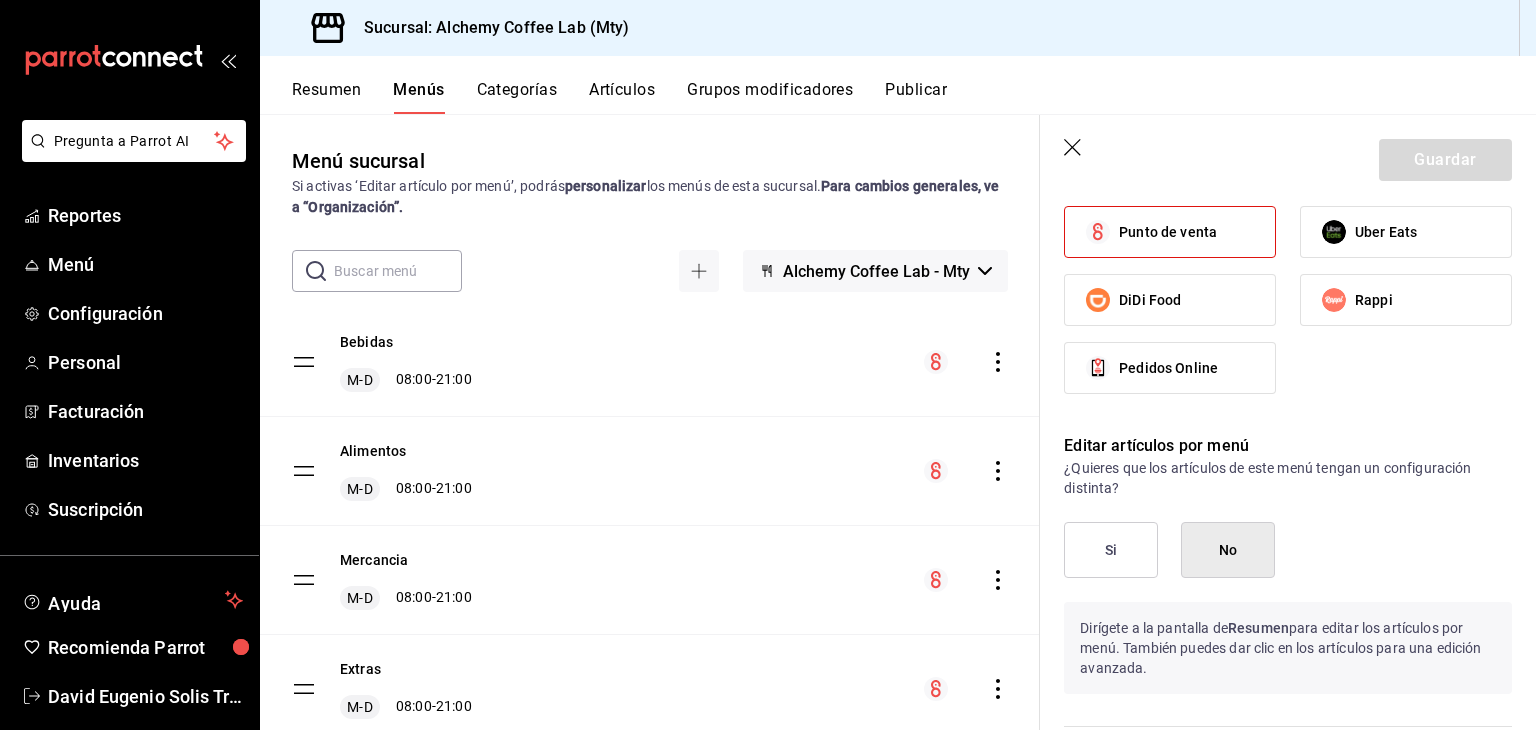 click on "Categorías" at bounding box center [517, 97] 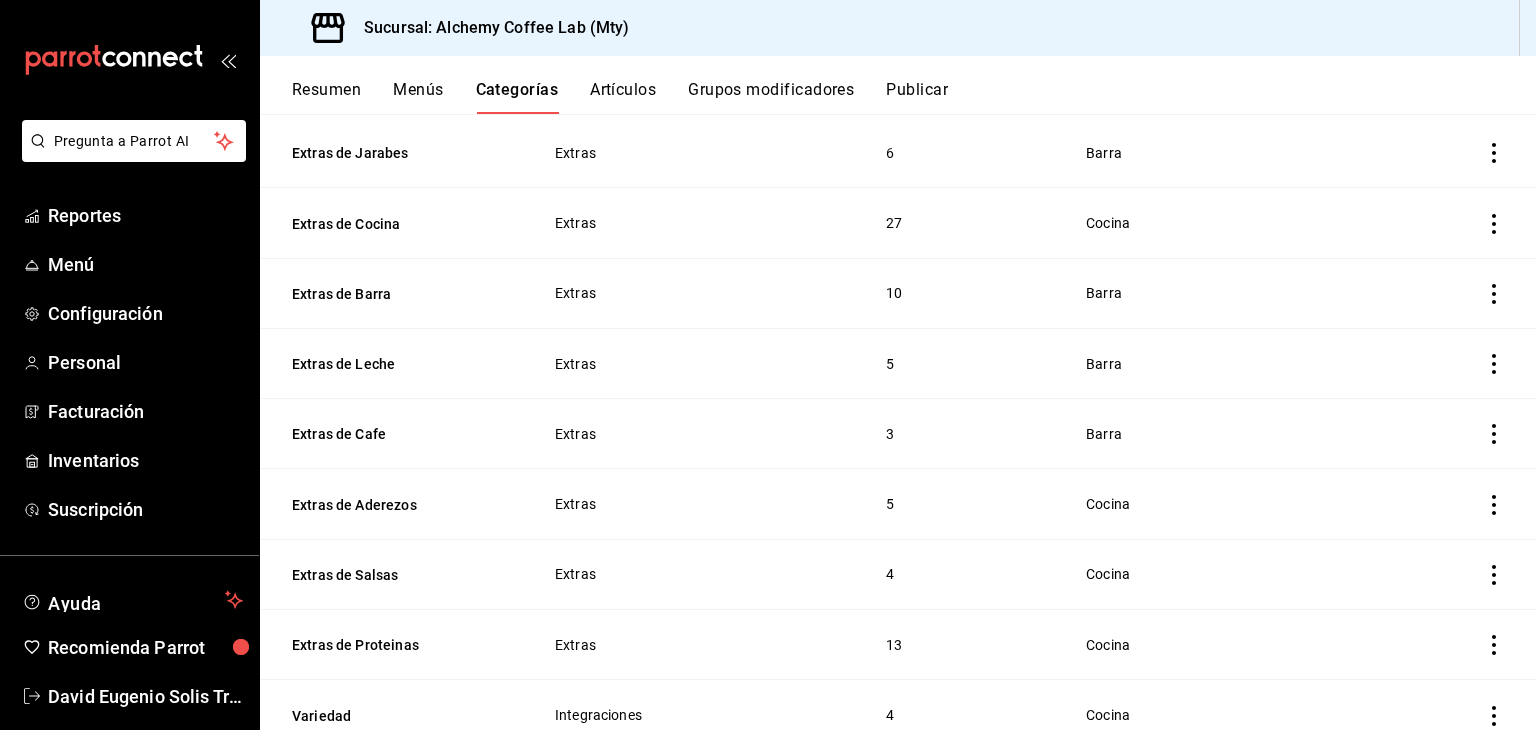 scroll, scrollTop: 200, scrollLeft: 0, axis: vertical 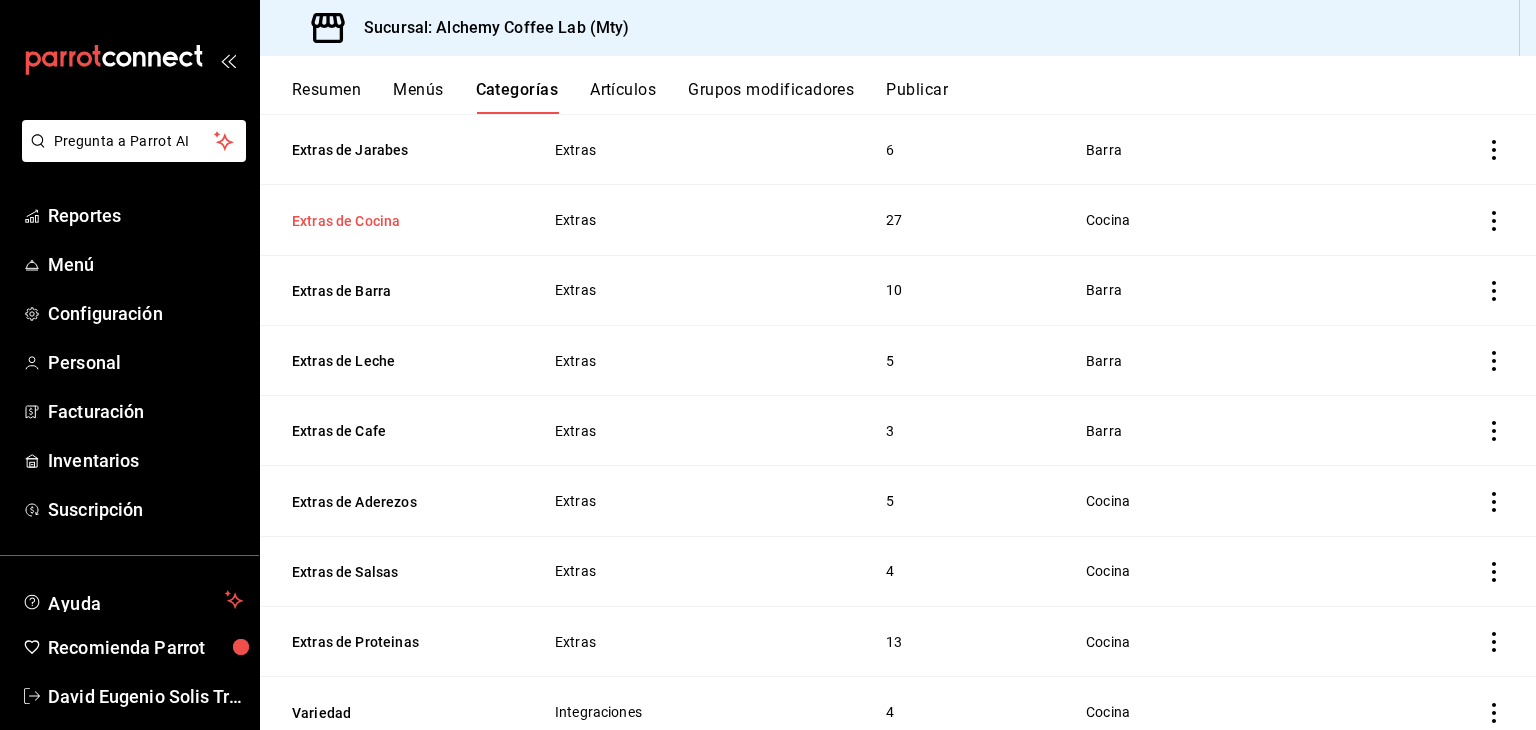 click on "Extras de Cocina" at bounding box center [392, 221] 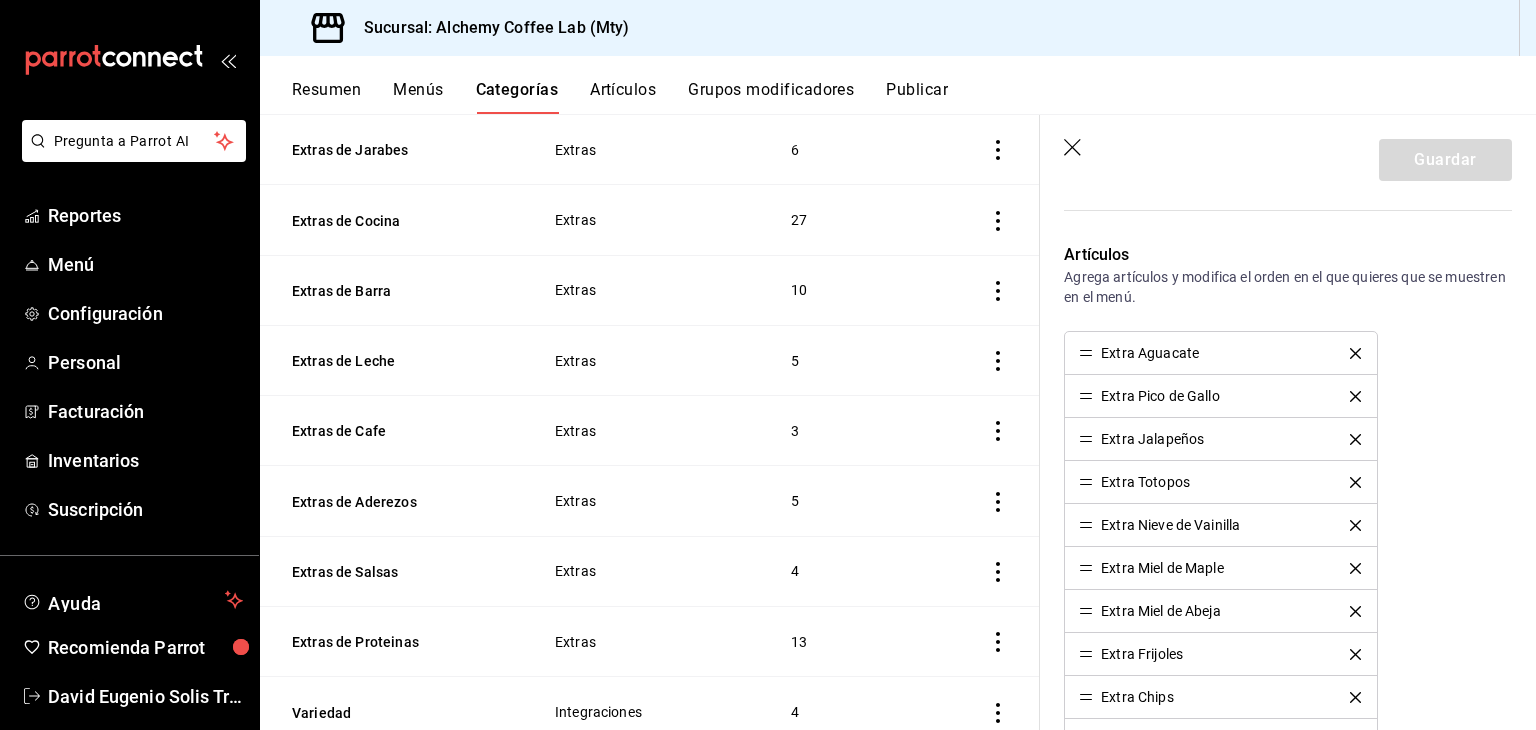 scroll, scrollTop: 700, scrollLeft: 0, axis: vertical 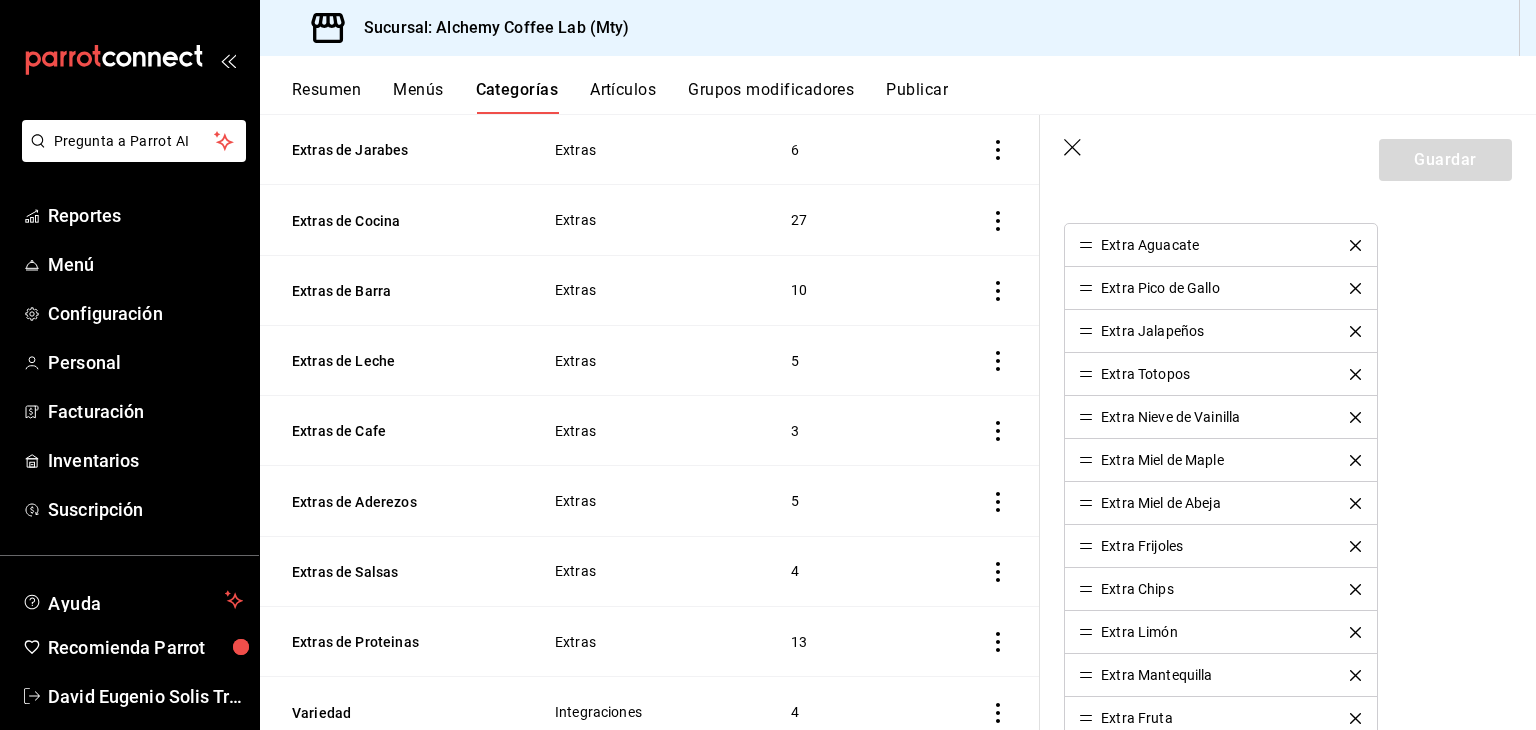 click 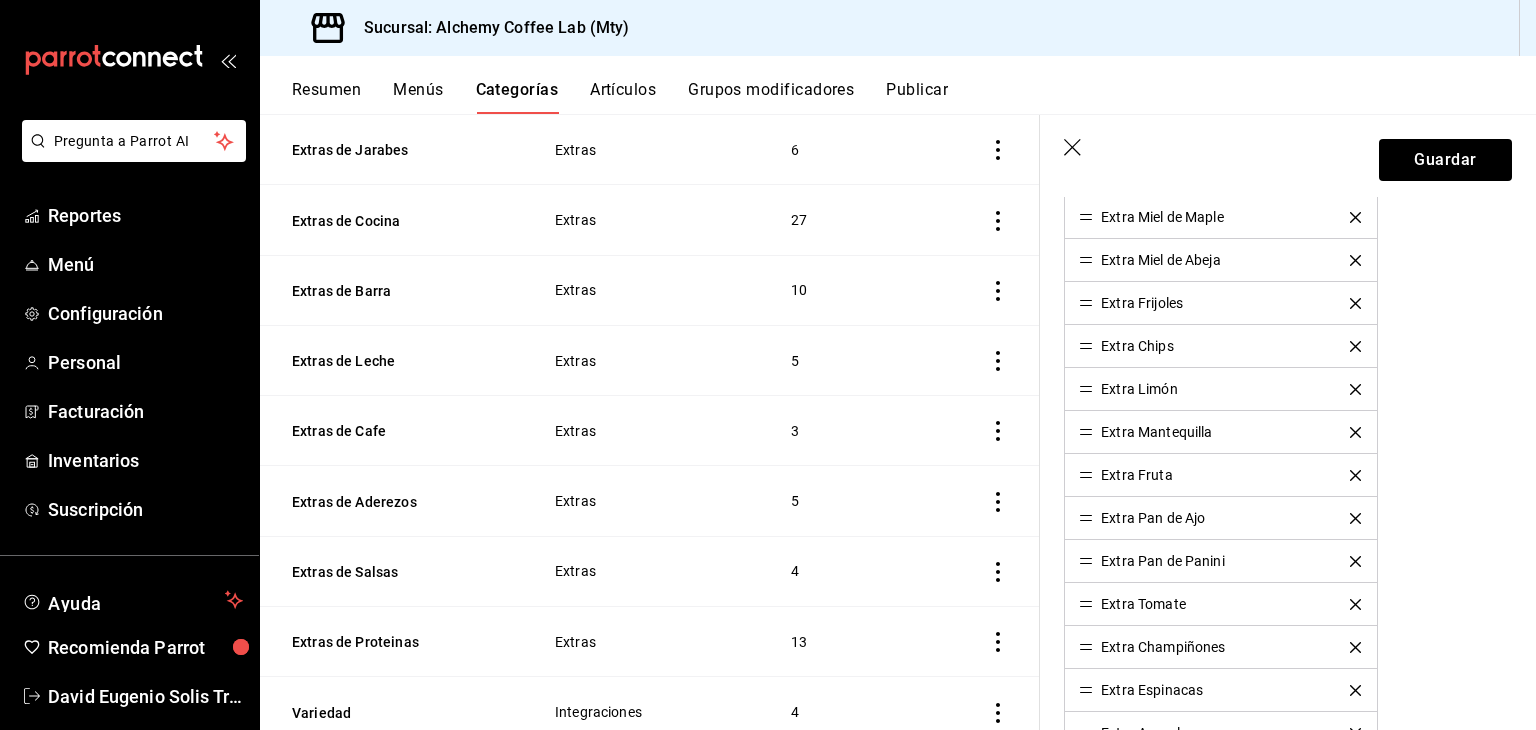 scroll, scrollTop: 1000, scrollLeft: 0, axis: vertical 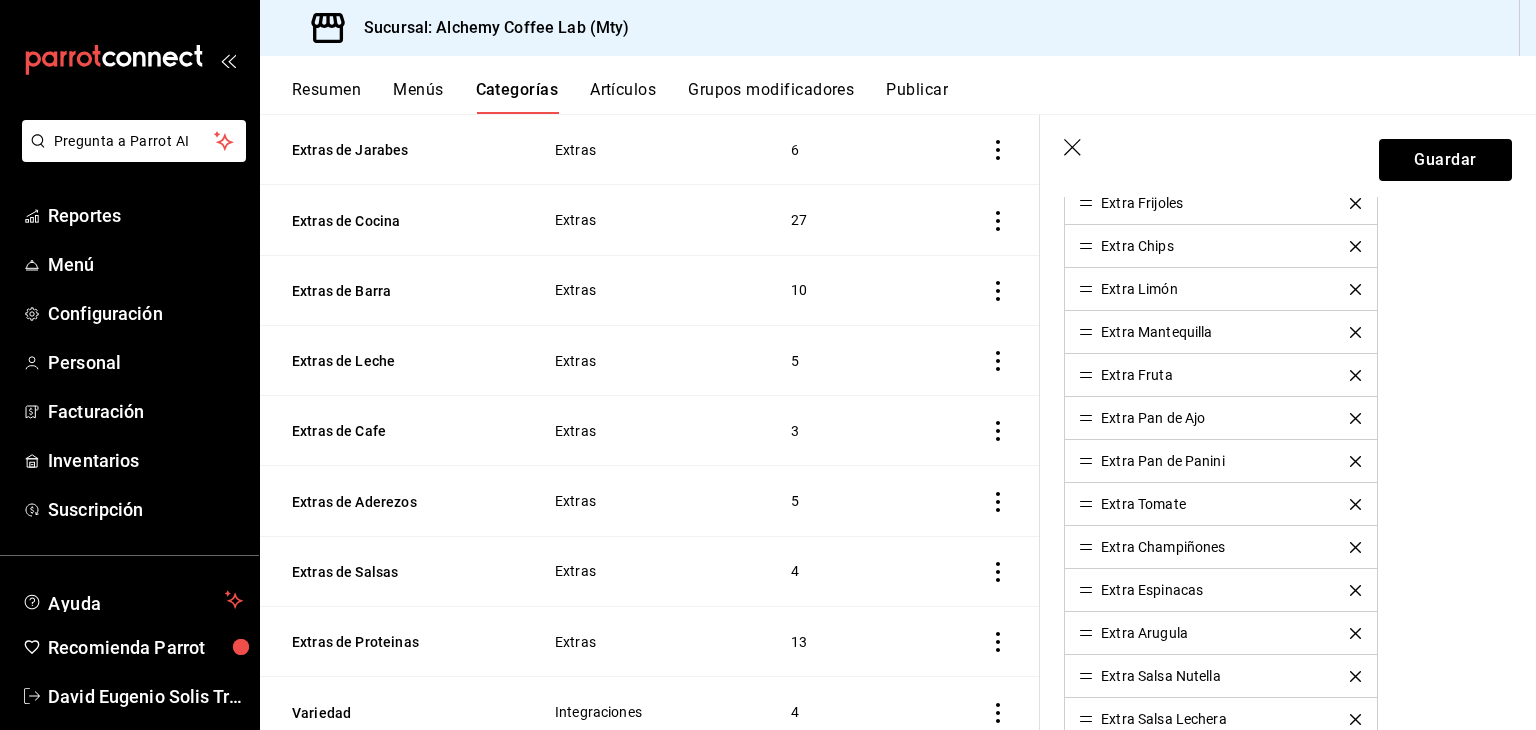 click 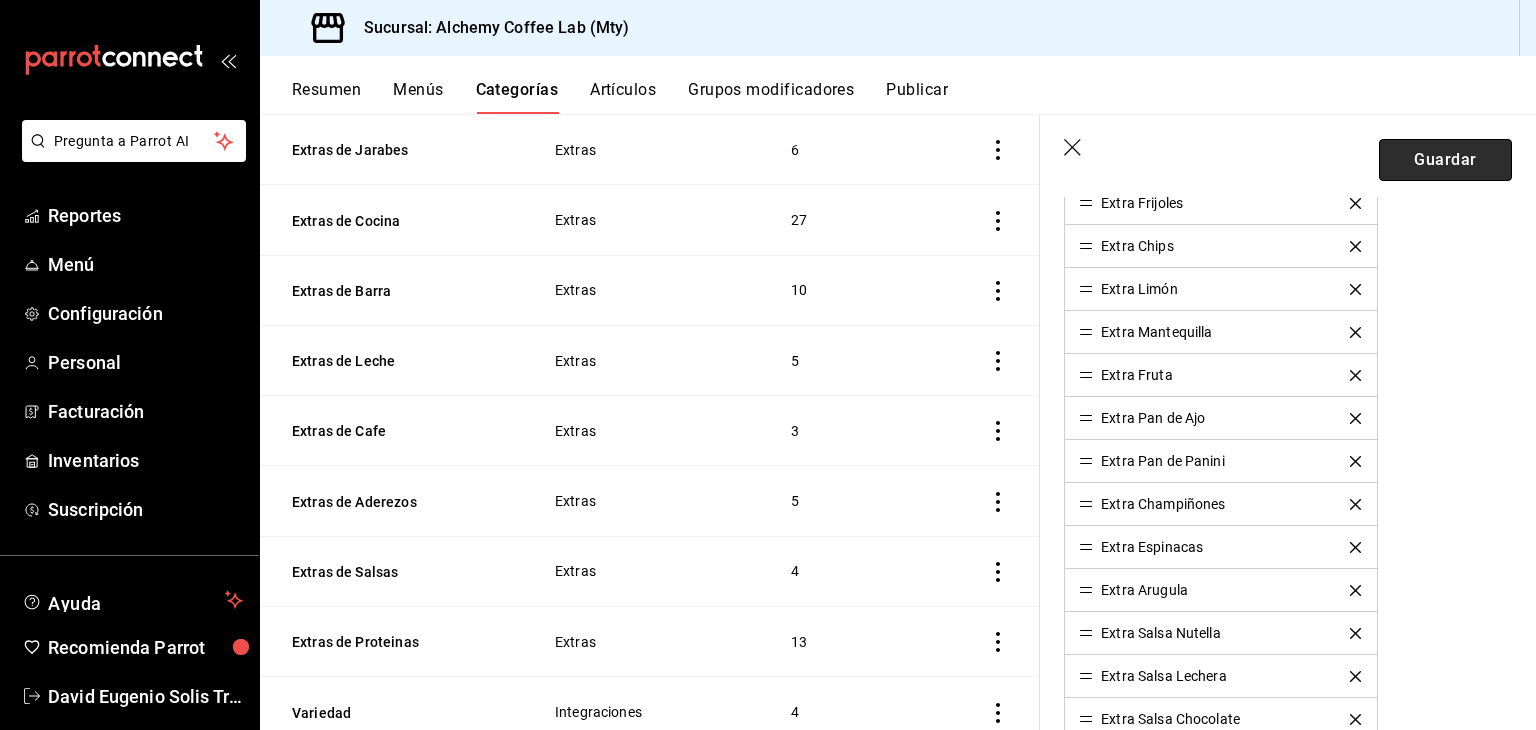 click on "Guardar" at bounding box center (1445, 160) 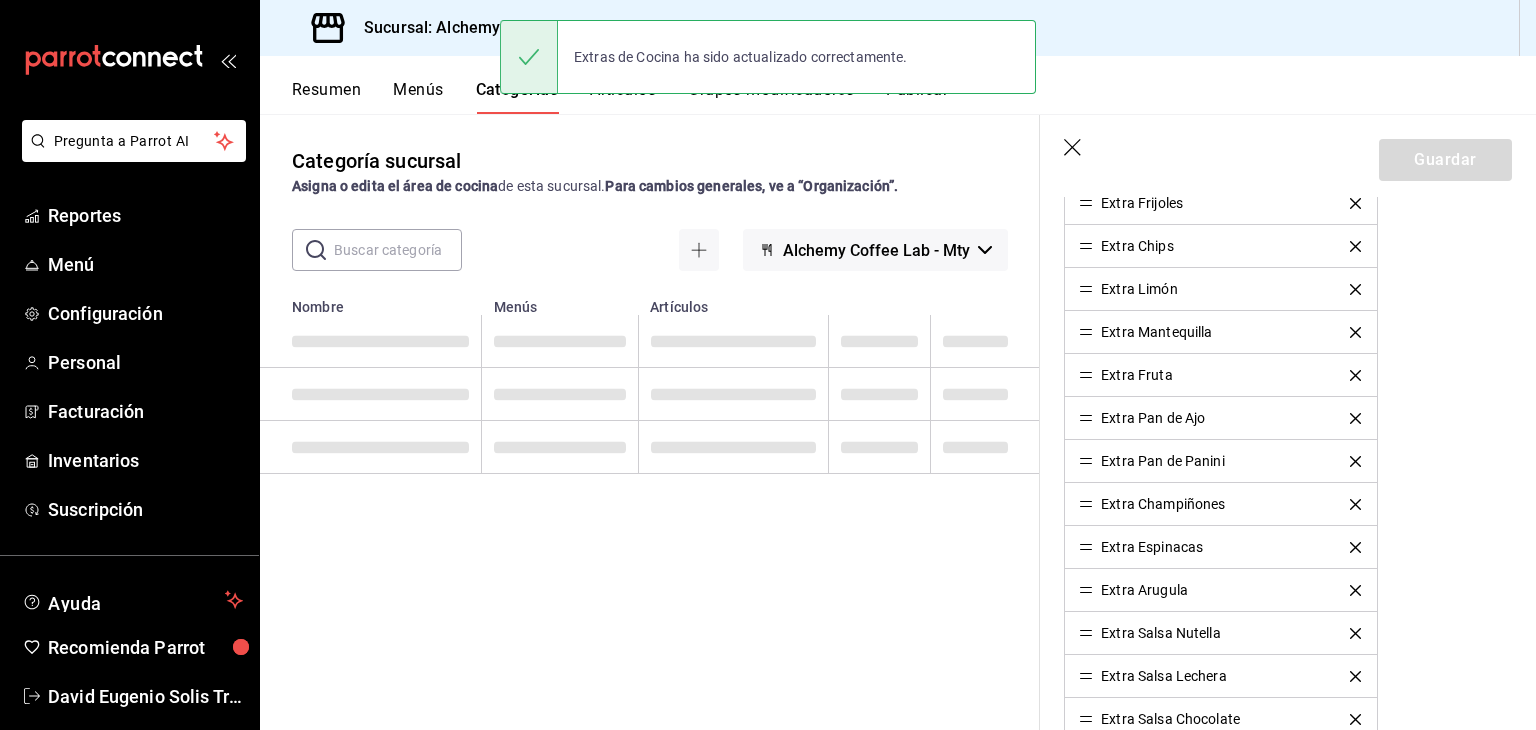 scroll, scrollTop: 0, scrollLeft: 0, axis: both 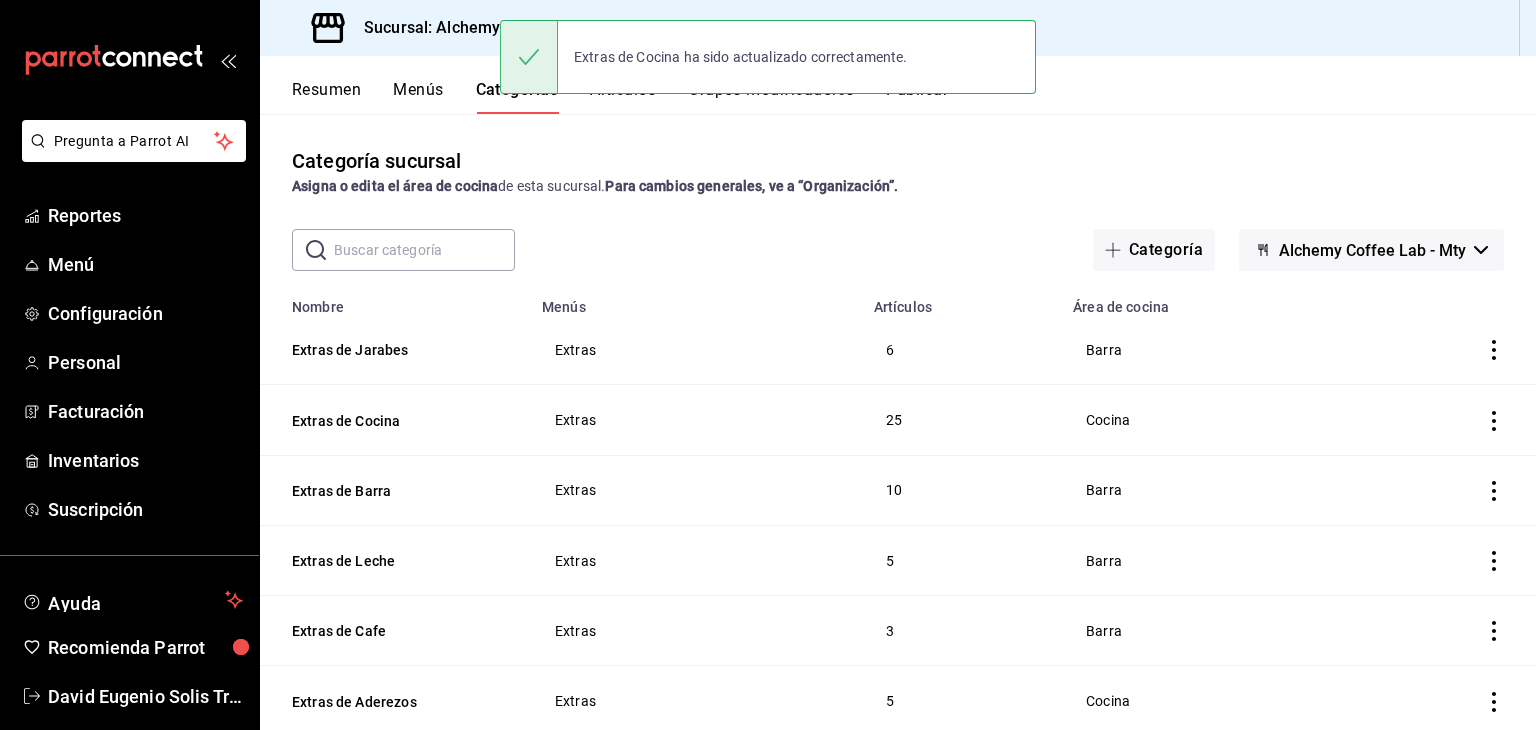 click on "Artículos" at bounding box center [623, 97] 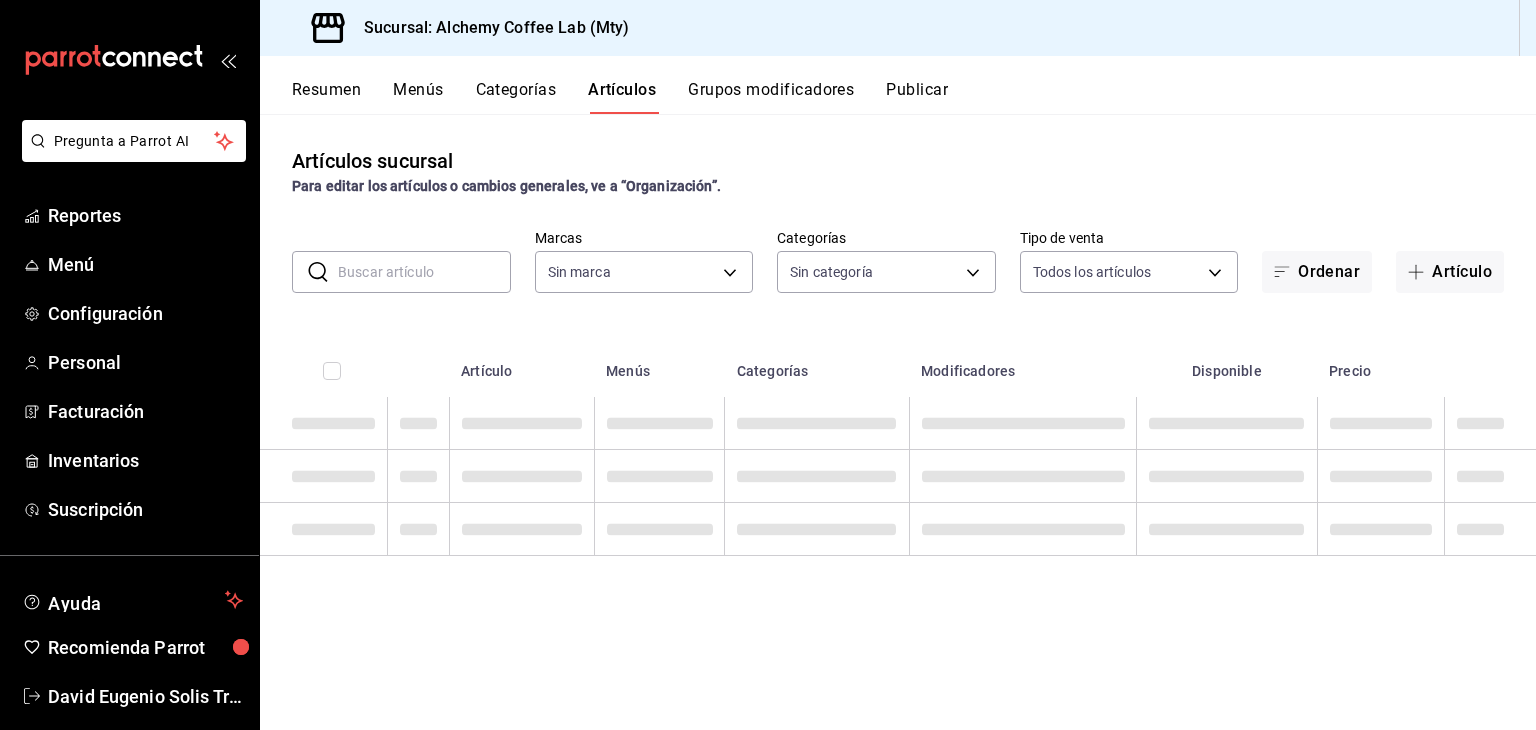 type on "22b06866-db8b-4db9-b95b-35e3e4a85507,fbaa8fe5-68e7-491d-b03f-ce844aa474e7,f0176ca4-5dc3-42f0-a21f-54796b2d6ce4,c4f1b2b2-4cec-4db9-a310-abf4beb25226,6e561742-6cfe-4428-bdd7-98f947b897f7,ed96c675-c7ed-4458-b82b-32ea0ae9920c,2e3e028b-89e5-4003-abc7-67012b64c3c6,f9ecfb5f-2d86-470a-83ef-3d4616404b79,4dbf6704-01f8-4ae7-b143-5fb9fa4fa204,475d1d53-3dd2-4a4e-b59e-75da982537cc,9128c269-13cc-49c0-a61c-98ae135d2966,1489ea8f-3c5b-4bed-8712-fb1efc8e1484,237dd9fd-525f-4126-935d-1d618c95d359,1759a289-da96-444c-a3da-589932e8f911,32a25308-5a1a-4b27-9101-20aae4ecbe3b,5720fba0-4b3c-4af1-99c2-310b9d32b626,6f391e13-d369-4fd1-9e07-81fa35695065,6cee18f7-63d6-4ae0-a5fa-7f66450c5234,8f56fa9d-b5f7-423d-8f11-eda24a9be7dc,0959238c-b2f0-4e50-a72b-9acd913a0e6d,87d7d329-ef4d-4ea2-b0cc-7aa43f232e86,0d94947a-2237-44fd-9659-405017dccbcb,4f878af2-bd33-4ff2-b57a-7be79110d9e1,7dbad2d2-8702-4494-bd85-95c08bbe0766,19e81b95-3a6a-45a7-b76c-705b7ea18356,ab0ce2b7-02f2-4a6d-b2a0-8d884bdd482f,f61d6689-96be-4dbf-b04d-1c056a84d092,bbe26e67-8ee3-44bb-aa4..." 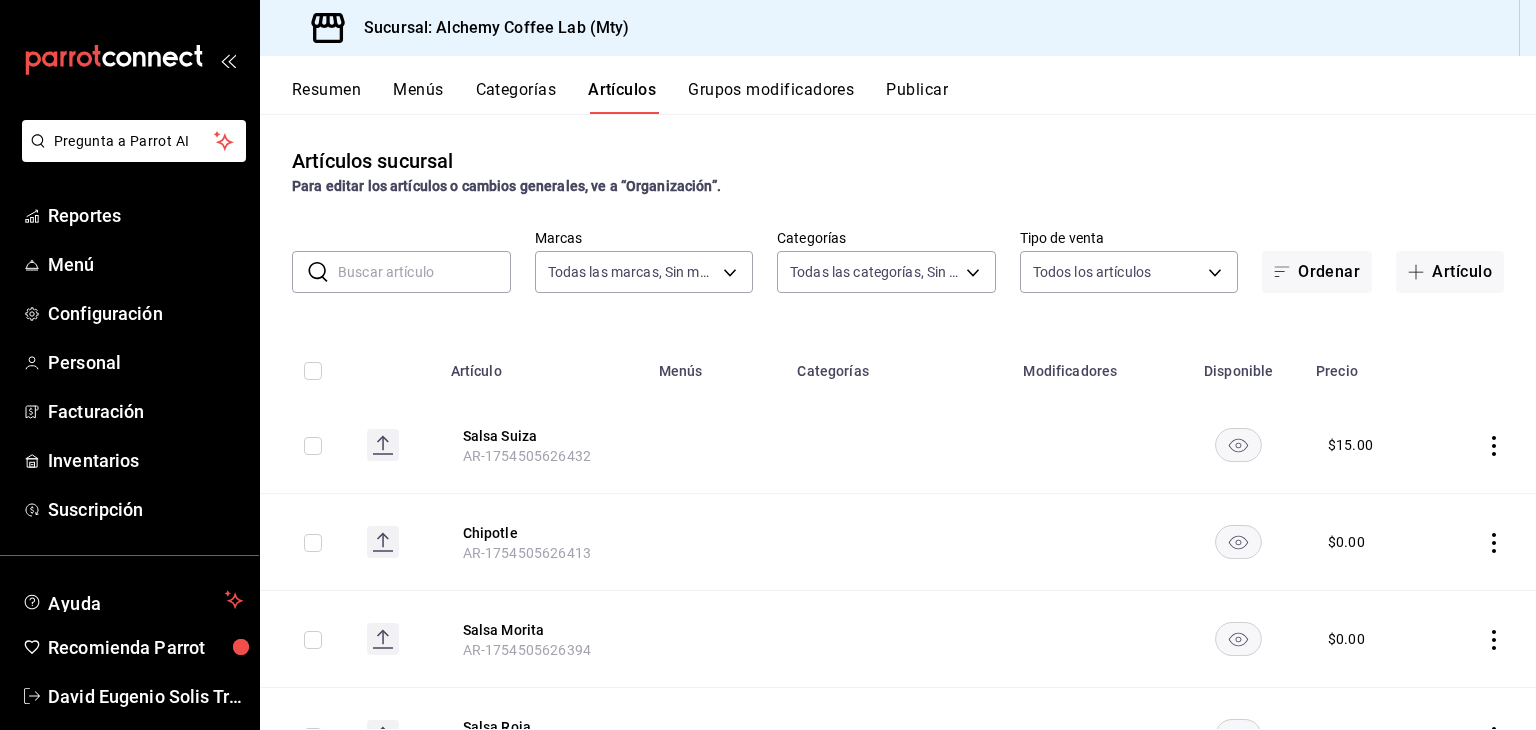 type on "147fd5db-d129-484d-8765-362391796a66" 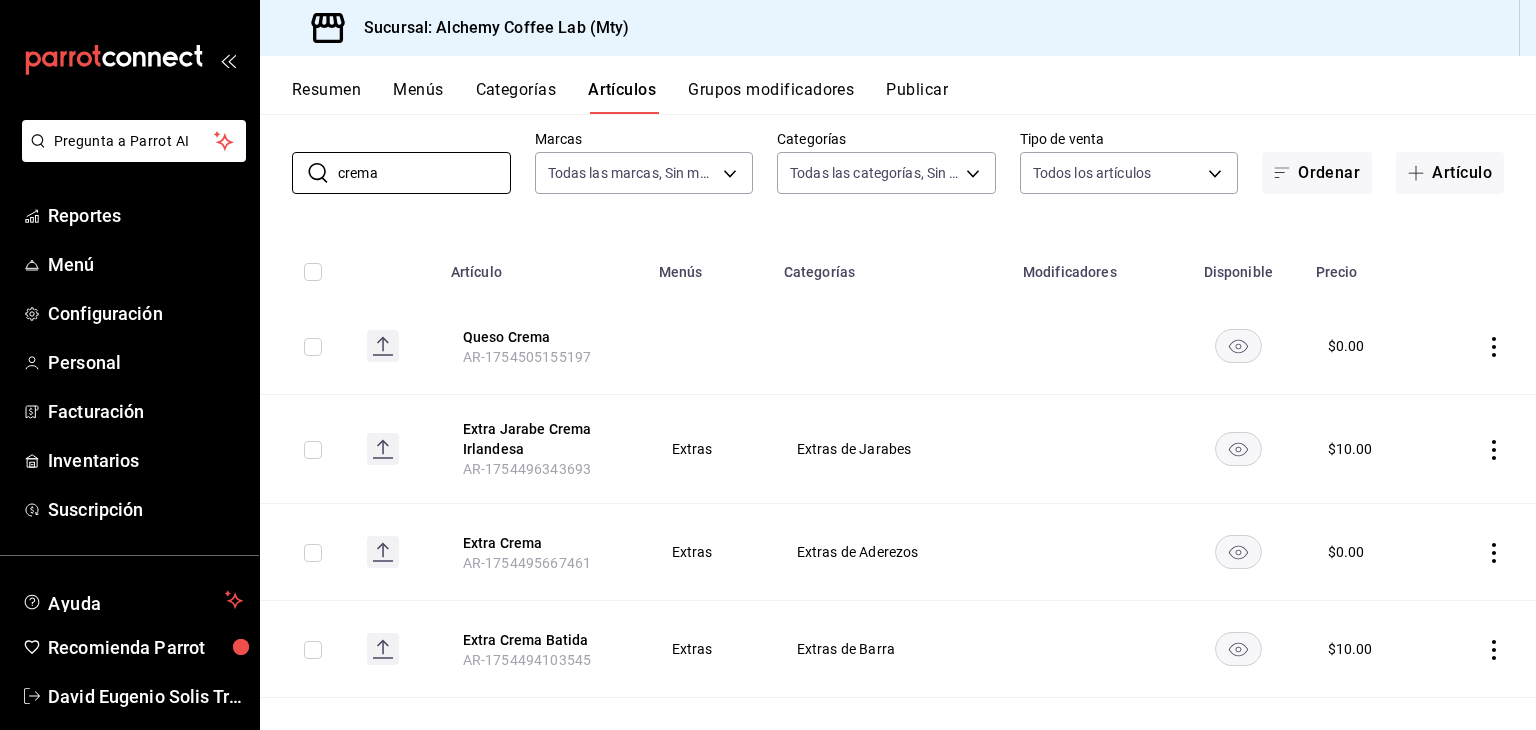 scroll, scrollTop: 100, scrollLeft: 0, axis: vertical 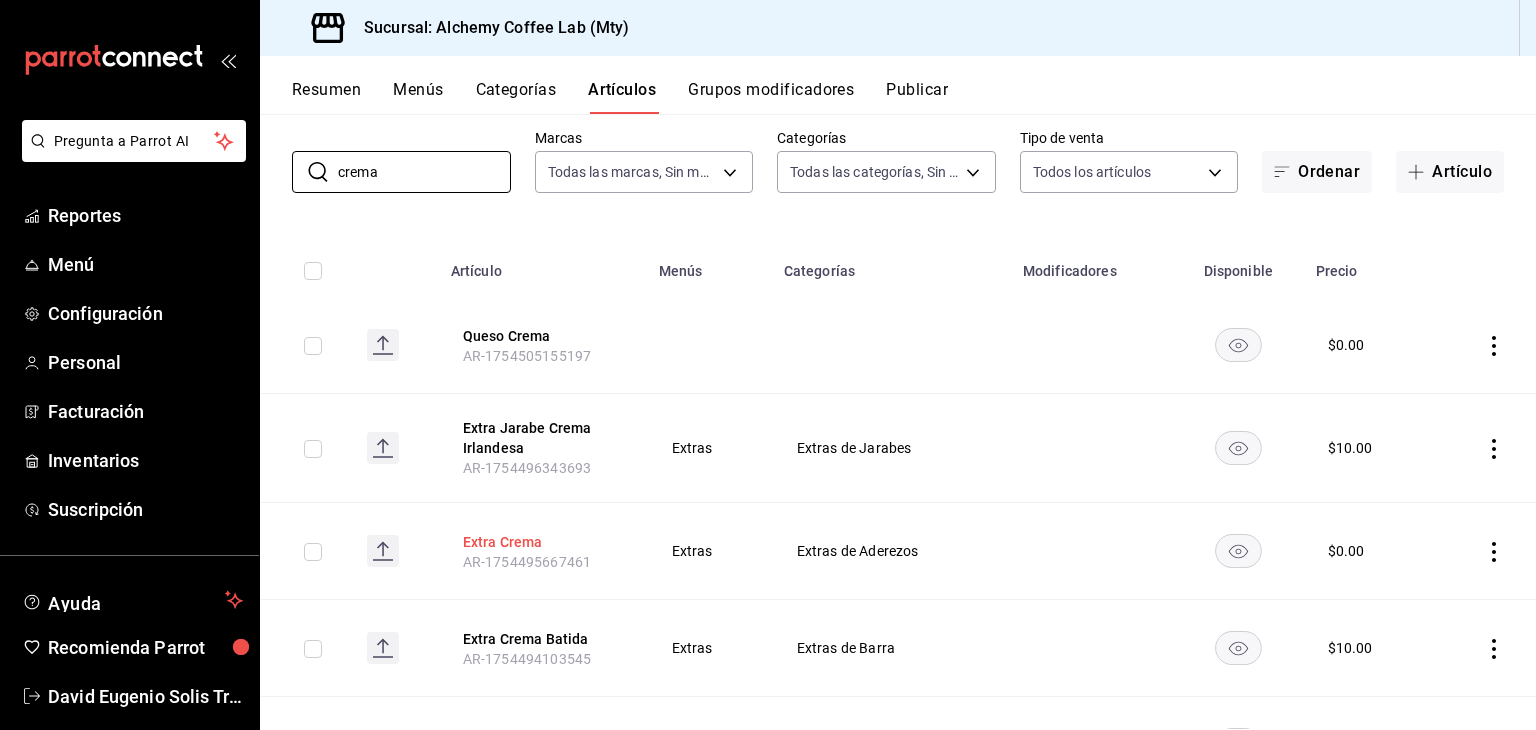type on "crema" 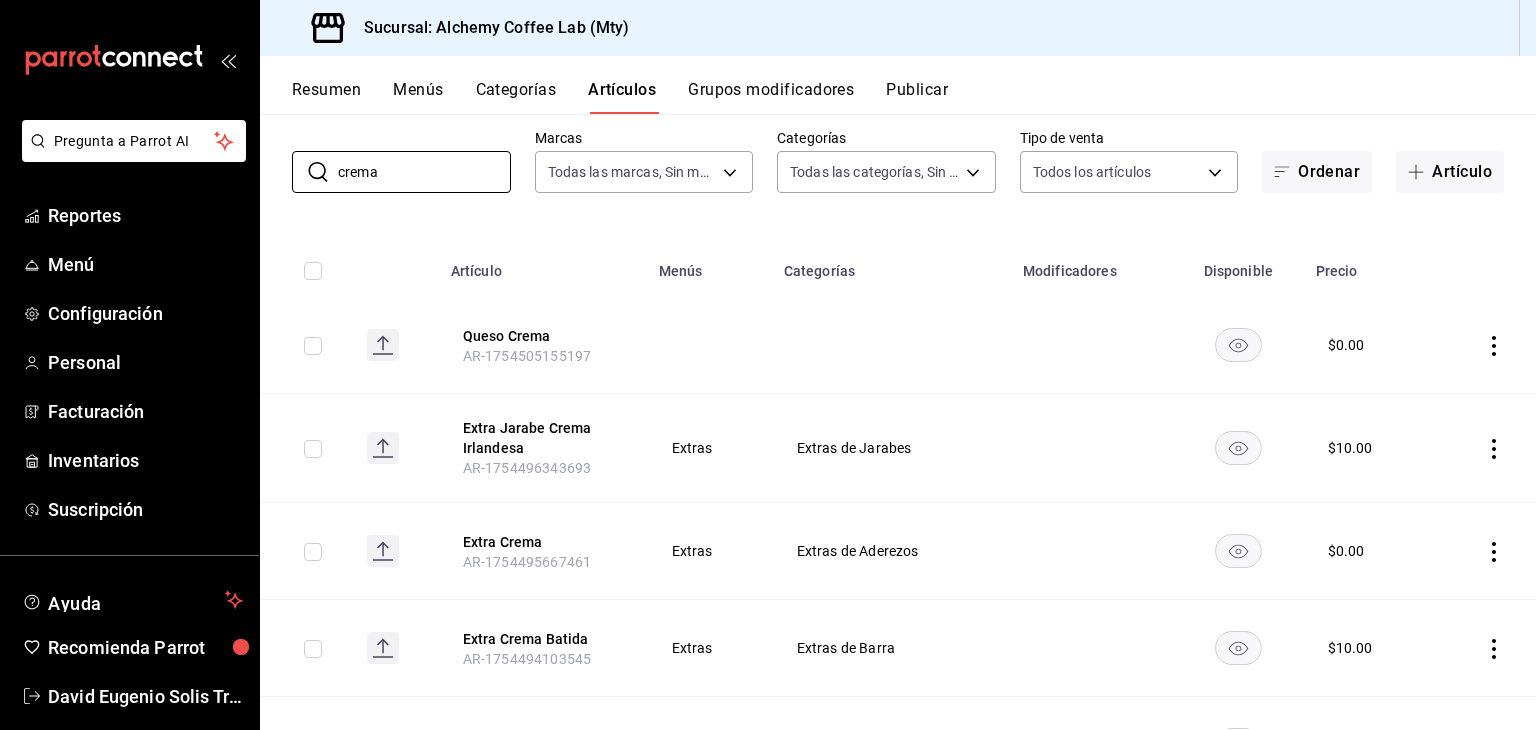 drag, startPoint x: 514, startPoint y: 540, endPoint x: 558, endPoint y: 546, distance: 44.407207 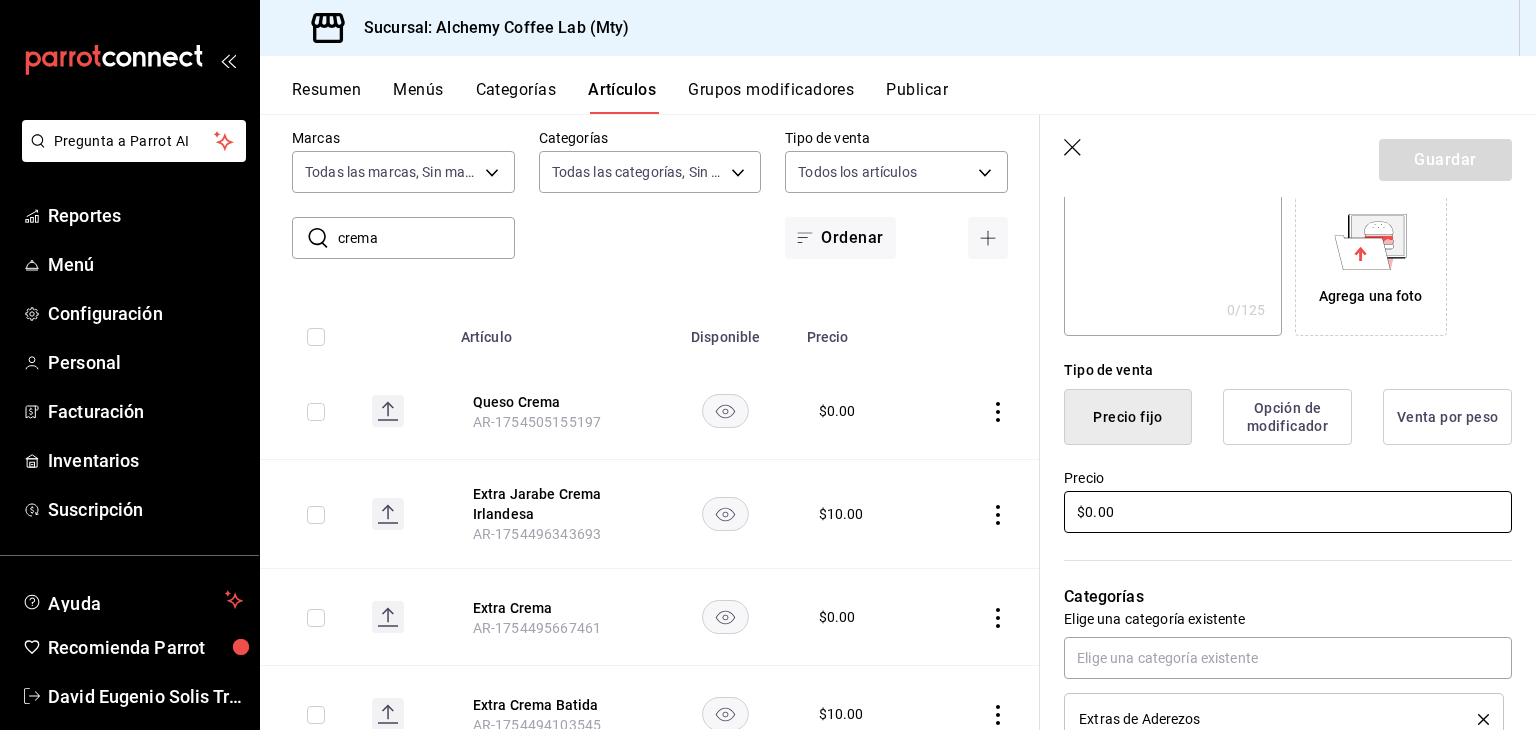 scroll, scrollTop: 400, scrollLeft: 0, axis: vertical 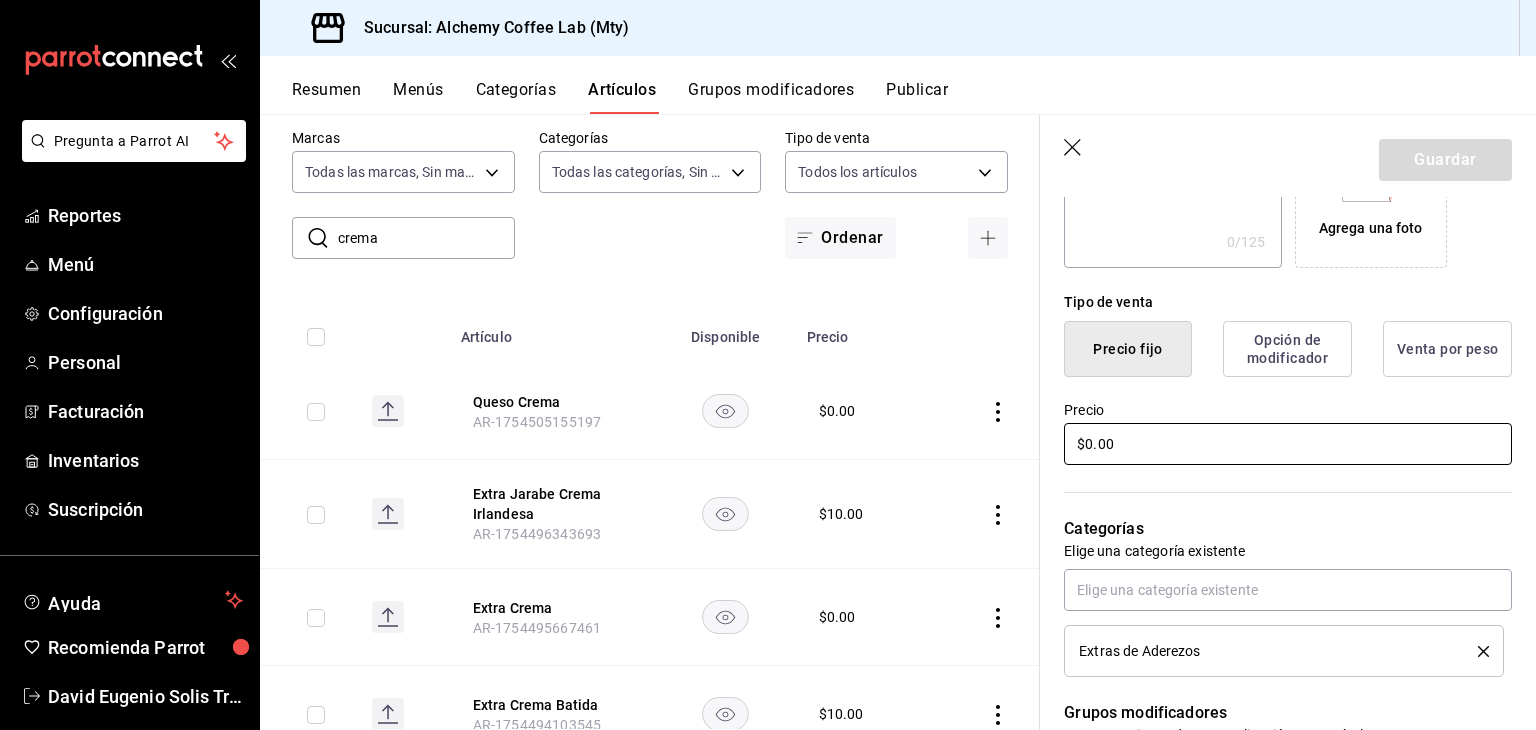 click on "$0.00" at bounding box center (1288, 444) 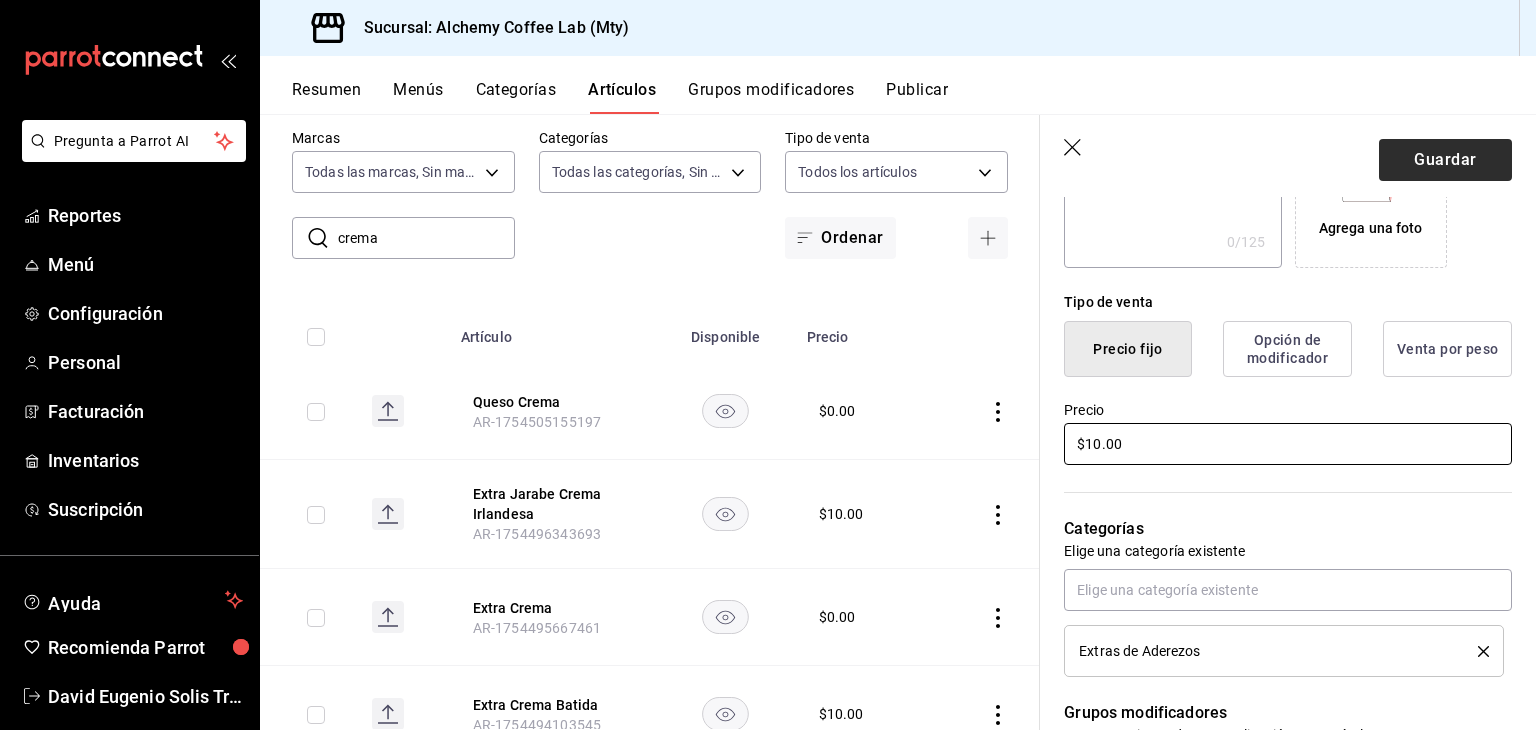 type on "$10.00" 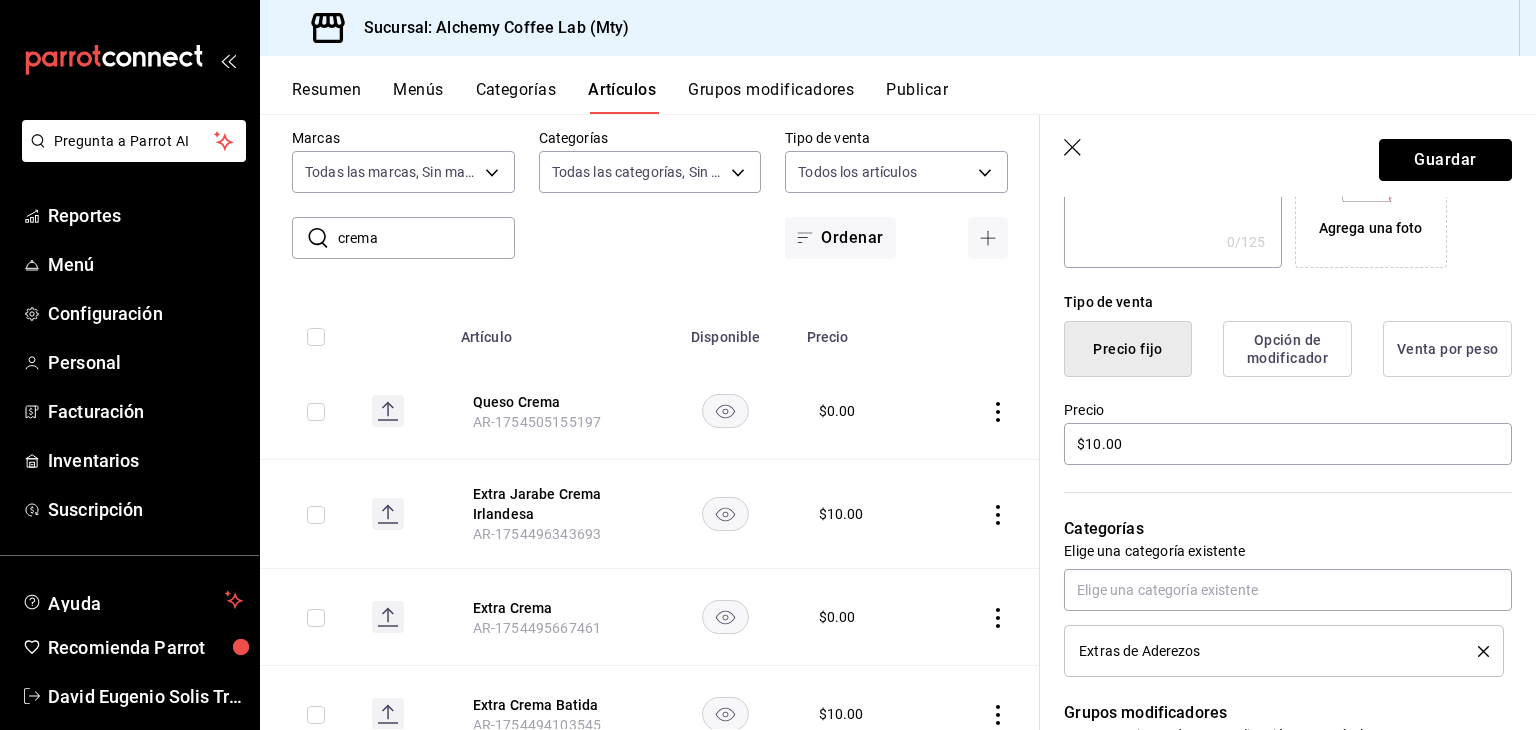 click on "Guardar" at bounding box center (1445, 160) 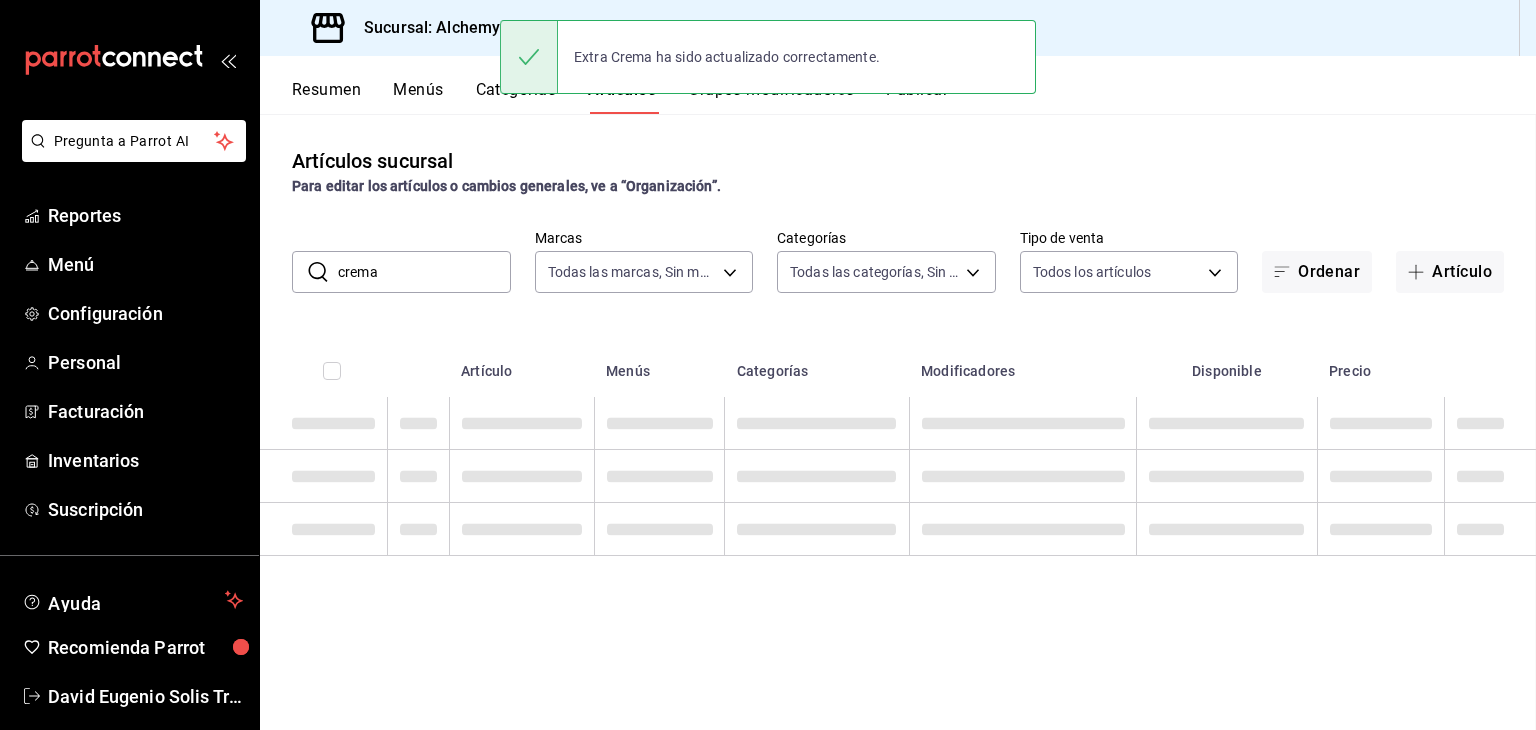 scroll, scrollTop: 0, scrollLeft: 0, axis: both 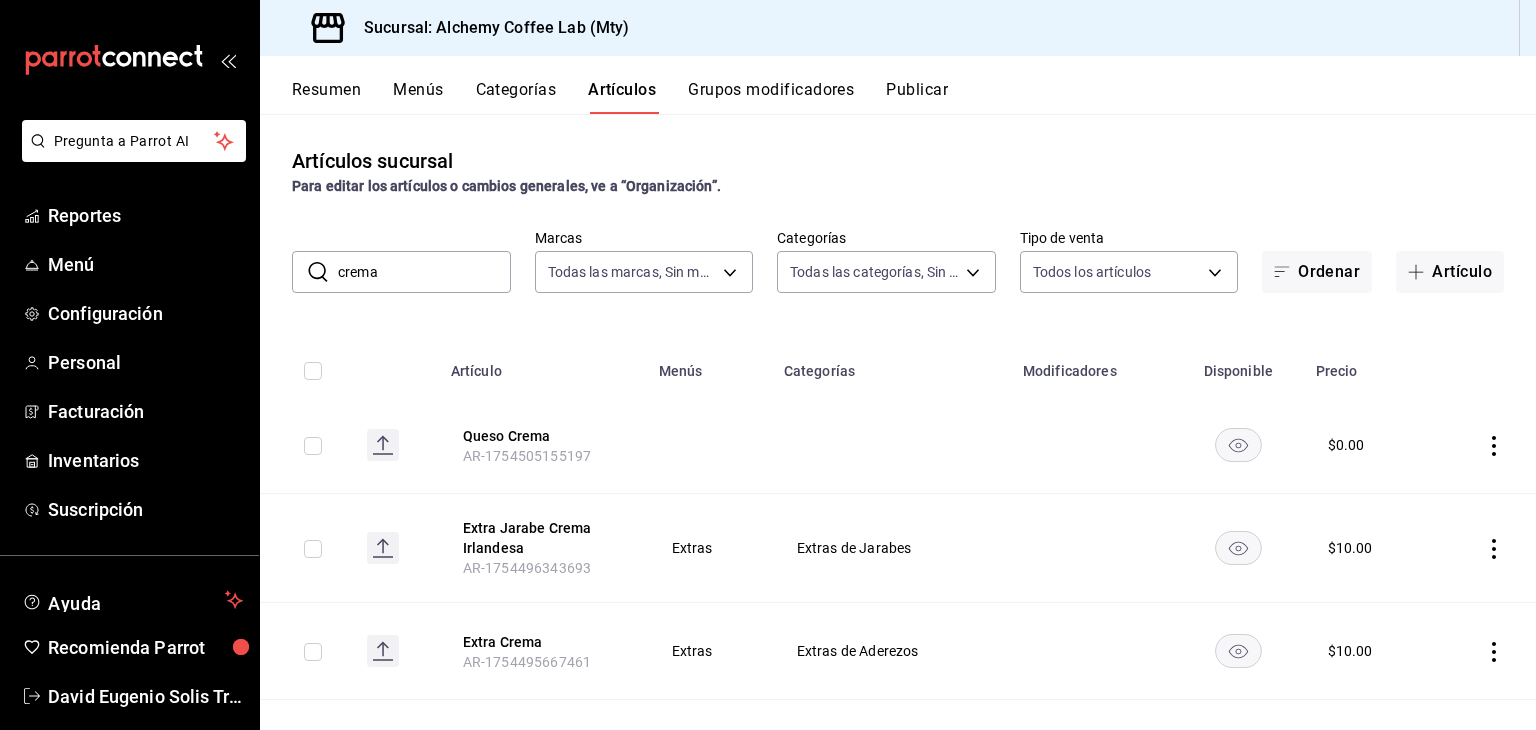 click on "Grupos modificadores" at bounding box center [771, 97] 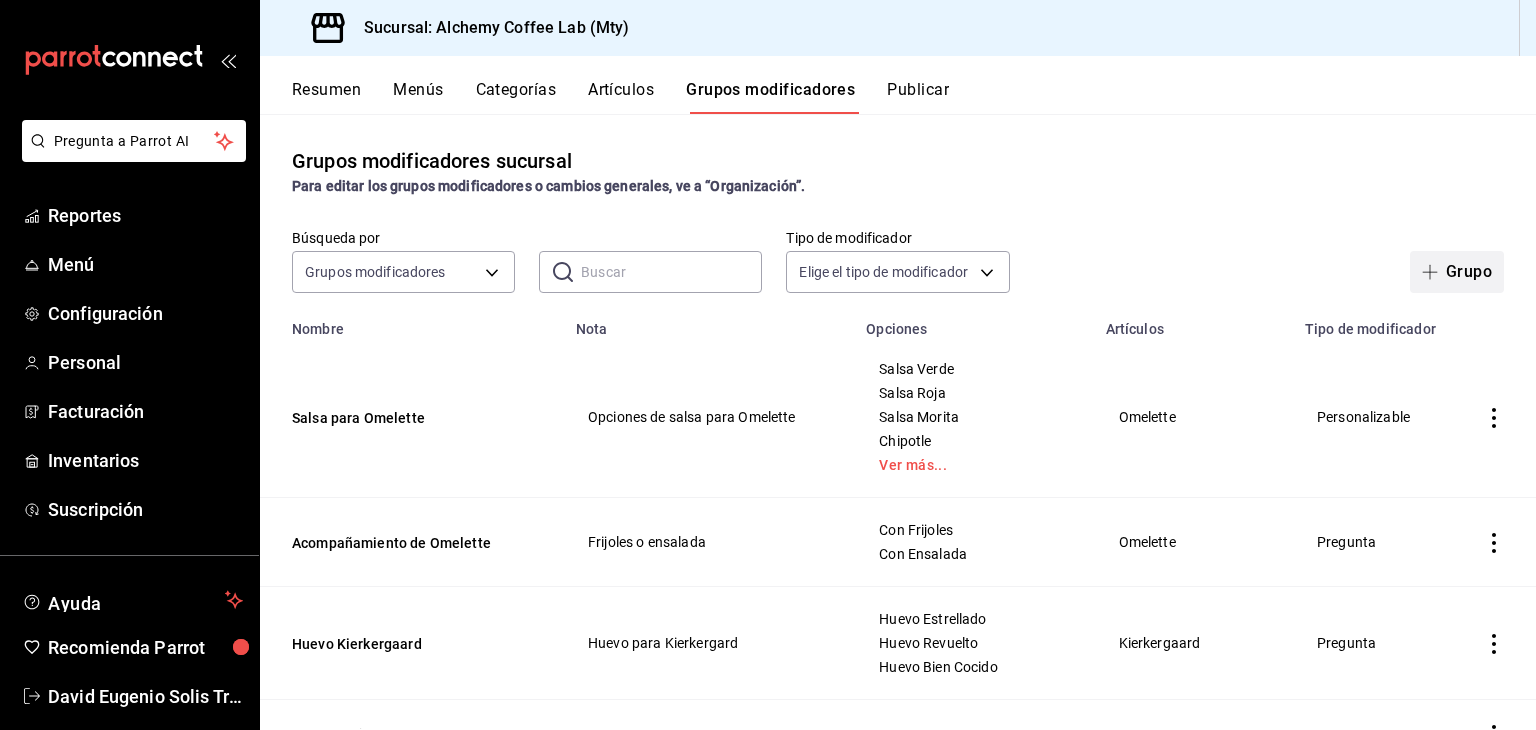click on "Grupo" at bounding box center (1457, 272) 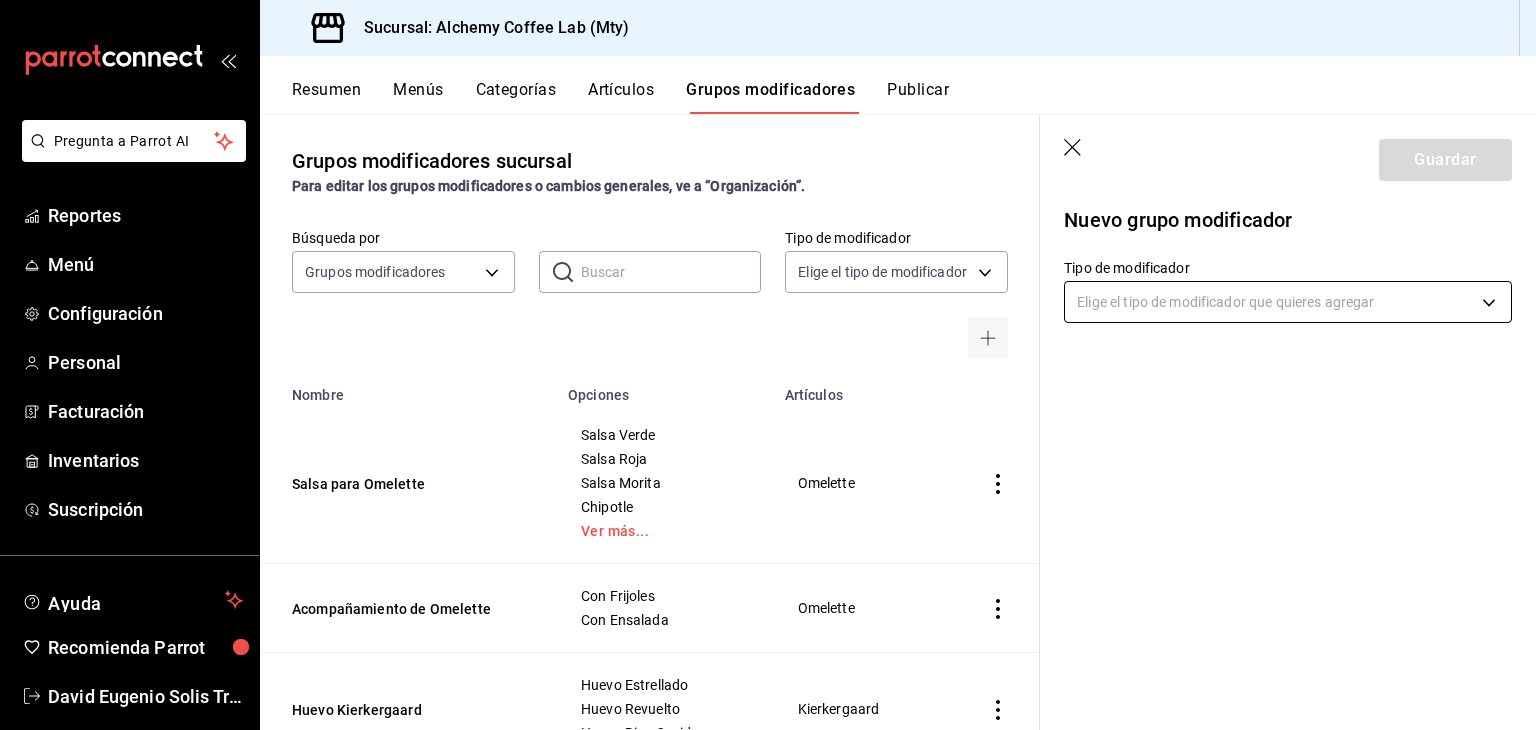 click on "Pregunta a Parrot AI Reportes   Menú   Configuración   Personal   Facturación   Inventarios   Suscripción   Ayuda Recomienda Parrot   [FIRST] [LAST]   Sugerir nueva función   Sucursal: Alchemy Coffee Lab (Mty) Resumen Menús Categorías Artículos Grupos modificadores Publicar Grupos modificadores sucursal Para editar los grupos modificadores o cambios generales, ve a “Organización”. Búsqueda por Grupos modificadores GROUP ​ ​ Tipo de modificador Elige el tipo de modificador Nombre Opciones Artículos Salsa para Omelette Salsa Verde Salsa Roja Salsa Morita Chipotle Ver más... Omelette Acompañamiento de Omelette Con Frijoles Con Ensalada Omelette Huevo Kierkergaard Huevo Estrellado Huevo Revuelto Huevo Bien Cocido Kierkergaard Es para niño? Es para niño Chicken n Waffle Aderezo Tesla Chipotle Miel de Maple Waffle Tesla Elige la Fruta Platano Fresa Manzana Moras Ver más... Extra Fruta Refresco Regular Light Refresco Atomos Bañados ? Bañados Salsa Aparte Bowl de atomos" at bounding box center (768, 365) 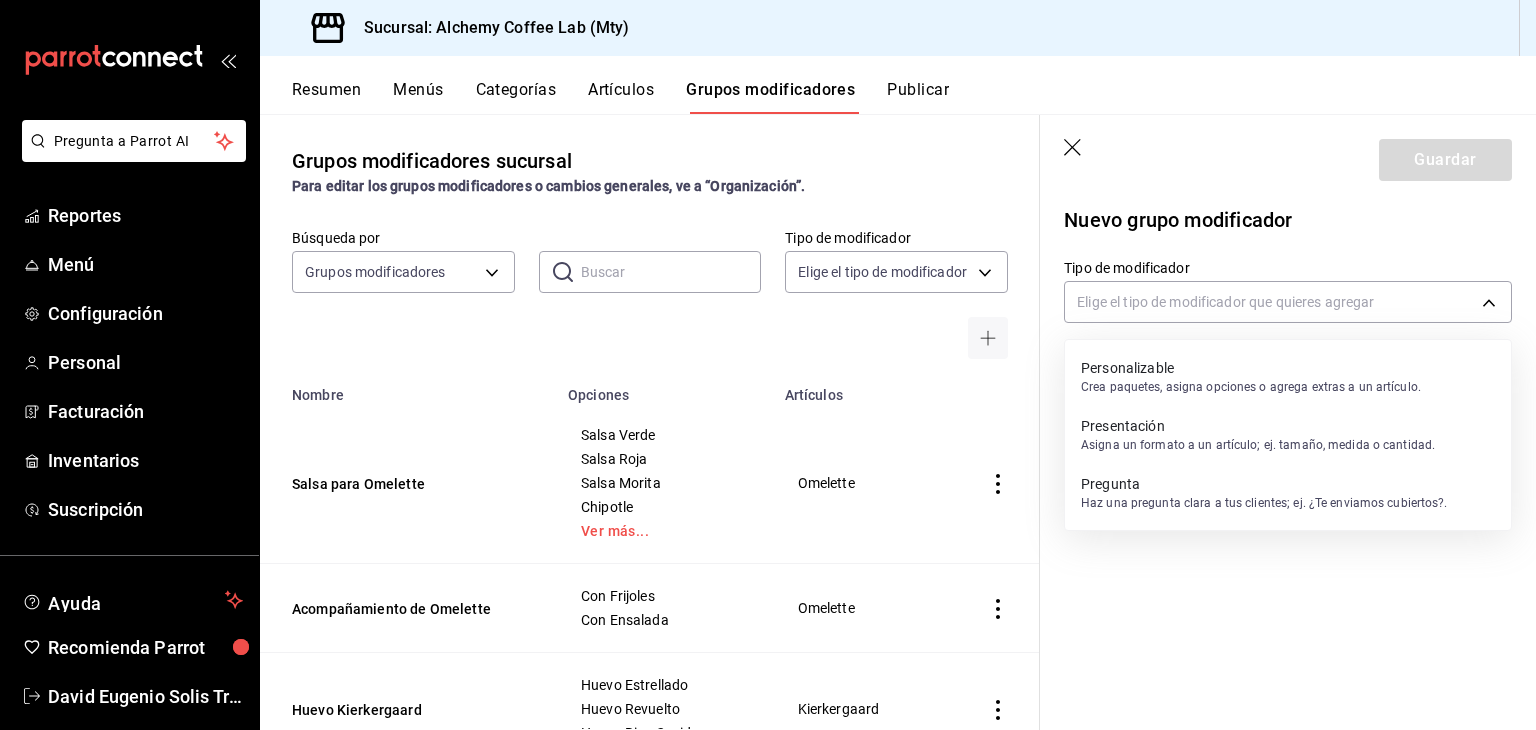 click on "Haz una pregunta clara a tus clientes; ej. ¿Te enviamos cubiertos?." at bounding box center [1264, 503] 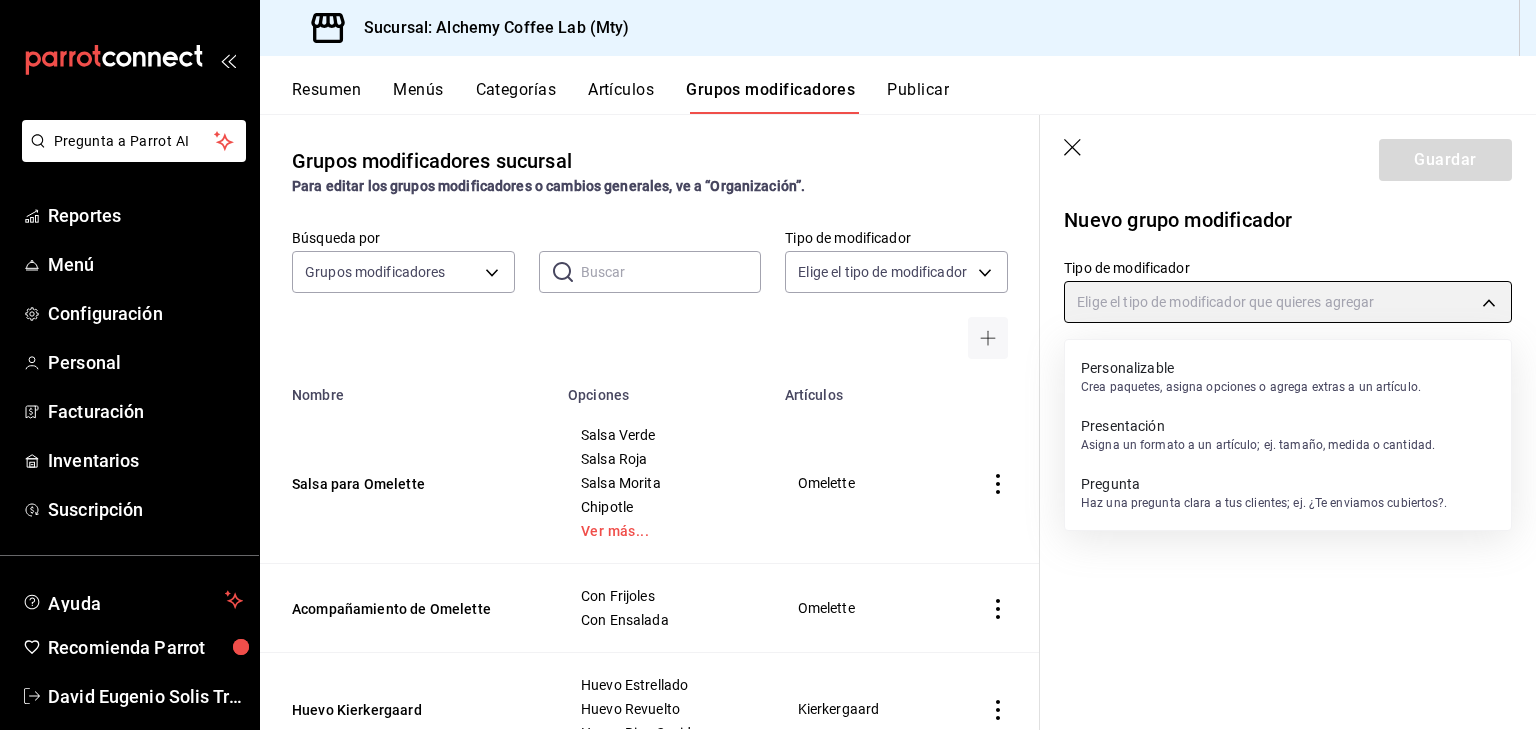 type on "QUESTION" 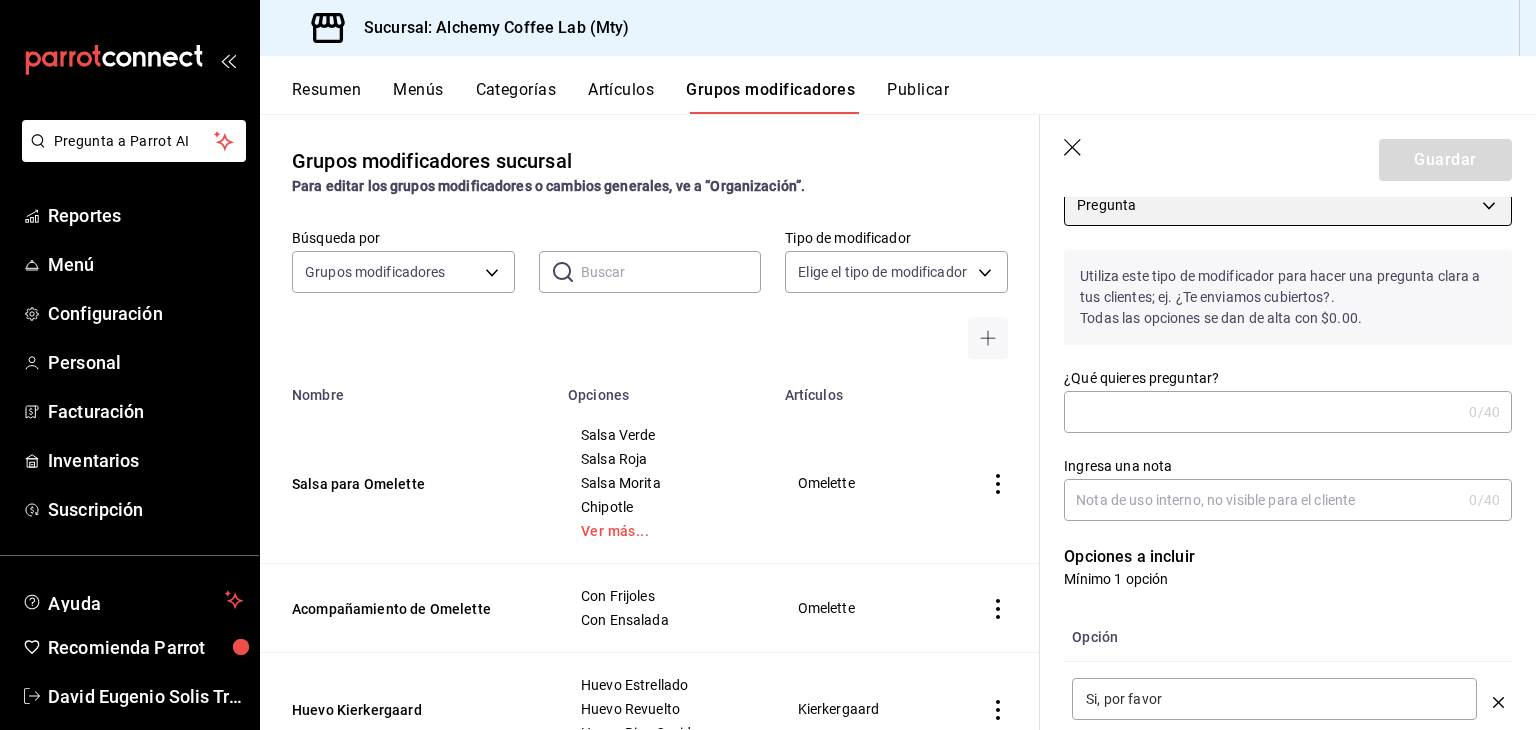 scroll, scrollTop: 100, scrollLeft: 0, axis: vertical 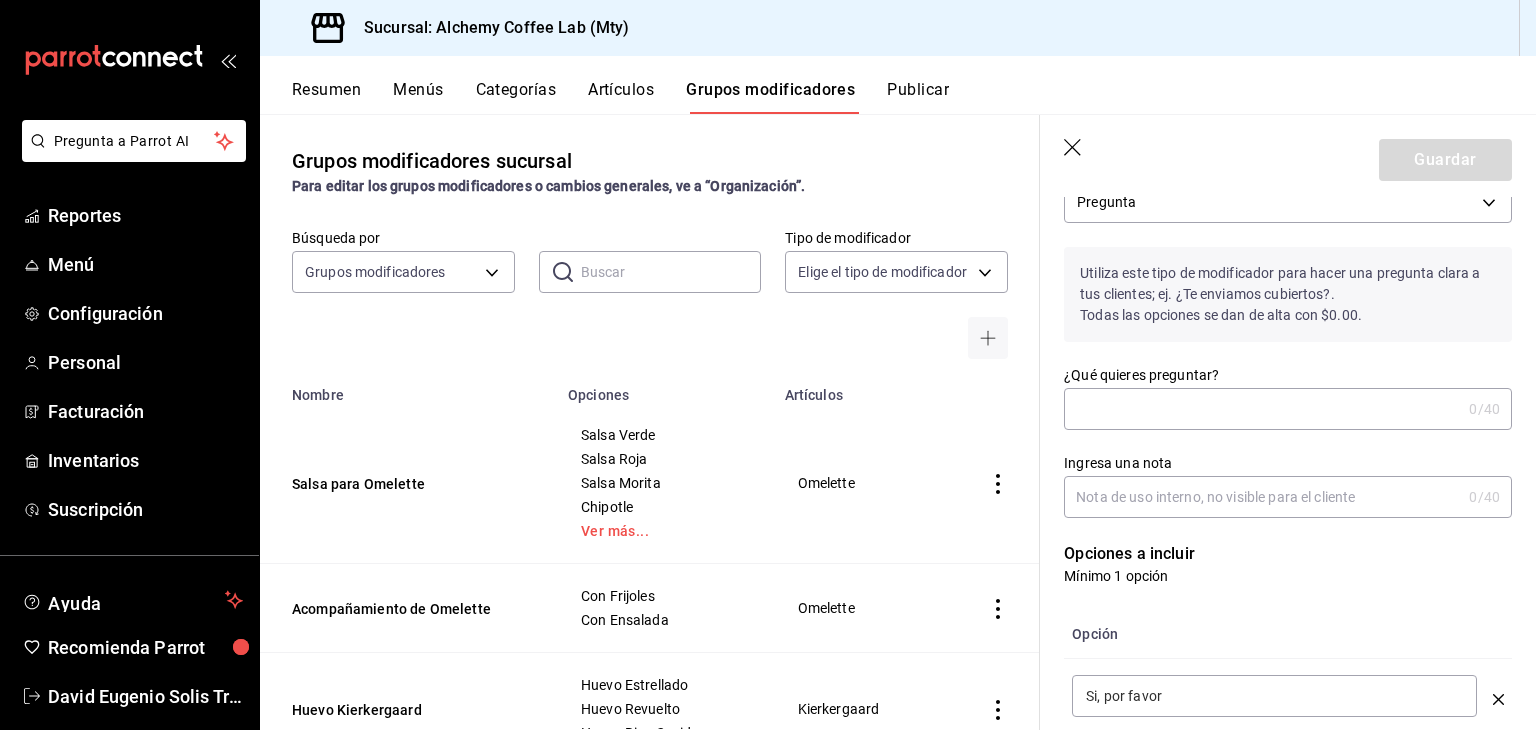 click on "¿Qué quieres preguntar?" at bounding box center (1262, 409) 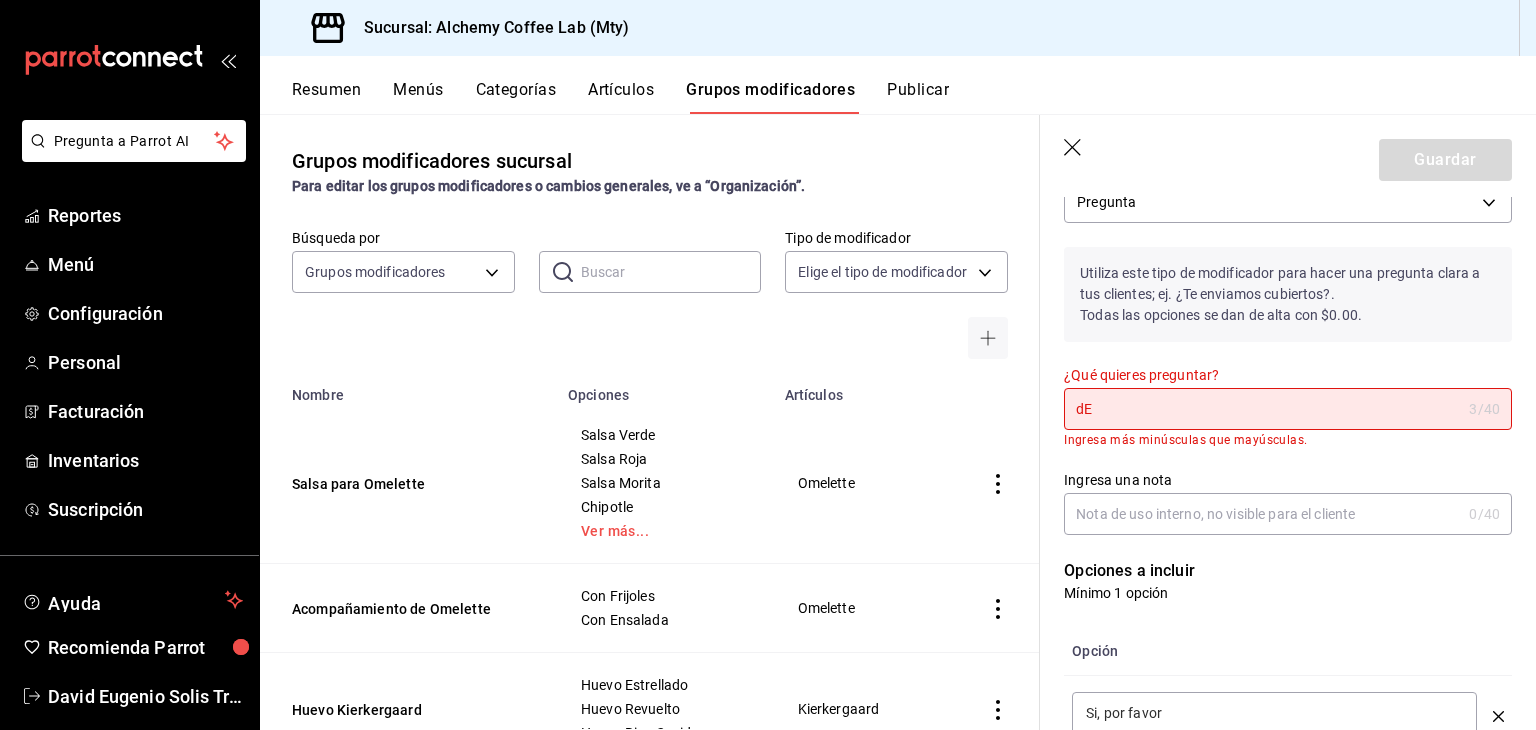 type on "d" 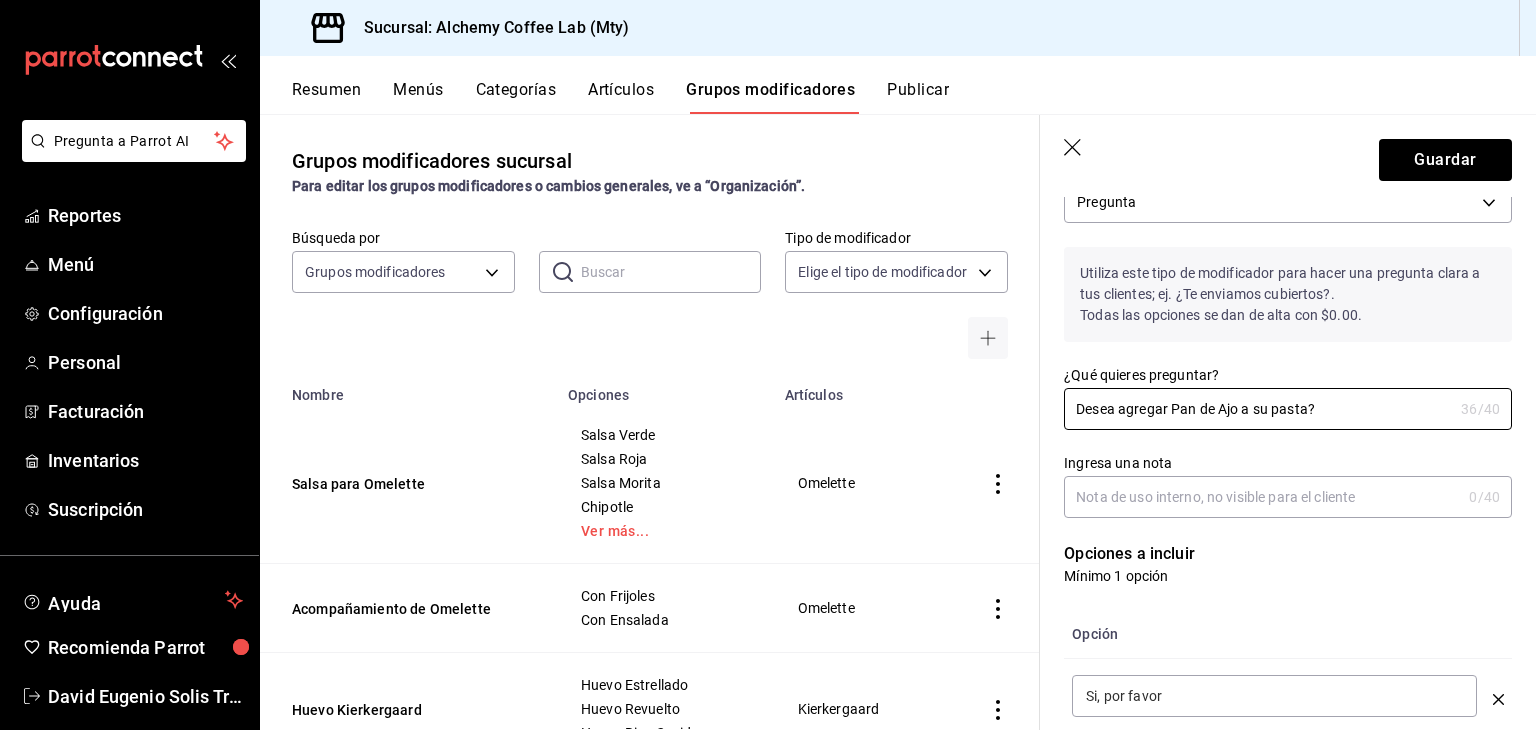 type on "Desea agregar Pan de Ajo a su pasta?" 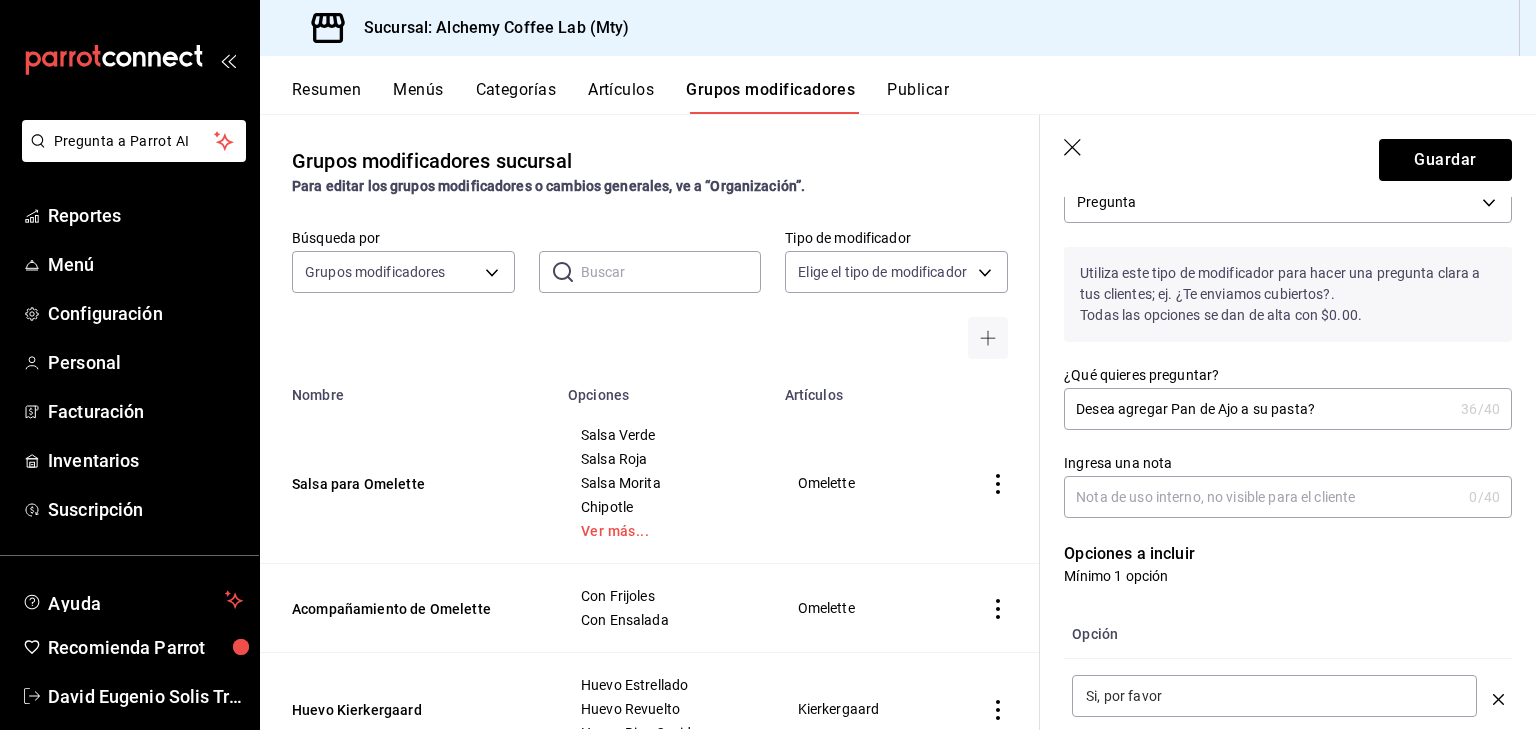 click on "Ingresa una nota" at bounding box center (1262, 497) 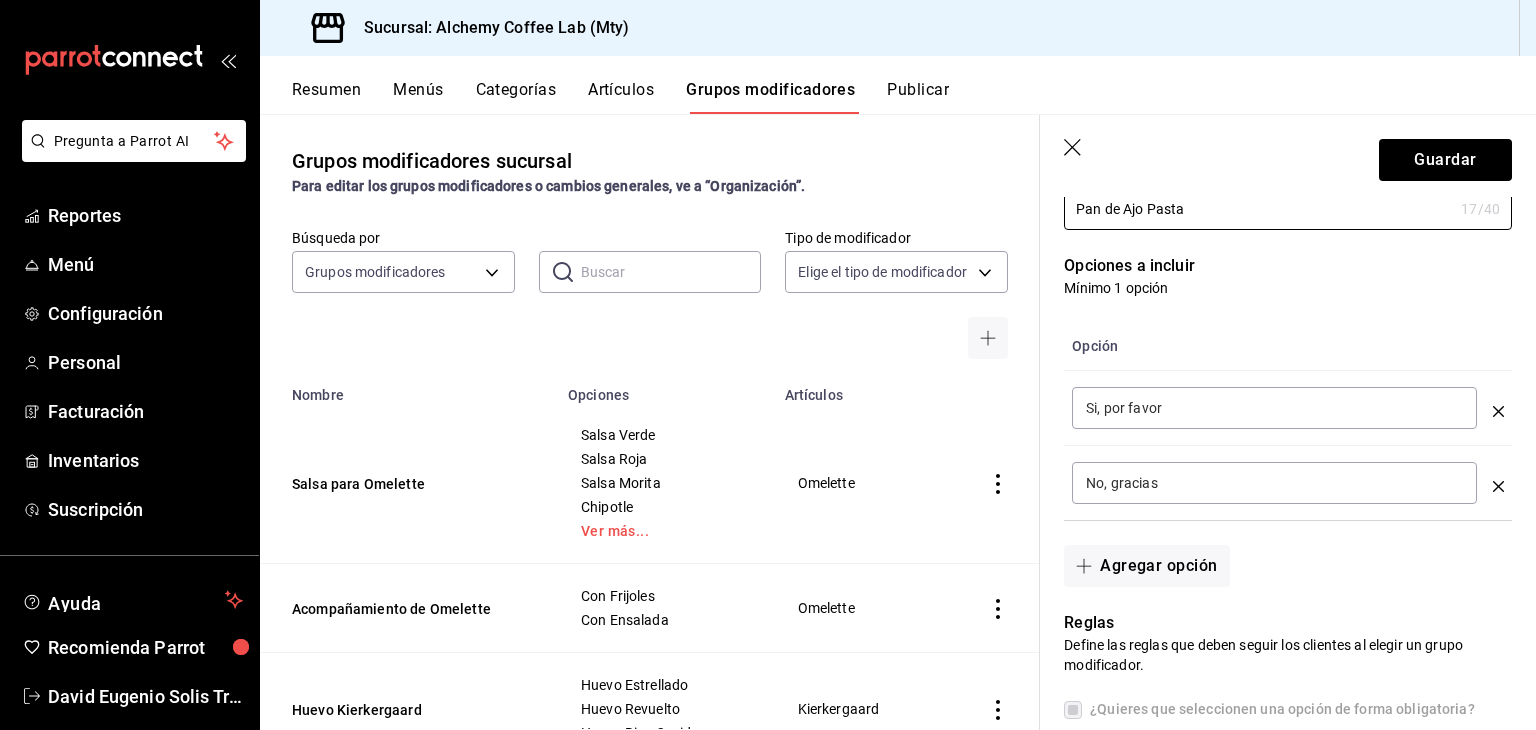 scroll, scrollTop: 400, scrollLeft: 0, axis: vertical 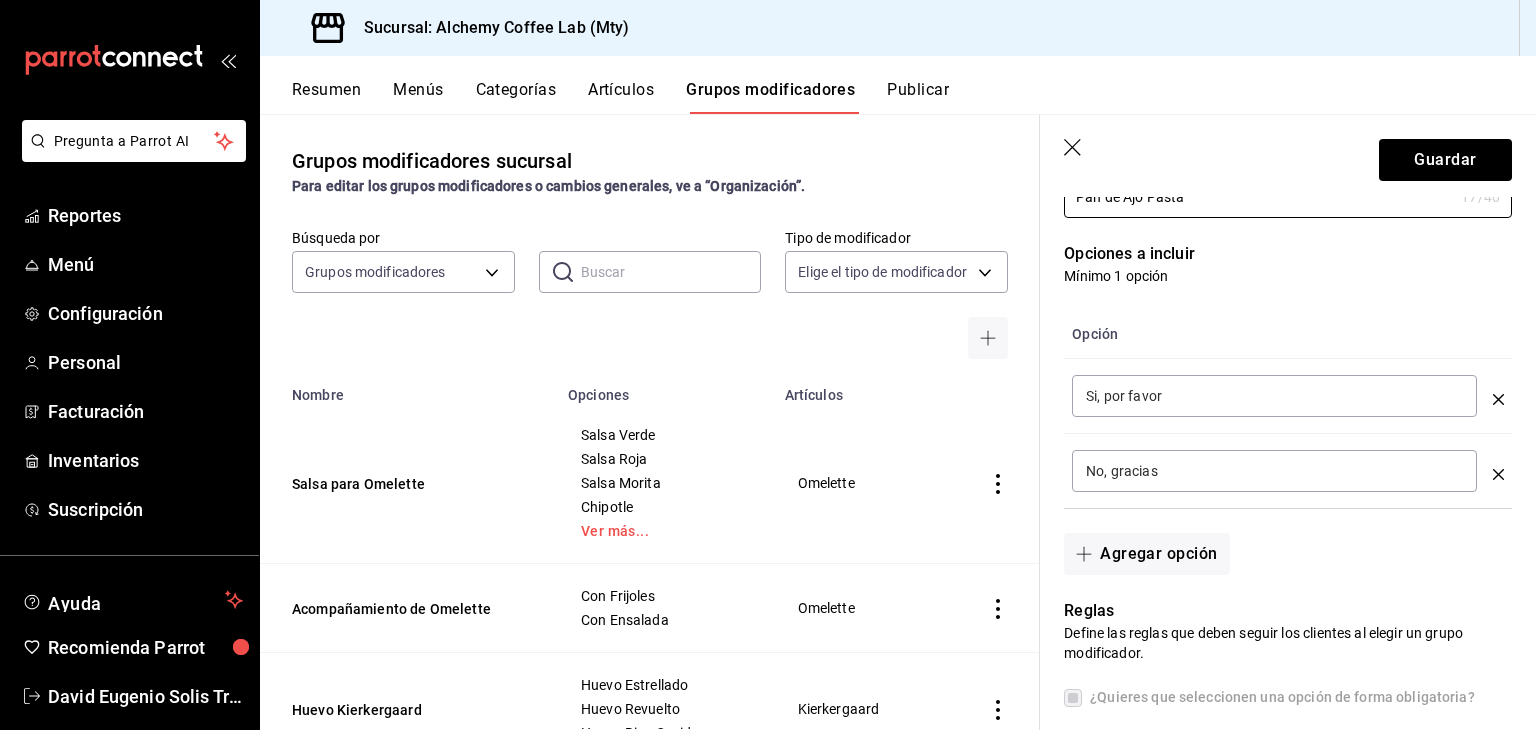 type on "Pan de Ajo Pasta" 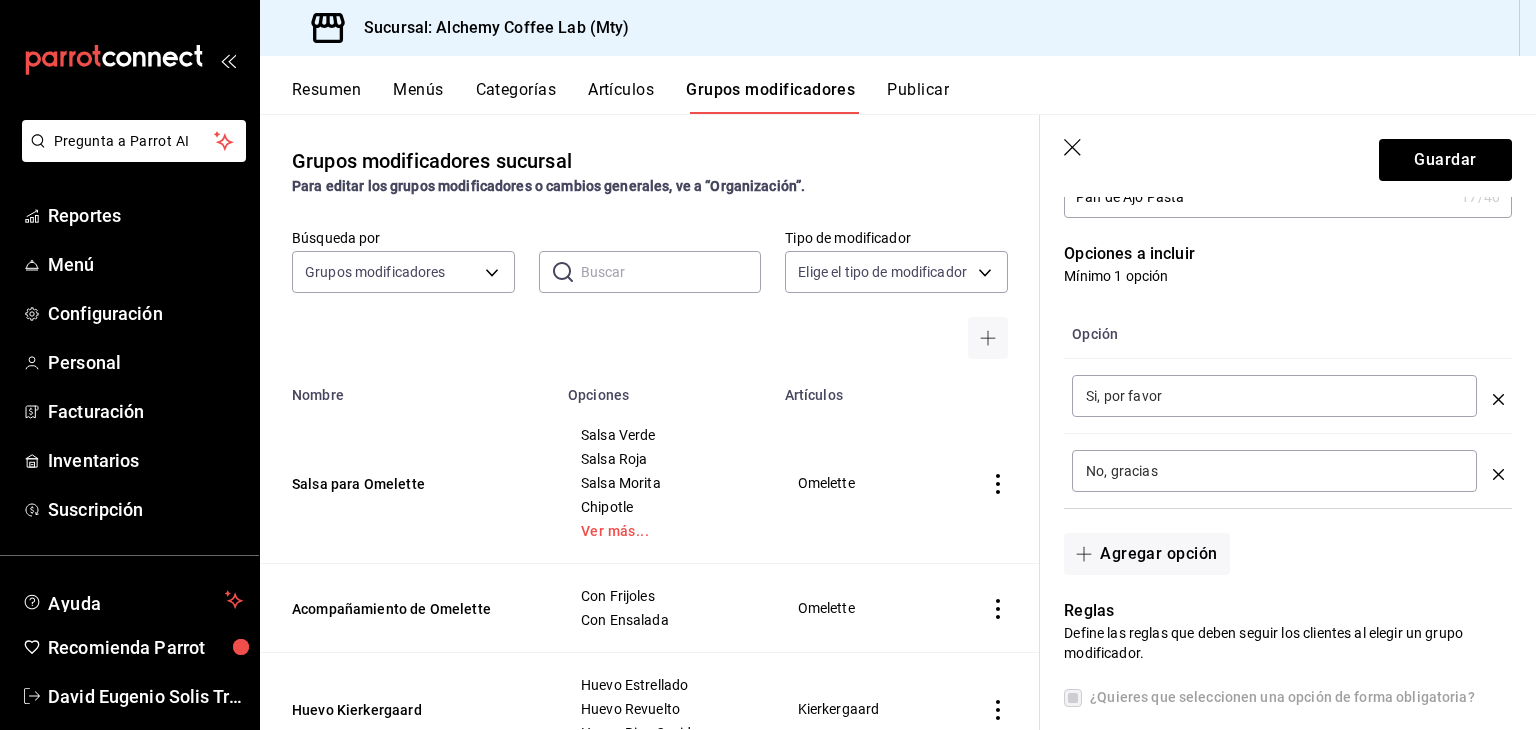 click on "Si, por favor" at bounding box center (1274, 396) 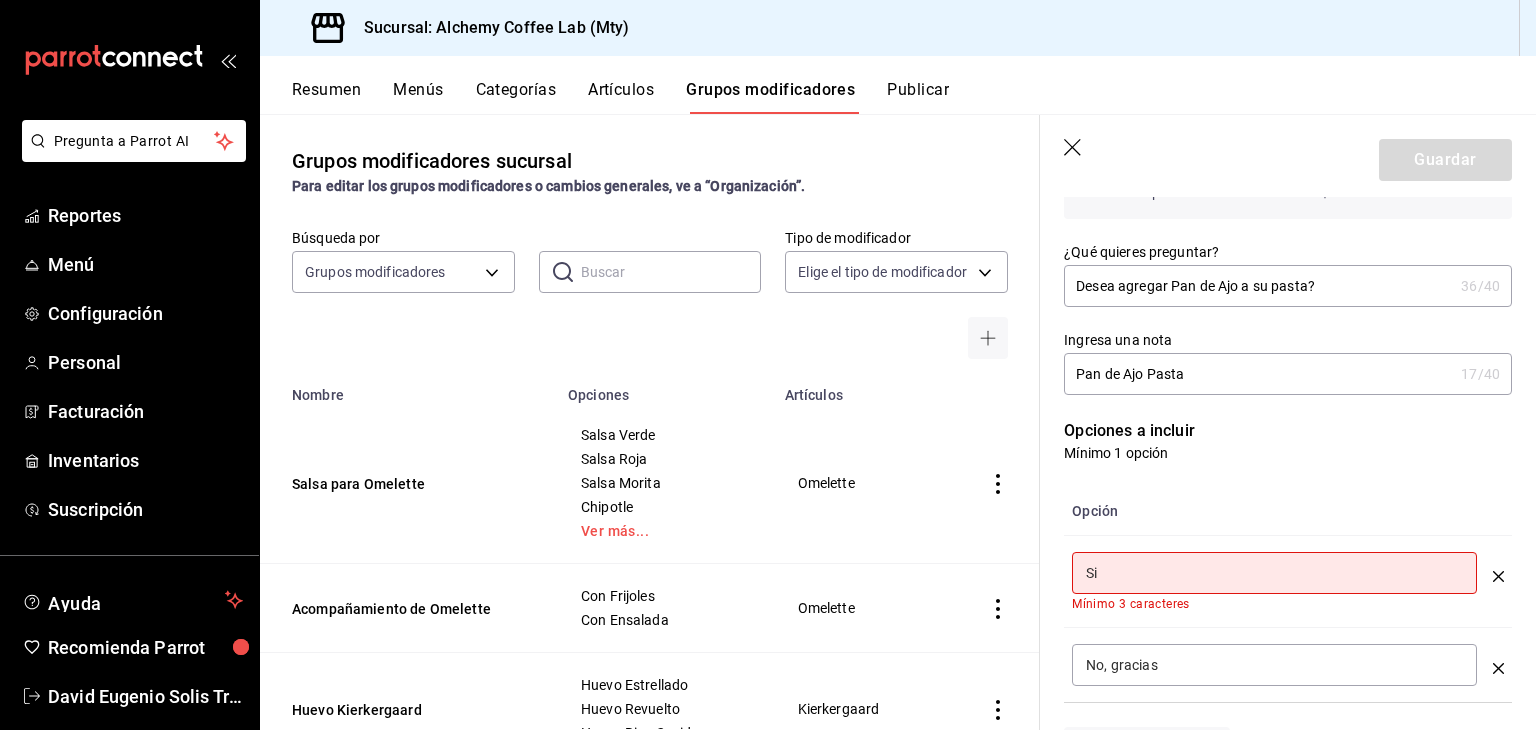 scroll, scrollTop: 200, scrollLeft: 0, axis: vertical 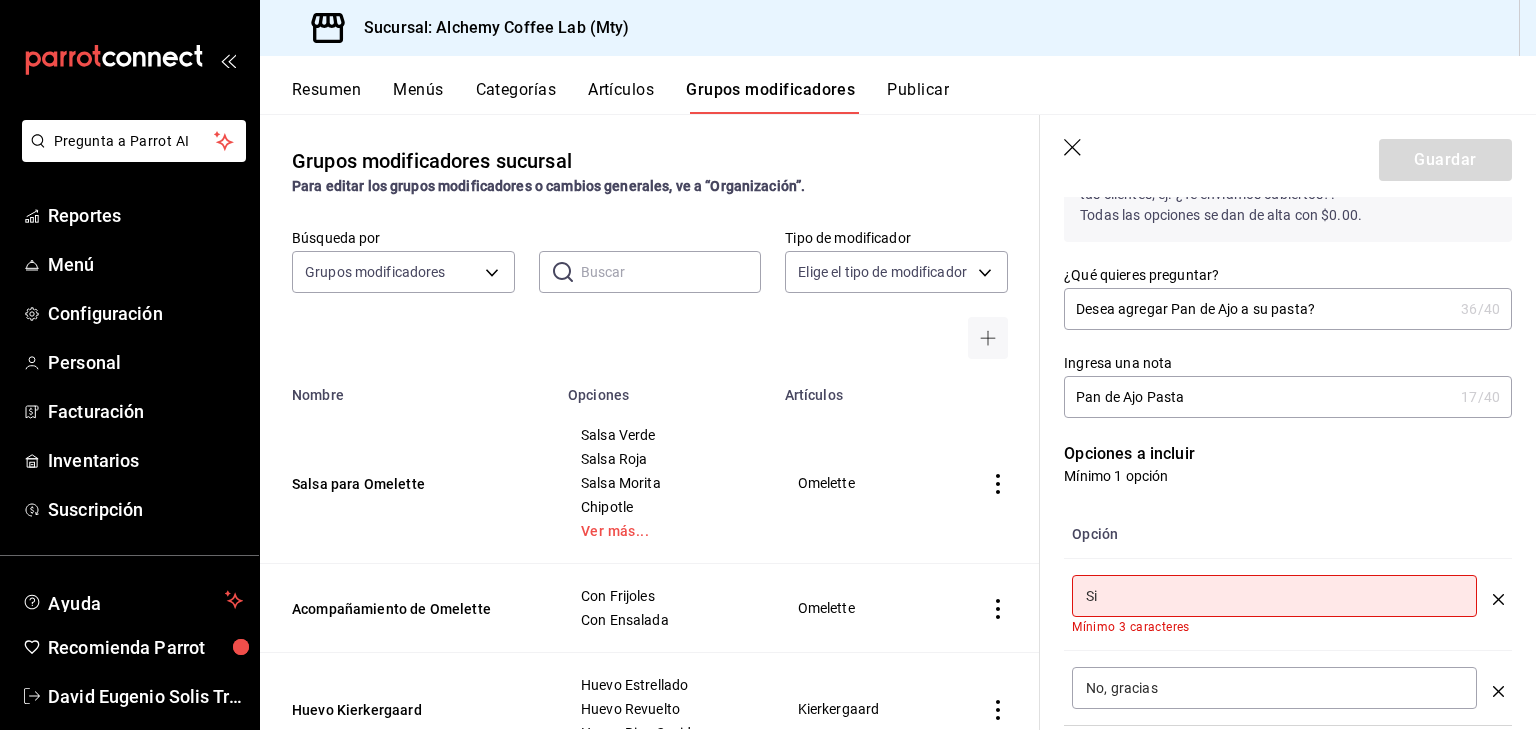 type on "Si" 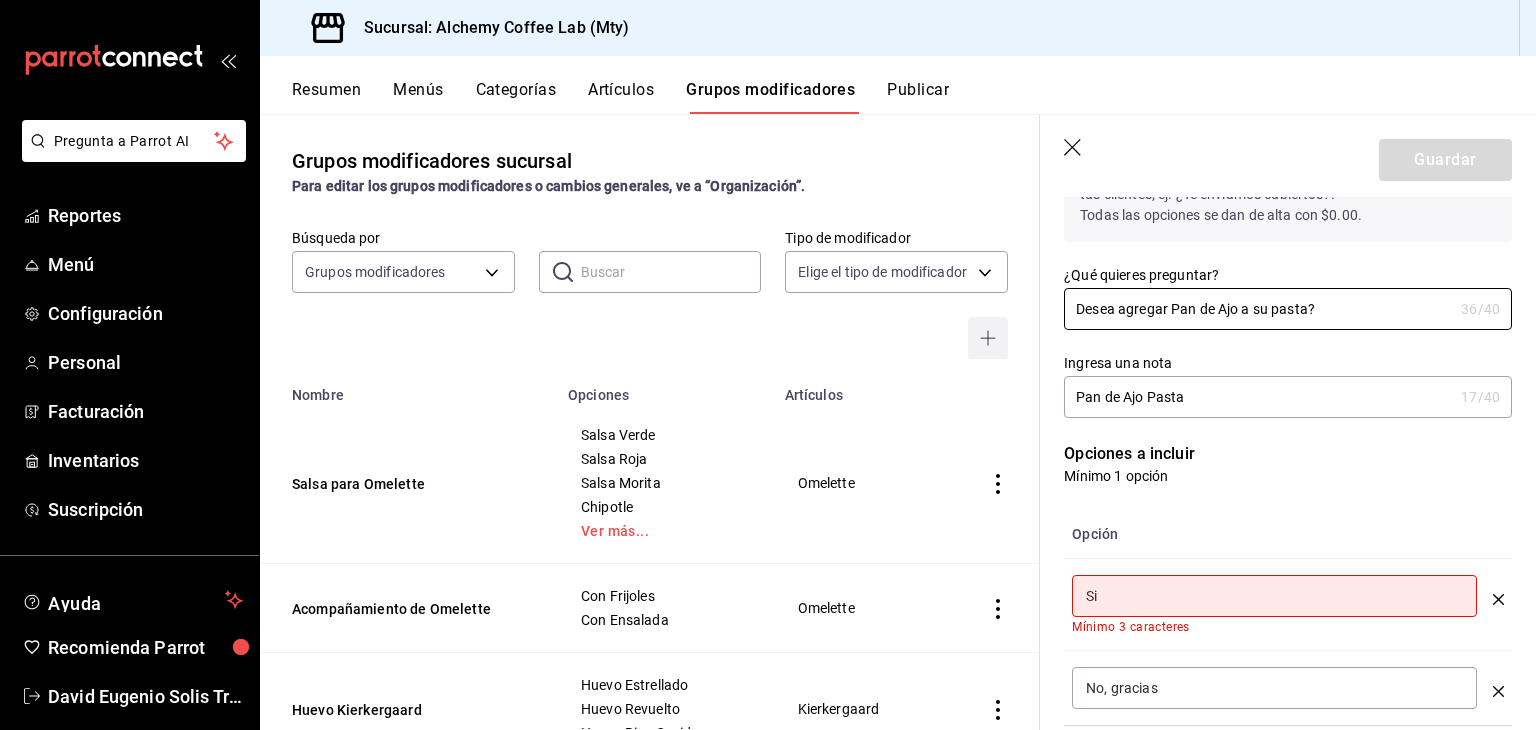drag, startPoint x: 1172, startPoint y: 307, endPoint x: 974, endPoint y: 318, distance: 198.30531 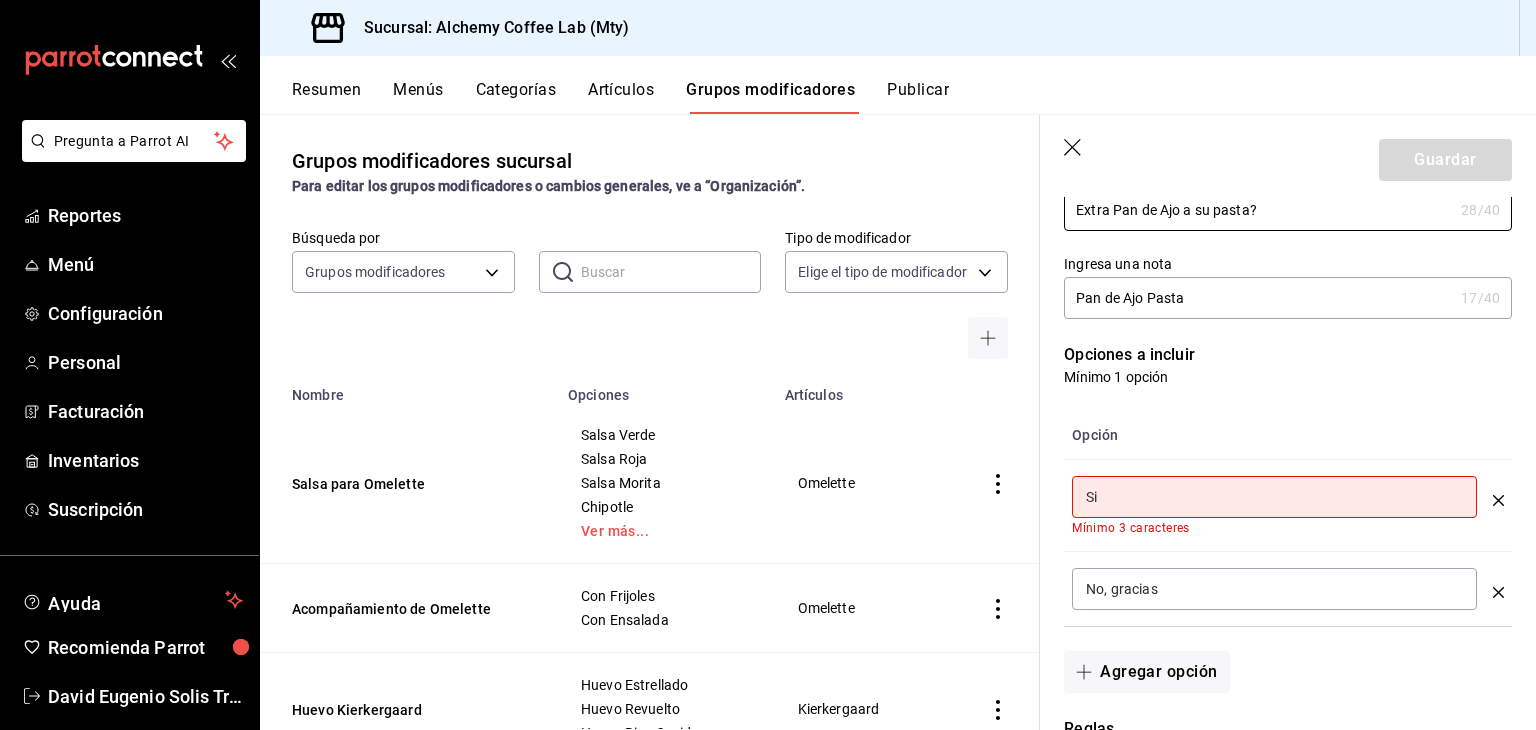 scroll, scrollTop: 300, scrollLeft: 0, axis: vertical 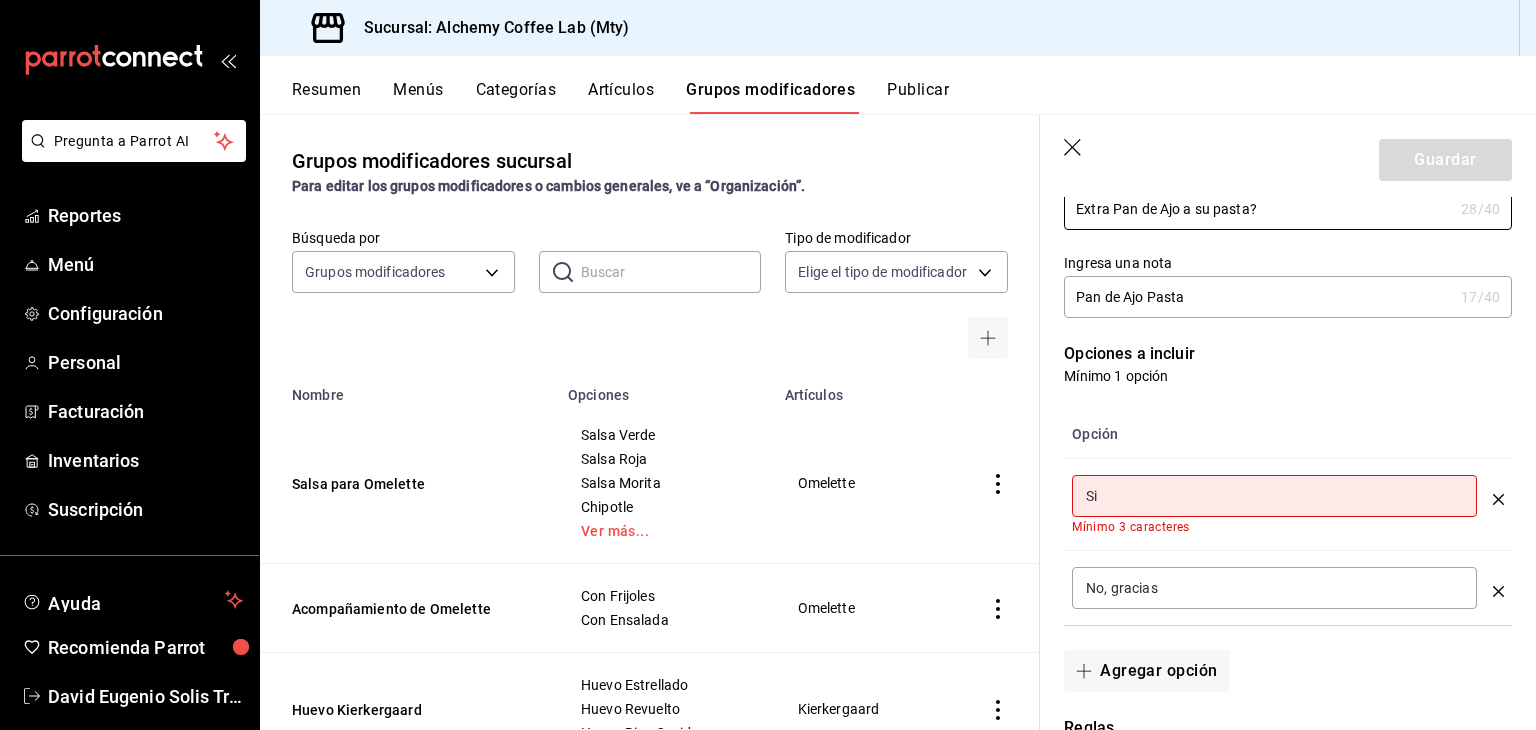 type on "Extra Pan de Ajo a su pasta?" 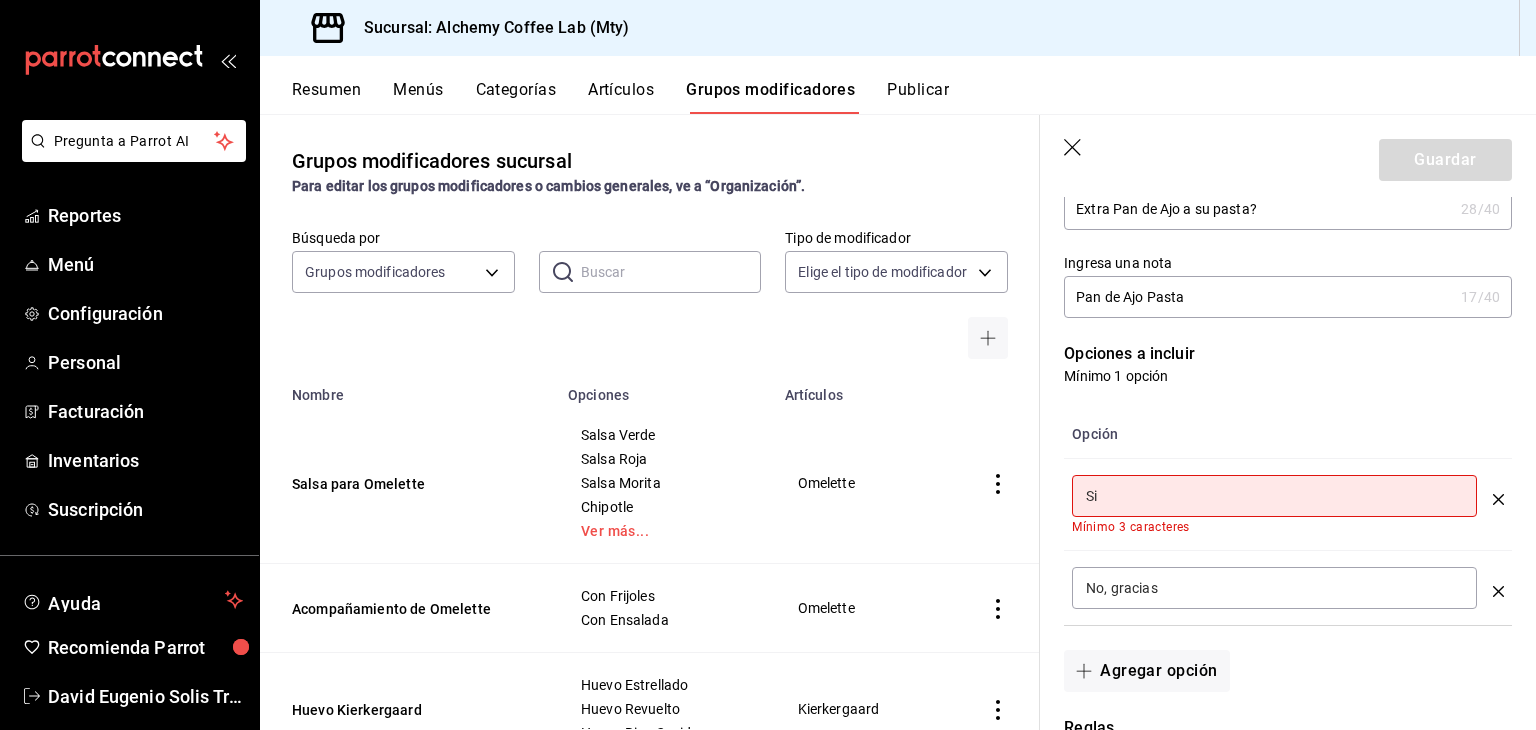 type on "S" 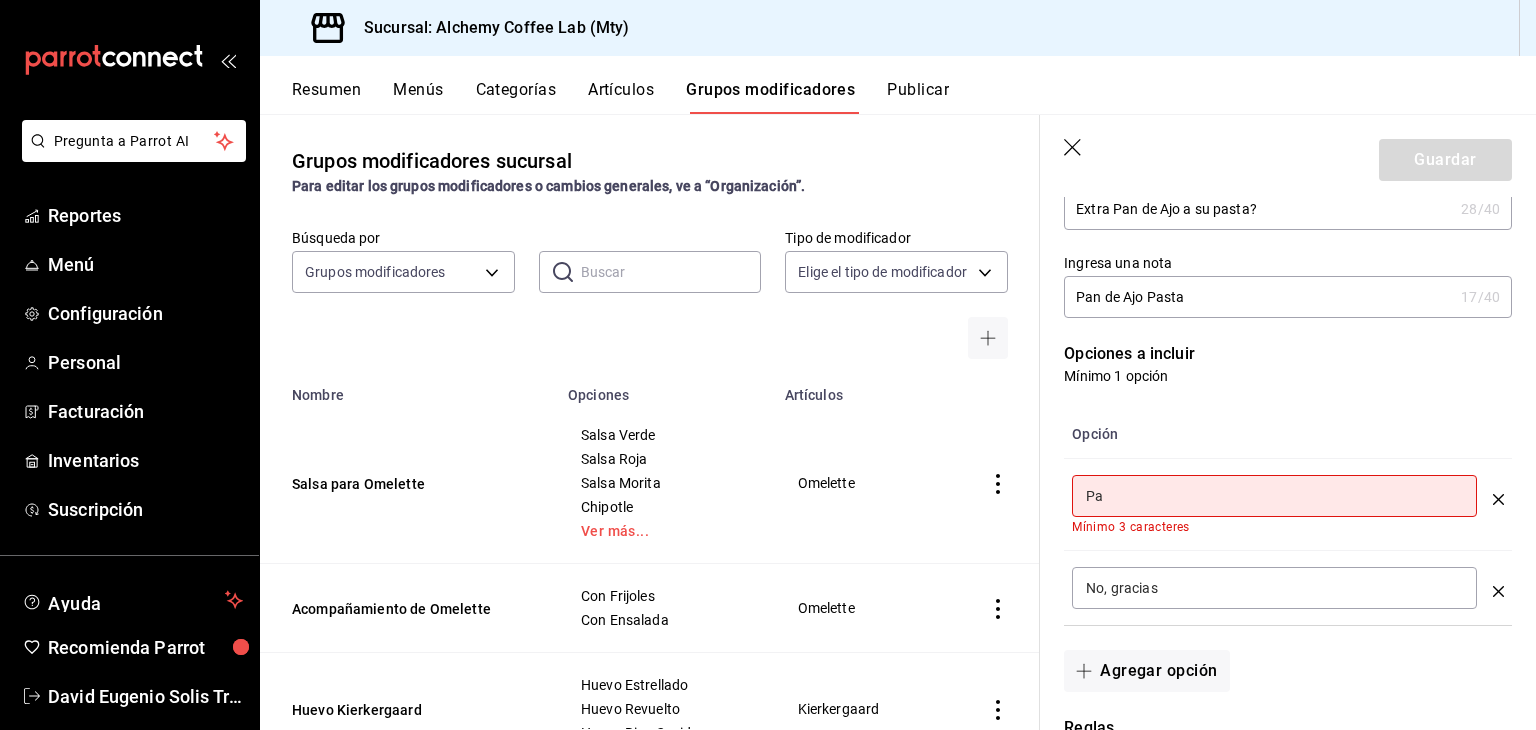 type on "P" 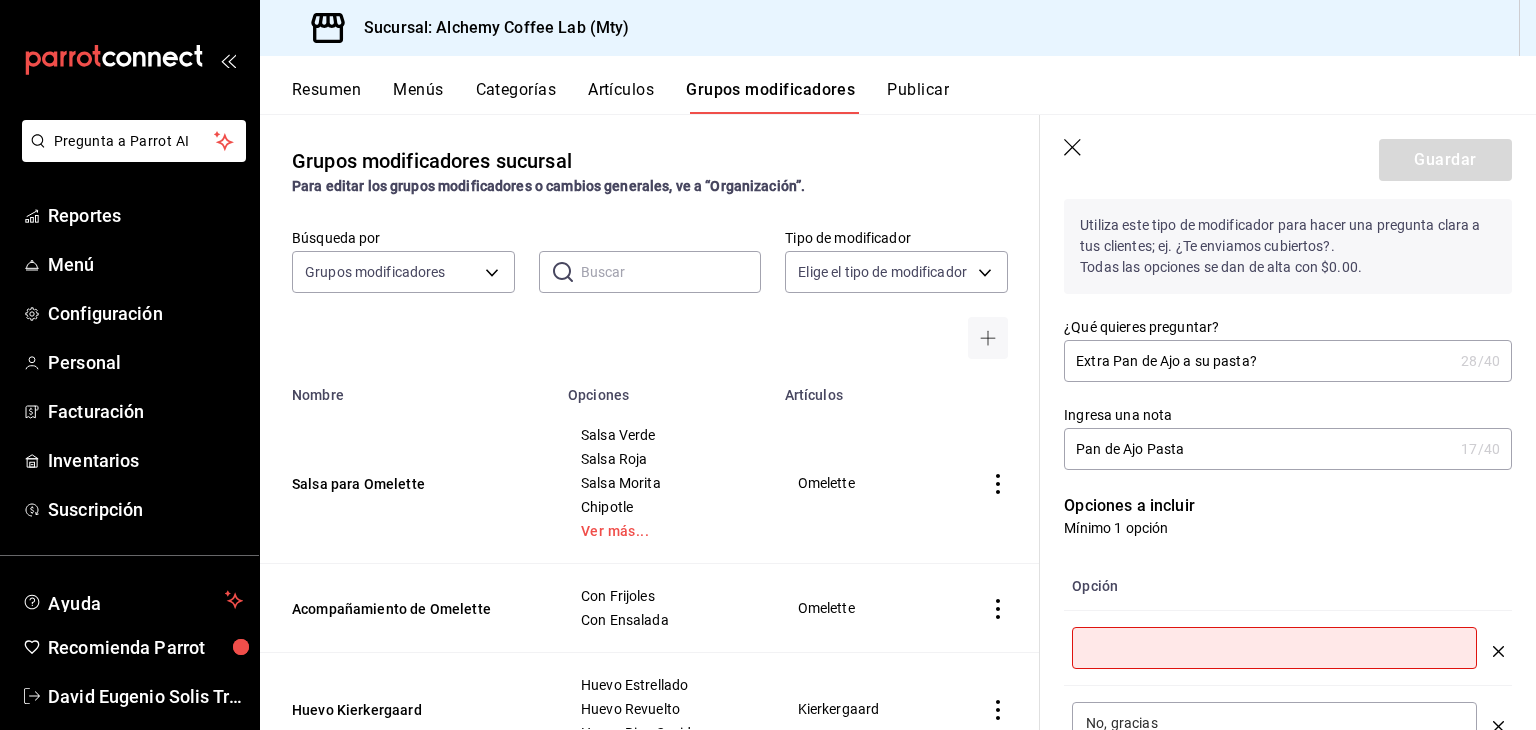 scroll, scrollTop: 100, scrollLeft: 0, axis: vertical 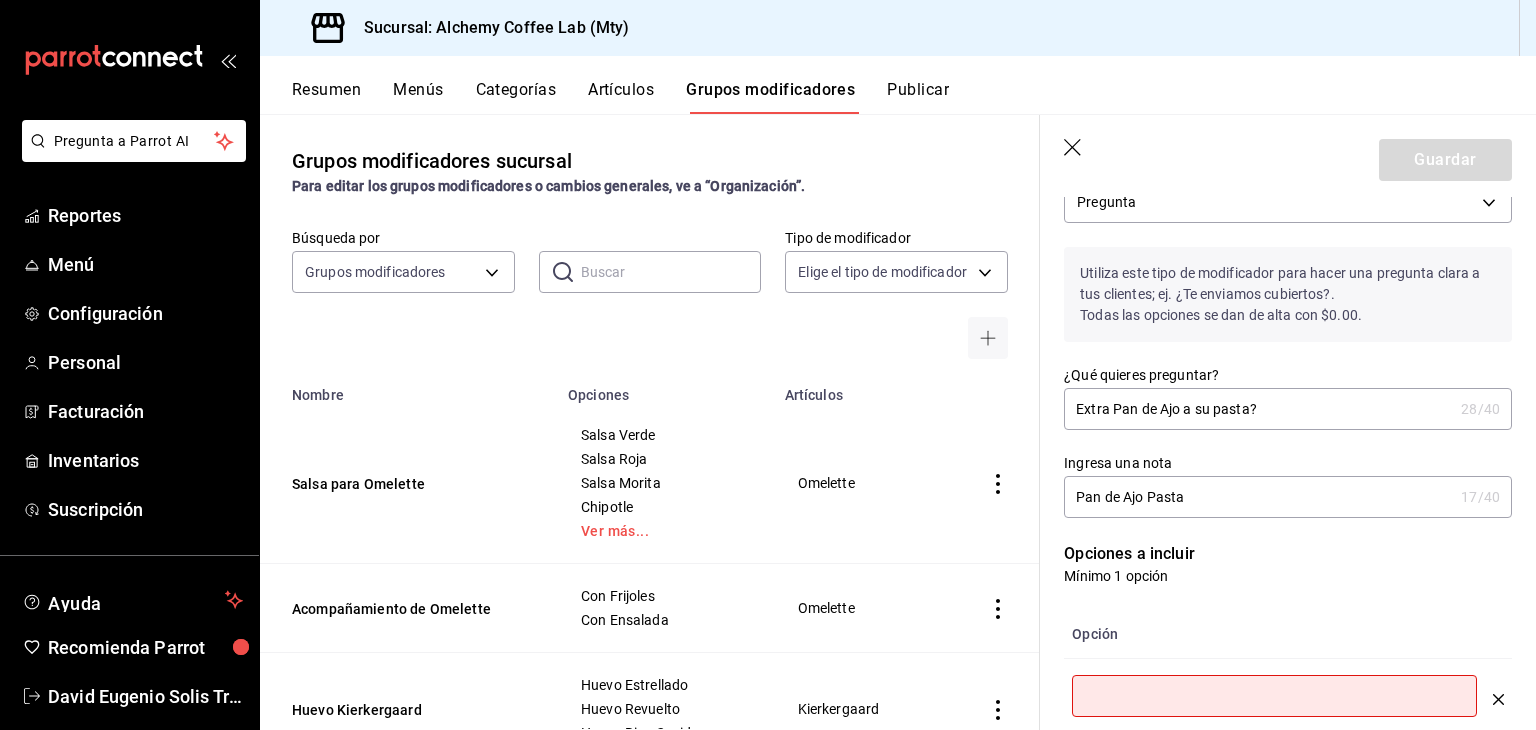 type 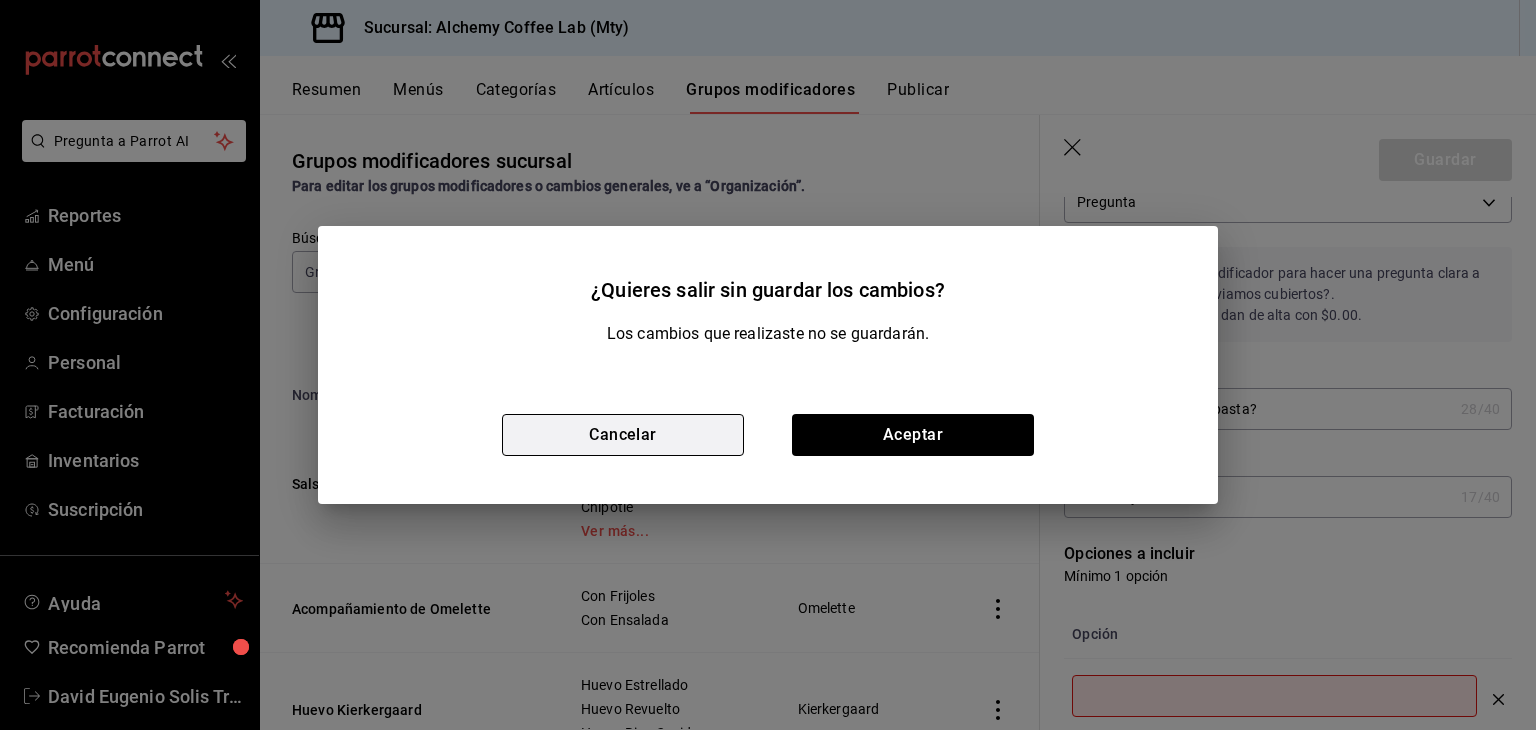 click on "Cancelar" at bounding box center (623, 435) 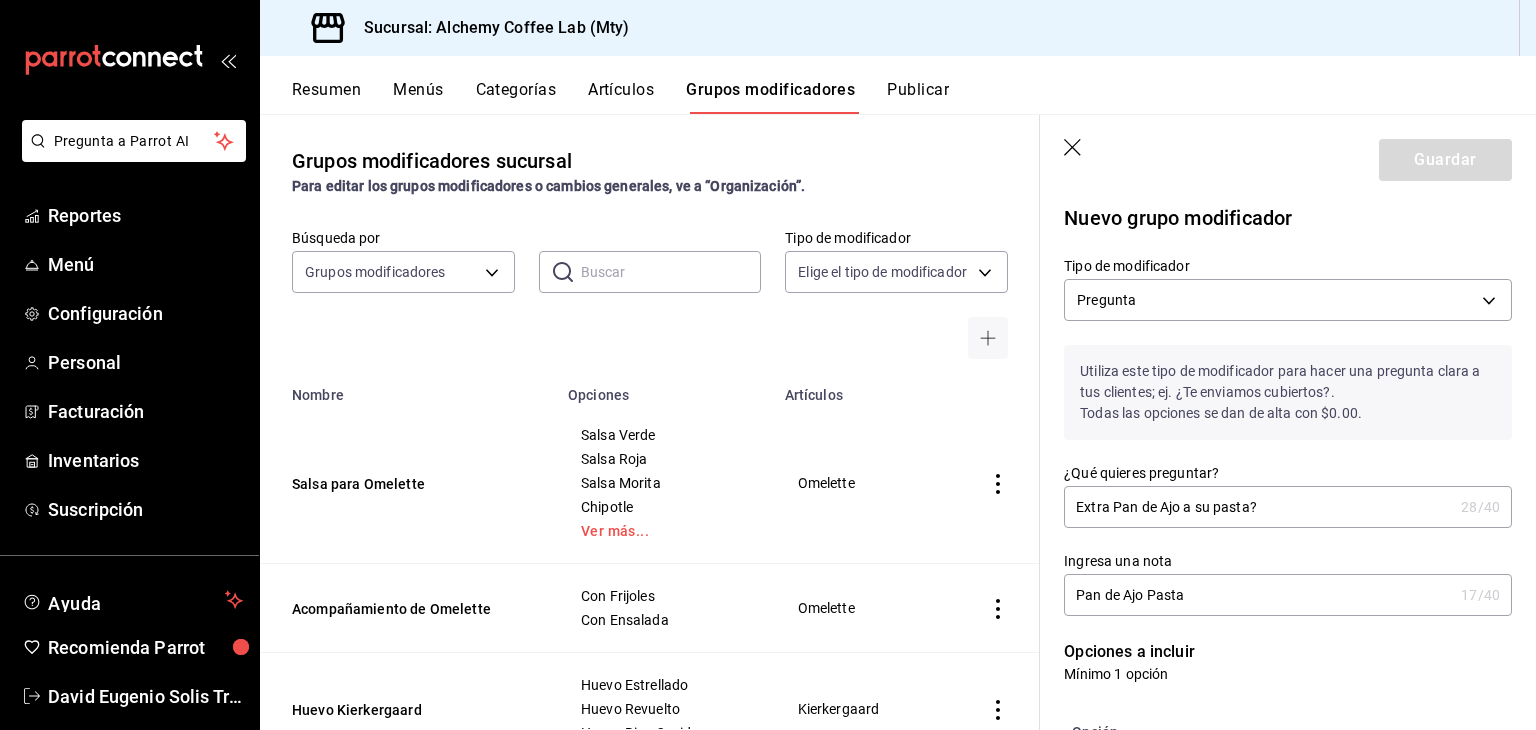 scroll, scrollTop: 0, scrollLeft: 0, axis: both 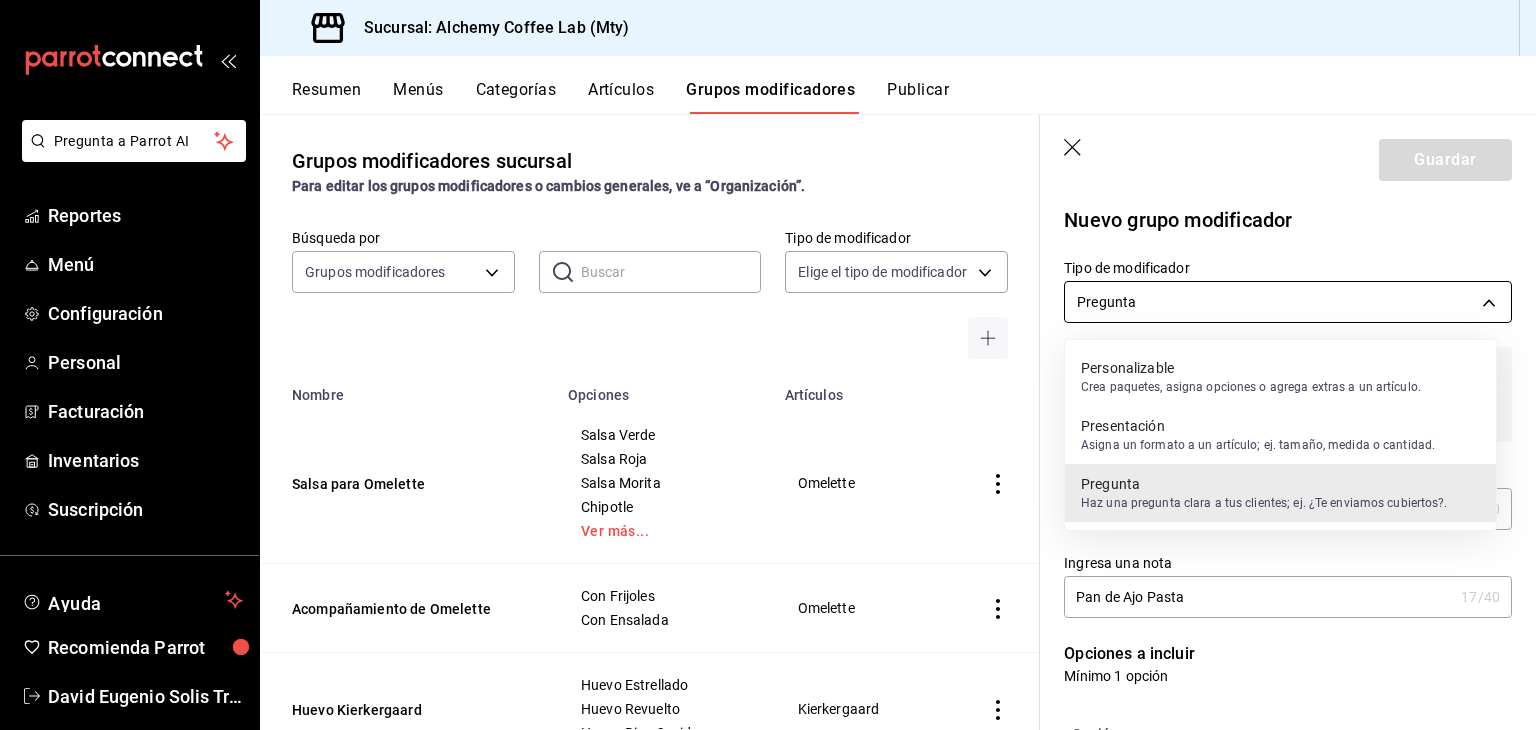 click on "Pregunta a Parrot AI Reportes   Menú   Configuración   Personal   Facturación   Inventarios   Suscripción   Ayuda Recomienda Parrot   [FIRST] [LAST]   Sugerir nueva función   Sucursal: Alchemy Coffee Lab (Mty) Resumen Menús Categorías Artículos Grupos modificadores Publicar Grupos modificadores sucursal Para editar los grupos modificadores o cambios generales, ve a “Organización”. Búsqueda por Grupos modificadores GROUP ​ ​ Tipo de modificador Elige el tipo de modificador Nombre Opciones Artículos Salsa para Omelette Salsa Verde Salsa Roja Salsa Morita Chipotle Ver más... Omelette Acompañamiento de Omelette Con Frijoles Con Ensalada Omelette Huevo Kierkergaard Huevo Estrellado Huevo Revuelto Huevo Bien Cocido Kierkergaard Es para niño? Es para niño Chicken n Waffle Aderezo Tesla Chipotle Miel de Maple Waffle Tesla Elige la Fruta Platano Fresa Manzana Moras Ver más... Extra Fruta Refresco Regular Light Refresco Atomos Bañados ? Bañados Salsa Aparte Bowl de atomos" at bounding box center (768, 365) 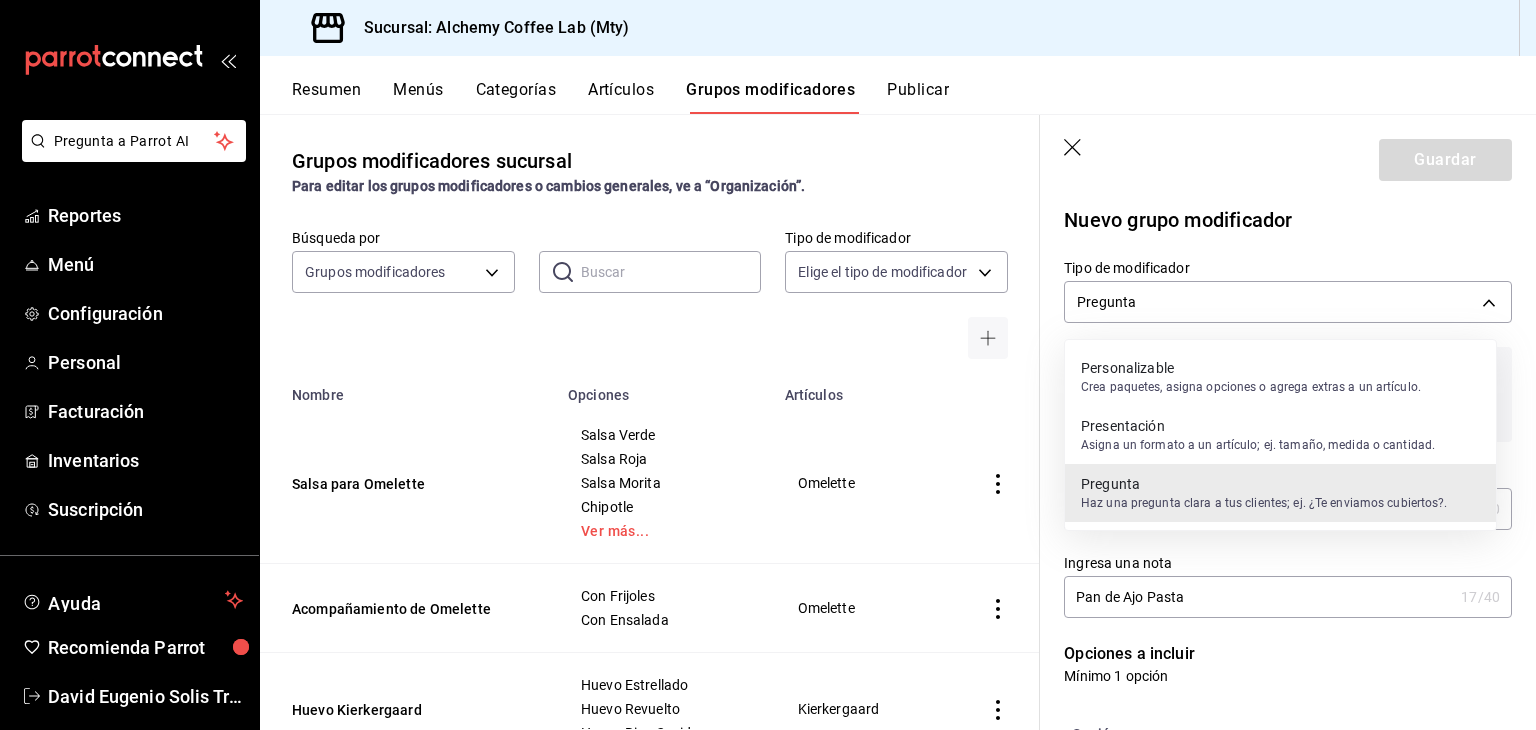 click on "Personalizable" at bounding box center (1251, 368) 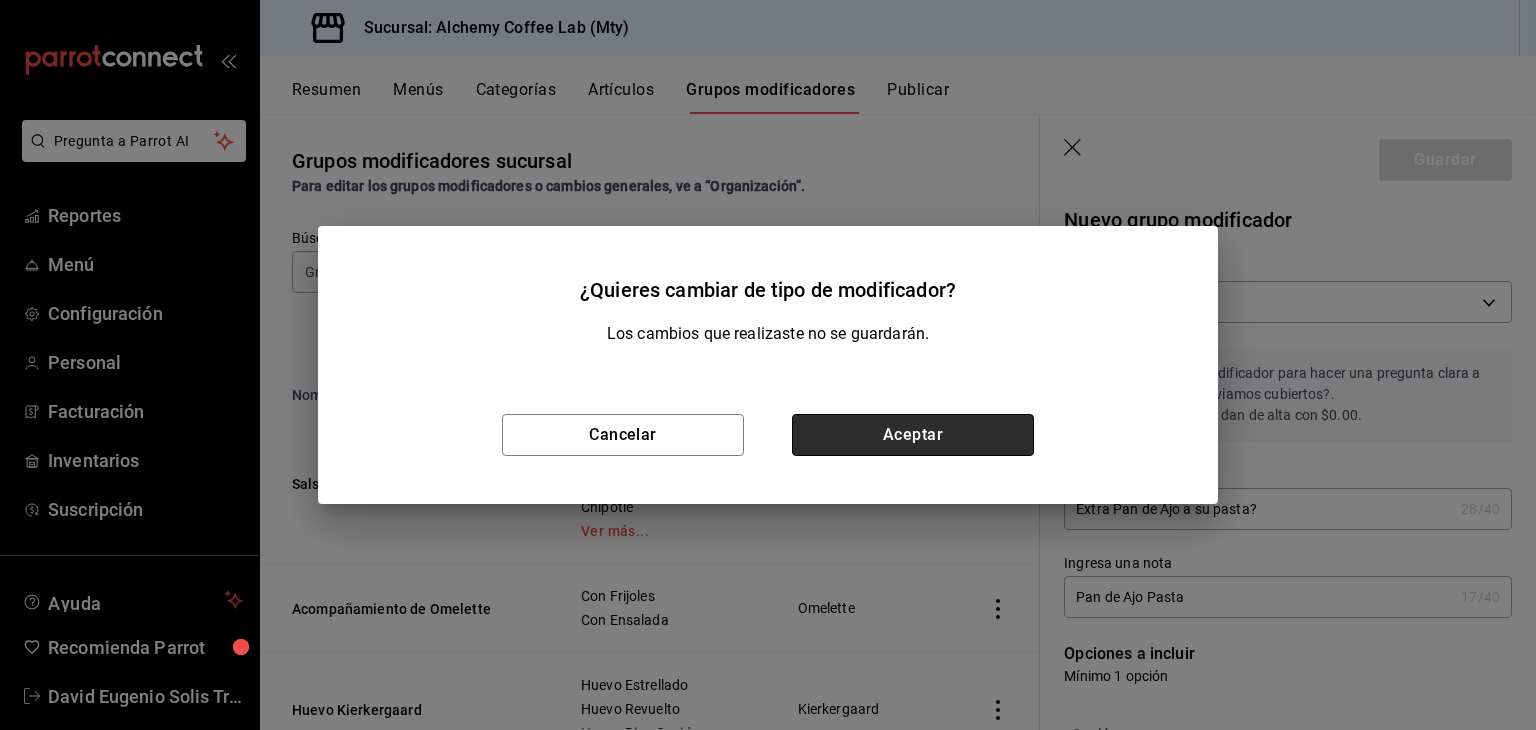 click on "Aceptar" at bounding box center [913, 435] 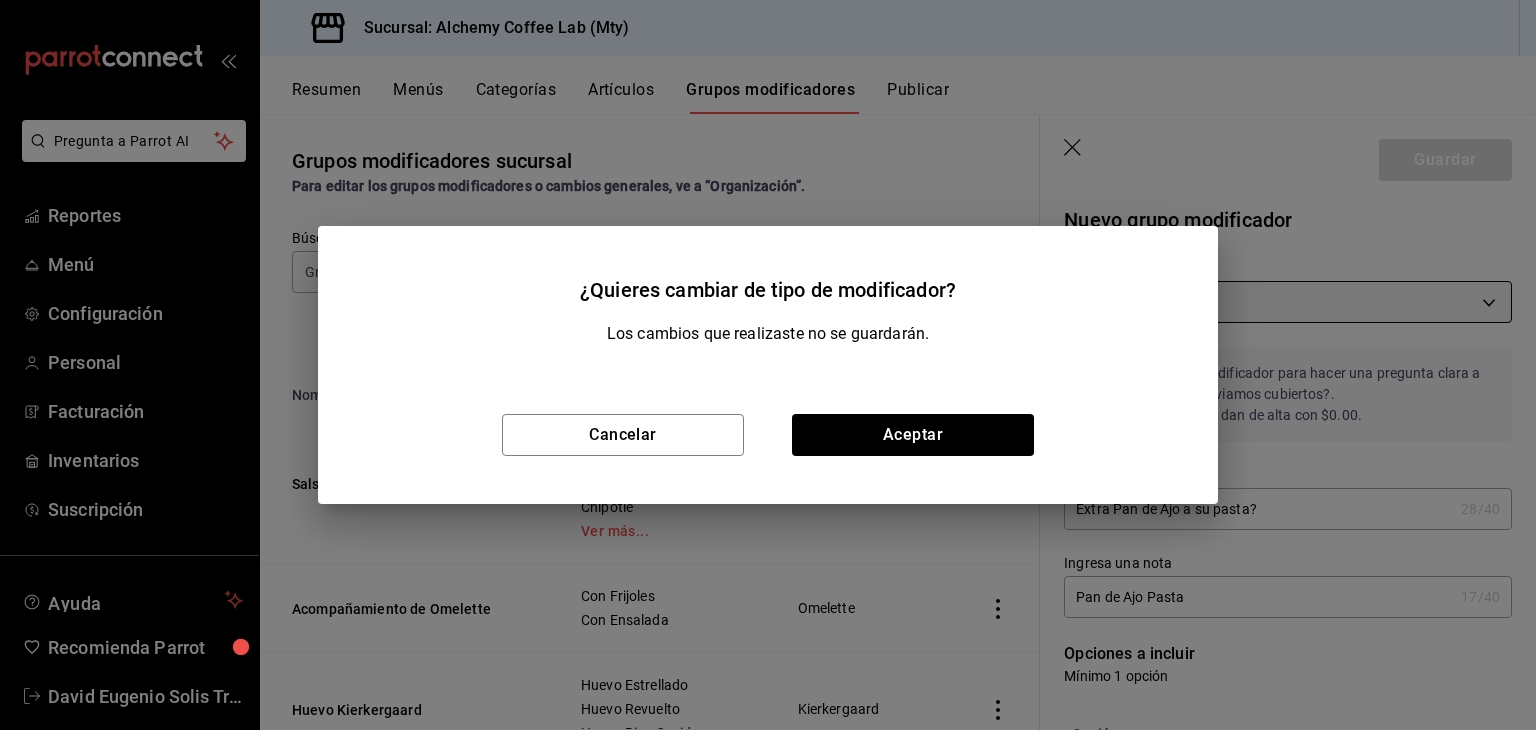type on "CUSTOMIZABLE" 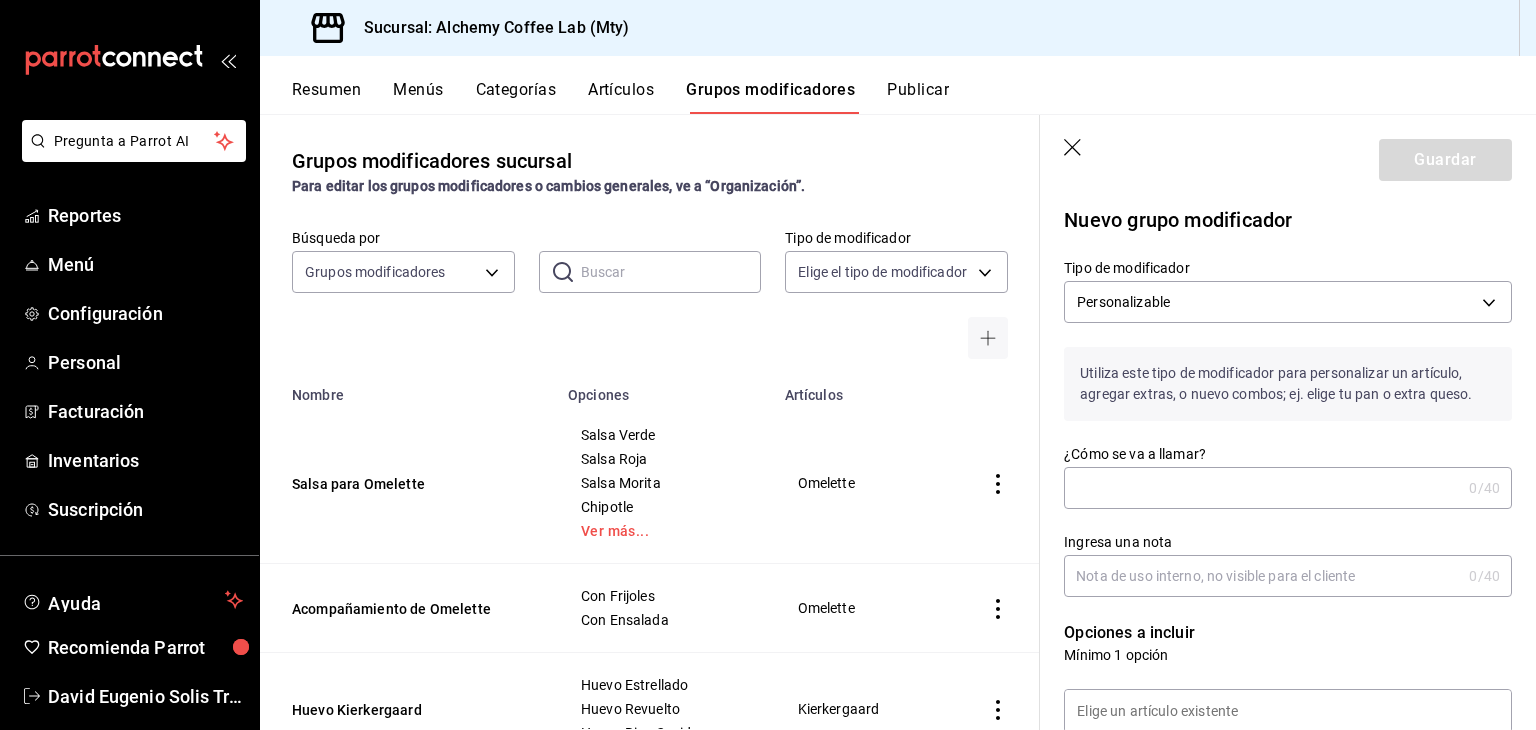 click 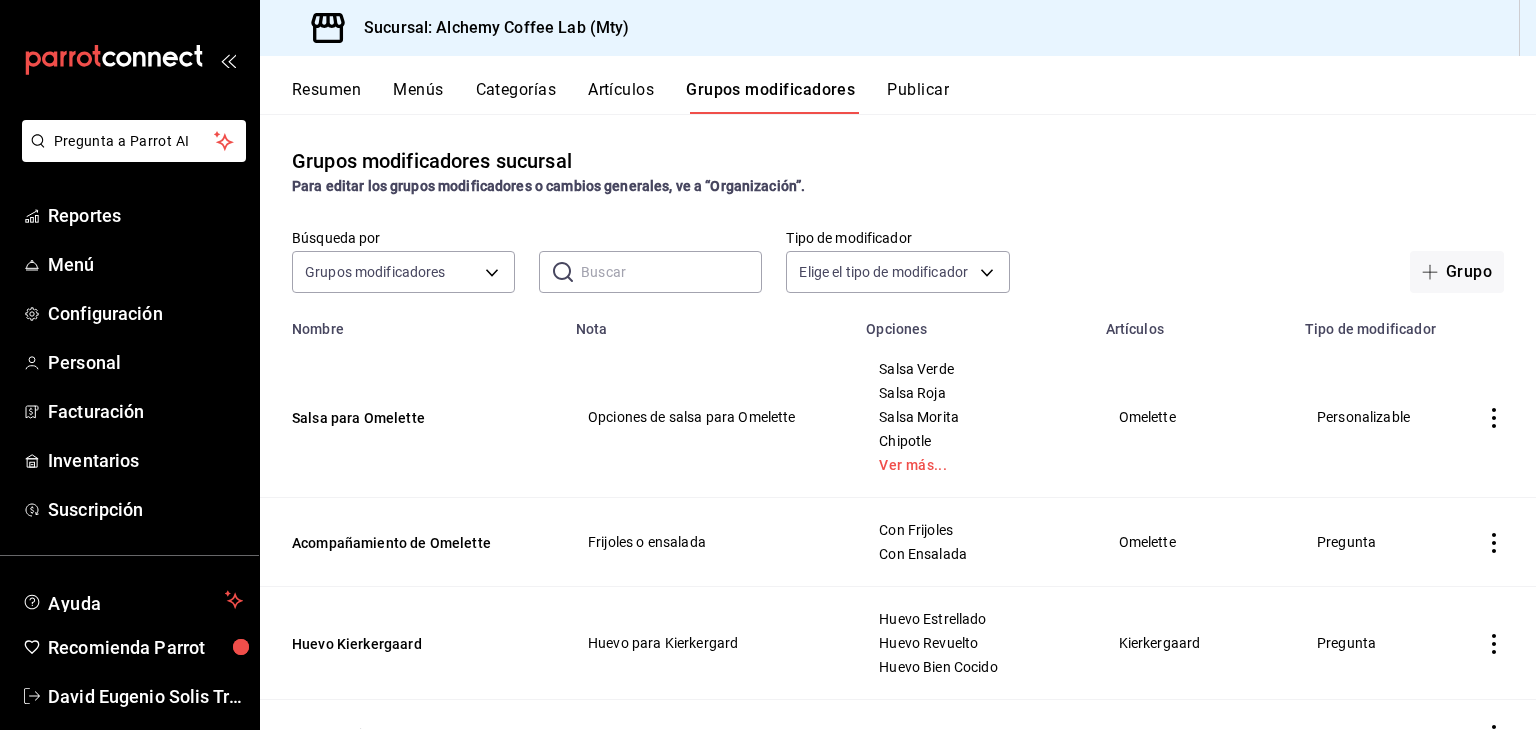click at bounding box center (671, 272) 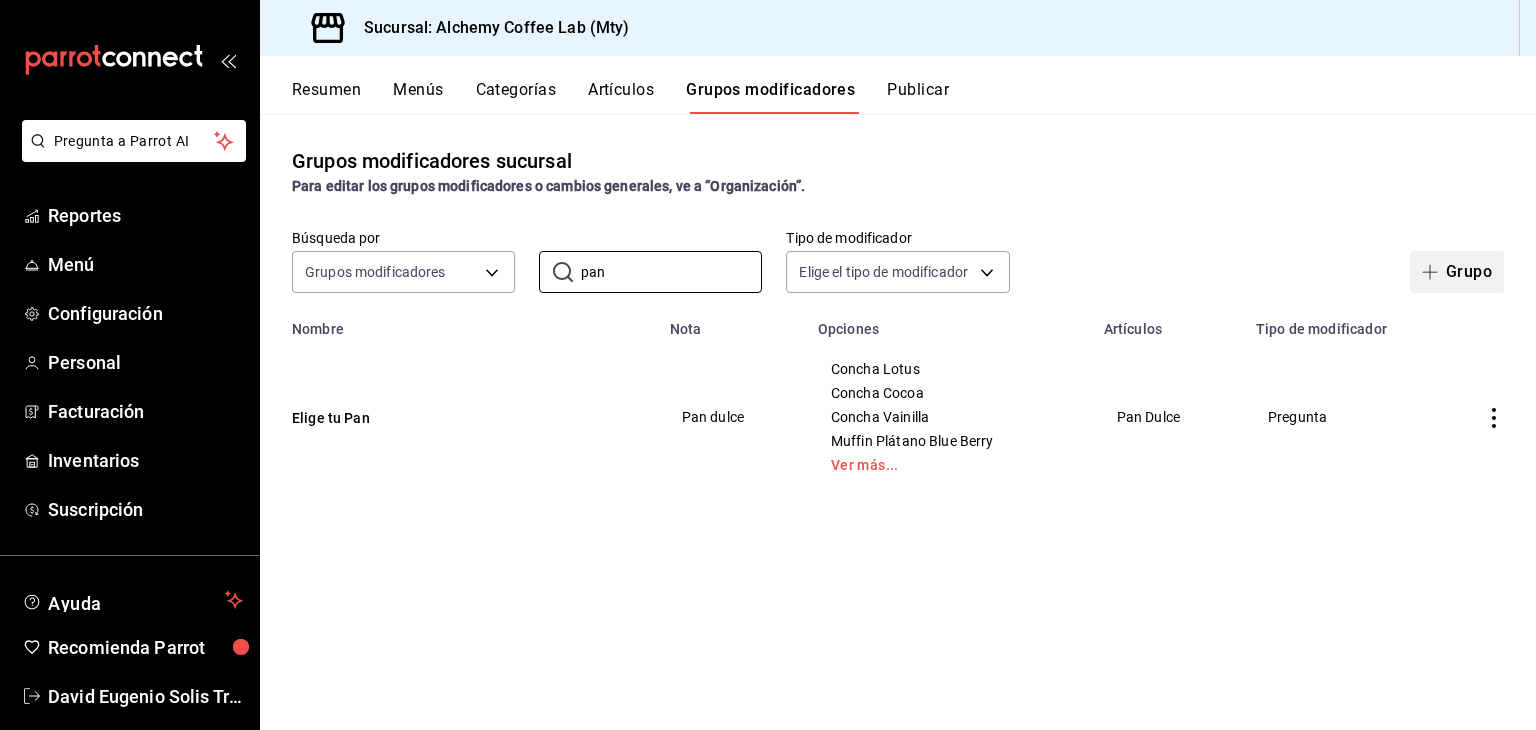 type on "pan" 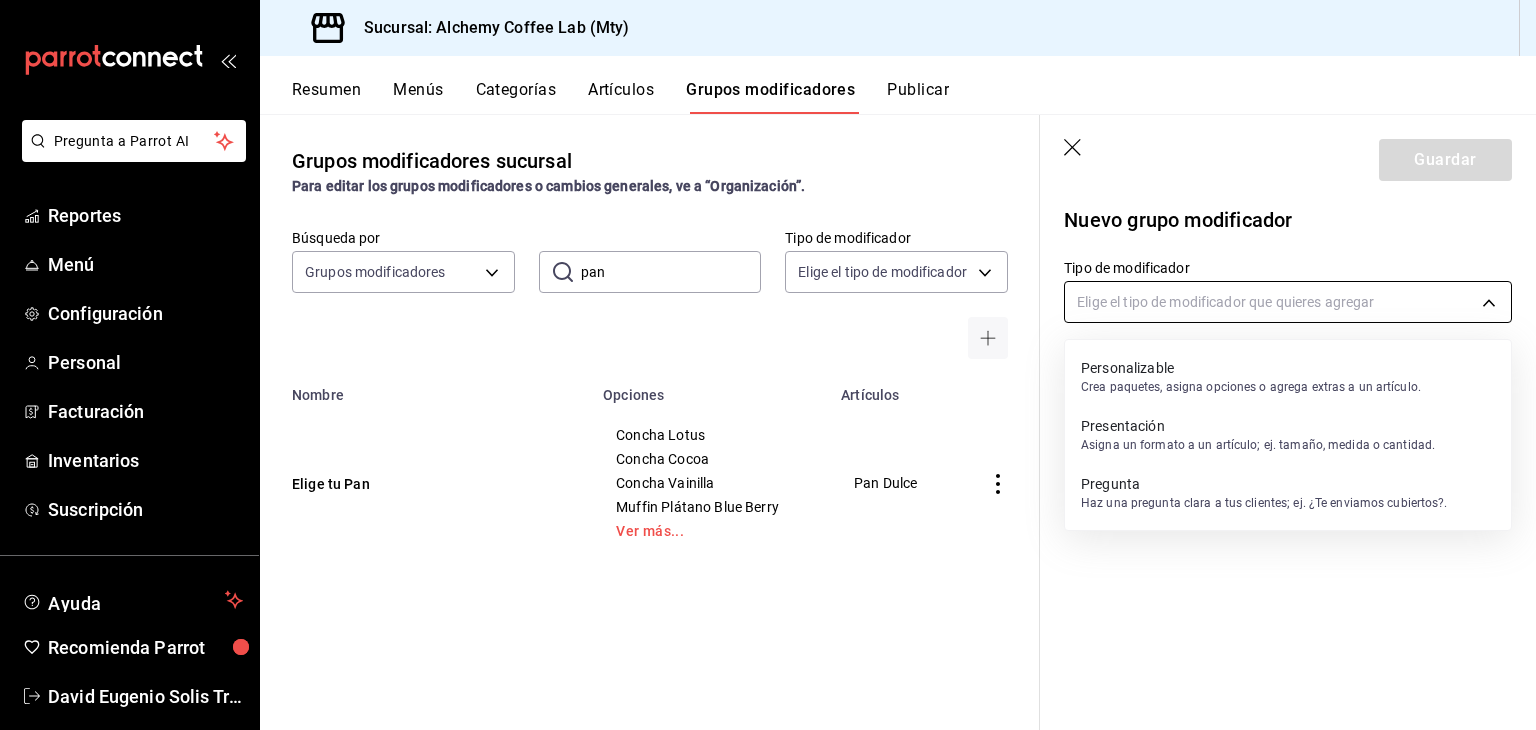 click on "Pregunta a Parrot AI Reportes   Menú   Configuración   Personal   Facturación   Inventarios   Suscripción   Ayuda Recomienda Parrot   [FIRST] [LAST]   Sugerir nueva función   Sucursal: Alchemy Coffee Lab (Mty) Resumen Menús Categorías Artículos Grupos modificadores Publicar Grupos modificadores sucursal Para editar los grupos modificadores o cambios generales, ve a “Organización”. Búsqueda por Grupos modificadores GROUP ​ pan ​ Tipo de modificador Elige el tipo de modificador Nombre Opciones Artículos Elige tu Pan Concha Lotus Concha Cocoa Concha Vainilla Muffin Plátano  Blue Berry Ver más... Pan Dulce Guardar Nuevo grupo modificador Tipo de modificador Elige el tipo de modificador que quieres agregar GANA 1 MES GRATIS EN TU SUSCRIPCIÓN AQUÍ Ver video tutorial Ir a video Ver video tutorial Ir a video Pregunta a Parrot AI Reportes   Menú   Configuración   Personal   Facturación   Inventarios   Suscripción   Ayuda Recomienda Parrot   [FIRST] [LAST]" at bounding box center (768, 365) 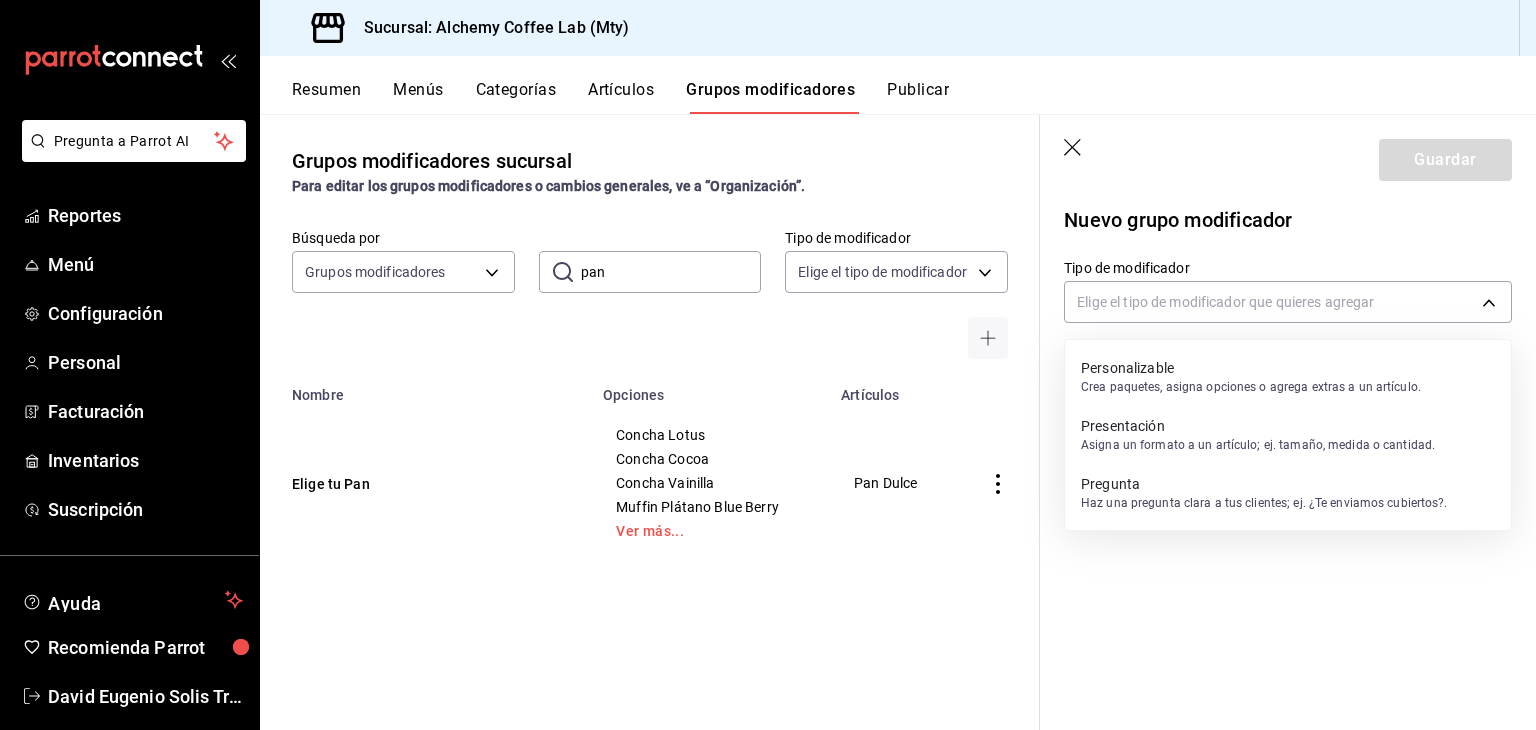 click on "Personalizable" at bounding box center [1251, 368] 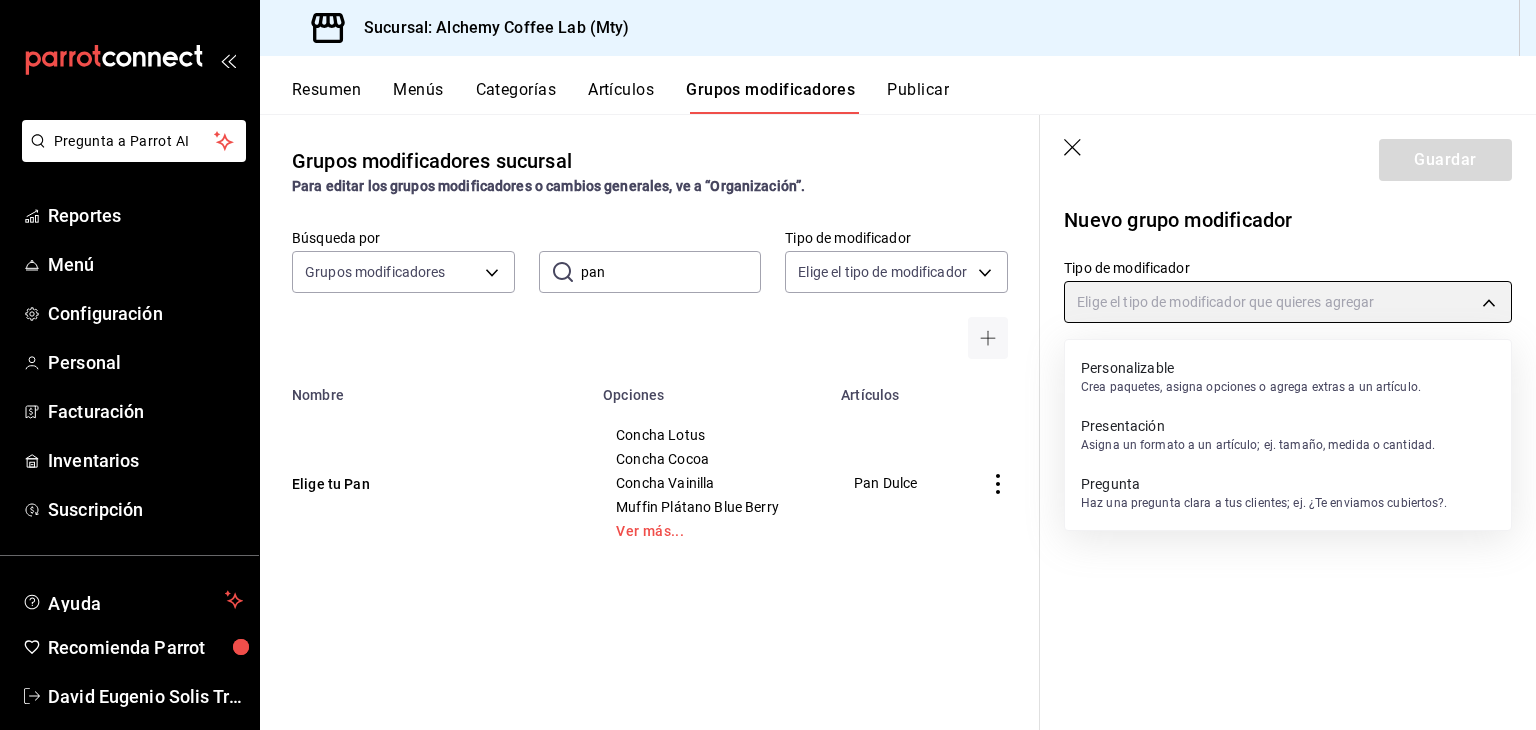 type on "CUSTOMIZABLE" 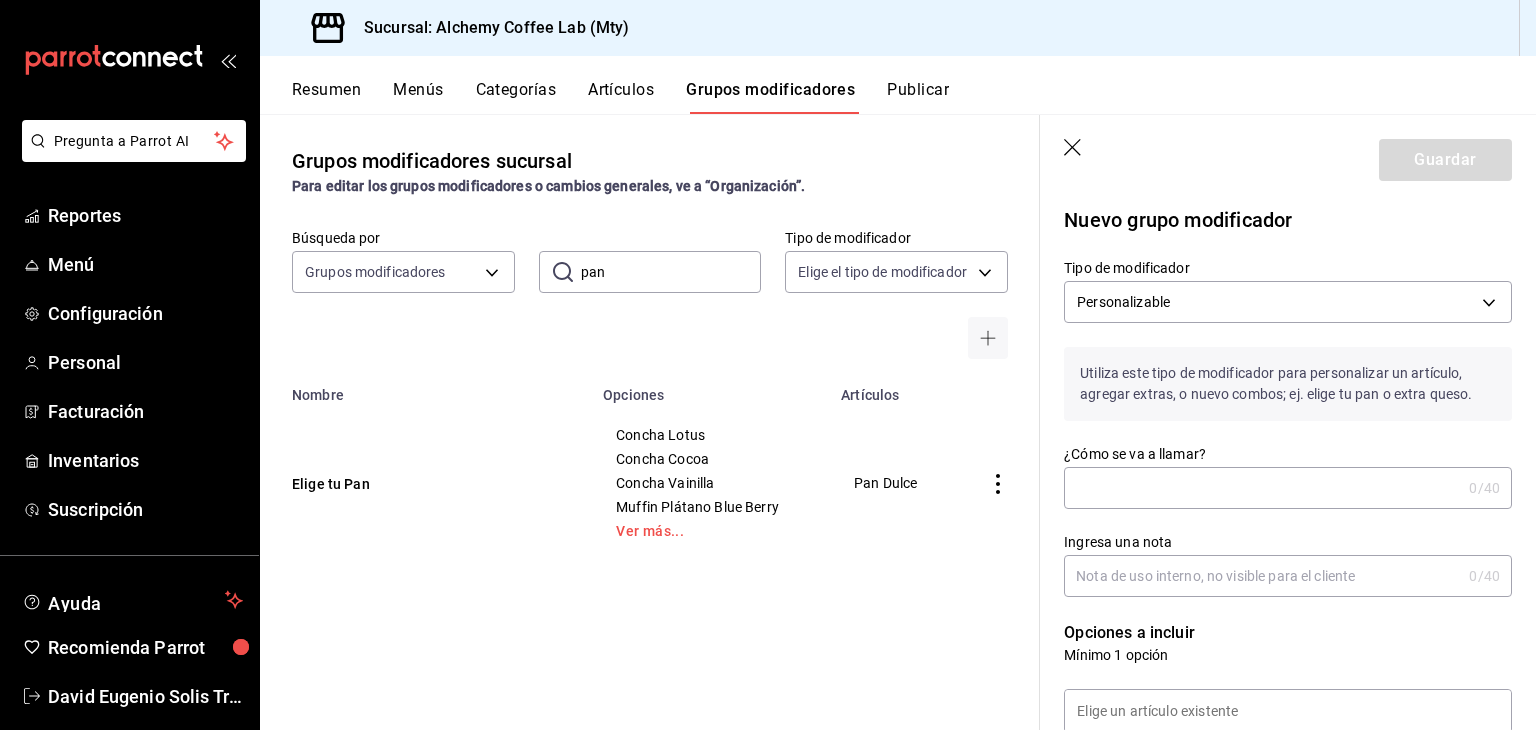 click on "¿Cómo se va a llamar?" at bounding box center (1262, 488) 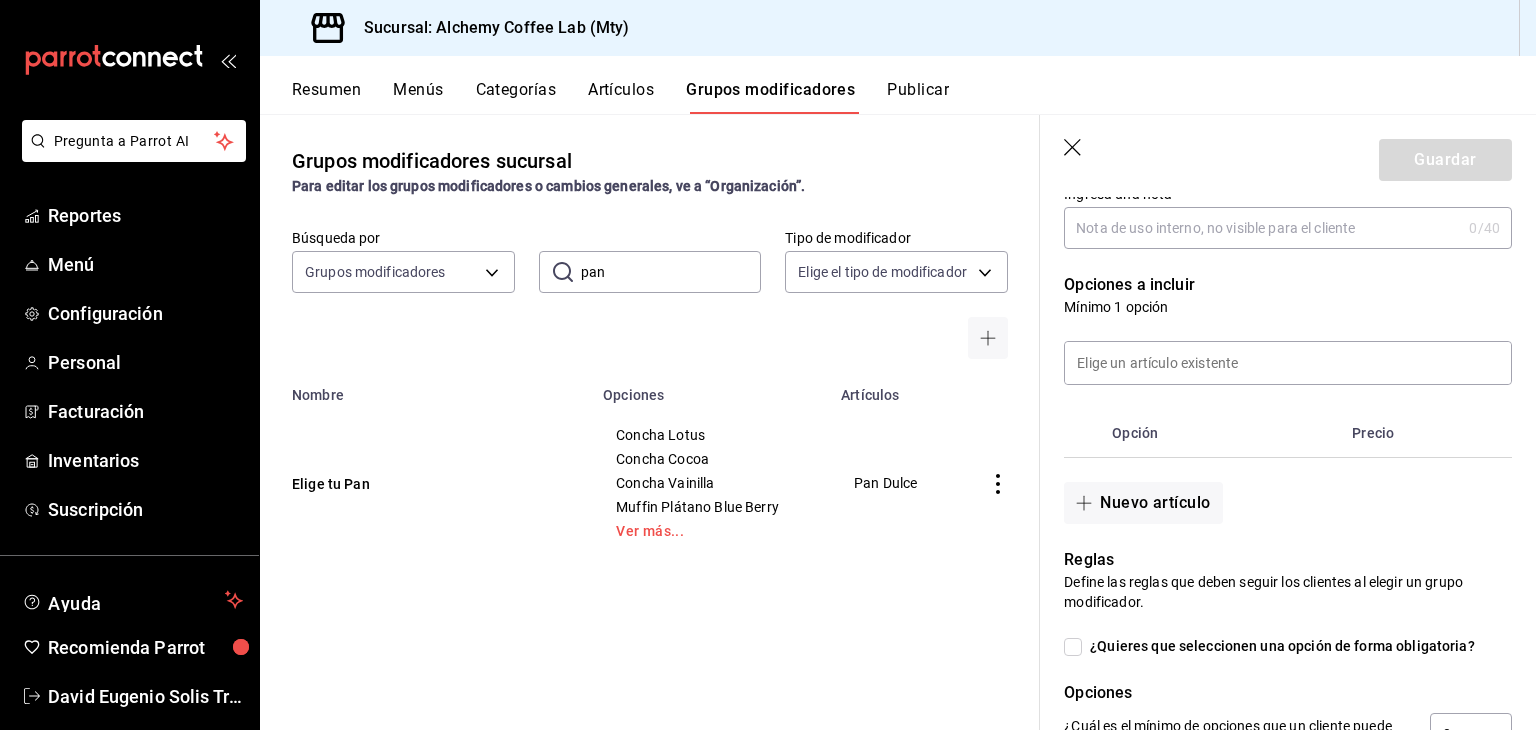 scroll, scrollTop: 400, scrollLeft: 0, axis: vertical 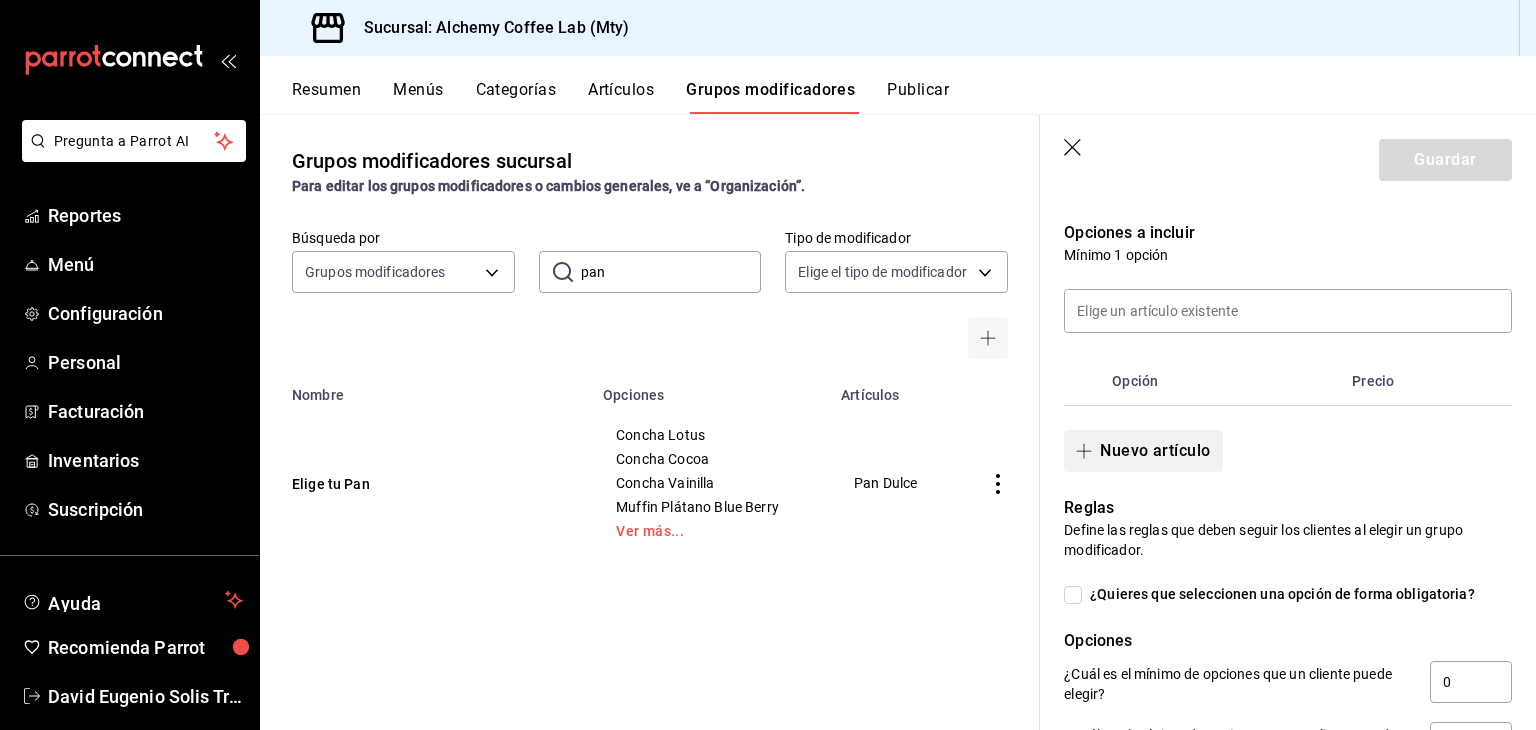 type on "Extra Pan de Ajo?" 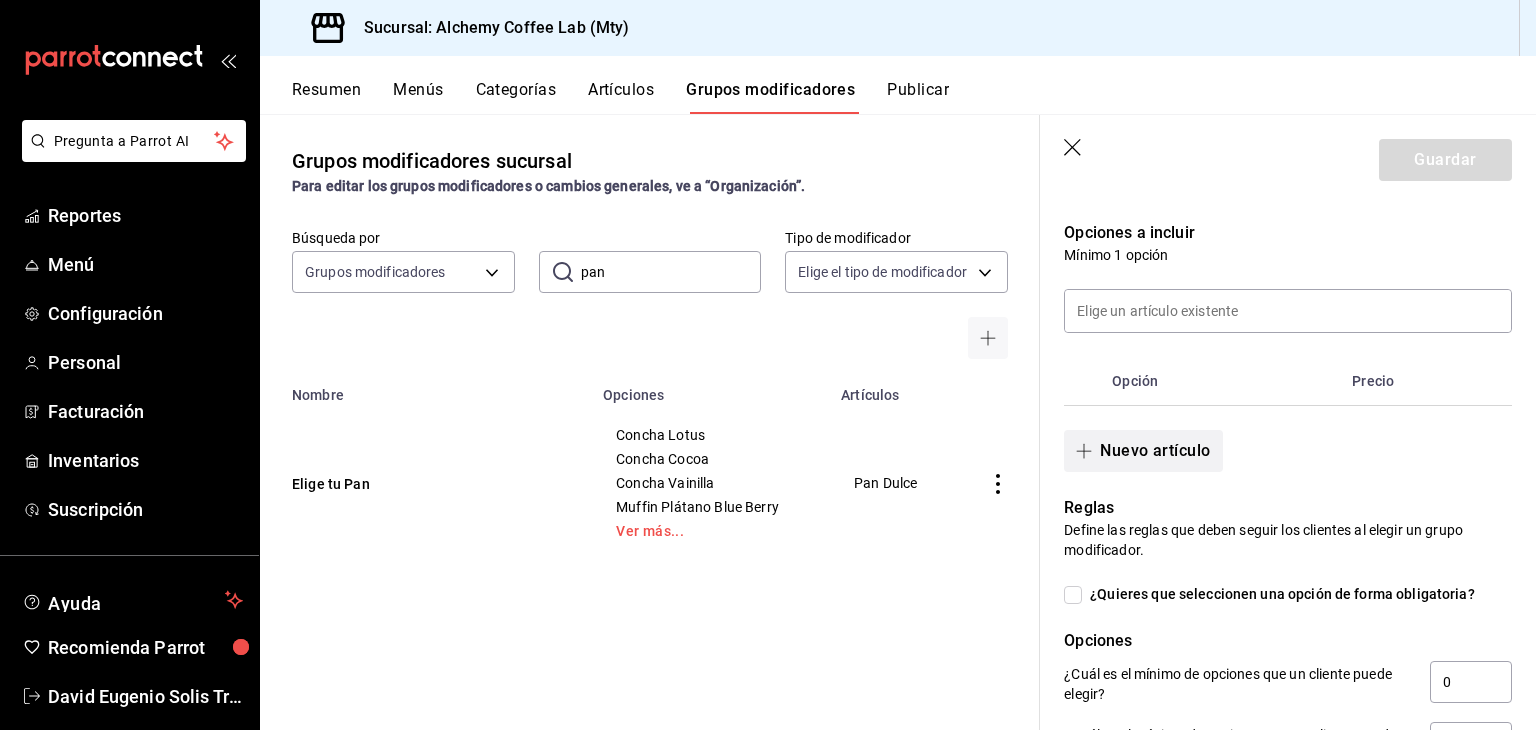 click on "Nuevo artículo" at bounding box center [1143, 451] 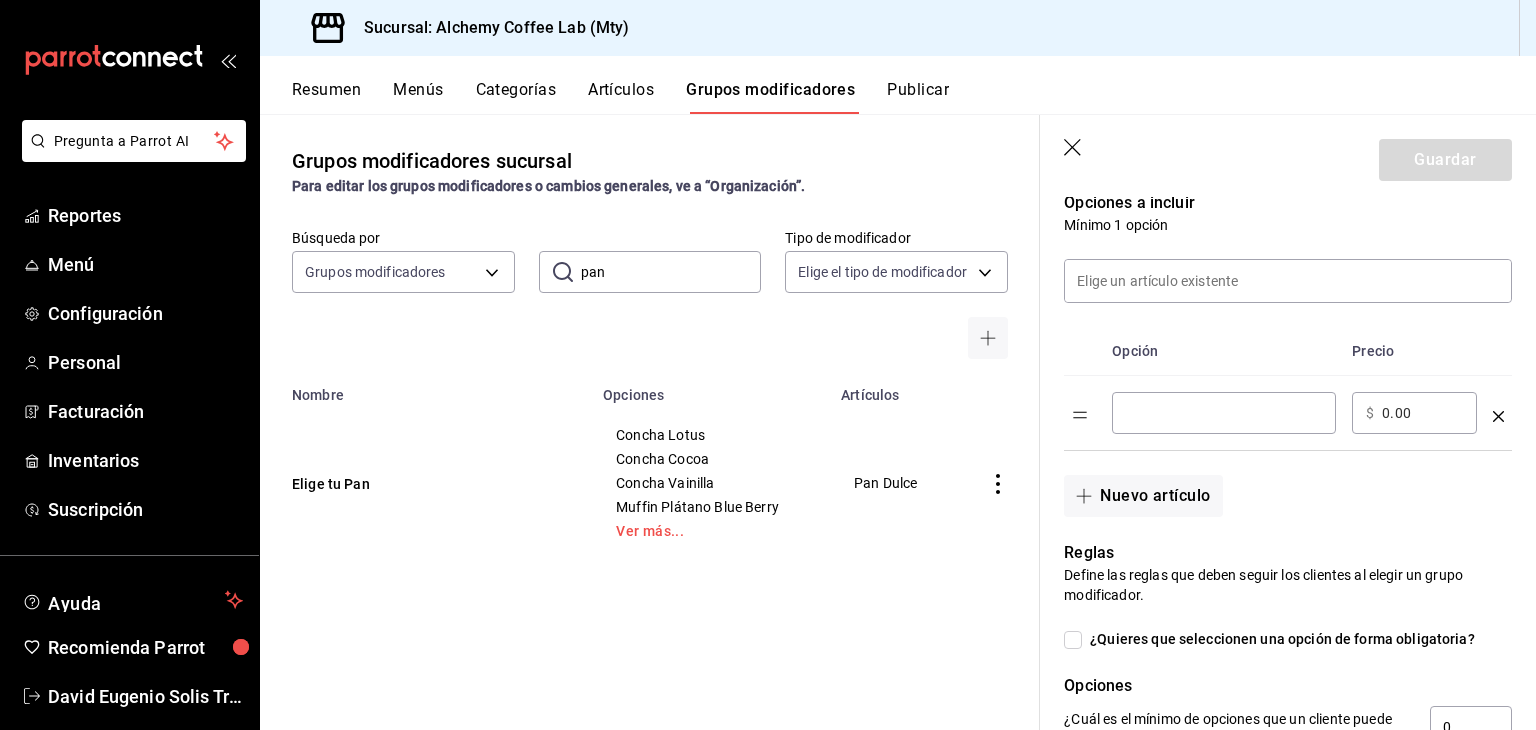 scroll, scrollTop: 400, scrollLeft: 0, axis: vertical 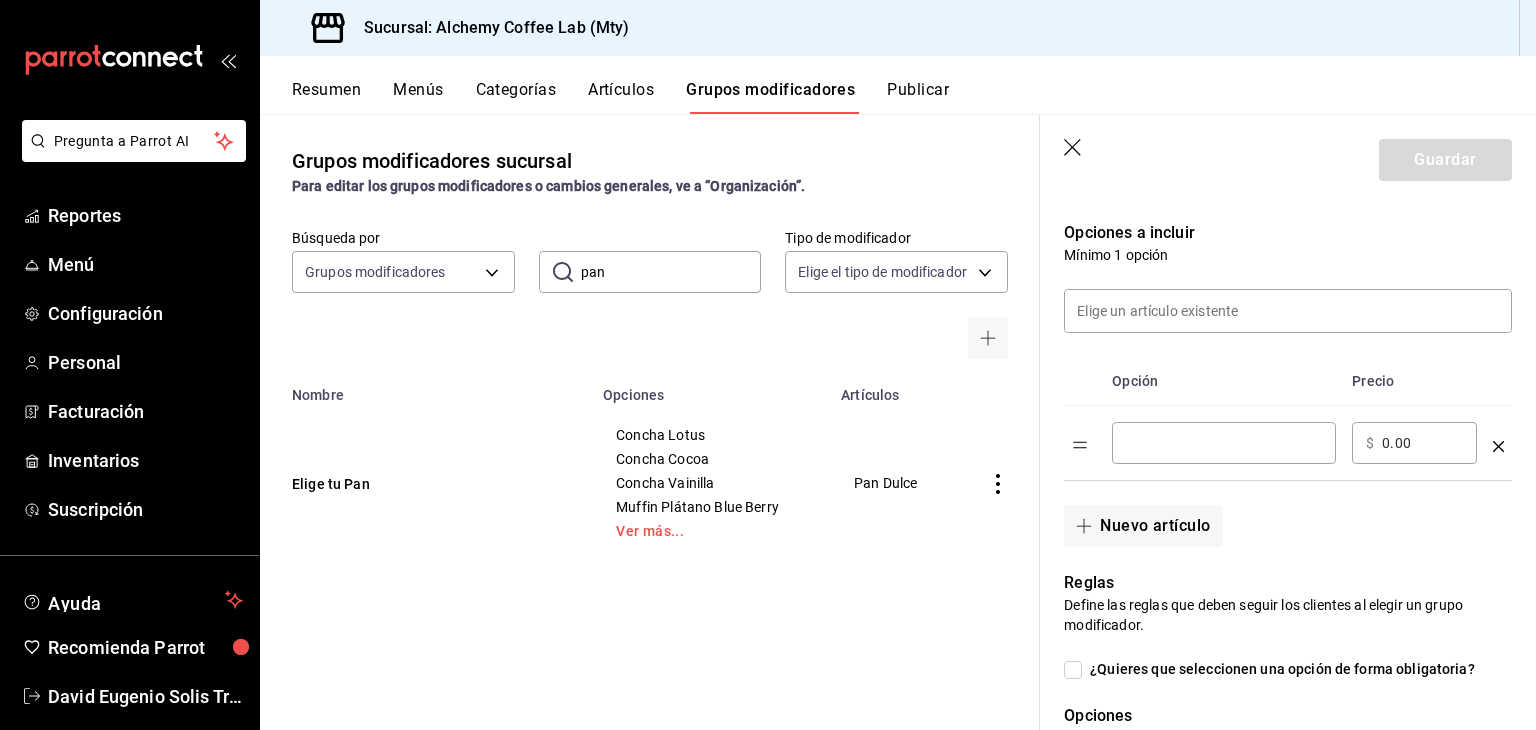 click at bounding box center (1224, 443) 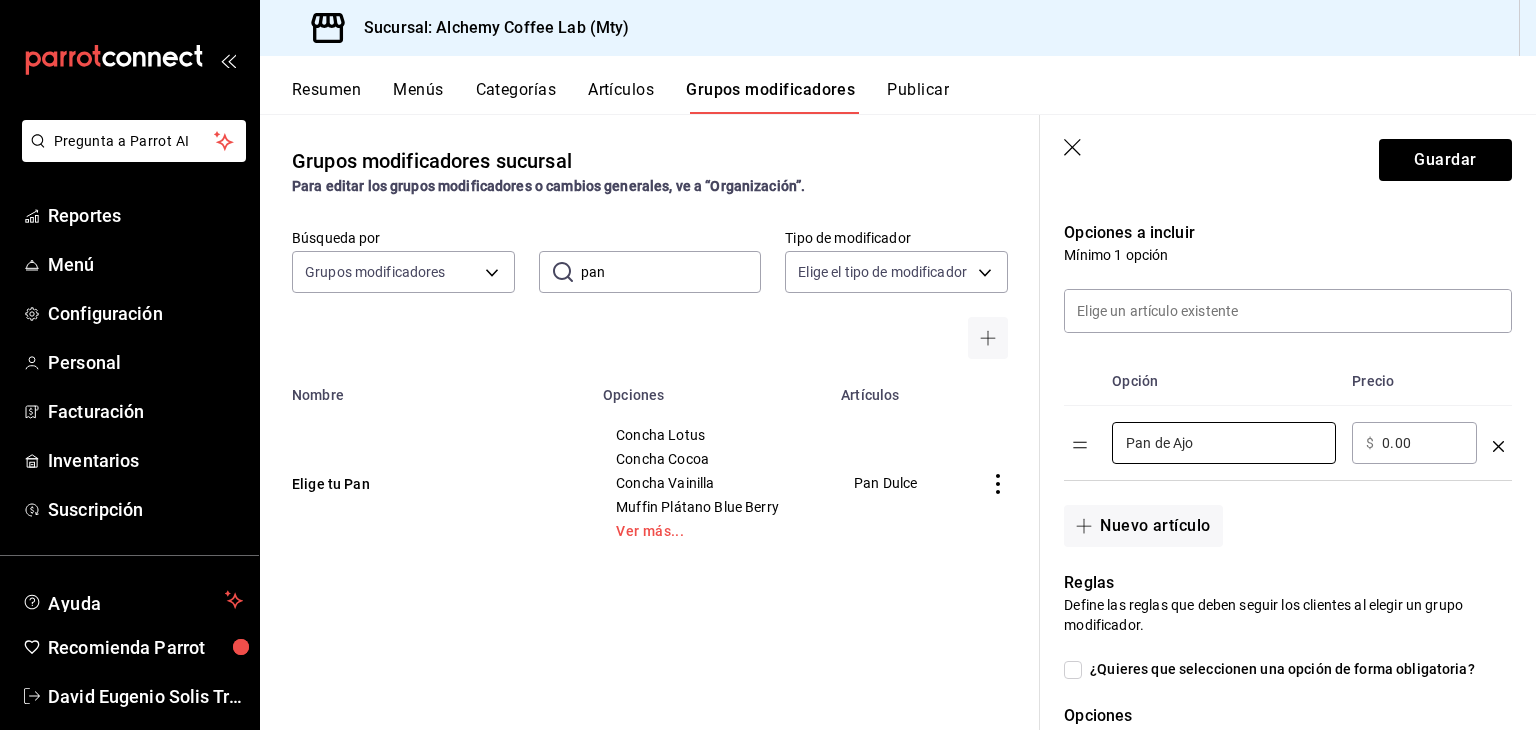 type on "Pan de Ajo" 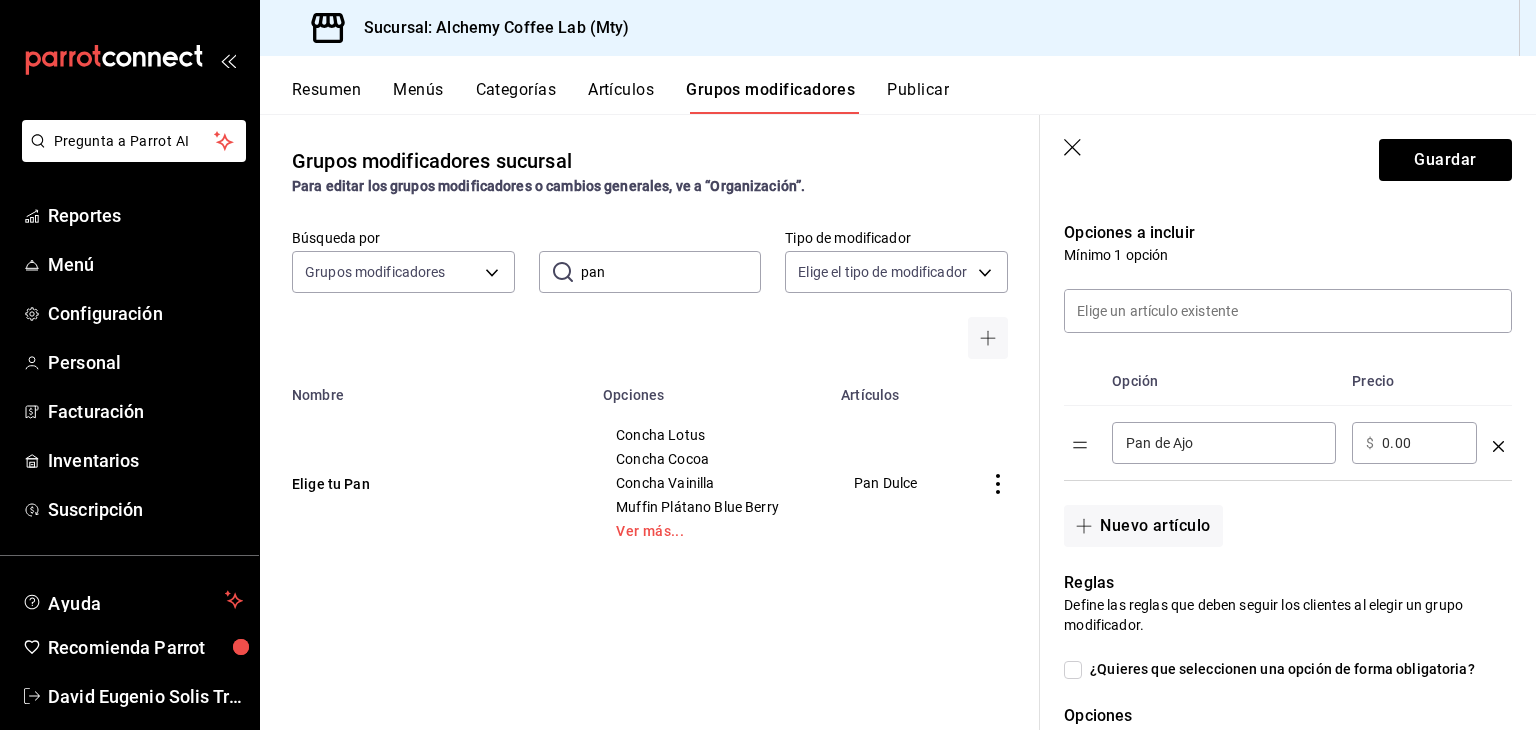 click on "0.00" at bounding box center [1422, 443] 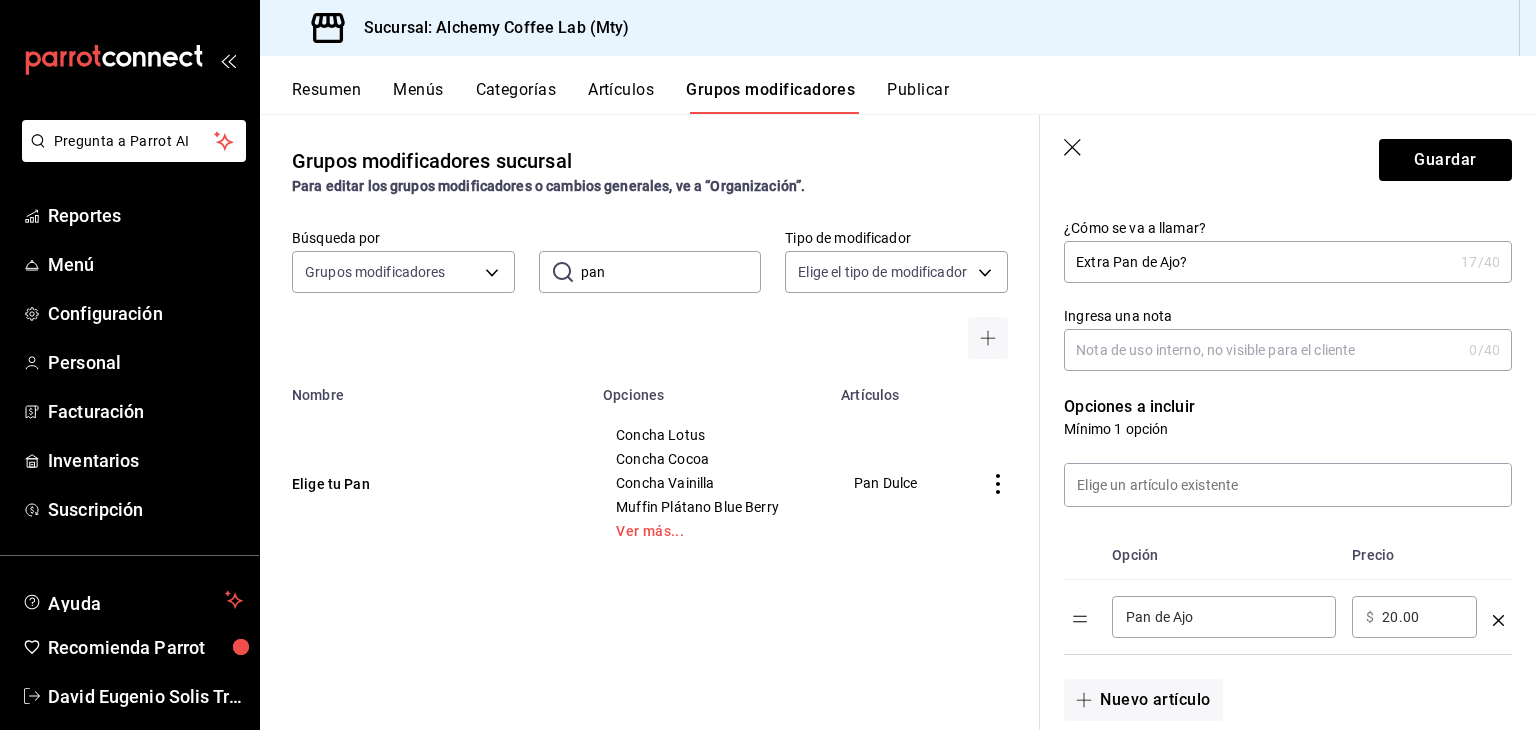 scroll, scrollTop: 200, scrollLeft: 0, axis: vertical 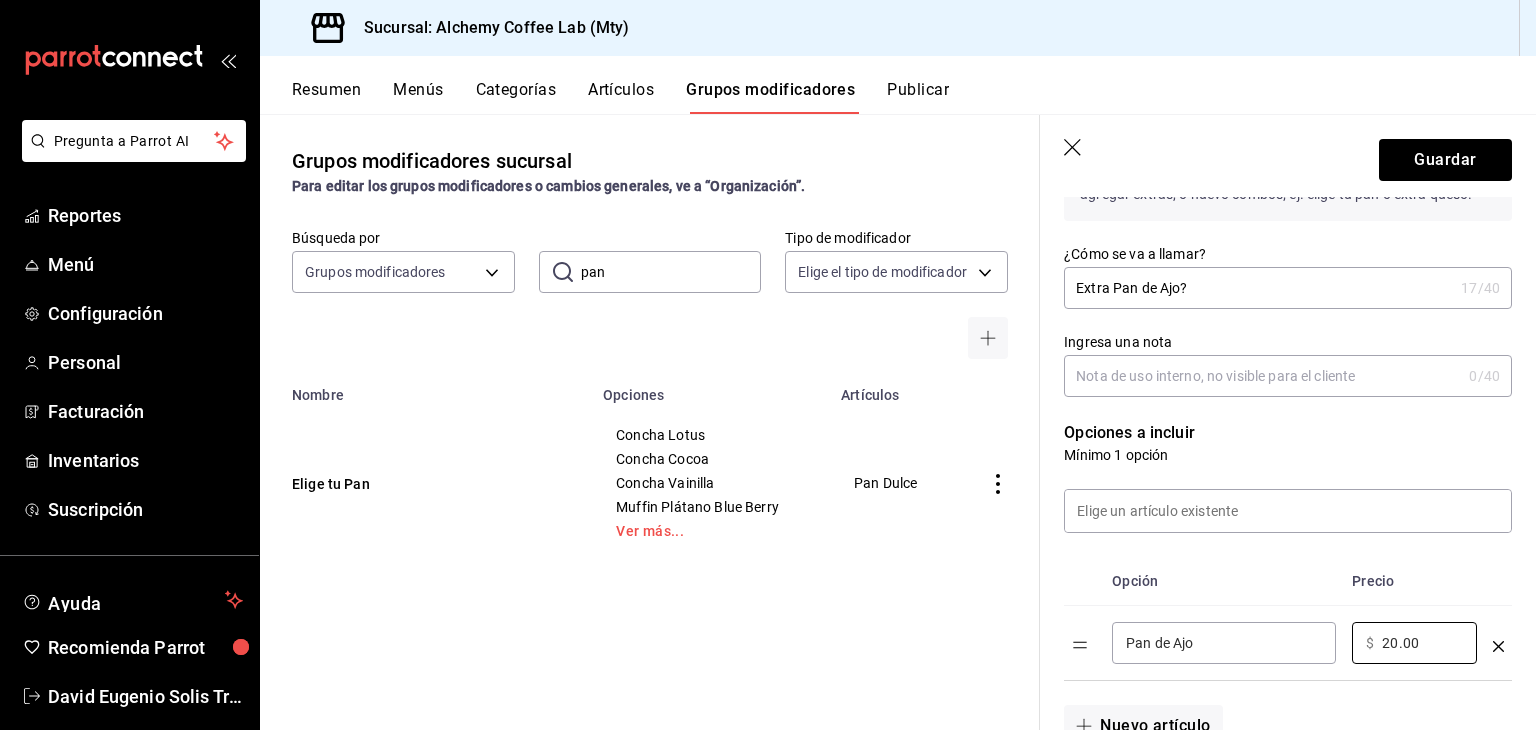 type on "20.00" 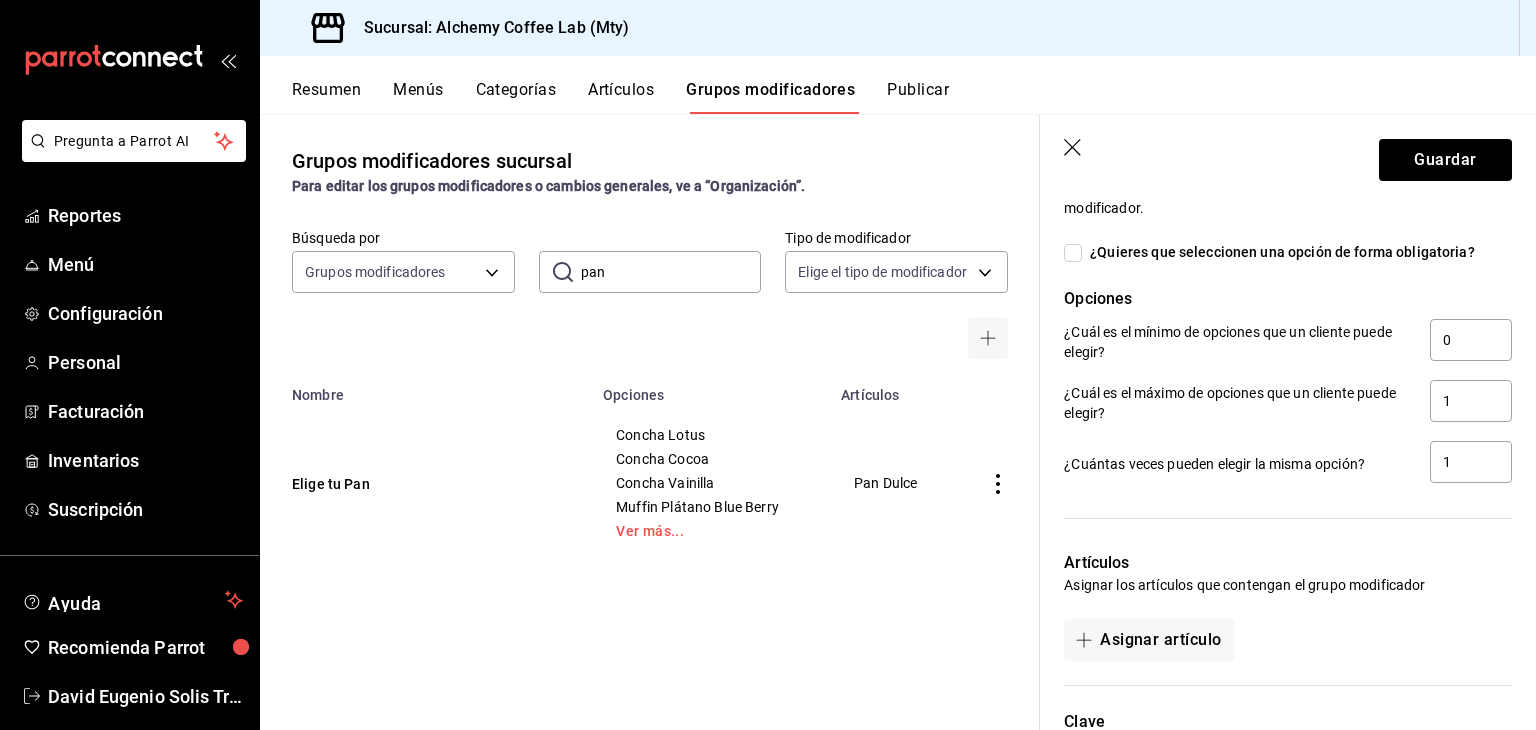 scroll, scrollTop: 900, scrollLeft: 0, axis: vertical 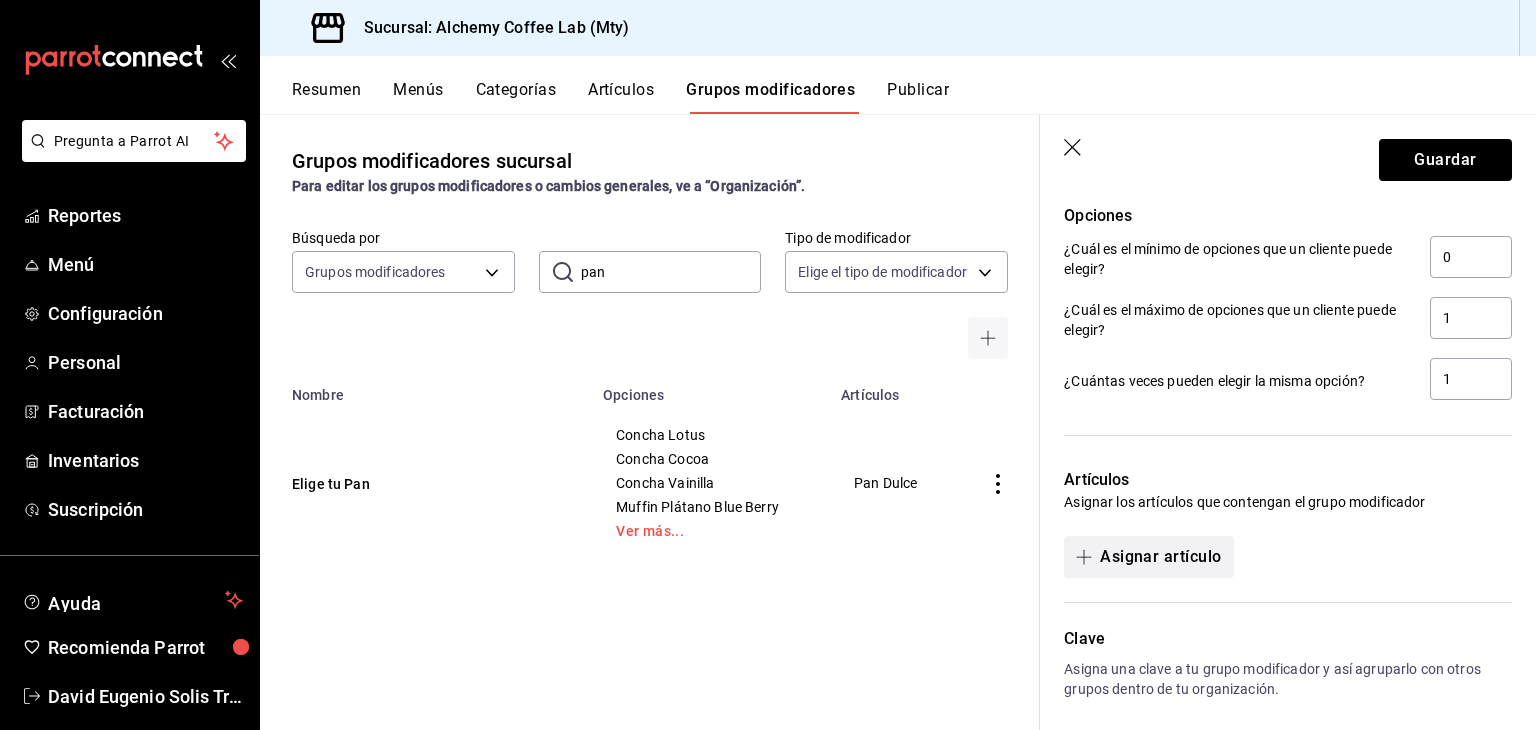 type on "Extra Pan de Ajo" 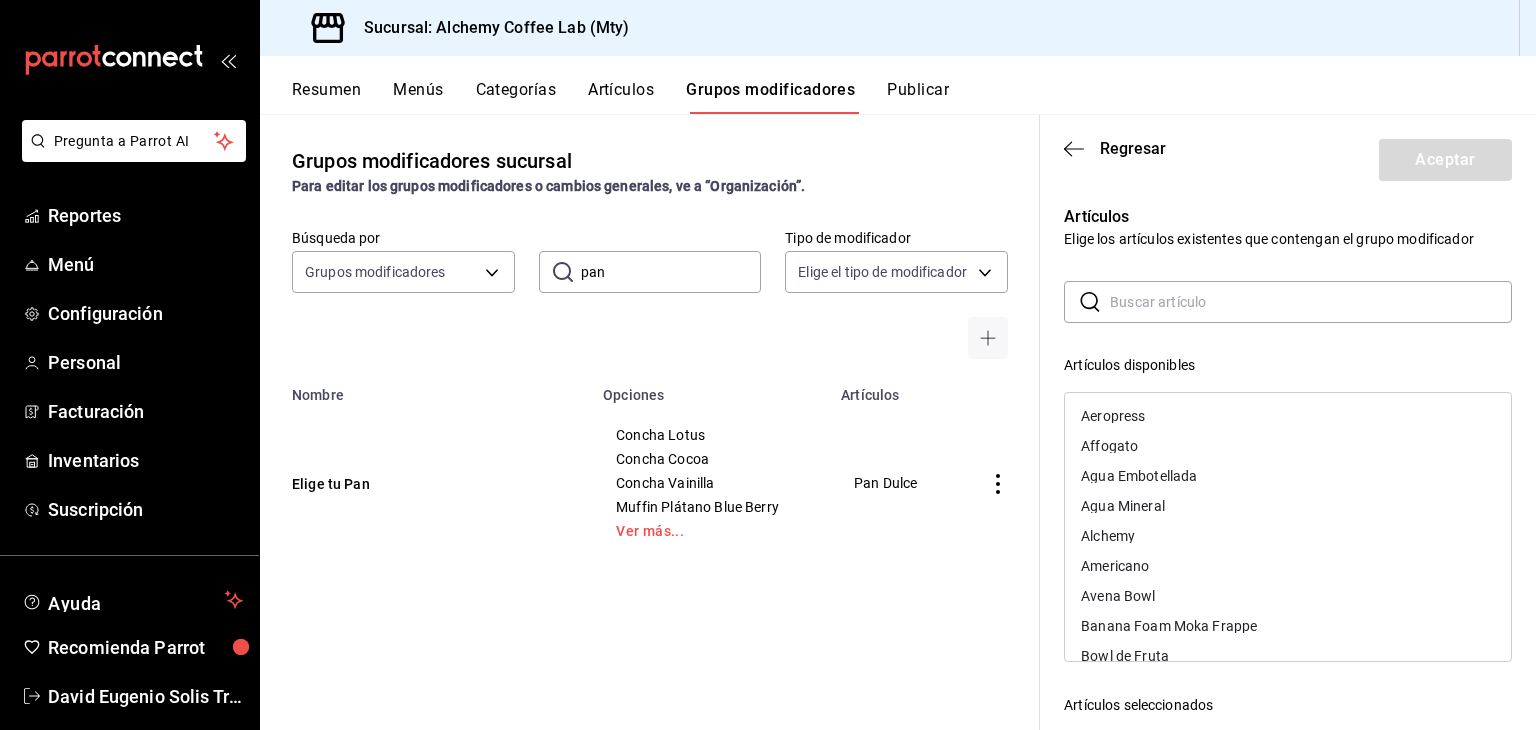 click at bounding box center (1311, 302) 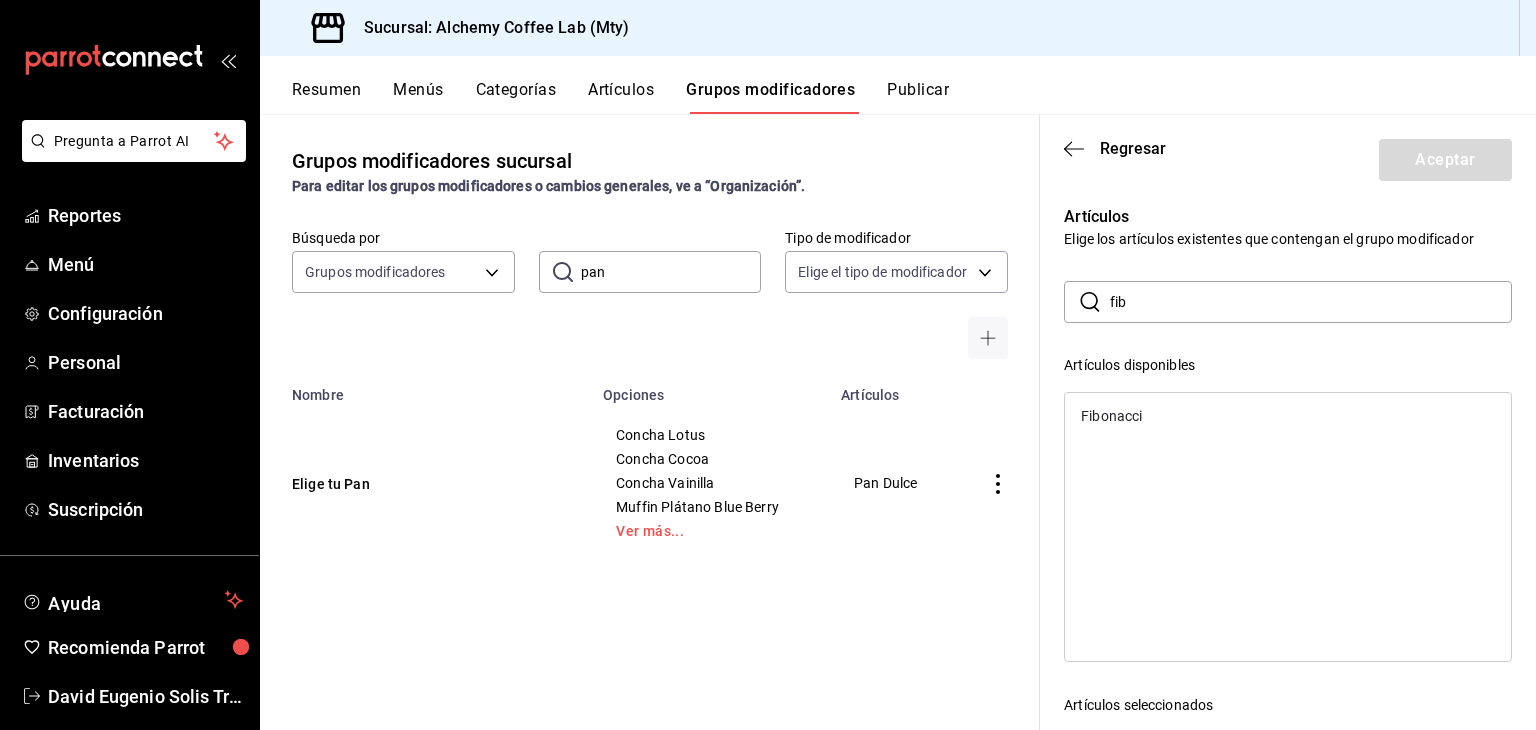 click on "Fibonacci" at bounding box center [1288, 416] 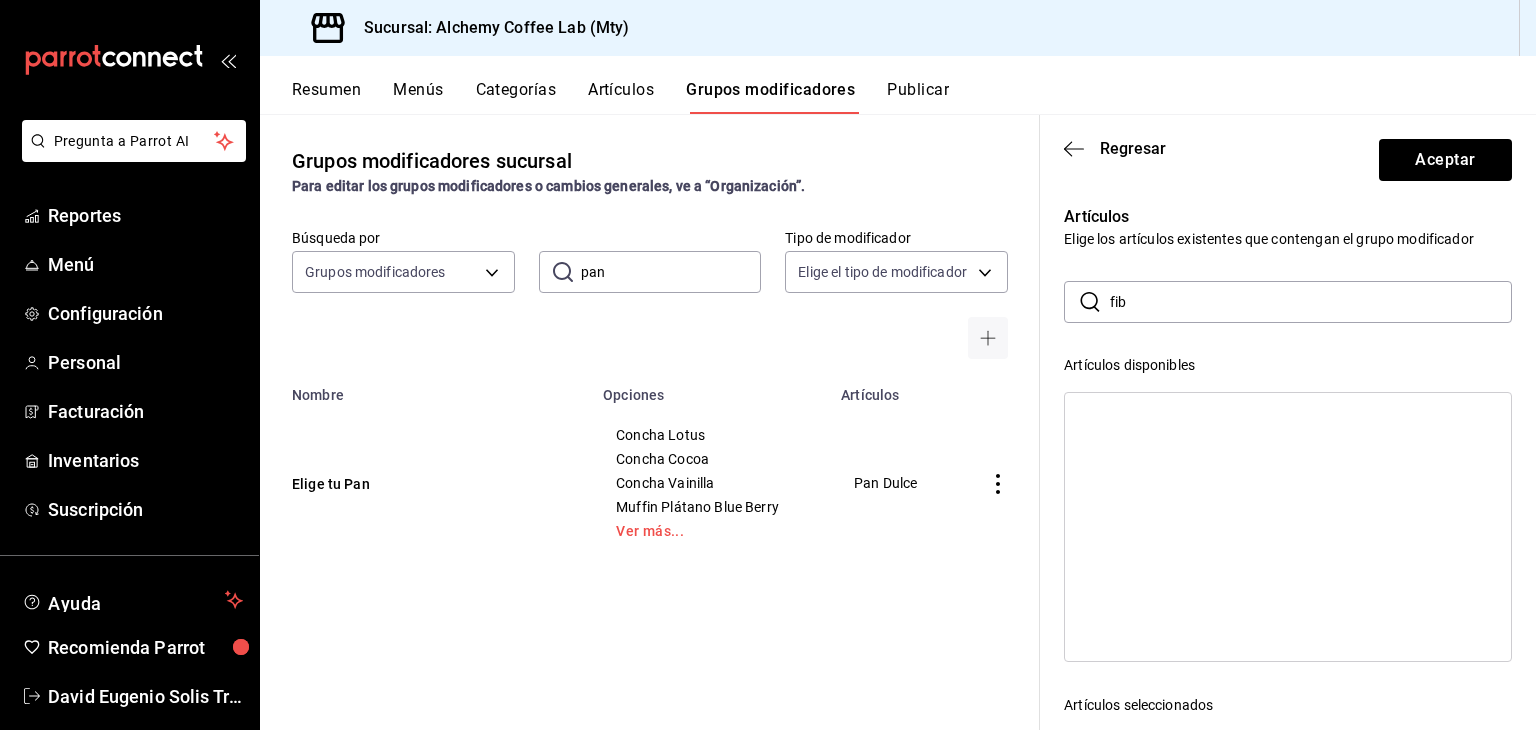 click on "fib" at bounding box center [1311, 302] 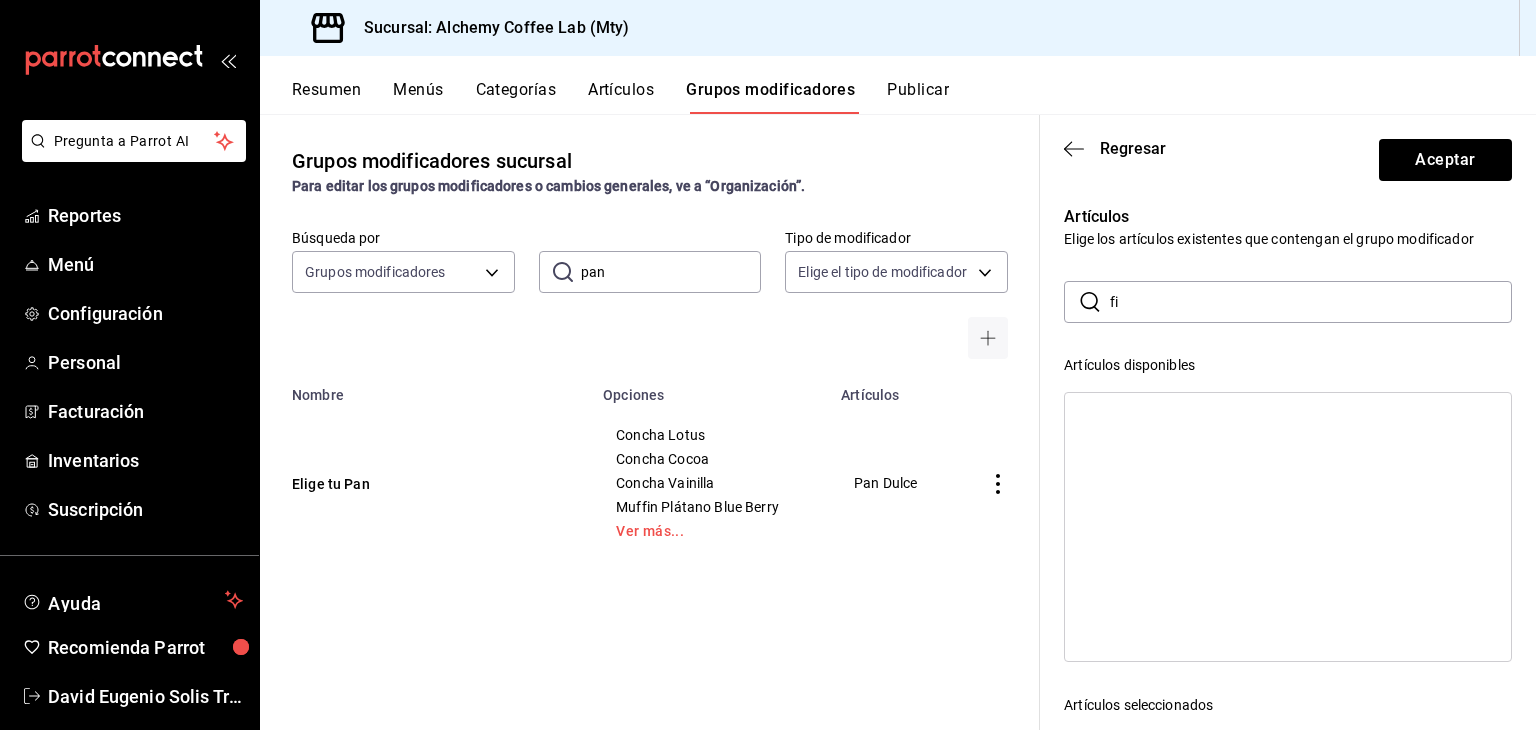 type on "f" 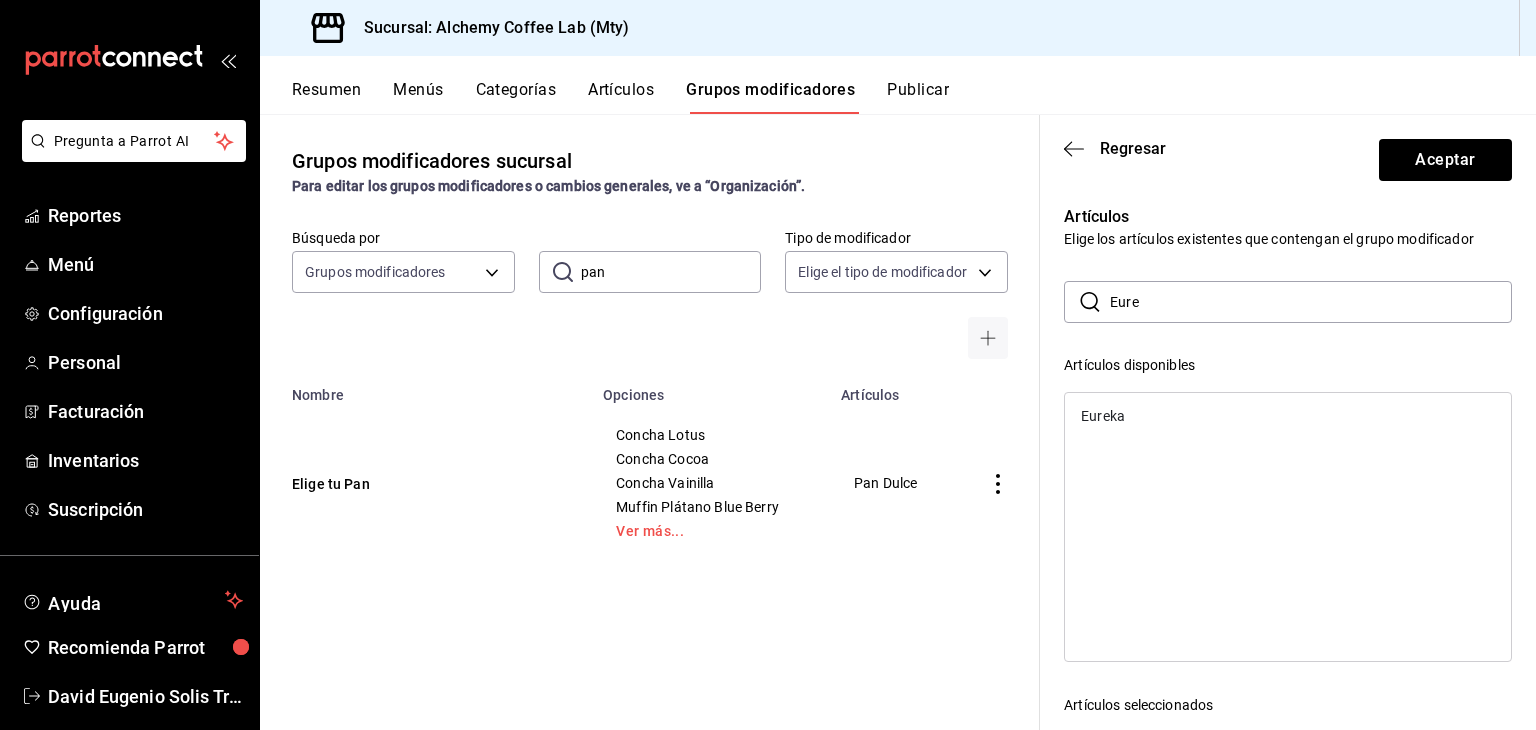 click on "Eureka" at bounding box center (1288, 416) 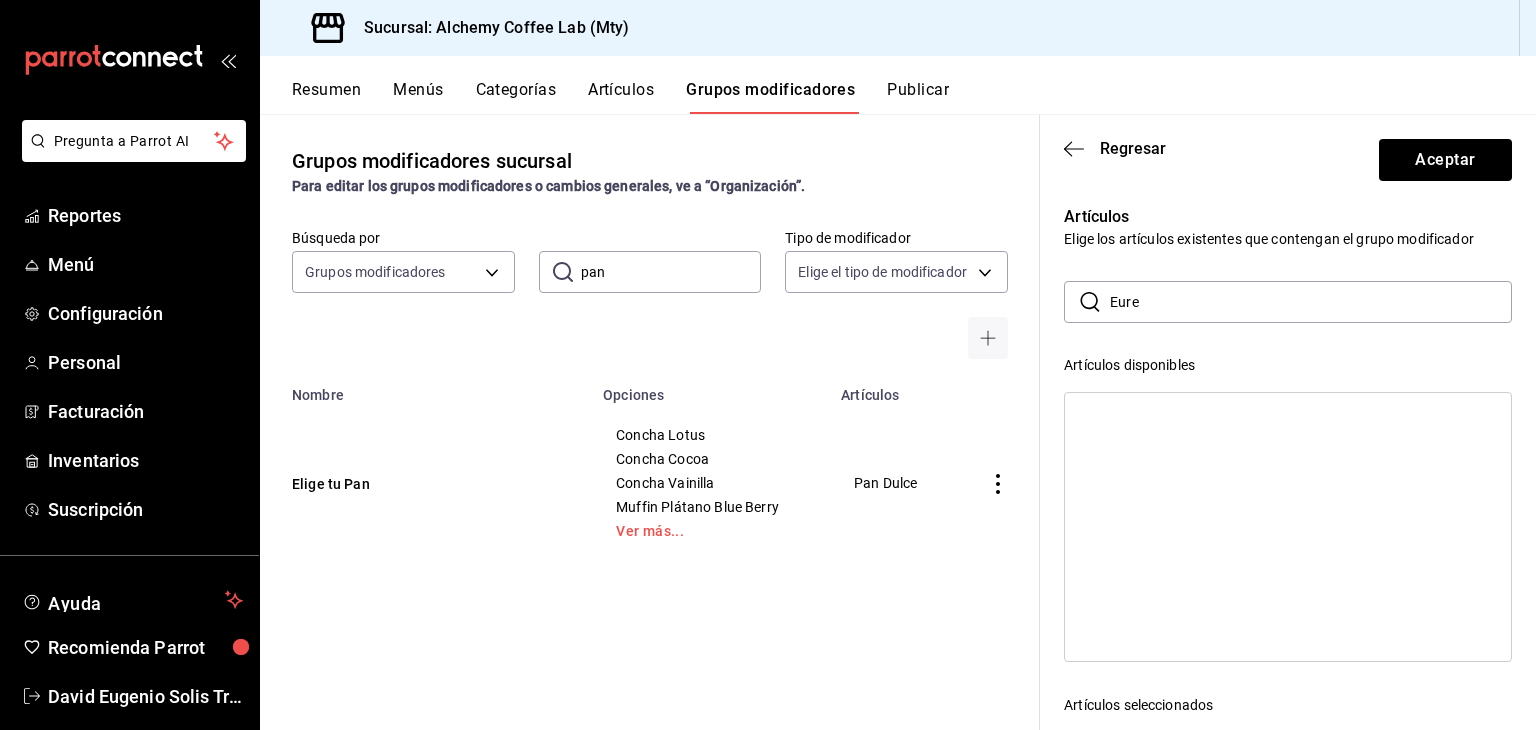 click on "Eure" at bounding box center [1311, 302] 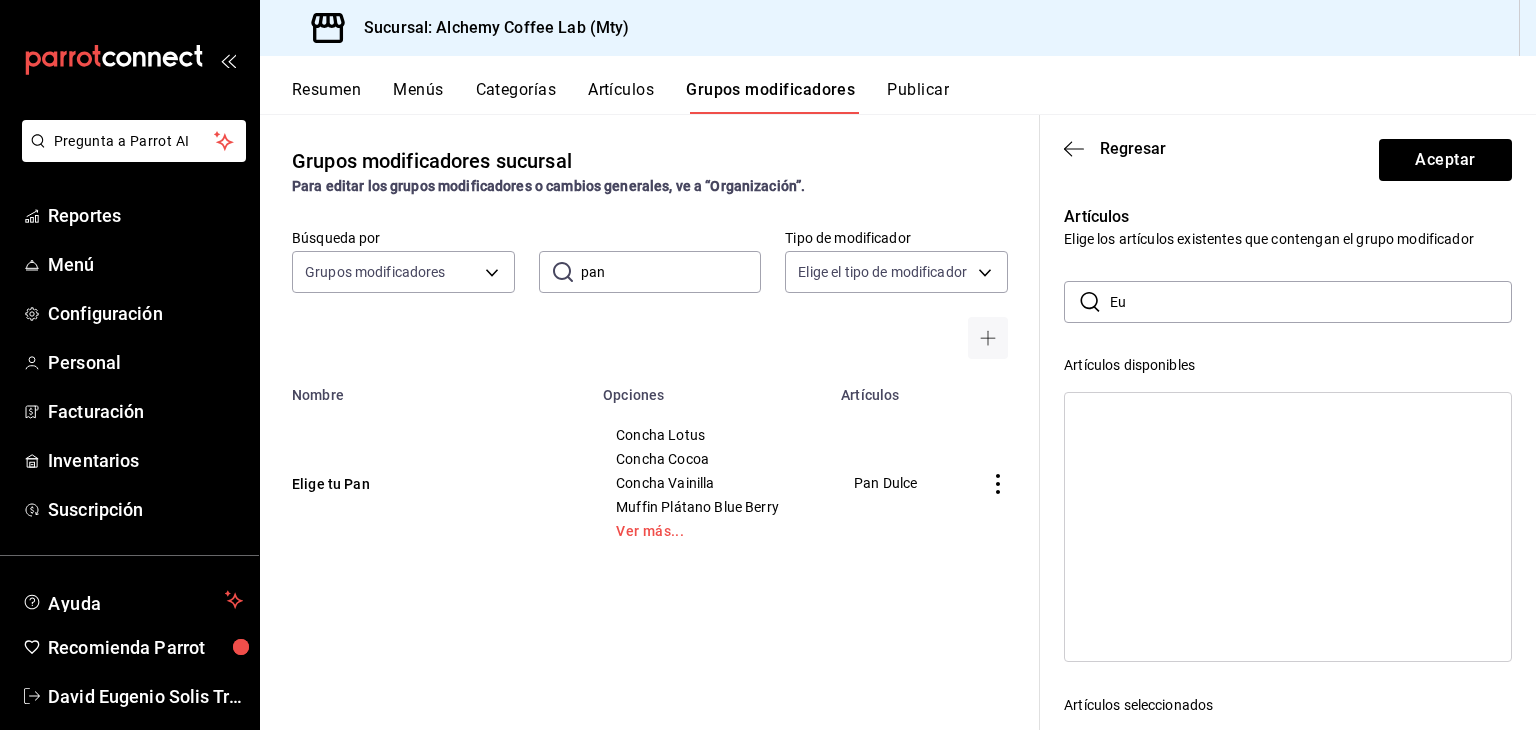 type on "E" 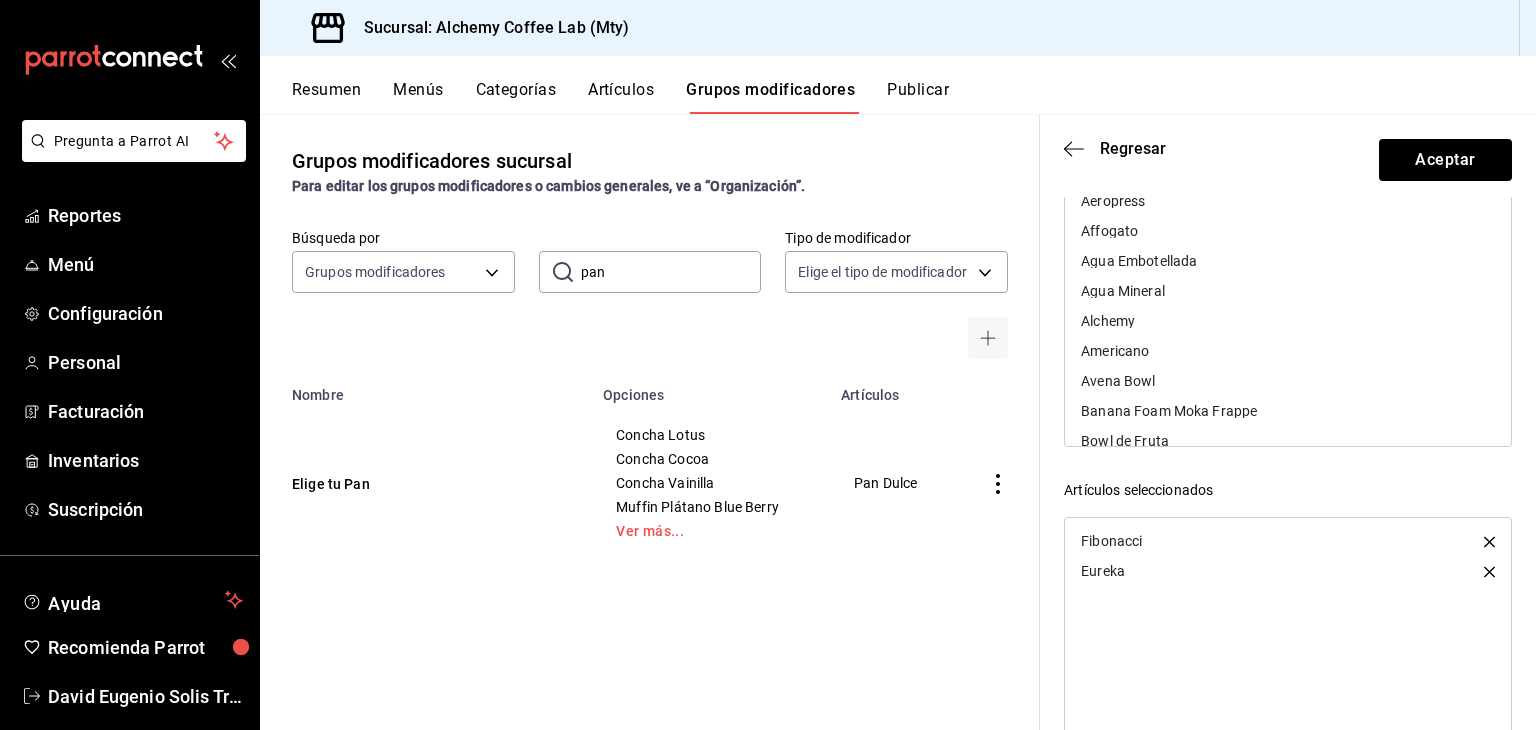 scroll, scrollTop: 305, scrollLeft: 0, axis: vertical 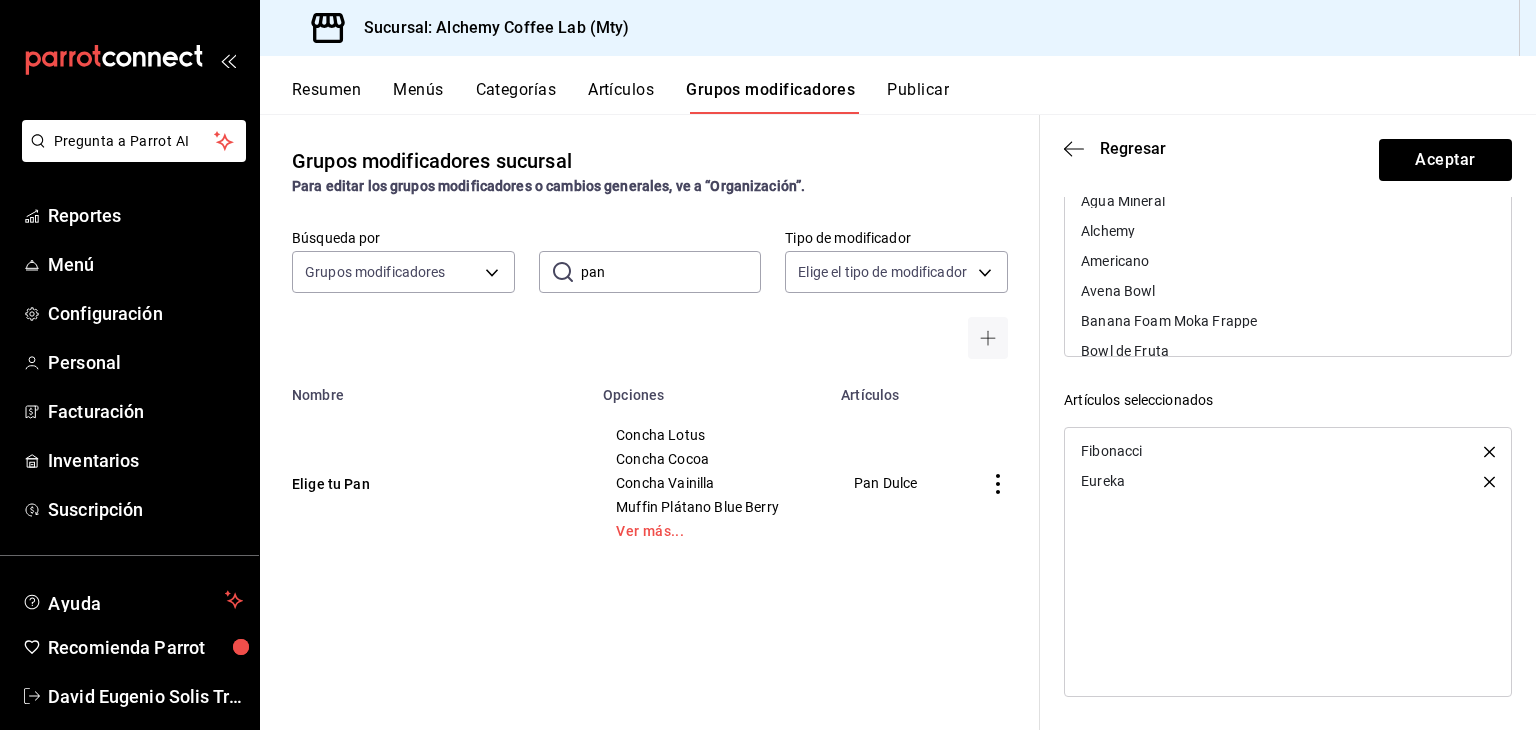 click 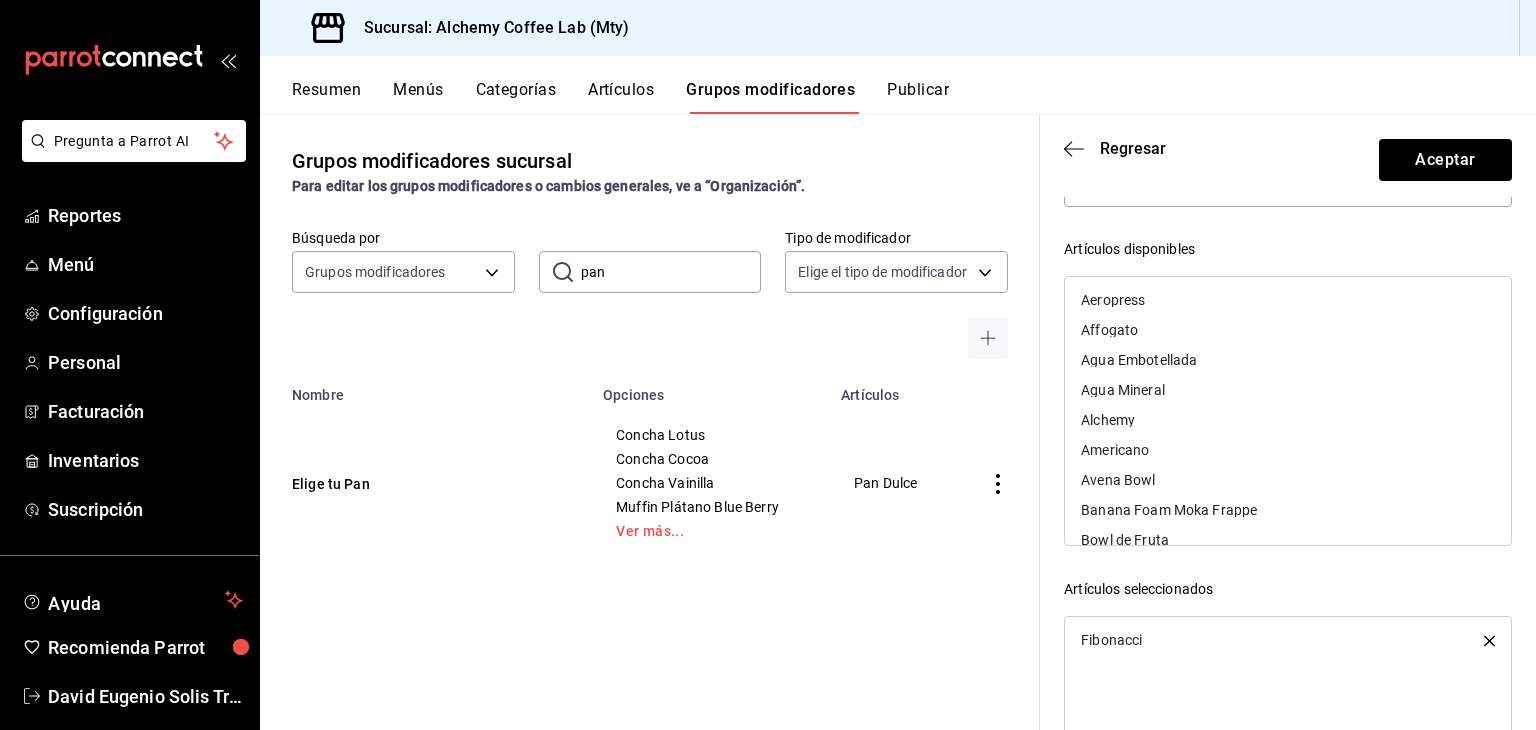 scroll, scrollTop: 0, scrollLeft: 0, axis: both 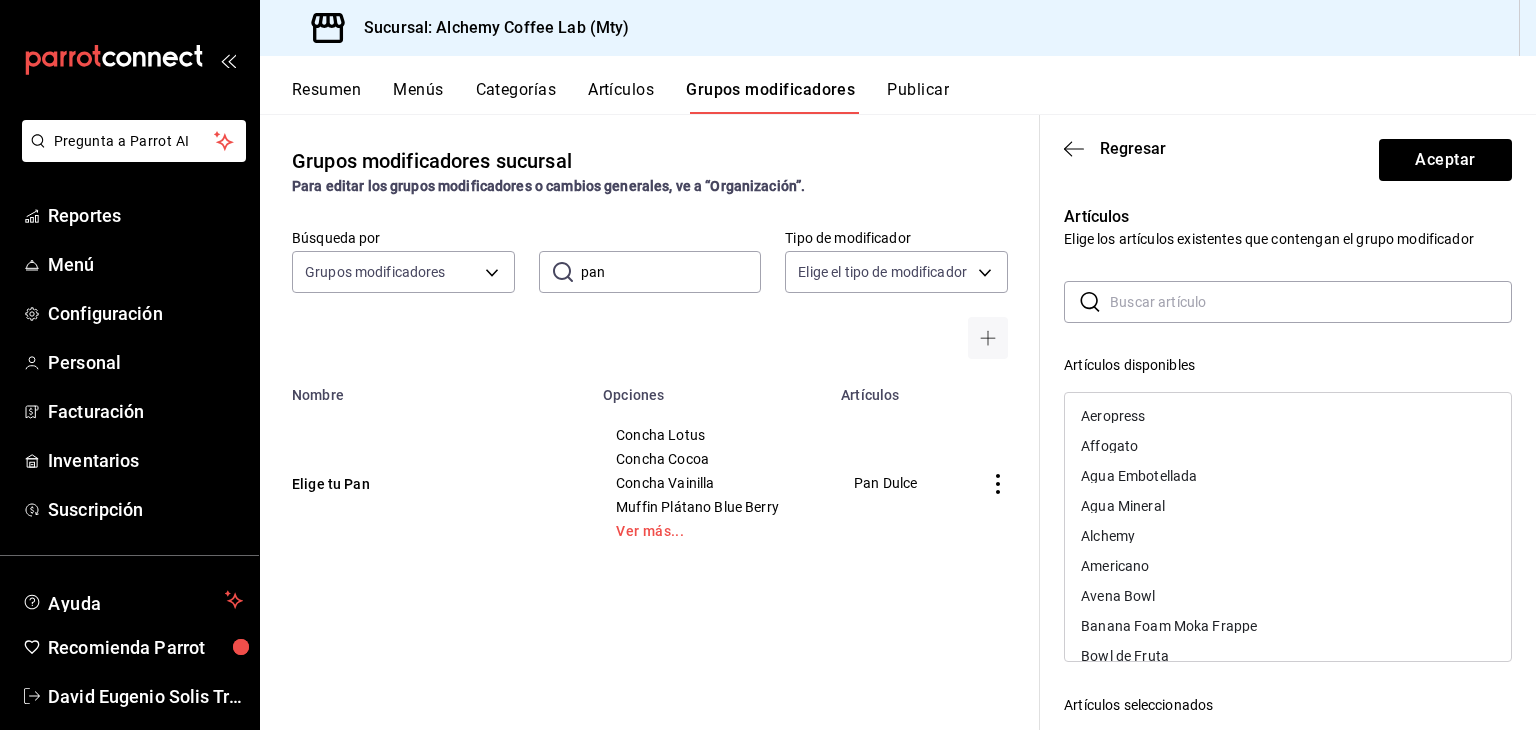 click at bounding box center (1311, 302) 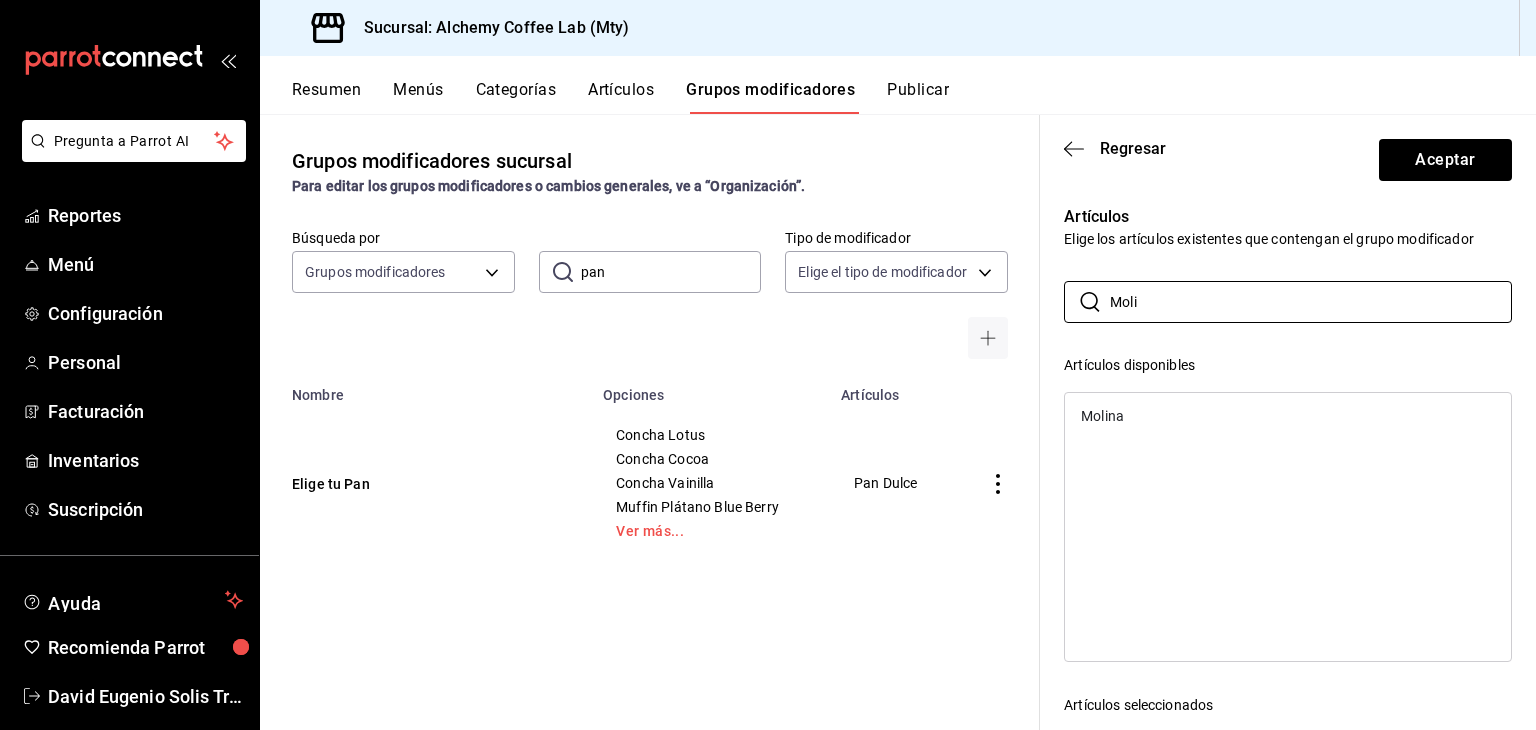click on "Molina" at bounding box center [1288, 416] 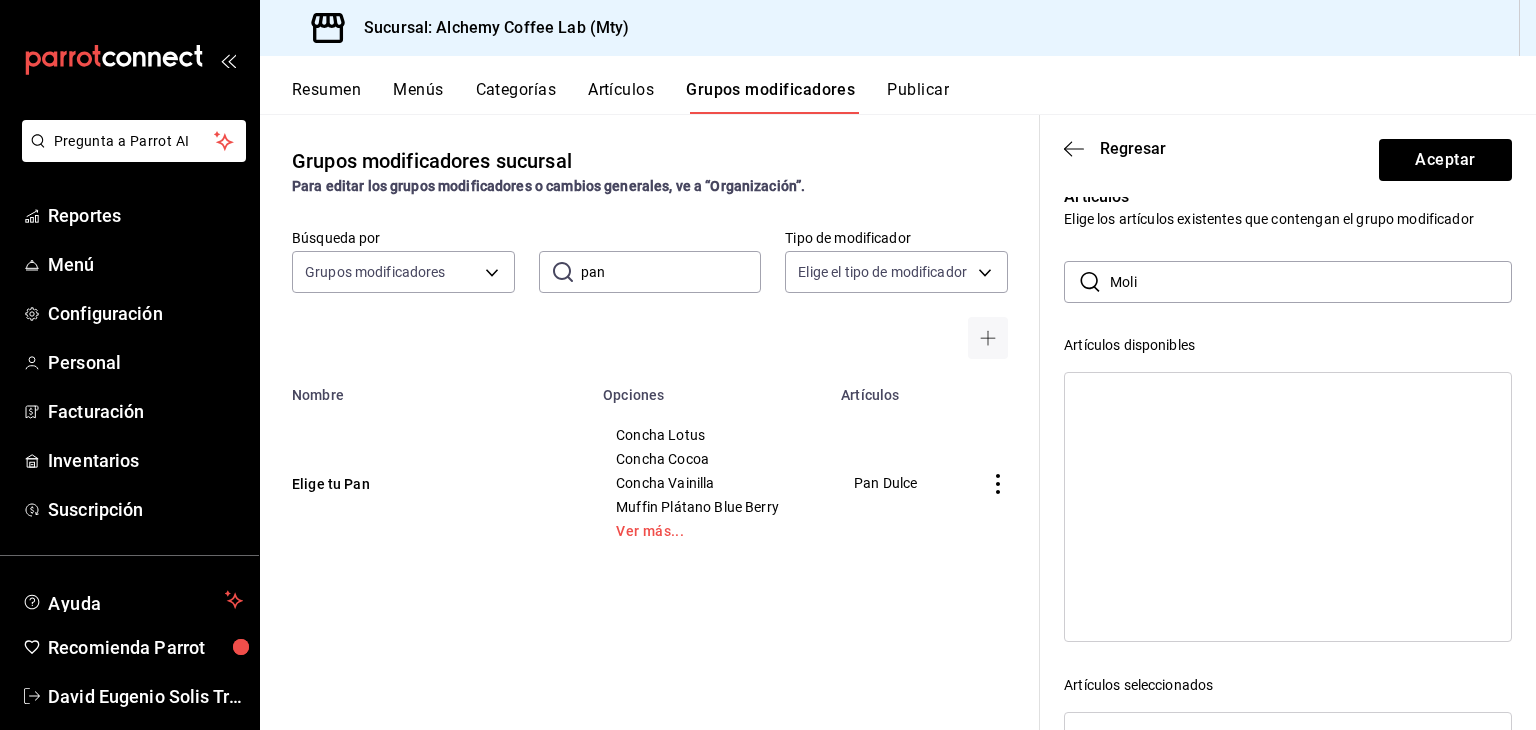 scroll, scrollTop: 0, scrollLeft: 0, axis: both 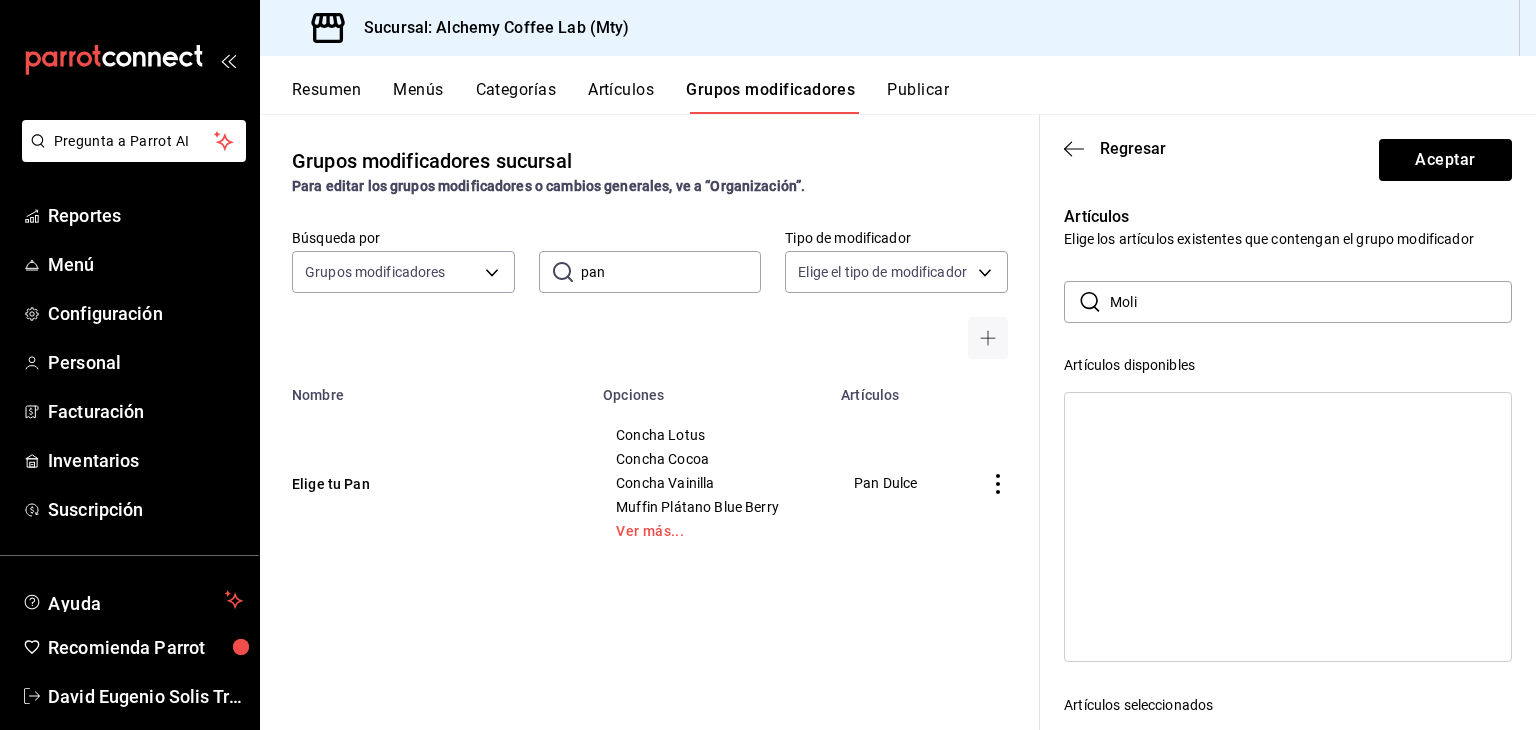 click on "Moli" at bounding box center (1311, 302) 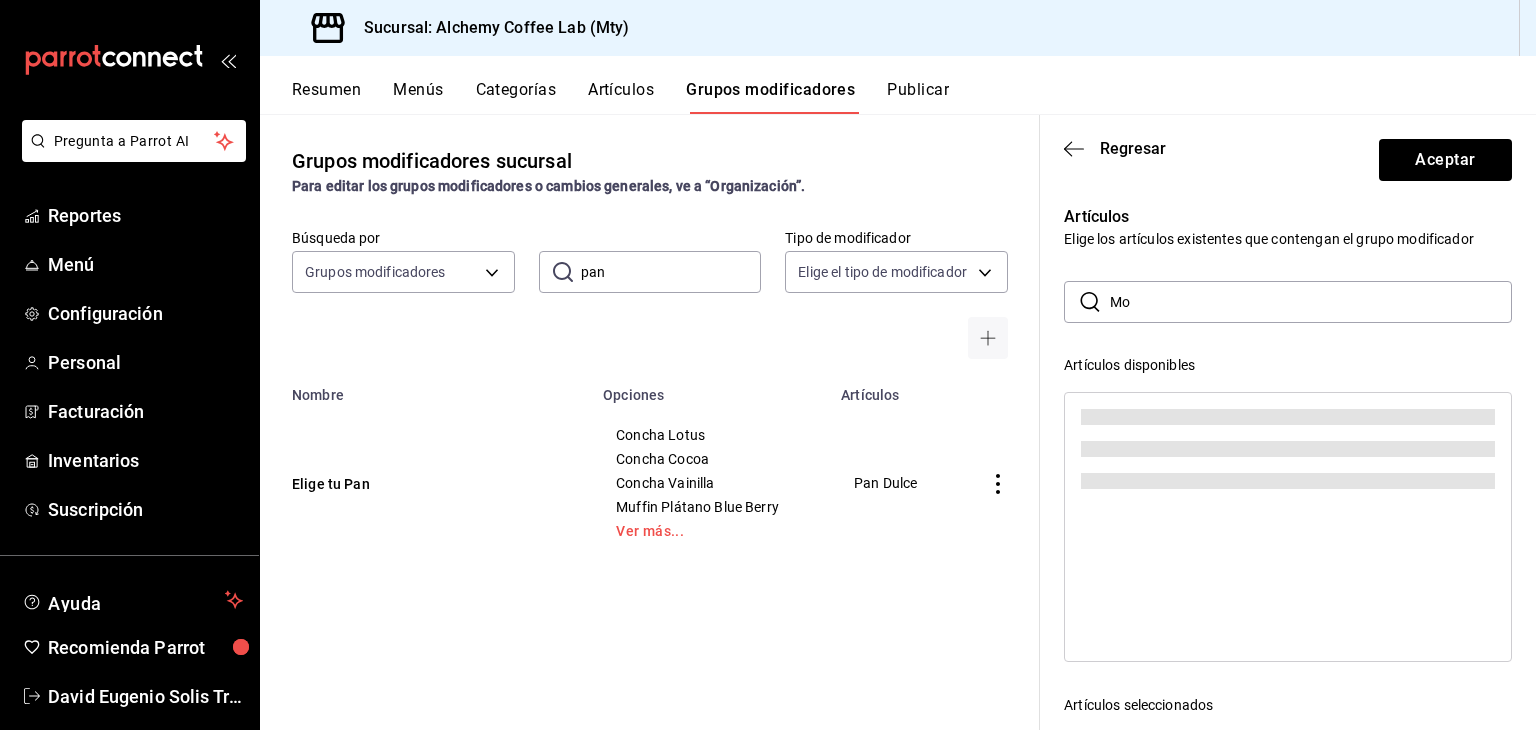 type on "M" 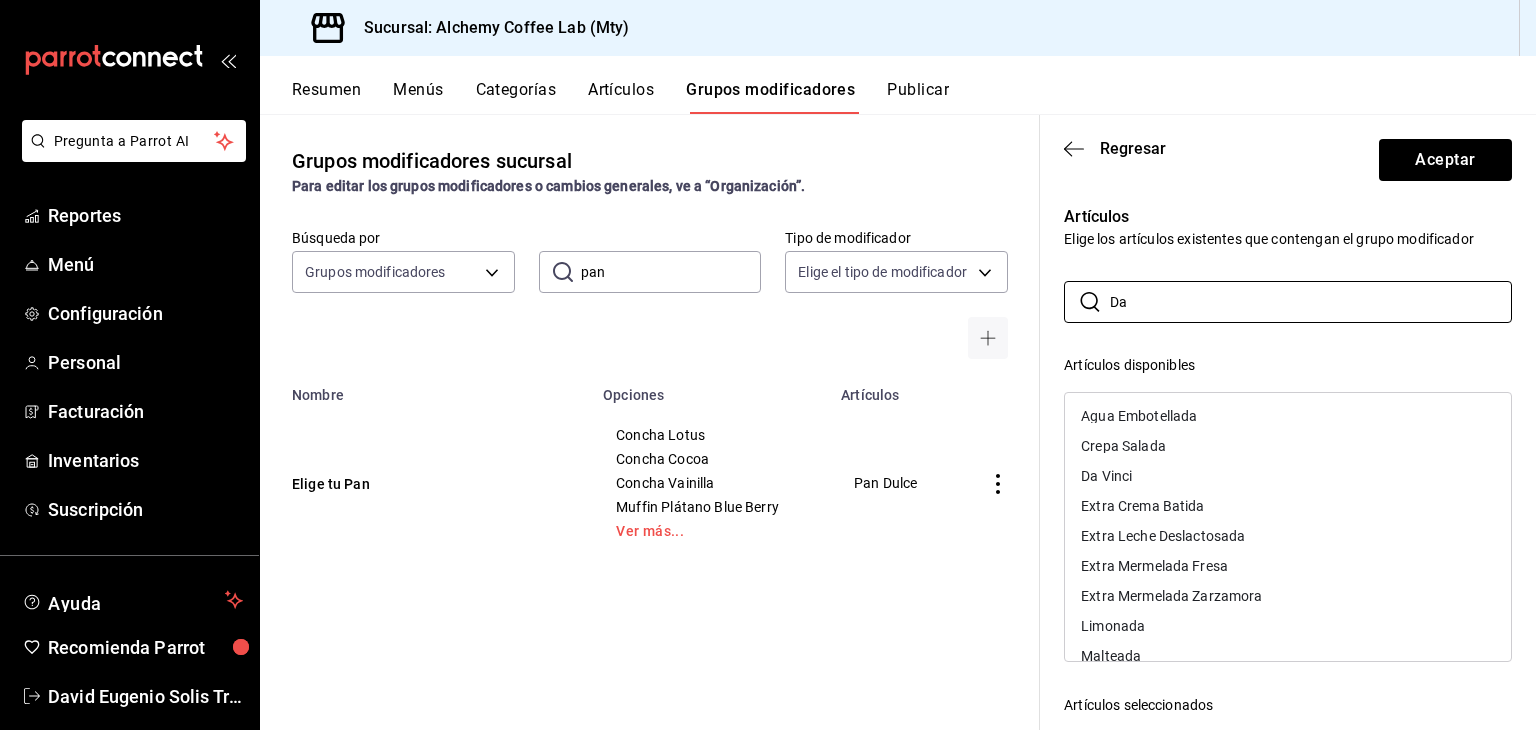 type on "Da" 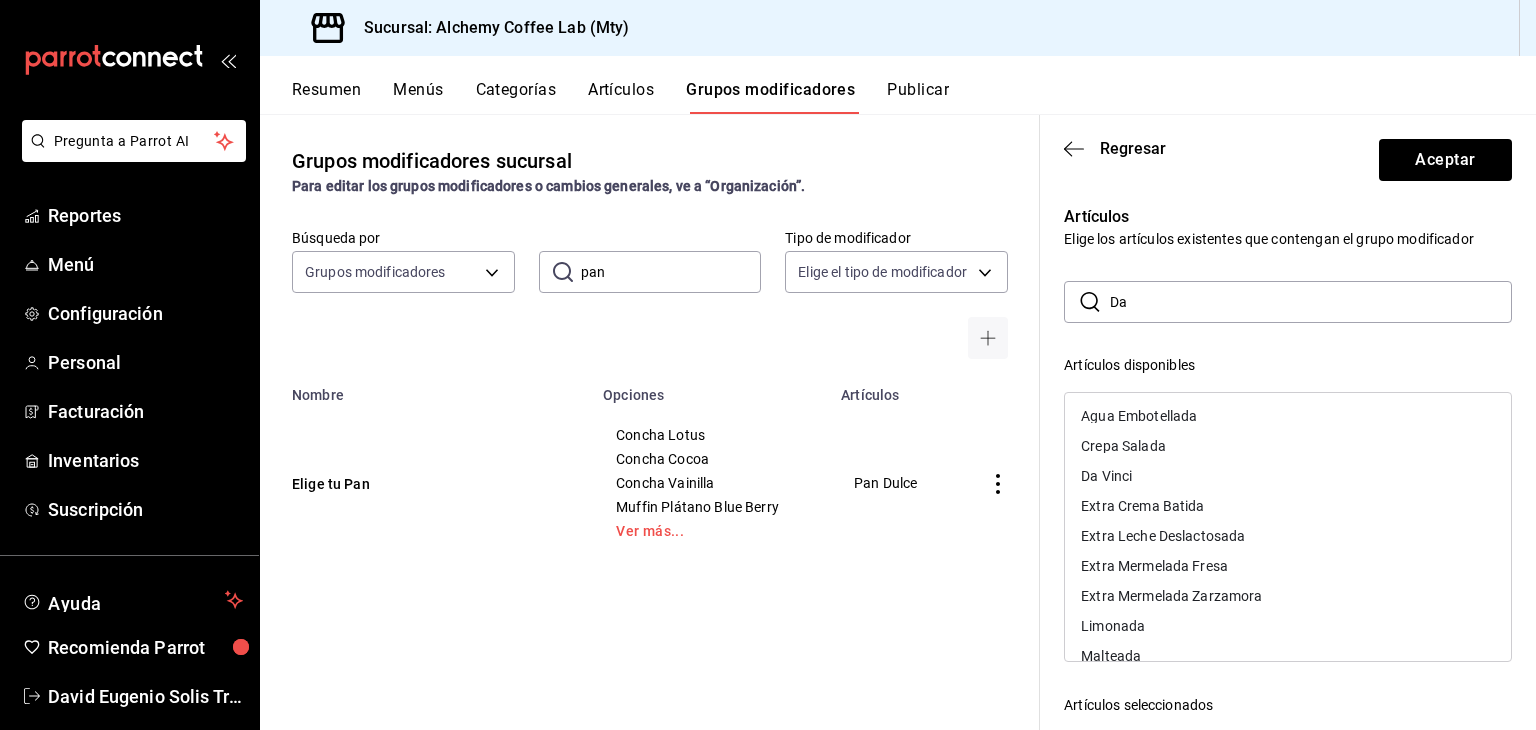 click on "Da Vinci" at bounding box center [1288, 476] 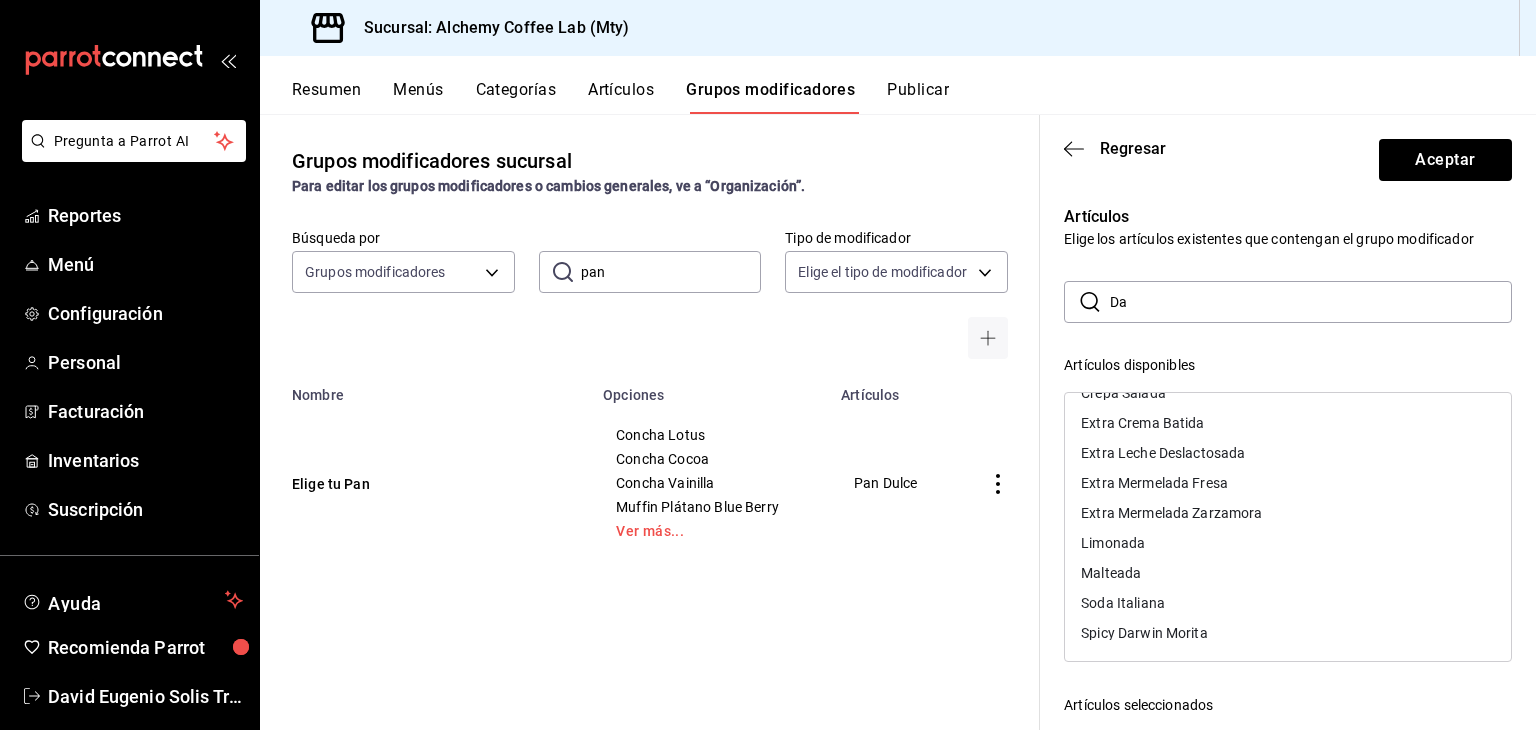 scroll, scrollTop: 55, scrollLeft: 0, axis: vertical 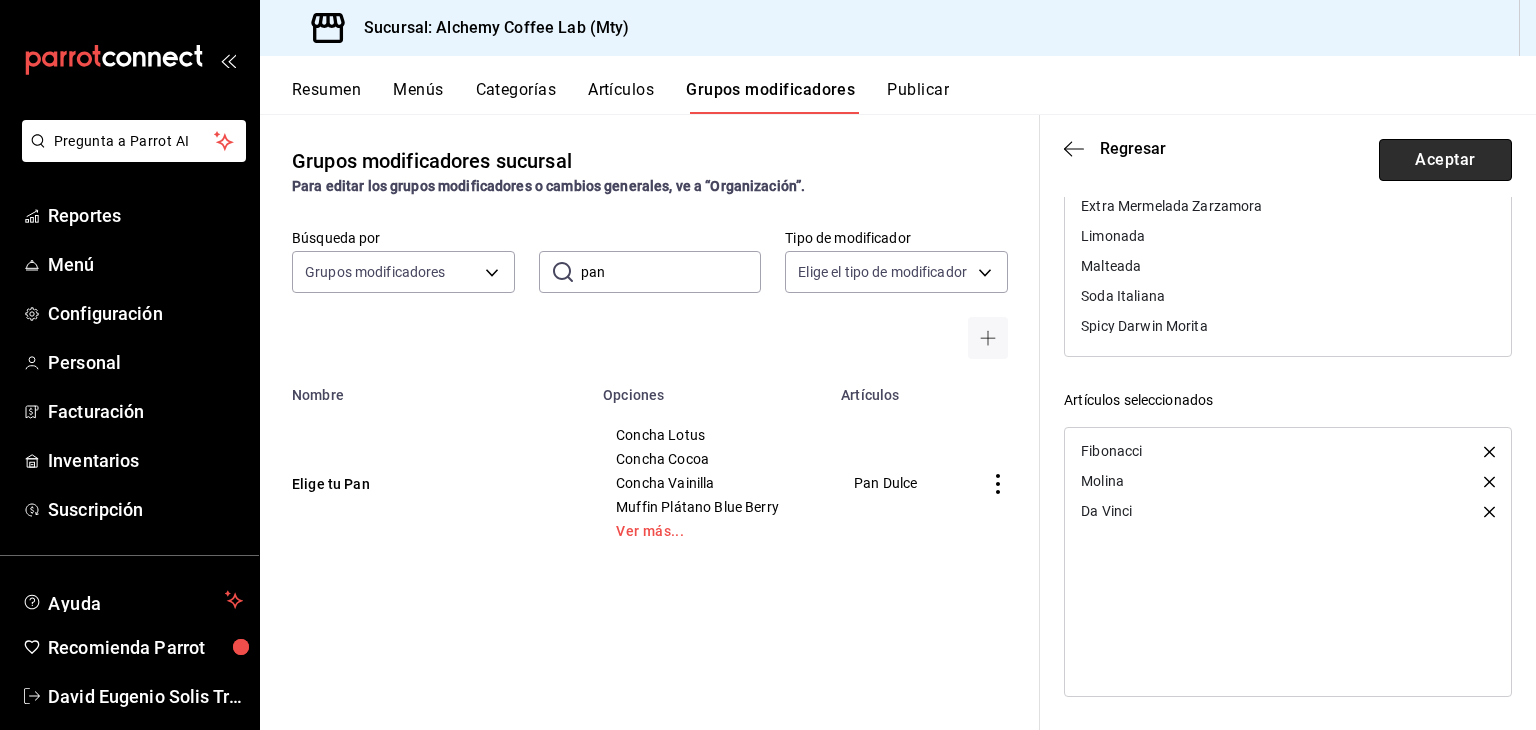 click on "Aceptar" at bounding box center [1445, 160] 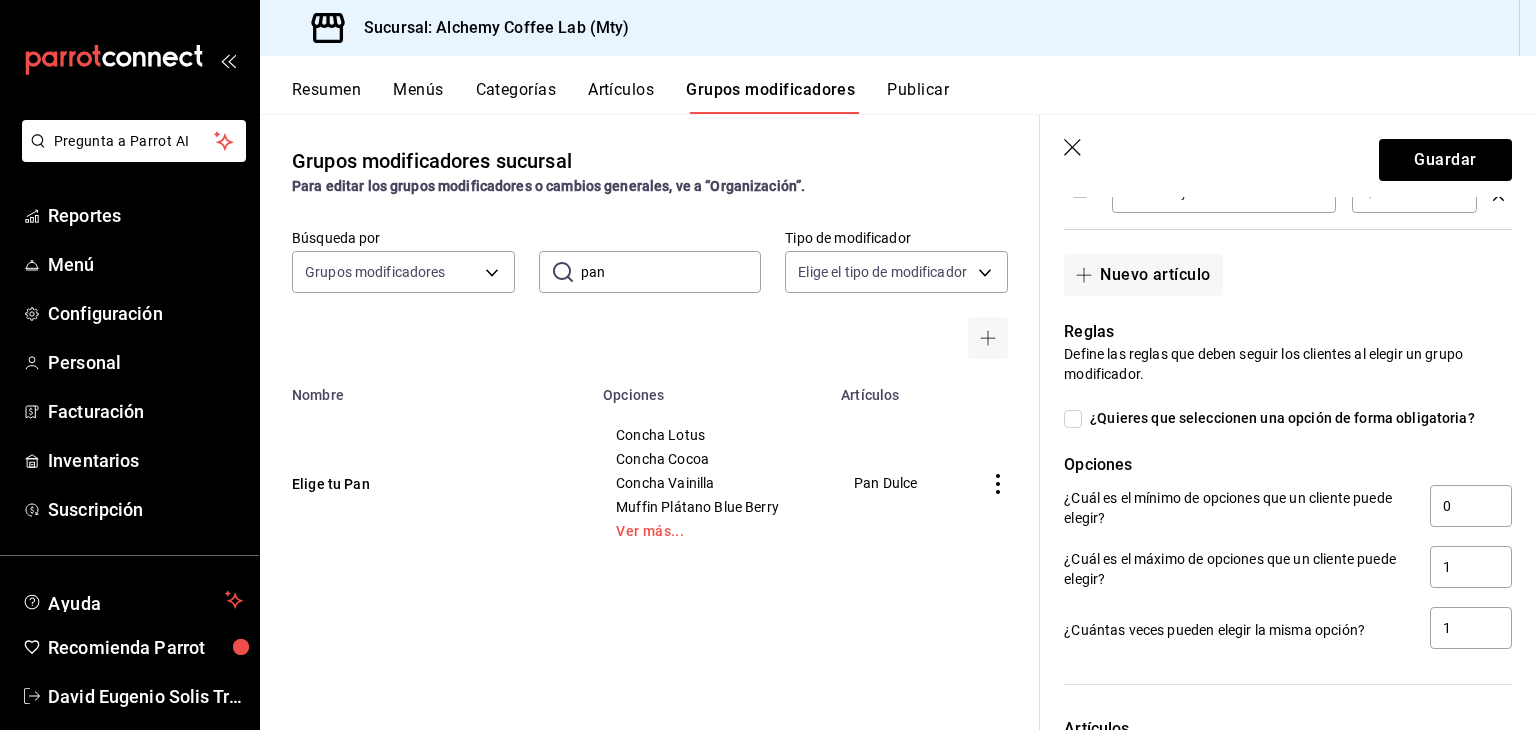 scroll, scrollTop: 538, scrollLeft: 0, axis: vertical 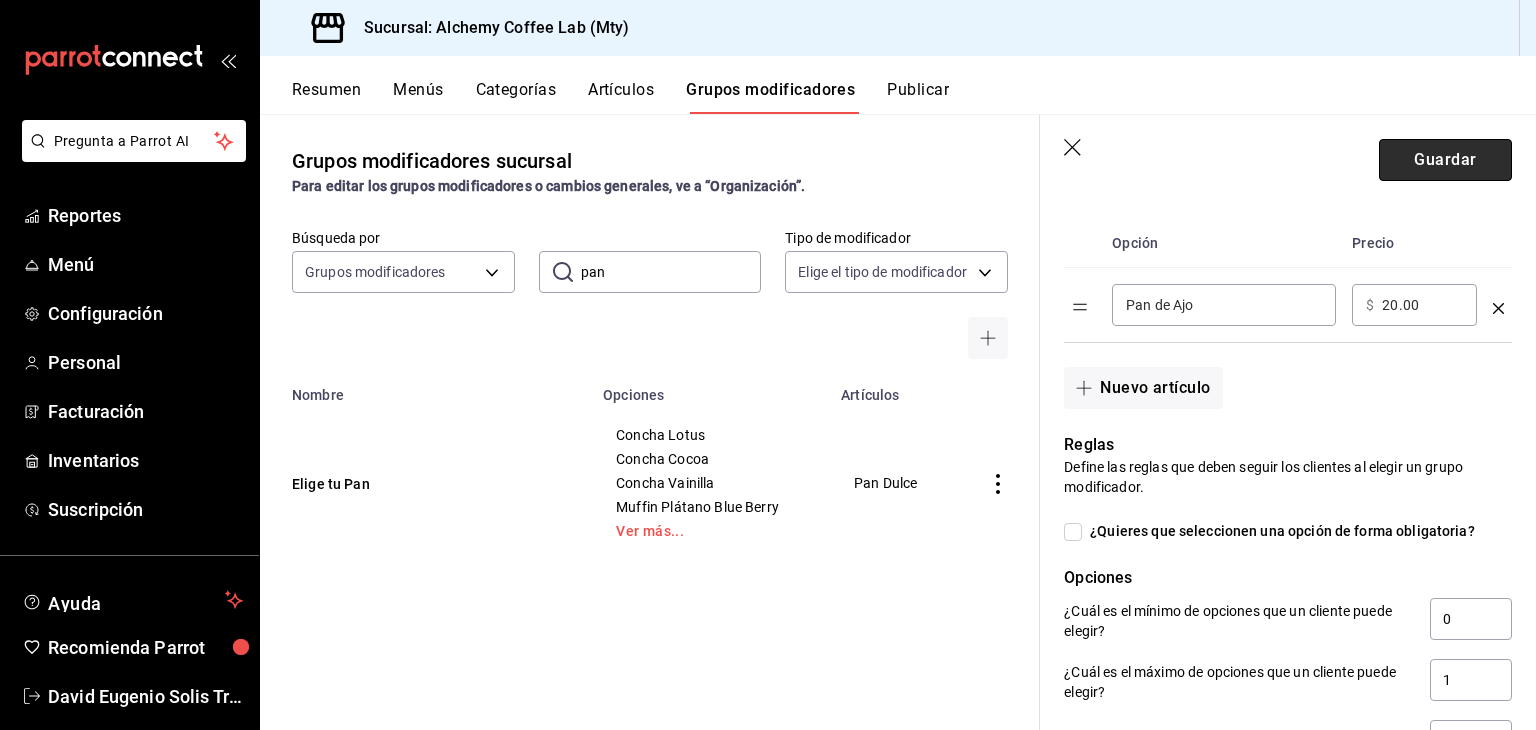 click on "Guardar" at bounding box center [1445, 160] 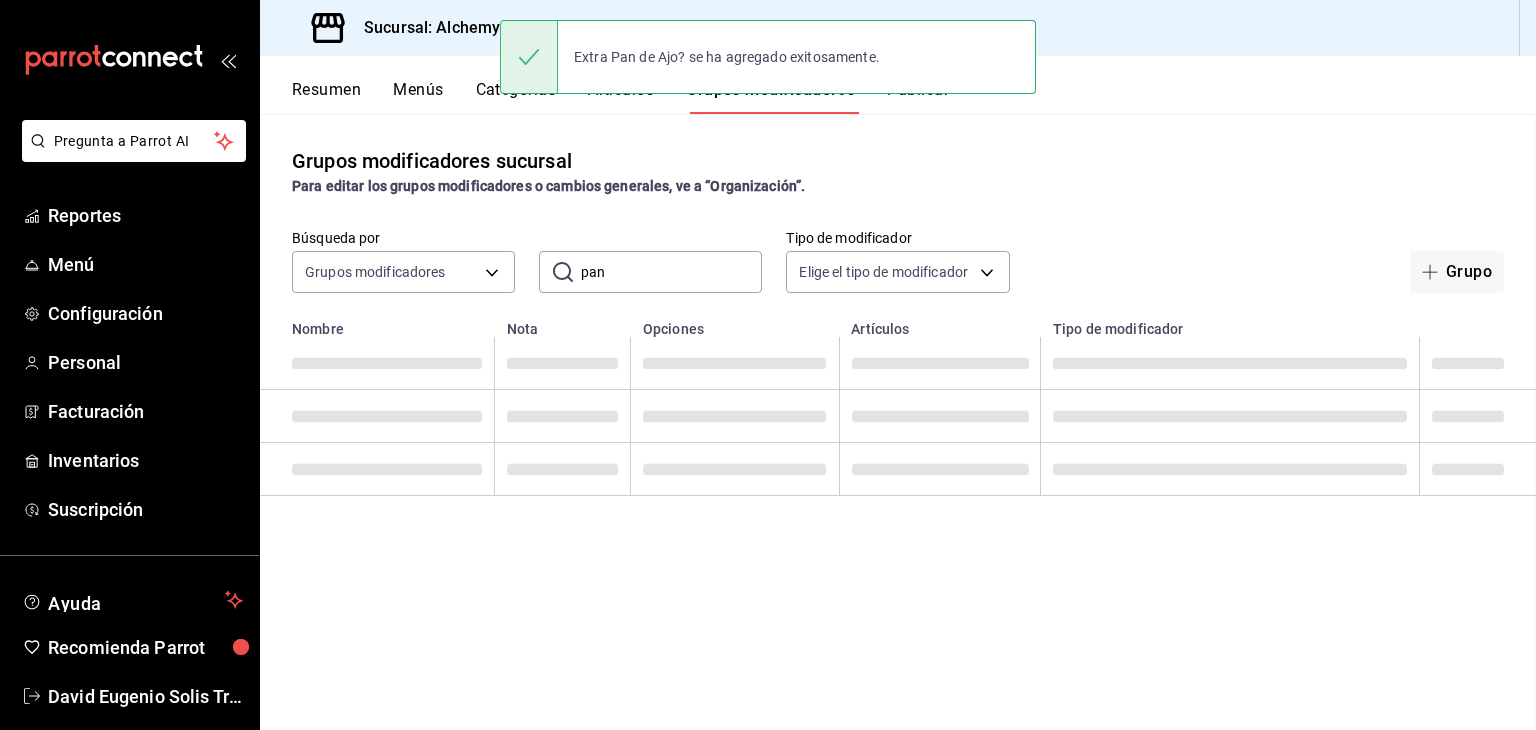 scroll, scrollTop: 0, scrollLeft: 0, axis: both 